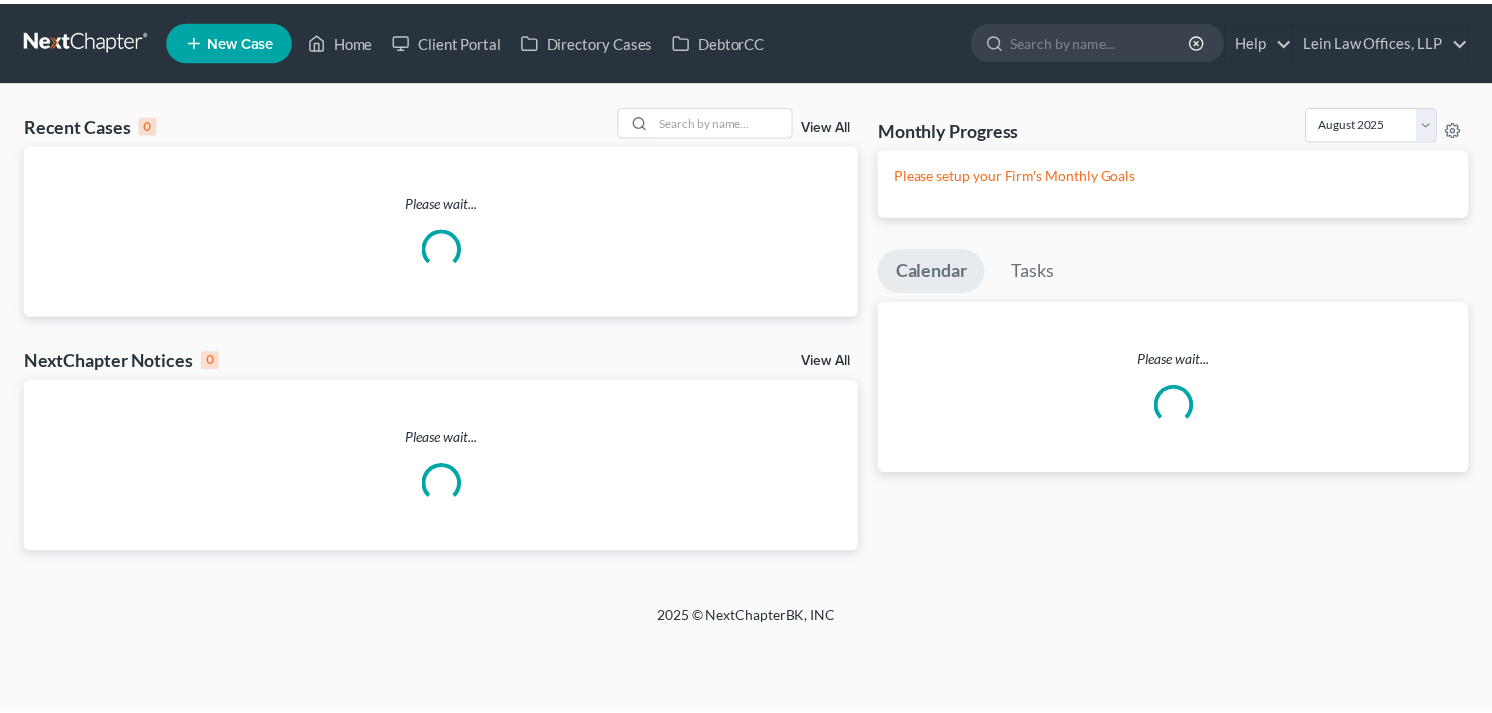 scroll, scrollTop: 0, scrollLeft: 0, axis: both 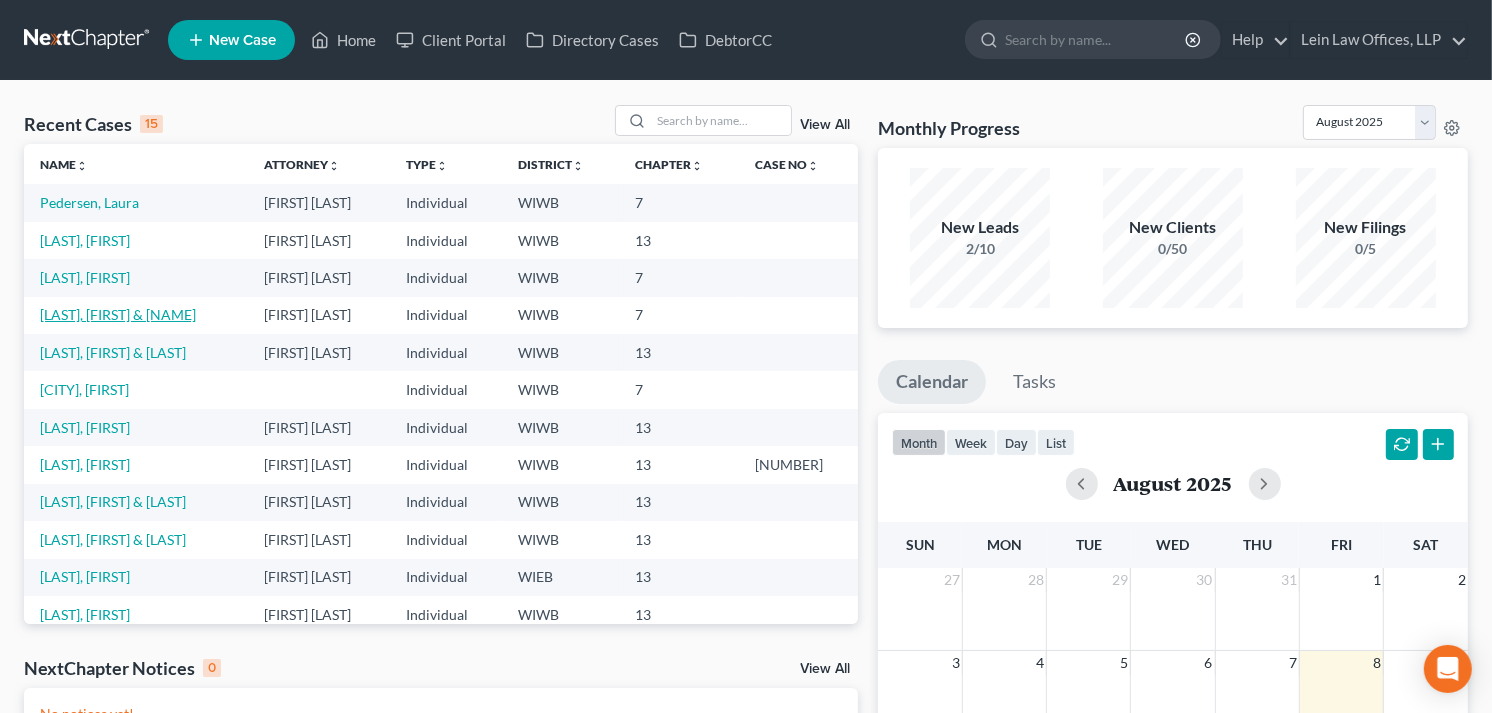 click on "[LAST], [FIRST] & [NAME]" at bounding box center [118, 314] 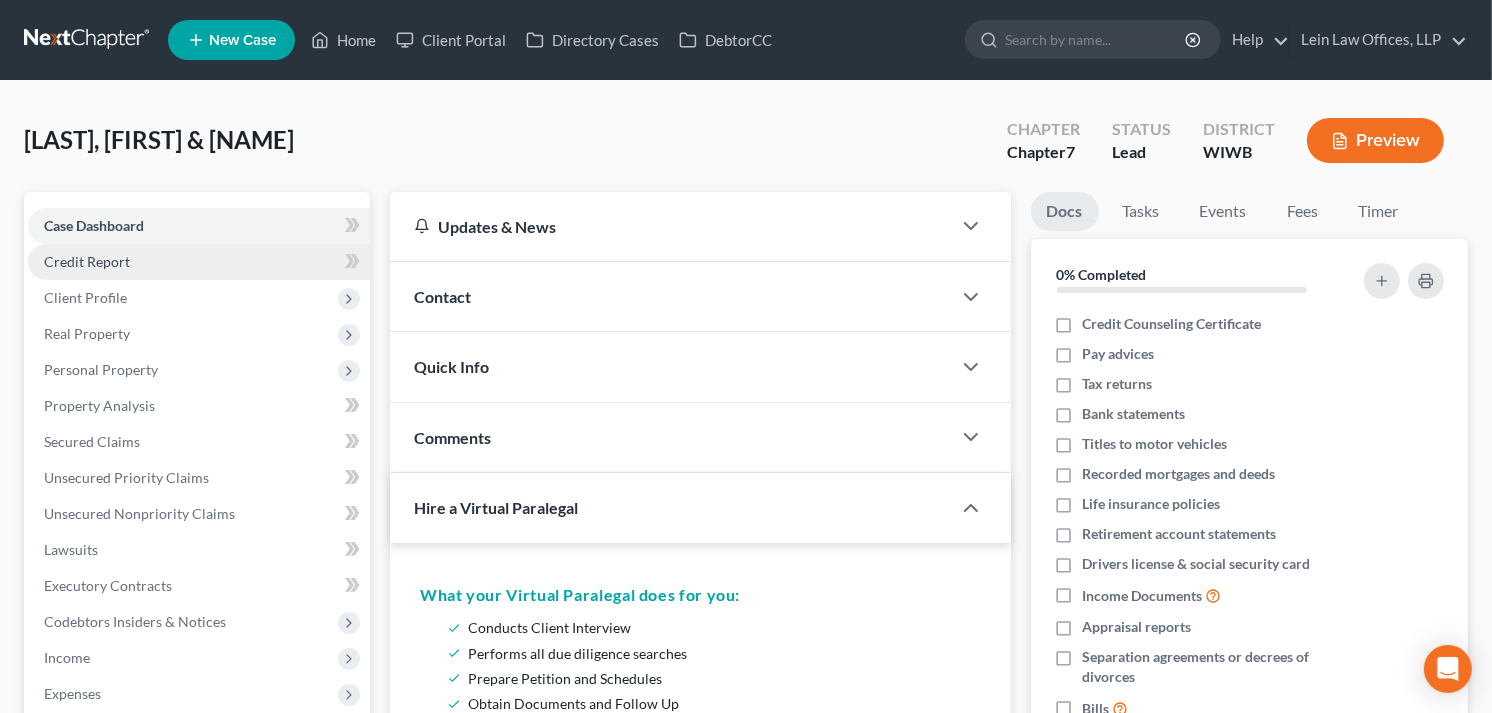 click on "Credit Report" at bounding box center [87, 261] 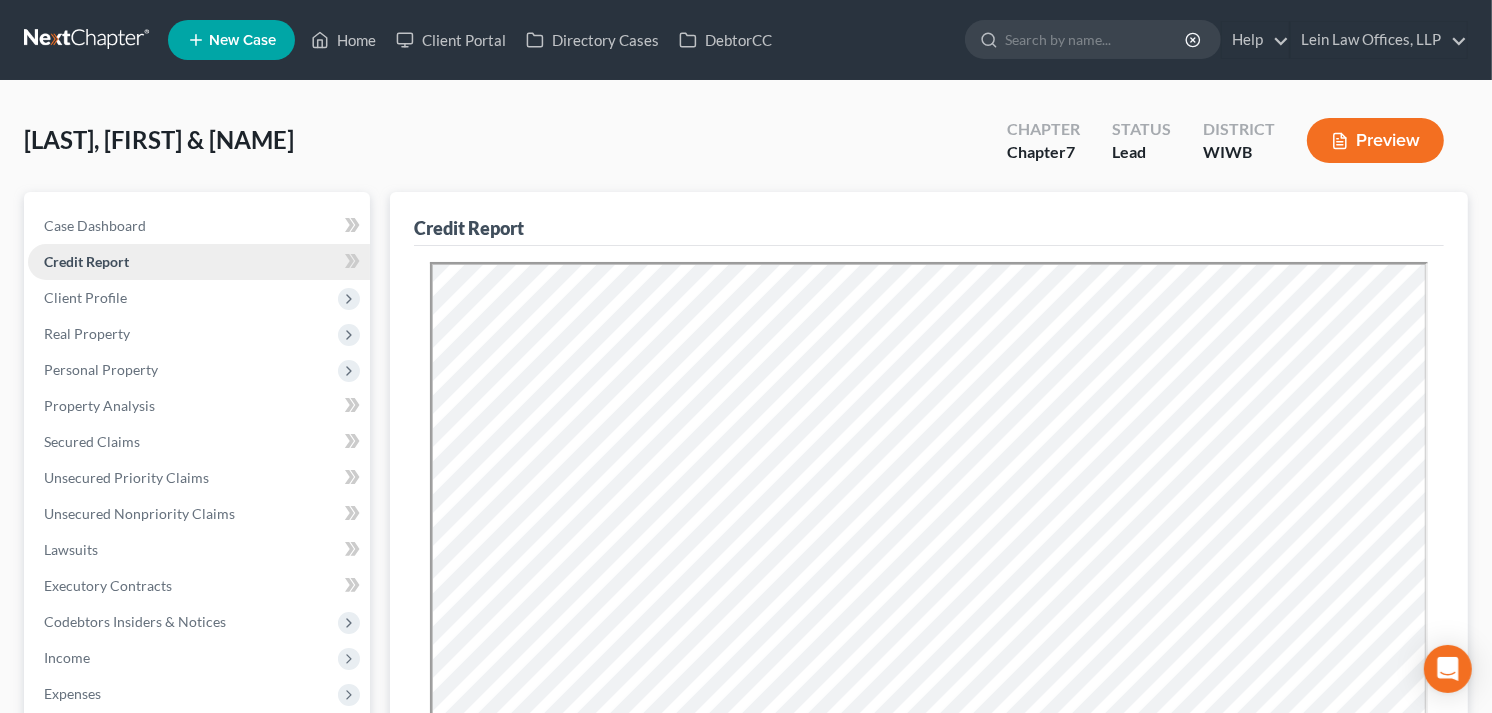 scroll, scrollTop: 0, scrollLeft: 0, axis: both 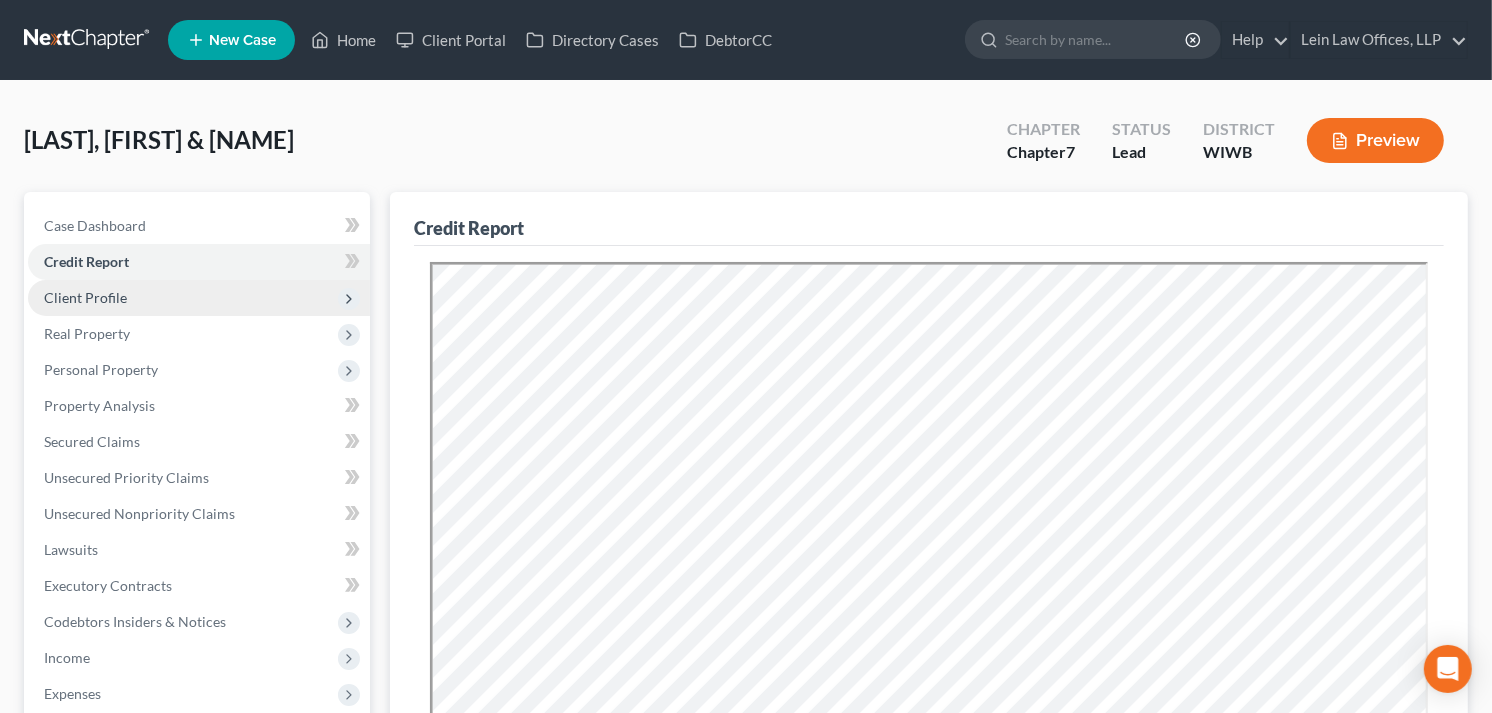 click on "Client Profile" at bounding box center [85, 297] 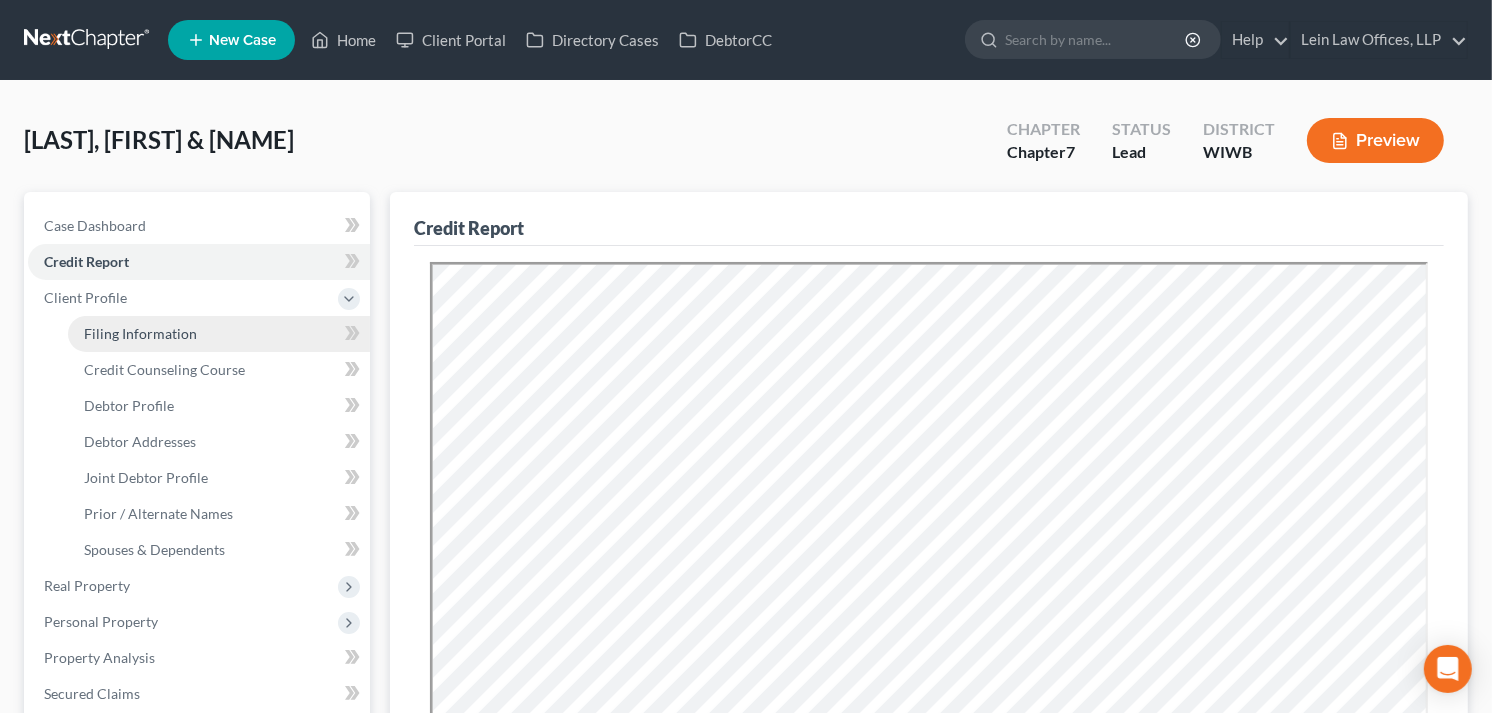 click on "Filing Information" at bounding box center (140, 333) 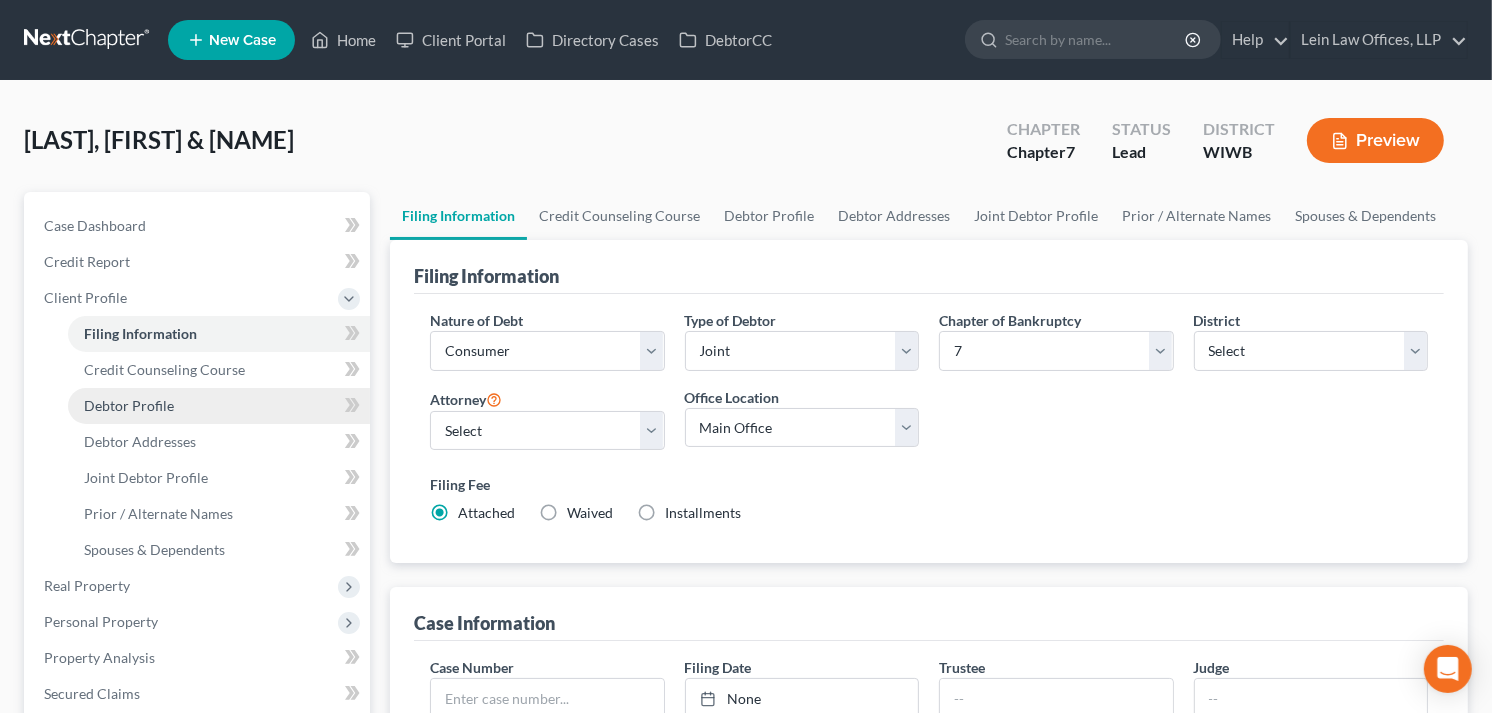 click on "Debtor Profile" at bounding box center (129, 405) 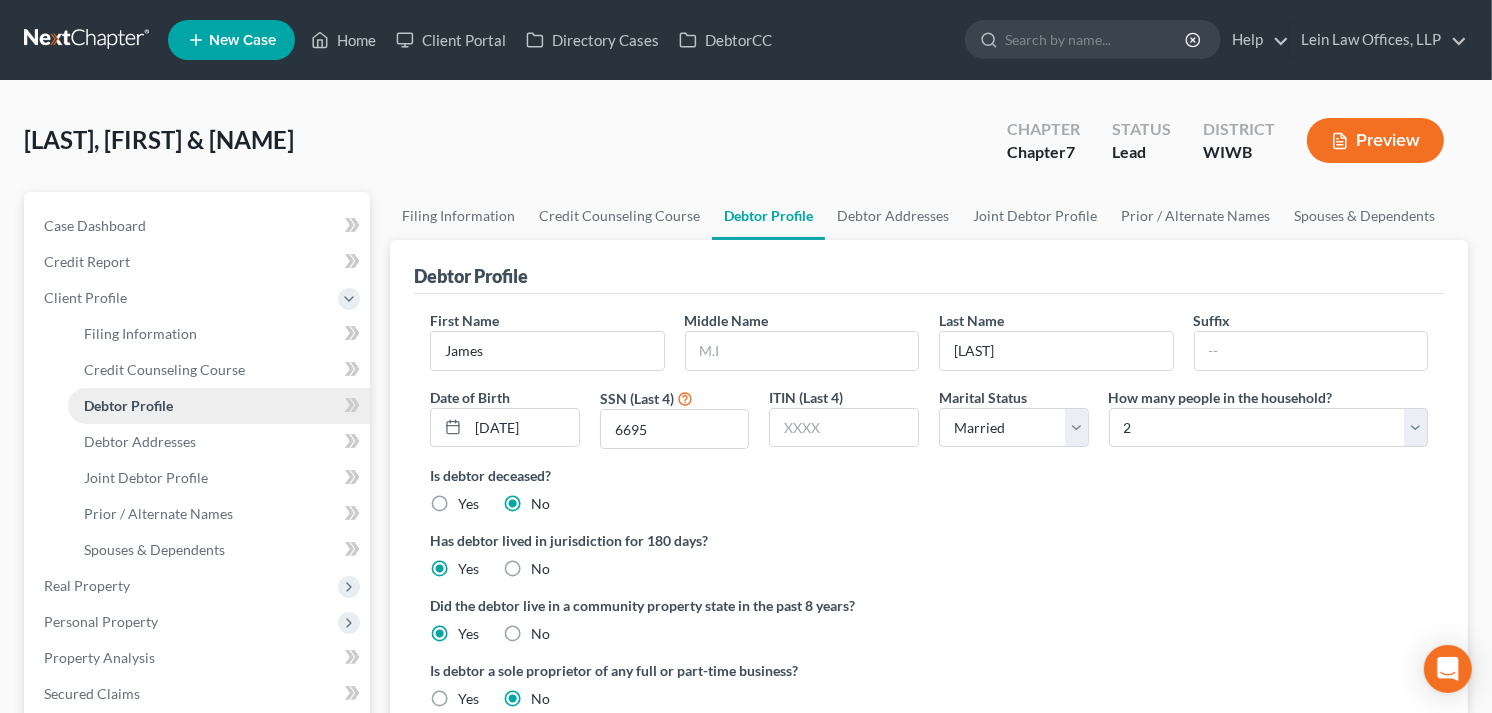 click on "Debtor Profile" at bounding box center [128, 405] 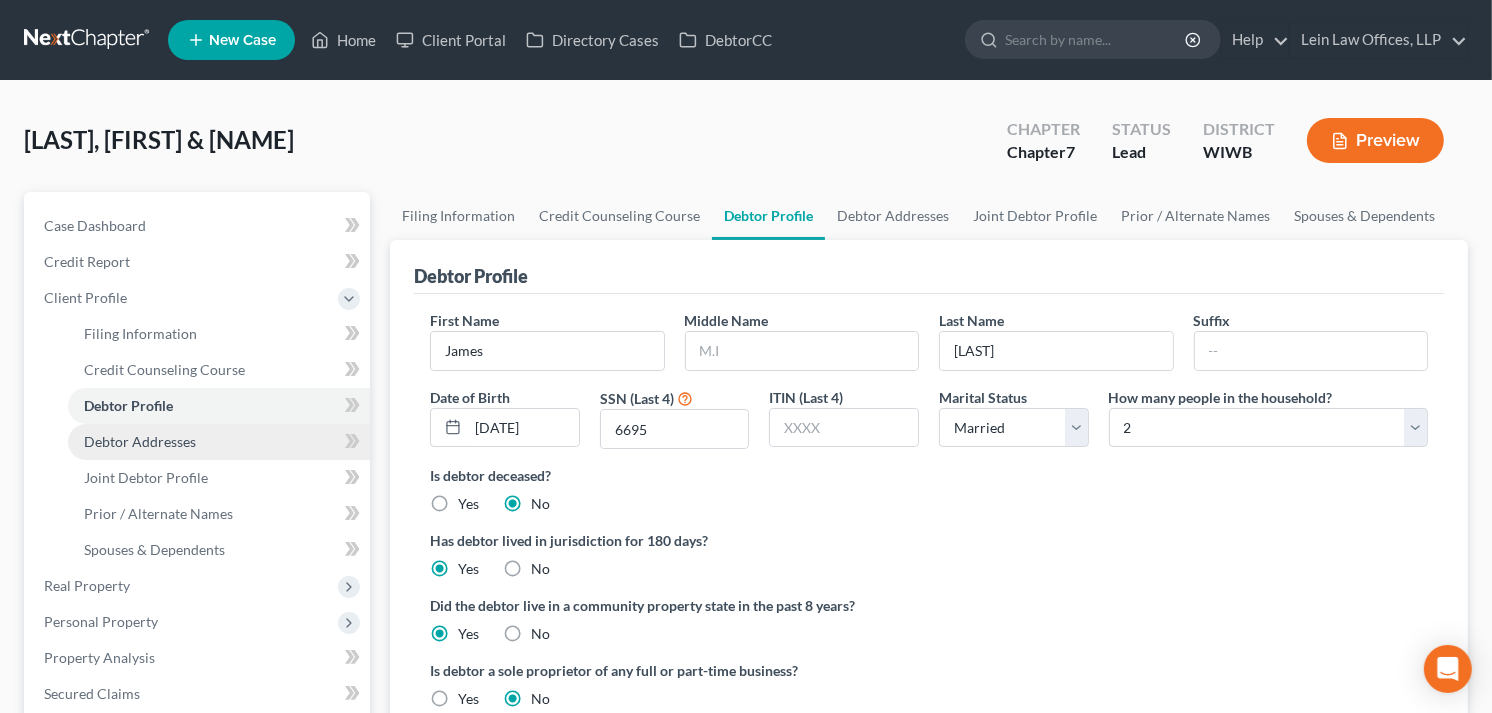 click on "Debtor Addresses" at bounding box center (140, 441) 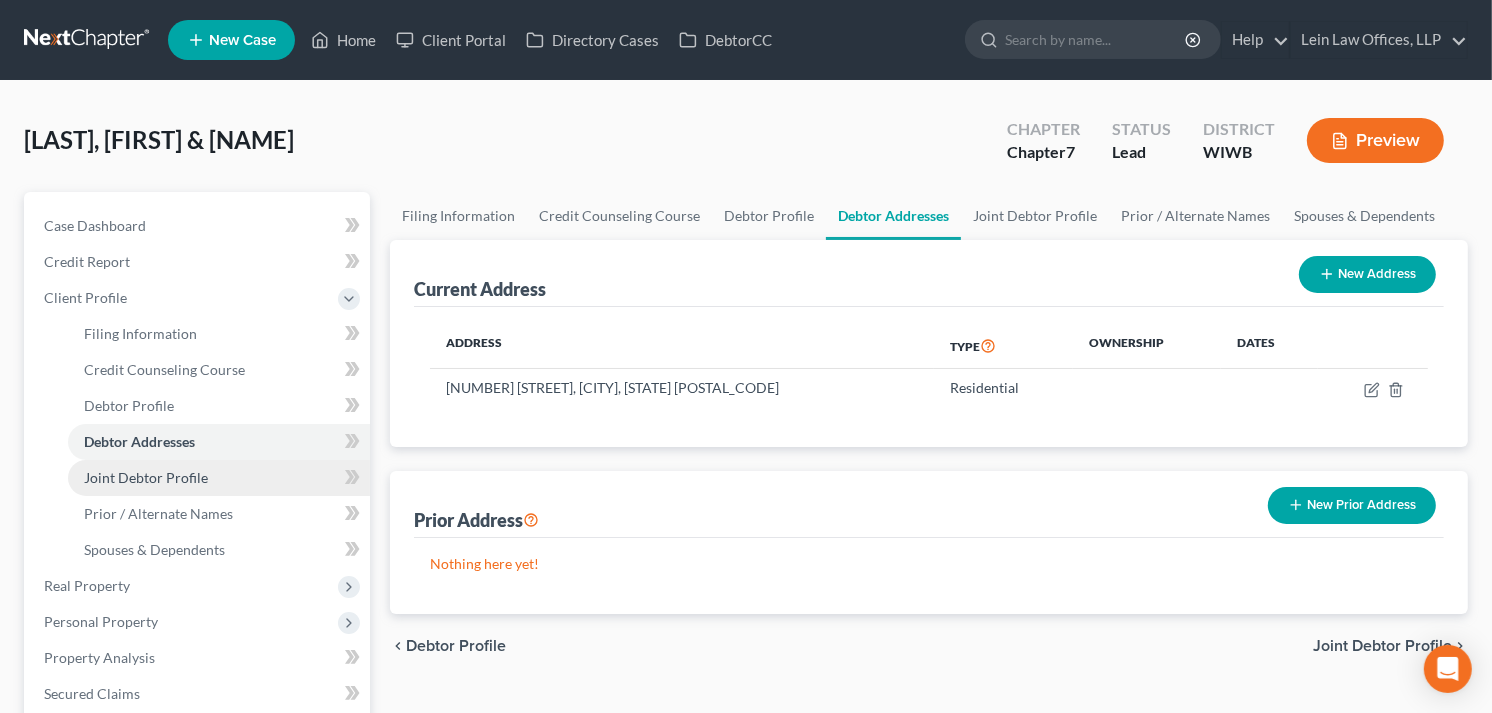 click on "Joint Debtor Profile" at bounding box center (146, 477) 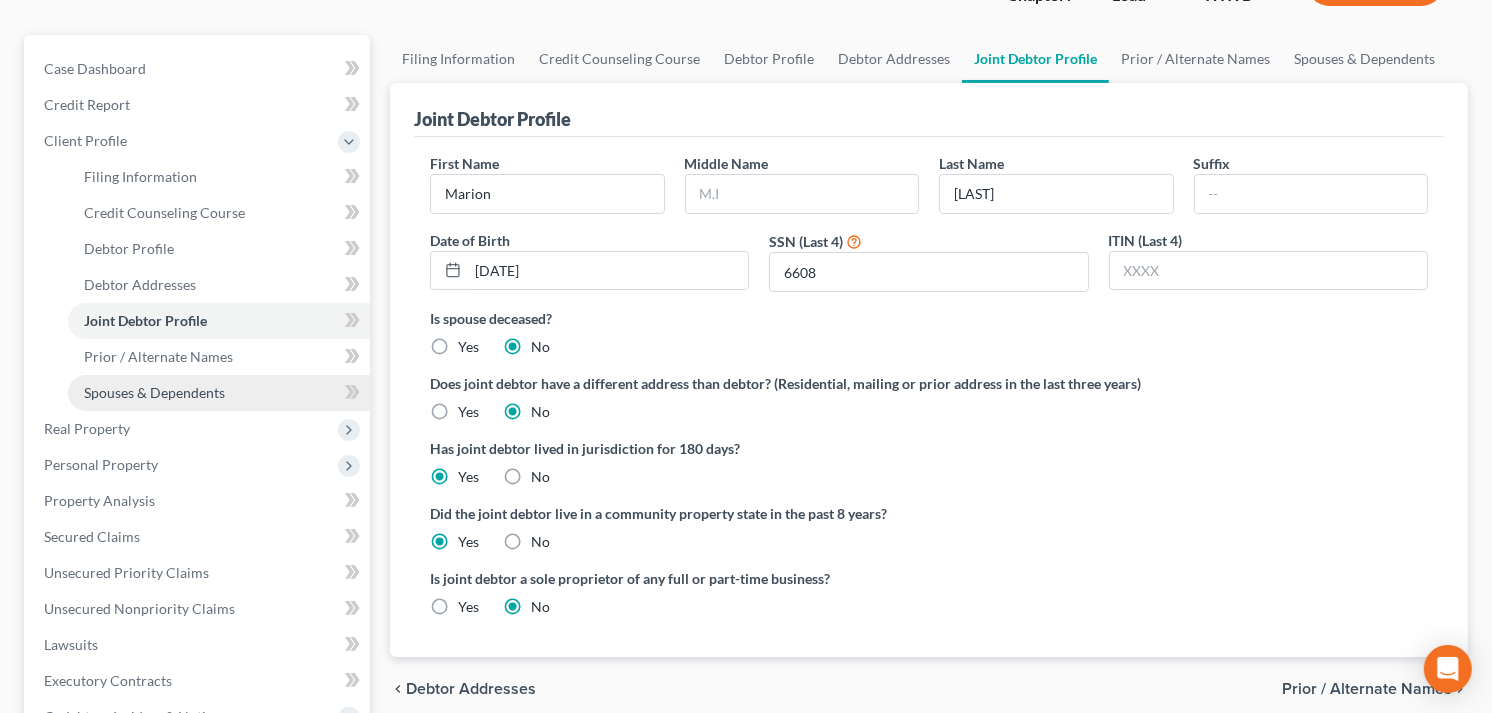 scroll, scrollTop: 222, scrollLeft: 0, axis: vertical 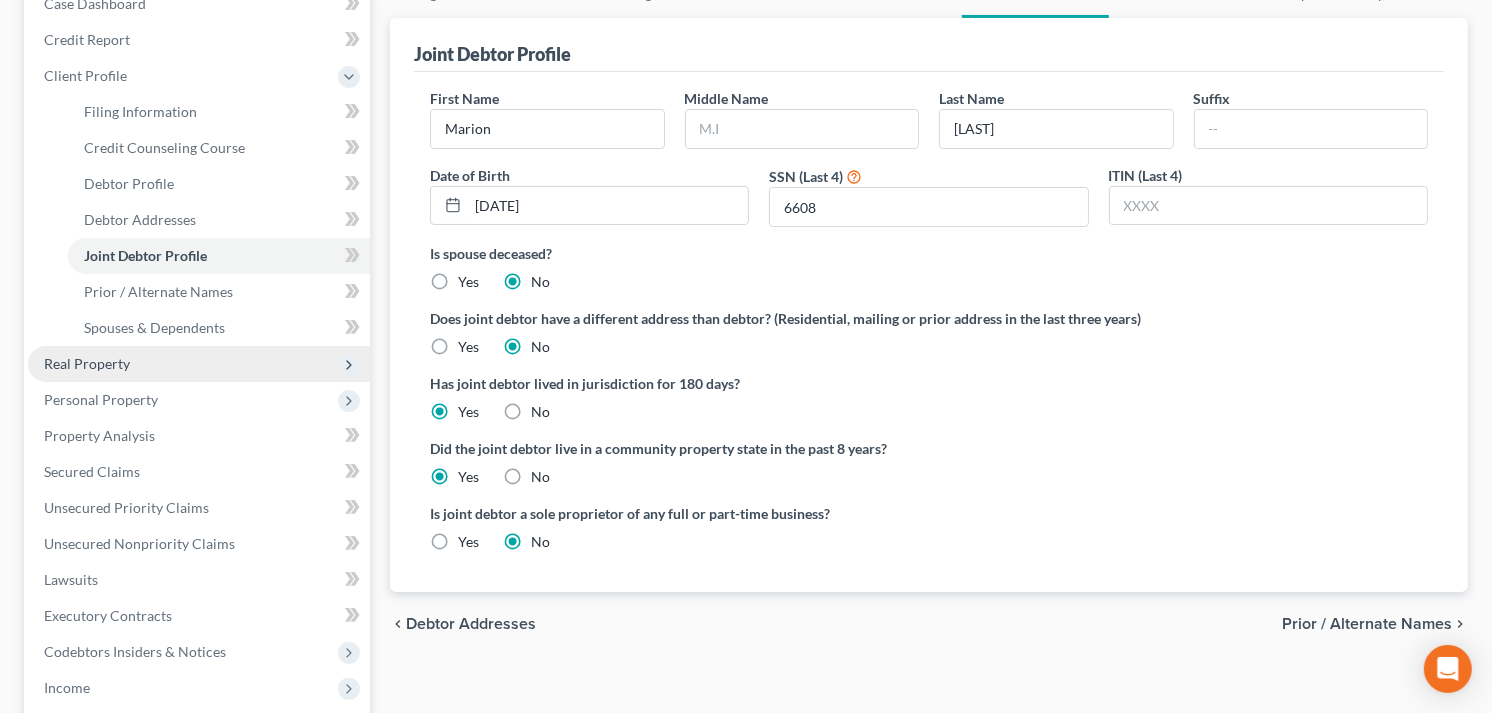 click on "Real Property" at bounding box center [87, 363] 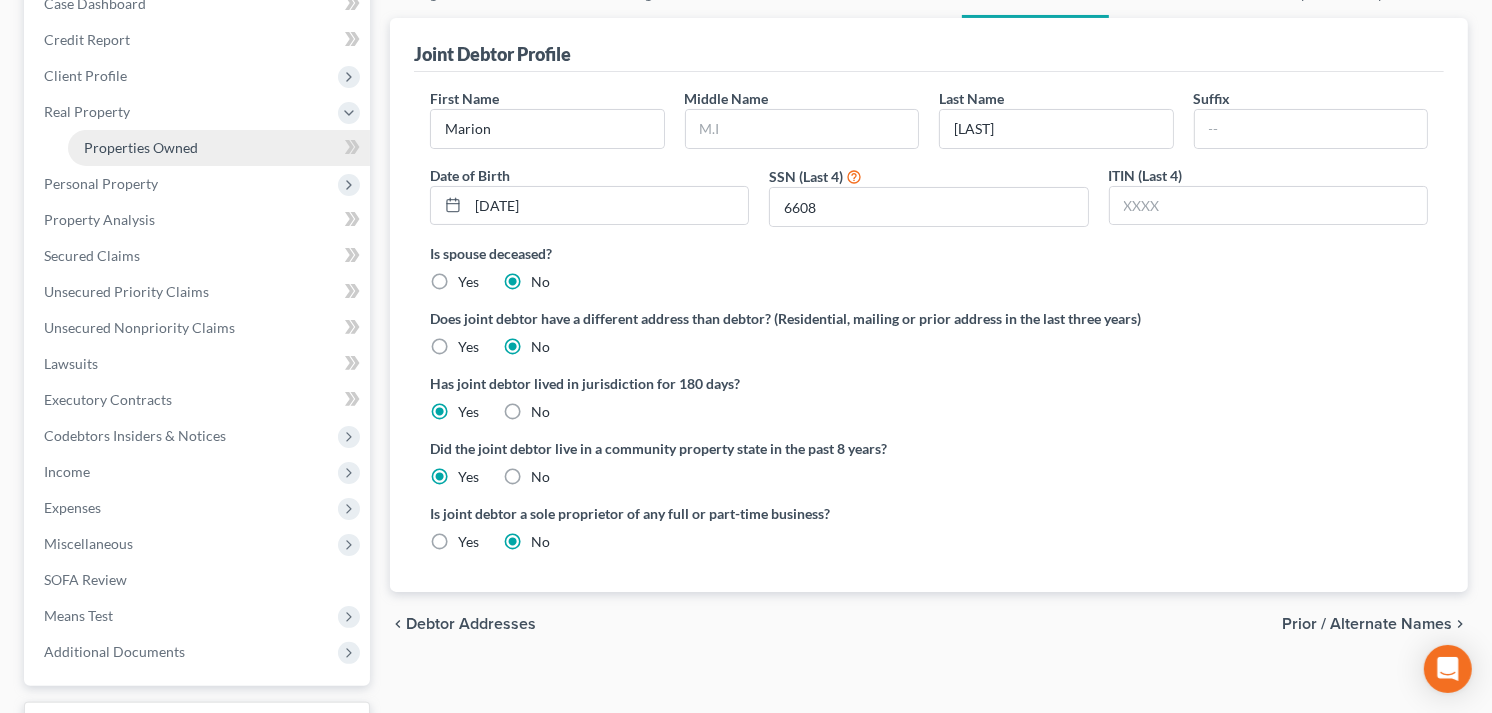 click on "Properties Owned" at bounding box center (141, 147) 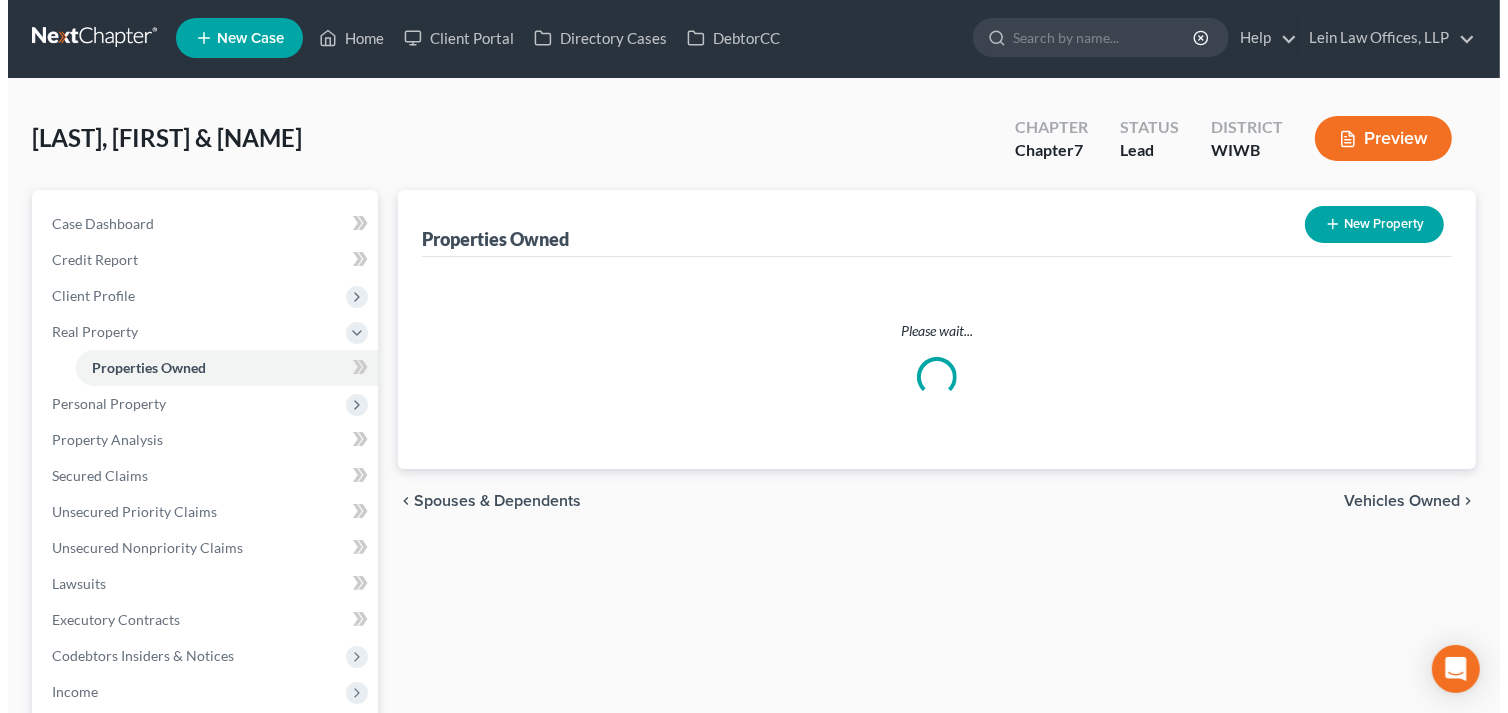 scroll, scrollTop: 0, scrollLeft: 0, axis: both 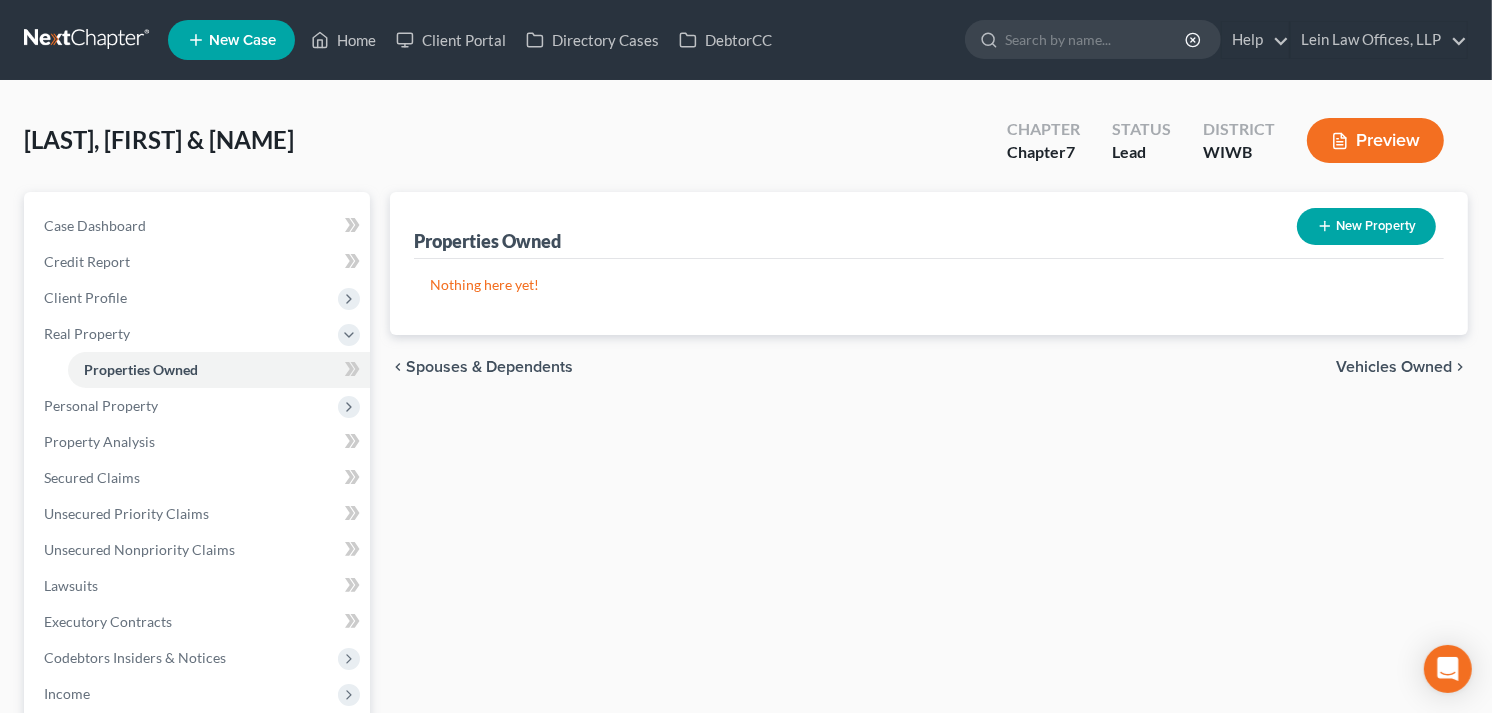 click on "New Property" at bounding box center [1366, 226] 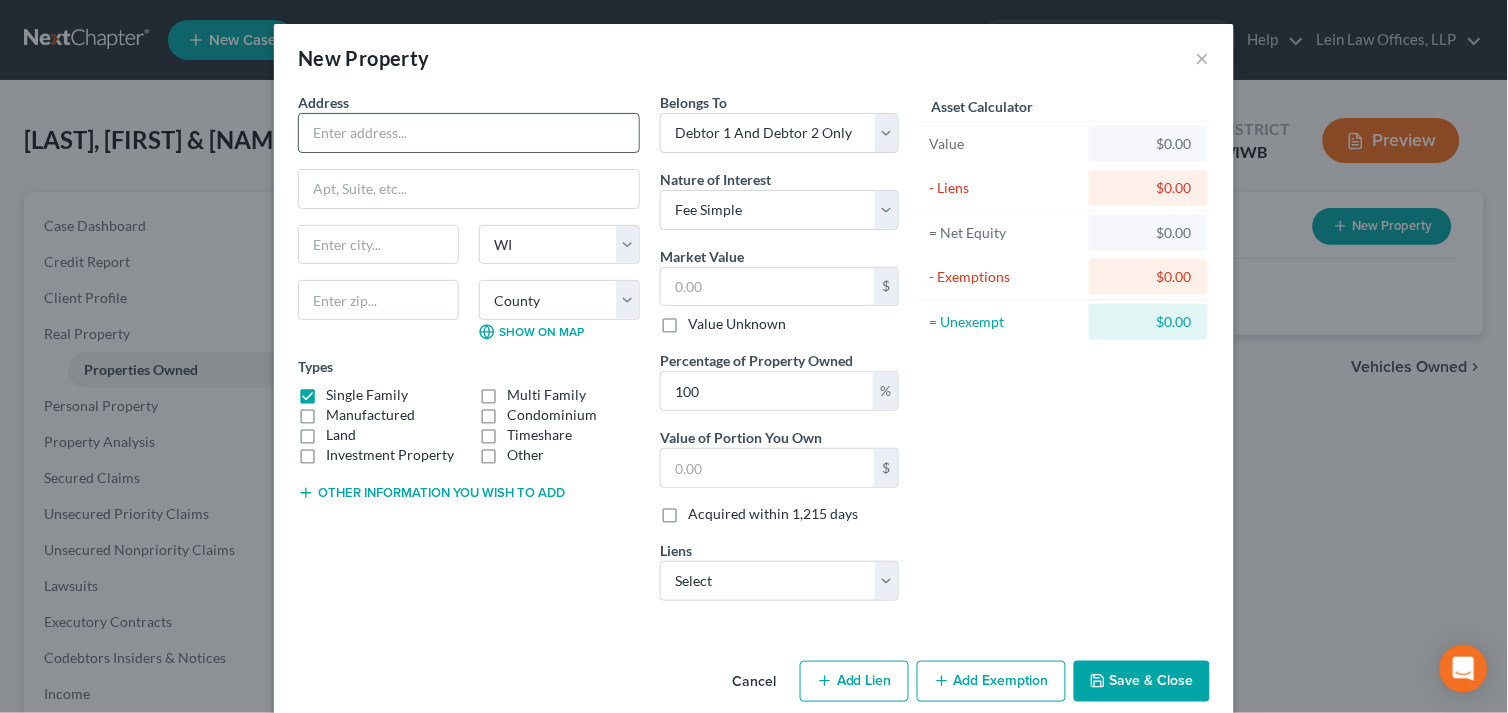 click at bounding box center (469, 133) 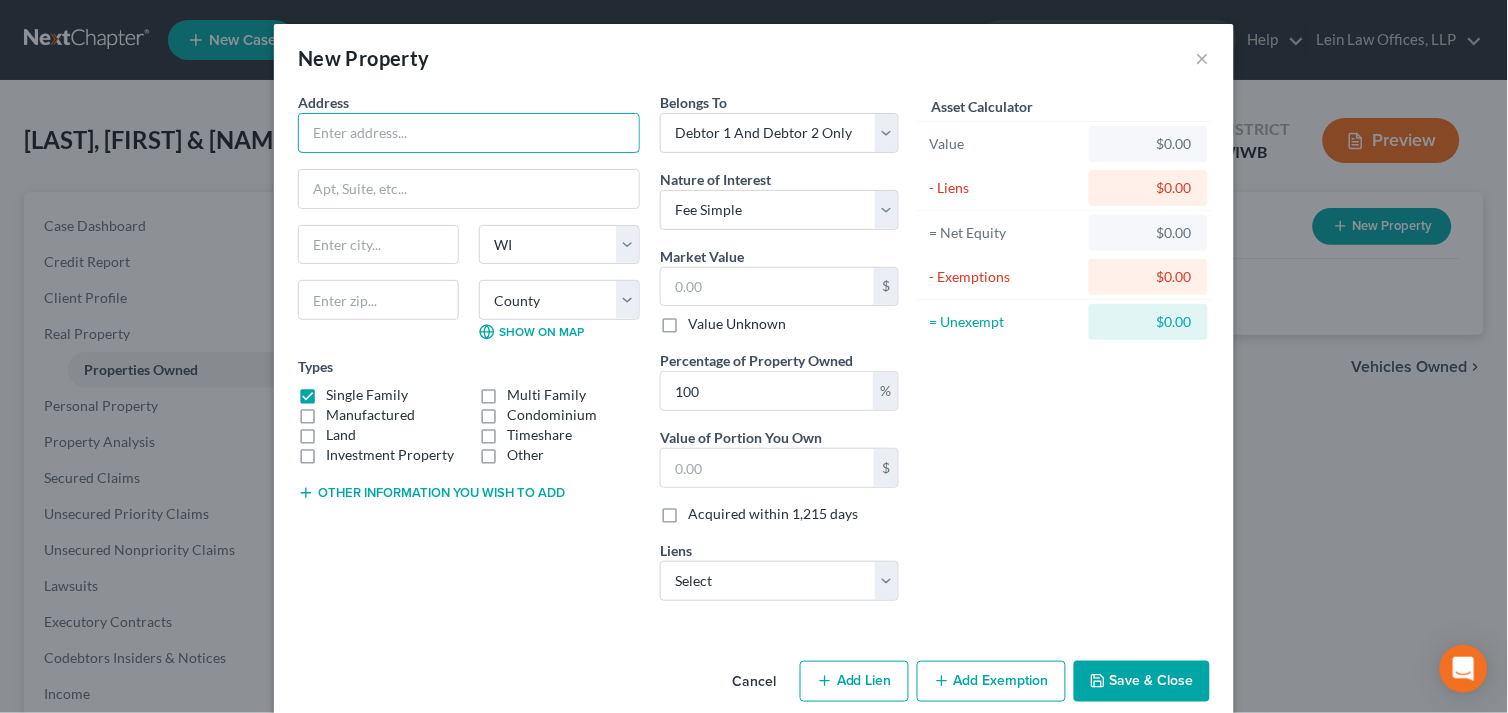 type on "[NUMBER] [STREET]" 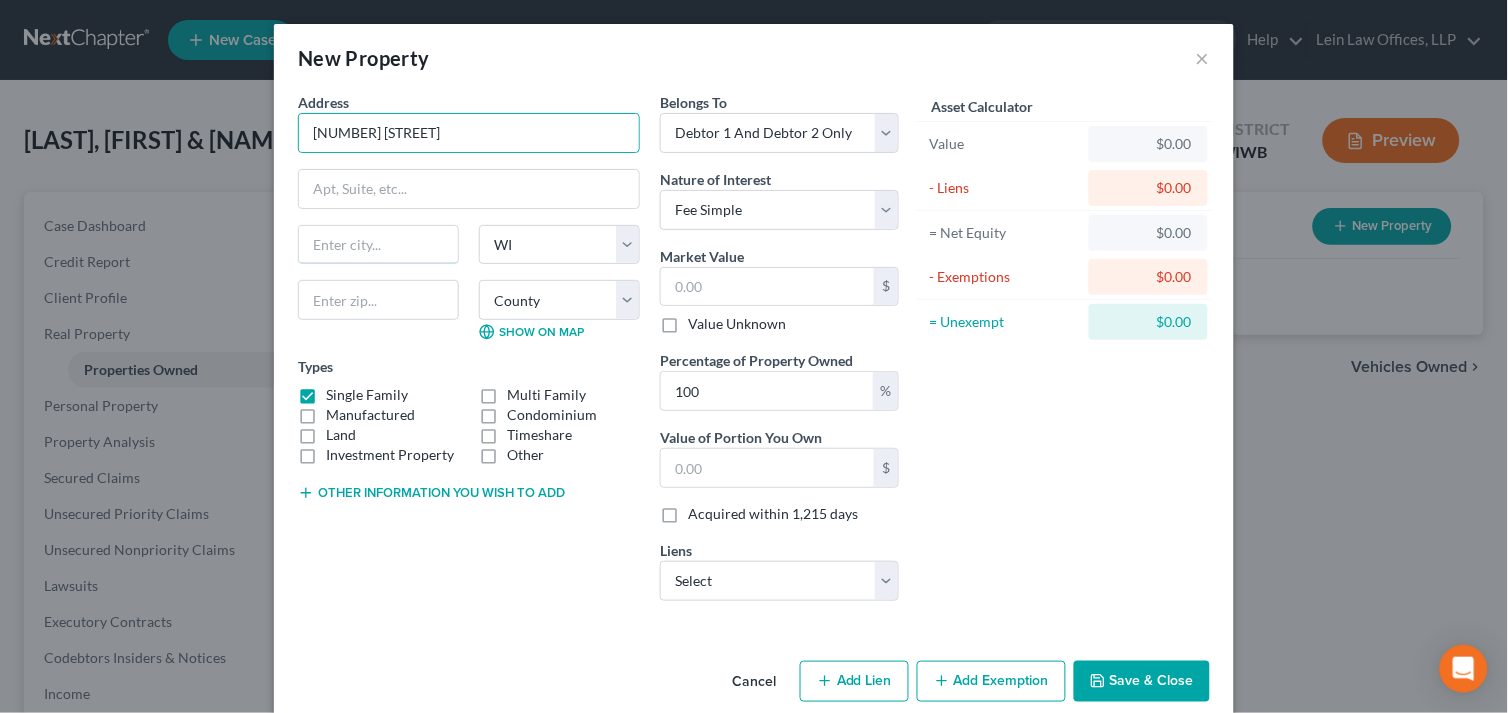 type on "[CITY]" 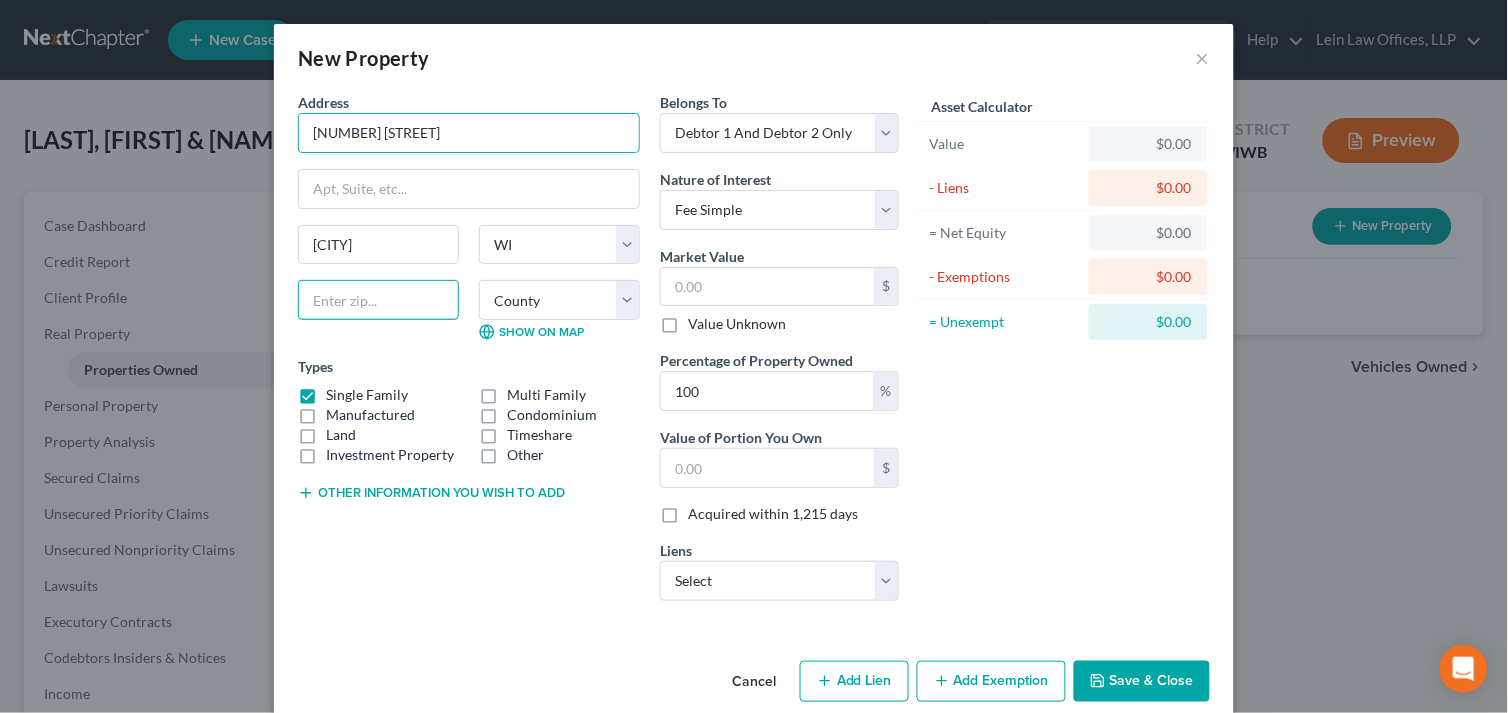 type on "[NUMBER]" 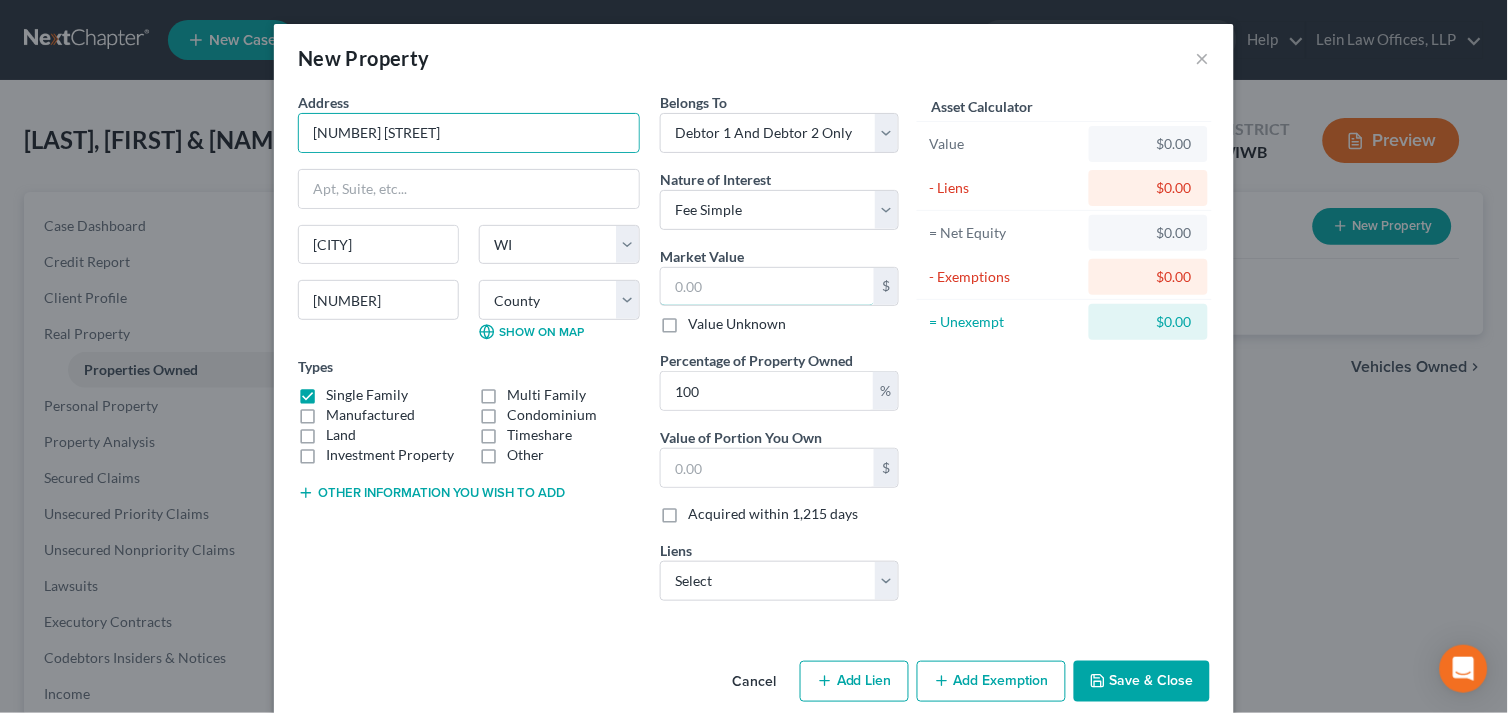 type on "32,300.00" 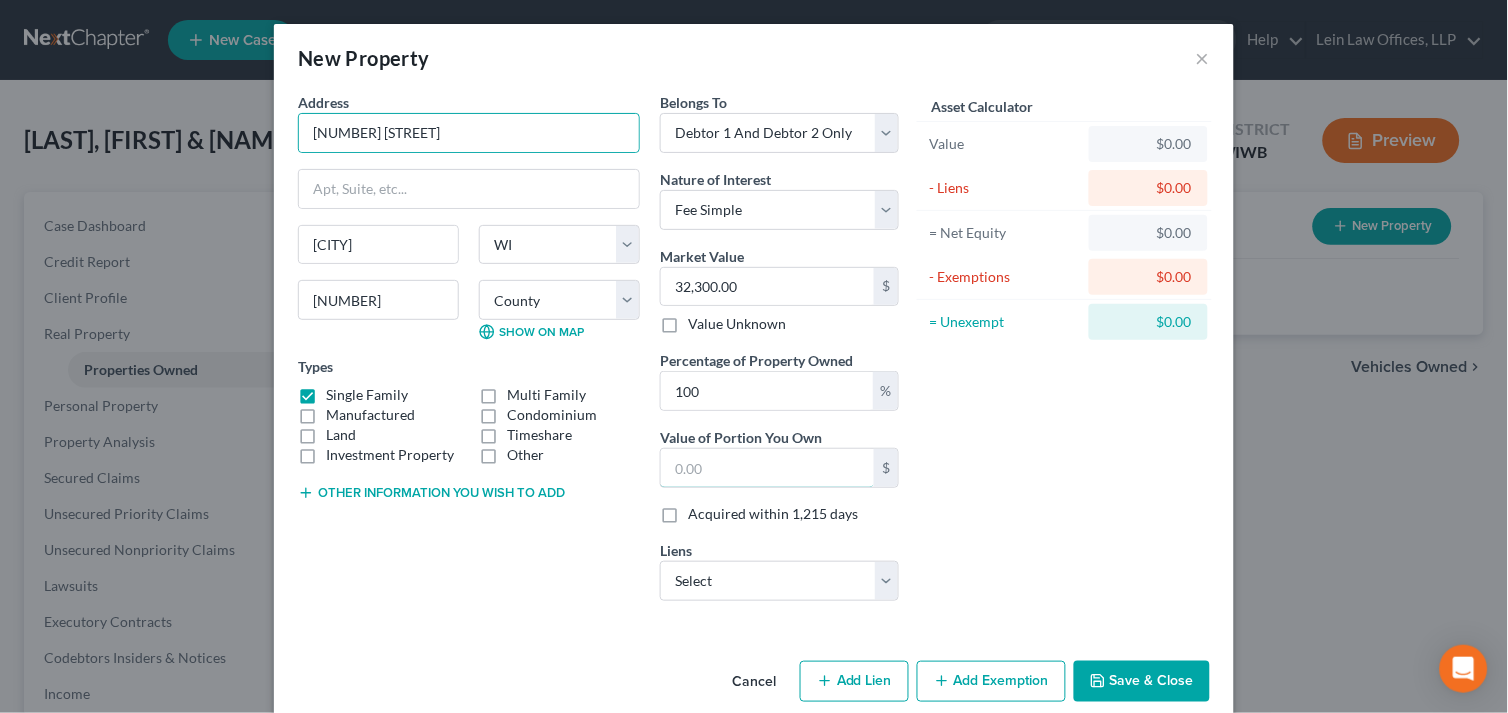 type on "32,300.00" 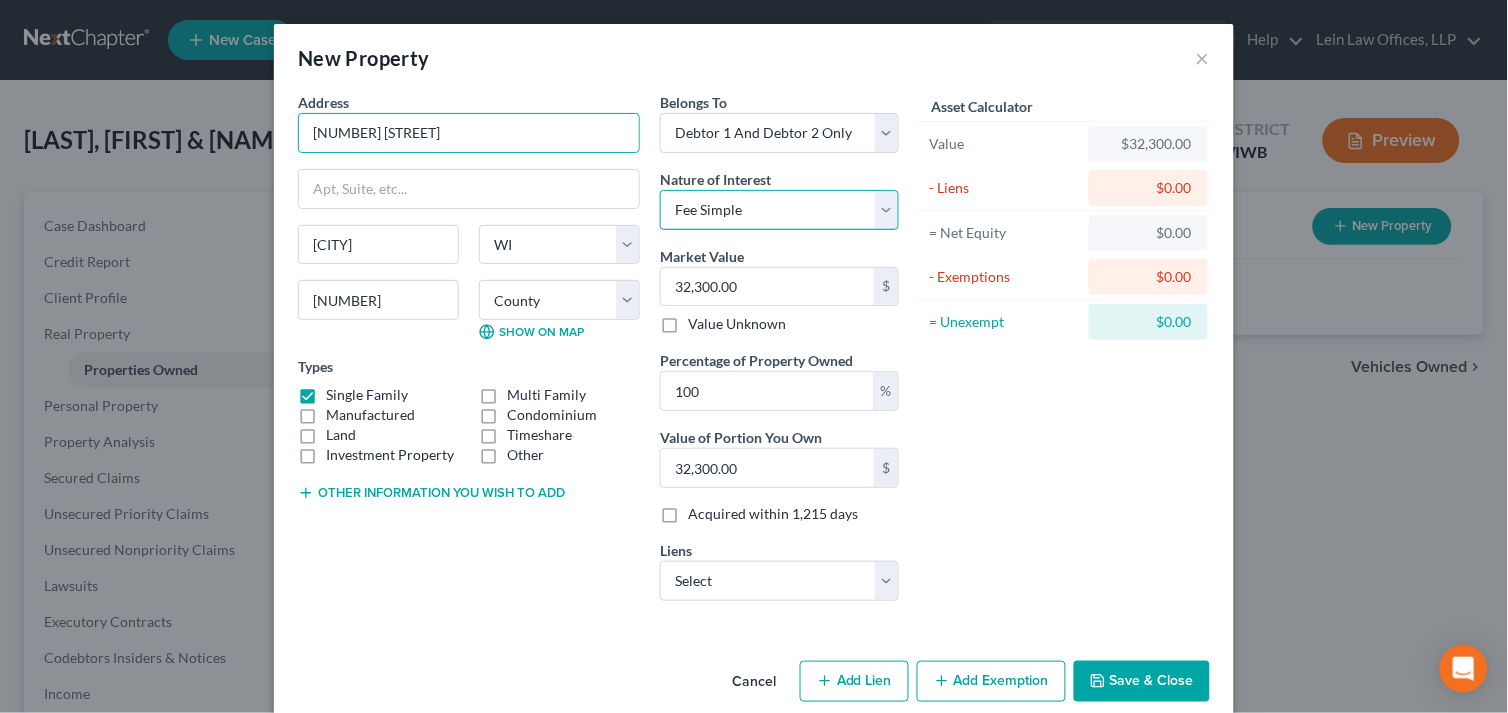 click on "Select Fee Simple Joint Tenant Life Estate Equitable Interest Future Interest Tenancy By The Entireties Tenants In Common Other" at bounding box center (779, 210) 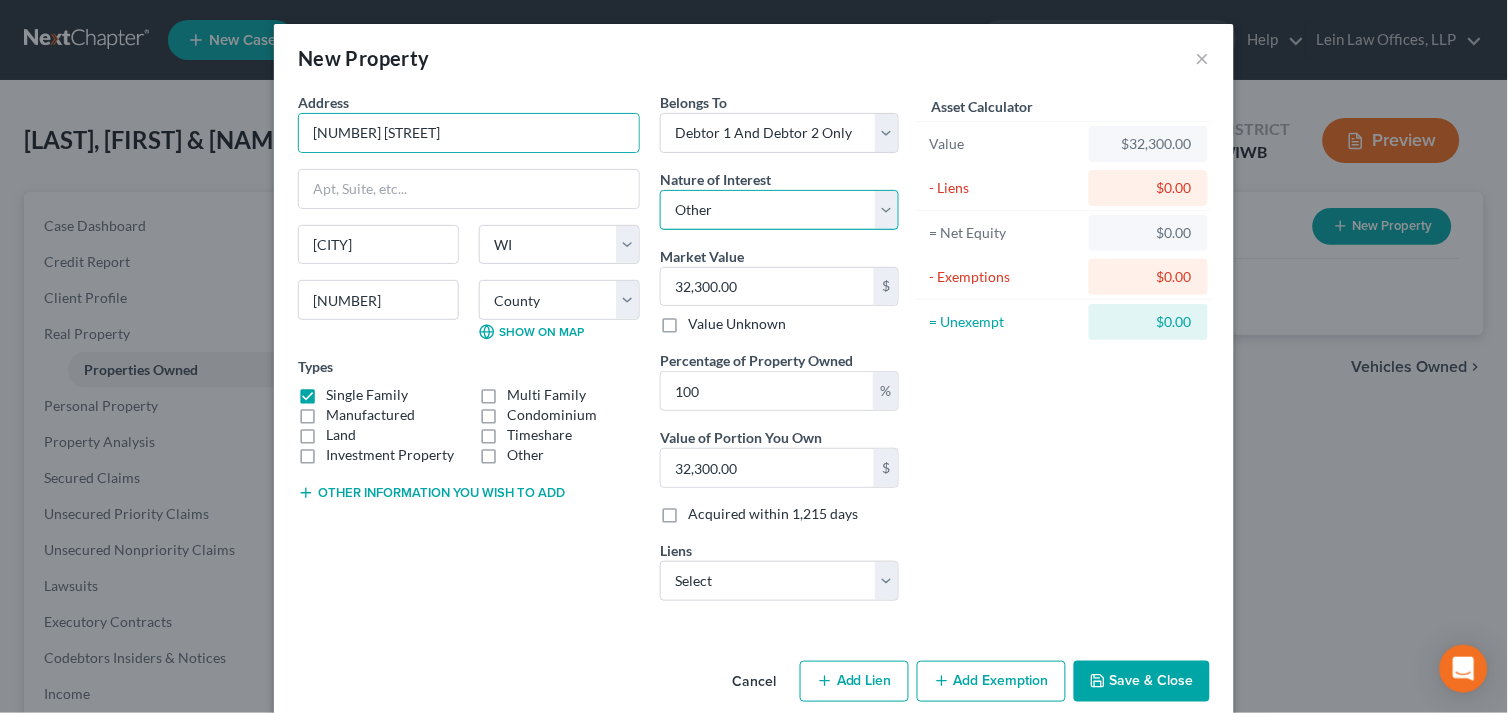 click on "Select Fee Simple Joint Tenant Life Estate Equitable Interest Future Interest Tenancy By The Entireties Tenants In Common Other" at bounding box center (779, 210) 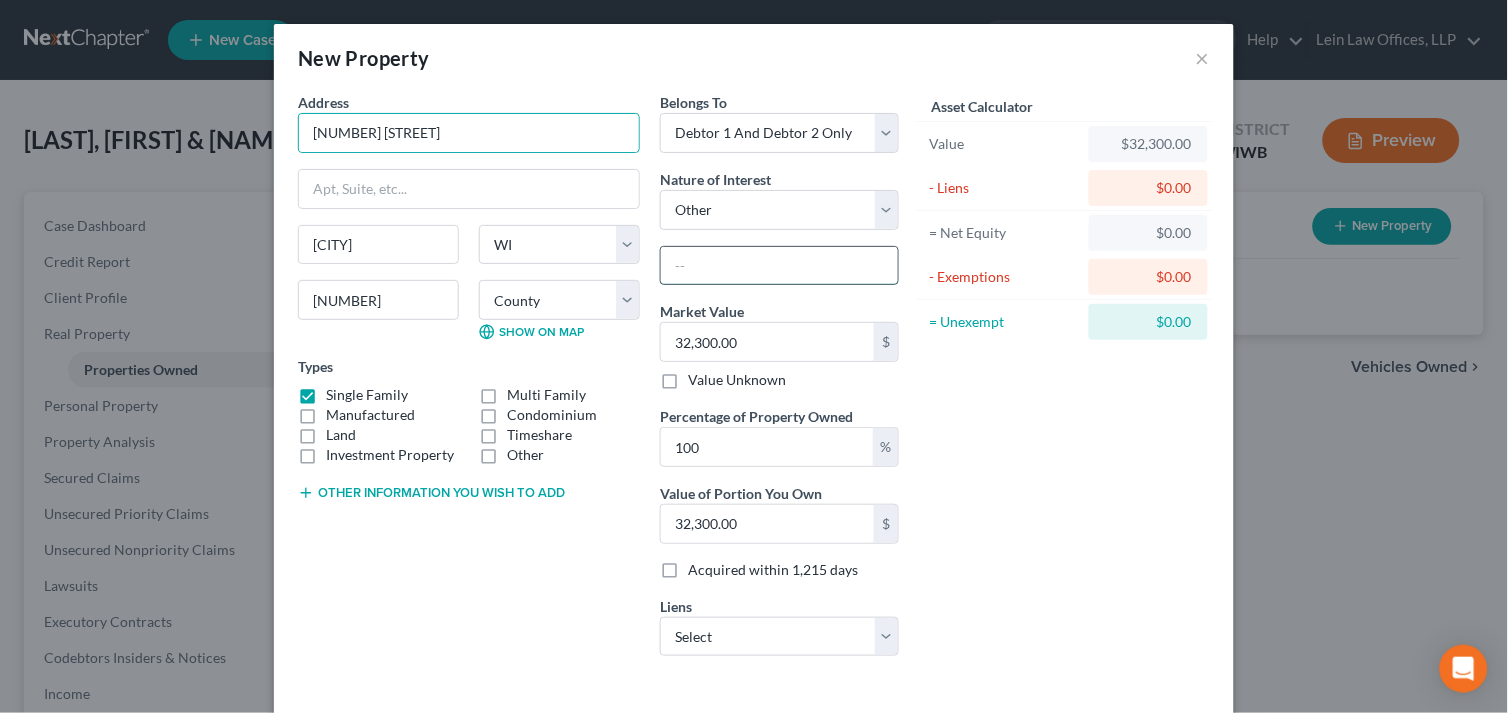 click at bounding box center (779, 266) 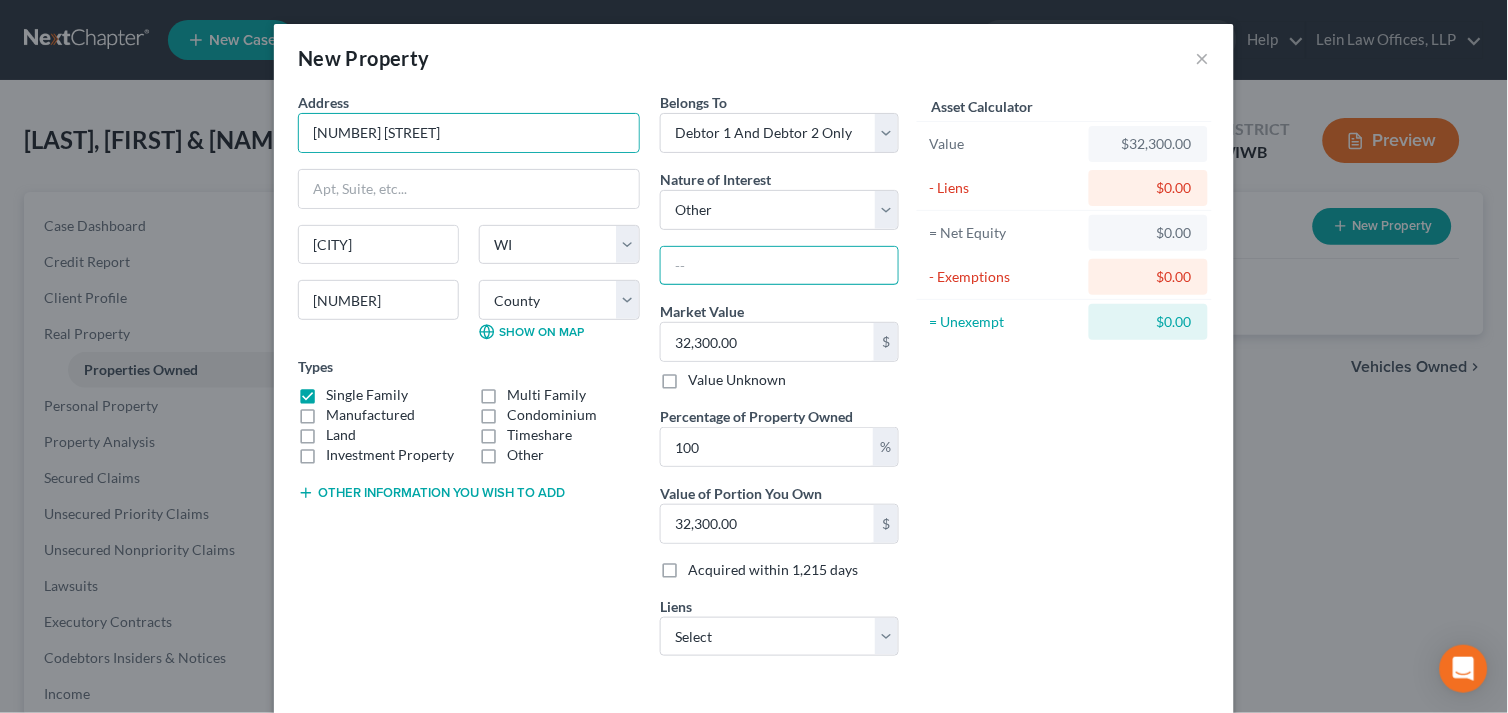 type on "Reverse Mortgage" 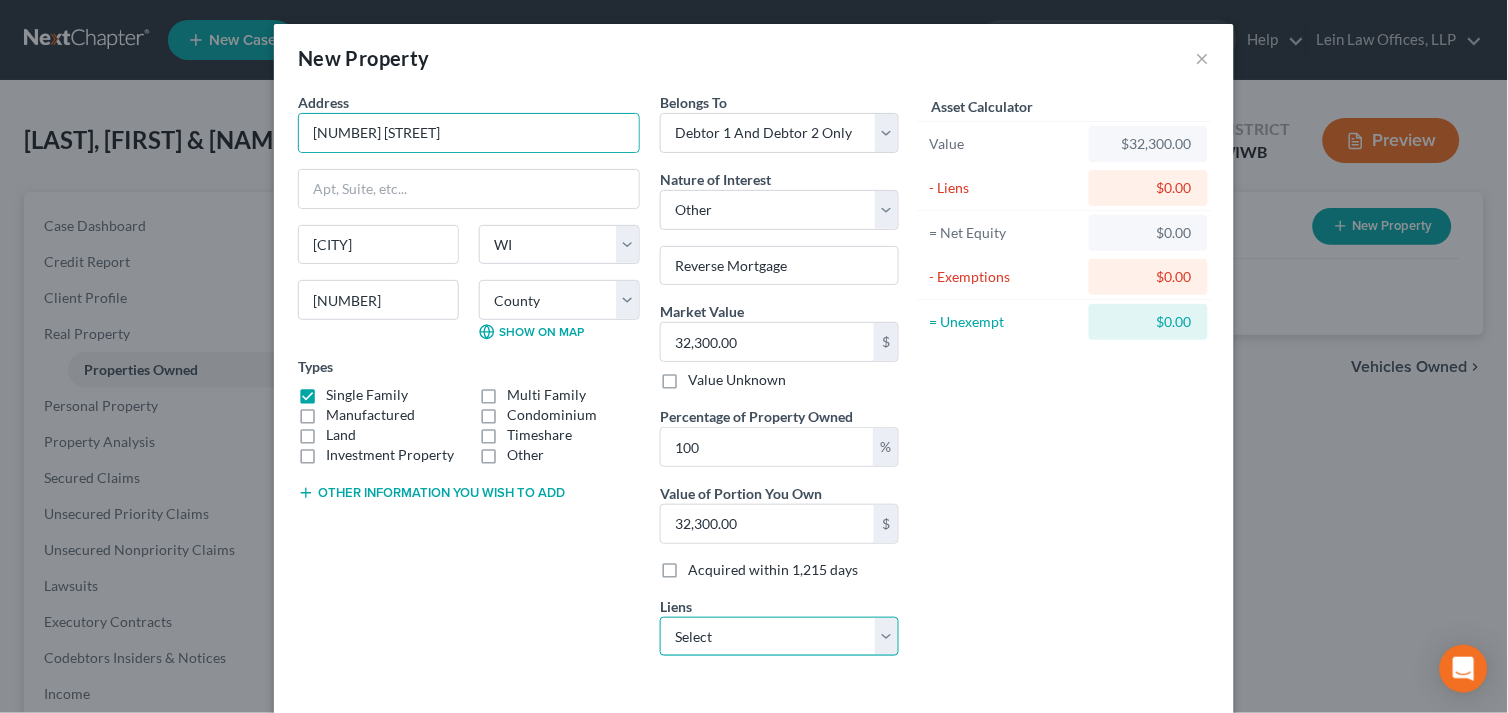 click on "[BRAND] - [AMOUNT] [BRAND] - [AMOUNT] [BRAND] - [AMOUNT] [BRAND] - [AMOUNT] [BRAND] - [AMOUNT] [BRAND] - [AMOUNT] [BRAND] - [AMOUNT] [BRAND] - [AMOUNT] [BRAND] - [AMOUNT] [BRAND] - [AMOUNT] [BRAND] - [AMOUNT] [BRAND] - [AMOUNT] [BRAND] - [AMOUNT] [BRAND] - [AMOUNT] [BRAND] - [AMOUNT]" at bounding box center [779, 637] 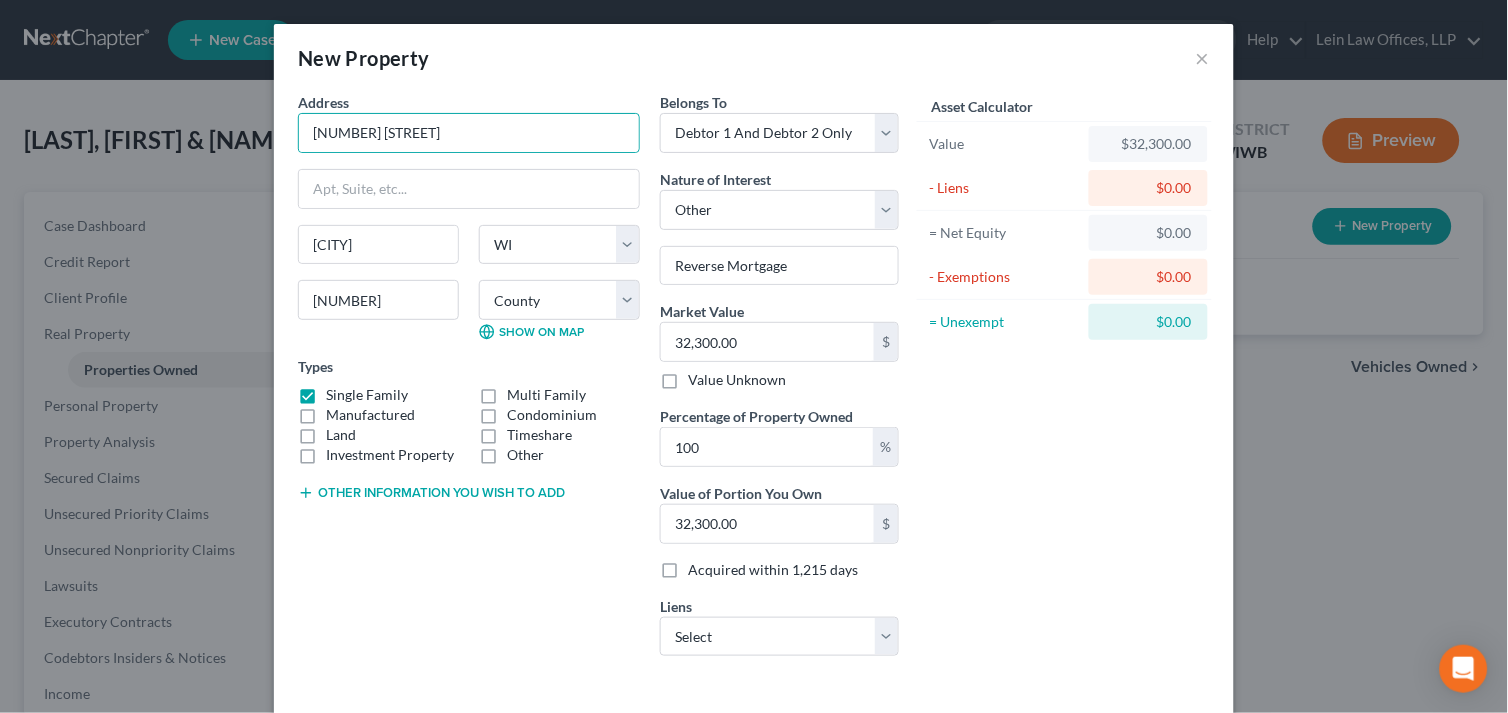 click on "Asset Calculator Value [AMOUNT] - Liens [AMOUNT] = Net Equity [AMOUNT] - Exemptions [AMOUNT] = Unexempt [AMOUNT]" at bounding box center (1064, 382) 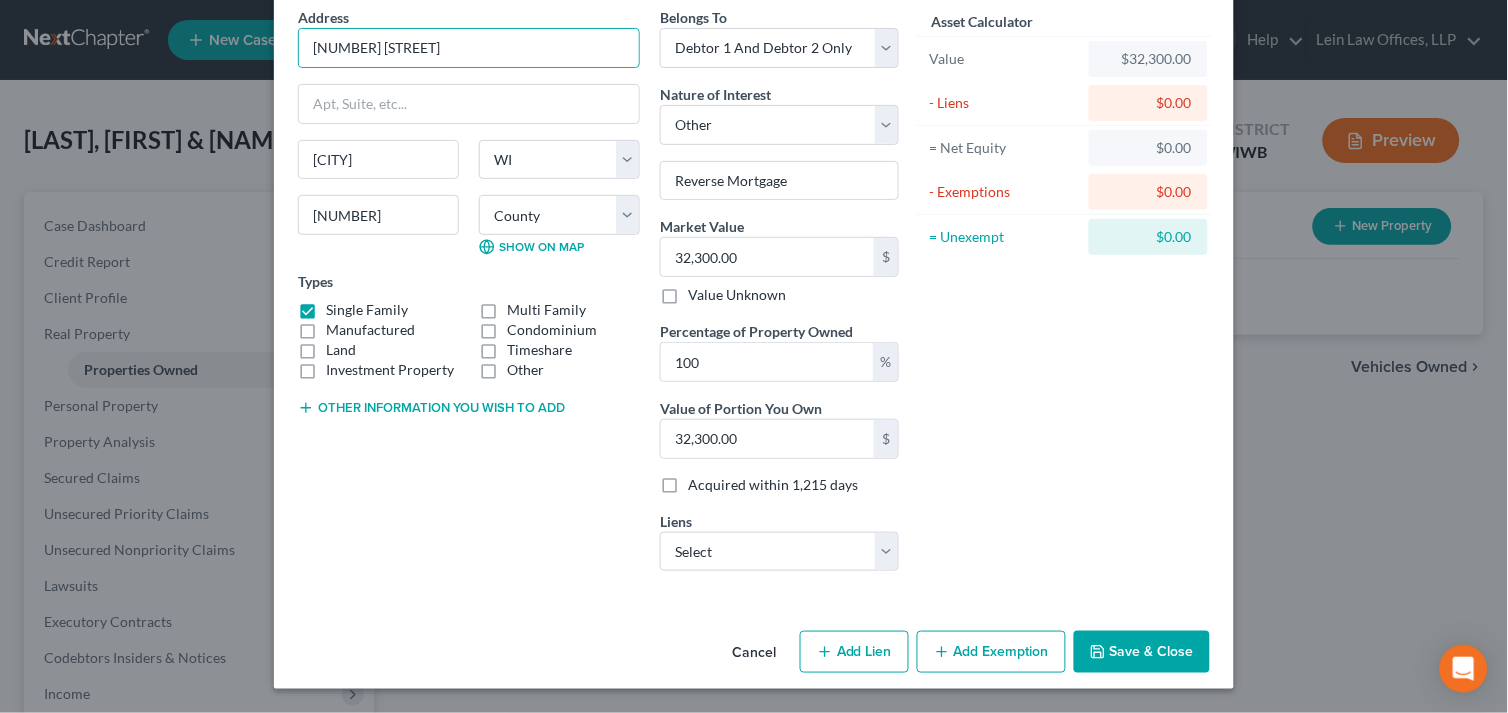 click on "Add Lien" at bounding box center (854, 652) 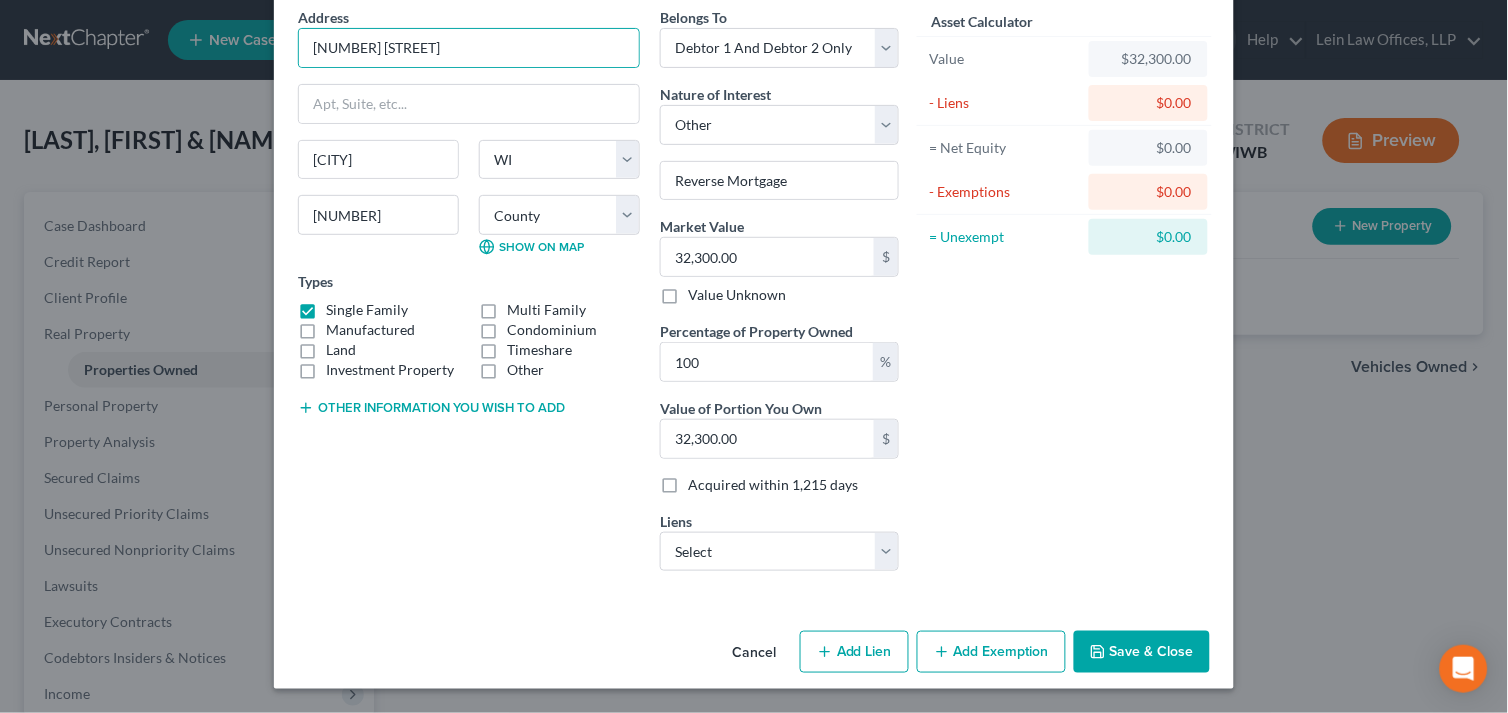 select on "2" 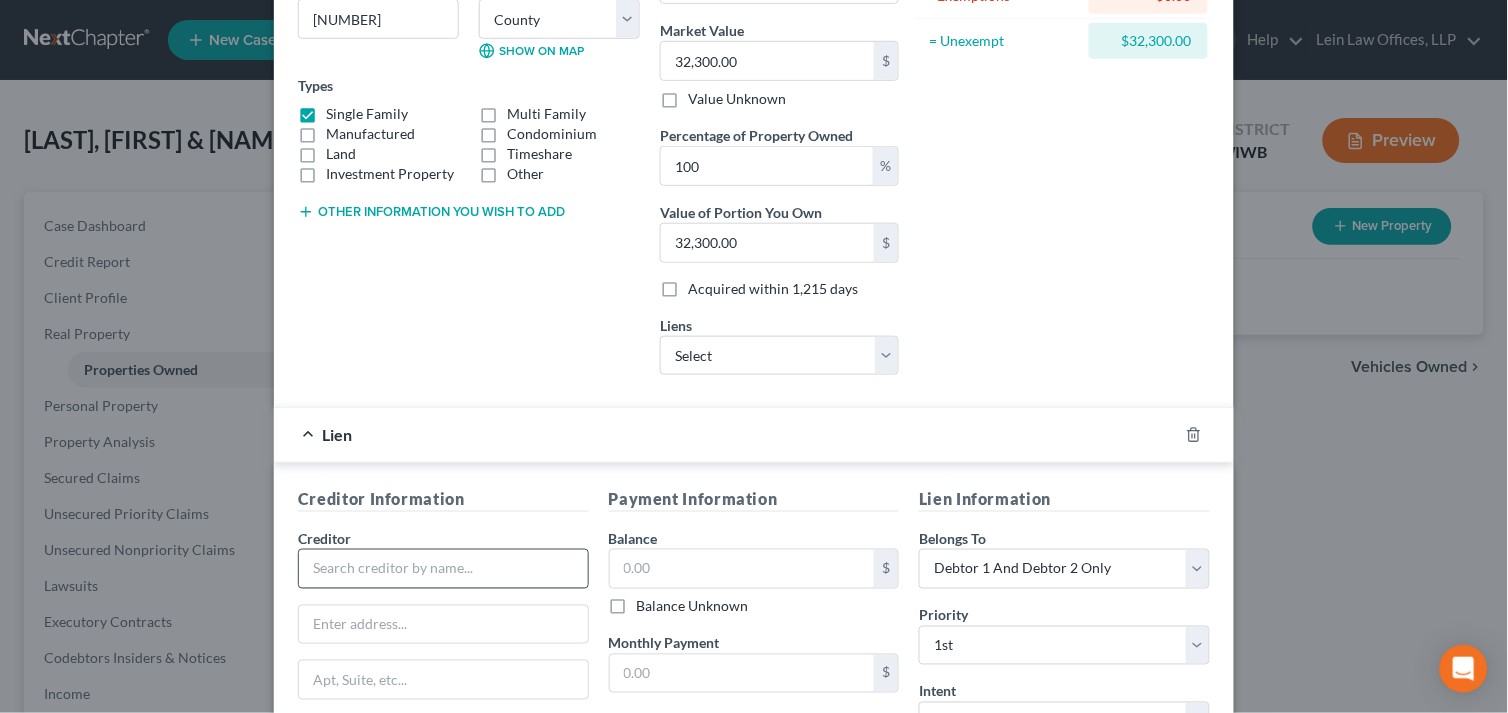 scroll, scrollTop: 308, scrollLeft: 0, axis: vertical 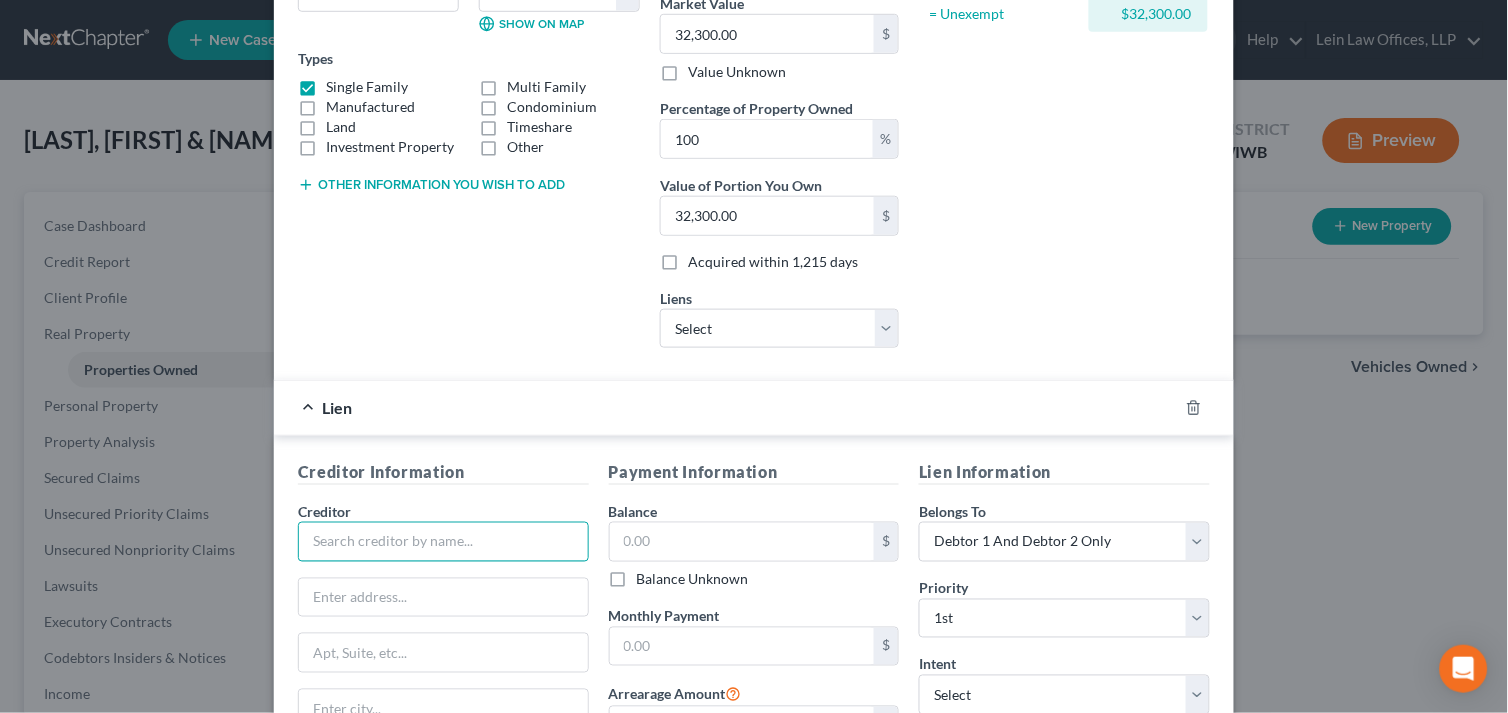 click at bounding box center [443, 542] 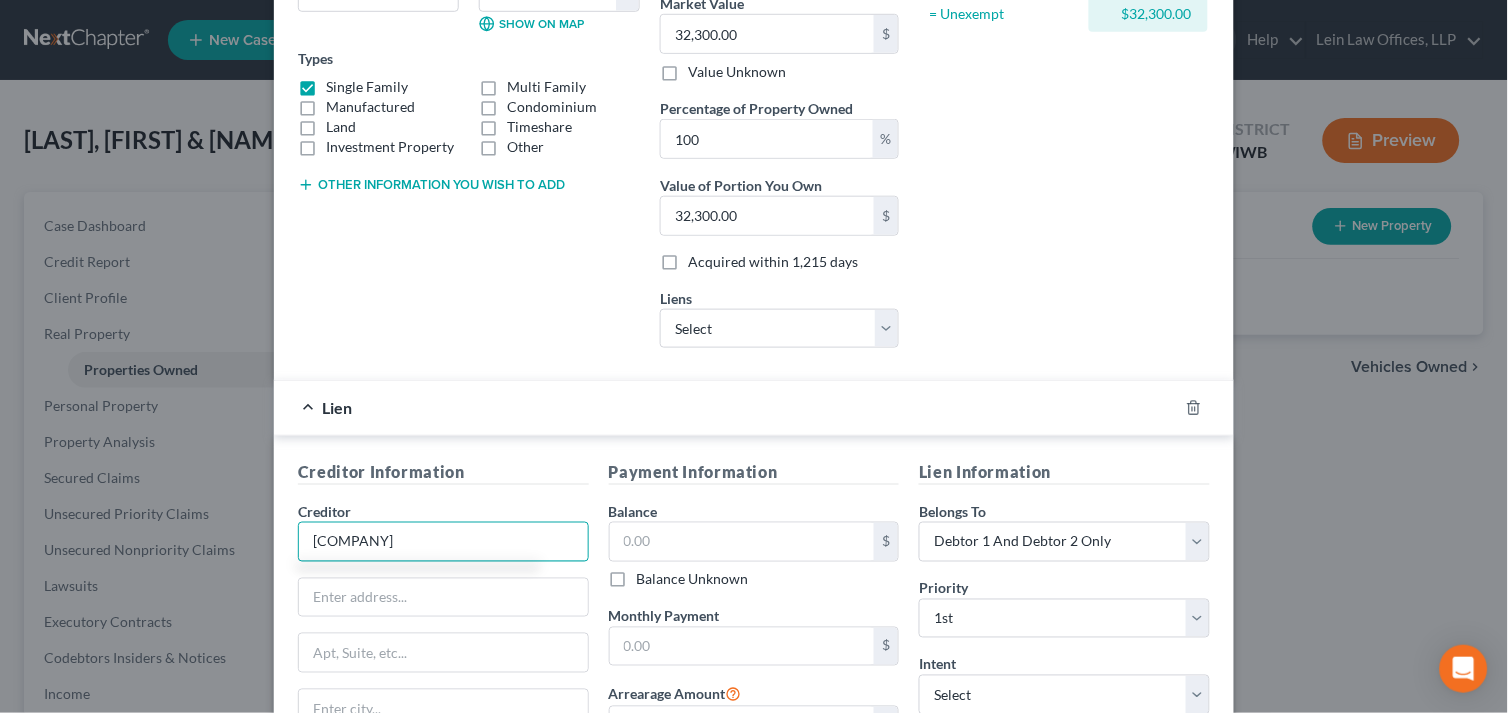 type on "[COMPANY]" 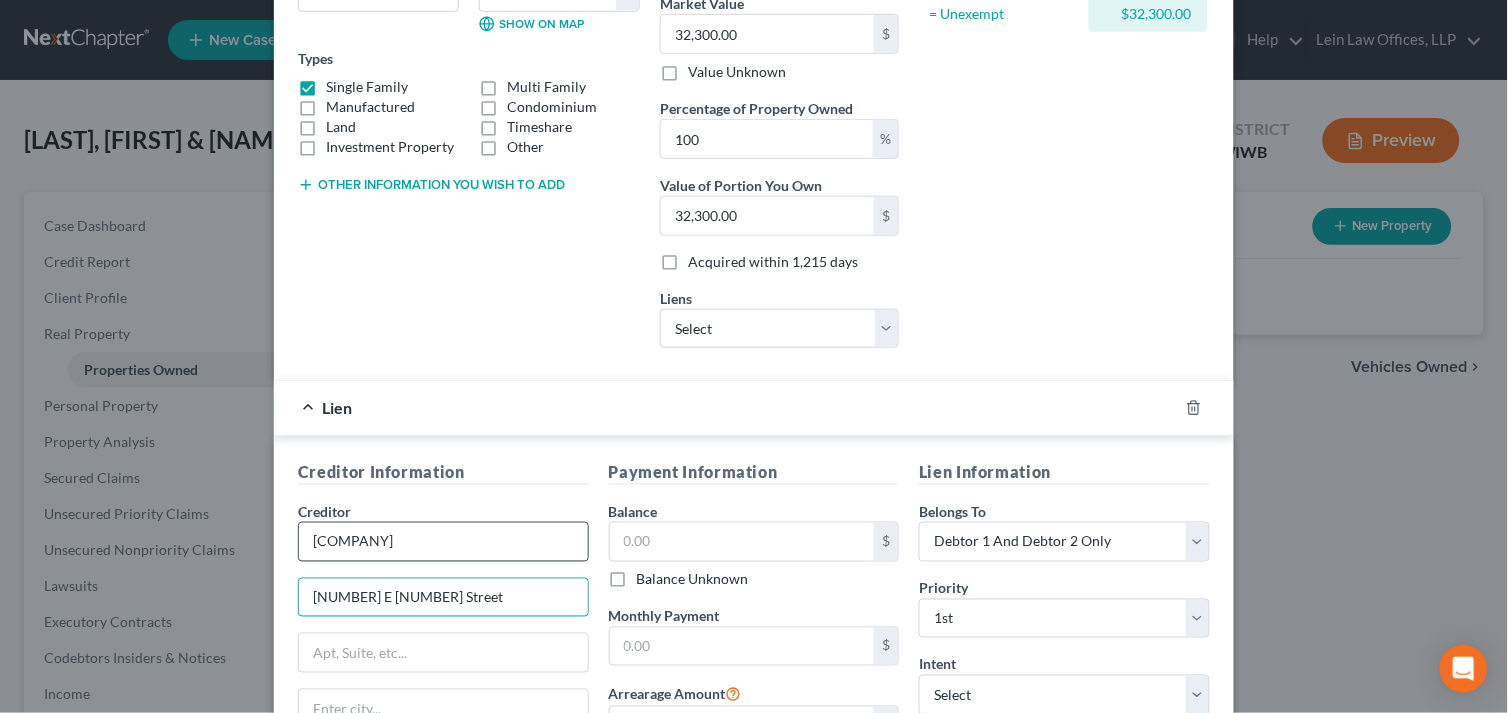 type on "[NUMBER] E [NUMBER] Street" 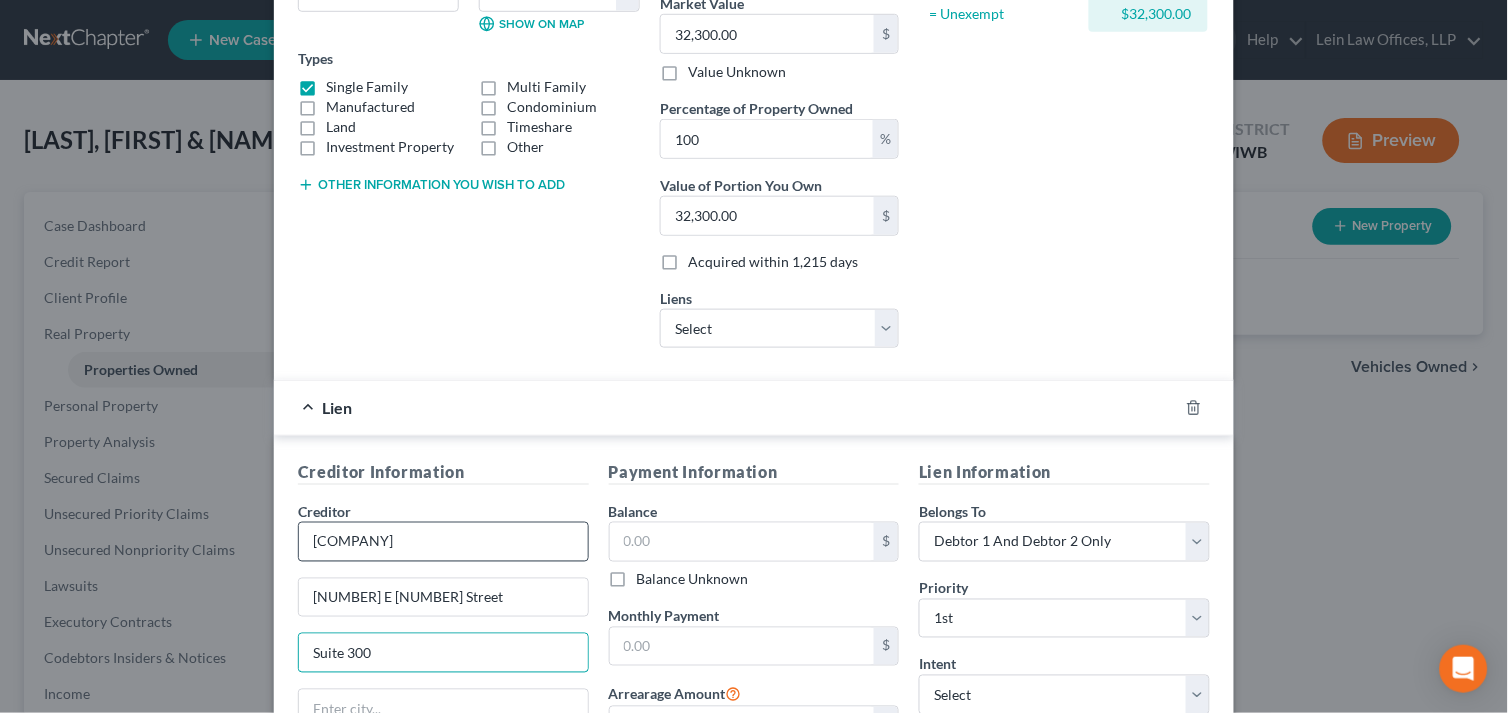 type on "Suite 300" 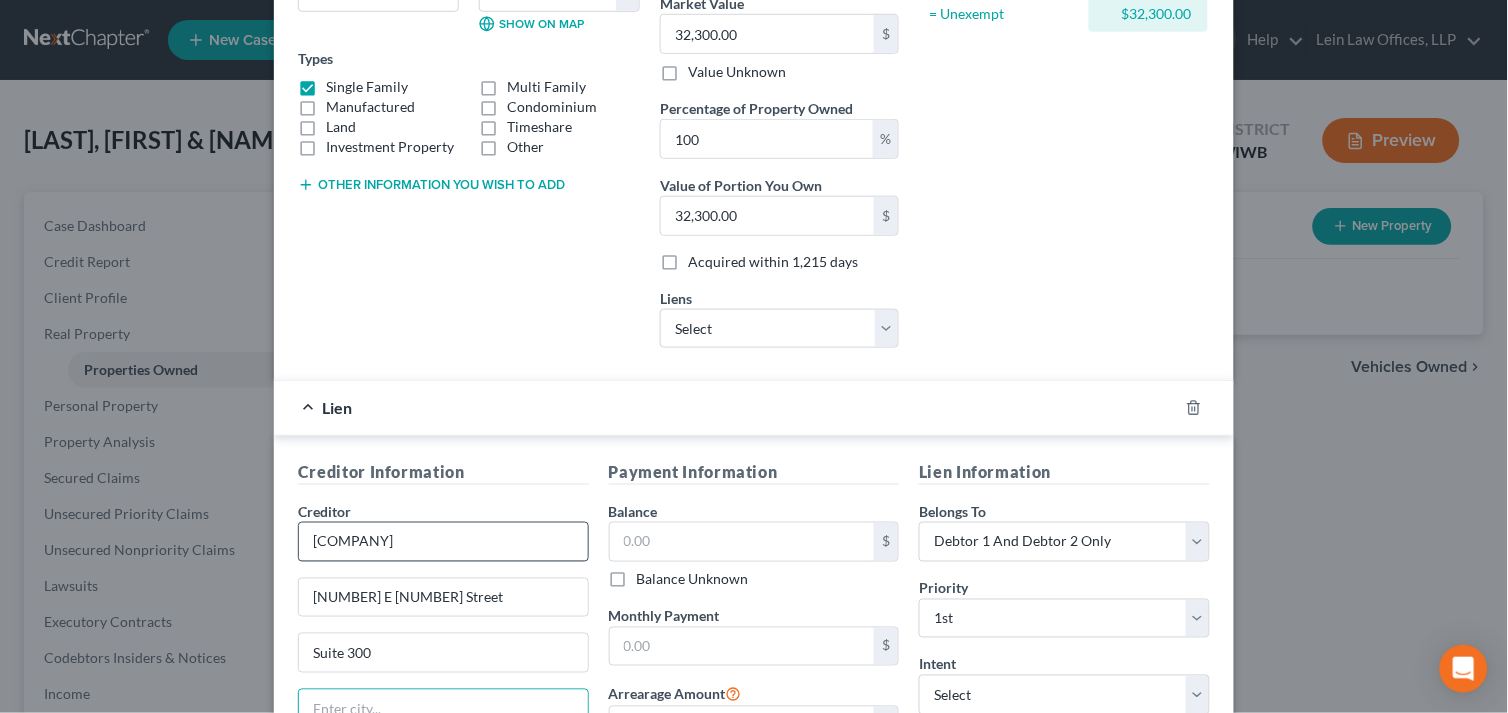 scroll, scrollTop: 324, scrollLeft: 0, axis: vertical 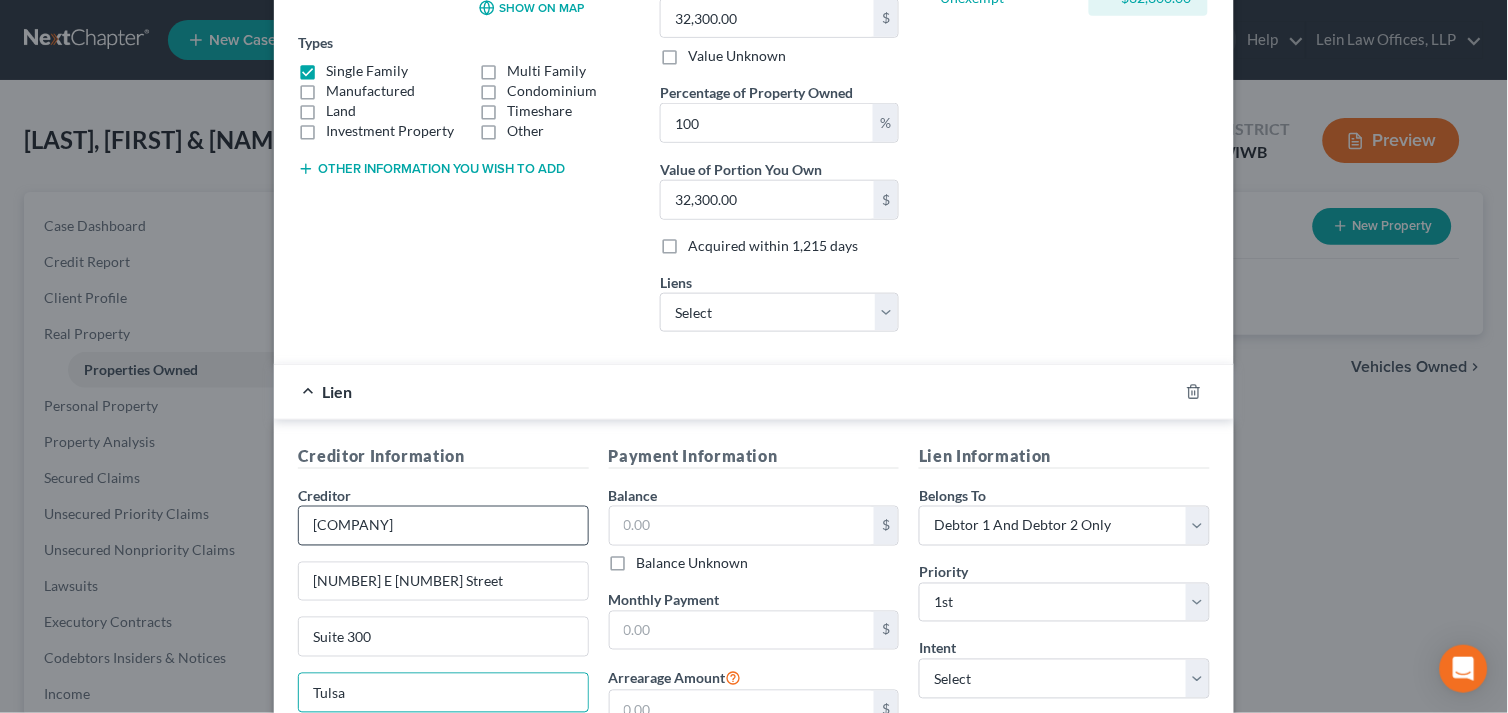 type on "Tulsa" 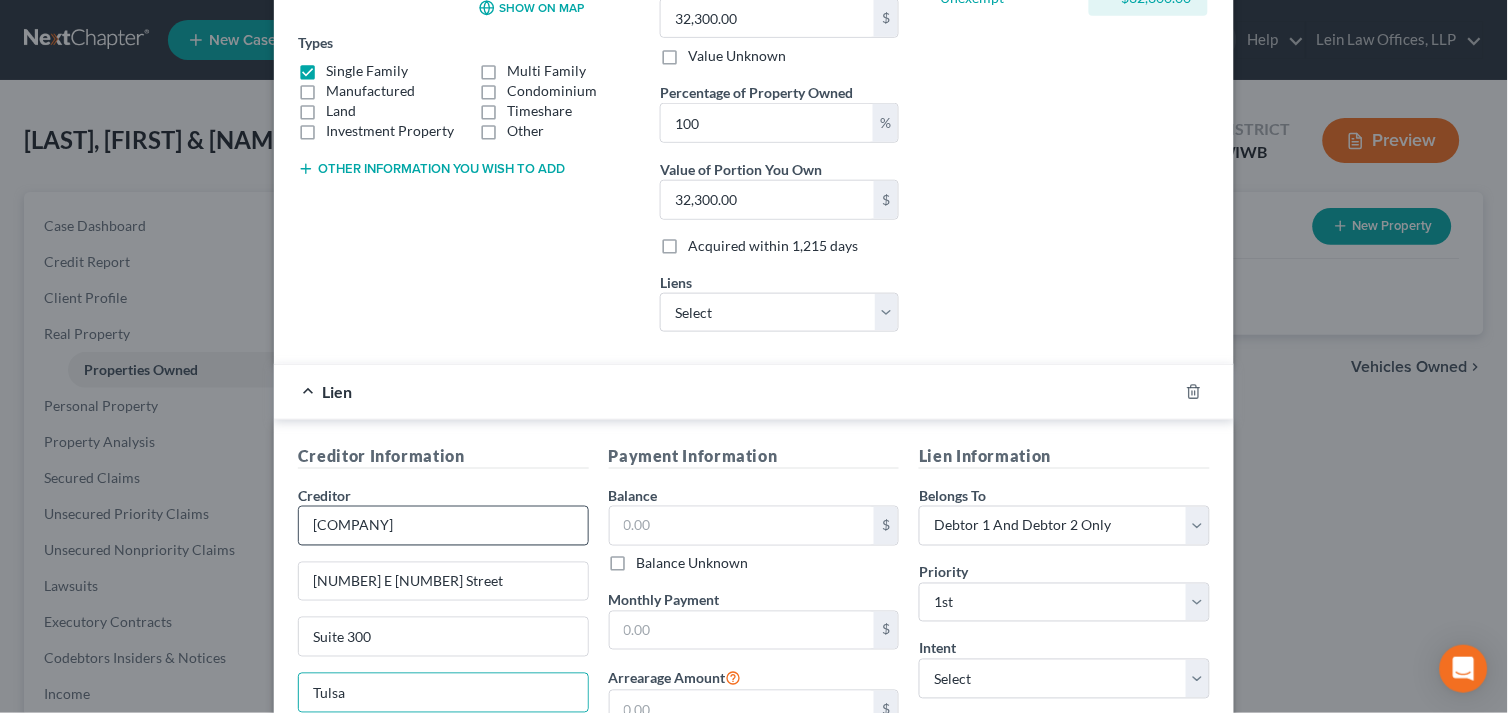 scroll, scrollTop: 560, scrollLeft: 0, axis: vertical 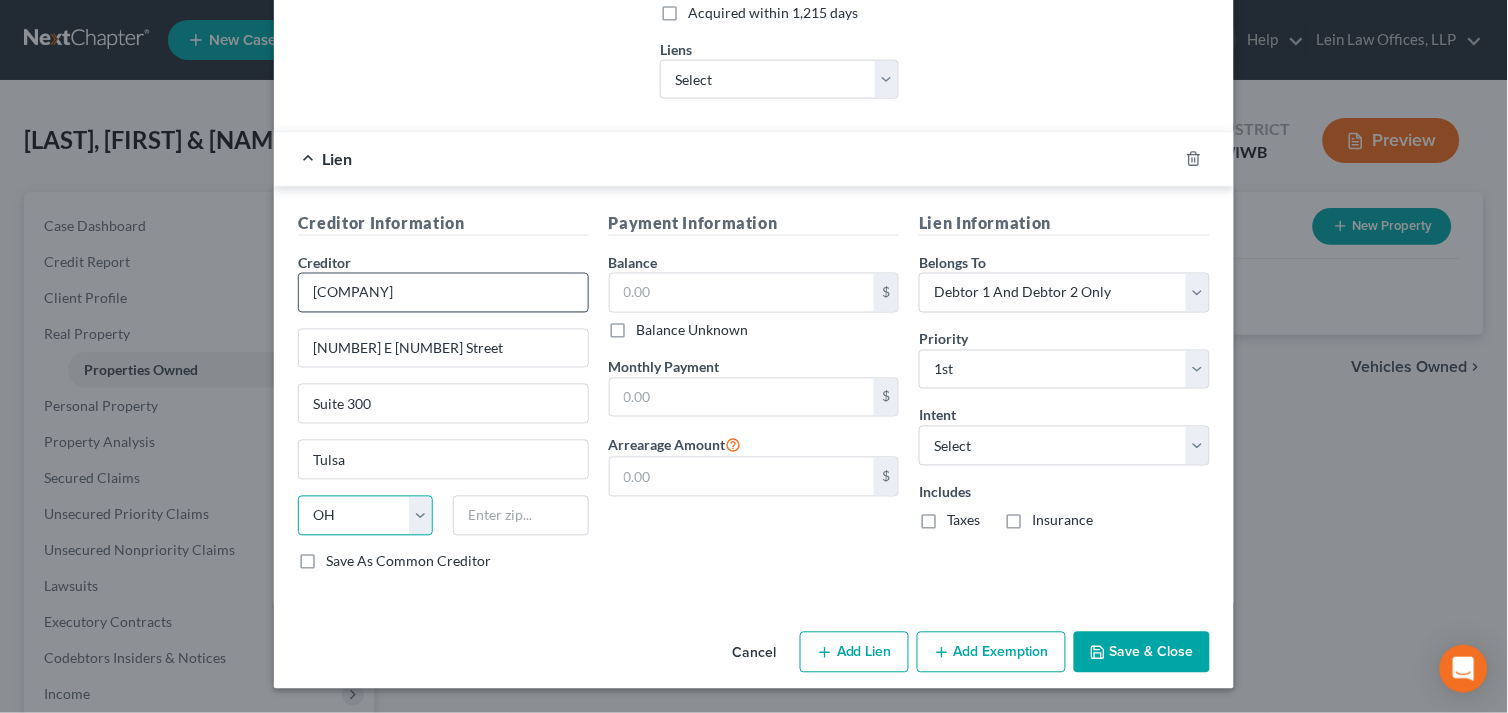 select on "37" 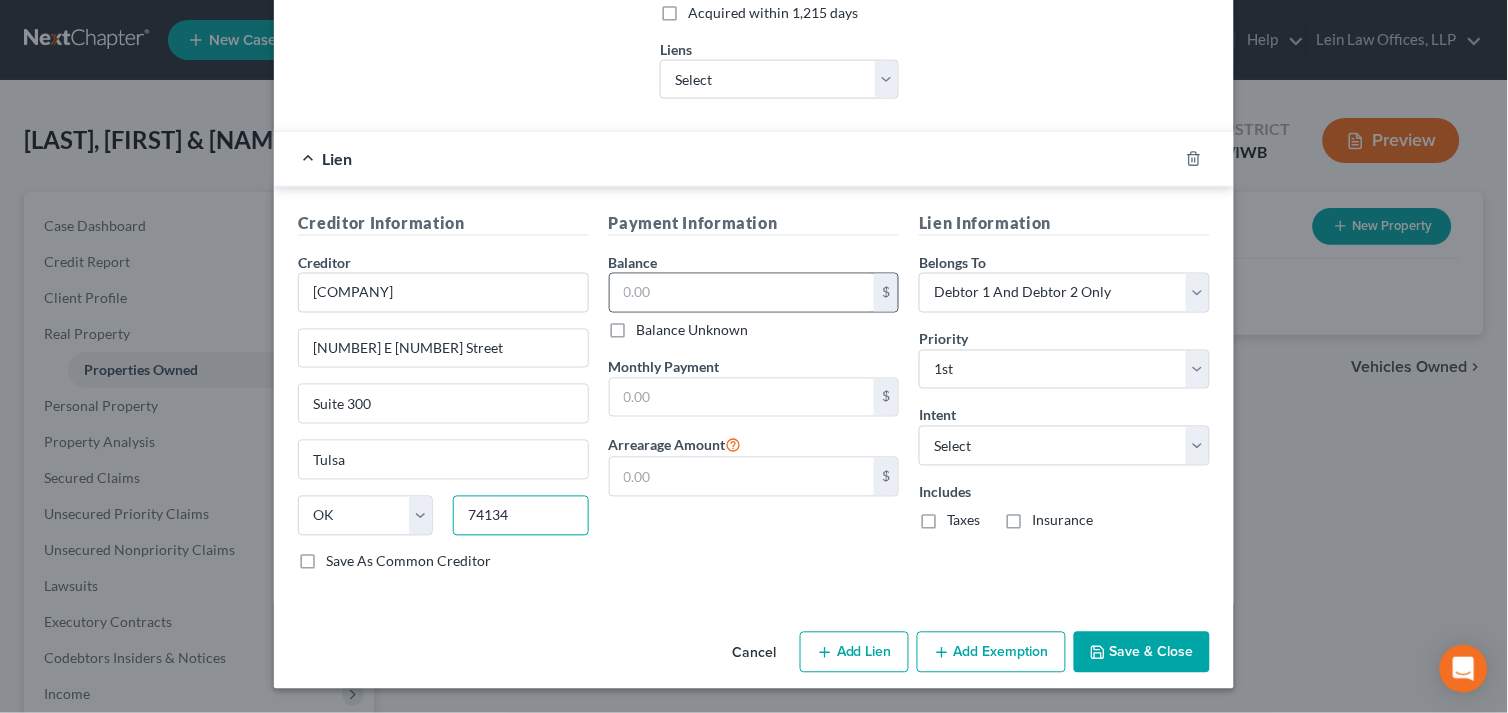 type on "74134" 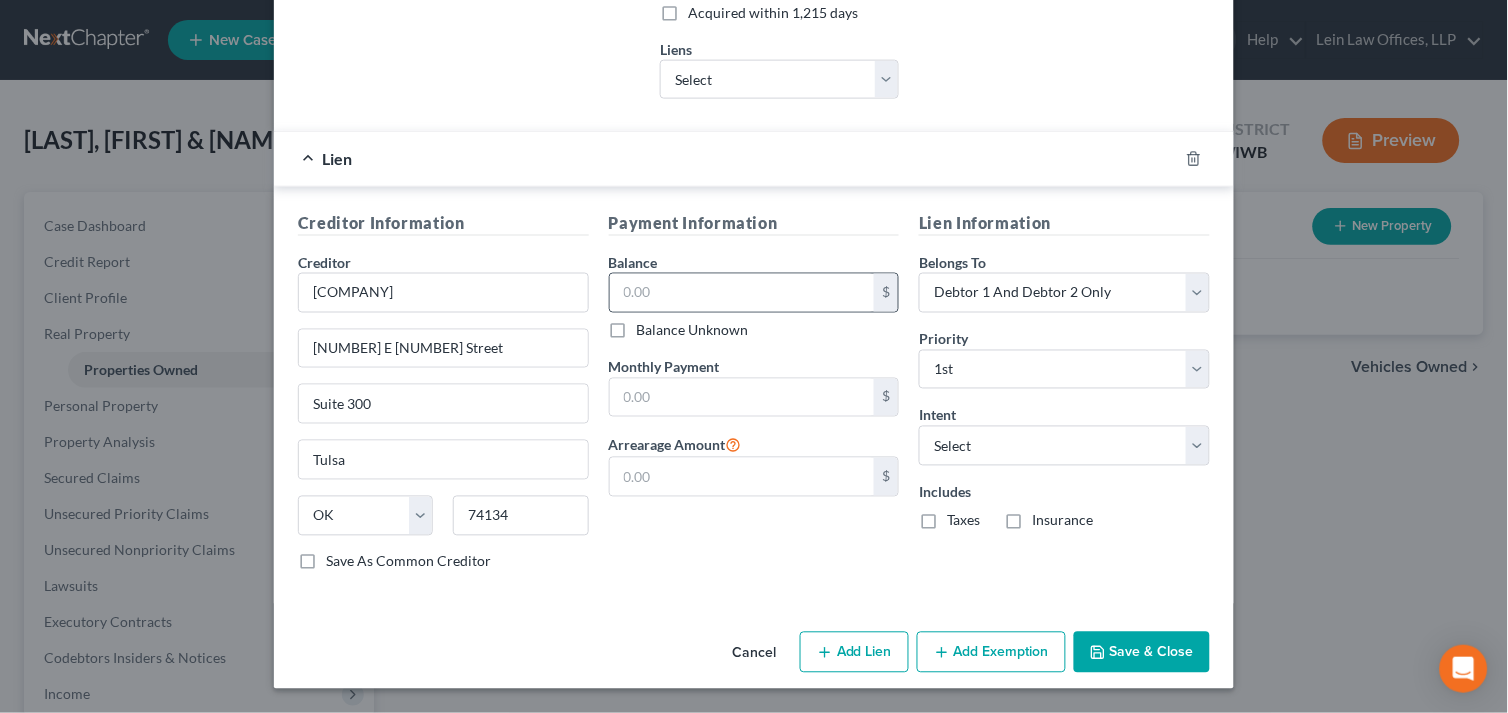 click on "$" at bounding box center [886, 293] 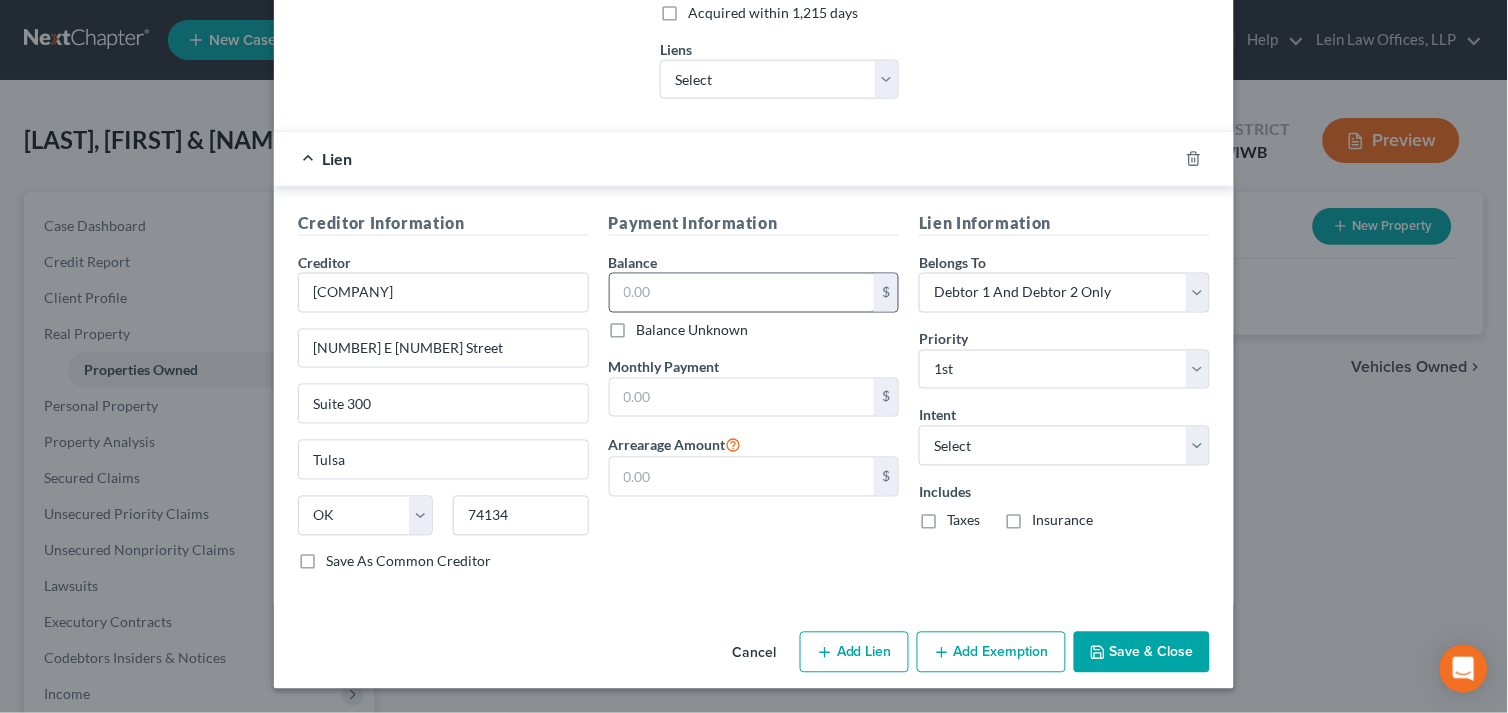 click at bounding box center [742, 293] 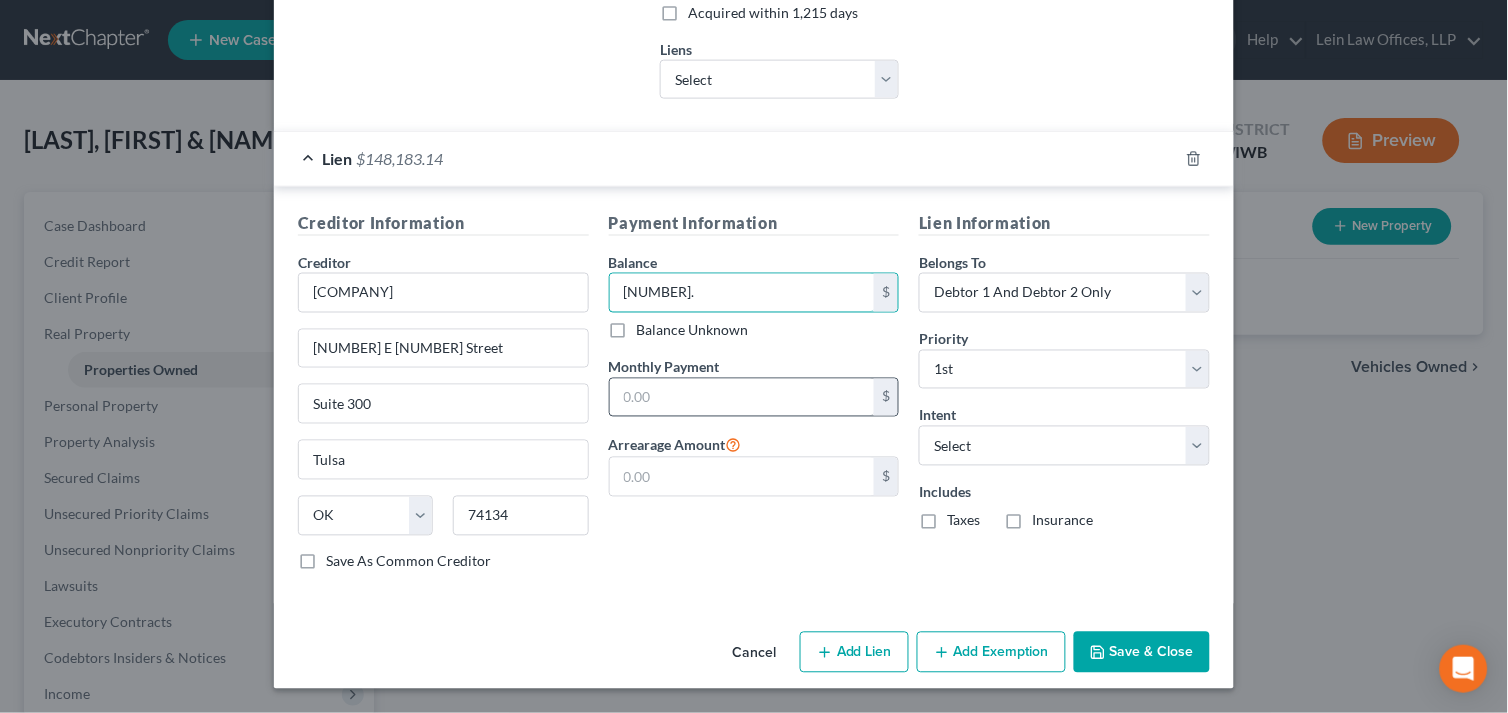 type on "[NUMBER]." 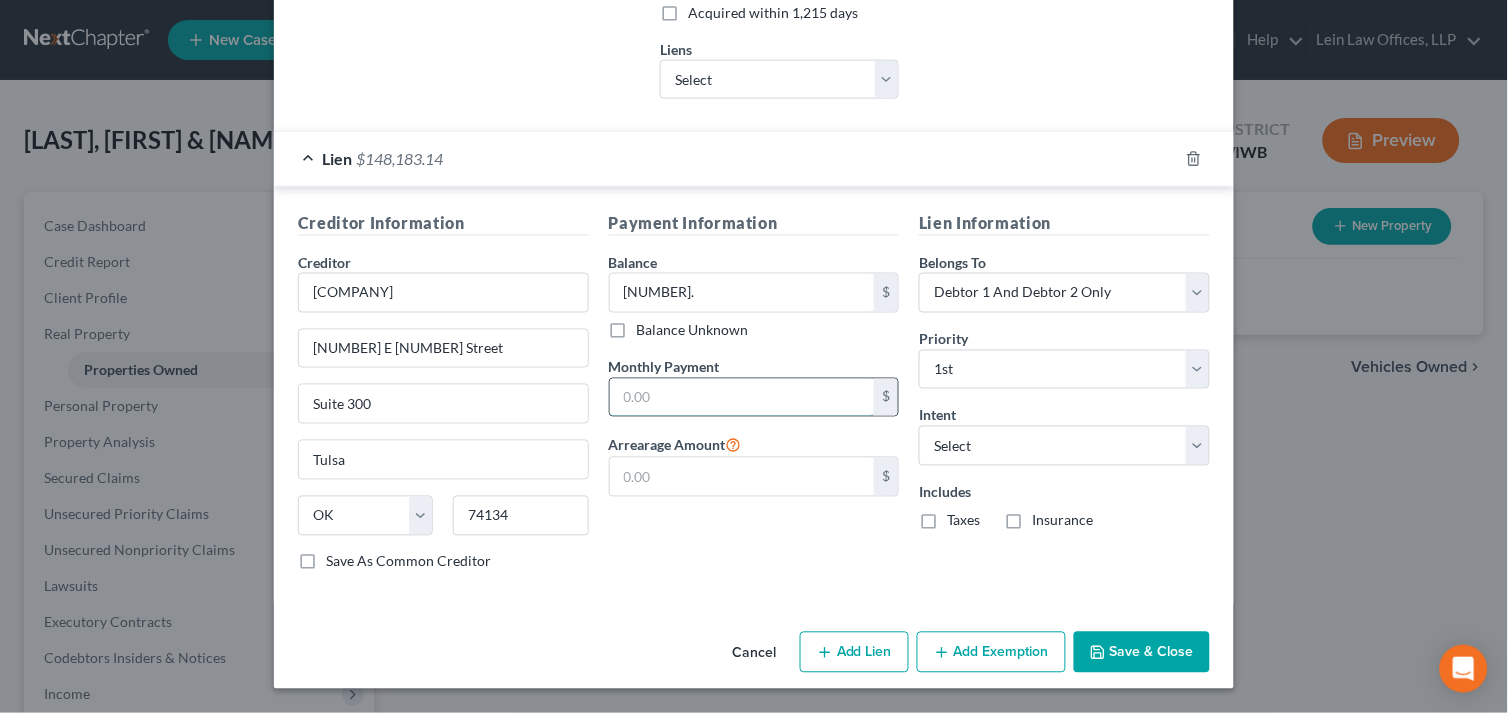 click at bounding box center [742, 398] 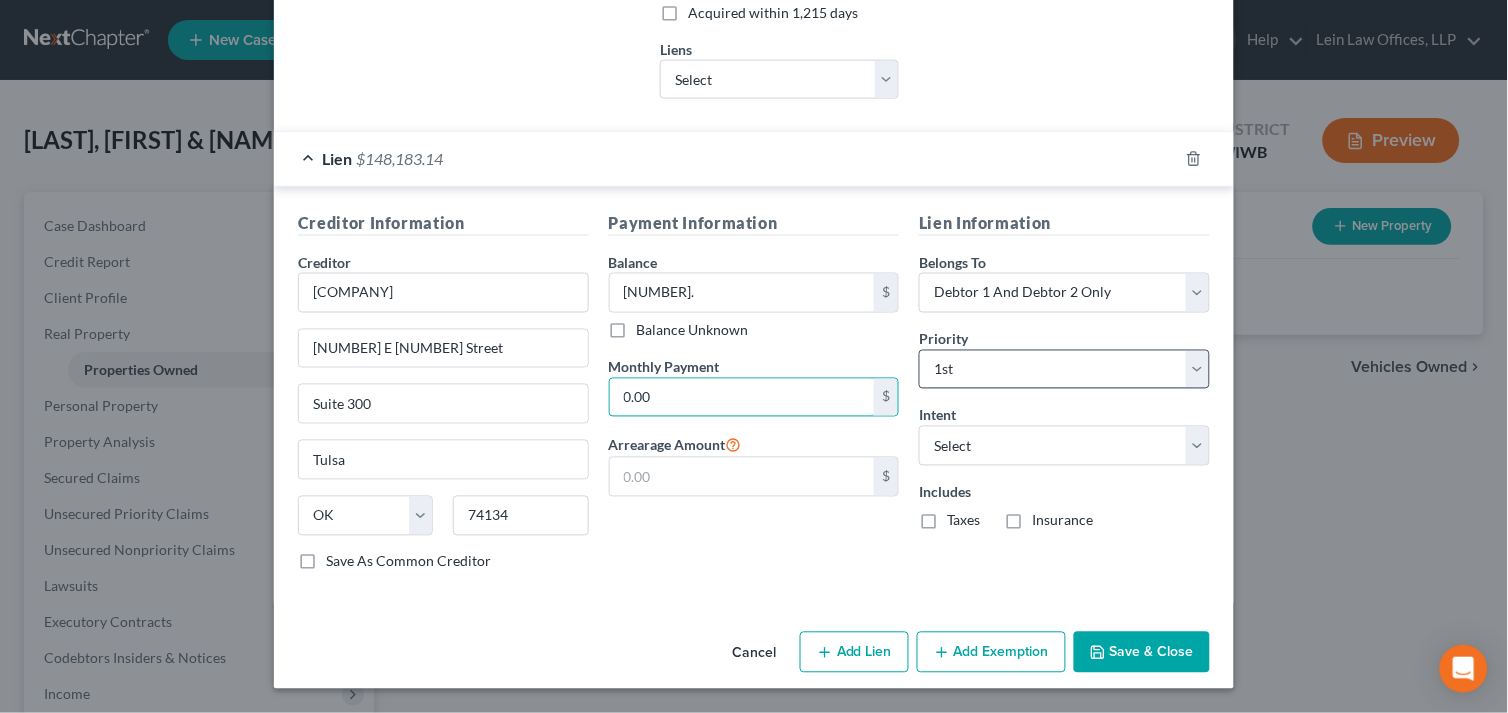 type on "0.00" 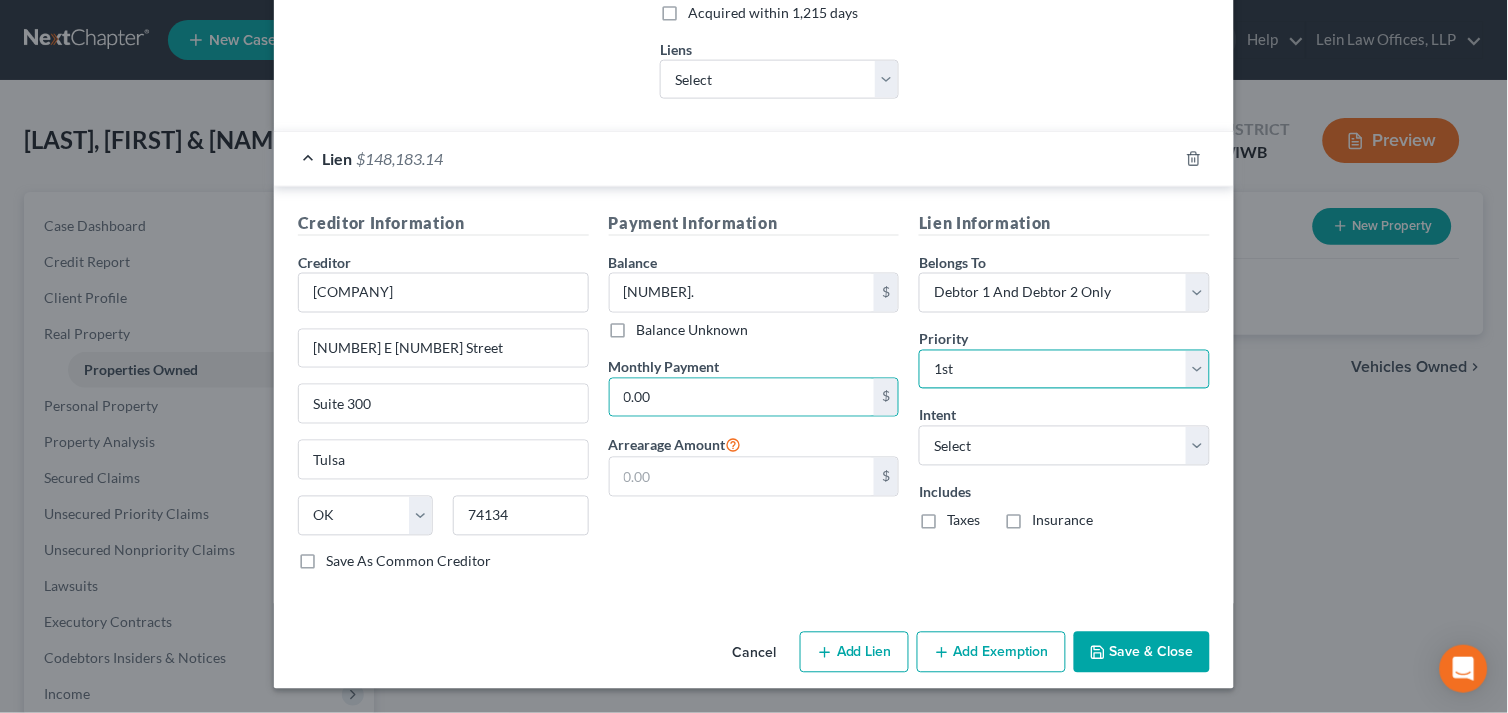 click on "Select 1st 2nd 3rd 4th 5th 6th 7th 8th 9th 10th 11th 12th 13th 14th 15th 16th 17th 18th 19th 20th 21th 22th 23th 24th 25th 26th 27th 28th 29th 30th" at bounding box center (1064, 370) 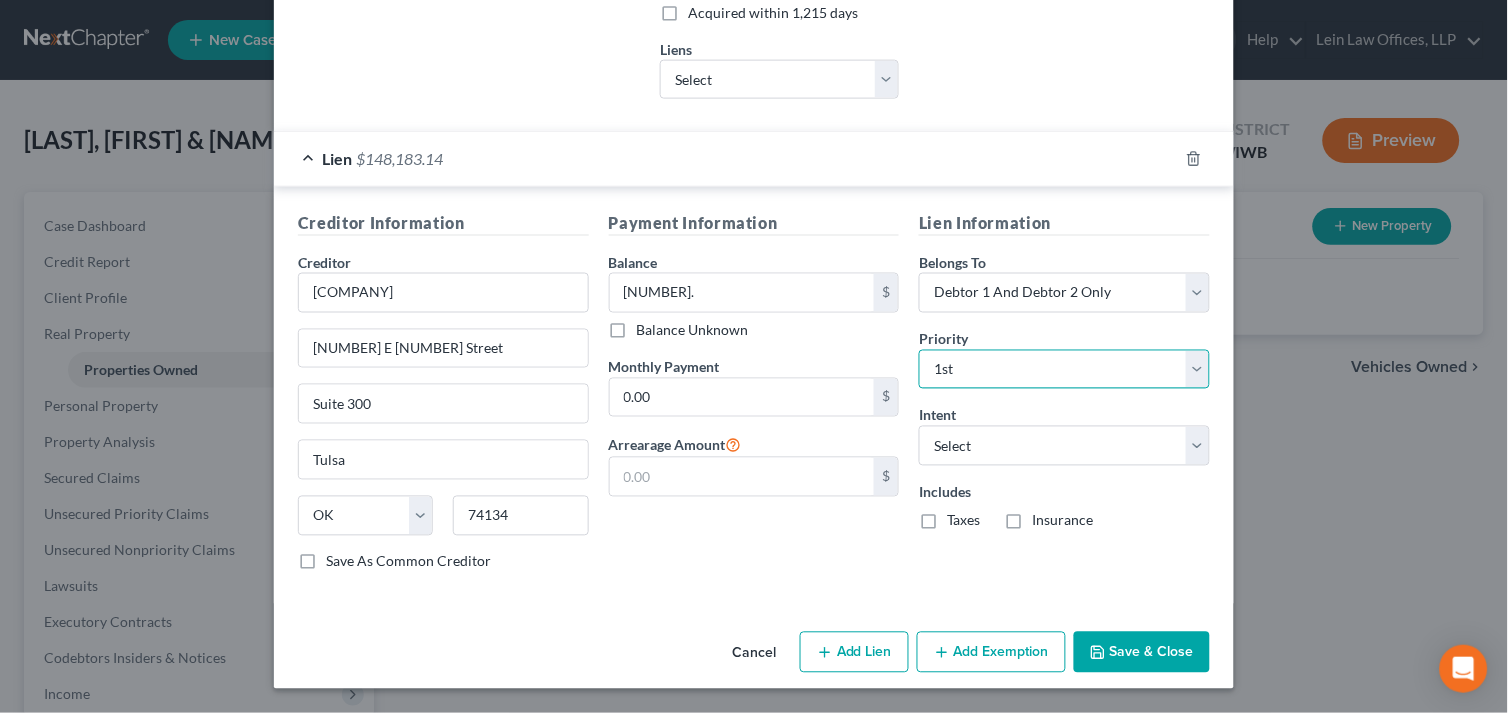 select 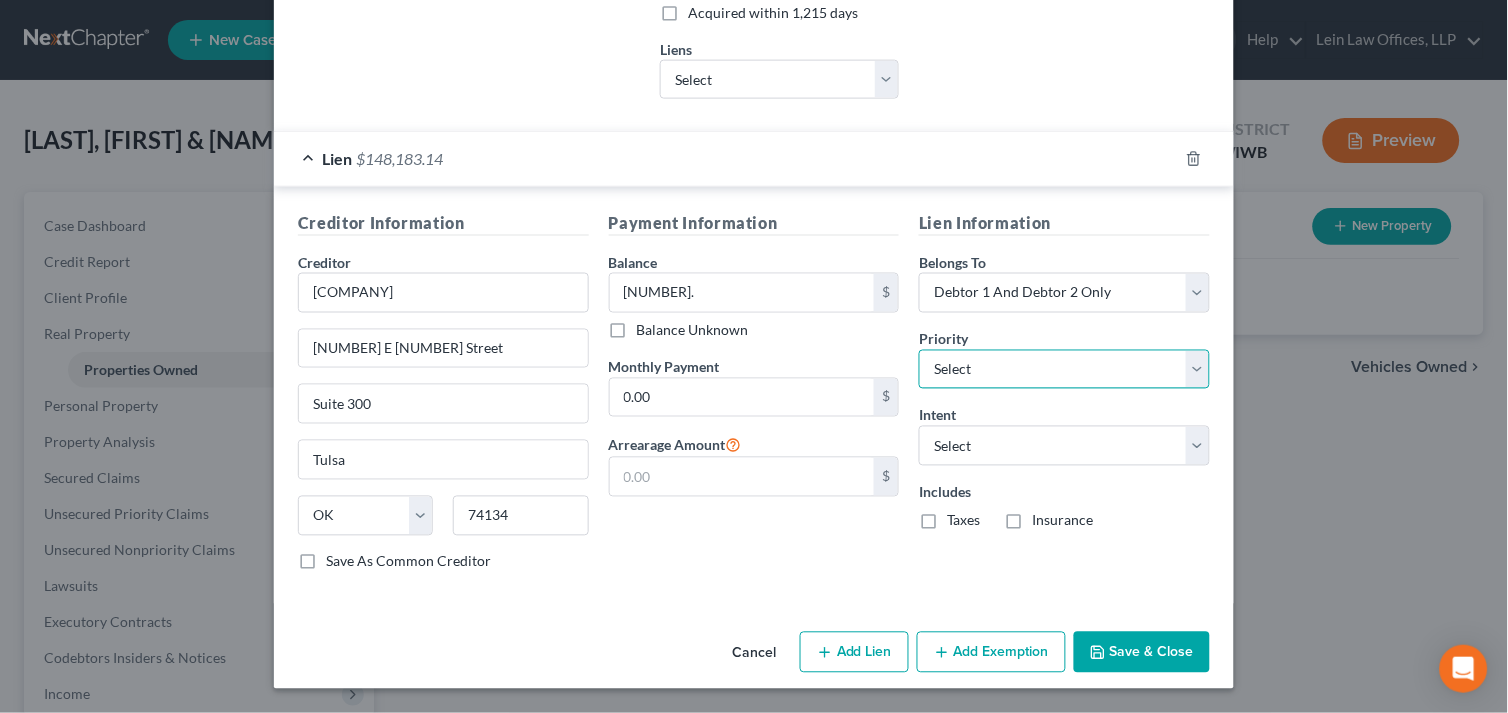 click on "Select 1st 2nd 3rd 4th 5th 6th 7th 8th 9th 10th 11th 12th 13th 14th 15th 16th 17th 18th 19th 20th 21th 22th 23th 24th 25th 26th 27th 28th 29th 30th" at bounding box center [1064, 370] 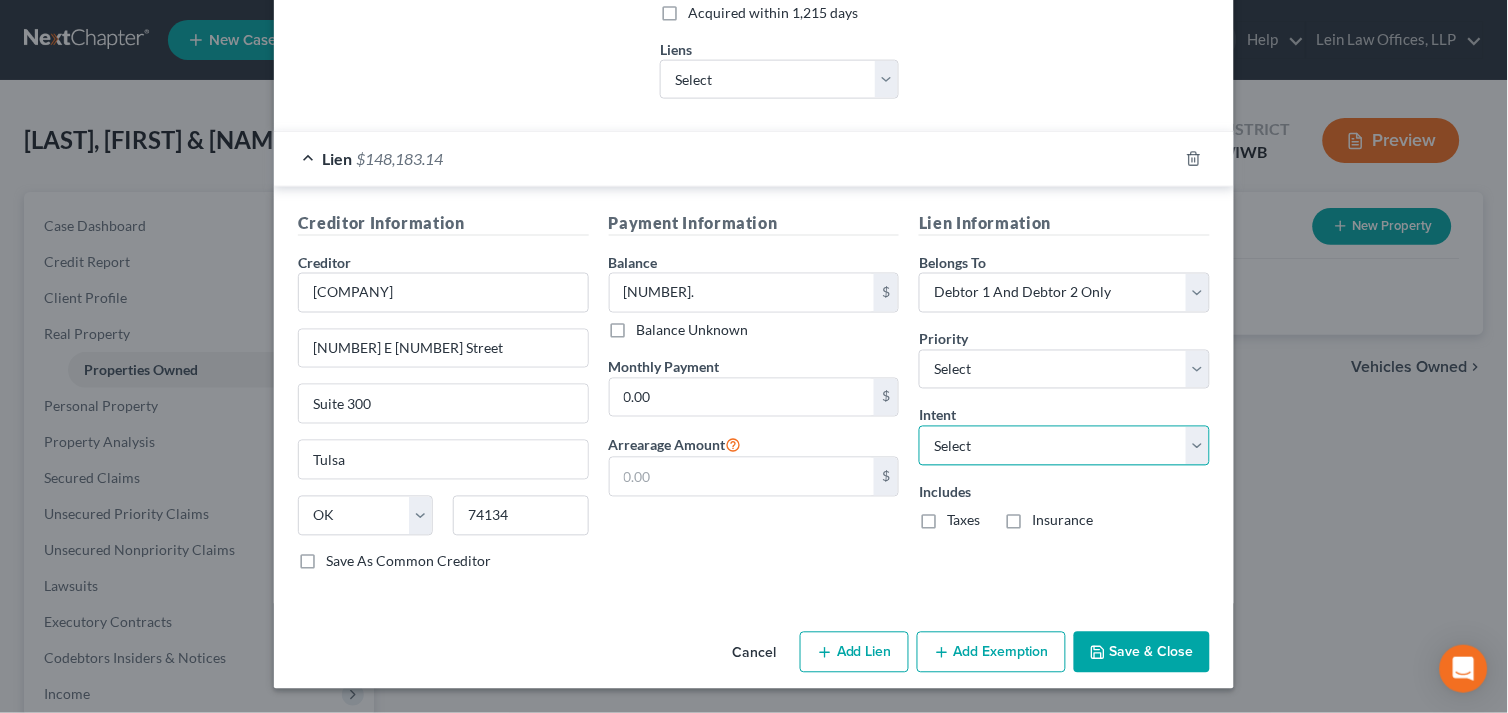 click on "Select Surrender Redeem Reaffirm Avoid Other" at bounding box center [1064, 446] 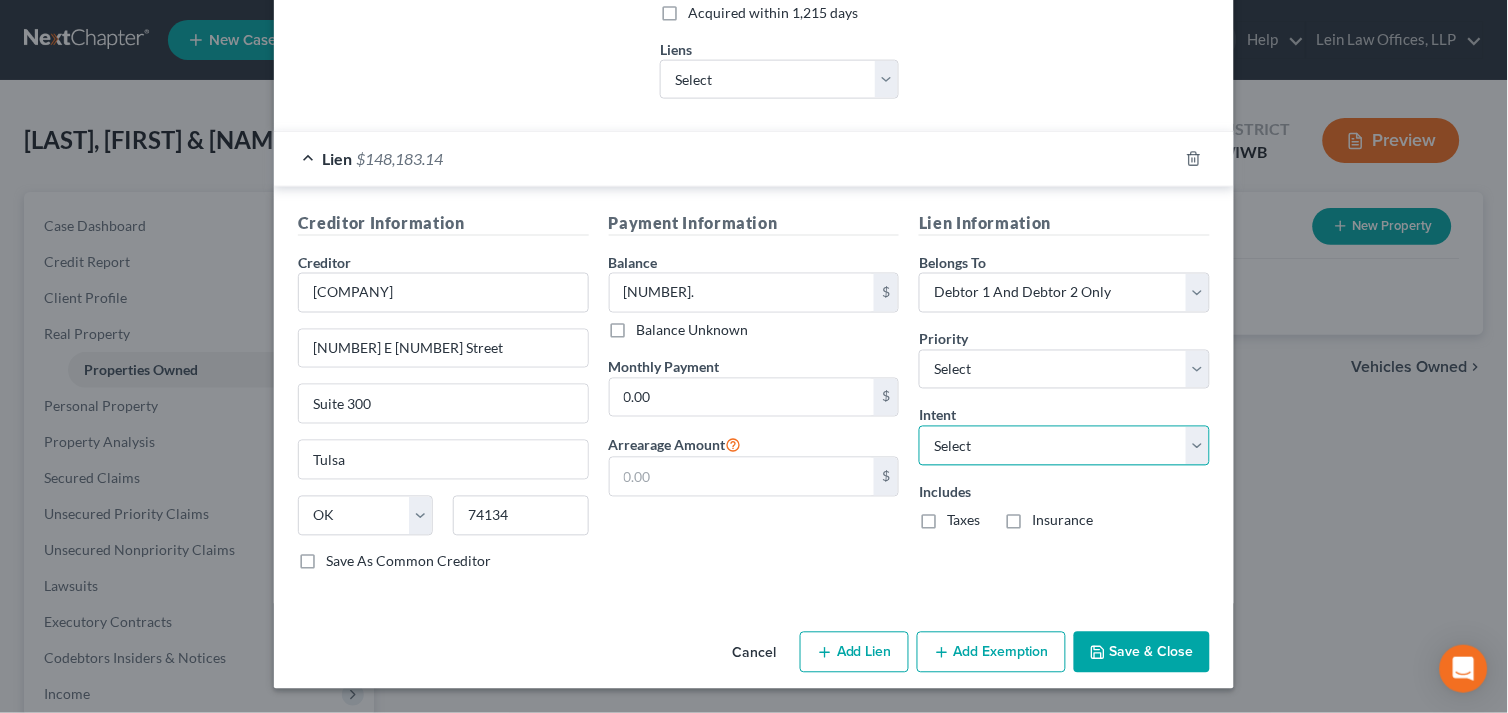 select on "2" 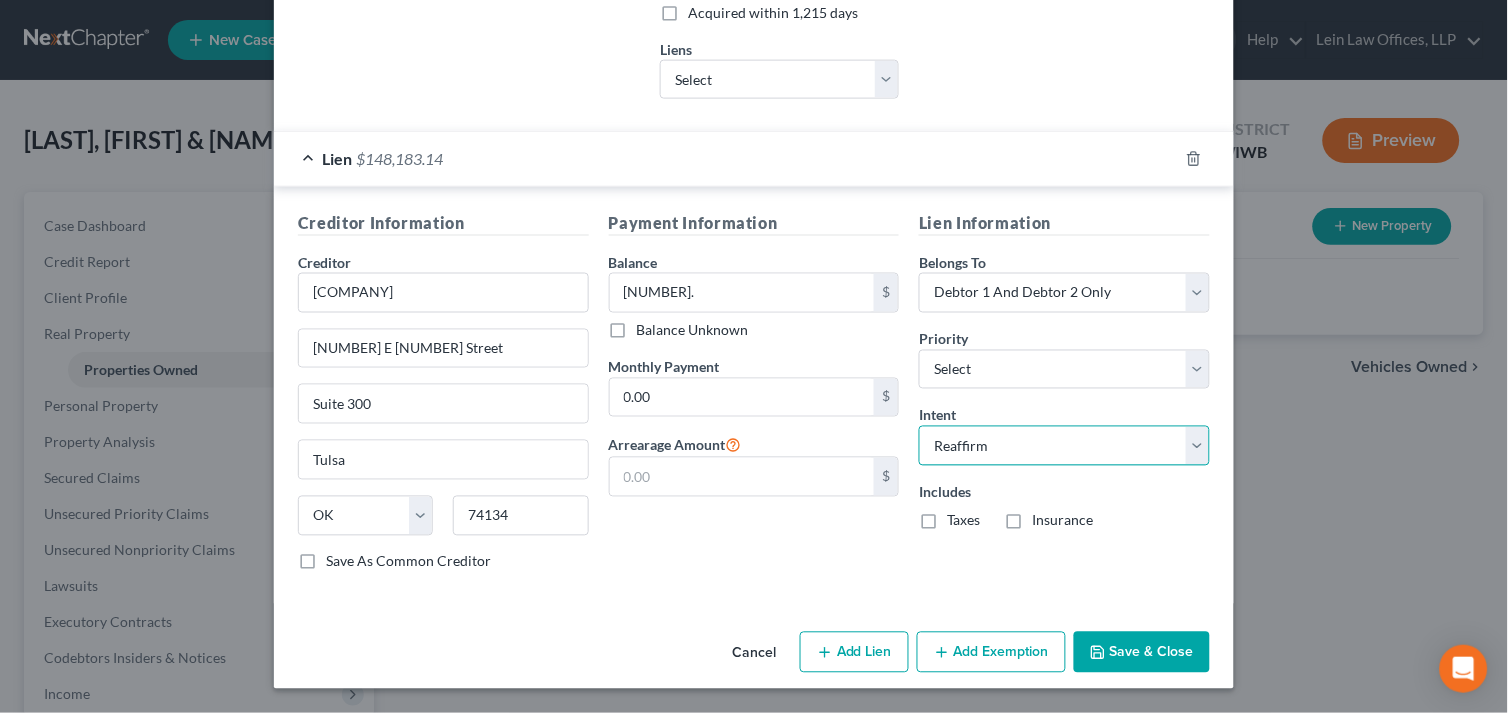 click on "Select Surrender Redeem Reaffirm Avoid Other" at bounding box center (1064, 446) 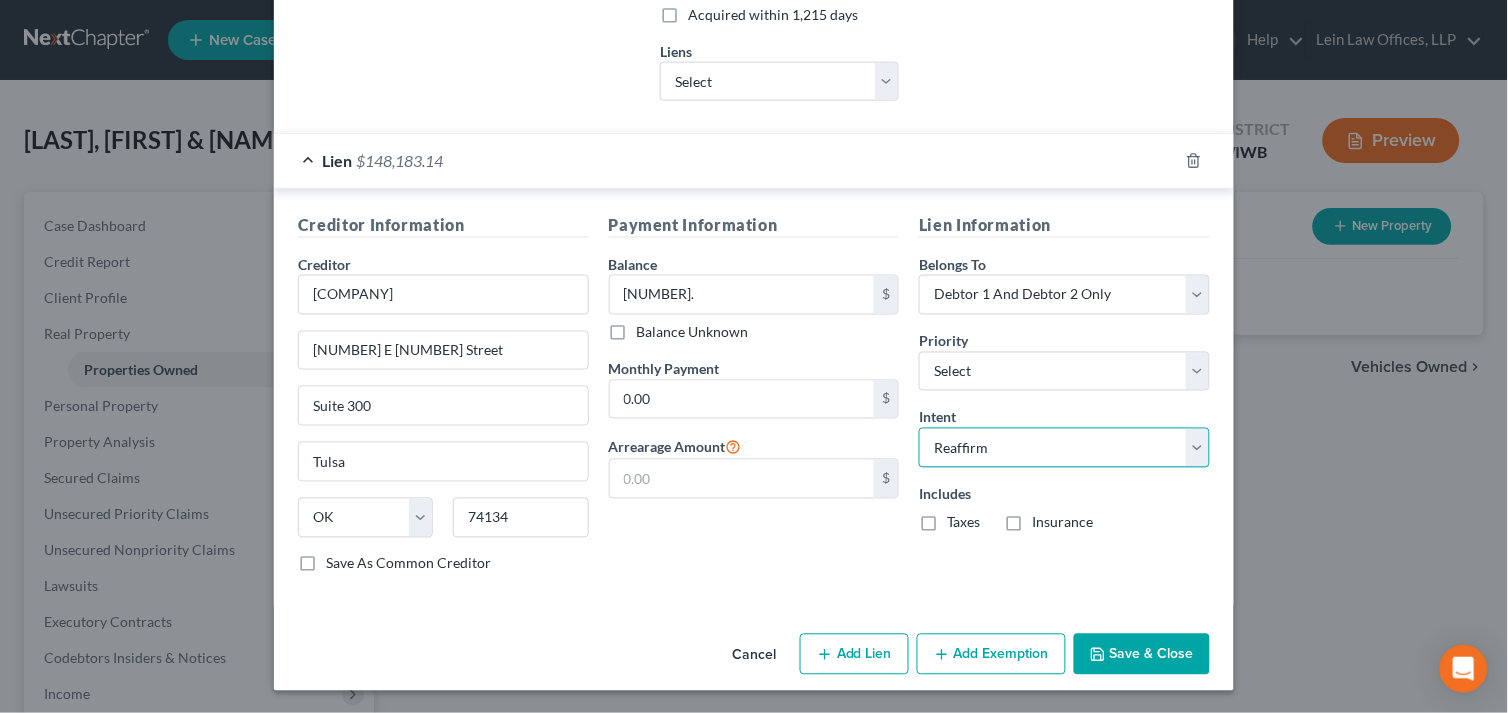 scroll, scrollTop: 560, scrollLeft: 0, axis: vertical 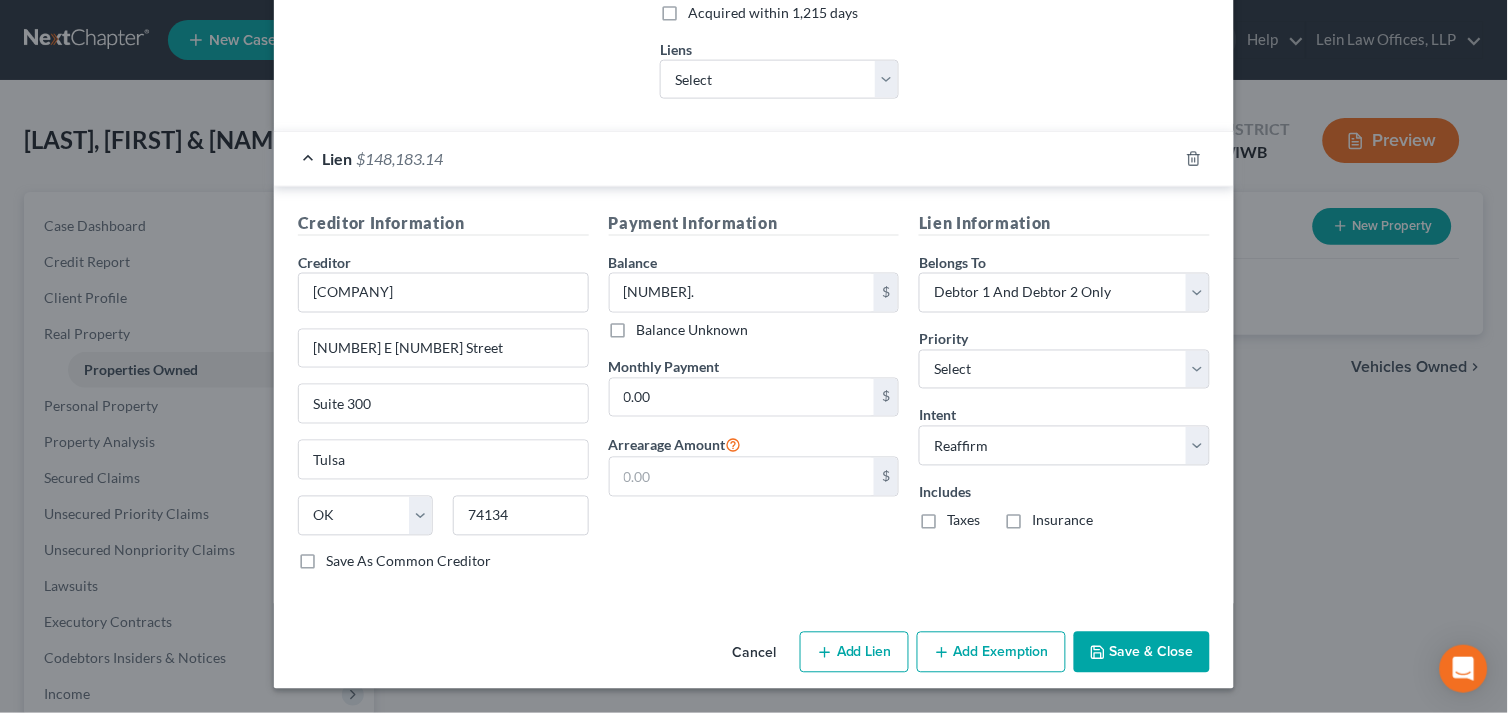 click on "Add Exemption" at bounding box center (991, 653) 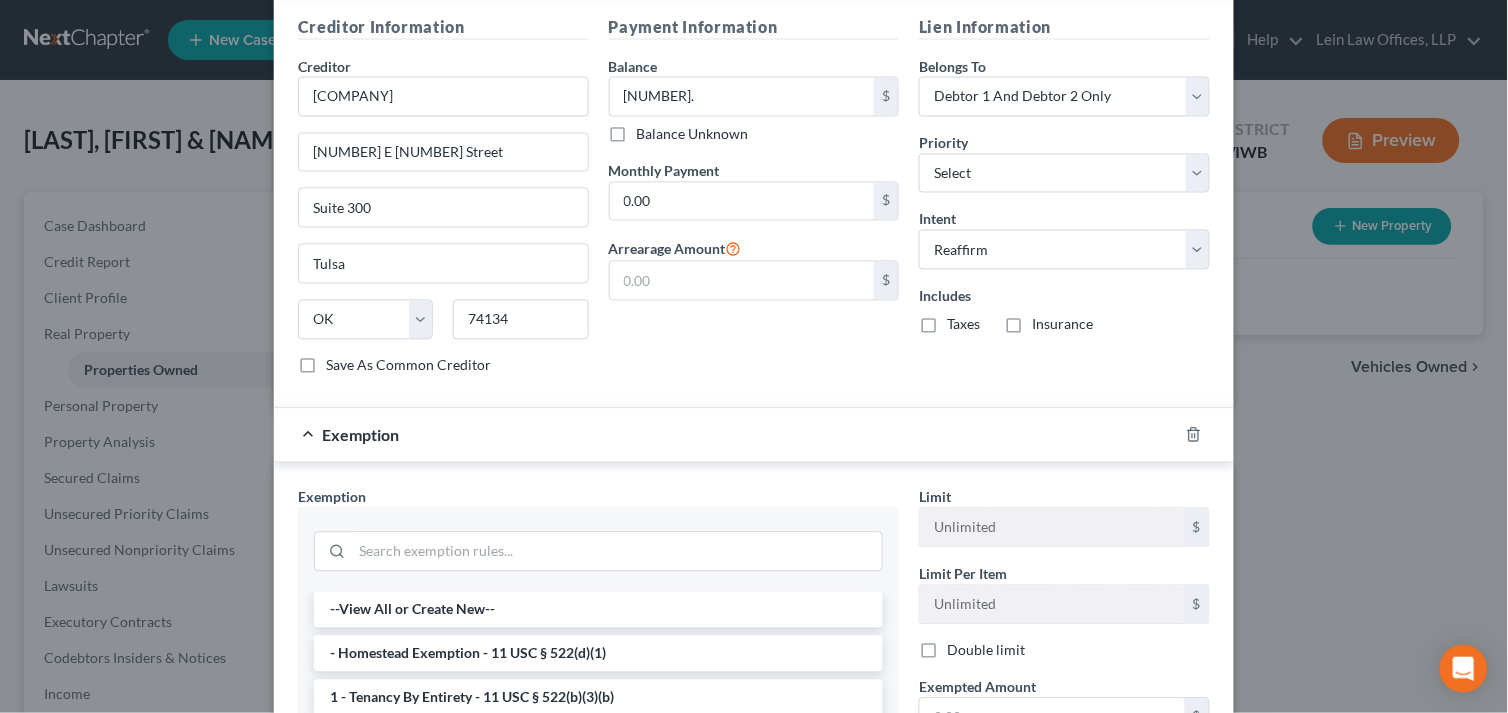 scroll, scrollTop: 1004, scrollLeft: 0, axis: vertical 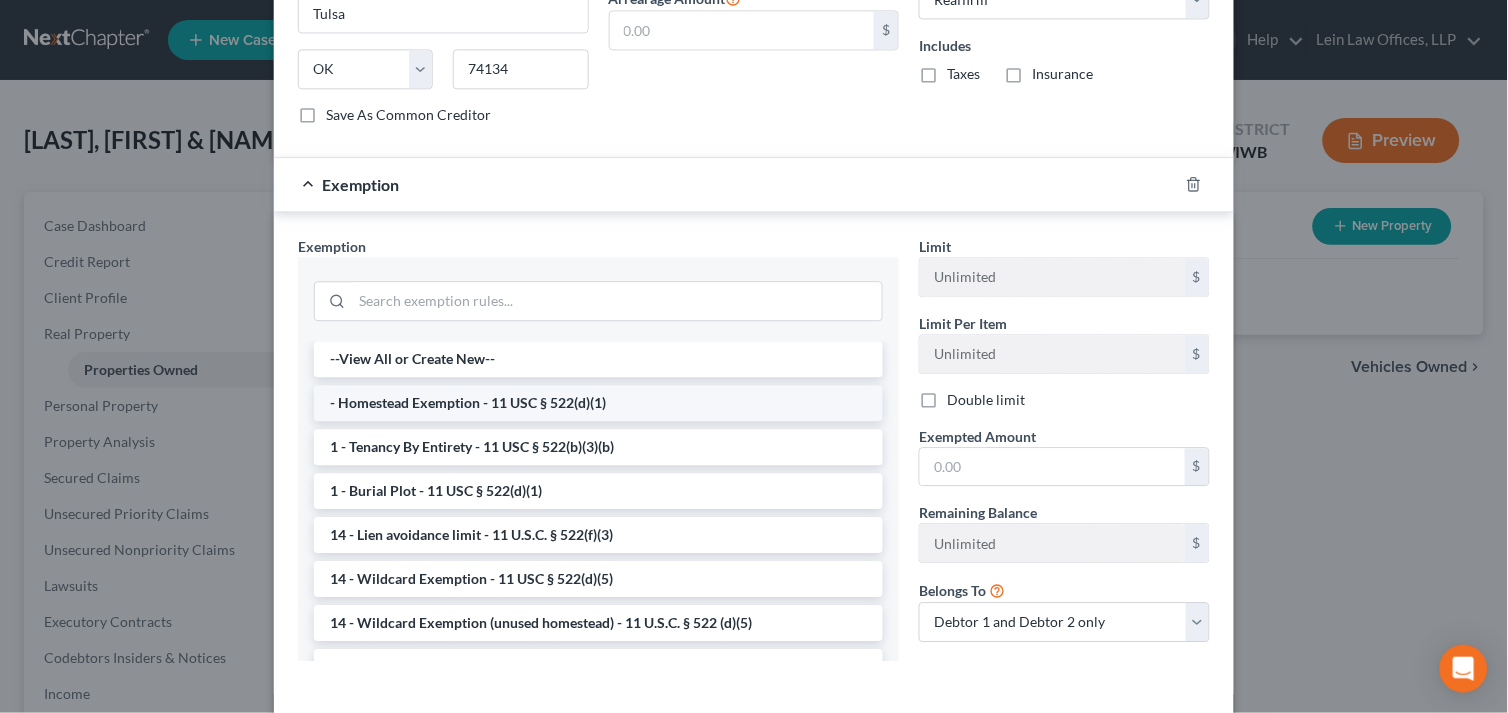 click on "- Homestead Exemption - 11 USC § 522(d)(1)" at bounding box center (598, 403) 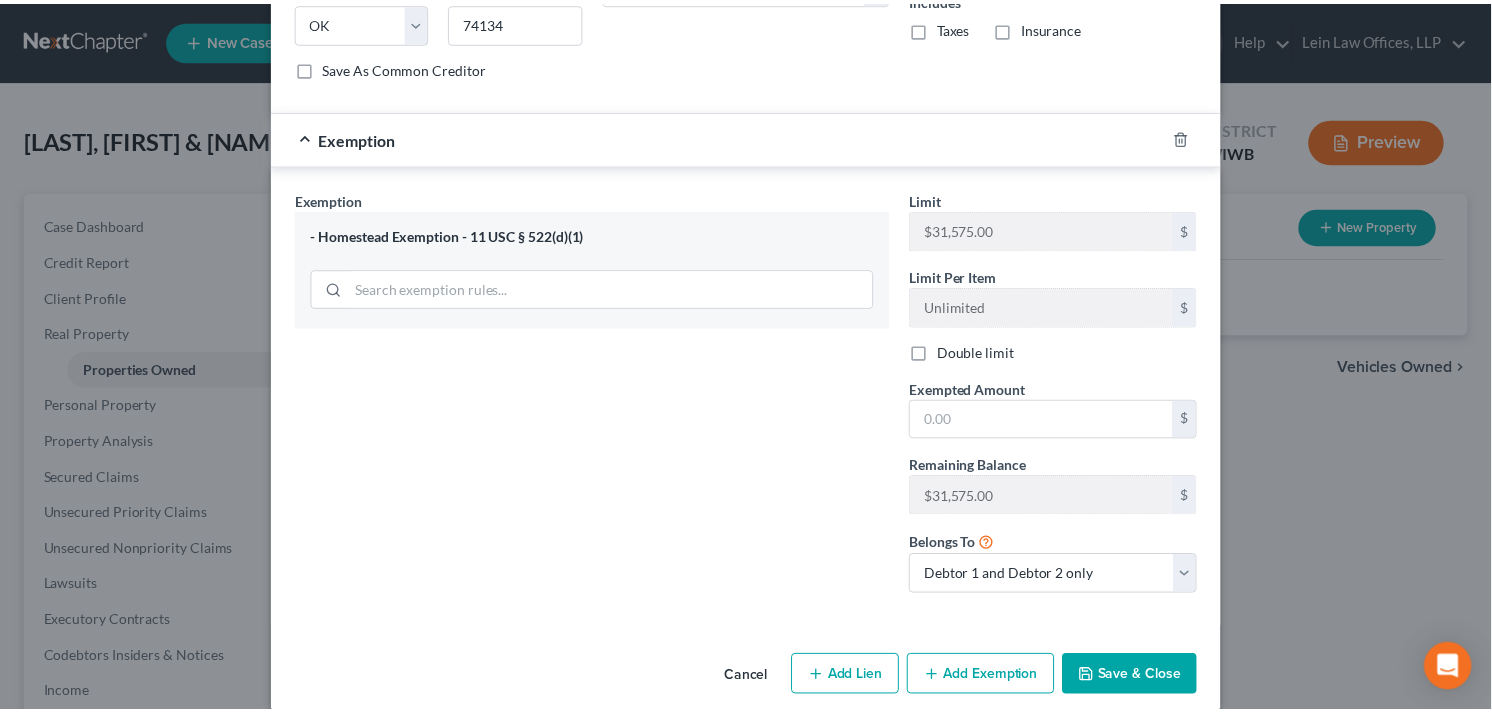 scroll, scrollTop: 1078, scrollLeft: 0, axis: vertical 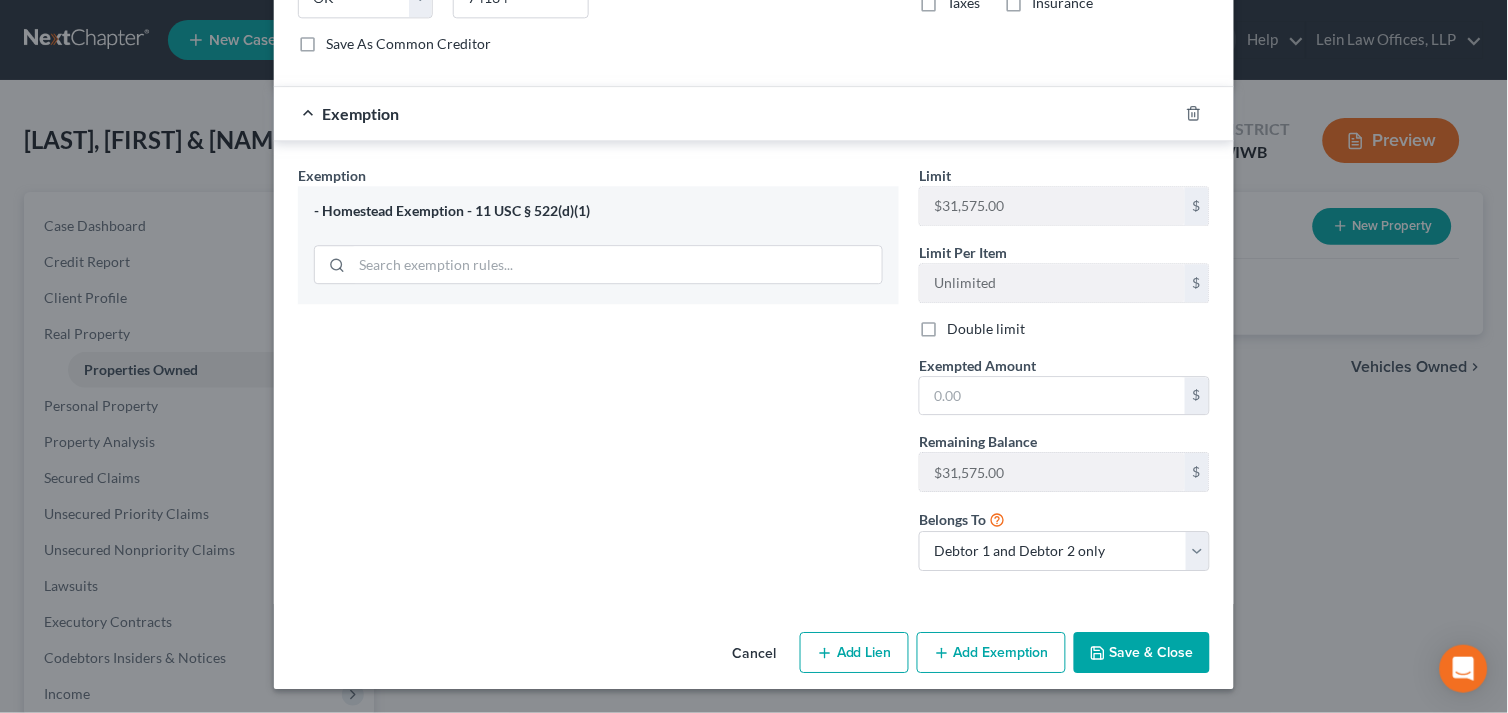 click on "Save & Close" at bounding box center [1142, 653] 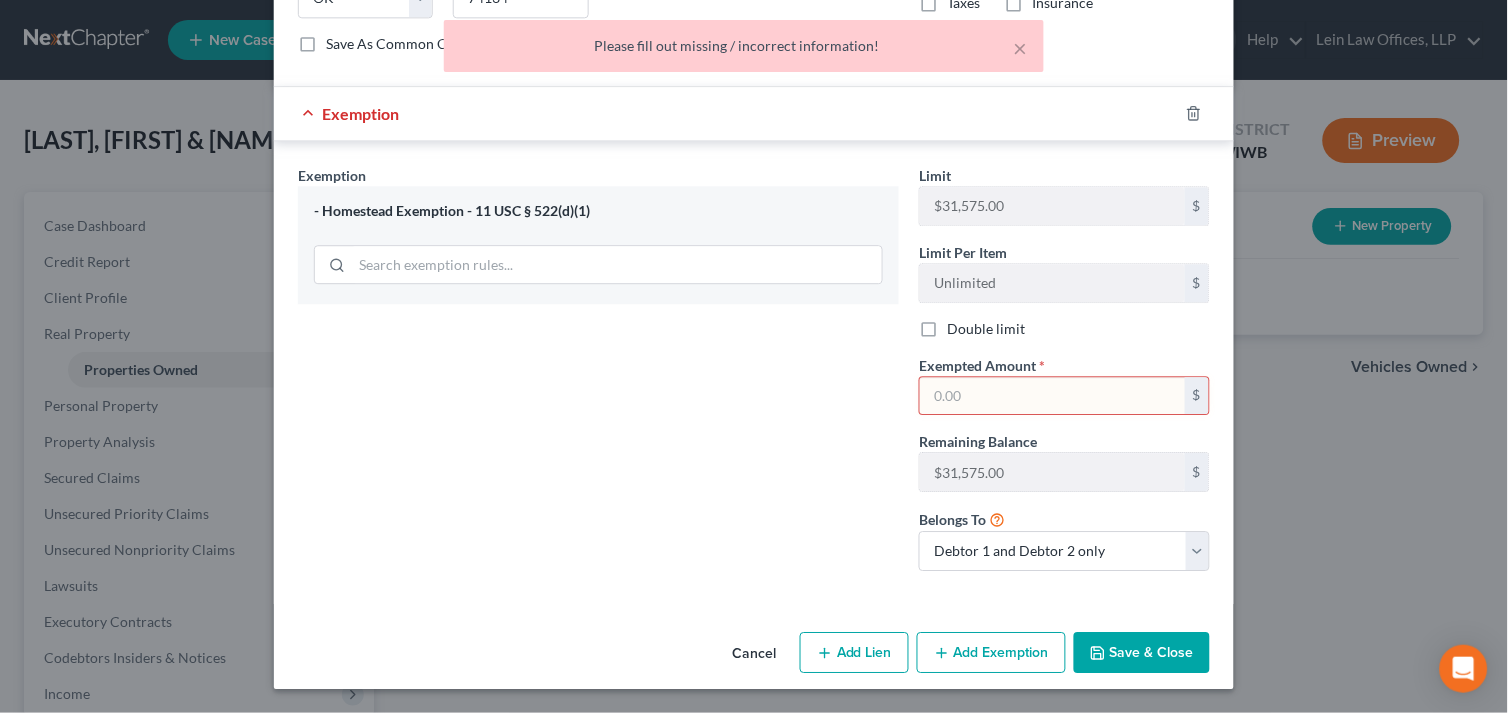 click at bounding box center (1052, 396) 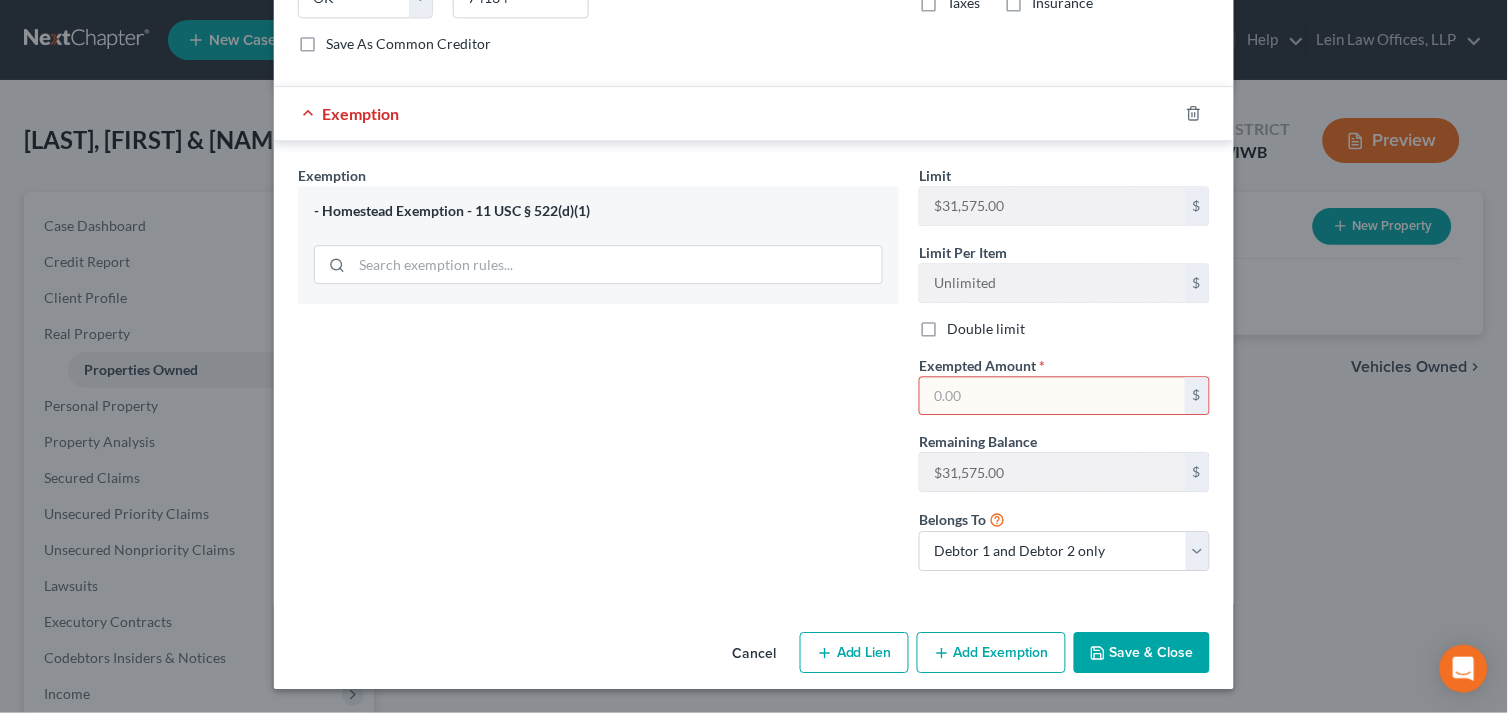 type on "3" 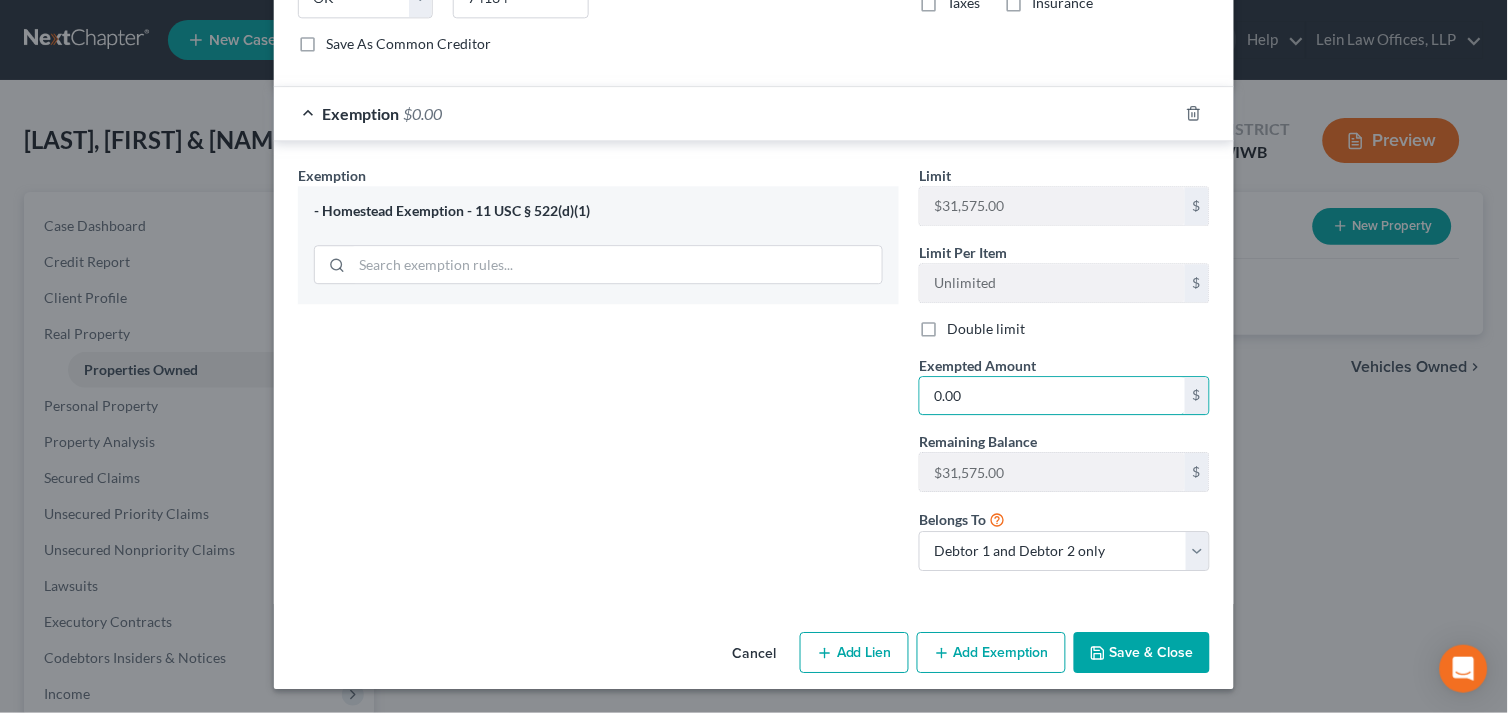 type on "0.00" 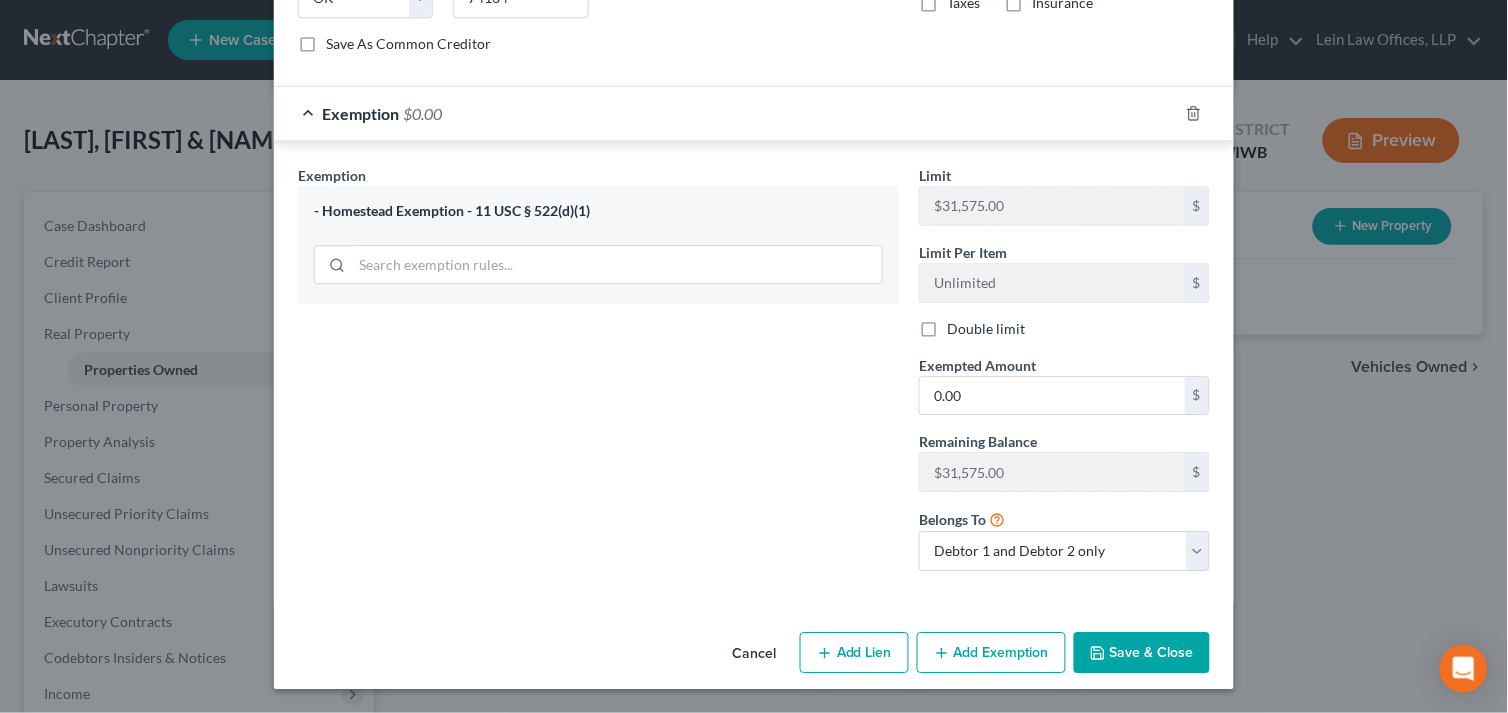 click on "Save & Close" at bounding box center [1142, 653] 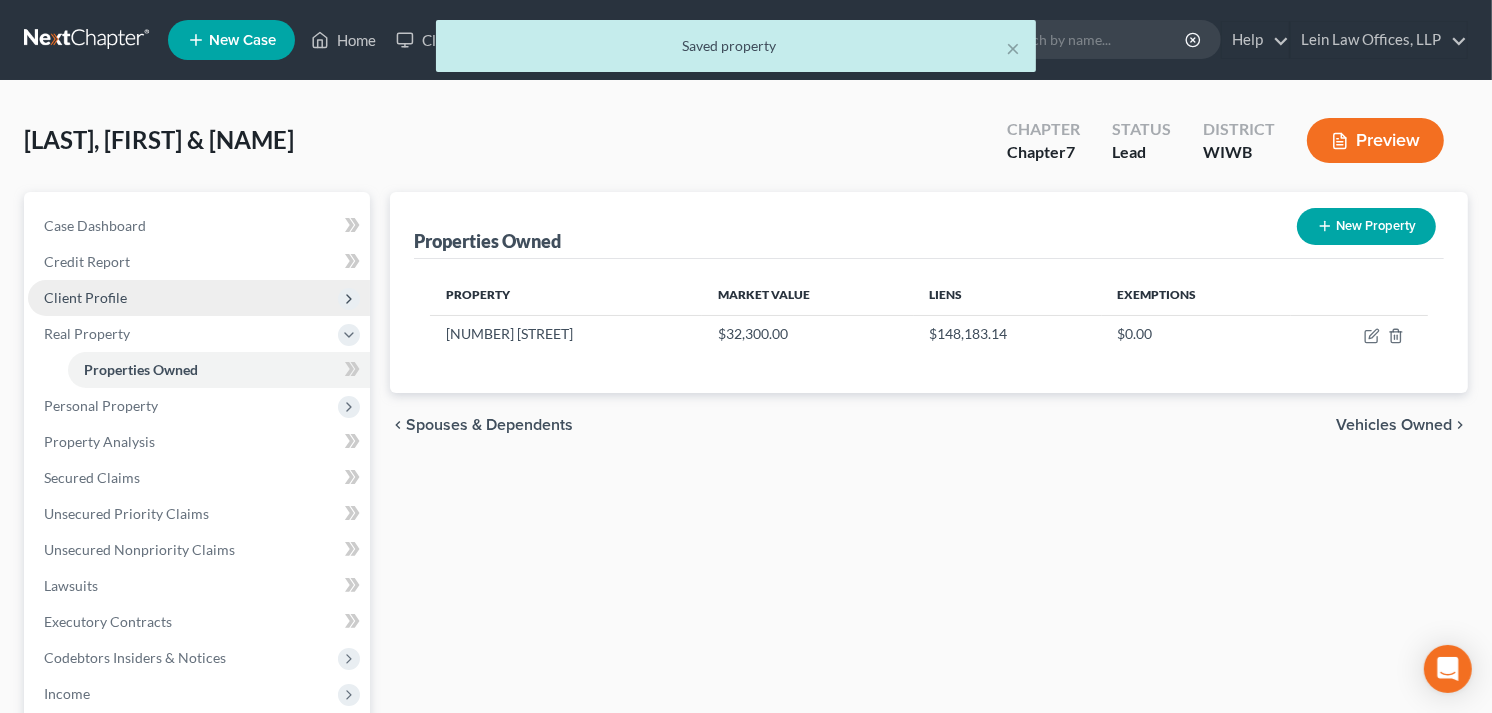 click on "Client Profile" at bounding box center [85, 297] 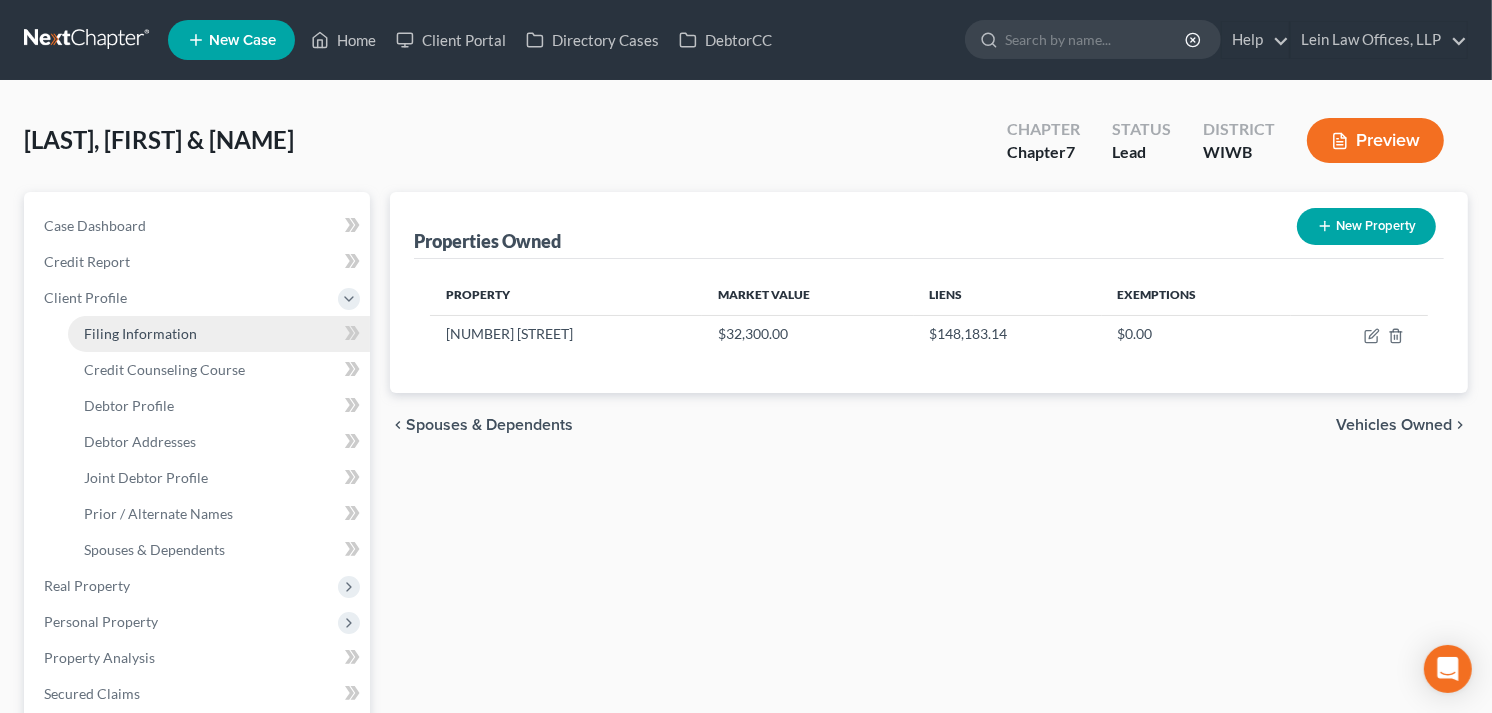 click on "Filing Information" at bounding box center [140, 333] 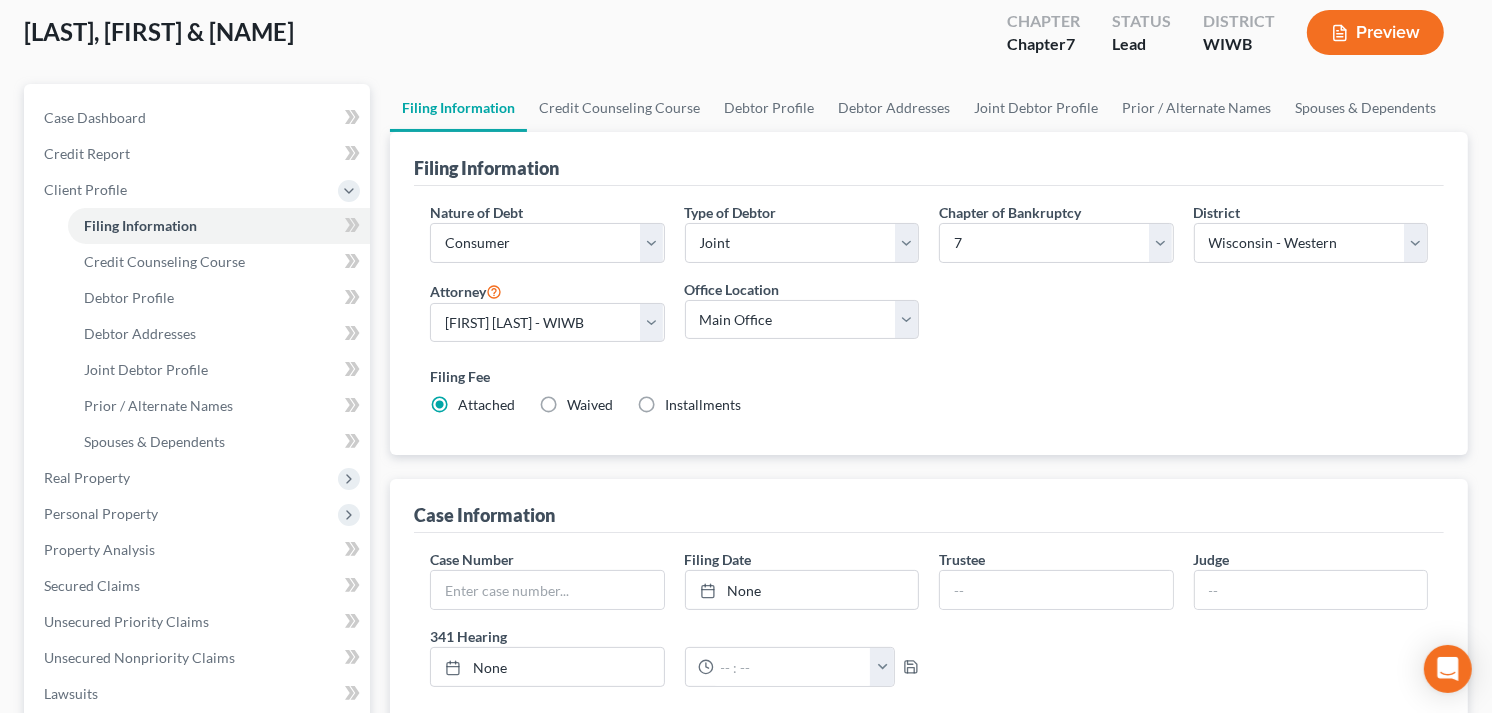 scroll, scrollTop: 444, scrollLeft: 0, axis: vertical 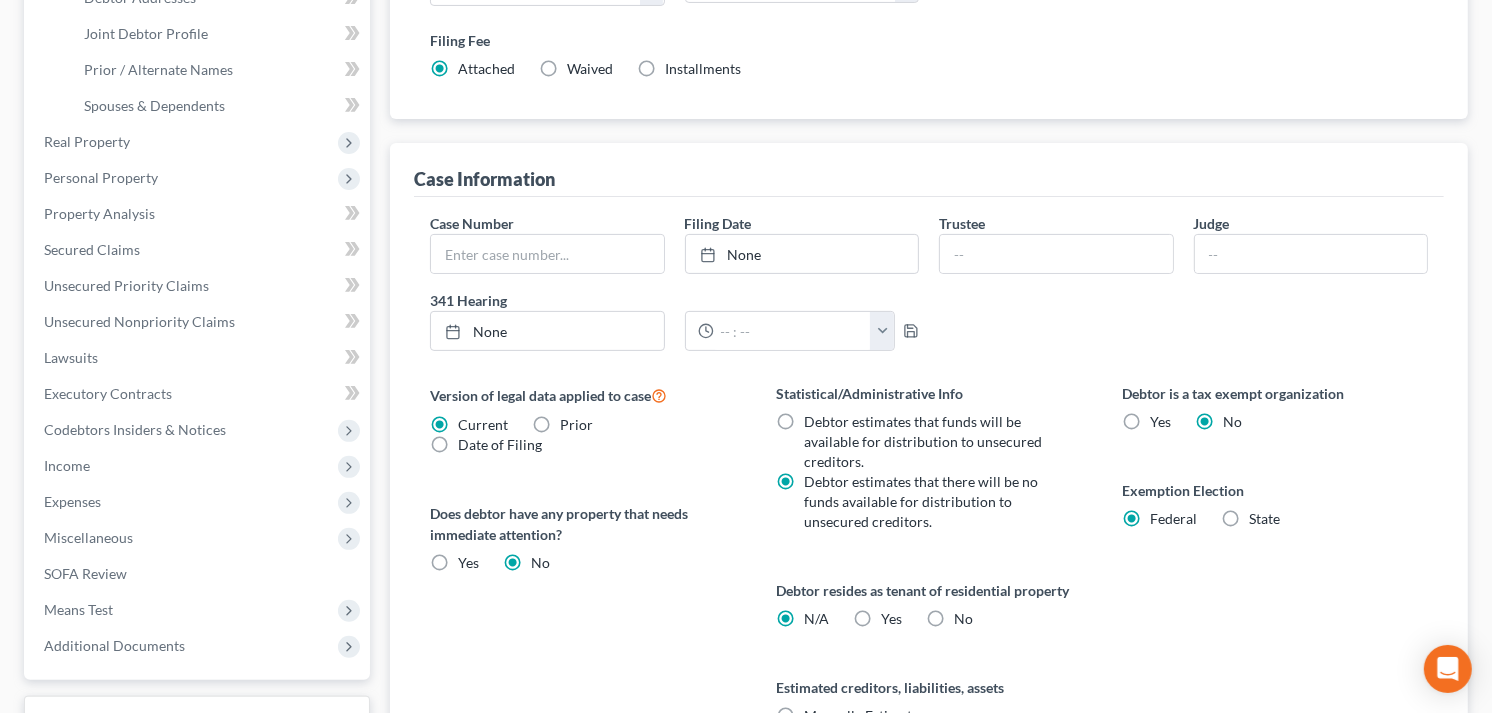 click on "State" at bounding box center (1264, 519) 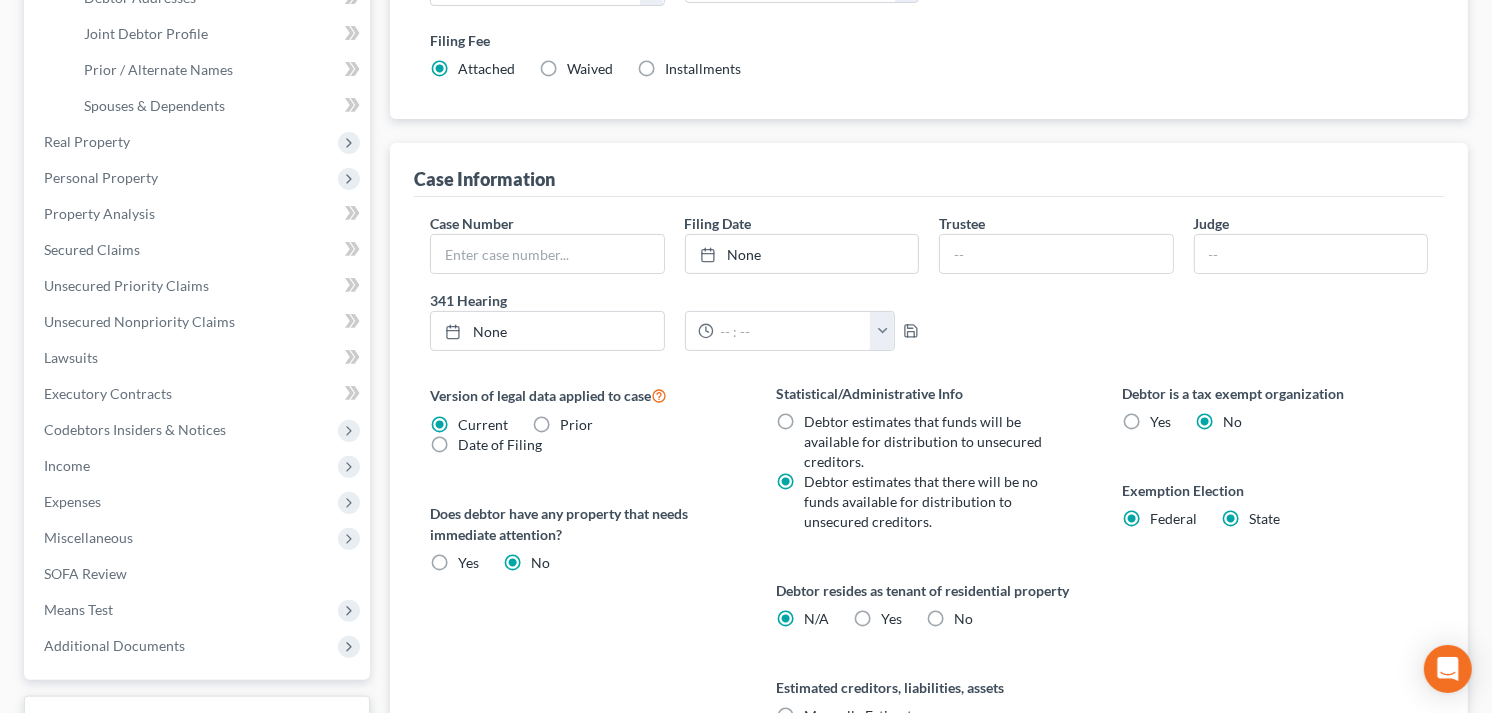 radio on "false" 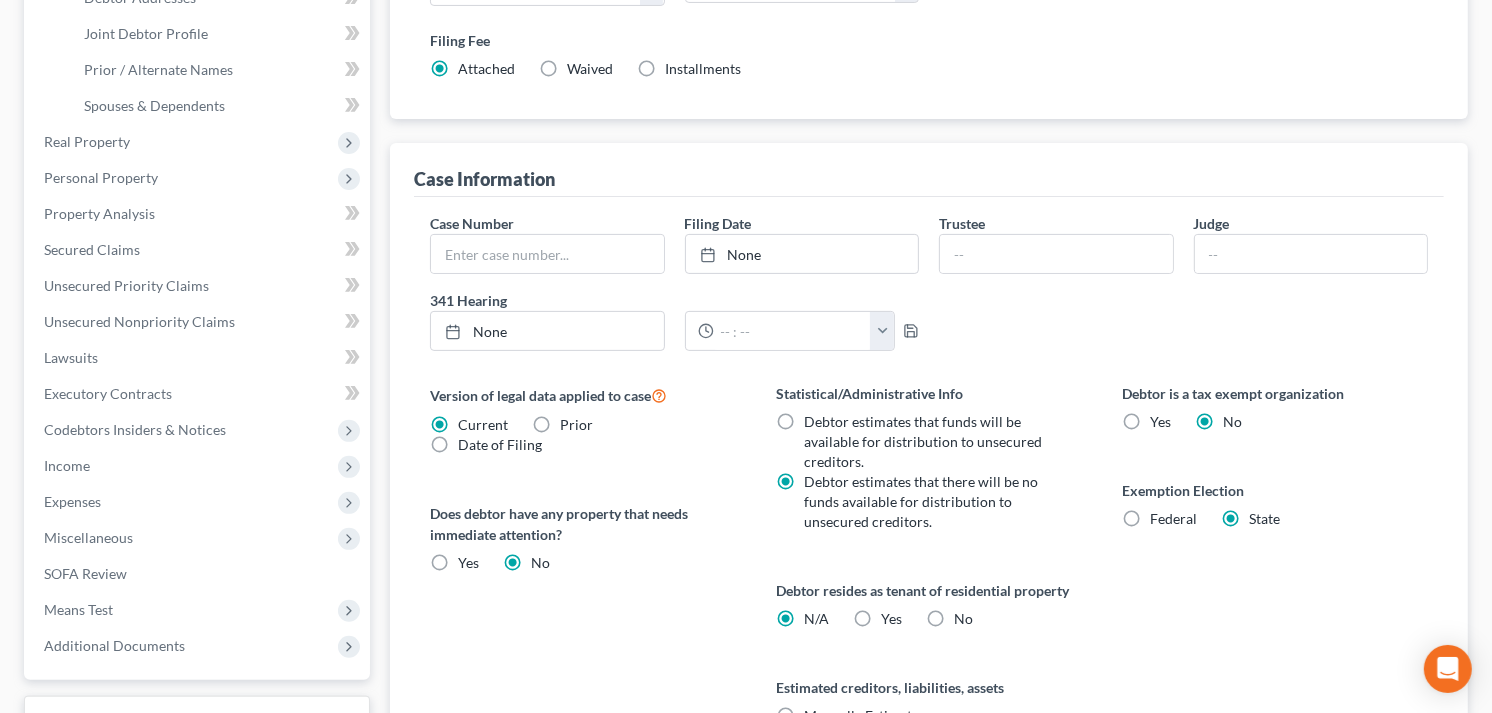 select on "52" 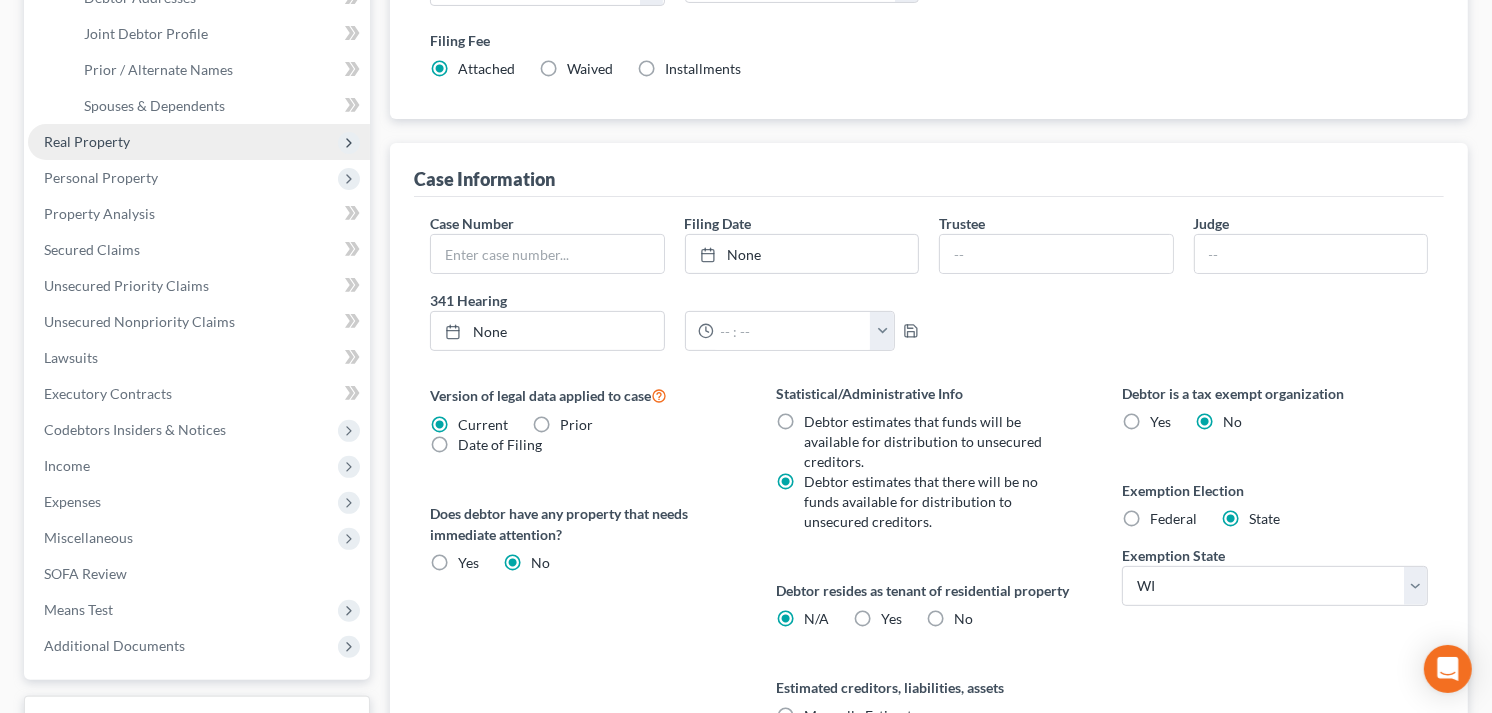 click on "Real Property" at bounding box center [87, 141] 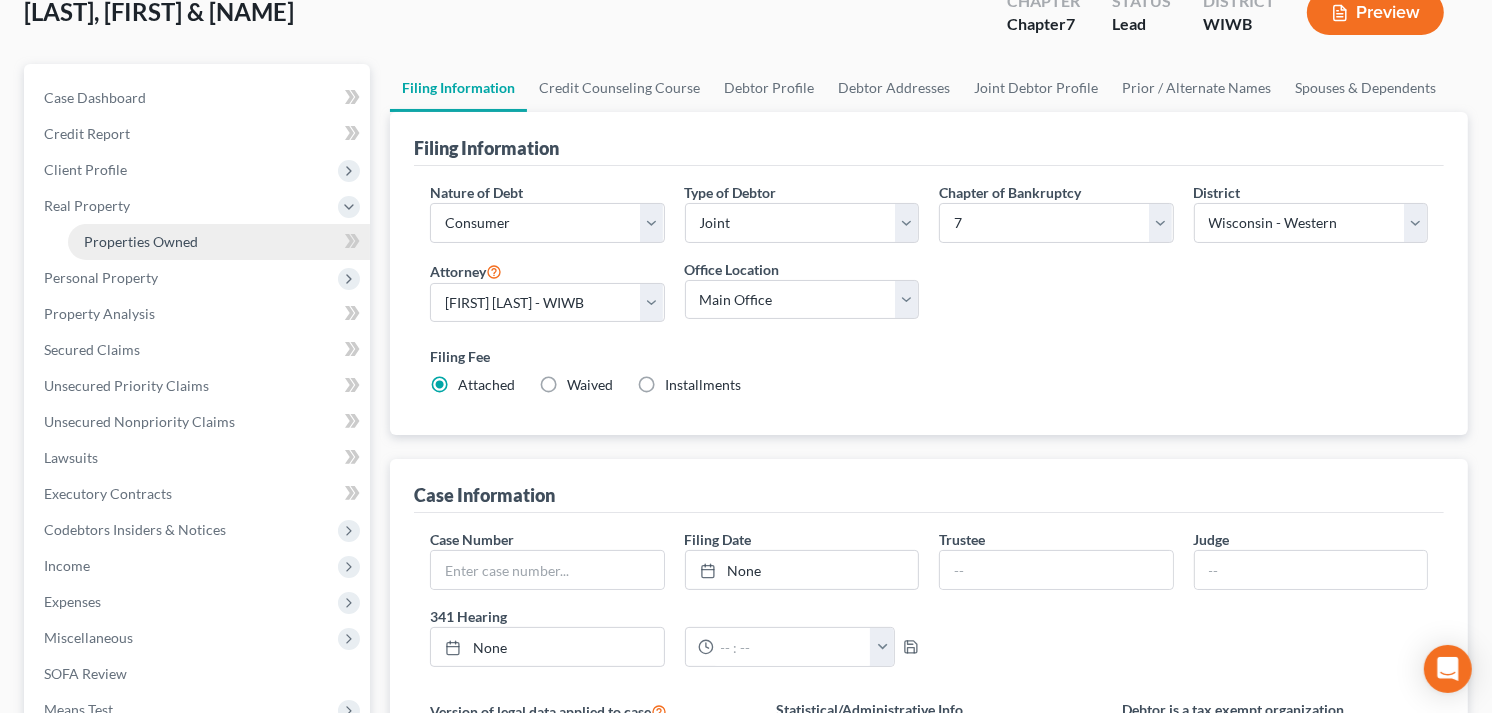 scroll, scrollTop: 111, scrollLeft: 0, axis: vertical 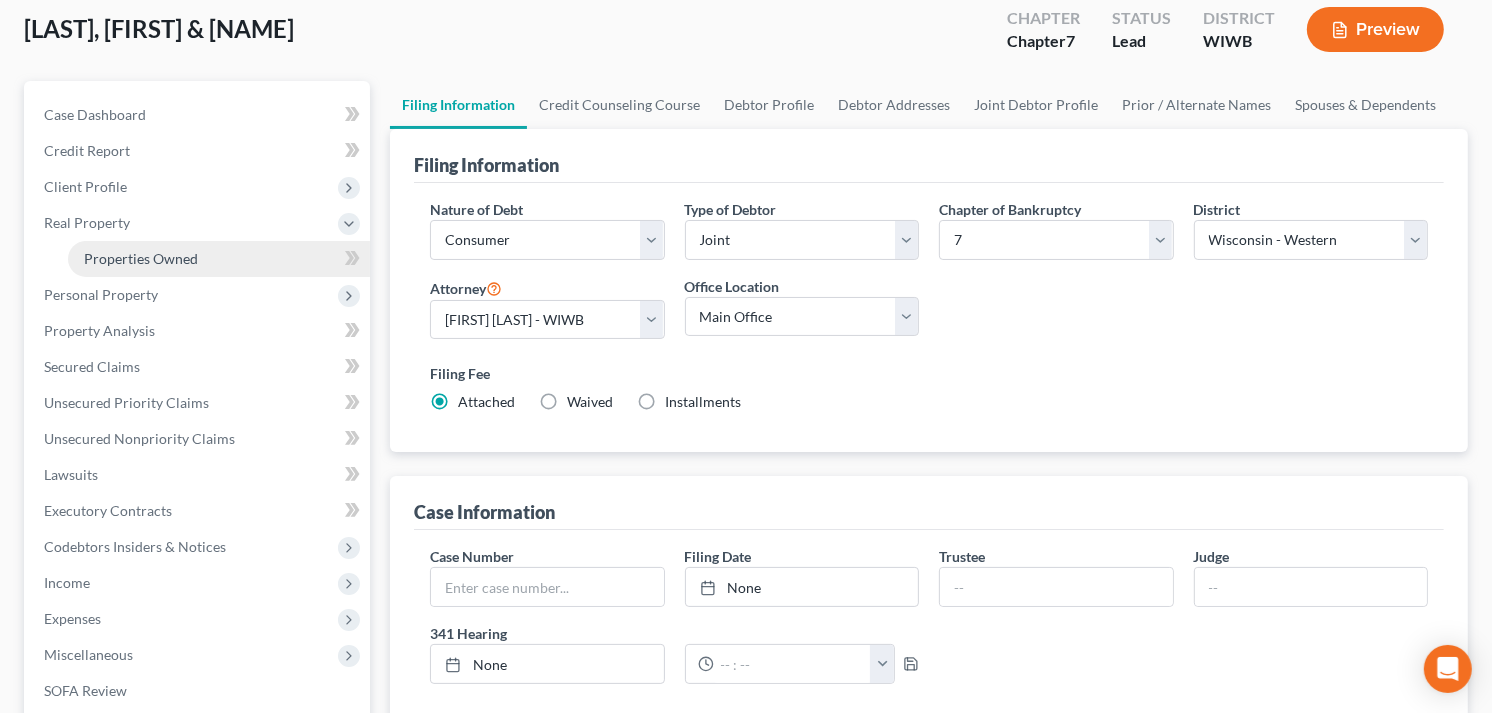 click on "Properties Owned" at bounding box center (141, 258) 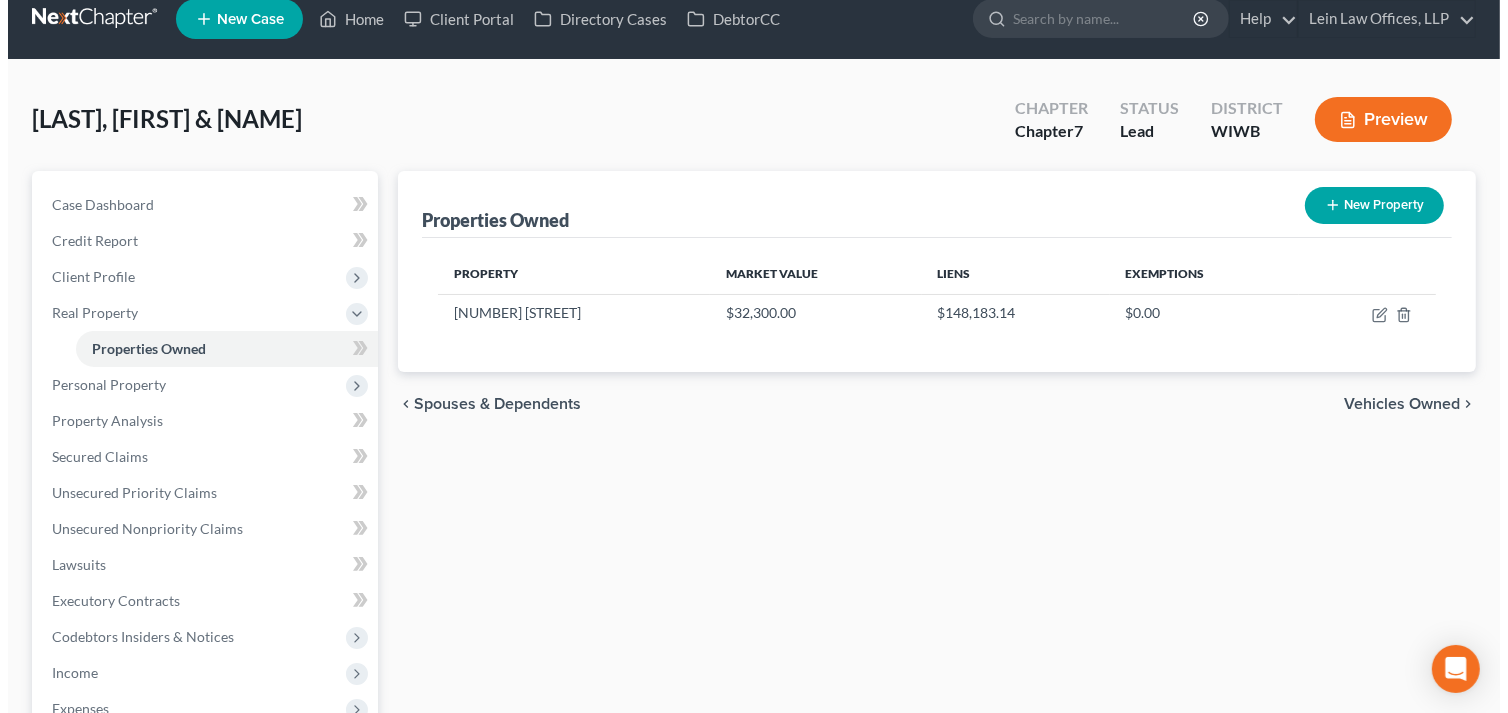 scroll, scrollTop: 0, scrollLeft: 0, axis: both 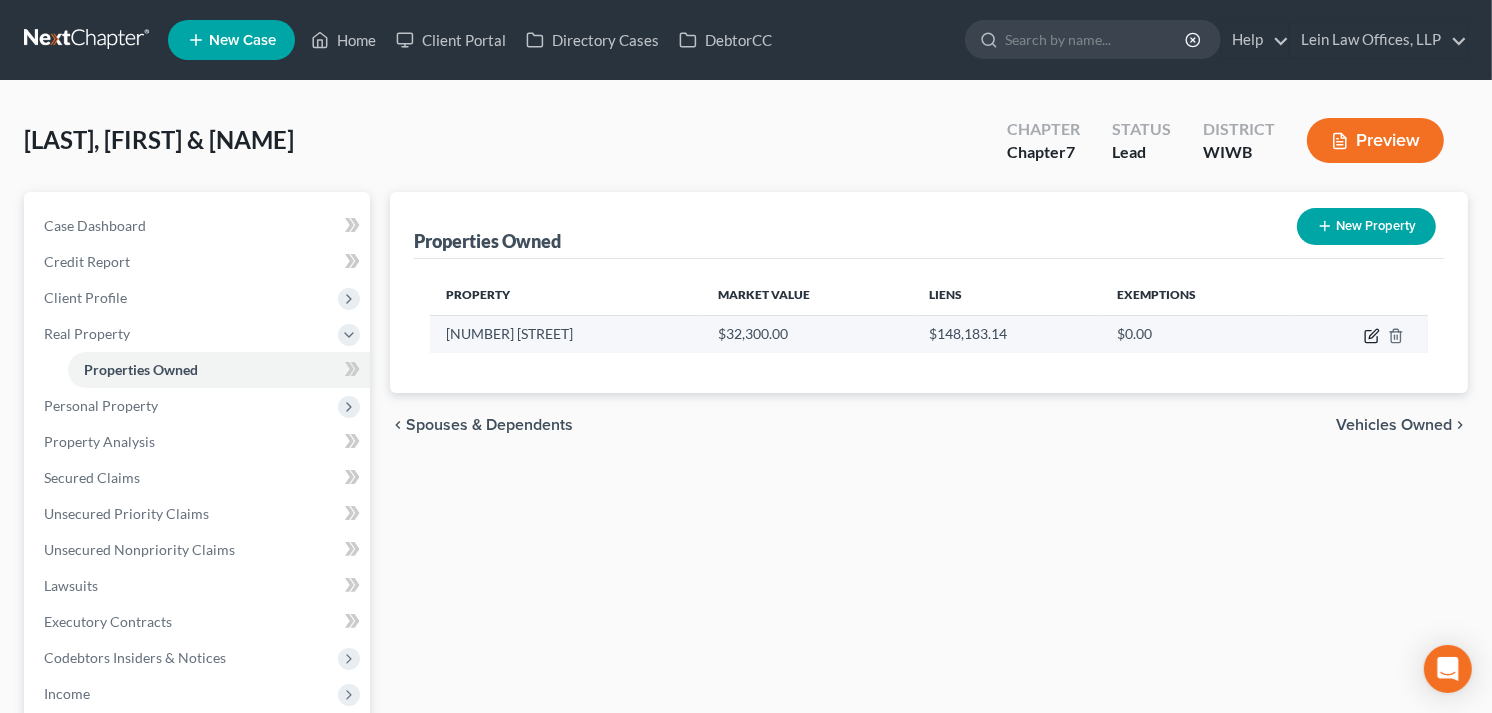 click 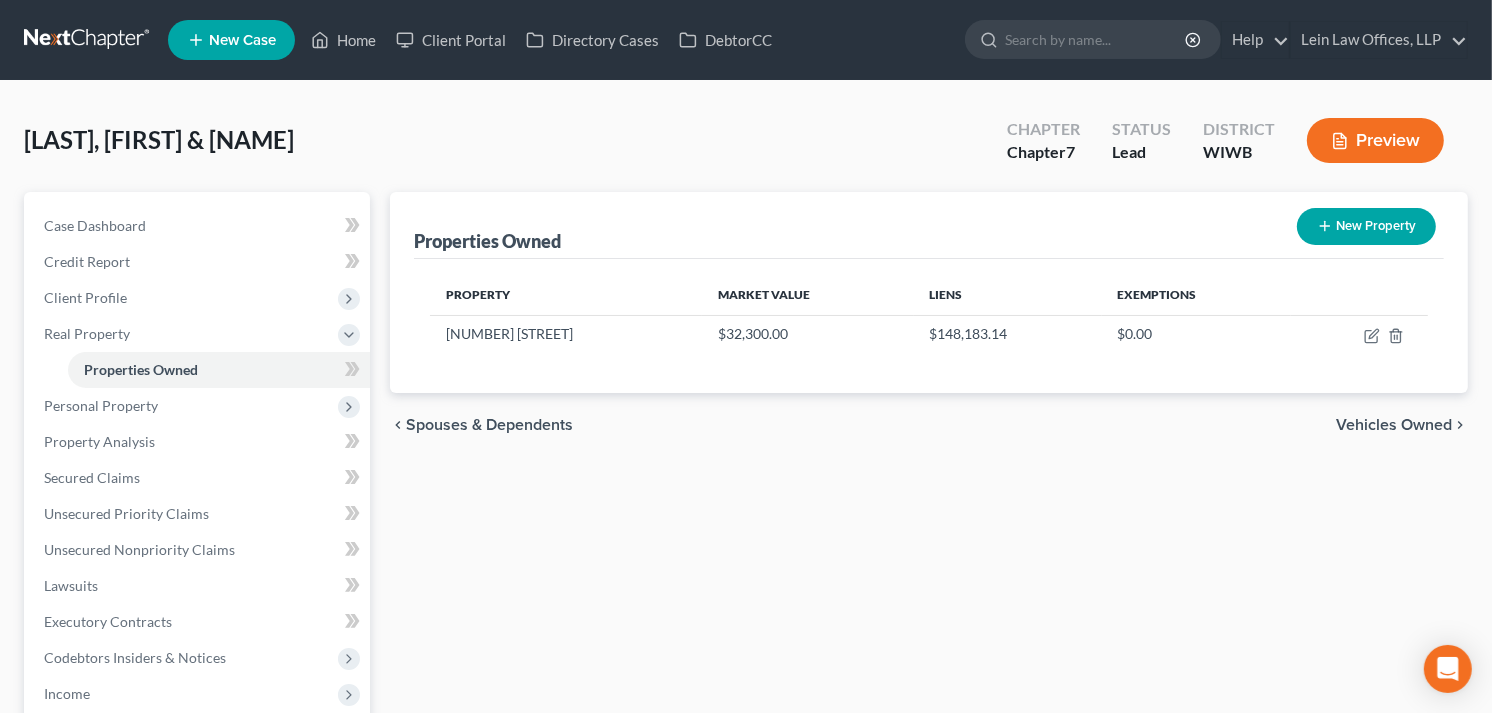select on "52" 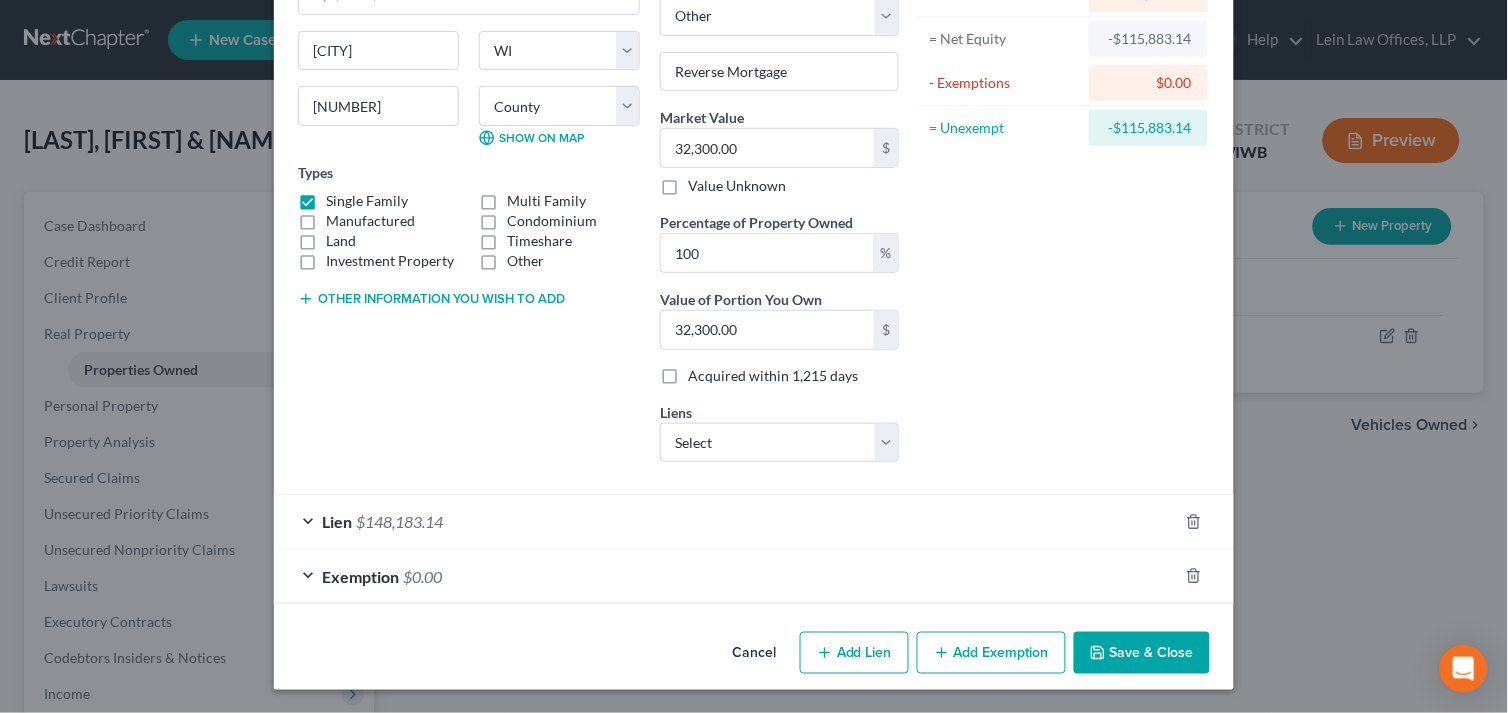 scroll, scrollTop: 195, scrollLeft: 0, axis: vertical 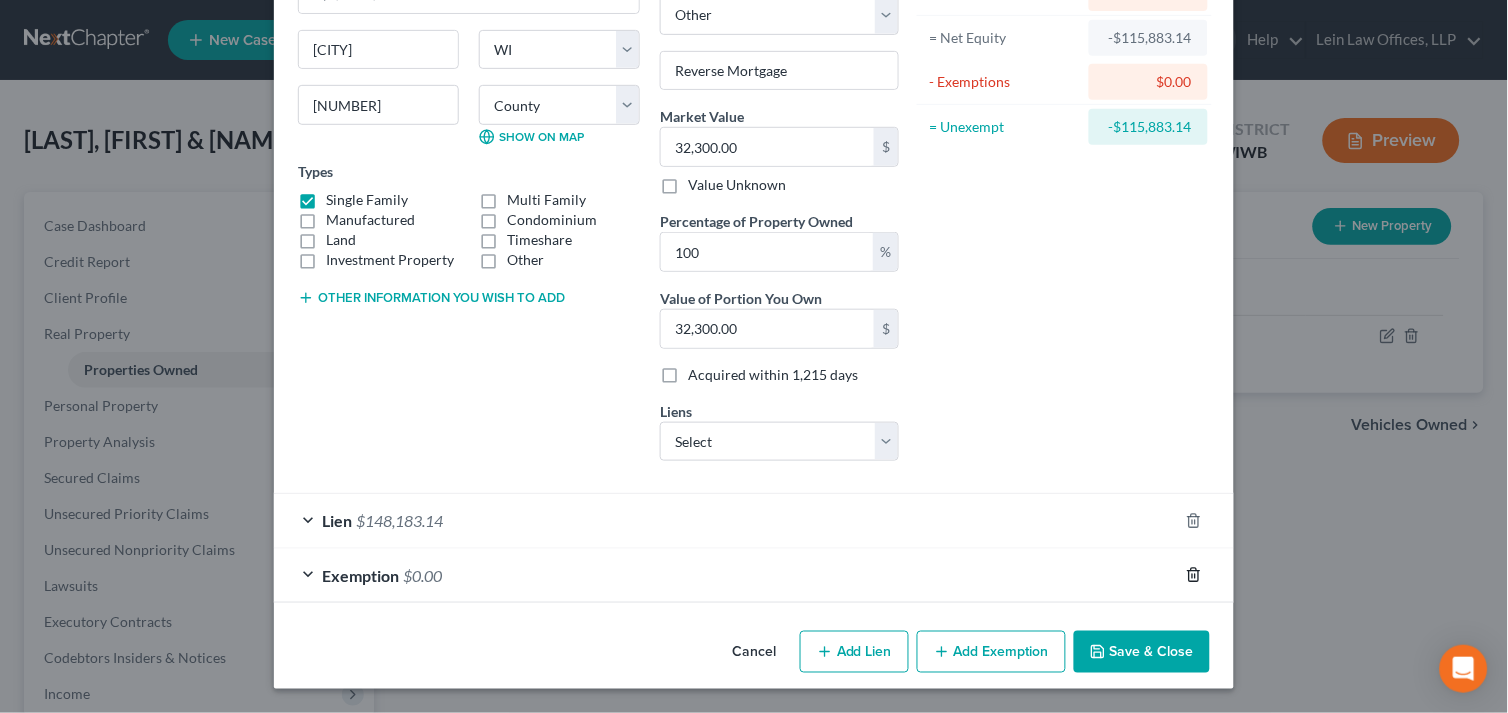 click 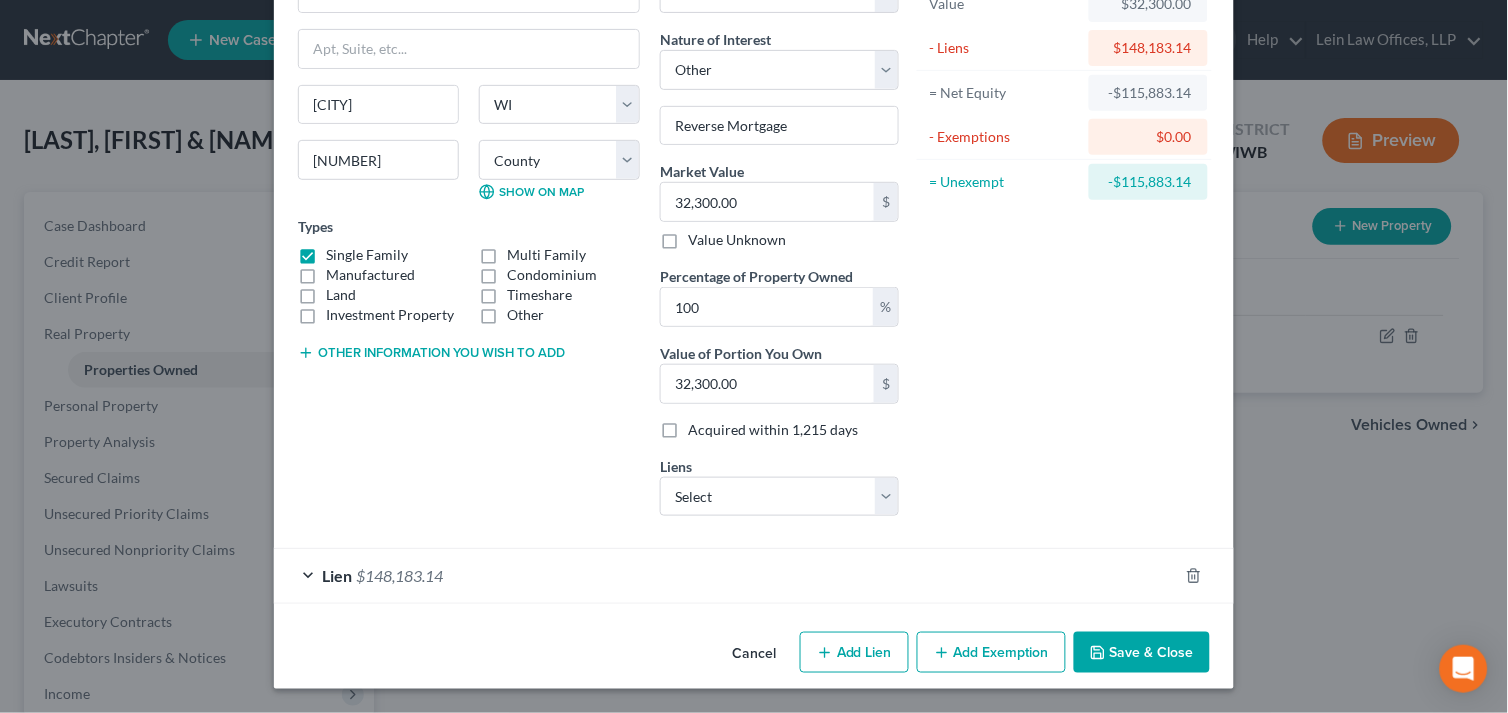 scroll, scrollTop: 141, scrollLeft: 0, axis: vertical 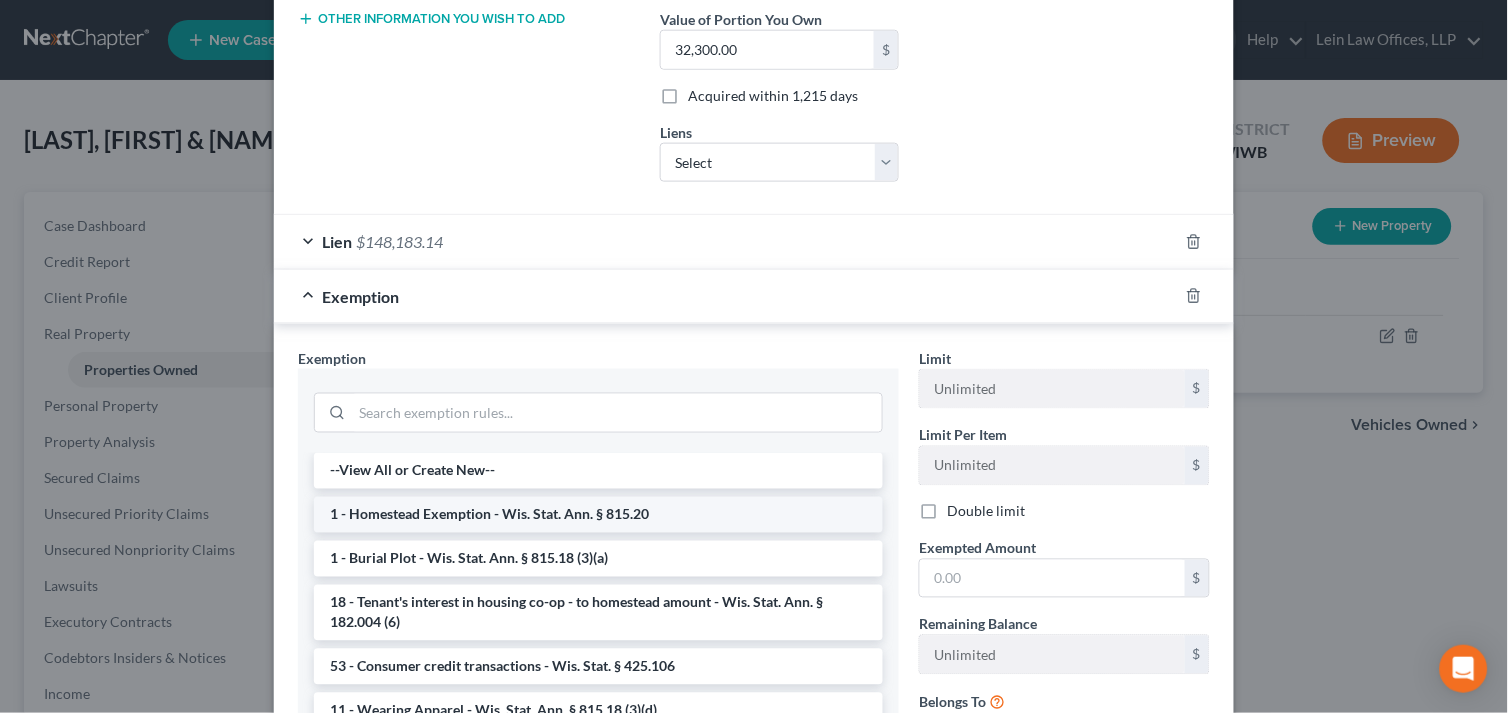 click on "1 - Homestead Exemption - Wis. Stat. Ann. § 815.20" at bounding box center (598, 515) 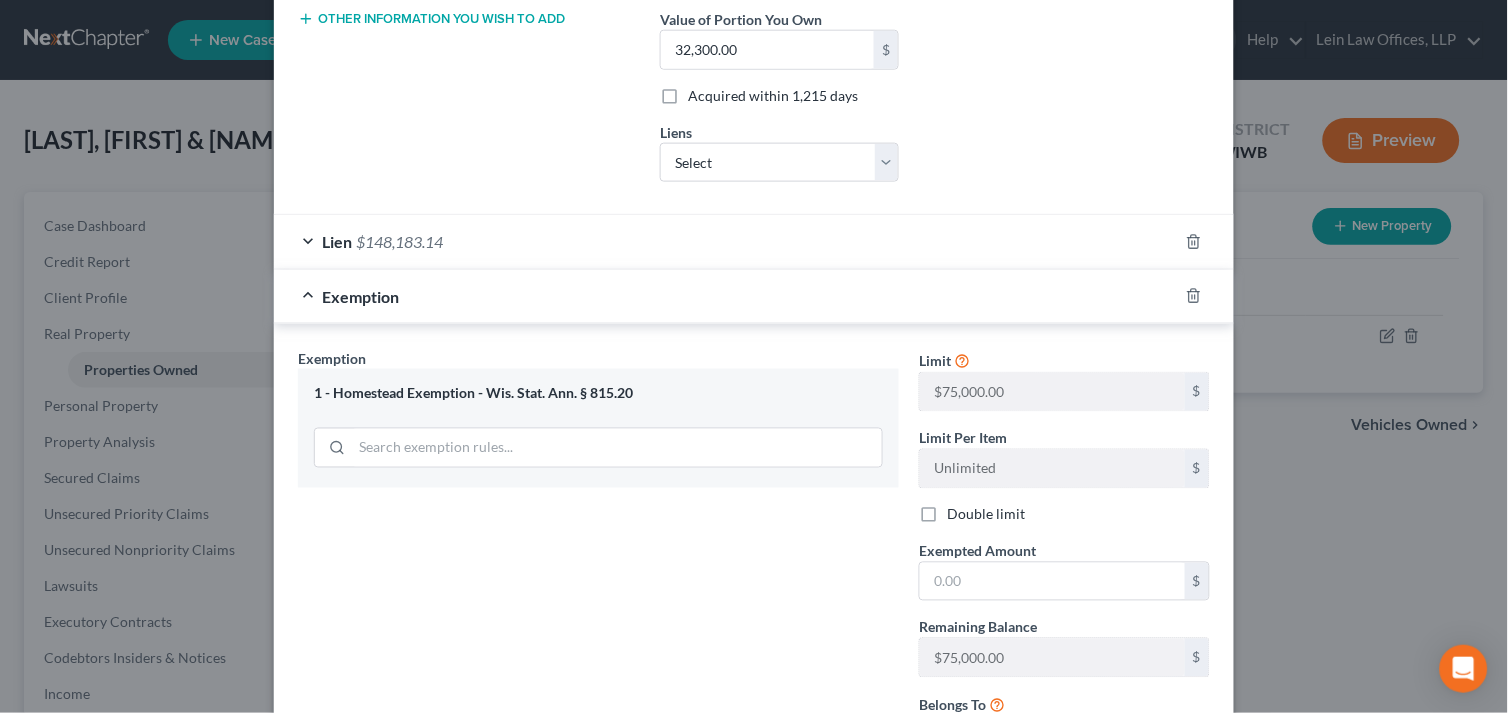 click on "Double limit" at bounding box center (986, 515) 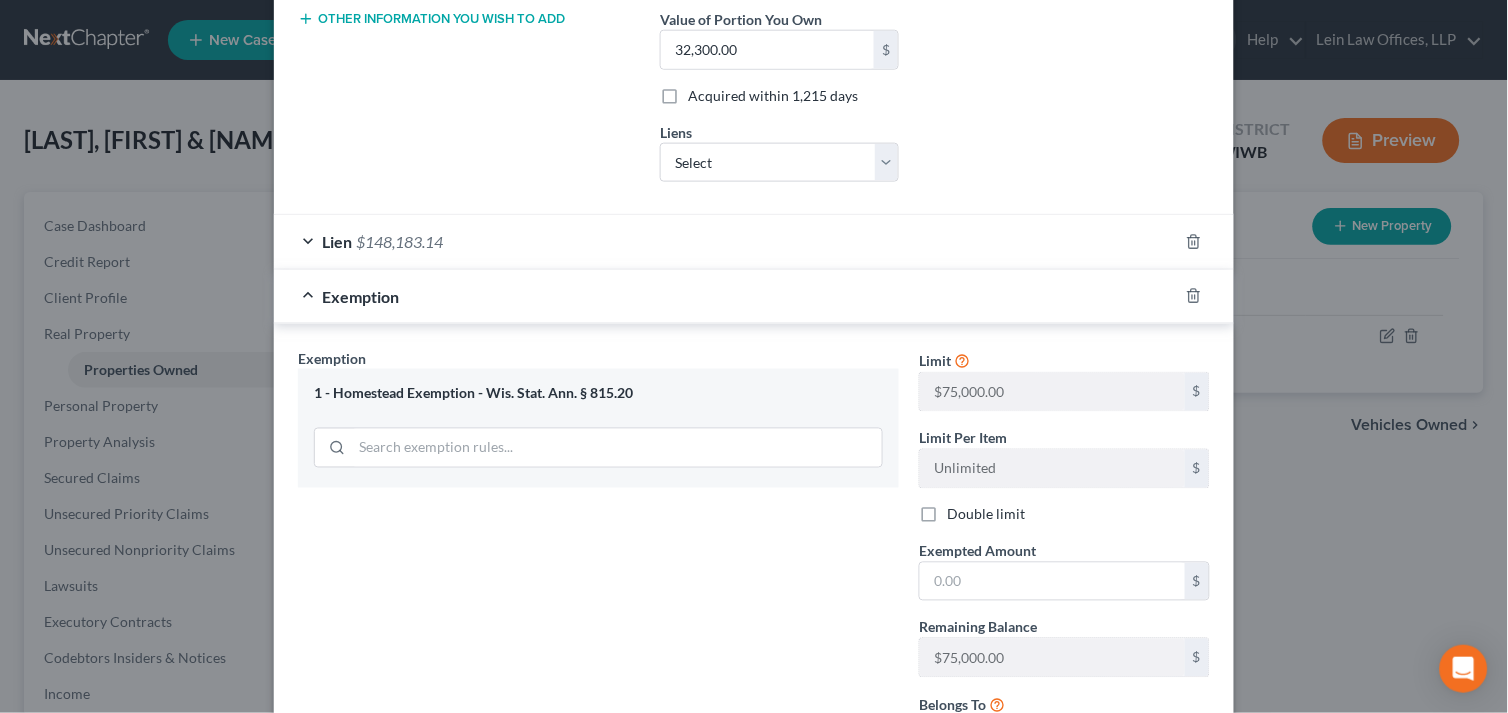 click on "Double limit" at bounding box center [961, 511] 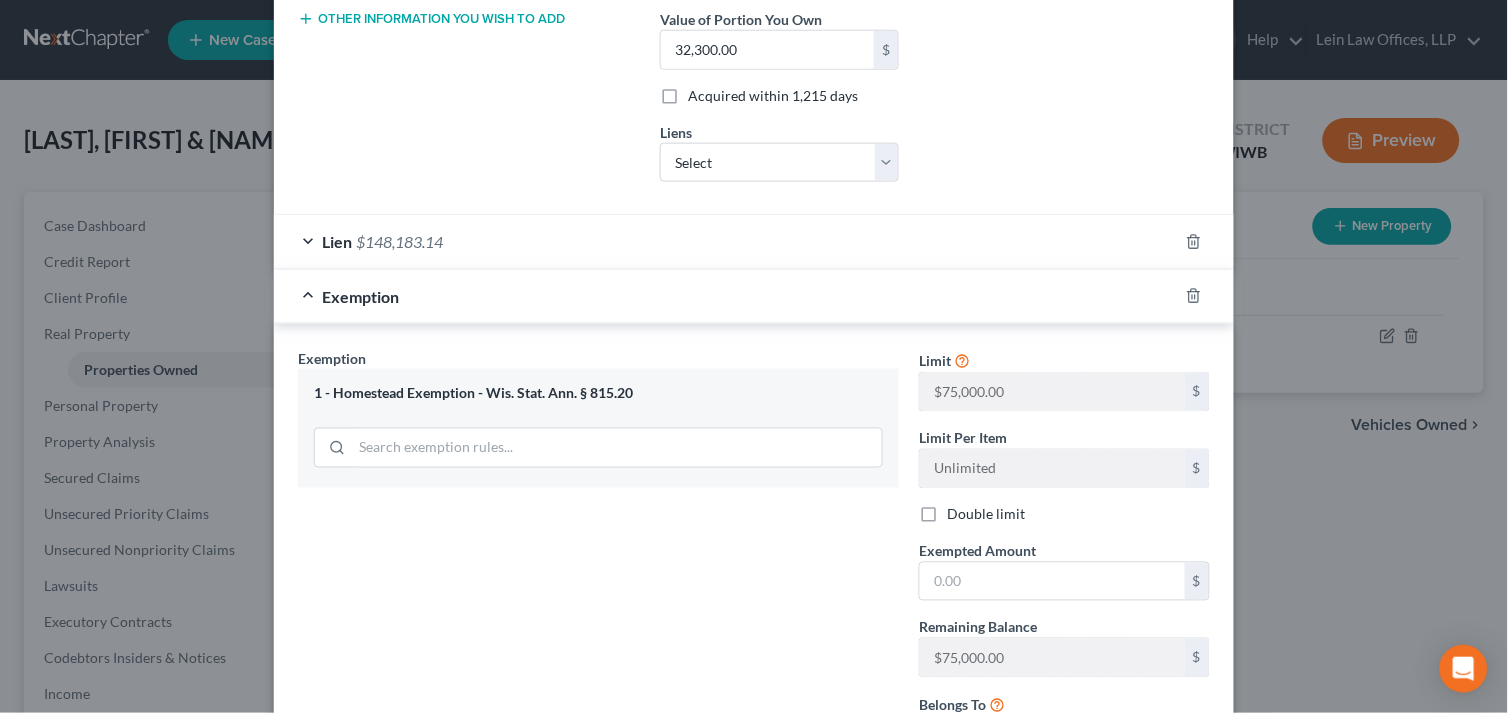 checkbox on "true" 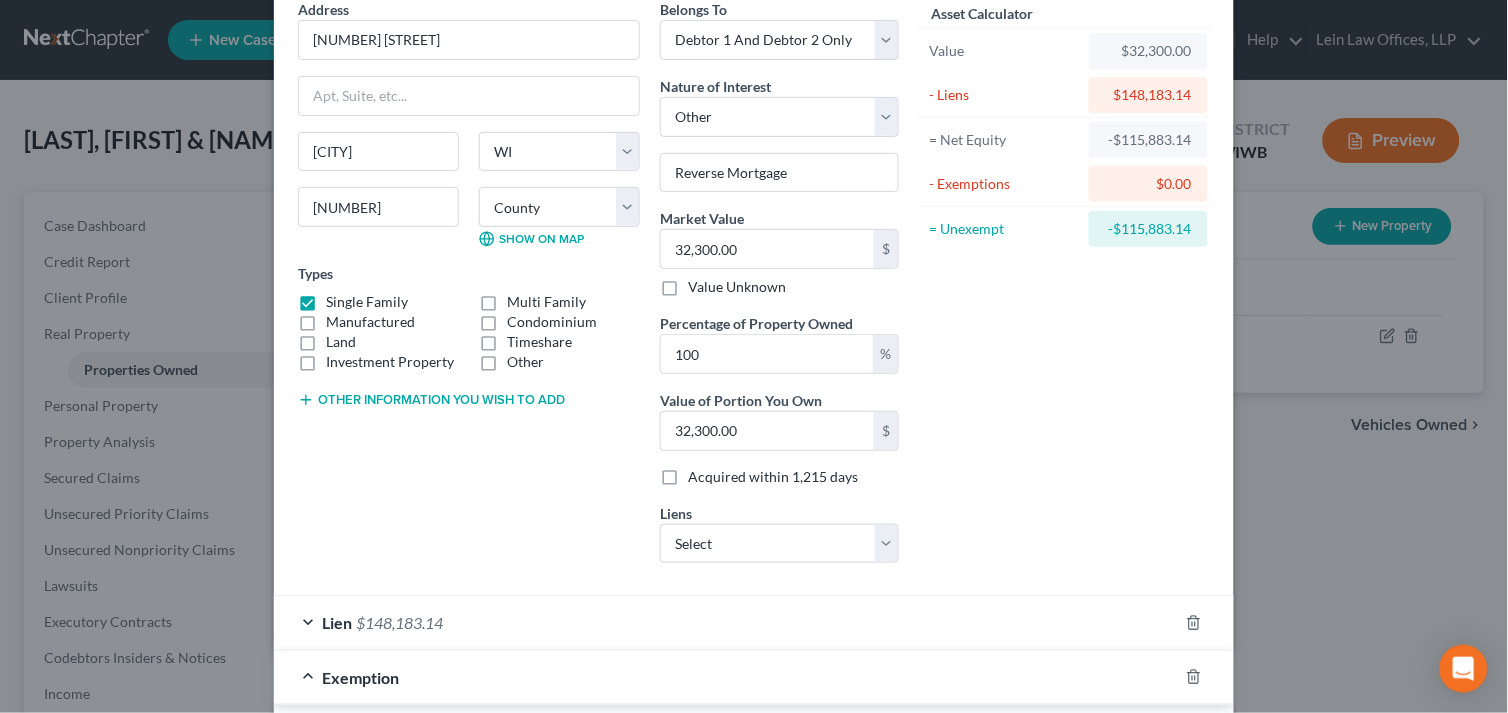 scroll, scrollTop: 0, scrollLeft: 0, axis: both 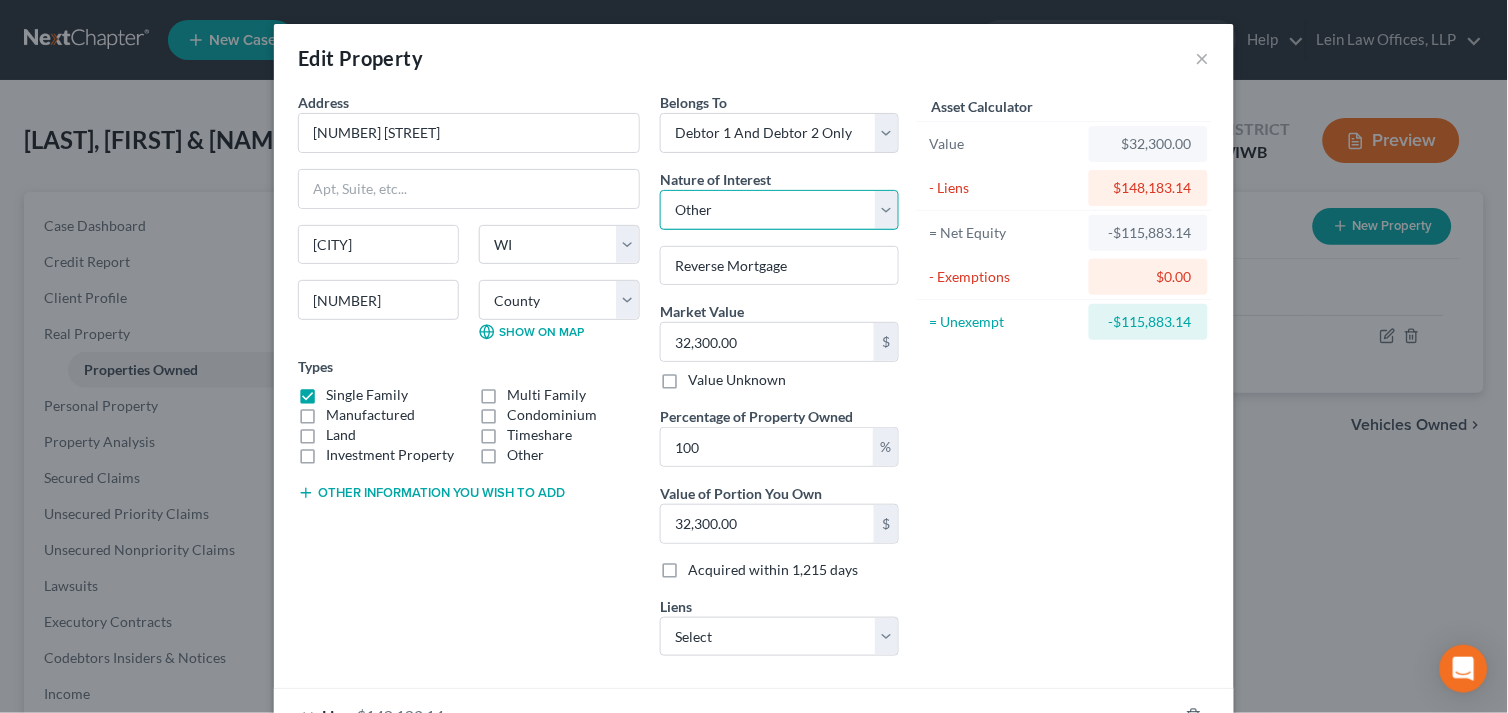 click on "Select Fee Simple Joint Tenant Life Estate Equitable Interest Future Interest Tenancy By The Entireties Tenants In Common Other" at bounding box center (779, 210) 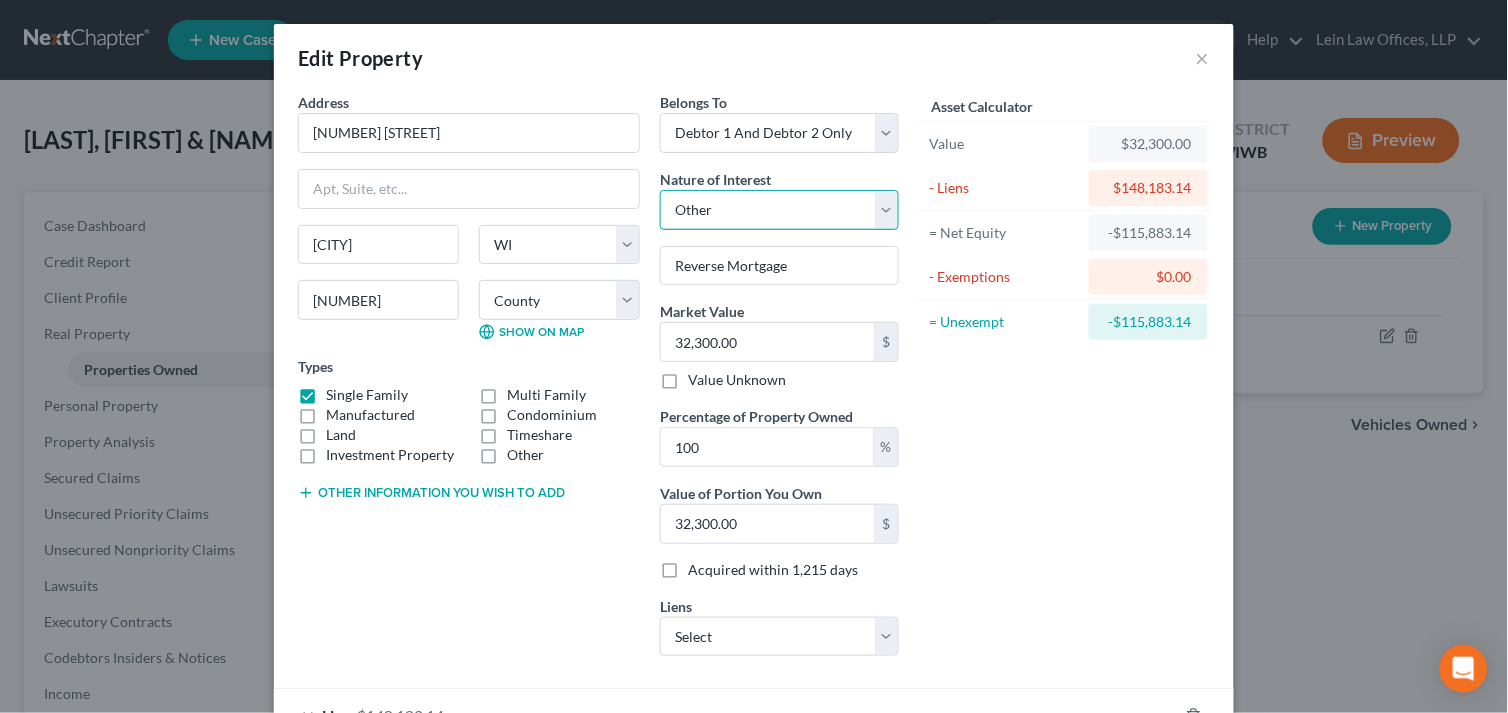 click on "Select Fee Simple Joint Tenant Life Estate Equitable Interest Future Interest Tenancy By The Entireties Tenants In Common Other" at bounding box center [779, 210] 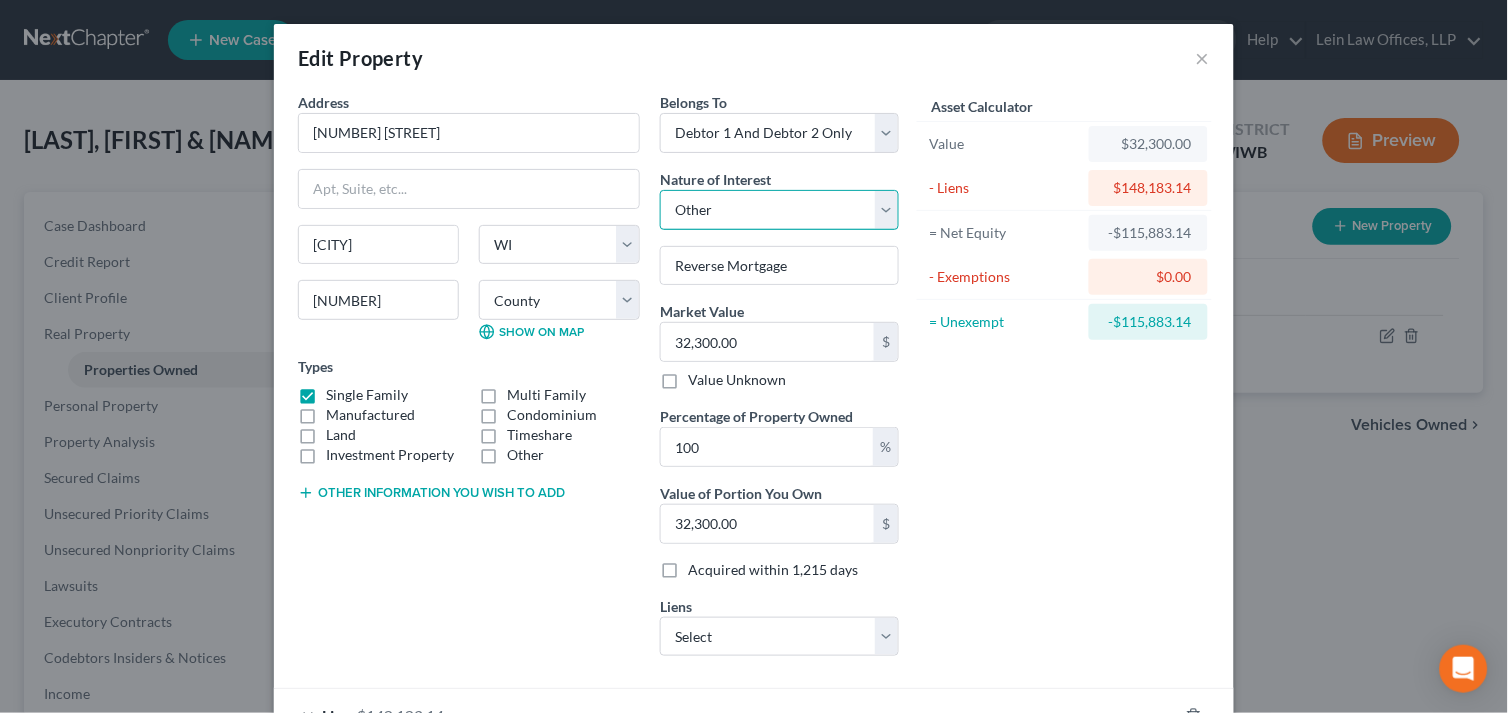 click on "Select Fee Simple Joint Tenant Life Estate Equitable Interest Future Interest Tenancy By The Entireties Tenants In Common Other" at bounding box center (779, 210) 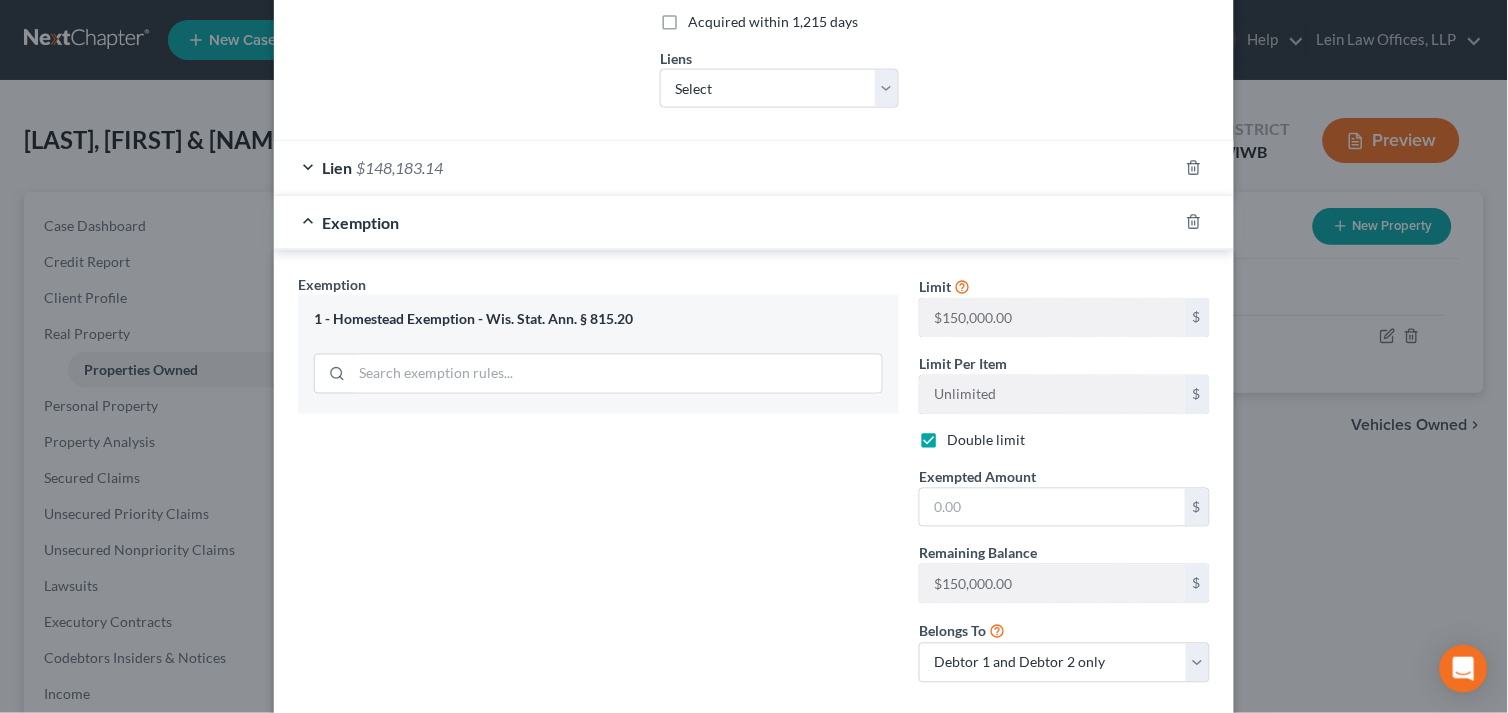 scroll, scrollTop: 555, scrollLeft: 0, axis: vertical 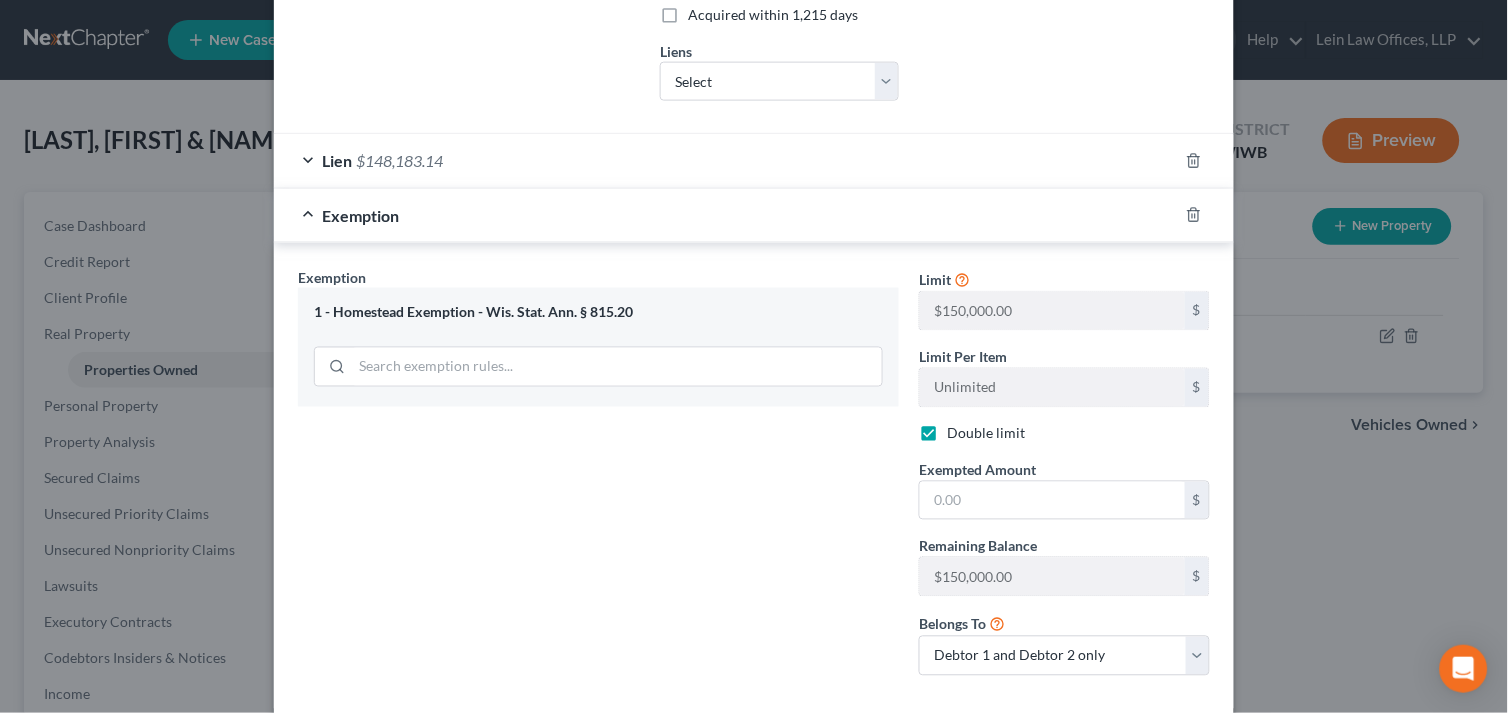 click on "Lien" at bounding box center [337, 160] 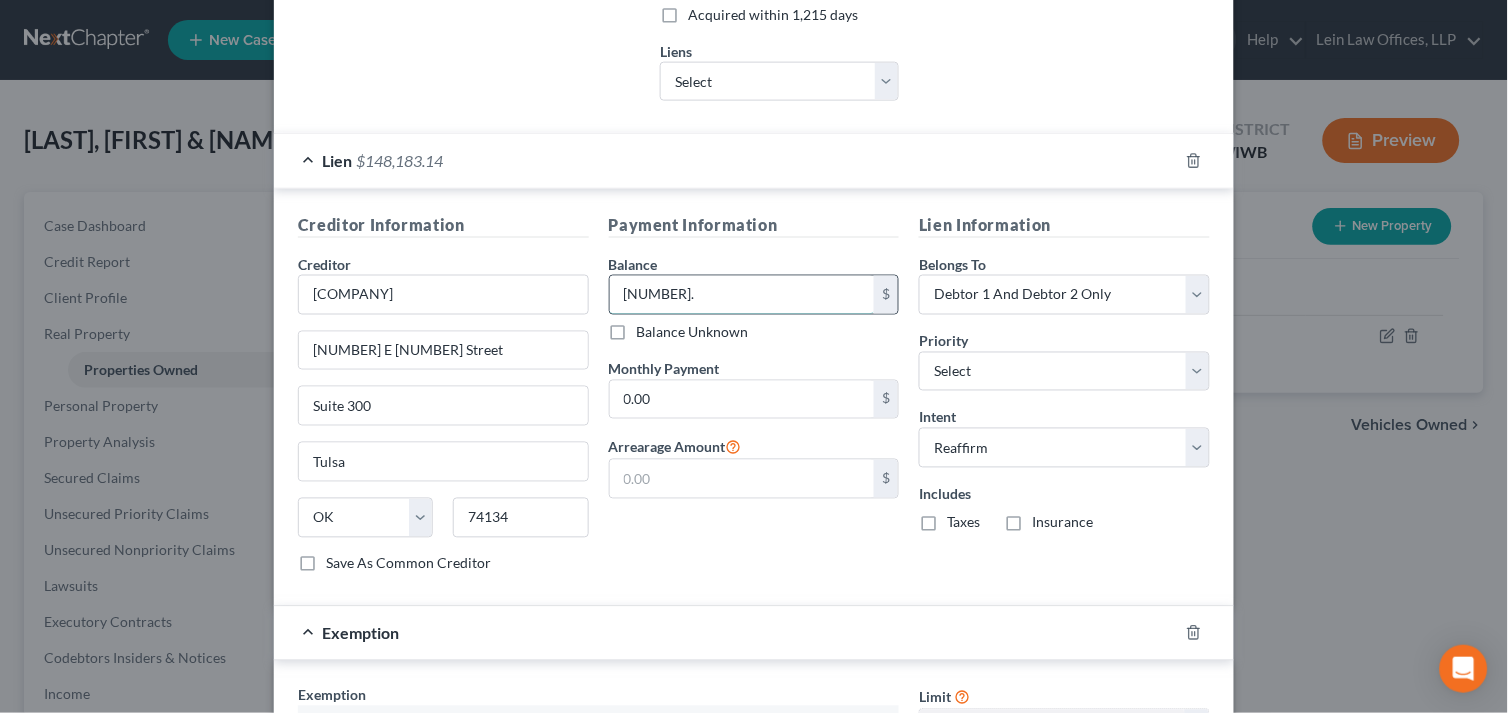 type 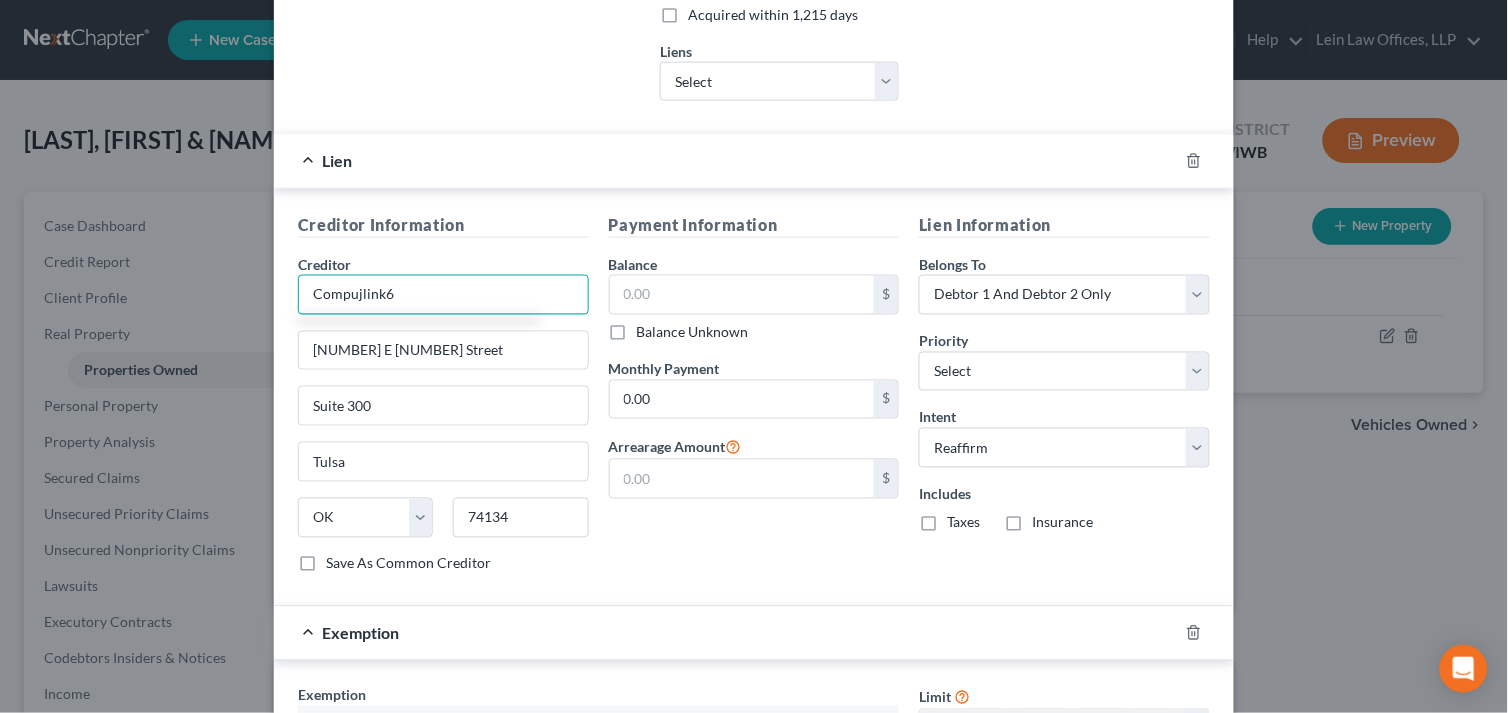type on "[COMPANY]" 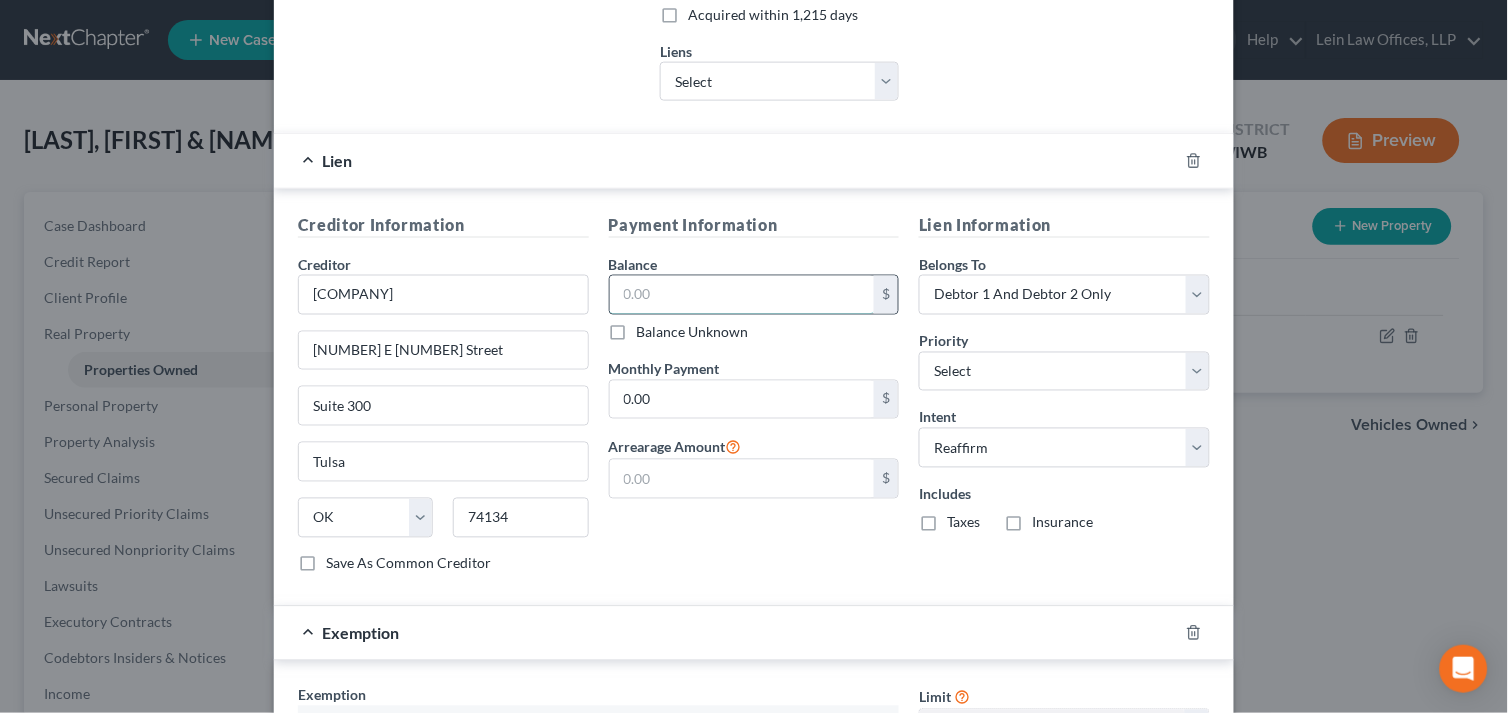click at bounding box center (742, 295) 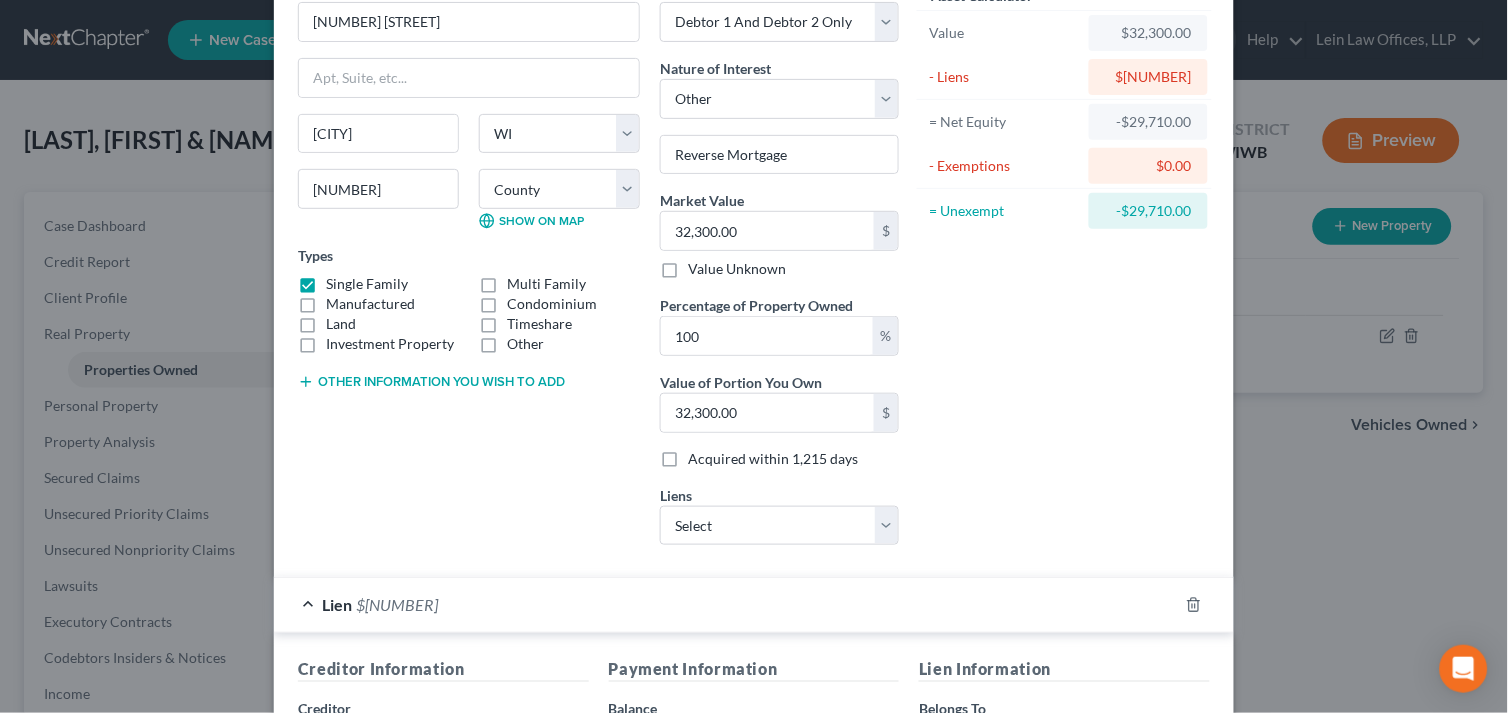 scroll, scrollTop: 0, scrollLeft: 0, axis: both 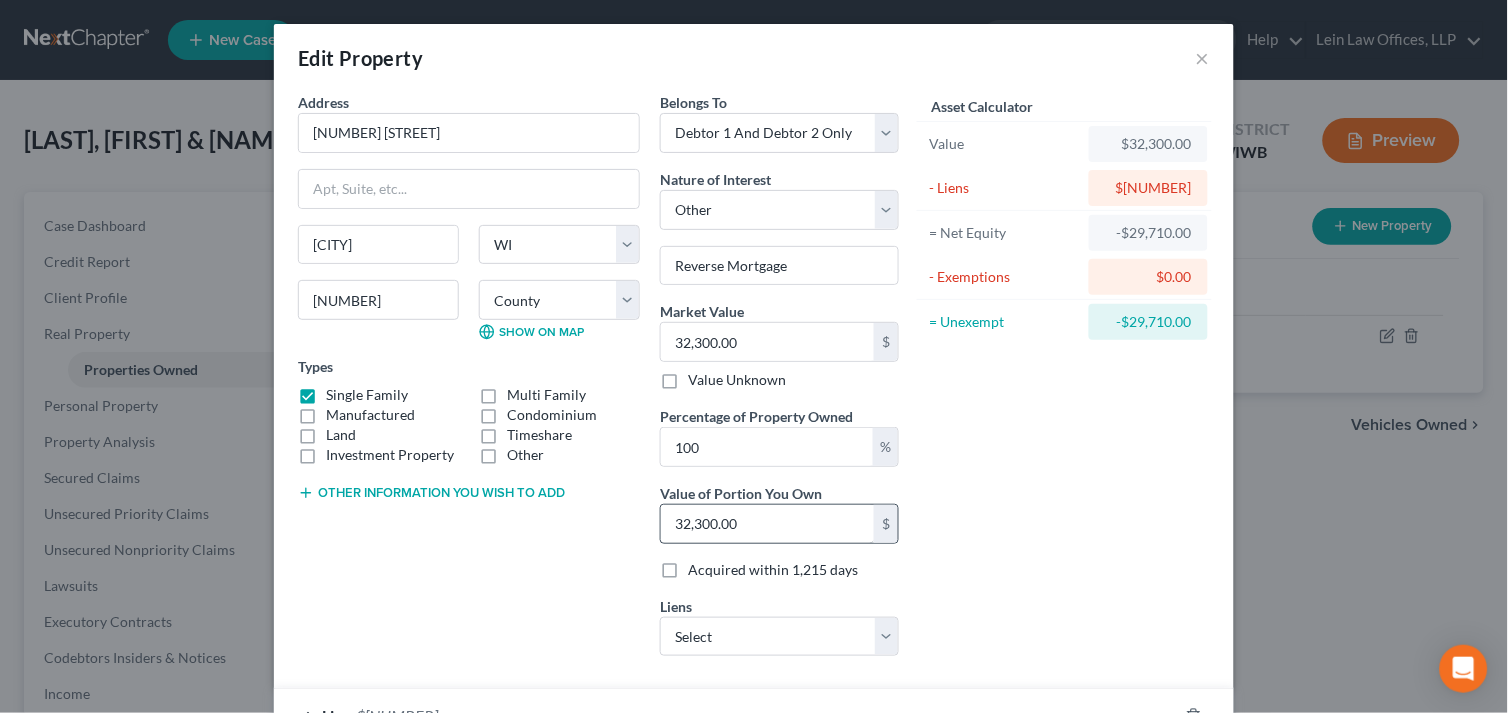 type on "62,010.00" 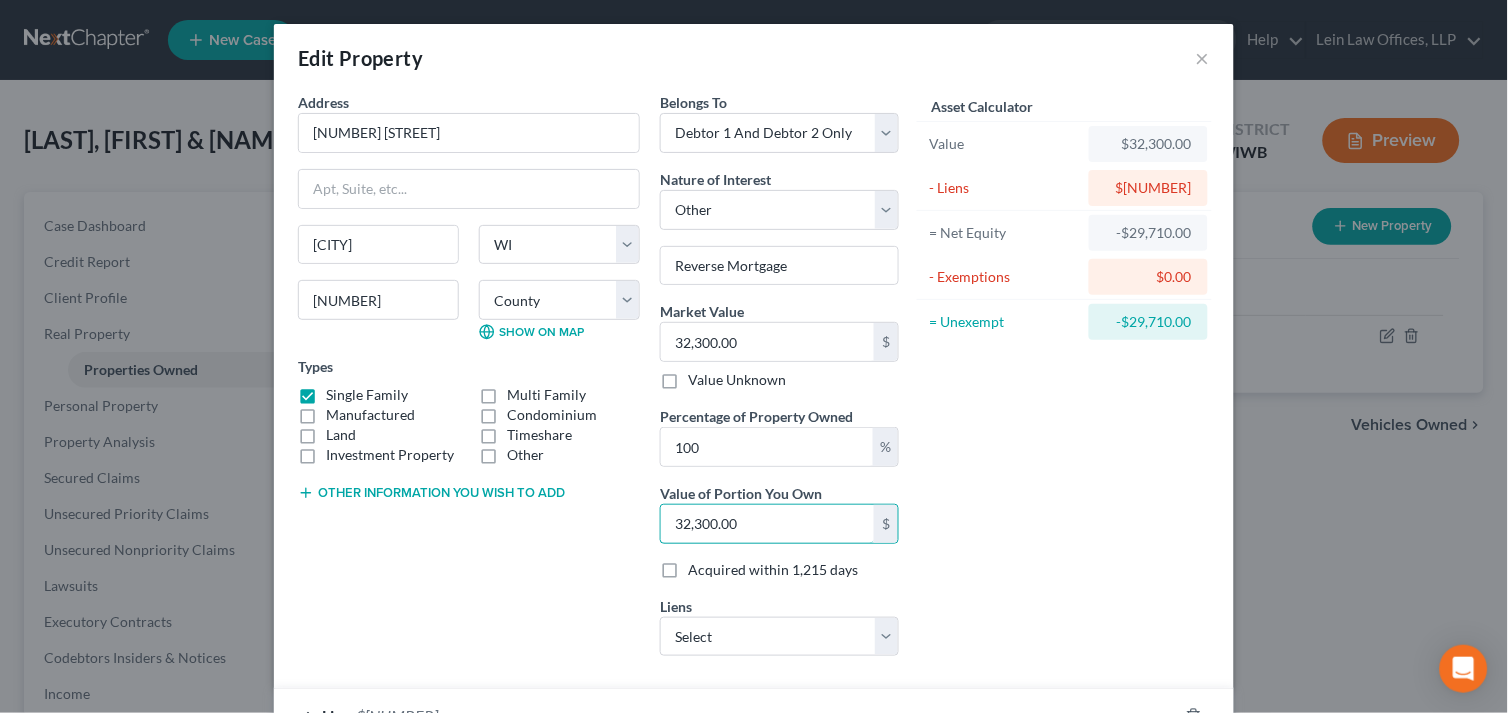 type on "0.02" 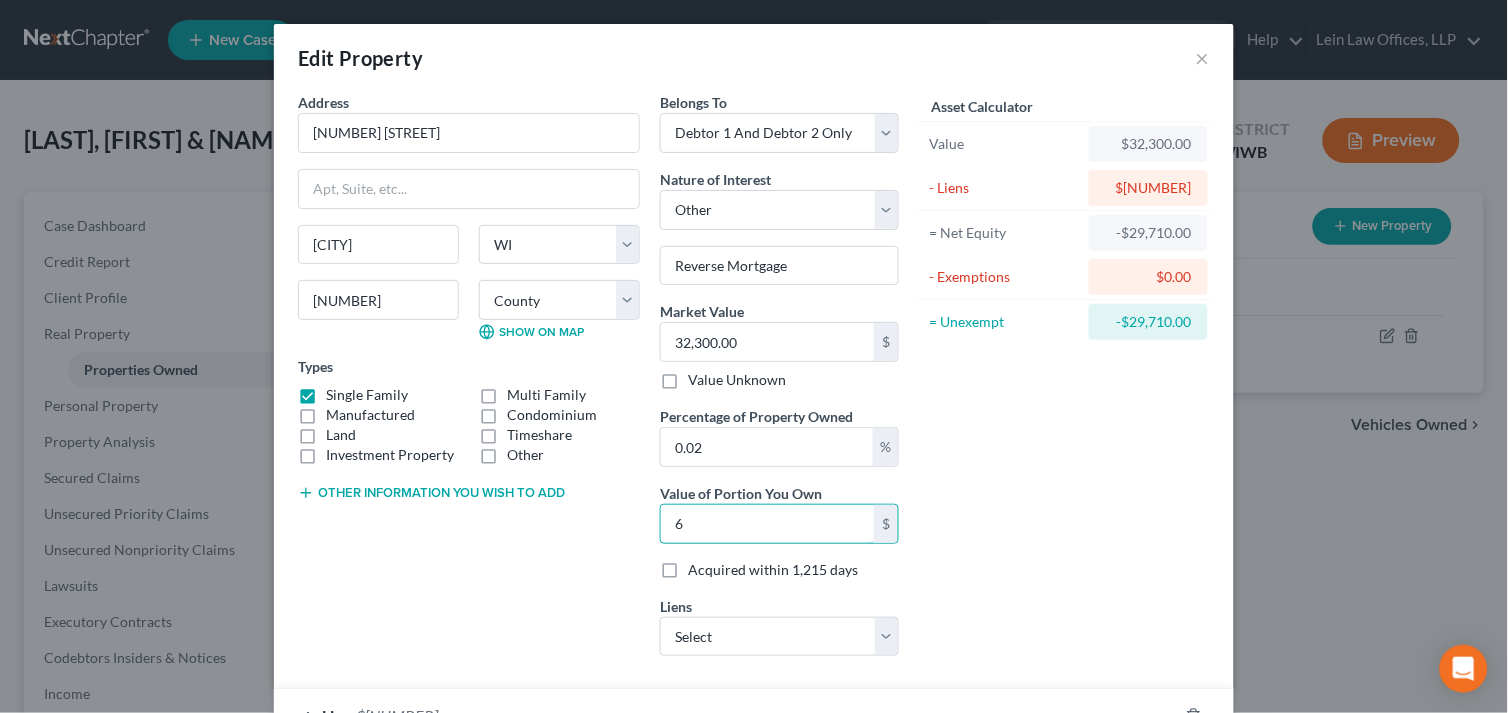 type on "0.19" 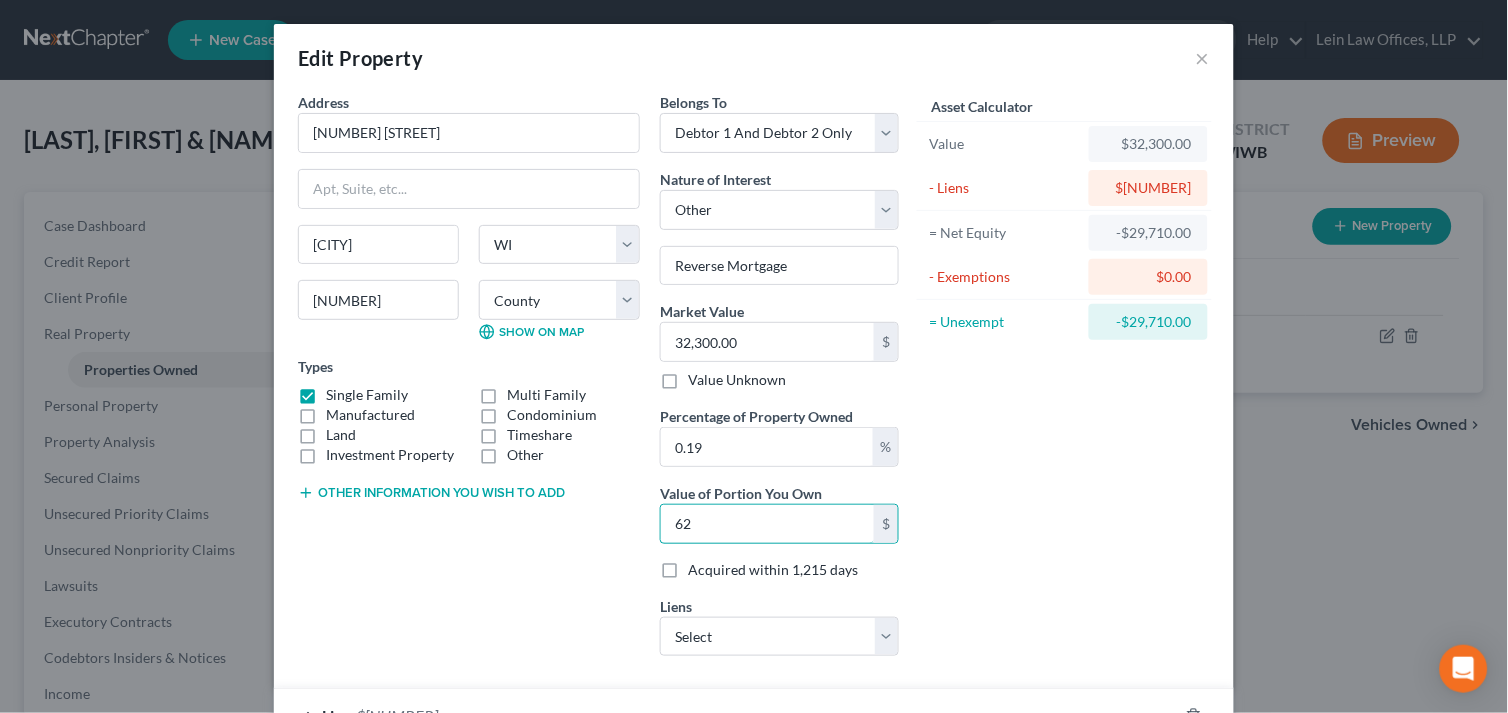 type on "1.92" 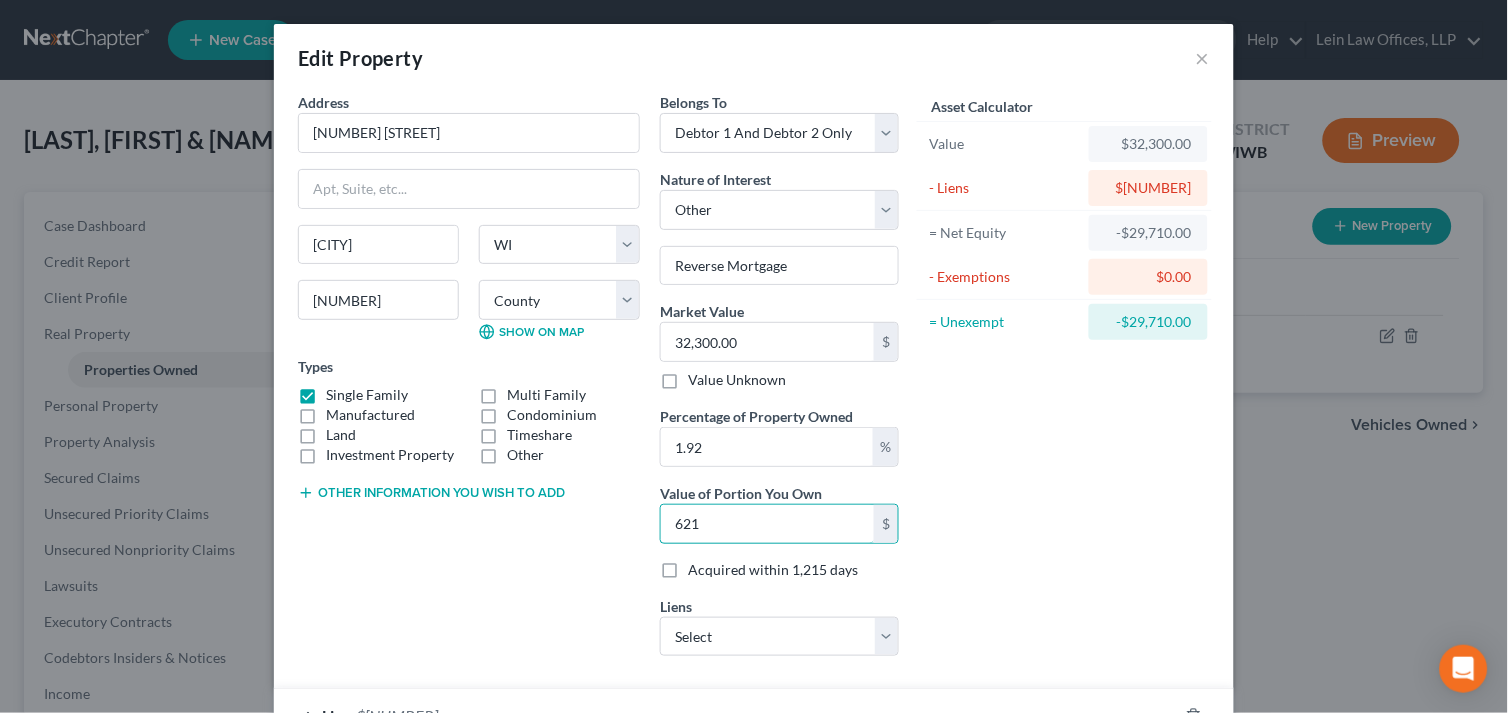 type on "0.19" 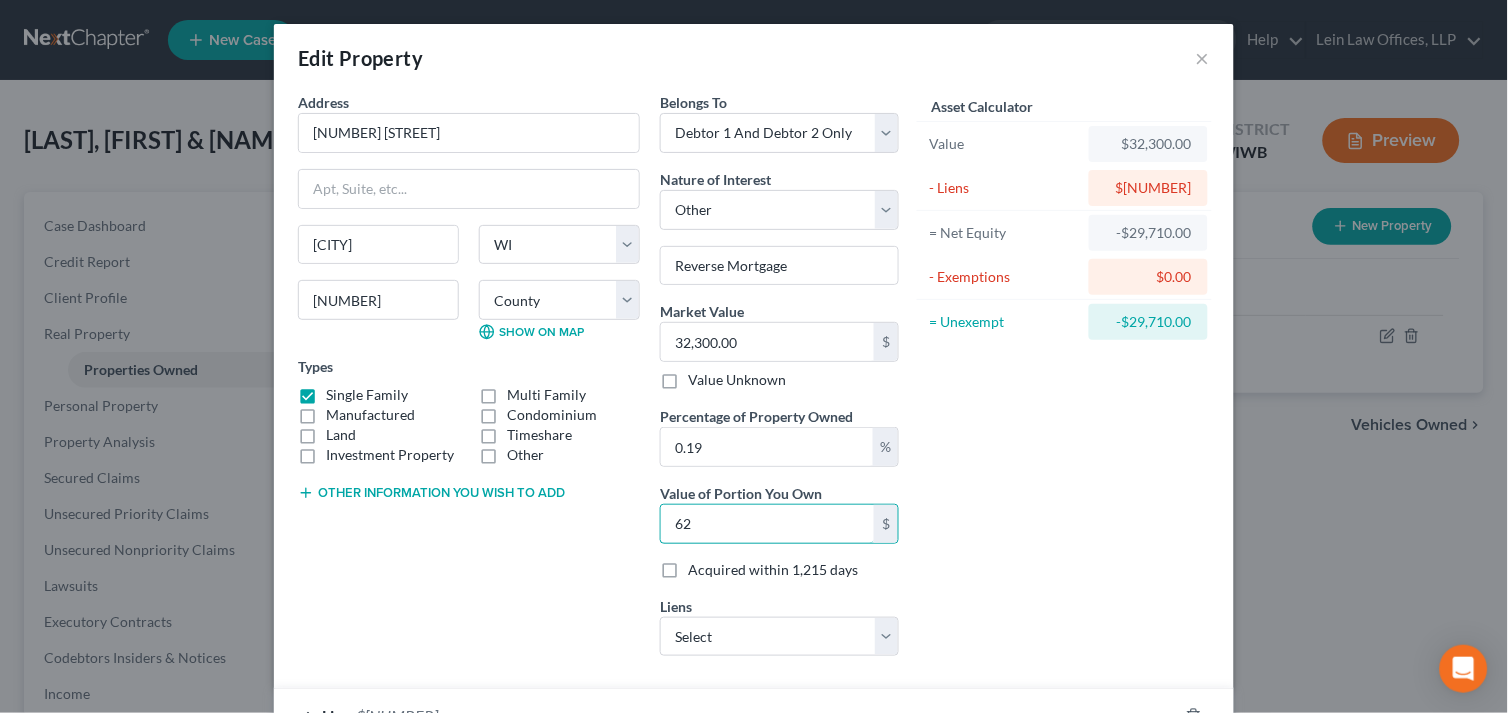 type on "1.92" 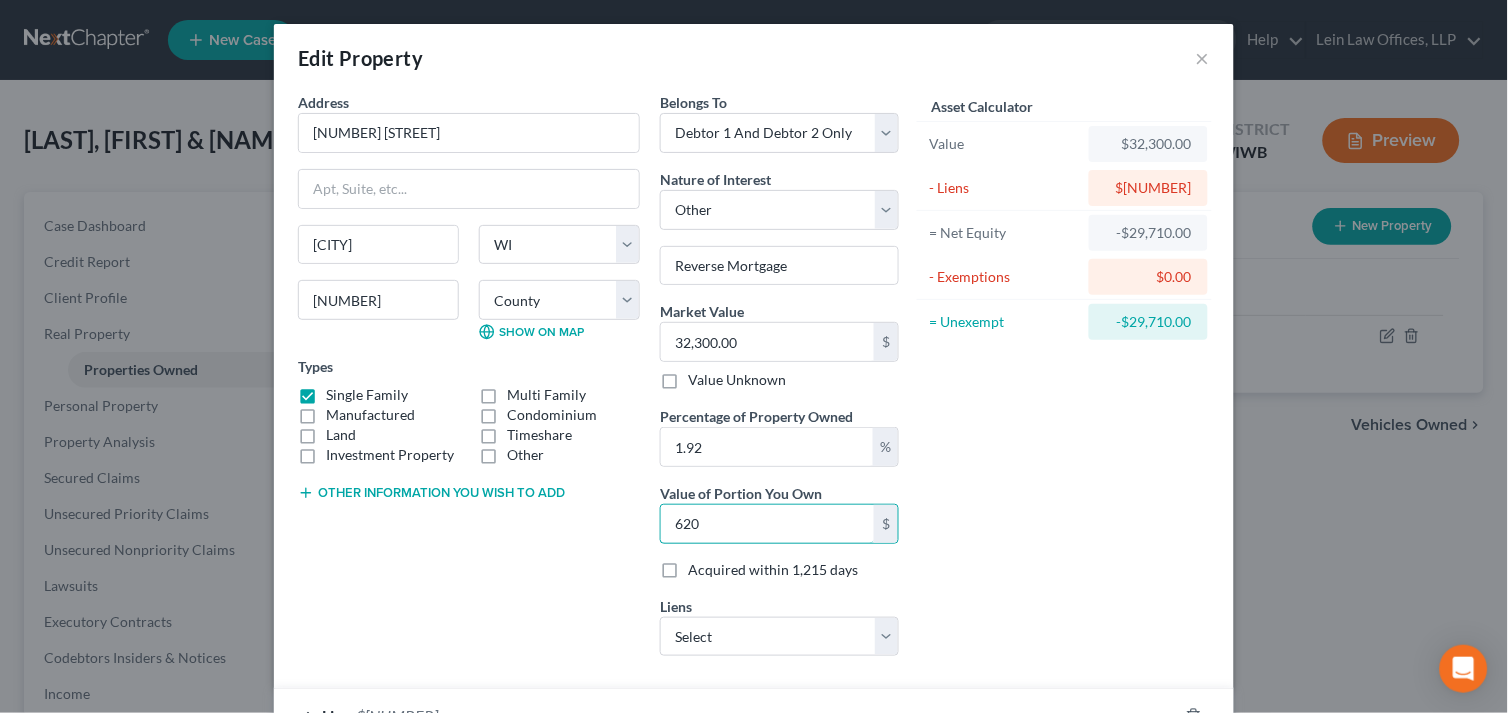 type on "19.20" 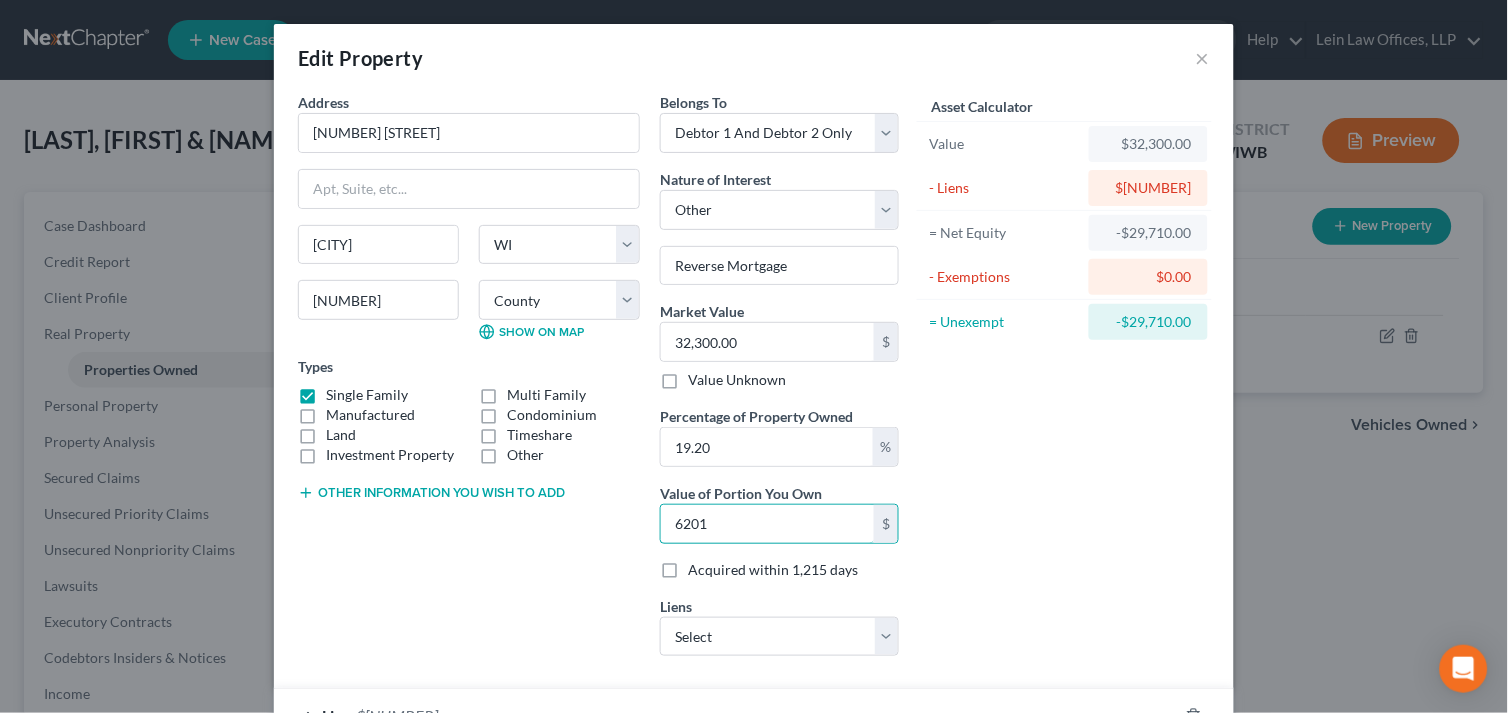 type on "6,201" 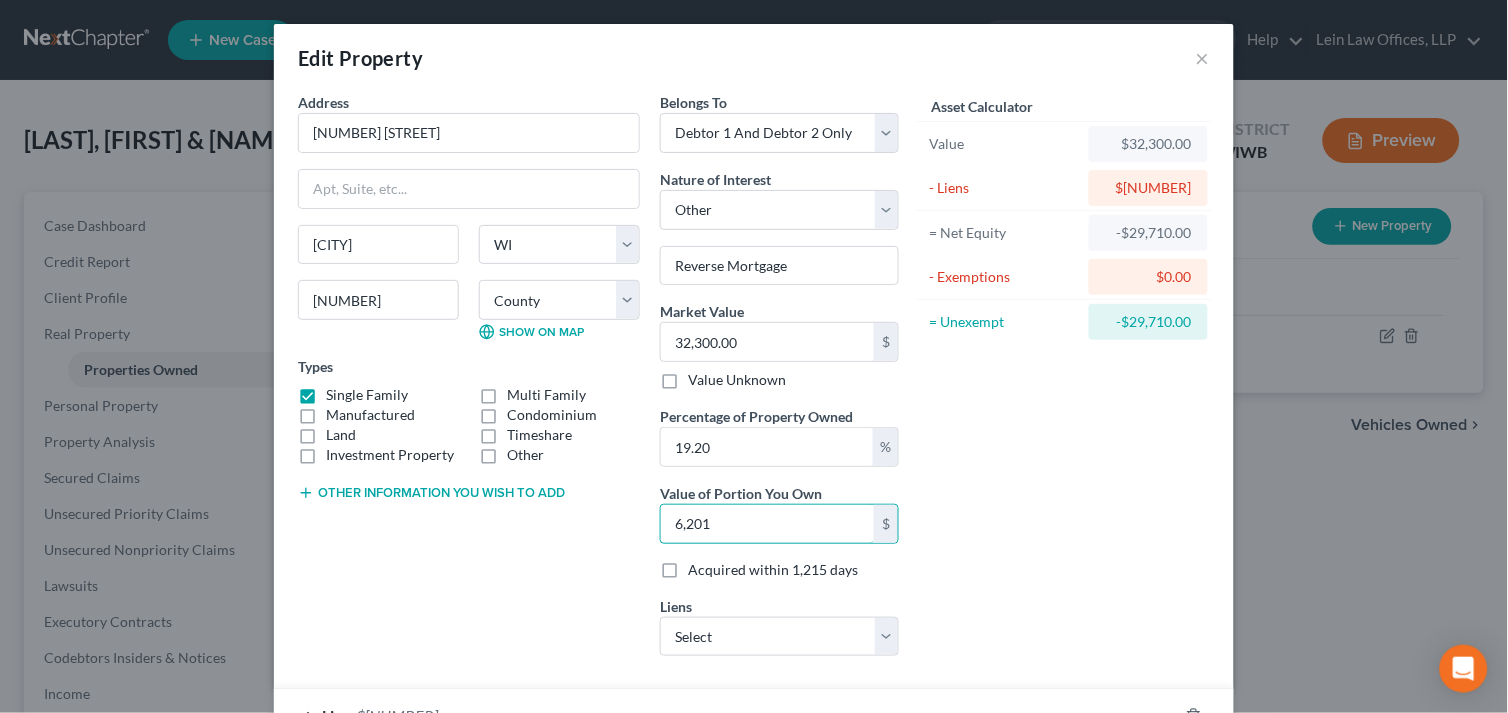 type on "191.98" 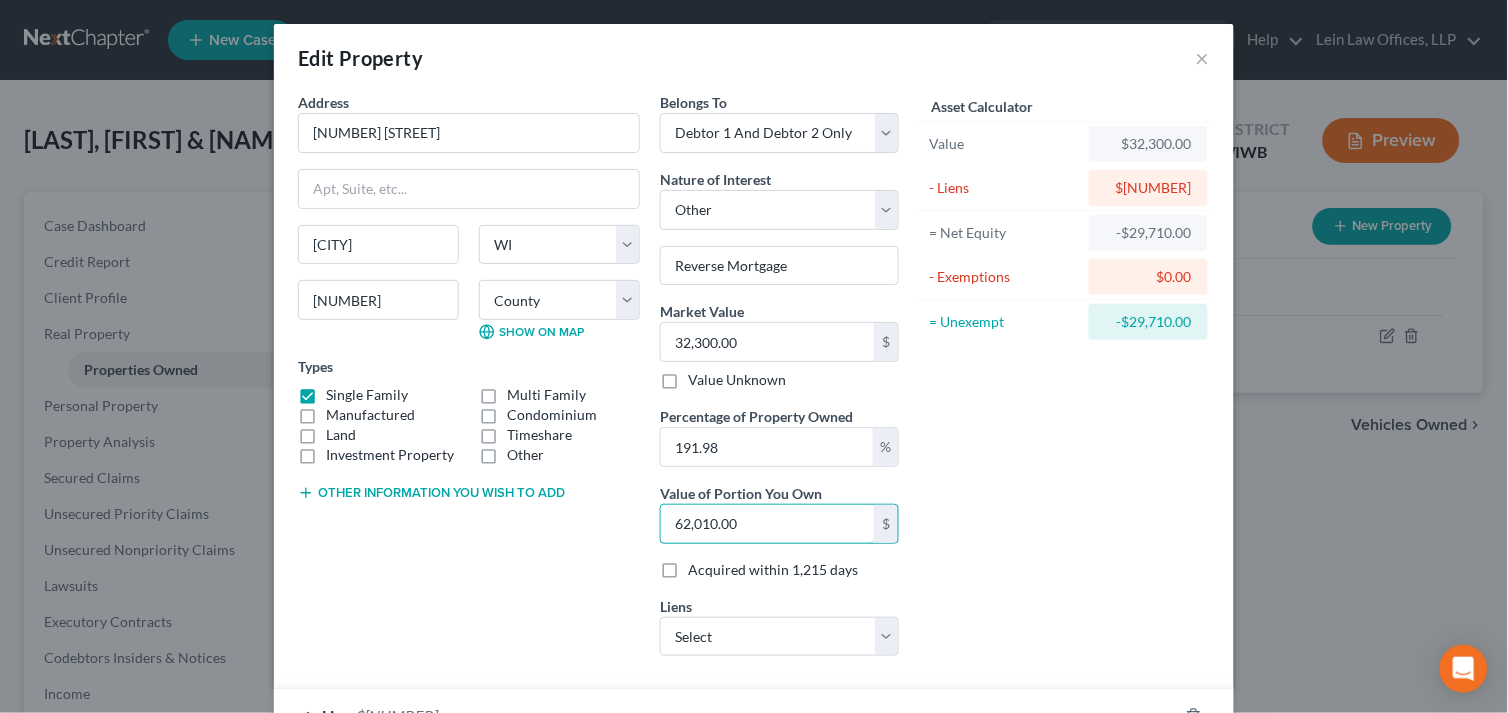 type on "62,010.00" 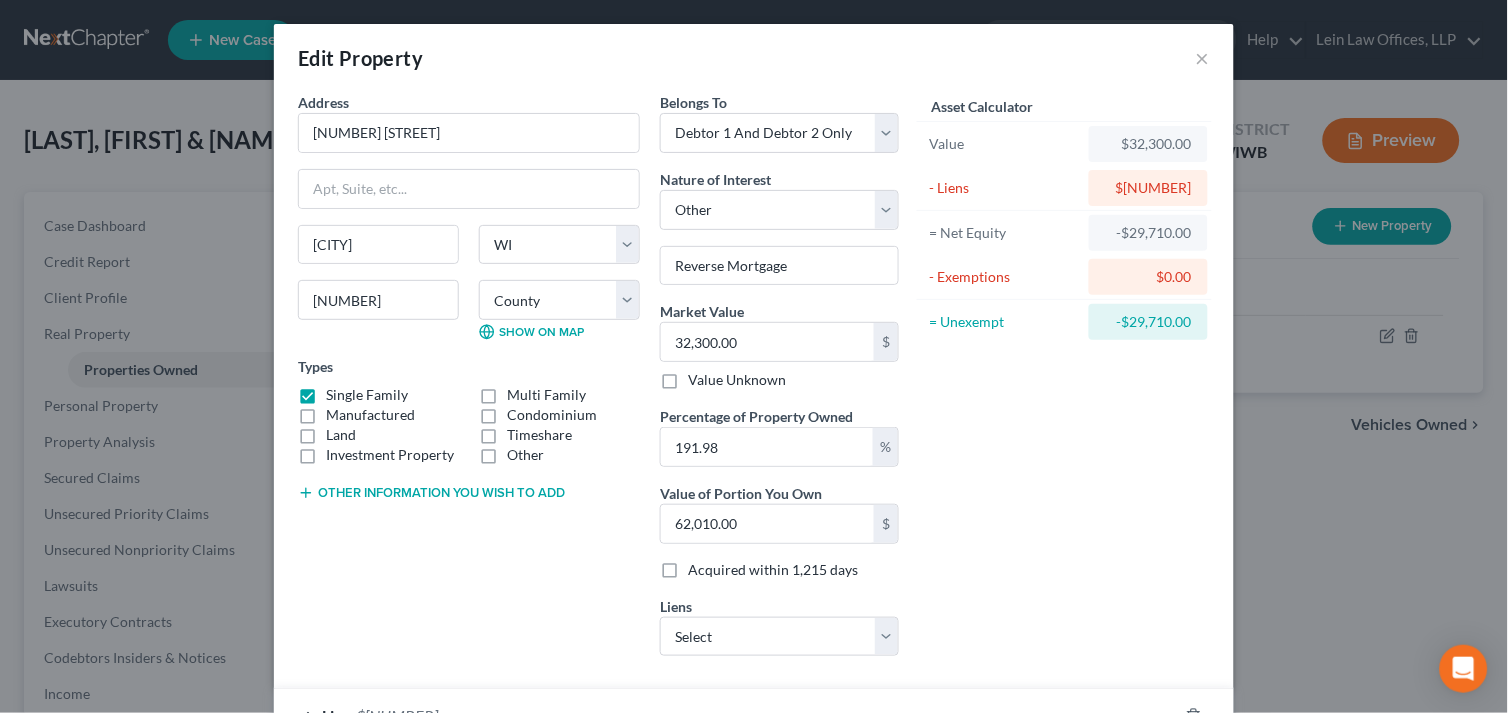 click on "Asset Calculator Value [MONEY] - Liens [NUMBER] = Net Equity [MONEY] - Exemptions [MONEY] = Unexempt [MONEY]" at bounding box center [1064, 382] 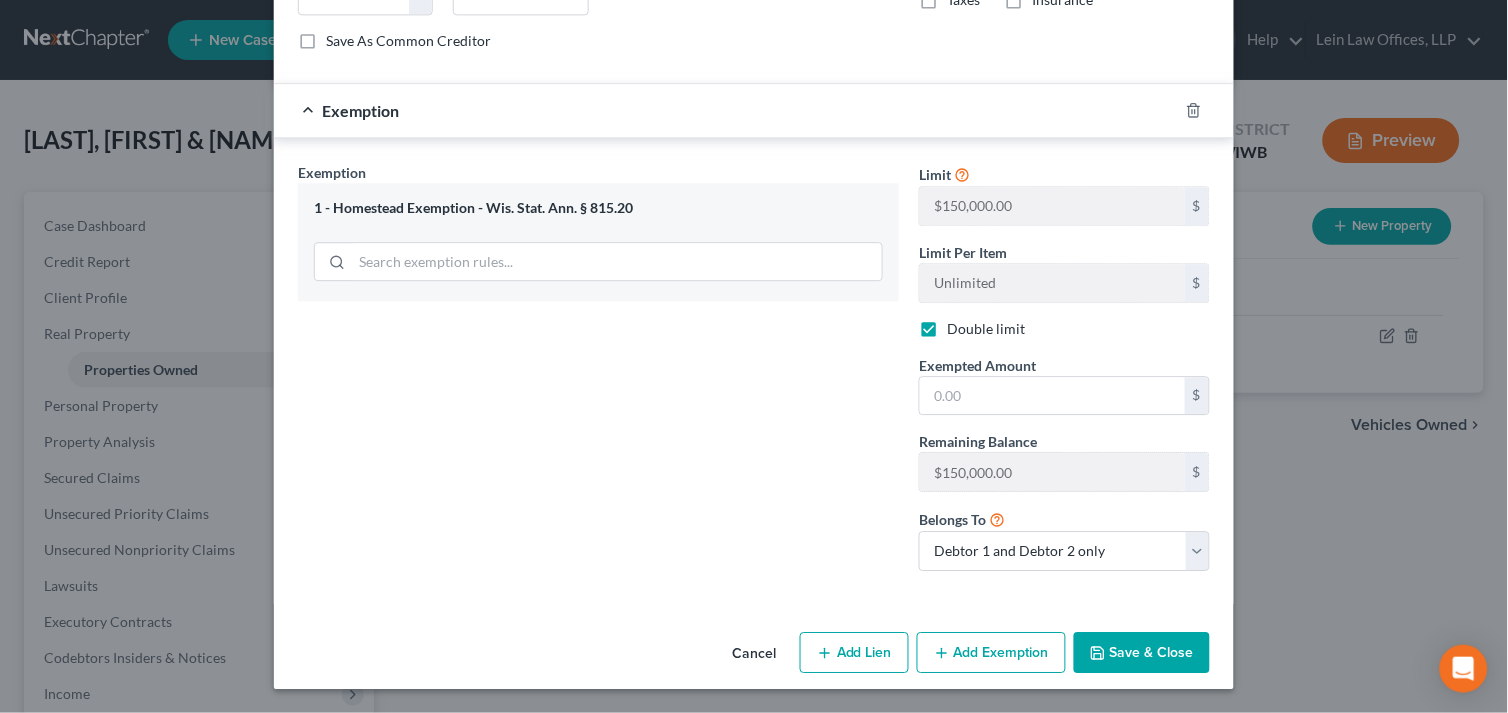 scroll, scrollTop: 1082, scrollLeft: 0, axis: vertical 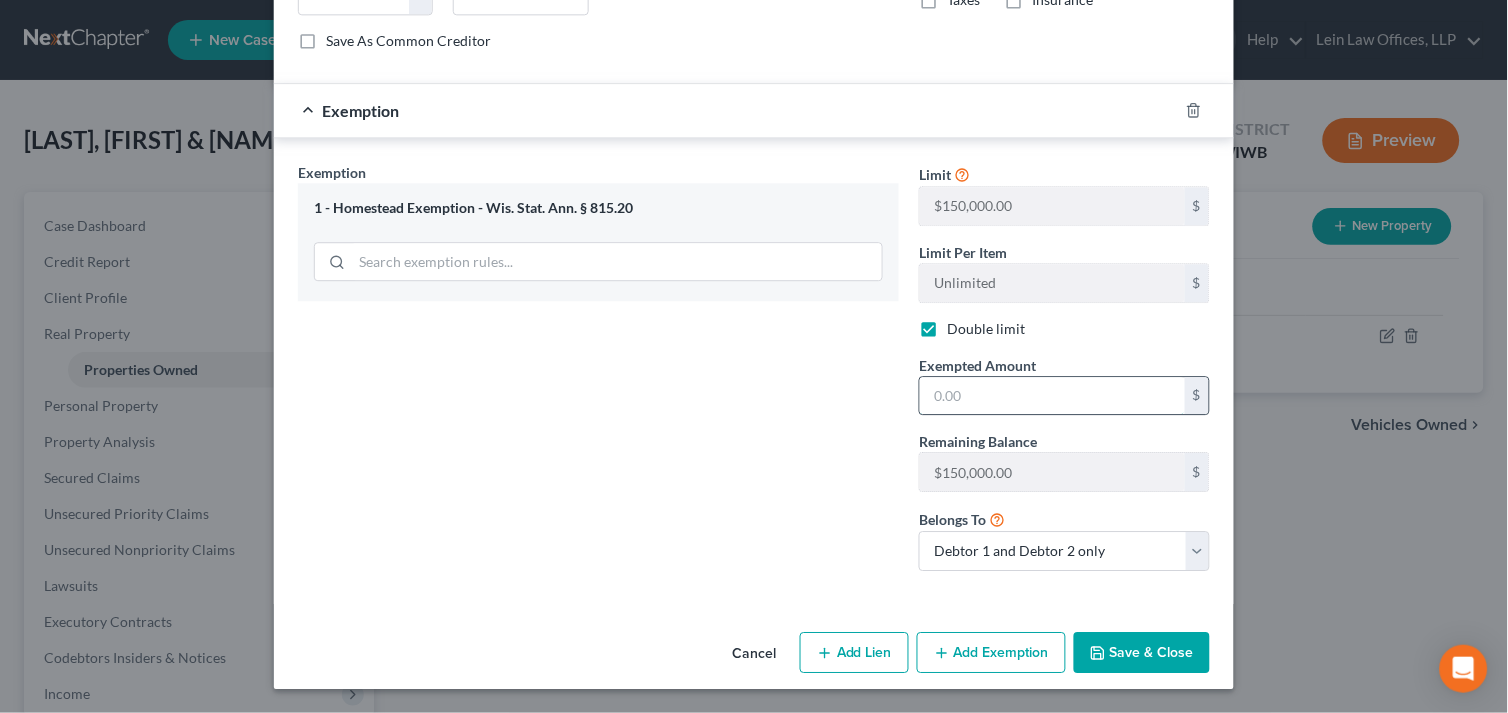 drag, startPoint x: 957, startPoint y: 394, endPoint x: 921, endPoint y: 391, distance: 36.124783 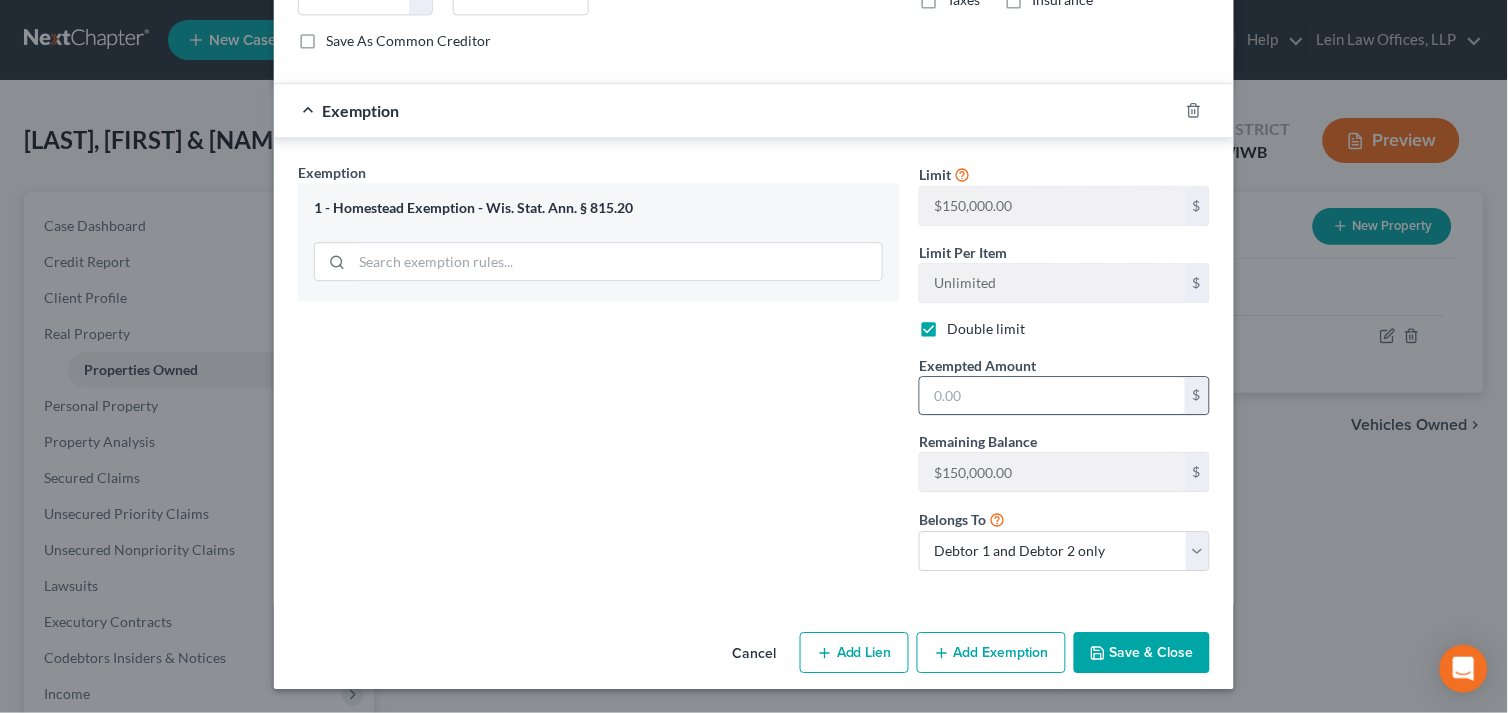 click at bounding box center [1052, 396] 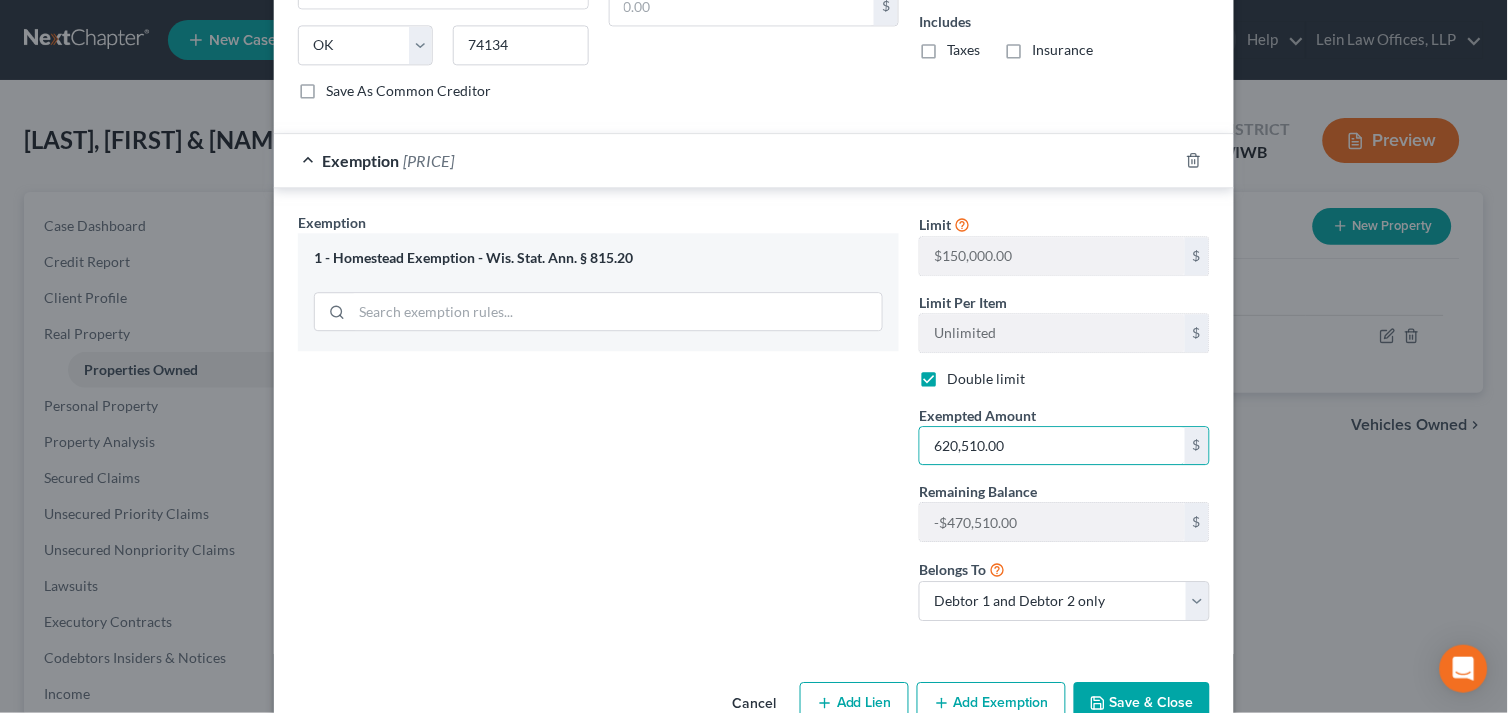 scroll, scrollTop: 1082, scrollLeft: 0, axis: vertical 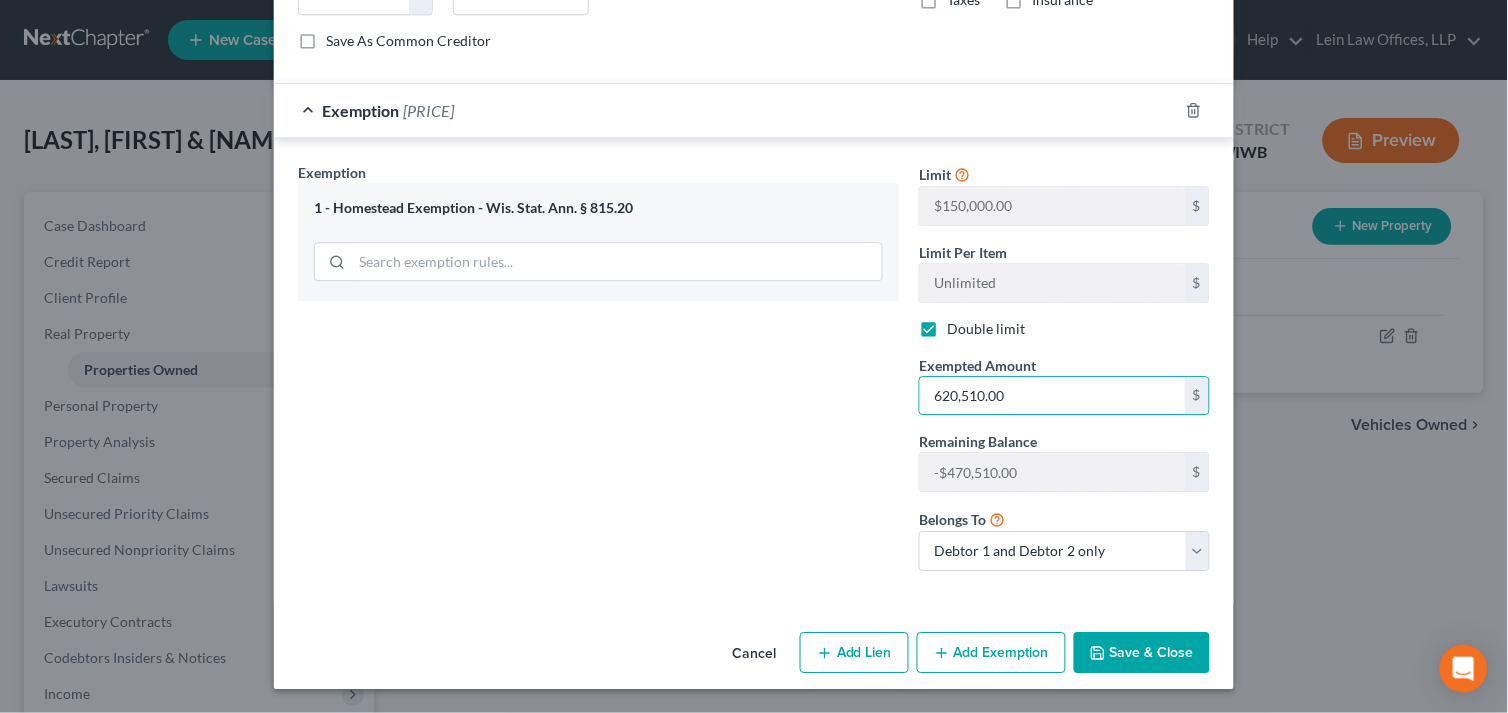 type on "620,510.00" 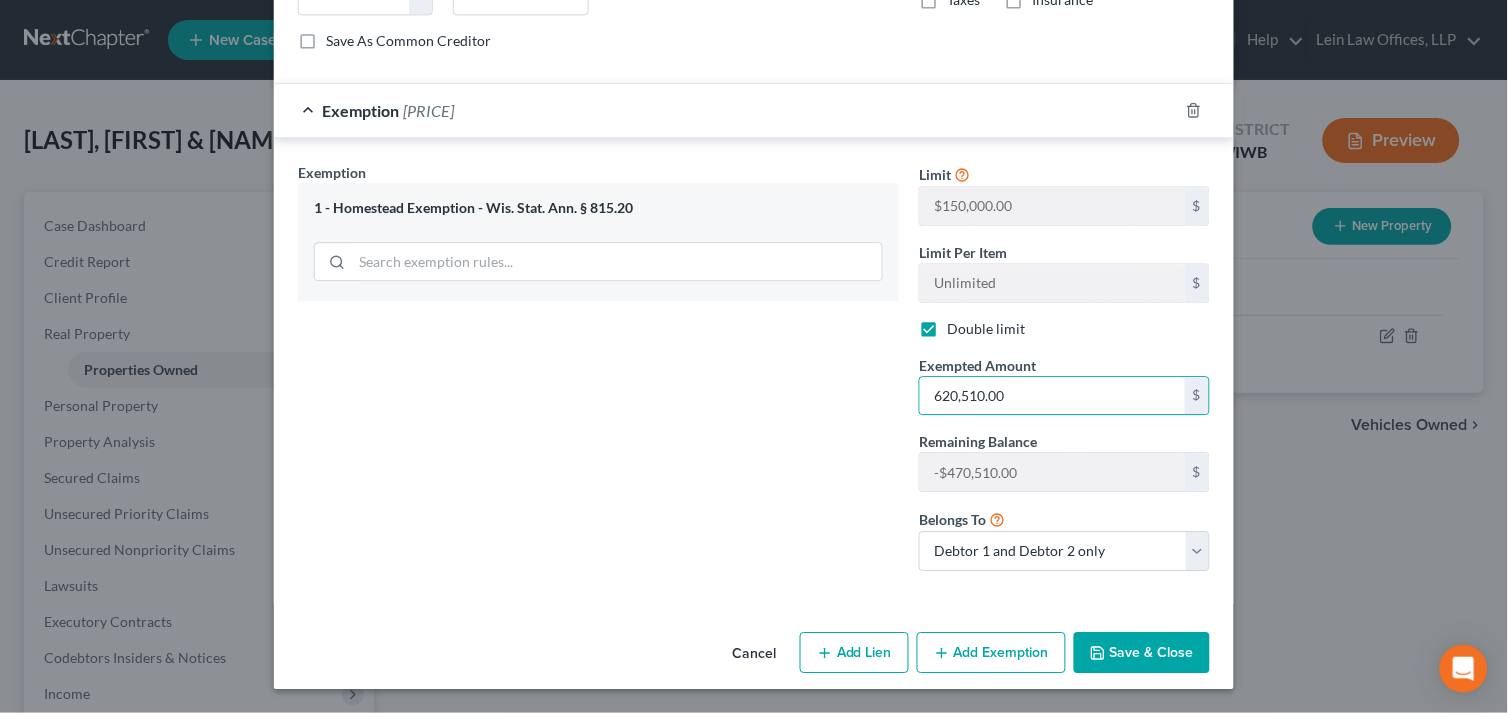 click on "Save & Close" at bounding box center (1142, 653) 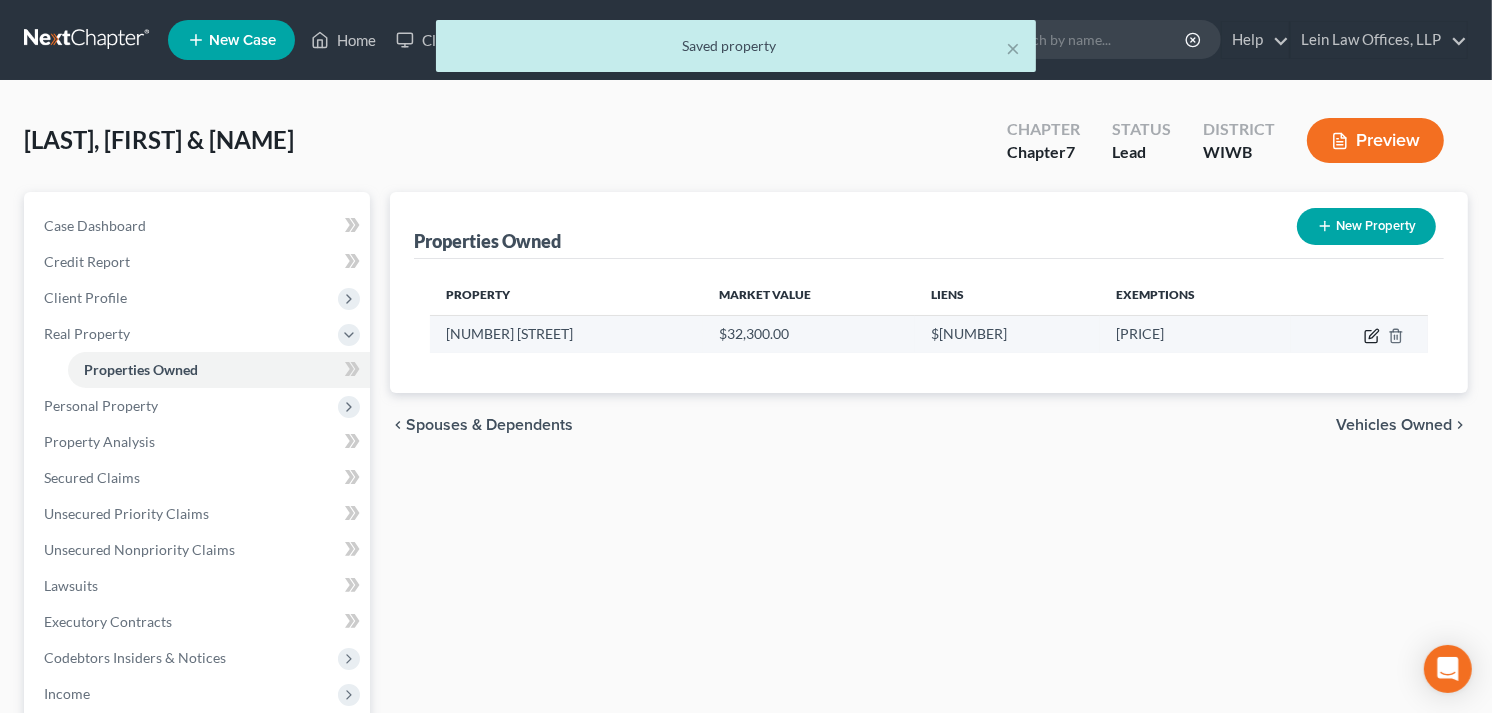 click 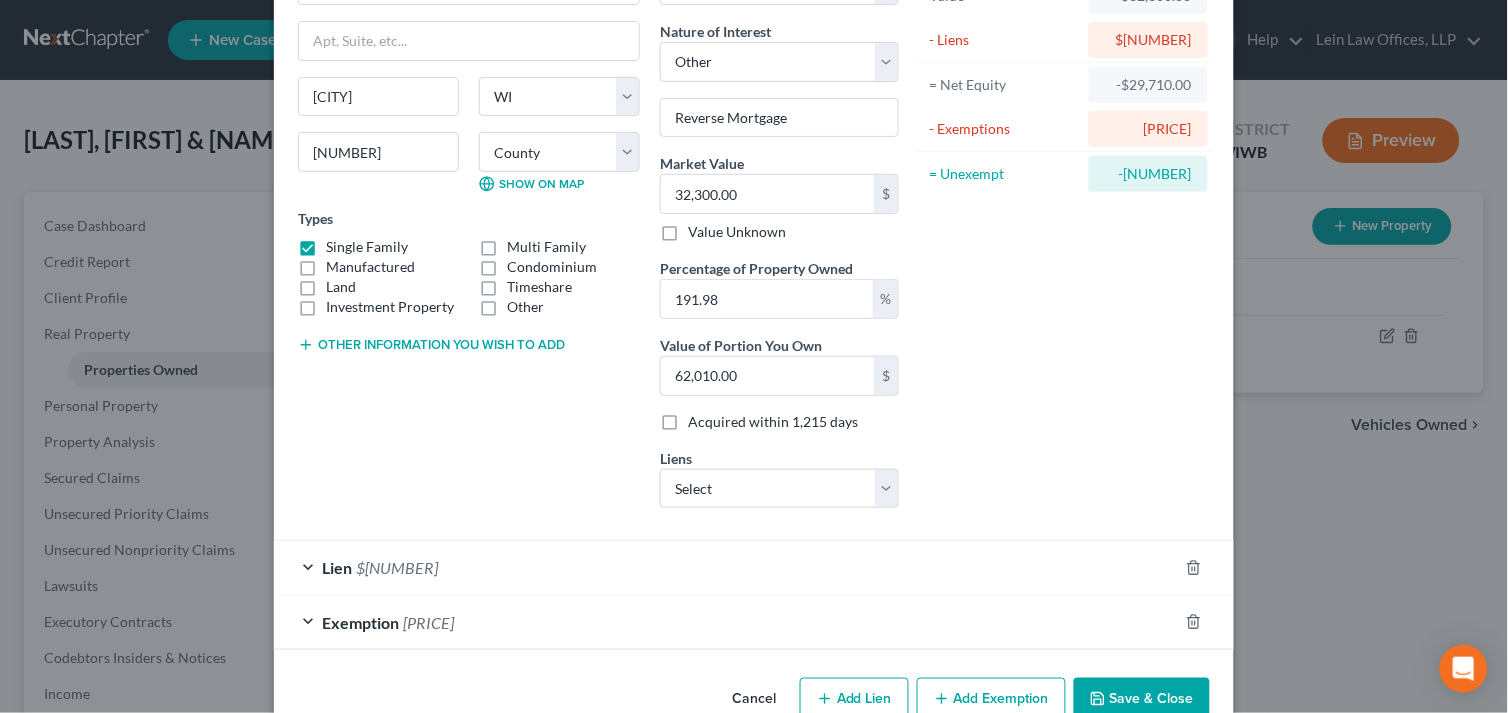 scroll, scrollTop: 195, scrollLeft: 0, axis: vertical 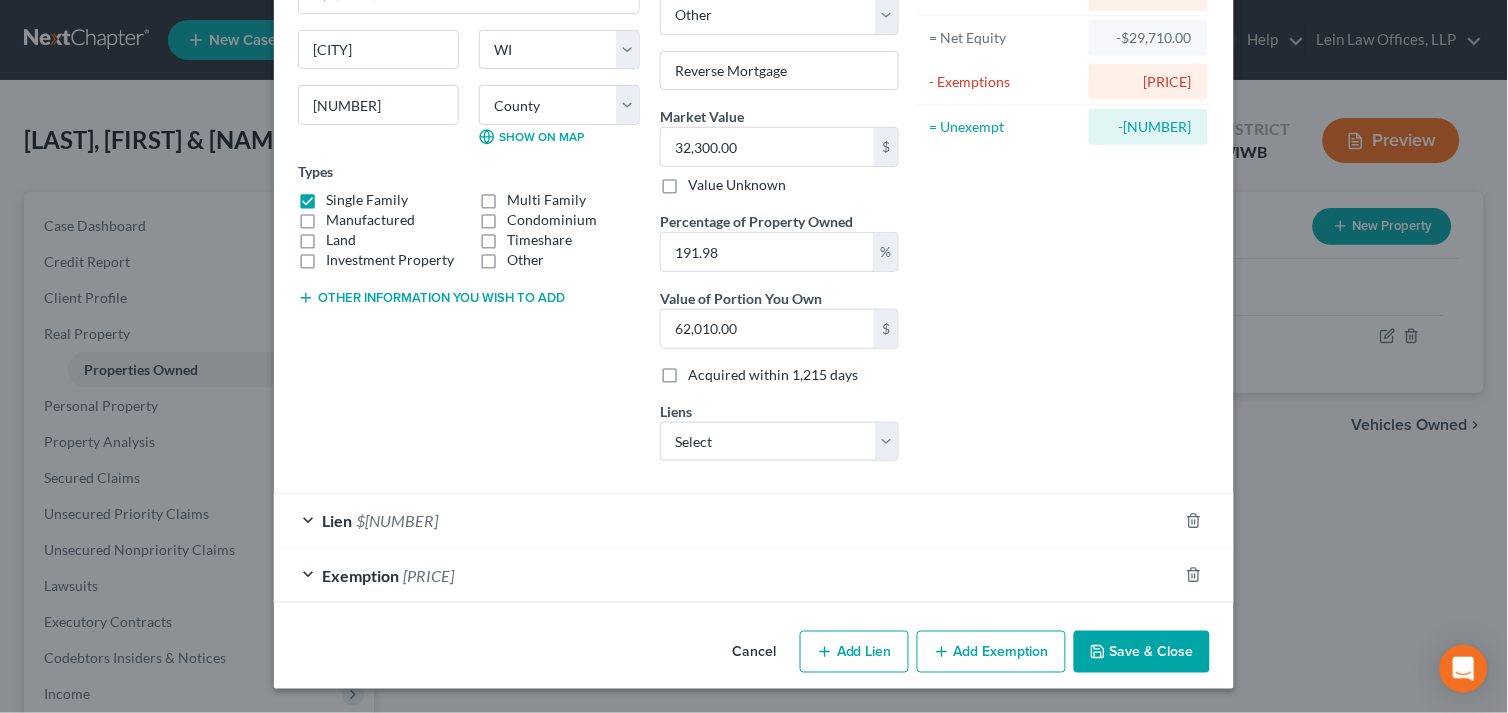 click on "Add Exemption" at bounding box center (991, 652) 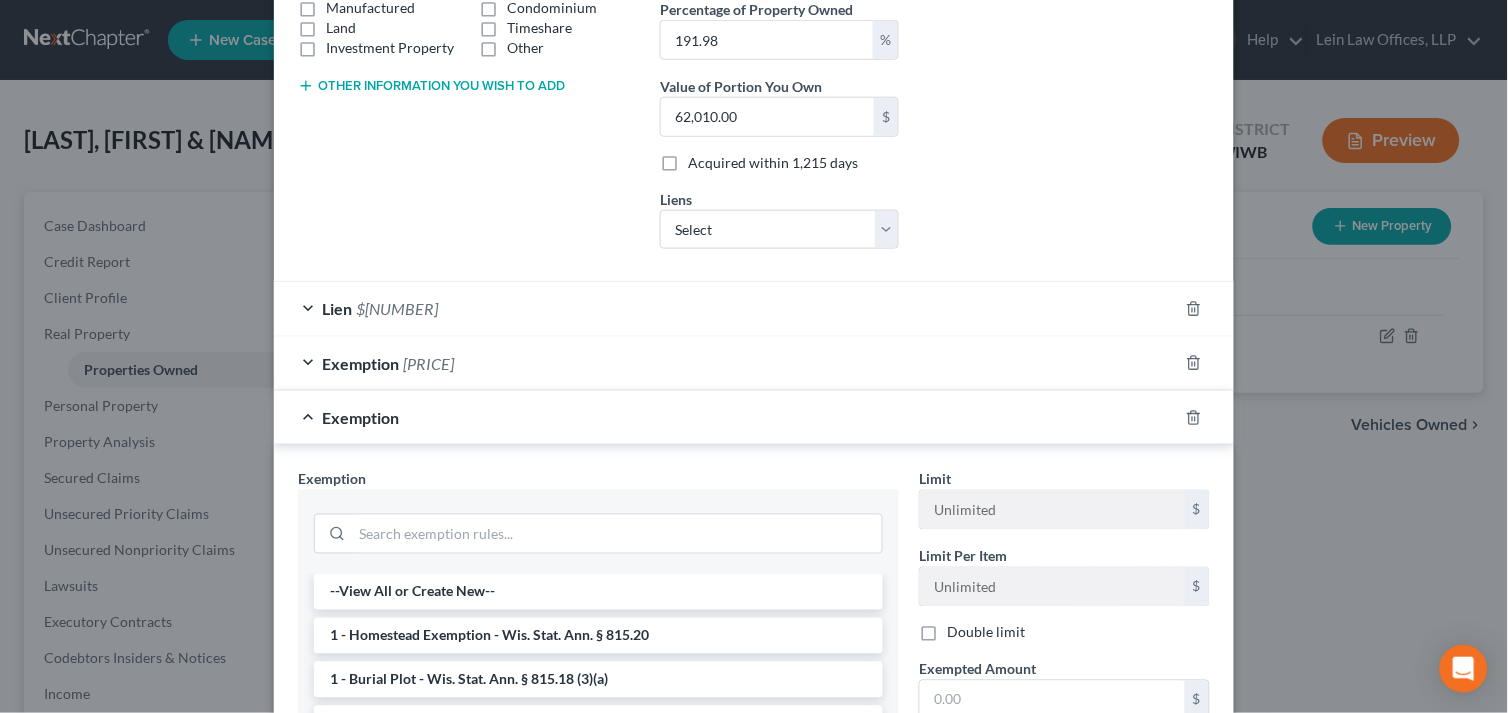 scroll, scrollTop: 417, scrollLeft: 0, axis: vertical 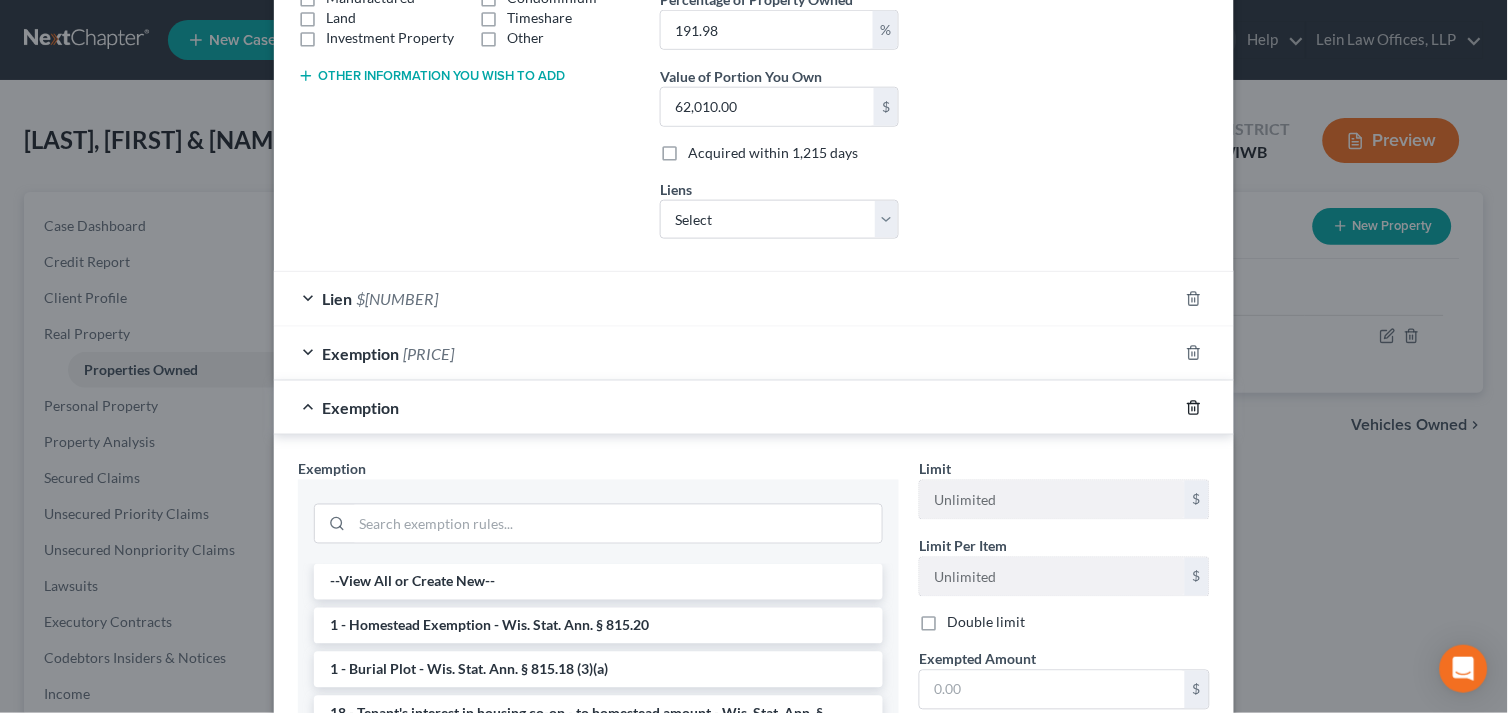 click 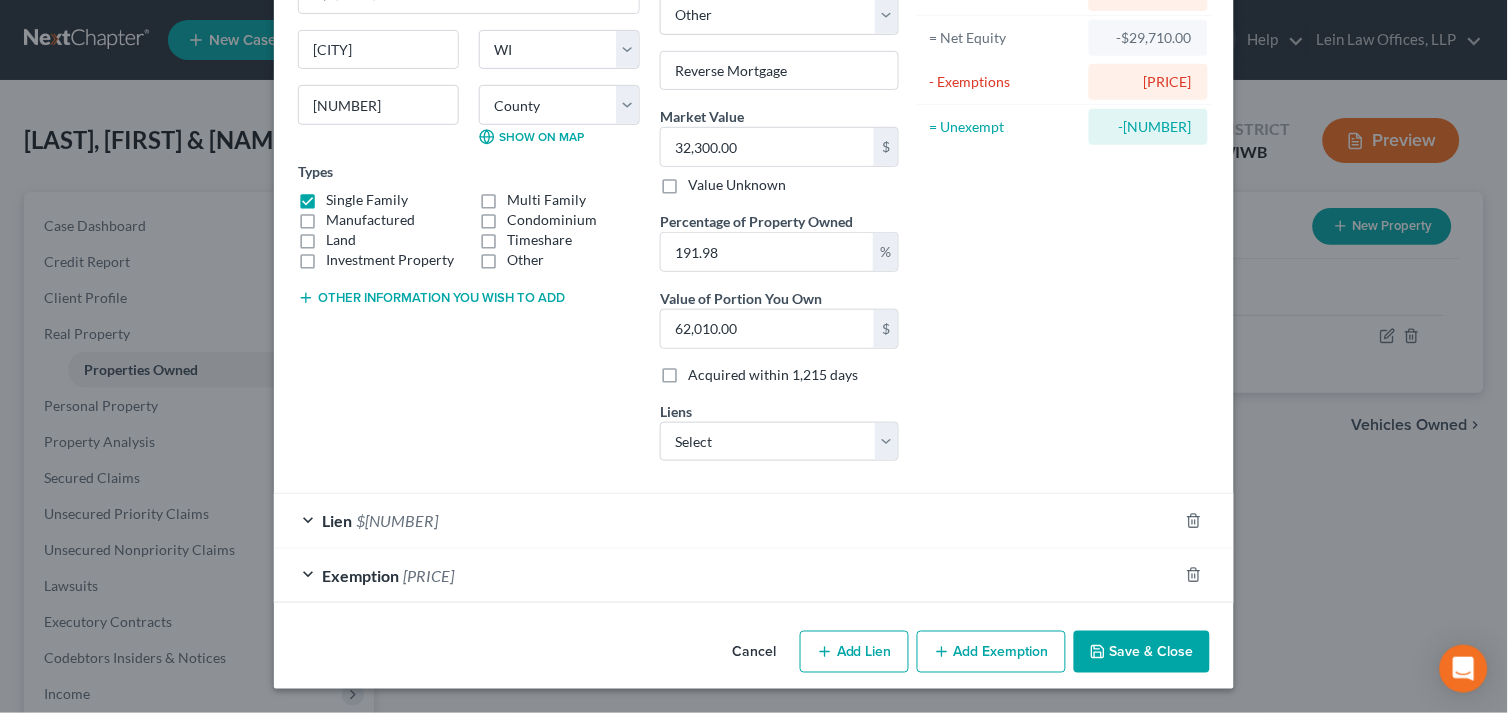 click on "Exemption" at bounding box center (360, 575) 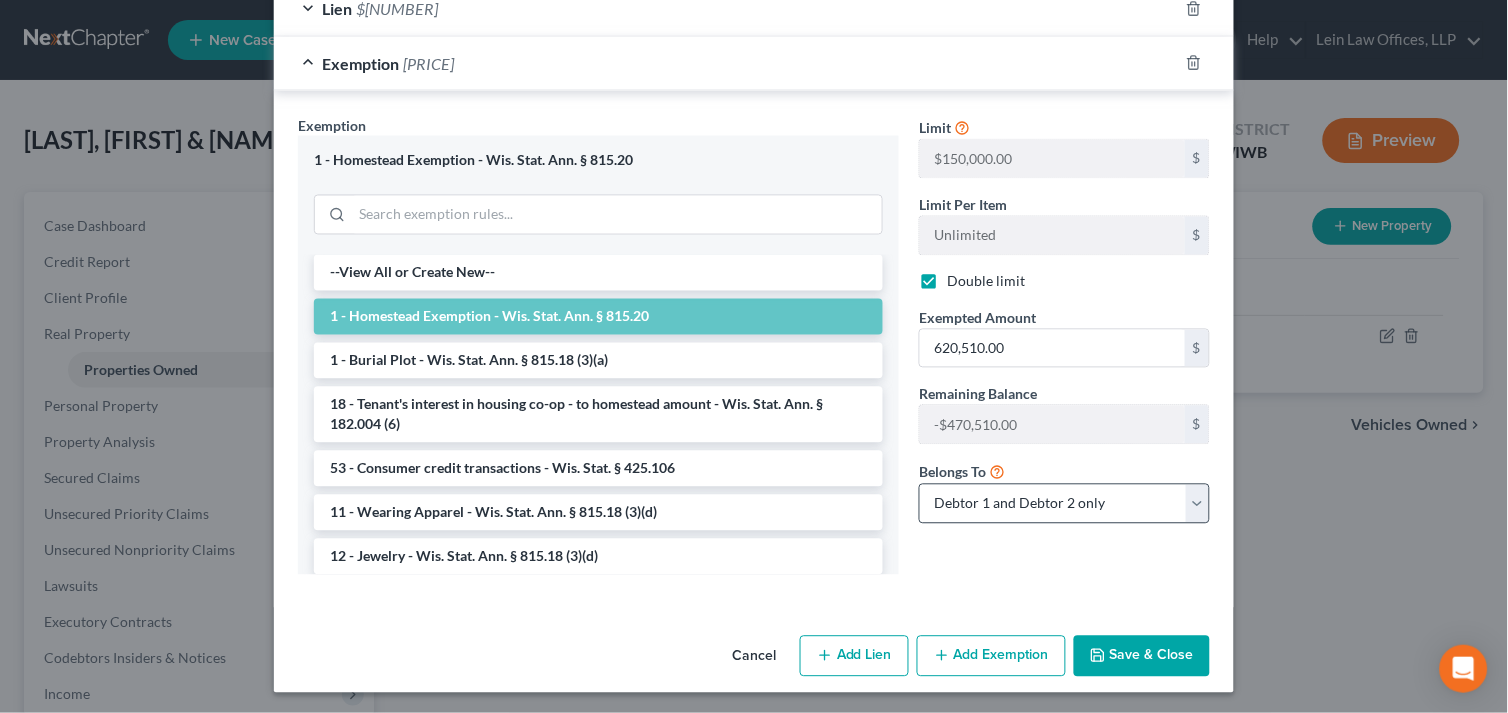 scroll, scrollTop: 712, scrollLeft: 0, axis: vertical 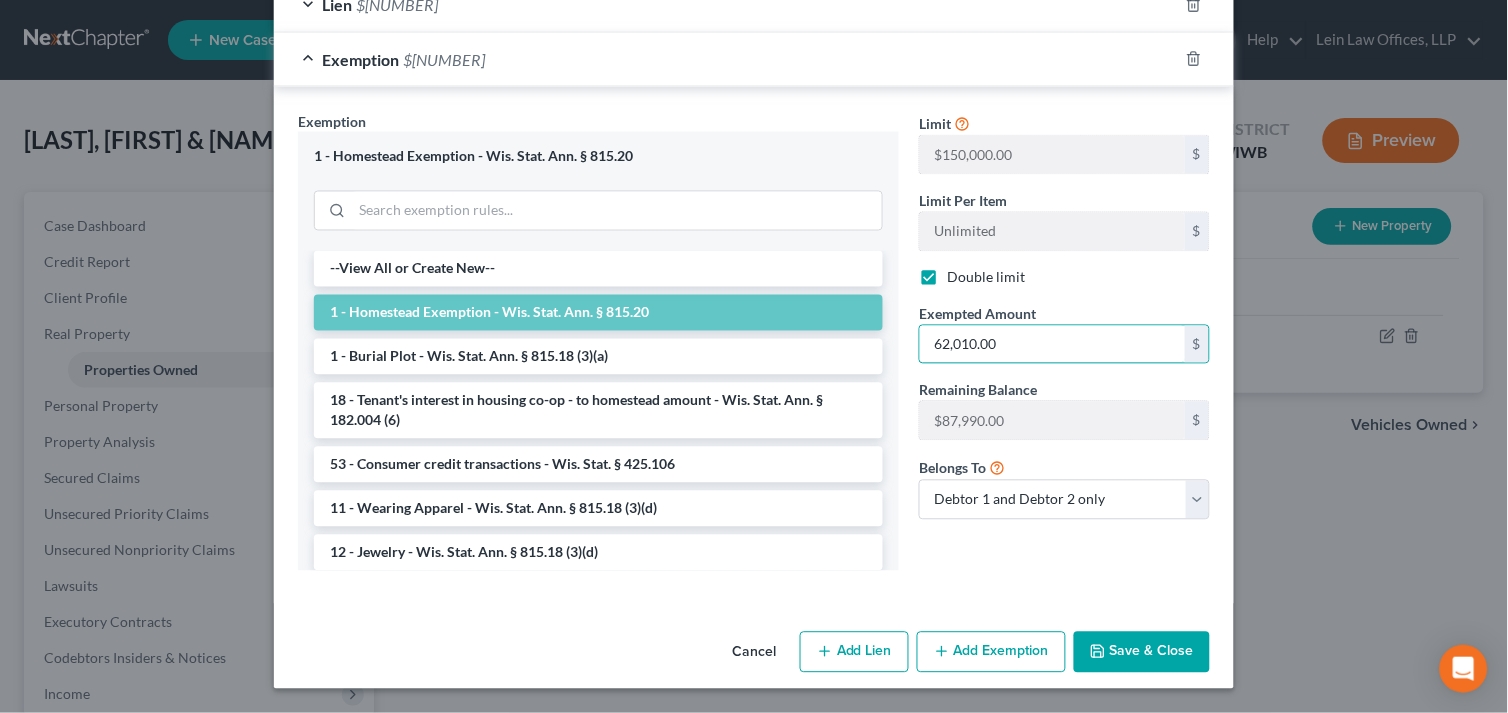 type on "62,010.00" 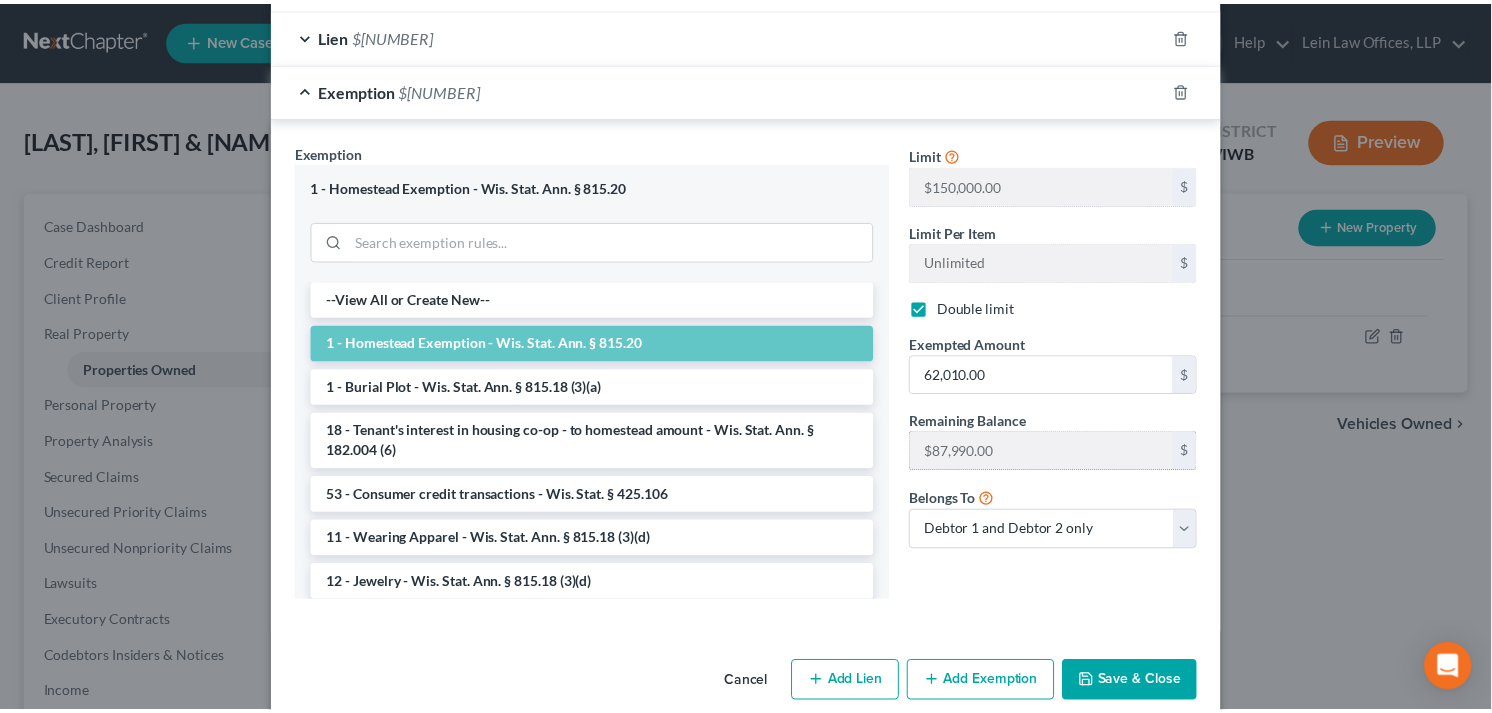 scroll, scrollTop: 712, scrollLeft: 0, axis: vertical 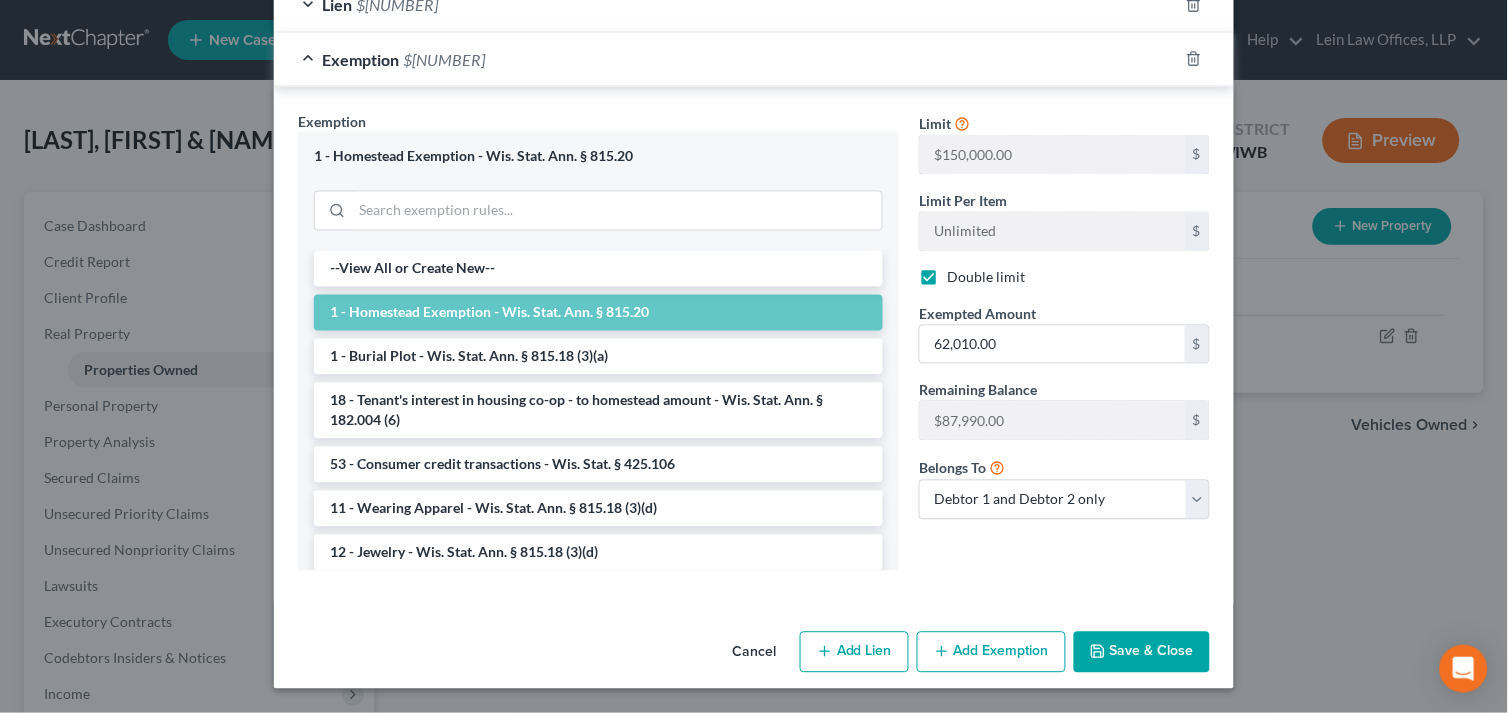 click on "Save & Close" at bounding box center [1142, 653] 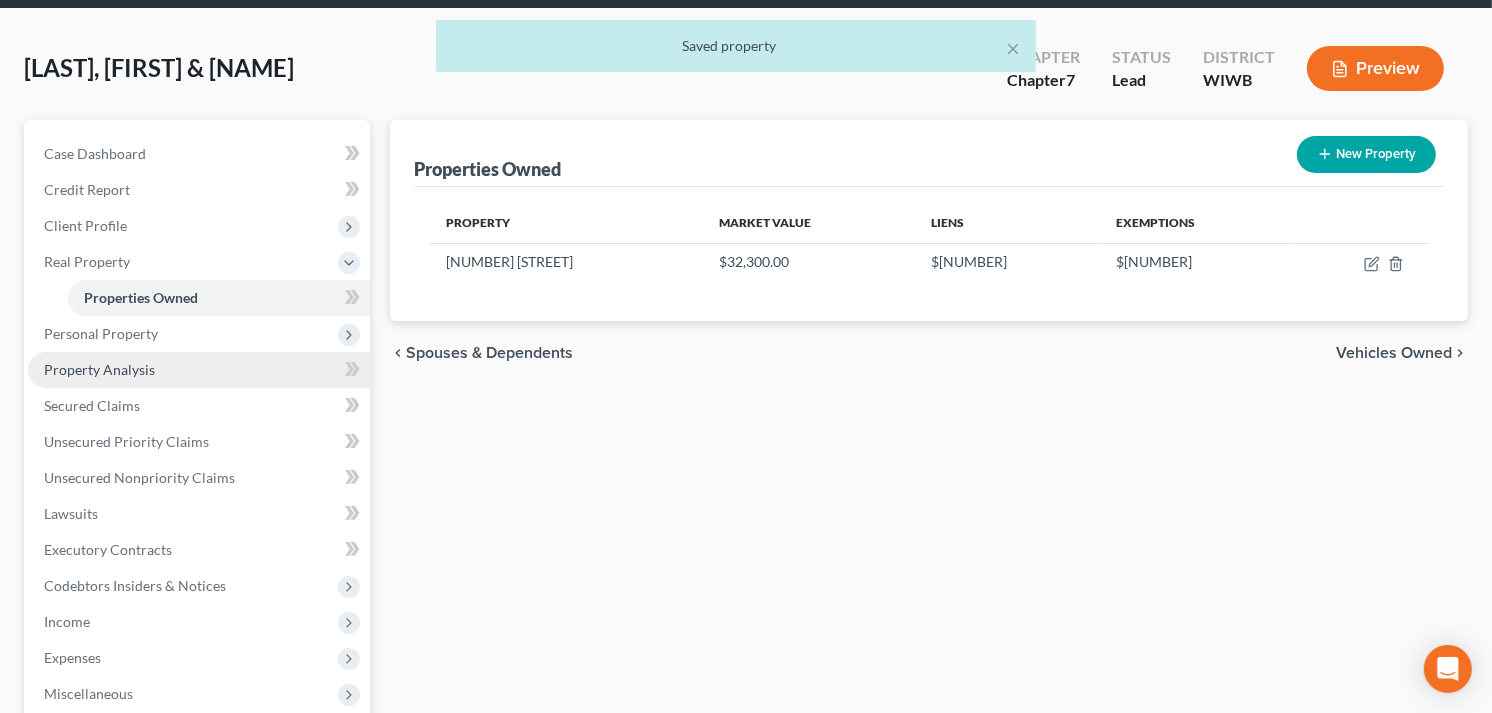scroll, scrollTop: 222, scrollLeft: 0, axis: vertical 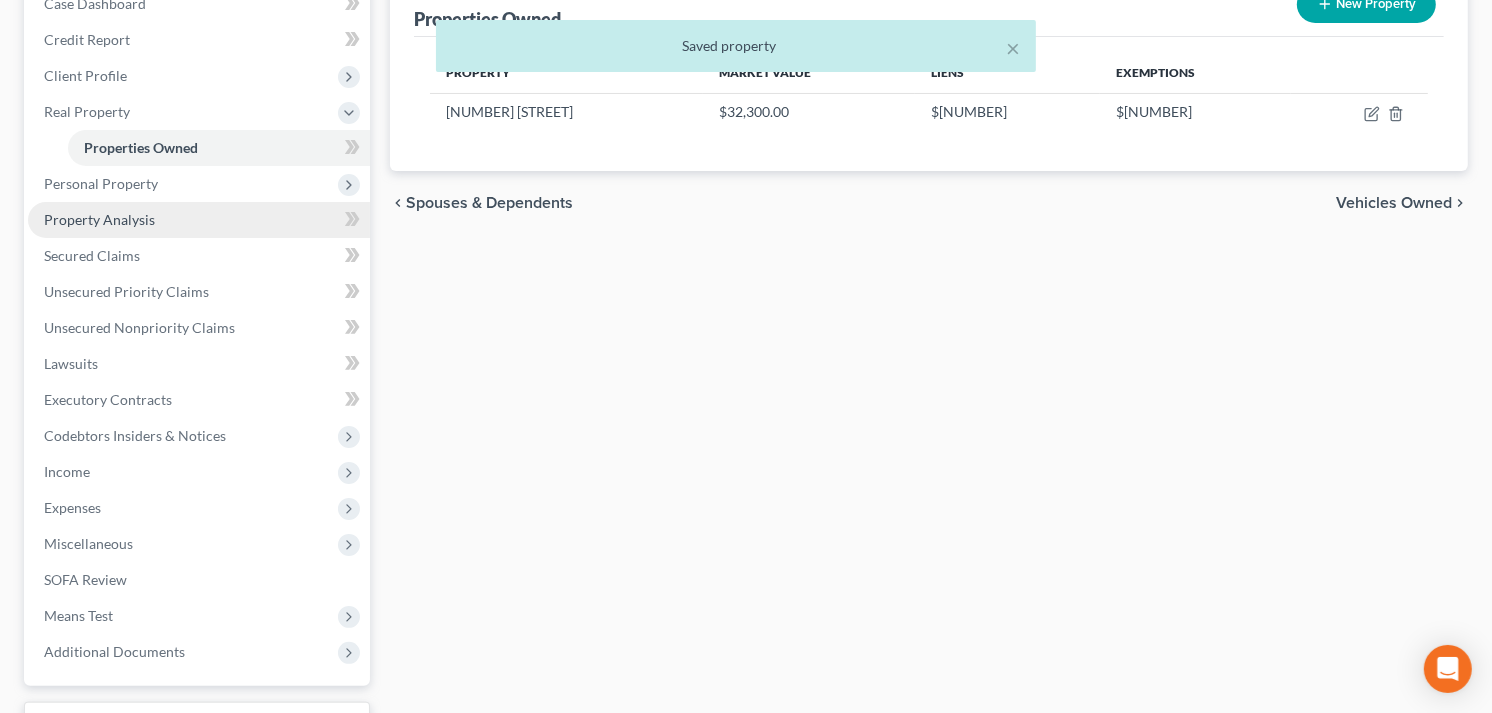 click on "Property Analysis" at bounding box center [99, 219] 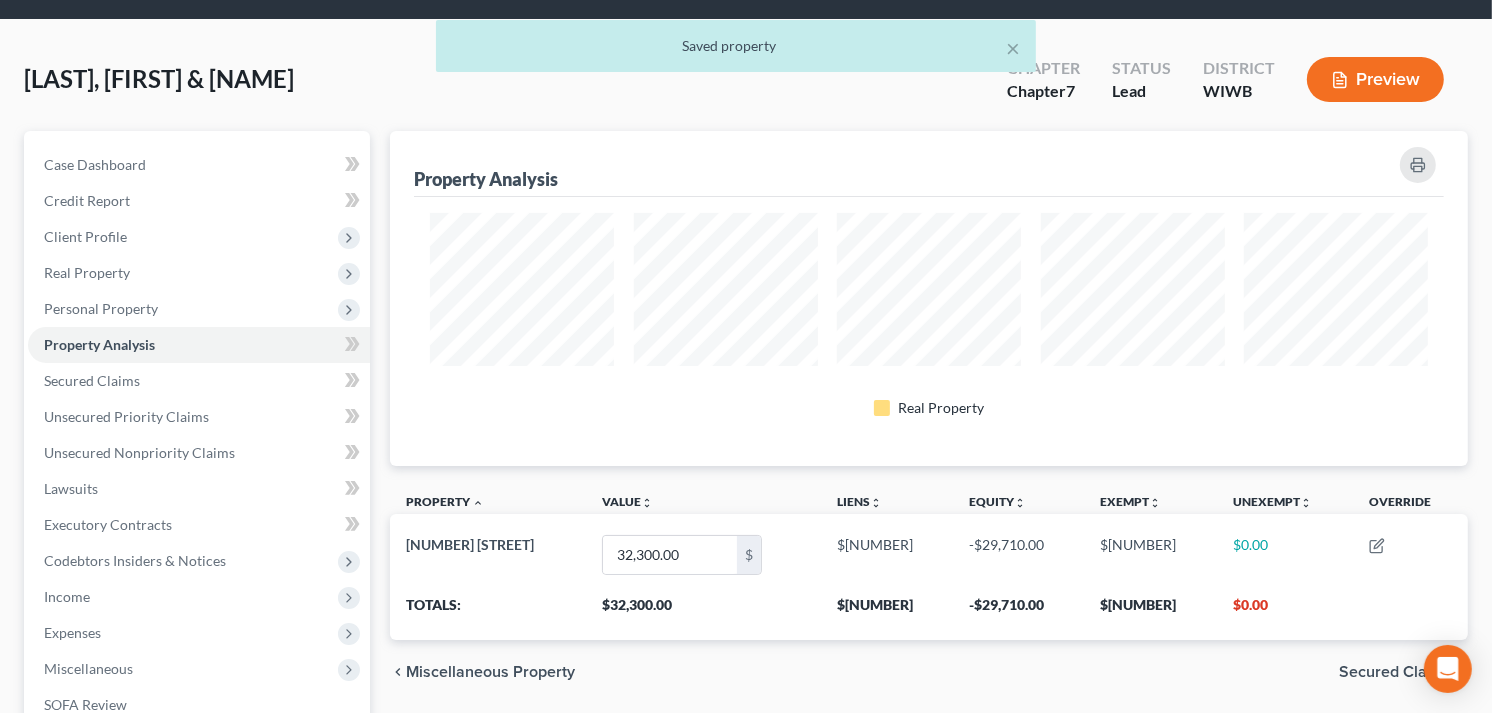 scroll, scrollTop: 0, scrollLeft: 0, axis: both 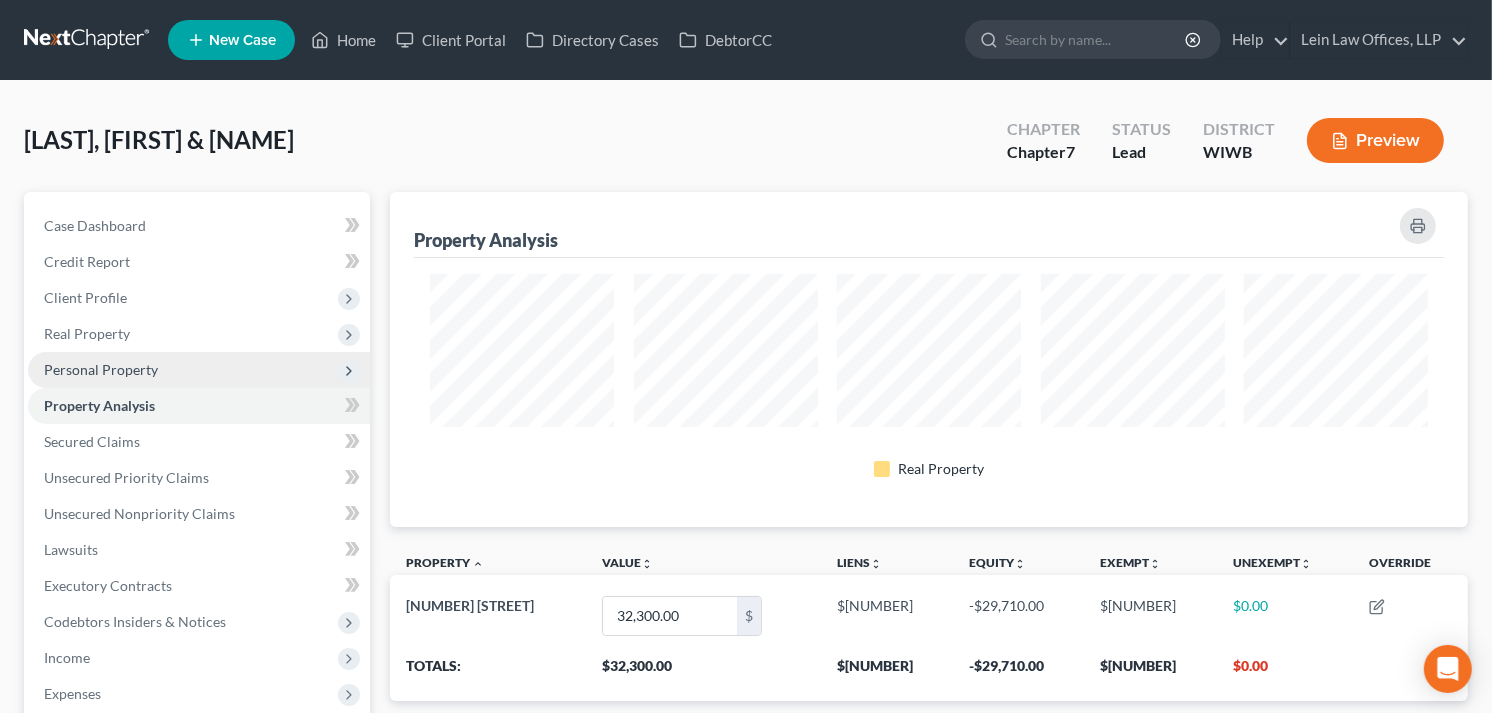 click on "Personal Property" at bounding box center (101, 369) 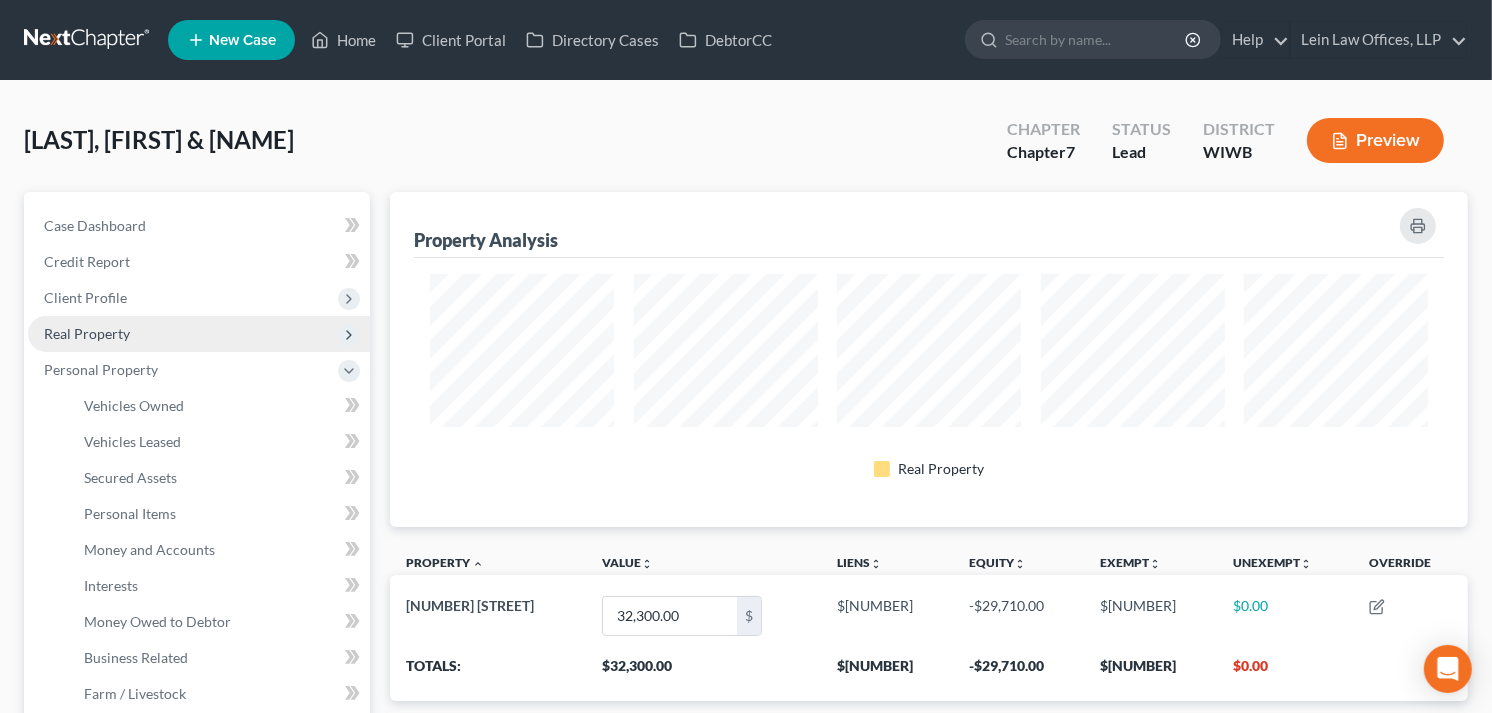 click on "Real Property" at bounding box center [87, 333] 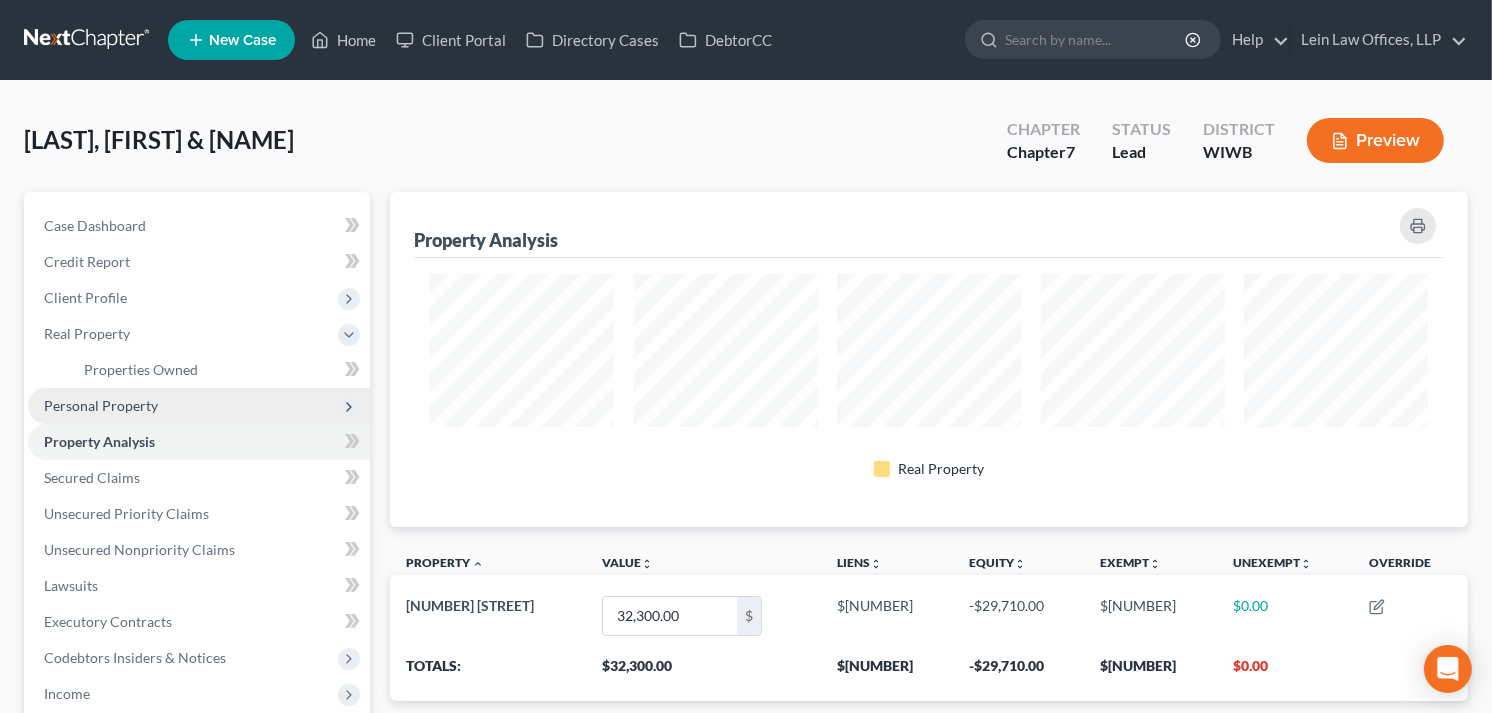 click on "Personal Property" at bounding box center (101, 405) 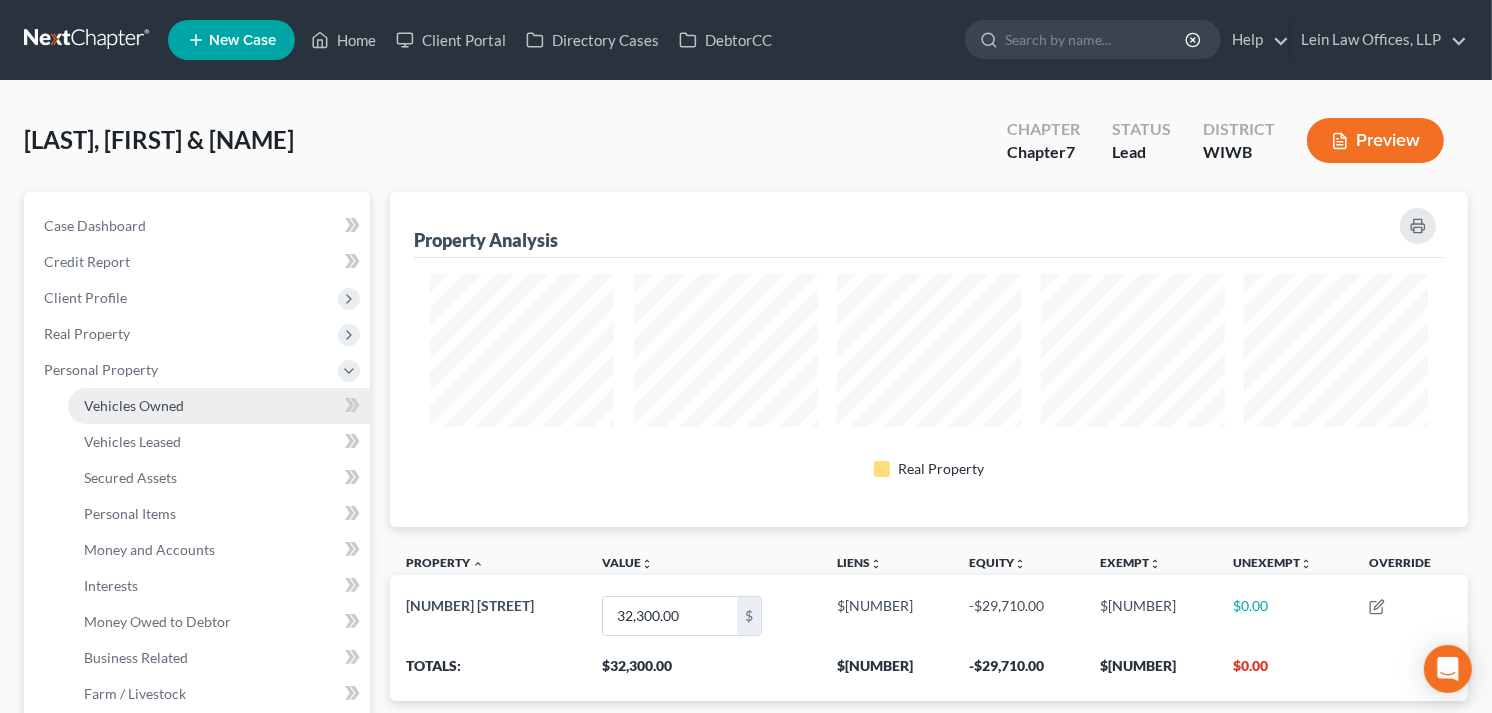 click on "Vehicles Owned" at bounding box center [134, 405] 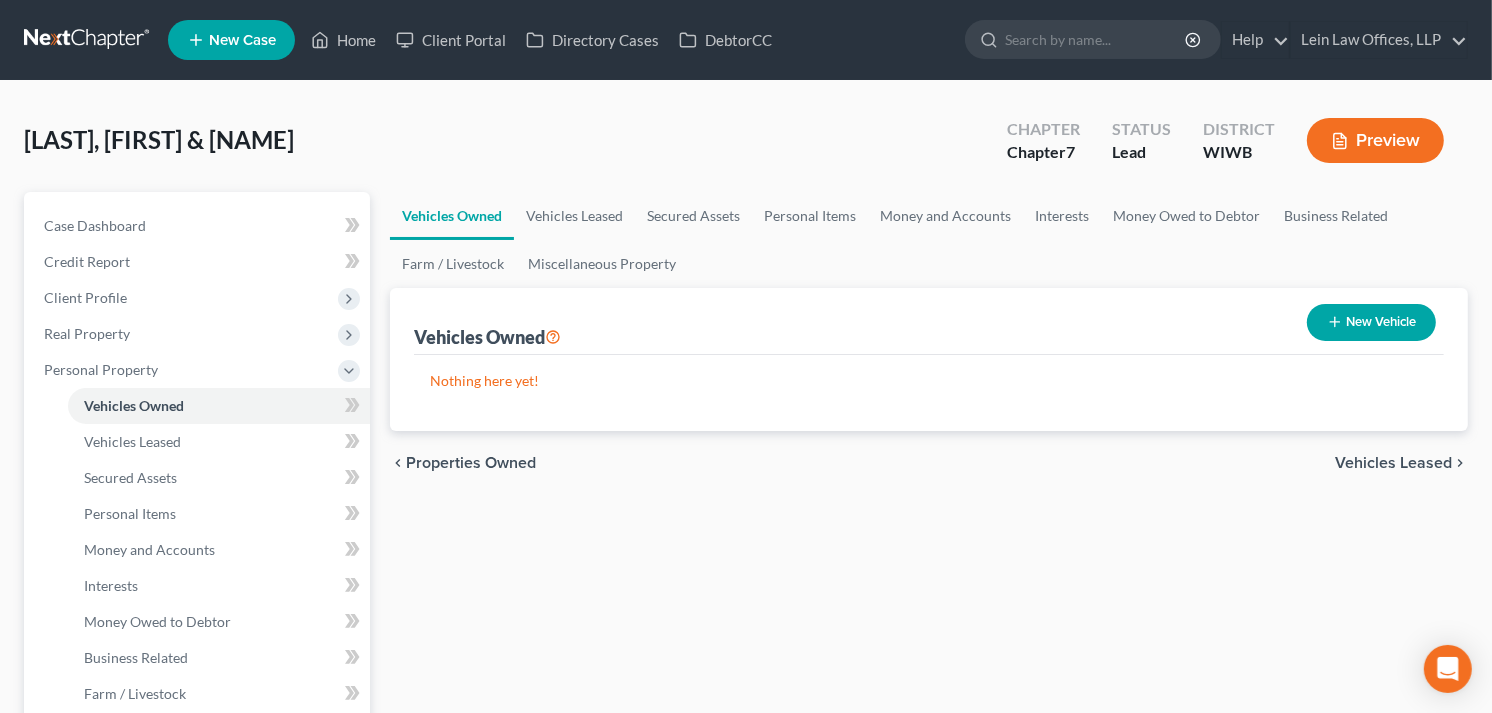 click on "New Vehicle" at bounding box center (1371, 322) 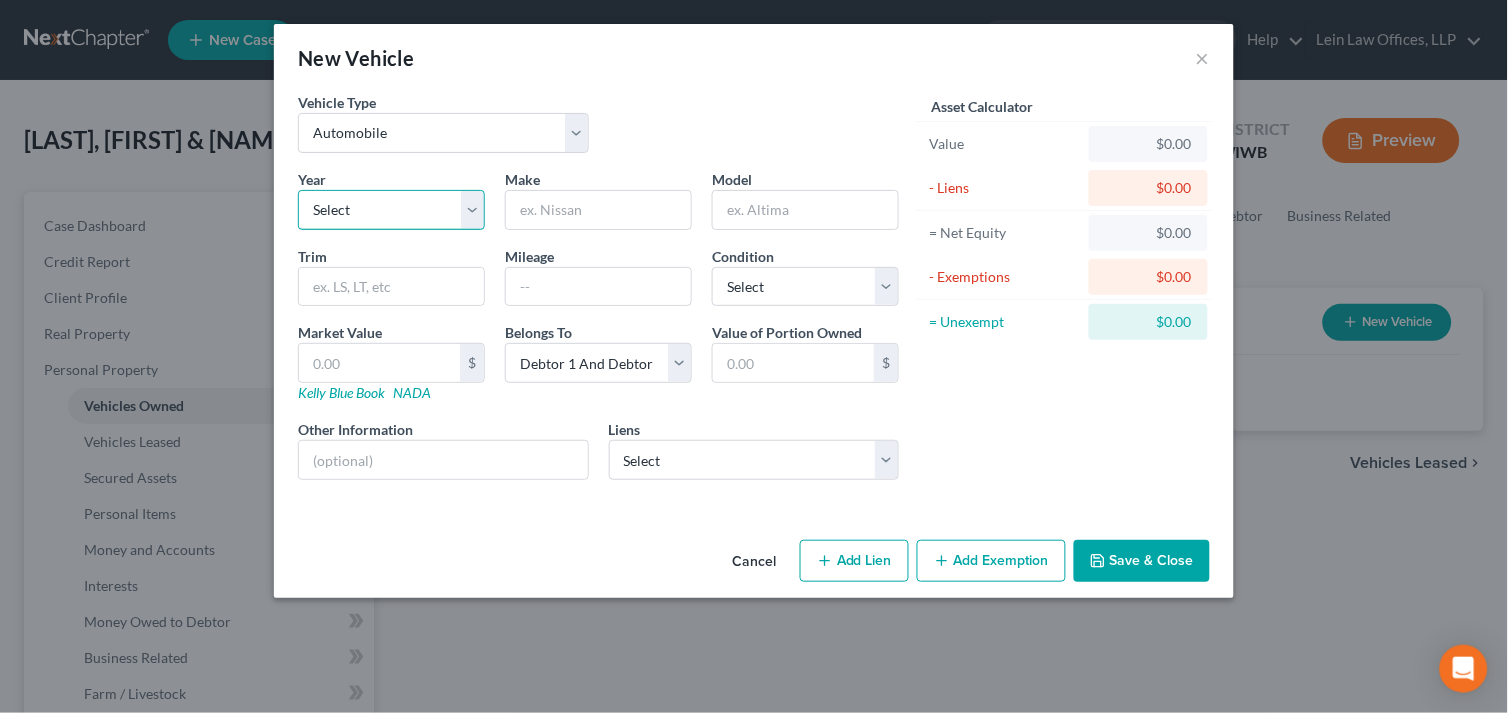 click on "Select 2026 2025 2024 2023 2022 2021 2020 2019 2018 2017 2016 2015 2014 2013 2012 2011 2010 2009 2008 2007 2006 2005 2004 2003 2002 2001 2000 1999 1998 1997 1996 1995 1994 1993 1992 1991 1990 1989 1988 1987 1986 1985 1984 1983 1982 1981 1980 1979 1978 1977 1976 1975 1974 1973 1972 1971 1970 1969 1968 1967 1966 1965 1964 1963 1962 1961 1960 1959 1958 1957 1956 1955 1954 1953 1952 1951 1950 1949 1948 1947 1946 1945 1944 1943 1942 1941 1940 1939 1938 1937 1936 1935 1934 1933 1932 1931 1930 1929 1928 1927 1926 1925 1924 1923 1922 1921 1920 1919 1918 1917 1916 1915 1914 1913 1912 1911 1910 1909 1908 1907 1906 1905 1904 1903 1902 1901" at bounding box center [391, 210] 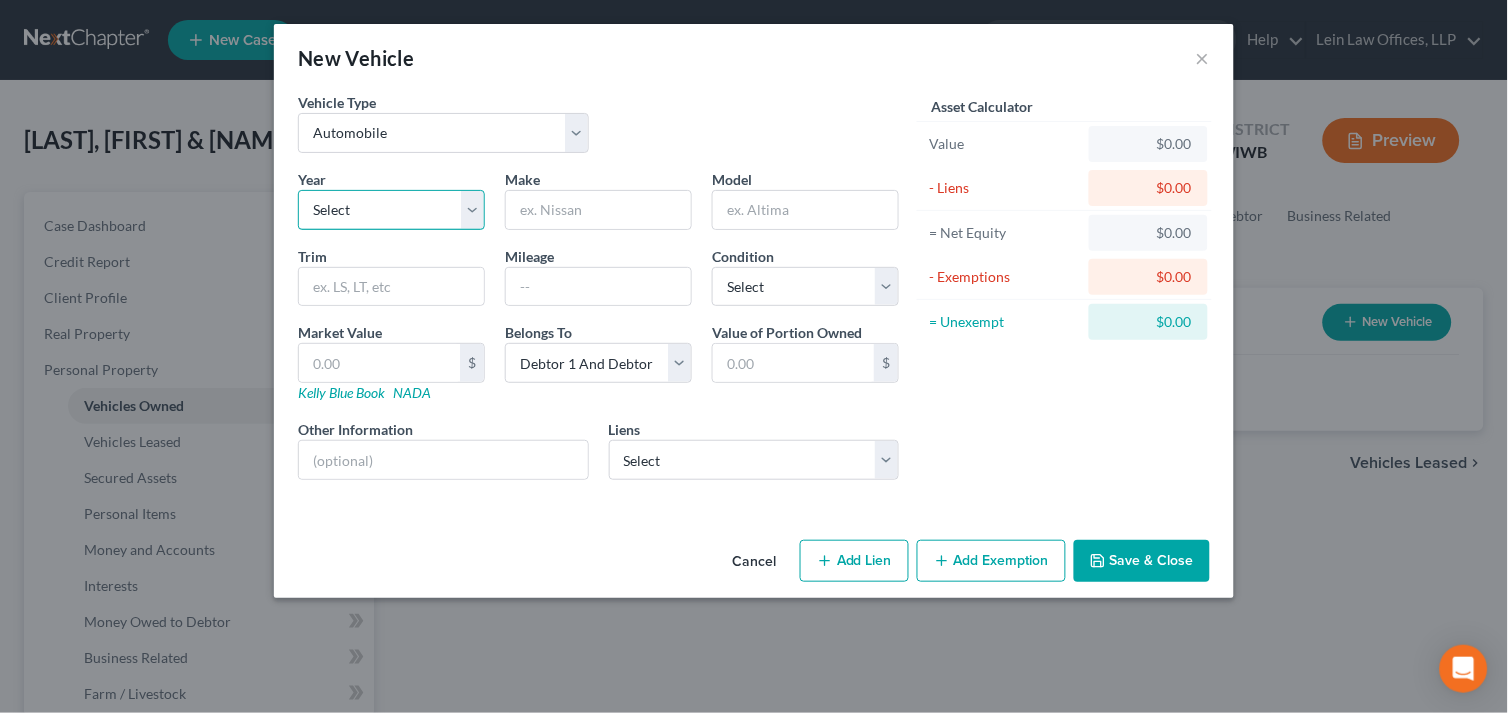 select on "6" 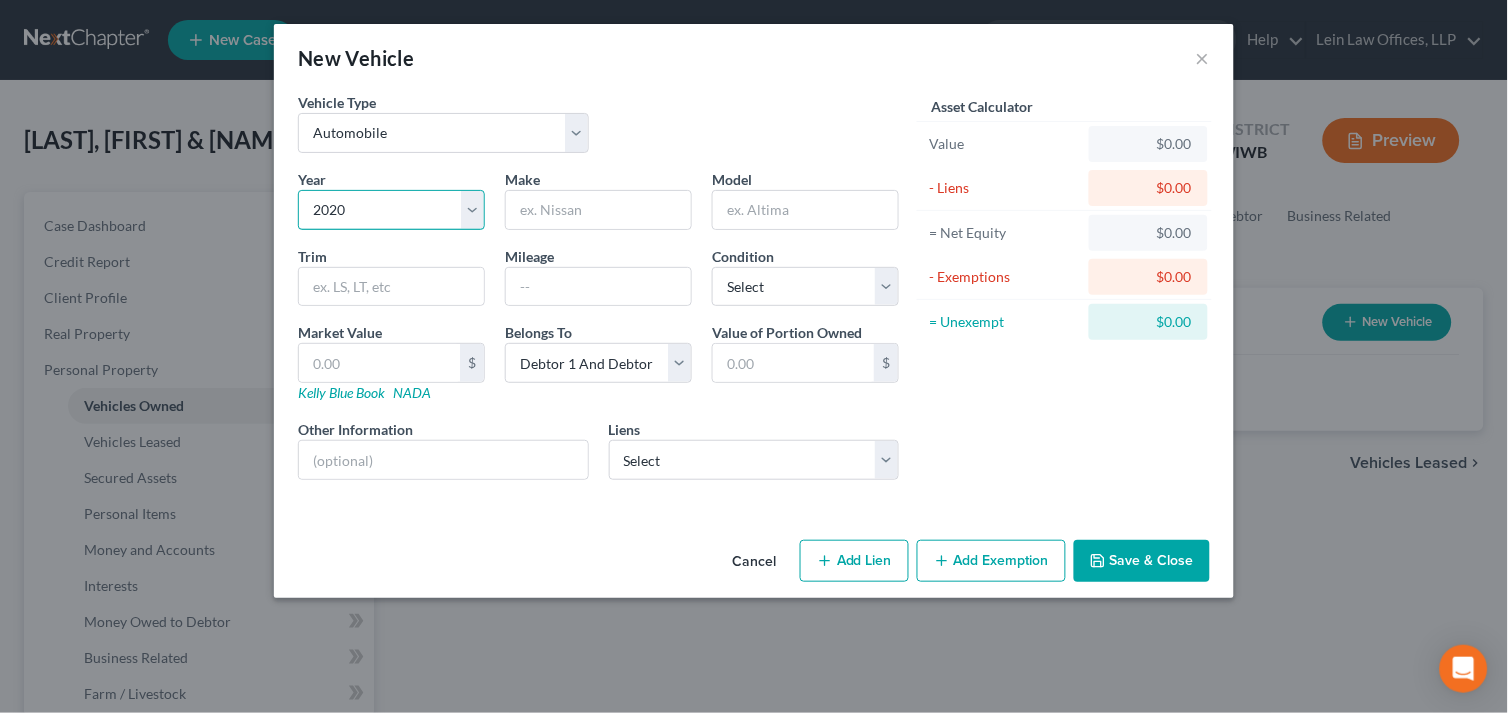 click on "Select 2026 2025 2024 2023 2022 2021 2020 2019 2018 2017 2016 2015 2014 2013 2012 2011 2010 2009 2008 2007 2006 2005 2004 2003 2002 2001 2000 1999 1998 1997 1996 1995 1994 1993 1992 1991 1990 1989 1988 1987 1986 1985 1984 1983 1982 1981 1980 1979 1978 1977 1976 1975 1974 1973 1972 1971 1970 1969 1968 1967 1966 1965 1964 1963 1962 1961 1960 1959 1958 1957 1956 1955 1954 1953 1952 1951 1950 1949 1948 1947 1946 1945 1944 1943 1942 1941 1940 1939 1938 1937 1936 1935 1934 1933 1932 1931 1930 1929 1928 1927 1926 1925 1924 1923 1922 1921 1920 1919 1918 1917 1916 1915 1914 1913 1912 1911 1910 1909 1908 1907 1906 1905 1904 1903 1902 1901" at bounding box center [391, 210] 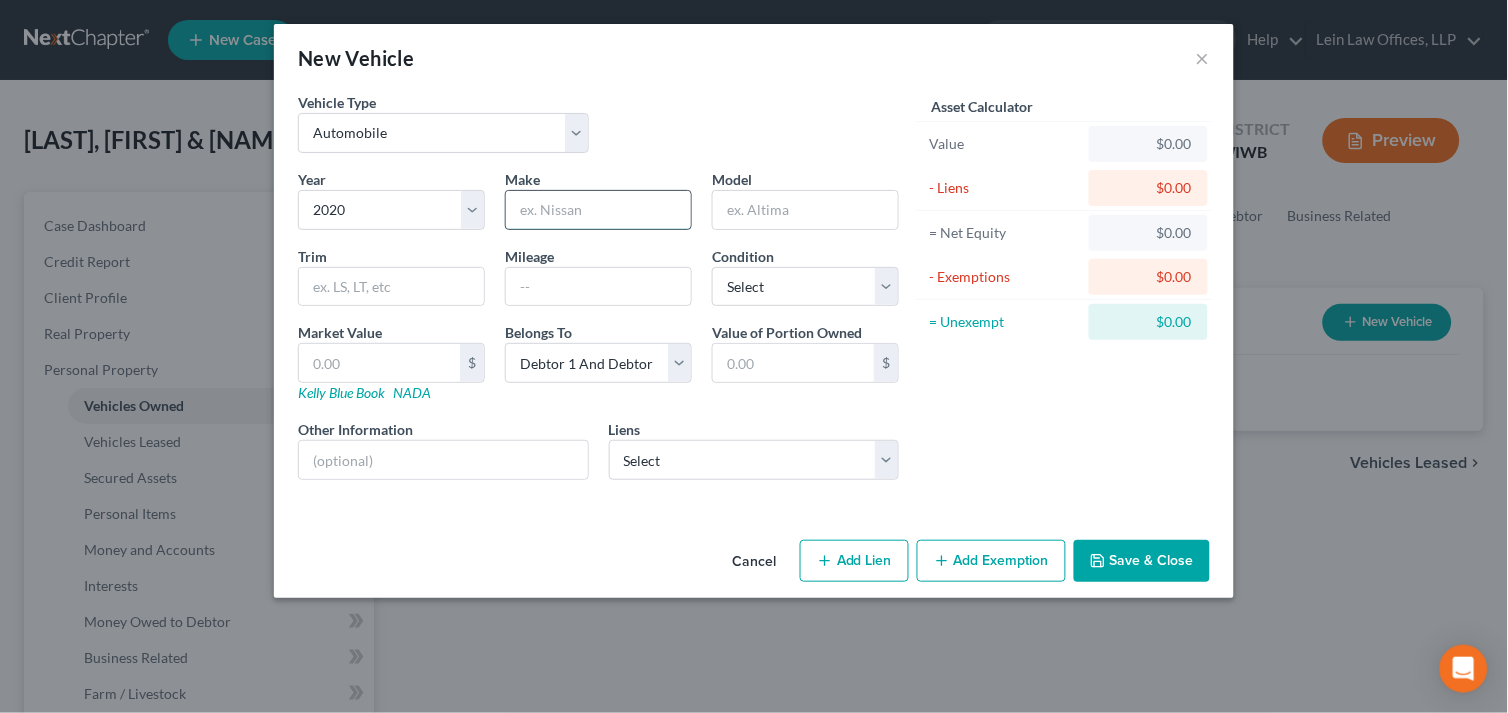 click at bounding box center [598, 210] 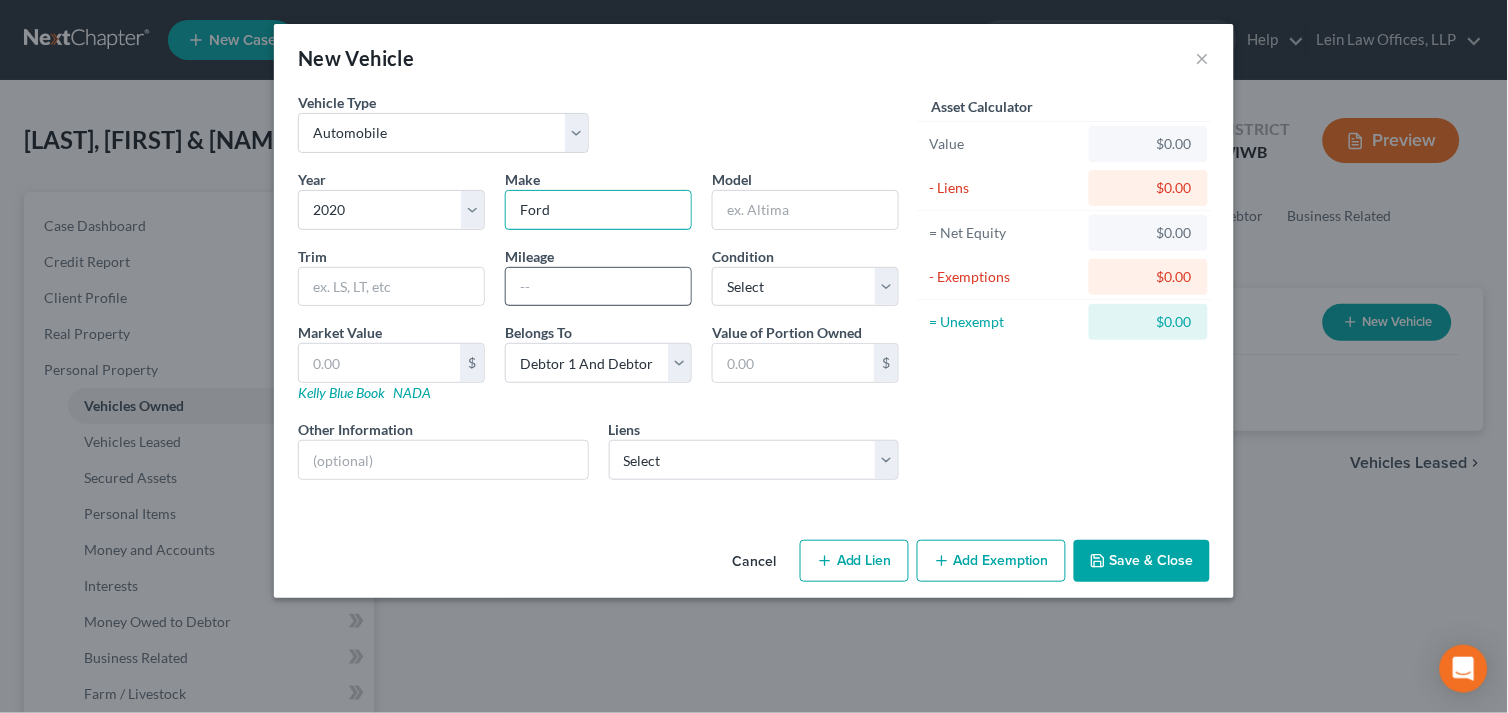 type on "Ford" 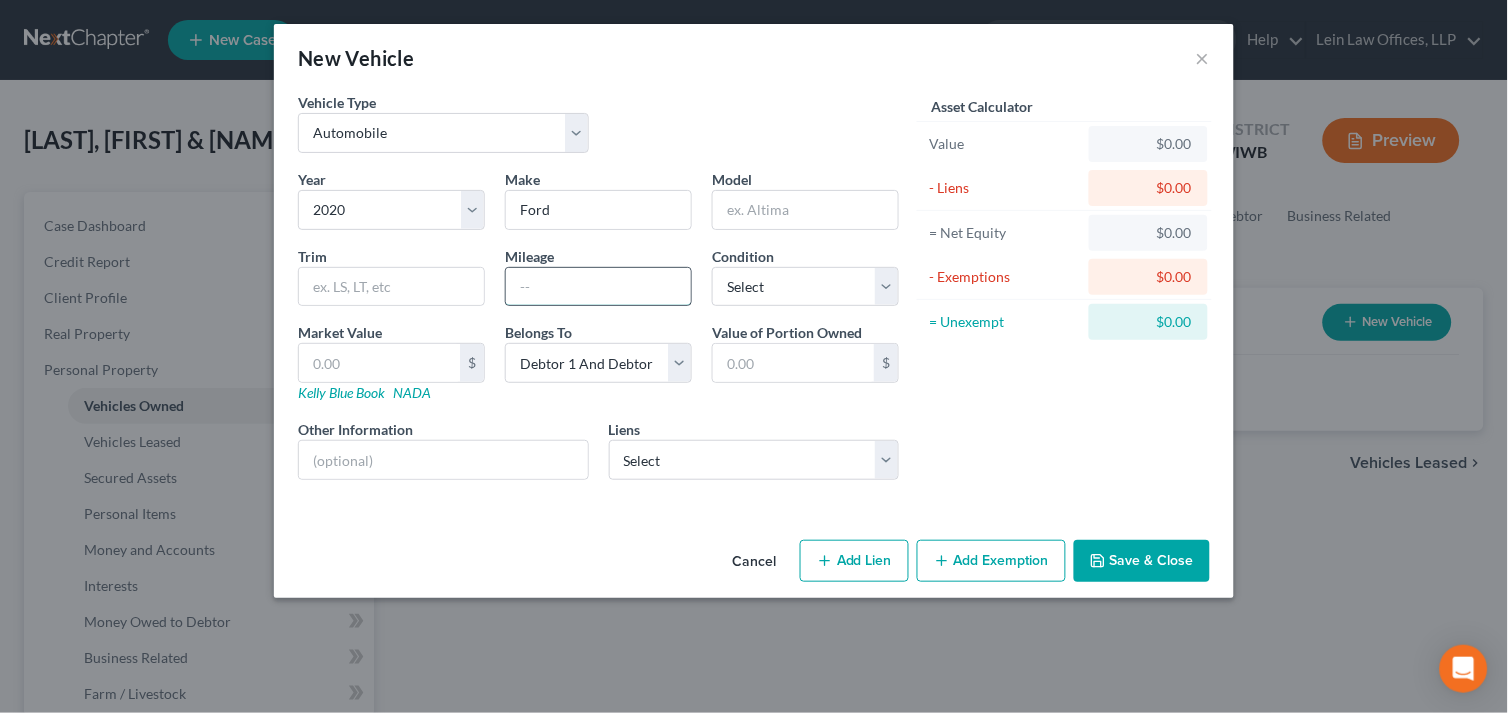 click at bounding box center [598, 287] 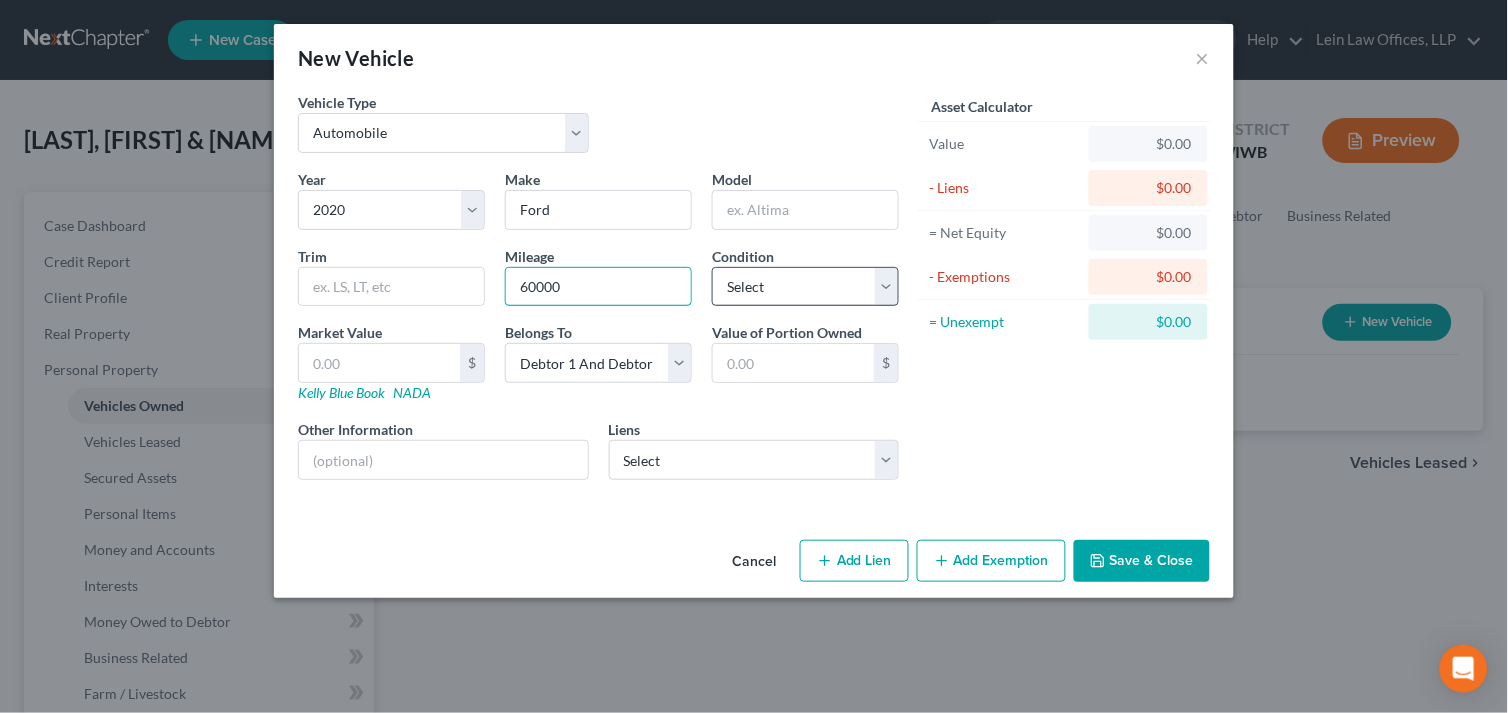 type on "60000" 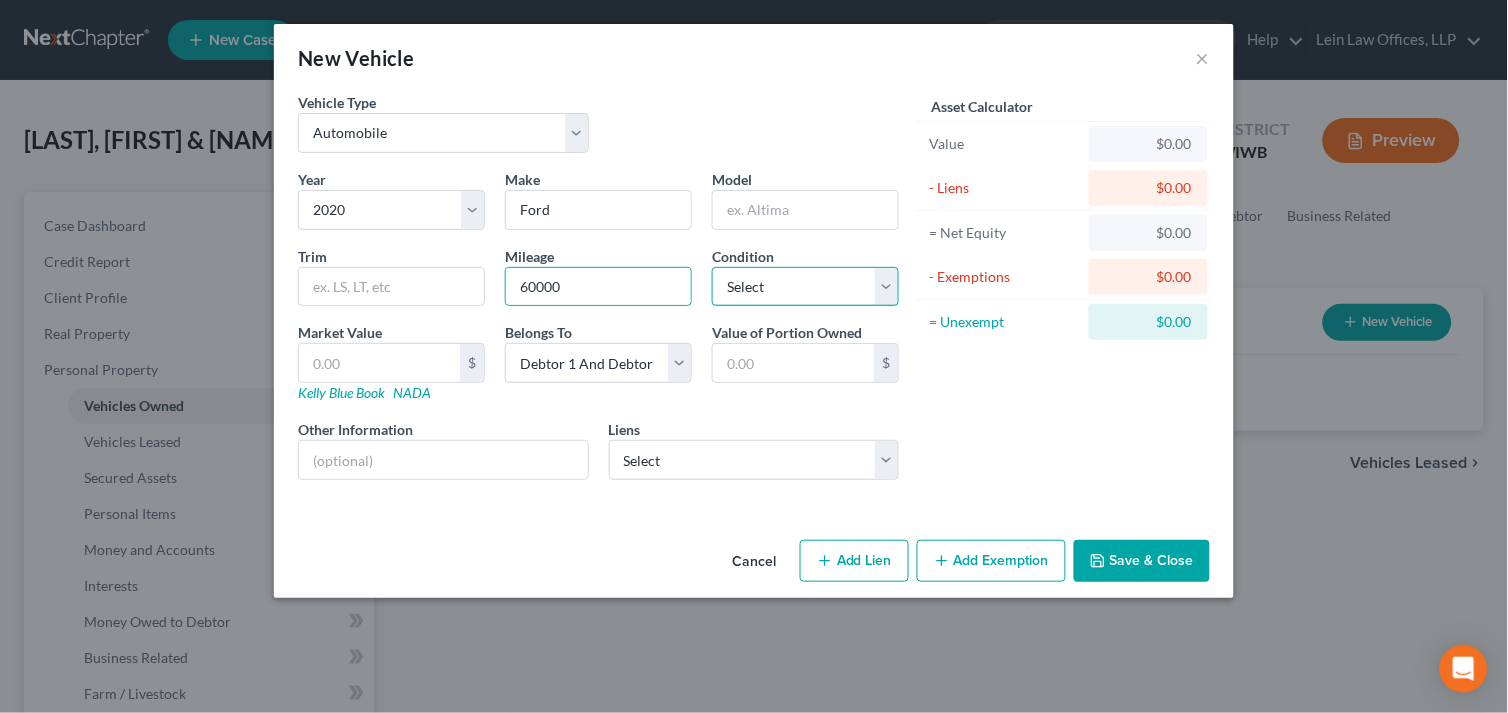 click on "Select Excellent Very Good Good Fair Poor" at bounding box center [805, 287] 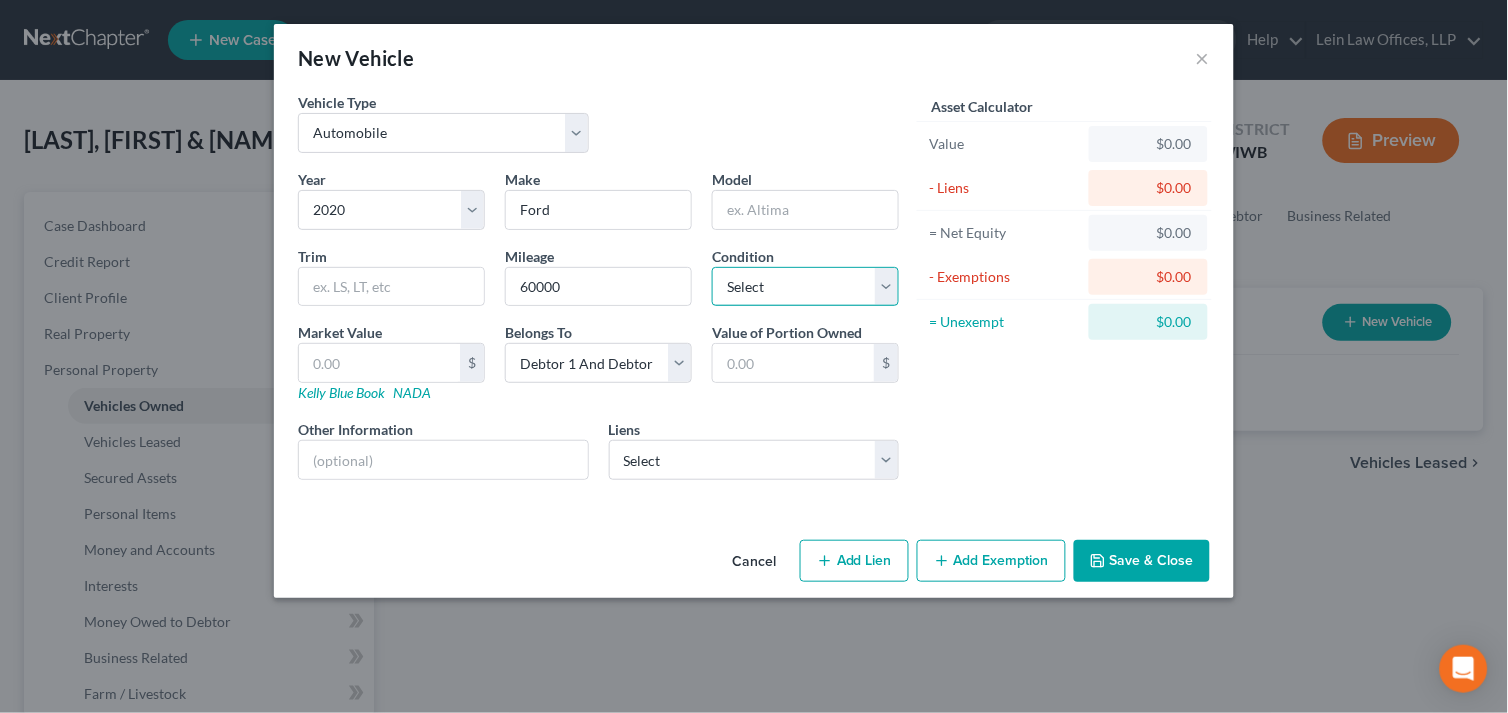 select on "3" 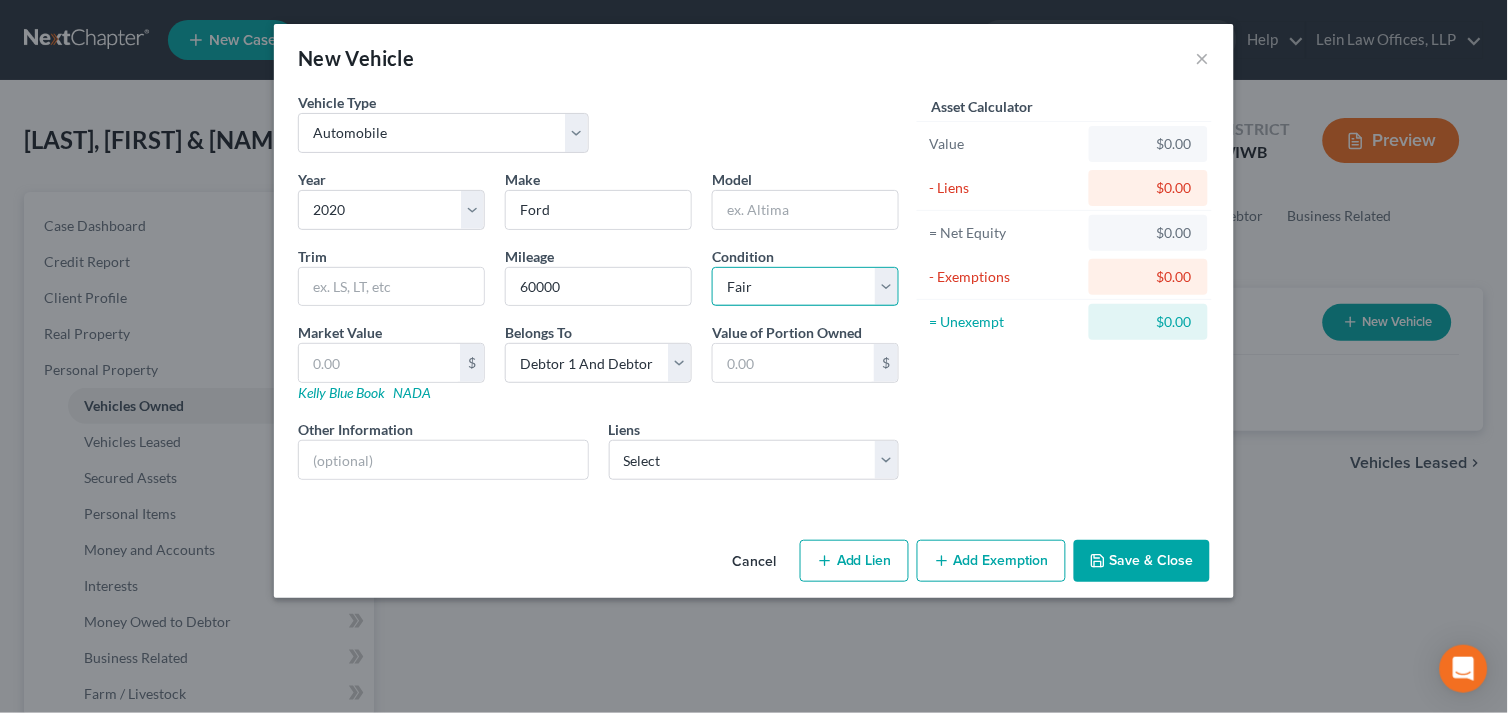 click on "Select Excellent Very Good Good Fair Poor" at bounding box center [805, 287] 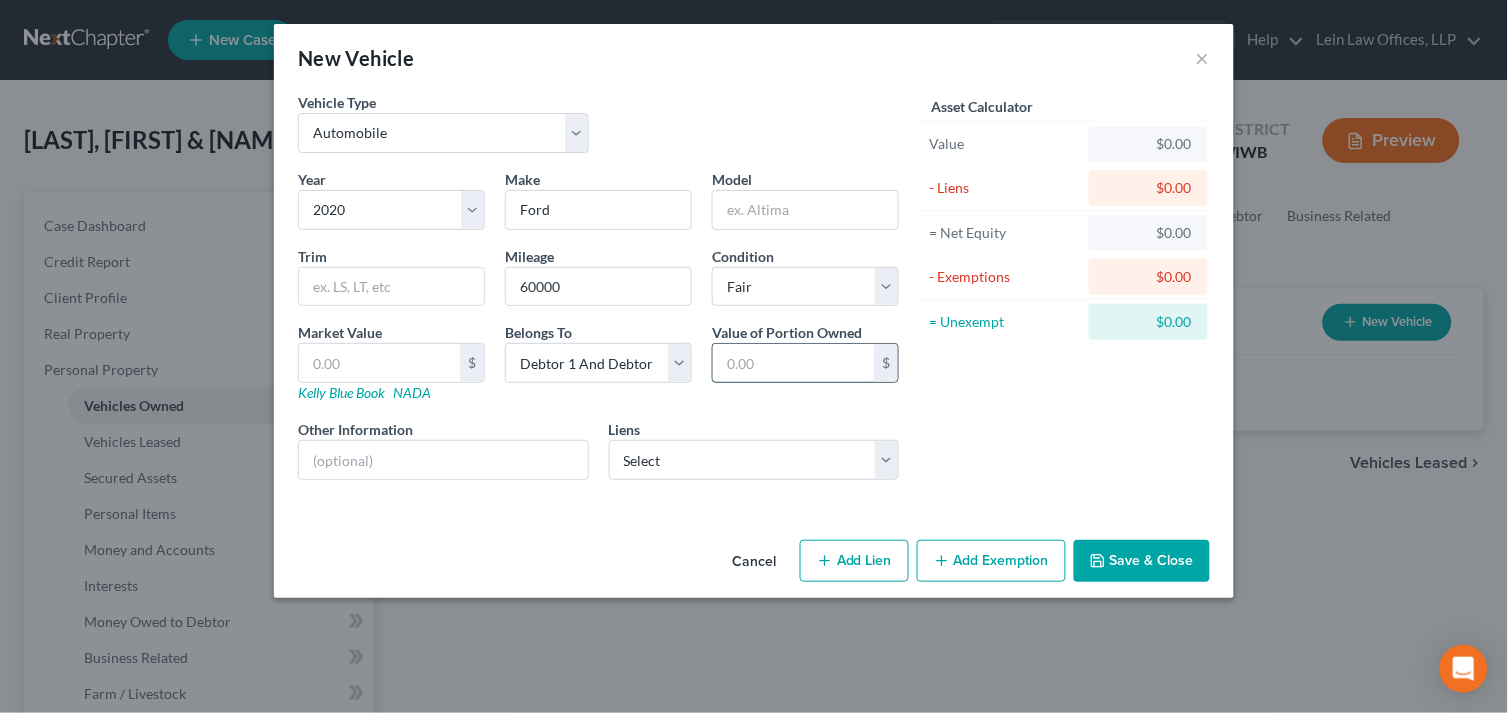 click at bounding box center (793, 363) 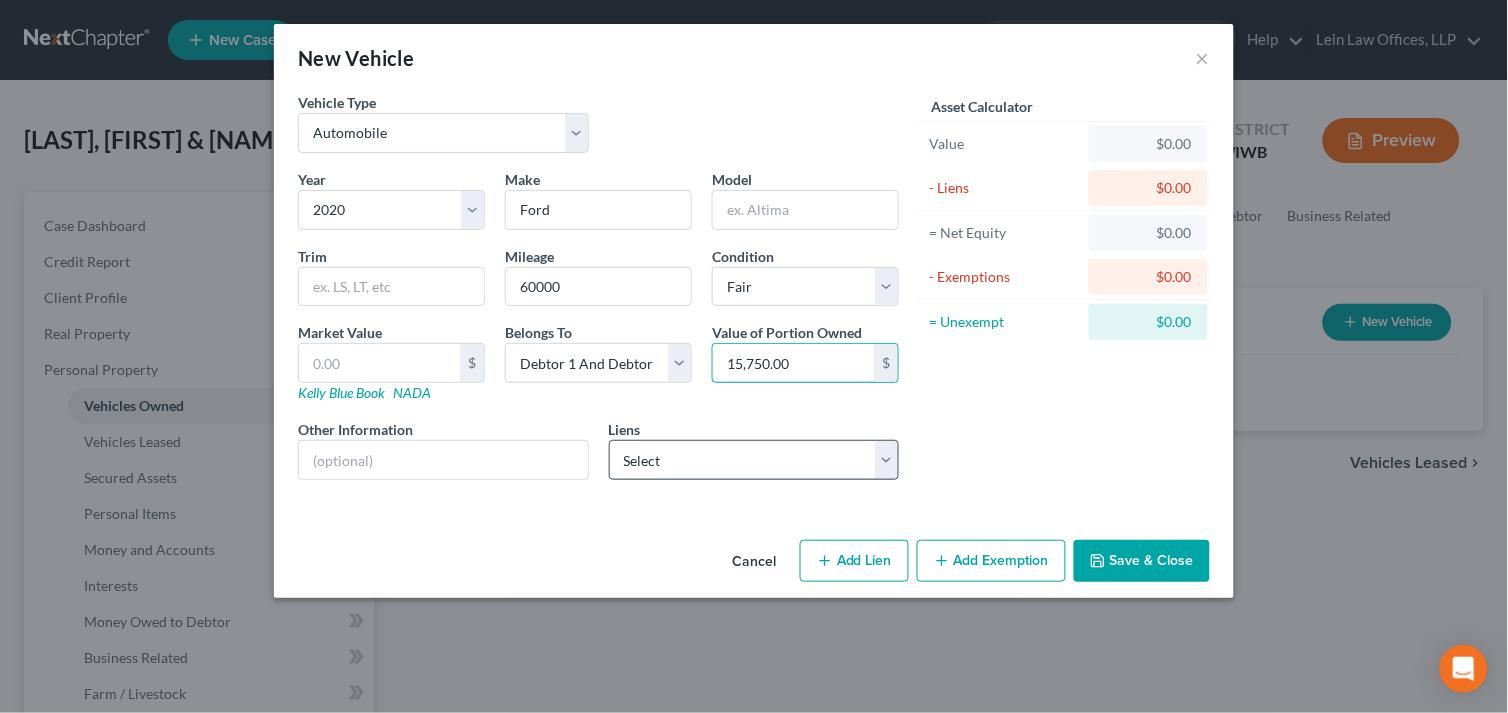 type on "15,750.00" 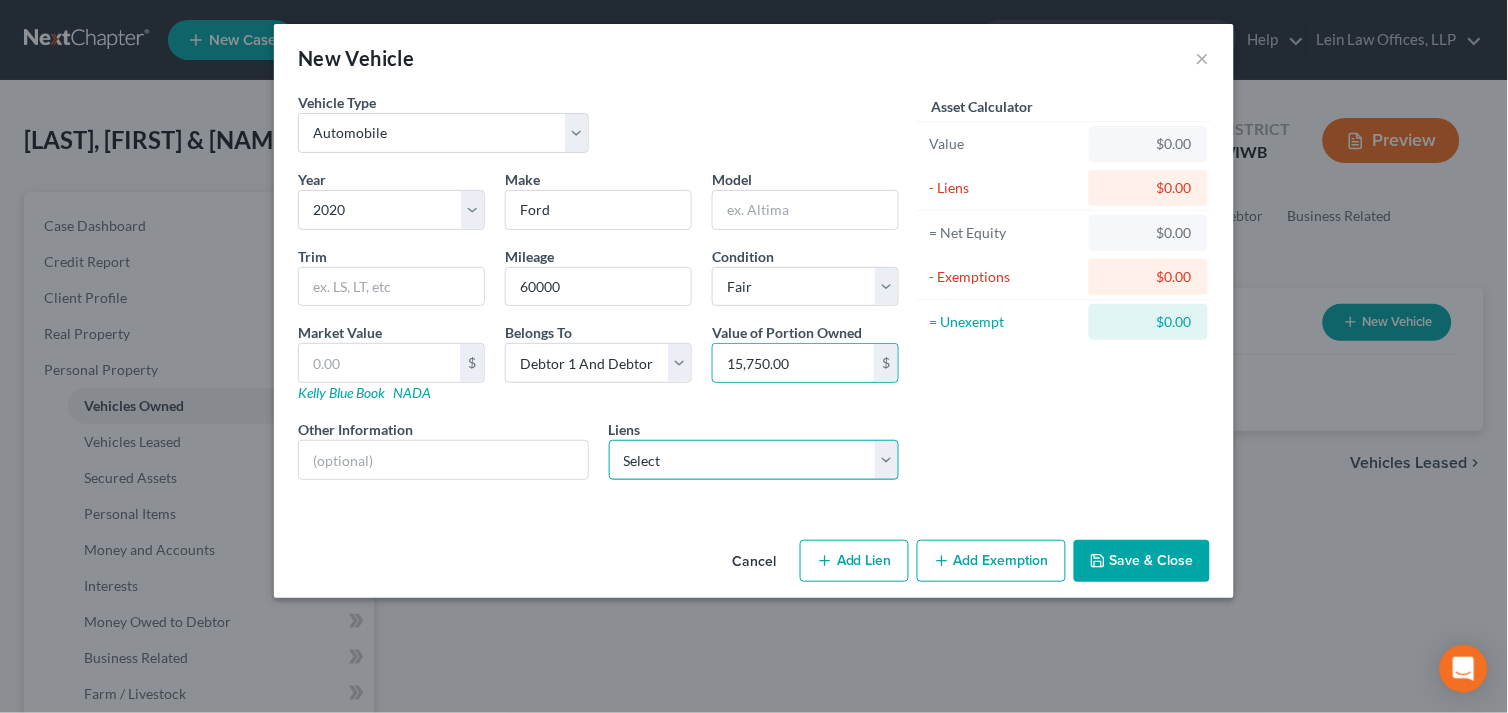 click on "[BRAND] - [AMOUNT] [BRAND] - [AMOUNT] [BRAND] - [AMOUNT] [BRAND] - [AMOUNT] [BRAND] - [AMOUNT] [BRAND] - [AMOUNT] [BRAND] - [AMOUNT] [BRAND] - [AMOUNT] [BRAND] - [AMOUNT] [BRAND] - [AMOUNT] [BRAND] - [AMOUNT] [BRAND] - [AMOUNT] [BRAND] - [AMOUNT] [BRAND] - [AMOUNT] [BRAND] - [AMOUNT]" at bounding box center (754, 460) 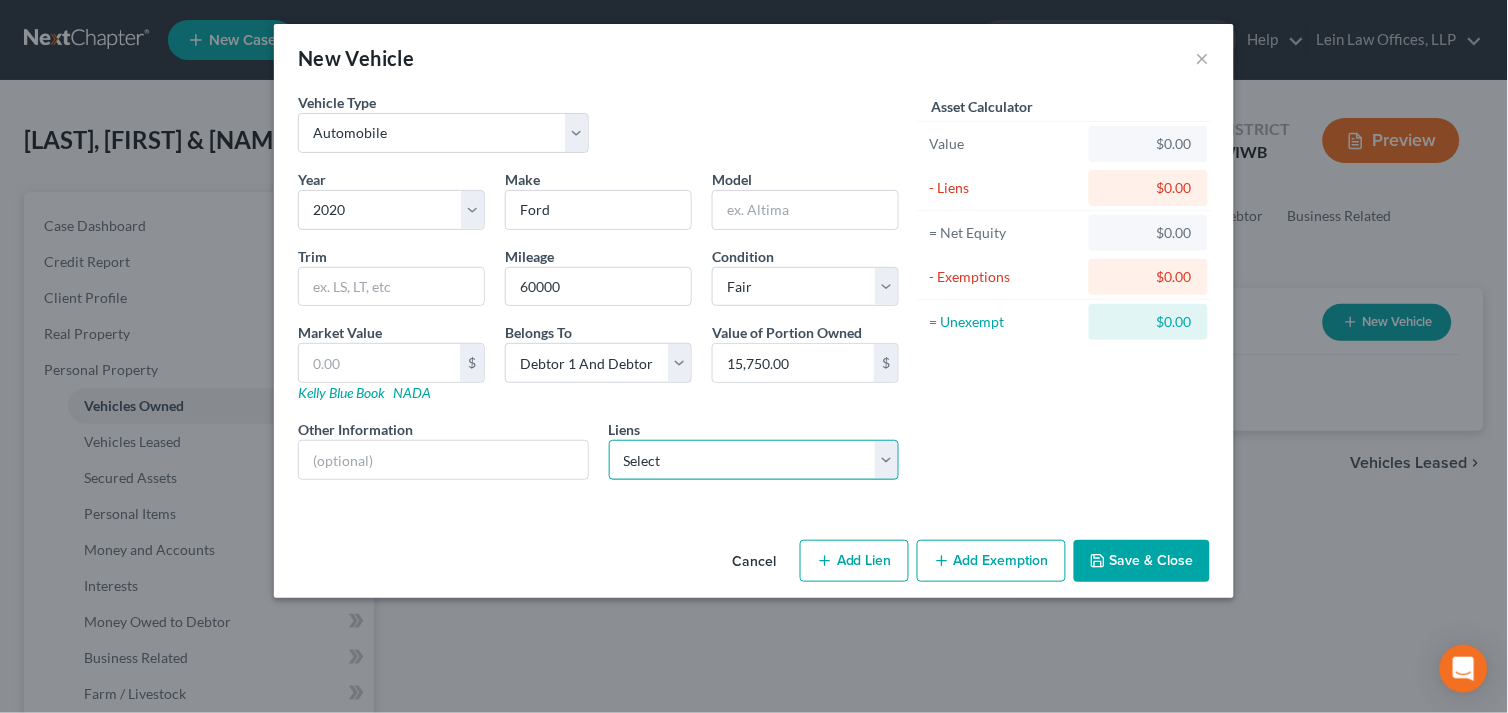 select on "6" 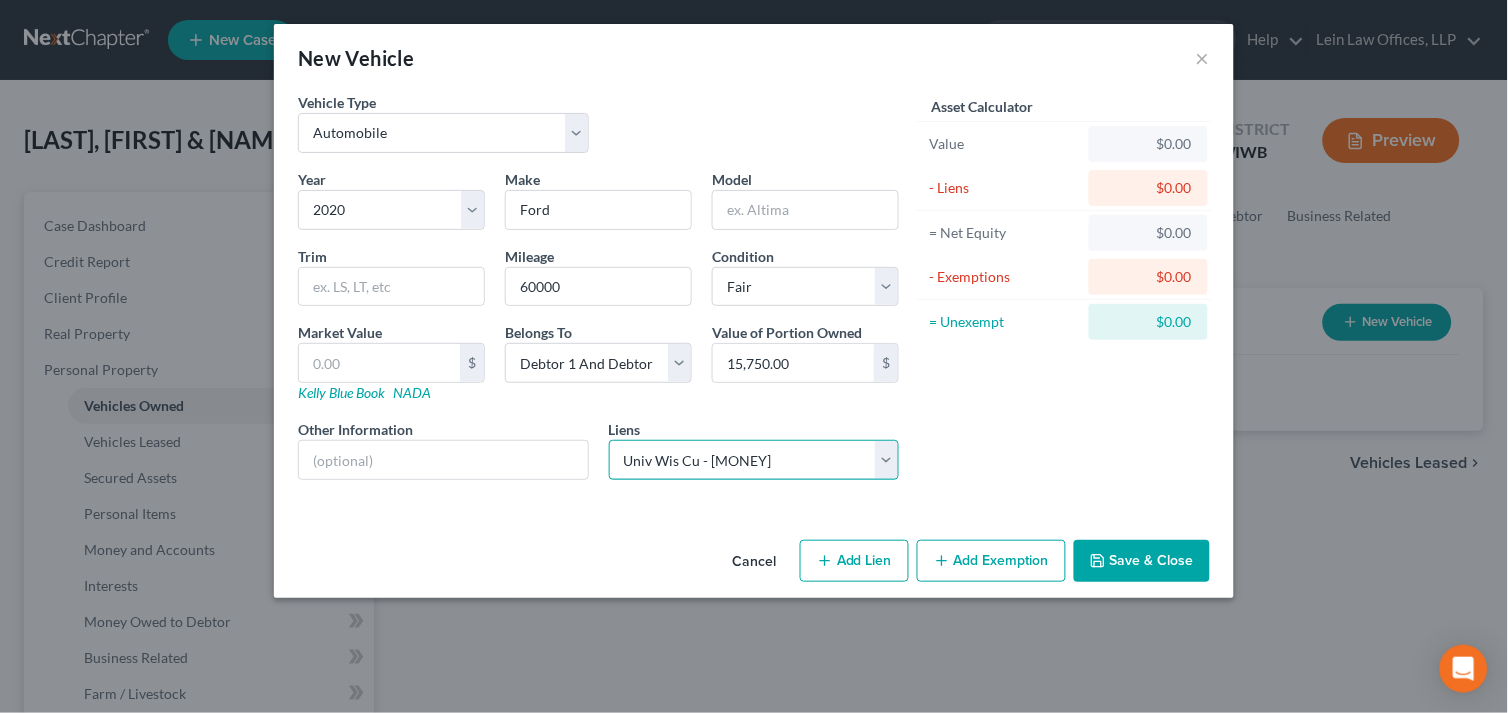 click on "[BRAND] - [AMOUNT] [BRAND] - [AMOUNT] [BRAND] - [AMOUNT] [BRAND] - [AMOUNT] [BRAND] - [AMOUNT] [BRAND] - [AMOUNT] [BRAND] - [AMOUNT] [BRAND] - [AMOUNT] [BRAND] - [AMOUNT] [BRAND] - [AMOUNT] [BRAND] - [AMOUNT] [BRAND] - [AMOUNT] [BRAND] - [AMOUNT] [BRAND] - [AMOUNT] [BRAND] - [AMOUNT]" at bounding box center [754, 460] 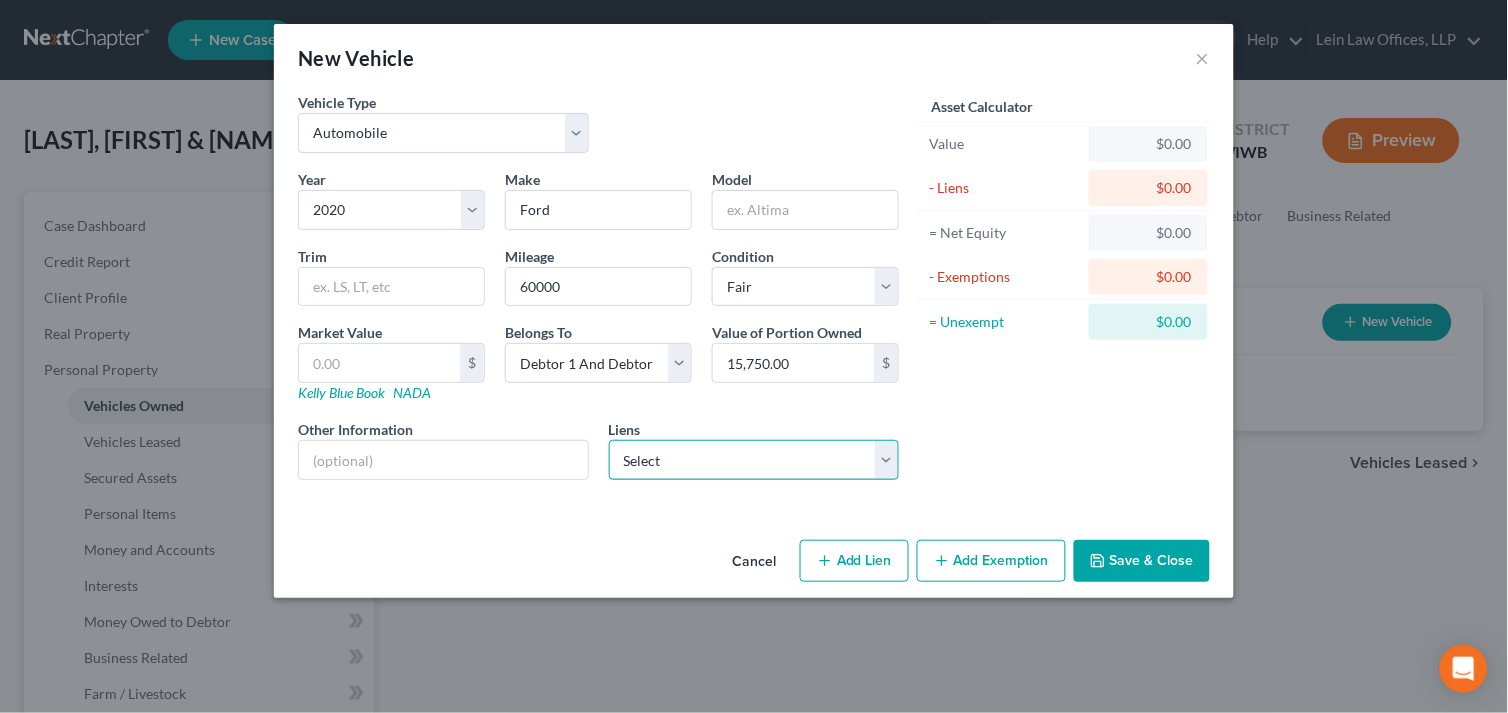 select on "52" 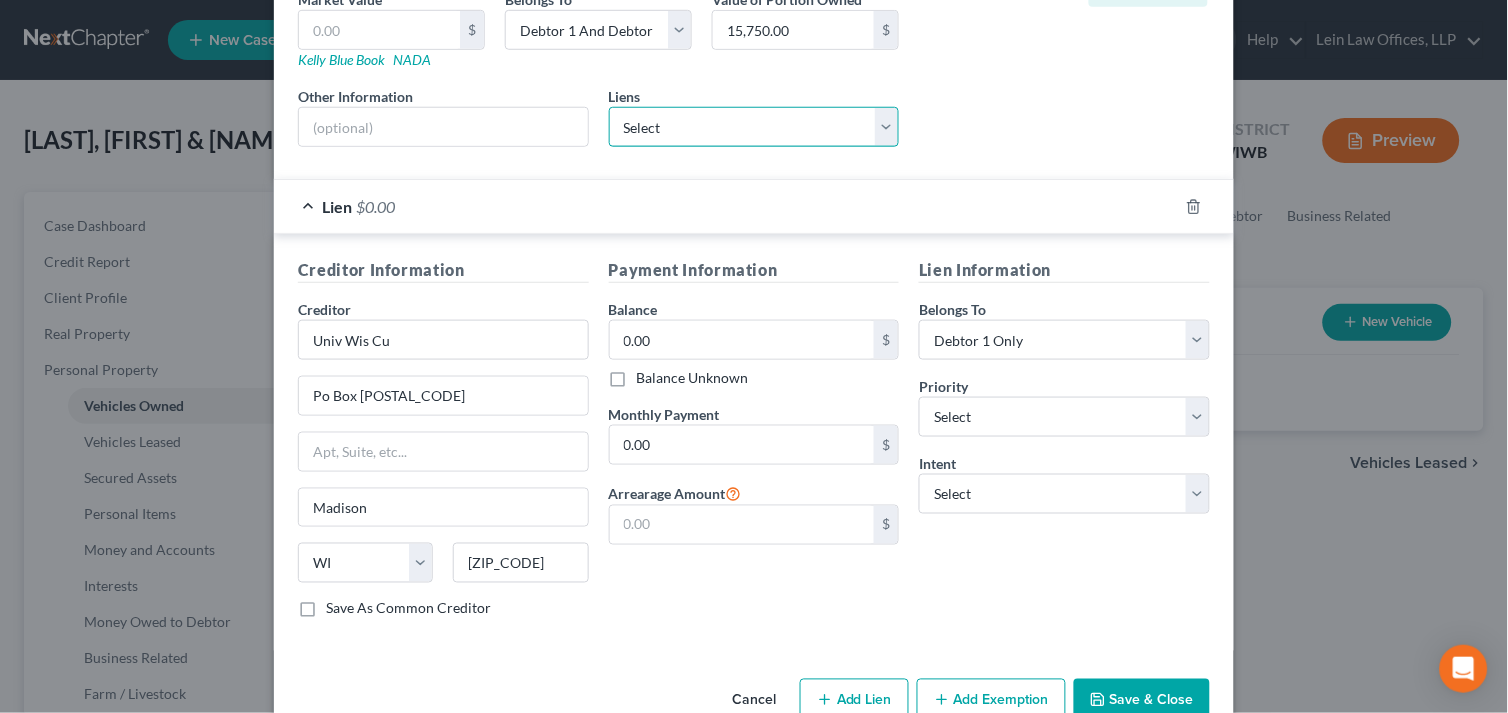scroll, scrollTop: 382, scrollLeft: 0, axis: vertical 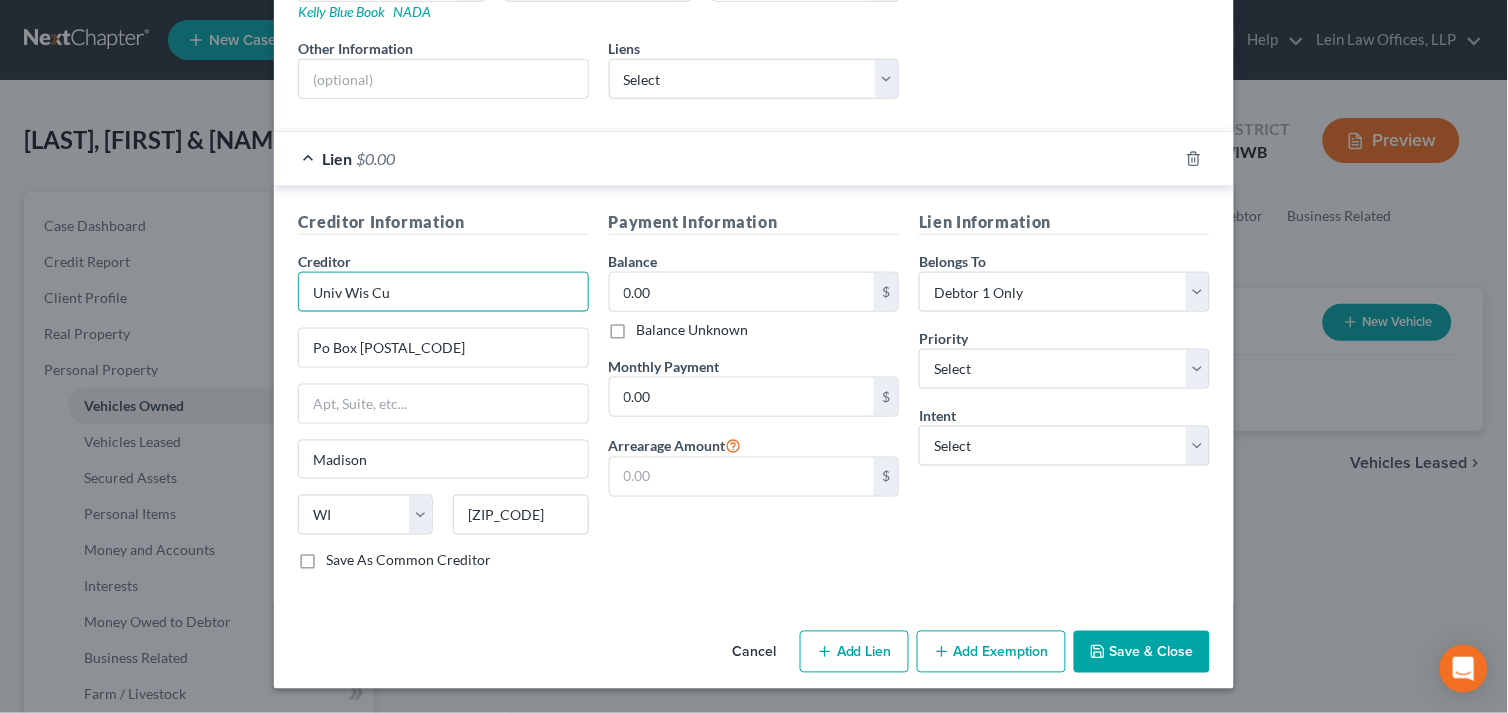 drag, startPoint x: 385, startPoint y: 290, endPoint x: 364, endPoint y: 295, distance: 21.587032 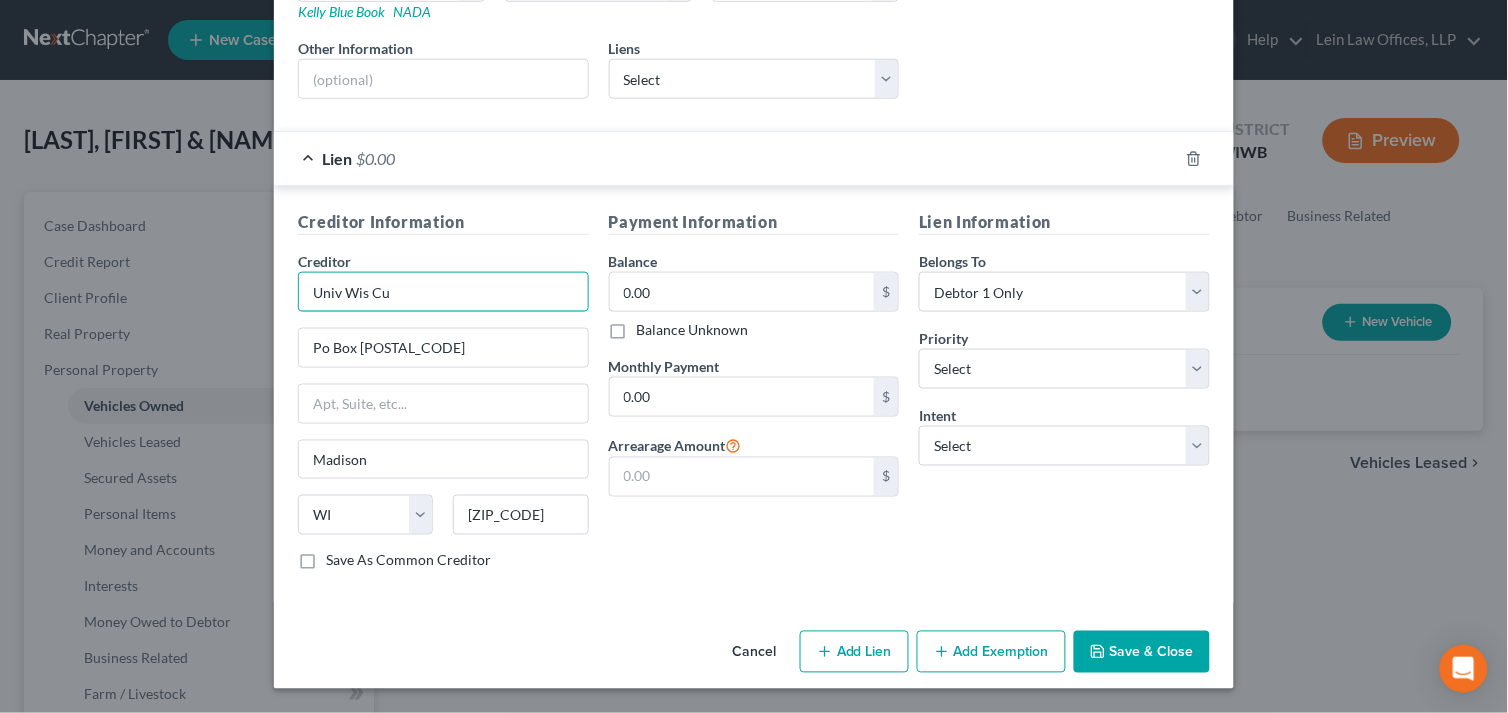 click on "Univ Wis Cu" at bounding box center (443, 292) 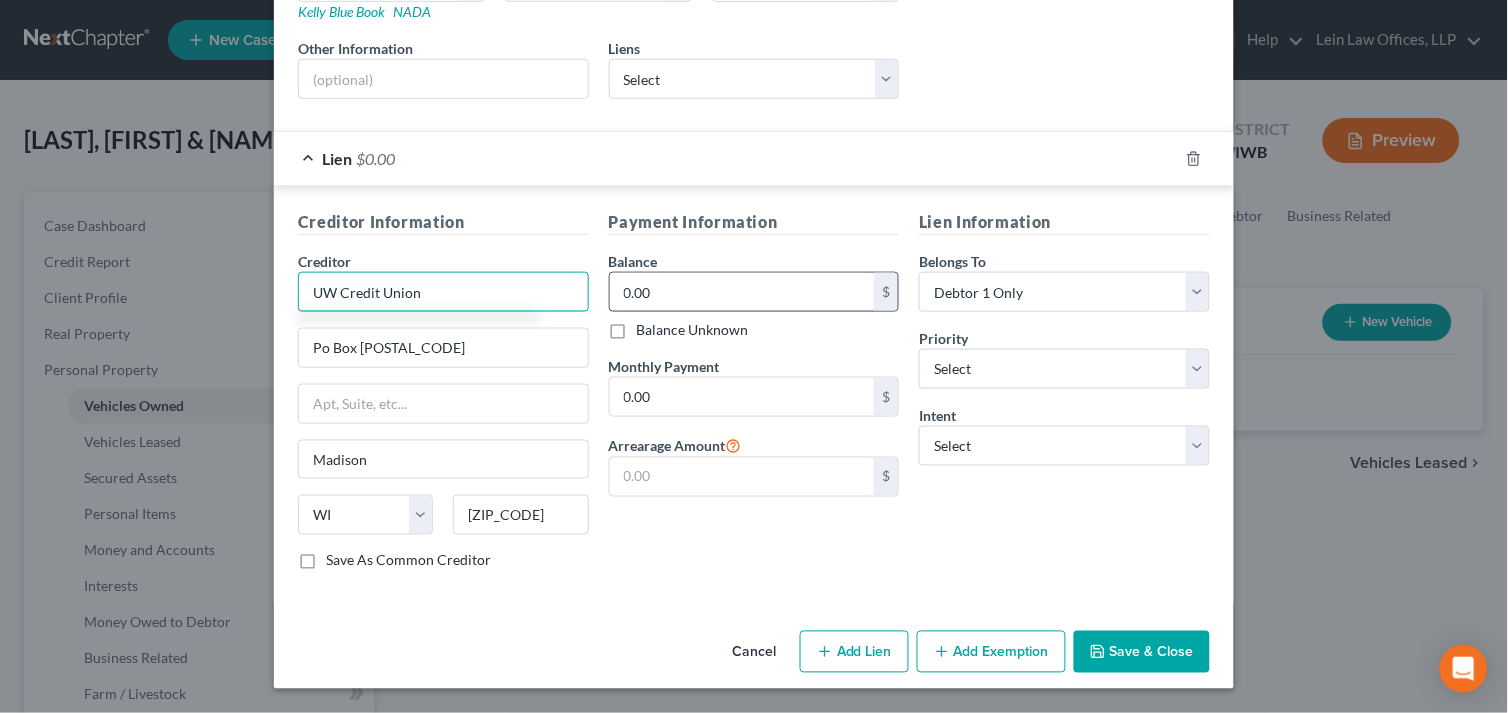 type on "UW Credit Union" 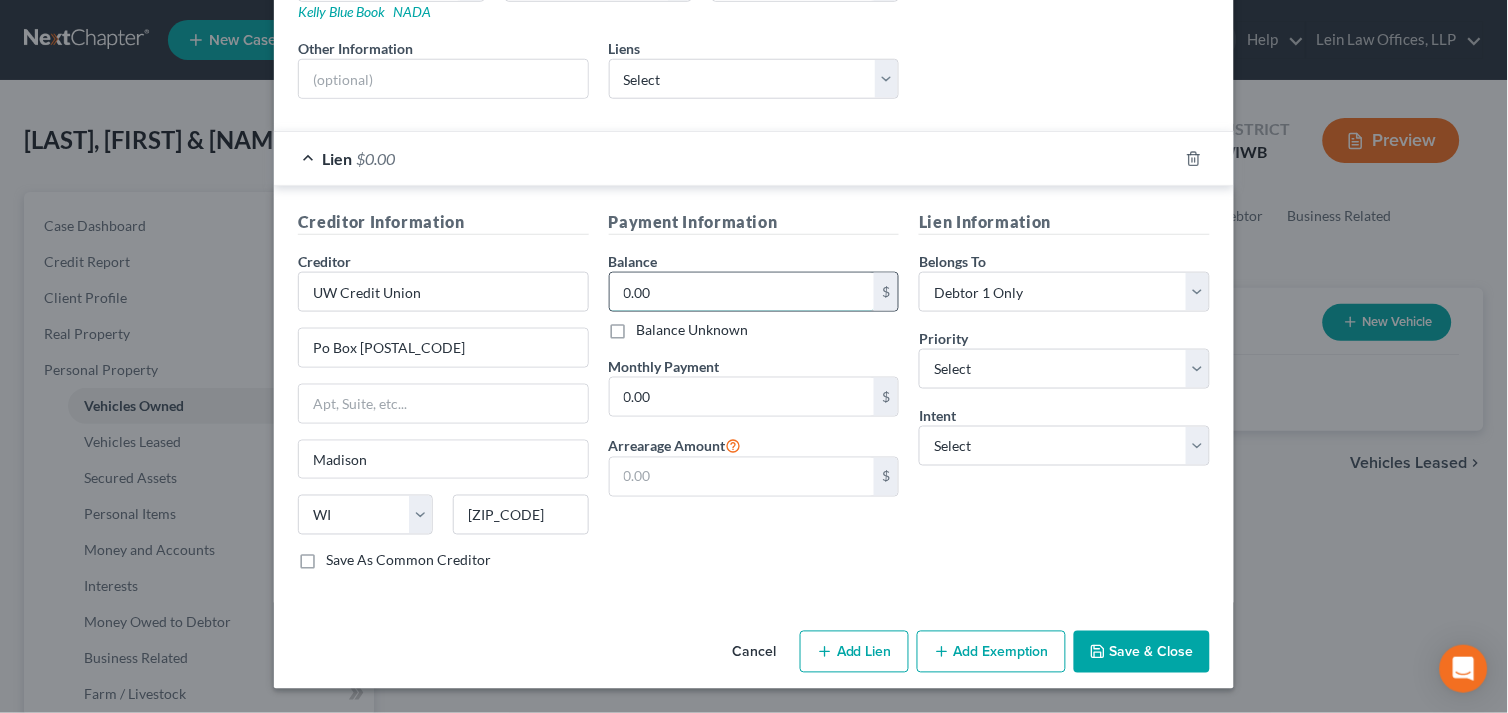 click on "0.00" at bounding box center [742, 292] 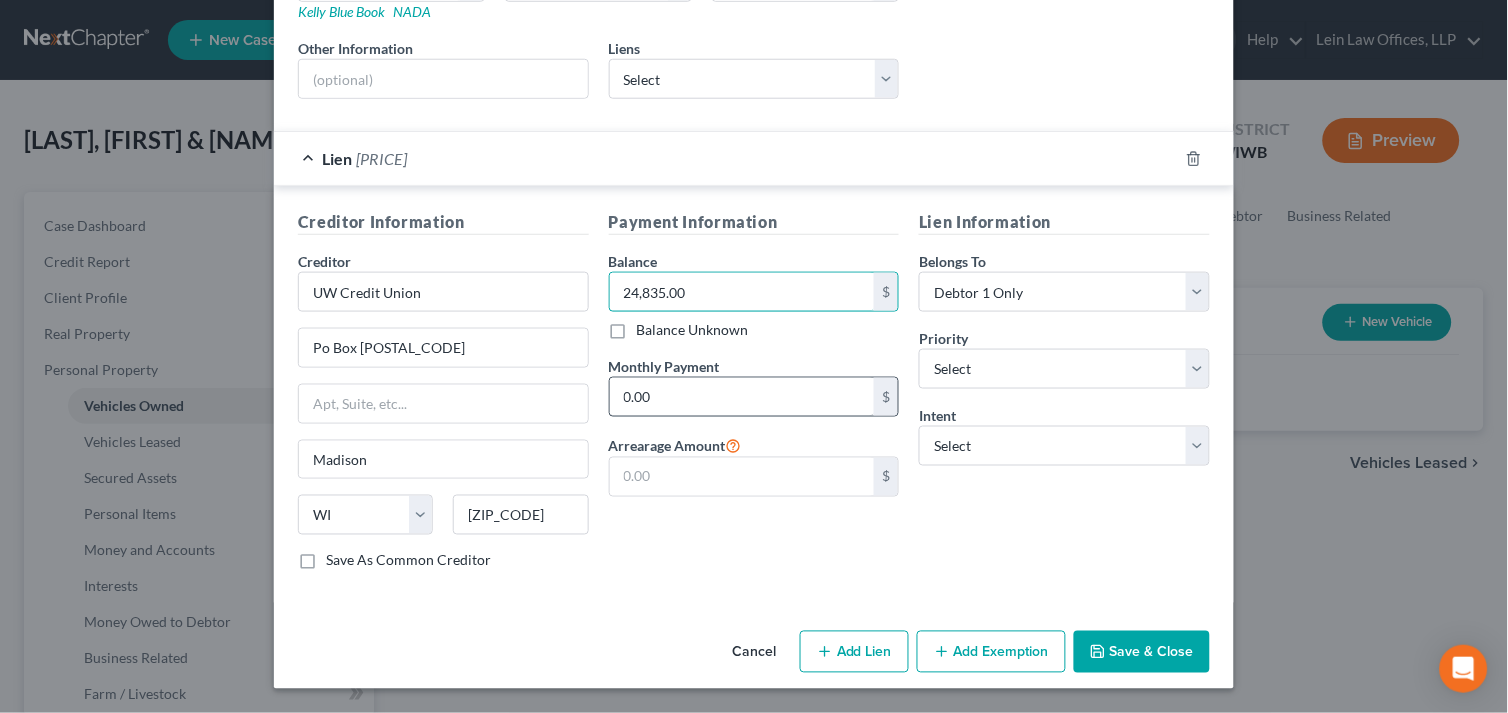 type on "24,835.00" 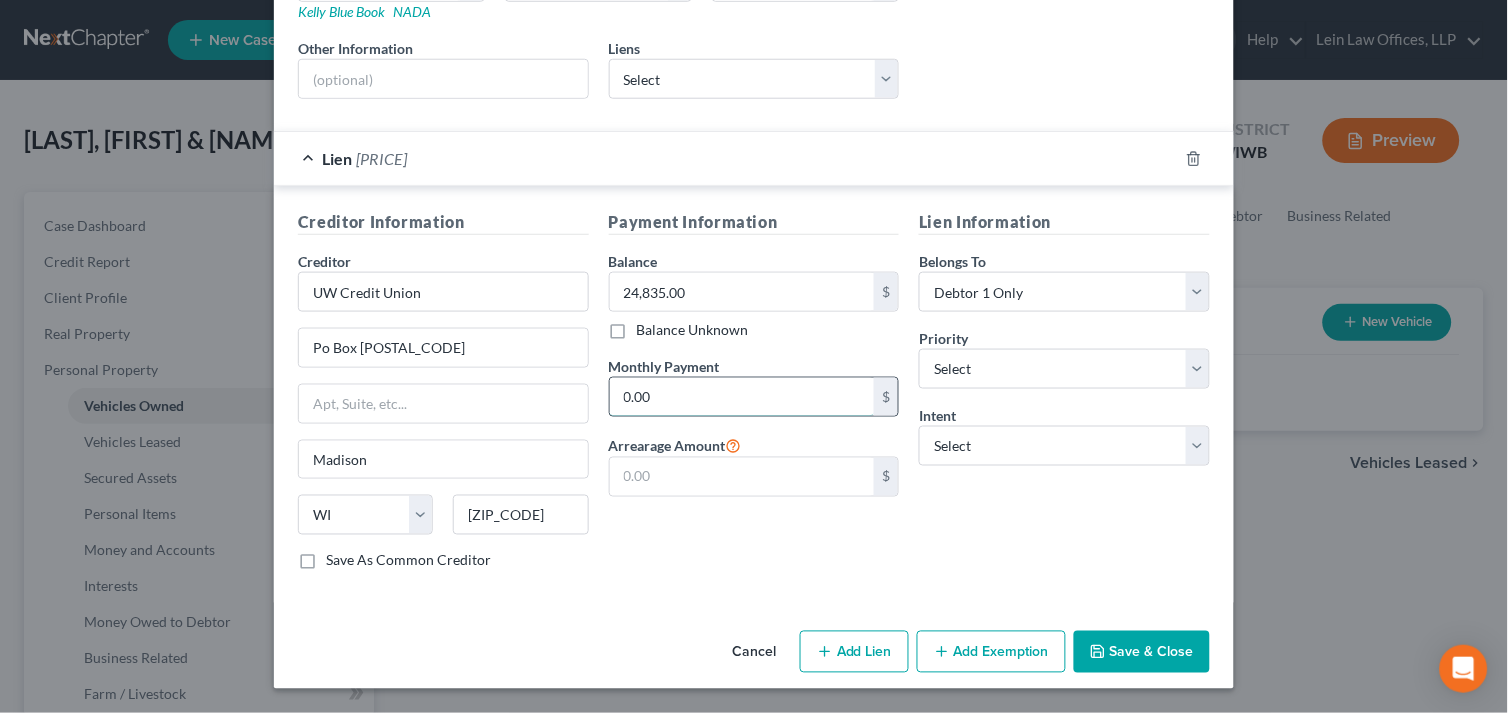 click on "0.00" at bounding box center [742, 397] 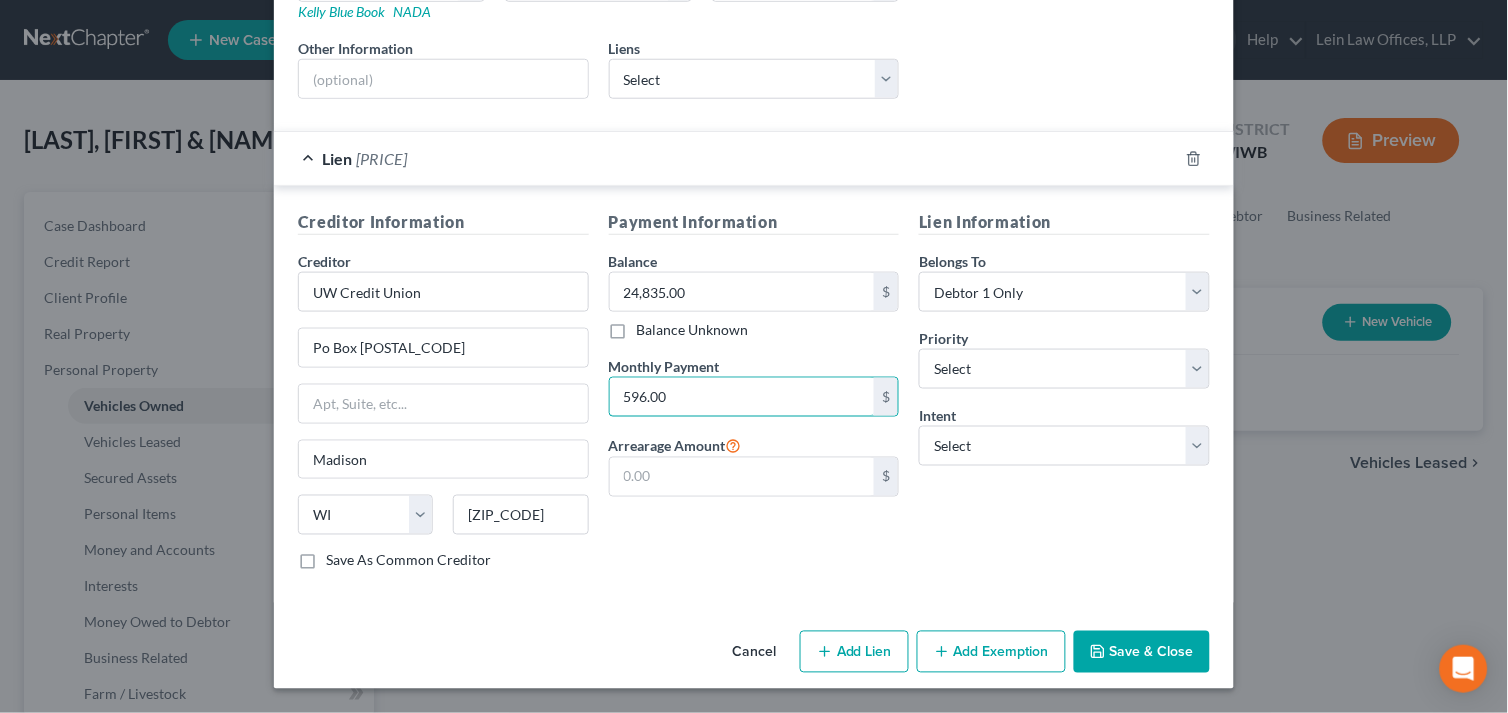 type on "596.00" 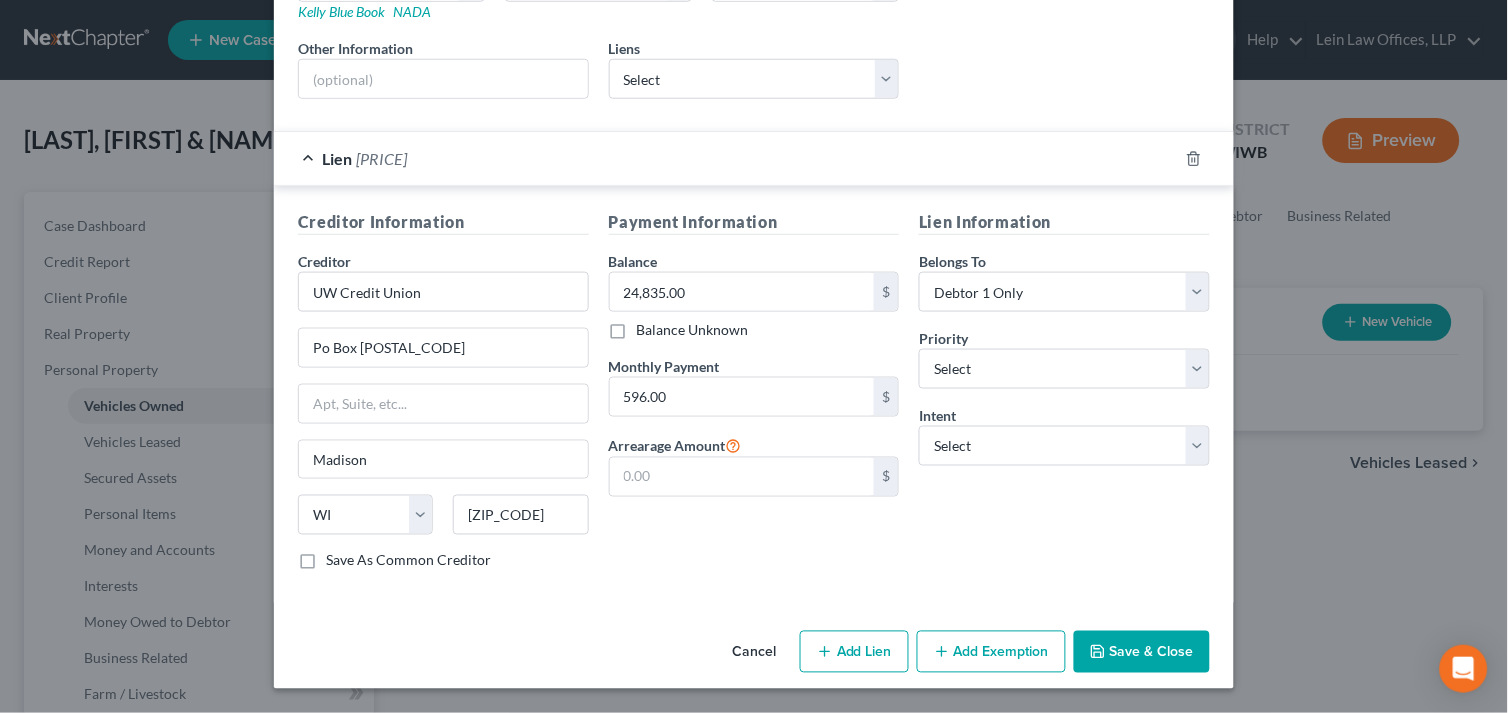 click on "Lien Information
Belongs To
*
Select Debtor 1 Only Debtor 2 Only Debtor 1 And Debtor 2 Only At Least One Of The Debtors And Another Community Property
Priority
*
Select 1st 2nd 3rd 4th 5th 6th 7th 8th 9th 10th 11th 12th 13th 14th 15th 16th 17th 18th 19th 20th 21th 22th 23th 24th 25th 26th 27th 28th 29th 30th
Intent
Select Surrender Redeem Reaffirm Avoid Other" at bounding box center [1064, 398] 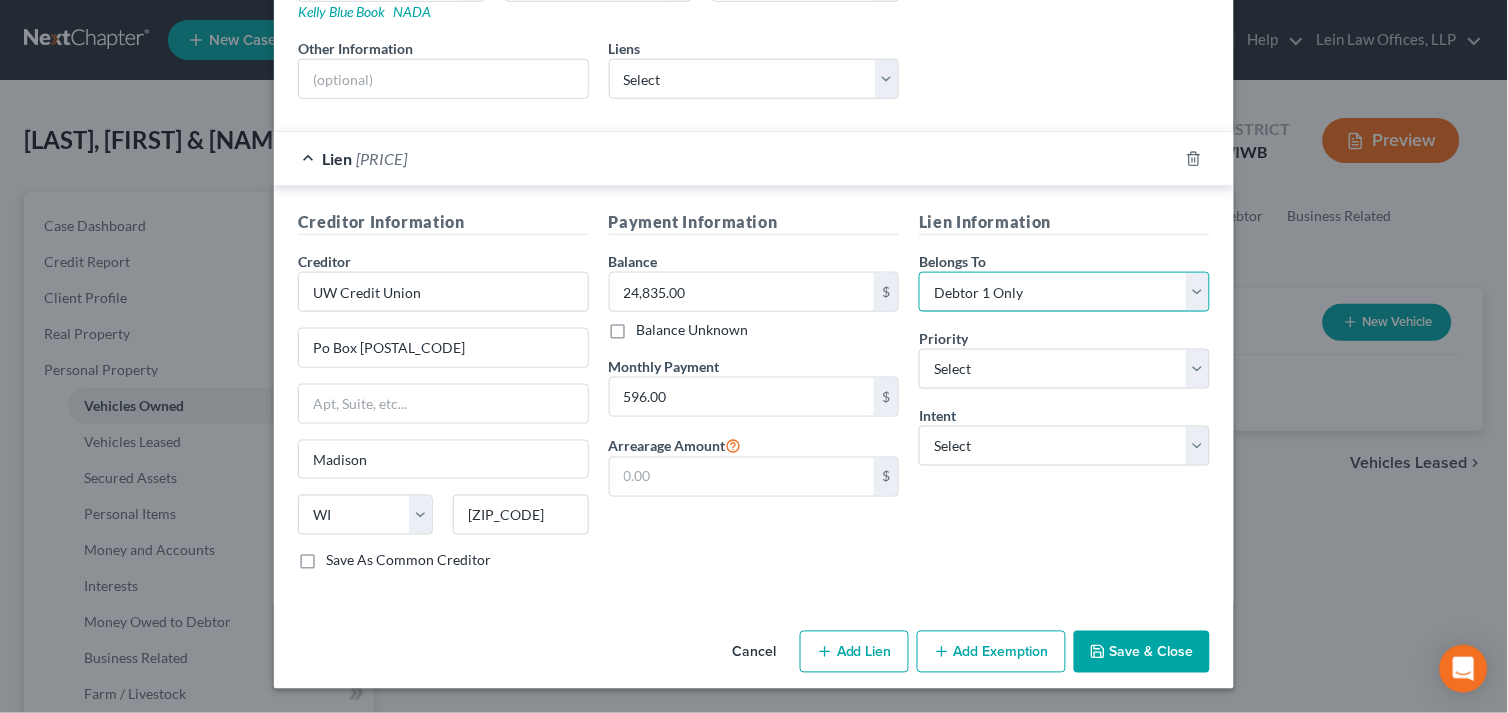 click on "Select Debtor 1 Only Debtor 2 Only Debtor 1 And Debtor 2 Only At Least One Of The Debtors And Another Community Property" at bounding box center [1064, 292] 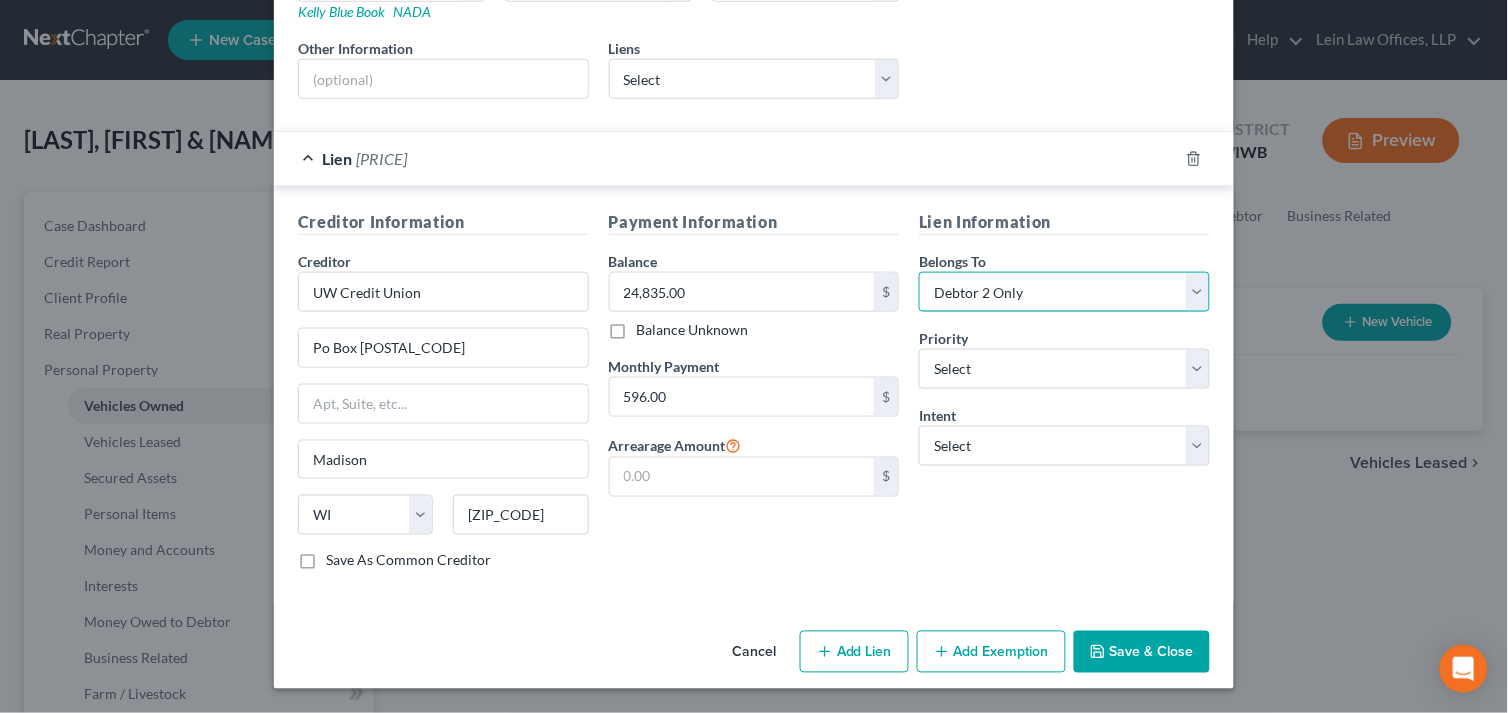 click on "Select Debtor 1 Only Debtor 2 Only Debtor 1 And Debtor 2 Only At Least One Of The Debtors And Another Community Property" at bounding box center [1064, 292] 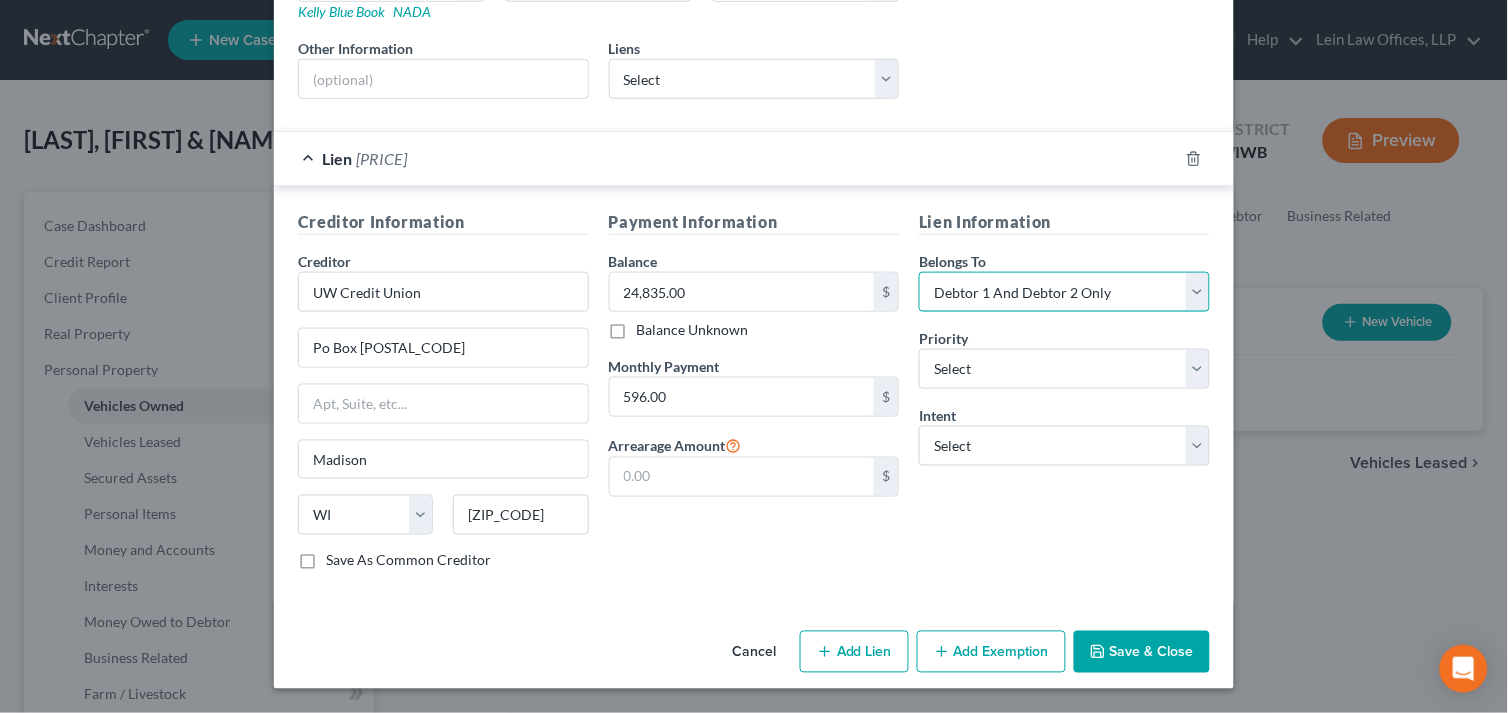 click on "Select Debtor 1 Only Debtor 2 Only Debtor 1 And Debtor 2 Only At Least One Of The Debtors And Another Community Property" at bounding box center [1064, 292] 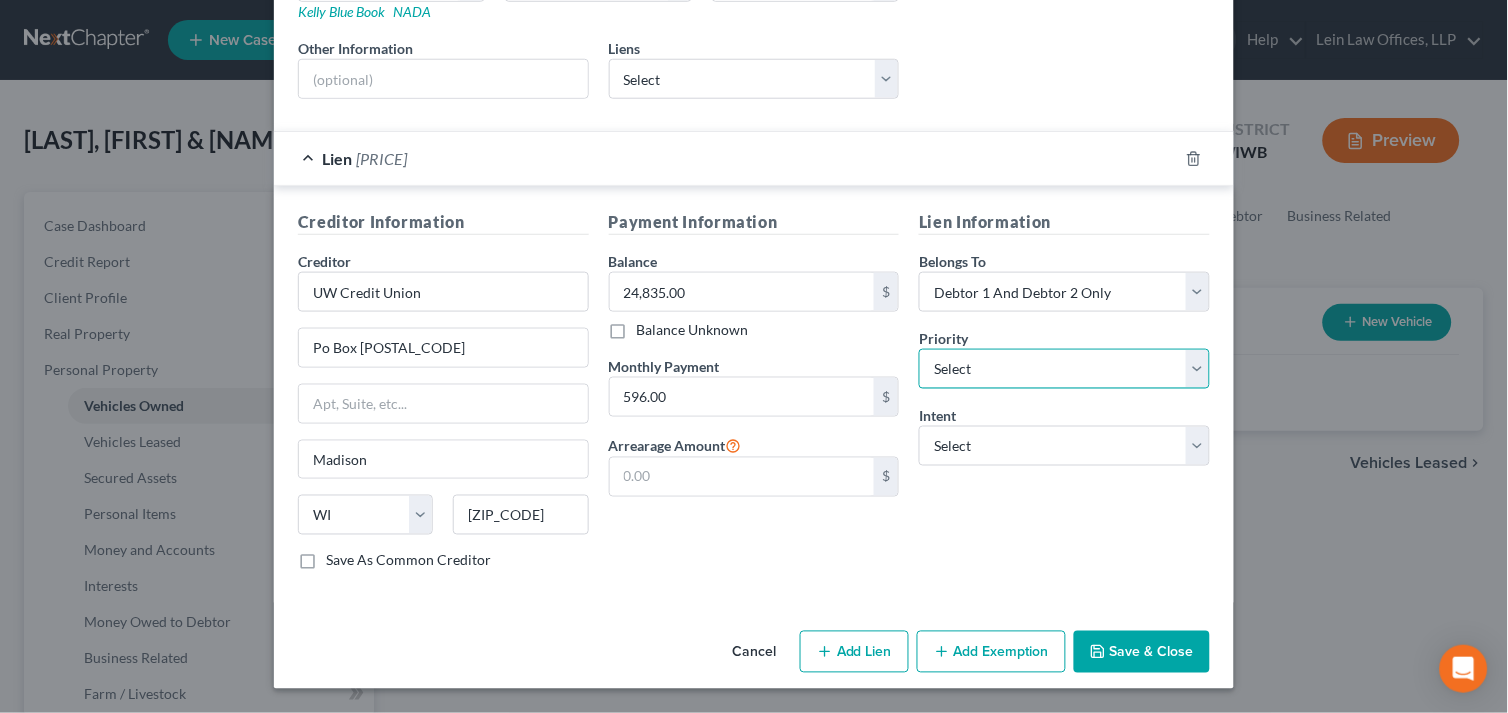 click on "Select 1st 2nd 3rd 4th 5th 6th 7th 8th 9th 10th 11th 12th 13th 14th 15th 16th 17th 18th 19th 20th 21th 22th 23th 24th 25th 26th 27th 28th 29th 30th" at bounding box center (1064, 369) 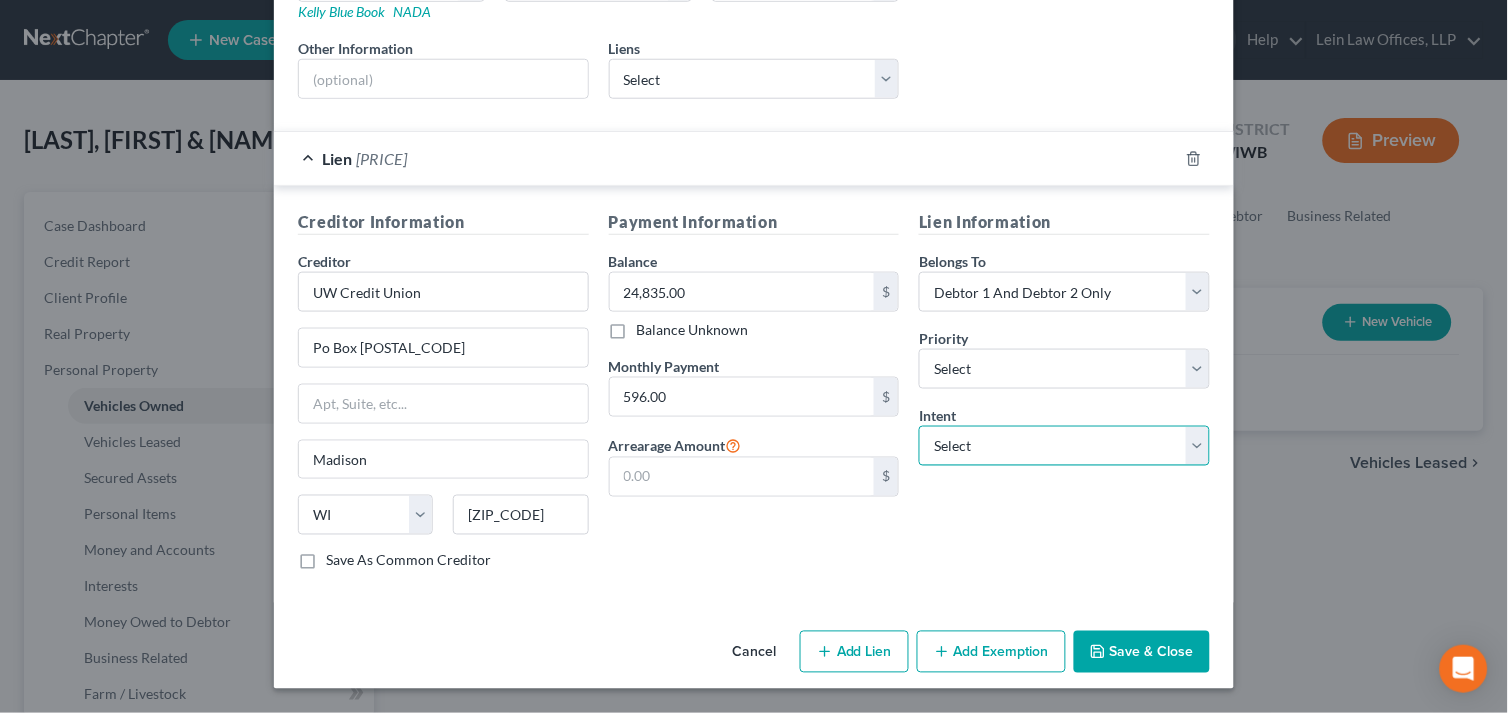 click on "Select Surrender Redeem Reaffirm Avoid Other" at bounding box center (1064, 446) 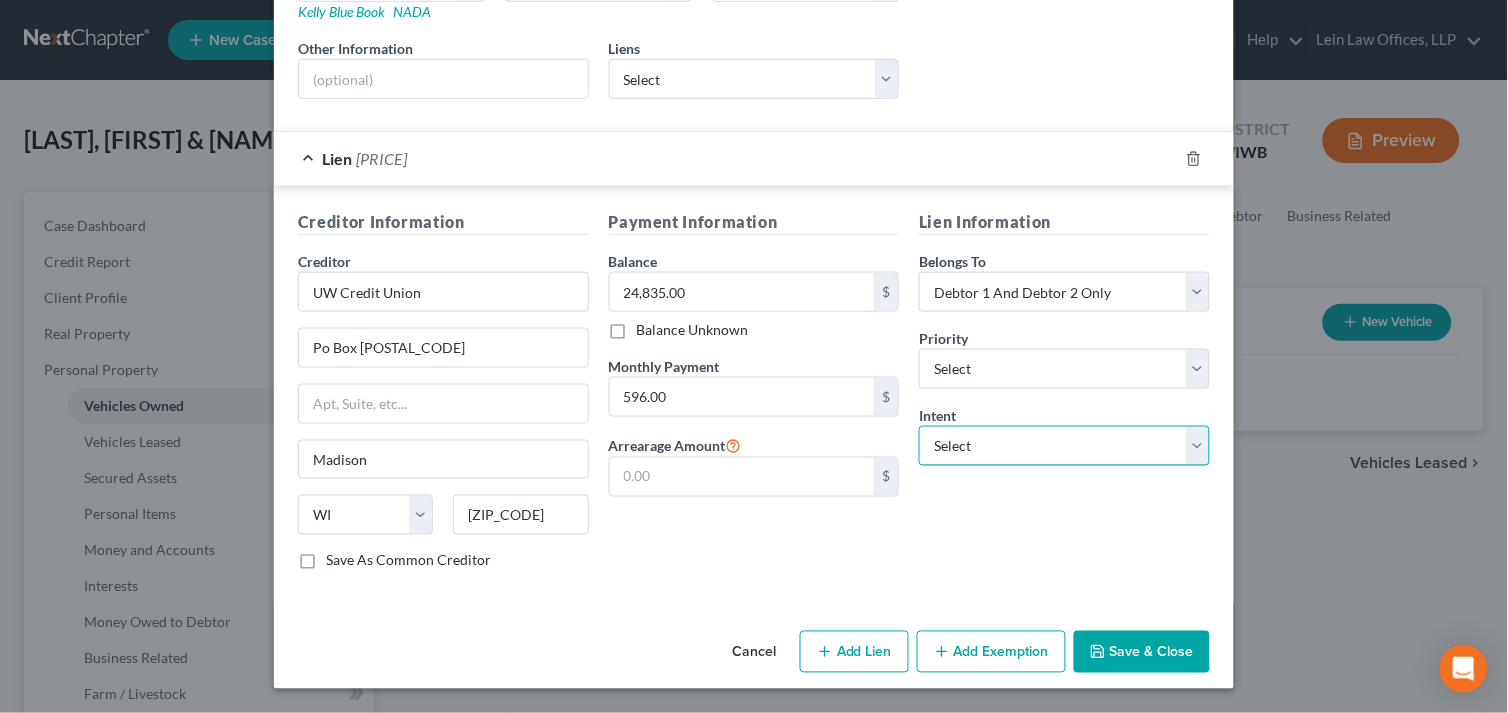 select on "2" 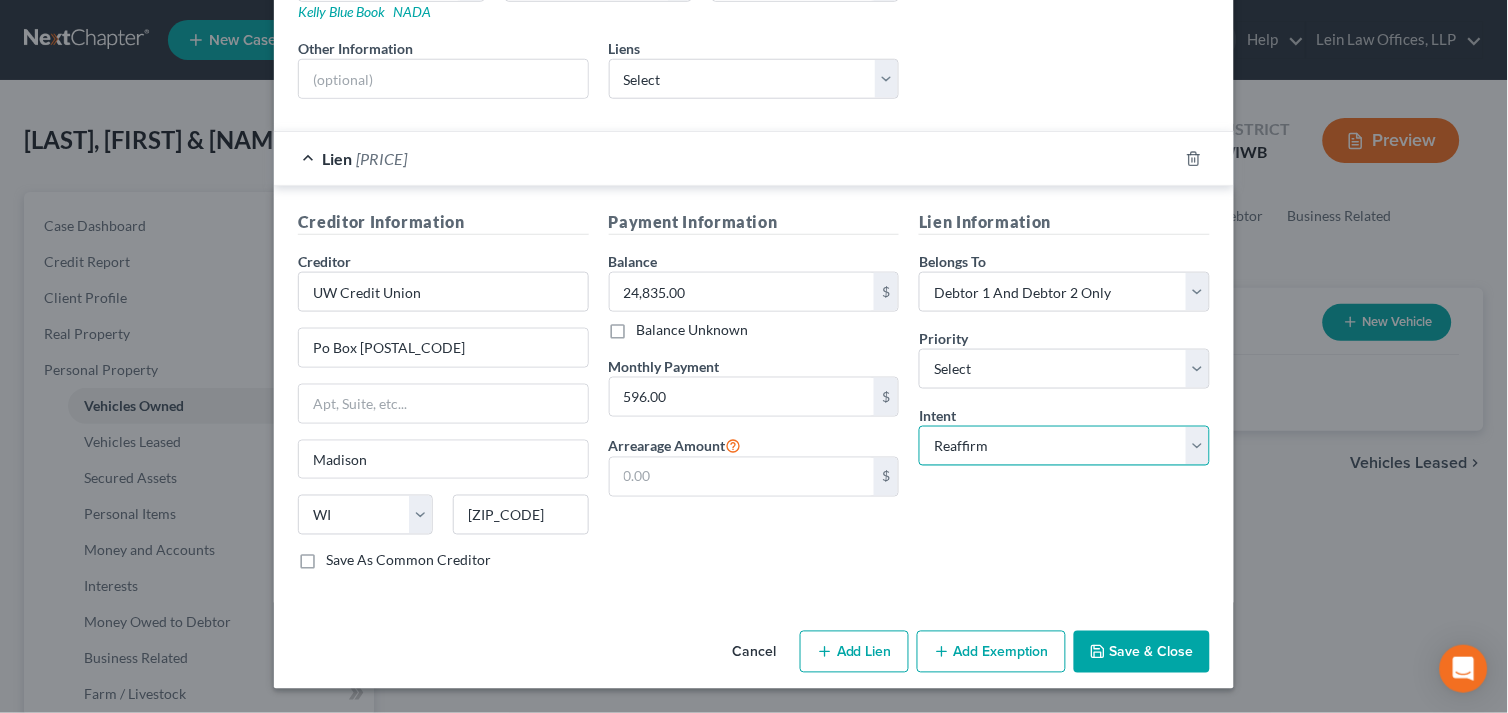 click on "Select Surrender Redeem Reaffirm Avoid Other" at bounding box center (1064, 446) 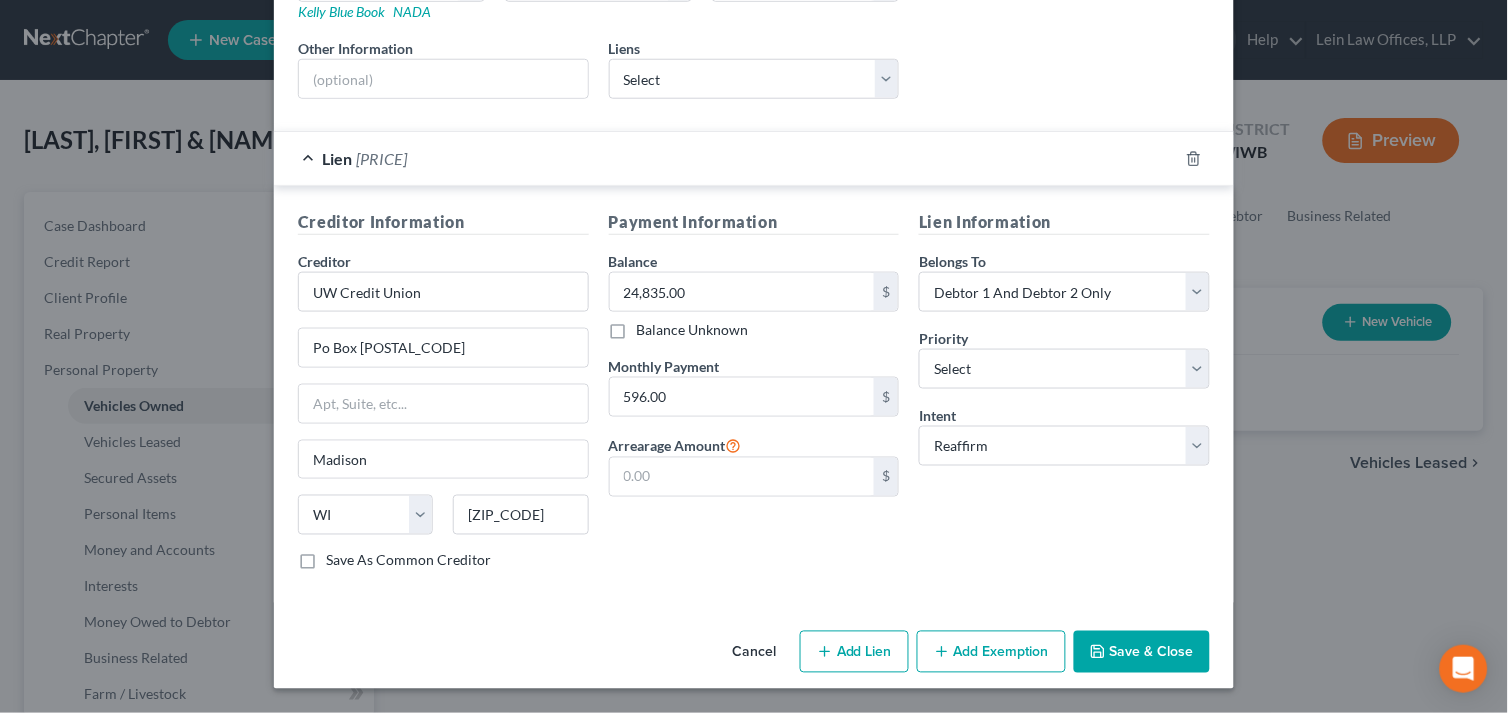 click on "Add Exemption" at bounding box center [991, 652] 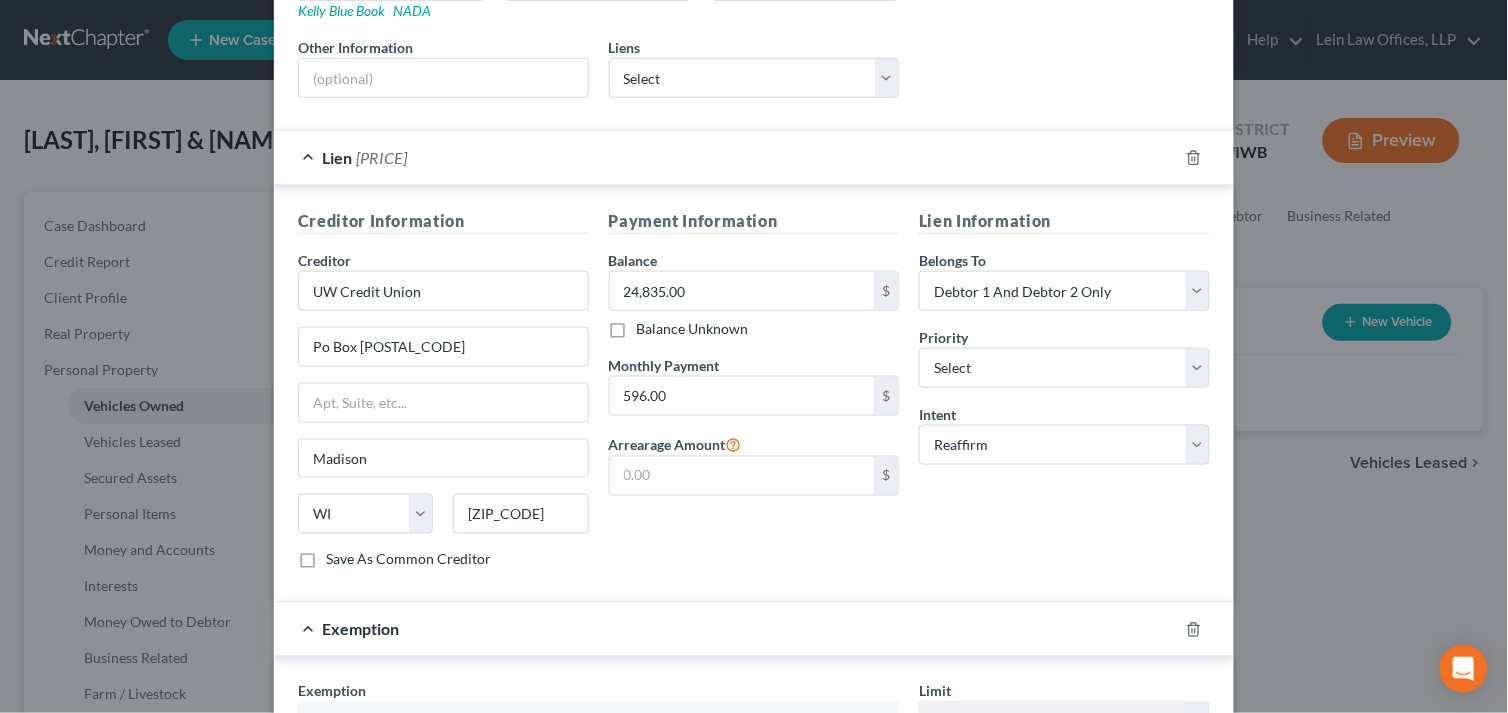scroll, scrollTop: 715, scrollLeft: 0, axis: vertical 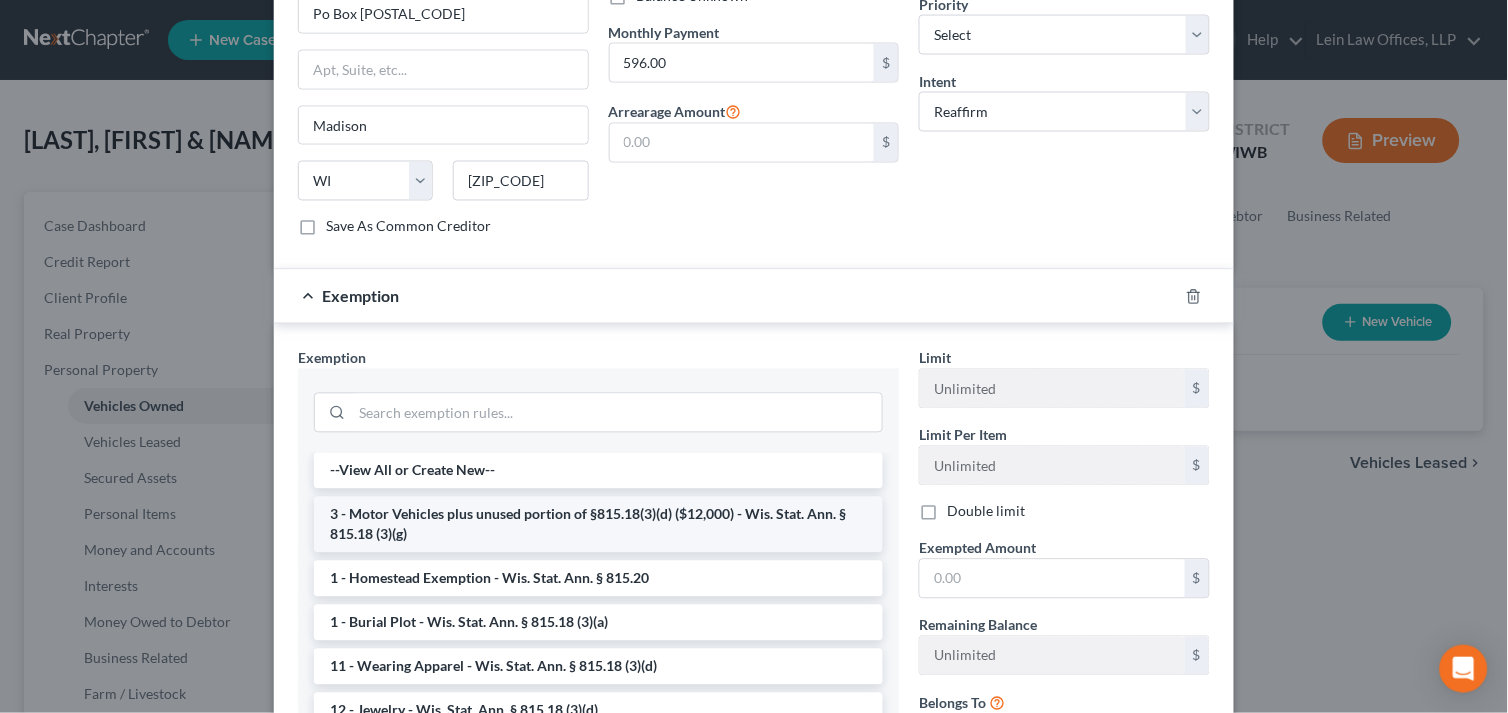 click on "3 - Motor Vehicles plus unused portion of §815.18(3)(d) ($12,000) - Wis. Stat. Ann. § 815.18 (3)(g)" at bounding box center (598, 525) 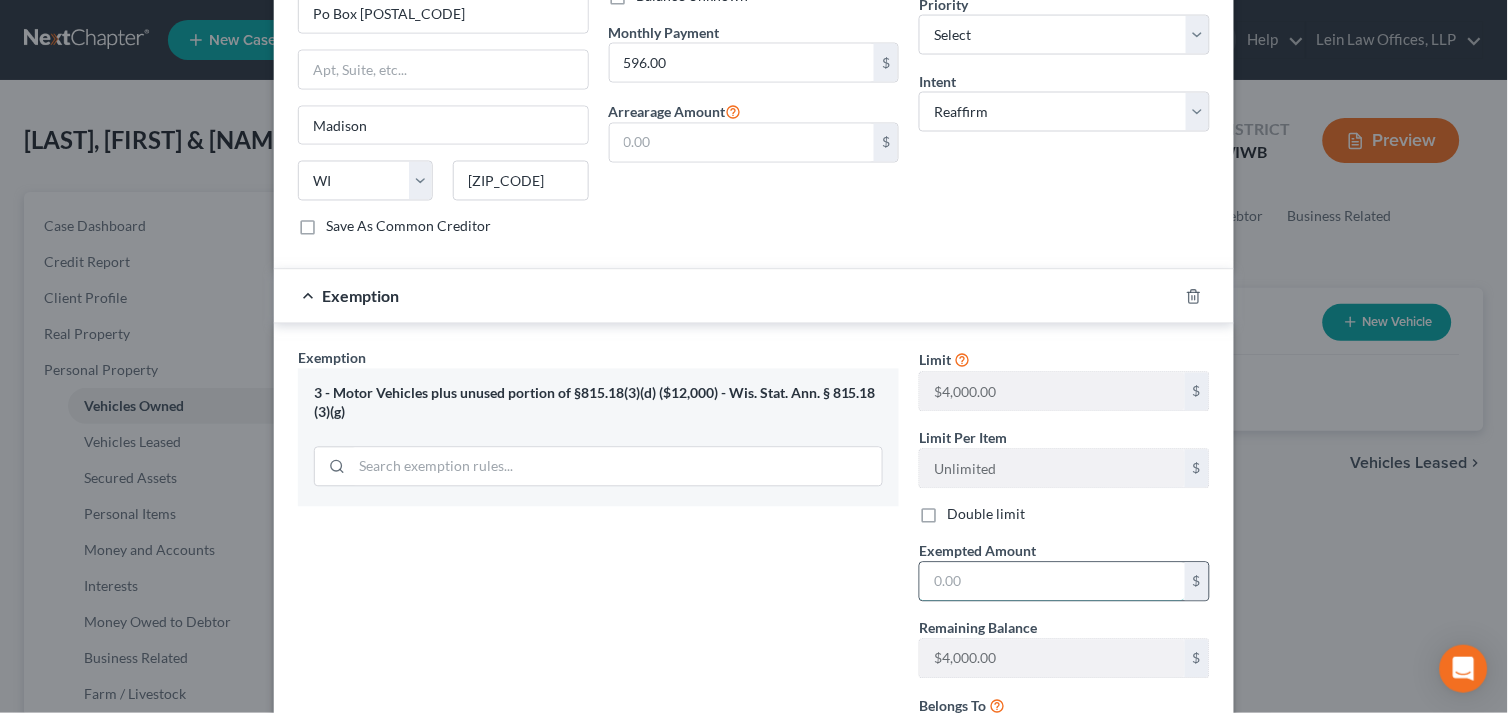 click at bounding box center [1052, 582] 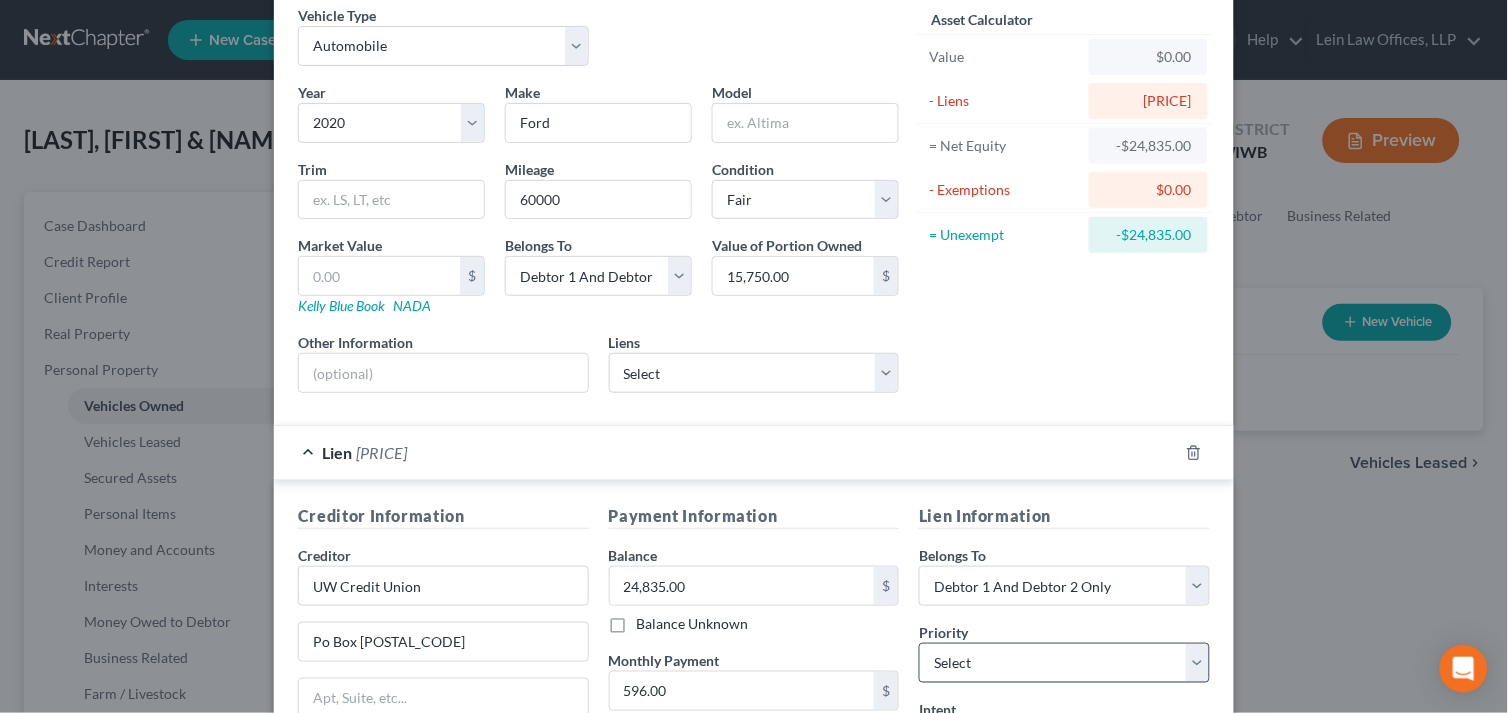 scroll, scrollTop: 48, scrollLeft: 0, axis: vertical 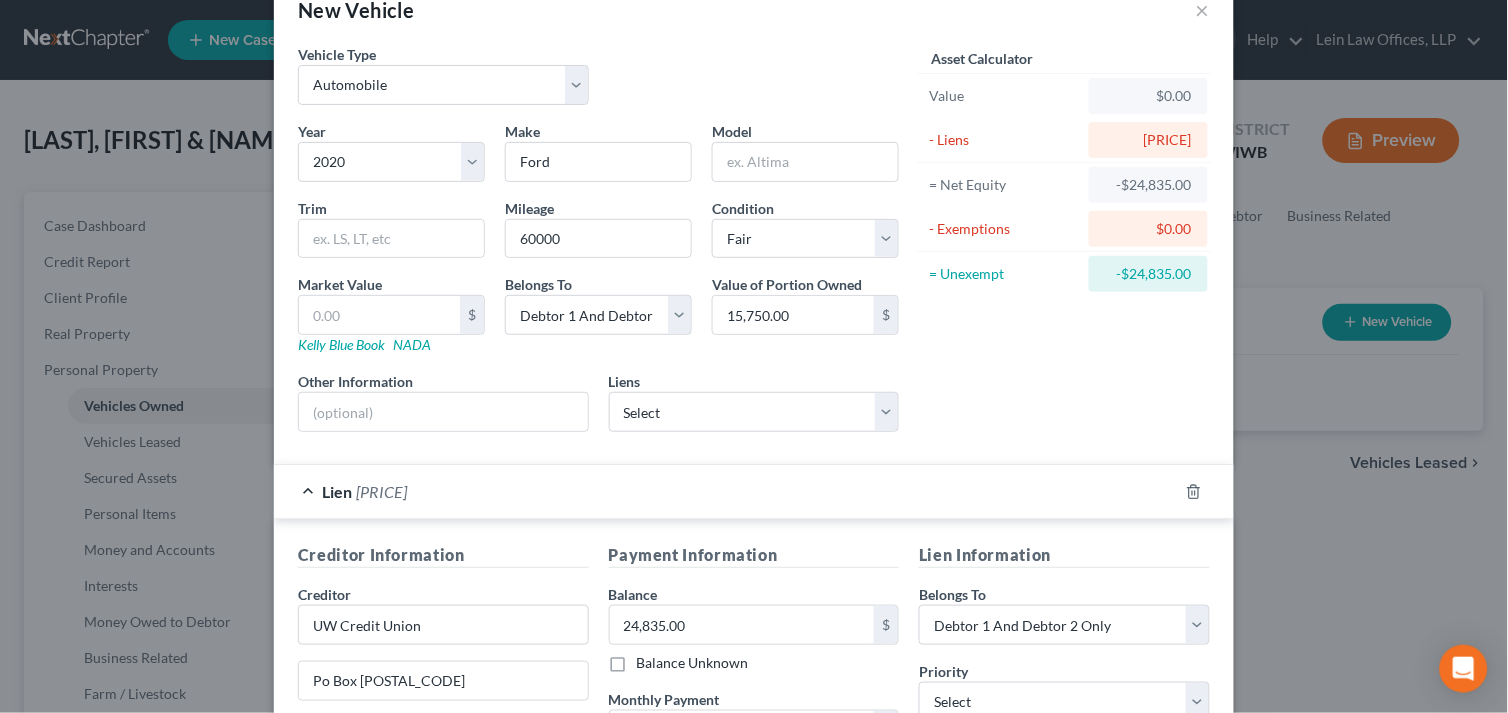 click on "Asset Calculator Value $0.00 - Liens $24,835.00 = Net Equity -$24,835.00 - Exemptions $0.00 = Unexempt -$24,835.00" at bounding box center (1064, 246) 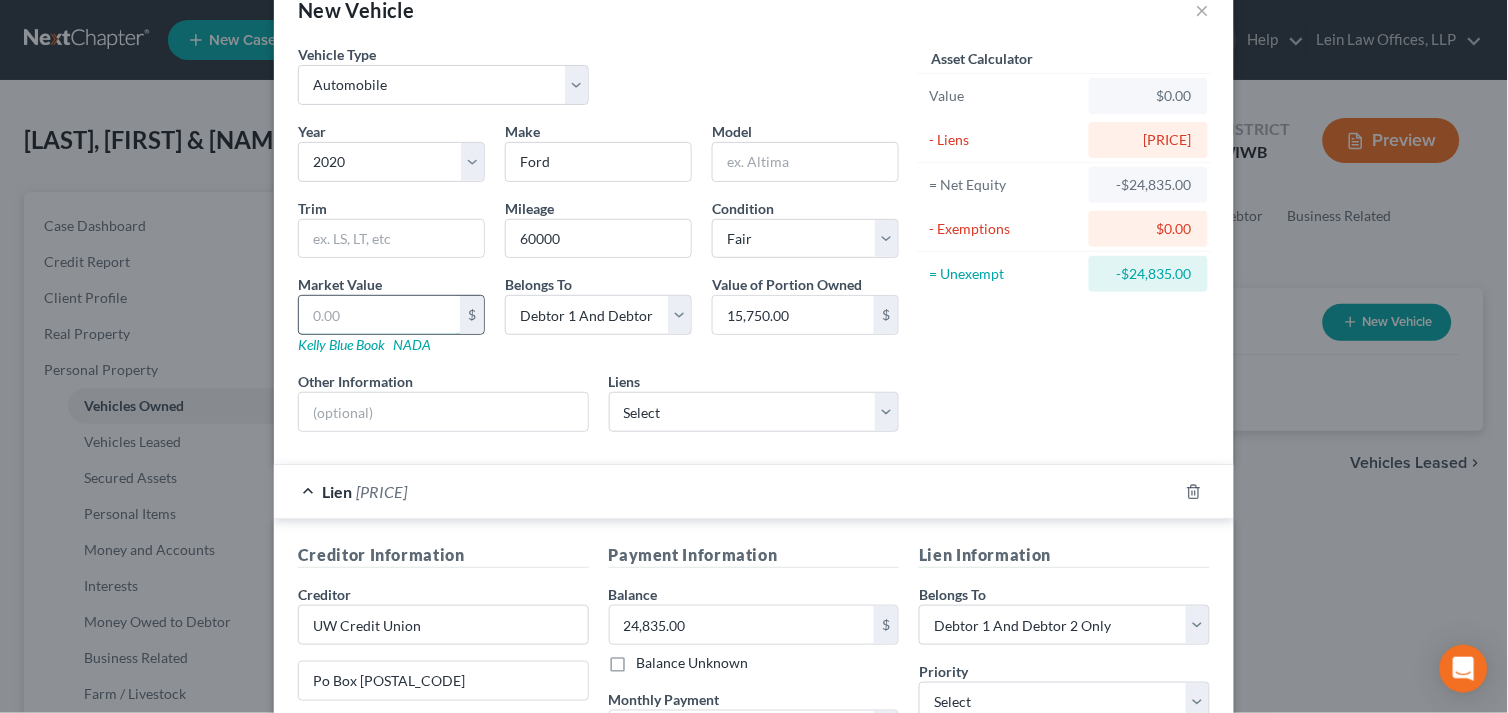 click at bounding box center (379, 315) 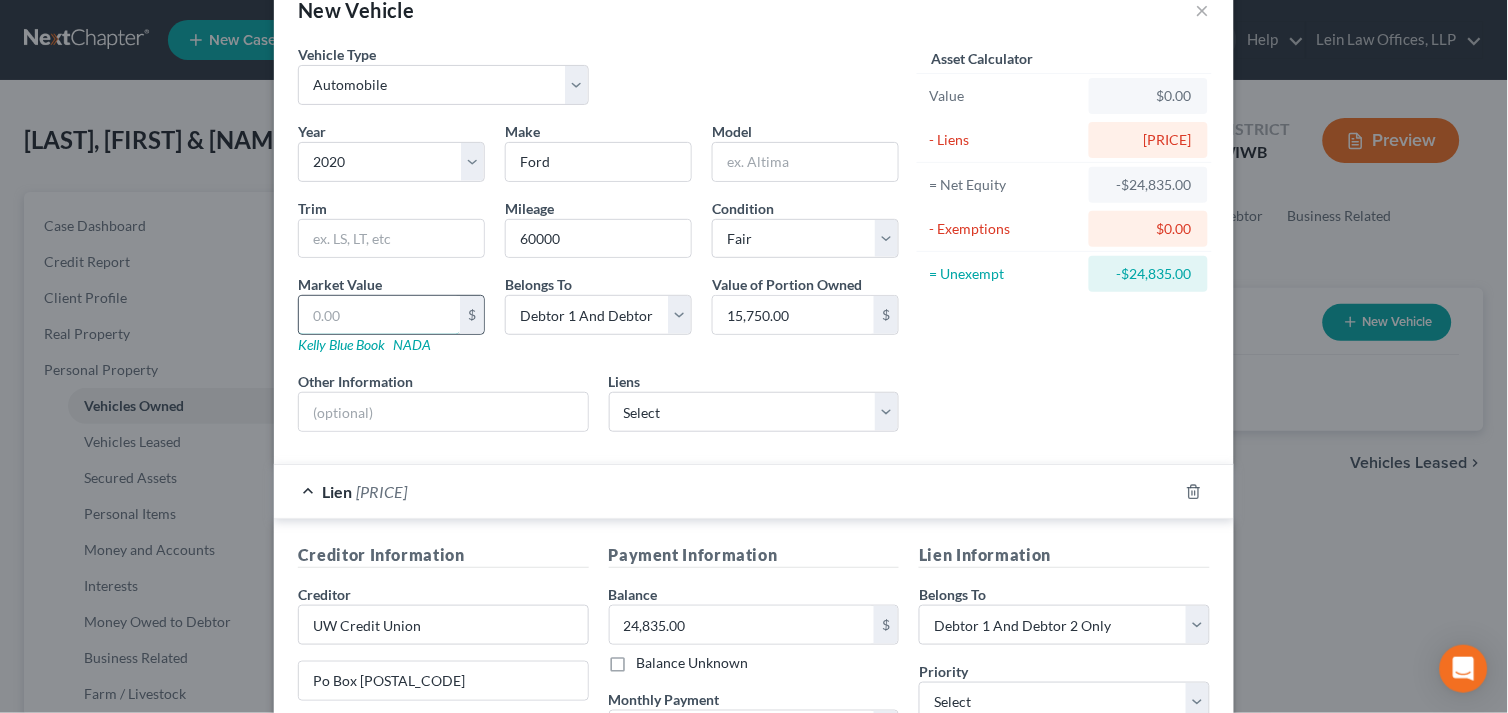type on "1" 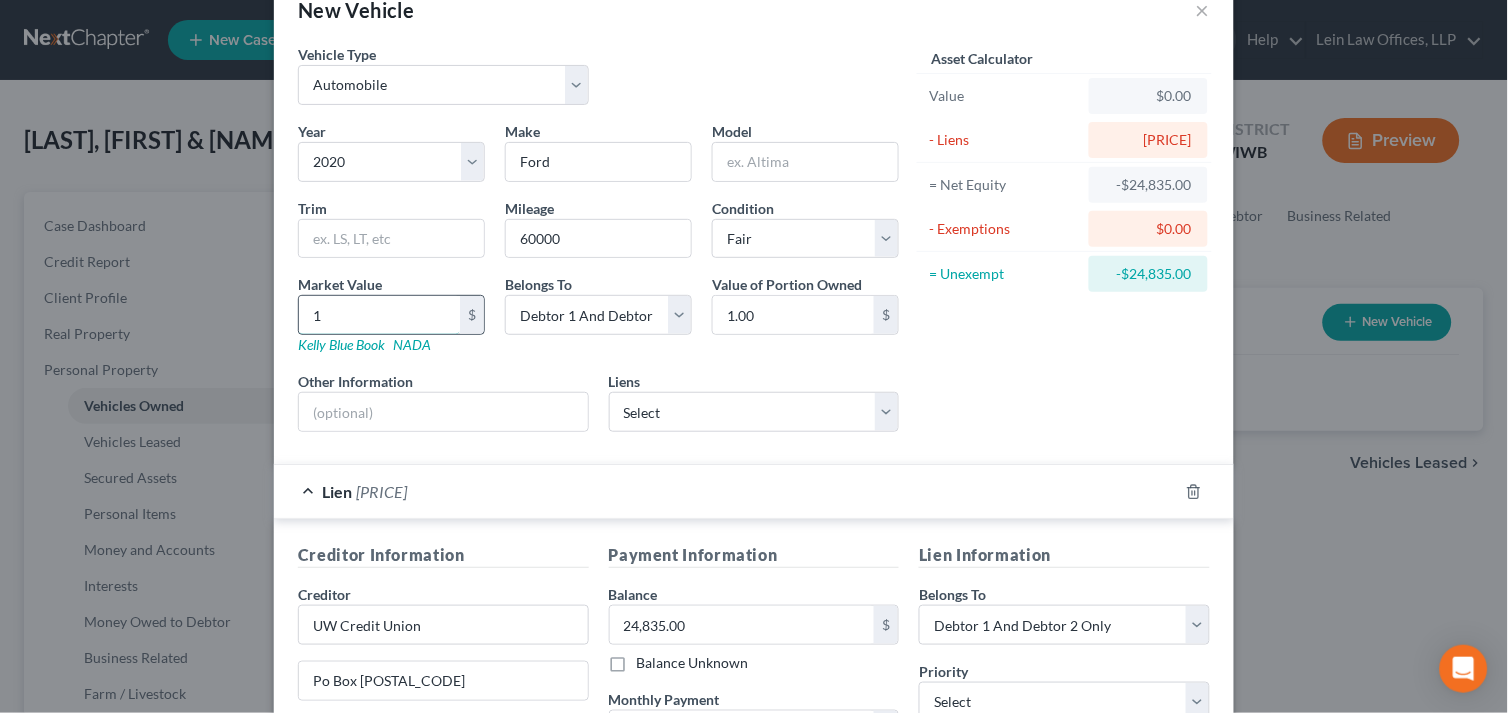 type on "15" 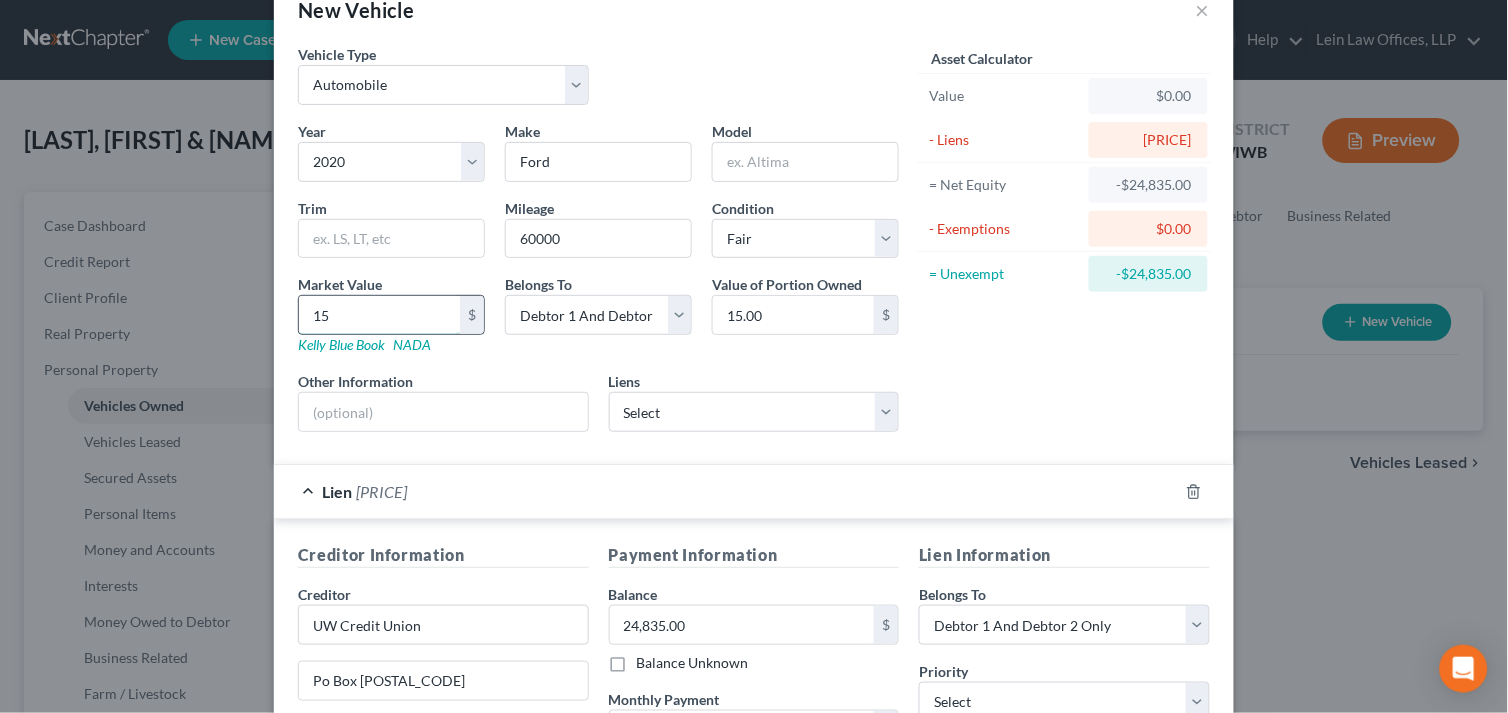 type on "157" 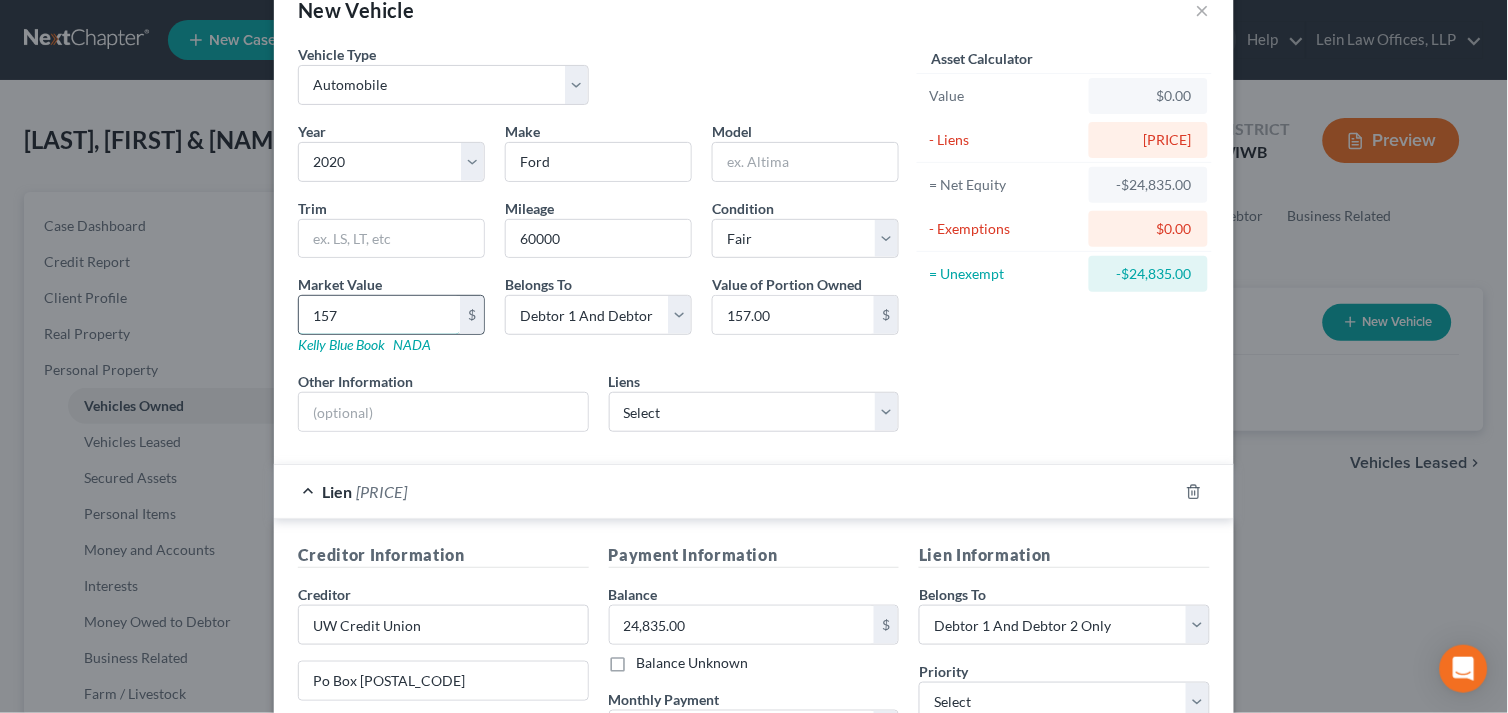 type on "1575" 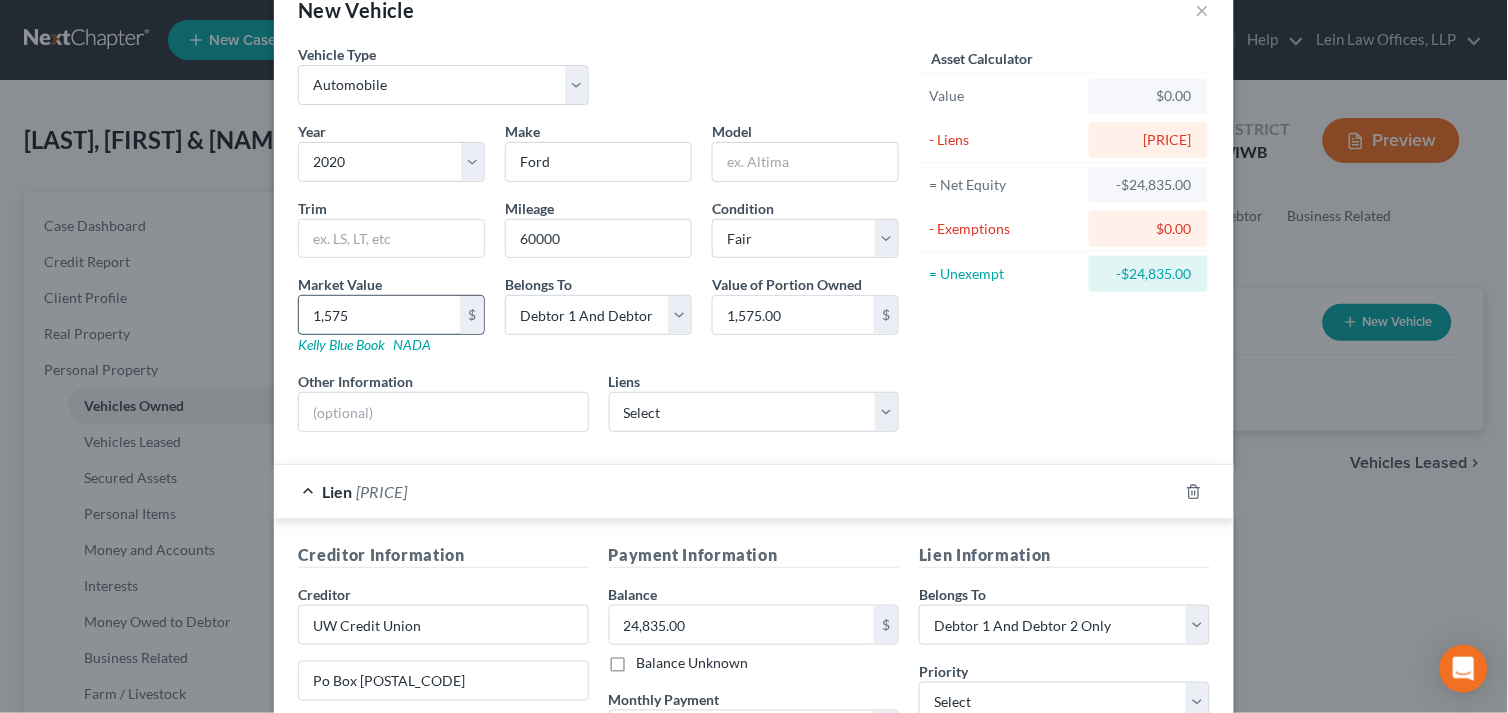 type on "1,5750" 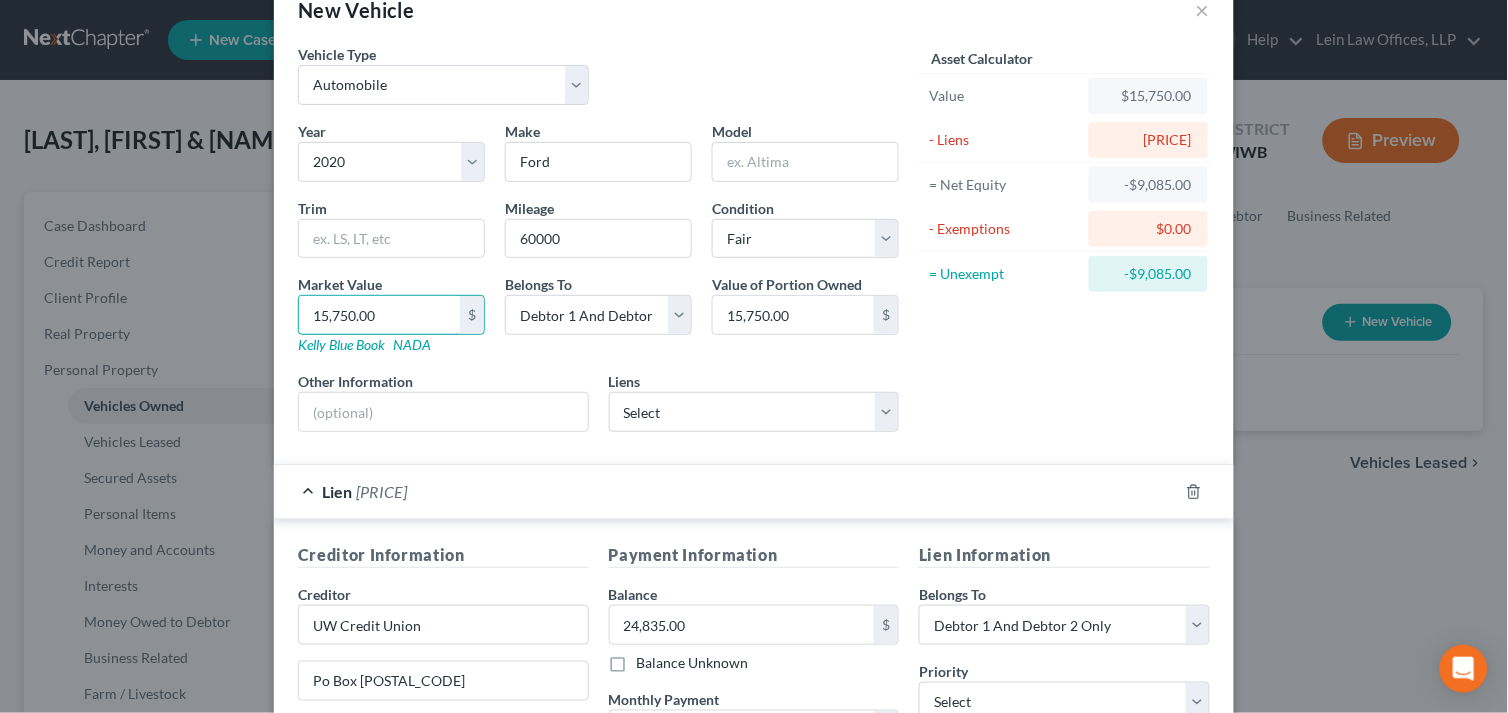 type on "15,750.00" 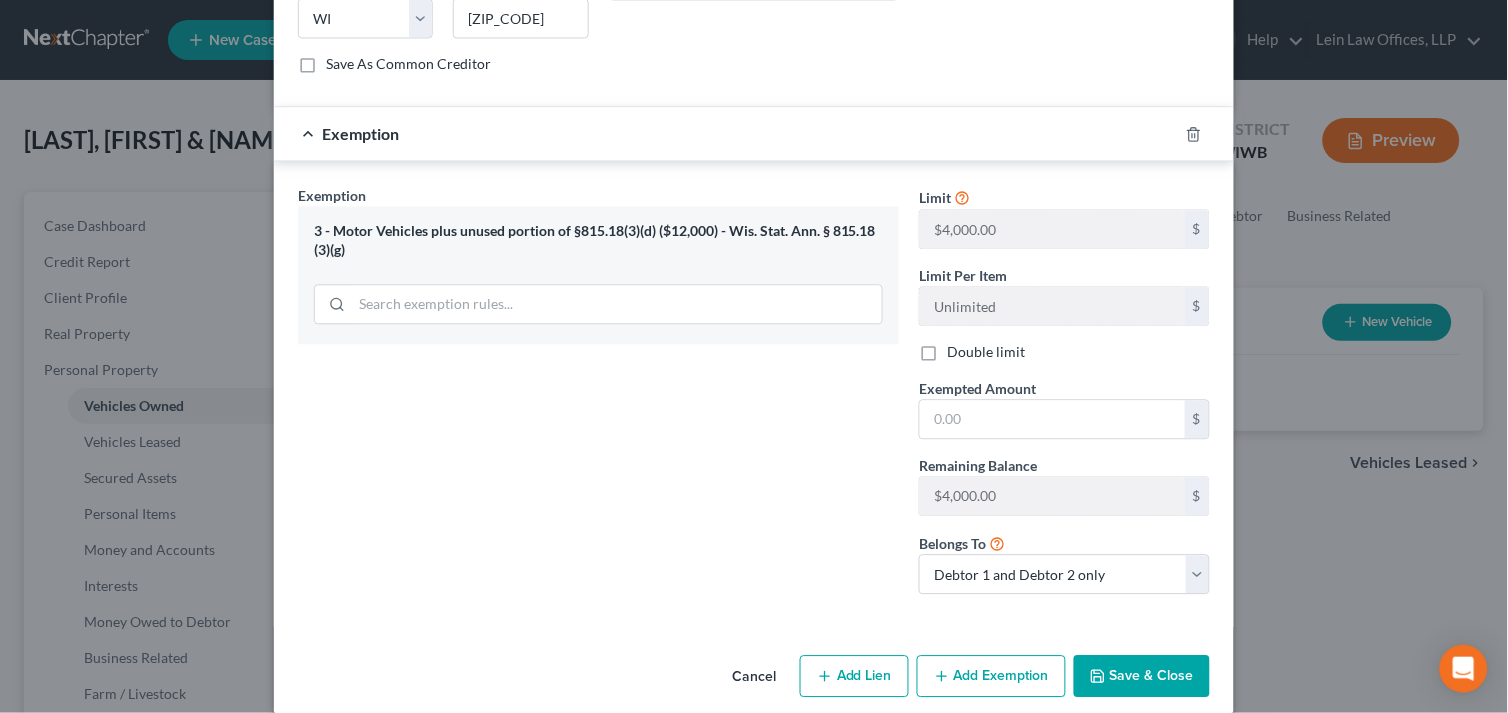 scroll, scrollTop: 888, scrollLeft: 0, axis: vertical 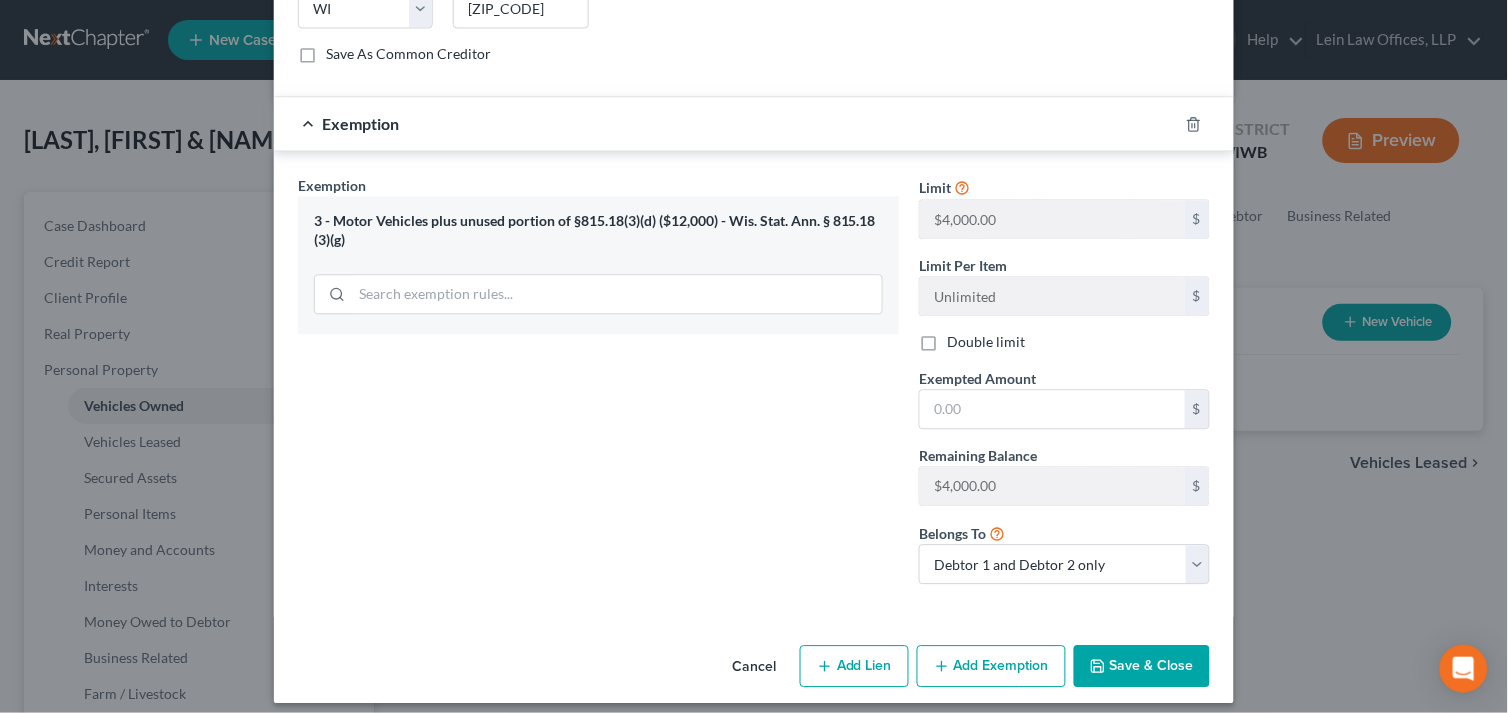 click on "Double limit" at bounding box center [986, 342] 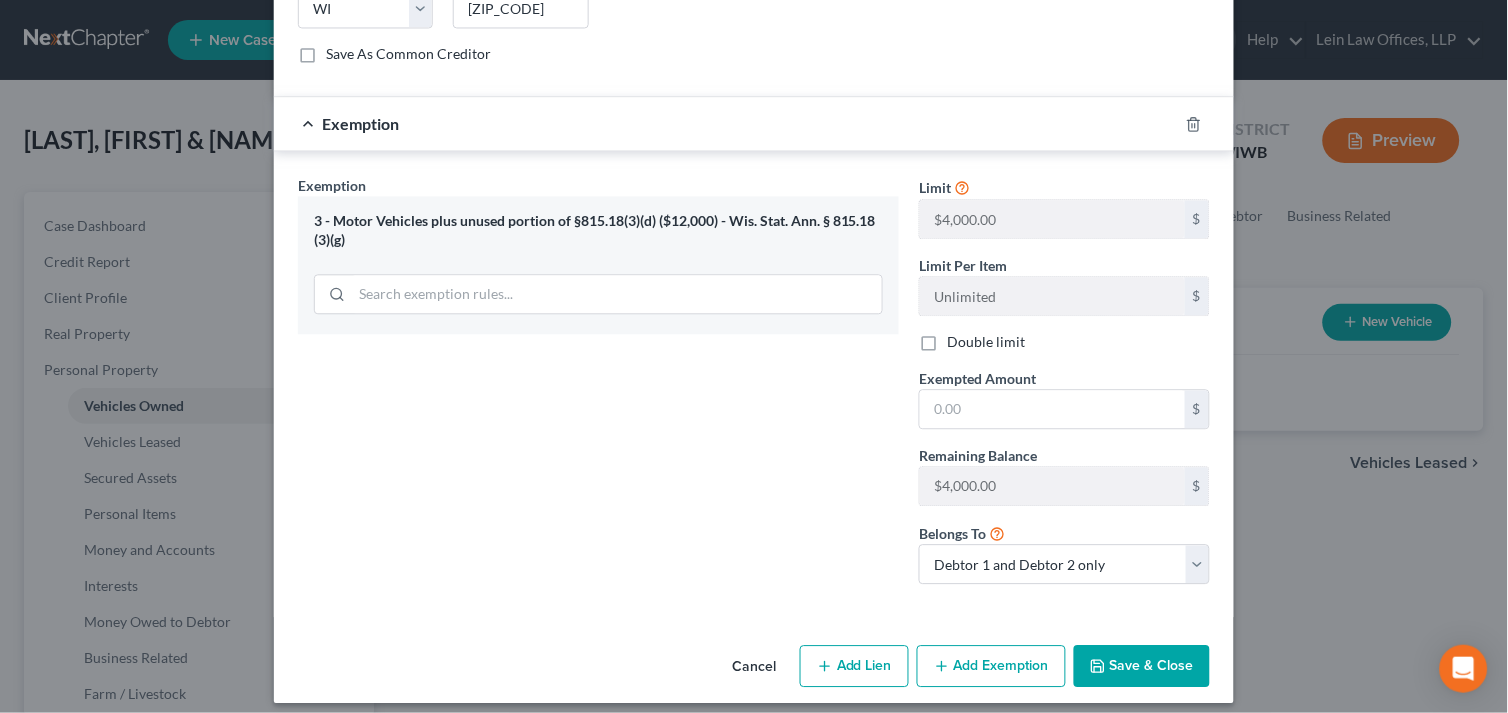 click on "Double limit" at bounding box center (961, 338) 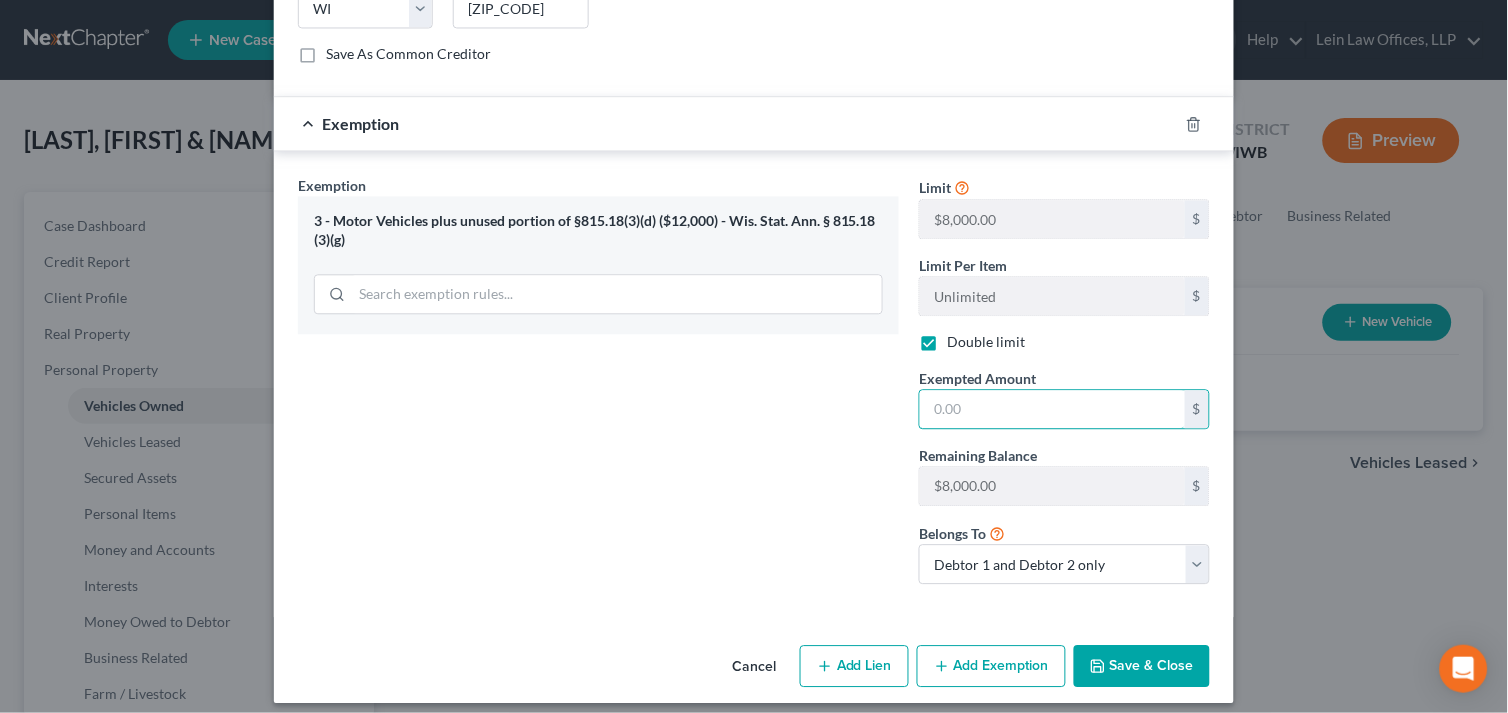 drag, startPoint x: 956, startPoint y: 410, endPoint x: 905, endPoint y: 408, distance: 51.0392 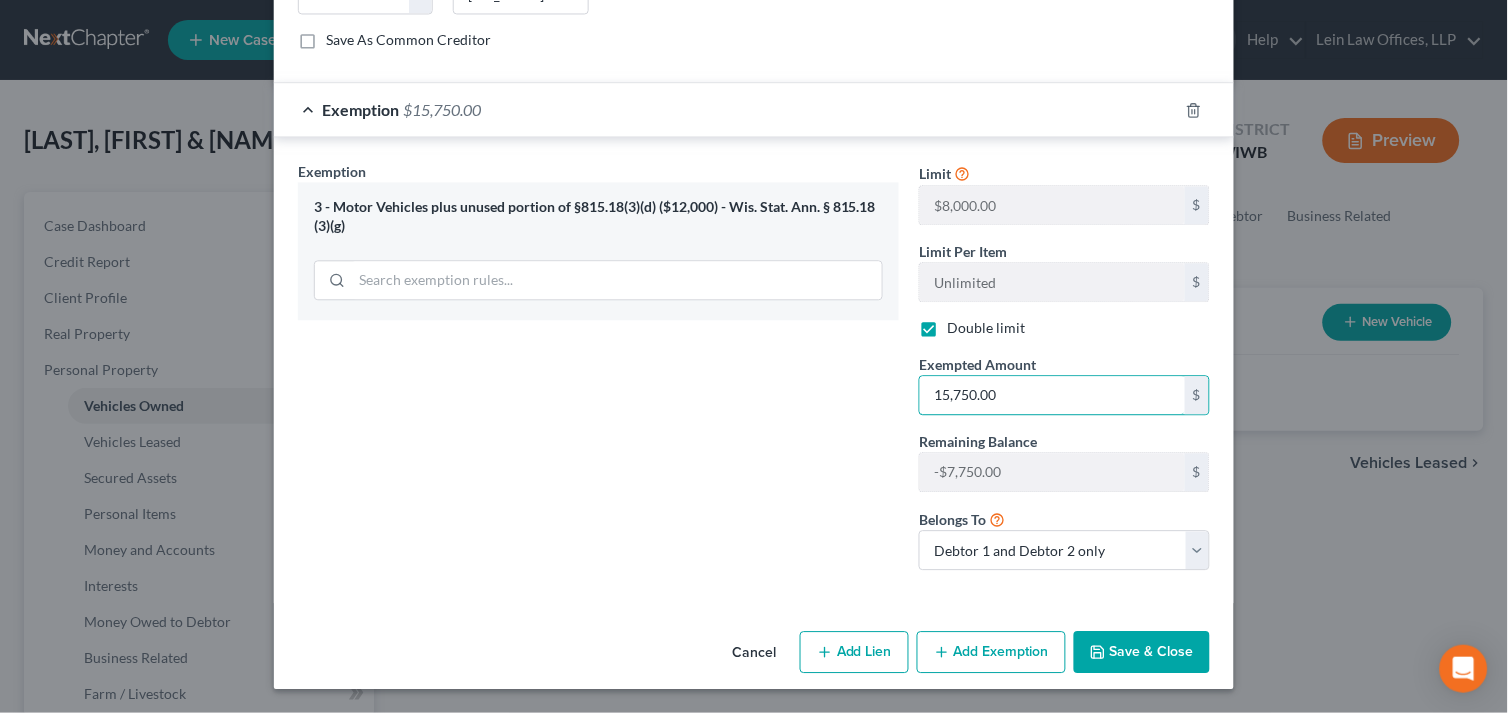 scroll, scrollTop: 905, scrollLeft: 0, axis: vertical 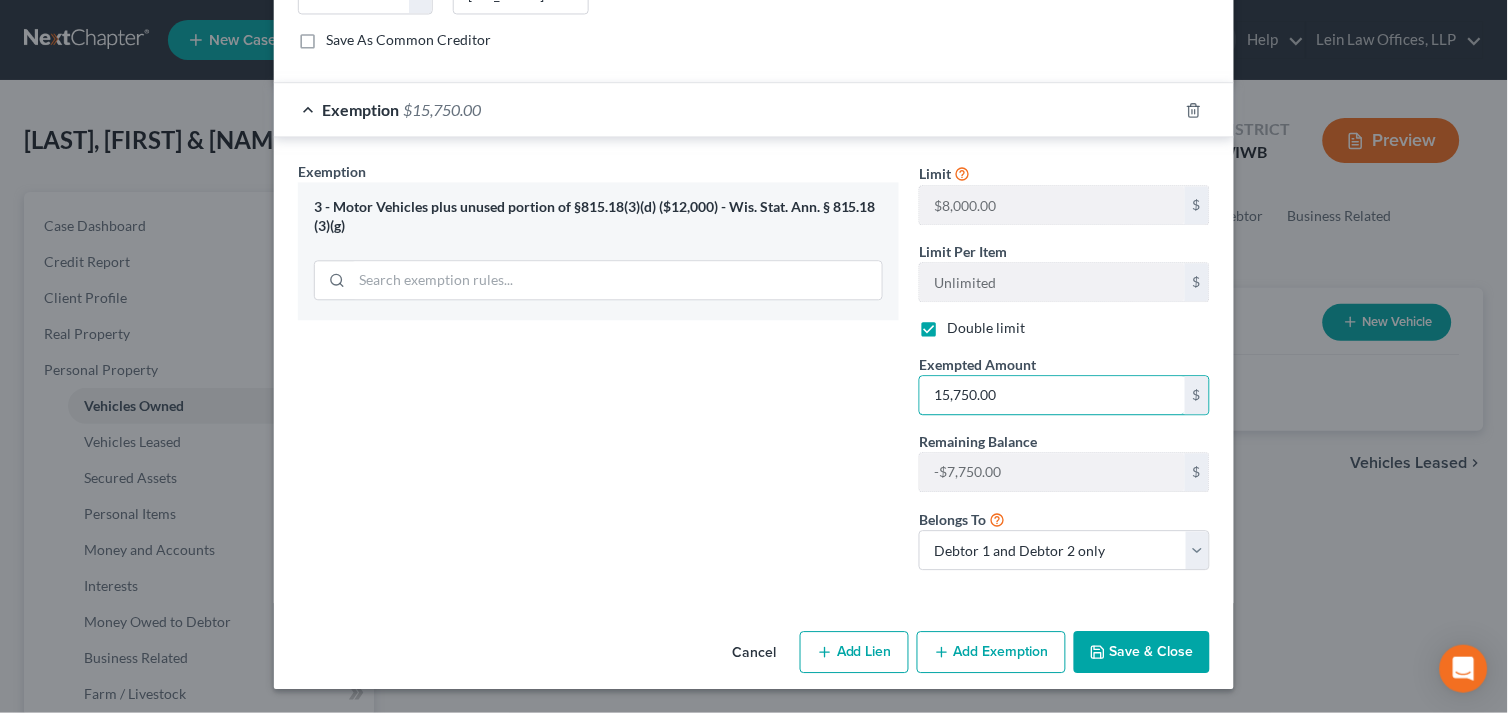 type on "15,750.00" 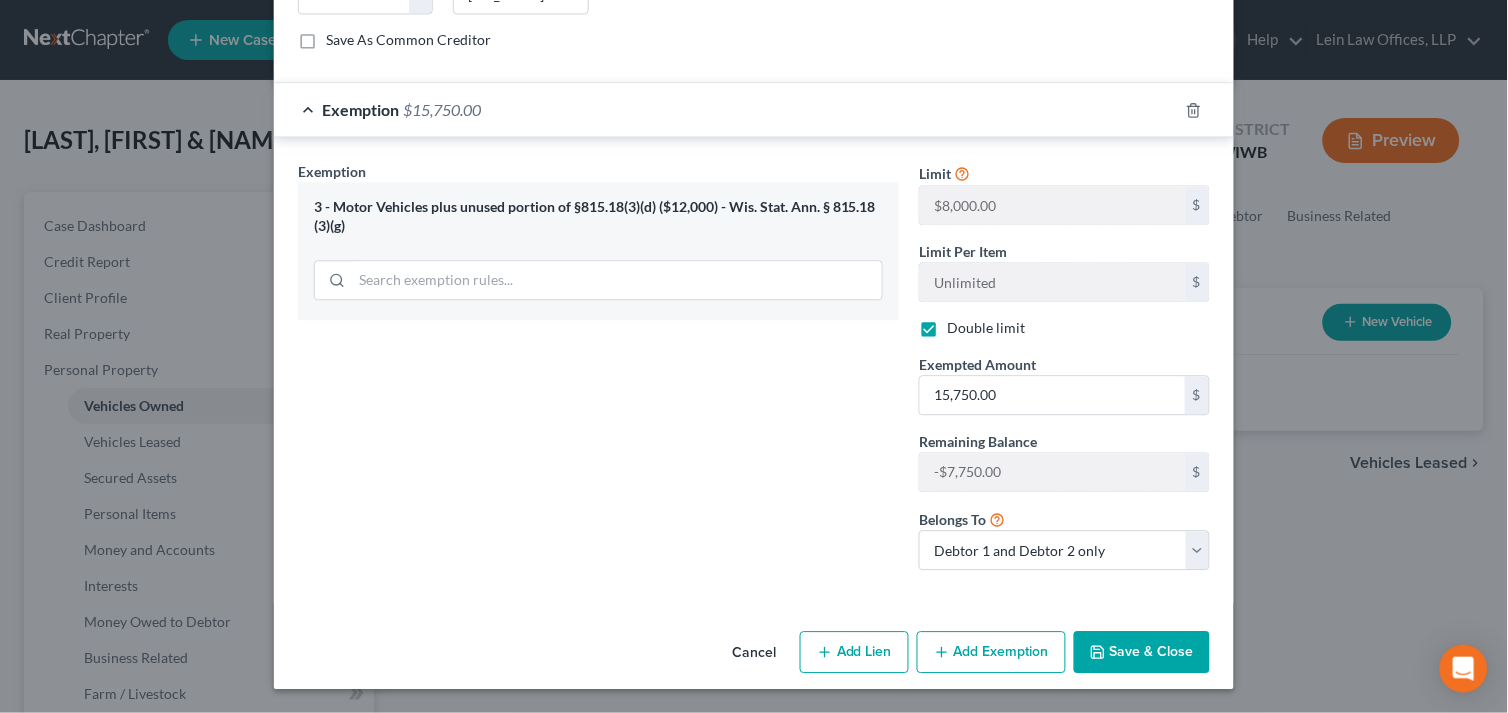 click on "Add Exemption" at bounding box center [991, 652] 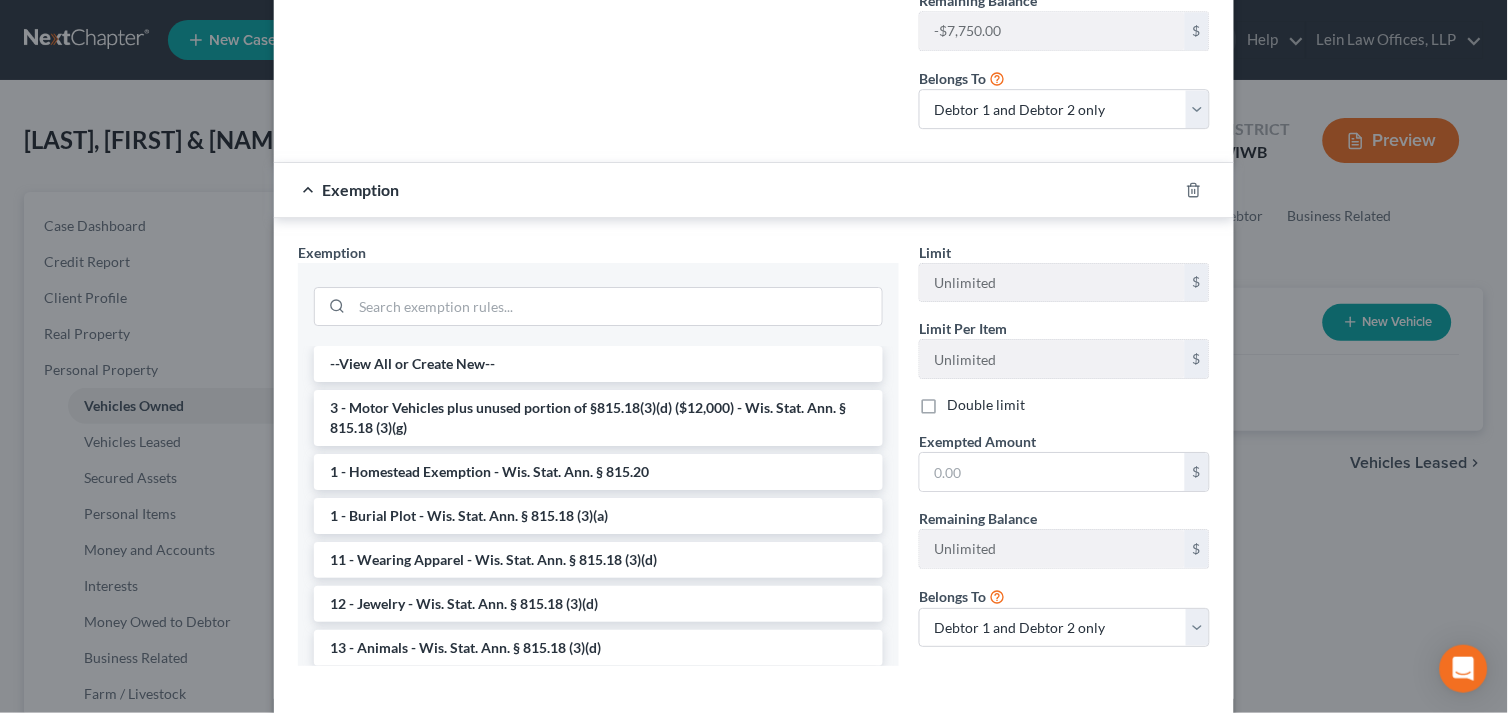 scroll, scrollTop: 1350, scrollLeft: 0, axis: vertical 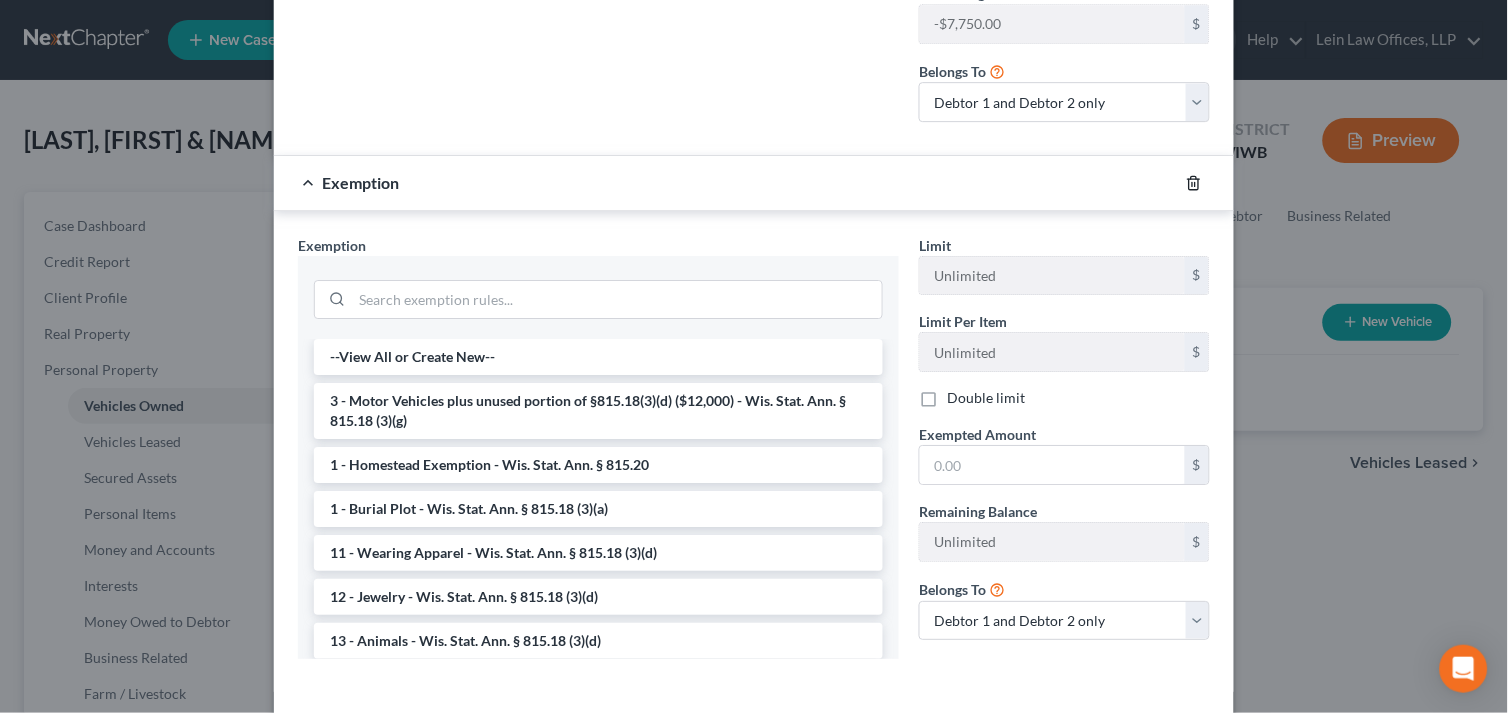 click 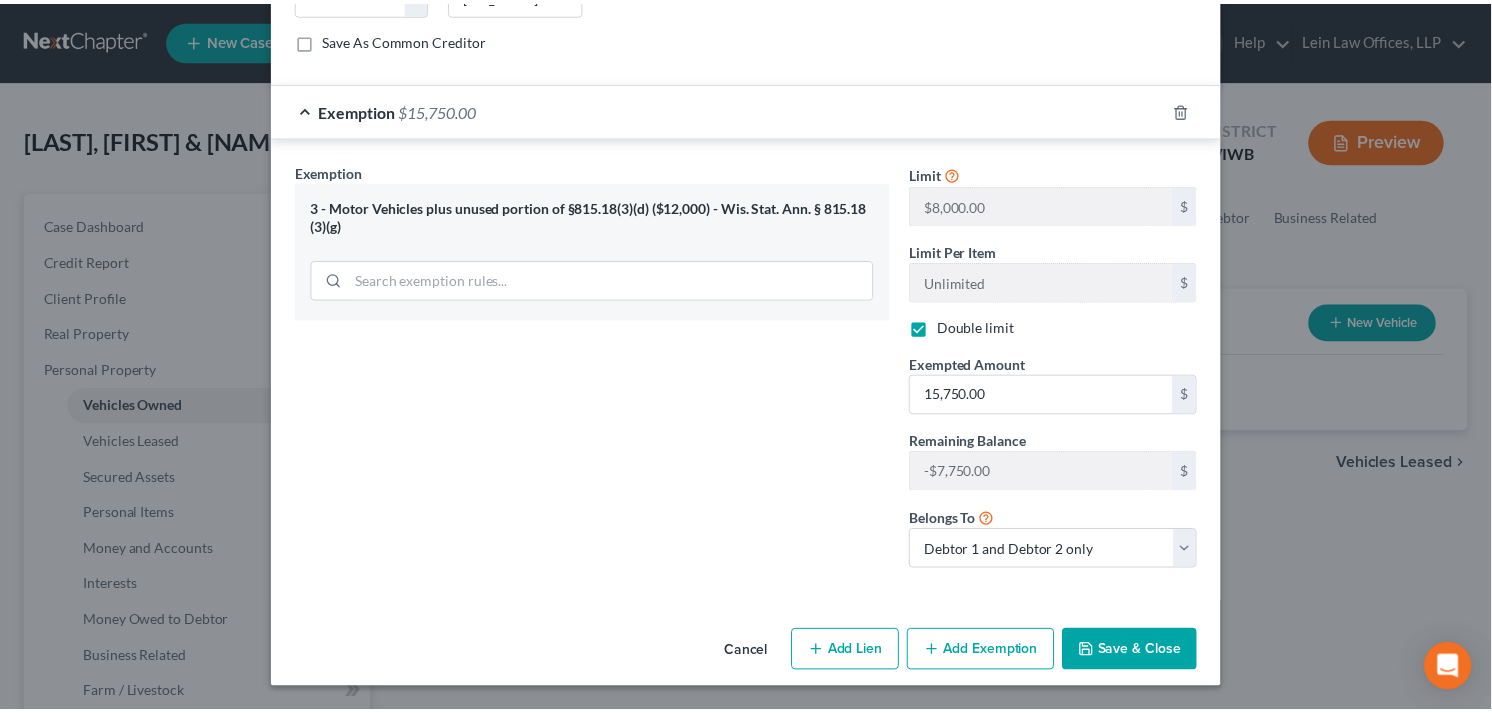 scroll, scrollTop: 905, scrollLeft: 0, axis: vertical 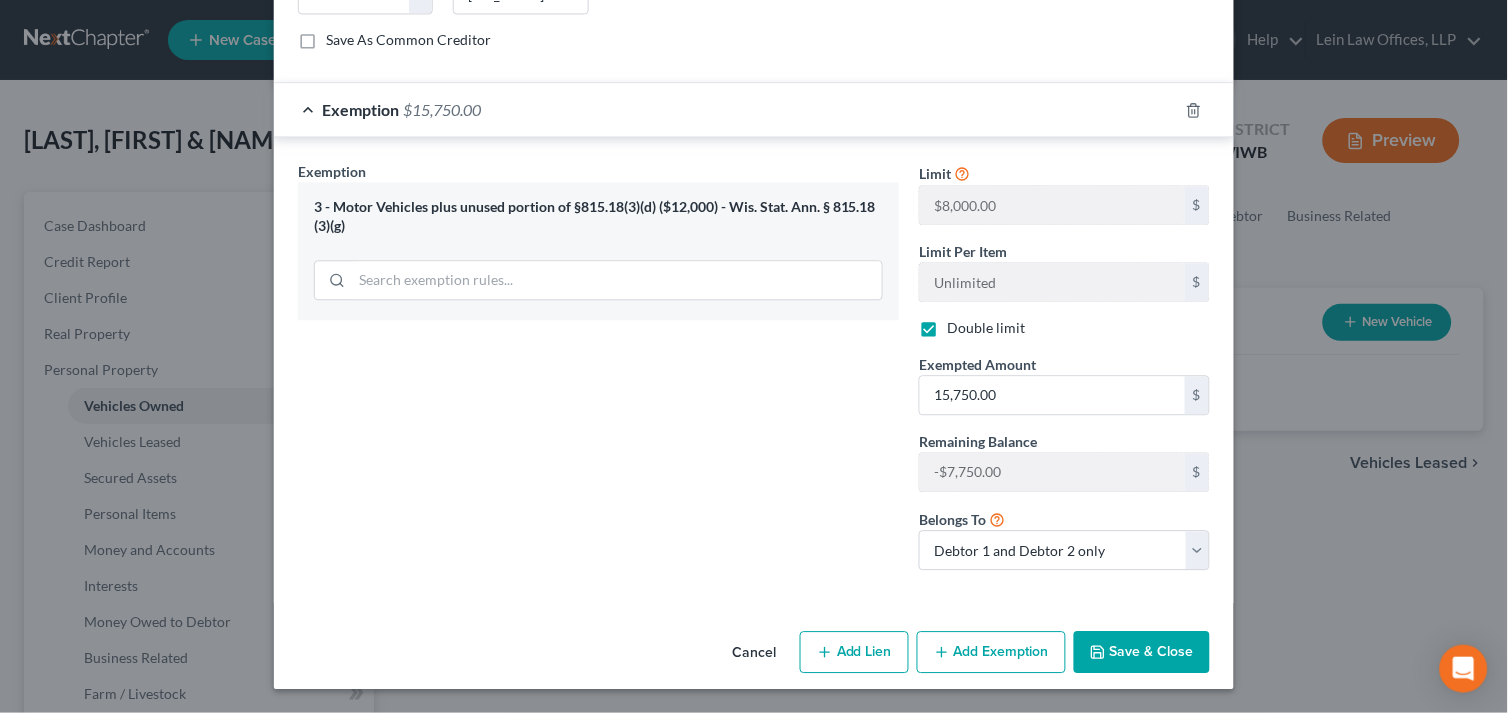 click on "Save & Close" at bounding box center [1142, 652] 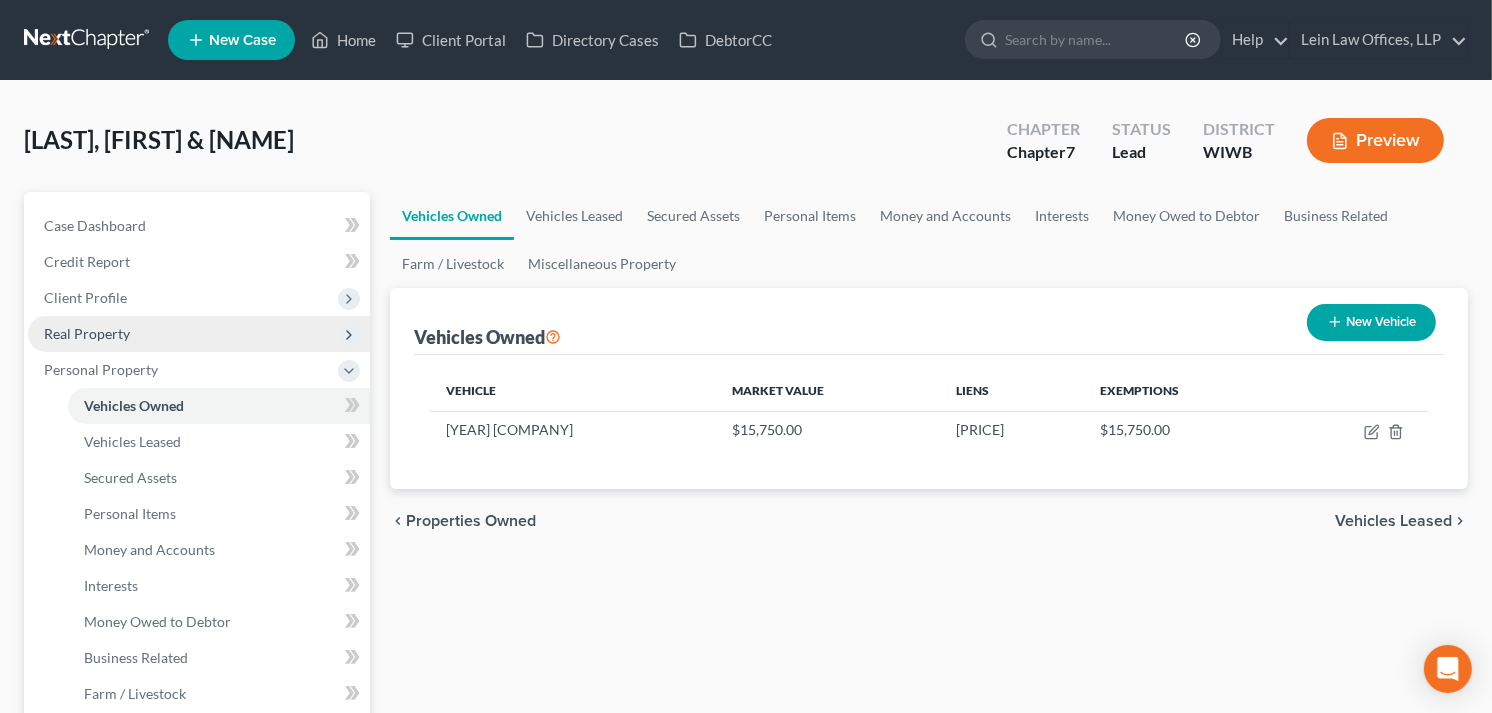 click on "Real Property" at bounding box center [87, 333] 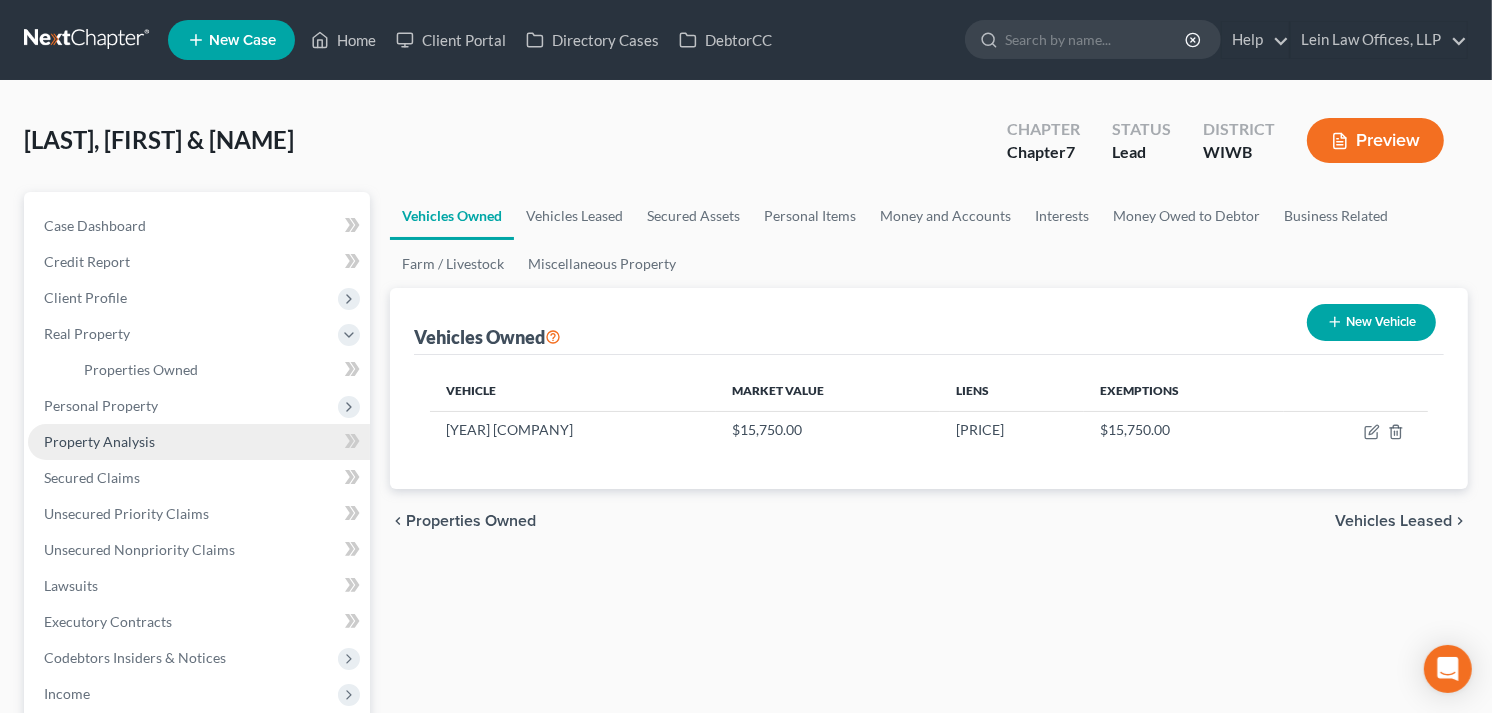 click on "Property Analysis" at bounding box center (99, 441) 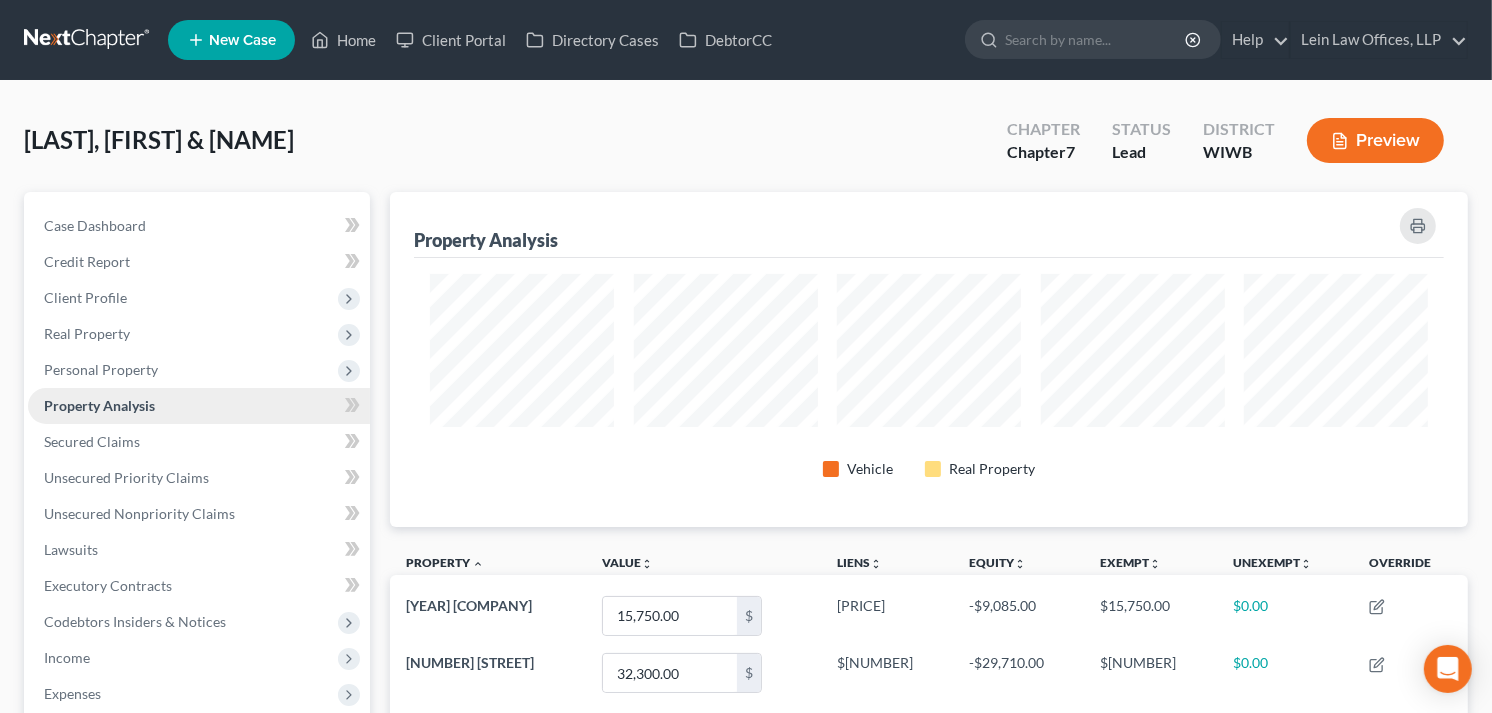 scroll, scrollTop: 999665, scrollLeft: 998922, axis: both 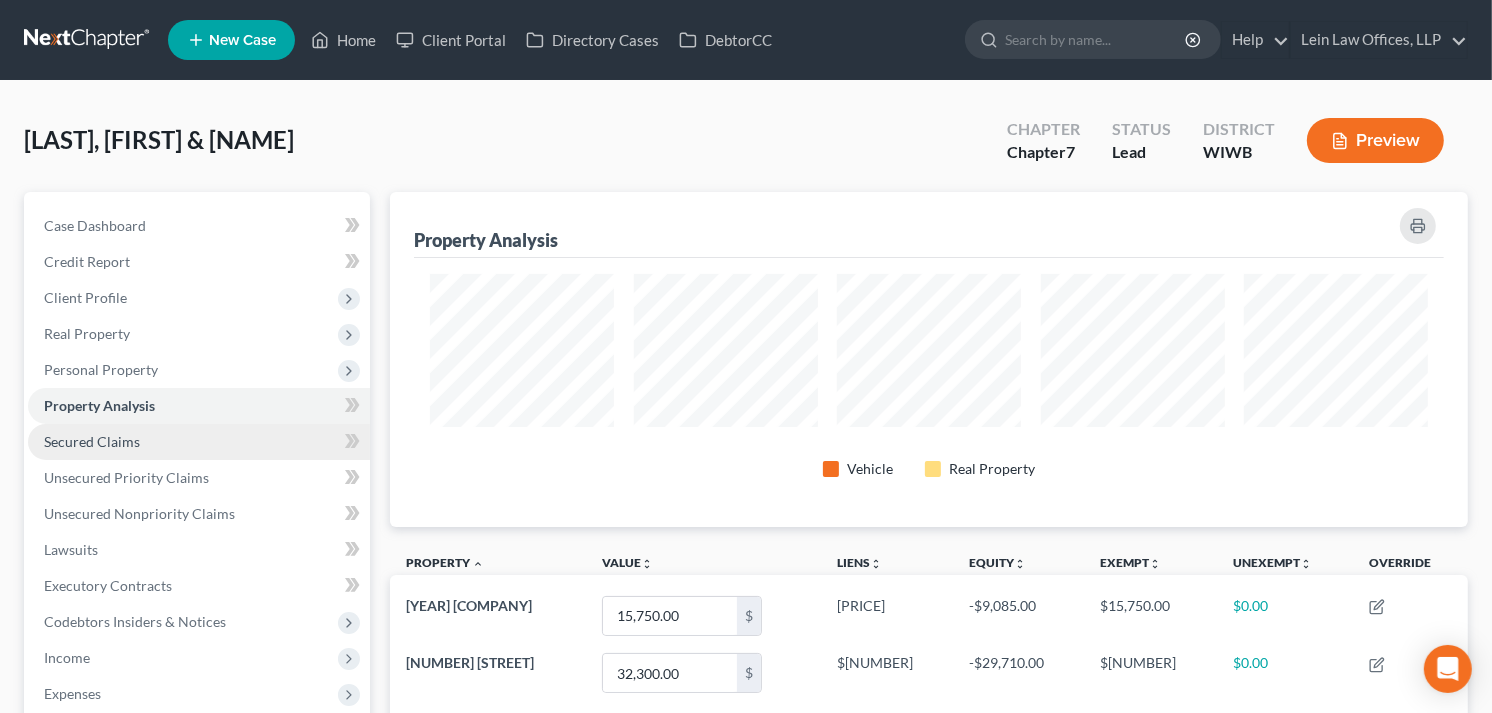 click on "Secured Claims" at bounding box center (92, 441) 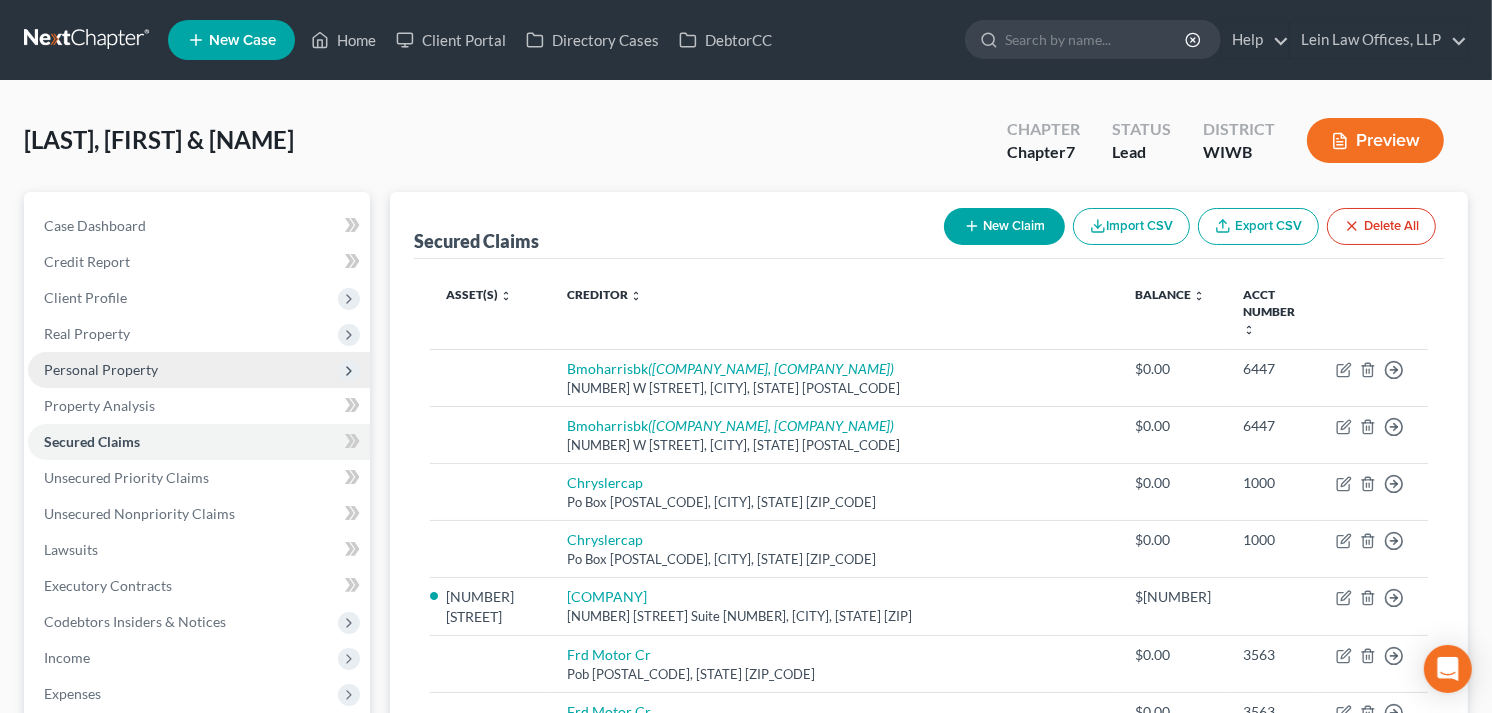 click on "Personal Property" at bounding box center (101, 369) 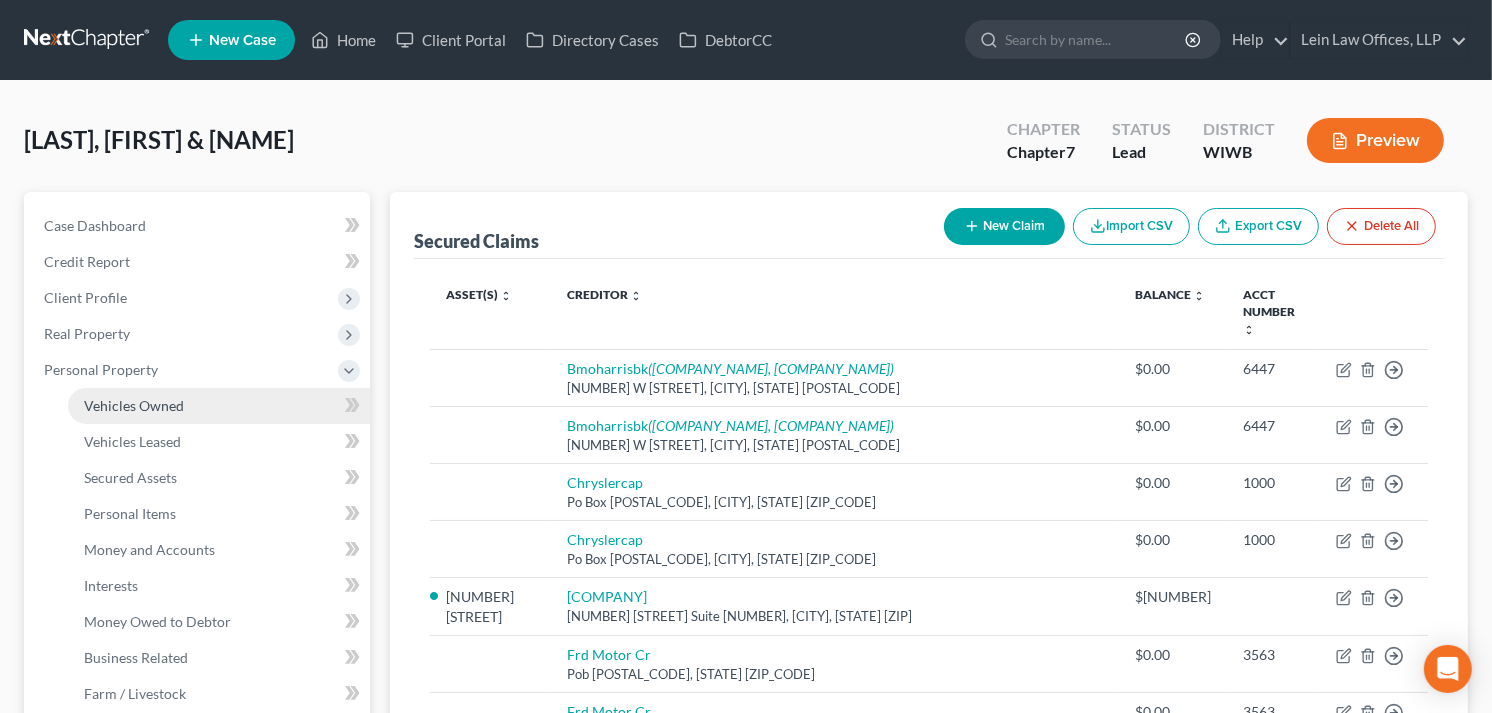 click on "Vehicles Owned" at bounding box center [134, 405] 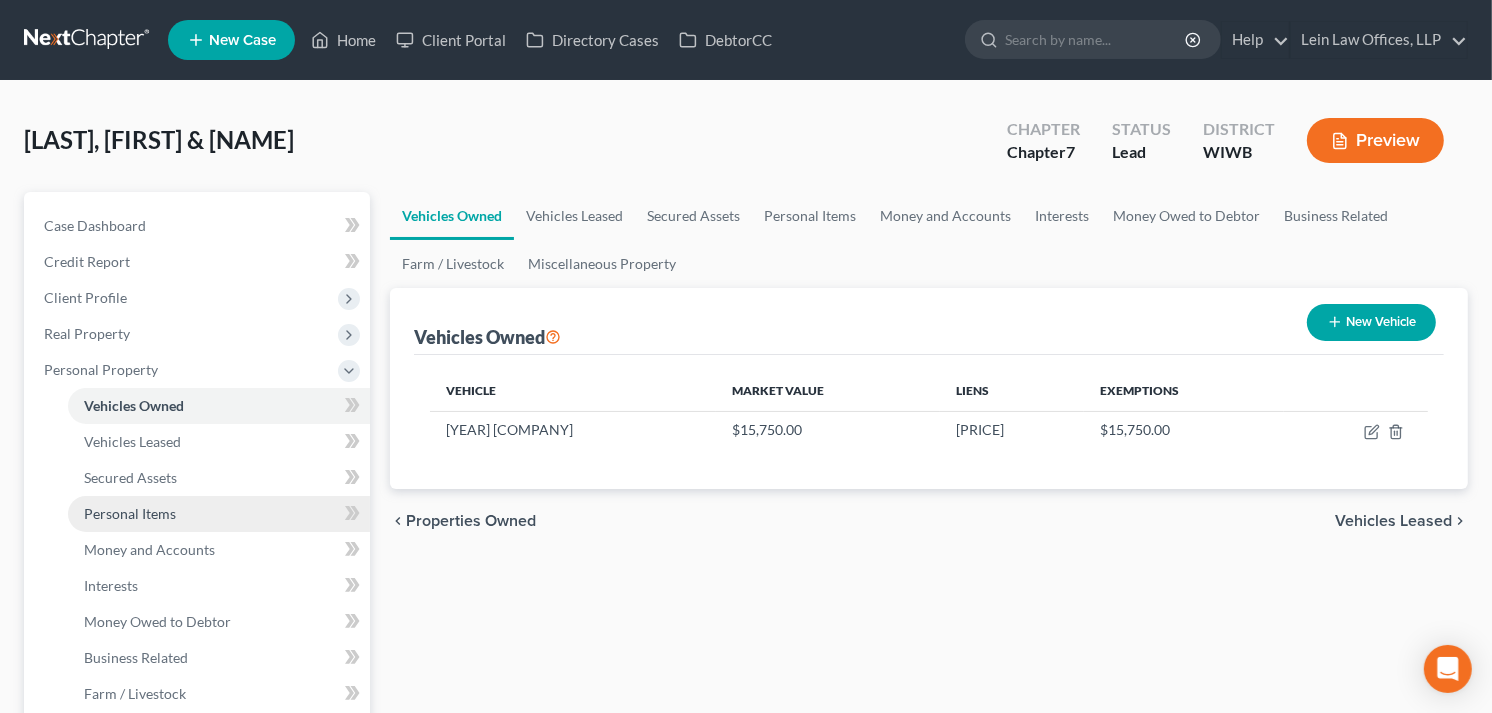 click on "Personal Items" at bounding box center (130, 513) 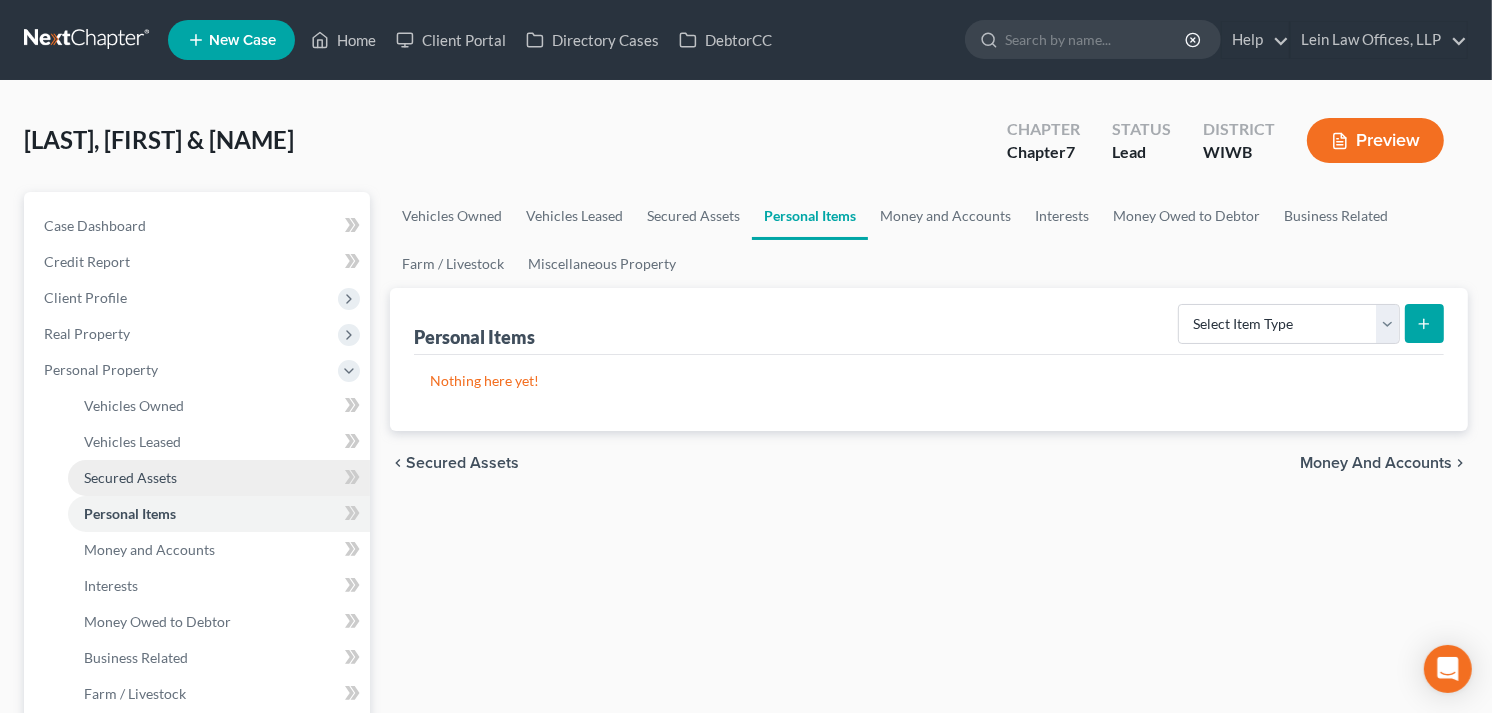 click on "Secured Assets" at bounding box center (130, 477) 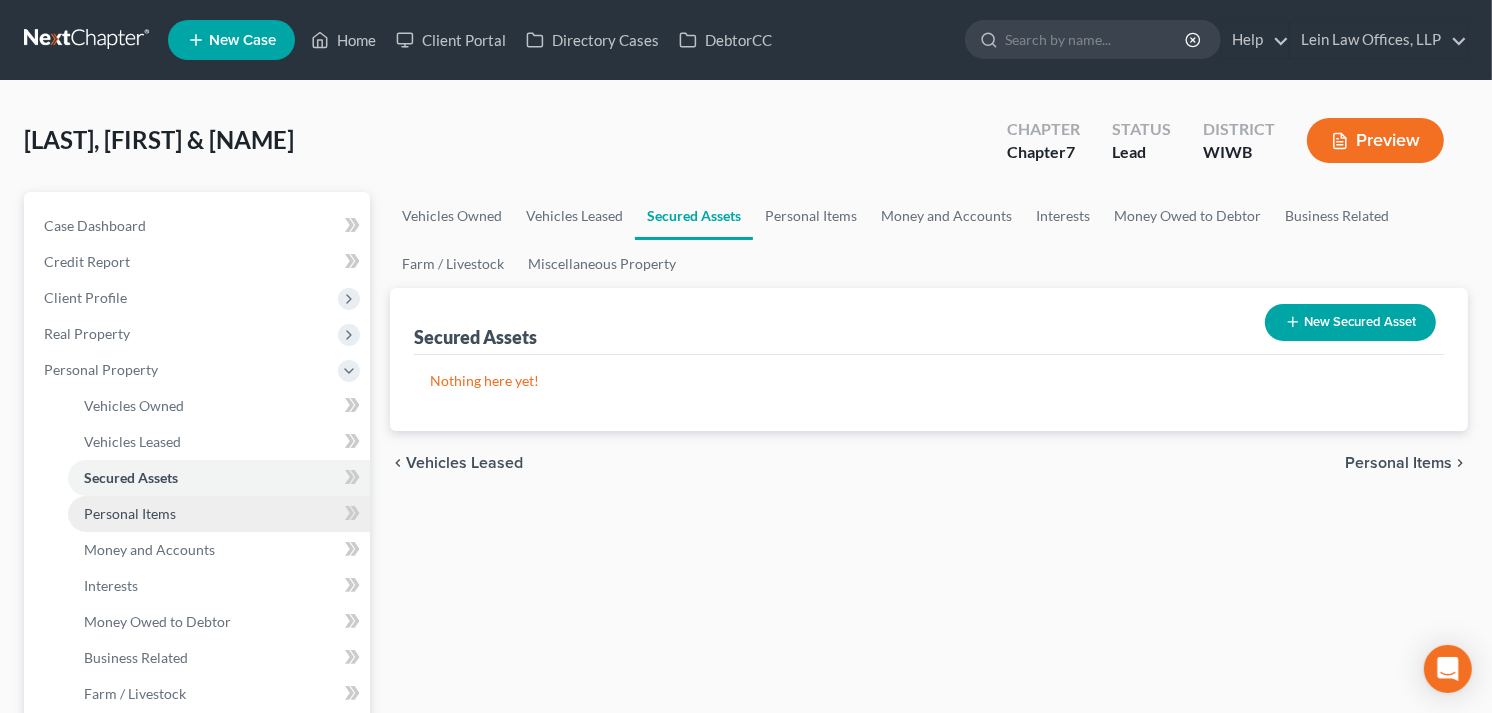 click on "Personal Items" at bounding box center (130, 513) 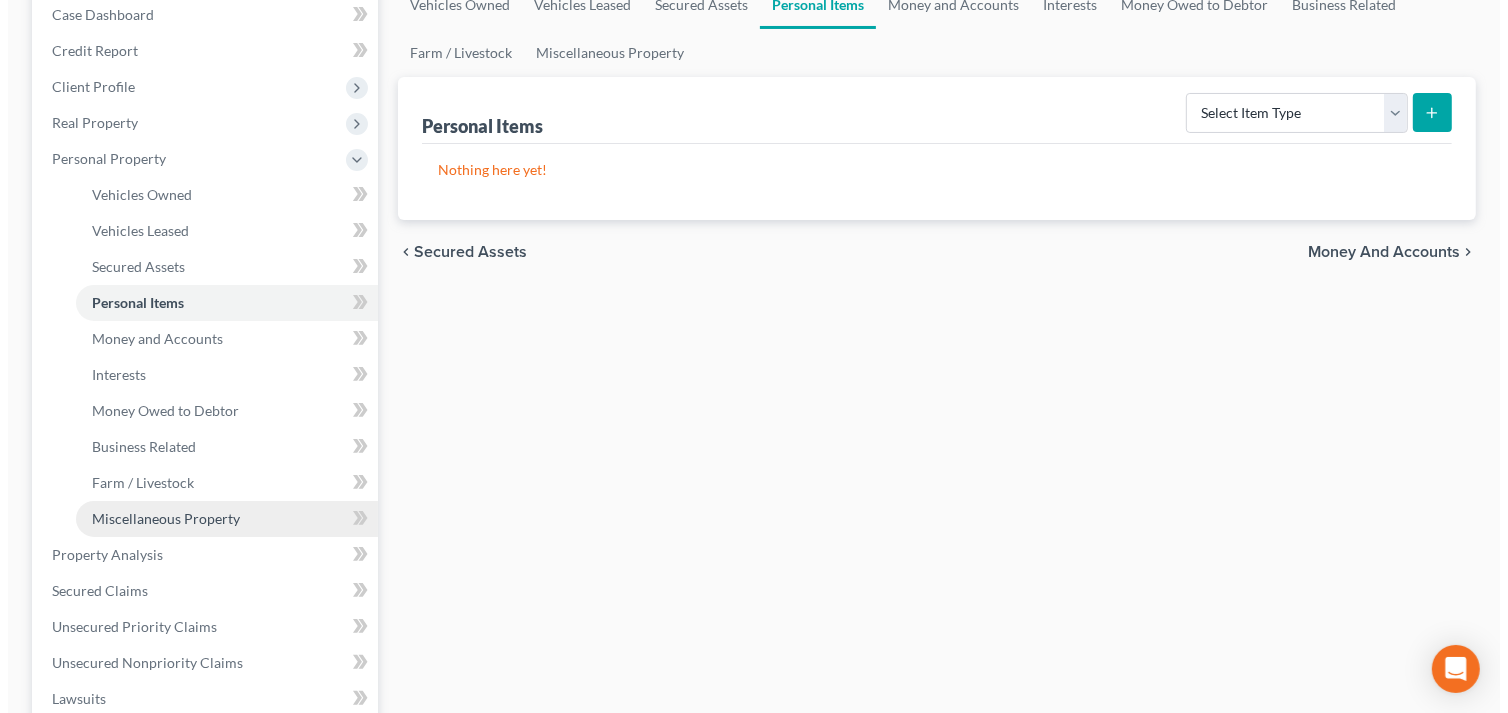 scroll, scrollTop: 222, scrollLeft: 0, axis: vertical 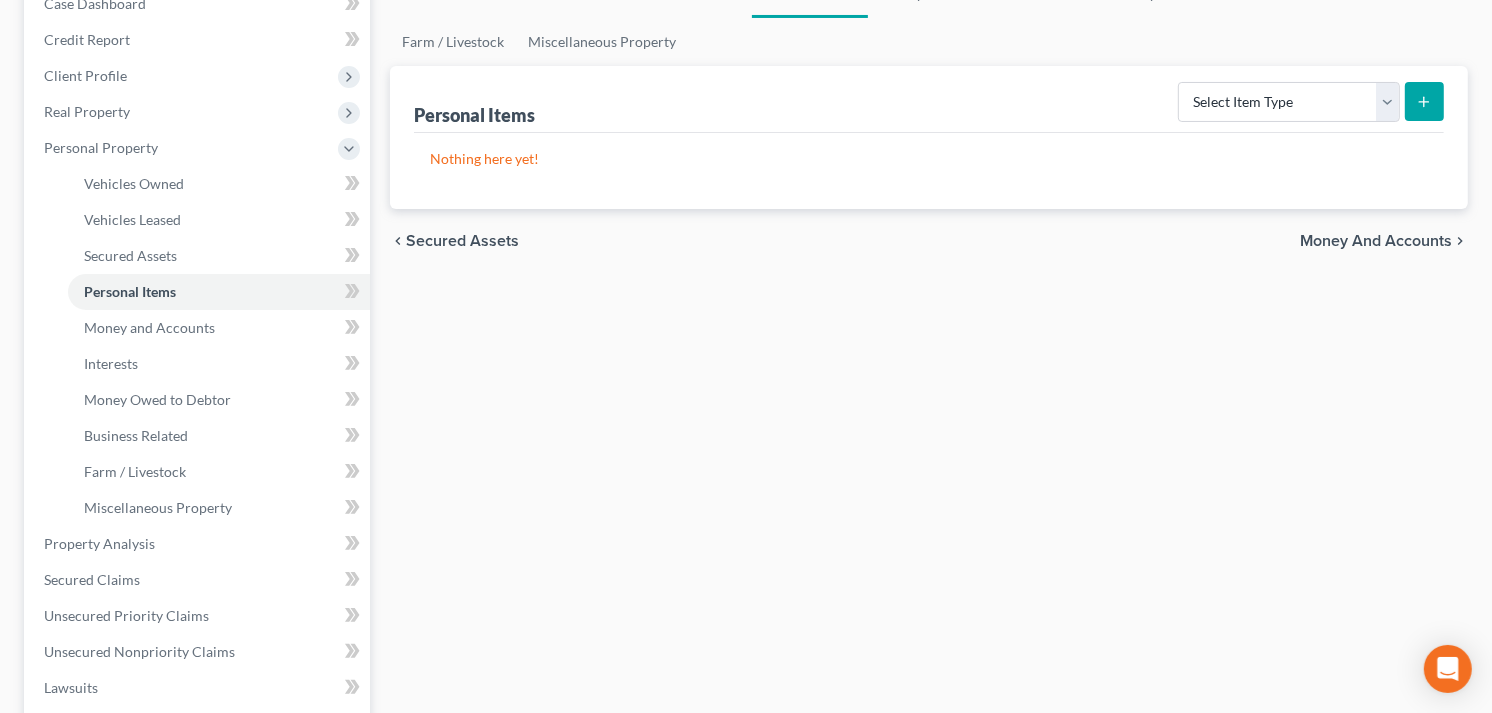 click 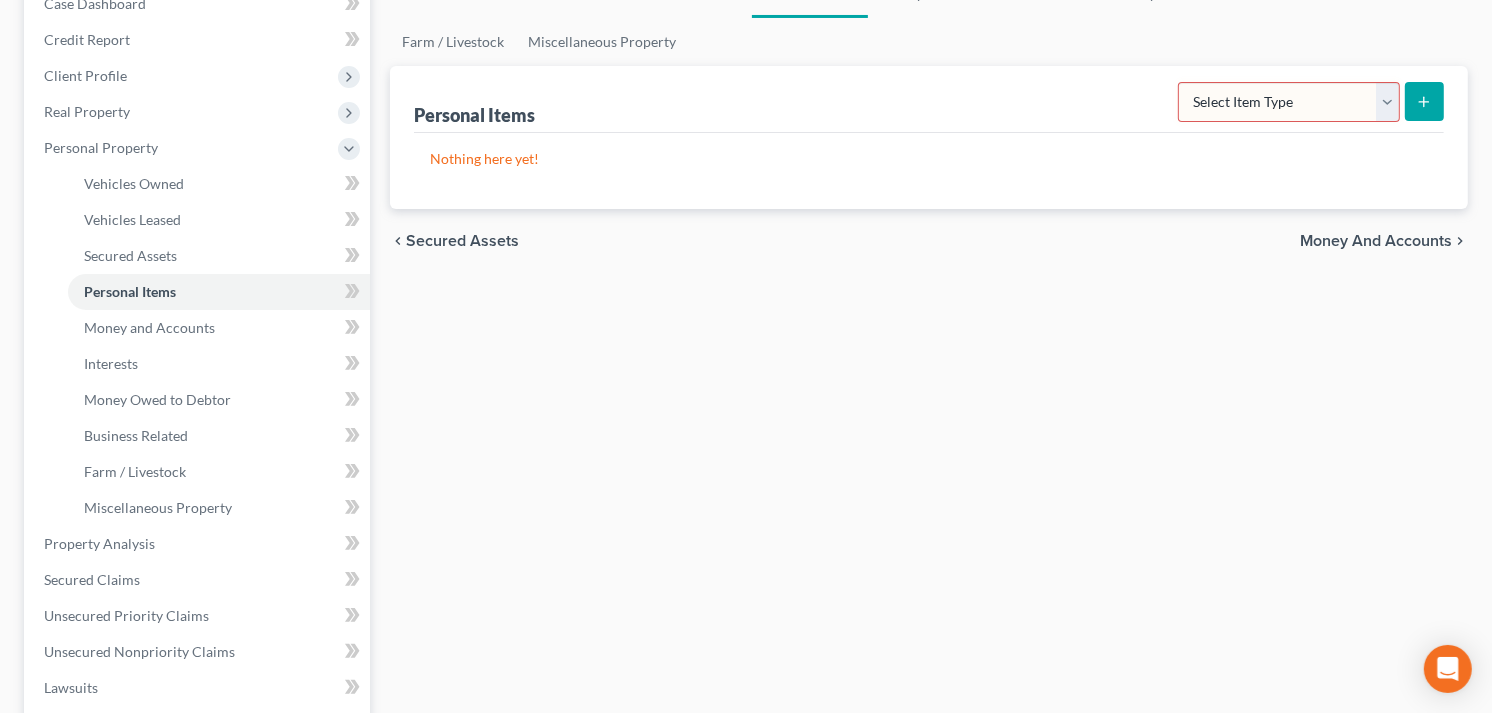 click on "Select Item Type Clothing Collectibles Of Value Electronics Firearms Household Goods Jewelry Other Pet(s) Sports & Hobby Equipment" at bounding box center (1289, 102) 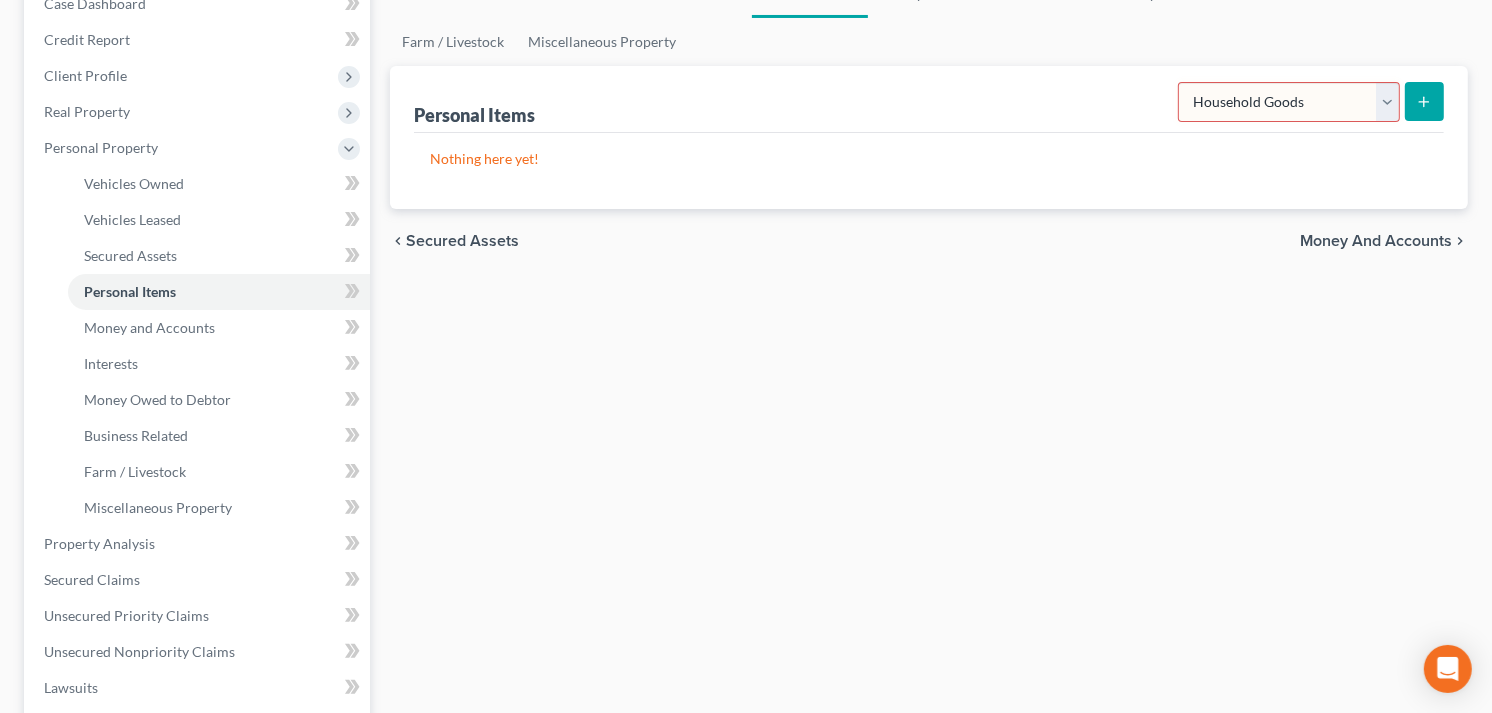 click on "Select Item Type Clothing Collectibles Of Value Electronics Firearms Household Goods Jewelry Other Pet(s) Sports & Hobby Equipment" at bounding box center [1289, 102] 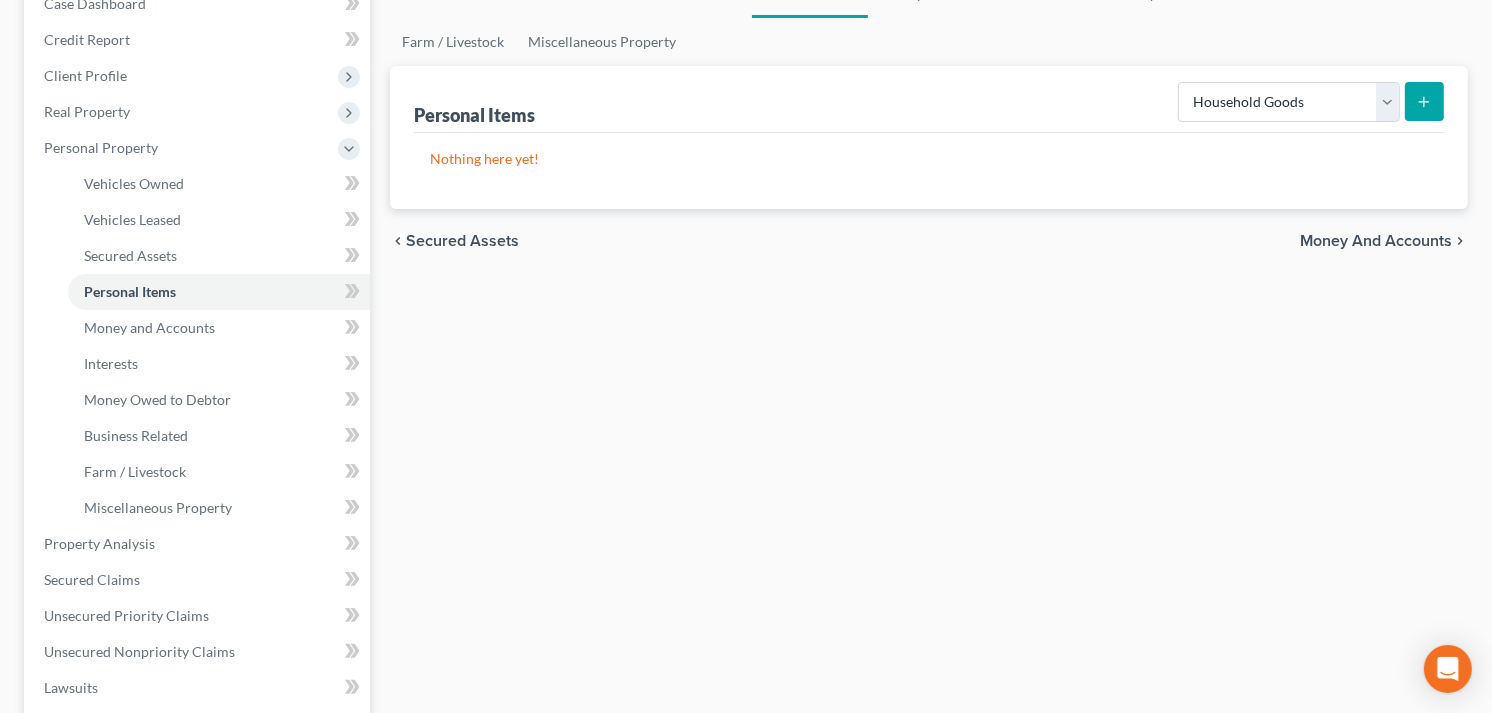 click 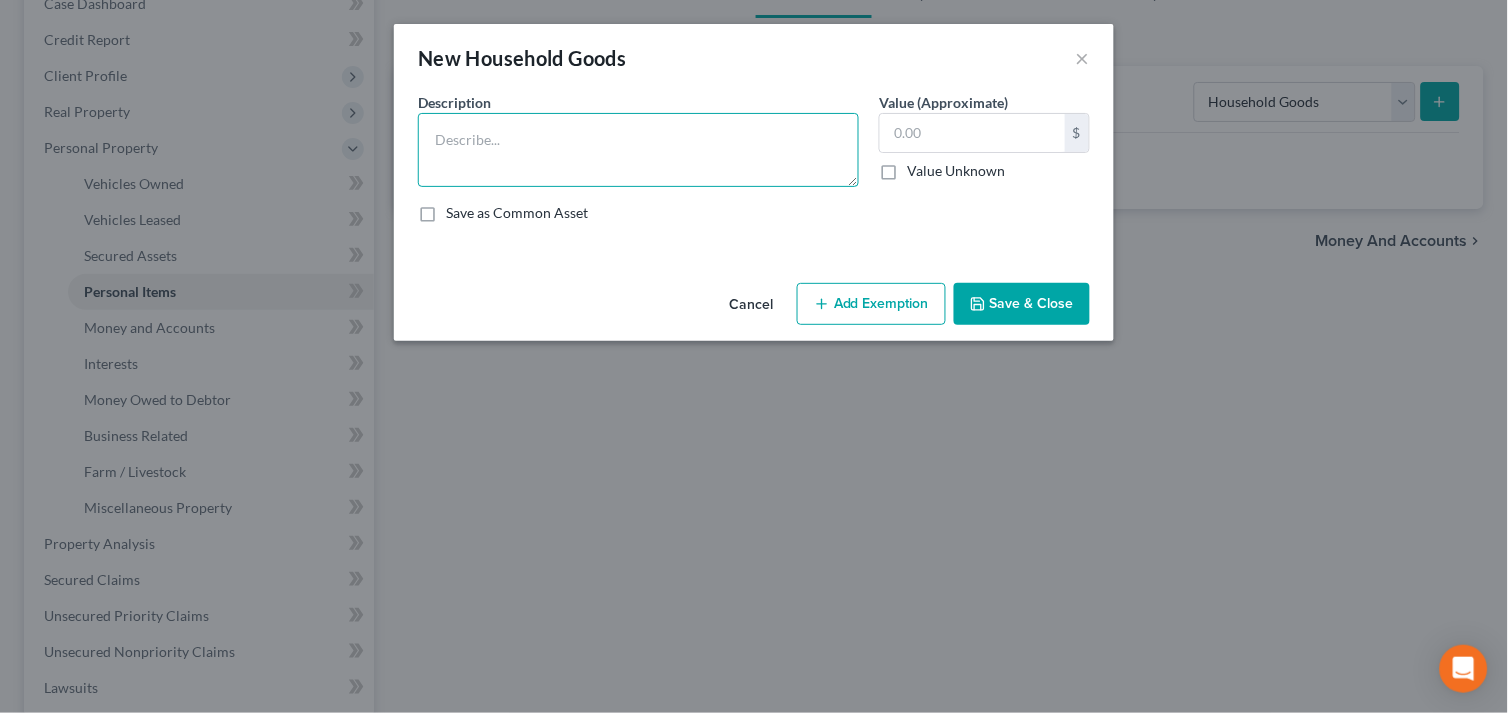 click at bounding box center (638, 150) 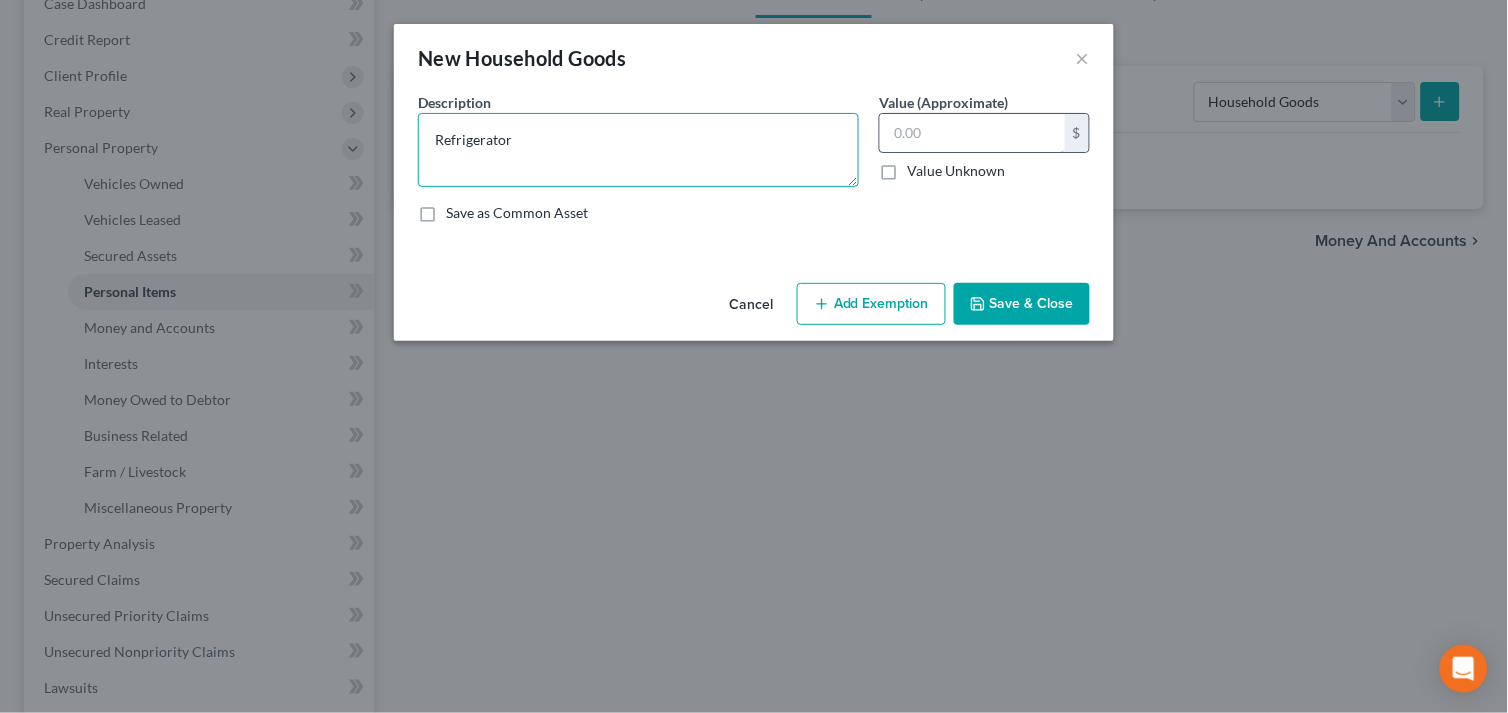 type on "Refrigerator" 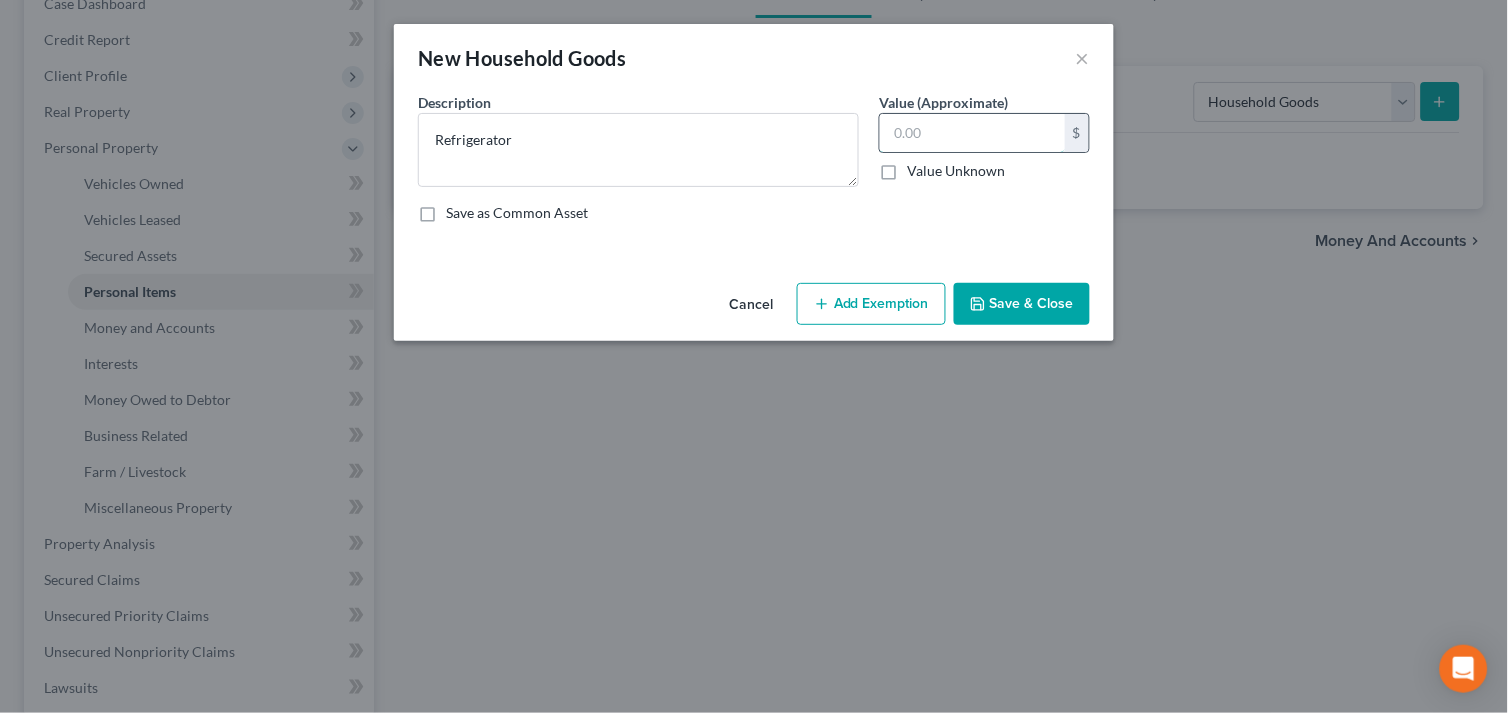 click at bounding box center [972, 133] 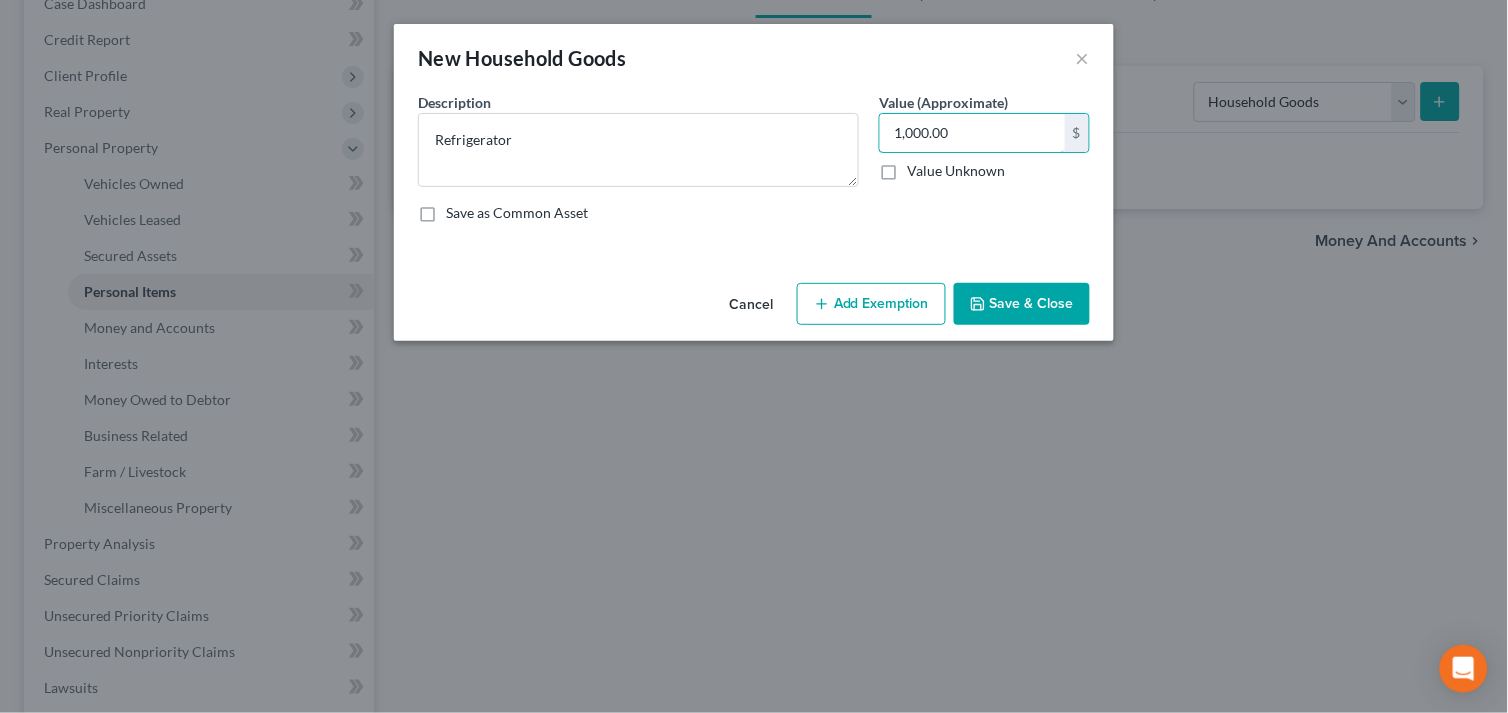 type on "1,000.00" 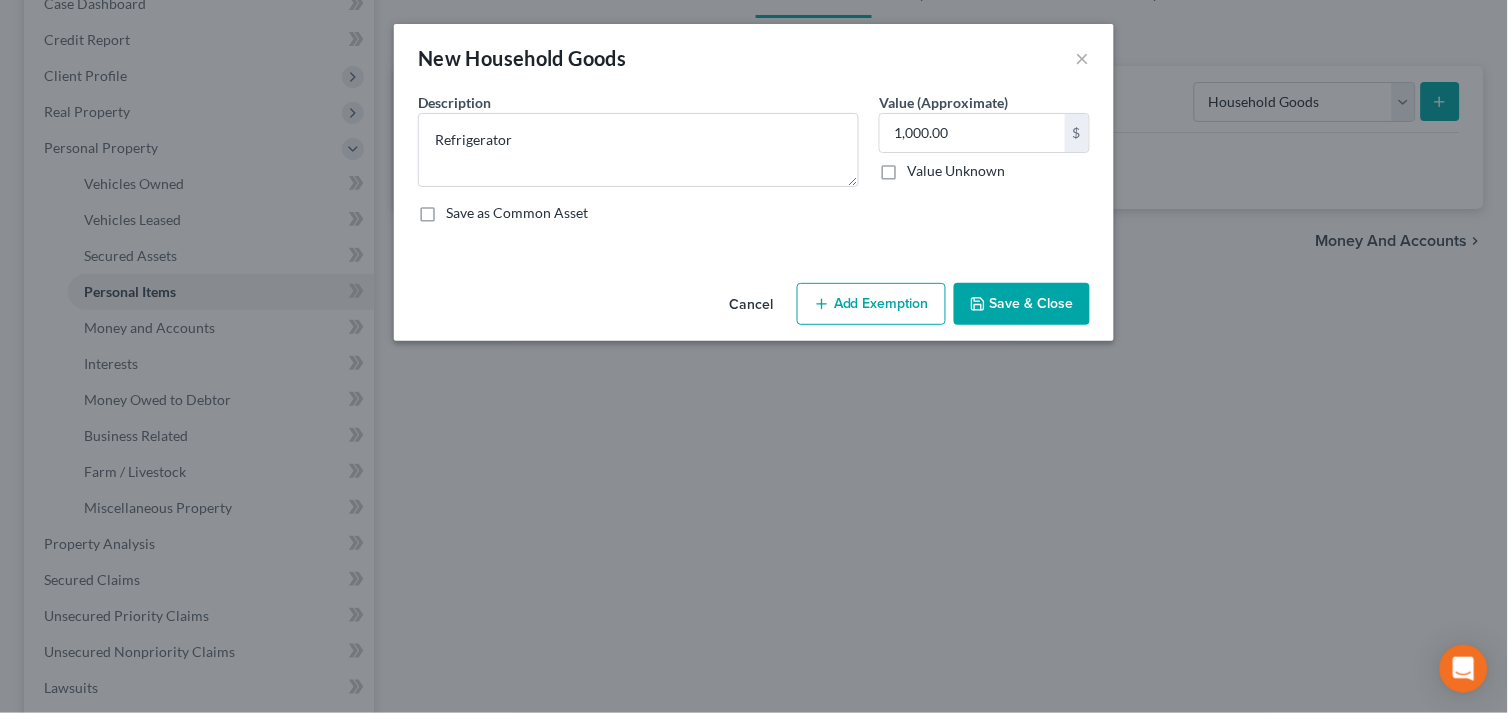 click on "Add Exemption" at bounding box center [871, 304] 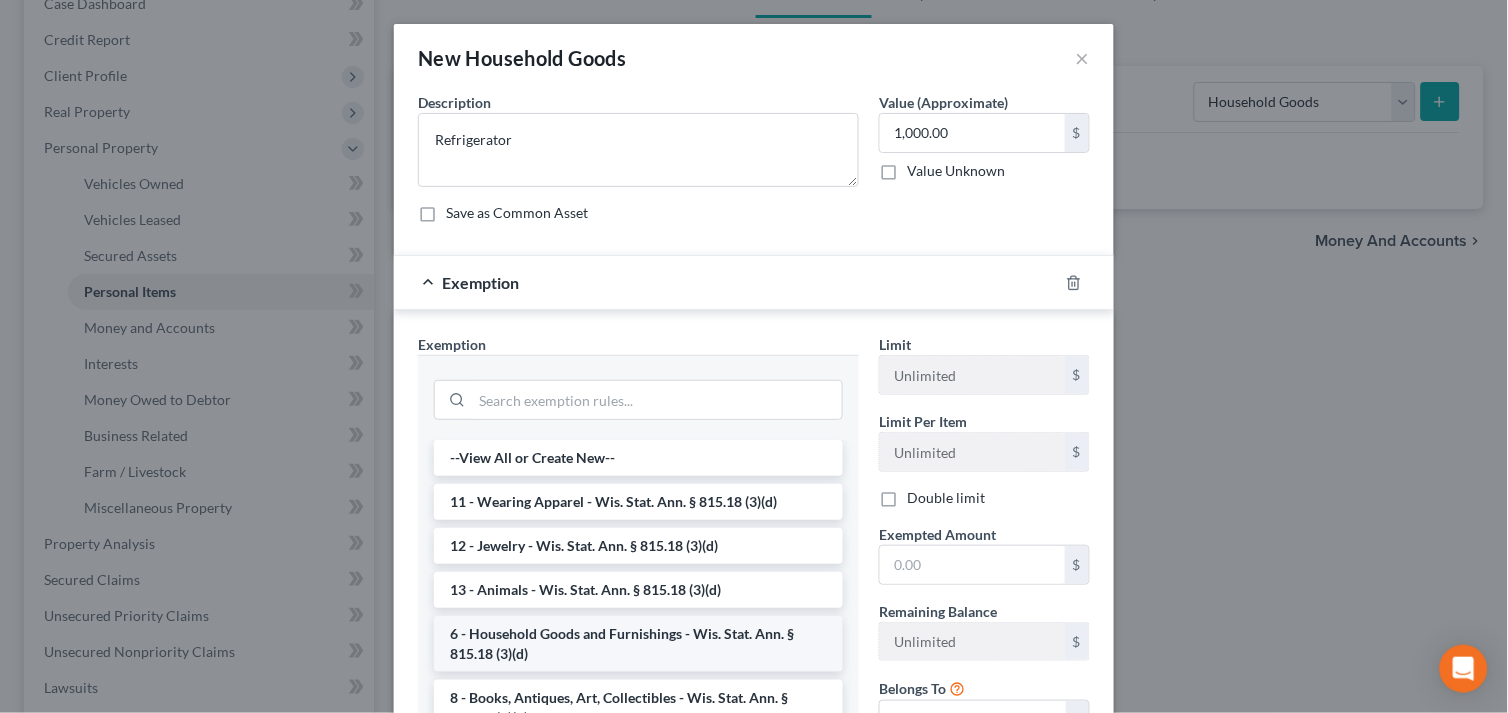 click on "6 - Household Goods and Furnishings - Wis. Stat. Ann. § 815.18 (3)(d)" at bounding box center (638, 644) 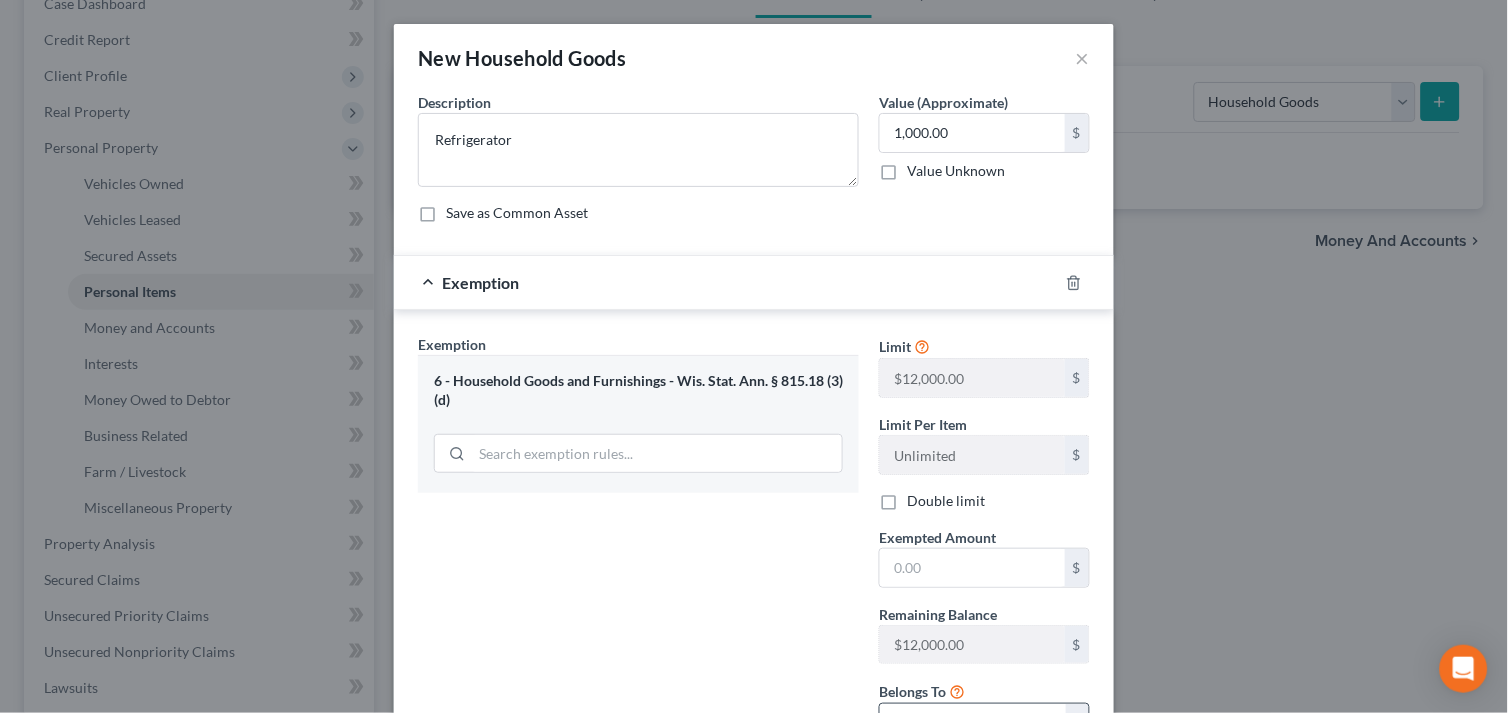 scroll, scrollTop: 111, scrollLeft: 0, axis: vertical 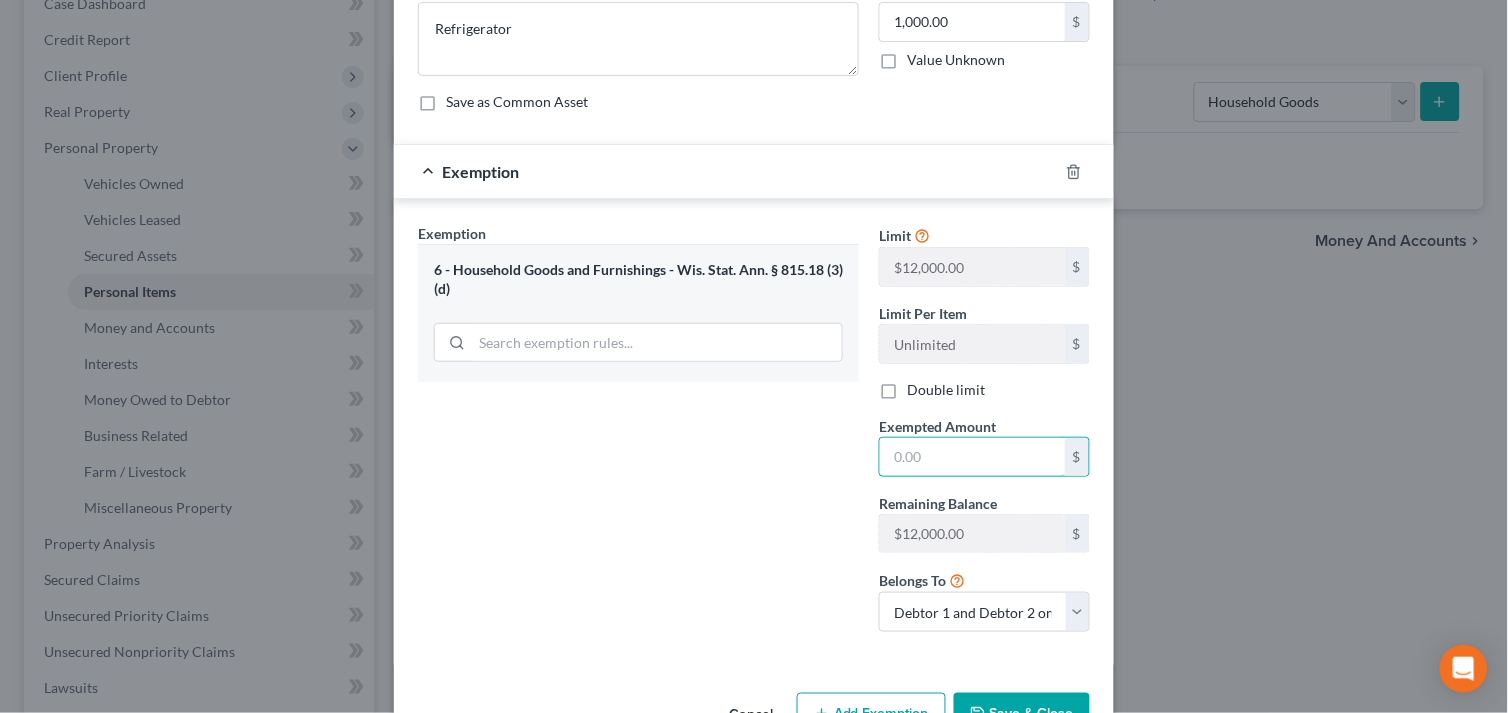 drag, startPoint x: 918, startPoint y: 448, endPoint x: 846, endPoint y: 460, distance: 72.99315 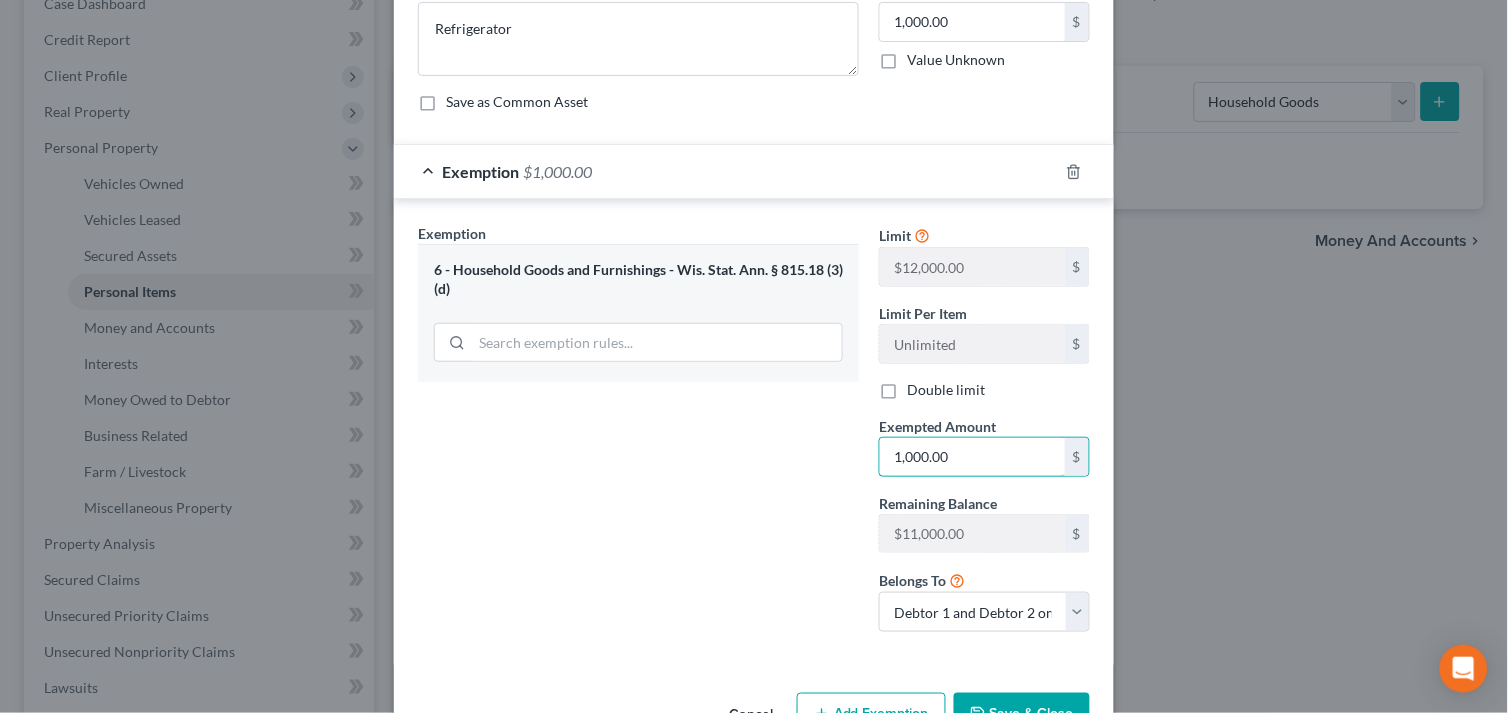 type on "1,000.00" 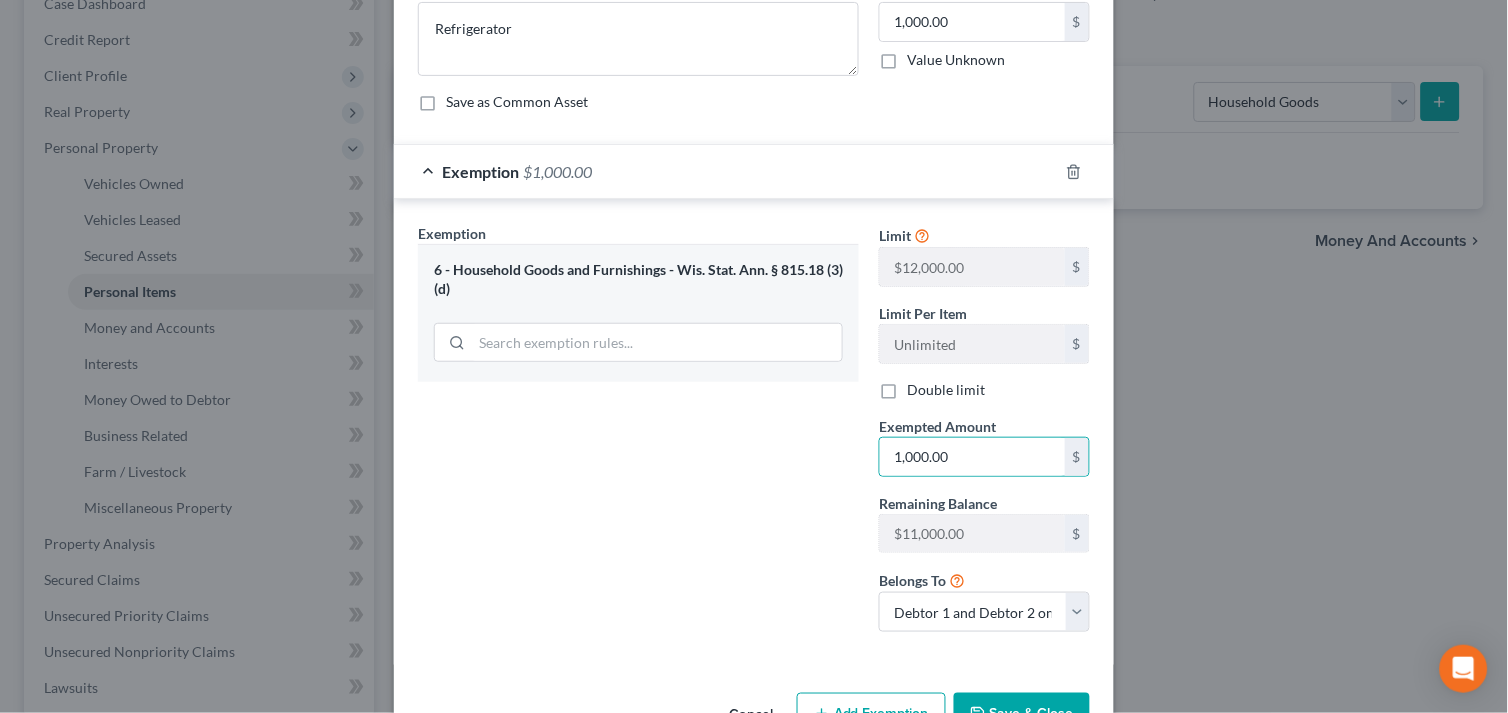 click on "Save & Close" at bounding box center (1022, 714) 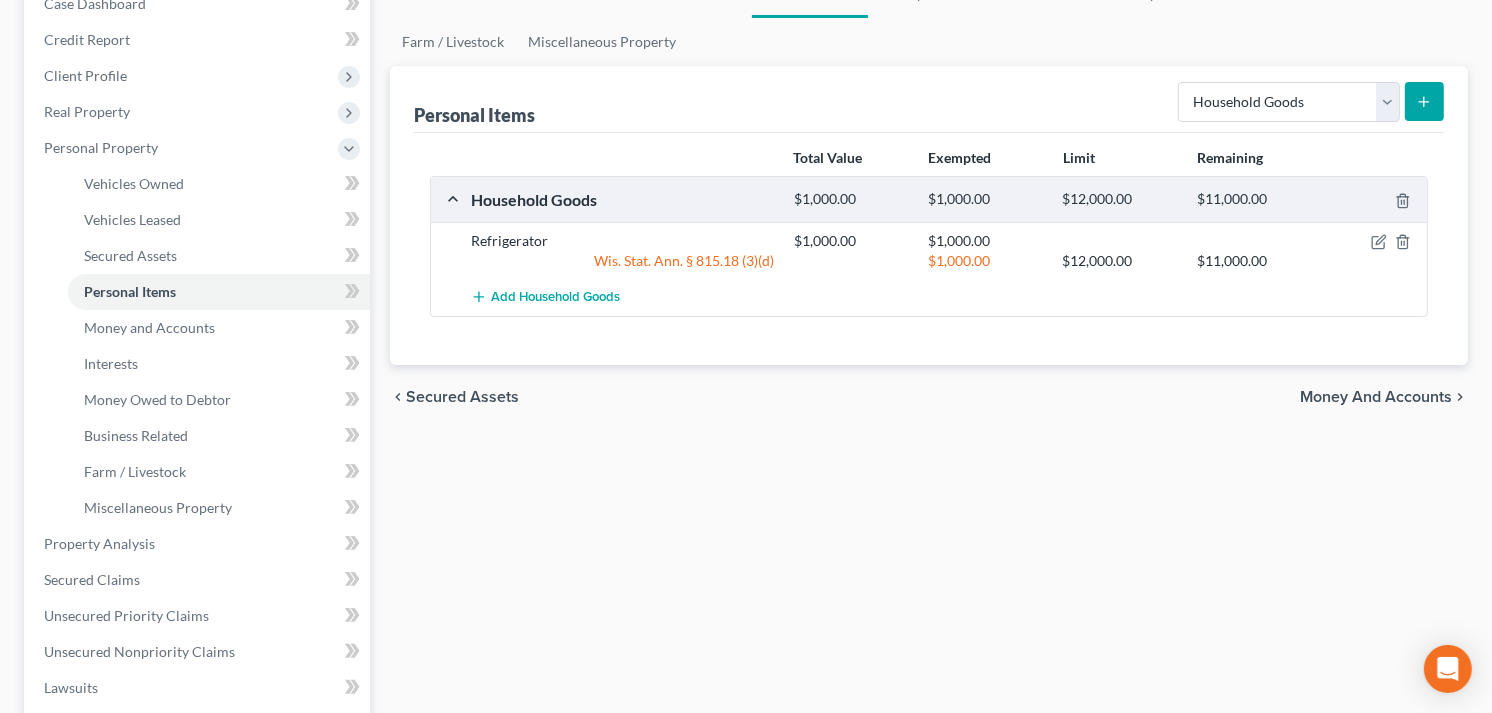 click 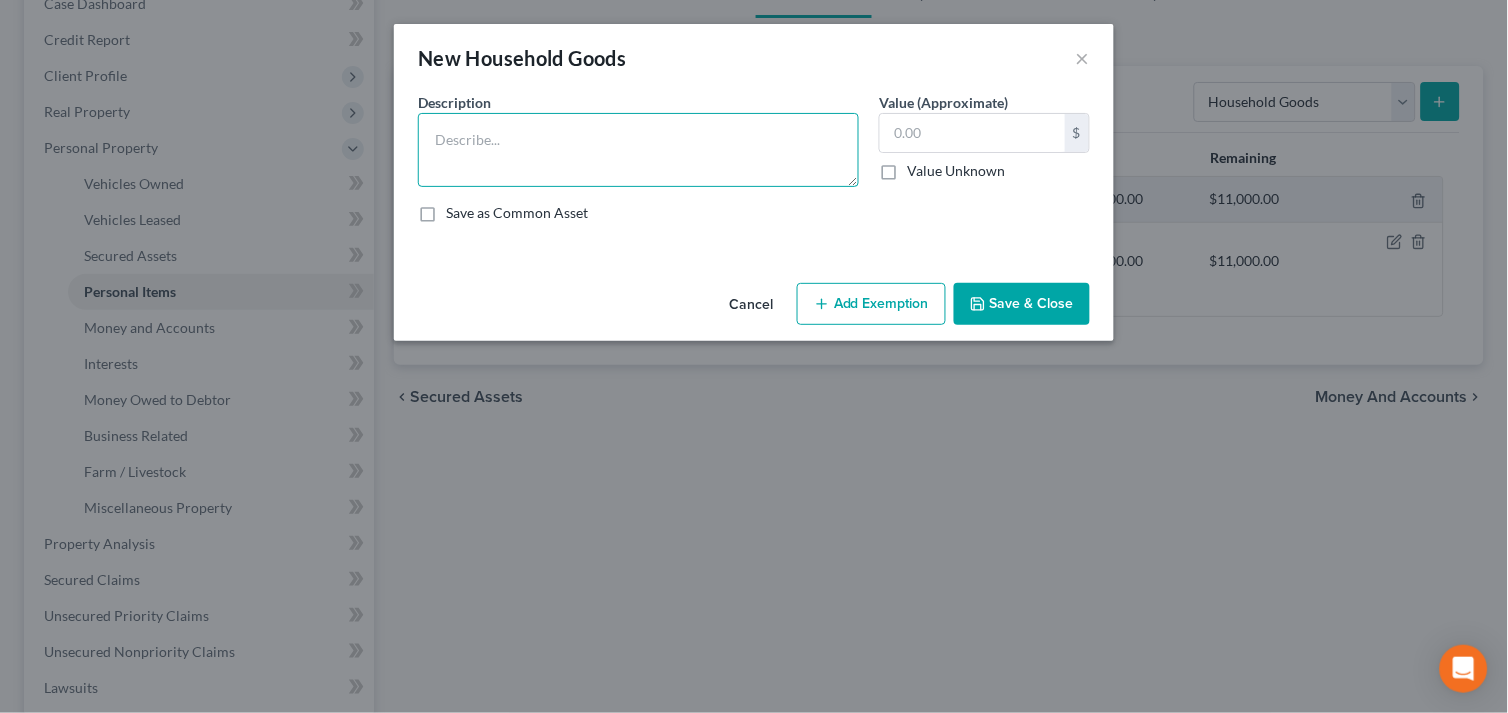 click at bounding box center [638, 150] 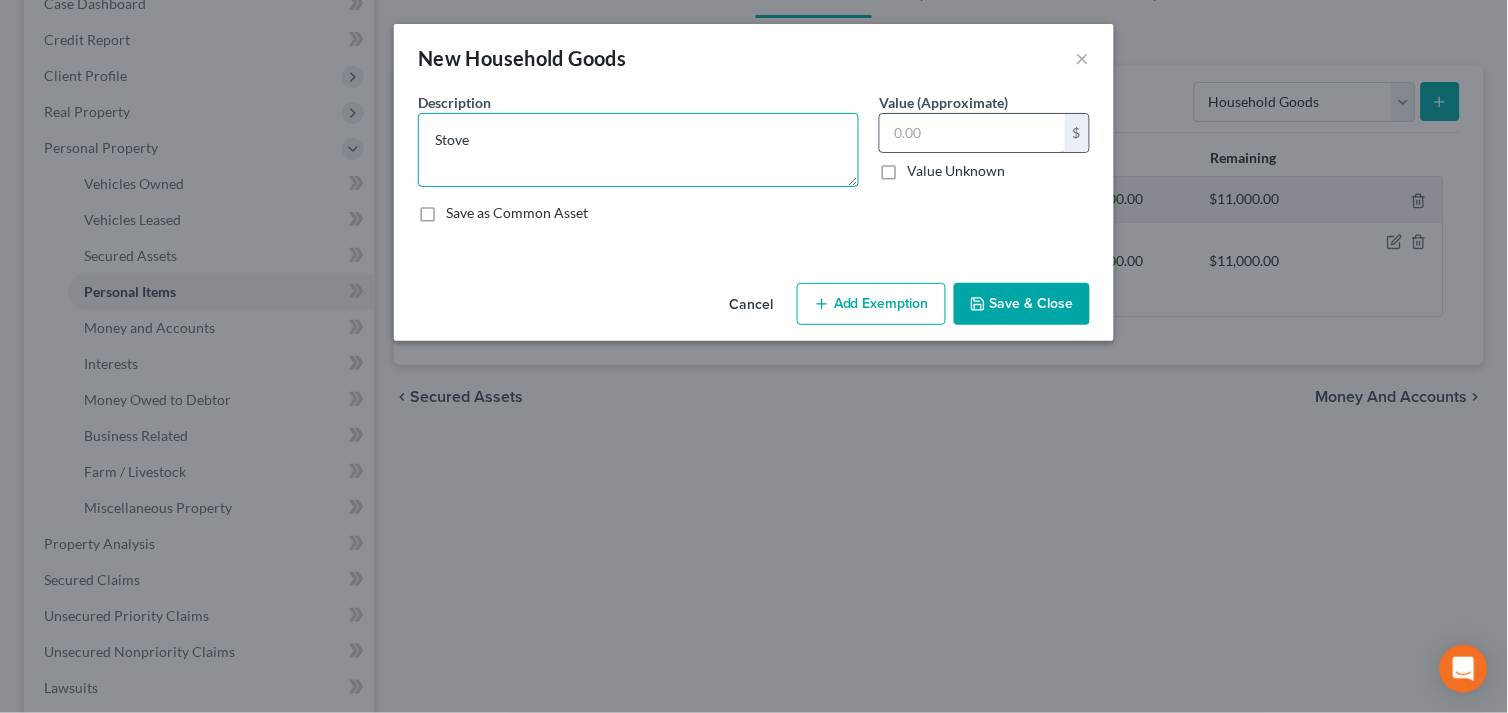 type on "Stove" 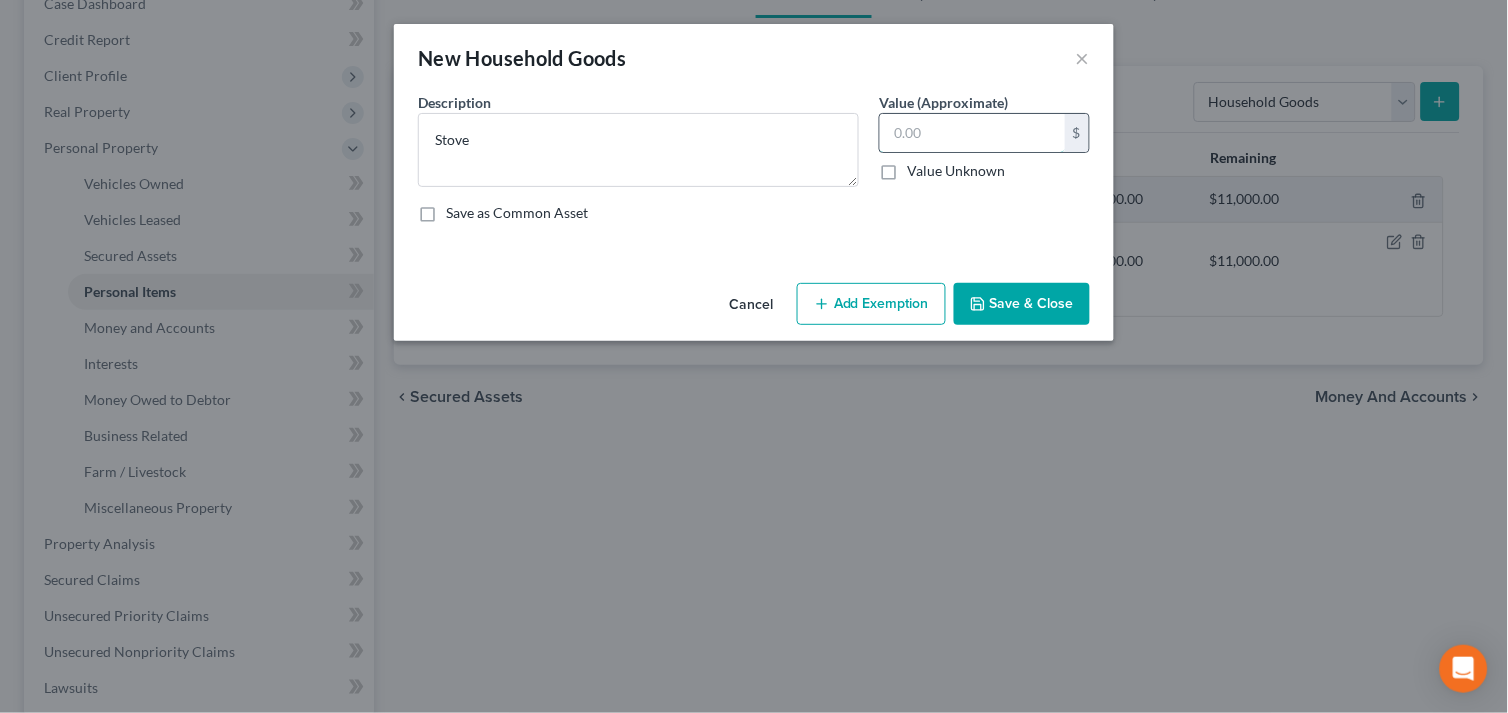 click at bounding box center (972, 133) 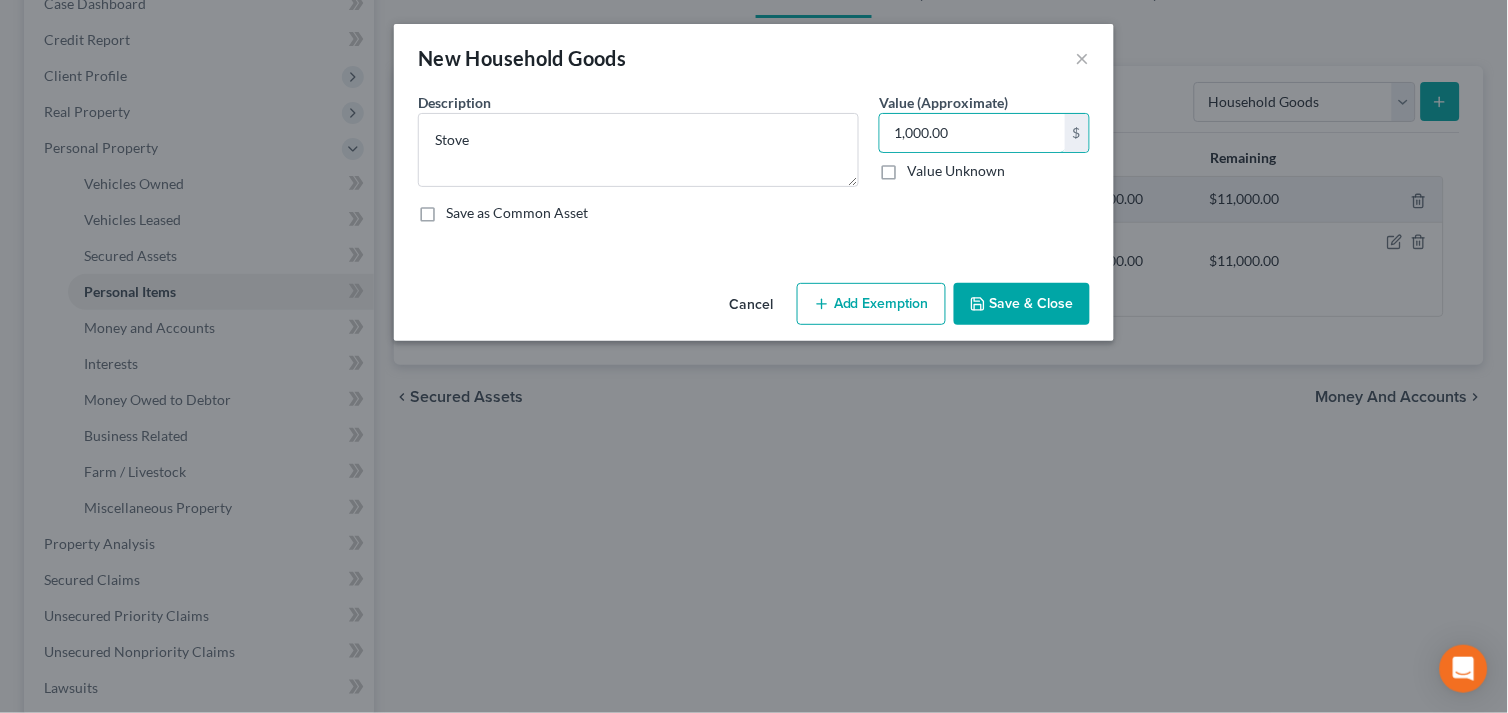 type on "1,000.00" 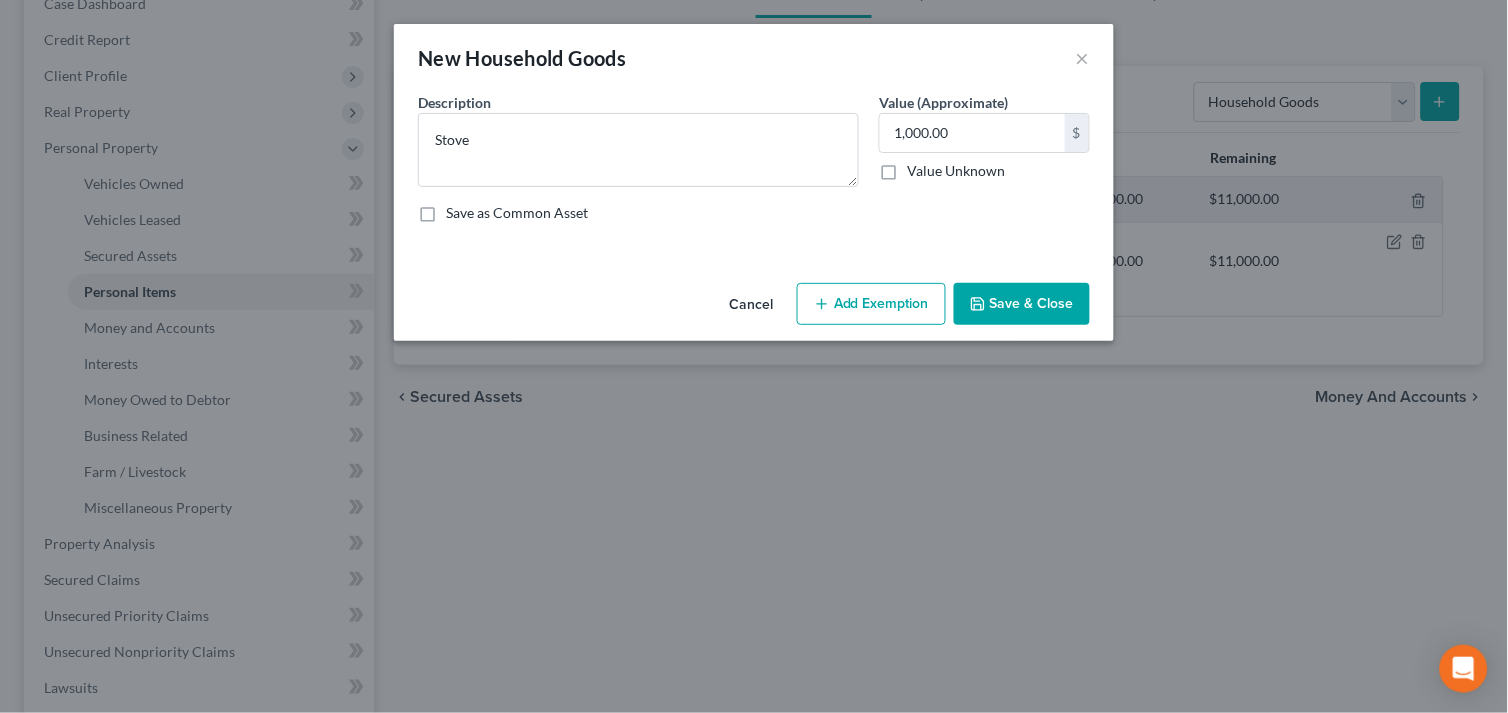 click on "Add Exemption" at bounding box center (871, 304) 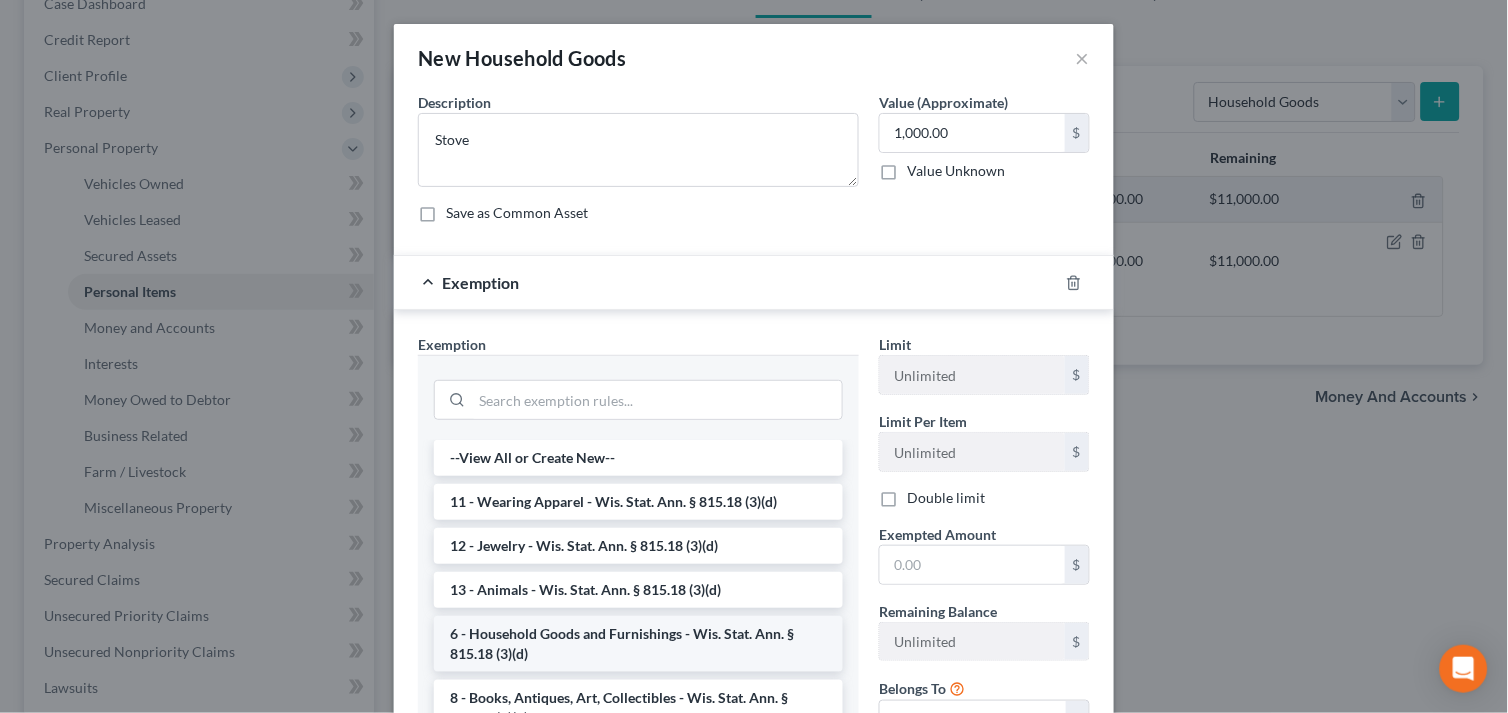 click on "6 - Household Goods and Furnishings - Wis. Stat. Ann. § 815.18 (3)(d)" at bounding box center [638, 644] 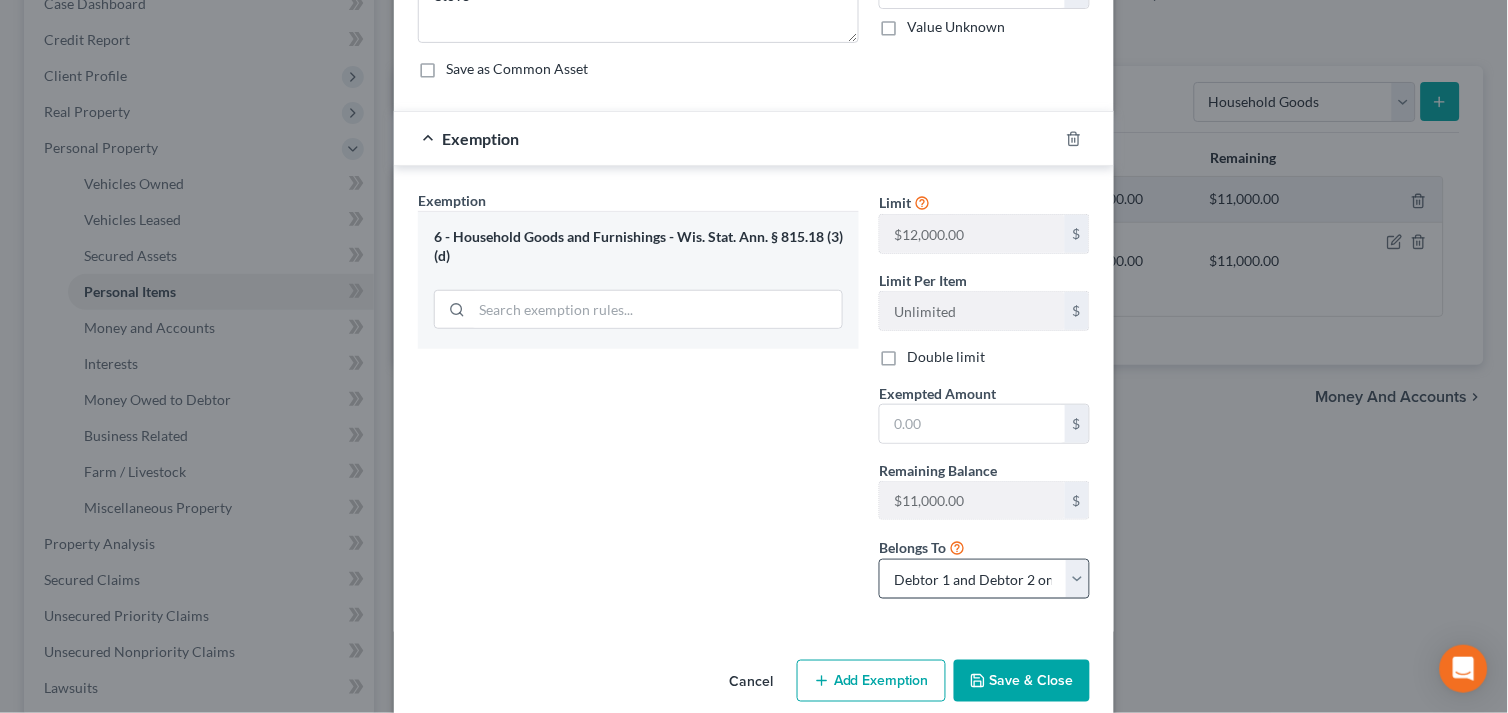 scroll, scrollTop: 174, scrollLeft: 0, axis: vertical 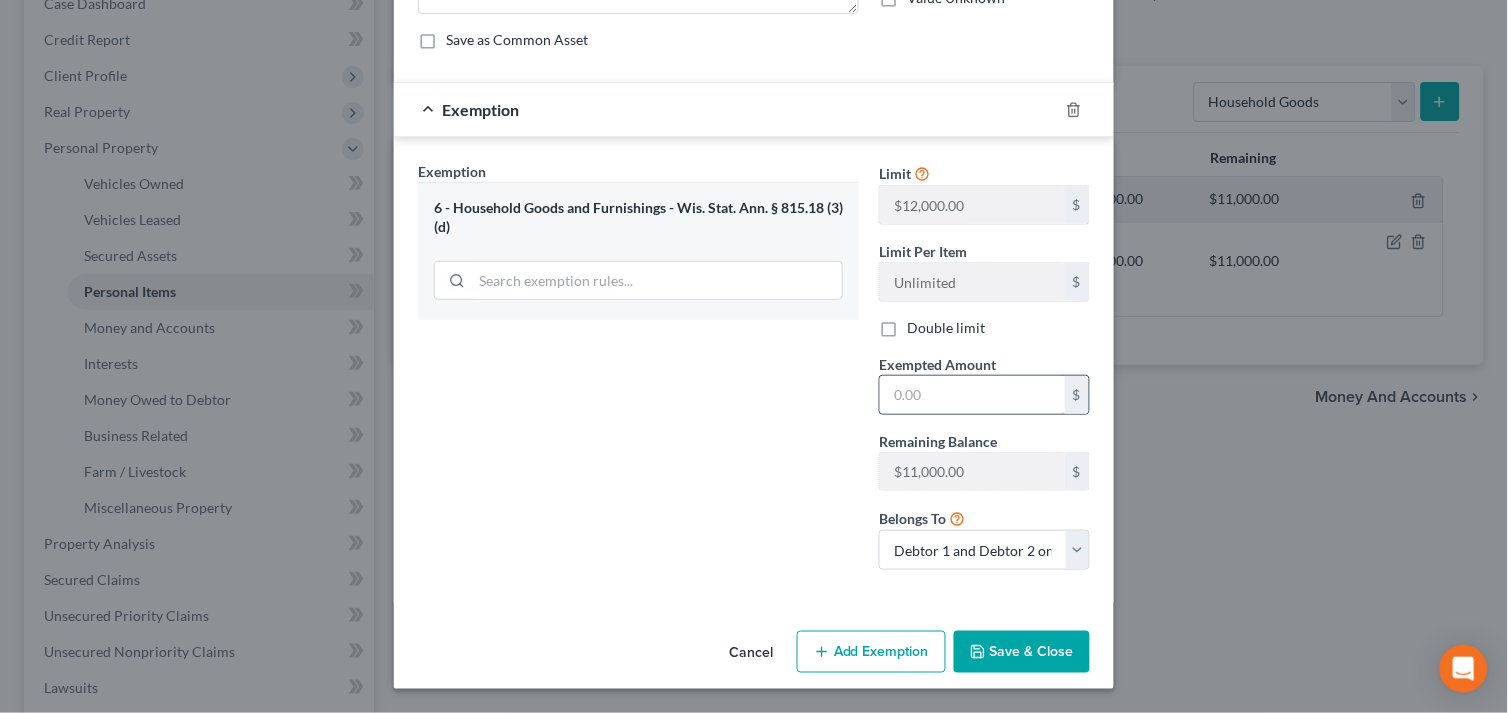 click at bounding box center [972, 395] 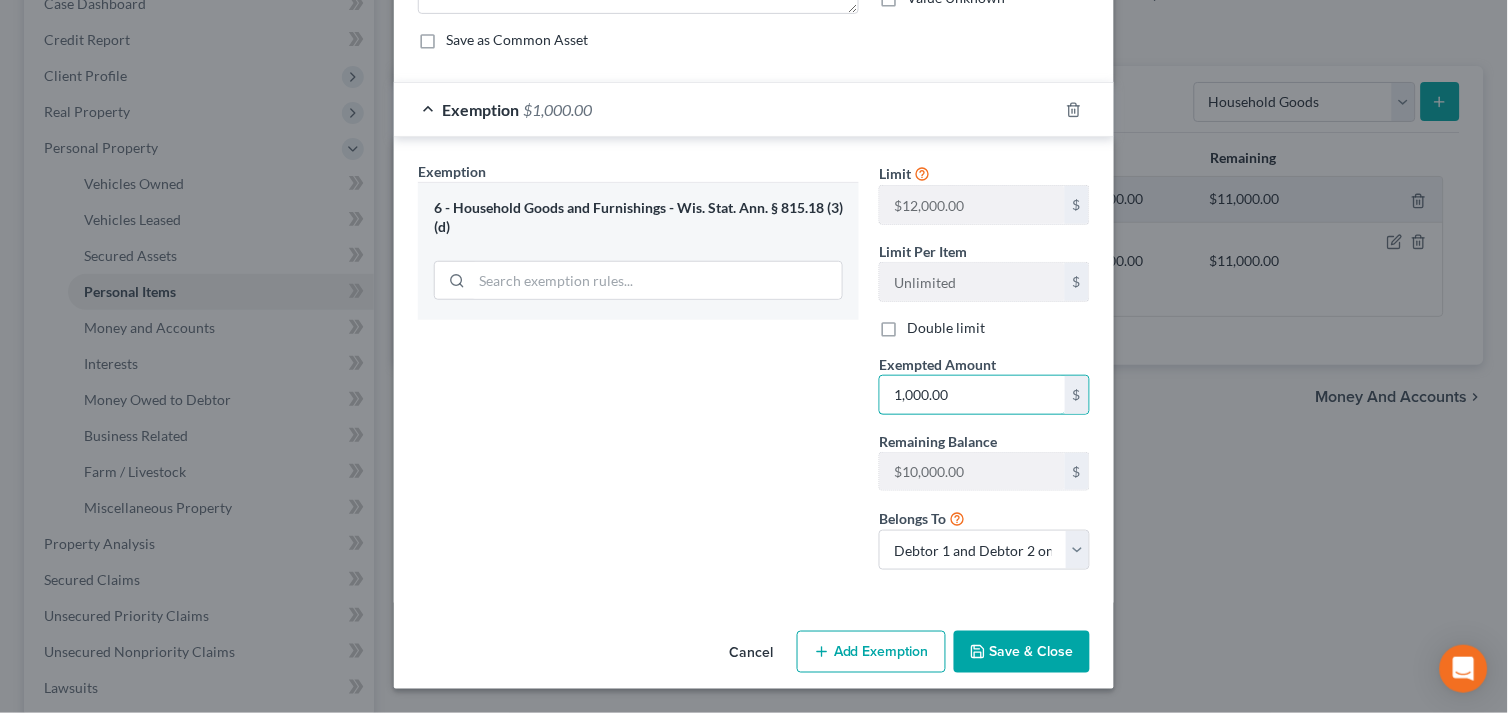 type on "1,000.00" 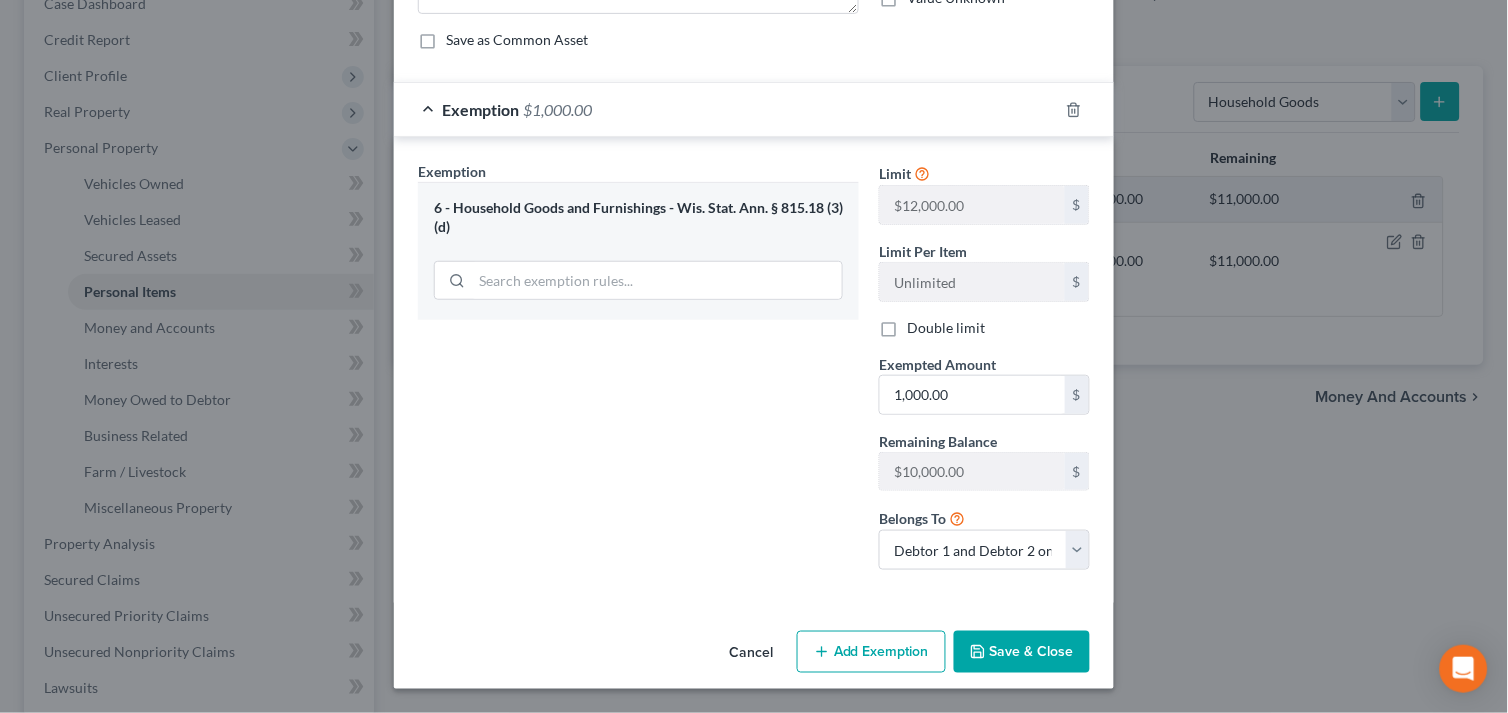 click on "Save & Close" at bounding box center [1022, 652] 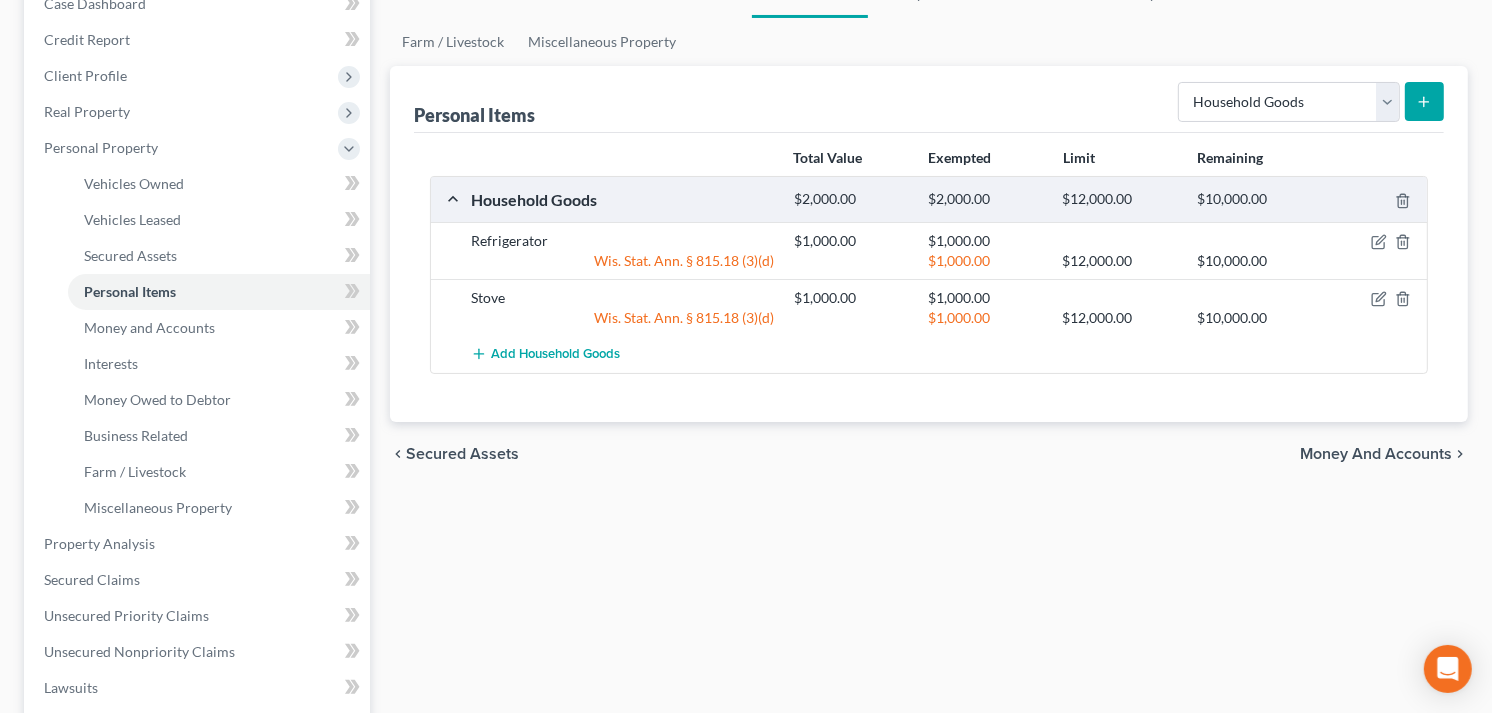 click 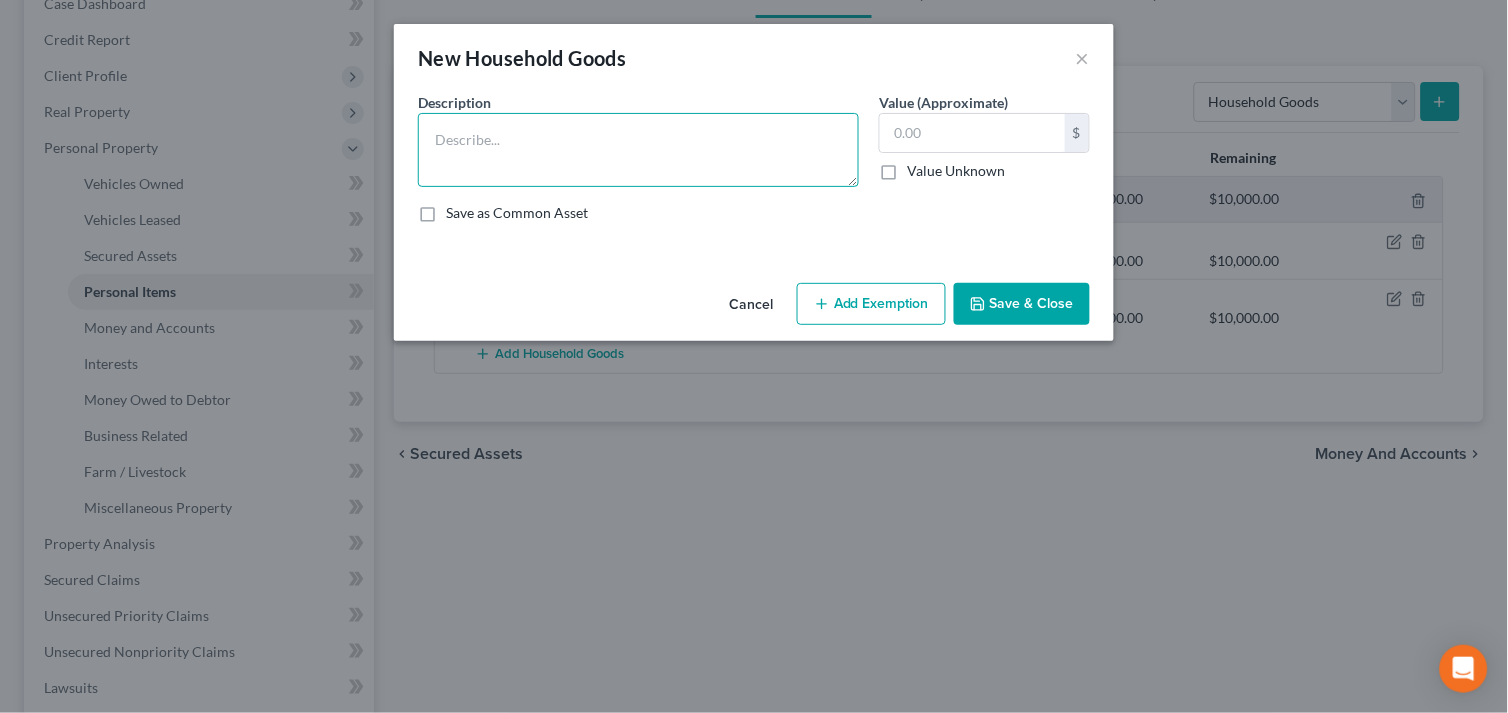 click at bounding box center (638, 150) 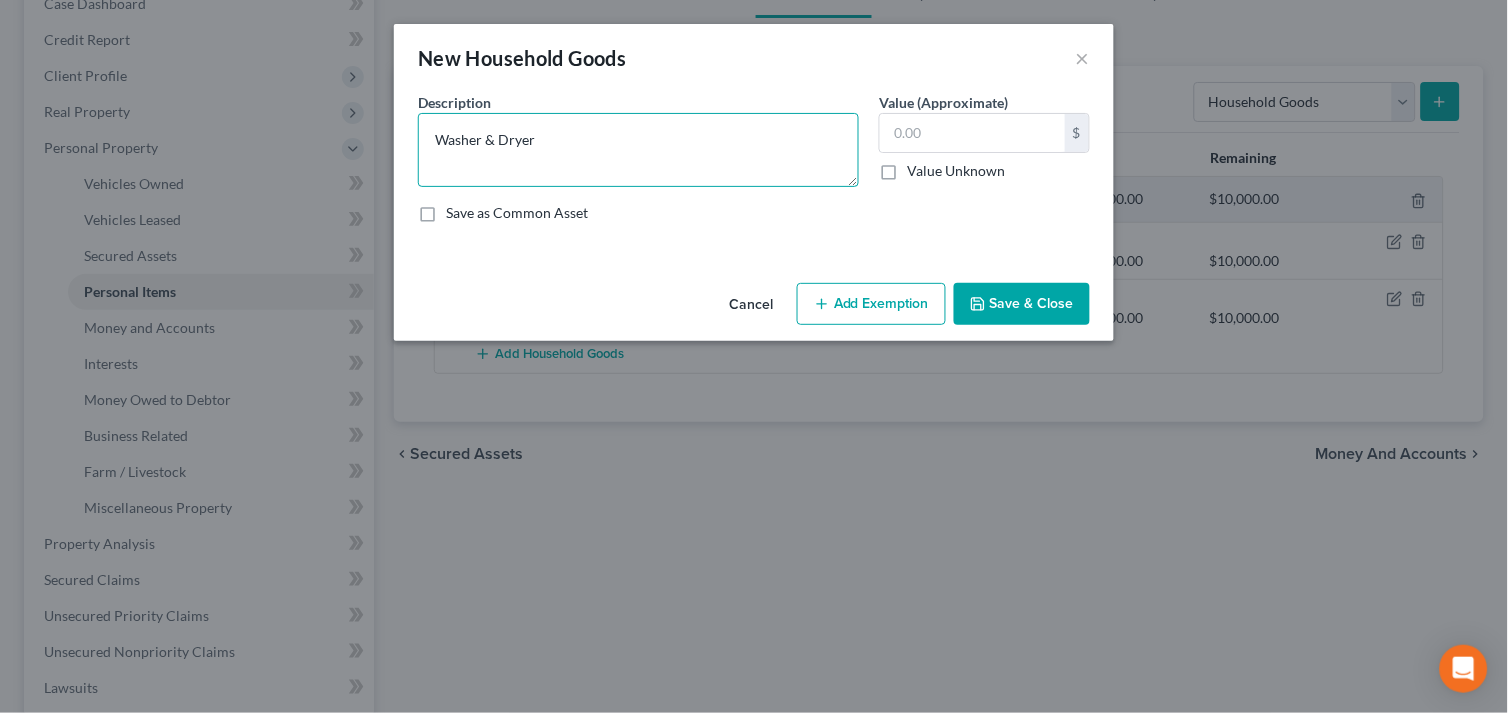 type on "Washer & Dryer" 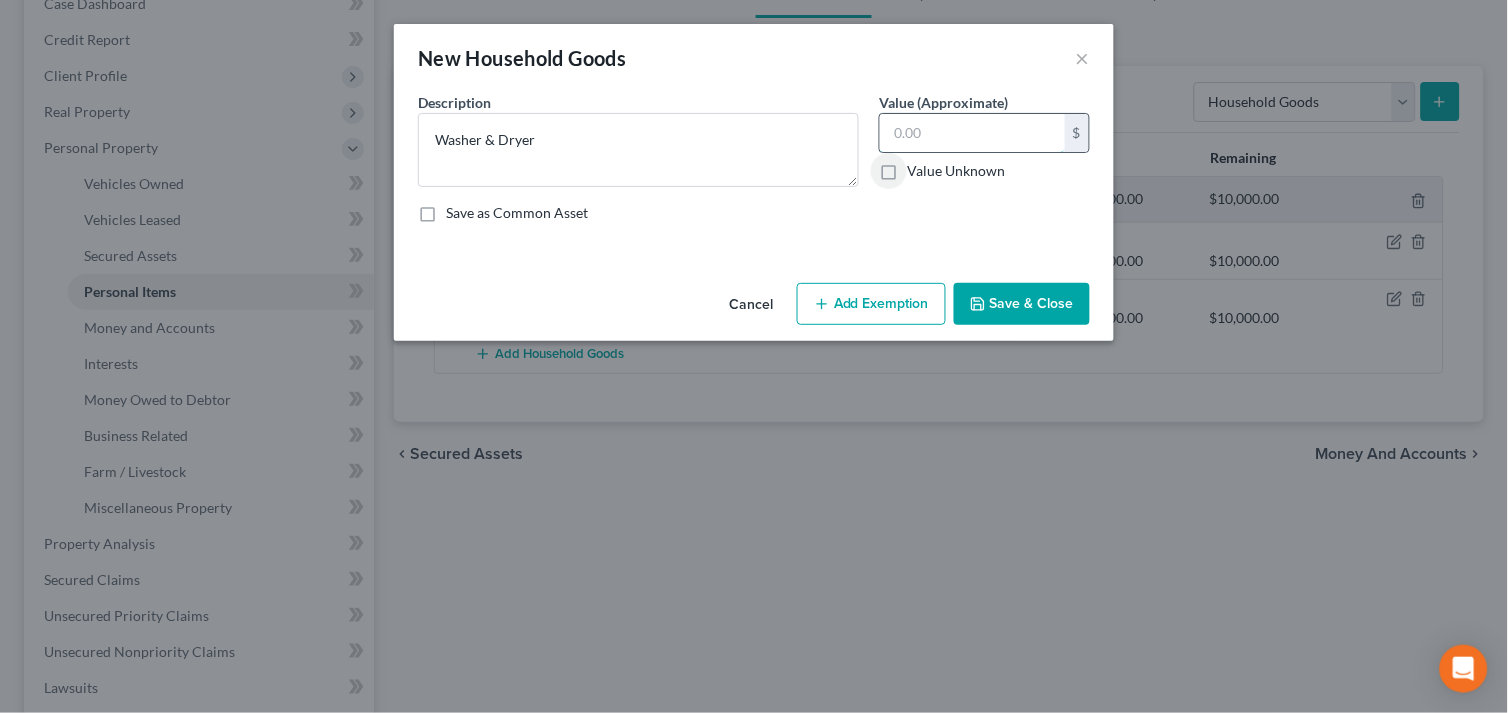 click at bounding box center (972, 133) 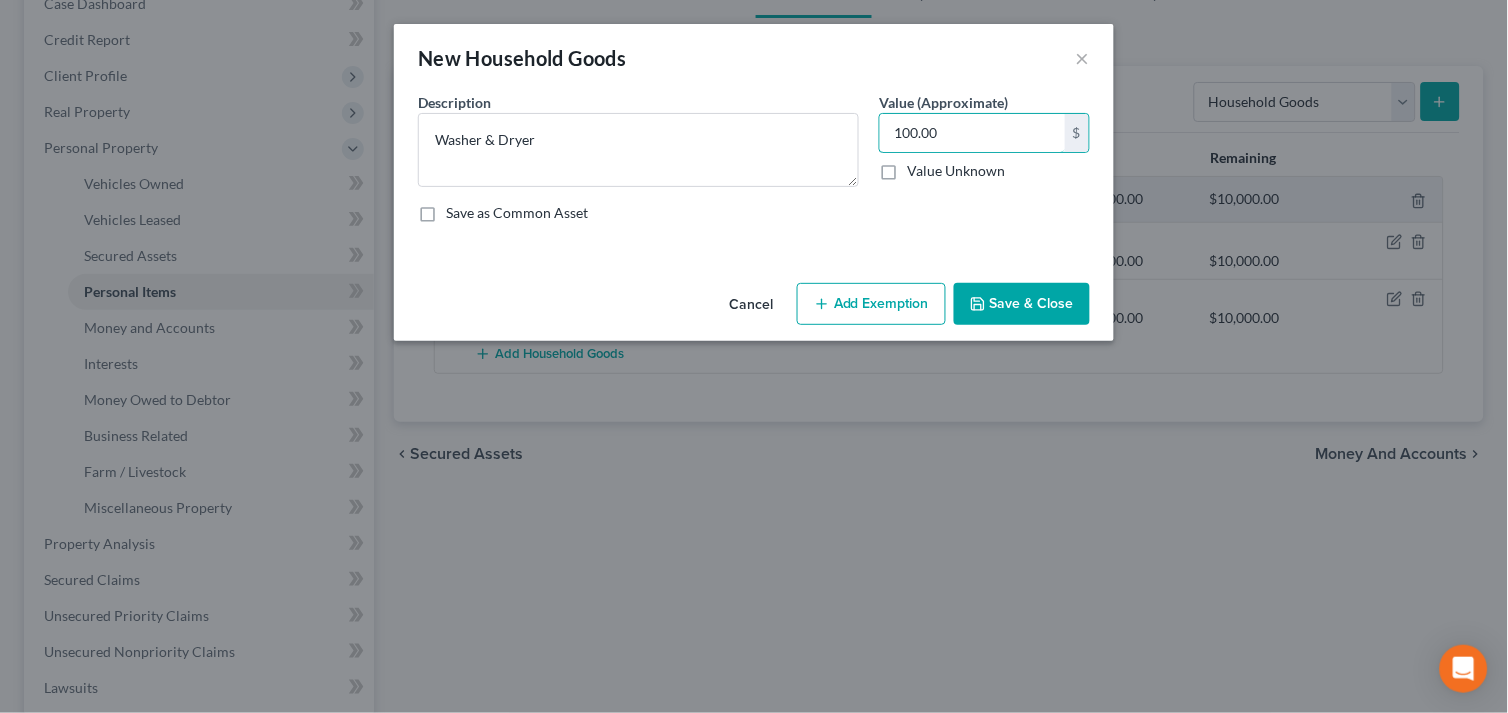 type on "100.00" 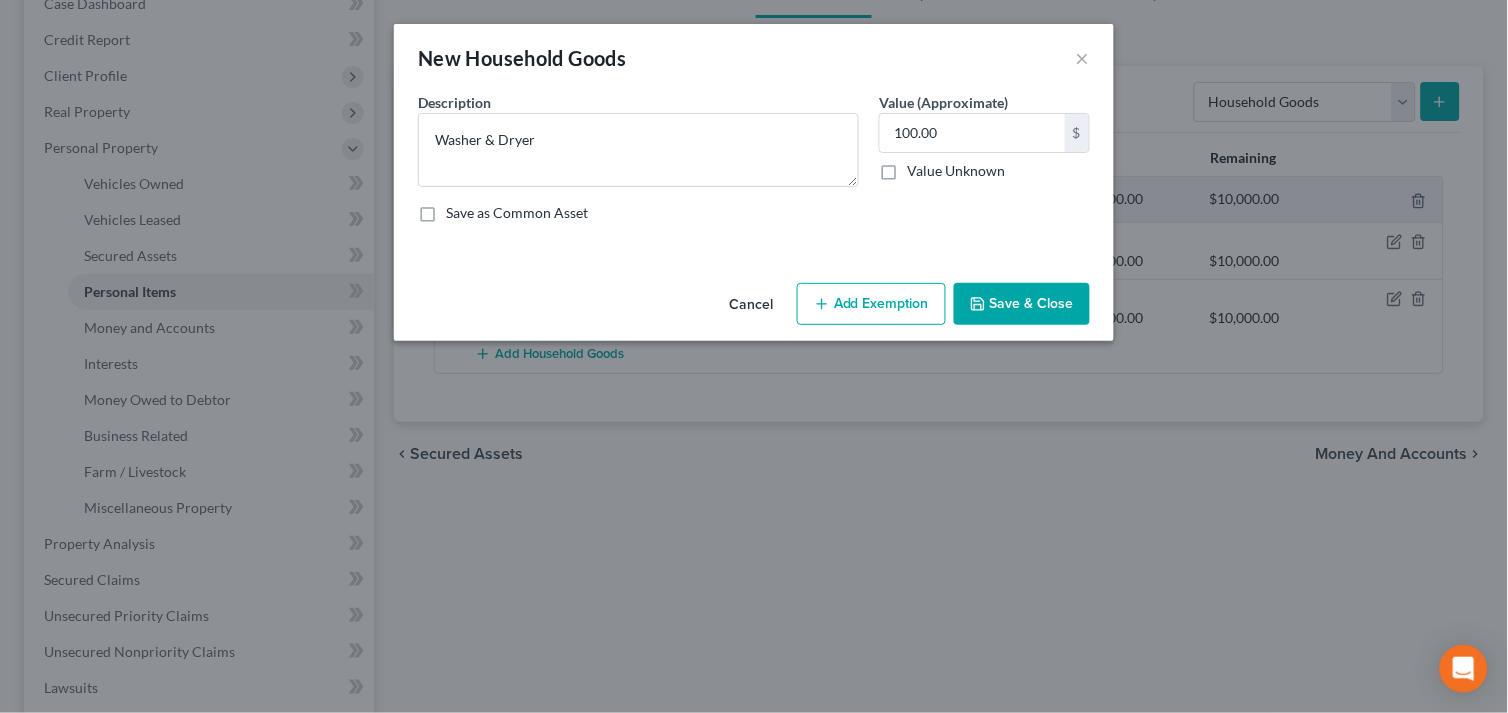 click on "Add Exemption" at bounding box center (871, 304) 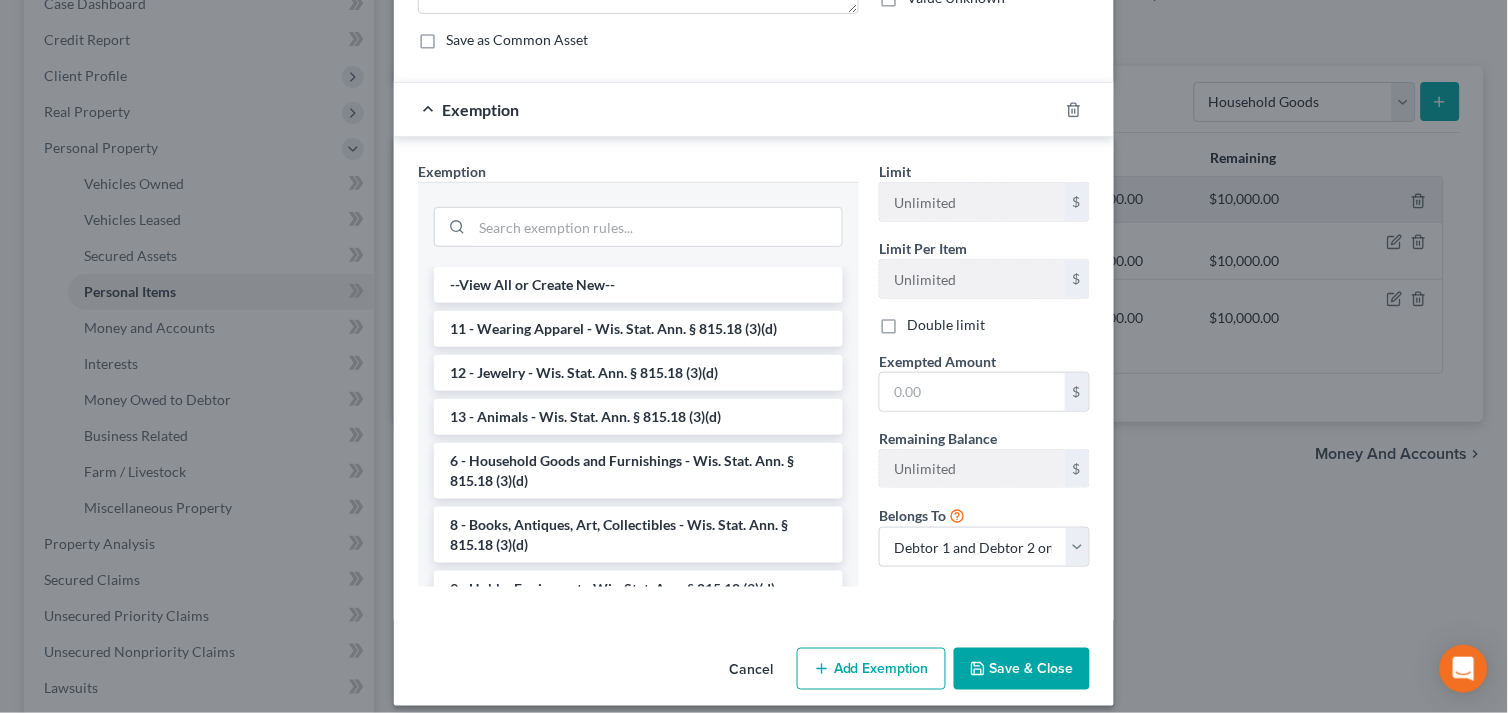 scroll, scrollTop: 190, scrollLeft: 0, axis: vertical 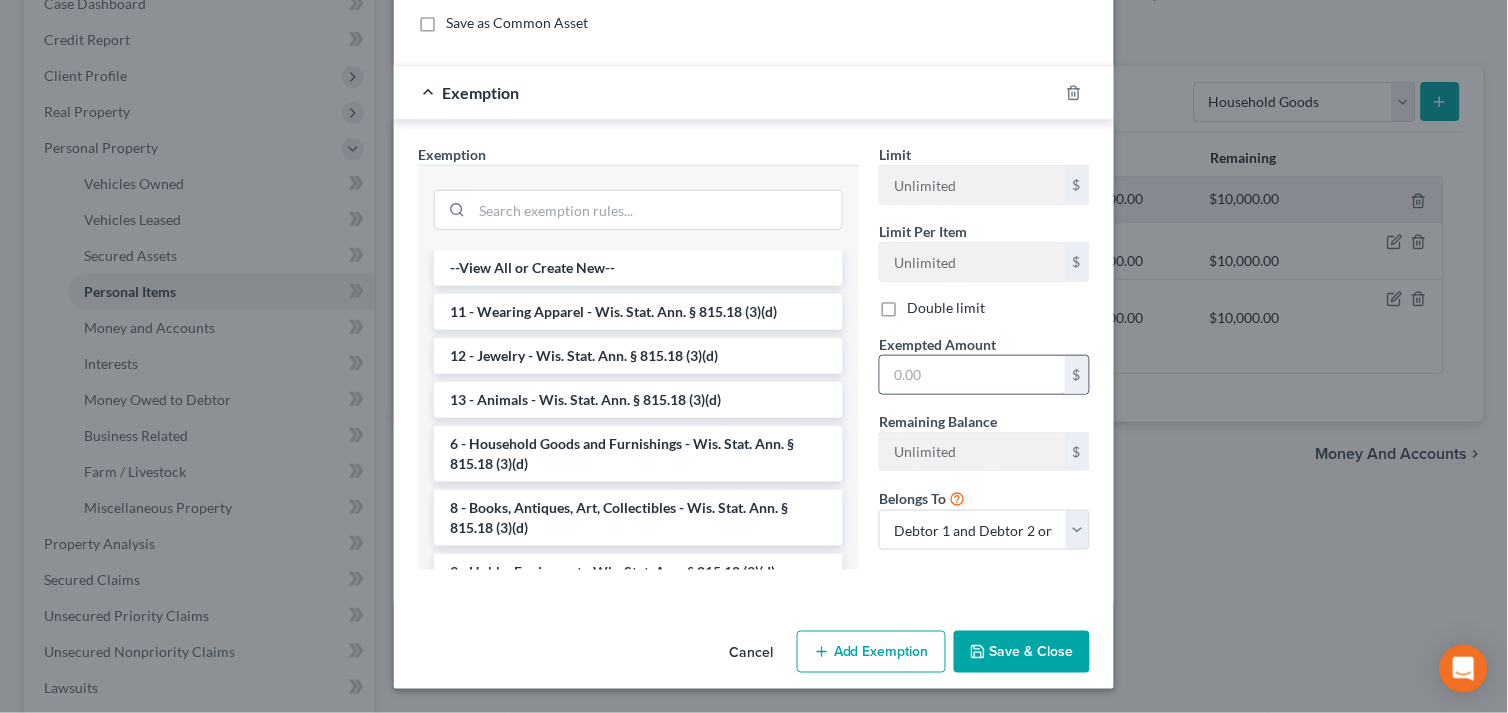 click at bounding box center (972, 375) 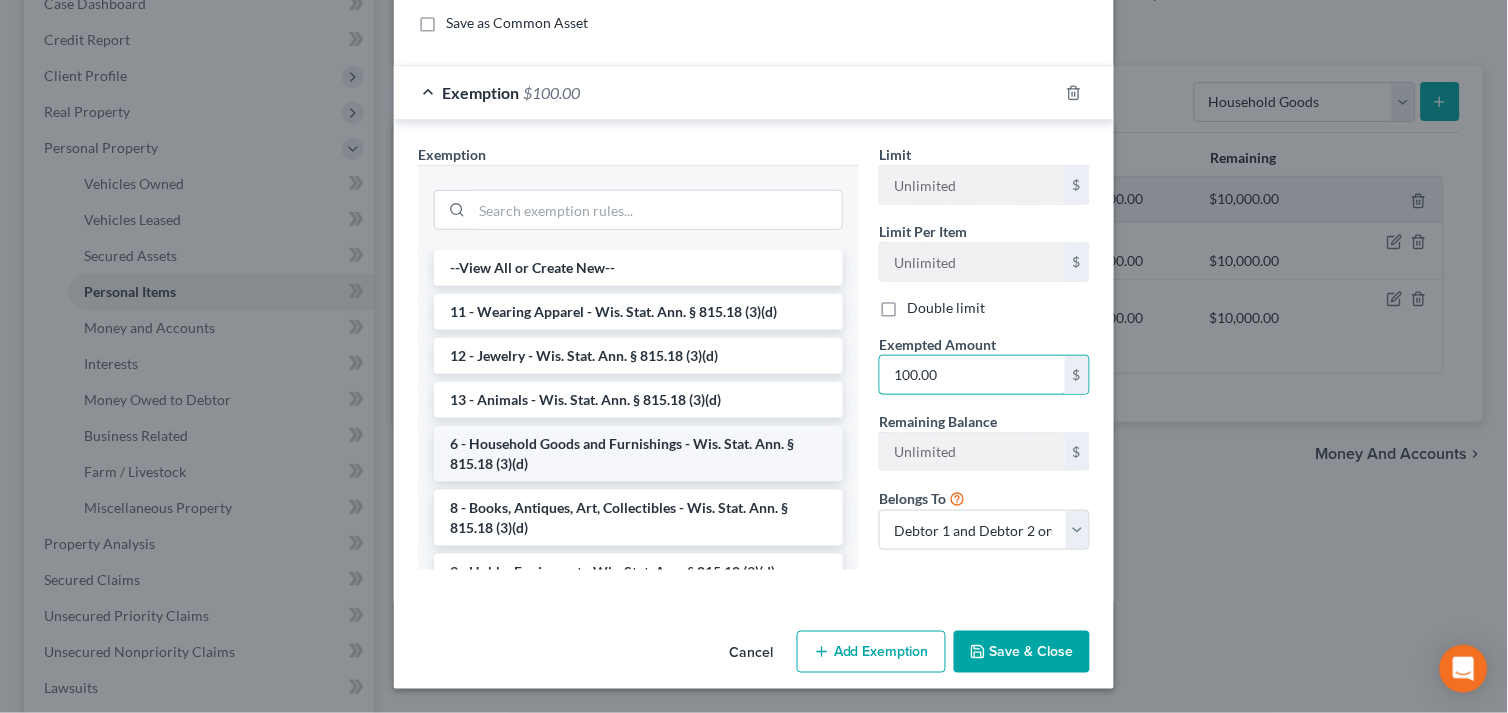 type on "100.00" 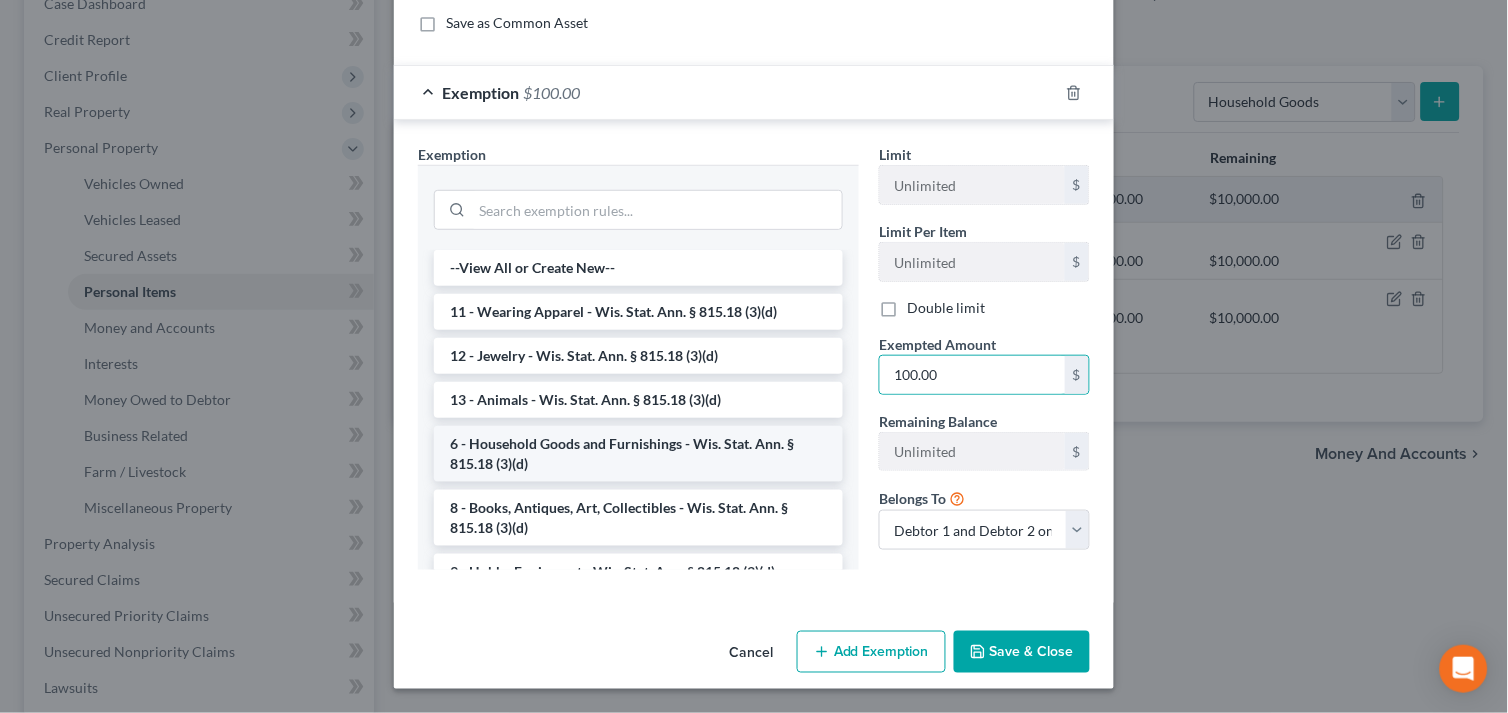 click on "6 - Household Goods and Furnishings - Wis. Stat. Ann. § 815.18 (3)(d)" at bounding box center (638, 454) 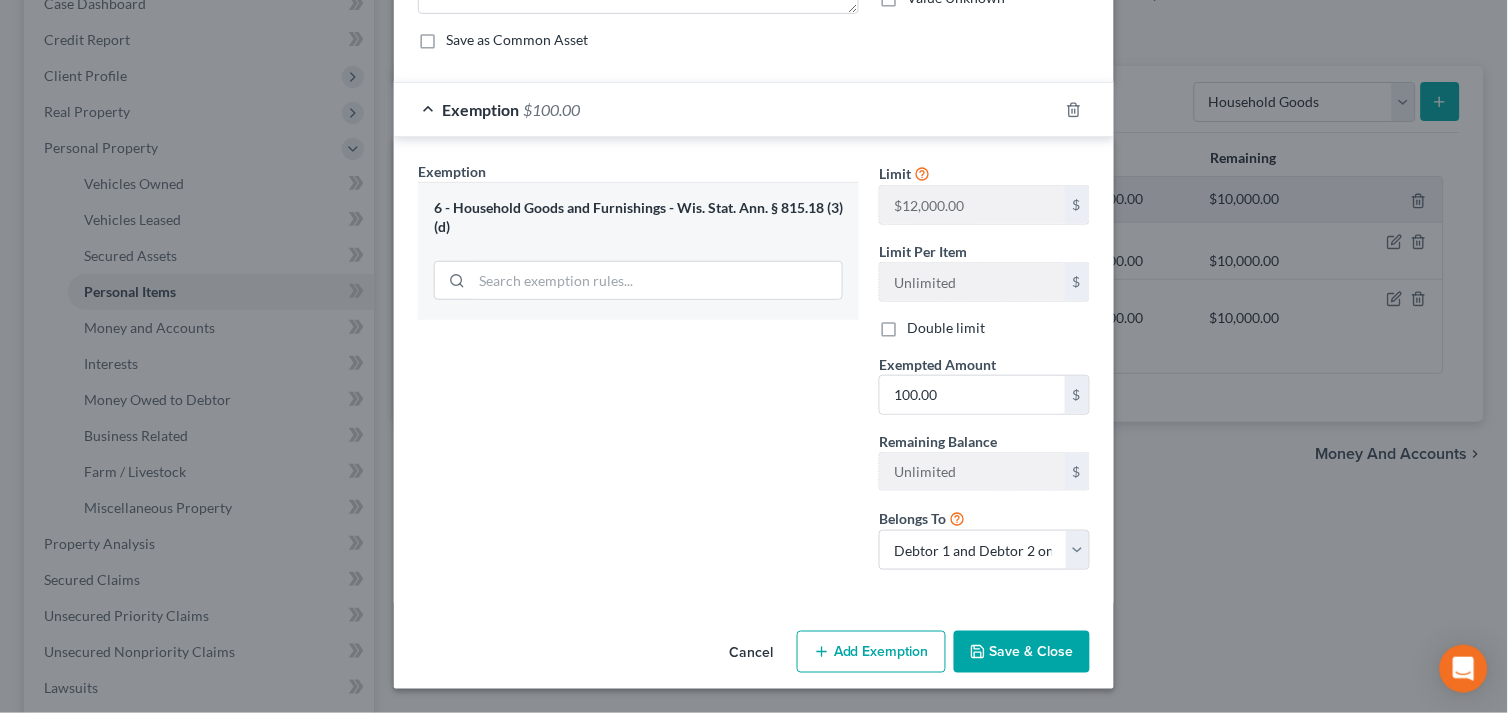 scroll, scrollTop: 174, scrollLeft: 0, axis: vertical 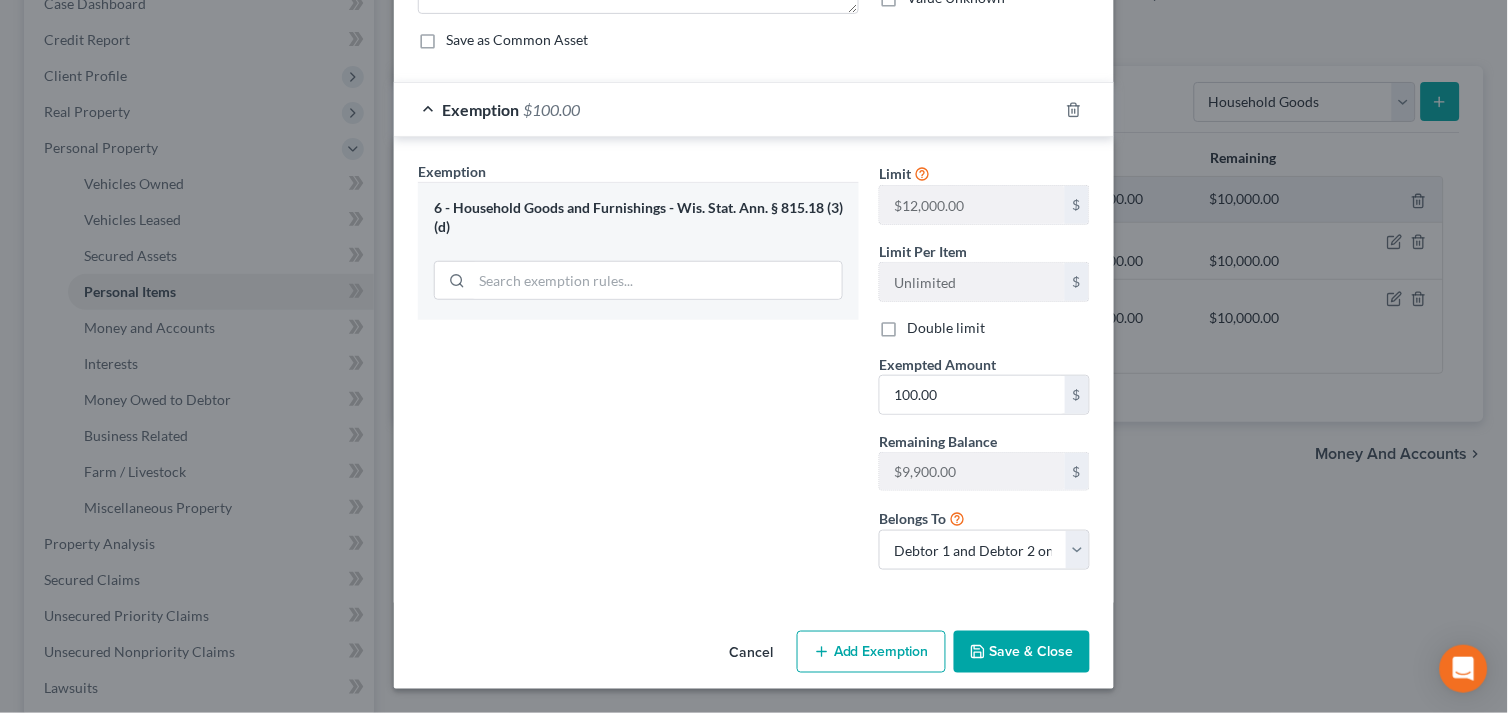 click on "Save & Close" at bounding box center (1022, 652) 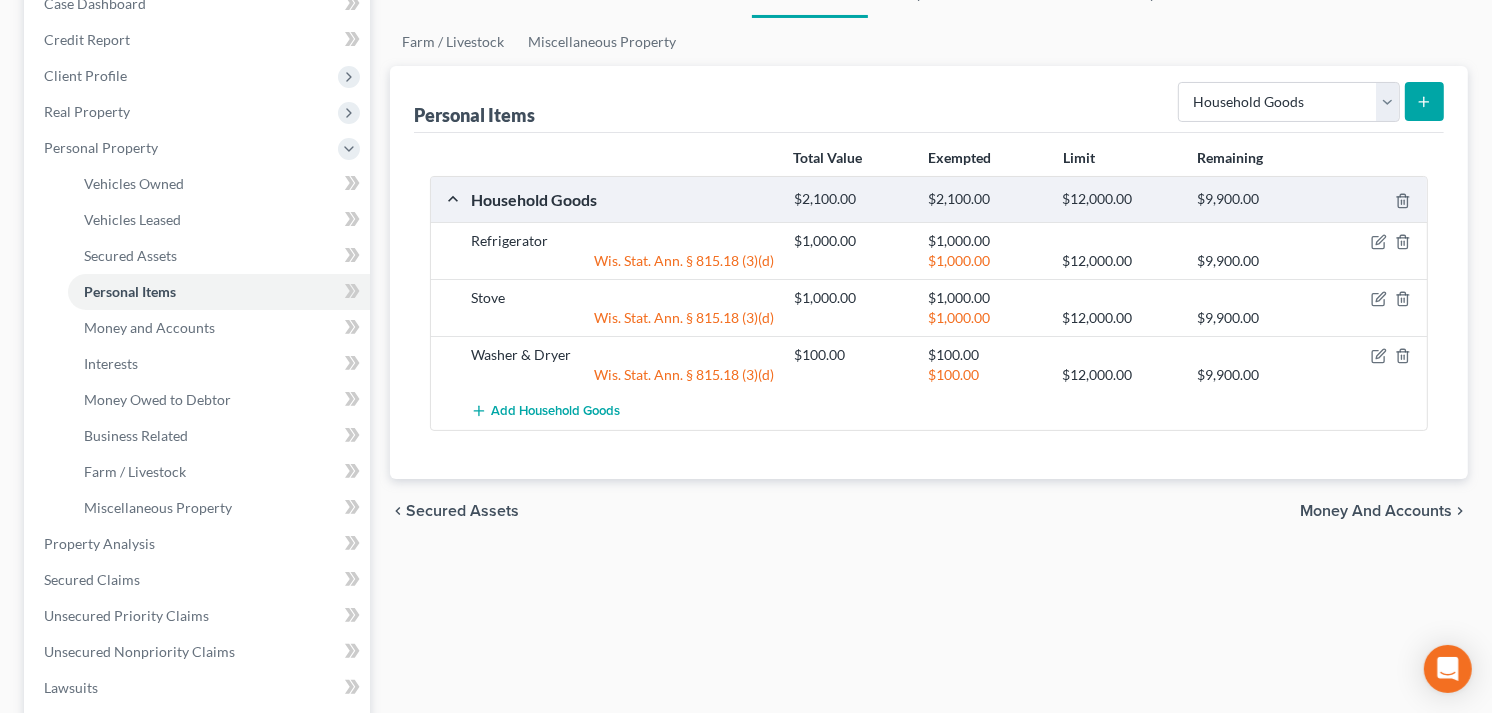click 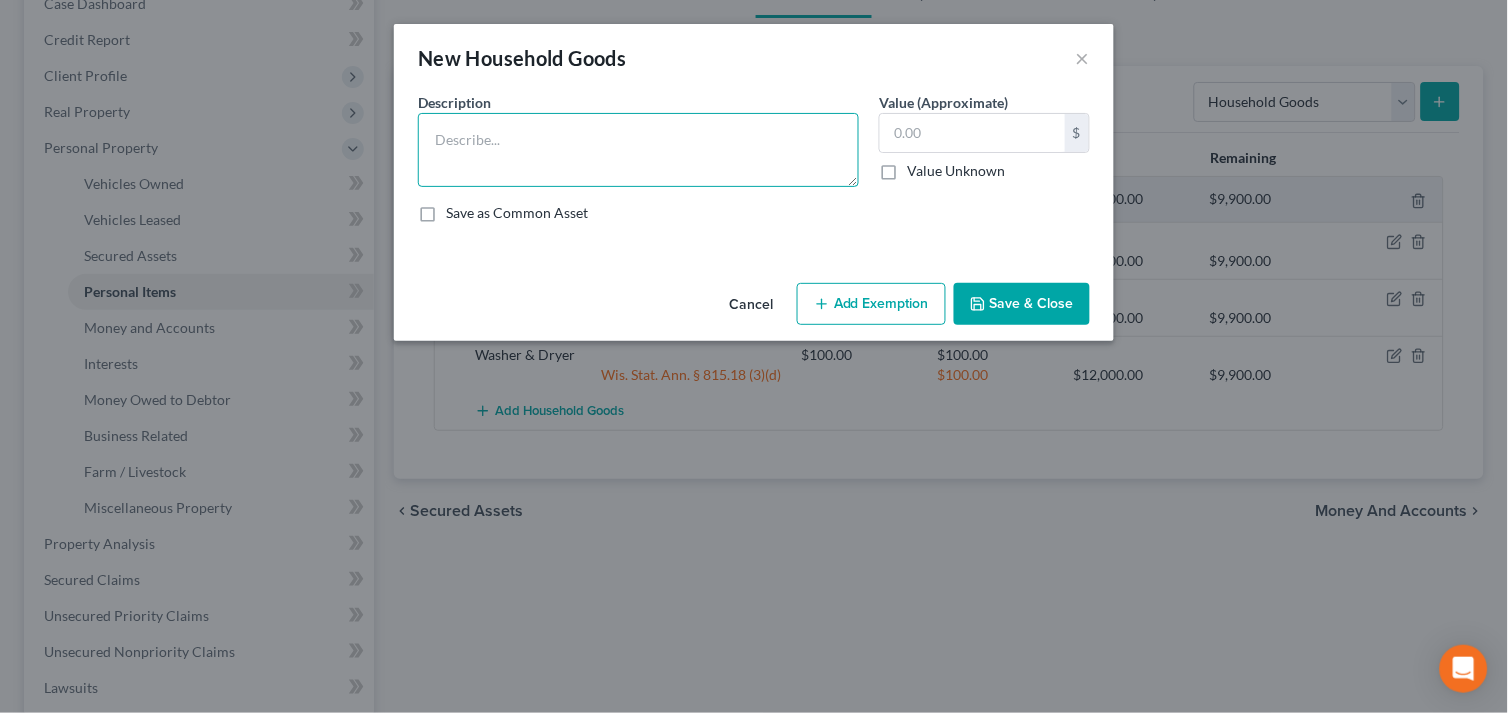 click at bounding box center [638, 150] 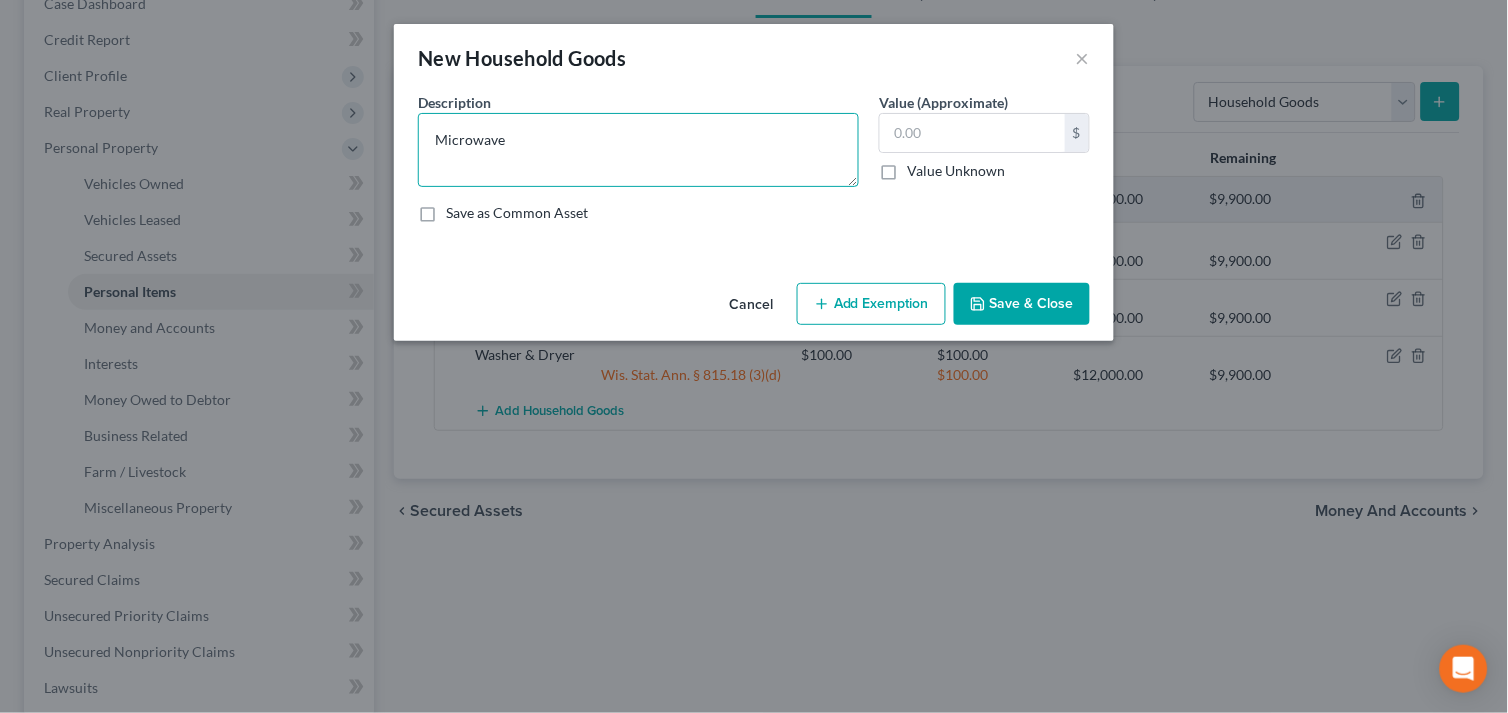 type on "Microwave" 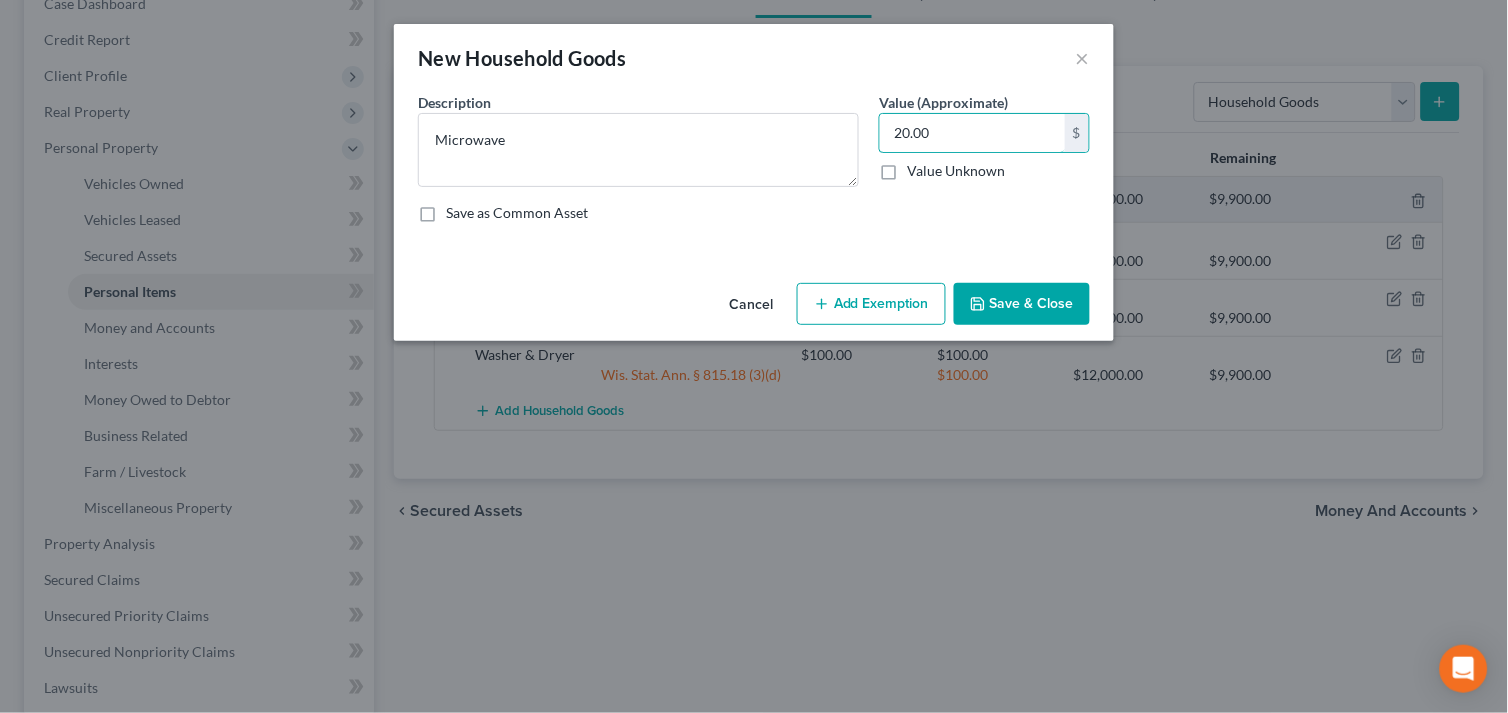 type on "20.00" 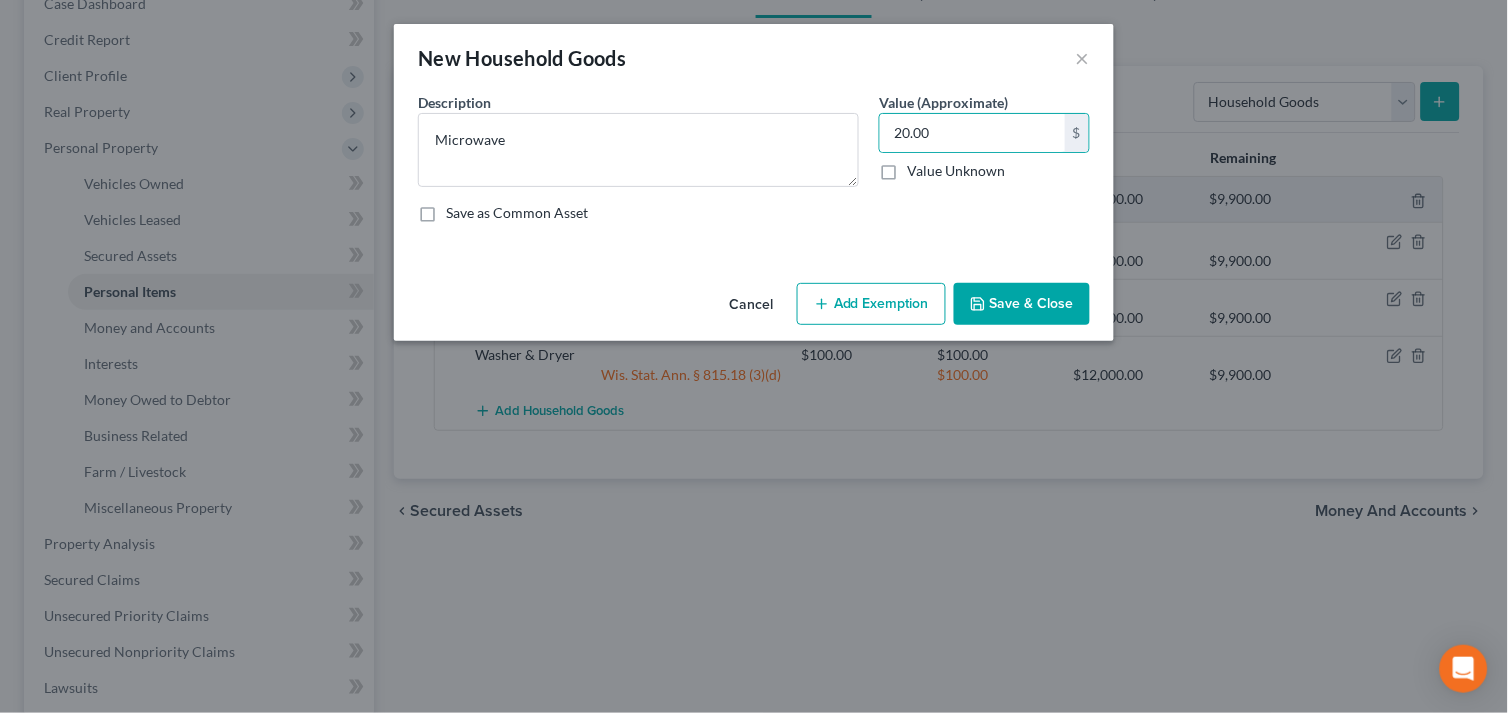 click on "Add Exemption" at bounding box center (871, 304) 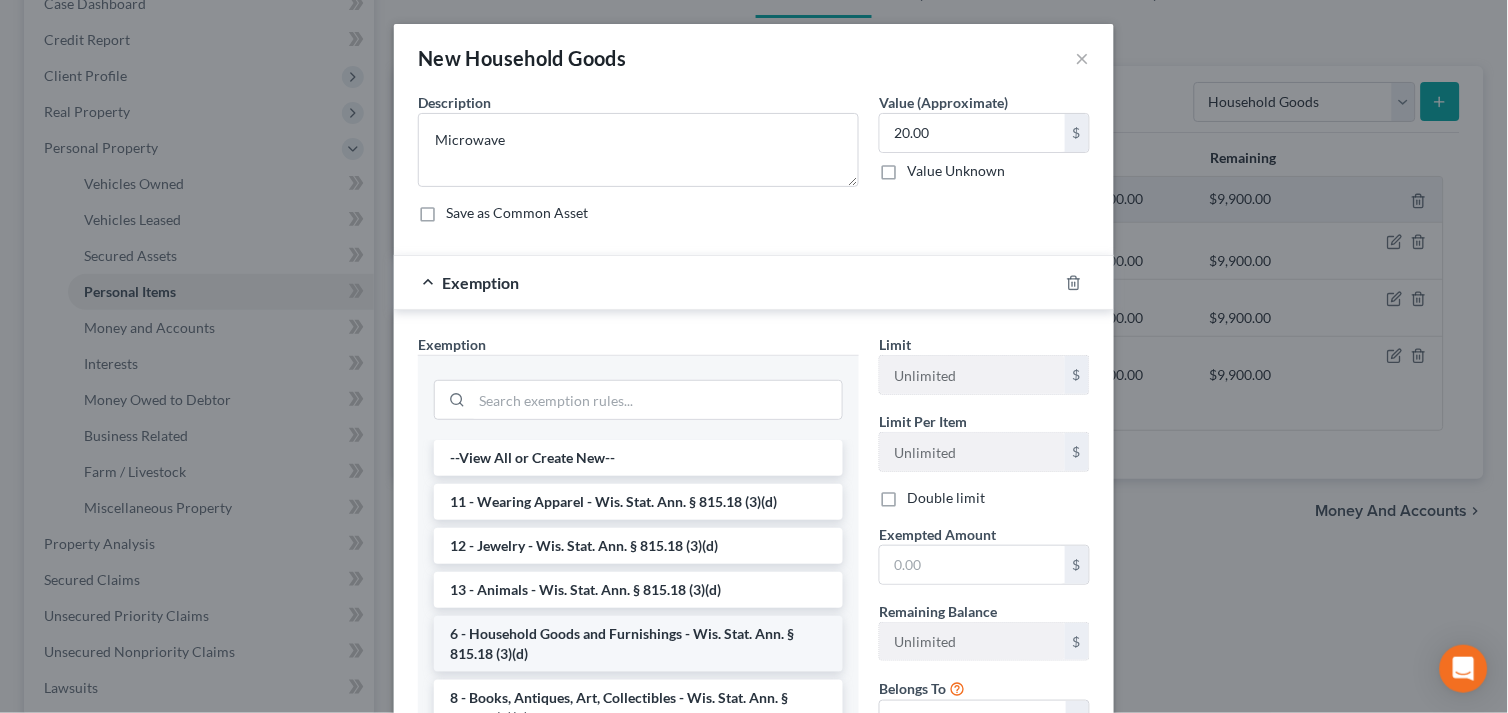 click on "6 - Household Goods and Furnishings - Wis. Stat. Ann. § 815.18 (3)(d)" at bounding box center [638, 644] 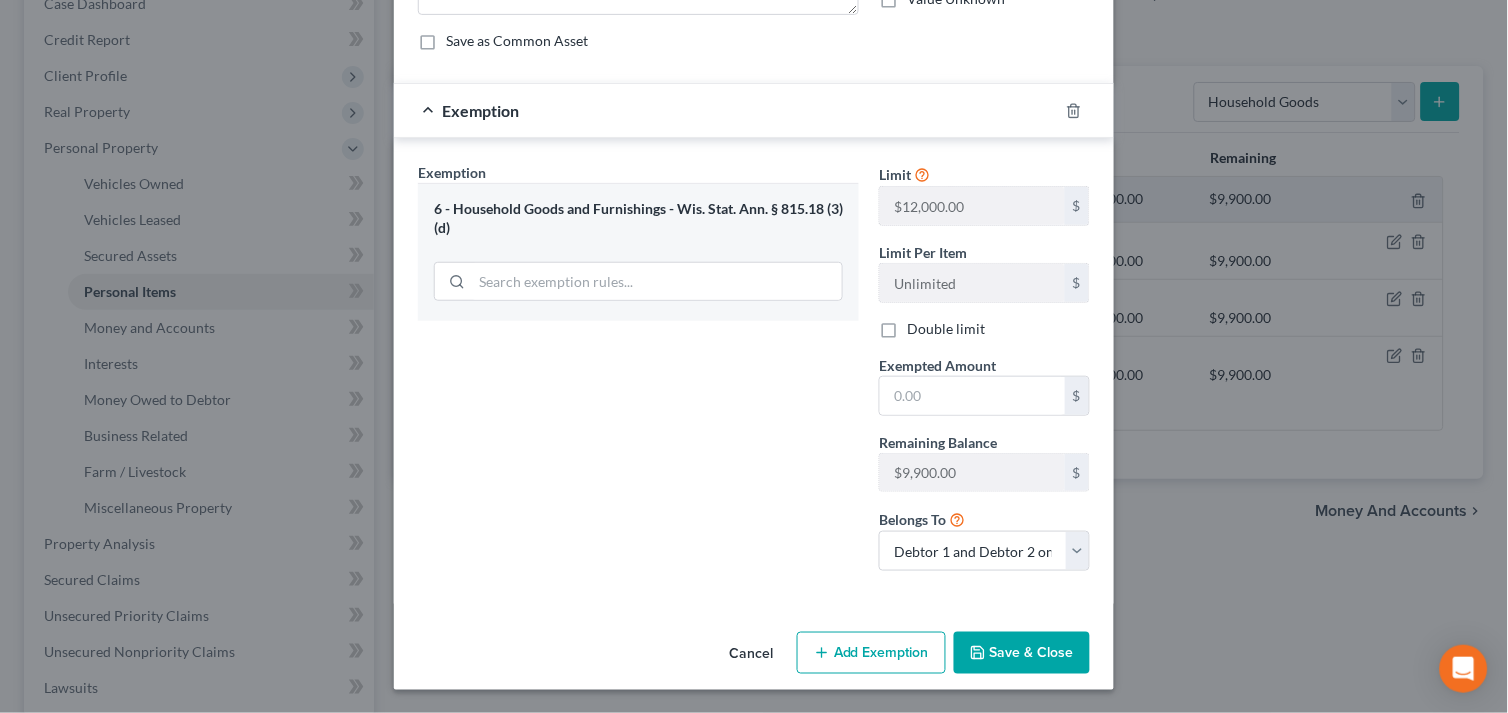 scroll, scrollTop: 174, scrollLeft: 0, axis: vertical 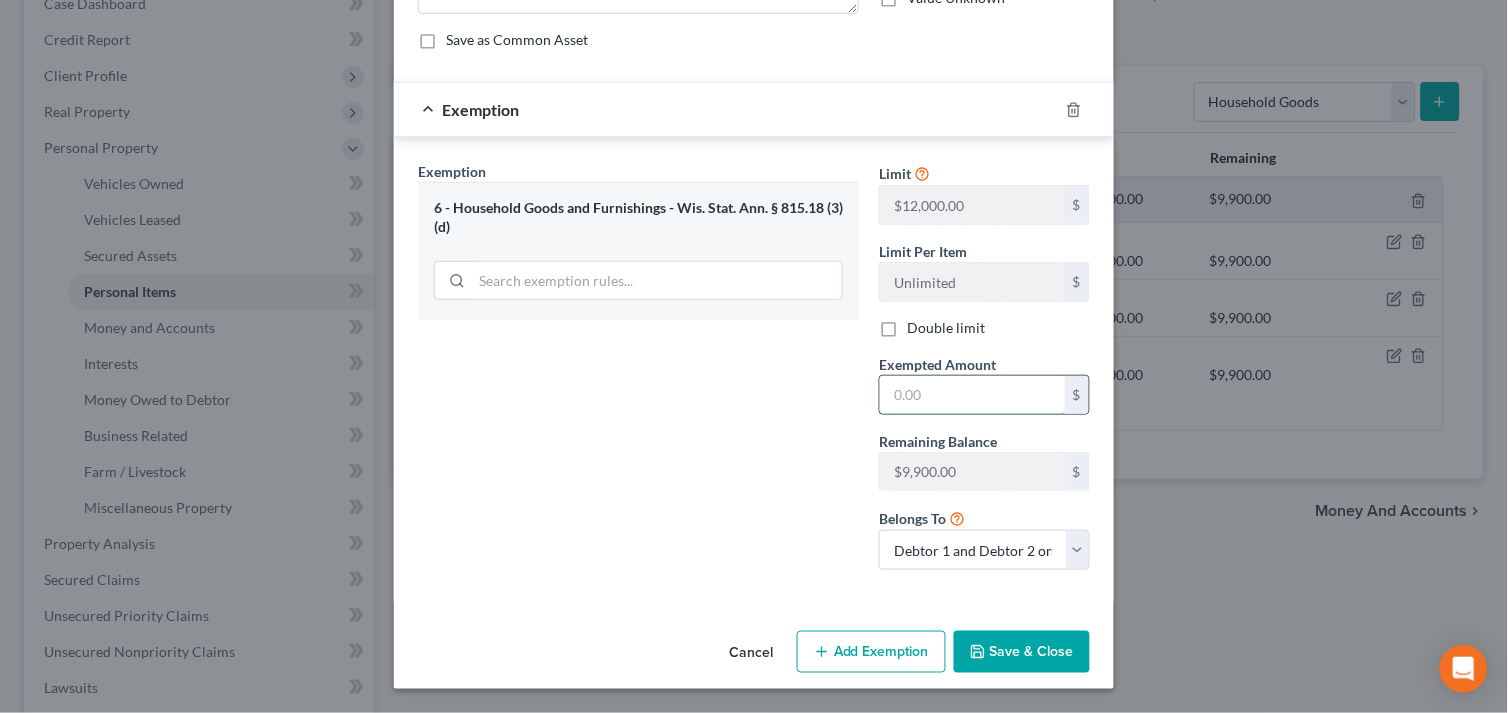 click at bounding box center [972, 395] 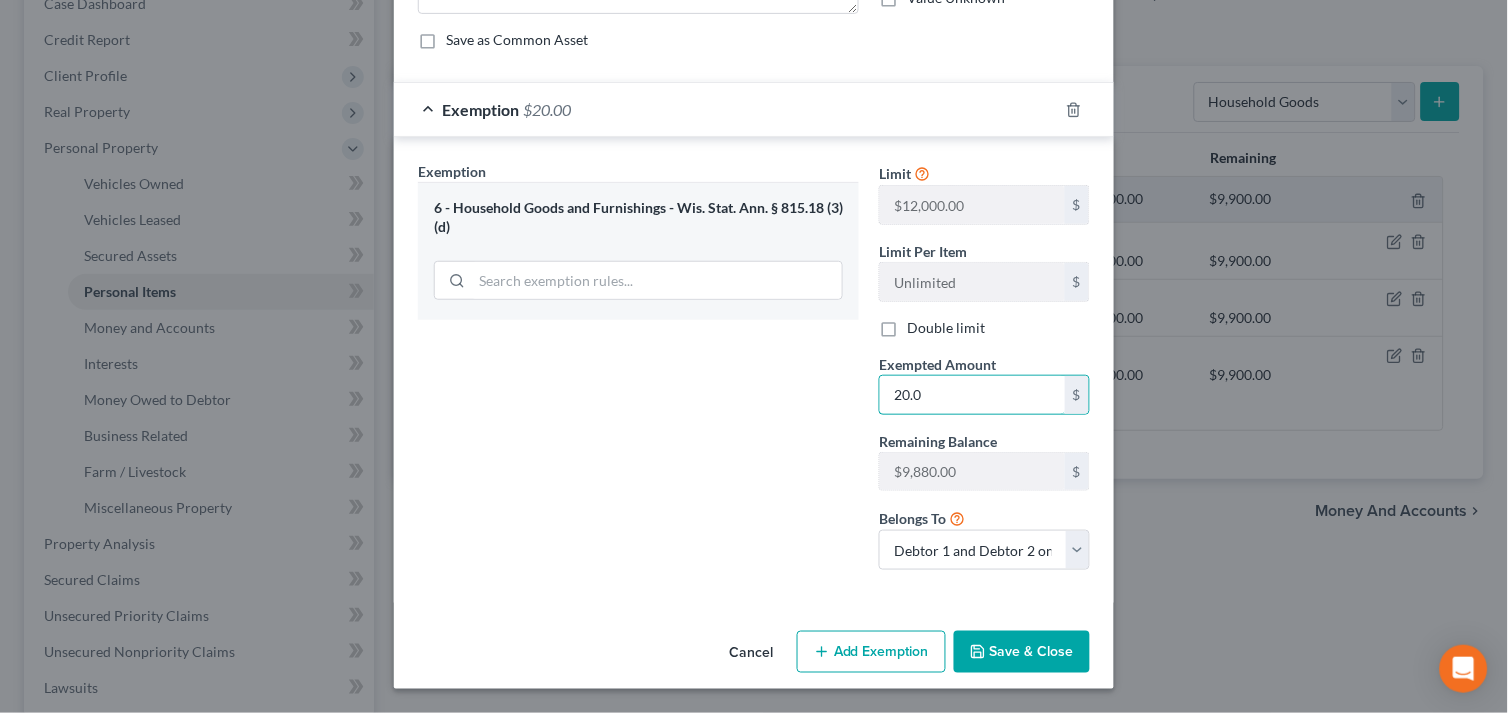 type on "20.0" 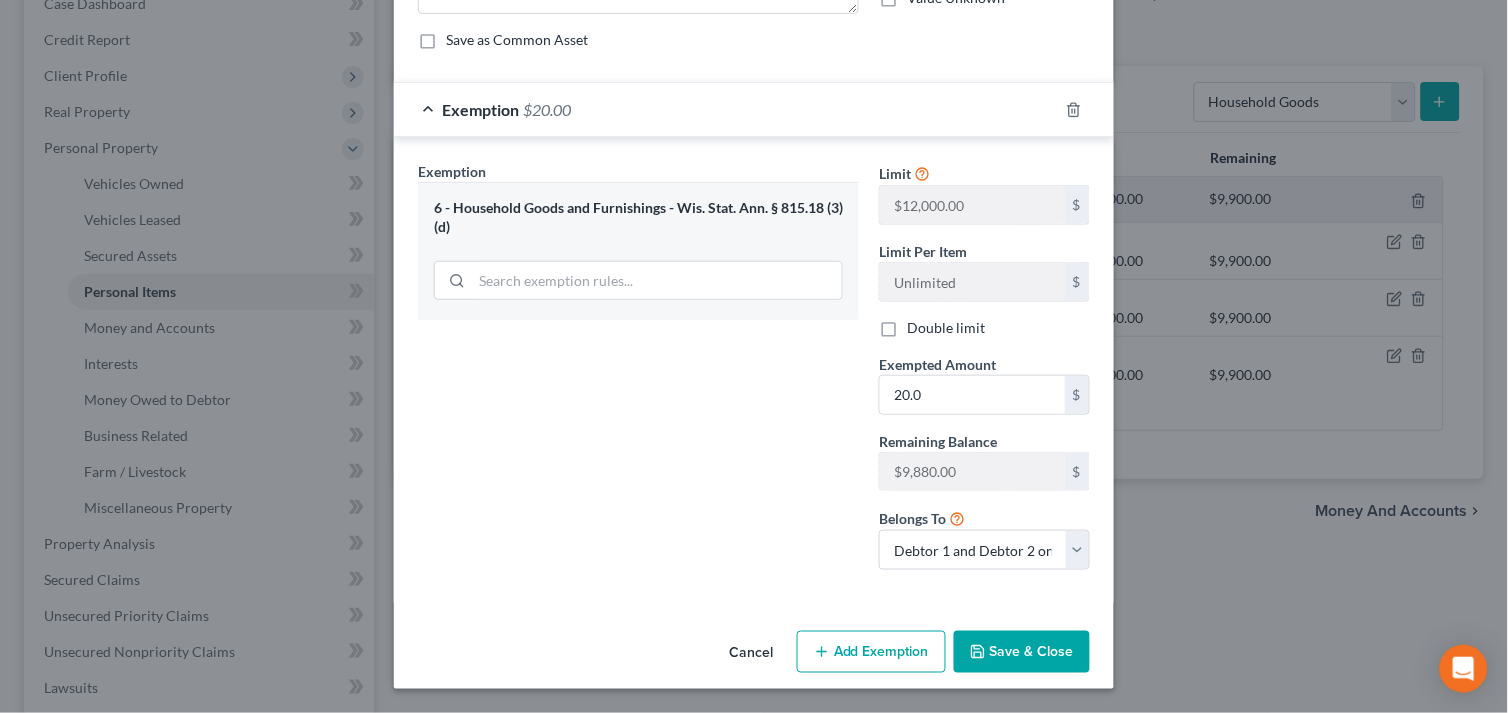 click on "Save & Close" at bounding box center (1022, 652) 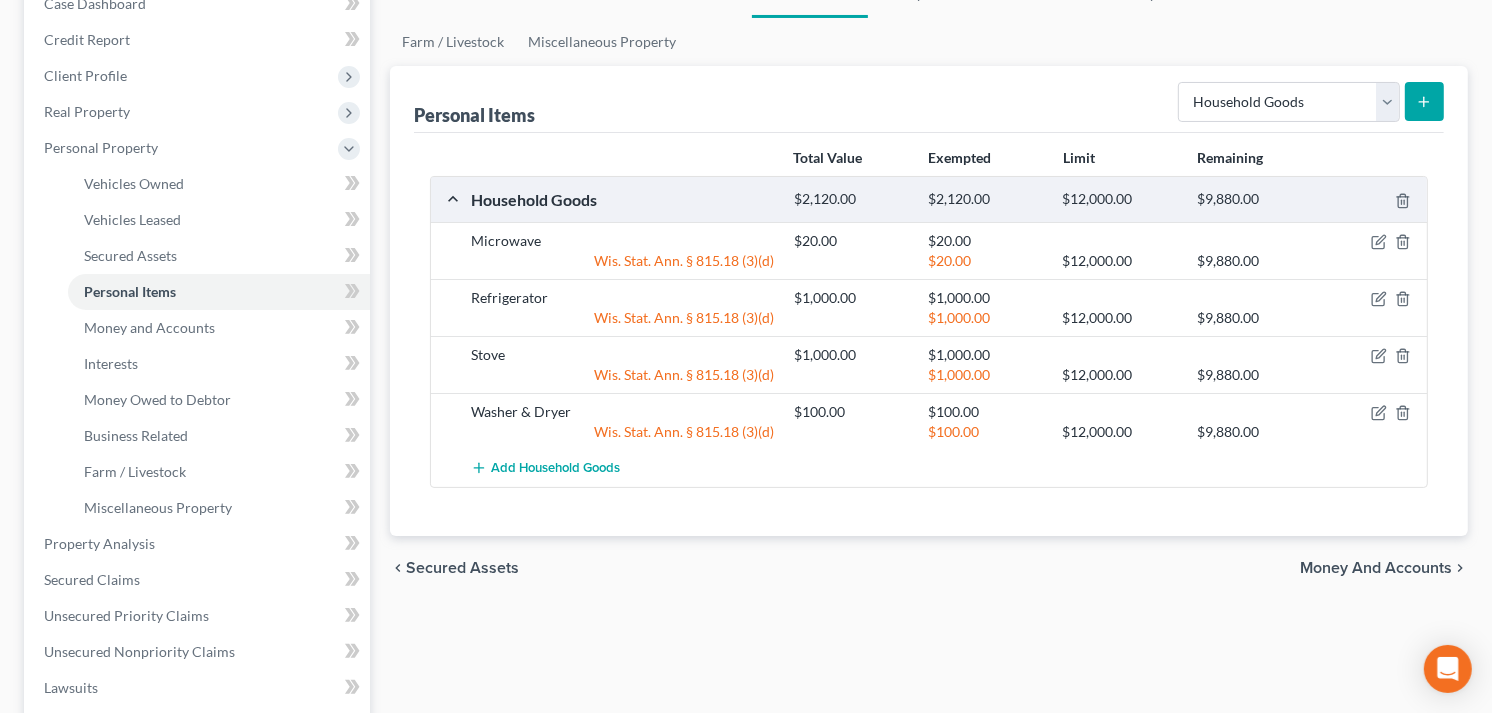click 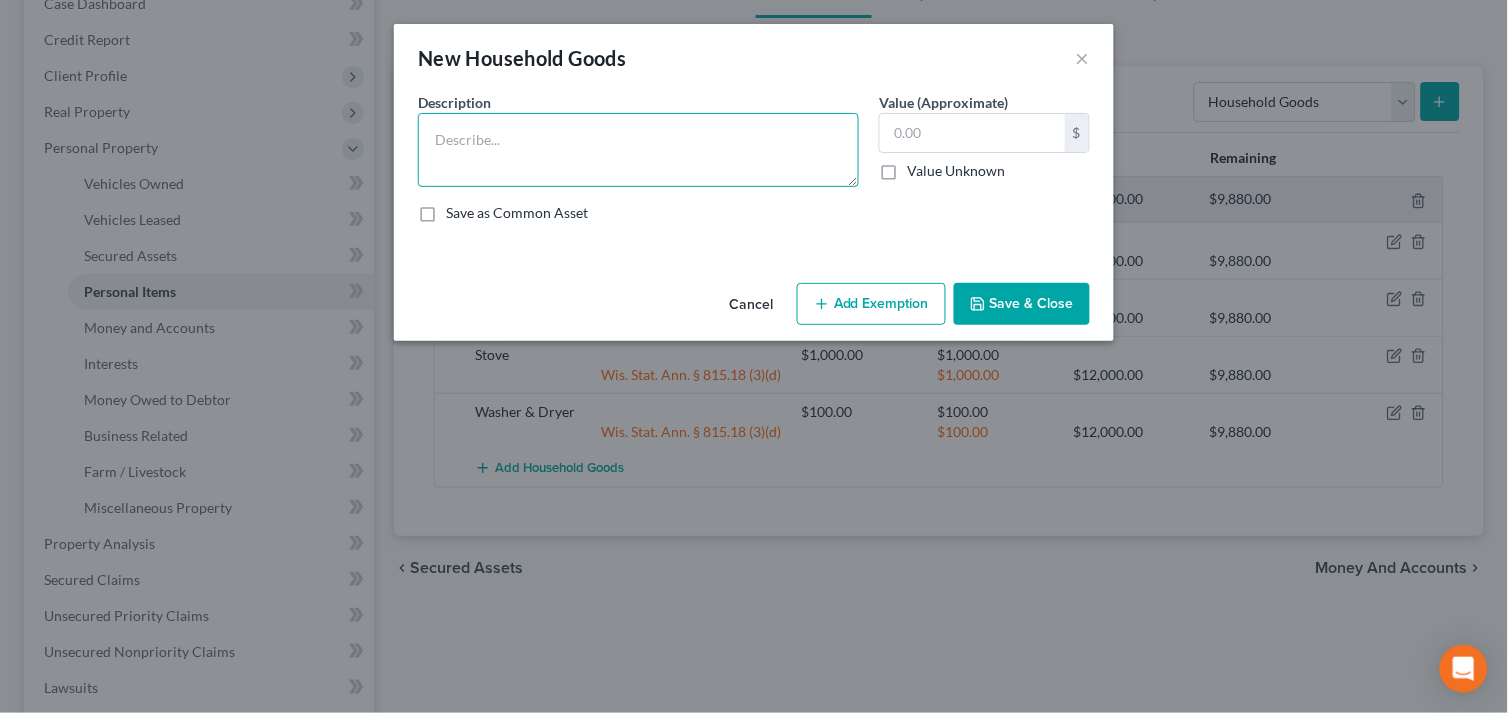 click at bounding box center (638, 150) 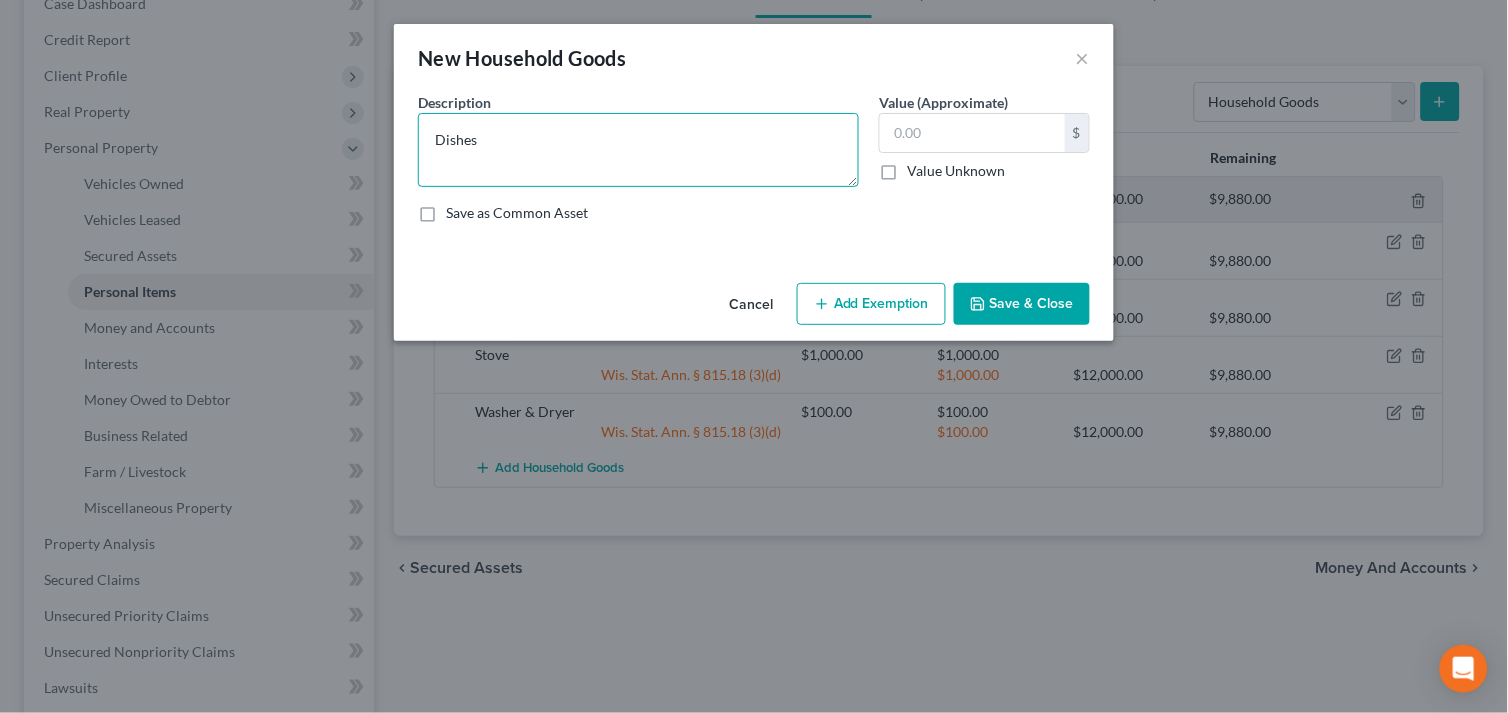 type on "Dishes" 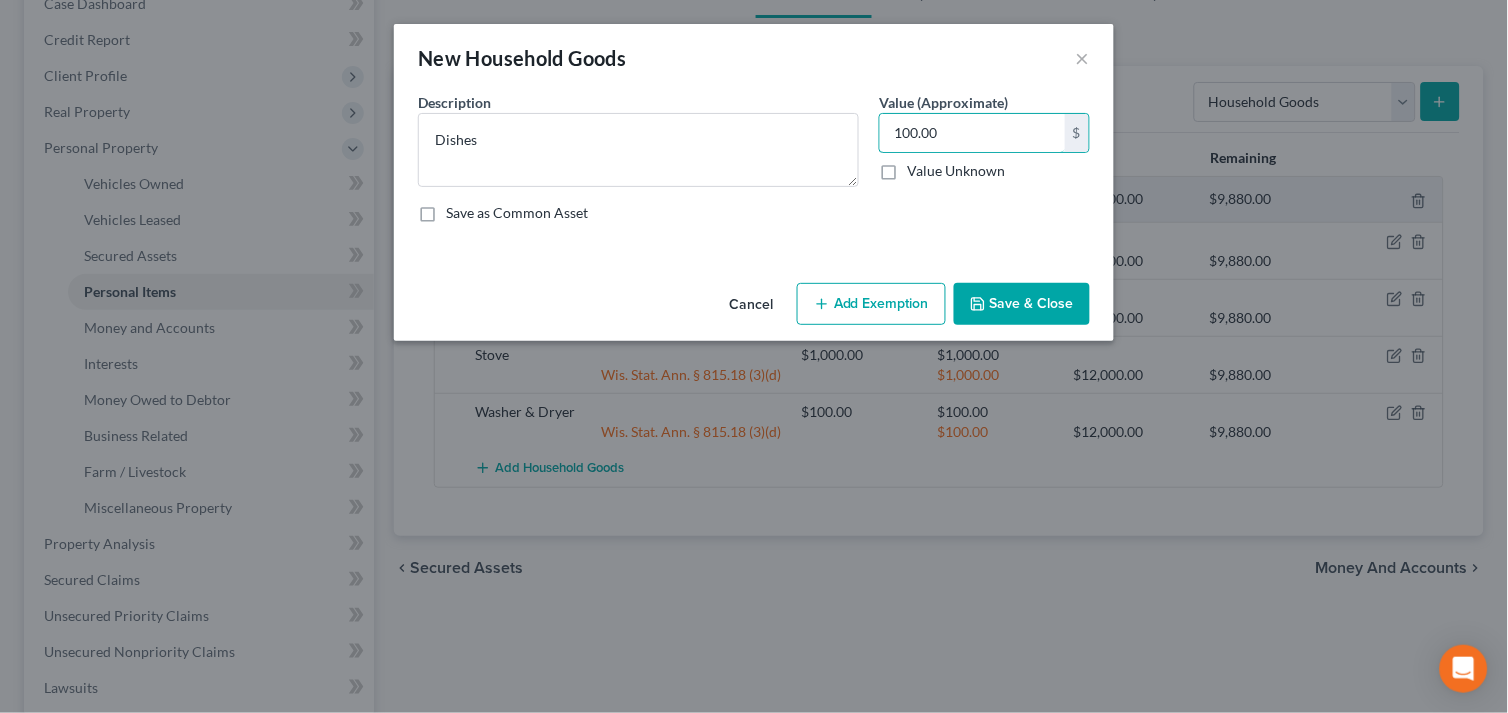 type on "100.00" 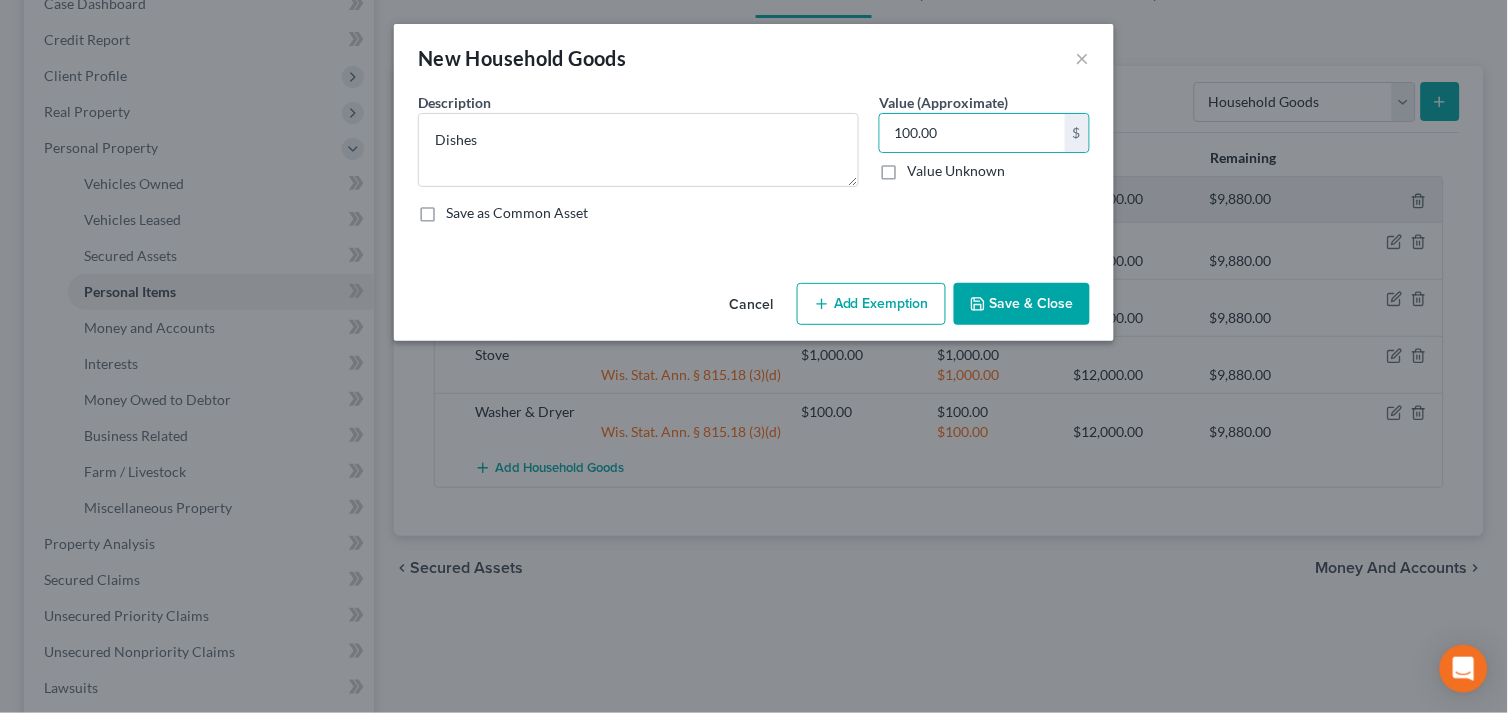 click on "Add Exemption" at bounding box center (871, 304) 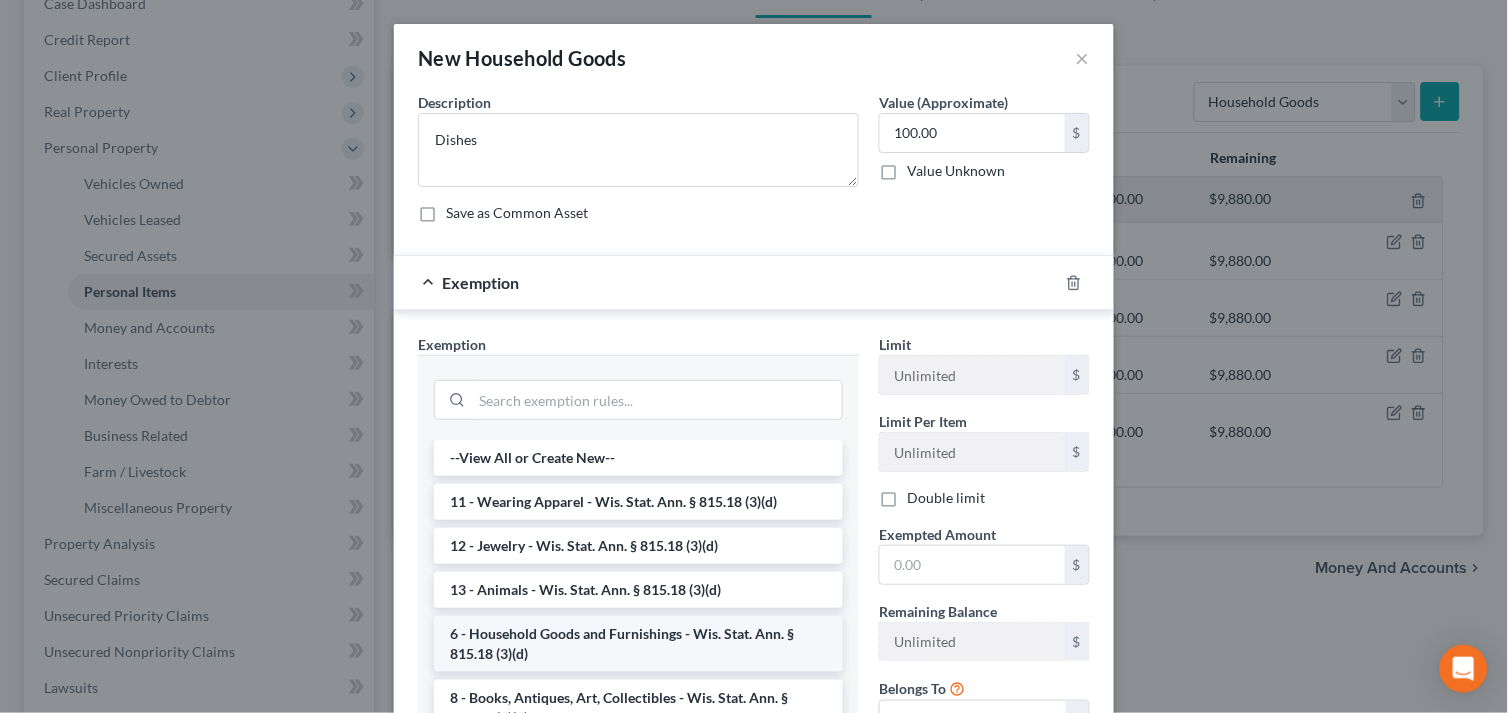 drag, startPoint x: 530, startPoint y: 651, endPoint x: 587, endPoint y: 613, distance: 68.50548 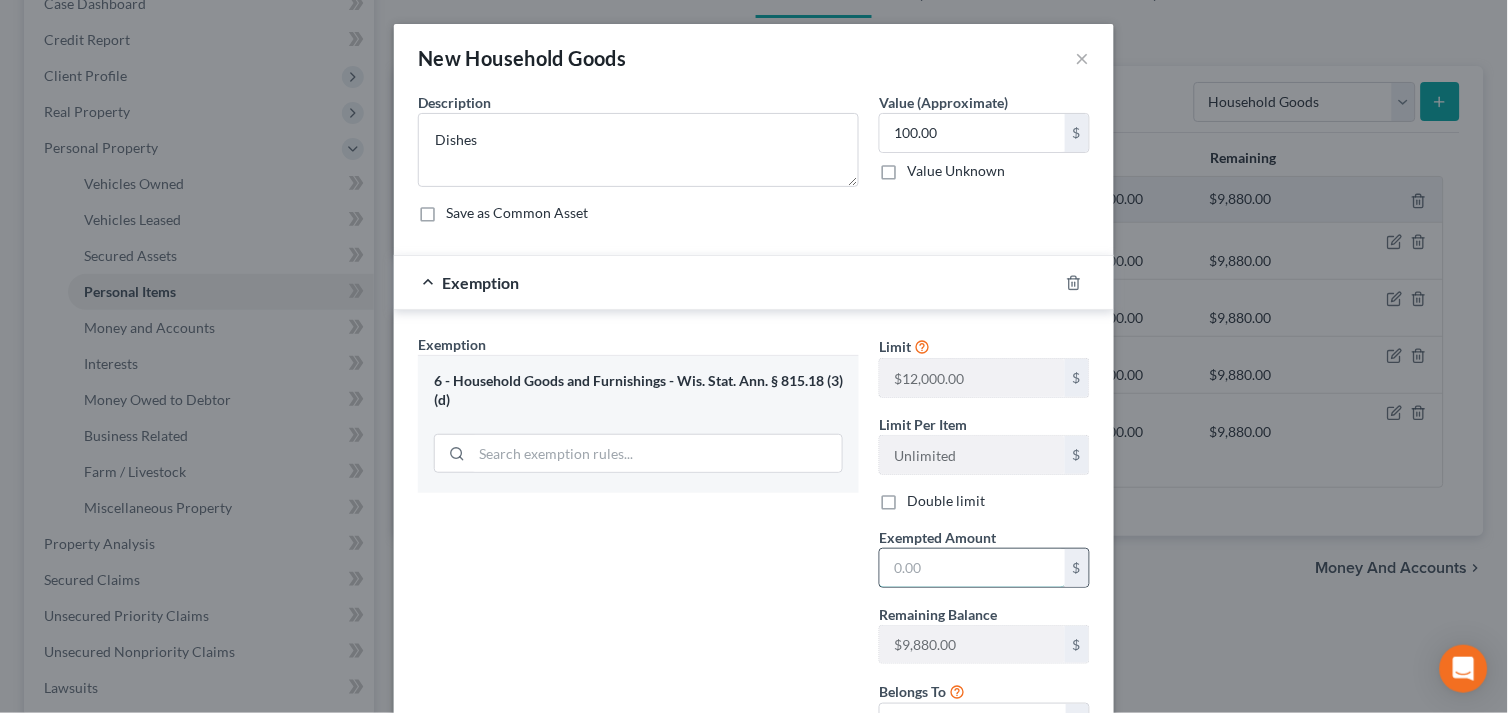 click at bounding box center (972, 568) 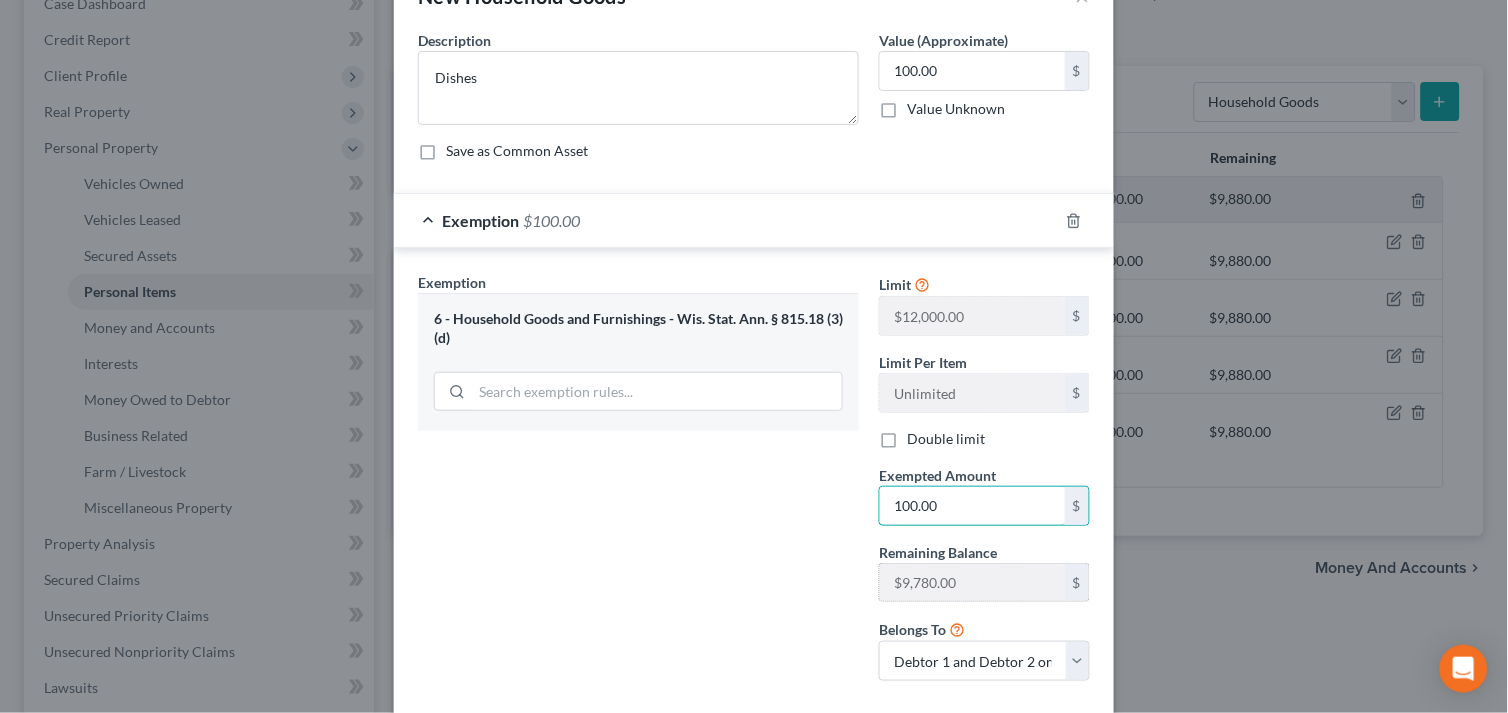 scroll, scrollTop: 174, scrollLeft: 0, axis: vertical 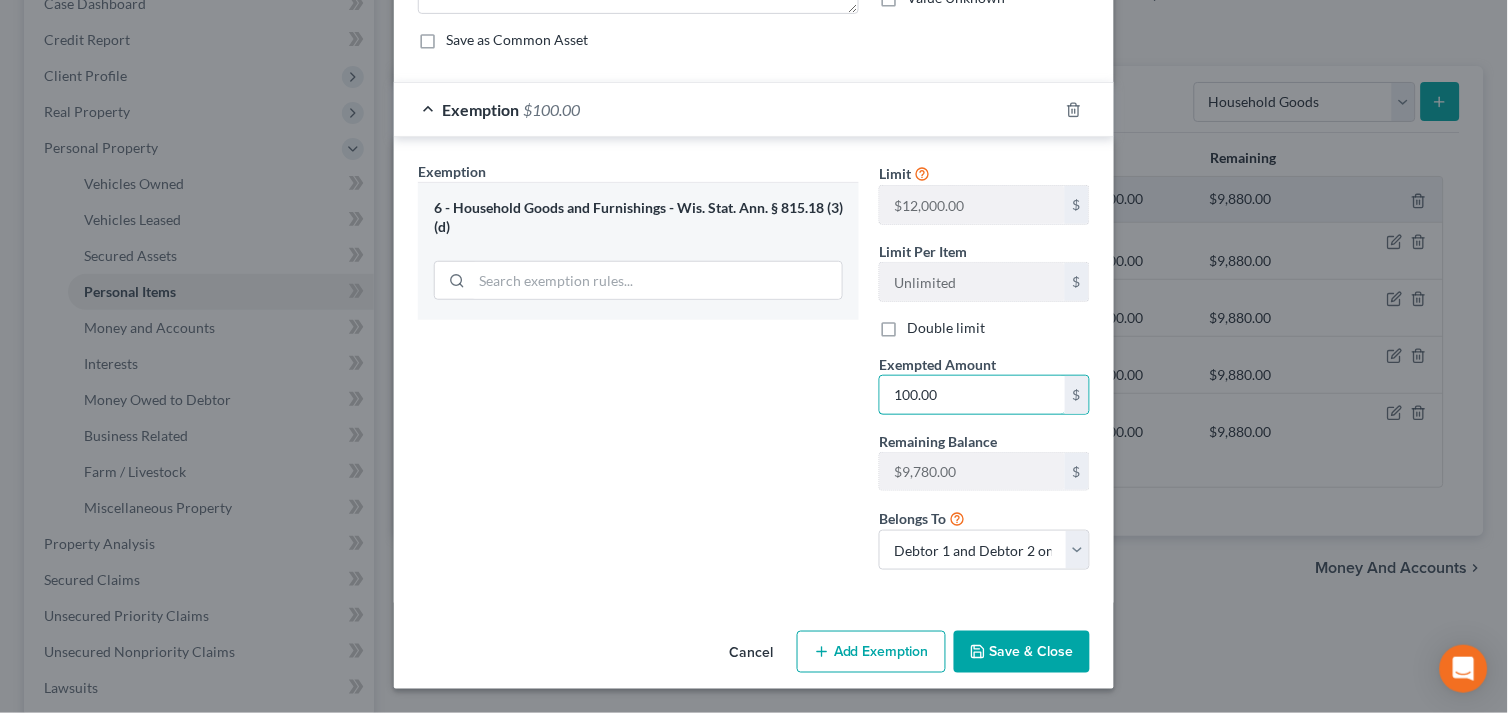 type on "100.00" 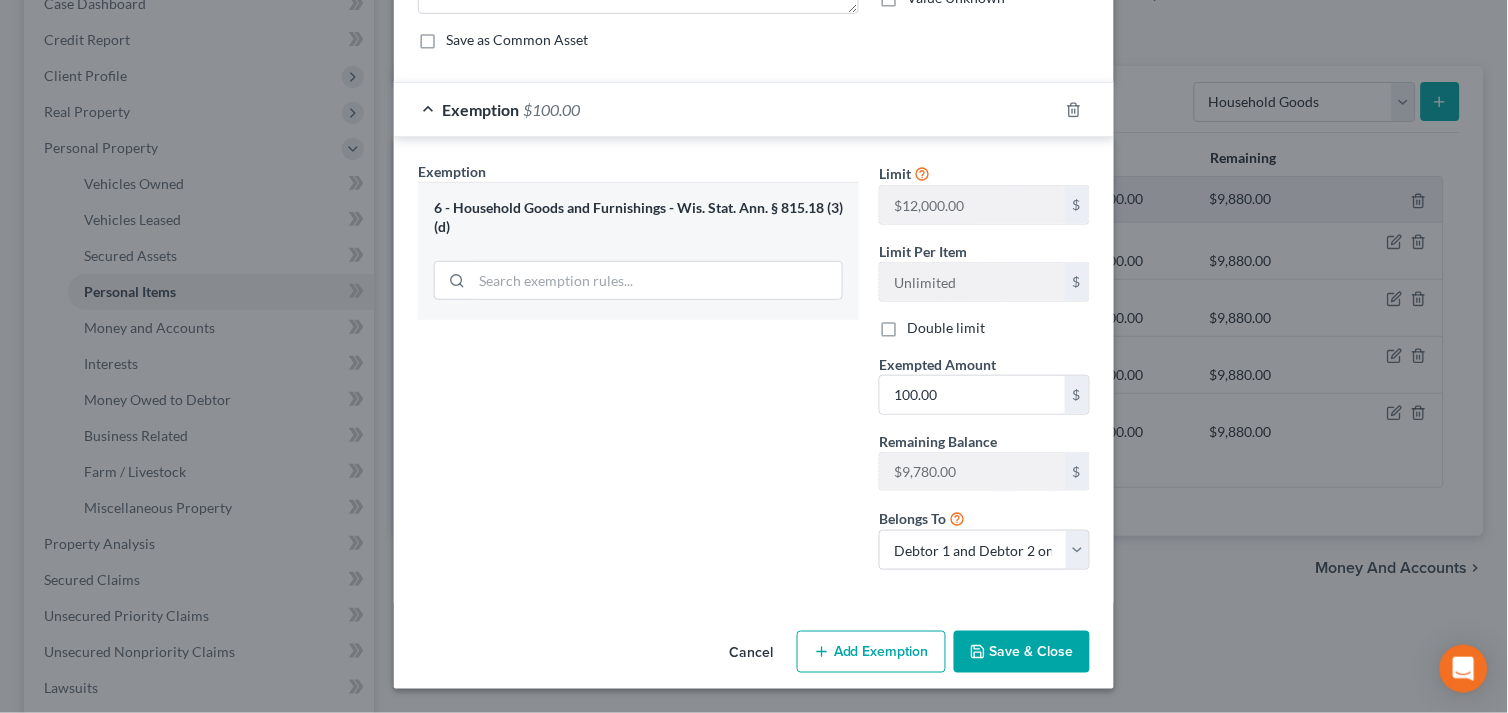click on "New Household Goods × An exemption set must first be selected from the Filing Information section. Common Asset Select
Description
*
Dishes Value (Approximate)
100.00 $
Value Unknown
Balance Undetermined
100.00 $
Value Unknown
Save as Common Asset
Exemption $100.00
Exemption Set must be selected for CA.
Exemption
*
6 - Household Goods and Furnishings - Wis. Stat. Ann. § 815.18 (3)(d) Limit $12,000.00 $ Limit Per Item Unlimited $ Double limit
Exempted Amount
*
100.00 $ Remaining Balance $9,880.00 $
Belongs To
*
Debtor 1 only Debtor 2 only Debtor 1 and Debtor 2 only
Cancel Add Exemption Save & Close" at bounding box center [754, 356] 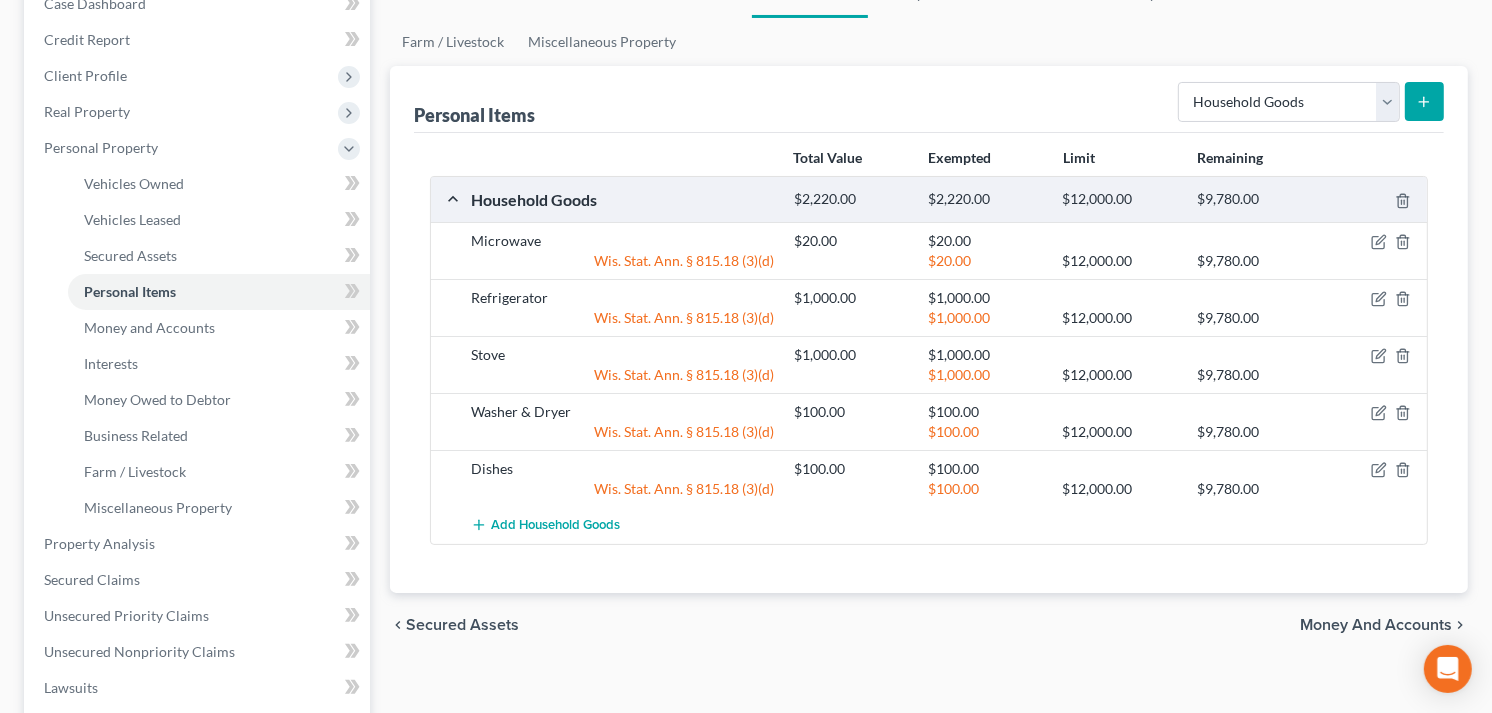 click at bounding box center [1424, 101] 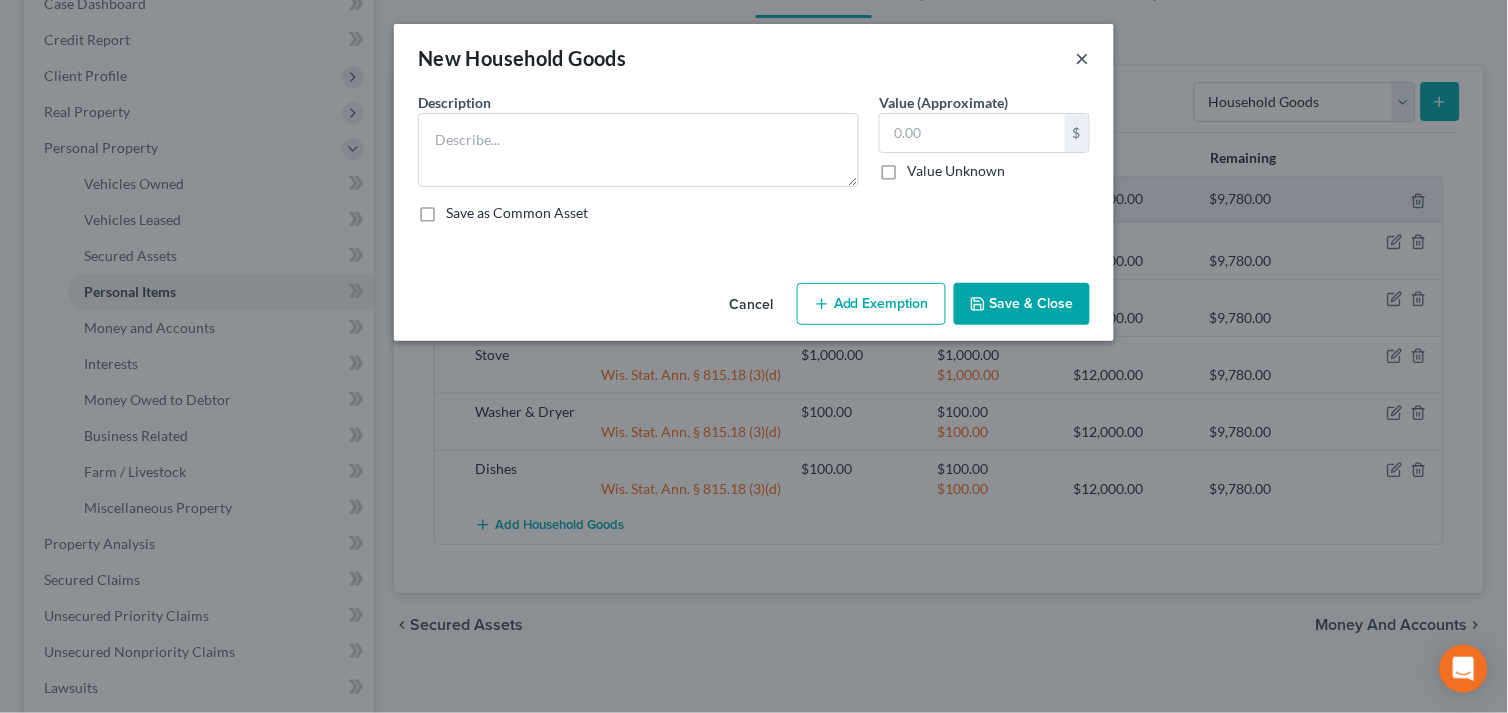 type 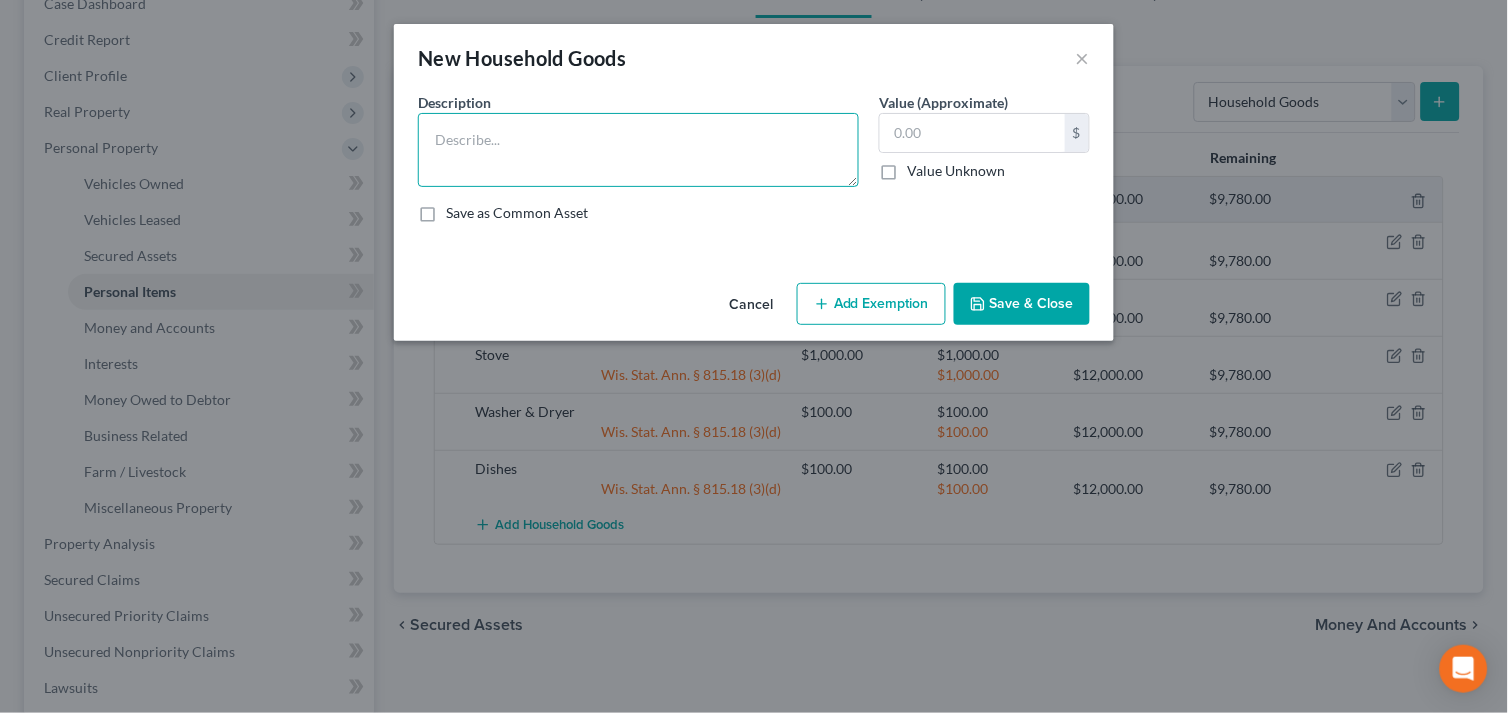 click at bounding box center (638, 150) 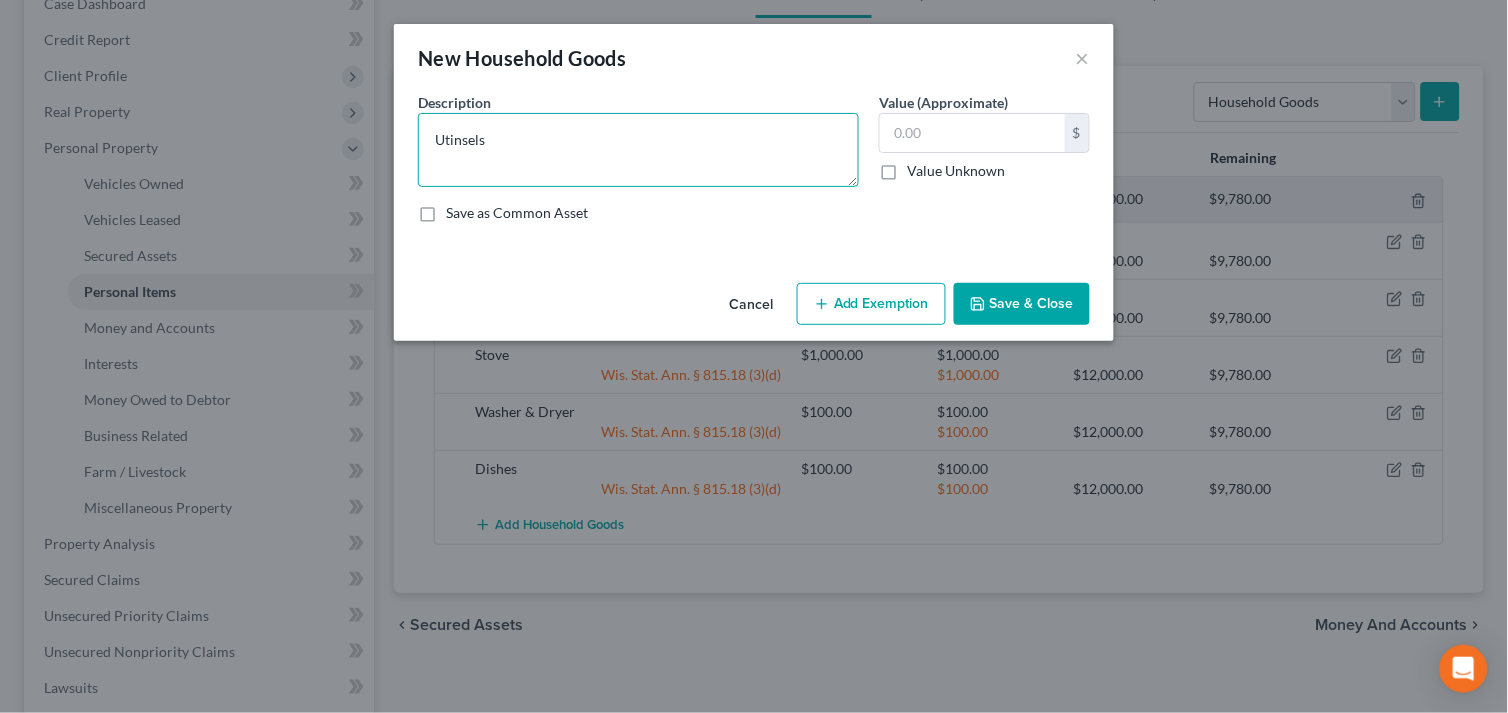 type on "Utinsels" 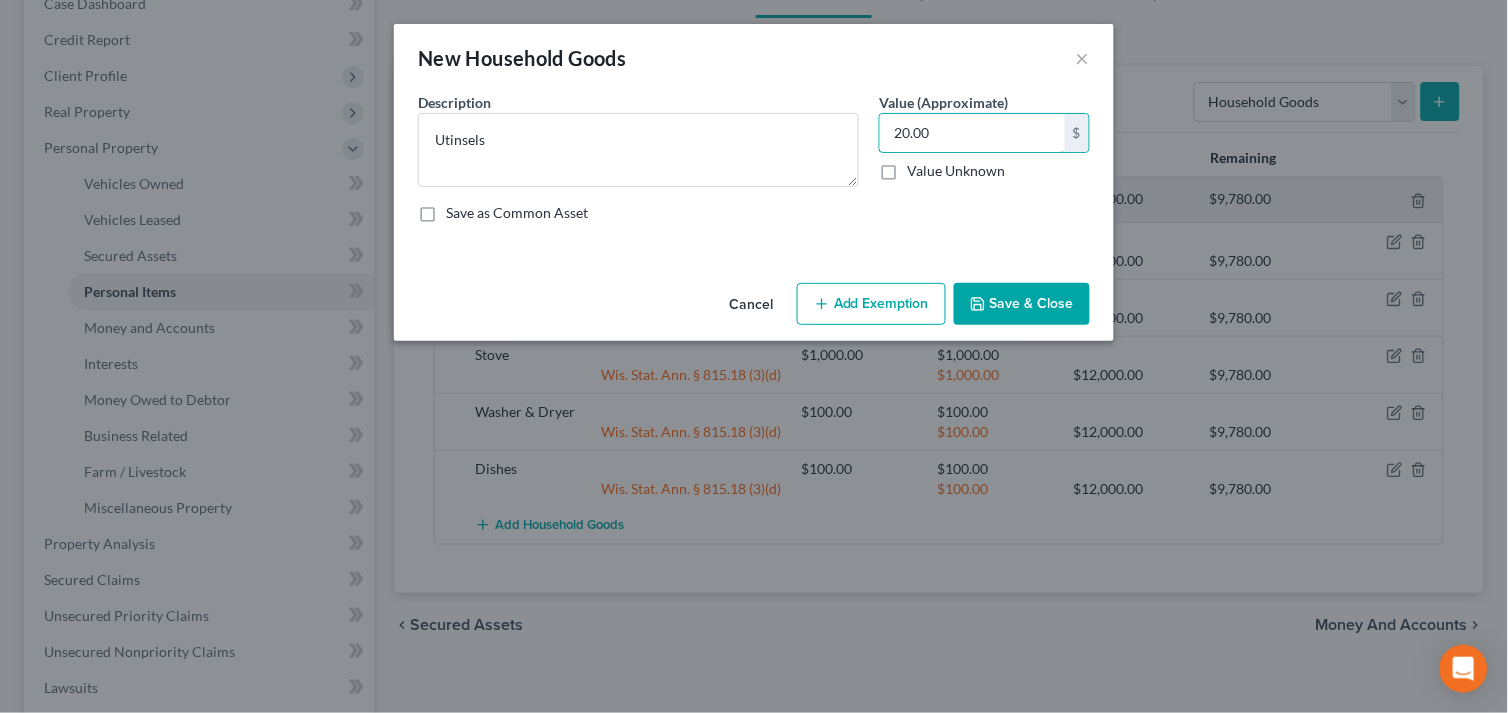 type on "20.00" 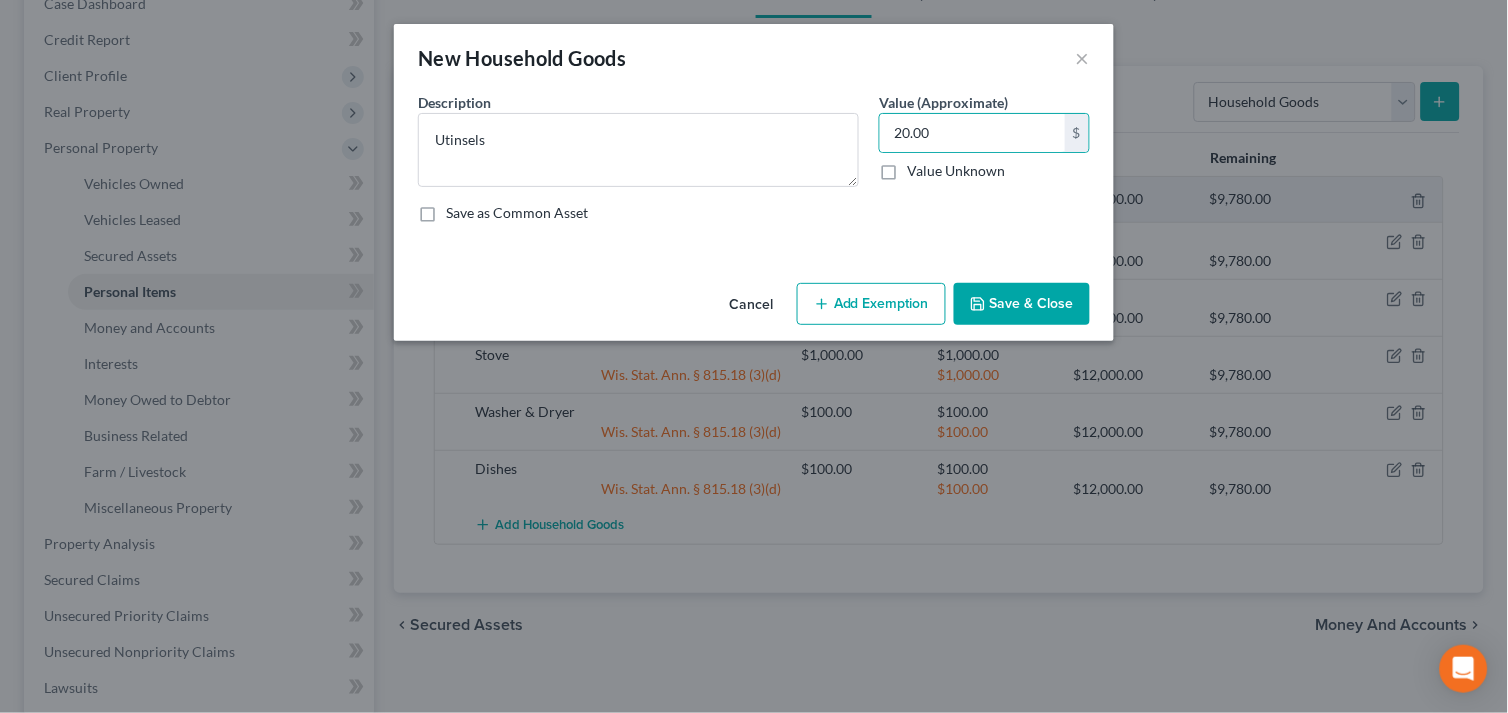 click on "Add Exemption" at bounding box center [871, 304] 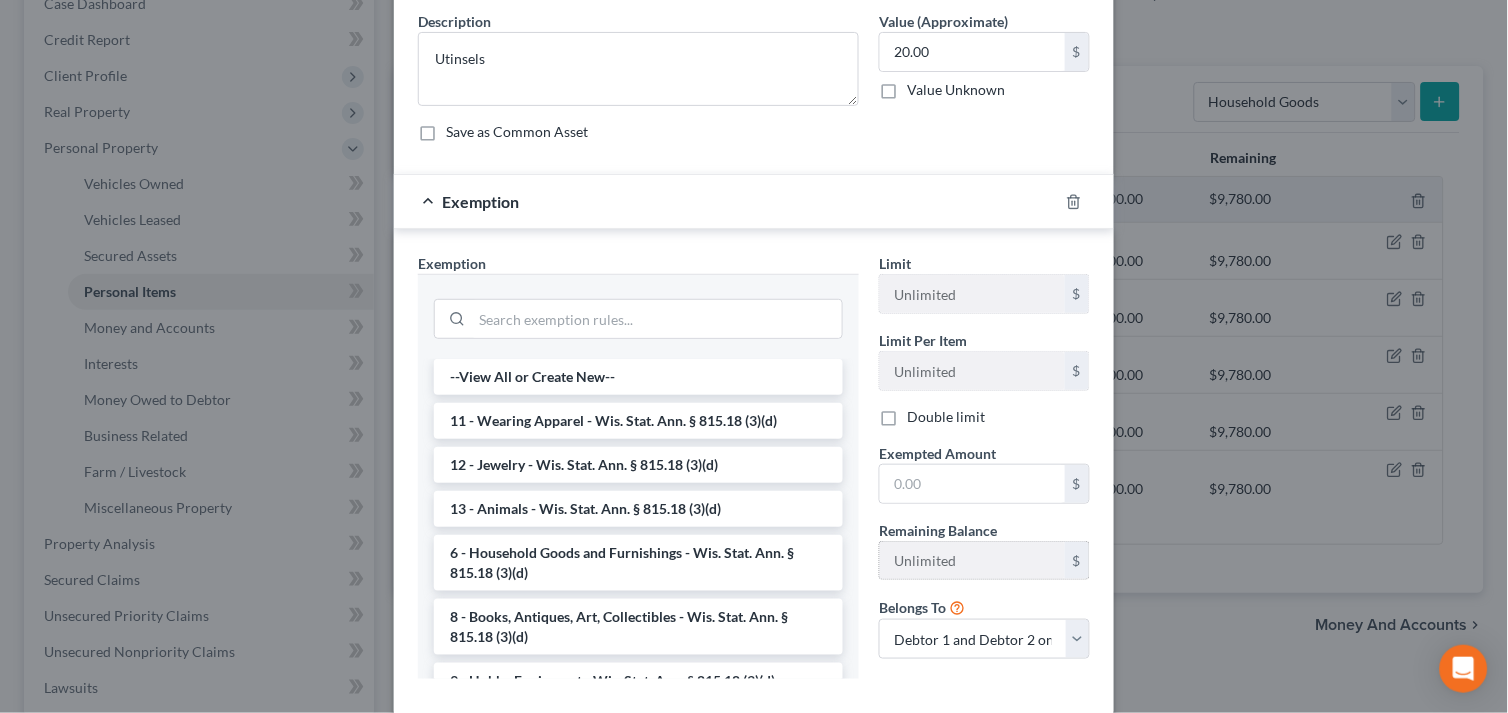 scroll, scrollTop: 190, scrollLeft: 0, axis: vertical 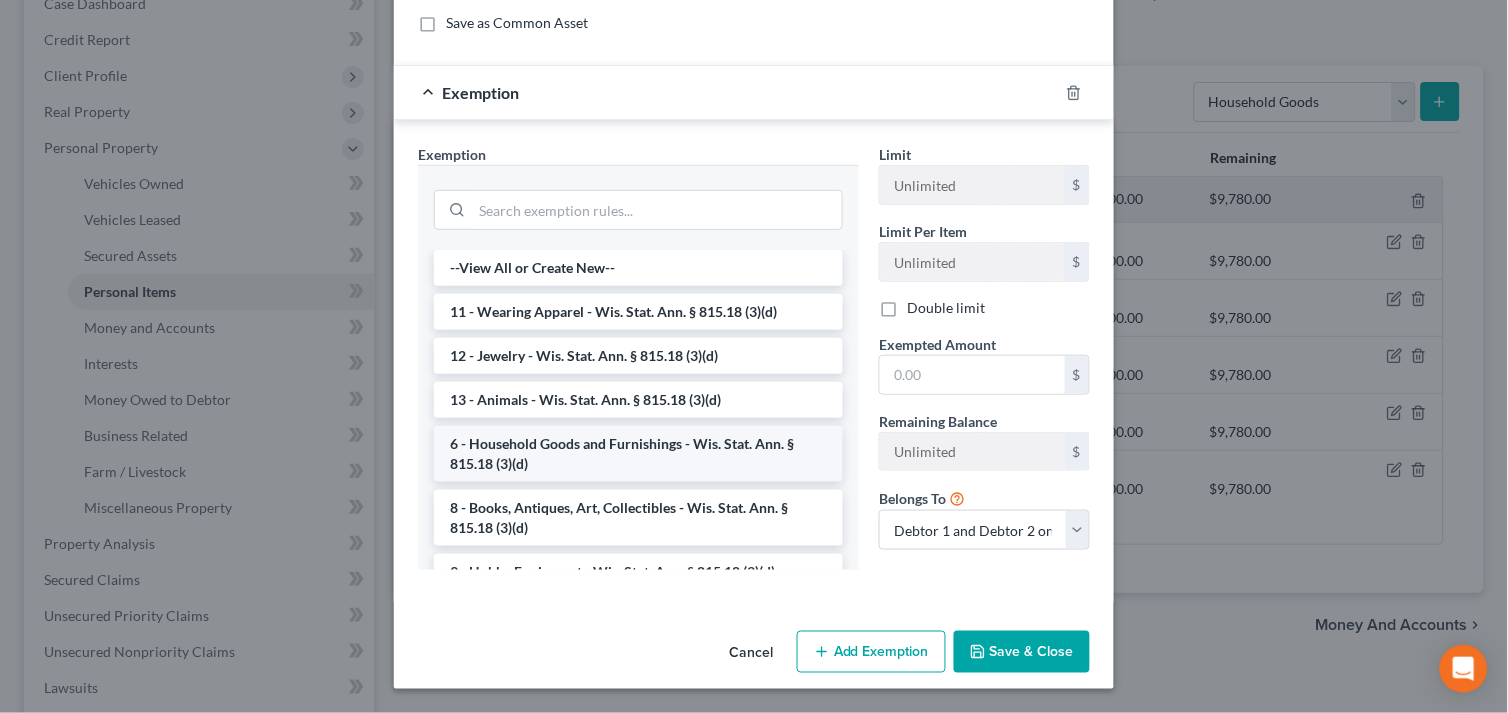 click on "6 - Household Goods and Furnishings - Wis. Stat. Ann. § 815.18 (3)(d)" at bounding box center (638, 454) 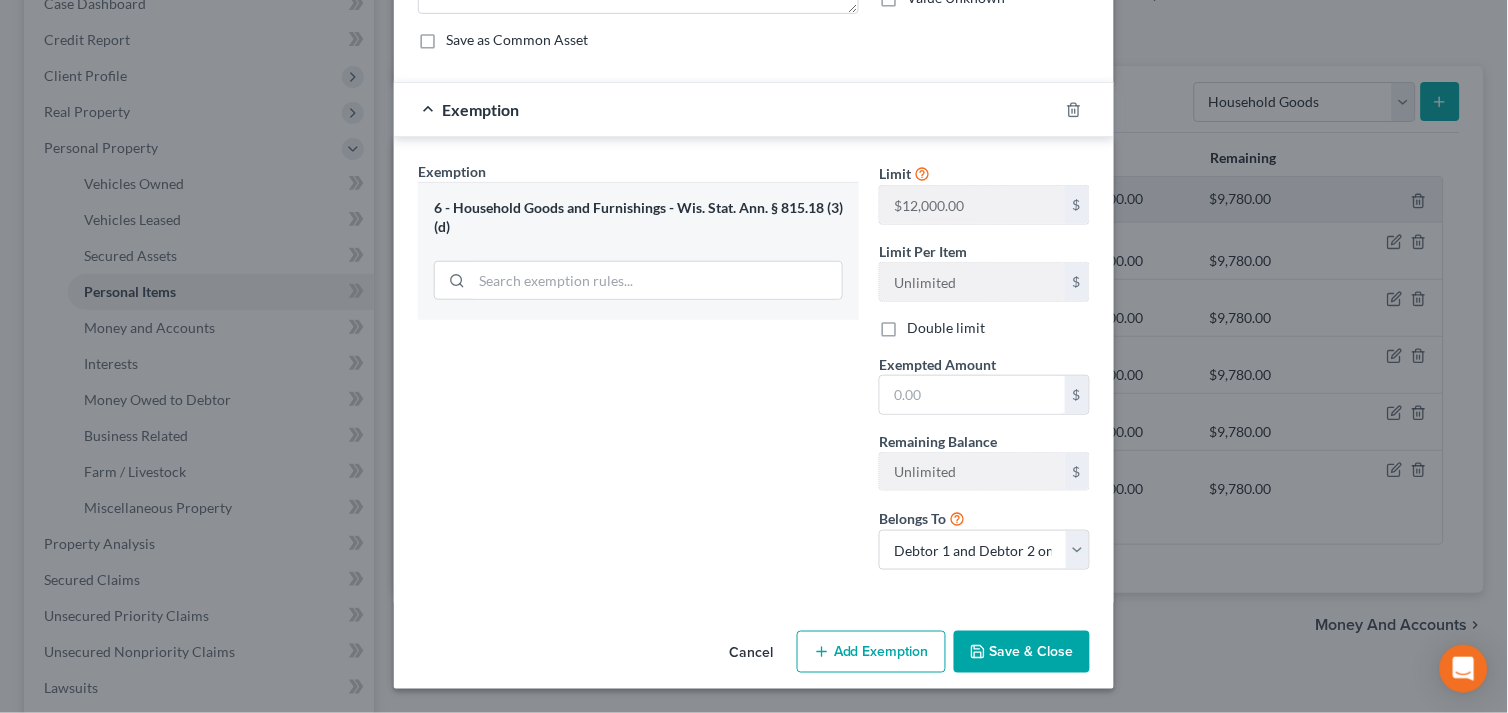 scroll, scrollTop: 174, scrollLeft: 0, axis: vertical 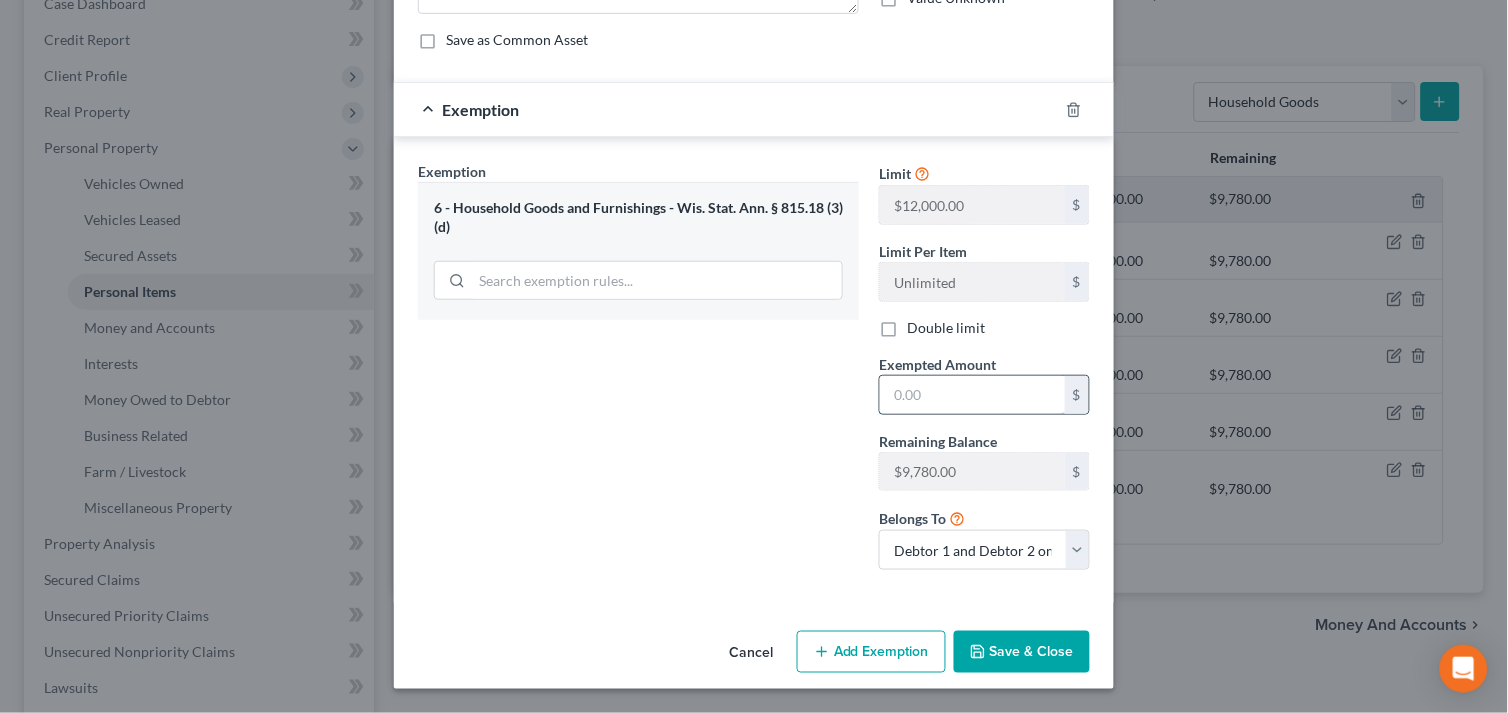 click at bounding box center (972, 395) 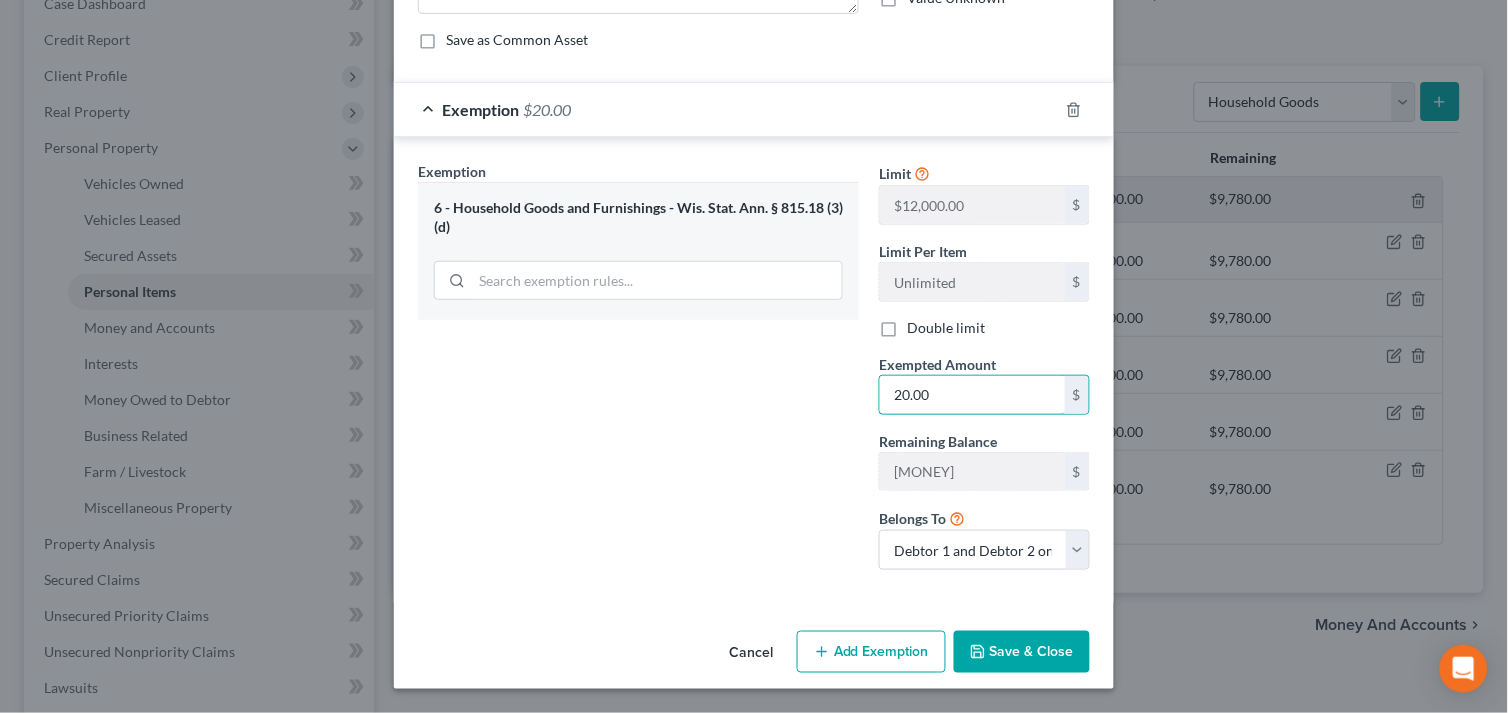 type on "20.00" 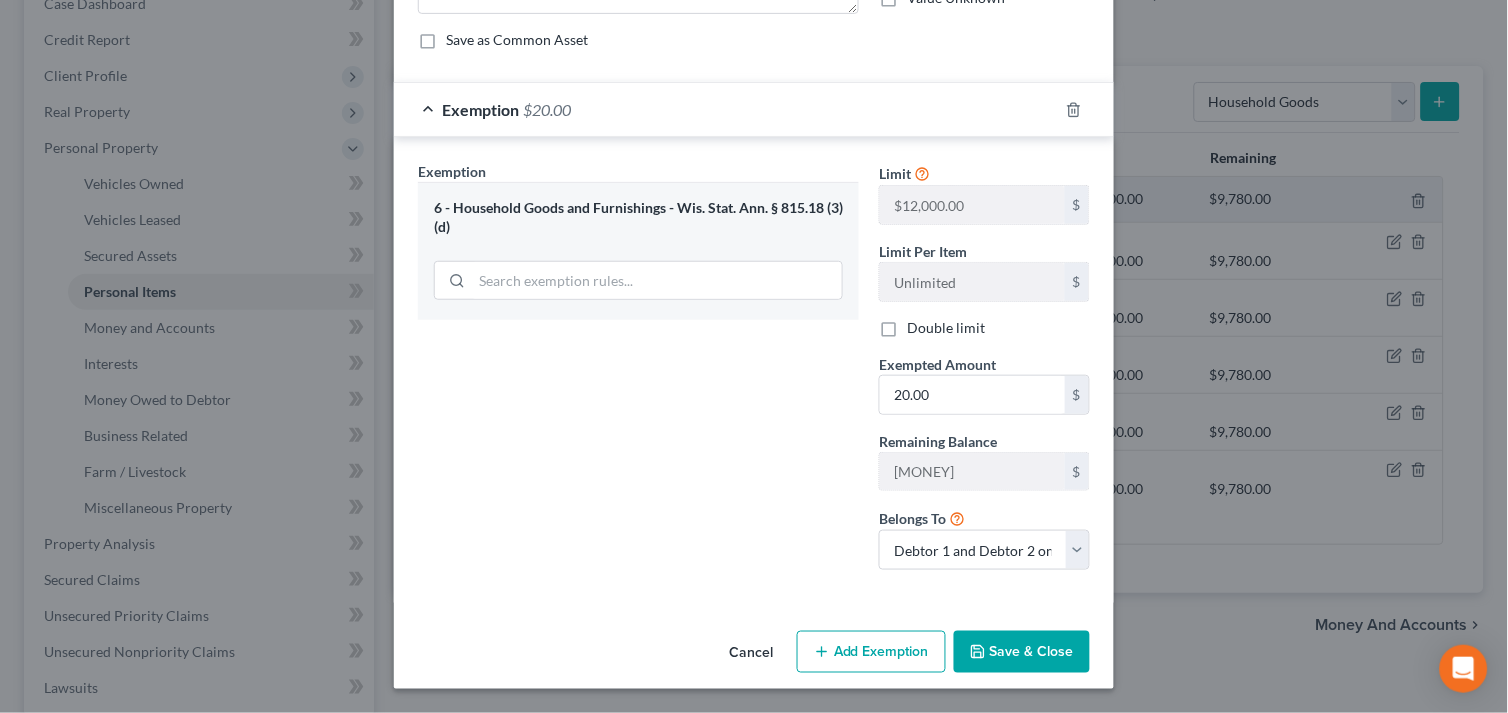 click on "Save & Close" at bounding box center [1022, 652] 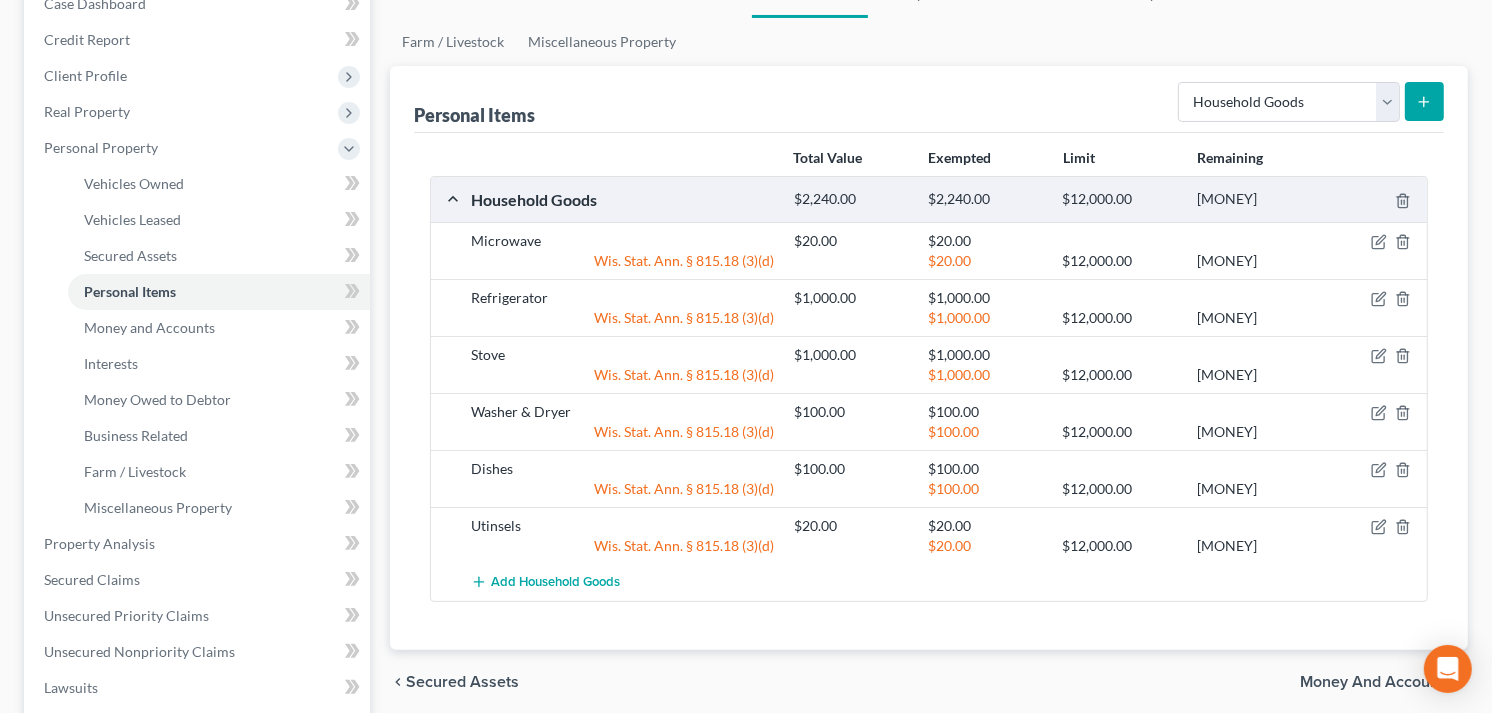 click at bounding box center [1424, 101] 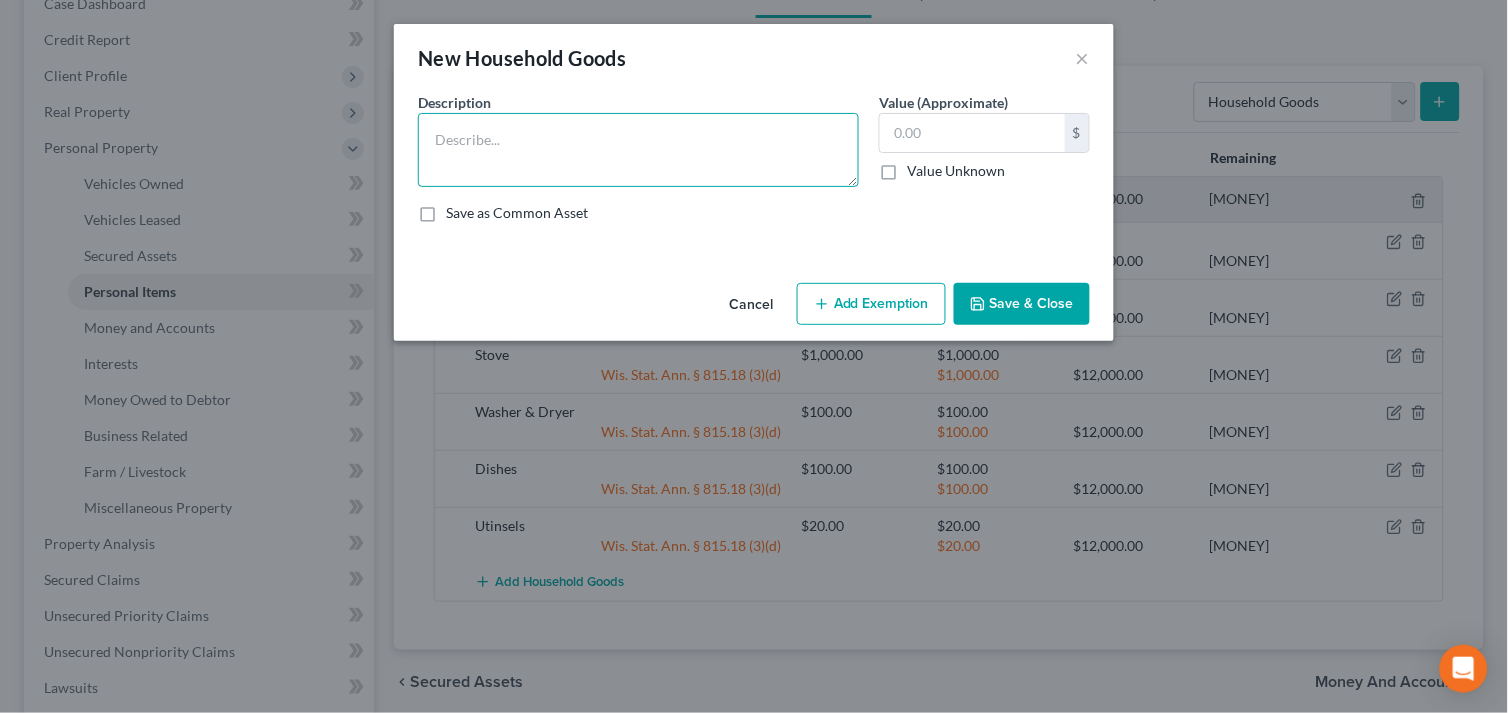 click at bounding box center (638, 150) 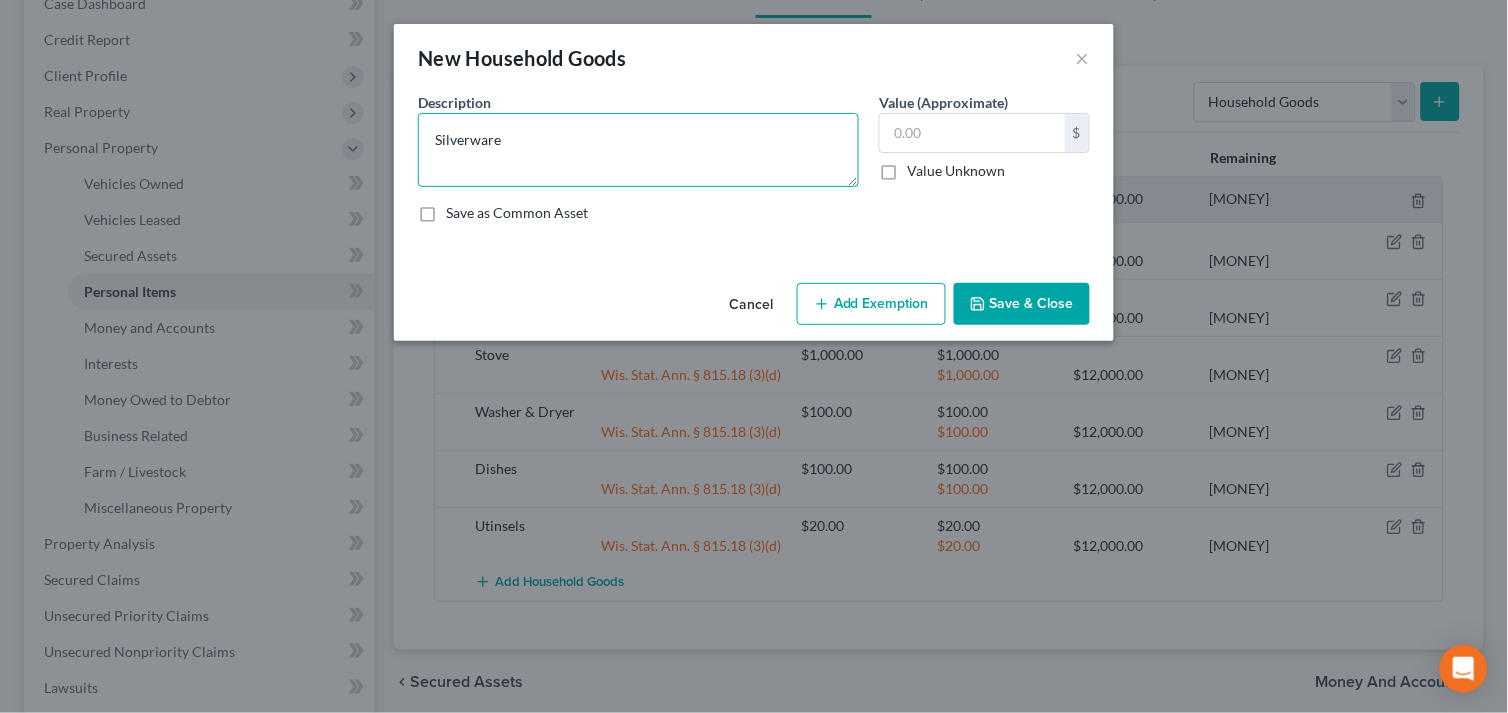 type on "Silverware" 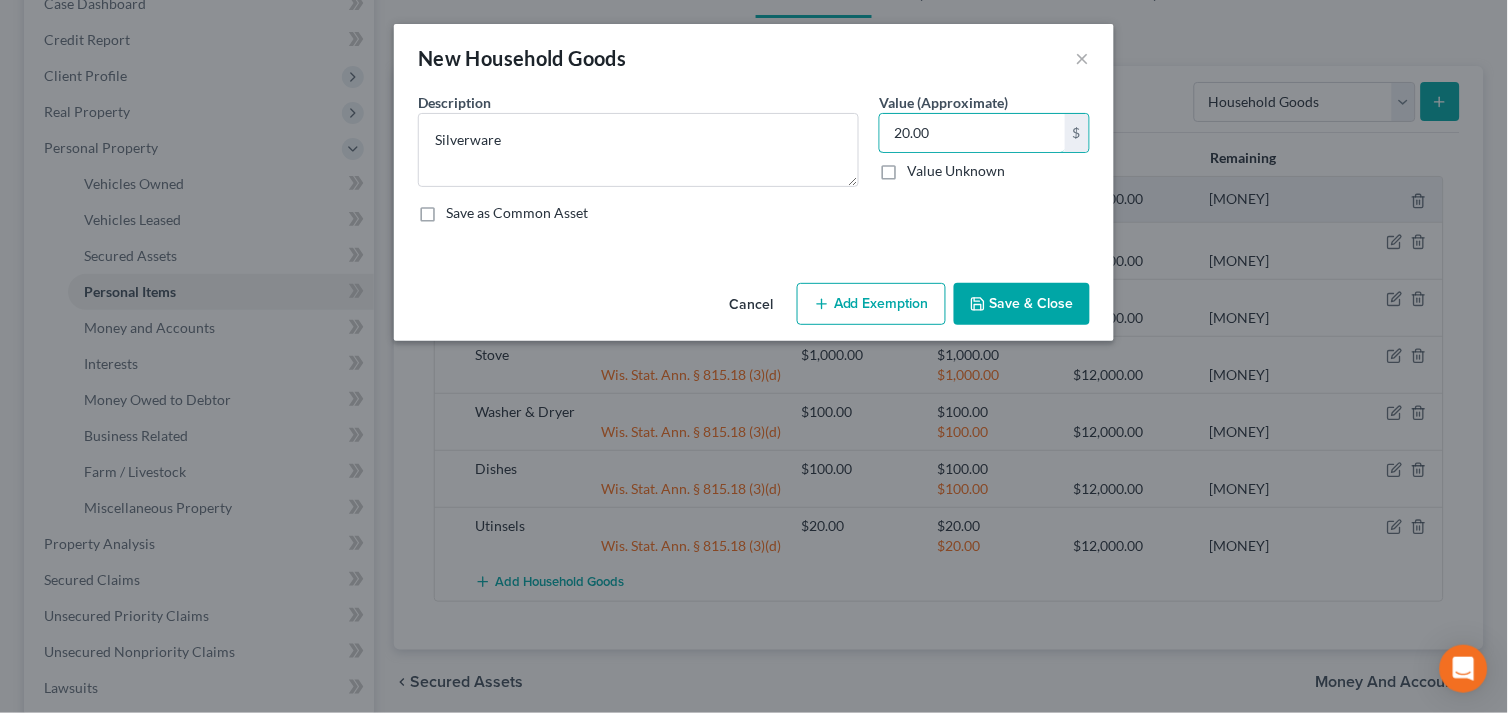 type on "20.00" 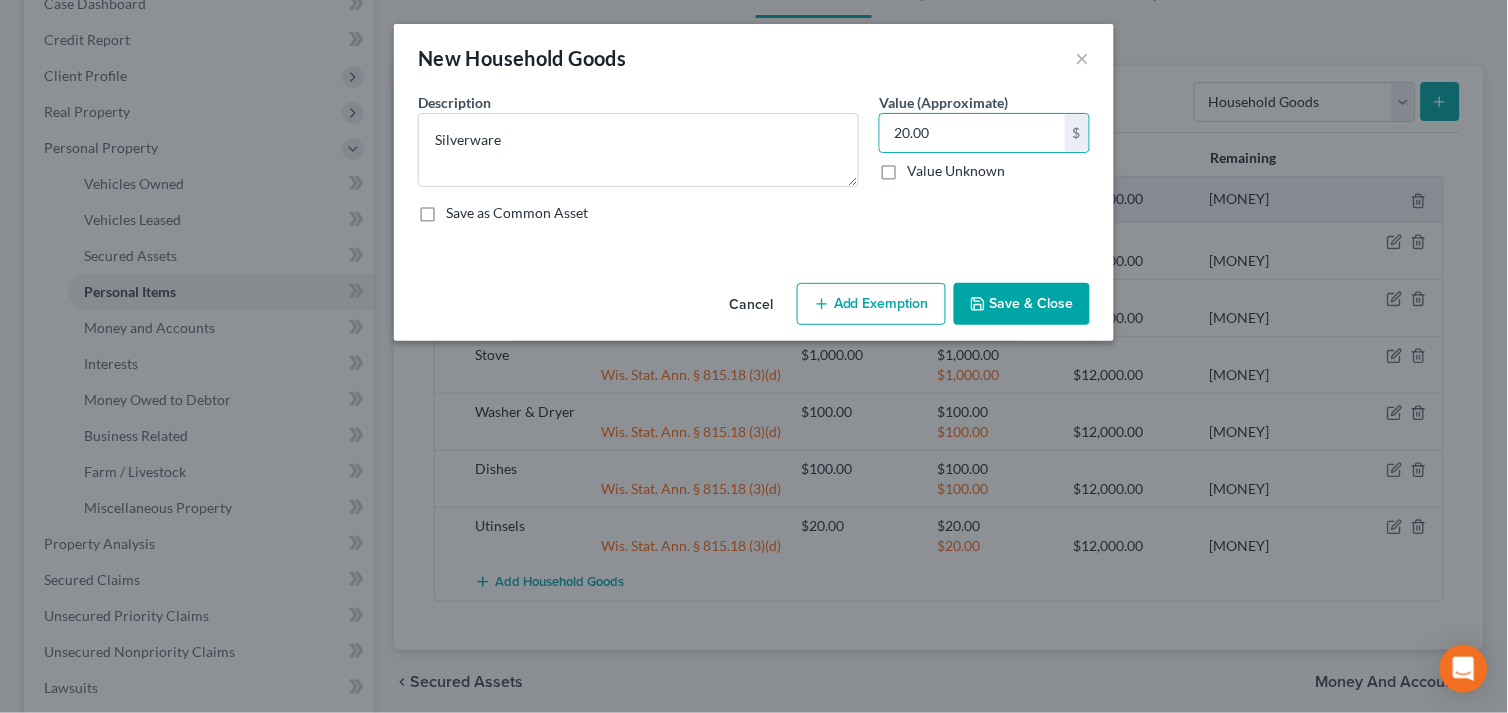click on "Add Exemption" at bounding box center [871, 304] 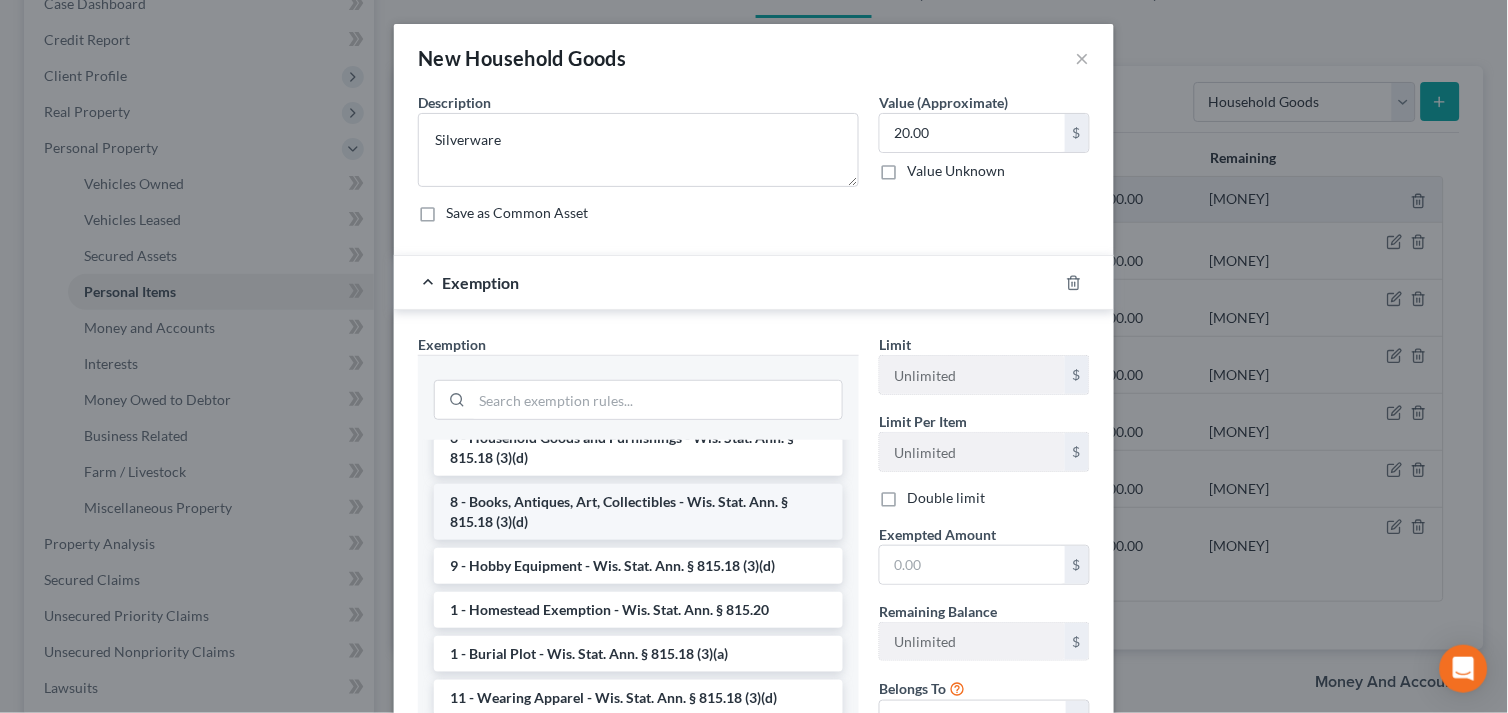 scroll, scrollTop: 0, scrollLeft: 0, axis: both 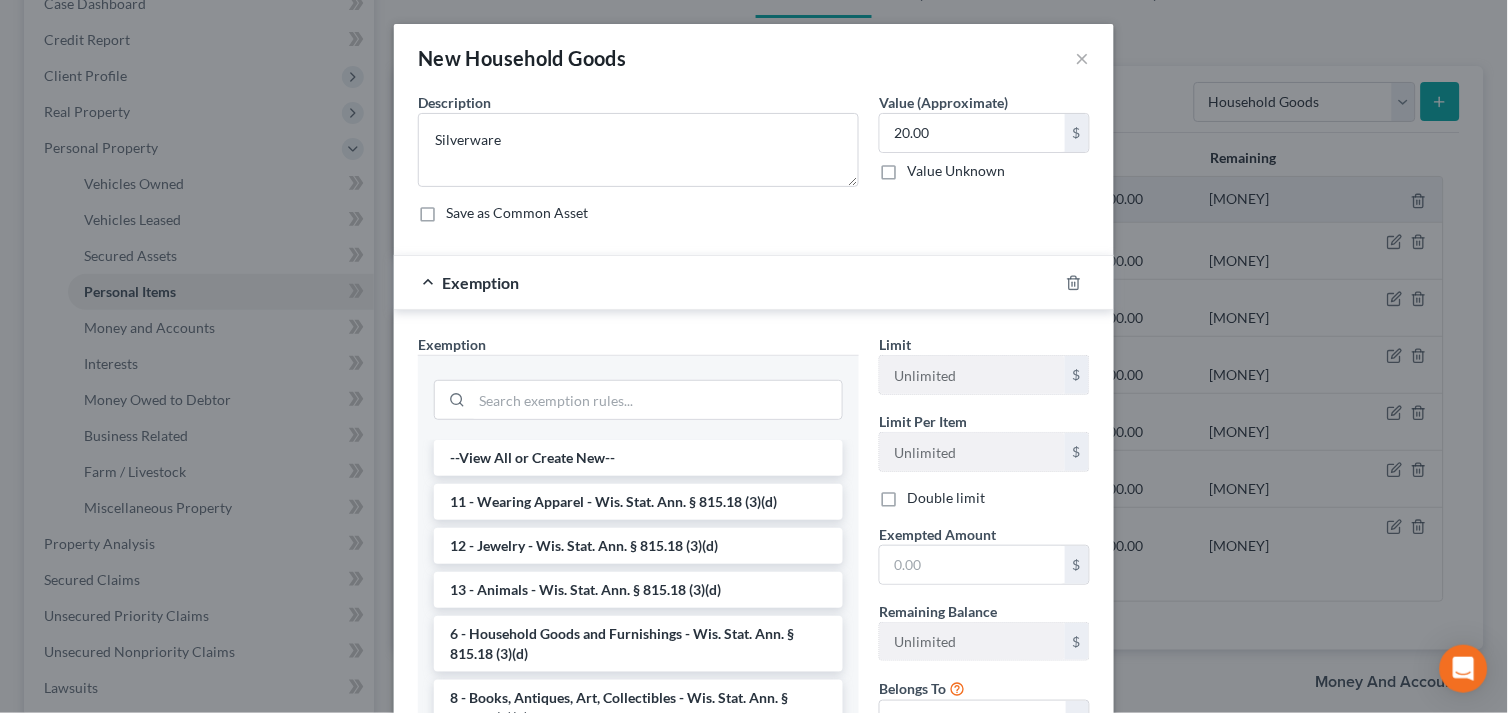 drag, startPoint x: 852, startPoint y: 418, endPoint x: 858, endPoint y: 270, distance: 148.12157 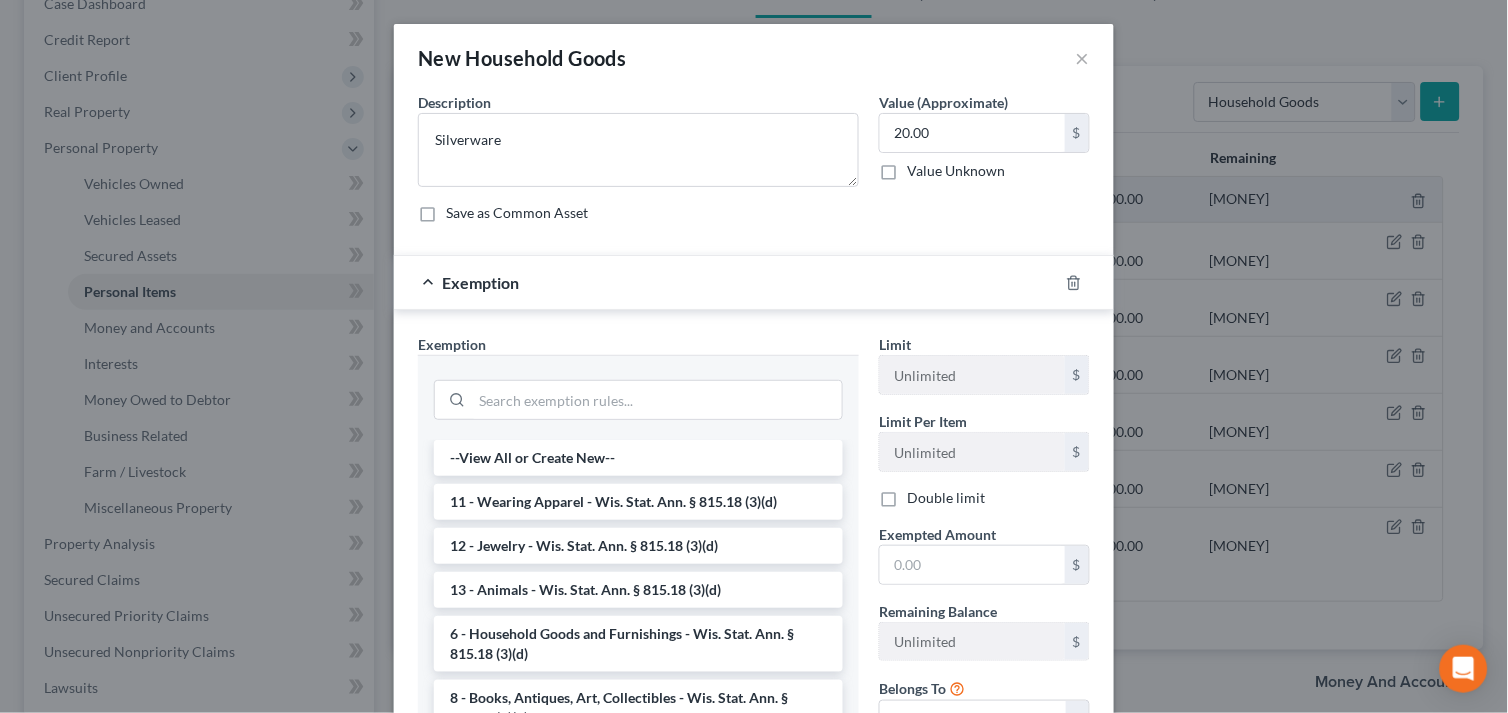 click on "Exemption
Exemption Set must be selected for CA.
Exemption
*
--View All or Create New-- 11 - Wearing Apparel - Wis. Stat. Ann. § 815.18 (3)(d) 12 - Jewelry - Wis. Stat. Ann. § 815.18 (3)(d) 13 - Animals - Wis. Stat. Ann. § 815.18 (3)(d) 6 - Household Goods and Furnishings - Wis. Stat. Ann. § 815.18 (3)(d) 8 - Books, Antiques, Art, Collectibles - Wis. Stat. Ann. § 815.18 (3)(d) 9 - Hobby Equipment - Wis. Stat. Ann. § 815.18 (3)(d) 1 - Homestead Exemption - Wis. Stat. Ann. § 815.20 1 - Burial Plot - Wis. Stat. Ann. § 815.18 (3)(a) 11 - Wearing Apparel - Wis. Stat. Ann. § 815.18 (3)(d) 12 - Jewelry - Wis. Stat. Ann. § 815.18 (3)(d) 13 - Animals - Wis. Stat. Ann. § 815.18 (3)(d) 17 - Deposit Accounts - Wis. Stat. Ann. § 815.18 (3)(k) 17 - College Savings Accounts - Wis. Stat. Ann. § 815.18 (3)(p) 18 - Tenant's interest in housing co-op - to homestead amount - Wis. Stat. Ann. § 182.004 (6) 21 - IRA - Wis. Stat. Ann. § 815.18 (3)(j) Limit     $ $" at bounding box center (754, 524) 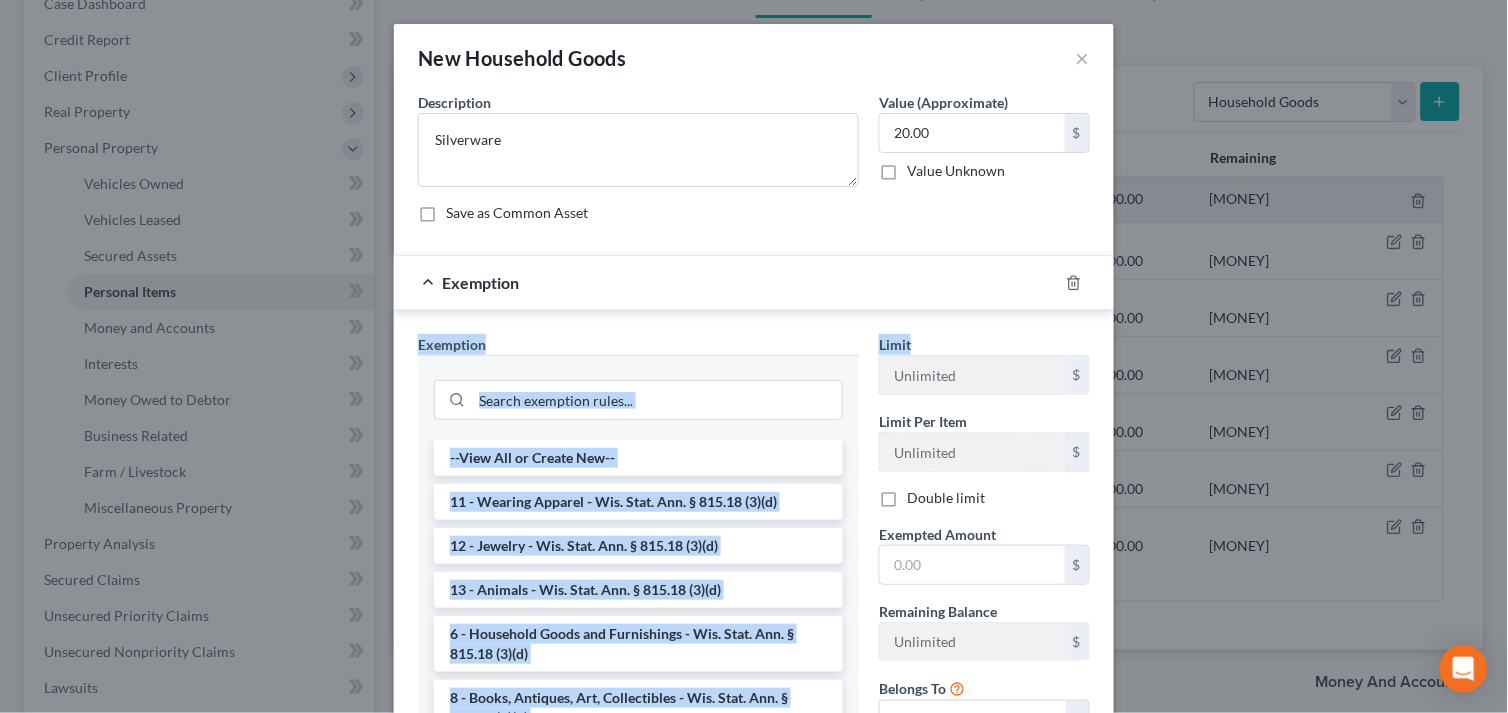 drag, startPoint x: 858, startPoint y: 271, endPoint x: 1046, endPoint y: 244, distance: 189.92894 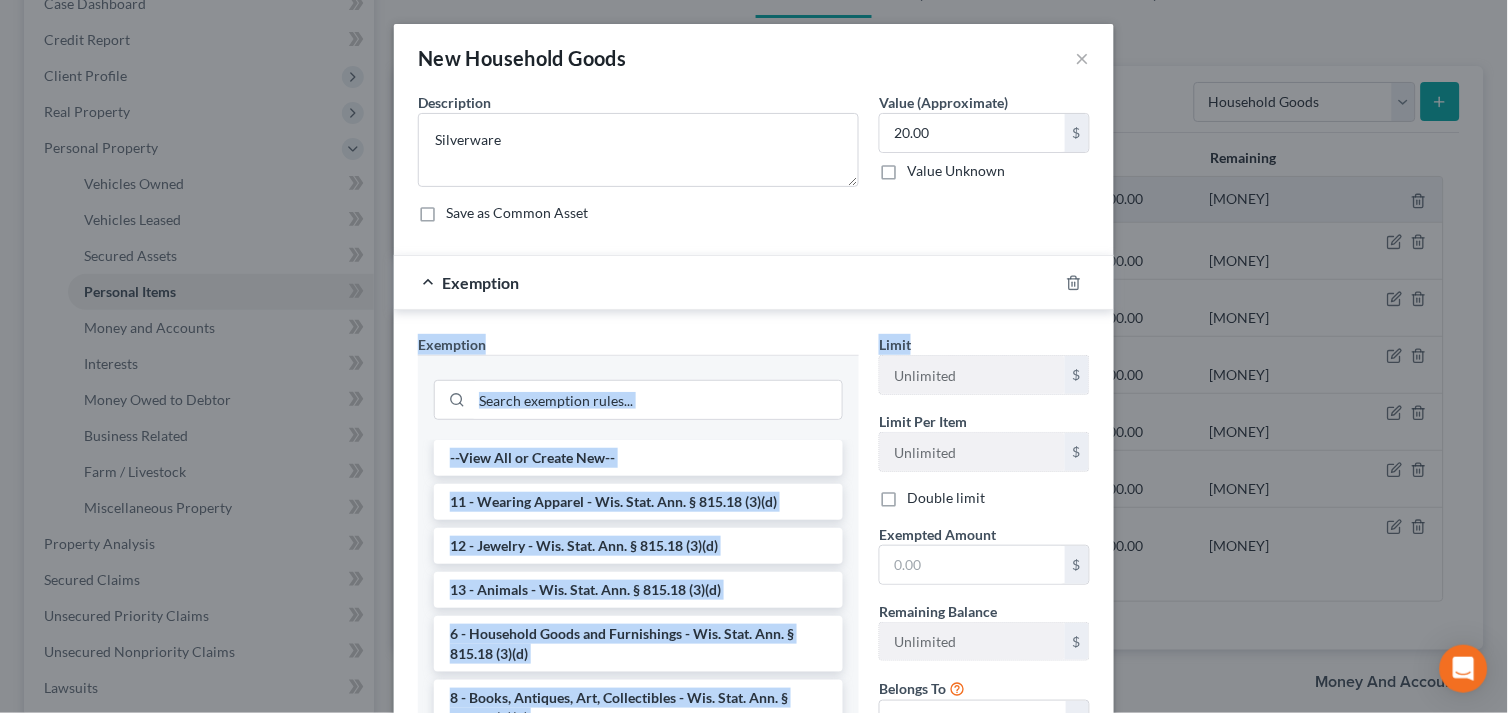 click on "An exemption set must first be selected from the Filing Information section. Common Asset Select
Description
*
Silverware Value (Approximate)
[MONEY]
Value Unknown
Balance Undetermined
[MONEY]
Value Unknown
Save as Common Asset
Exemption
Exemption Set must be selected for CA.
Exemption
*
--View All or Create New-- 11 - Wearing Apparel - Wis. Stat. Ann. § 815.18 (3)(d) 12 - Jewelry - Wis. Stat. Ann. § 815.18 (3)(d) 13 - Animals - Wis. Stat. Ann. § 815.18 (3)(d) 6 - Household Goods and Furnishings - Wis. Stat. Ann. § 815.18 (3)(d) 8 - Books, Antiques, Art, Collectibles - Wis. Stat. Ann. § 815.18 (3)(d) 9 - Hobby Equipment - Wis. Stat. Ann. § 815.18 (3)(d) 1 - Homestead Exemption - Wis. Stat. Ann. § 815.20 1 - Burial Plot - Wis. Stat. Ann. § 815.18 (3)(a) 11 - Wearing Apparel - Wis. Stat. Ann. § 815.18 (3)(d) Limit     $ $" at bounding box center (754, 442) 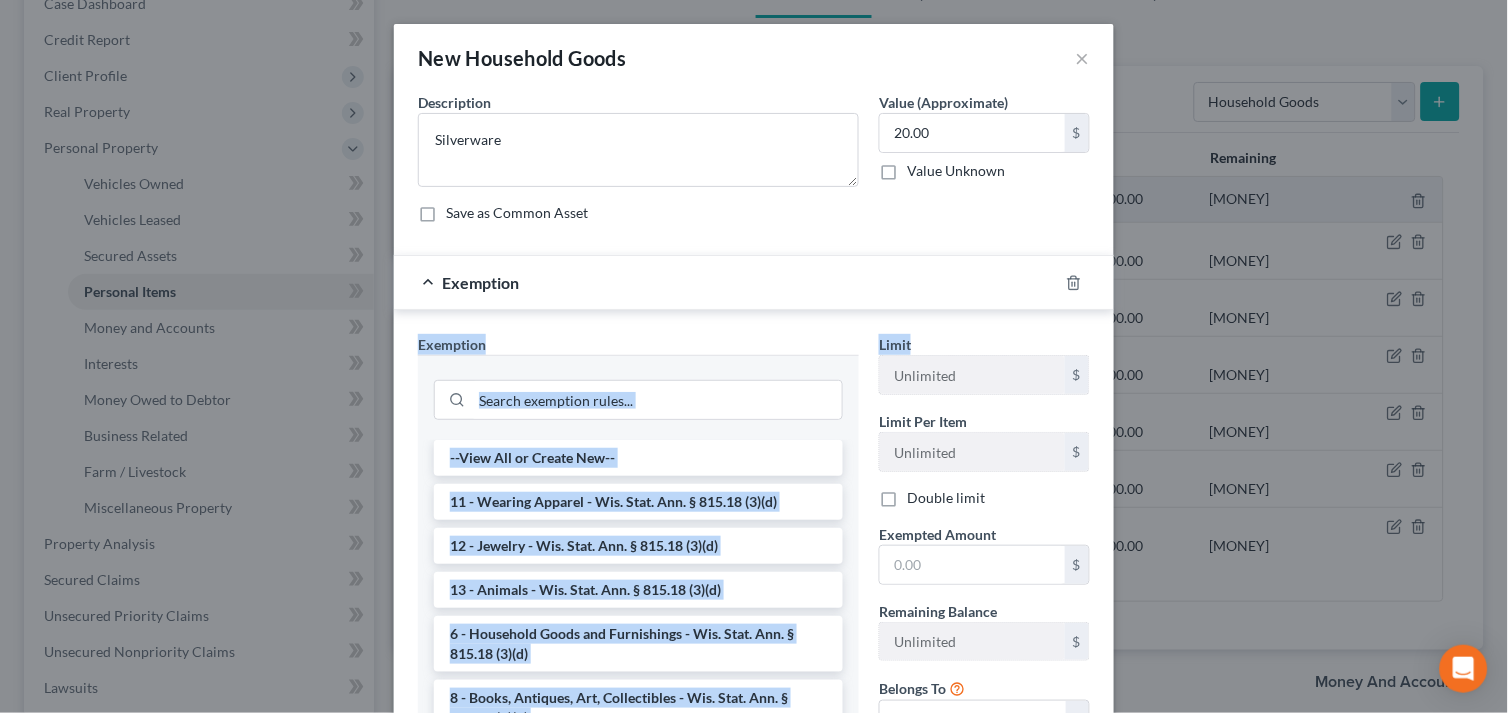 click at bounding box center [638, 397] 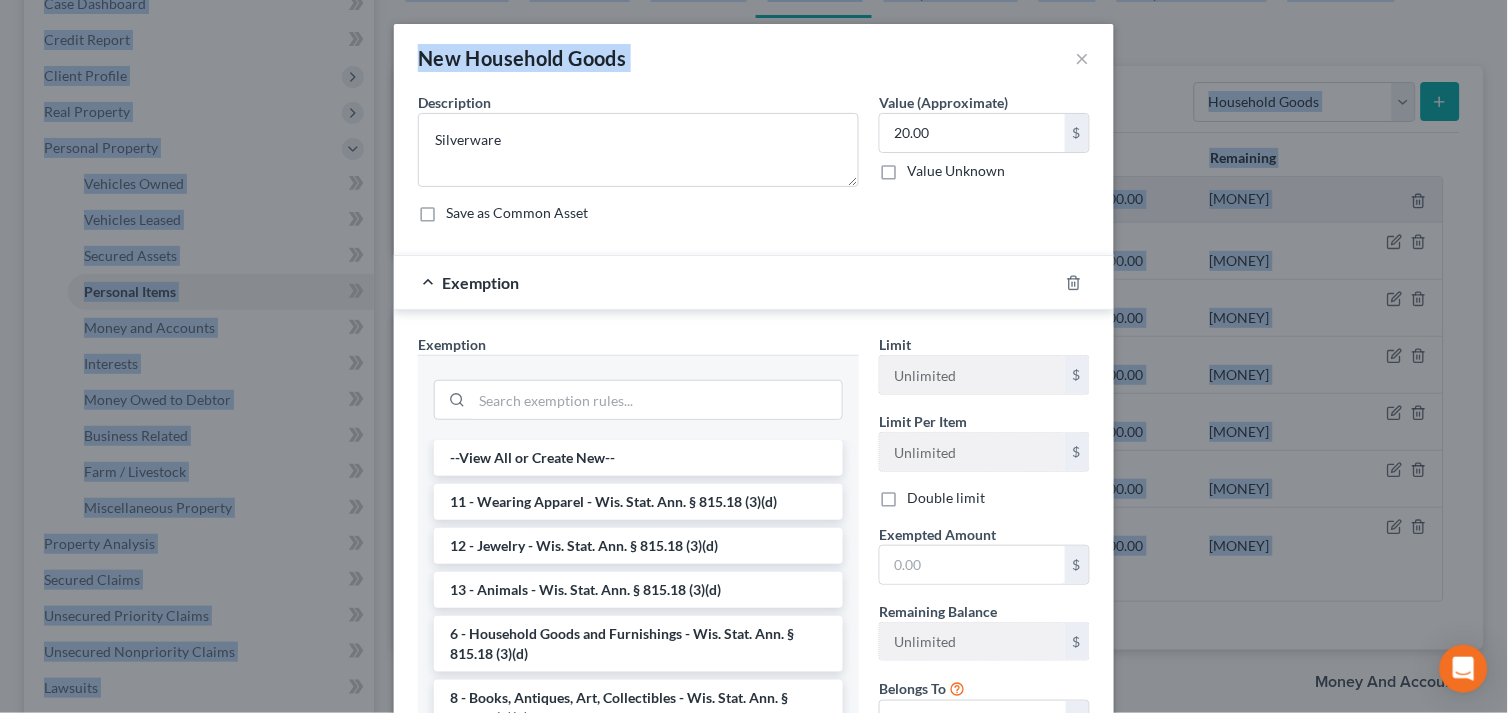 drag, startPoint x: 992, startPoint y: 43, endPoint x: 1084, endPoint y: -83, distance: 156.01282 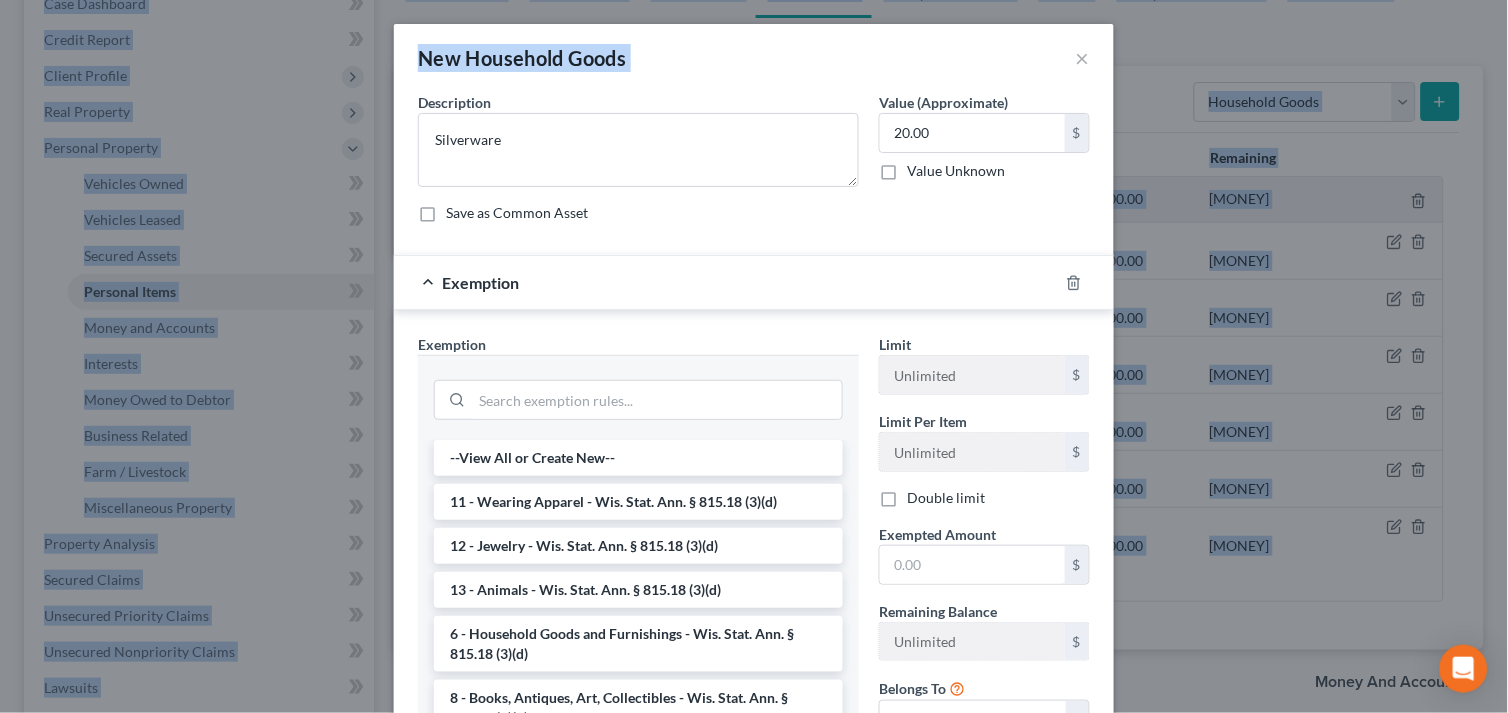 click on "Lein Law Offices, LLP [EMAIL] My Account Settings Plan + Billing Account Add-Ons Help Center Webinars Training Videos What's new Log out New Case Home Client Portal Directory Cases DebtorCC - No Result - See all results Or Press Enter... Help Help Center Webinars Training Videos What's new Lein Law Offices, LLP Lein Law Offices, LLP [EMAIL] My Account Settings Plan + Billing Account Add-Ons Log out 	 [LAST], [FIRST] & [NAME] Upgraded Chapter Chapter 7 Status Lead District WIWB Preview Petition Navigation
Case Dashboard
Payments
Invoices
Income" at bounding box center (754, 489) 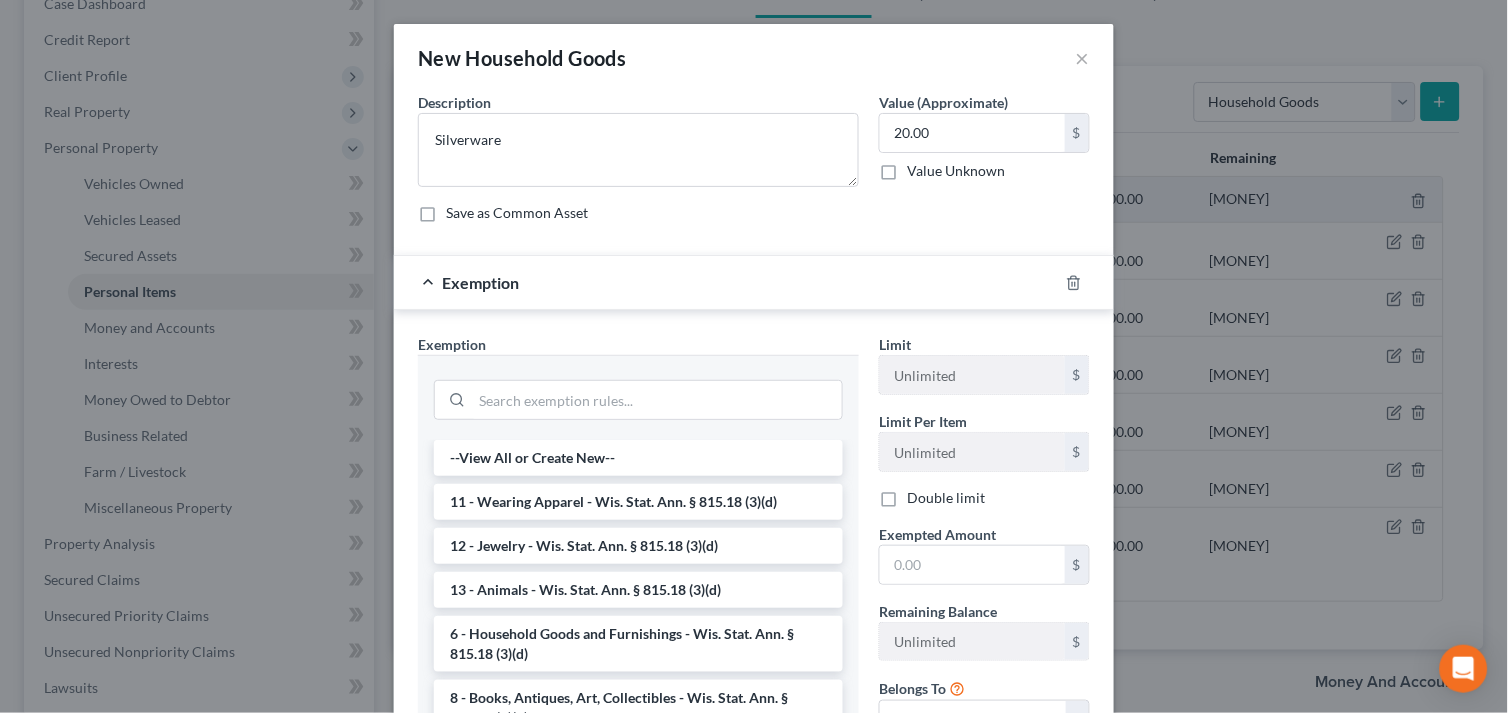 click on "New Household Goods × An exemption set must first be selected from the Filing Information section. Common Asset Select
Description
*
Silverware Value (Approximate)
20.00 $
Value Unknown
Balance Undetermined
20.00 $
Value Unknown
Save as Common Asset
Exemption
Exemption Set must be selected for CA.
Exemption
*
--View All or Create New-- 11 - Wearing Apparel - Wis. Stat. Ann. § 815.18 (3)(d) 12 - Jewelry - Wis. Stat. Ann. § 815.18 (3)(d) 13 - Animals - Wis. Stat. Ann. § 815.18 (3)(d) 6 - Household Goods and Furnishings - Wis. Stat. Ann. § 815.18 (3)(d) 8 - Books, Antiques, Art, Collectibles - Wis. Stat. Ann. § 815.18 (3)(d) 9 - Hobby Equipment - Wis. Stat. Ann. § 815.18 (3)(d) 1 - Homestead Exemption - Wis. Stat. Ann. § 815.20 1 - Burial Plot - Wis. Stat. Ann. § 815.18 (3)(a) 21 - IRA - Wis. Stat. Ann. § 815.18 (3)(j)" at bounding box center (754, 356) 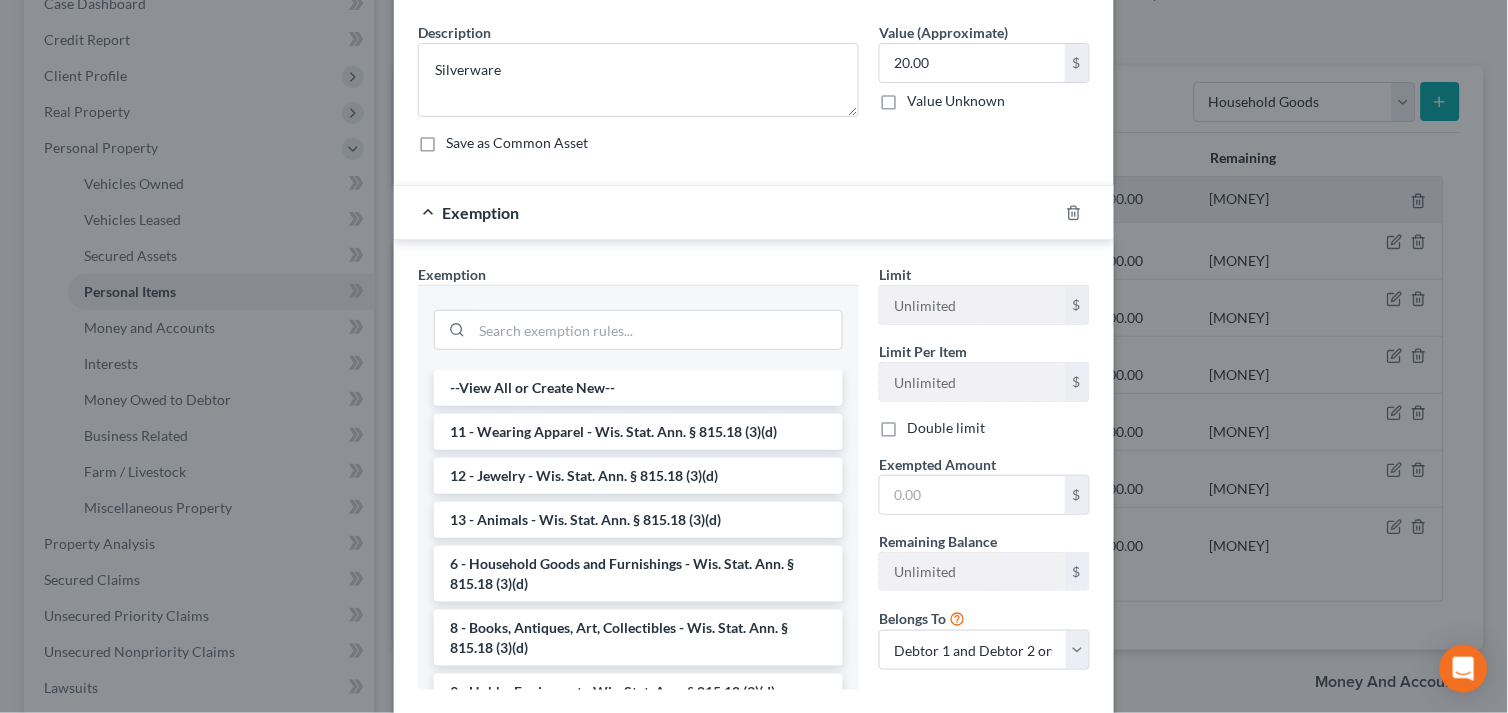 scroll, scrollTop: 190, scrollLeft: 0, axis: vertical 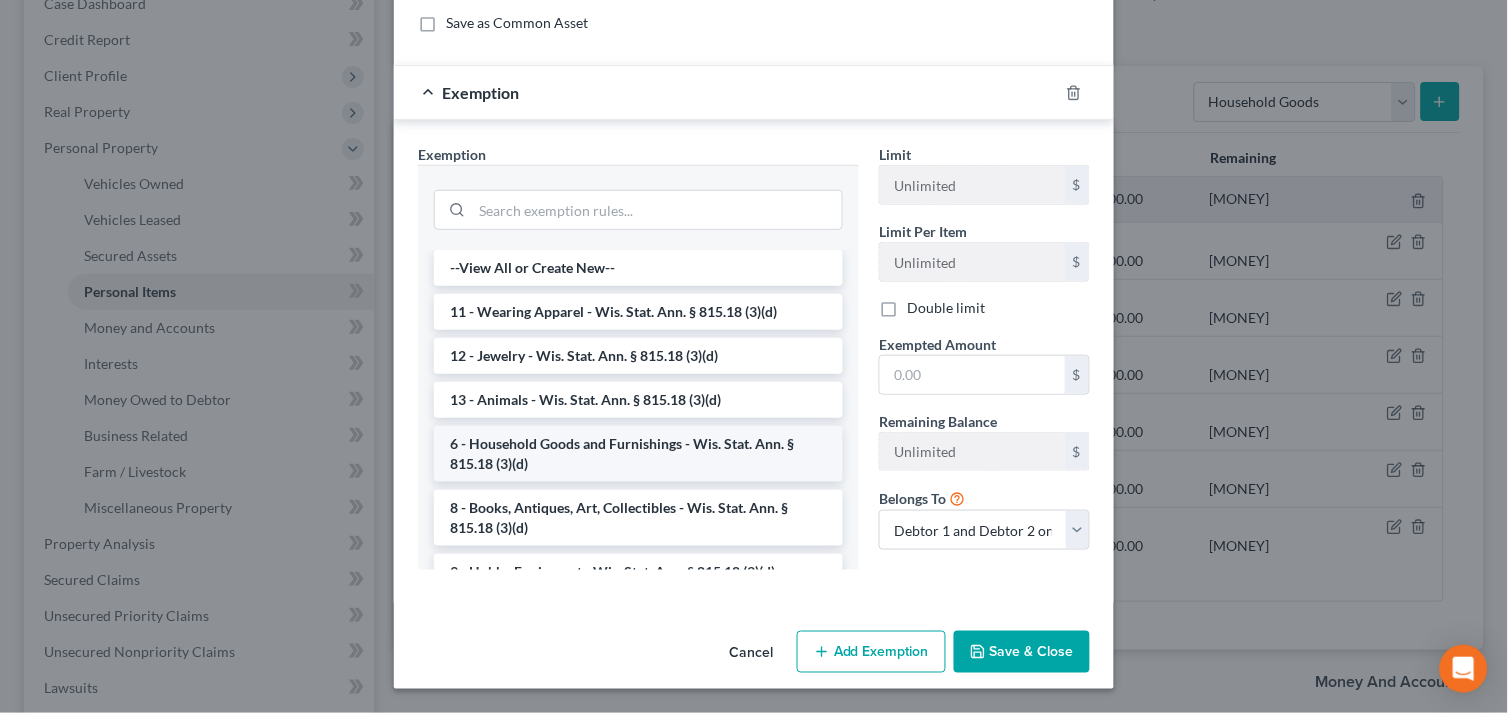 click on "6 - Household Goods and Furnishings - Wis. Stat. Ann. § 815.18 (3)(d)" at bounding box center [638, 454] 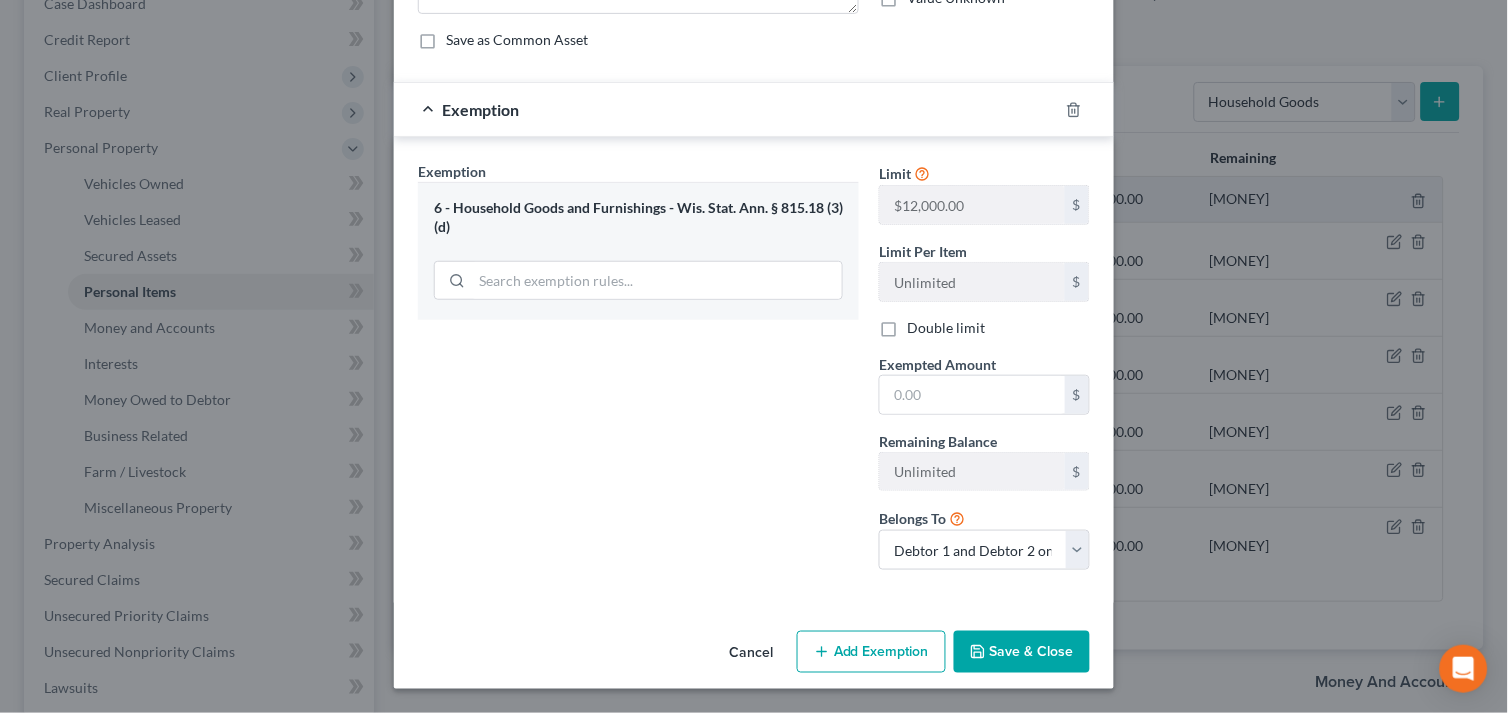 scroll, scrollTop: 174, scrollLeft: 0, axis: vertical 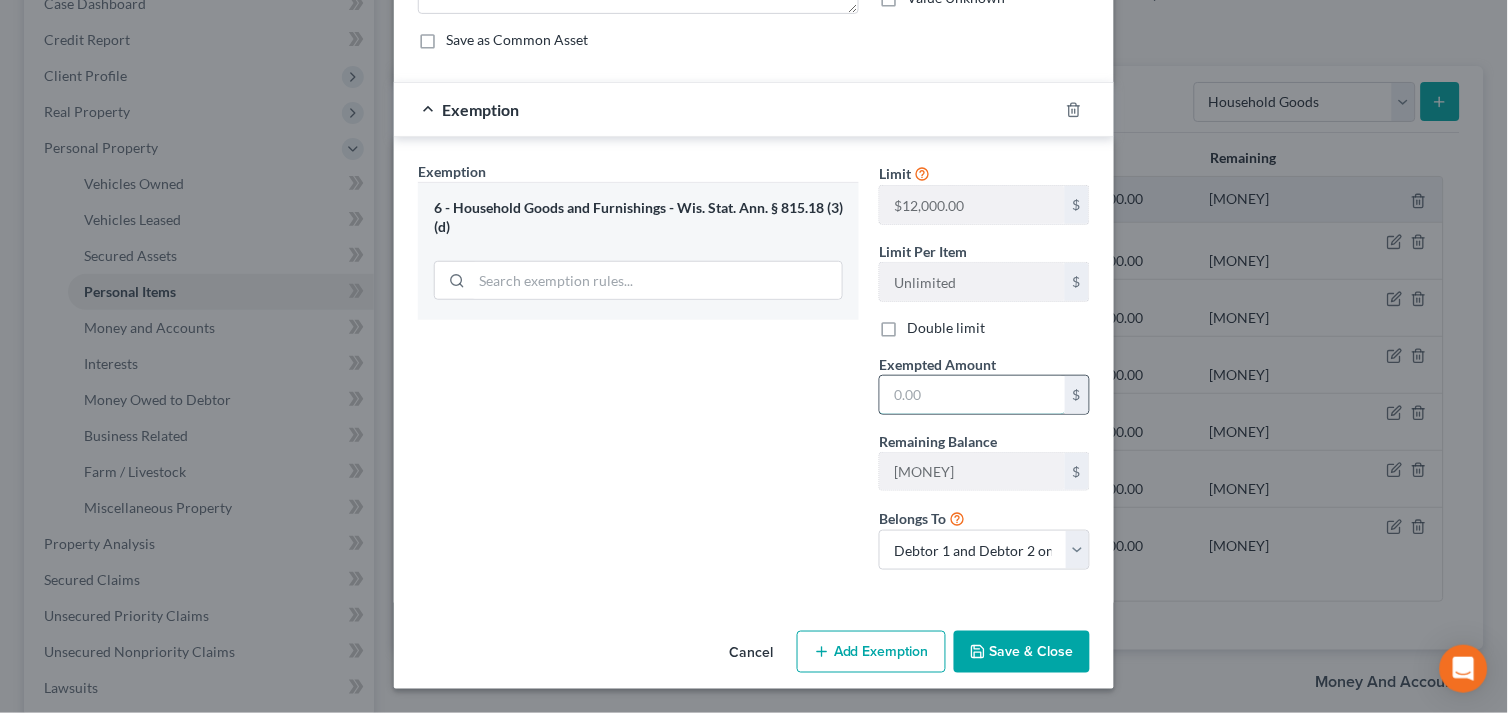 click at bounding box center [972, 395] 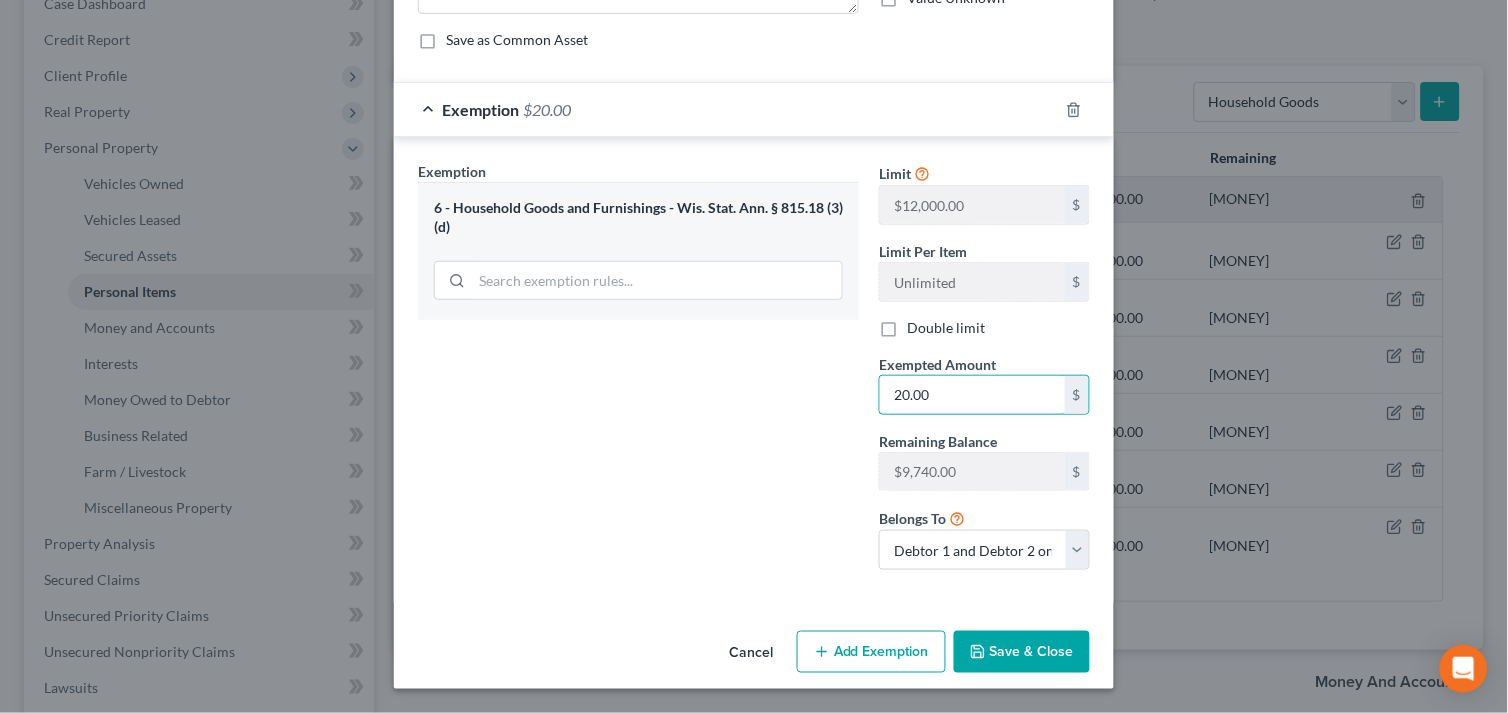 type on "20.00" 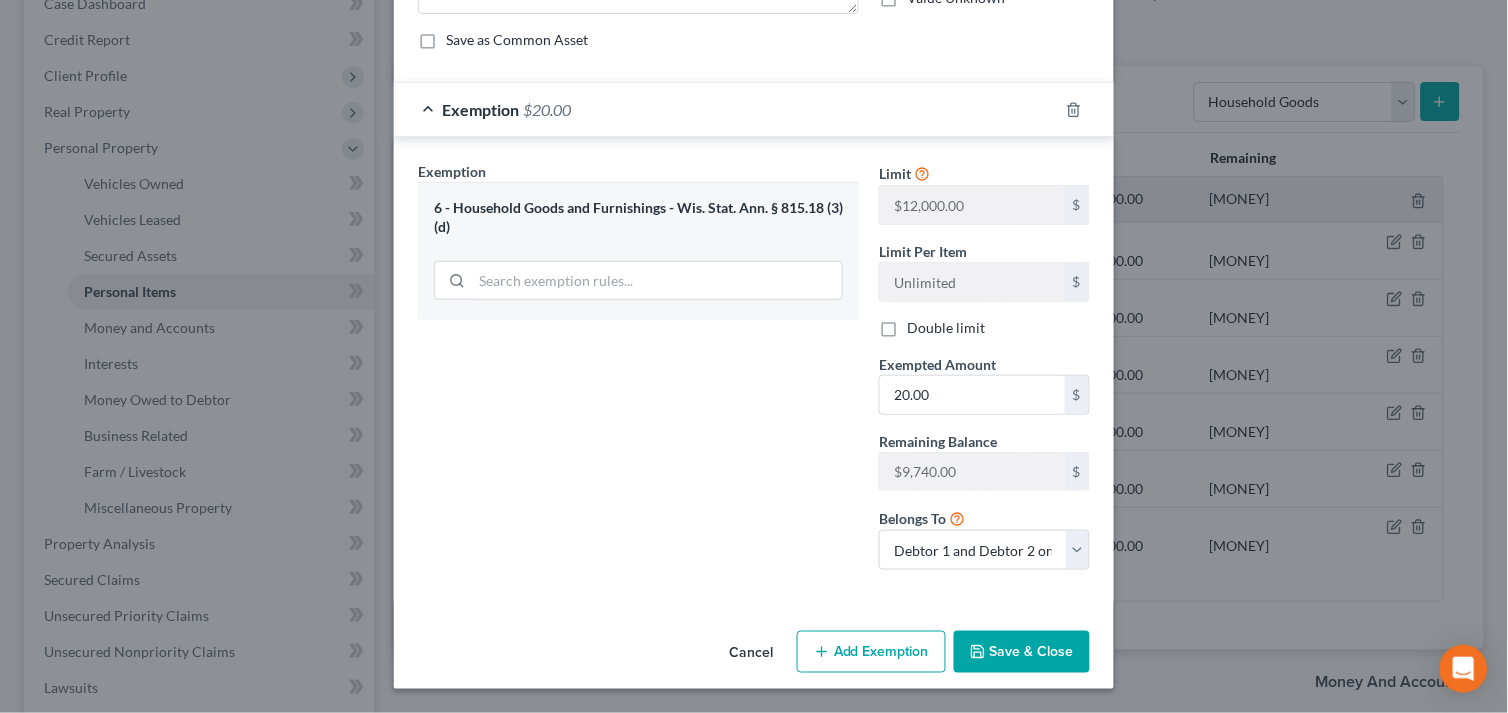 click 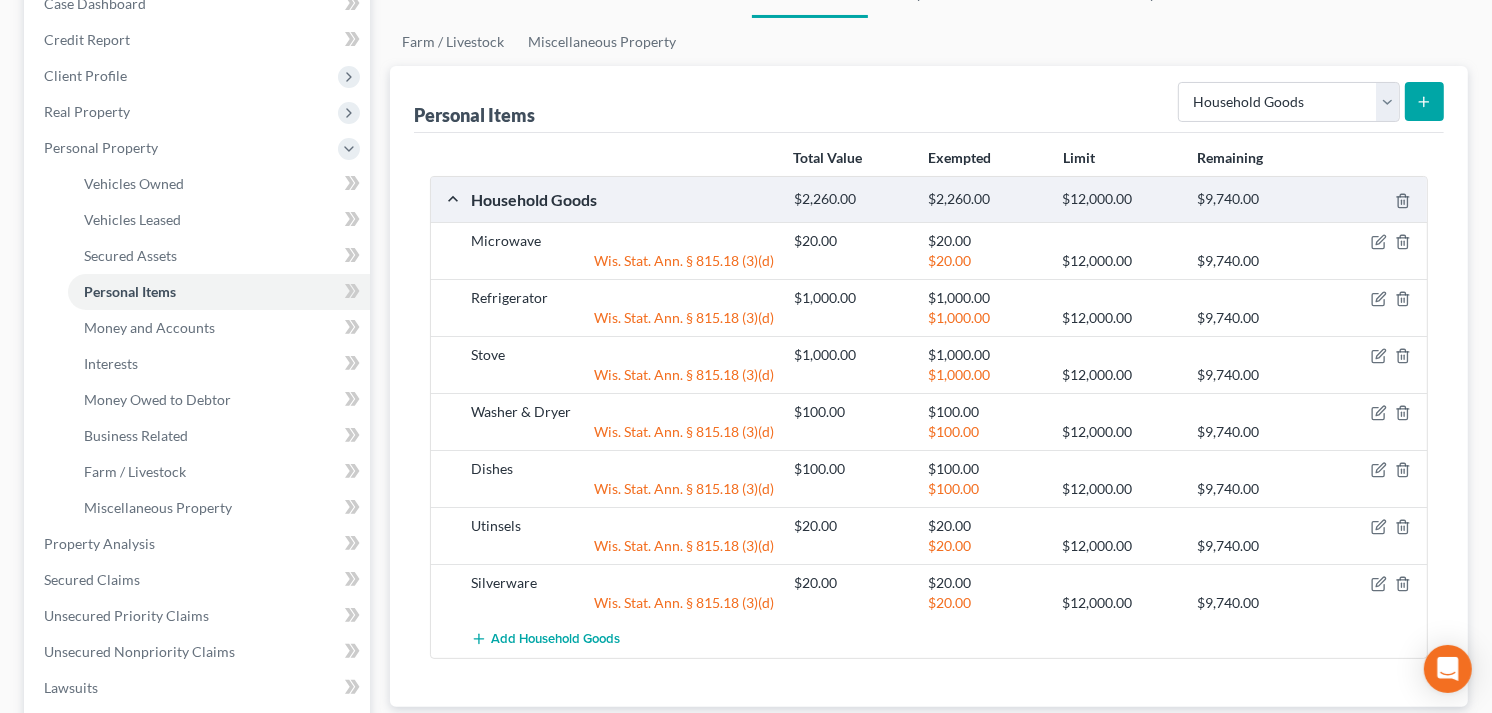 click at bounding box center (1424, 101) 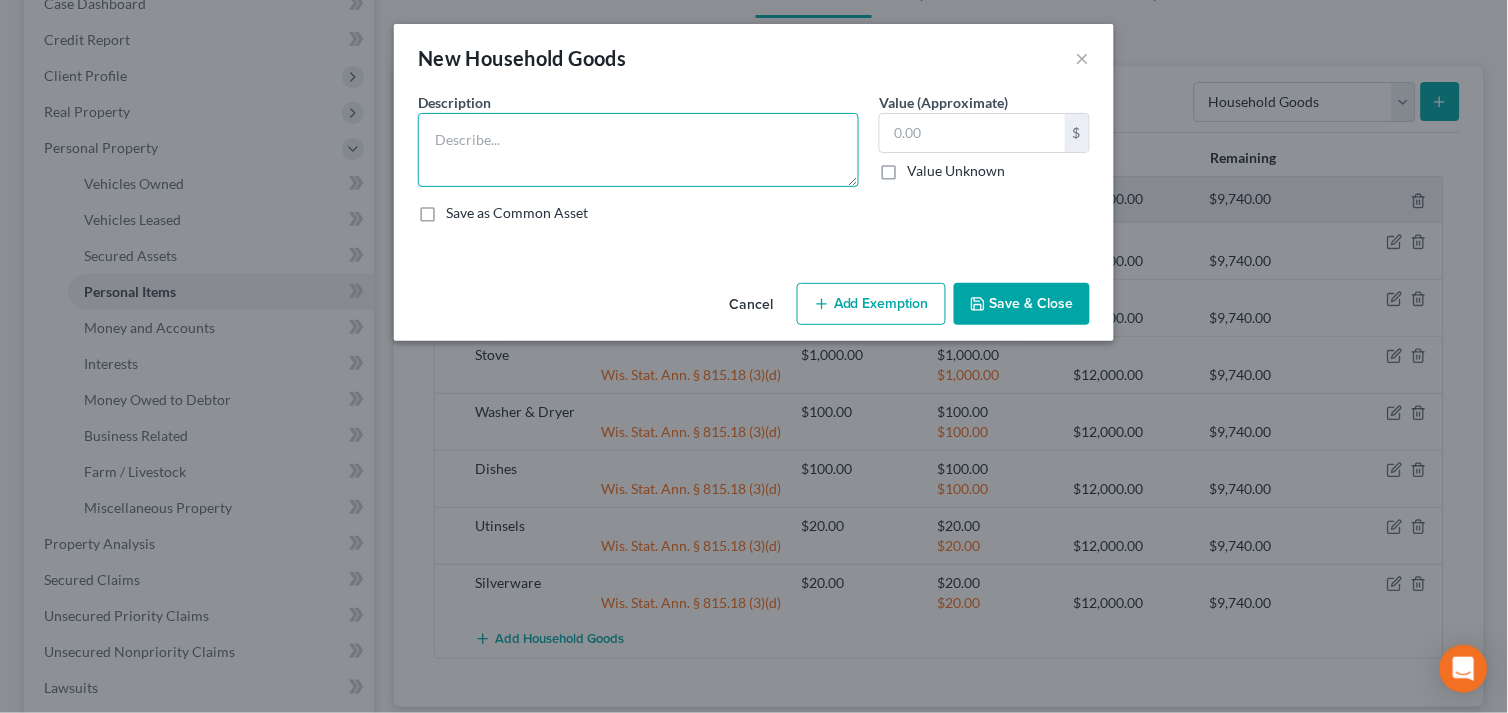 click at bounding box center [638, 150] 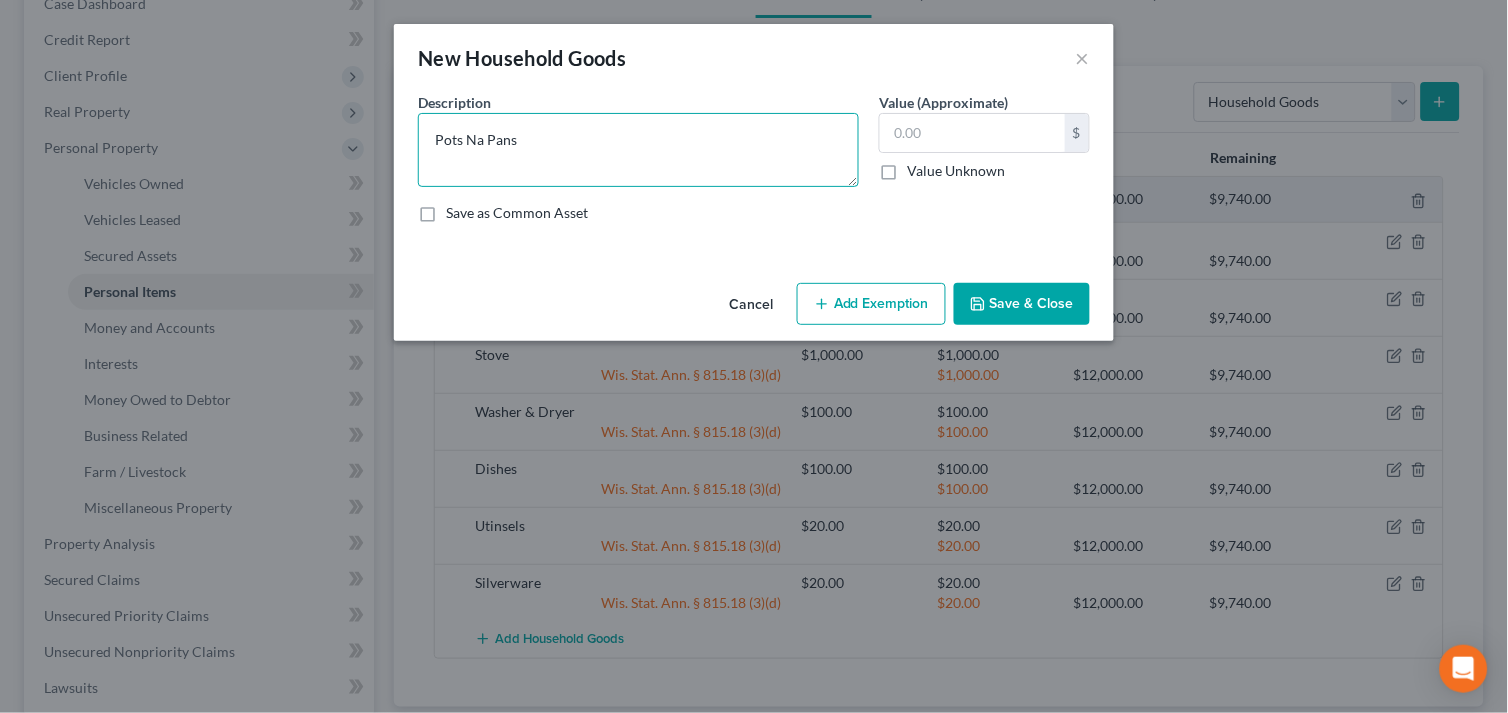 type on "Pots Na Pans" 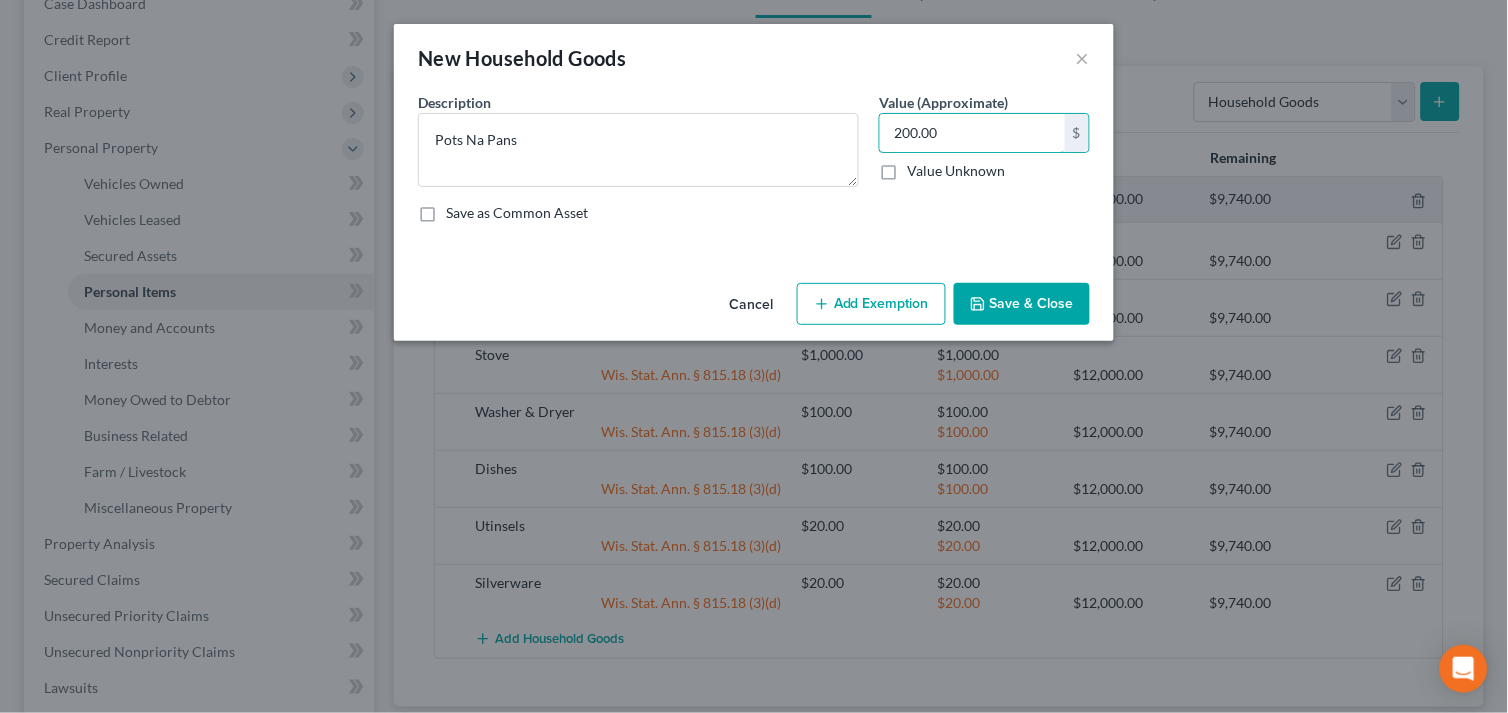 type on "200.00" 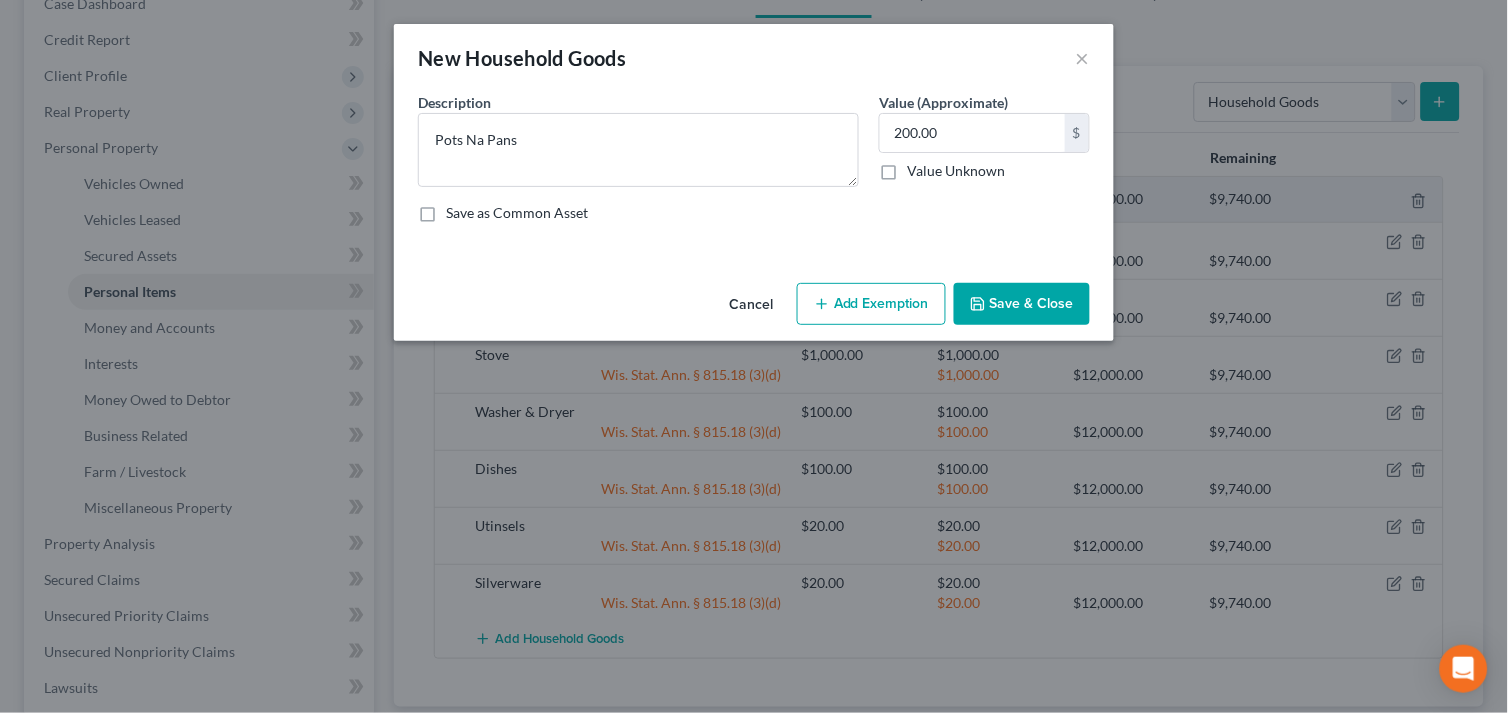 click on "Add Exemption" at bounding box center [871, 304] 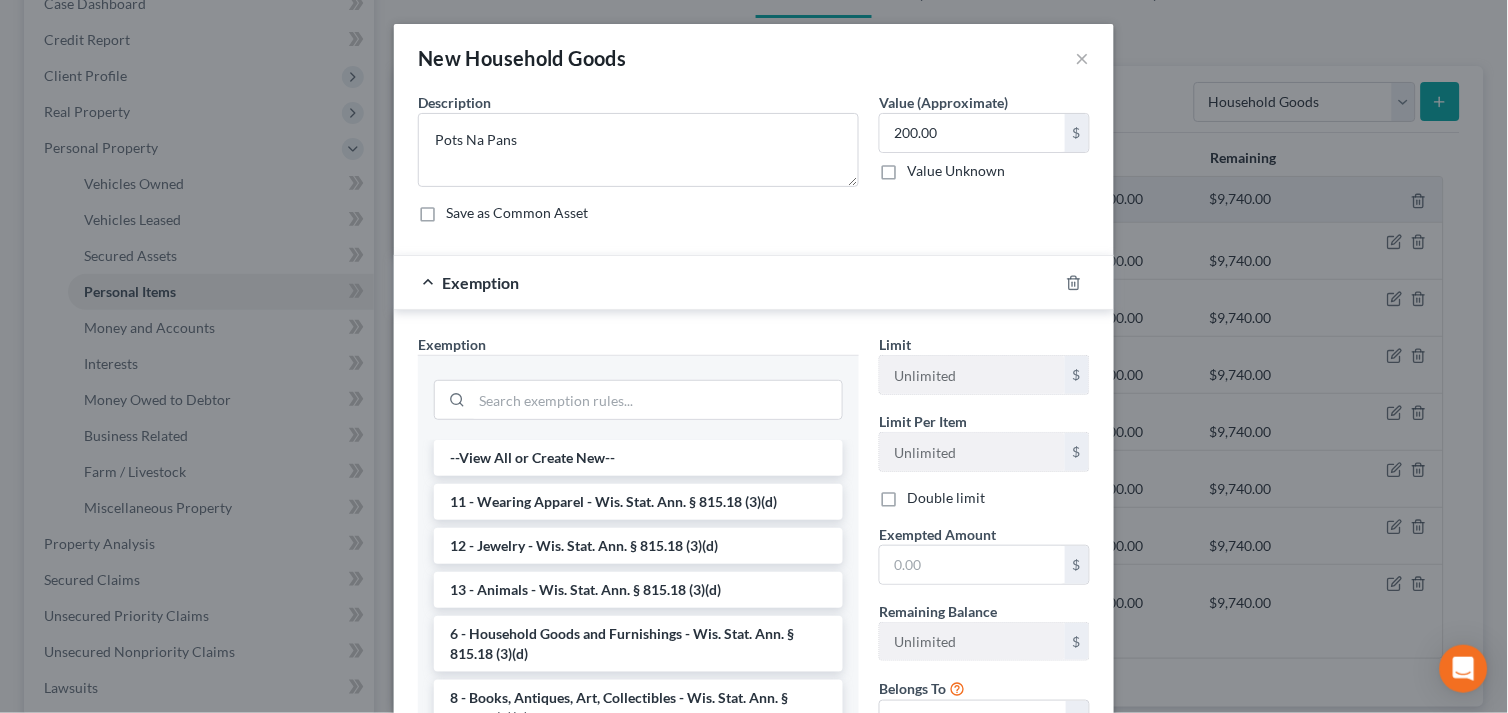 drag, startPoint x: 786, startPoint y: 260, endPoint x: 841, endPoint y: 0, distance: 265.75363 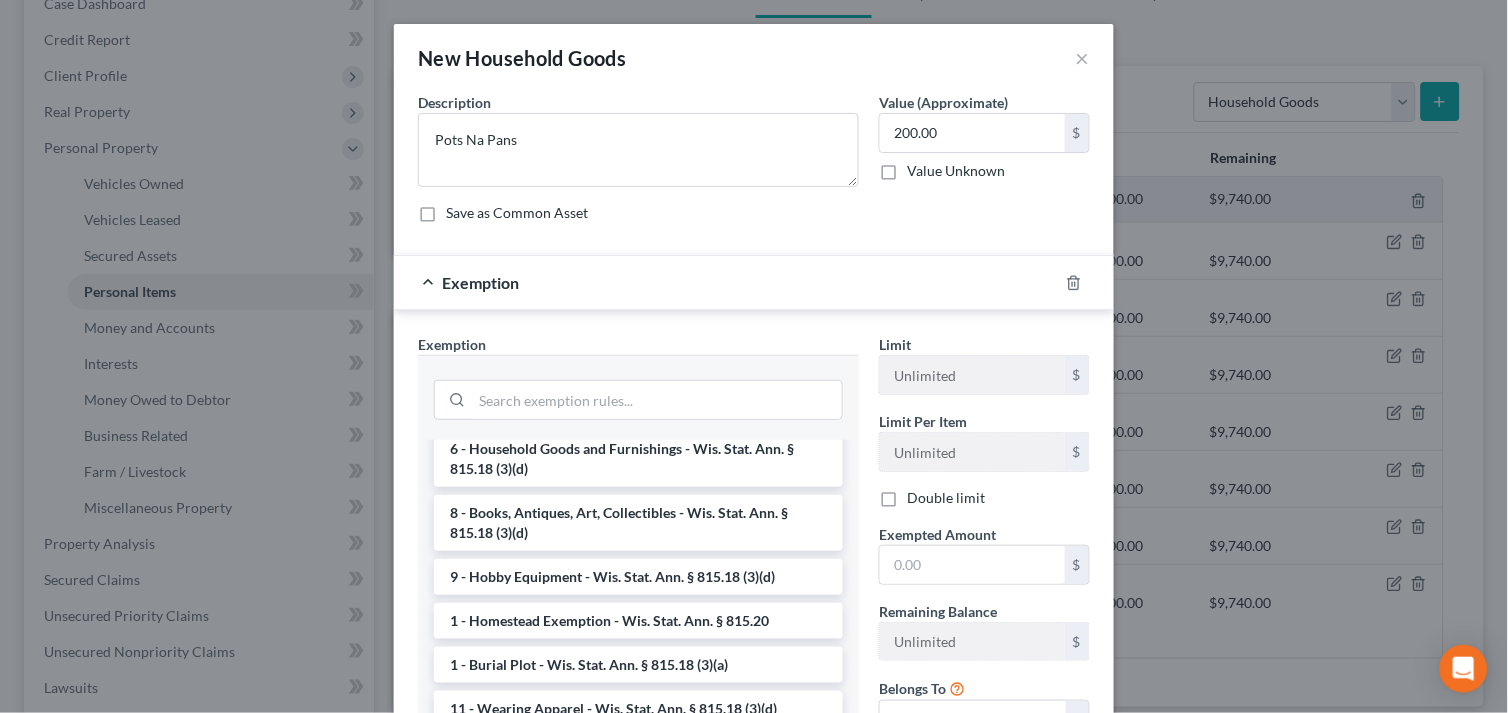 scroll, scrollTop: 0, scrollLeft: 0, axis: both 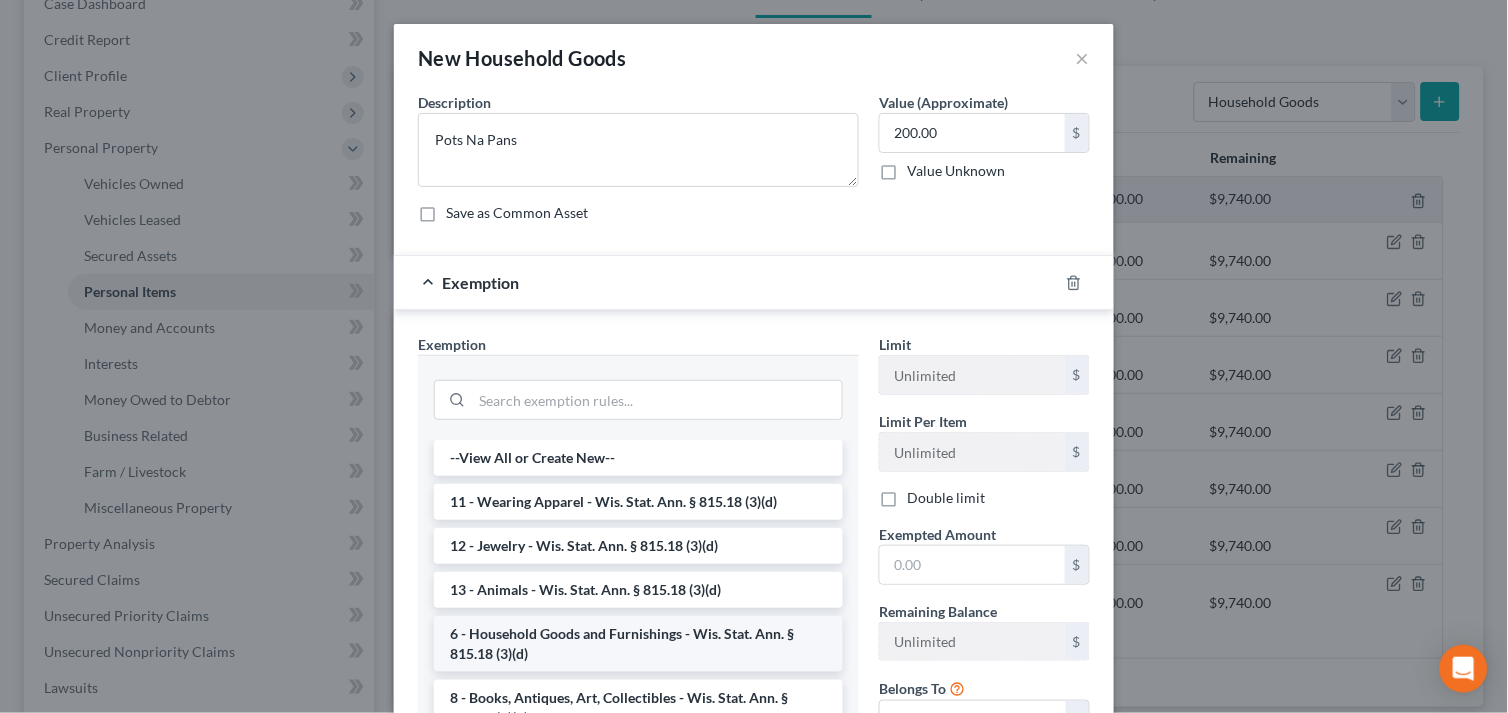 click on "6 - Household Goods and Furnishings - Wis. Stat. Ann. § 815.18 (3)(d)" at bounding box center [638, 644] 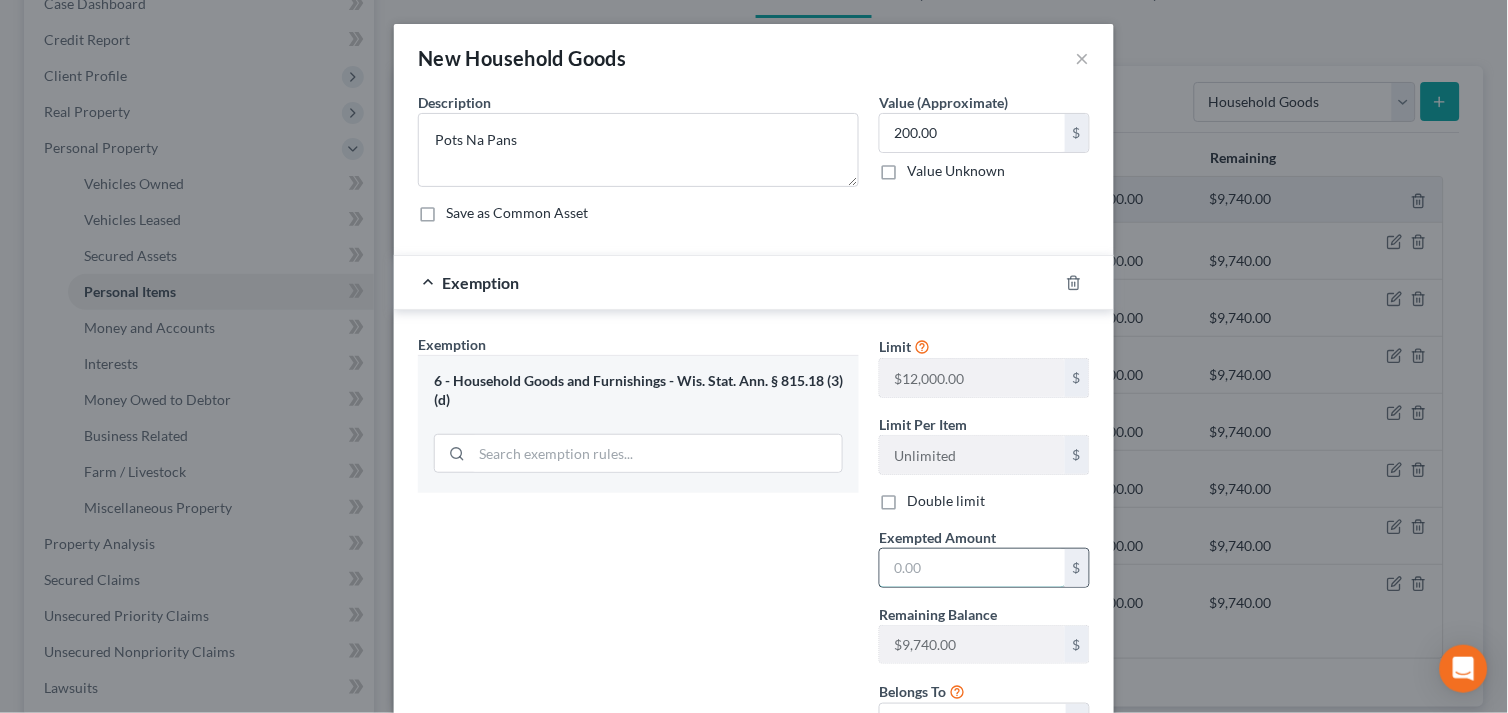 click at bounding box center (972, 568) 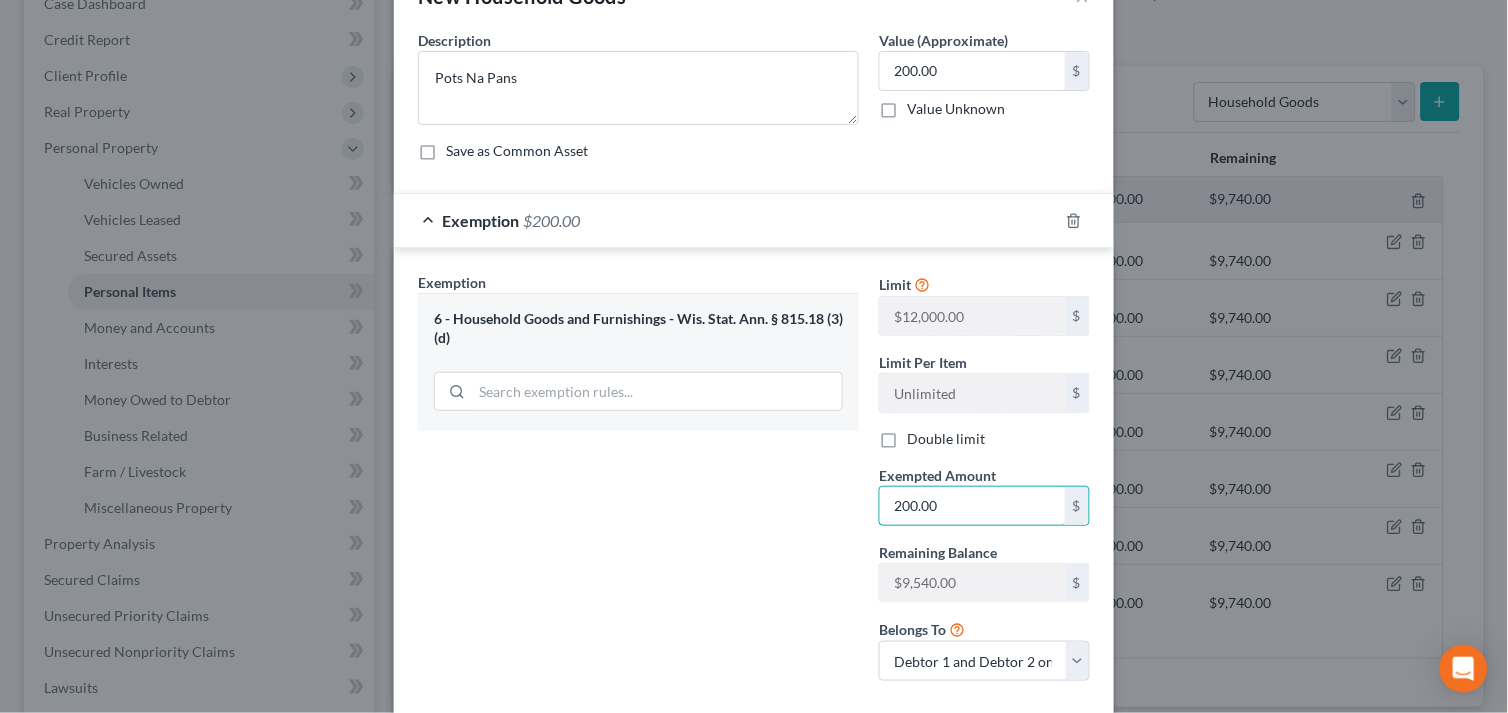 scroll, scrollTop: 174, scrollLeft: 0, axis: vertical 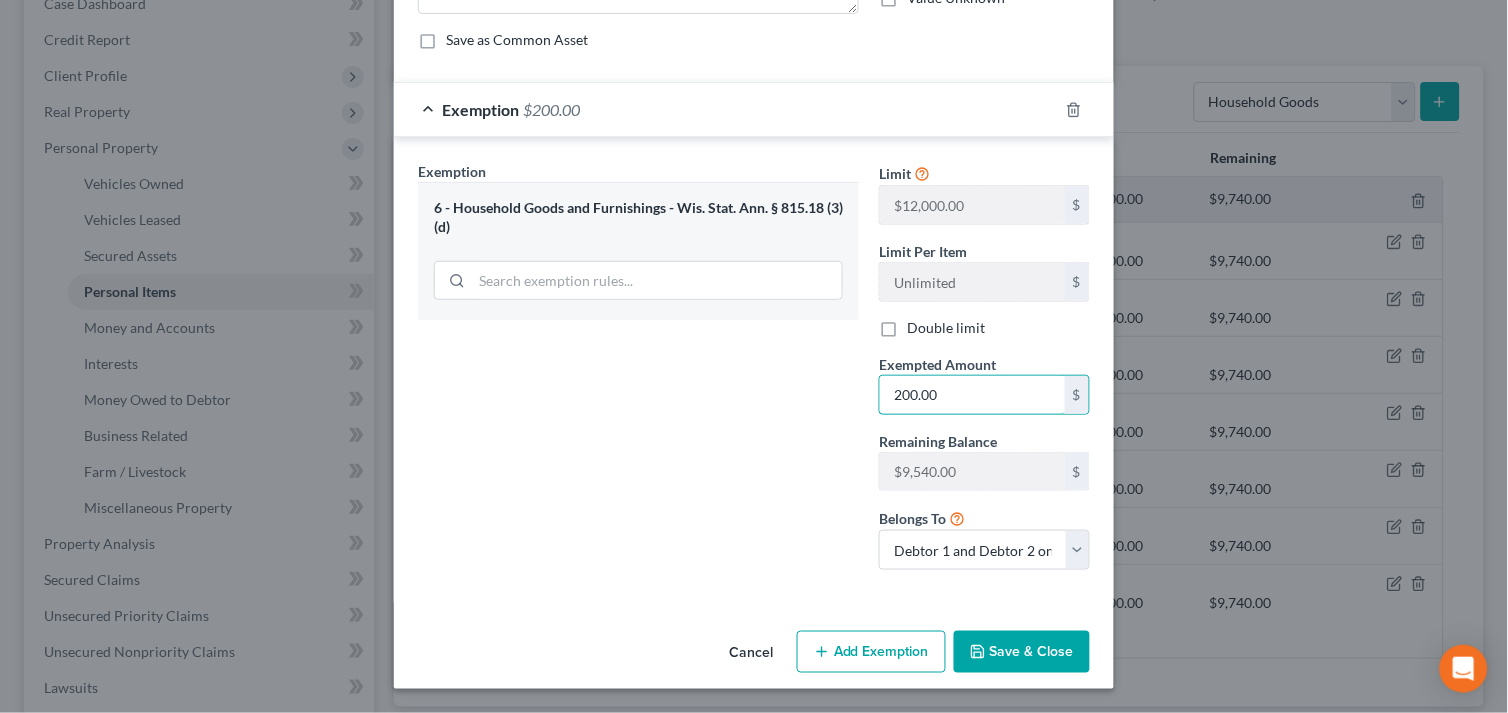 type on "200.00" 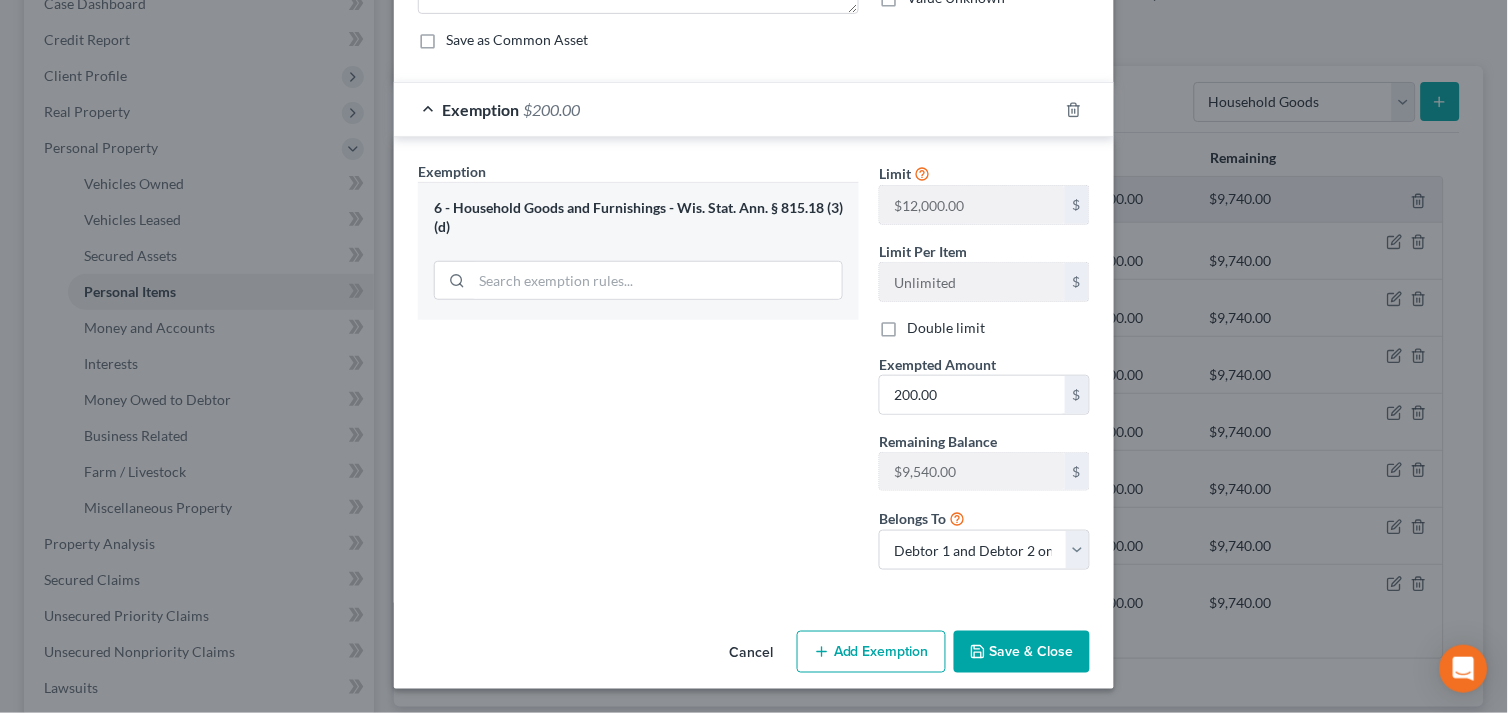 click on "Save & Close" at bounding box center [1022, 652] 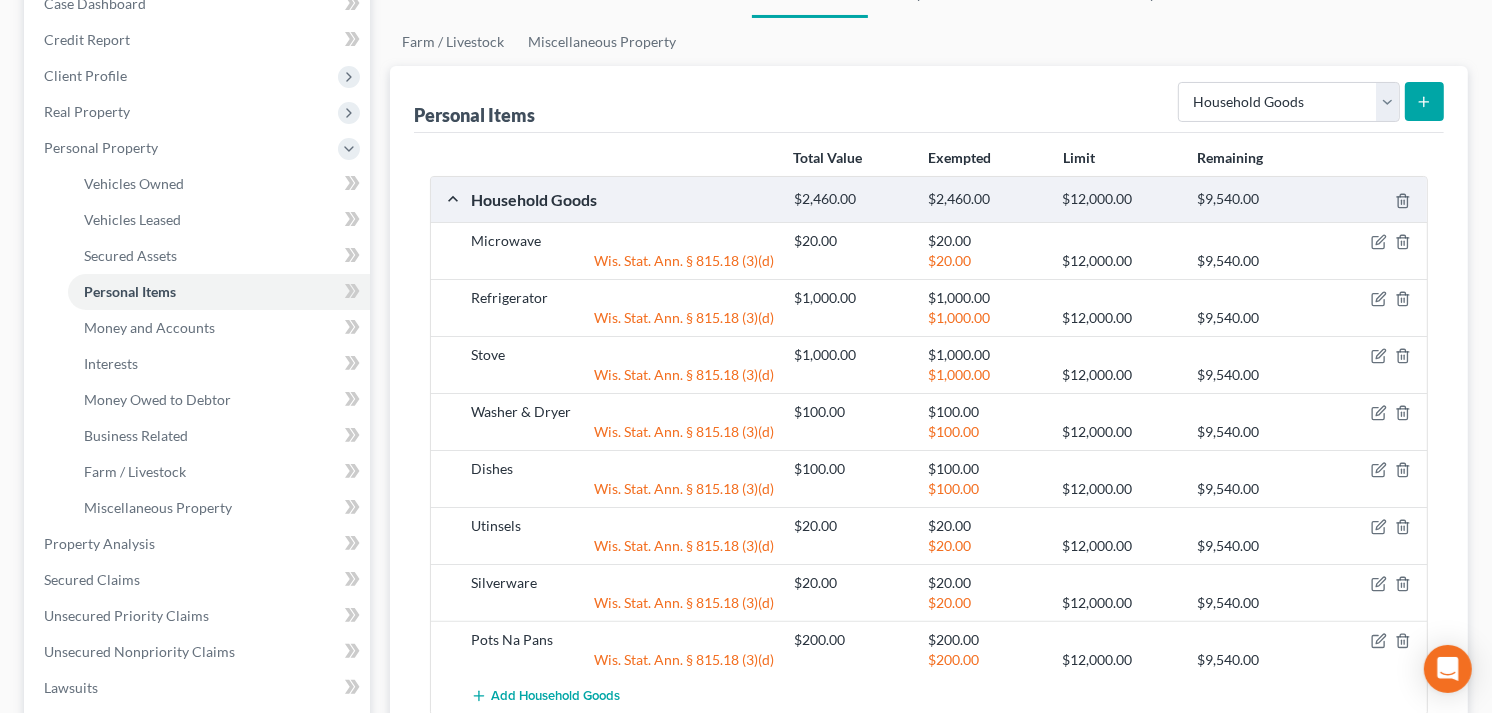click 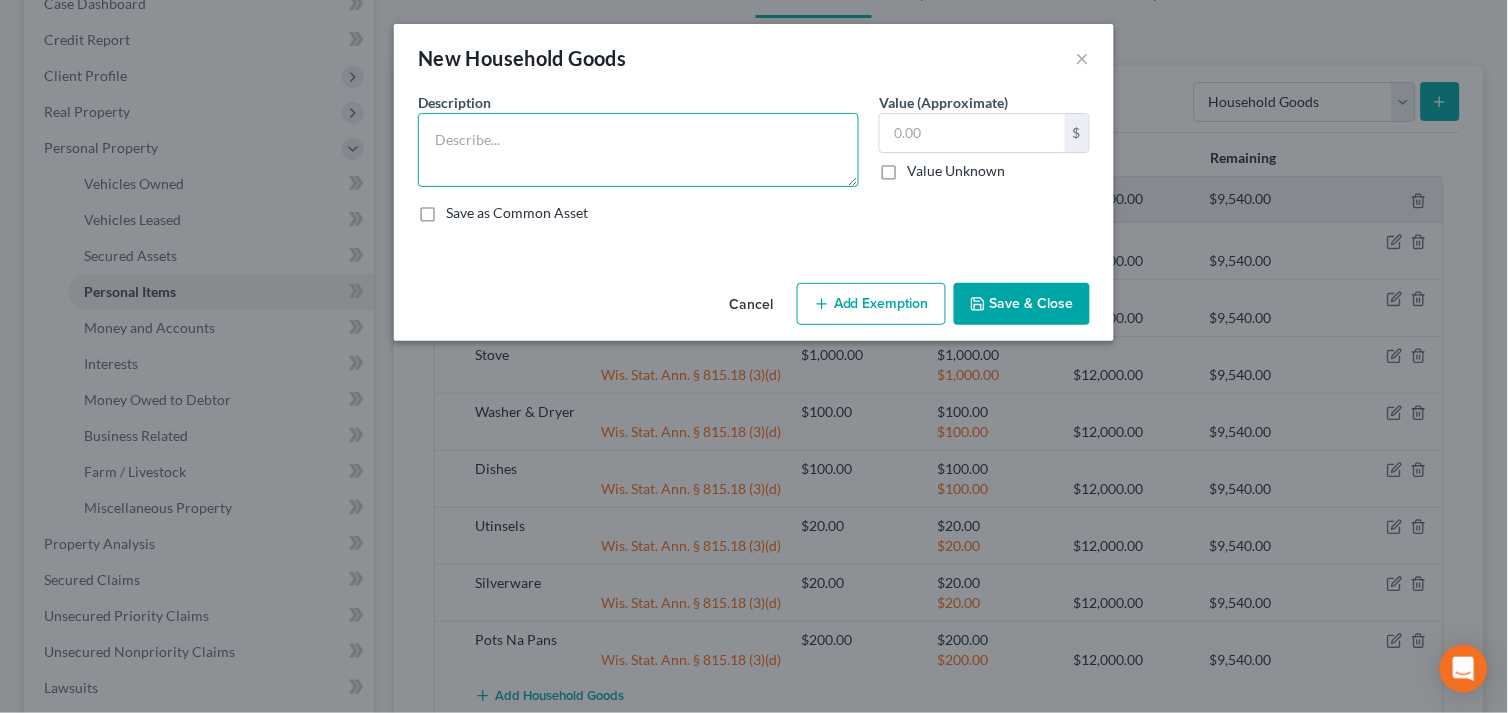 click at bounding box center [638, 150] 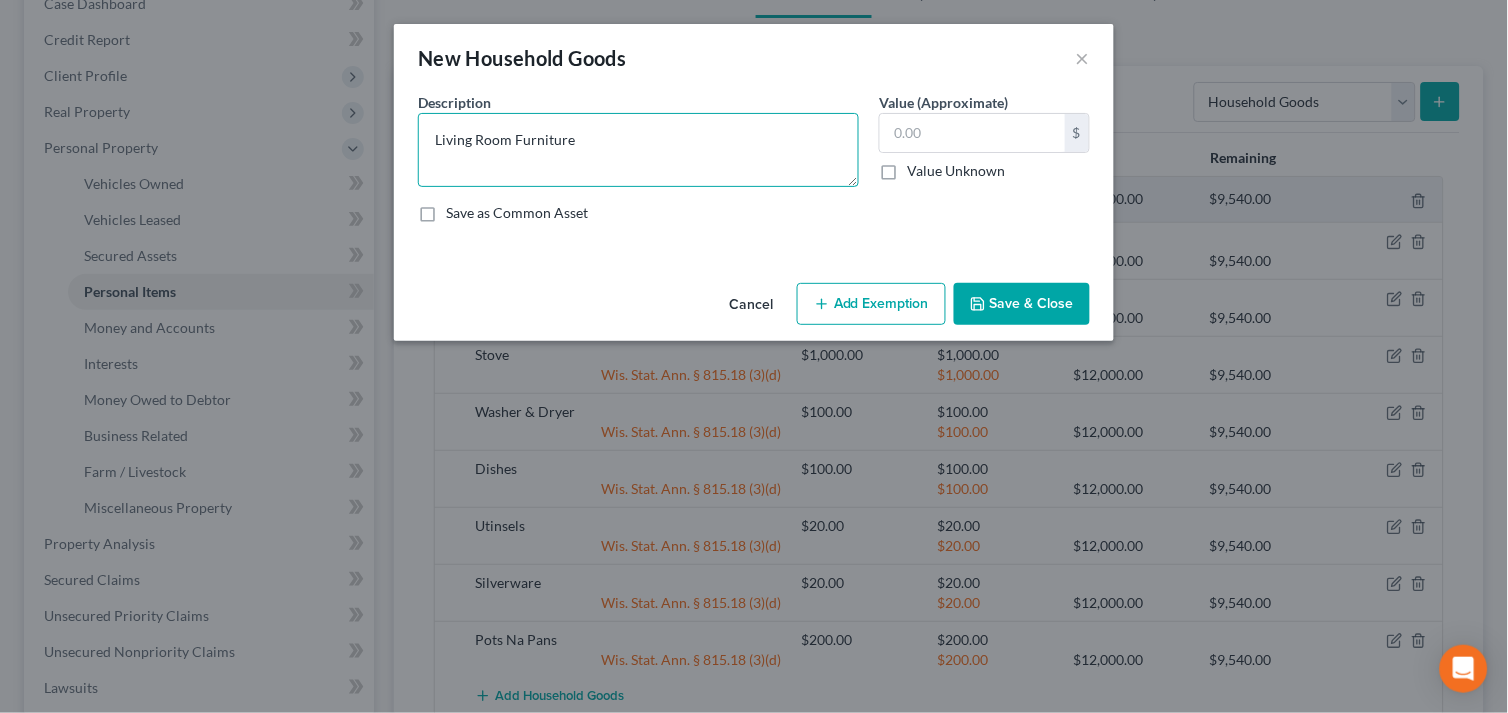 type on "Living Room Furniture" 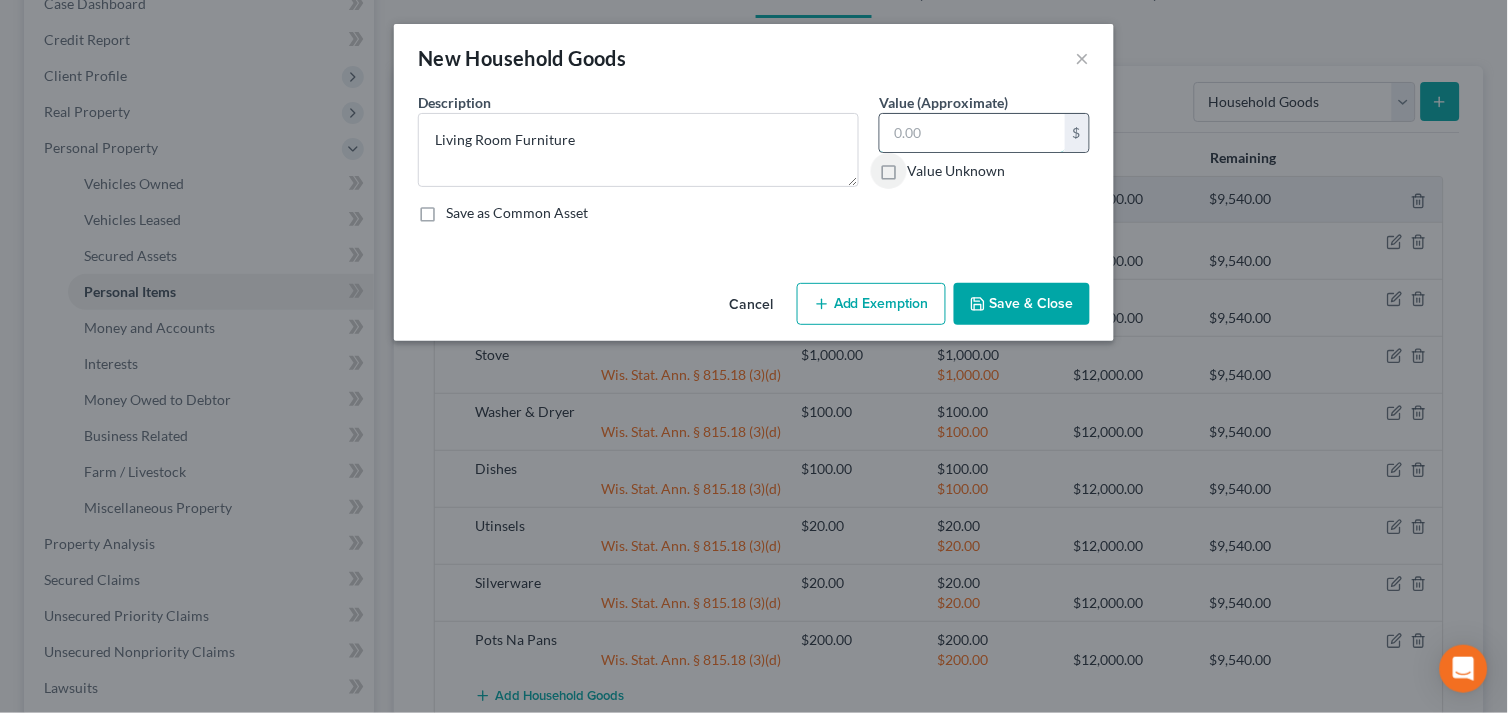 click at bounding box center [972, 133] 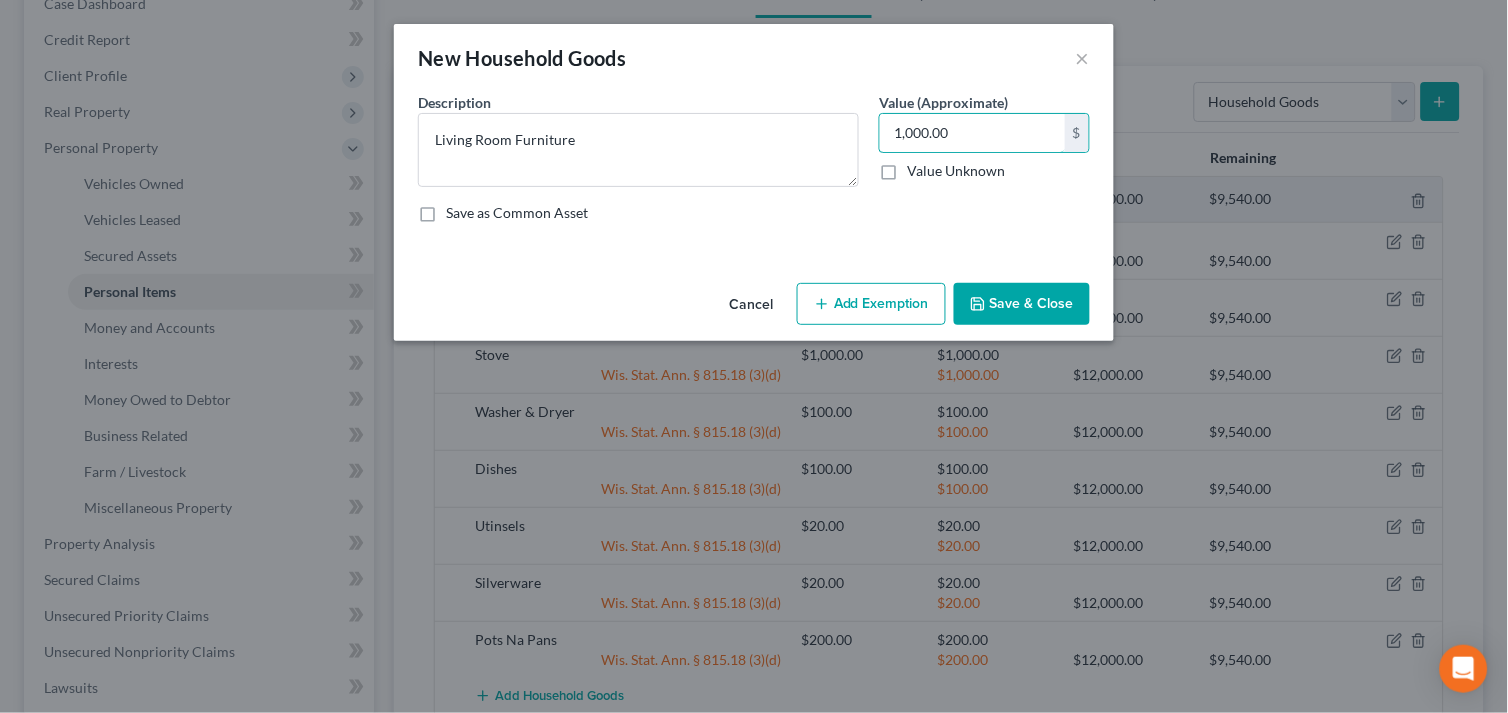 type on "1,000.00" 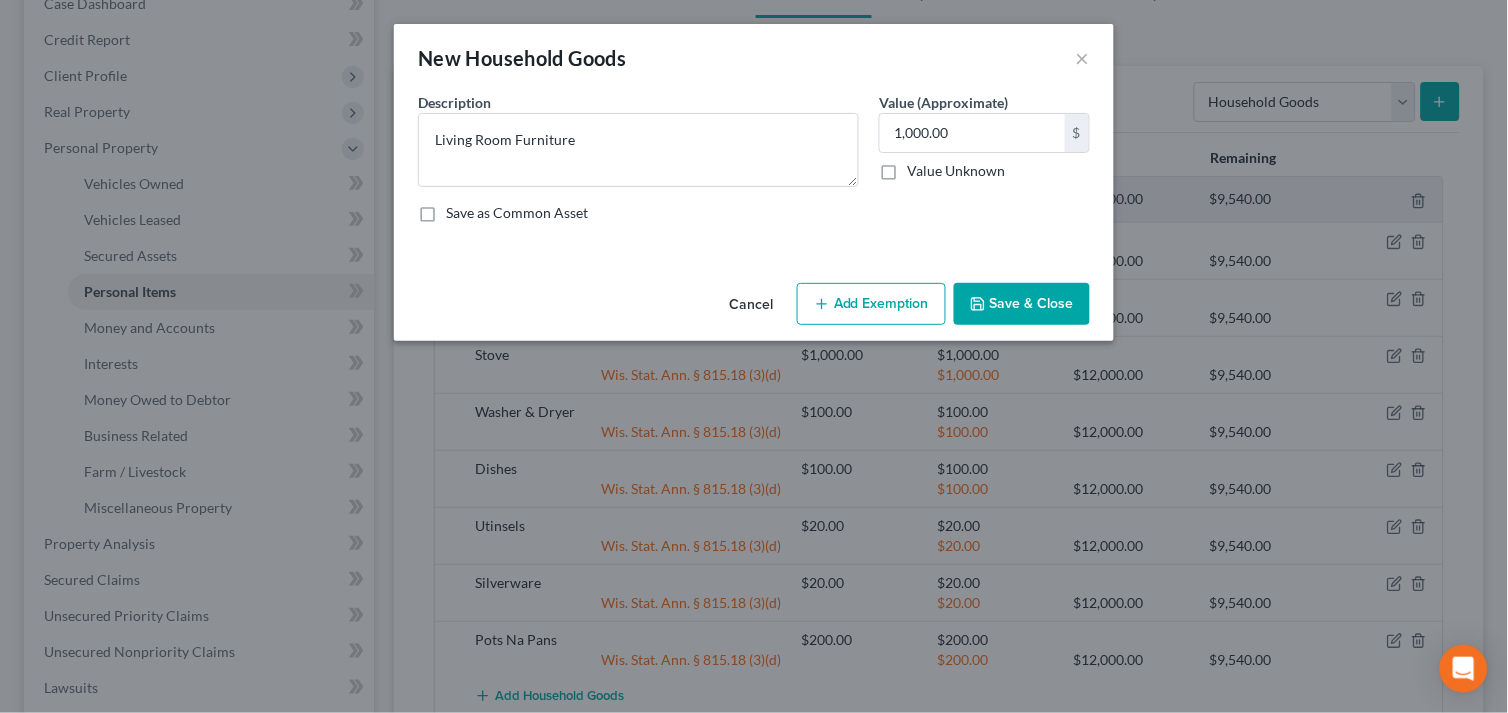 click on "Add Exemption" at bounding box center [871, 304] 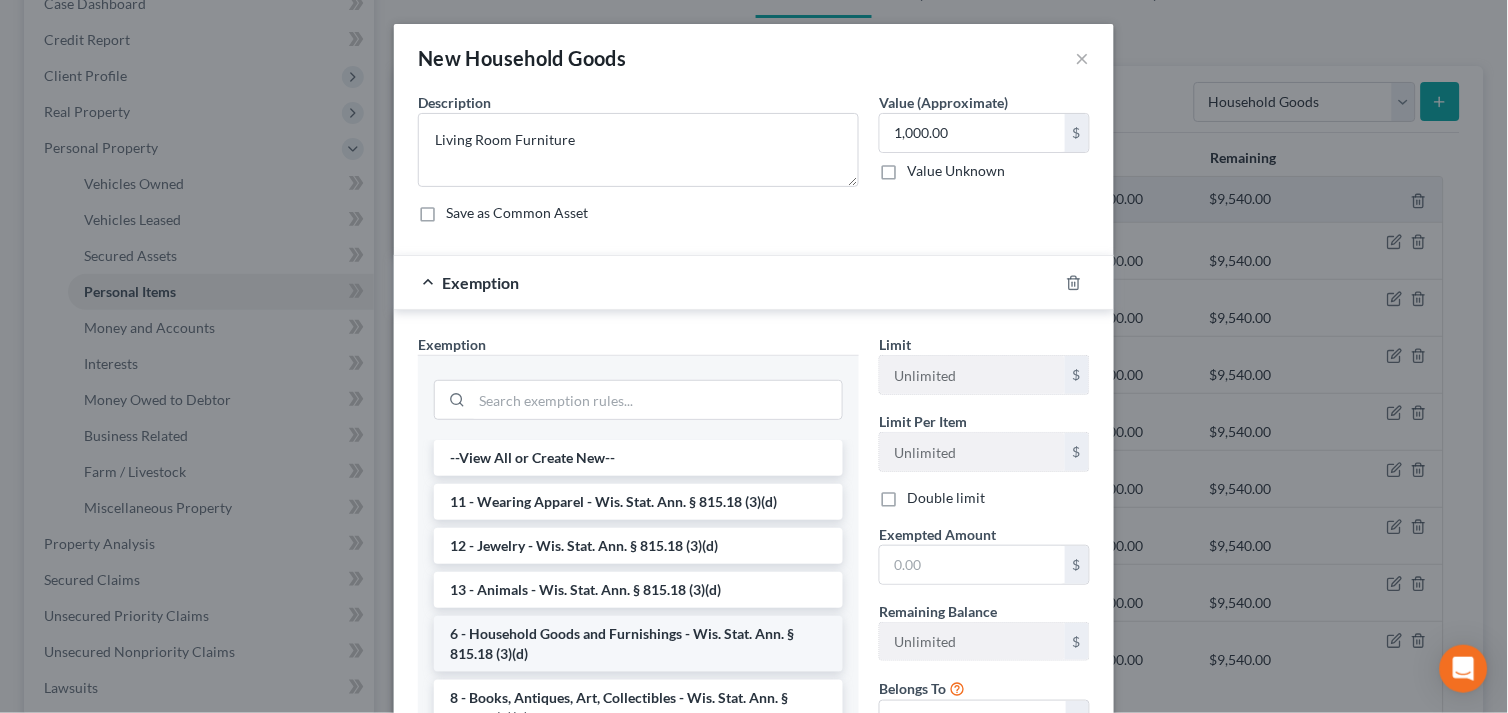 click on "6 - Household Goods and Furnishings - Wis. Stat. Ann. § 815.18 (3)(d)" at bounding box center [638, 644] 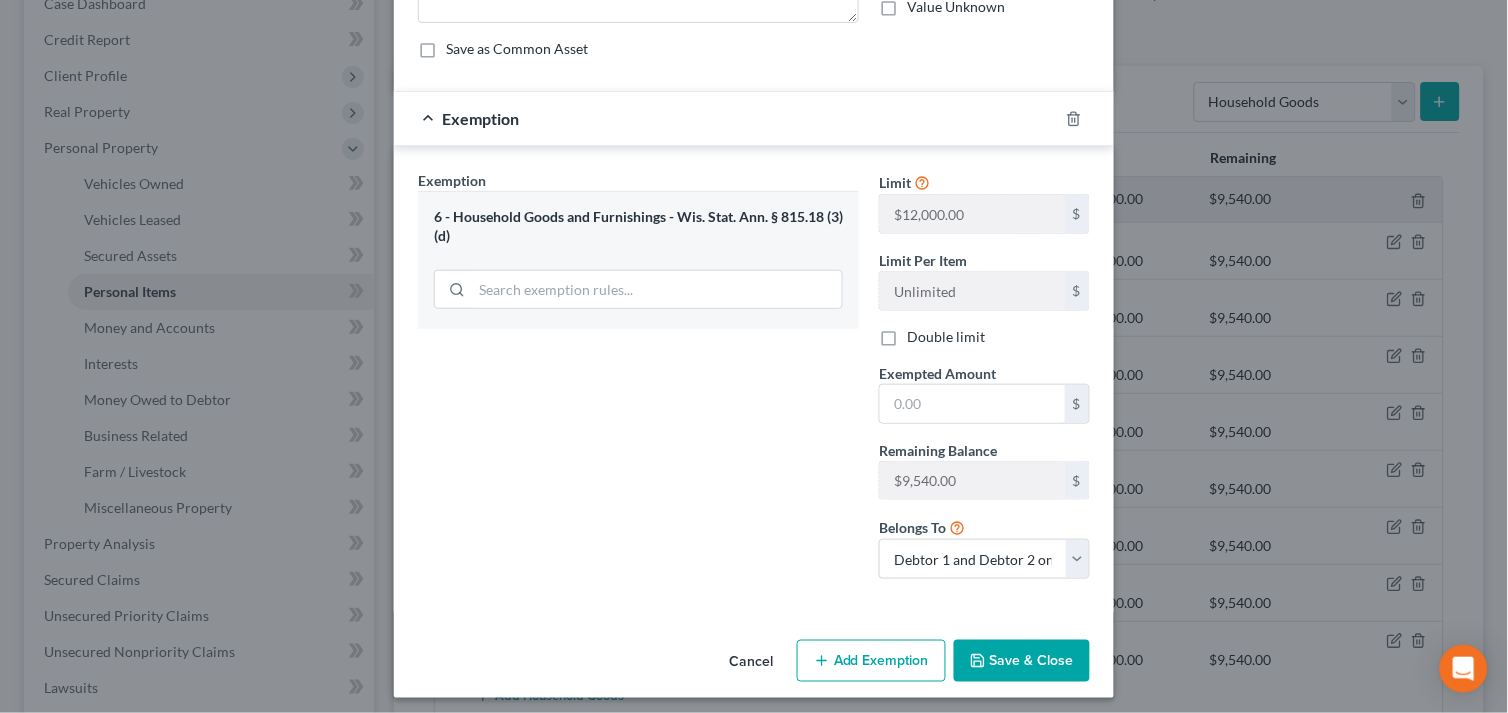 scroll, scrollTop: 174, scrollLeft: 0, axis: vertical 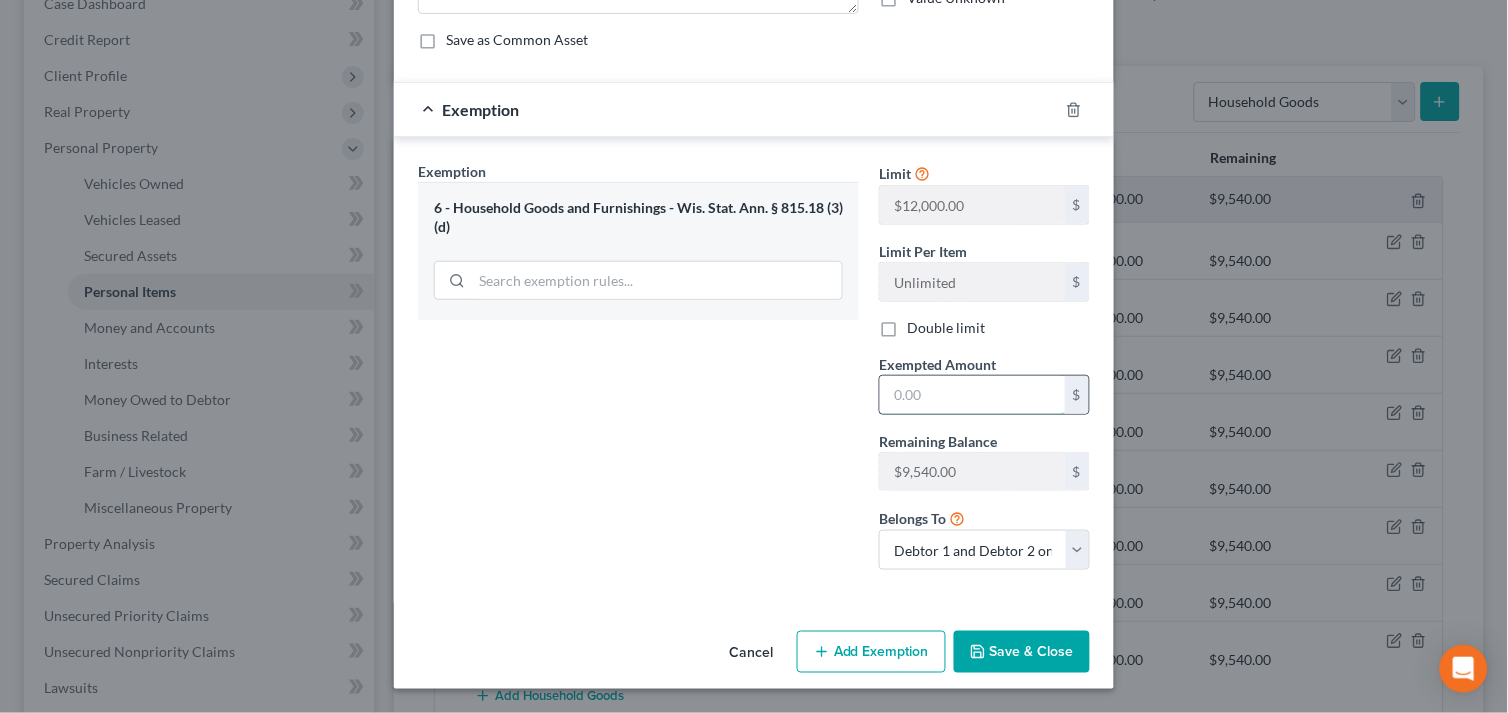 click at bounding box center [972, 395] 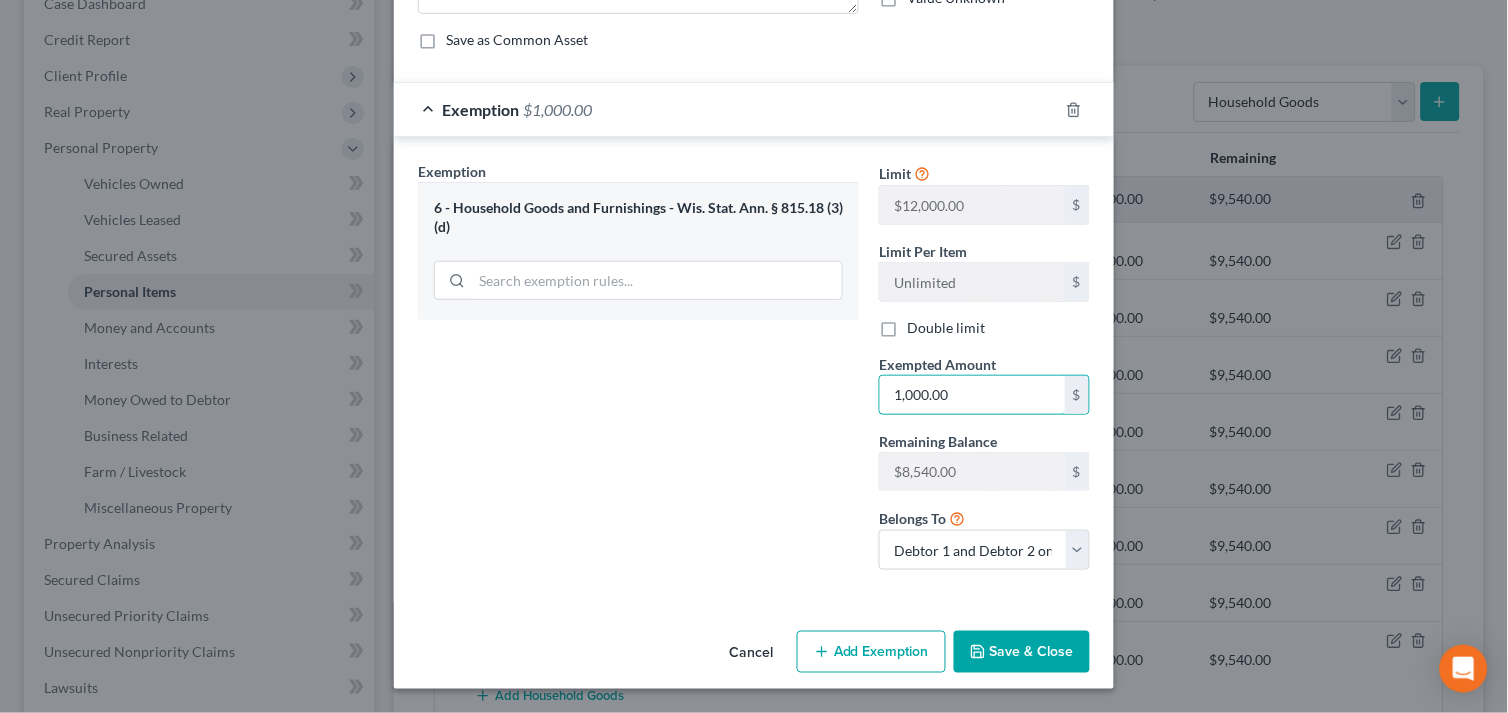 type on "1,000.00" 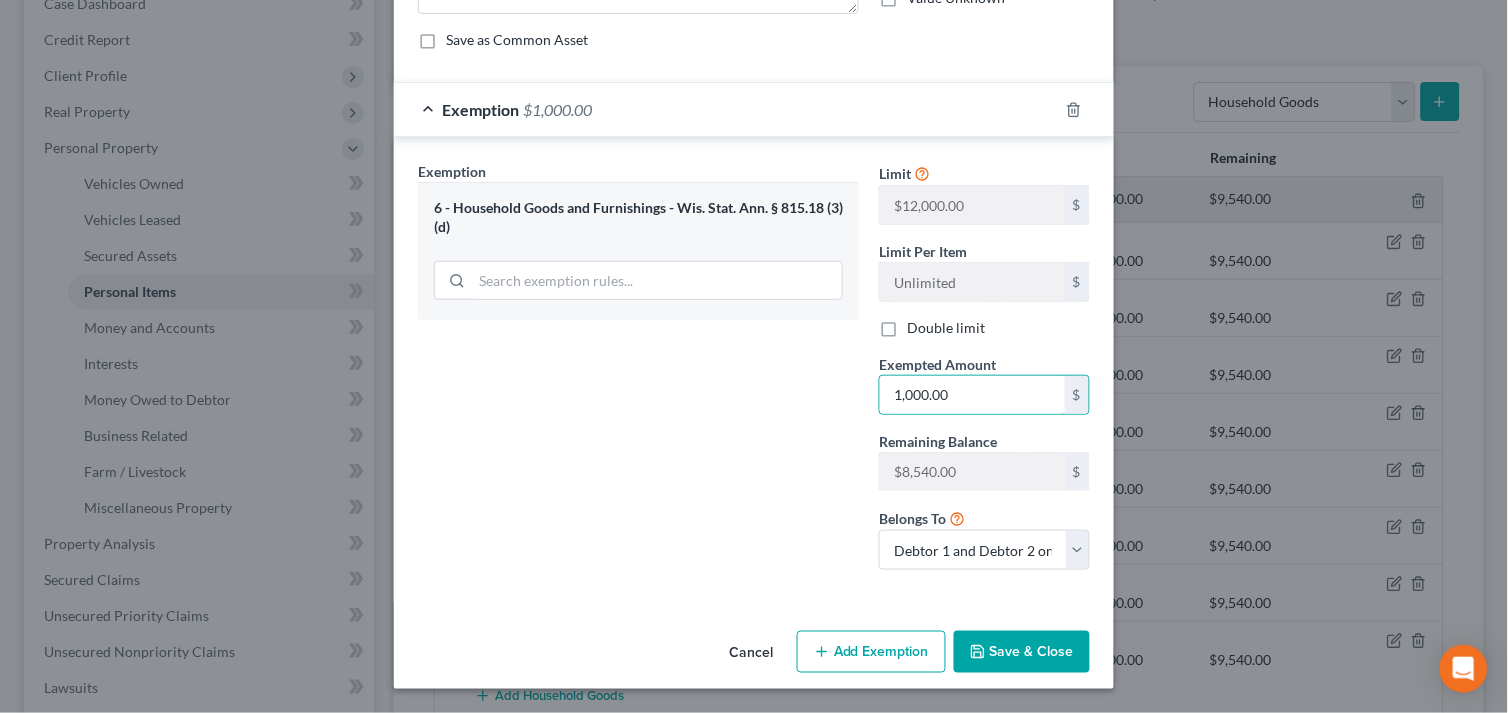 click on "Save & Close" at bounding box center (1022, 652) 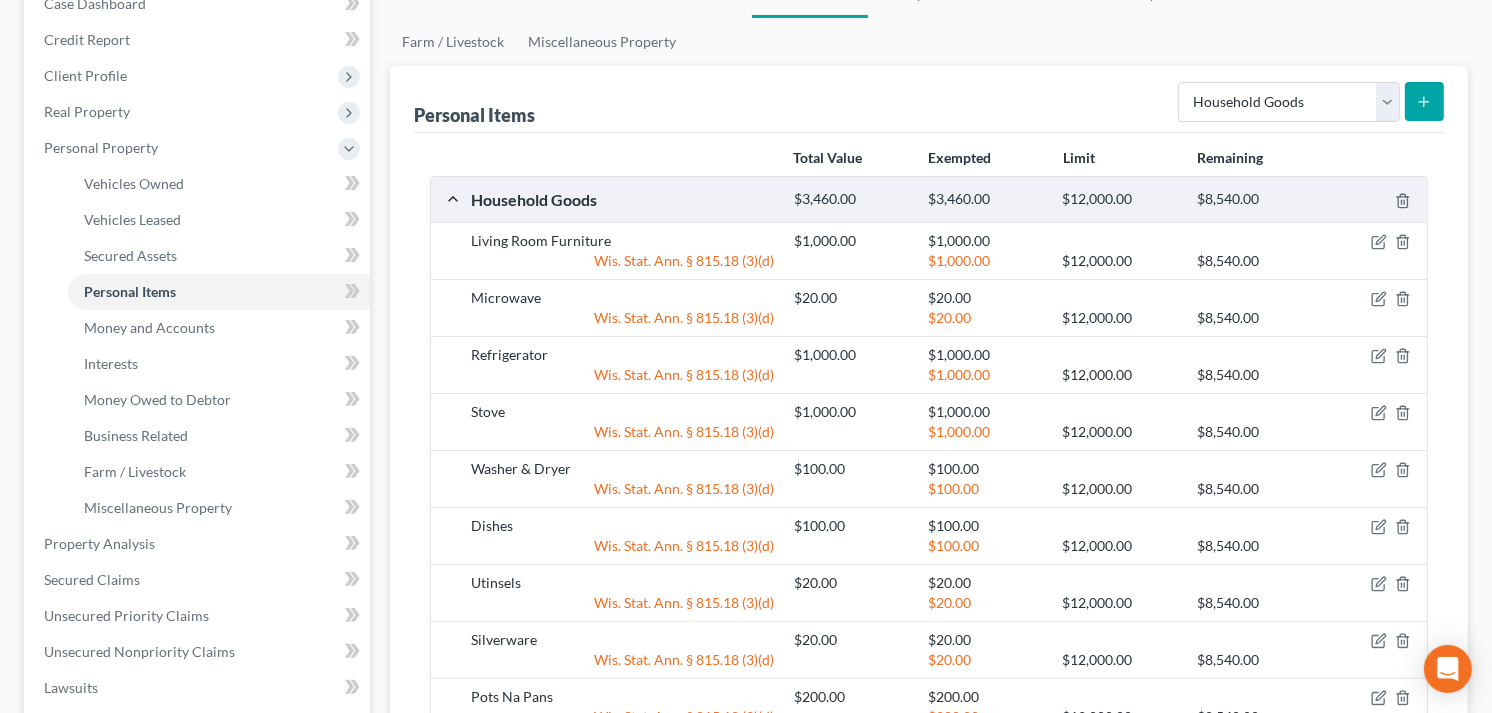 click at bounding box center [1424, 101] 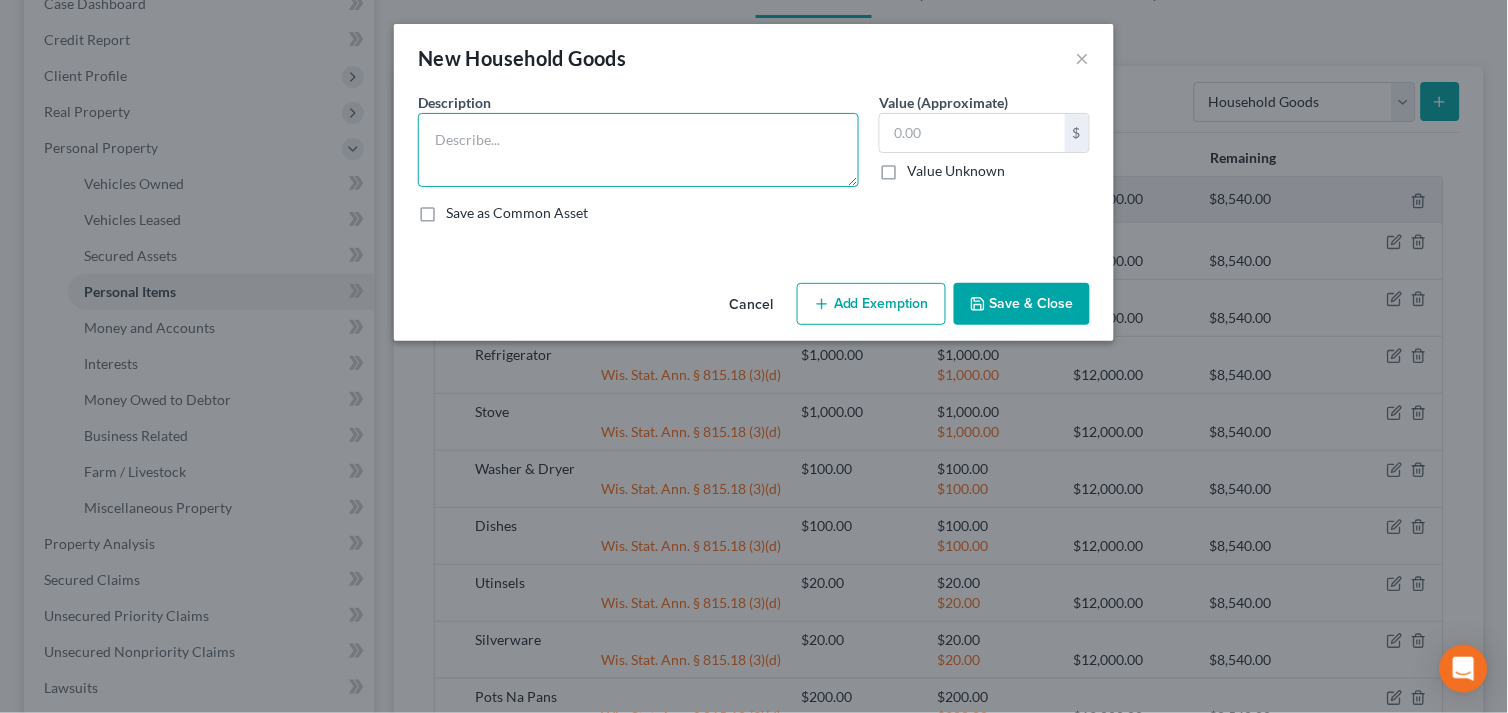 click at bounding box center [638, 150] 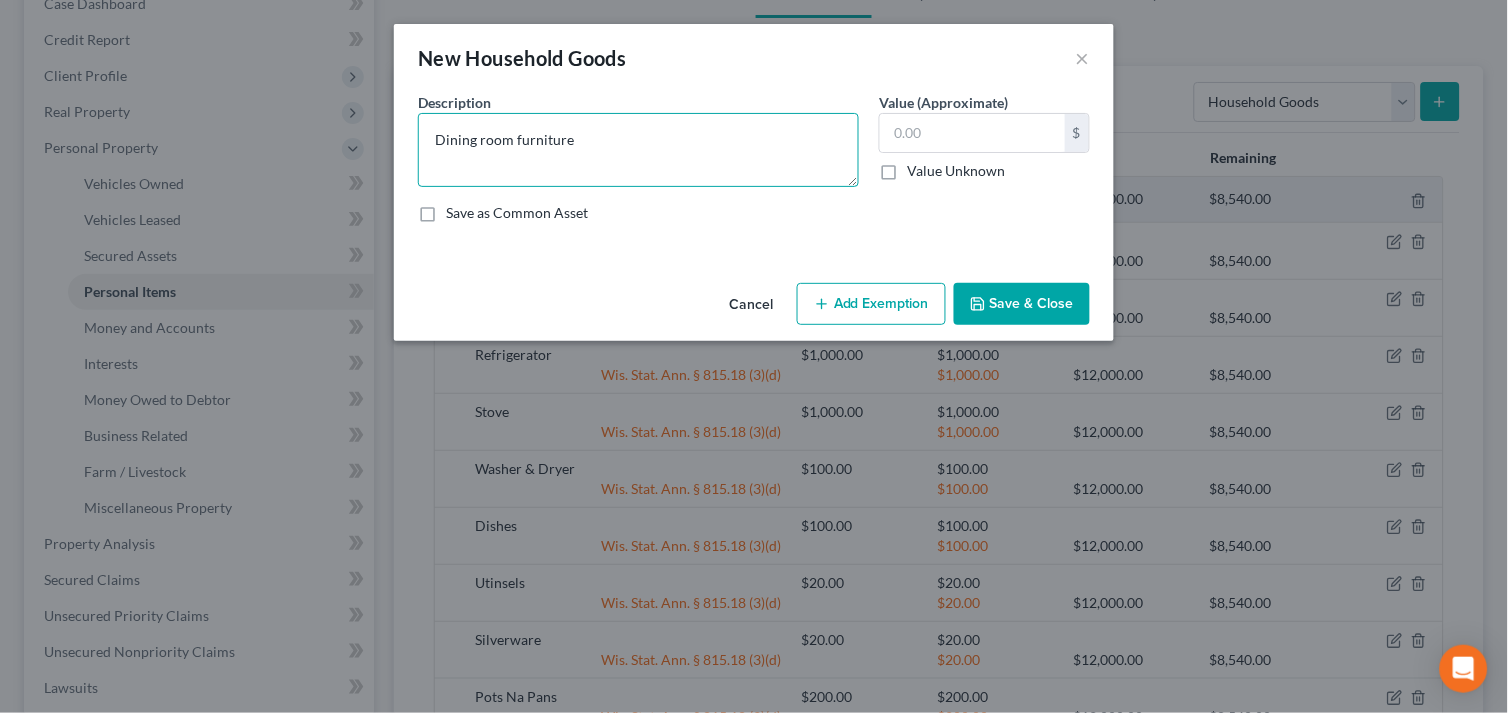 type on "Dining room furniture" 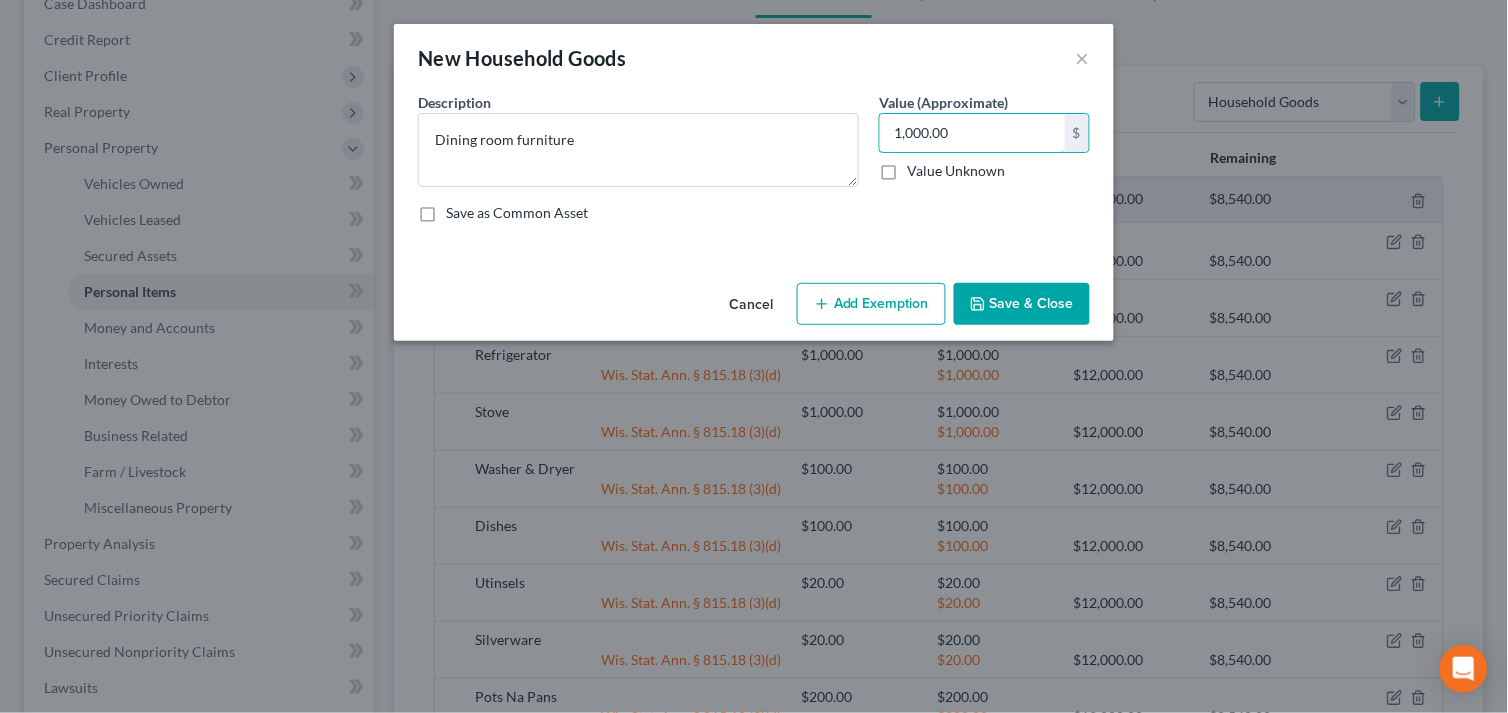 type on "1,000.00" 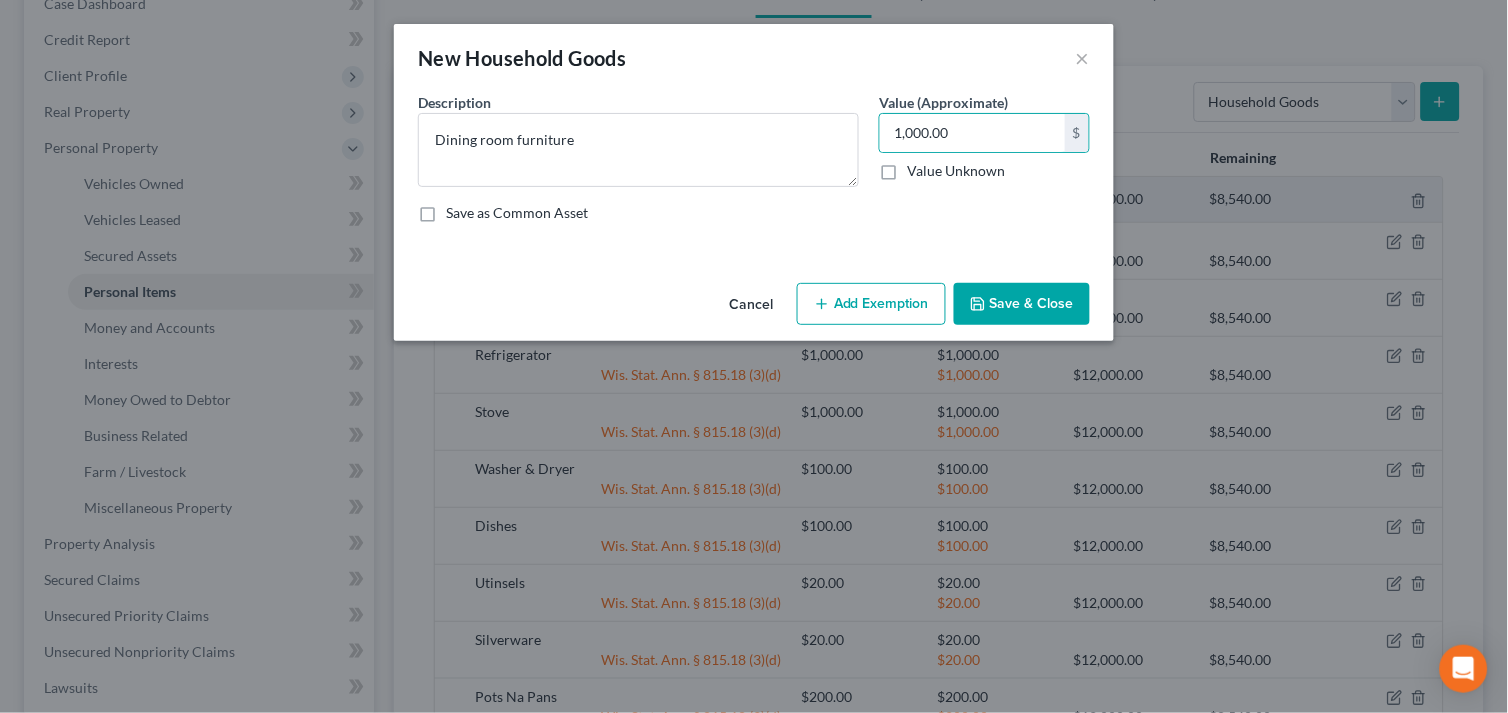 click on "Add Exemption" at bounding box center [871, 304] 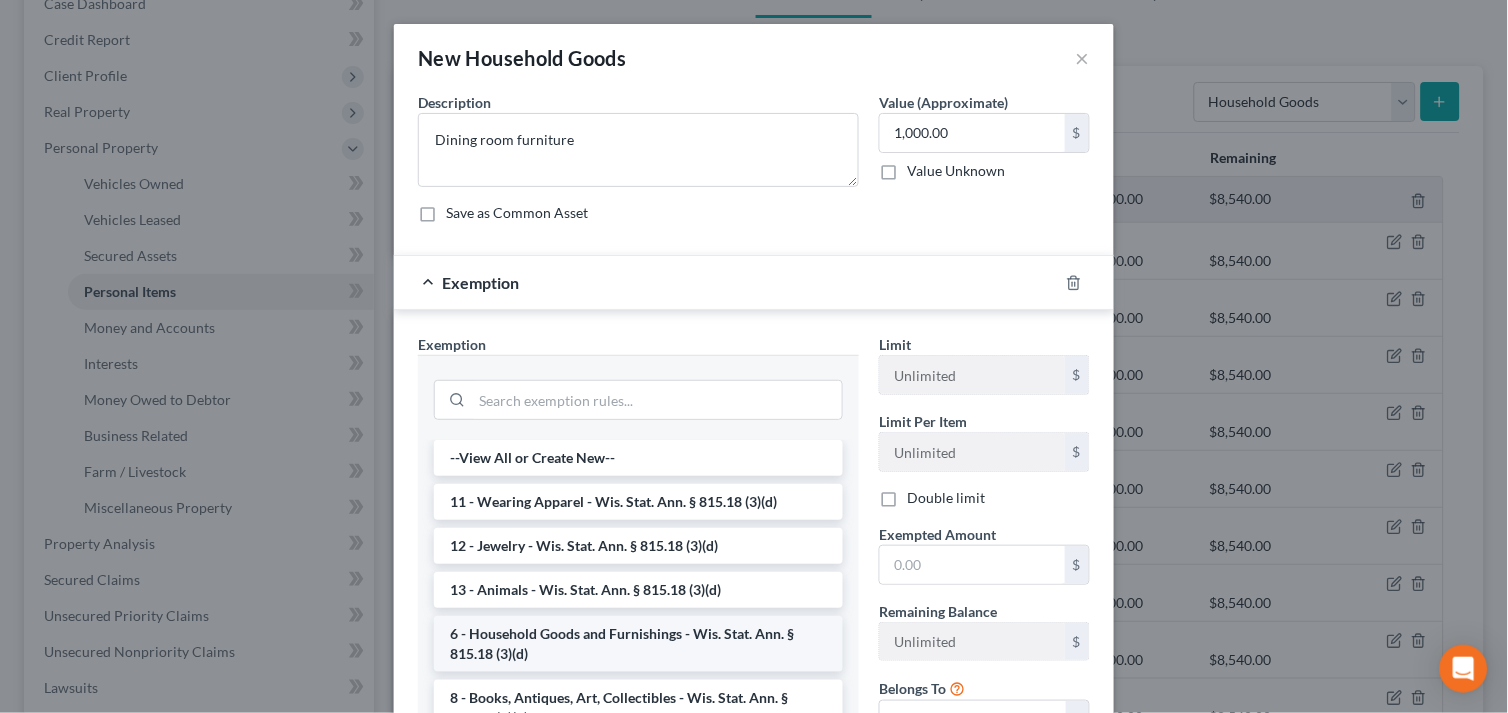click on "6 - Household Goods and Furnishings - Wis. Stat. Ann. § 815.18 (3)(d)" at bounding box center (638, 644) 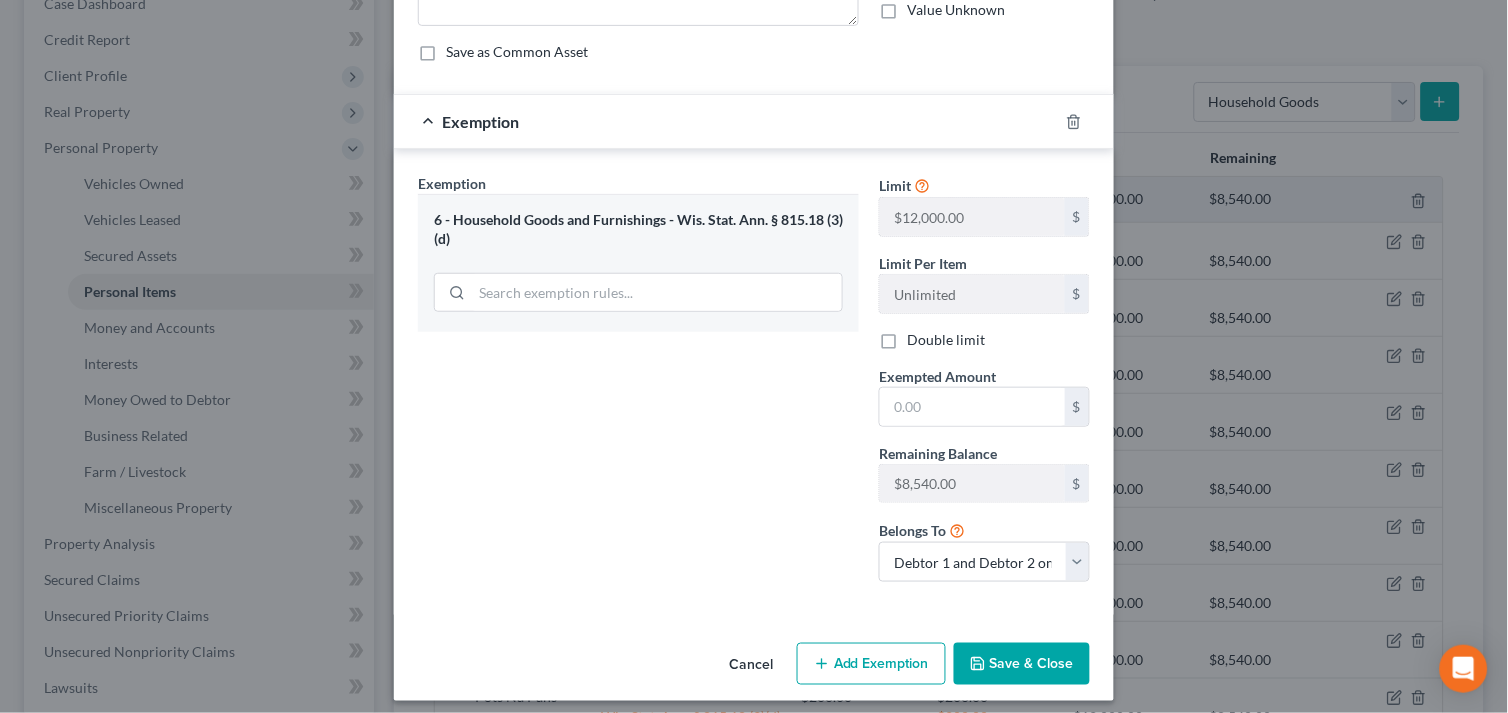 scroll, scrollTop: 174, scrollLeft: 0, axis: vertical 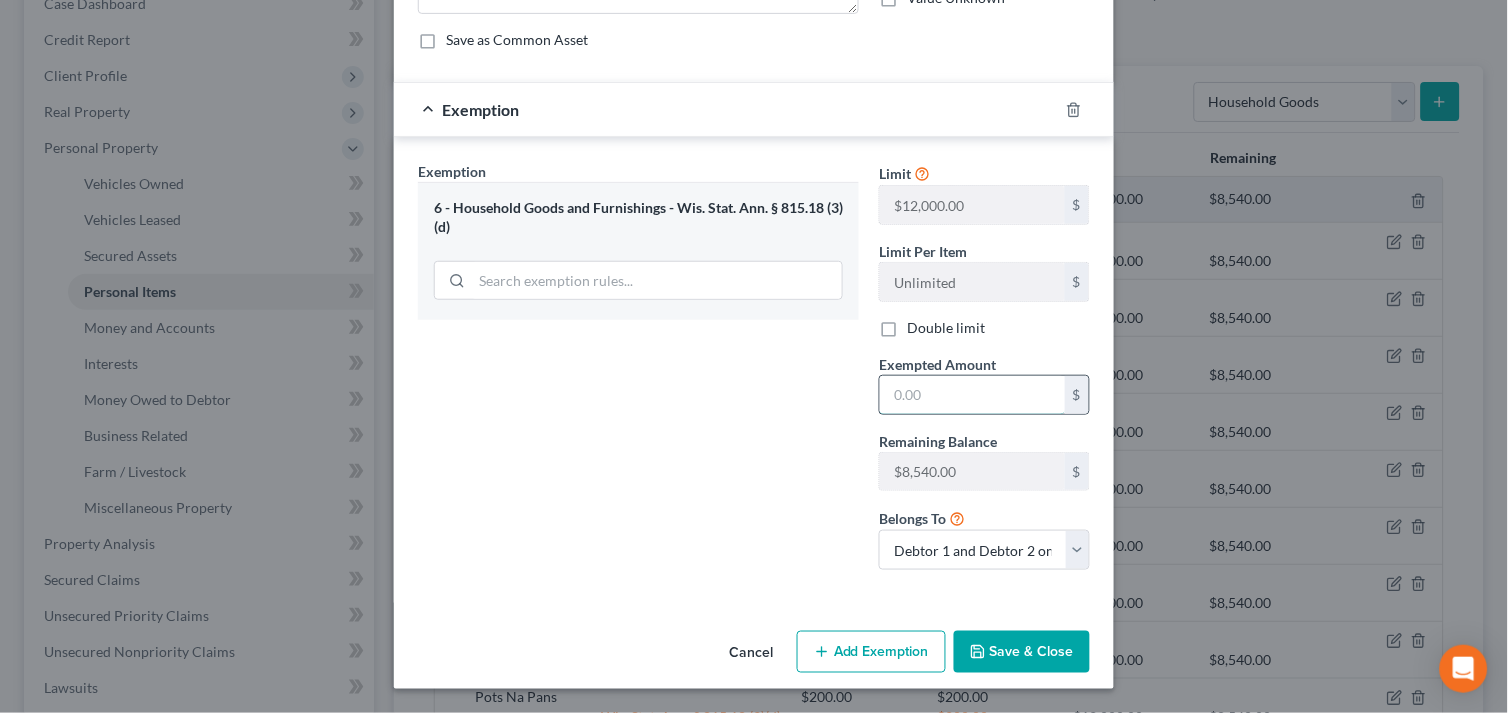 click at bounding box center (972, 395) 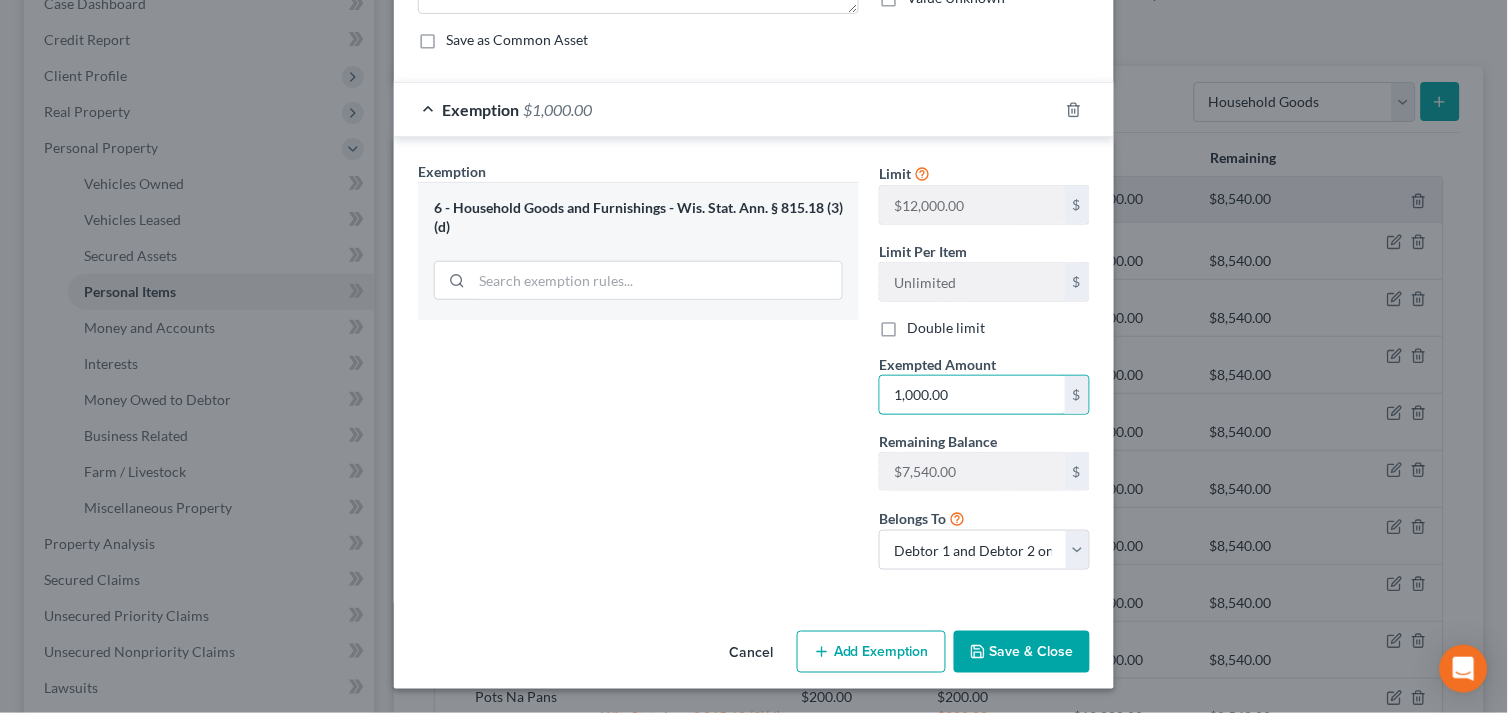 type on "1,000.00" 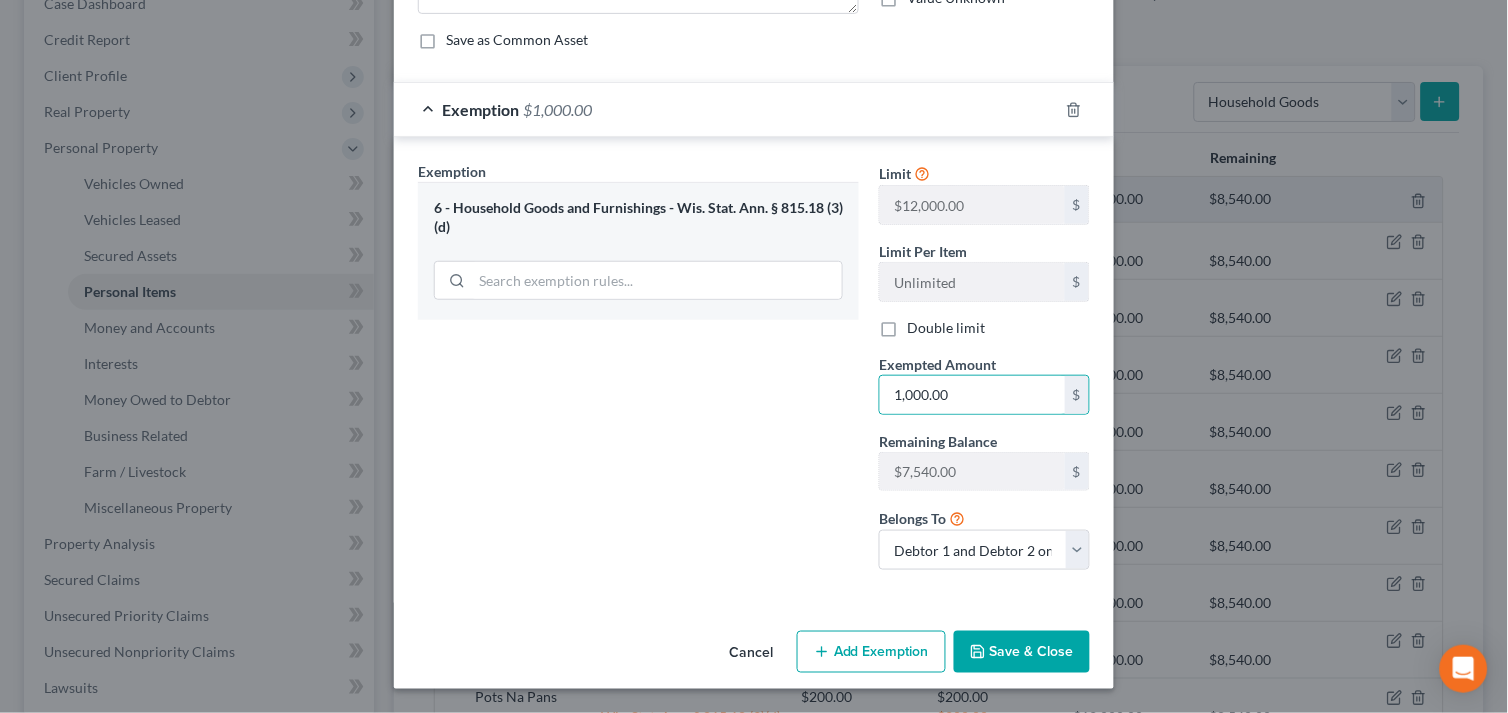 click on "Save & Close" at bounding box center (1022, 652) 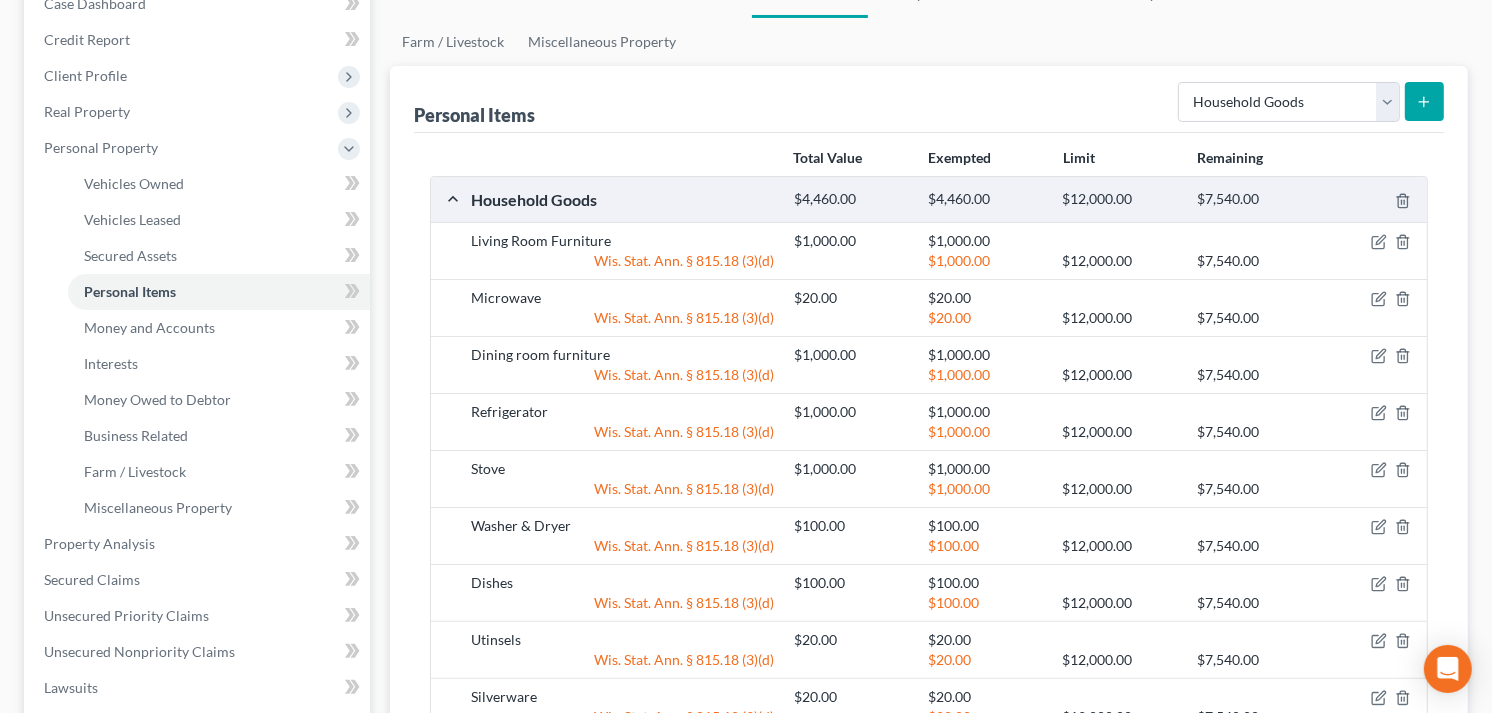 click 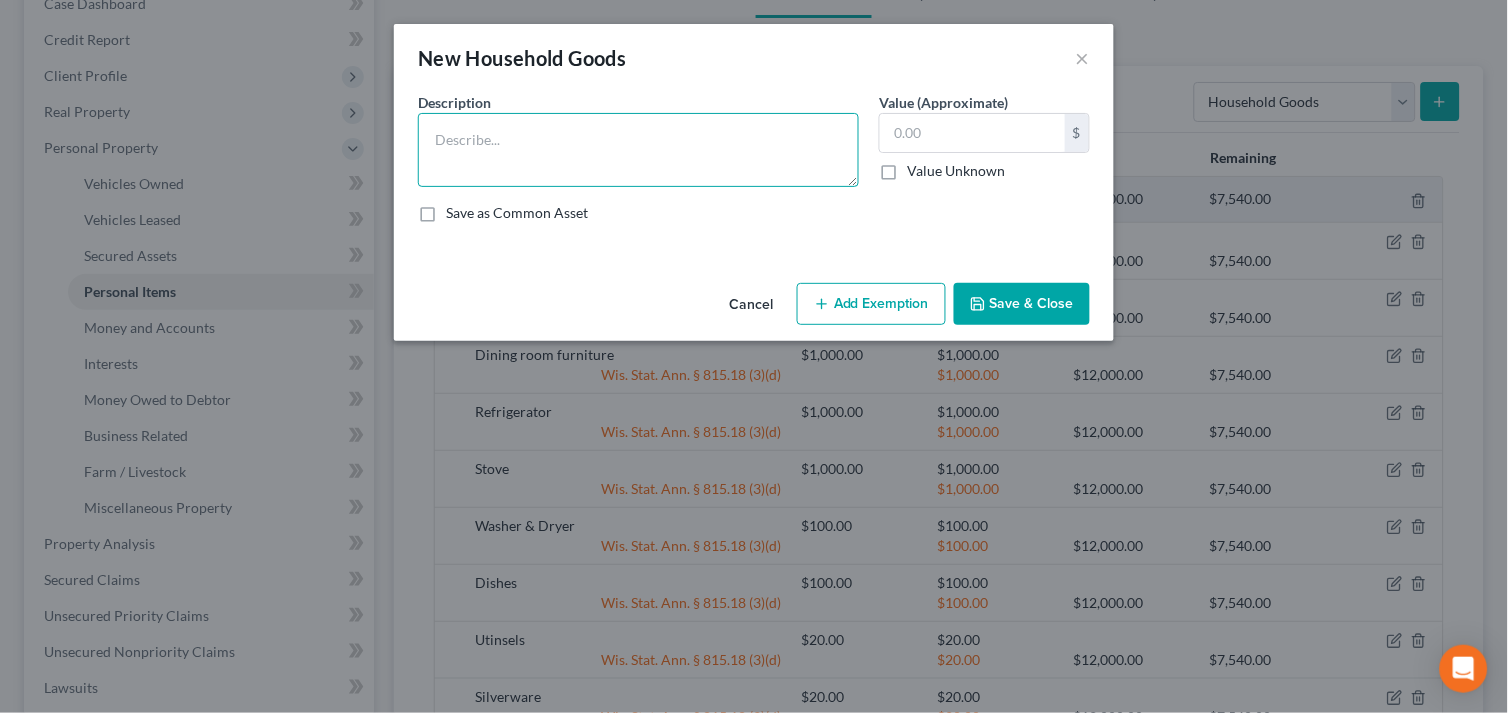 click at bounding box center [638, 150] 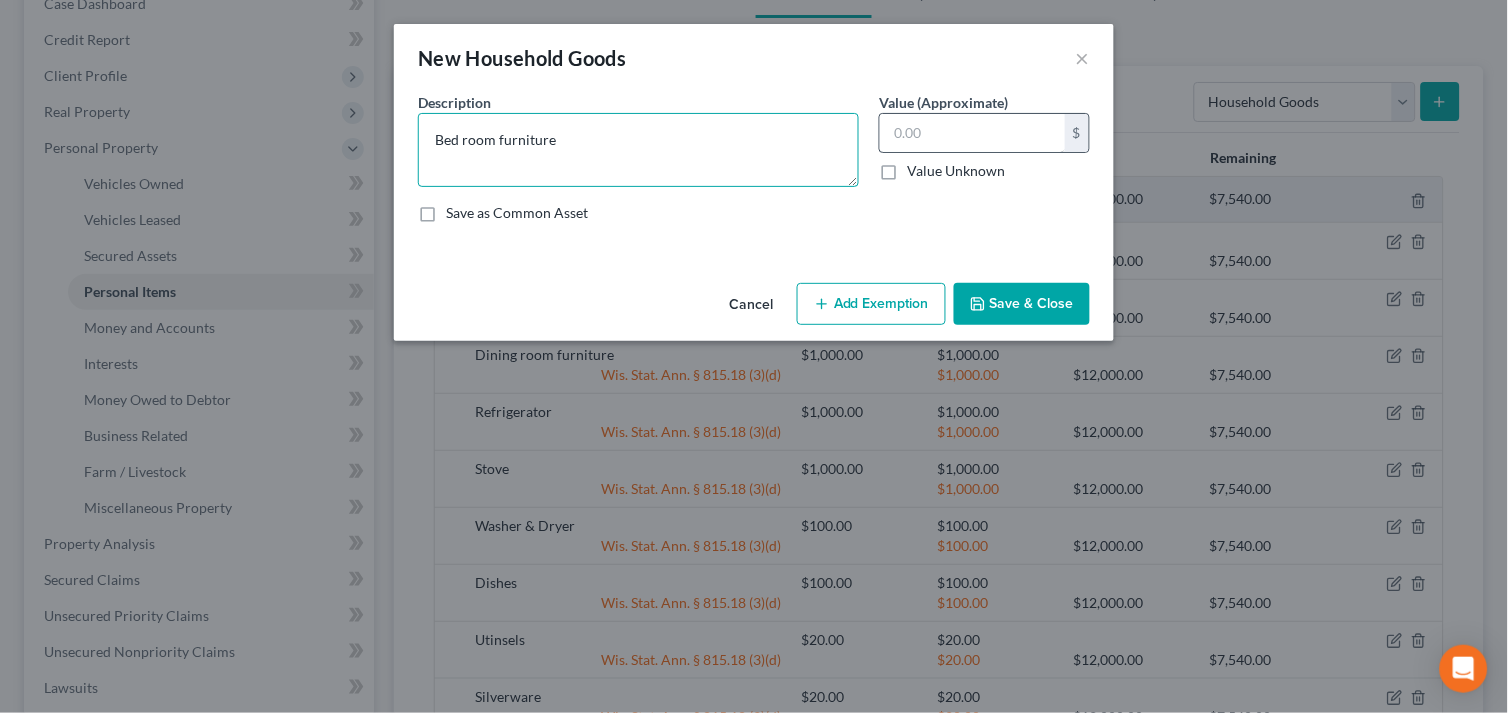 type on "Bed room furniture" 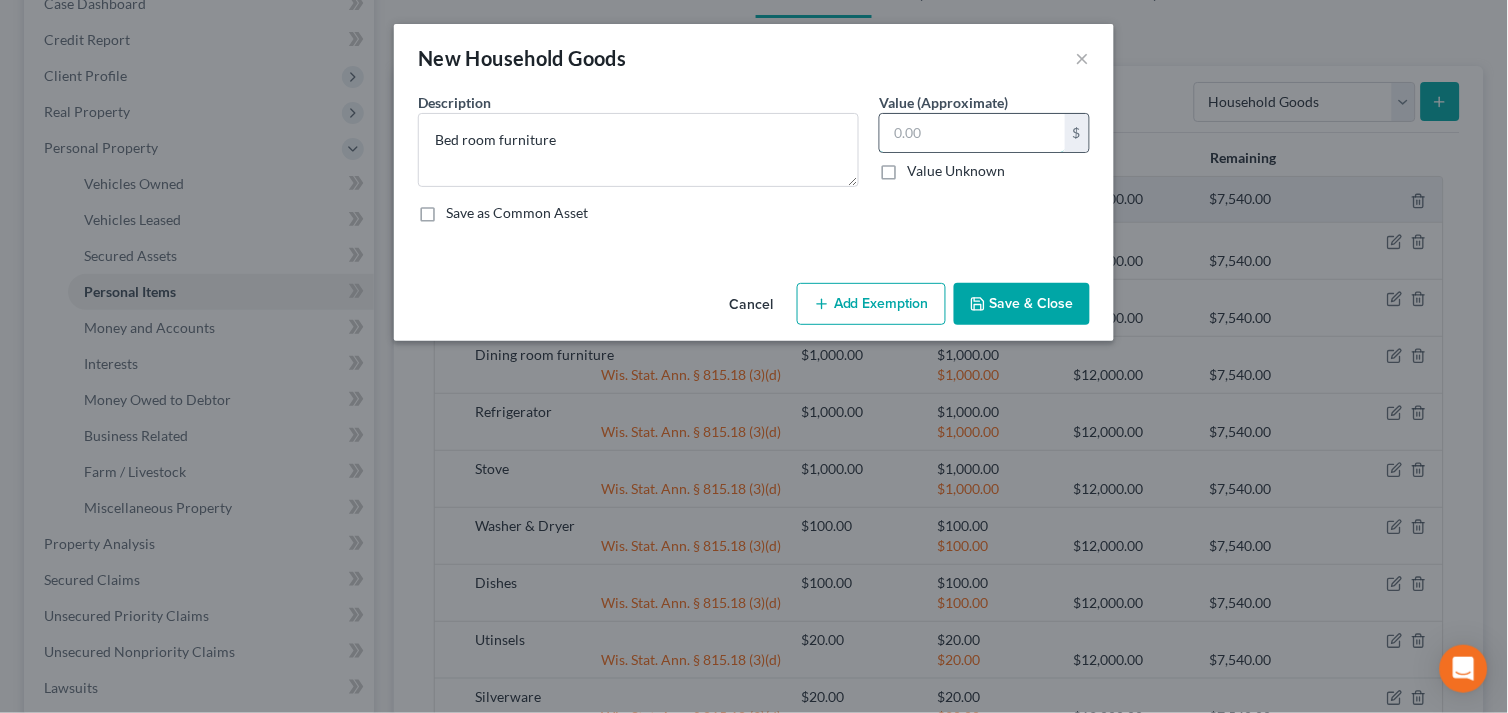 click at bounding box center [972, 133] 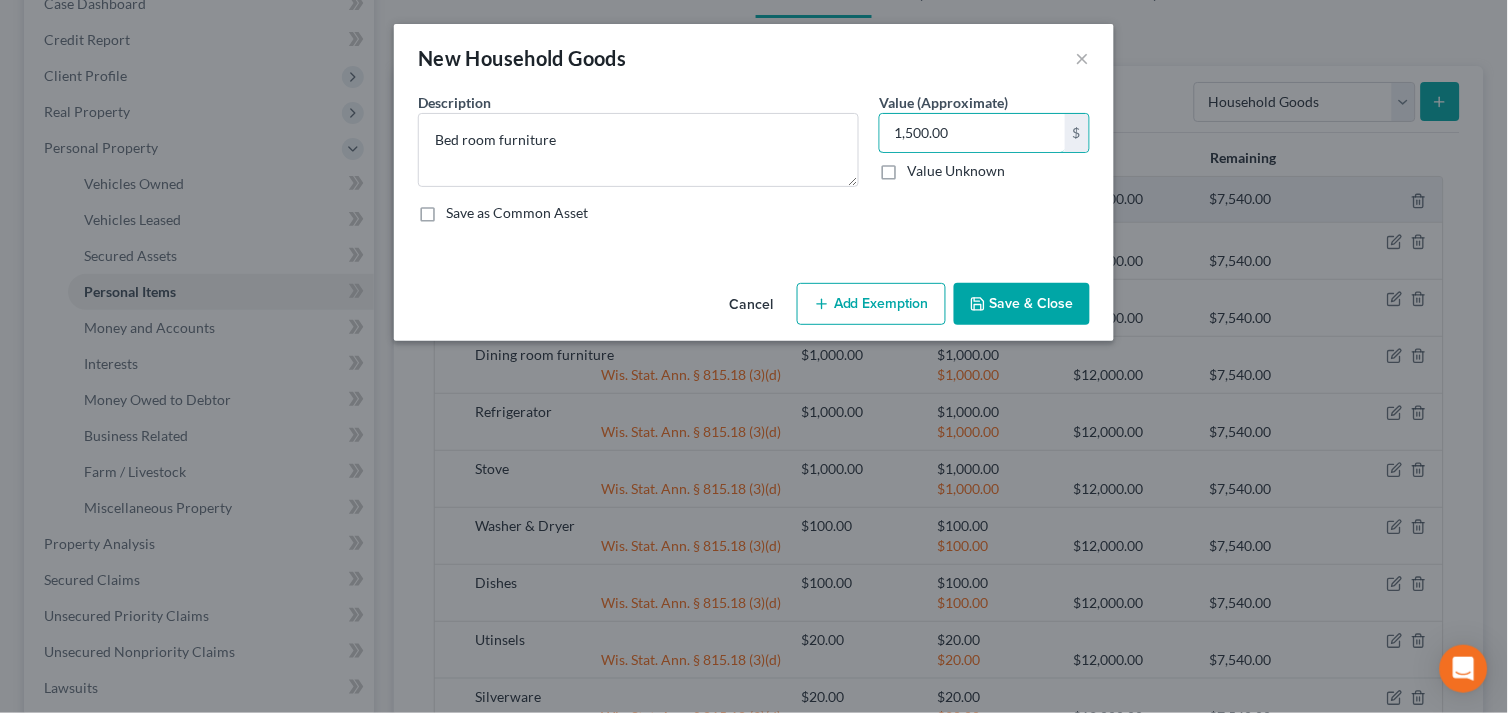 type on "1,500.00" 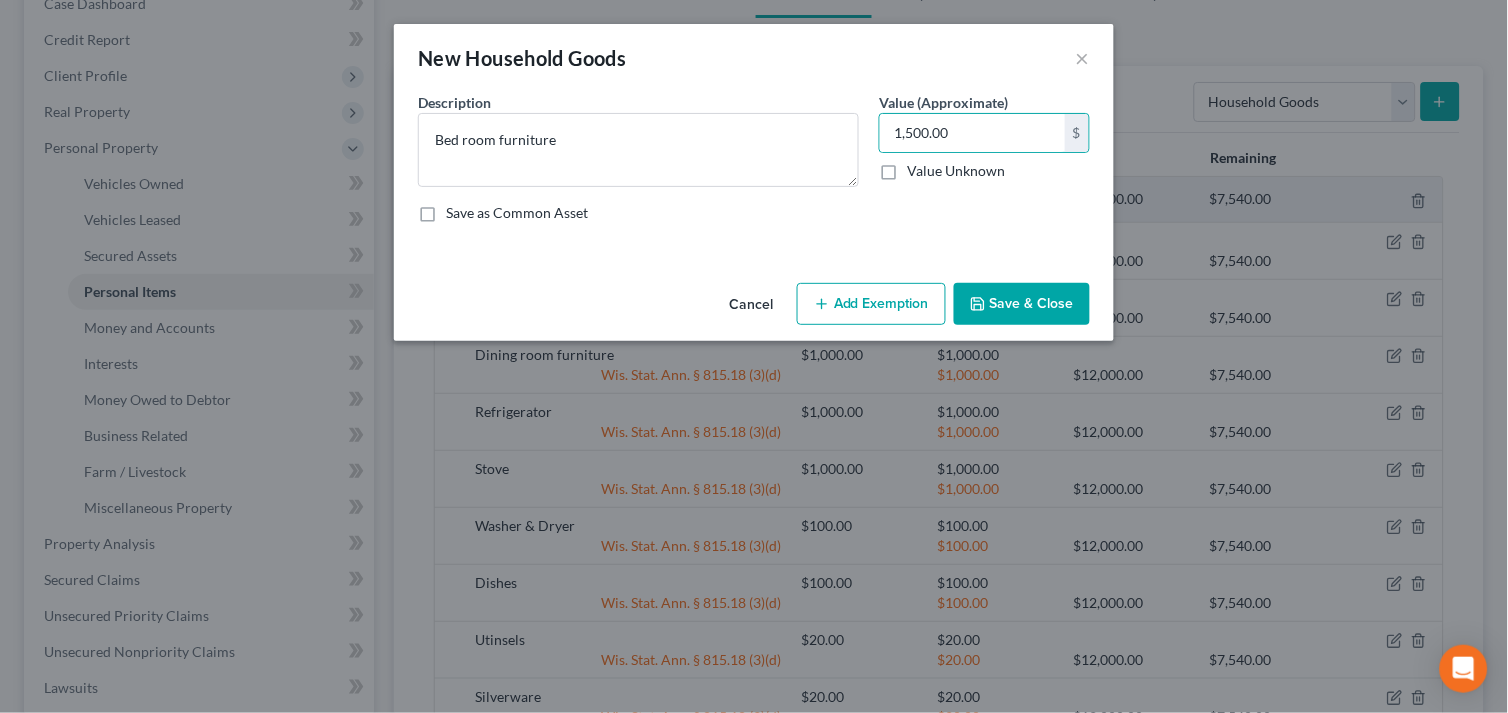click on "Add Exemption" at bounding box center (871, 304) 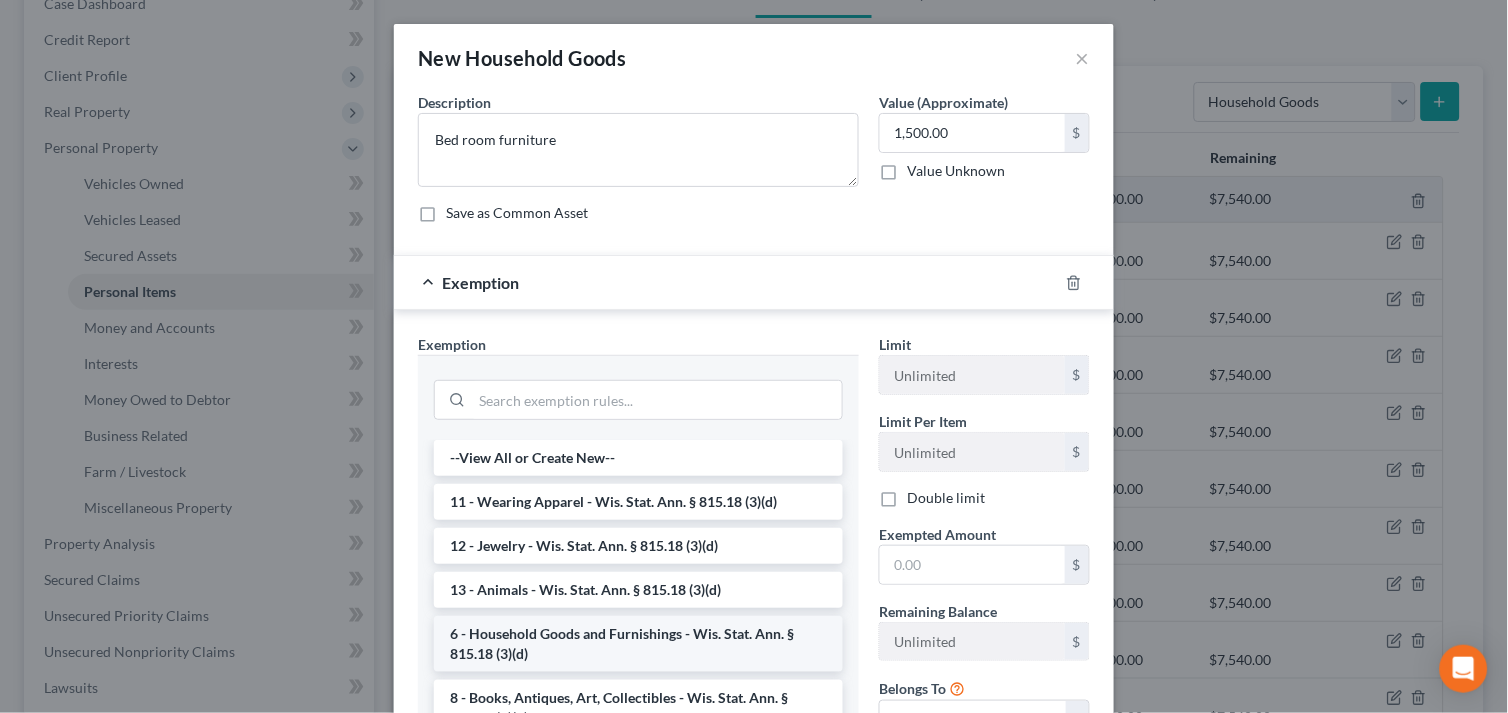 click on "6 - Household Goods and Furnishings - Wis. Stat. Ann. § 815.18 (3)(d)" at bounding box center [638, 644] 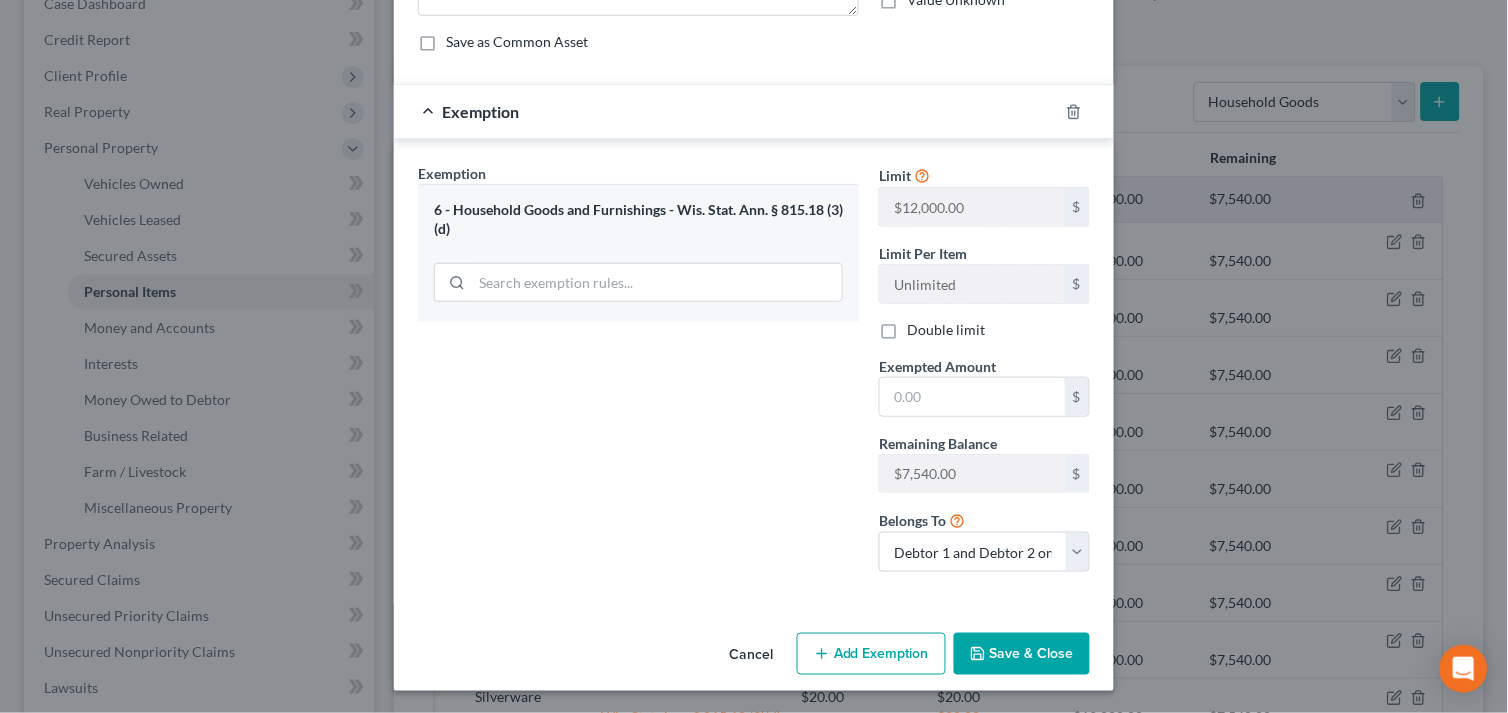 scroll, scrollTop: 174, scrollLeft: 0, axis: vertical 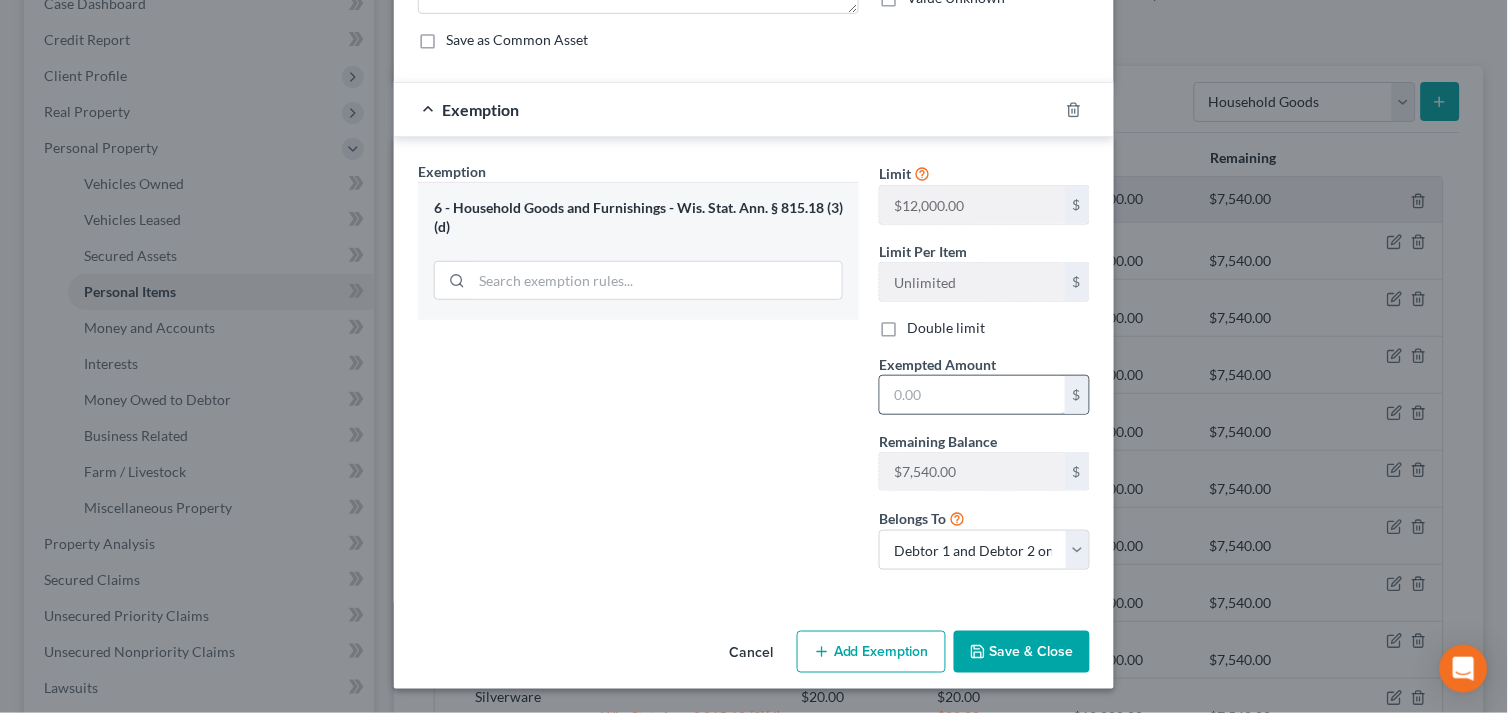 click at bounding box center [972, 395] 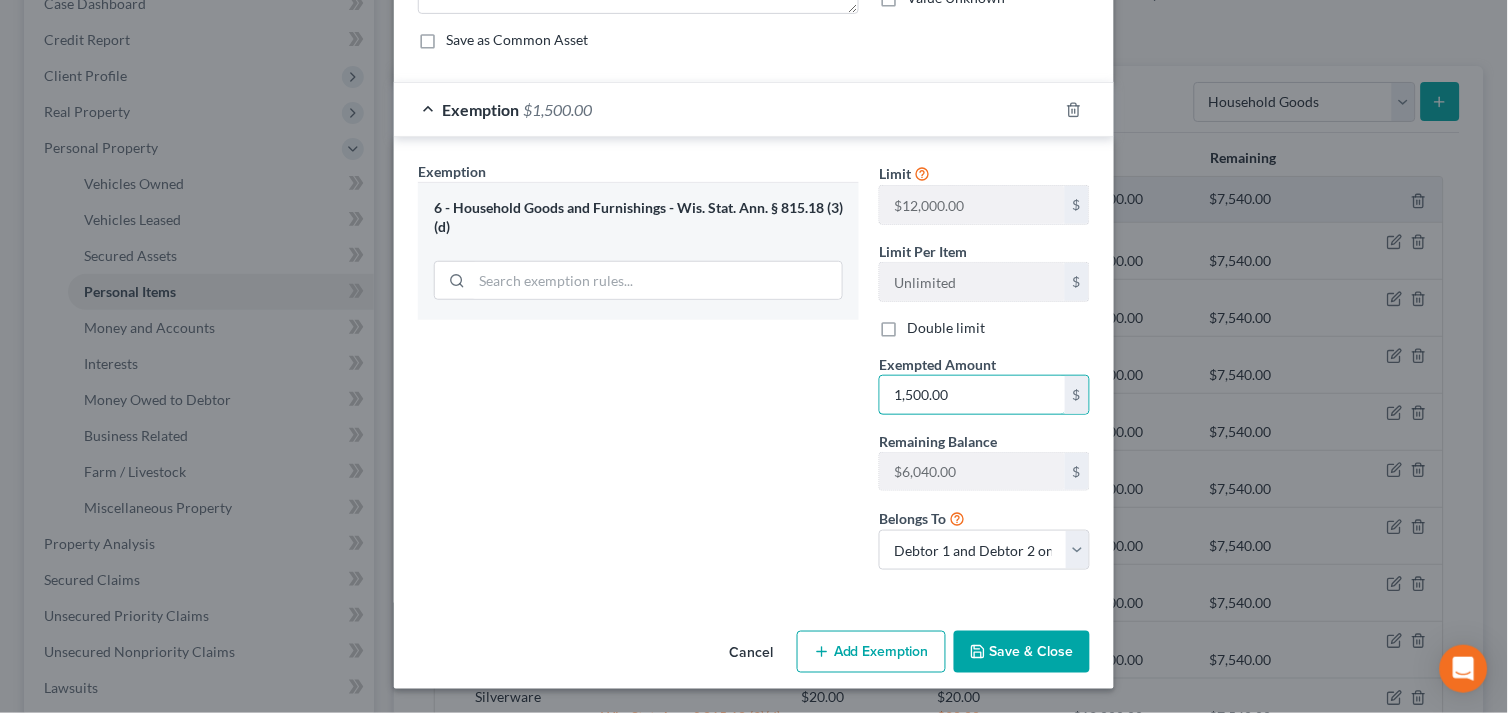 type on "1,500.00" 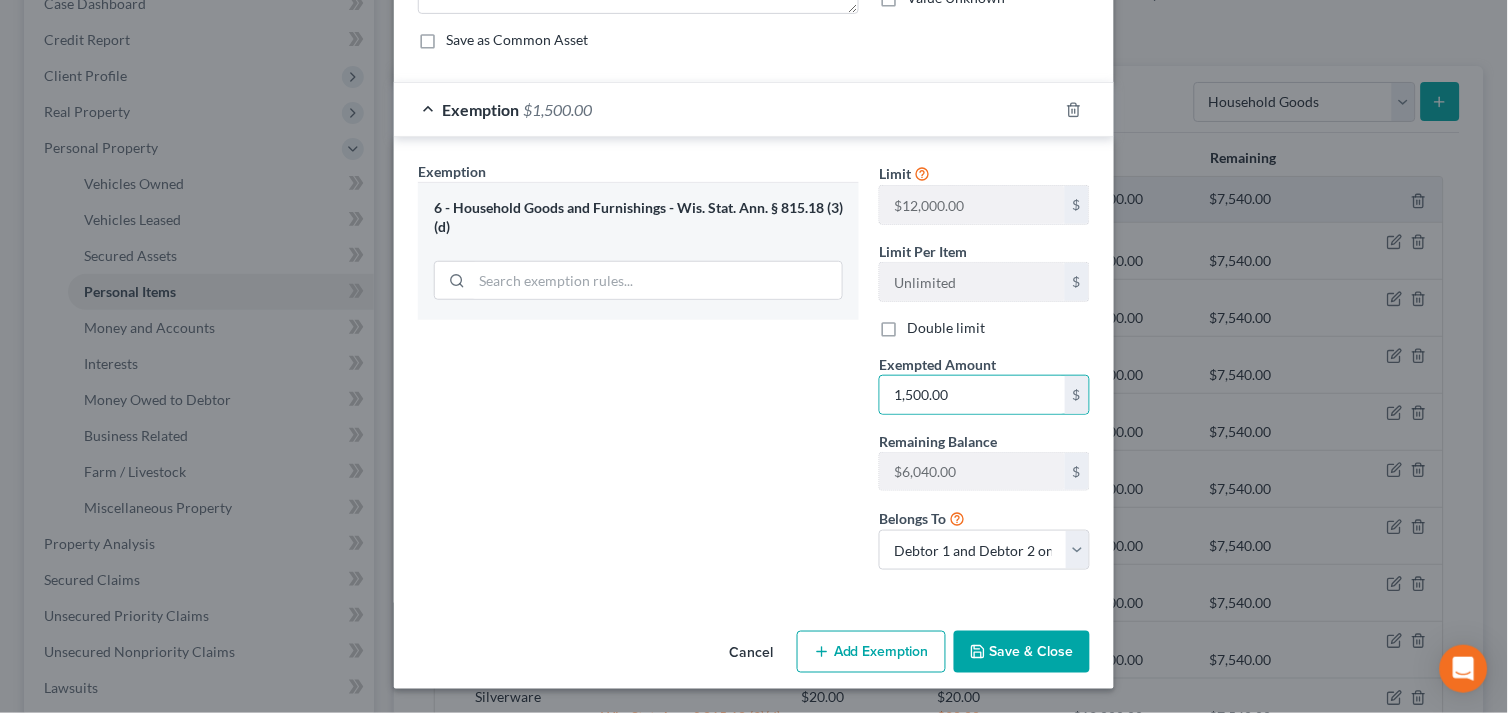 click 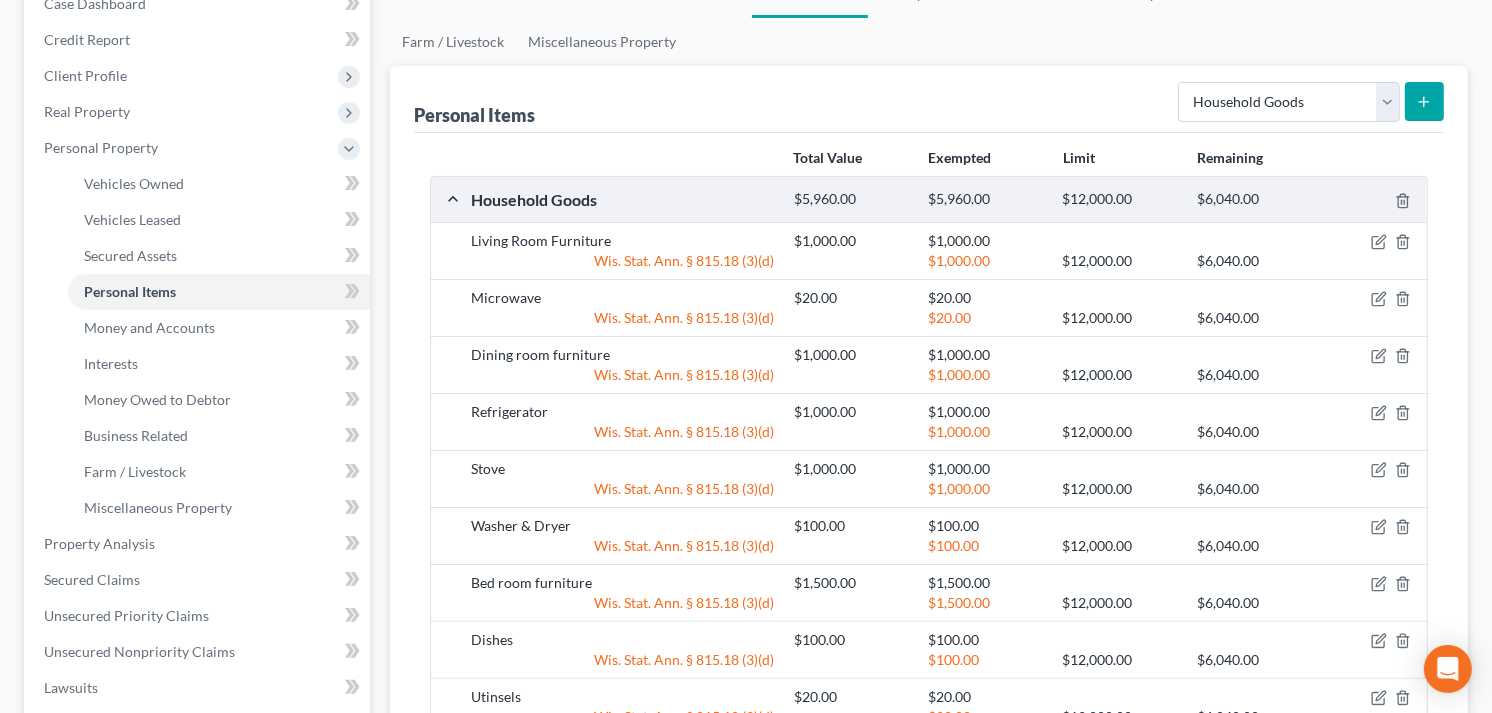click at bounding box center [1424, 101] 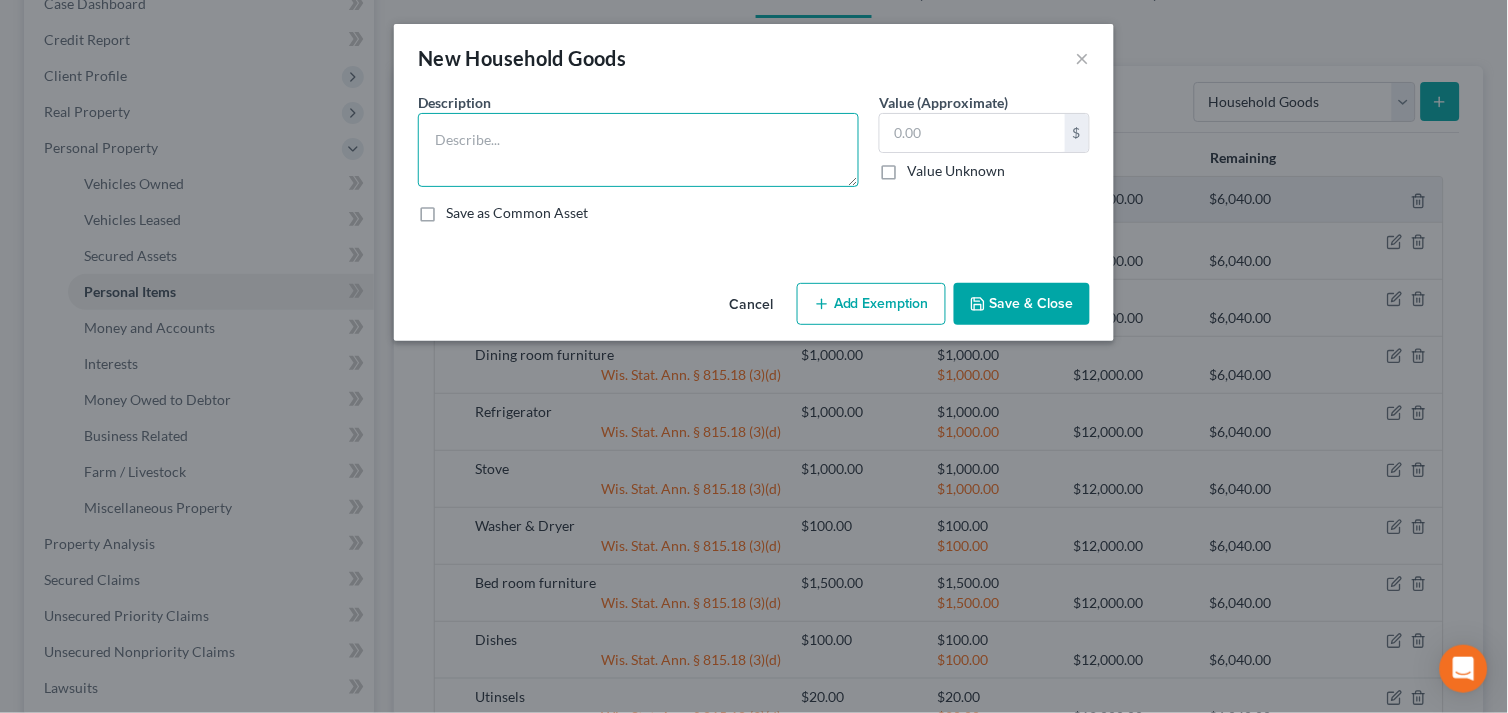 click at bounding box center [638, 150] 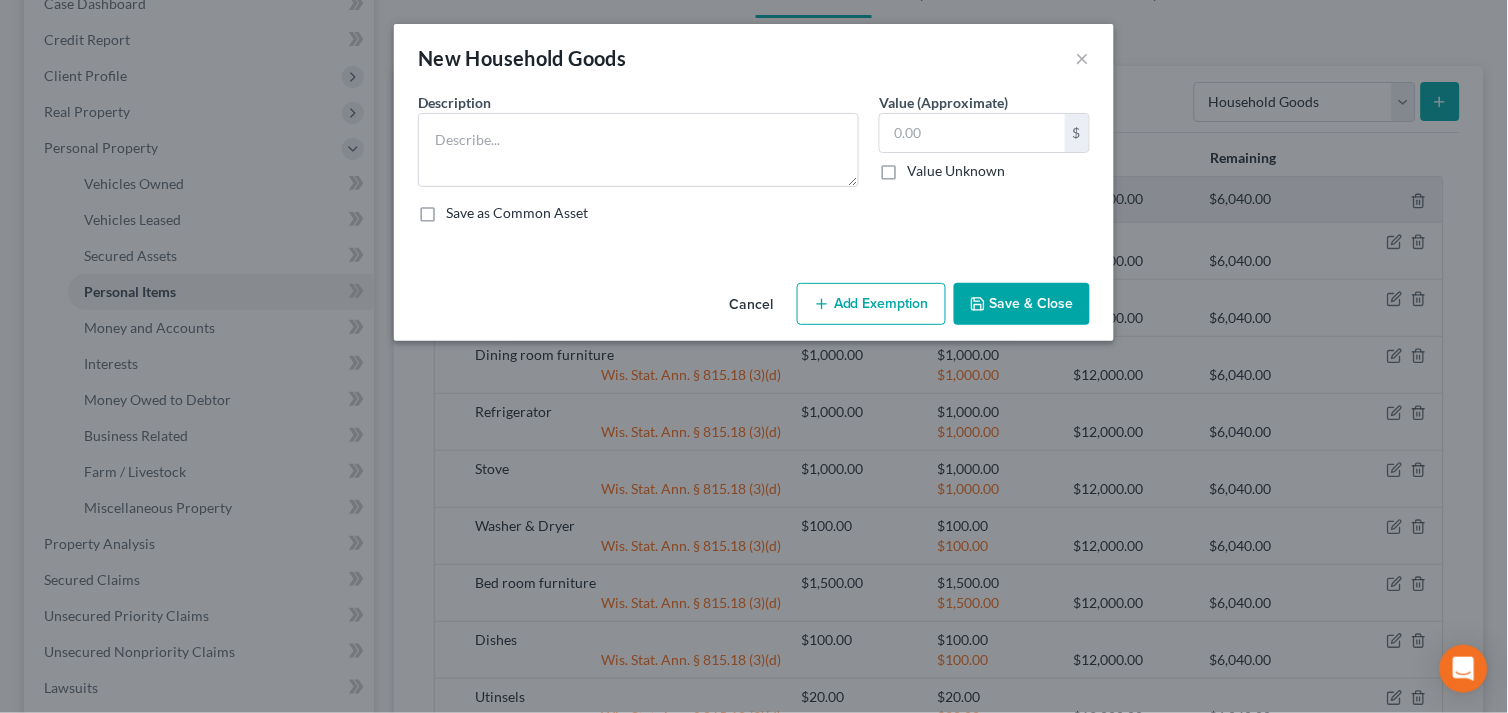click on "Cancel" at bounding box center [751, 305] 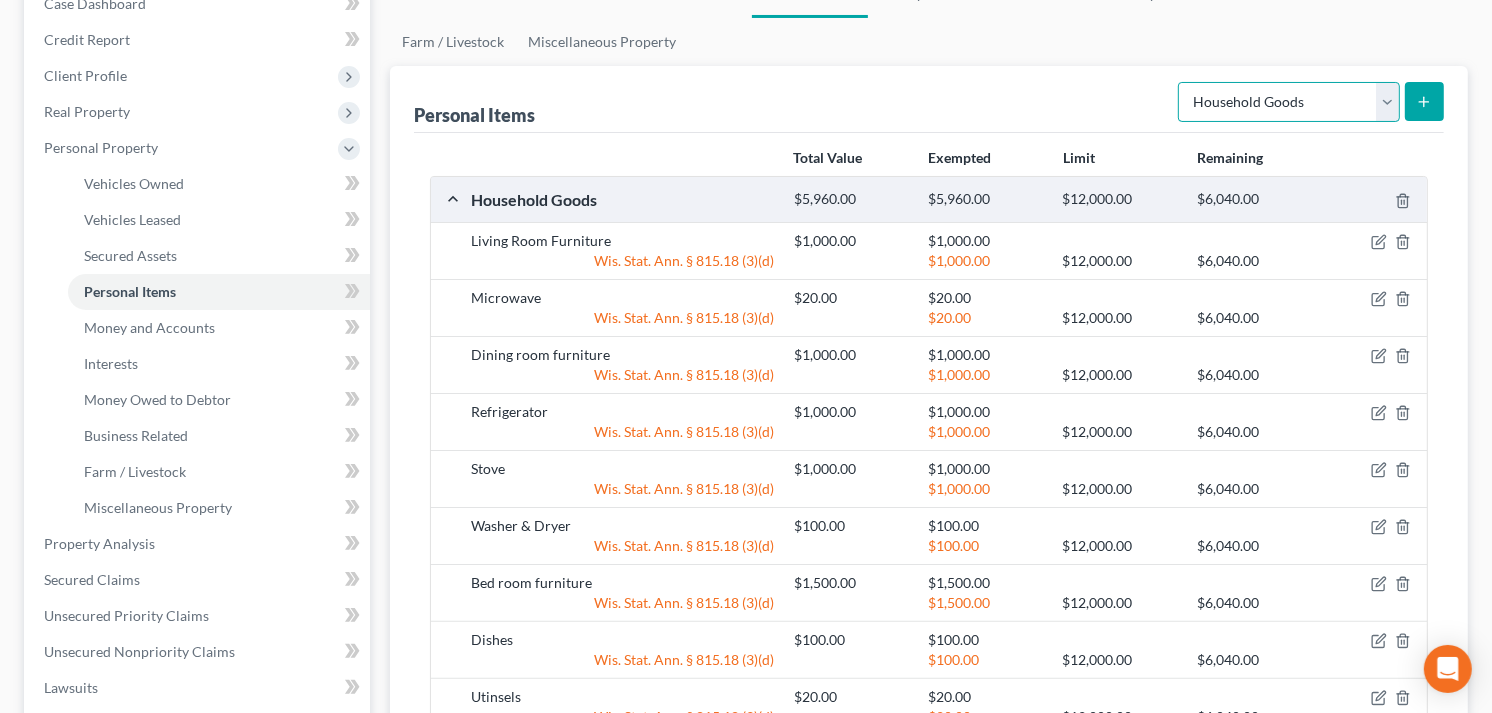 click on "Select Item Type Clothing Collectibles Of Value Electronics Firearms Household Goods Jewelry Other Pet(s) Sports & Hobby Equipment" at bounding box center (1289, 102) 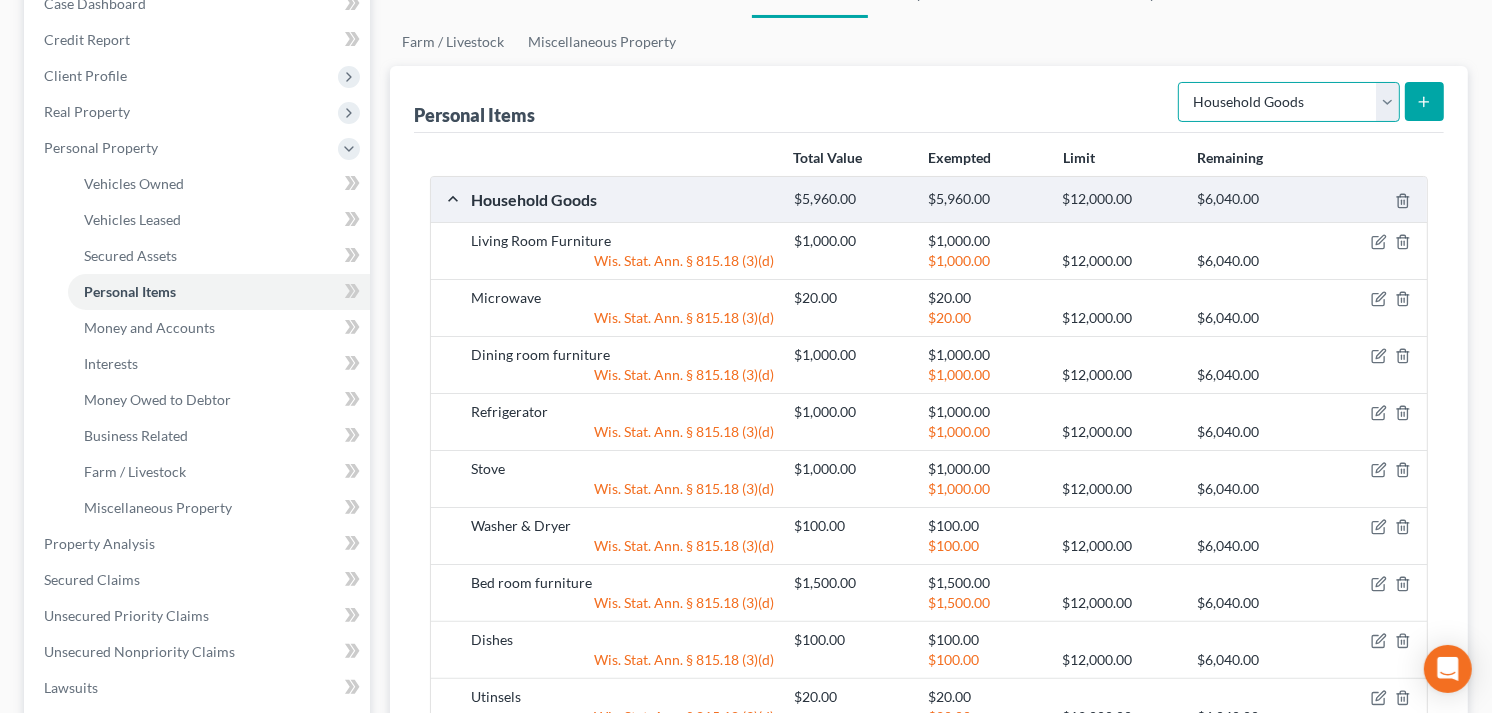 select on "electronics" 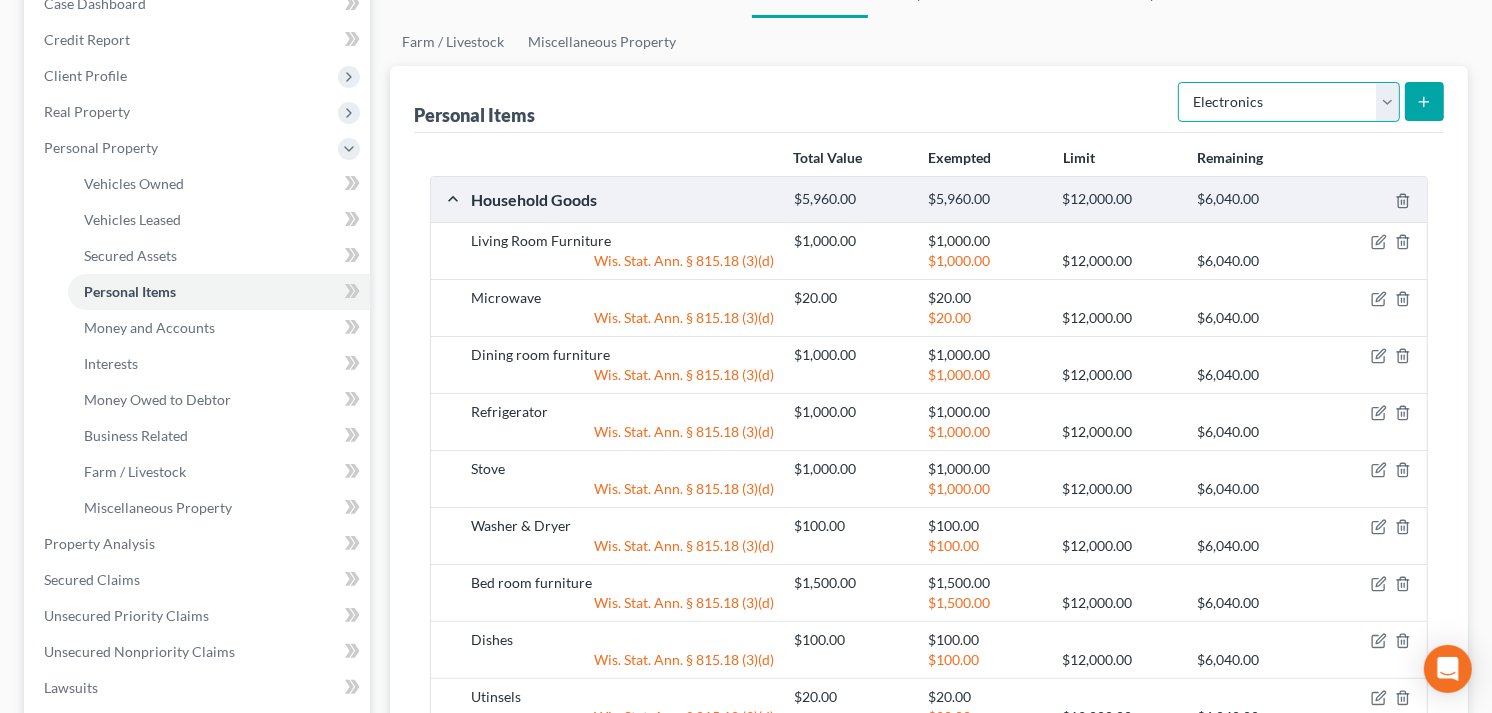 click on "Select Item Type Clothing Collectibles Of Value Electronics Firearms Household Goods Jewelry Other Pet(s) Sports & Hobby Equipment" at bounding box center (1289, 102) 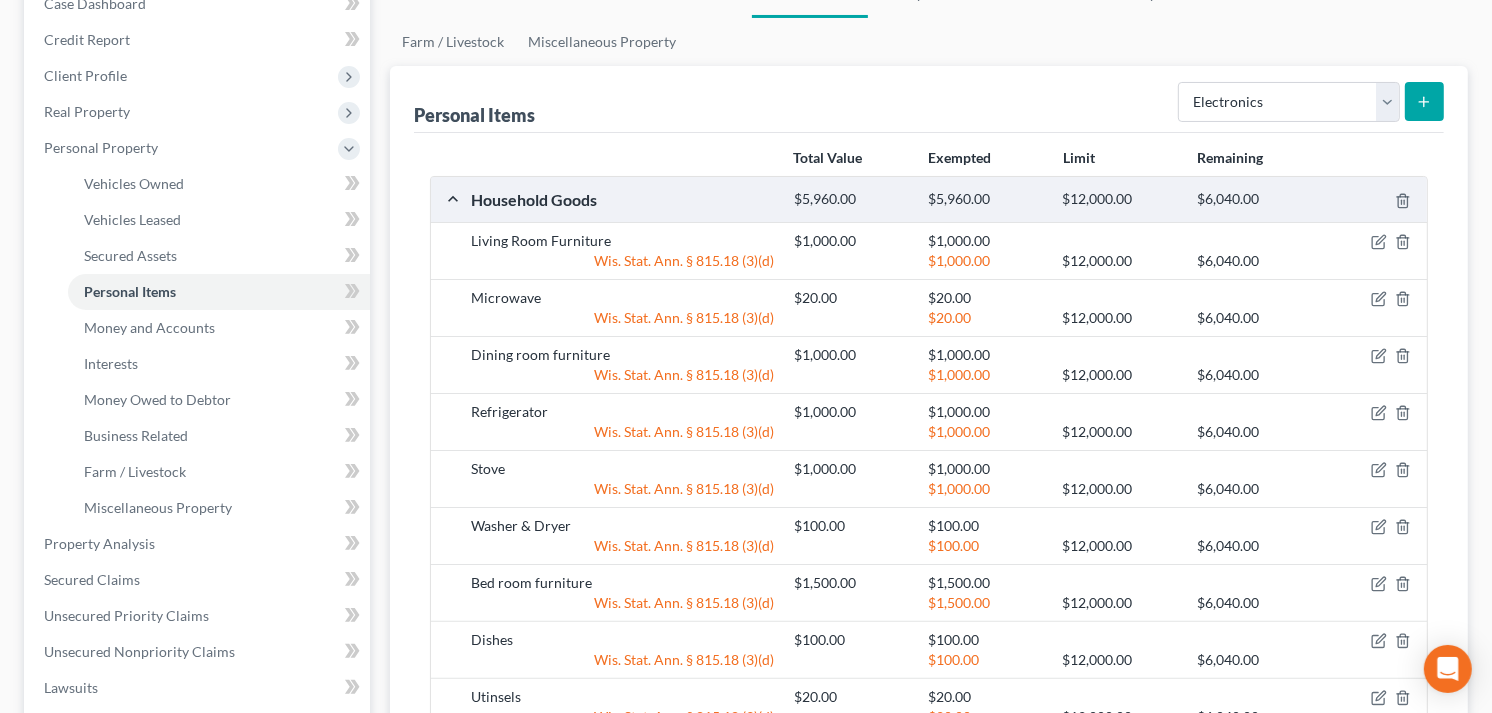 click at bounding box center (1424, 101) 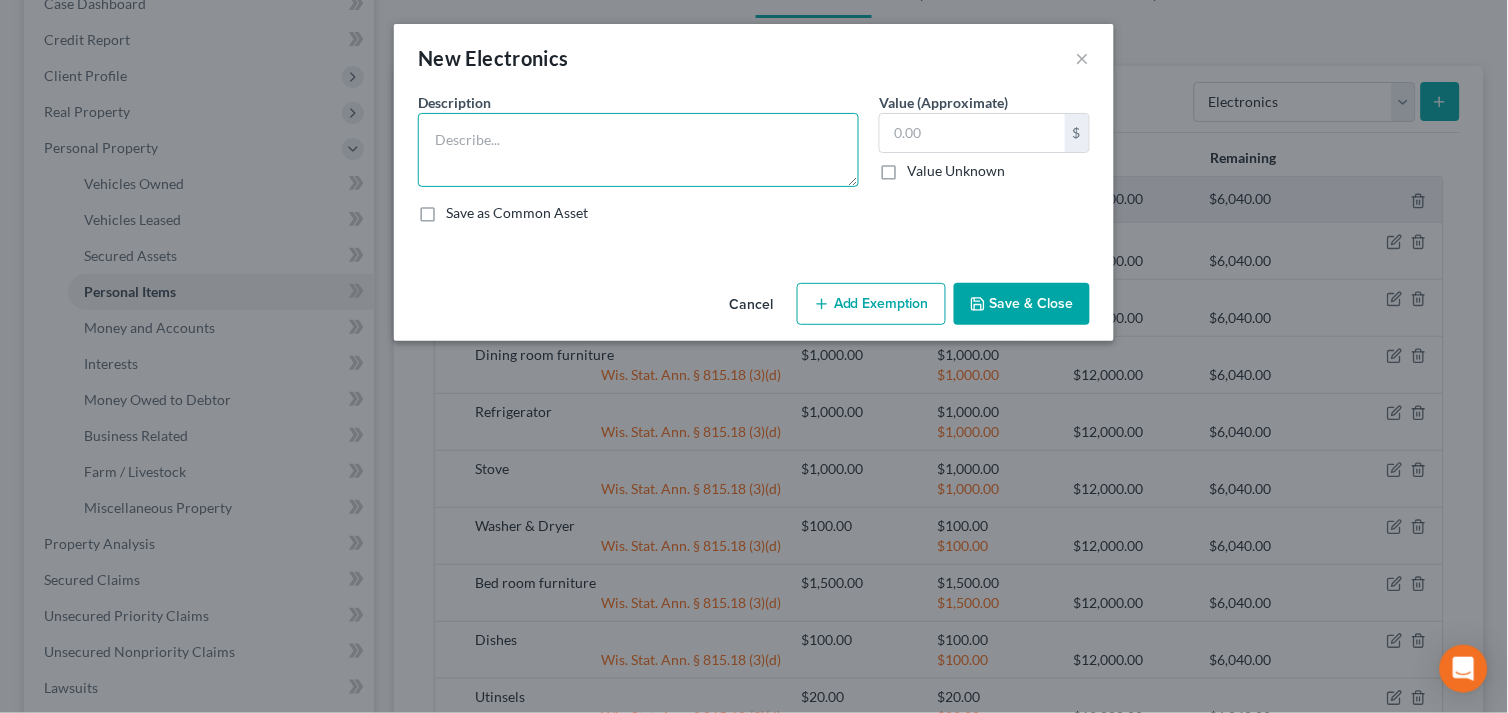click at bounding box center (638, 150) 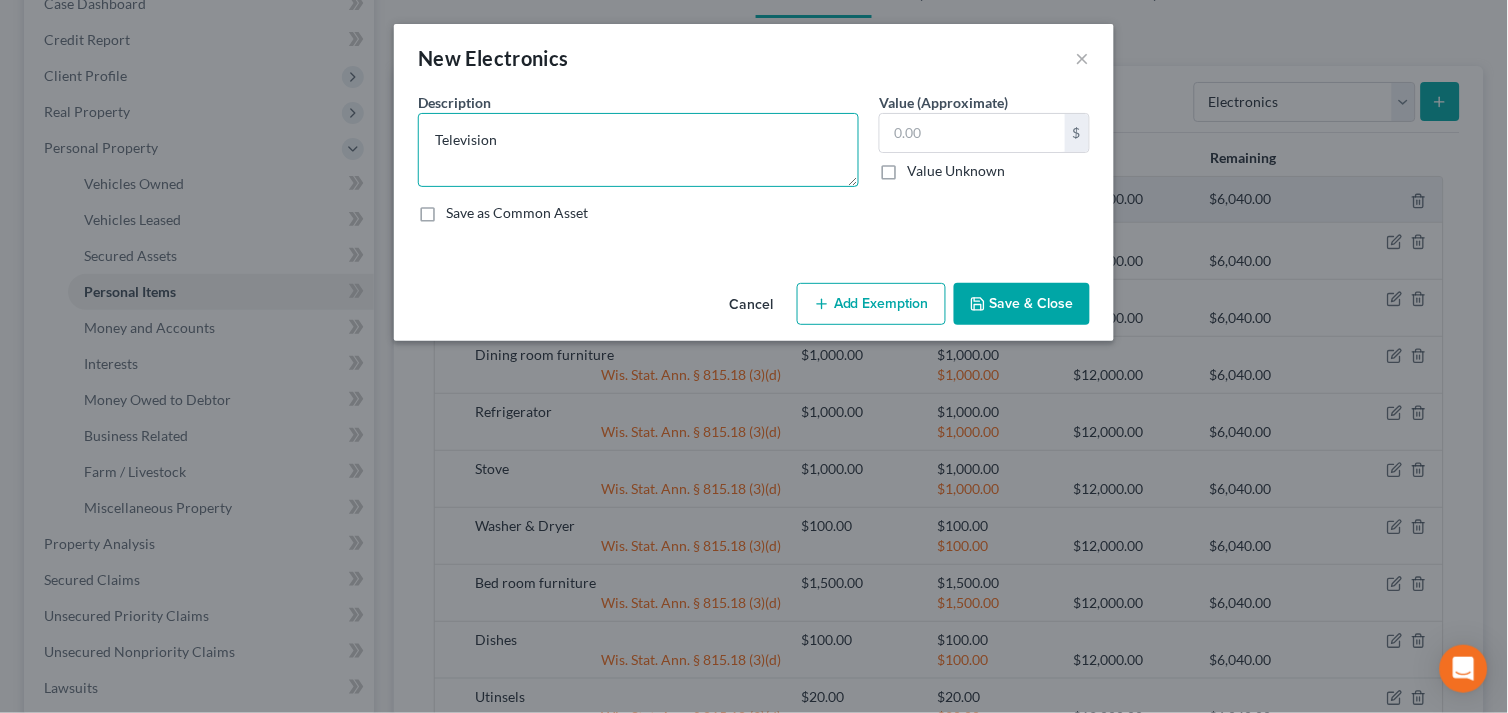type on "Television" 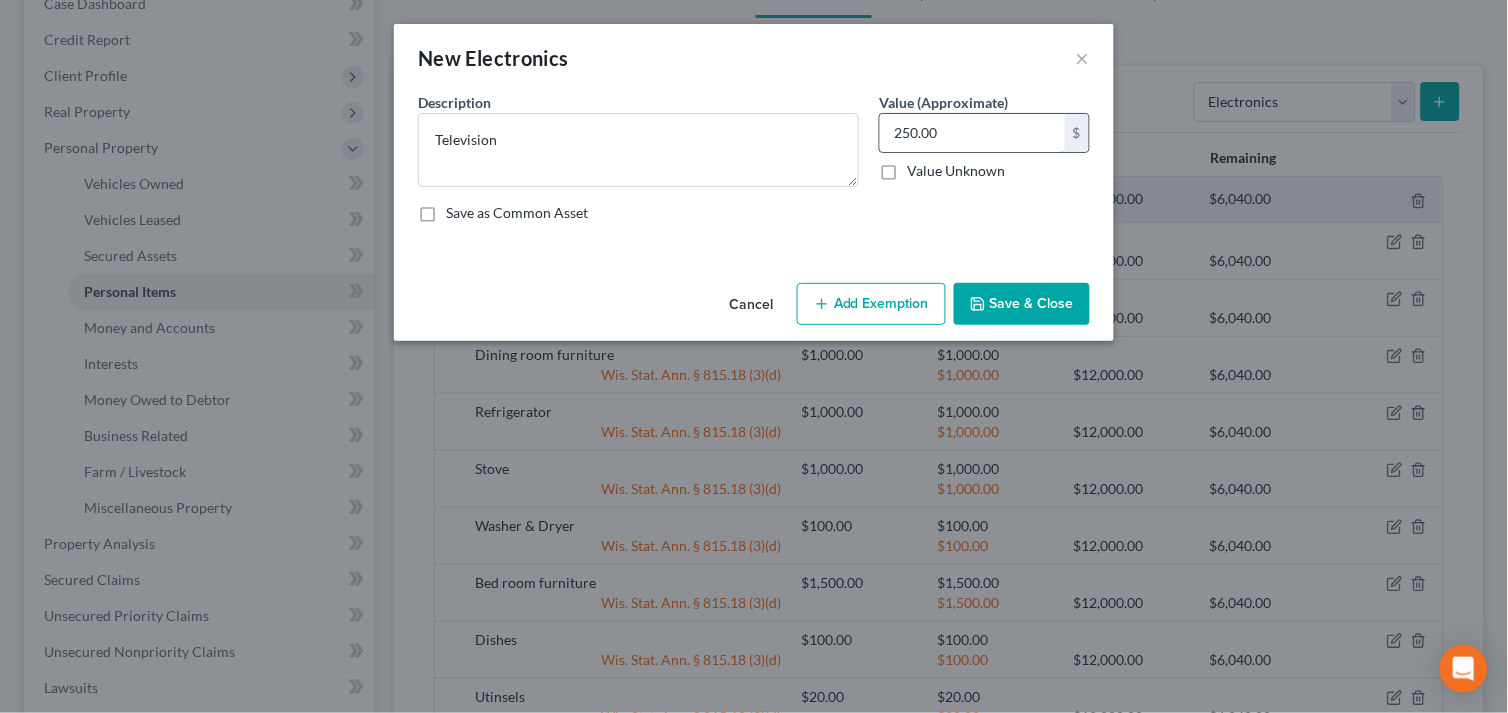 drag, startPoint x: 895, startPoint y: 130, endPoint x: 1046, endPoint y: 144, distance: 151.64761 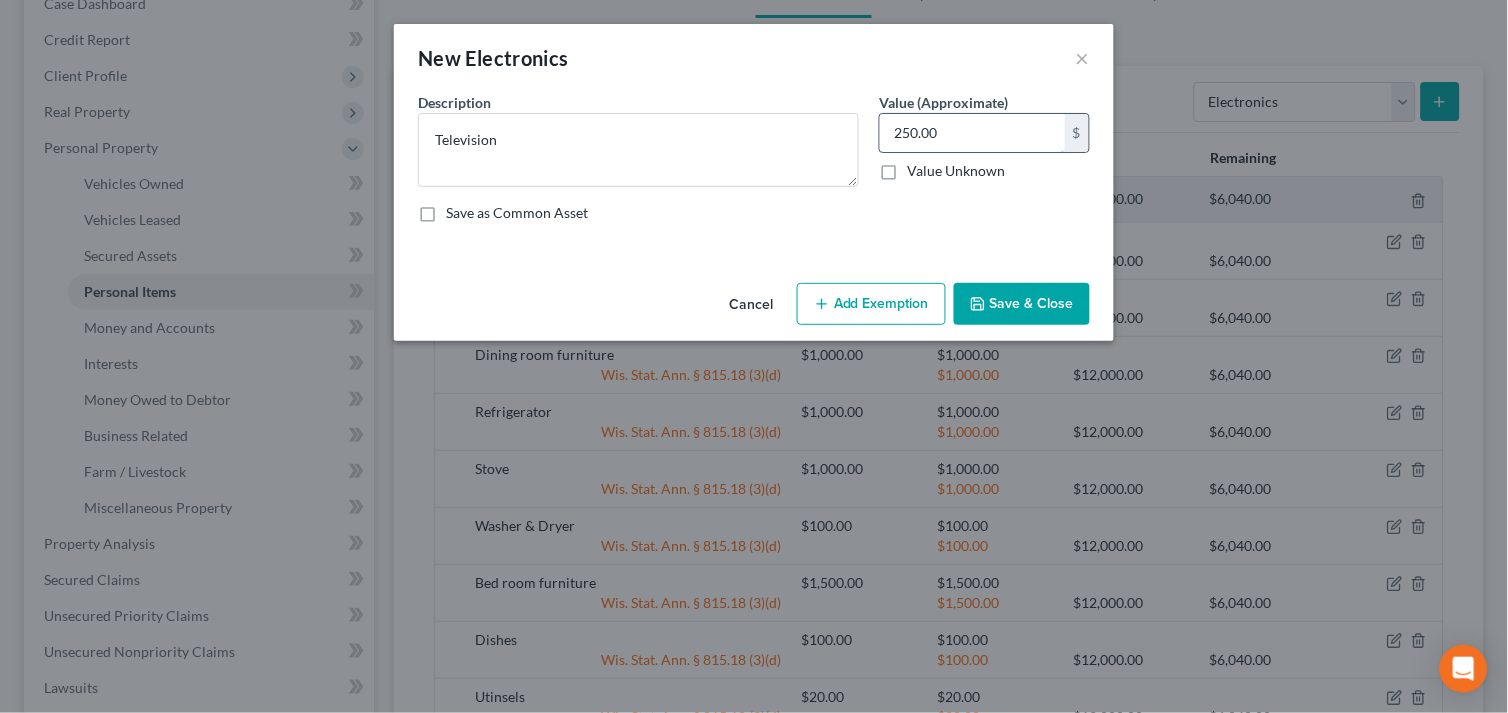 drag, startPoint x: 1002, startPoint y: 132, endPoint x: 1065, endPoint y: 130, distance: 63.03174 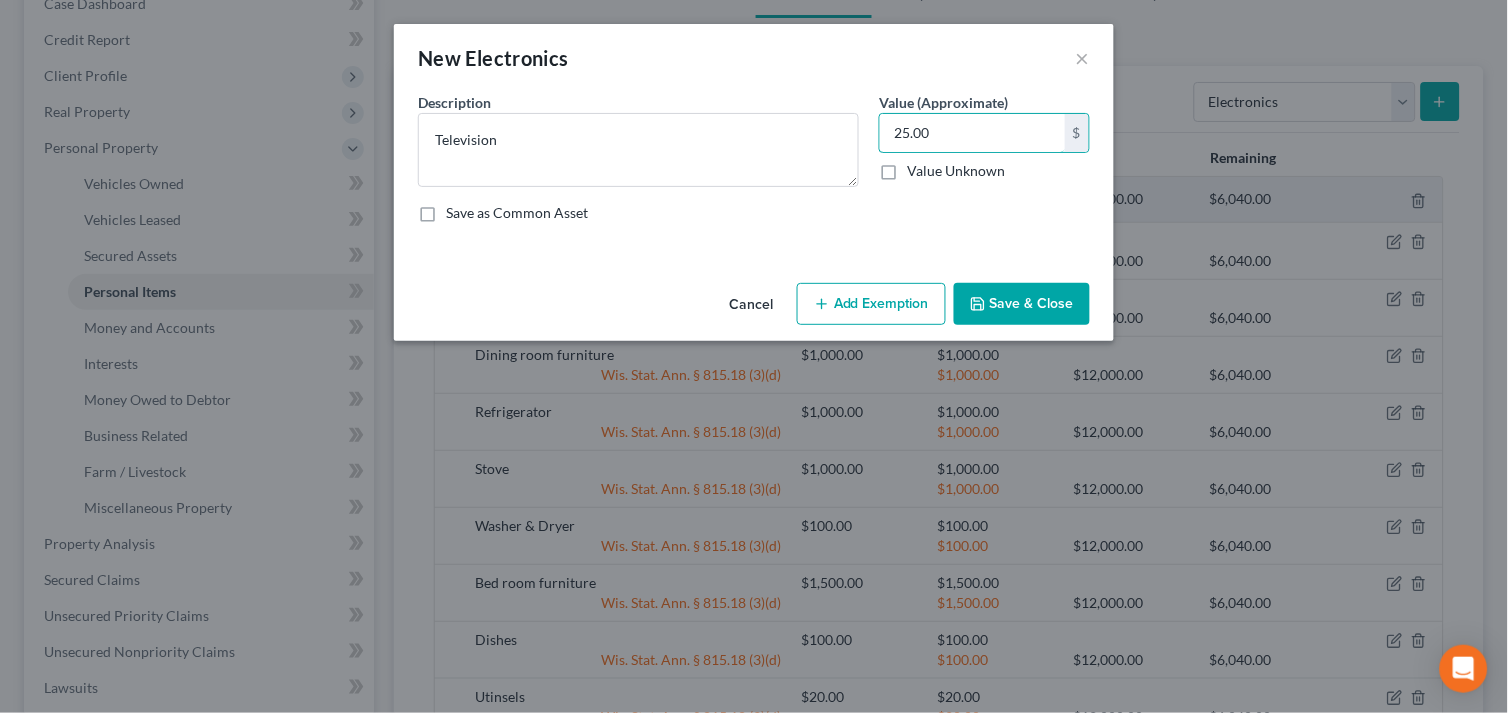 type on "25.00" 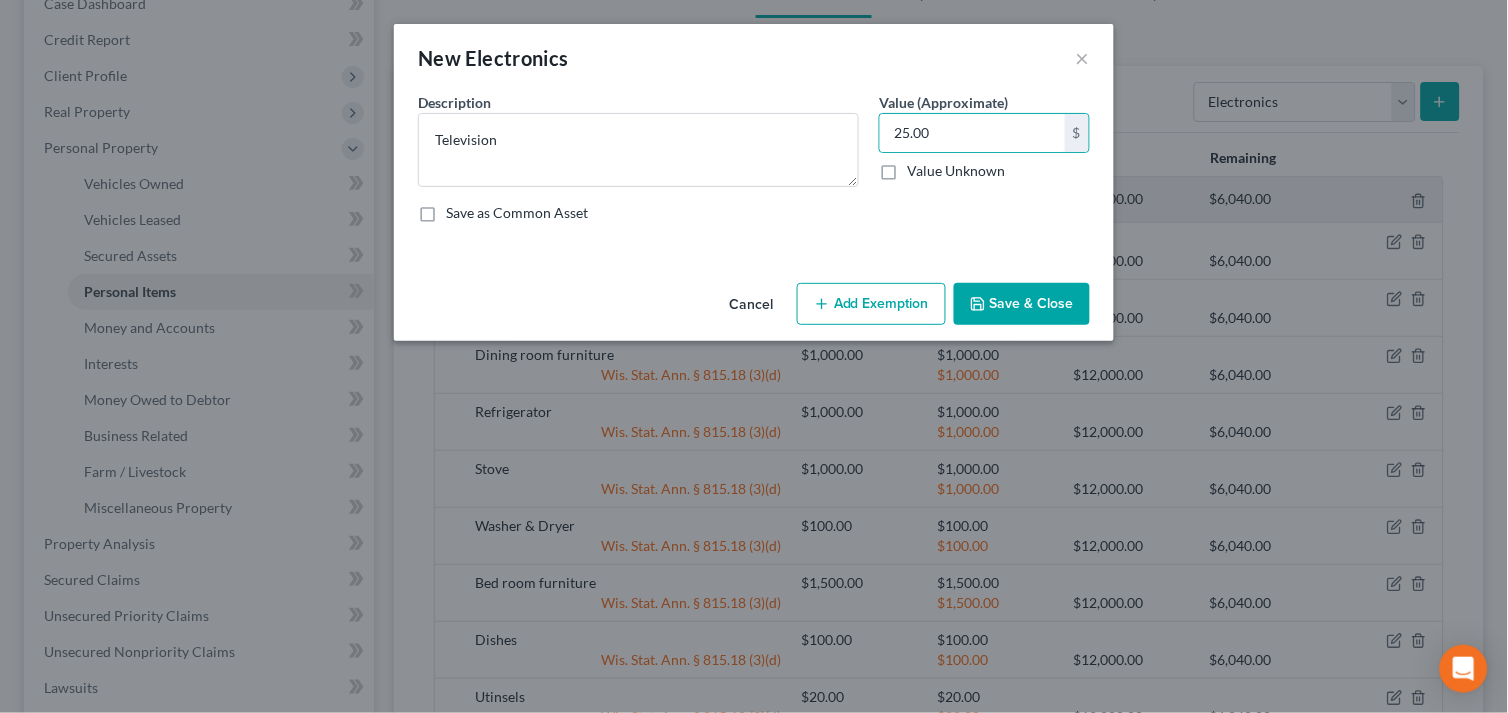 click on "Add Exemption" at bounding box center [871, 304] 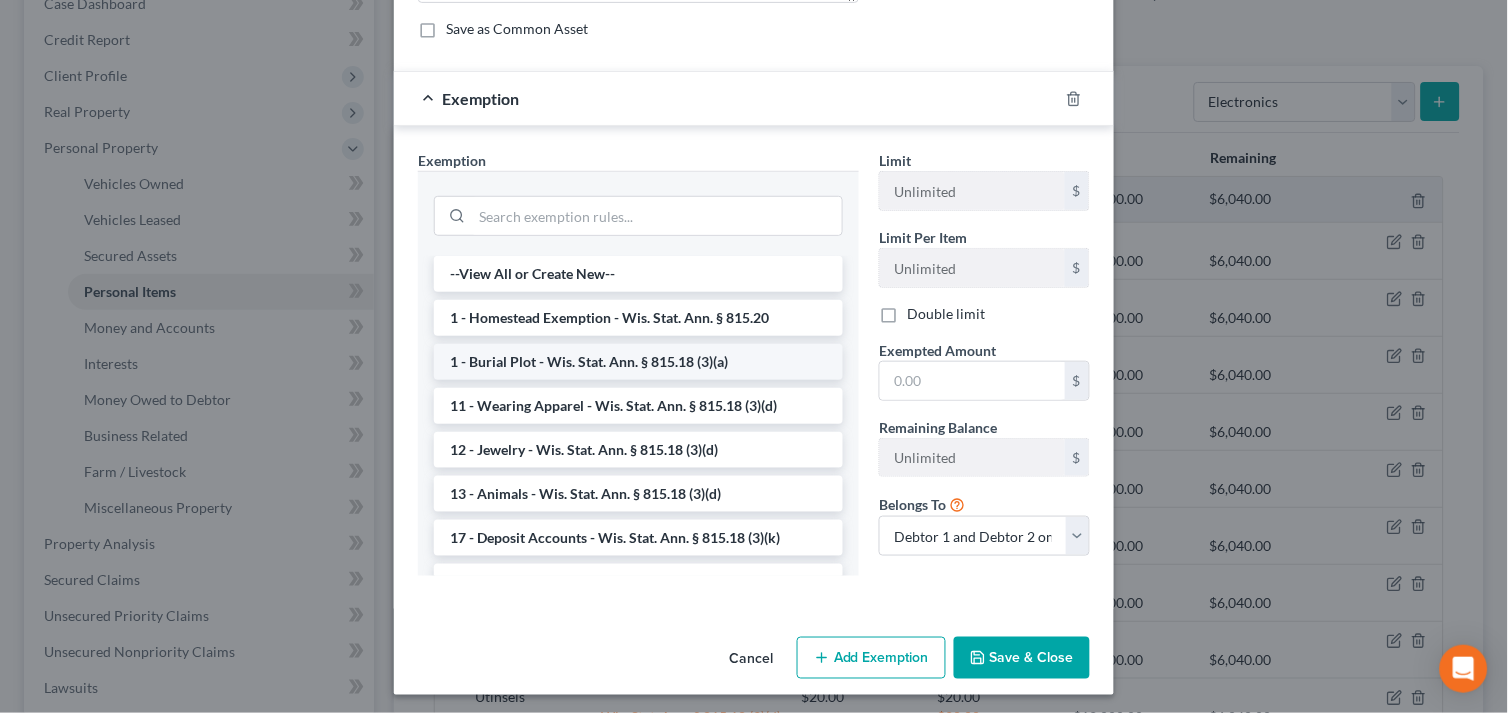 scroll, scrollTop: 190, scrollLeft: 0, axis: vertical 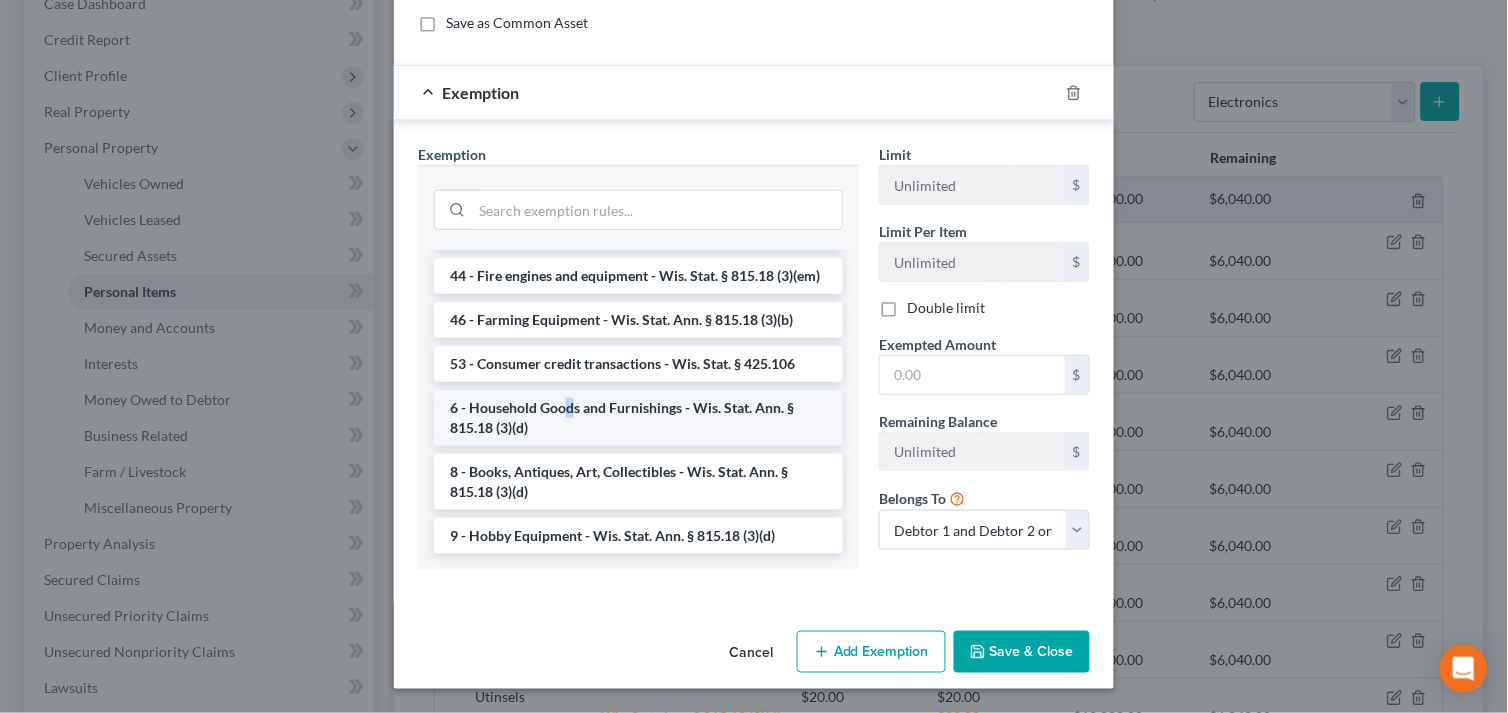 click on "6 - Household Goods and Furnishings - Wis. Stat. Ann. § 815.18 (3)(d)" at bounding box center [638, 418] 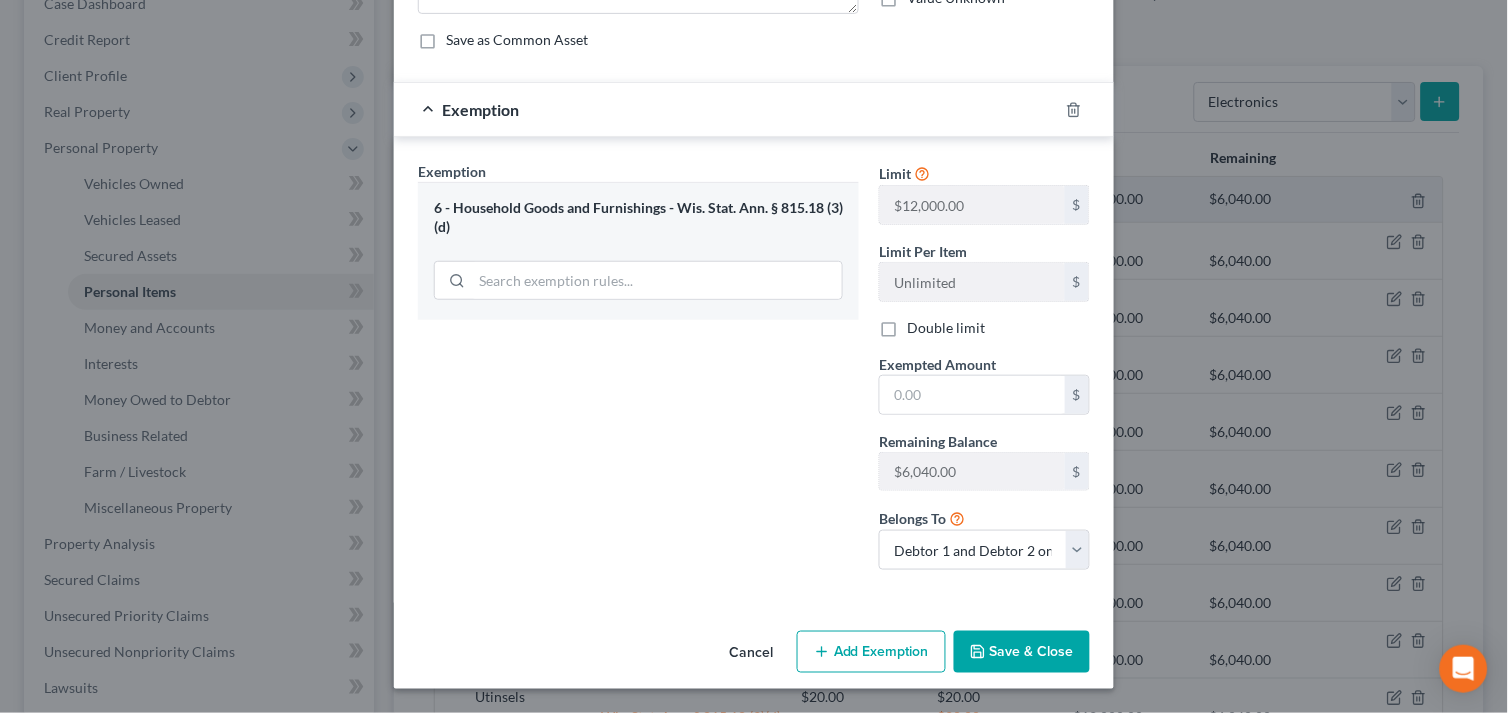 scroll, scrollTop: 174, scrollLeft: 0, axis: vertical 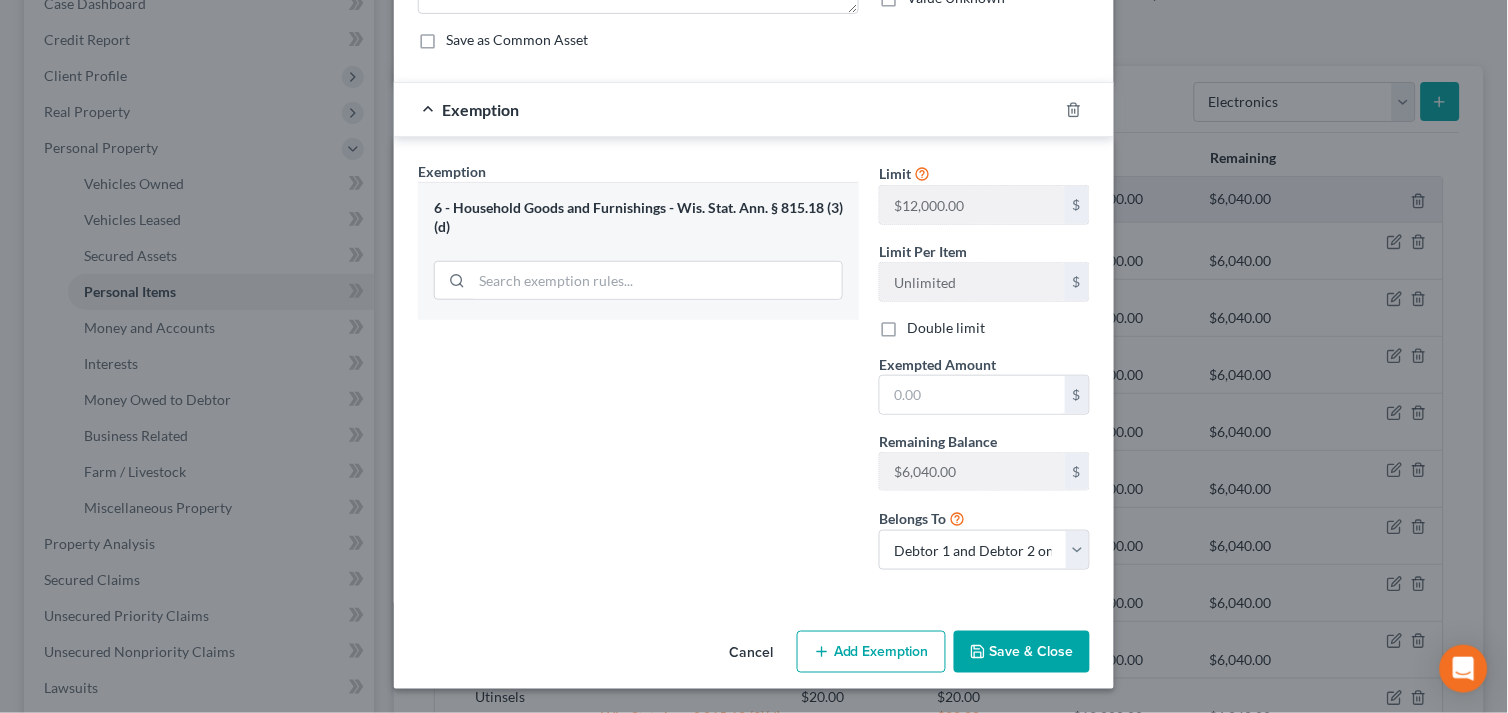 click on "Add Exemption" at bounding box center (871, 652) 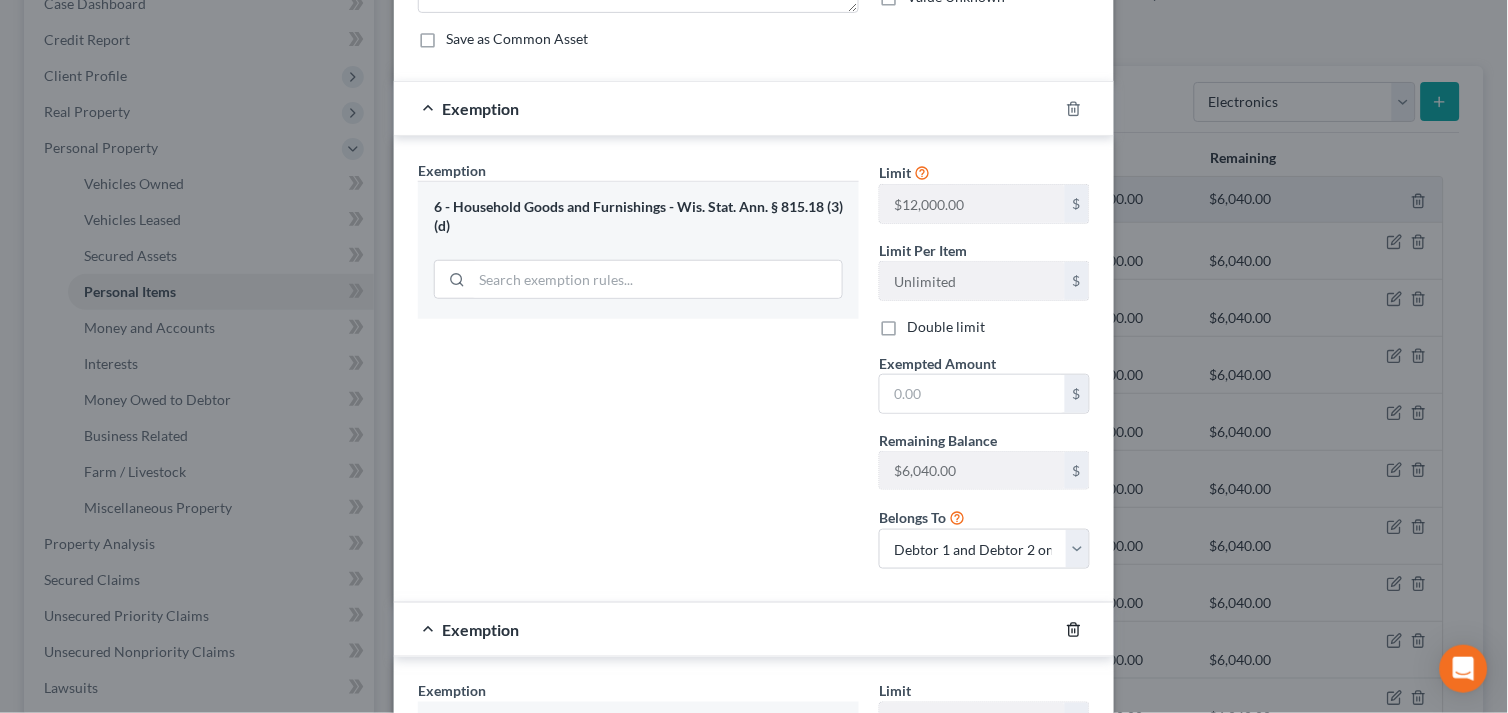 drag, startPoint x: 1061, startPoint y: 634, endPoint x: 1063, endPoint y: 611, distance: 23.086792 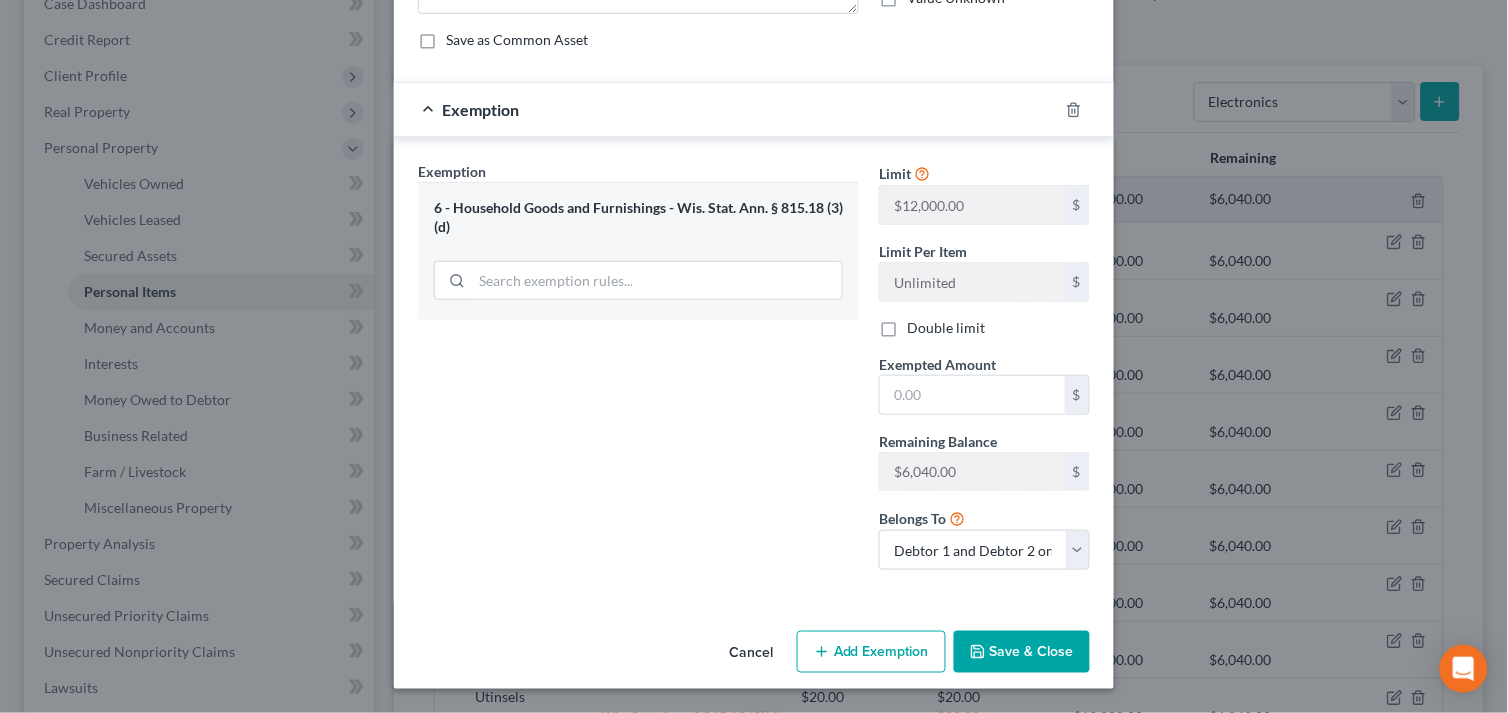 click on "Exempted Amount
*" at bounding box center [937, 364] 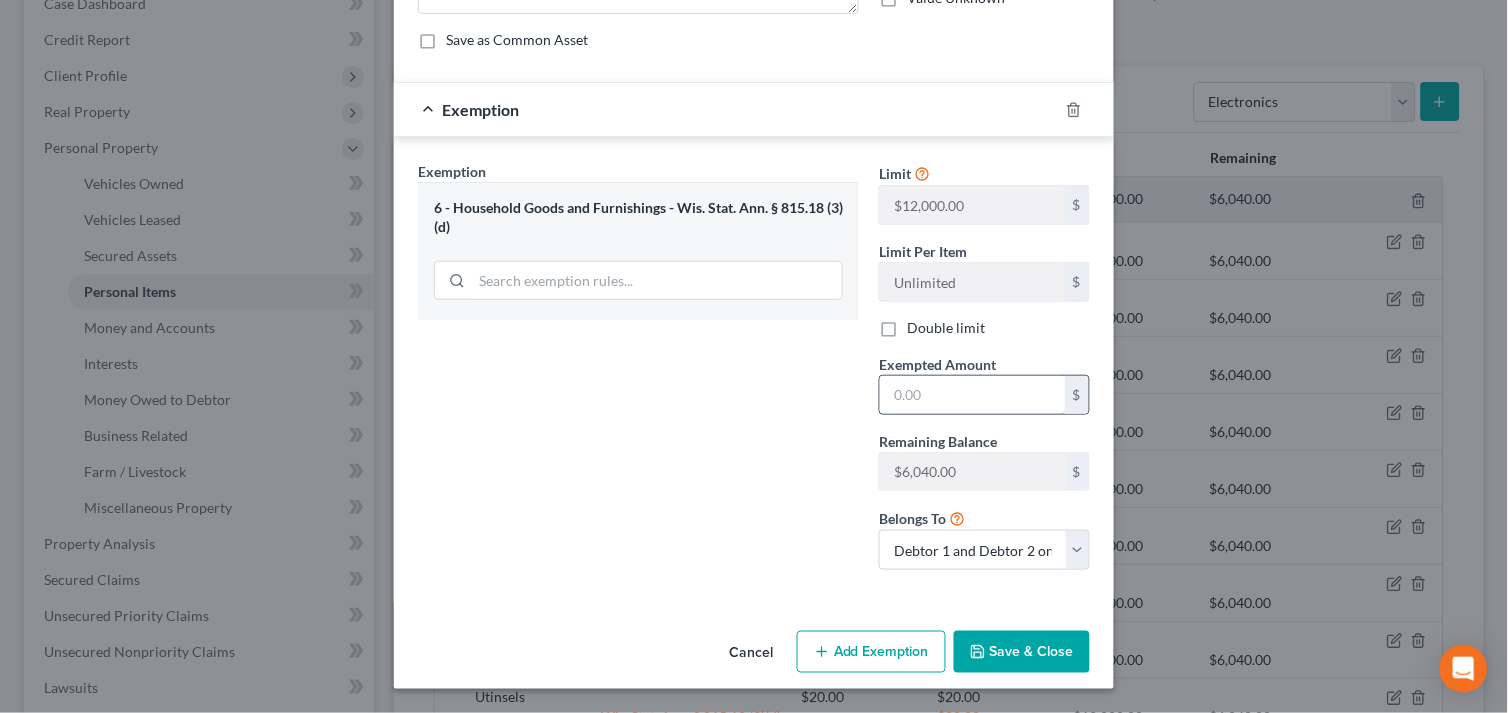 click at bounding box center (972, 395) 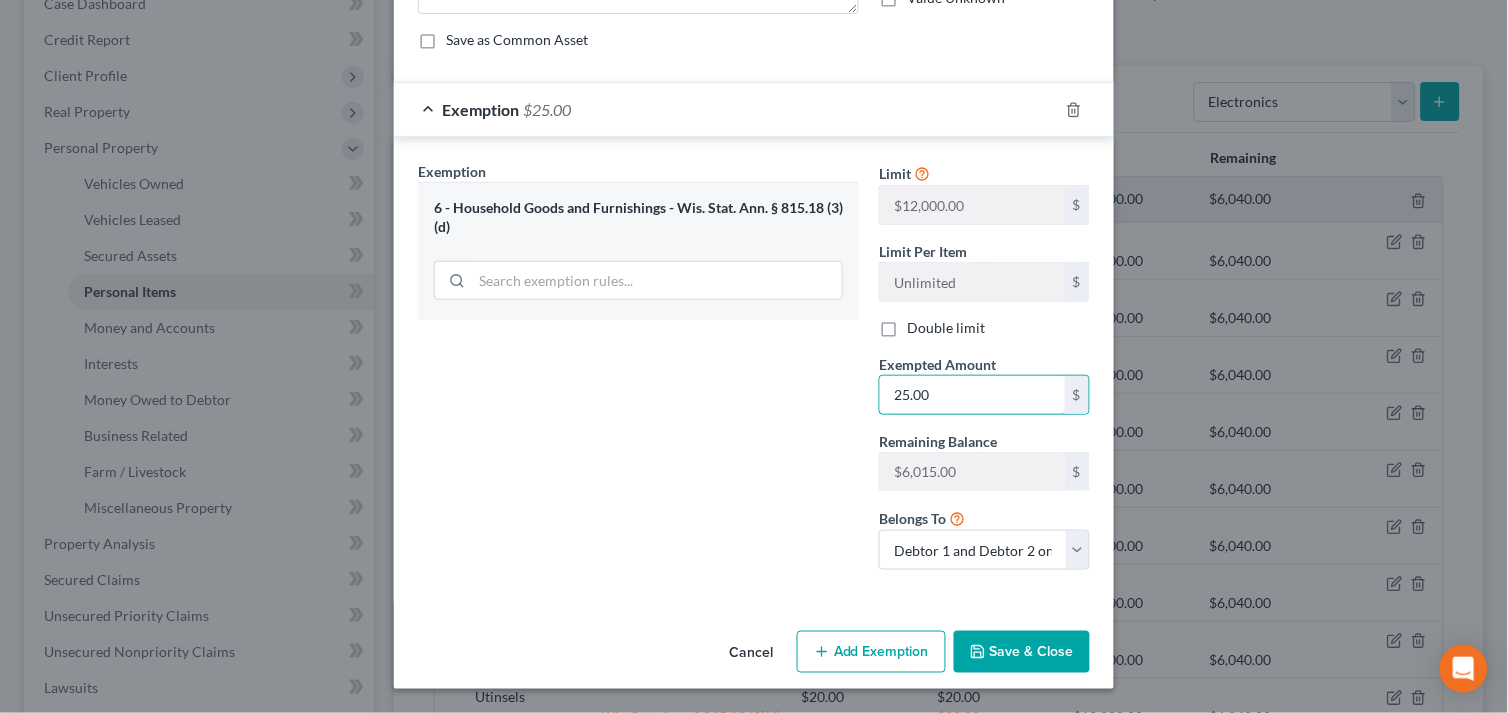 type on "25.00" 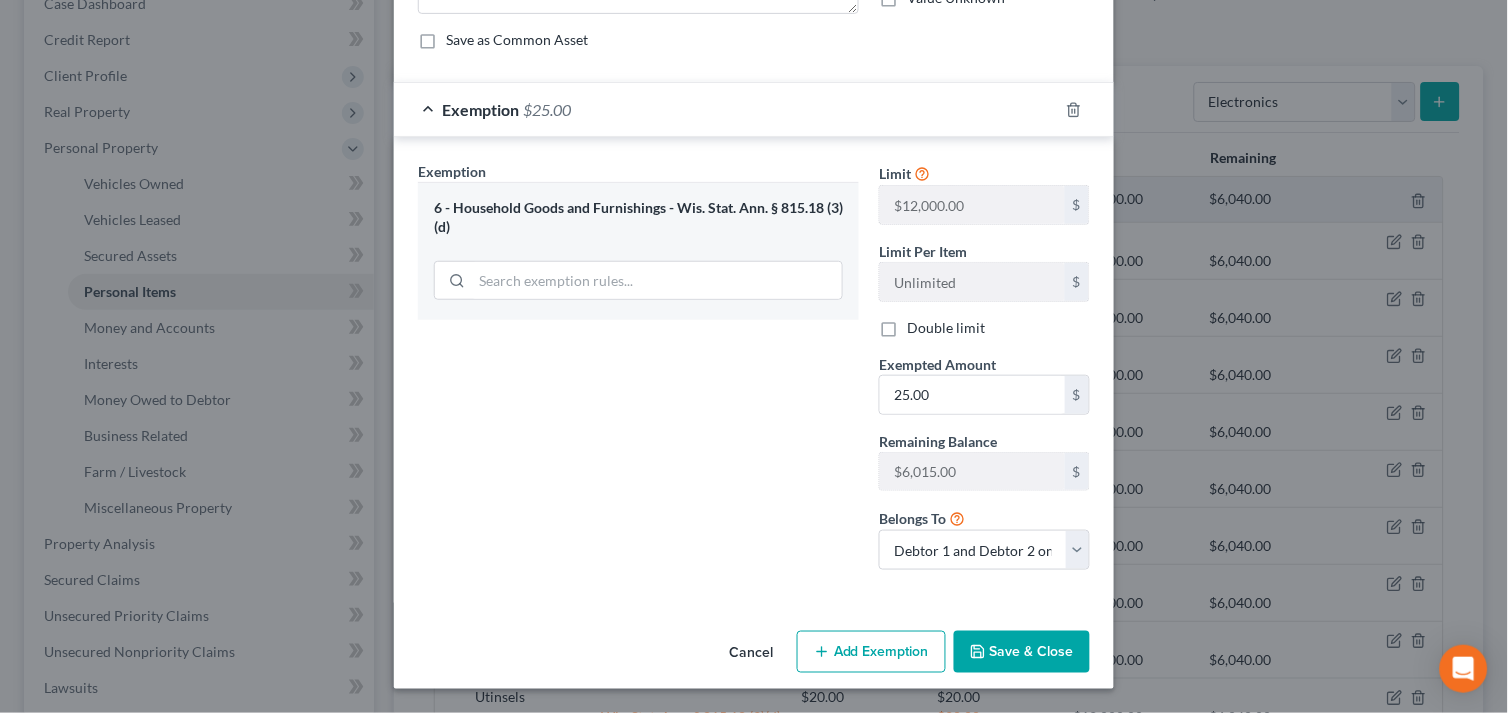 click on "Save & Close" at bounding box center (1022, 652) 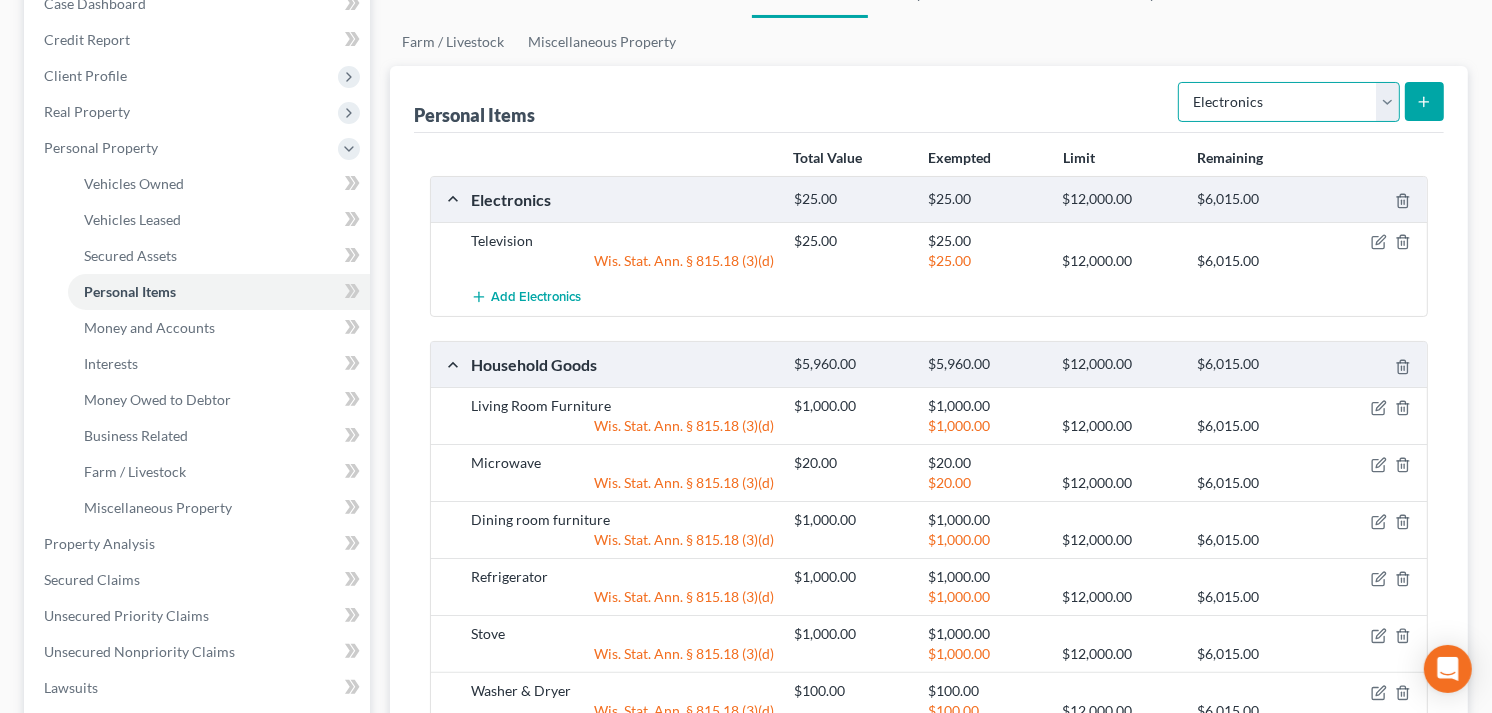 click on "Select Item Type Clothing Collectibles Of Value Electronics Firearms Household Goods Jewelry Other Pet(s) Sports & Hobby Equipment" at bounding box center [1289, 102] 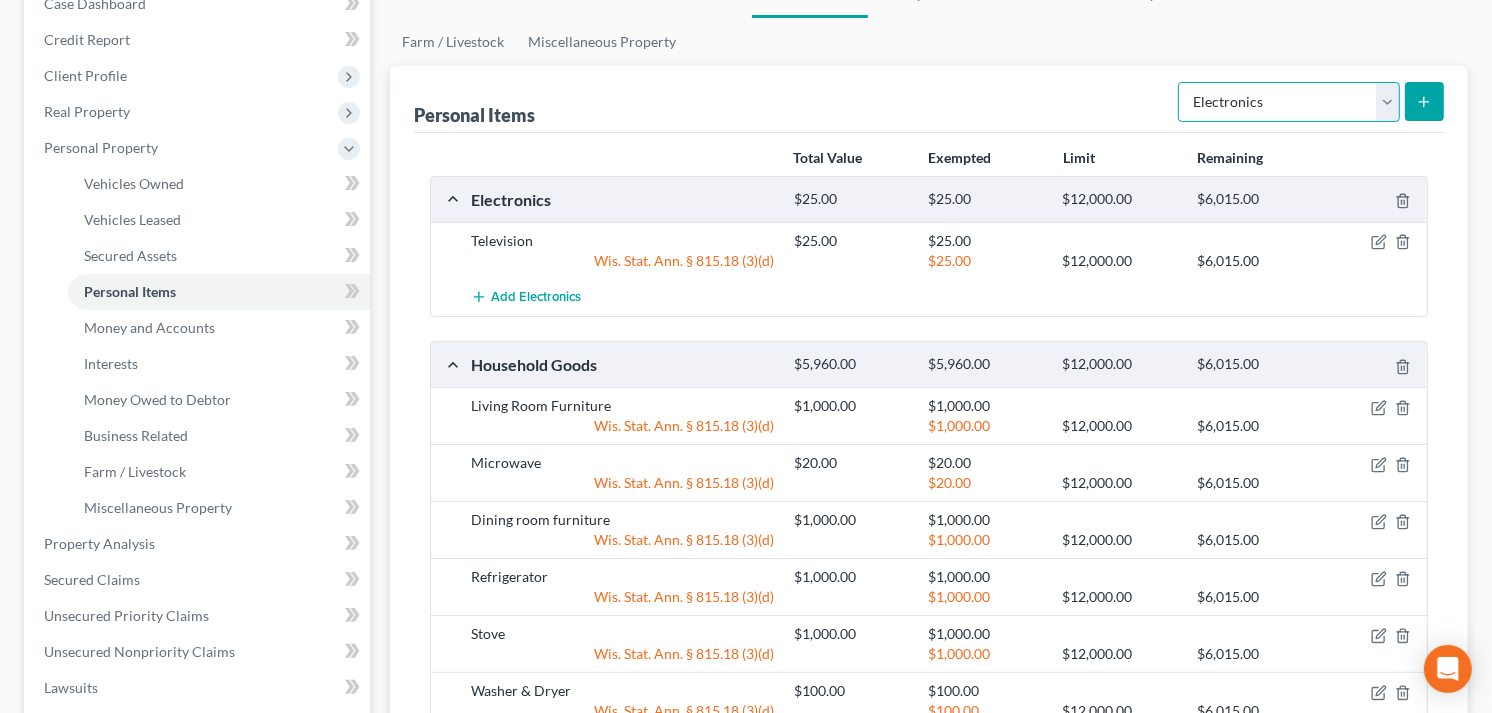 select on "household_goods" 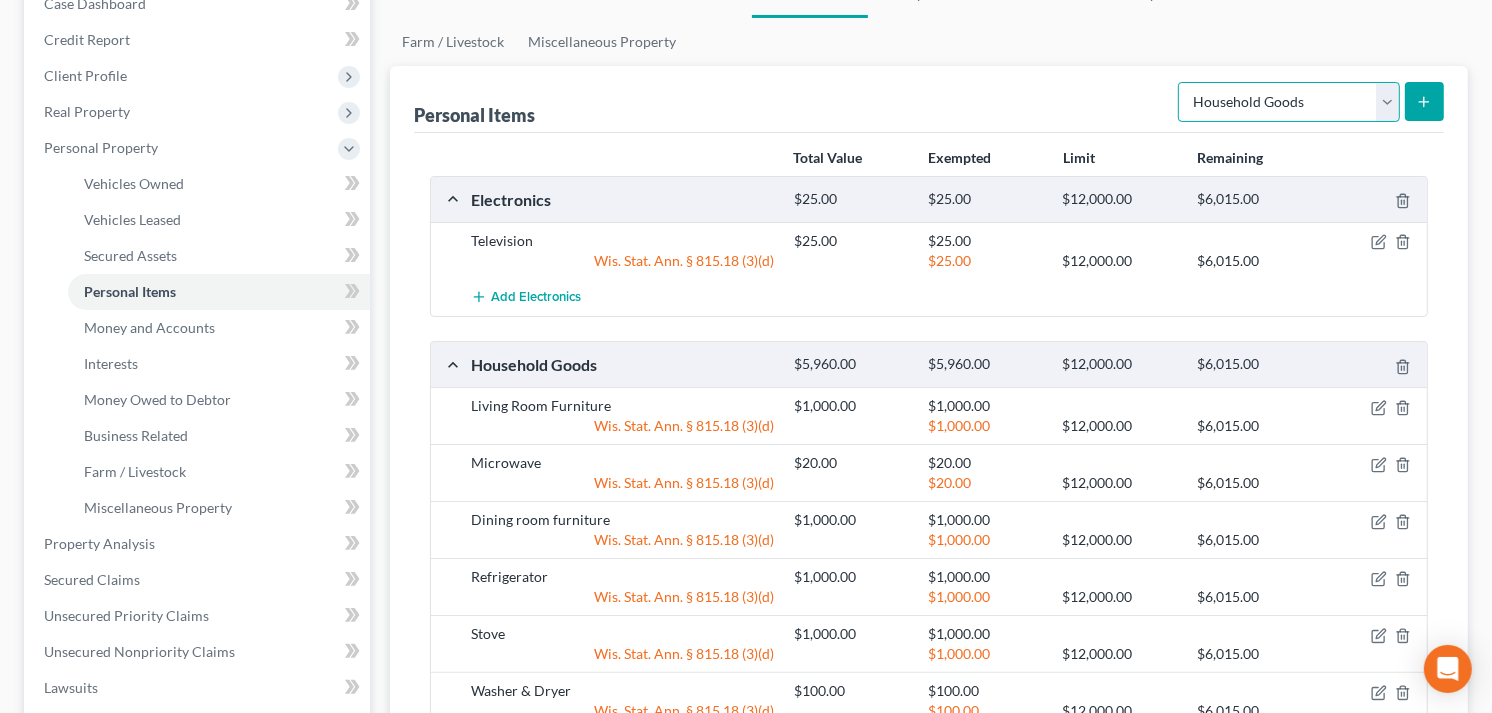 click on "Select Item Type Clothing Collectibles Of Value Electronics Firearms Household Goods Jewelry Other Pet(s) Sports & Hobby Equipment" at bounding box center [1289, 102] 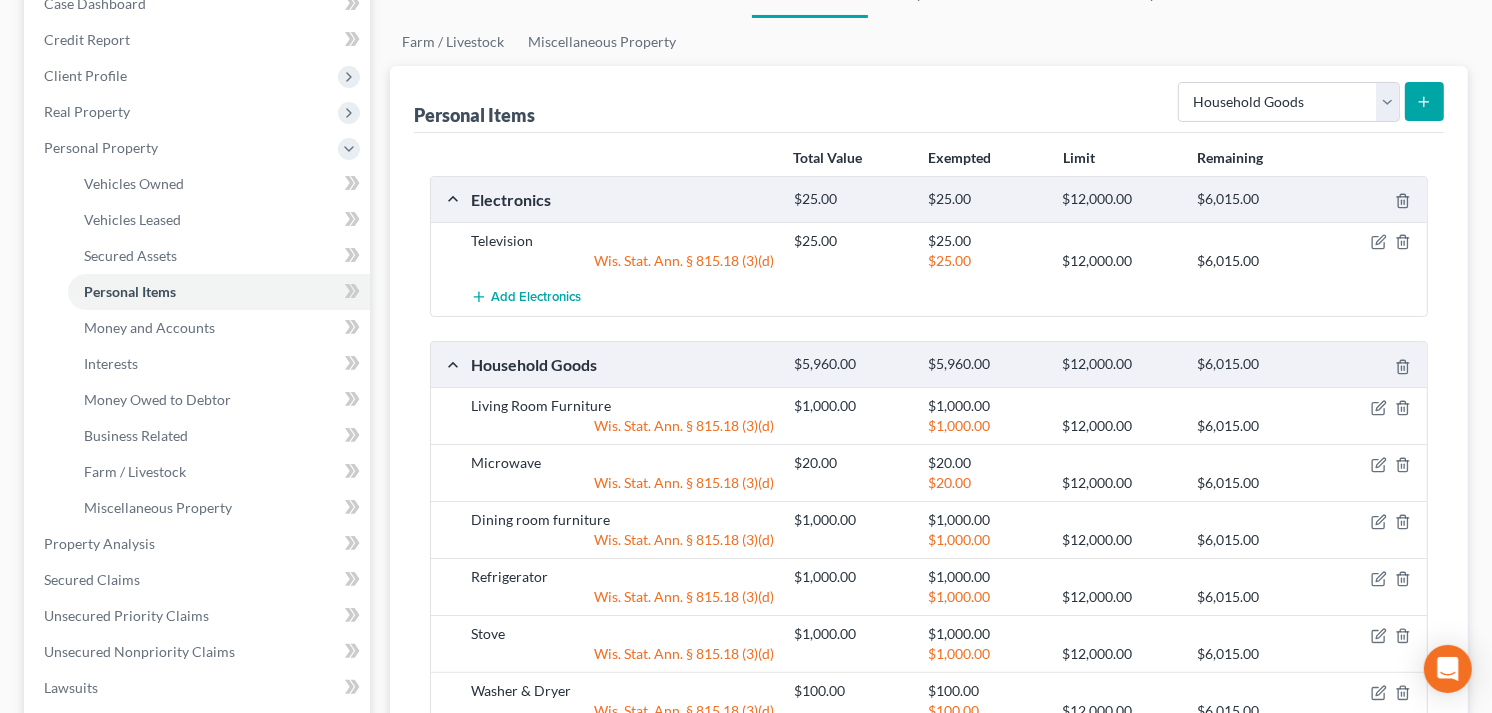 click 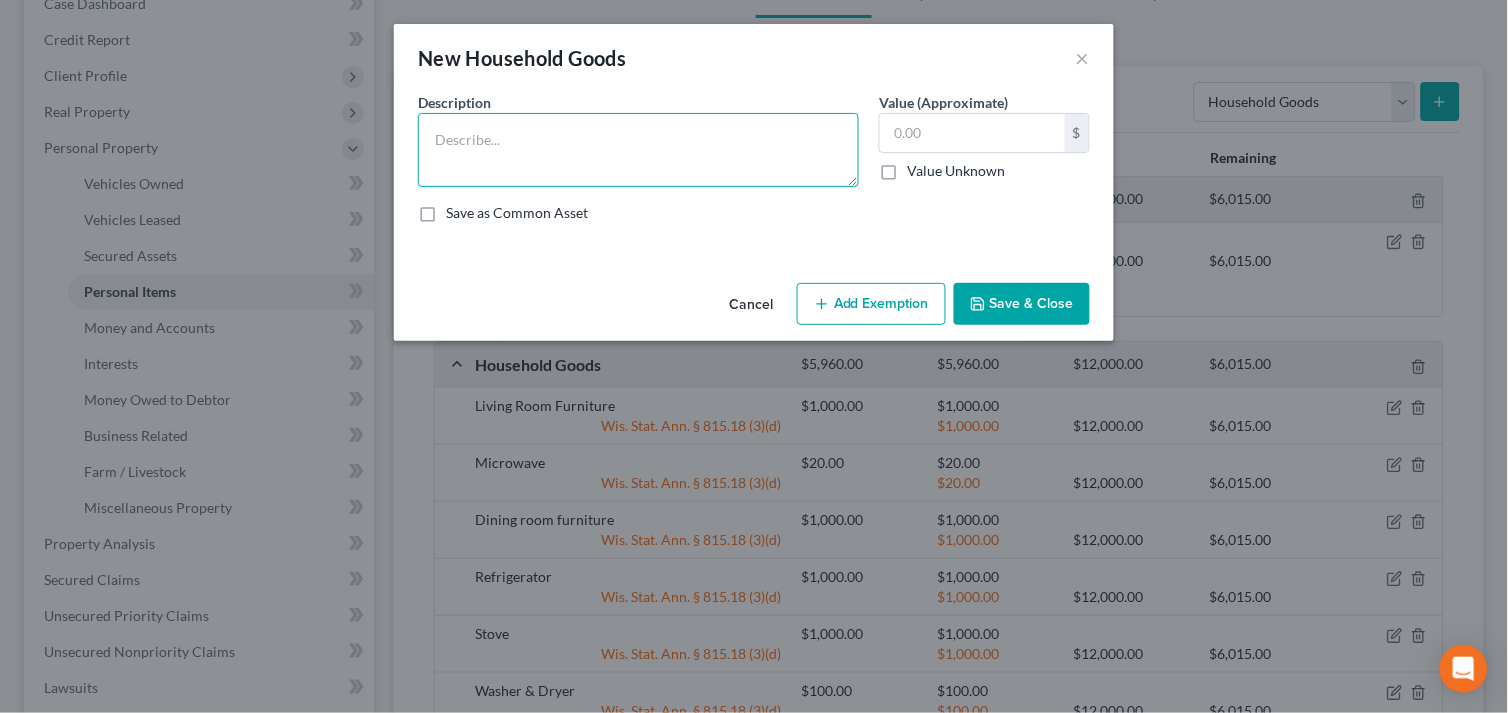 click at bounding box center [638, 150] 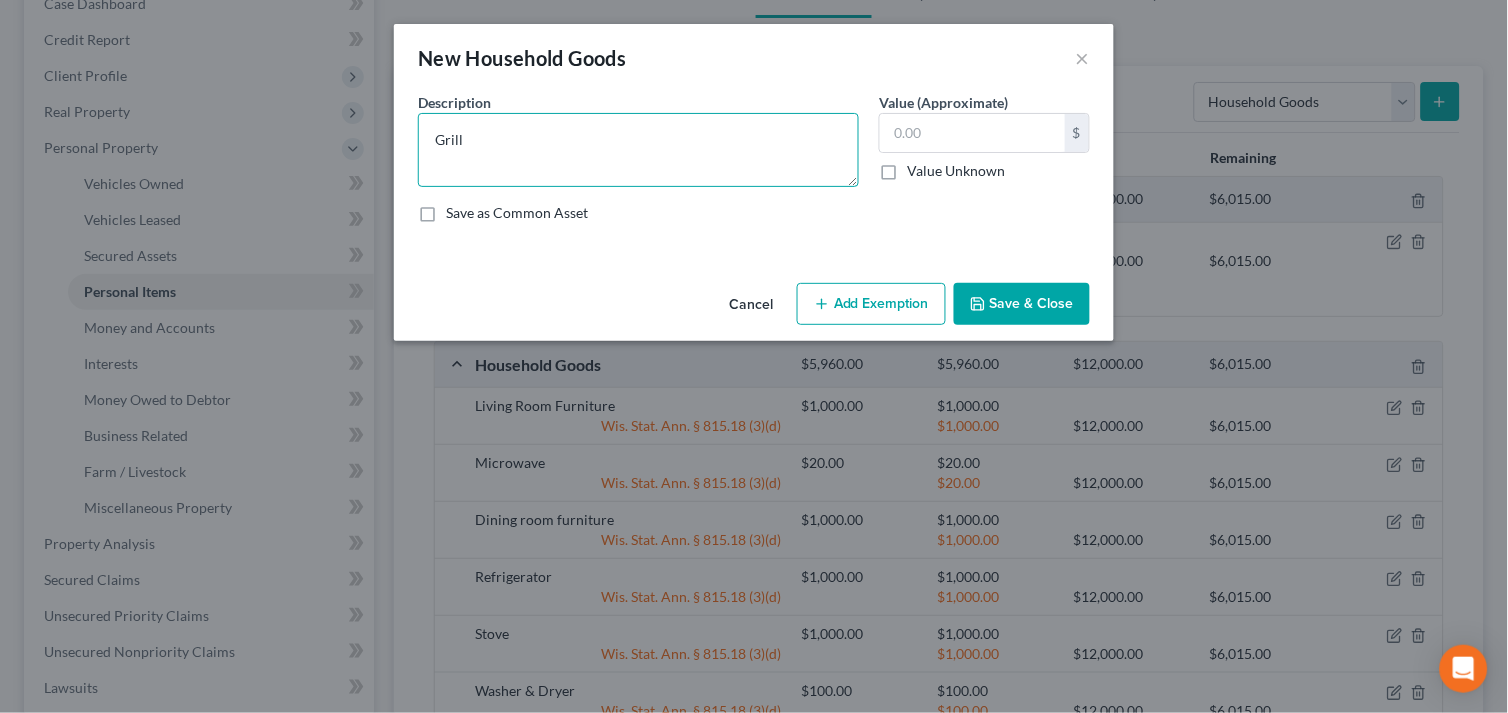 type on "Grill" 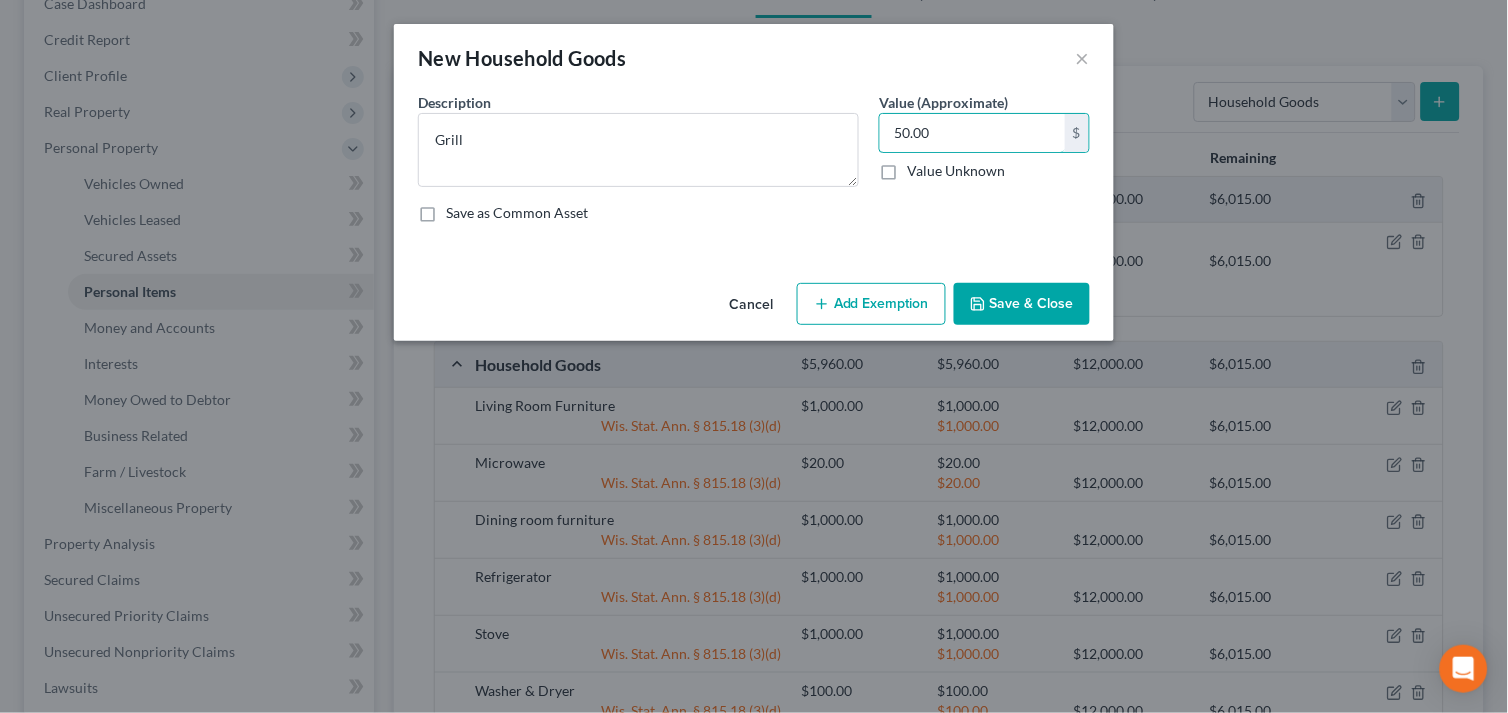 type on "50.00" 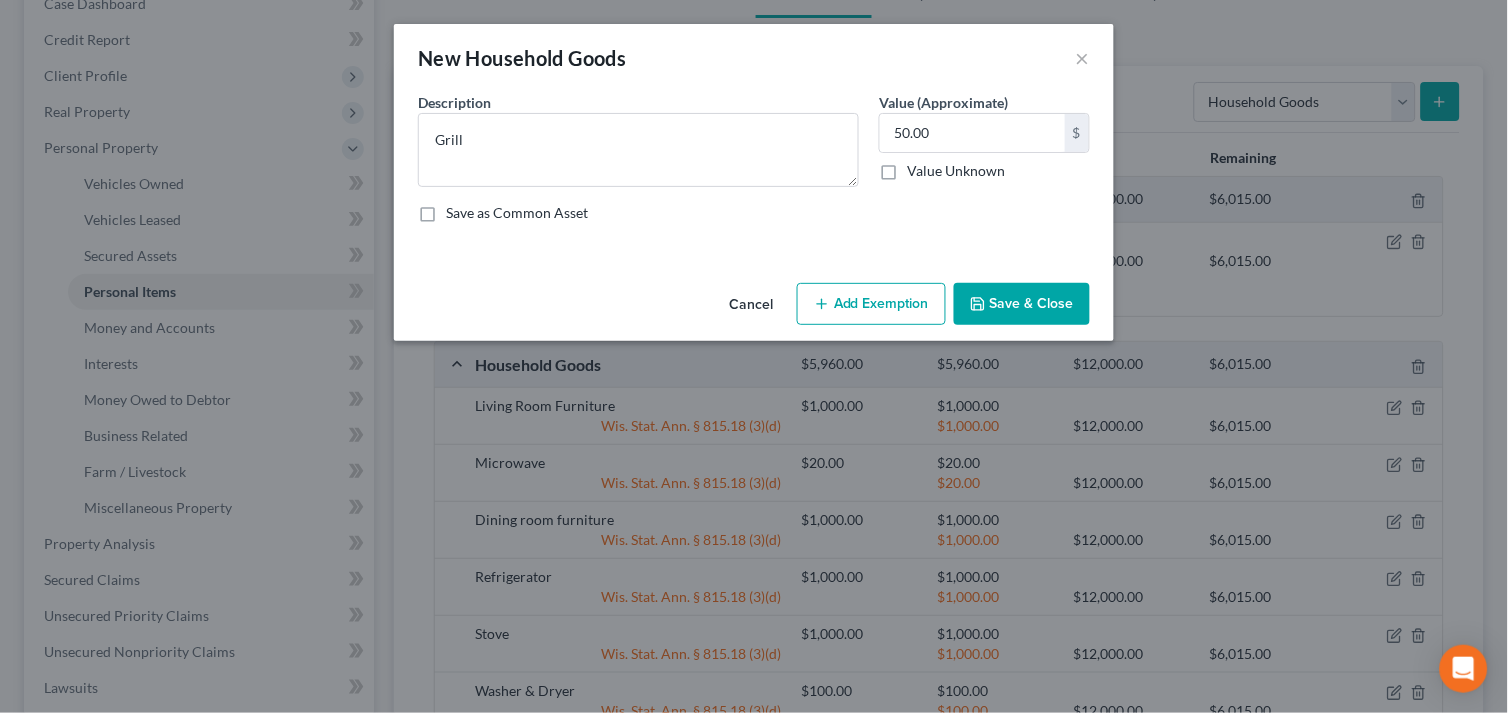 click on "Add Exemption" at bounding box center (871, 304) 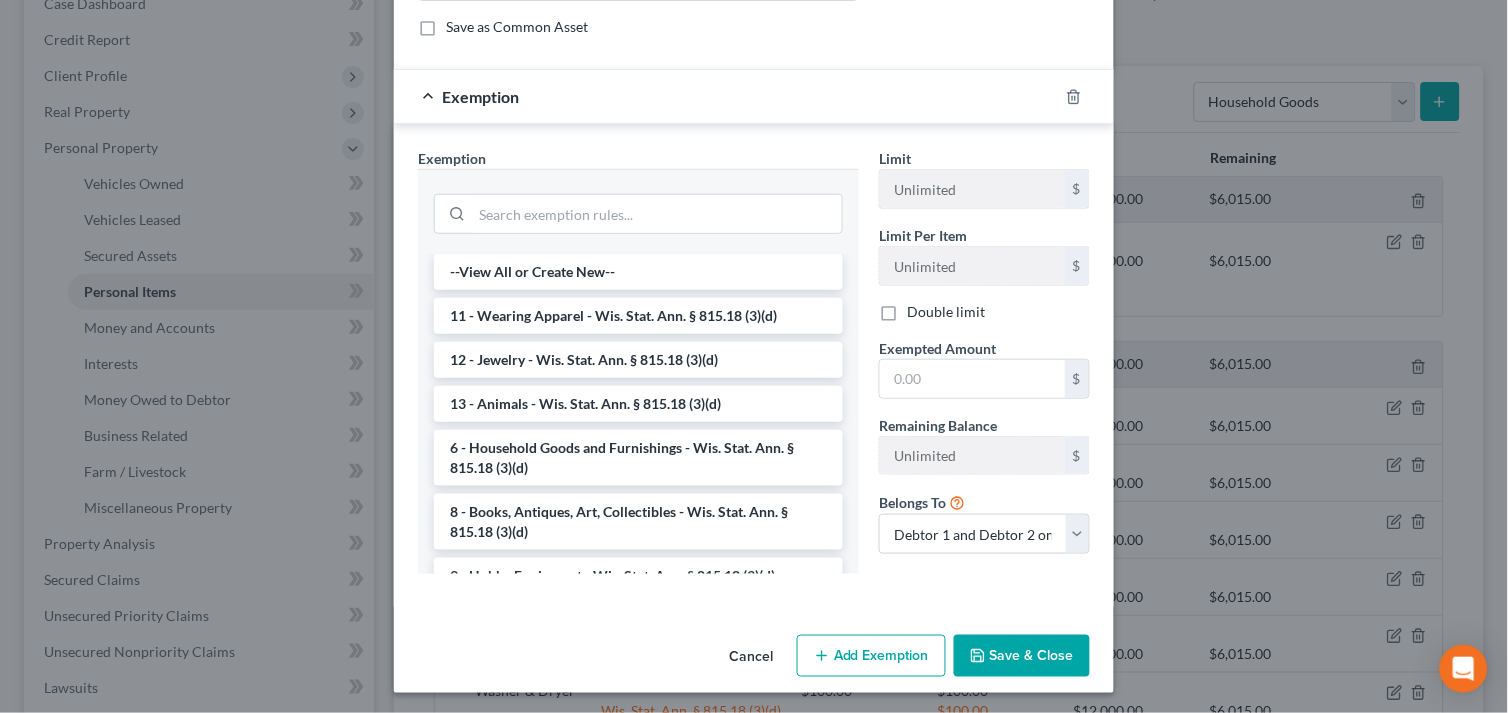 scroll, scrollTop: 190, scrollLeft: 0, axis: vertical 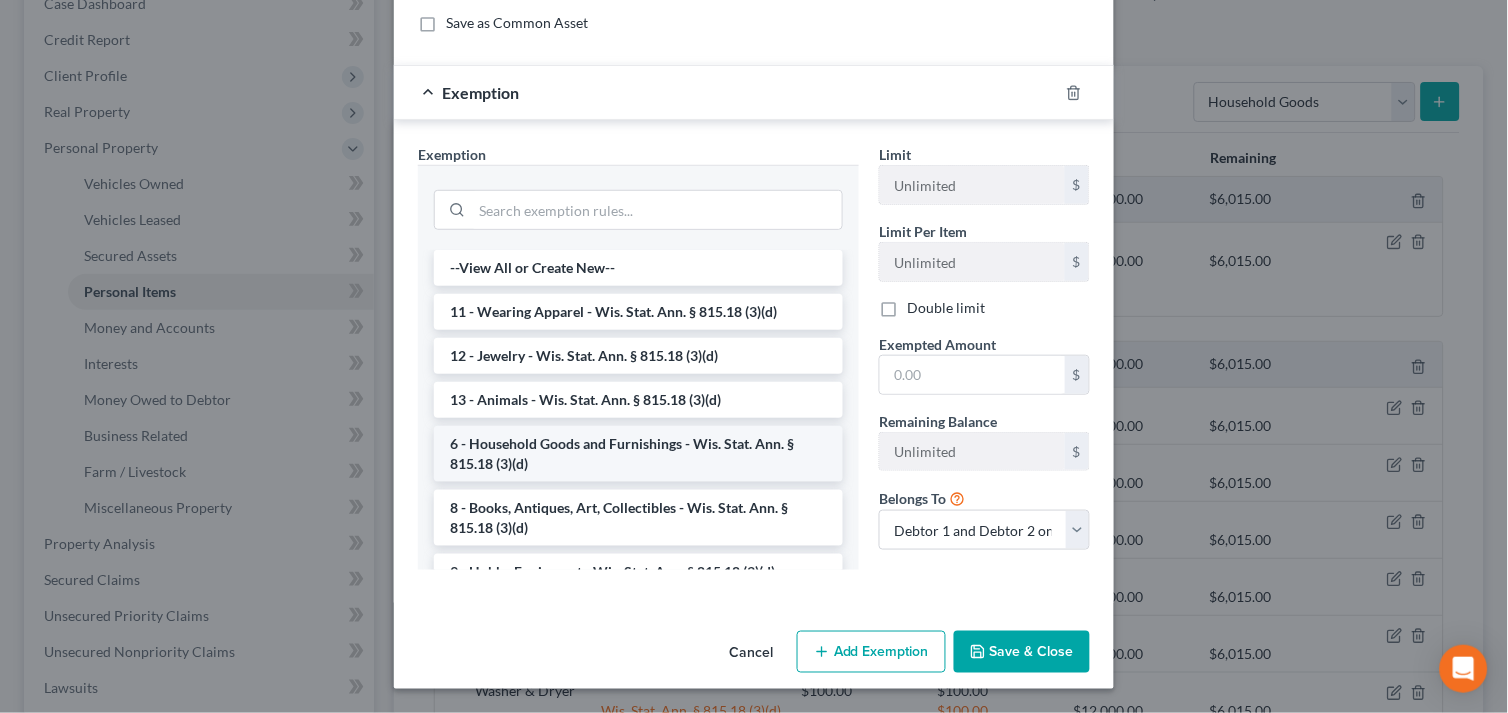 click on "6 - Household Goods and Furnishings - Wis. Stat. Ann. § 815.18 (3)(d)" at bounding box center [638, 454] 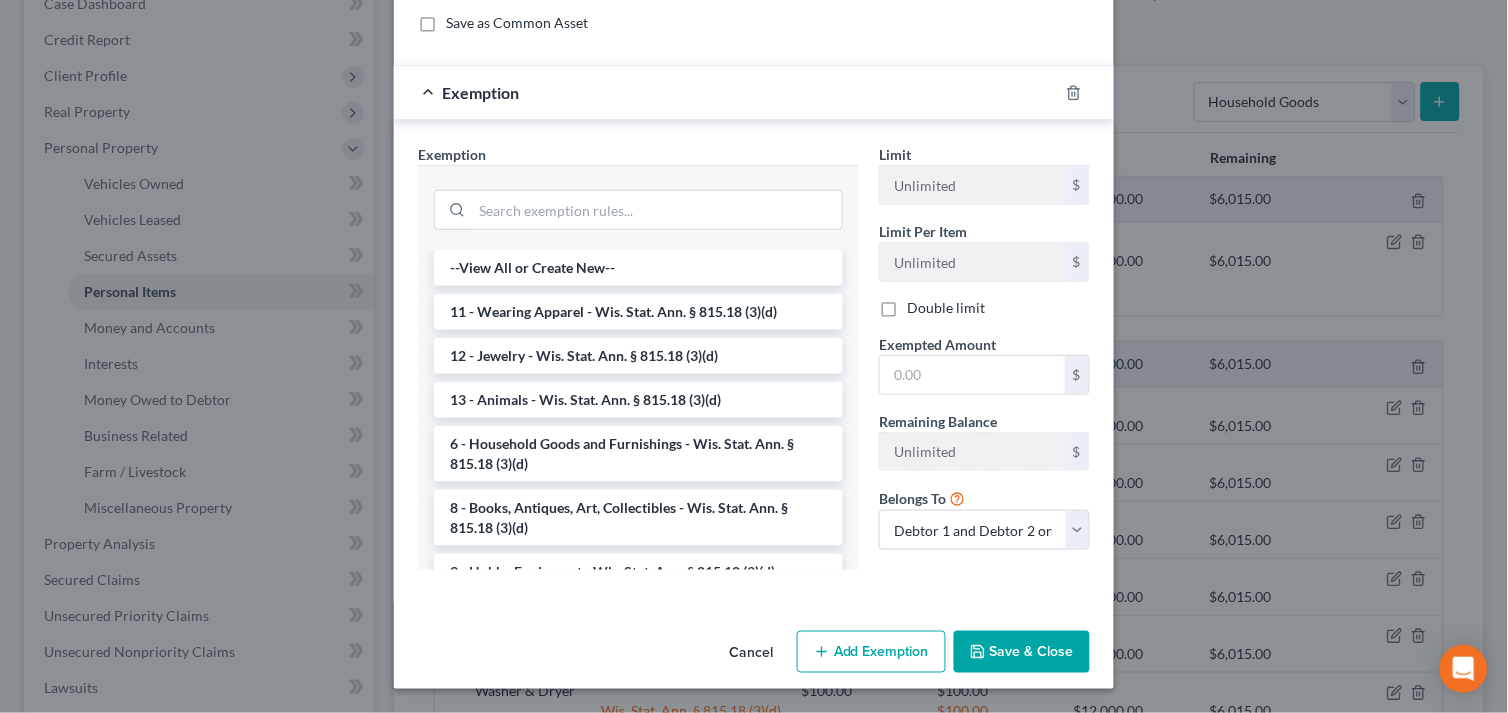 scroll, scrollTop: 174, scrollLeft: 0, axis: vertical 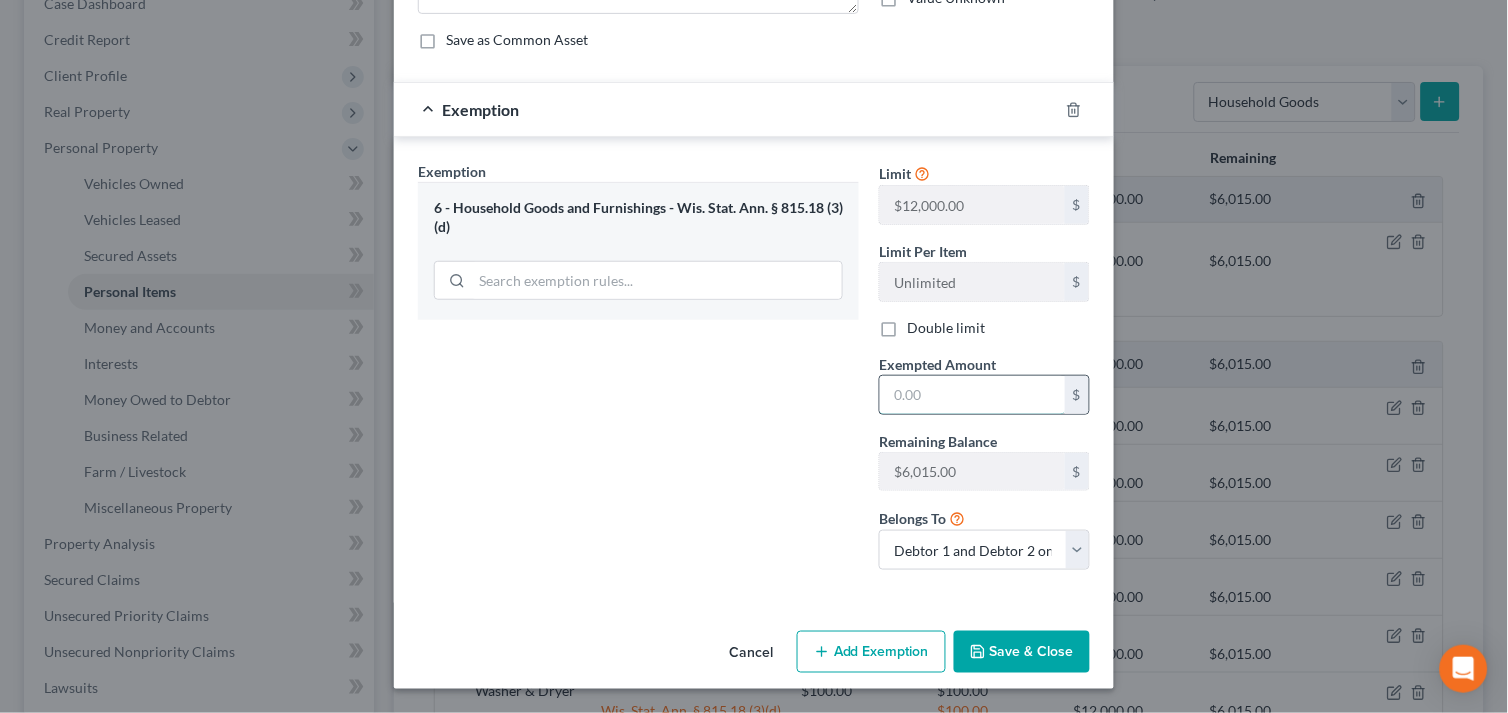 click at bounding box center [972, 395] 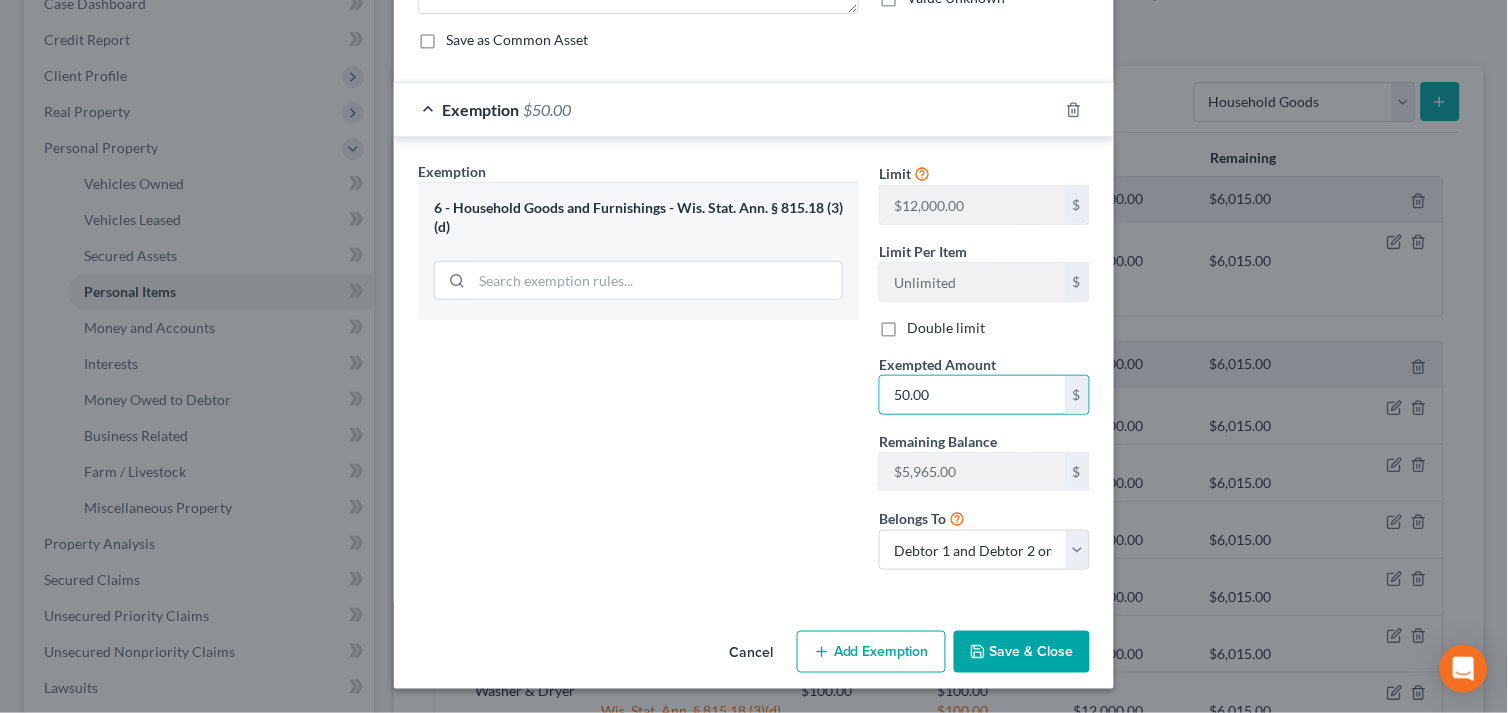 type on "50.00" 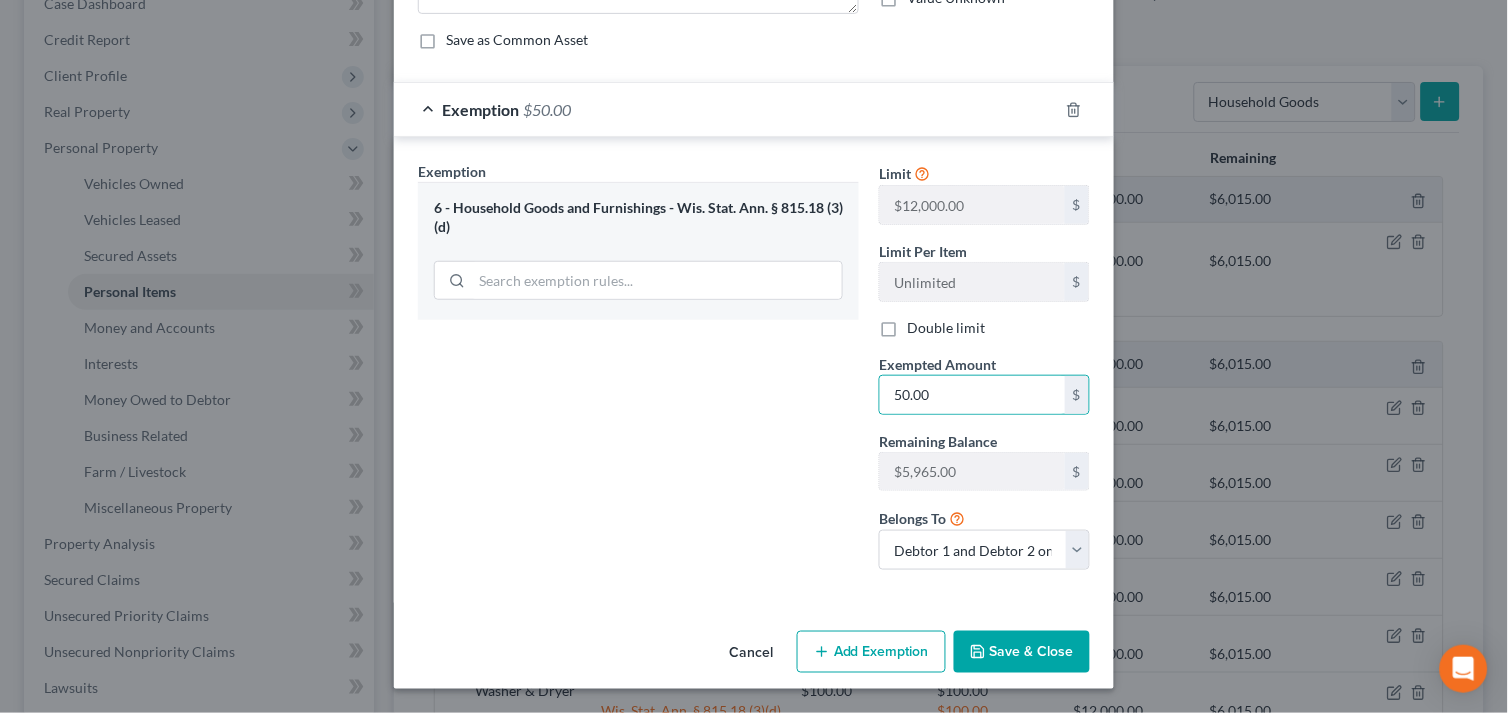 click on "Save & Close" at bounding box center [1022, 652] 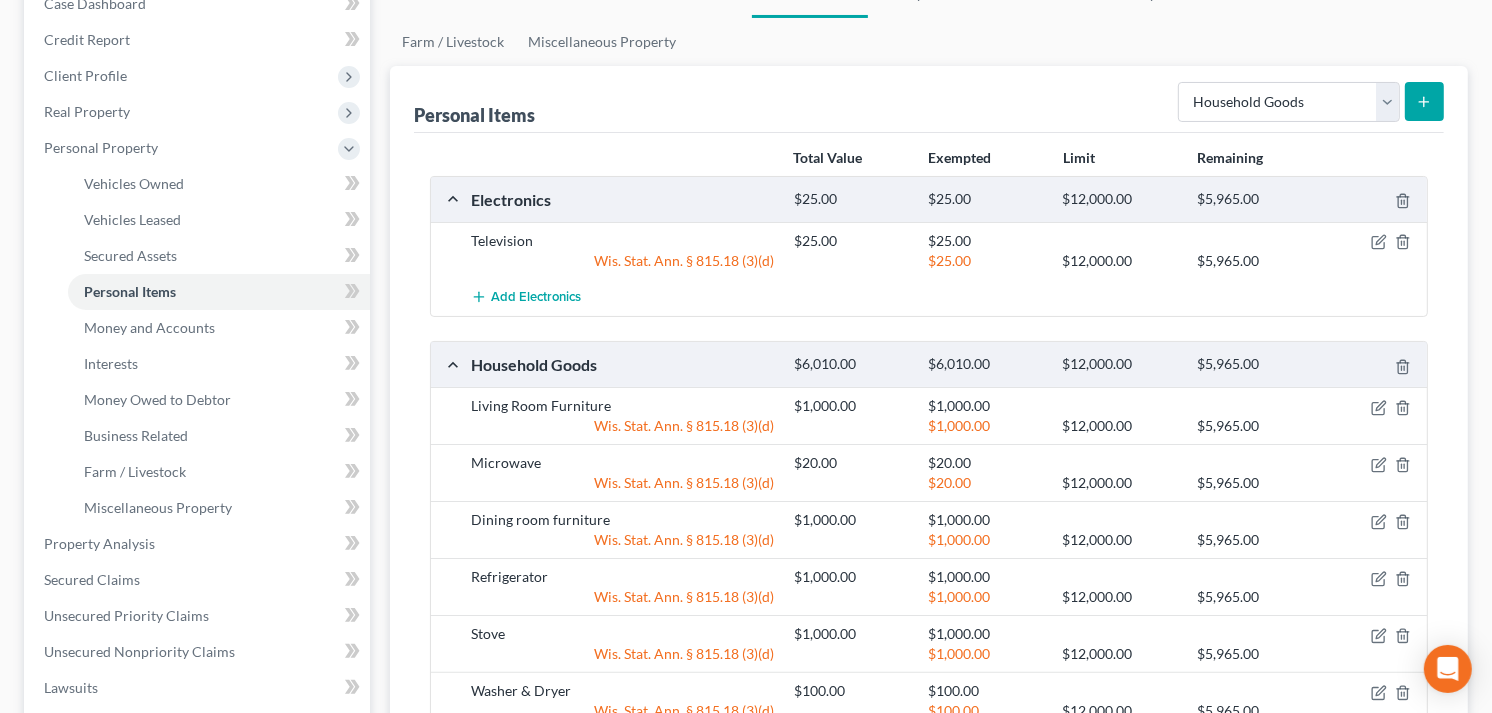 click 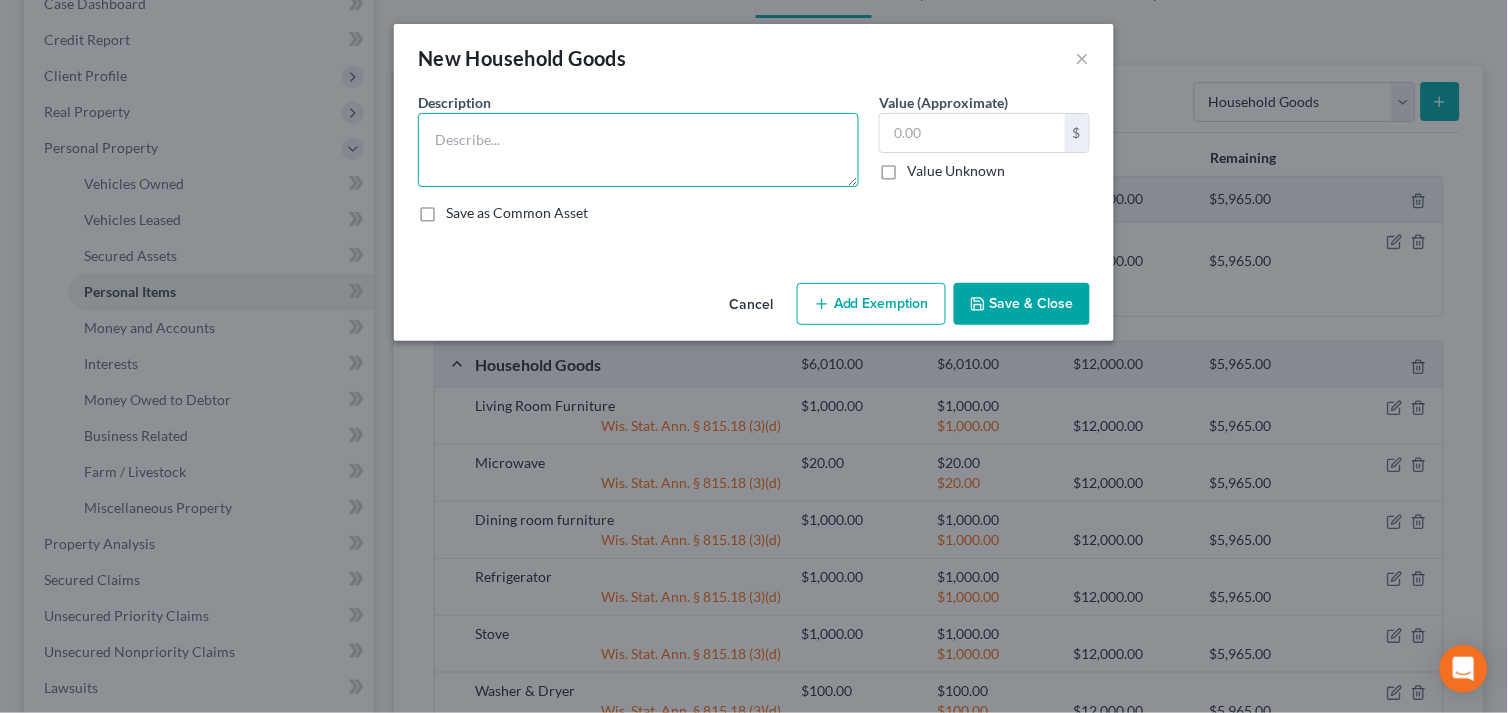 click at bounding box center [638, 150] 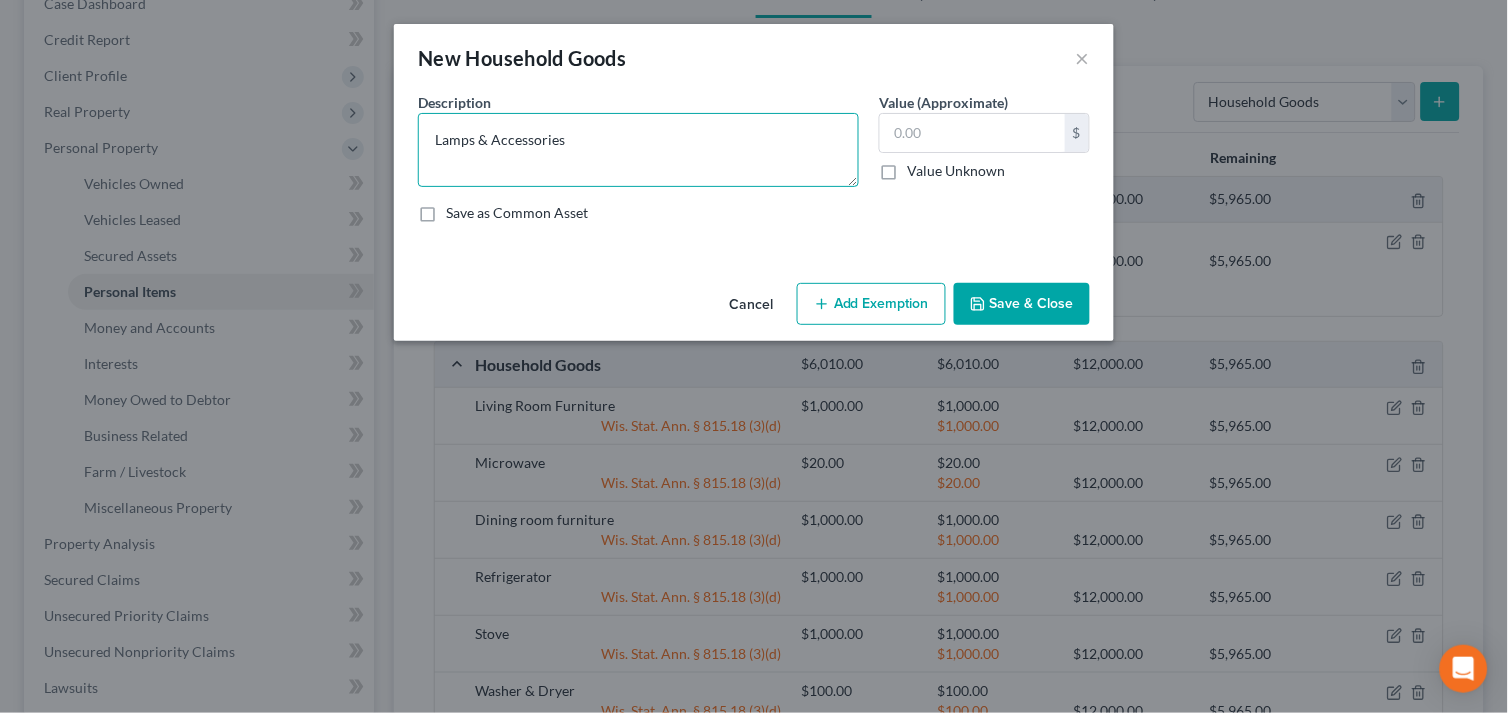 type on "Lamps & Accessories" 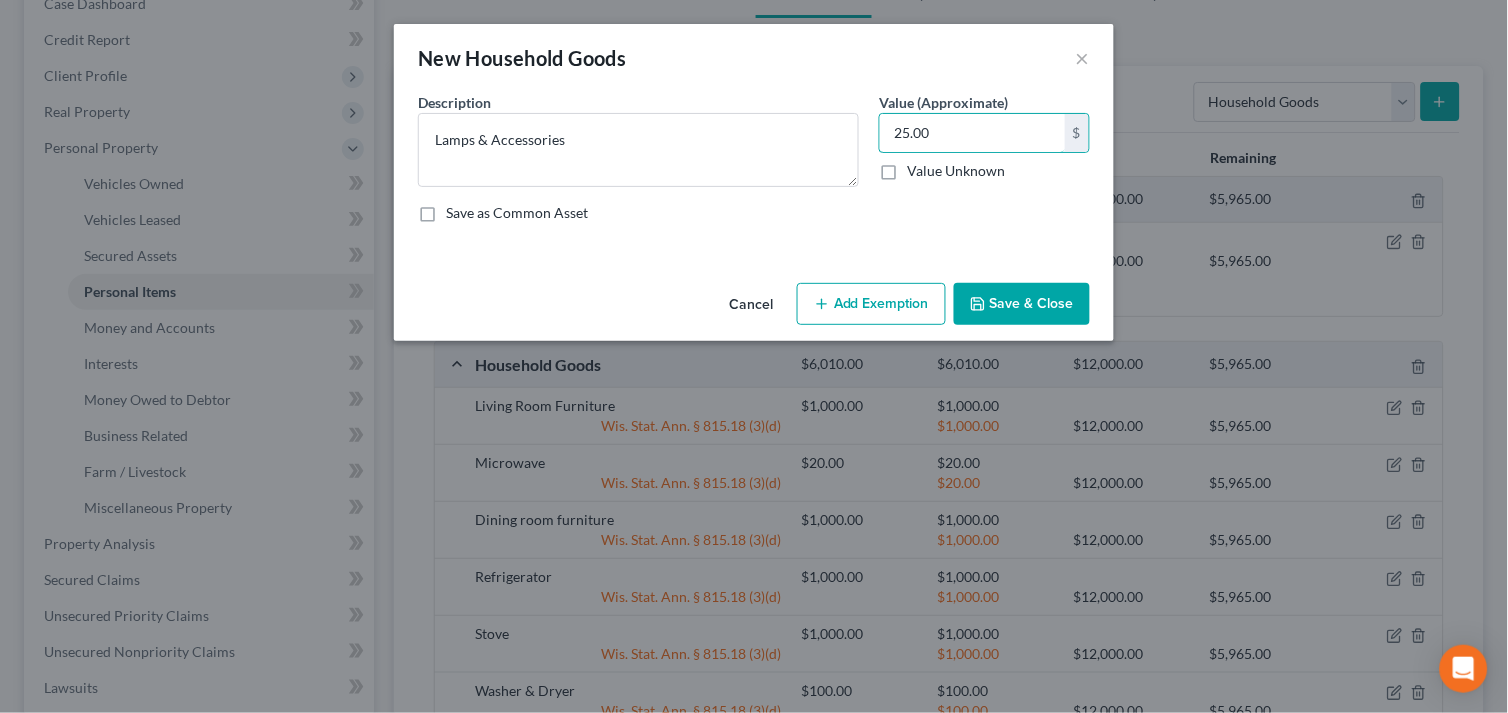 type on "25.00" 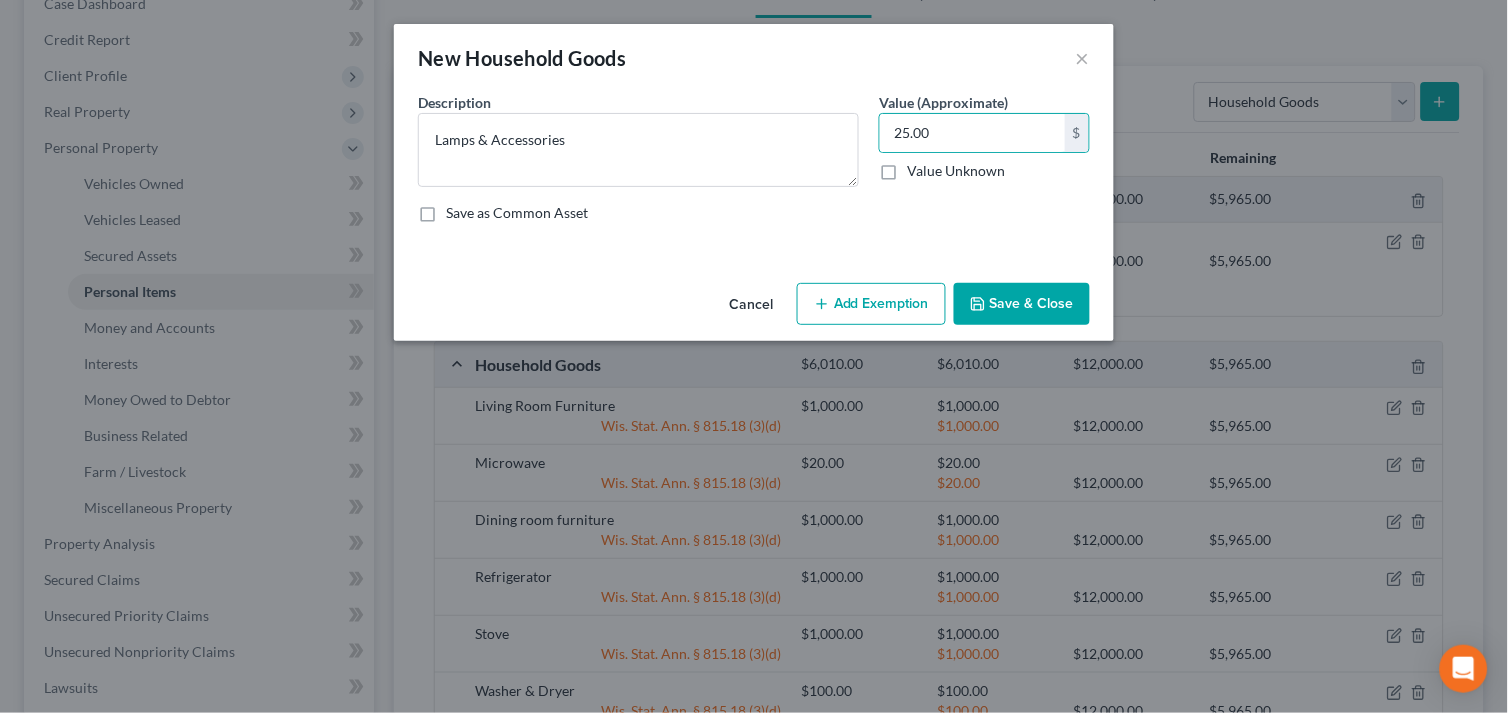 click on "Add Exemption" at bounding box center [871, 304] 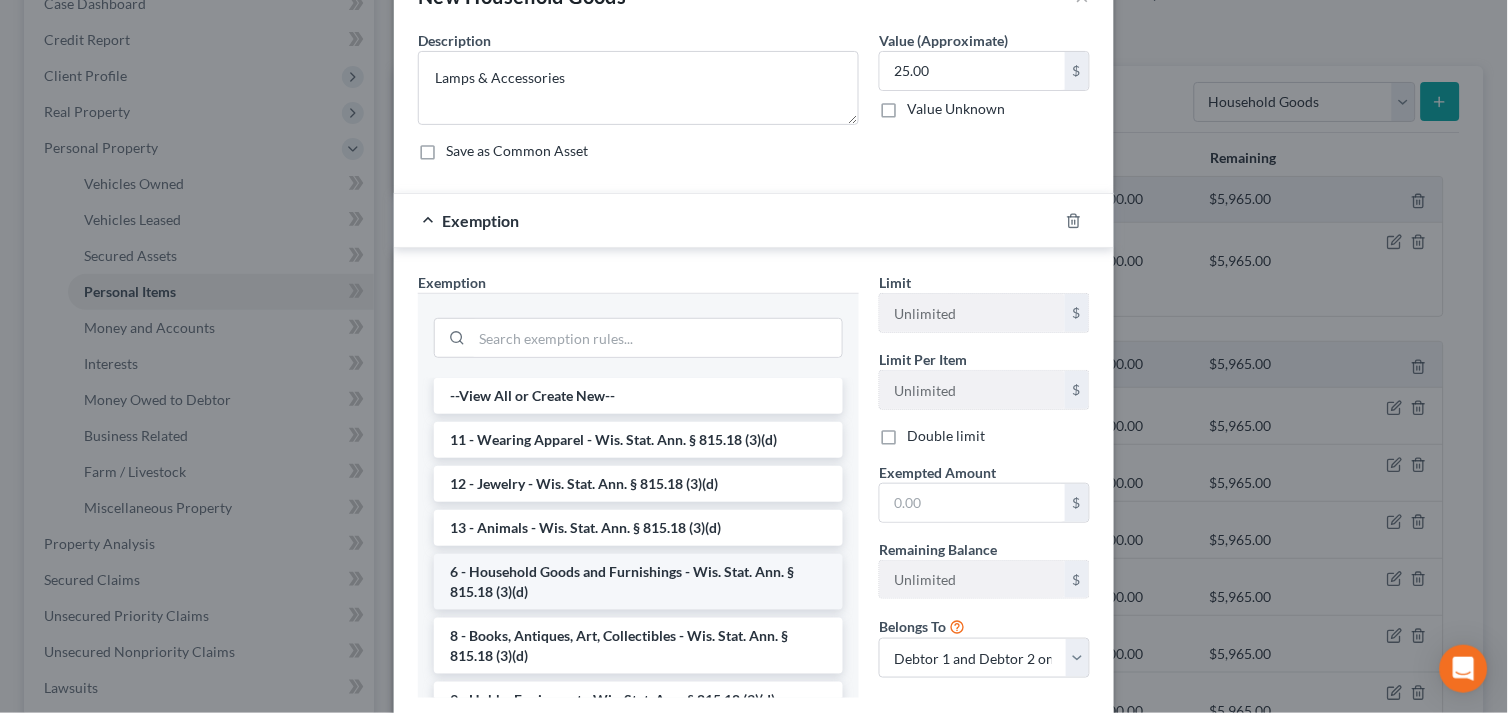 scroll, scrollTop: 190, scrollLeft: 0, axis: vertical 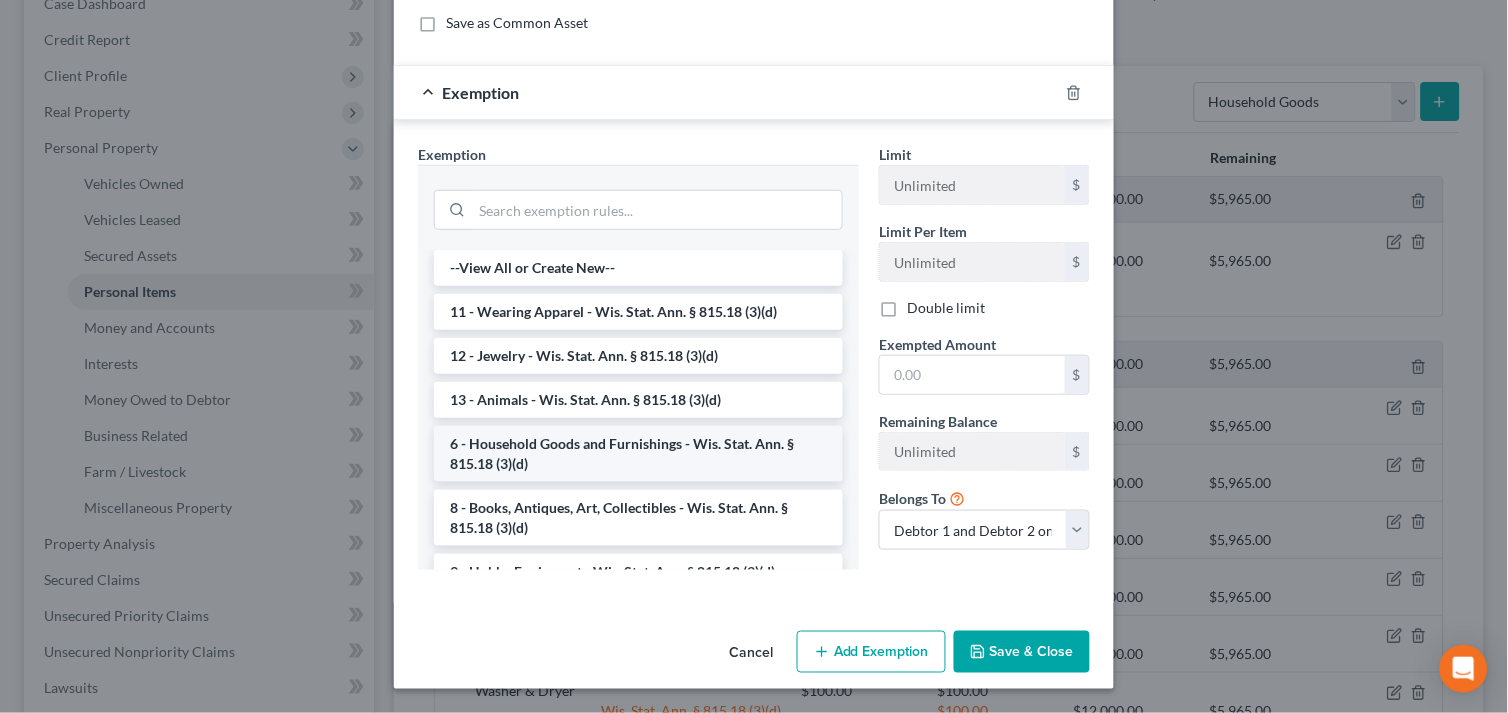 click on "6 - Household Goods and Furnishings - Wis. Stat. Ann. § 815.18 (3)(d)" at bounding box center [638, 454] 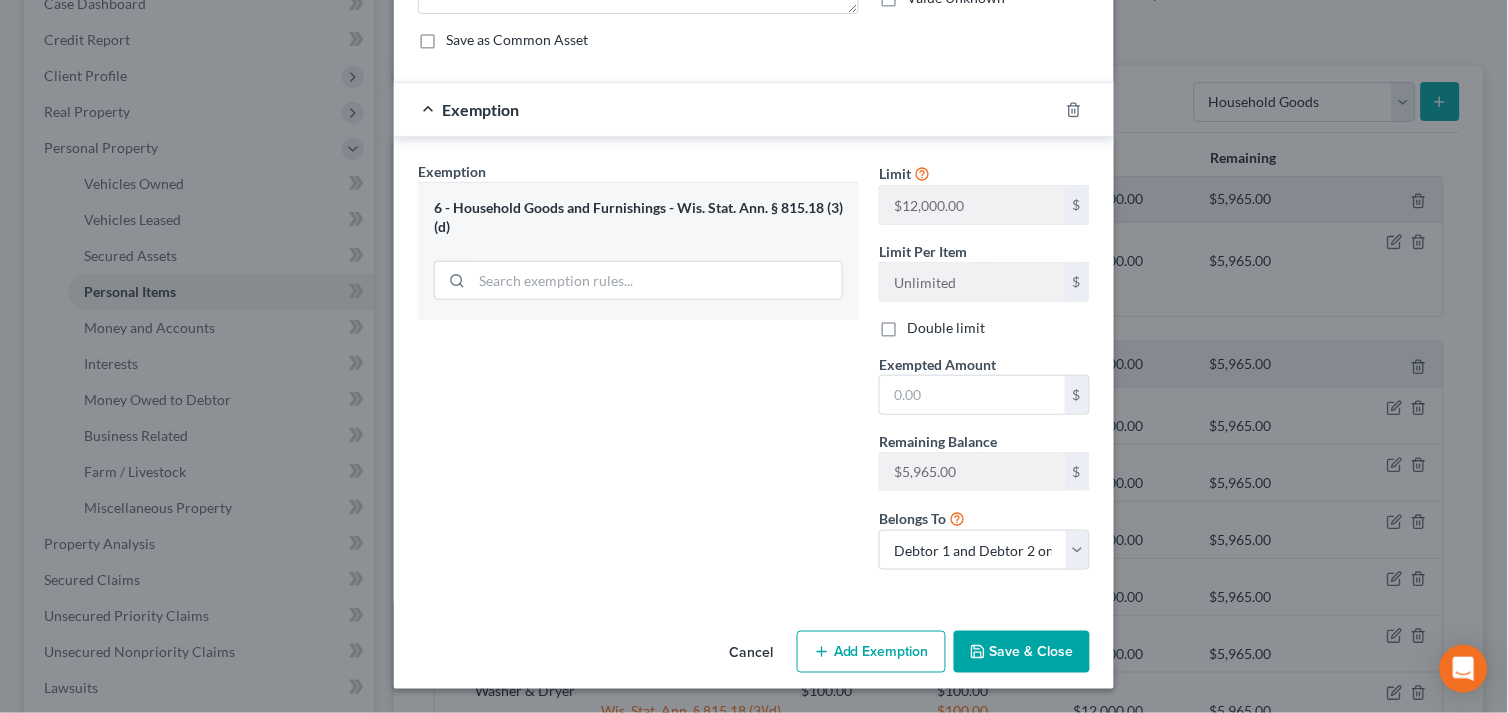 scroll, scrollTop: 174, scrollLeft: 0, axis: vertical 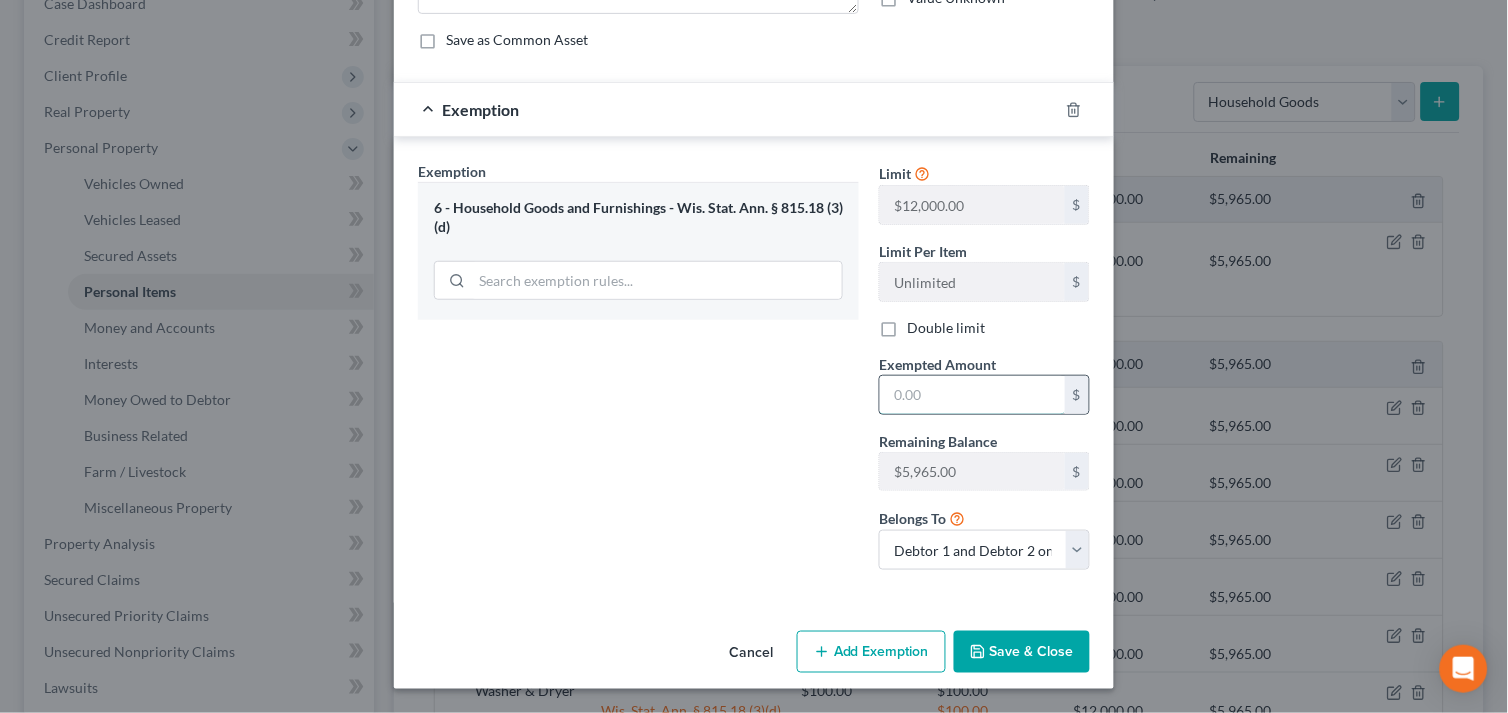 click at bounding box center [972, 395] 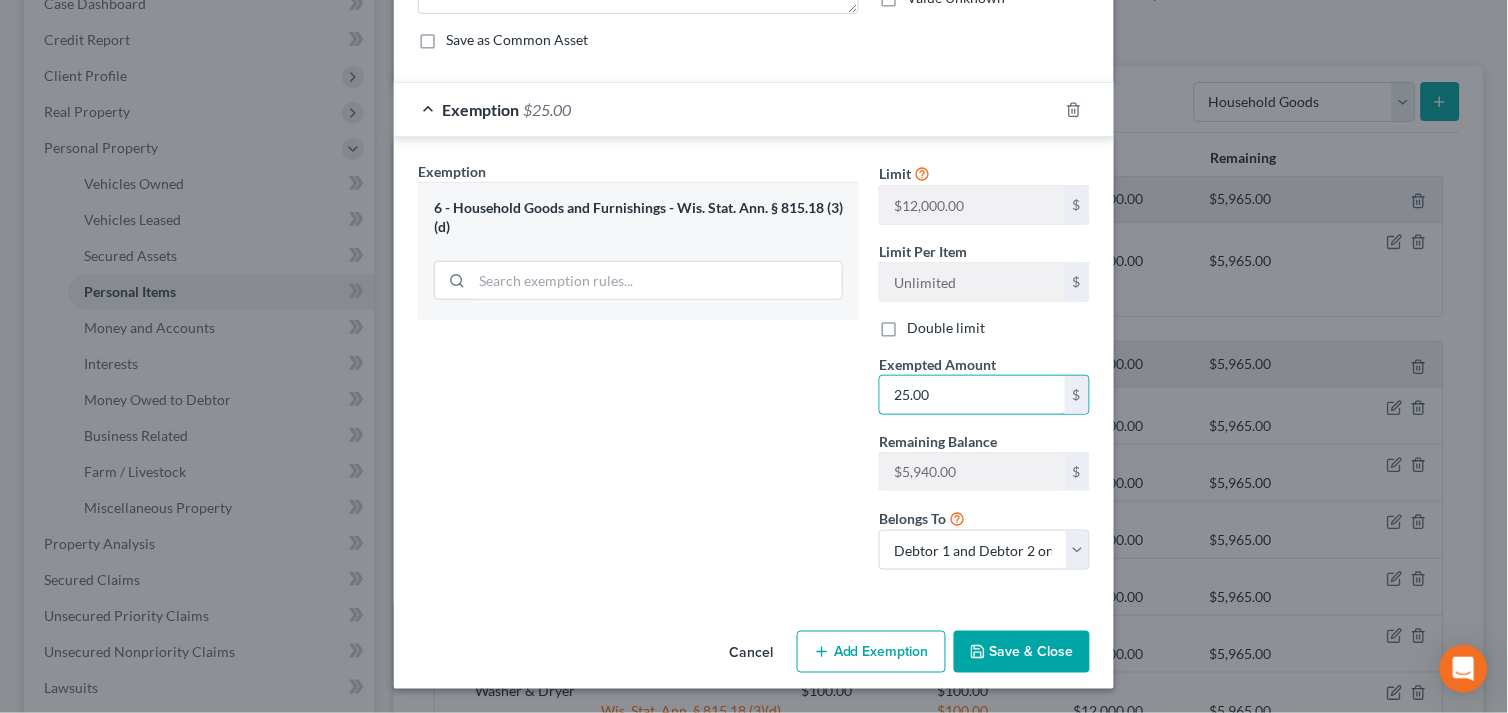 type on "25.00" 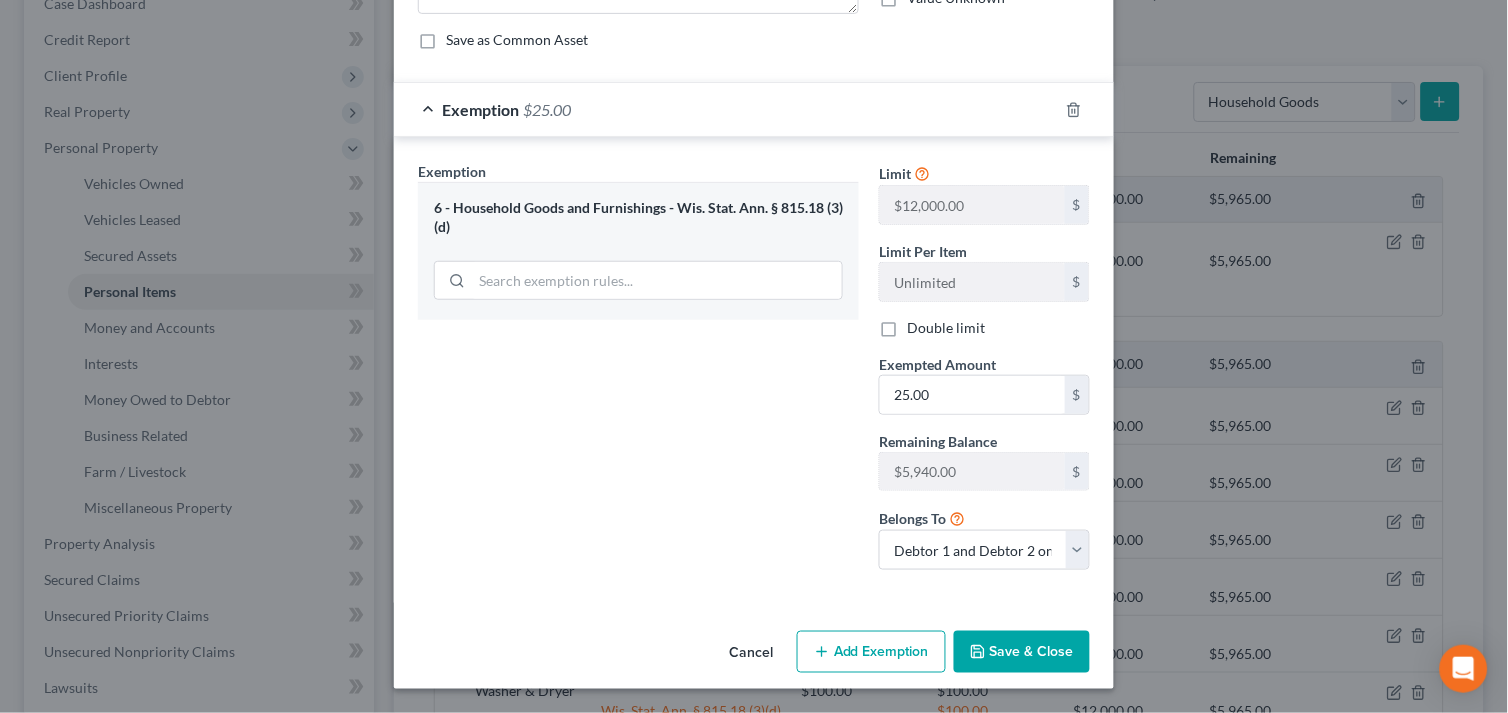 click 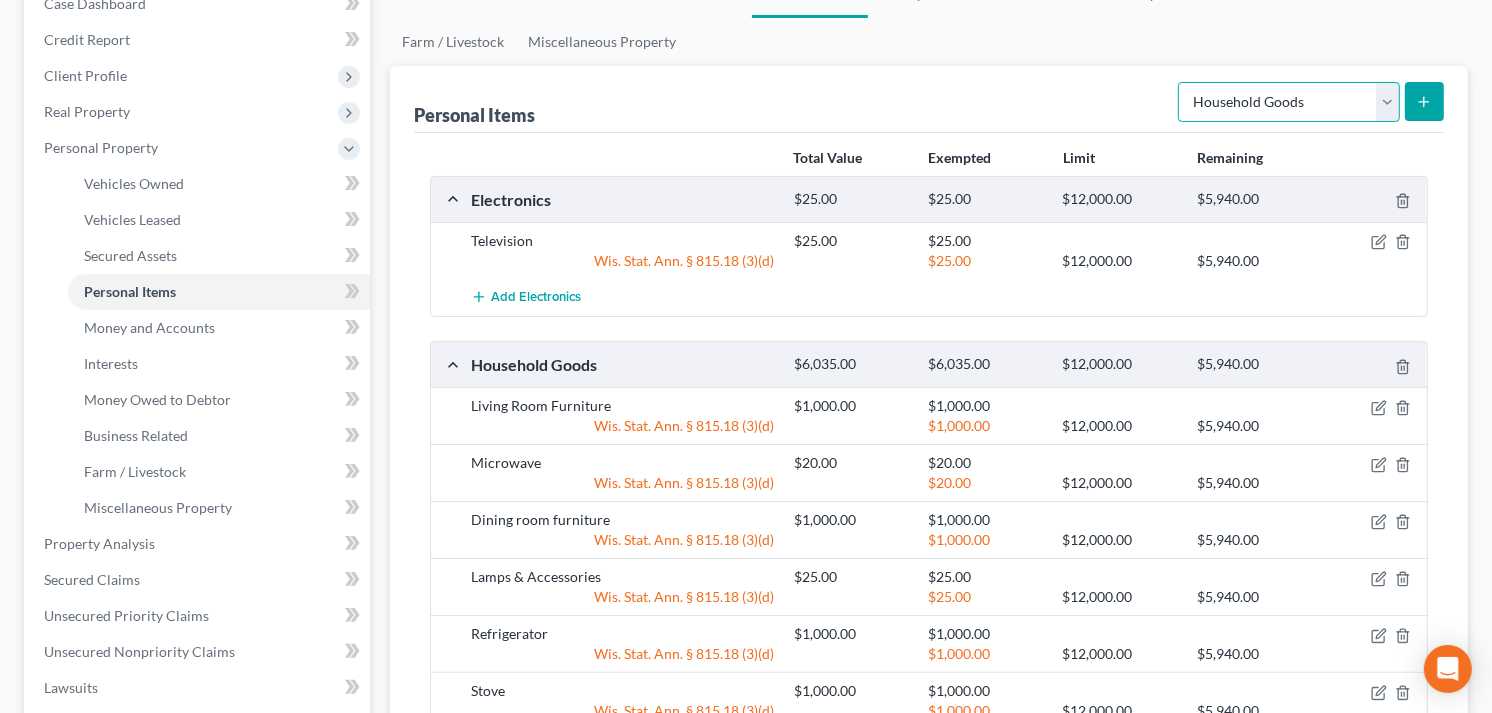 click on "Select Item Type Clothing Collectibles Of Value Electronics Firearms Household Goods Jewelry Other Pet(s) Sports & Hobby Equipment" at bounding box center (1289, 102) 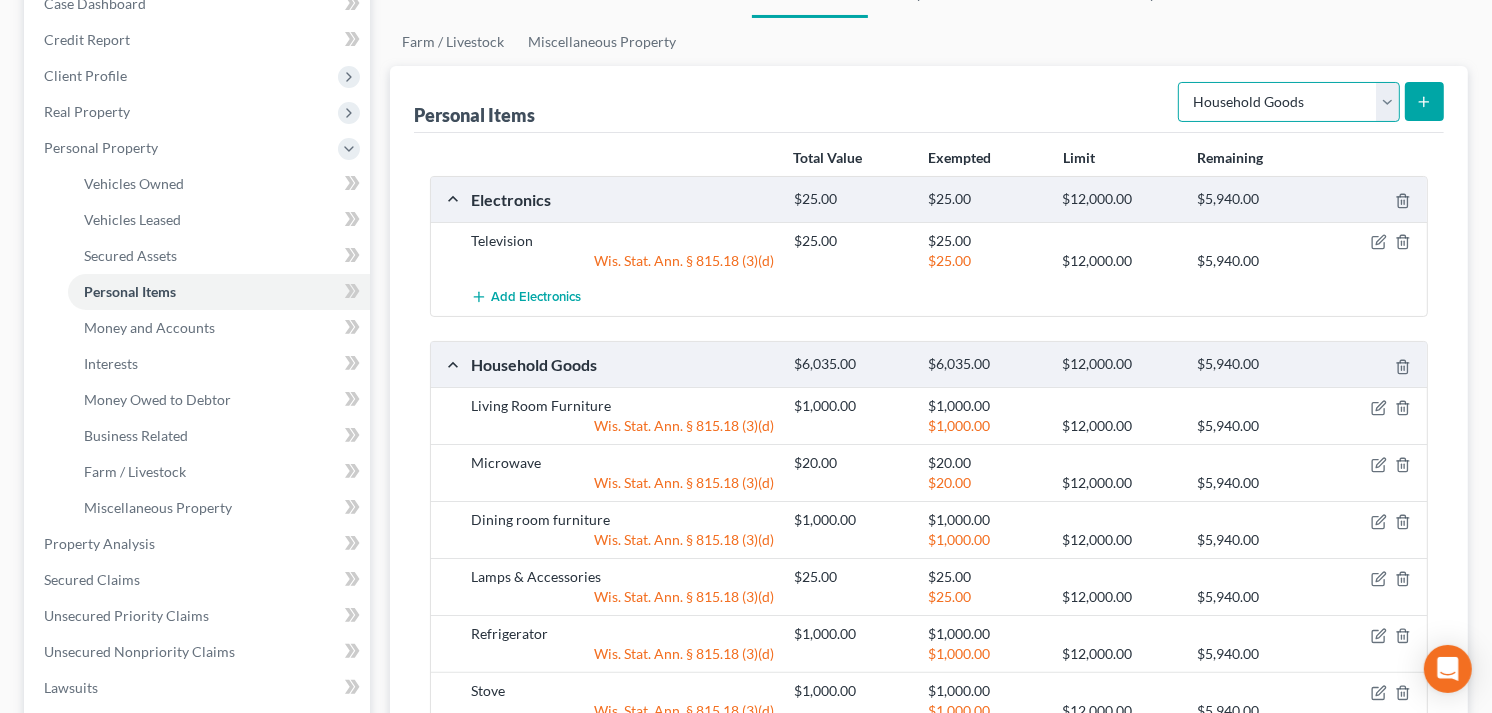 select on "clothing" 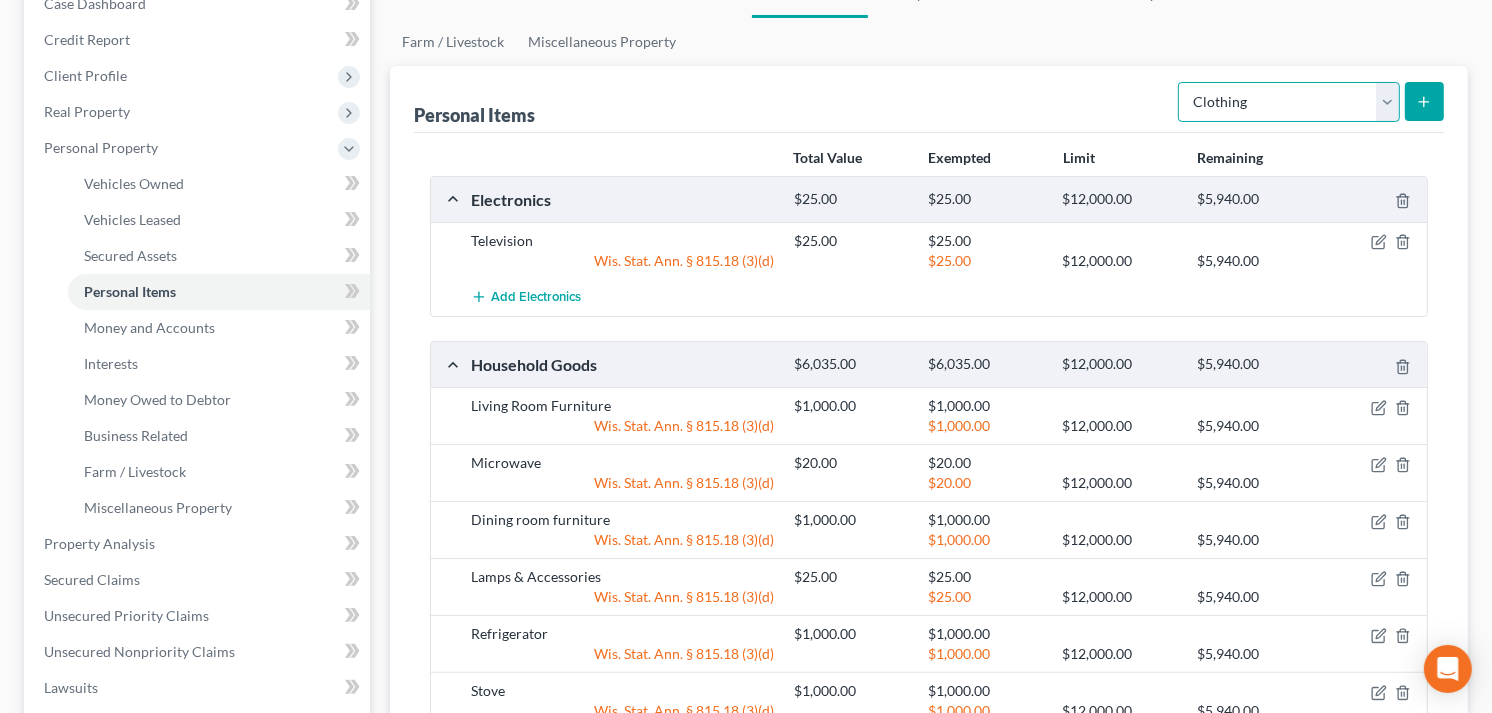 click on "Select Item Type Clothing Collectibles Of Value Electronics Firearms Household Goods Jewelry Other Pet(s) Sports & Hobby Equipment" at bounding box center [1289, 102] 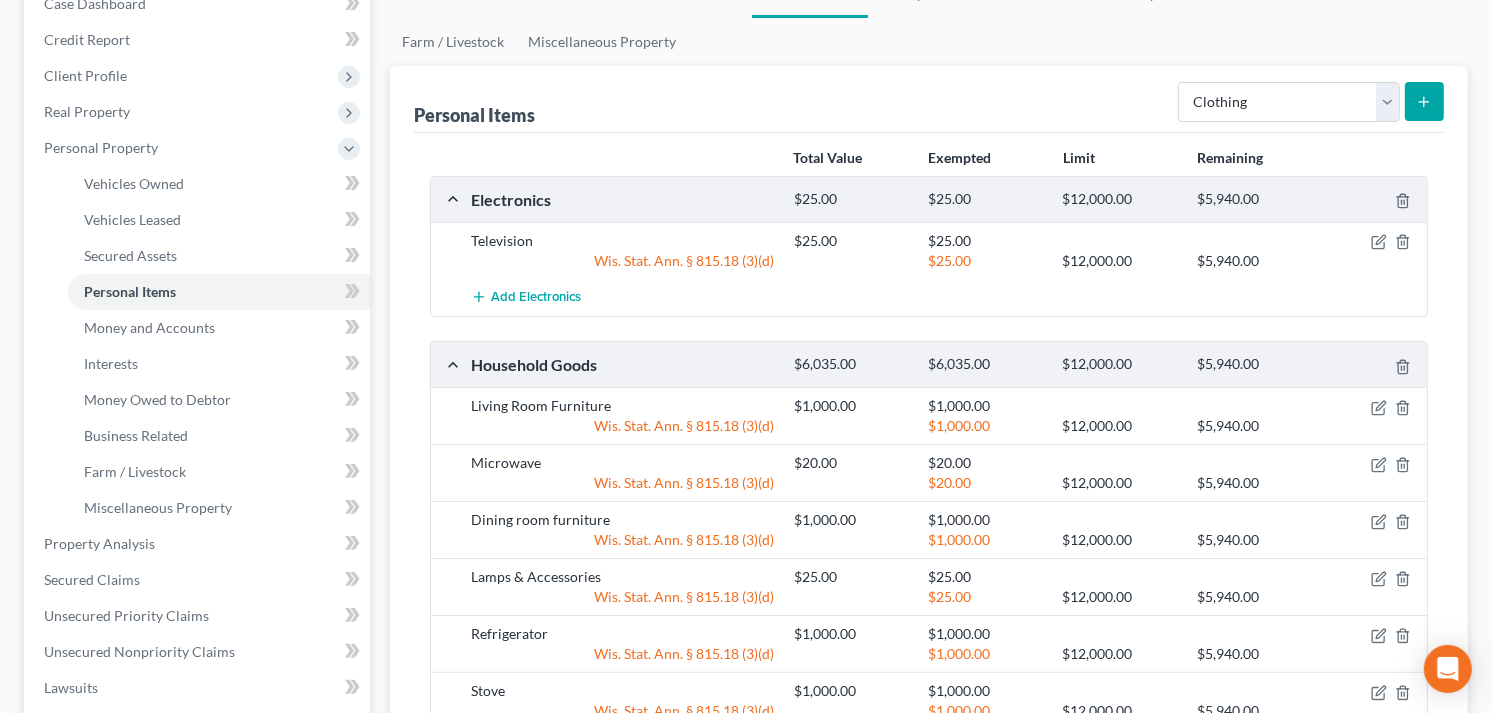 click 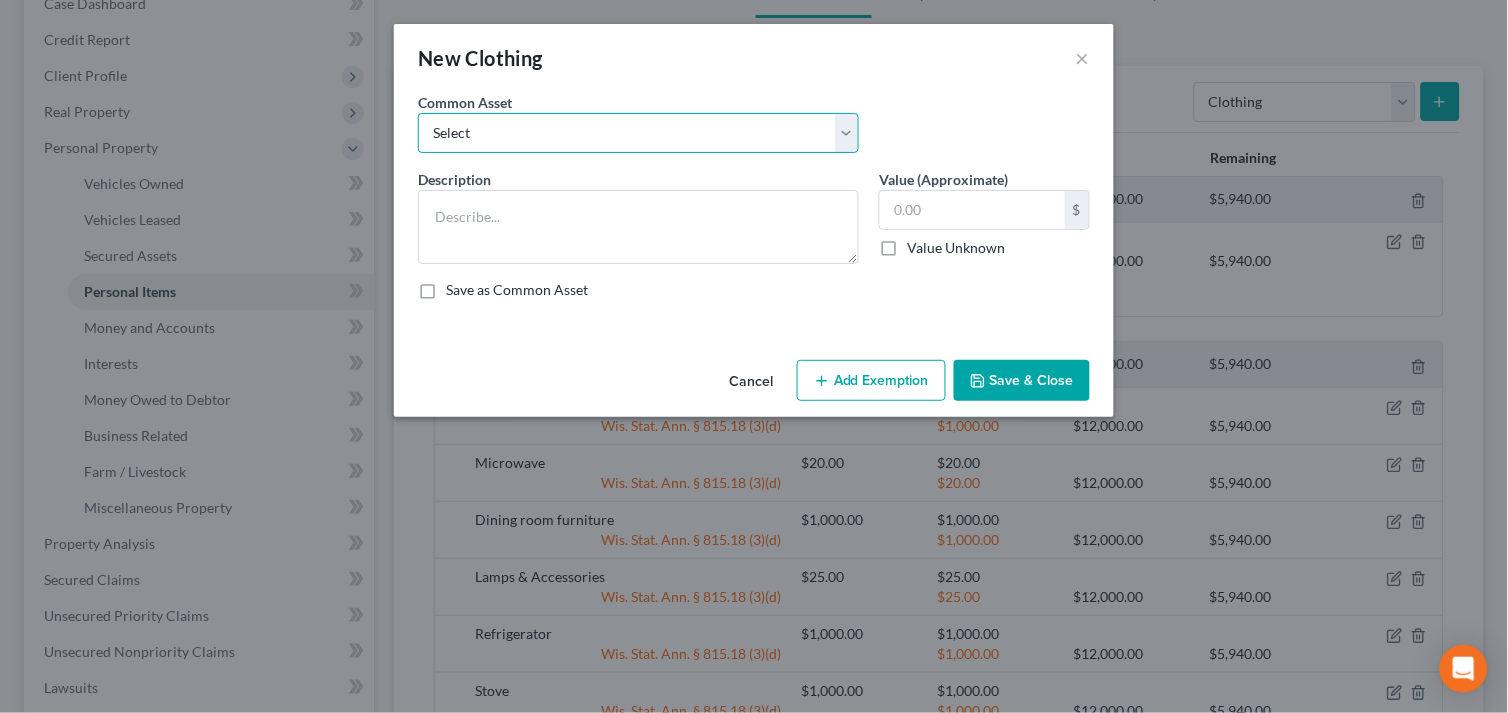 click on "Select Clothing" at bounding box center (638, 133) 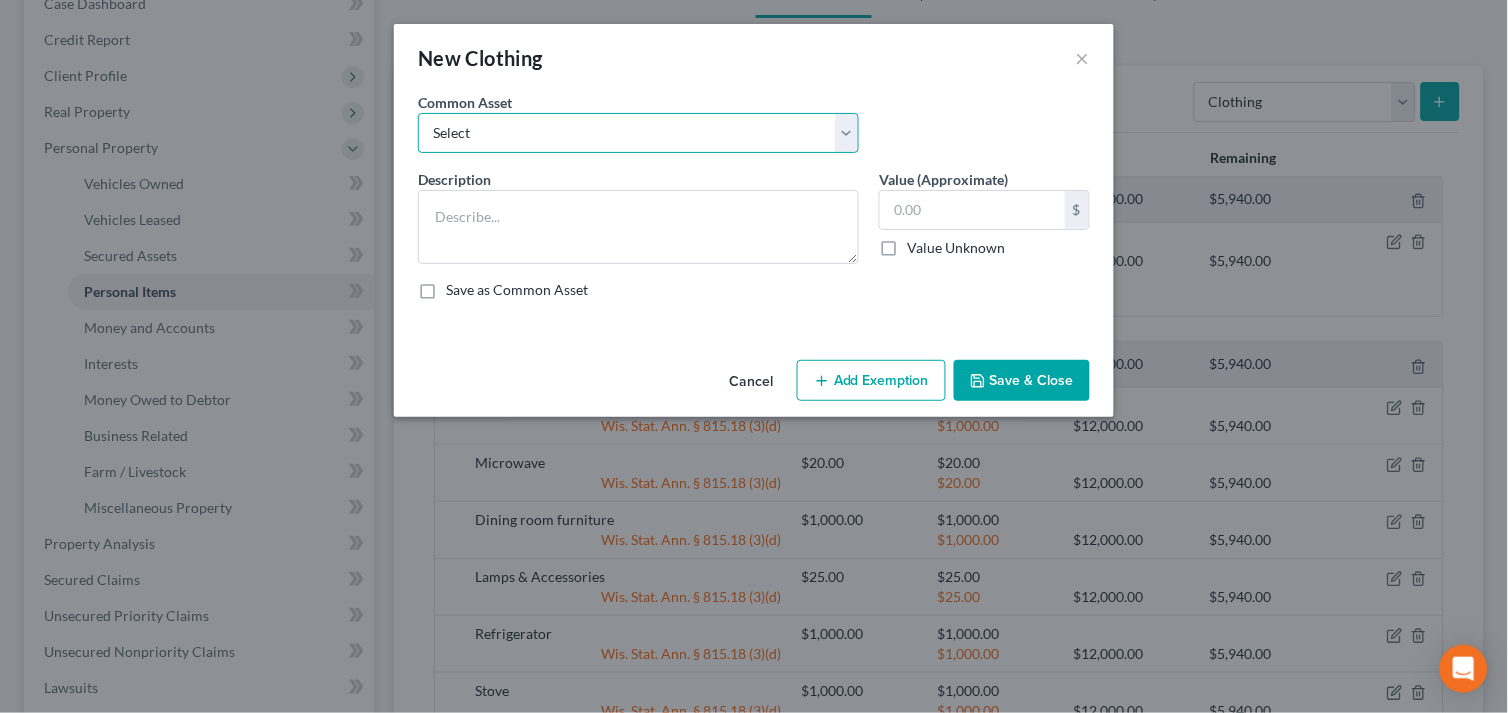 select on "0" 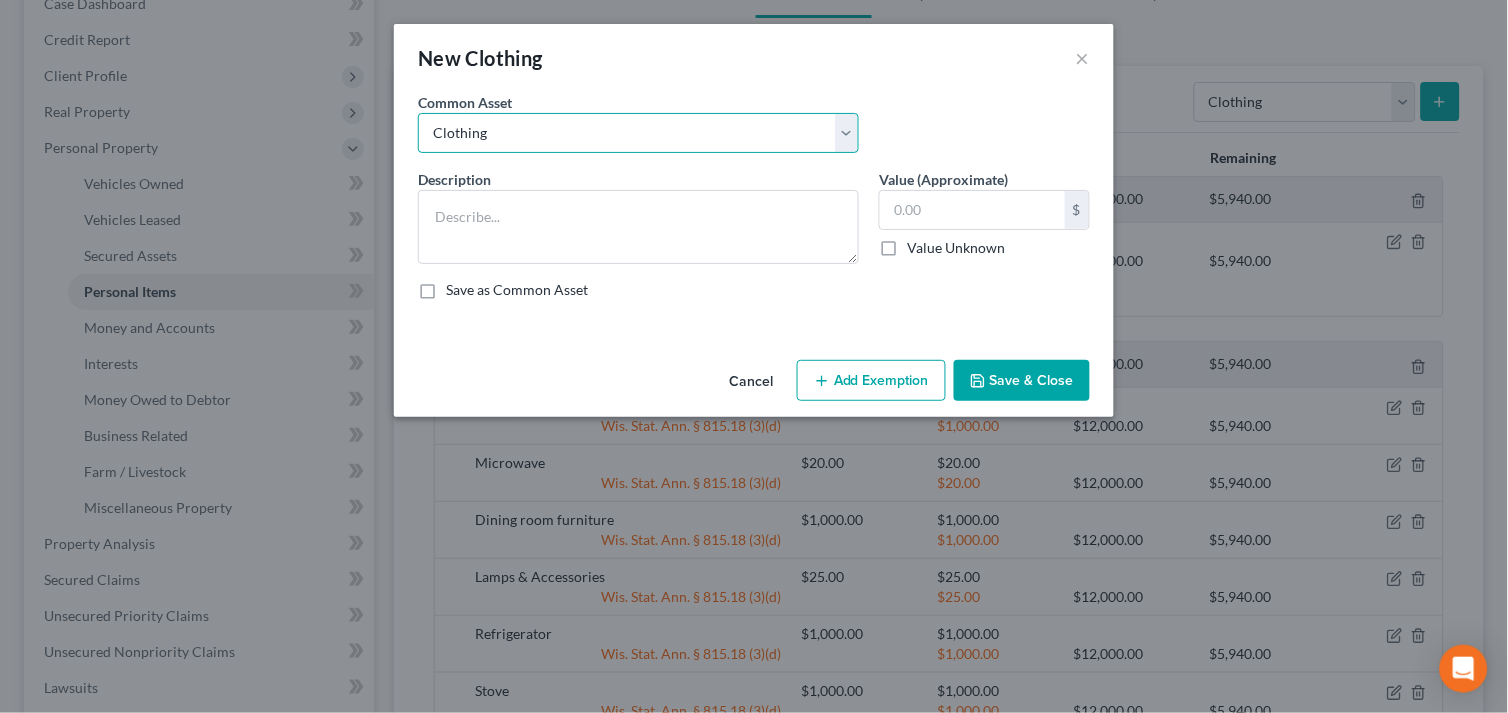 click on "Select Clothing" at bounding box center [638, 133] 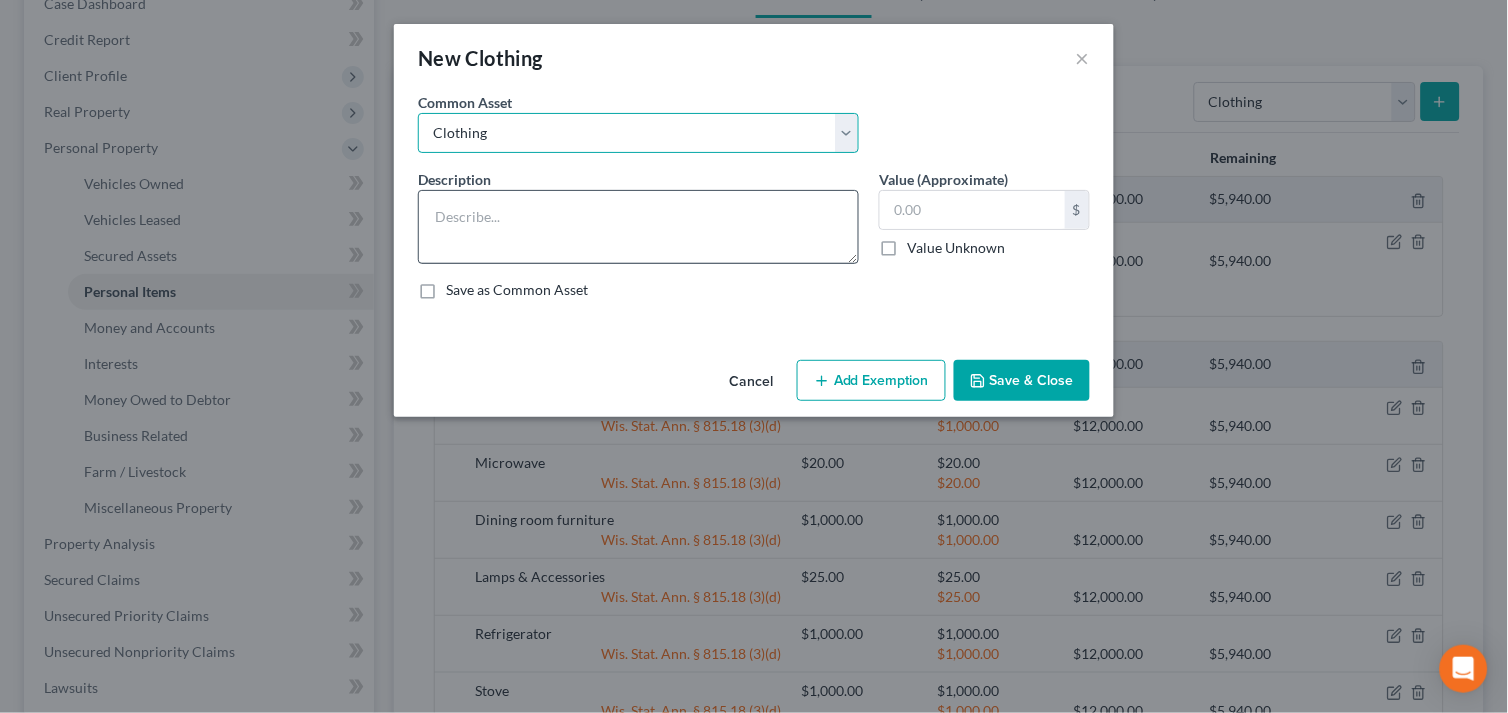 type on "Clothing" 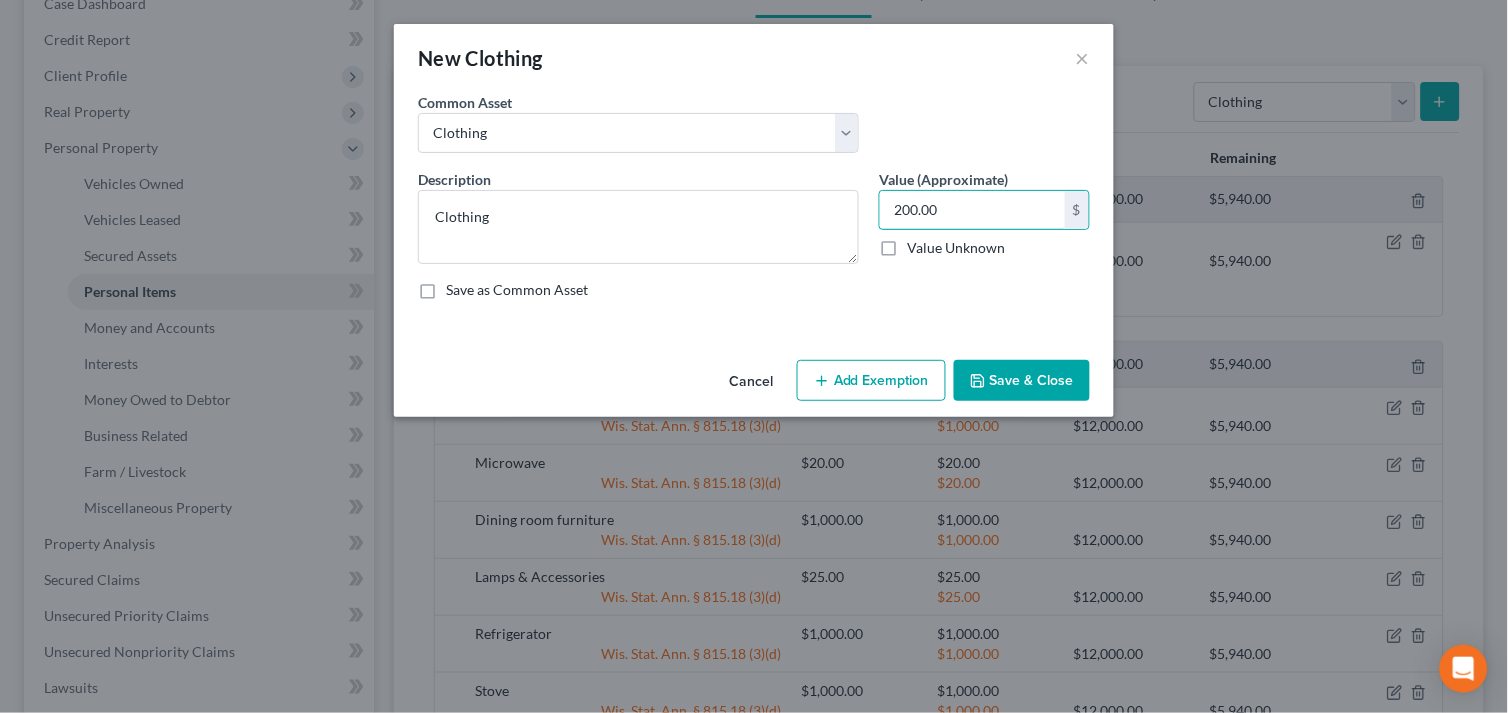 type on "200.00" 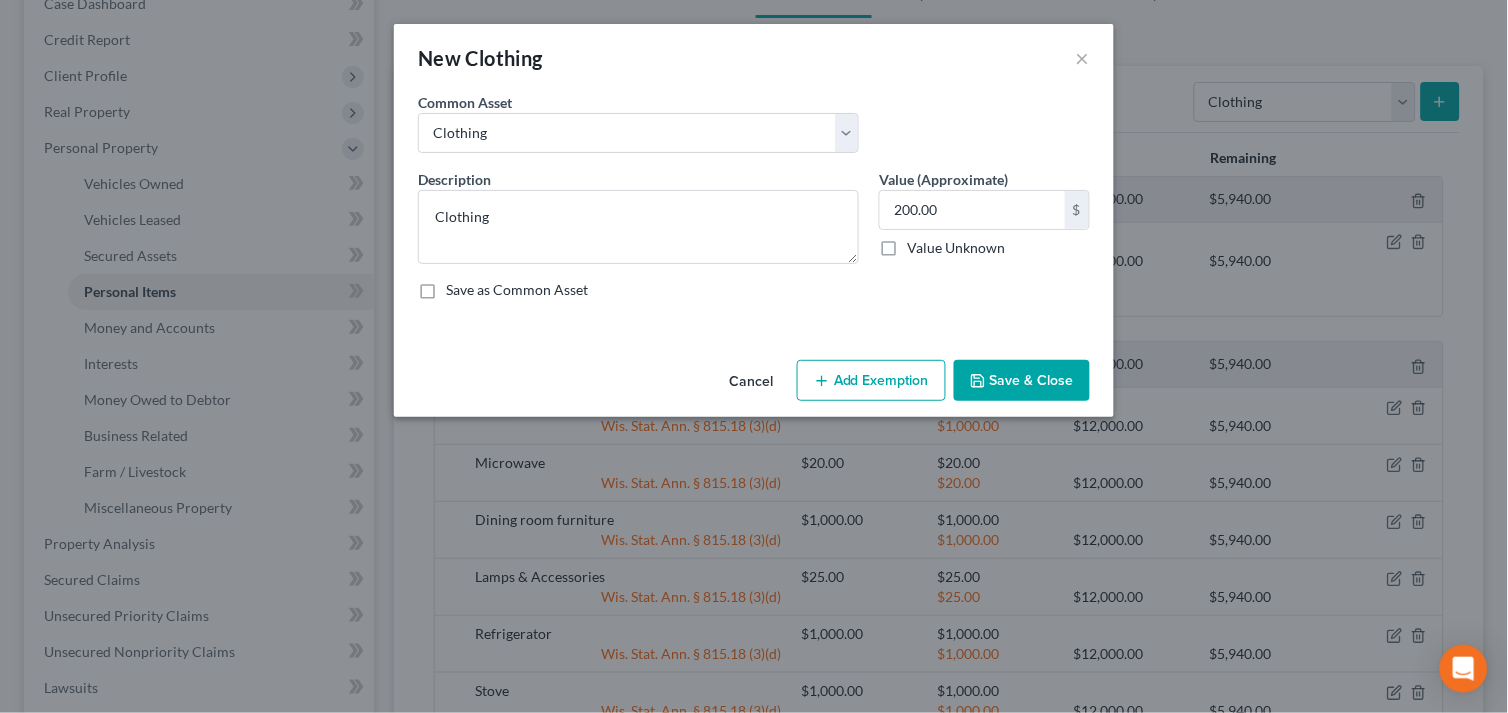 click on "Add Exemption" at bounding box center [871, 381] 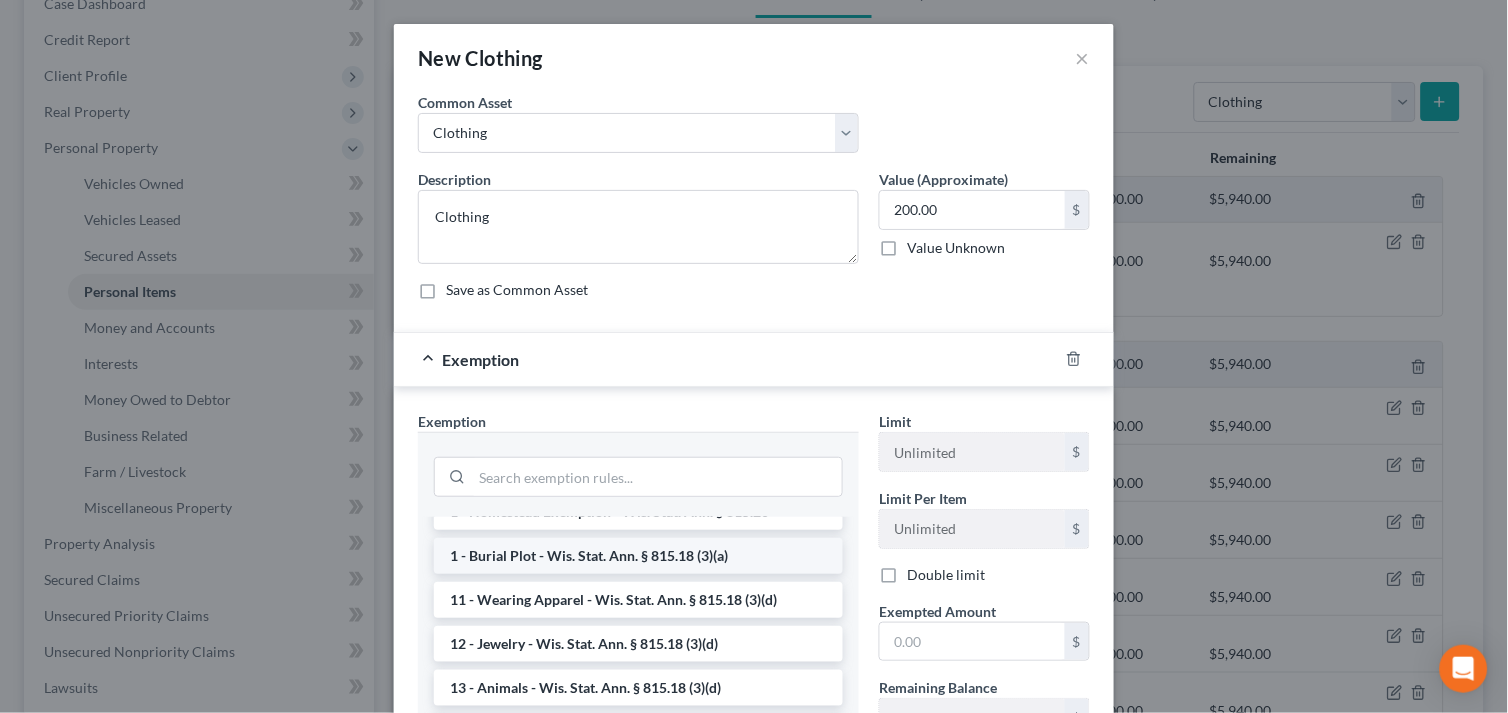 scroll, scrollTop: 0, scrollLeft: 0, axis: both 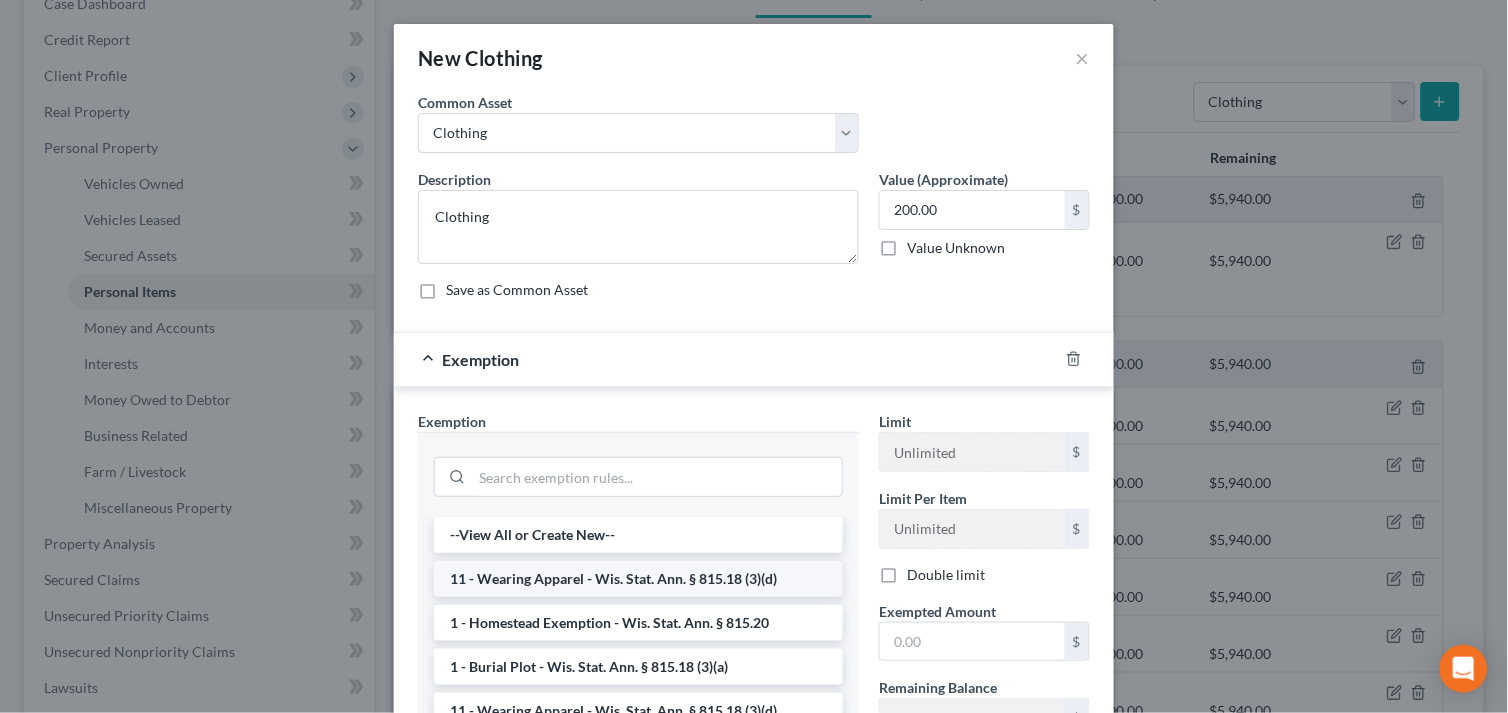 click on "11 - Wearing Apparel - Wis. Stat. Ann. § 815.18 (3)(d)" at bounding box center (638, 579) 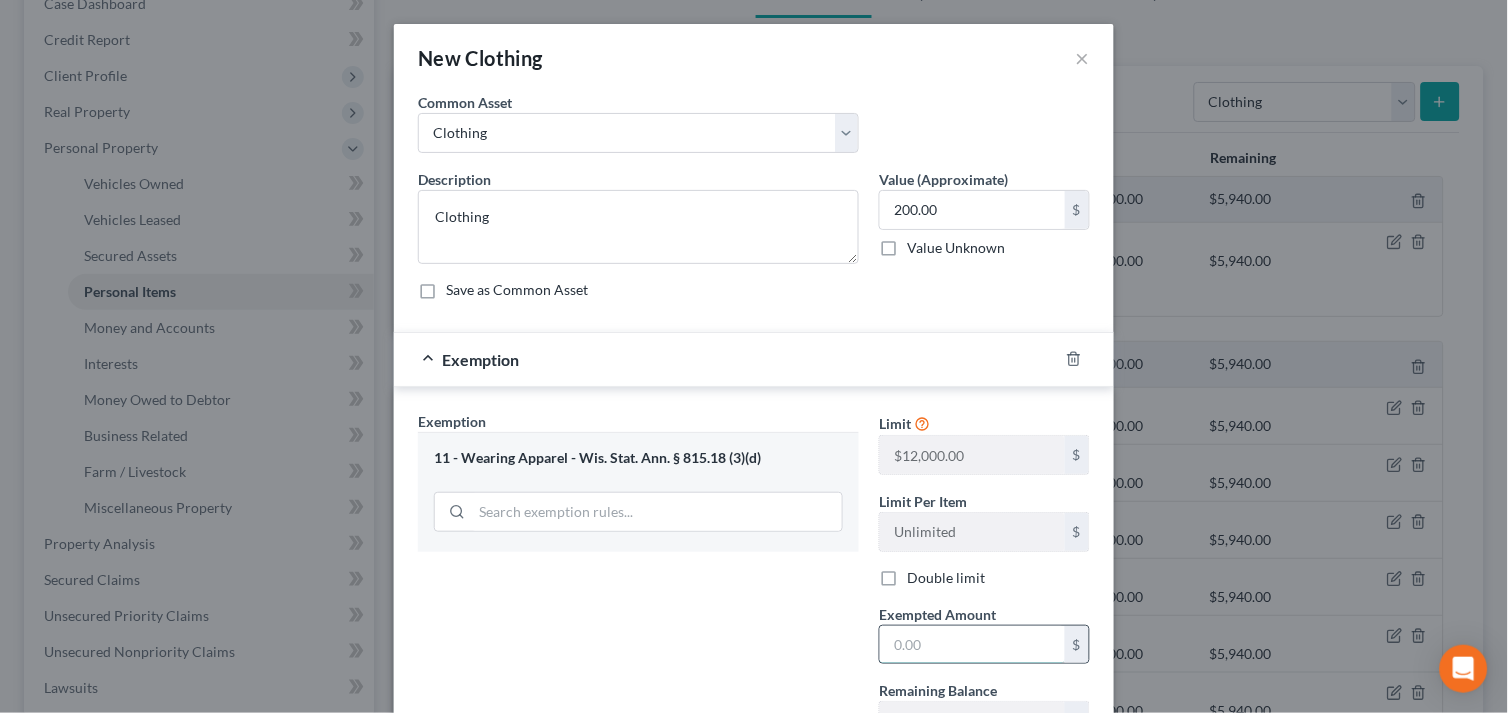 click at bounding box center (972, 645) 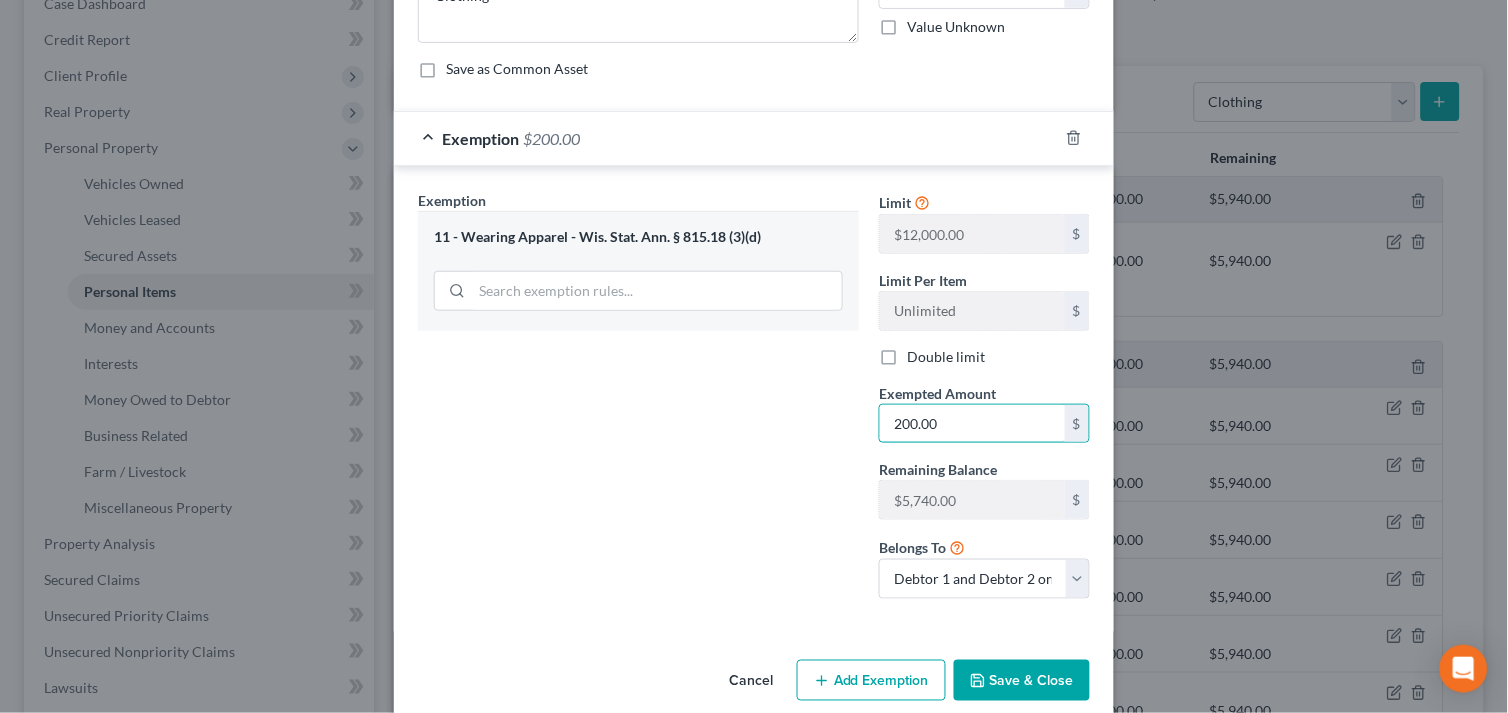 scroll, scrollTop: 222, scrollLeft: 0, axis: vertical 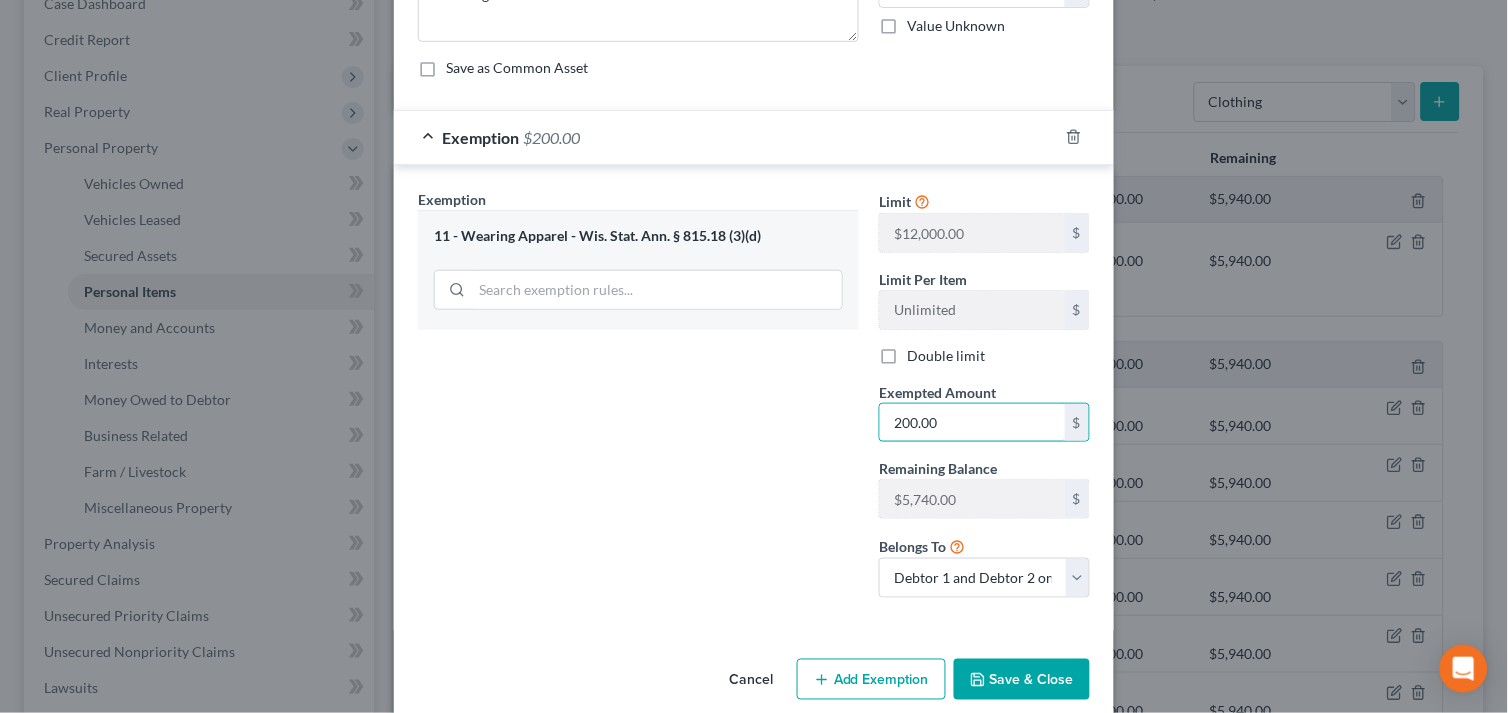 type on "200.00" 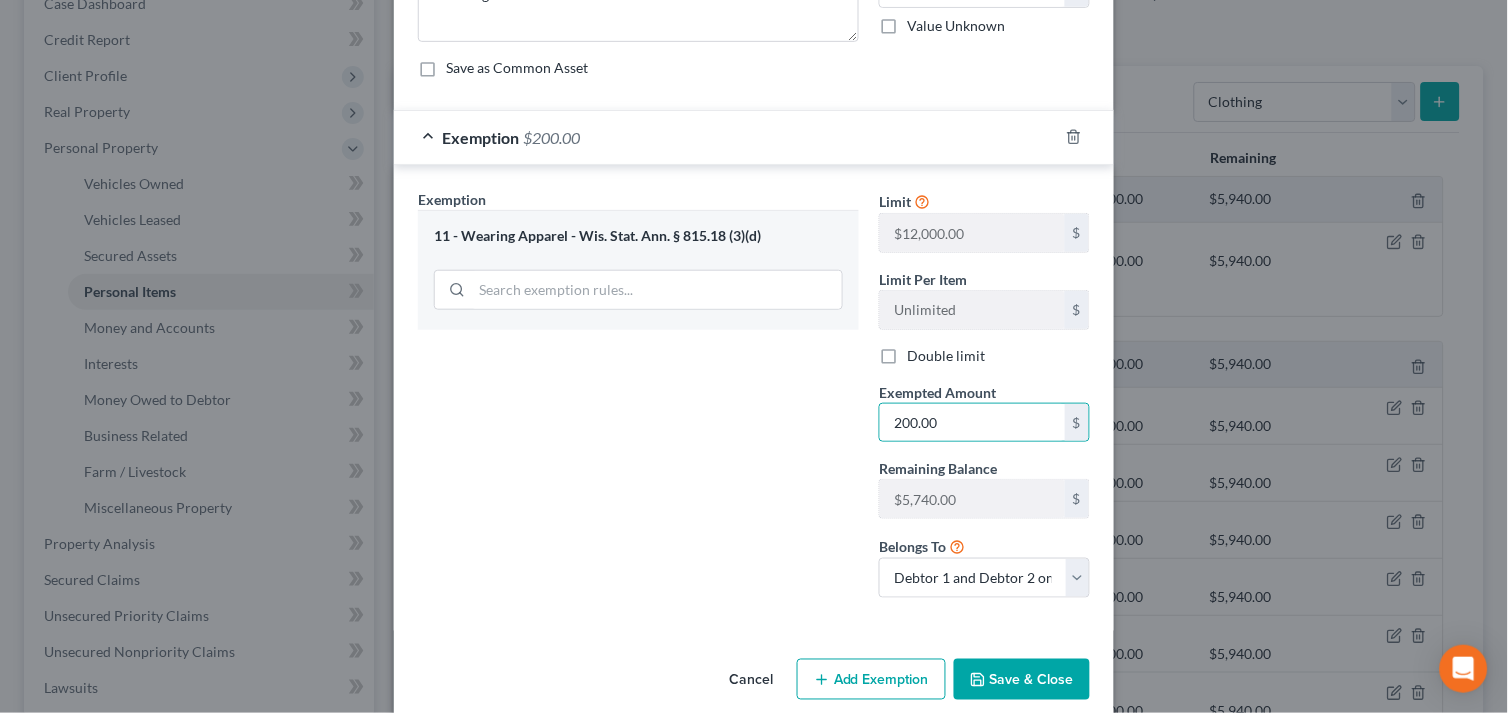 click on "Save & Close" at bounding box center (1022, 680) 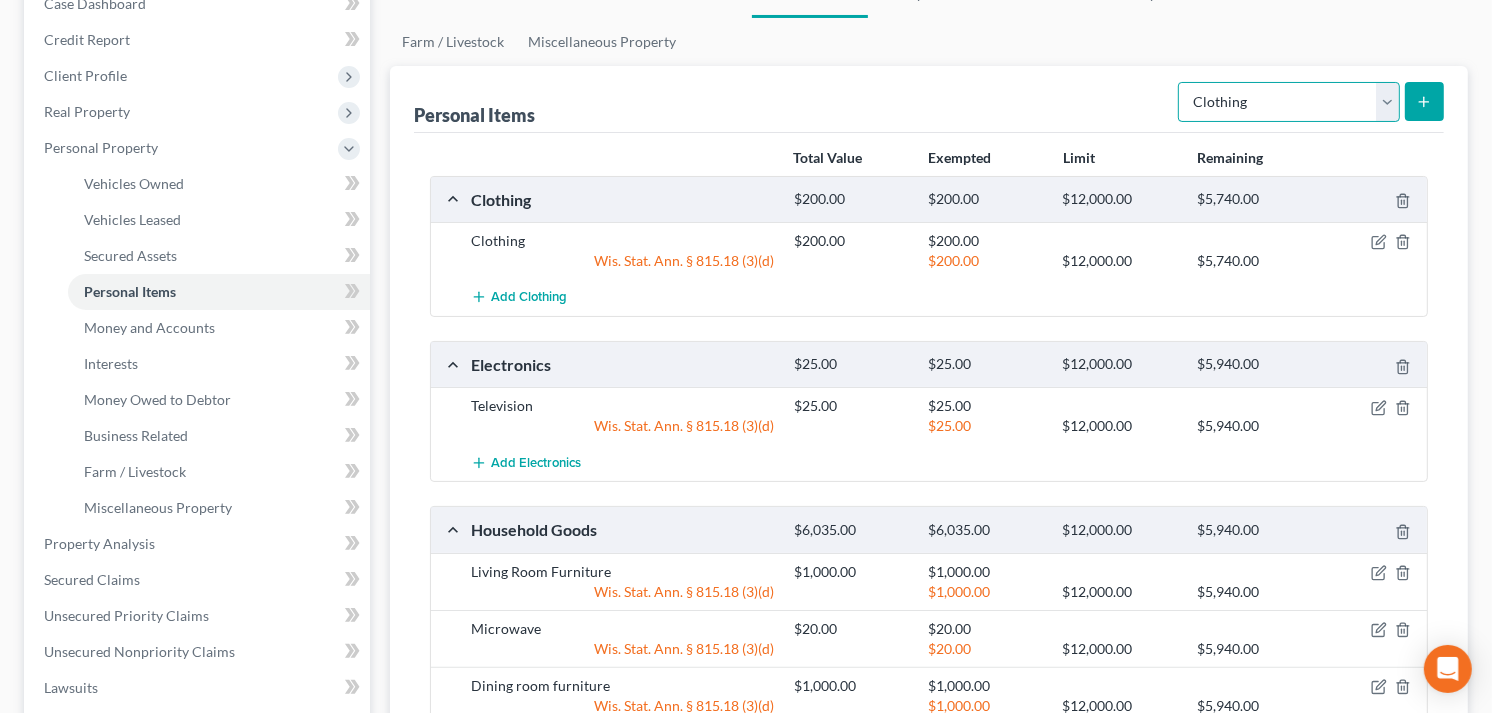 click on "Select Item Type Clothing Collectibles Of Value Electronics Firearms Household Goods Jewelry Other Pet(s) Sports & Hobby Equipment" at bounding box center [1289, 102] 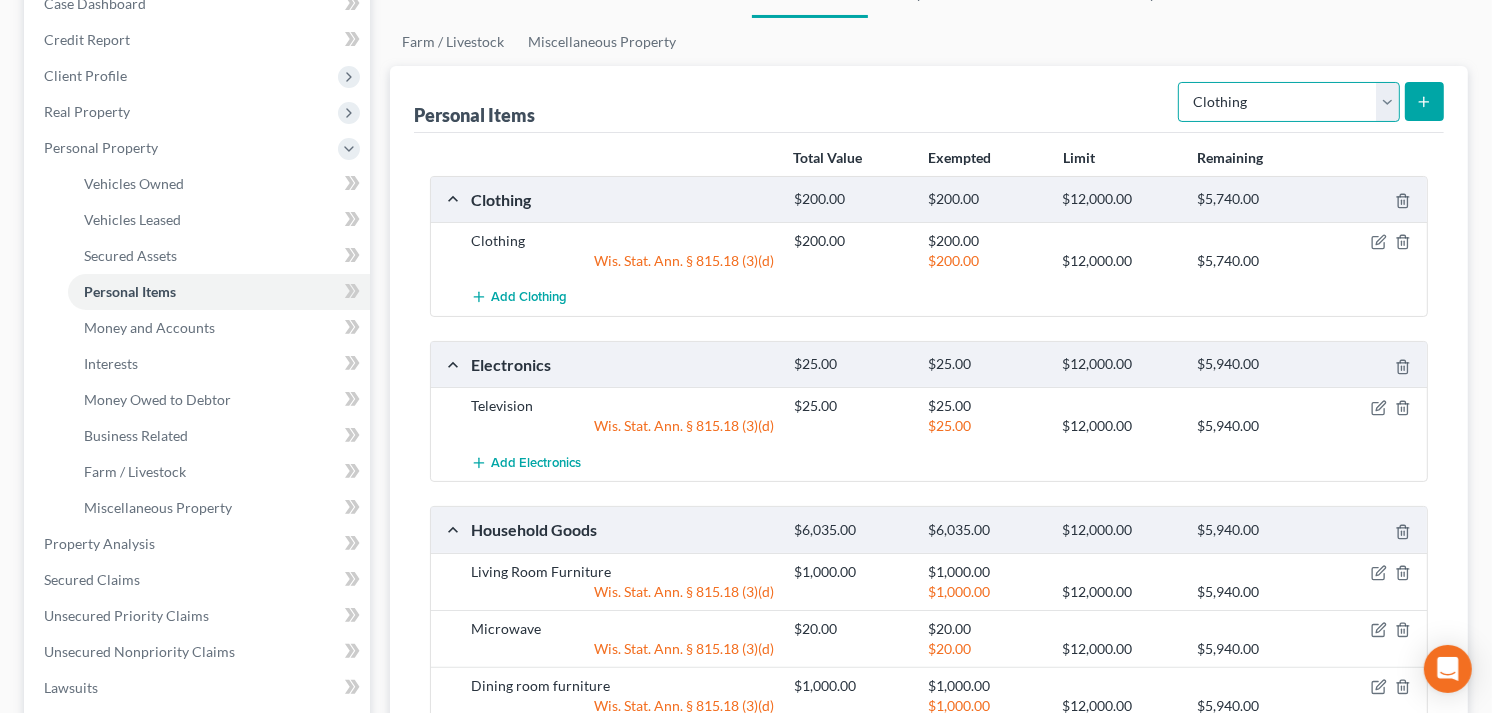 select on "household_goods" 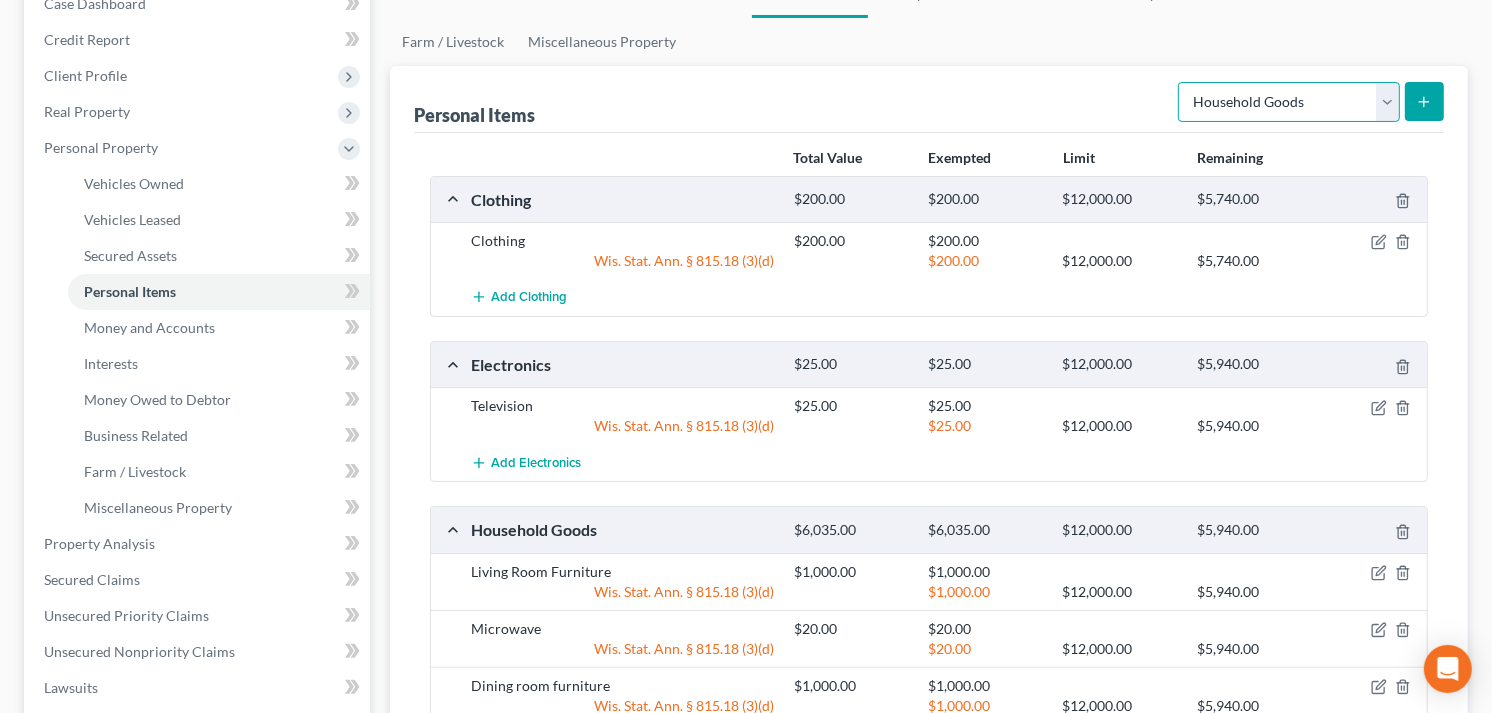 click on "Select Item Type Clothing Collectibles Of Value Electronics Firearms Household Goods Jewelry Other Pet(s) Sports & Hobby Equipment" at bounding box center (1289, 102) 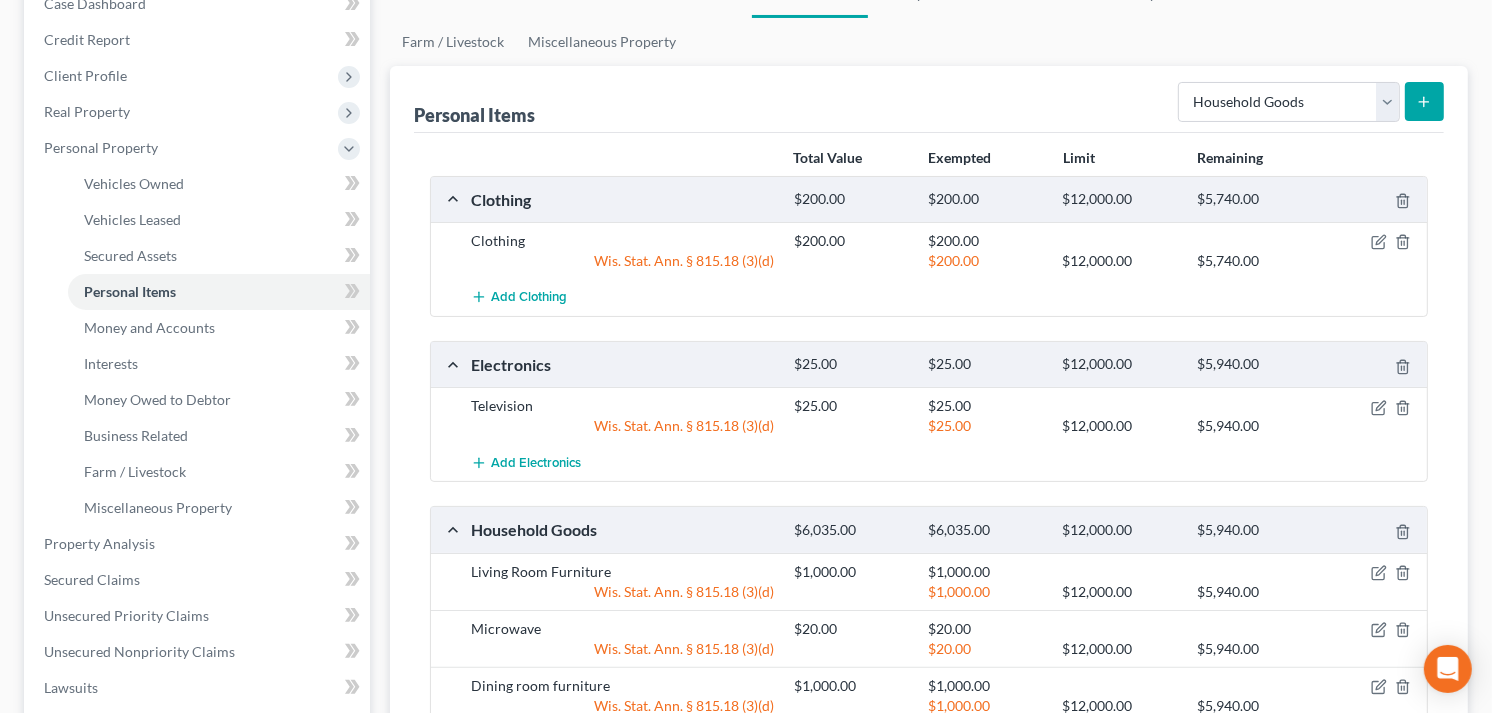click 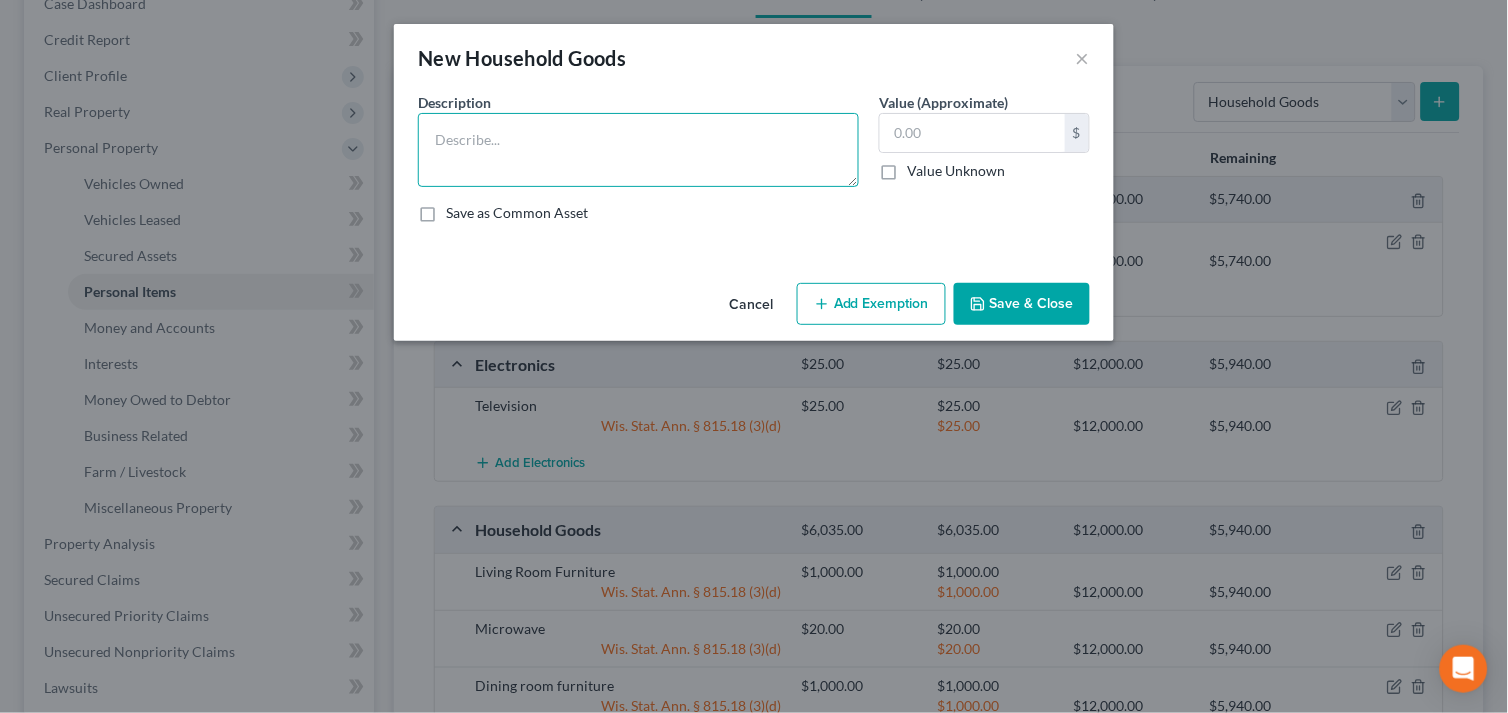 click at bounding box center [638, 150] 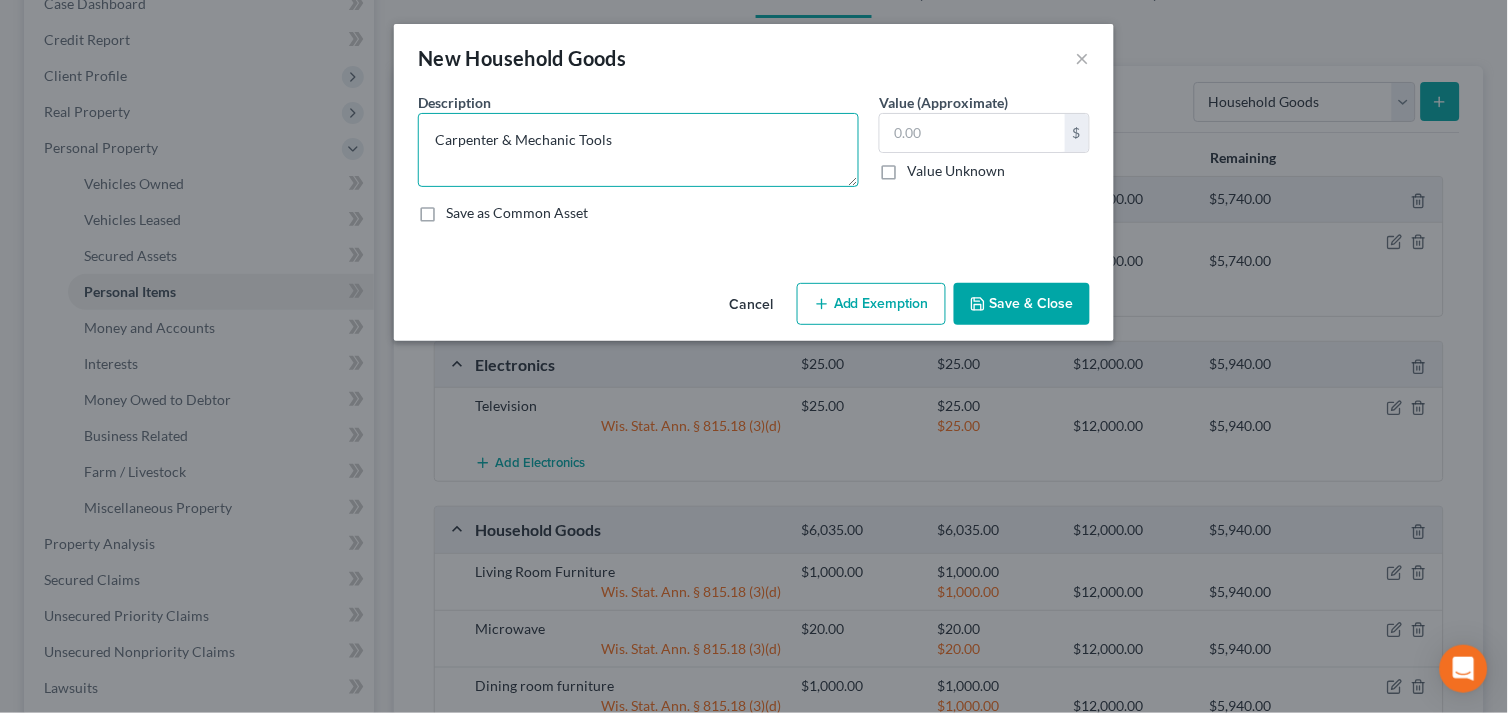 type on "Carpenter & Mechanic Tools" 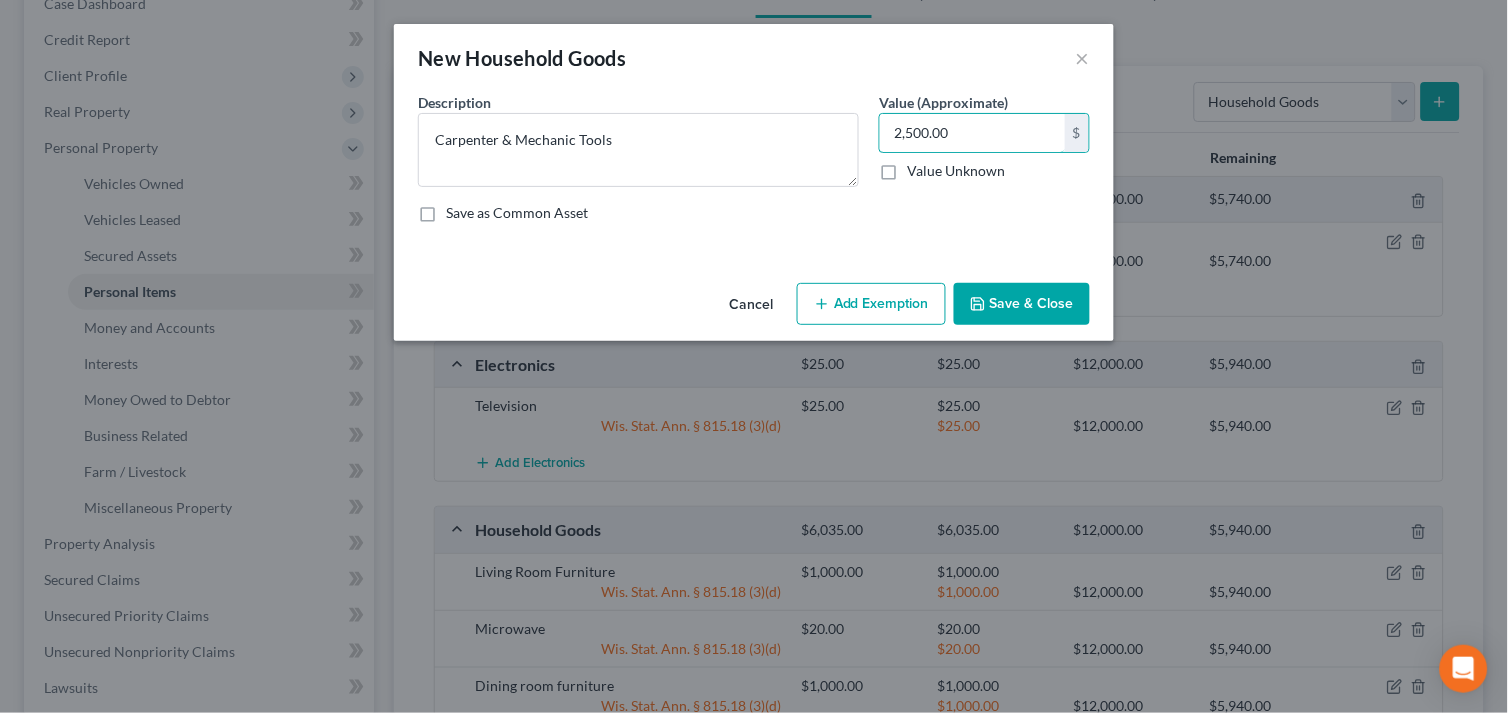 type on "2,500.00" 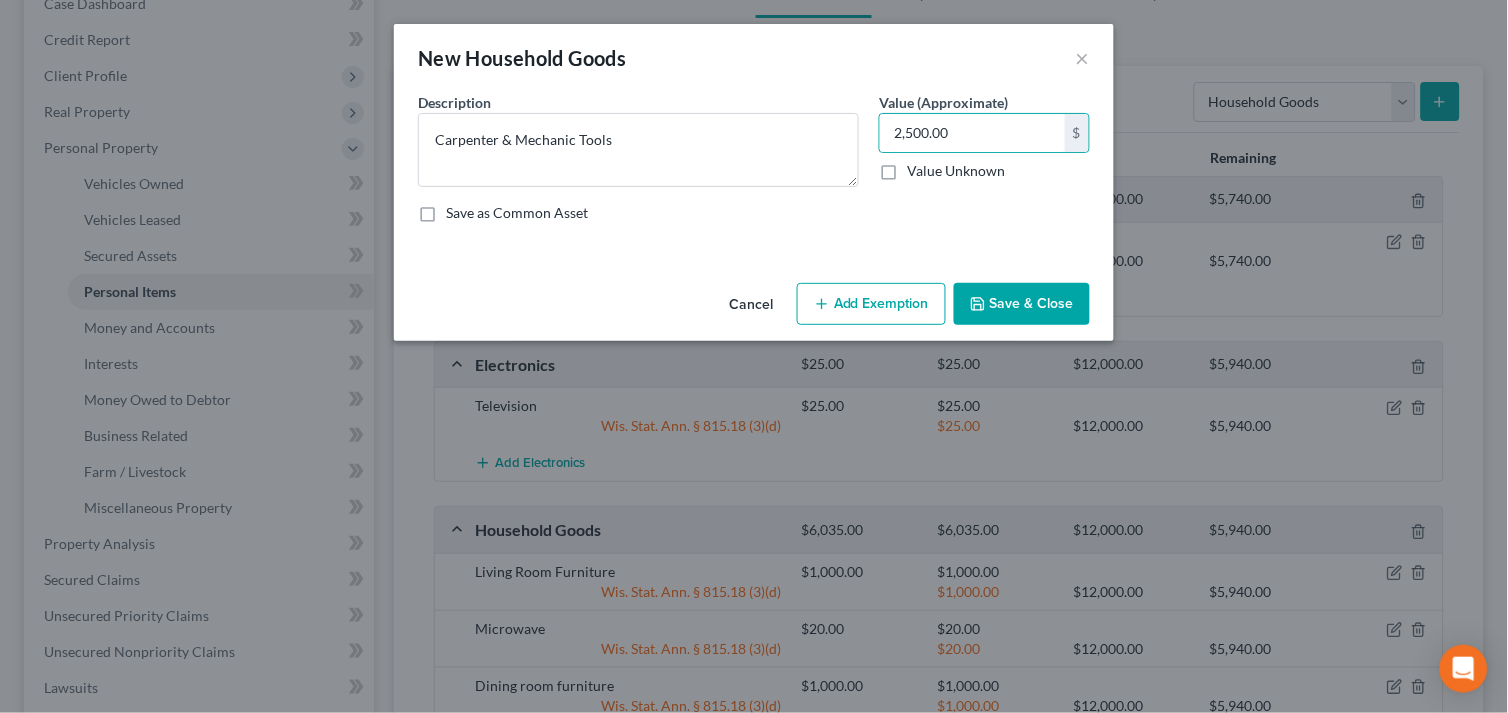 click on "Add Exemption" at bounding box center [871, 304] 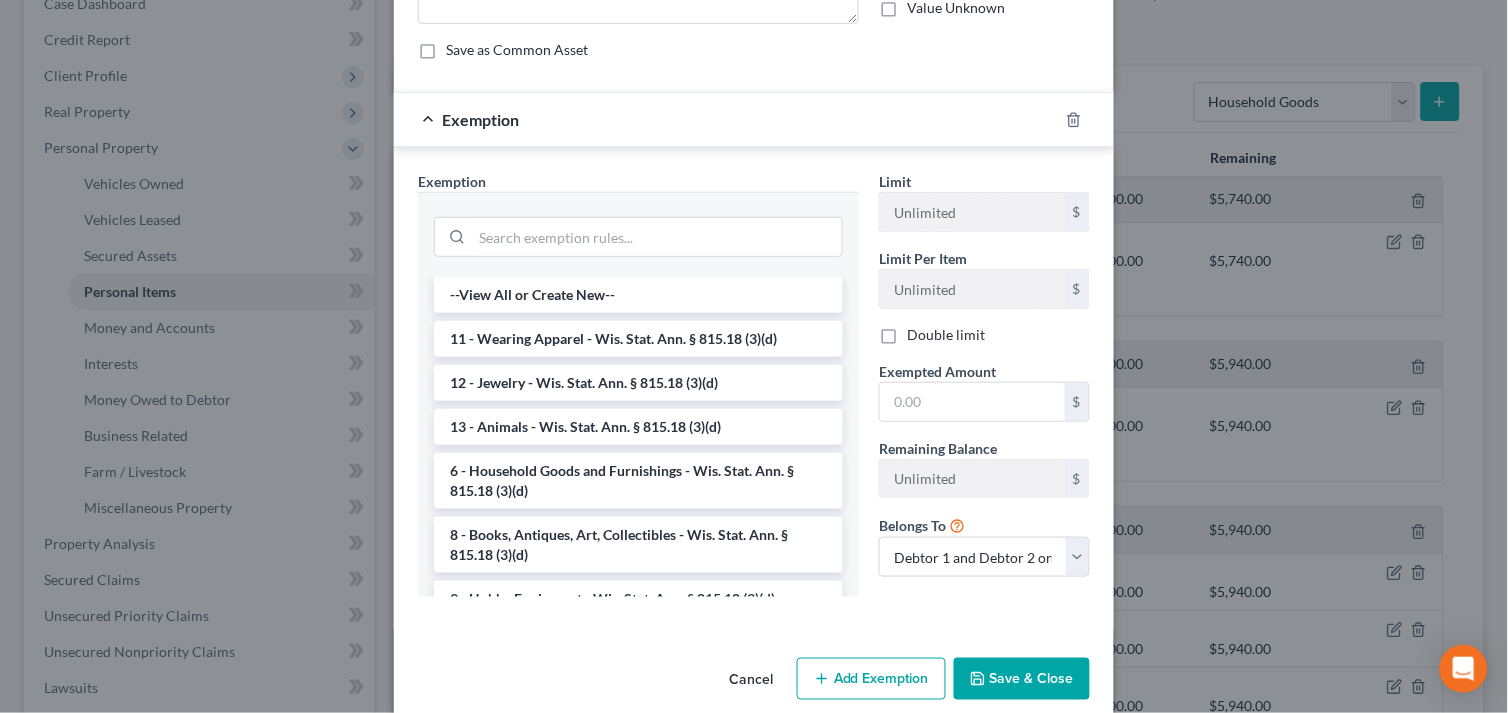 scroll, scrollTop: 190, scrollLeft: 0, axis: vertical 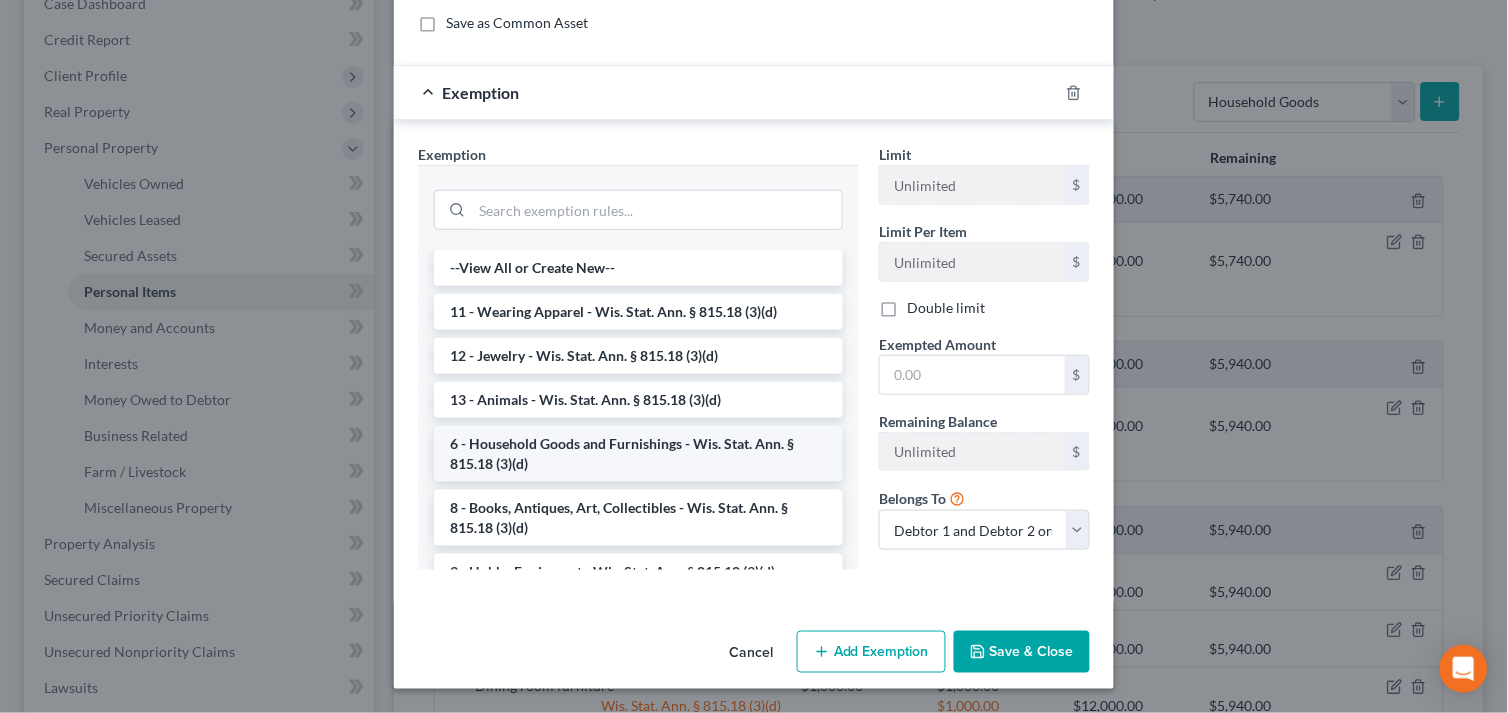 click on "6 - Household Goods and Furnishings - Wis. Stat. Ann. § 815.18 (3)(d)" at bounding box center [638, 454] 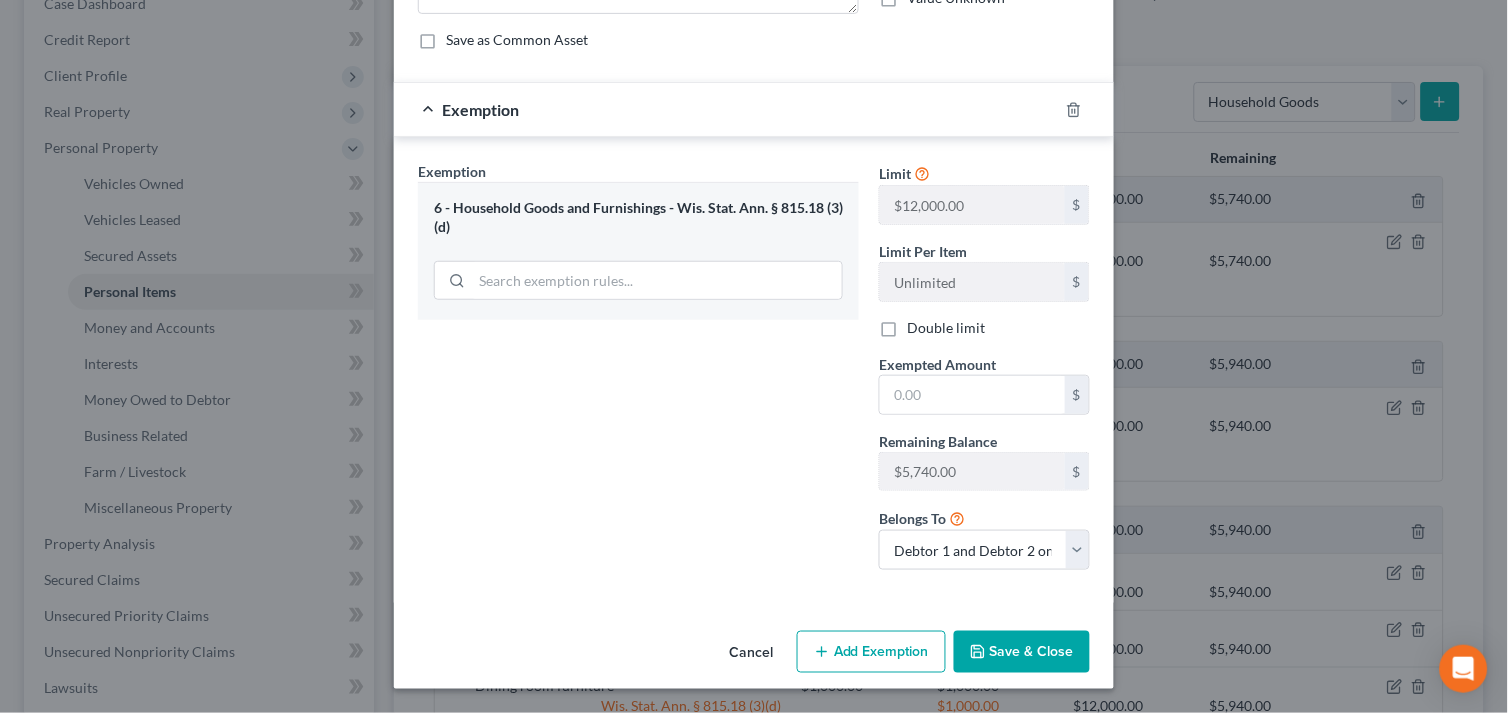 scroll, scrollTop: 174, scrollLeft: 0, axis: vertical 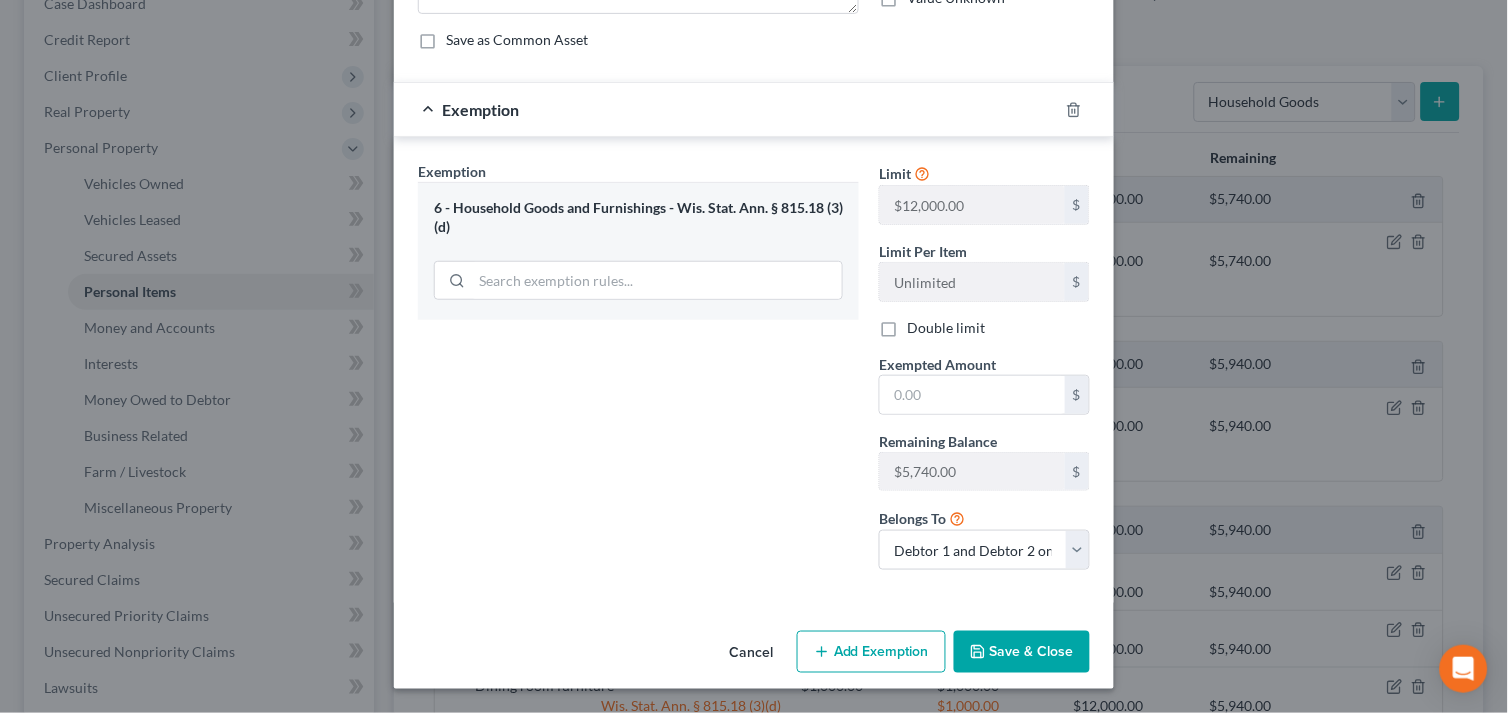 click 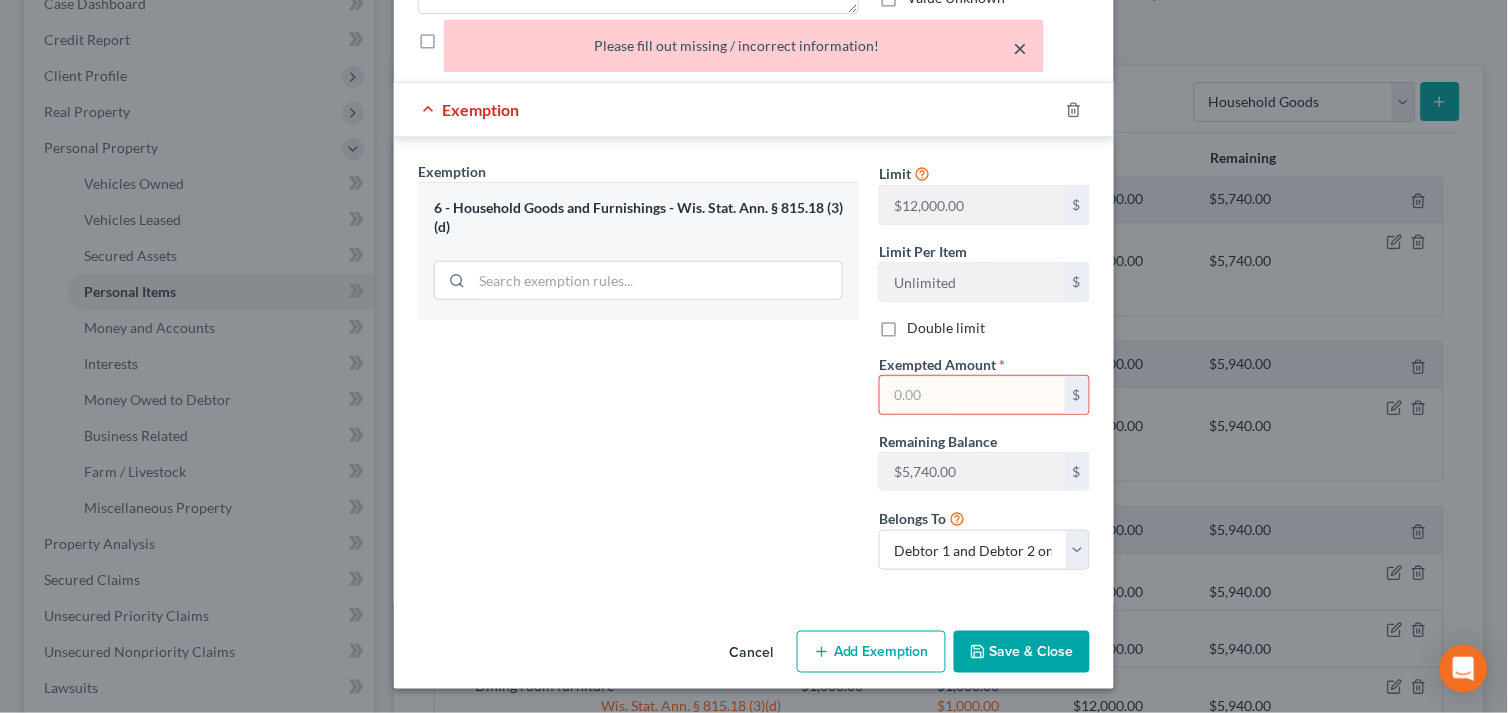 click on "×" at bounding box center [1021, 48] 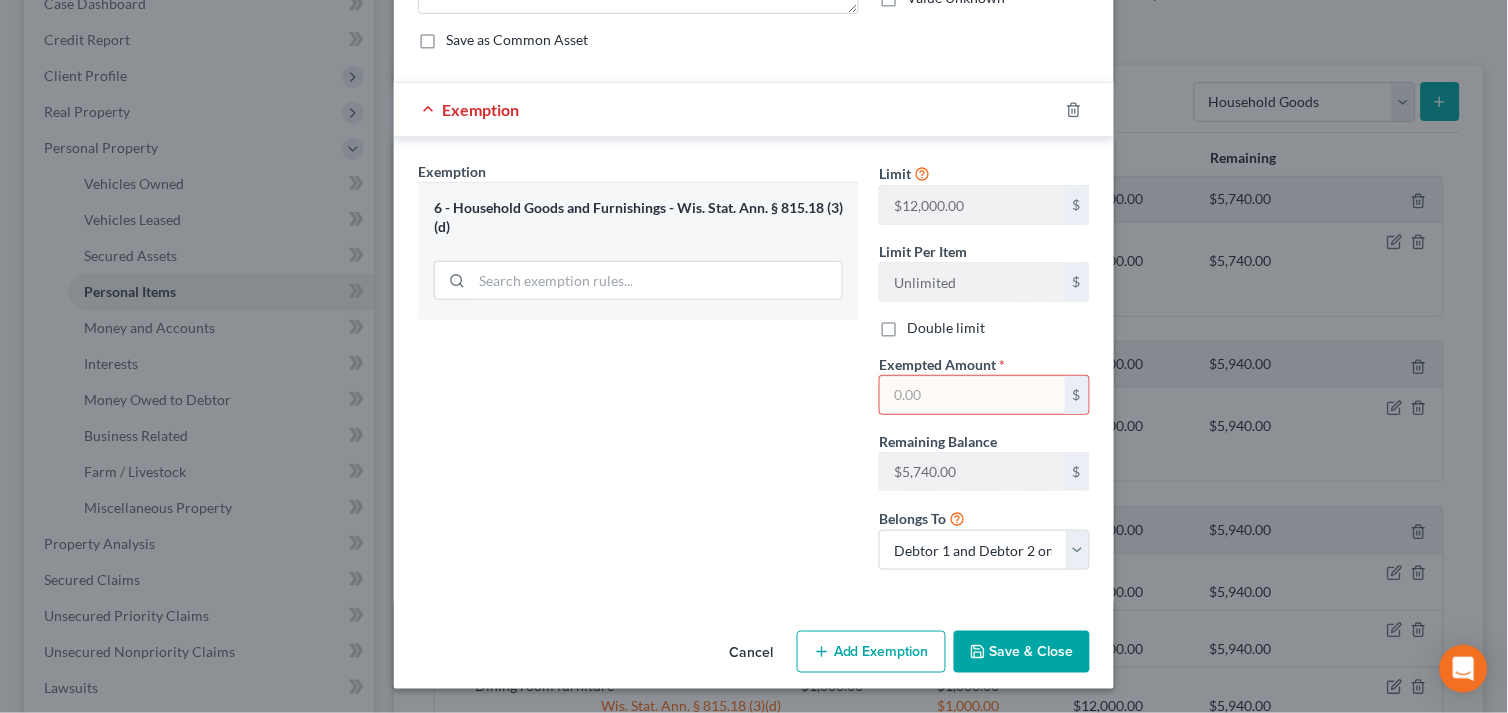 click at bounding box center (972, 395) 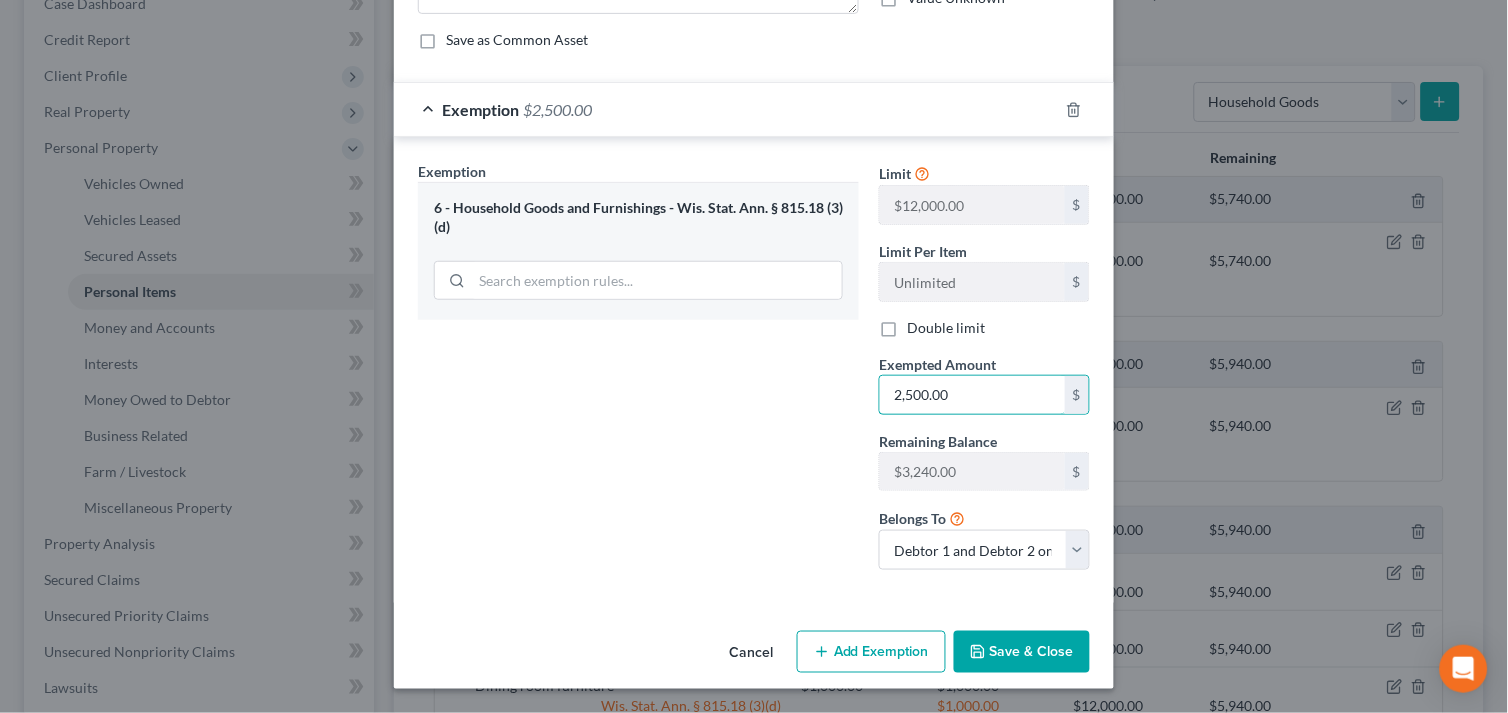 type on "2,500.00" 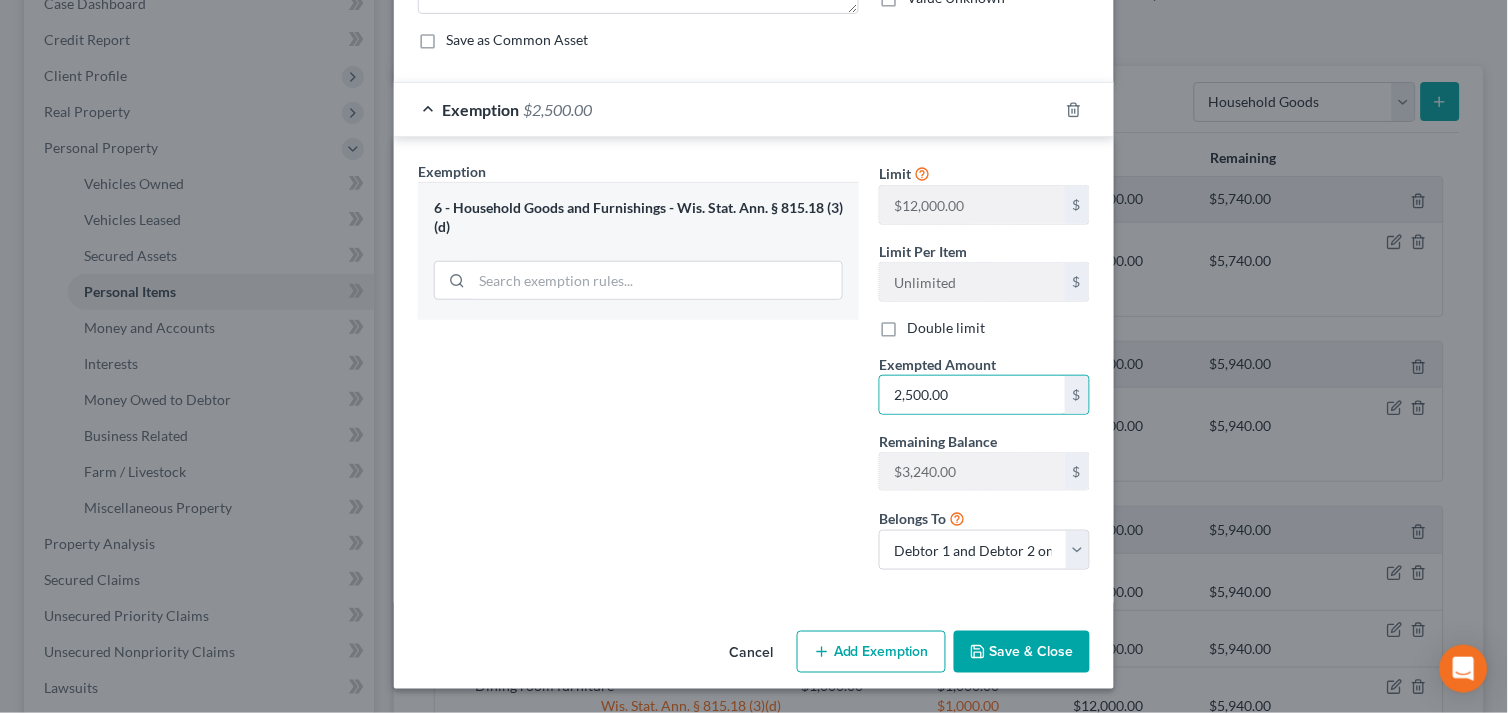 click on "Save & Close" at bounding box center [1022, 652] 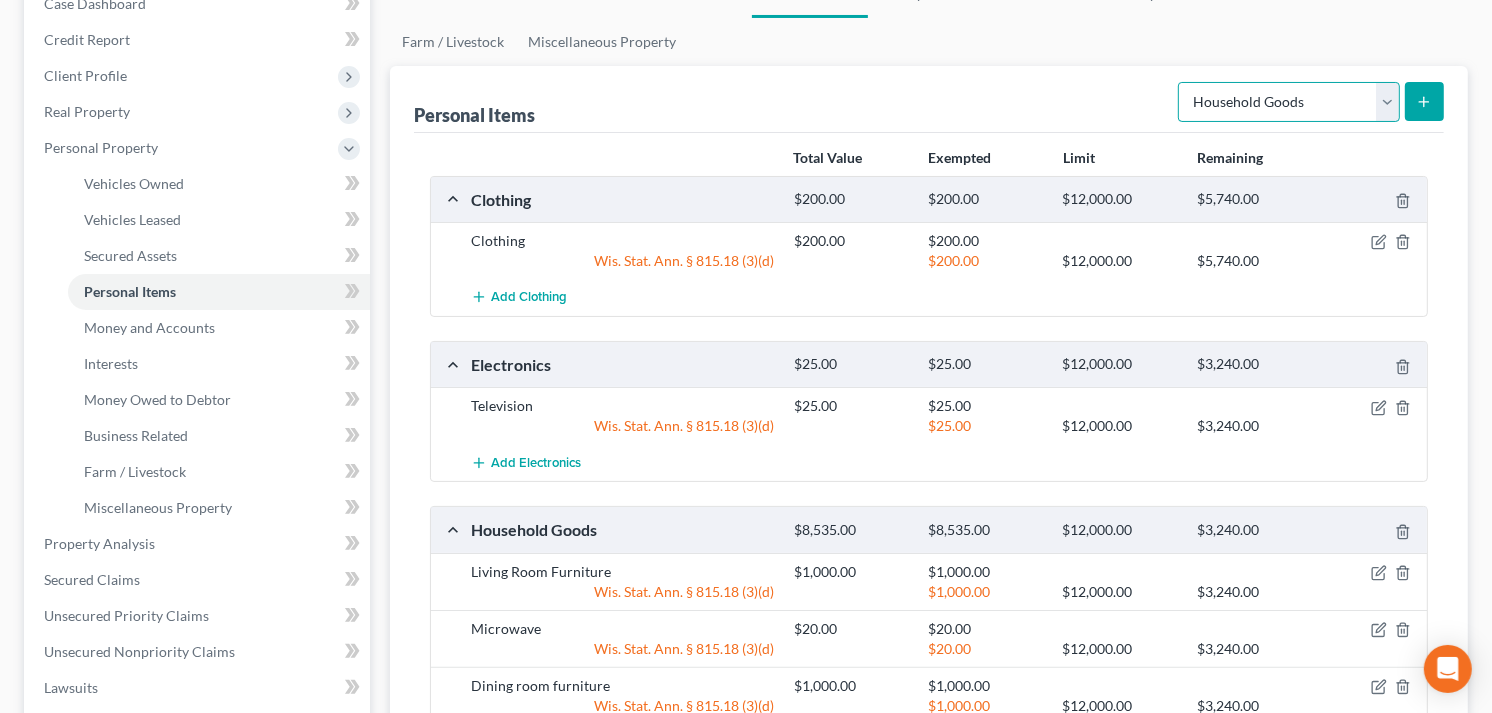 click on "Select Item Type Clothing Collectibles Of Value Electronics Firearms Household Goods Jewelry Other Pet(s) Sports & Hobby Equipment" at bounding box center [1289, 102] 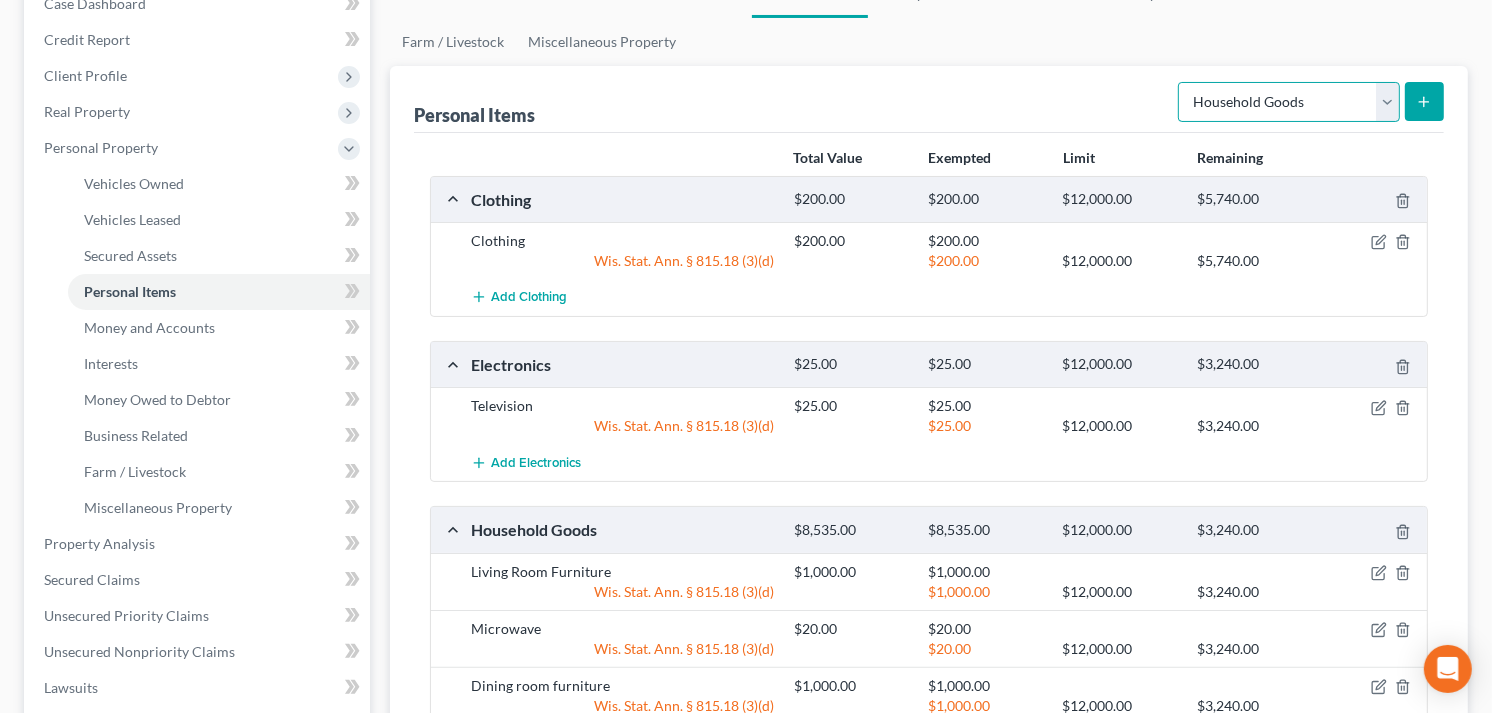 select on "sports_and_hobby_equipment" 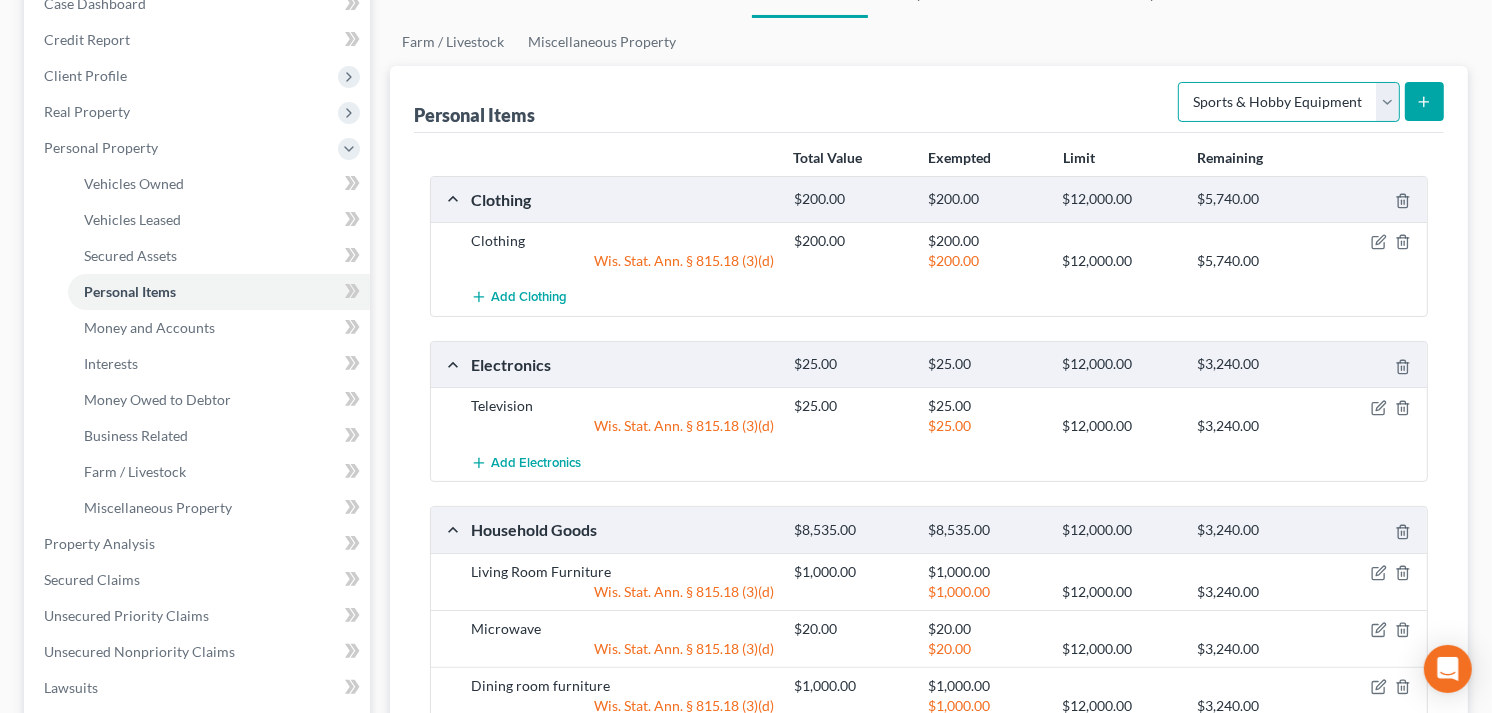 click on "Select Item Type Clothing Collectibles Of Value Electronics Firearms Household Goods Jewelry Other Pet(s) Sports & Hobby Equipment" at bounding box center [1289, 102] 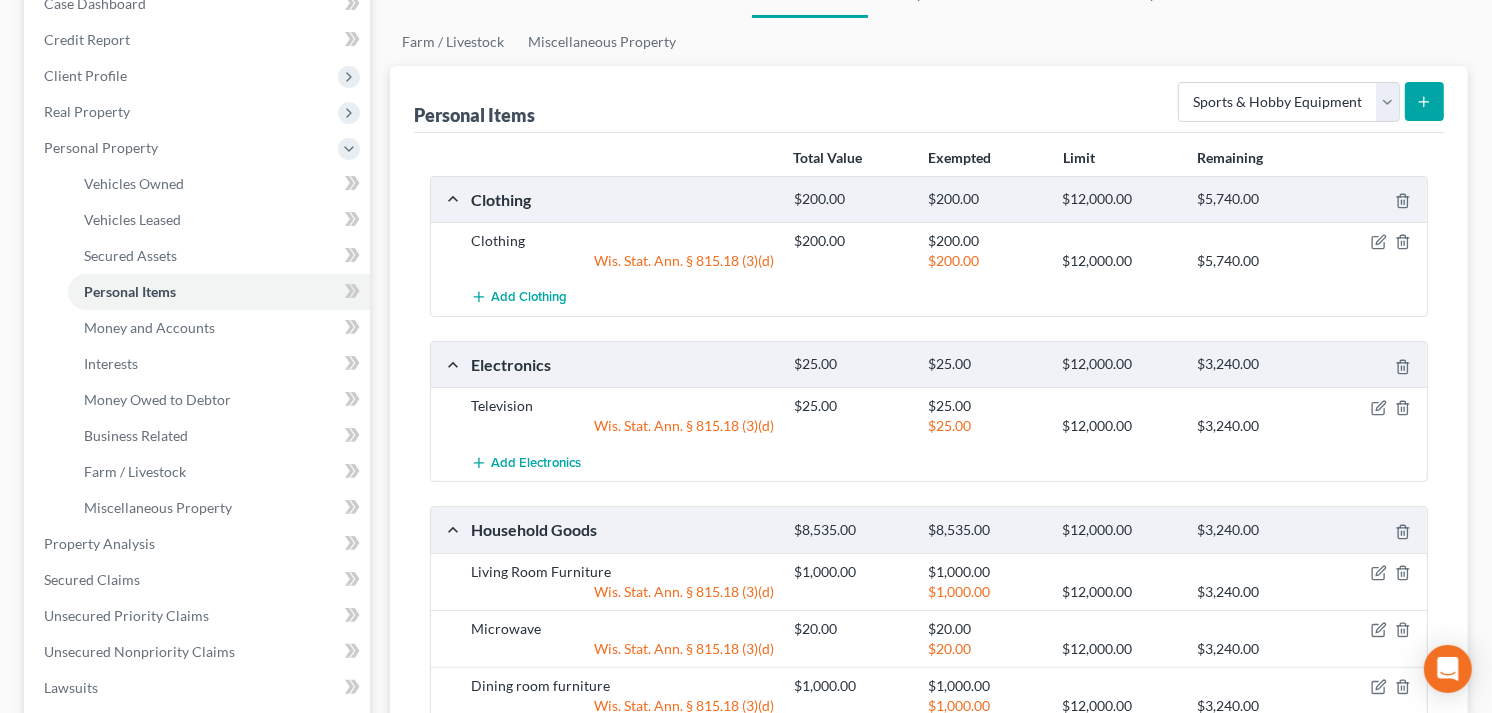click 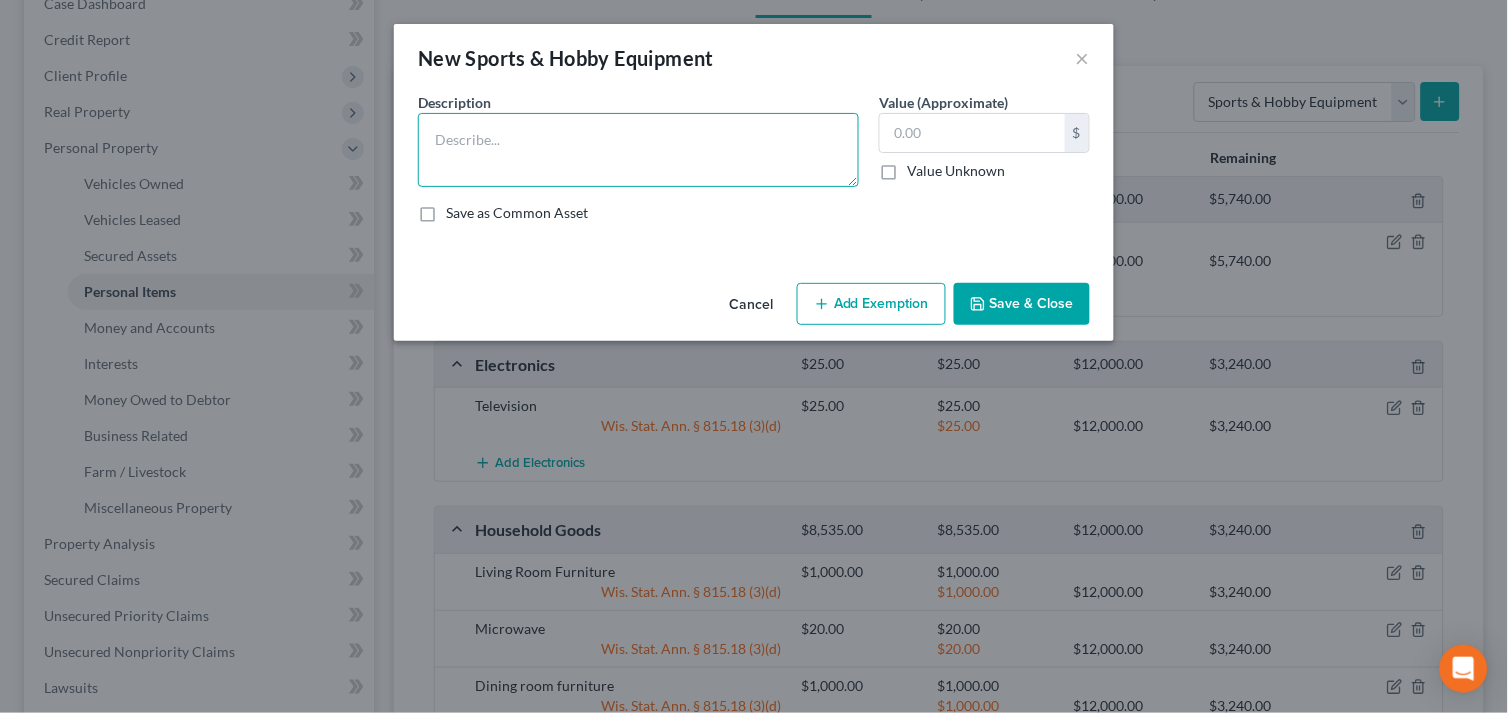 click at bounding box center (638, 150) 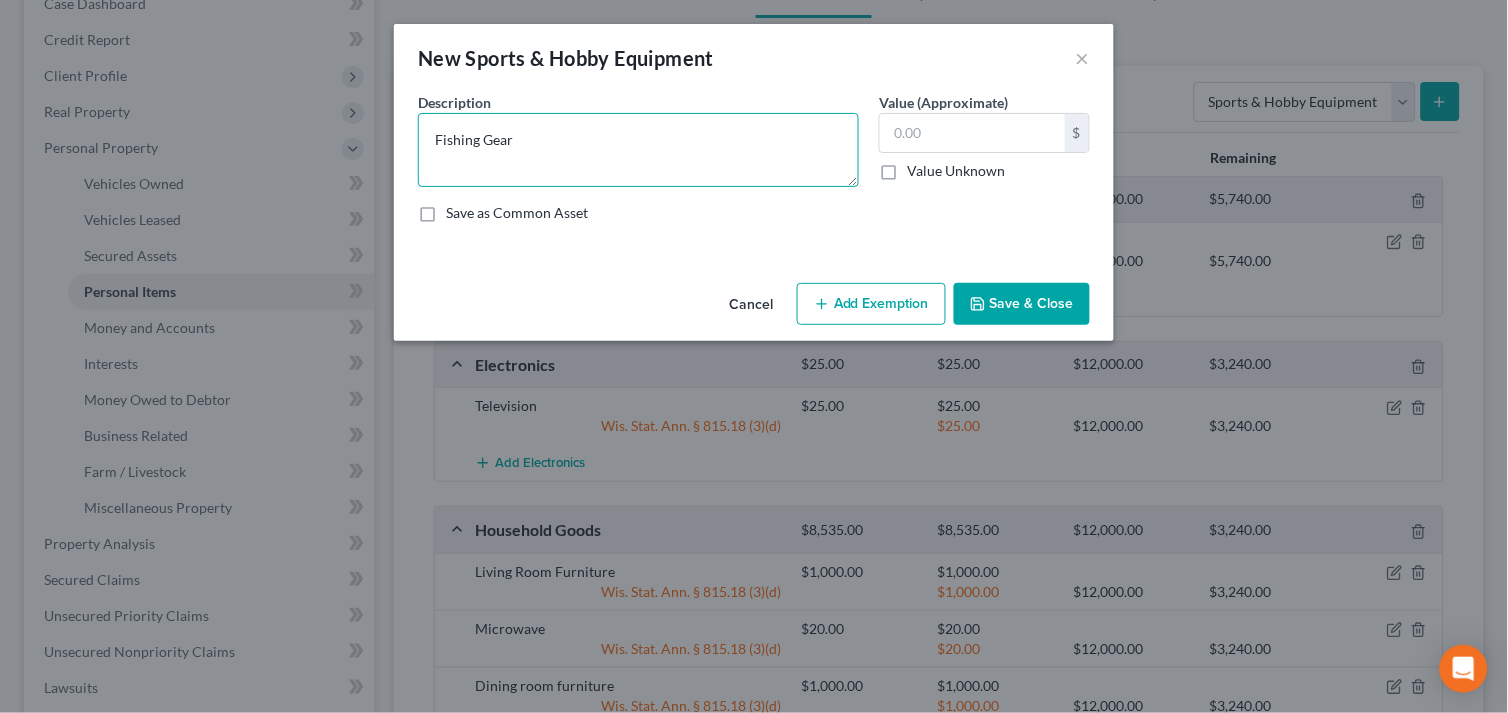 type on "Fishing Gear" 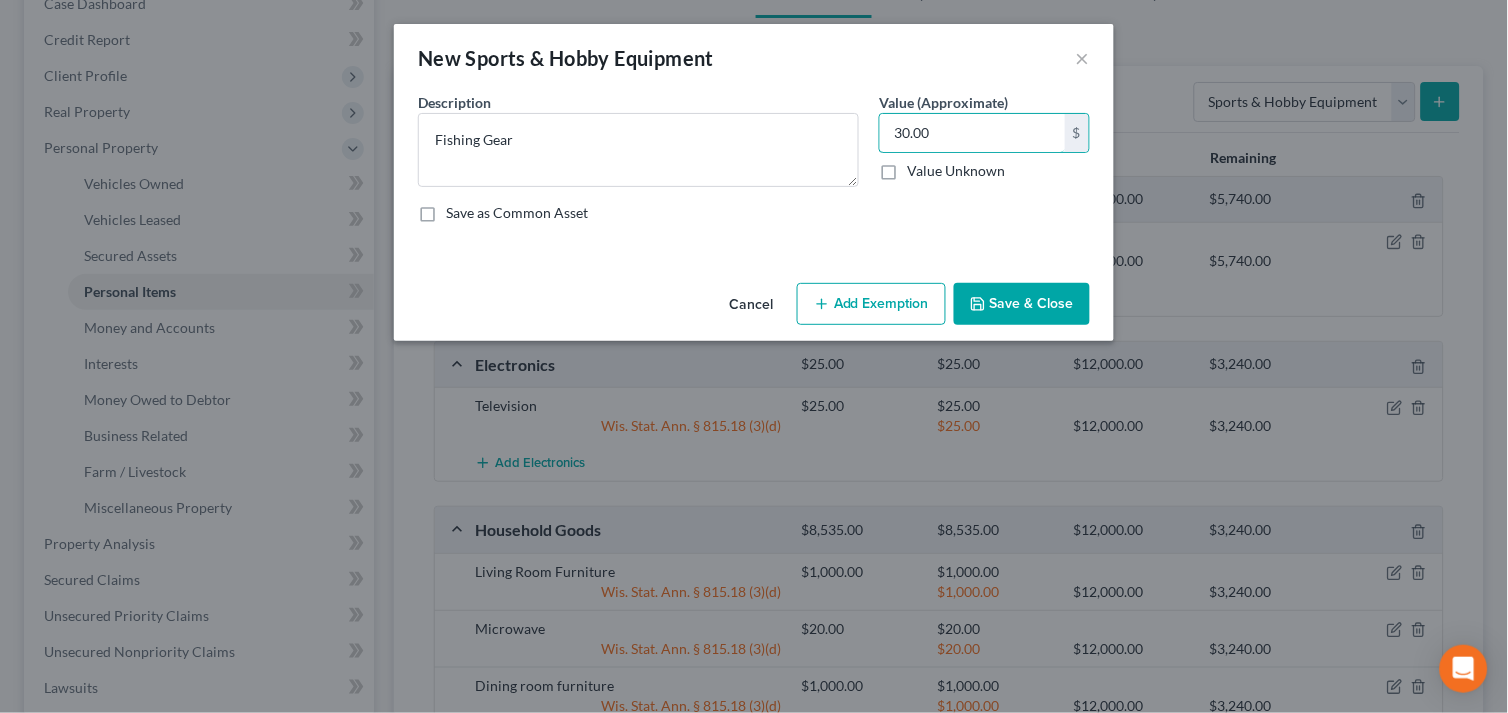 type on "30.00" 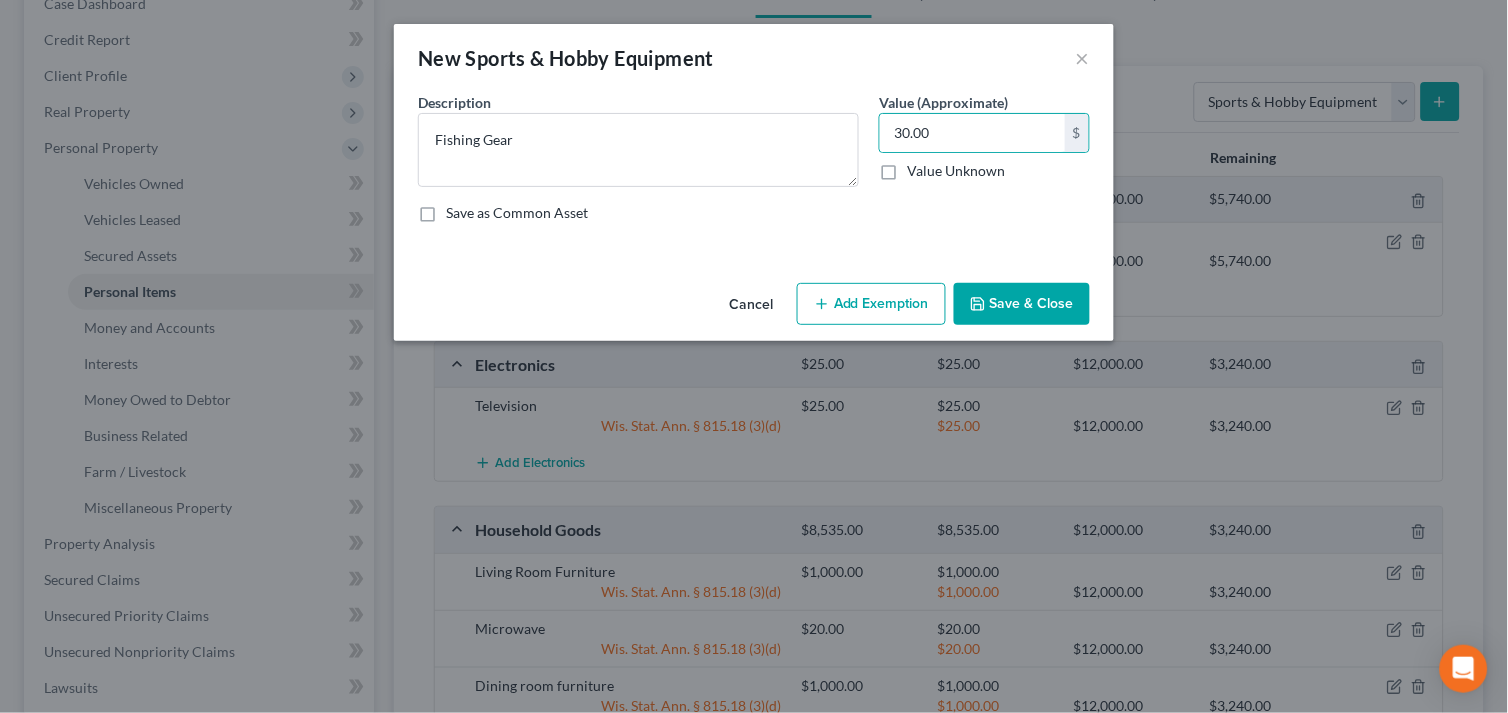 click on "Add Exemption" at bounding box center (871, 304) 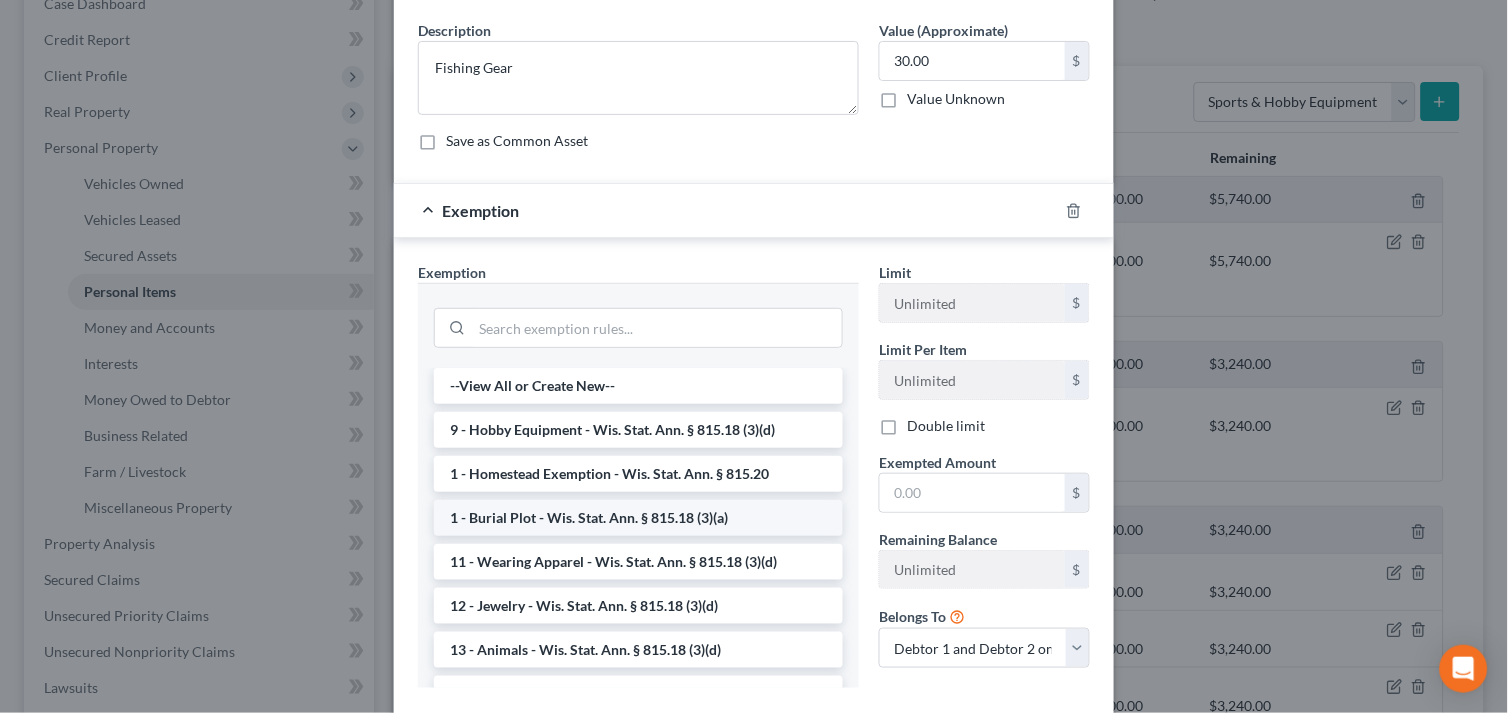 scroll, scrollTop: 111, scrollLeft: 0, axis: vertical 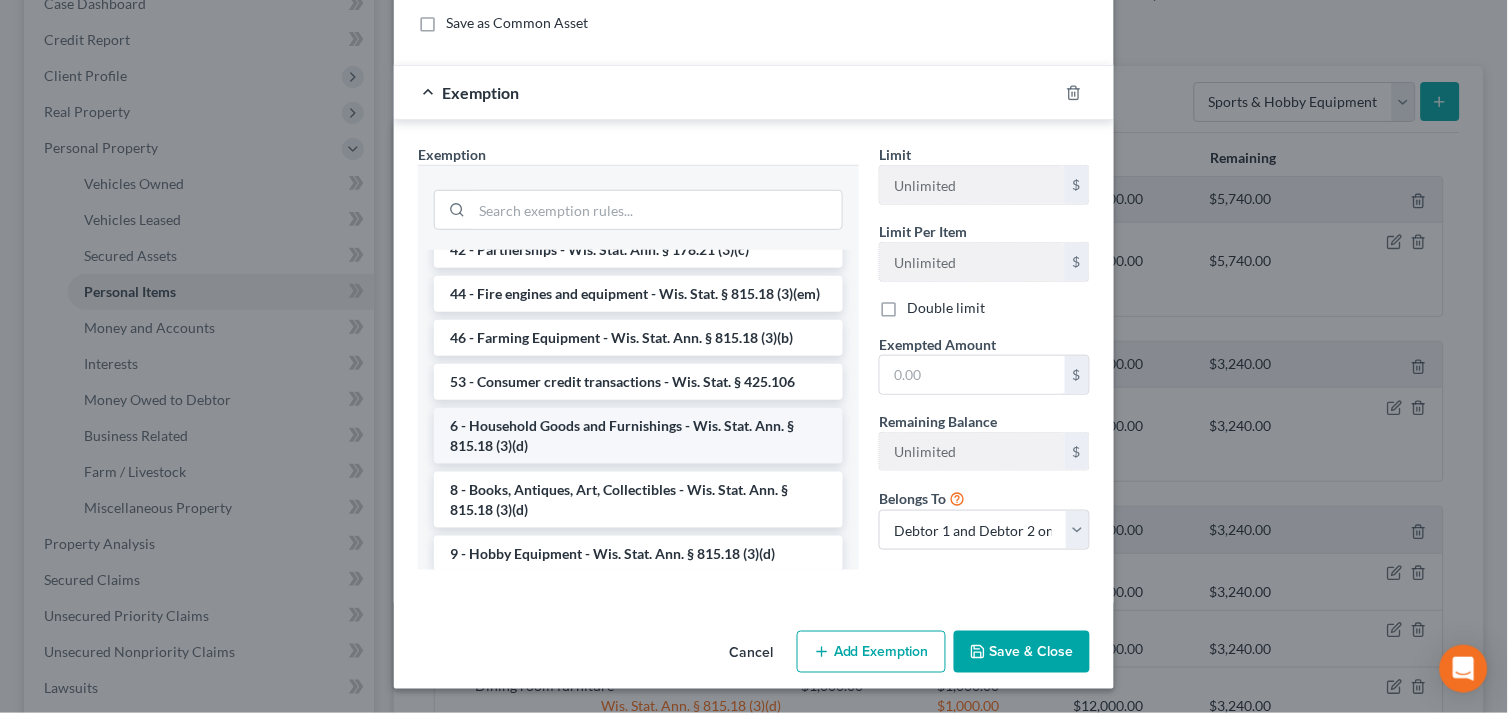 click on "6 - Household Goods and Furnishings - Wis. Stat. Ann. § 815.18 (3)(d)" at bounding box center [638, 436] 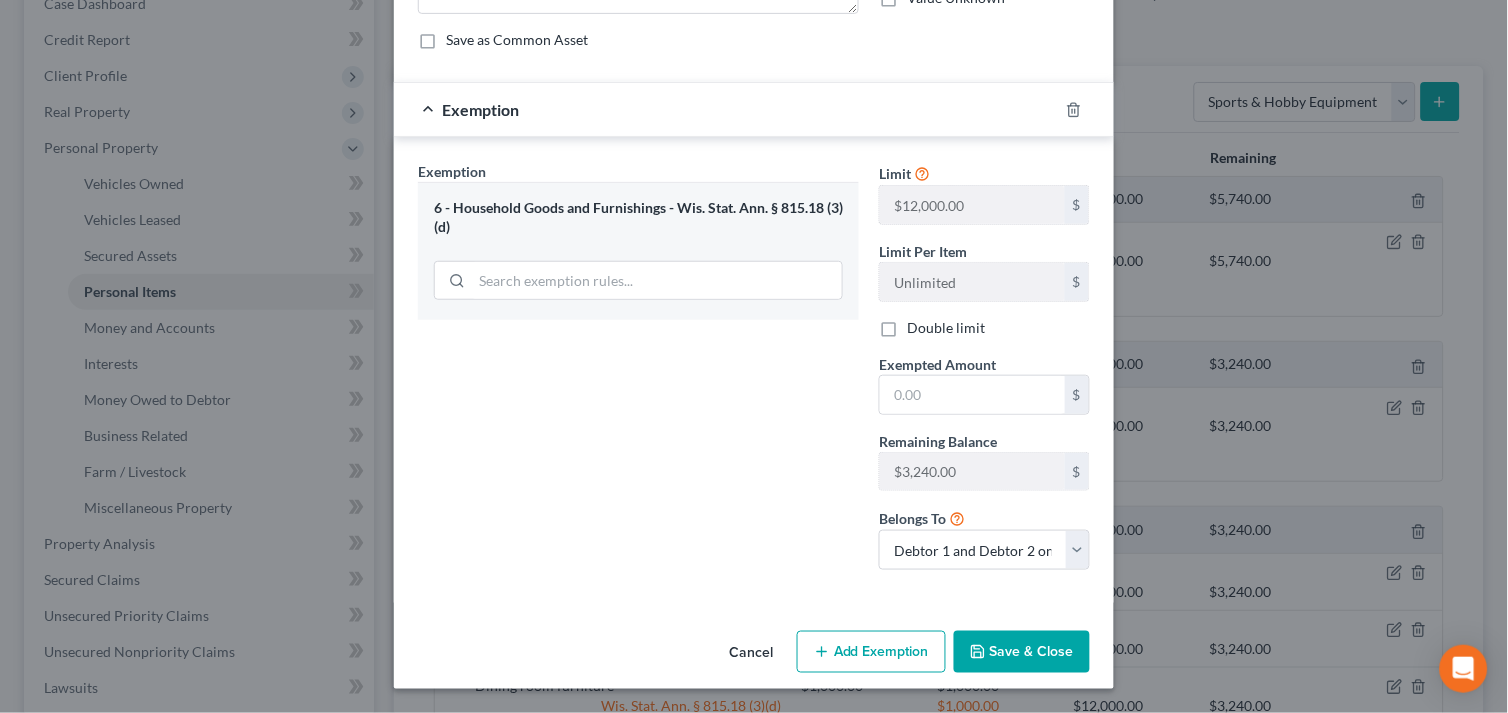click on "Save & Close" at bounding box center [1022, 652] 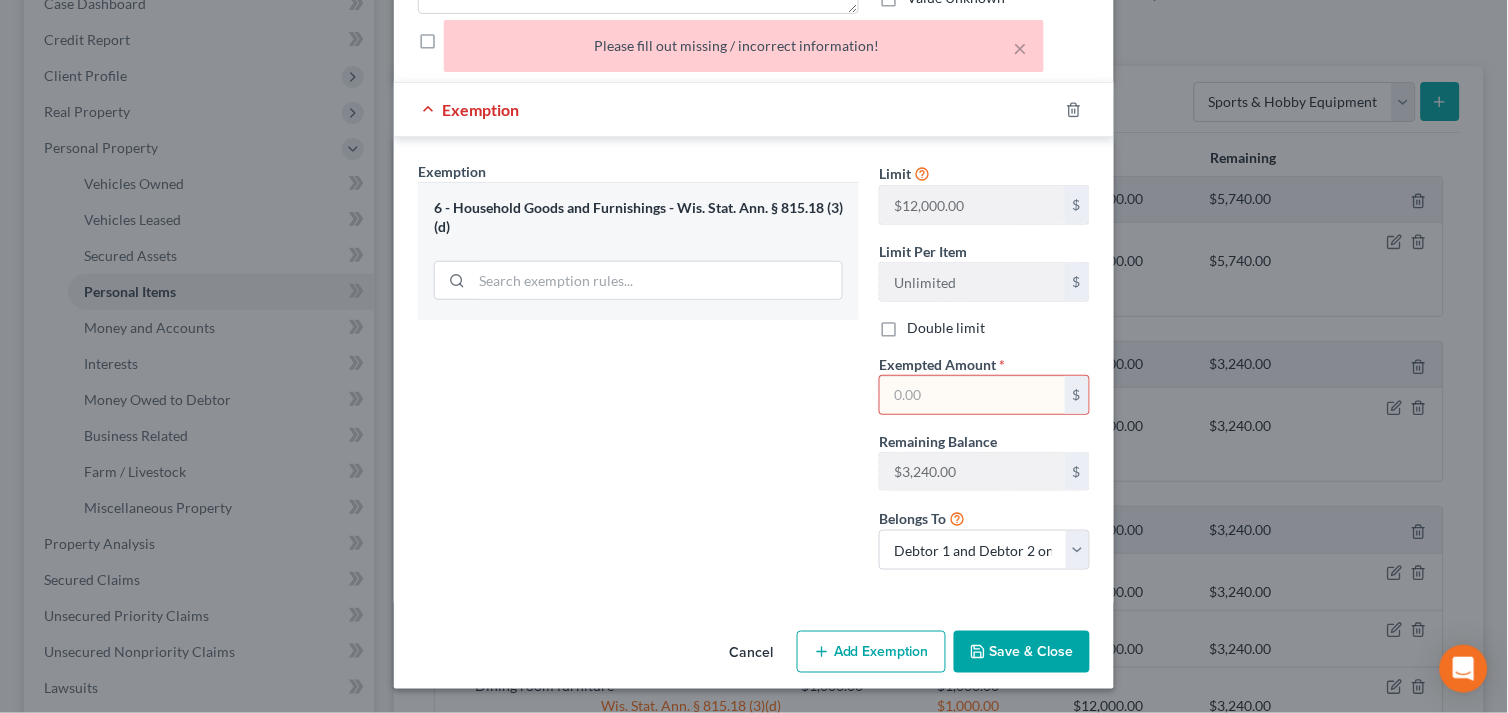 click at bounding box center [972, 395] 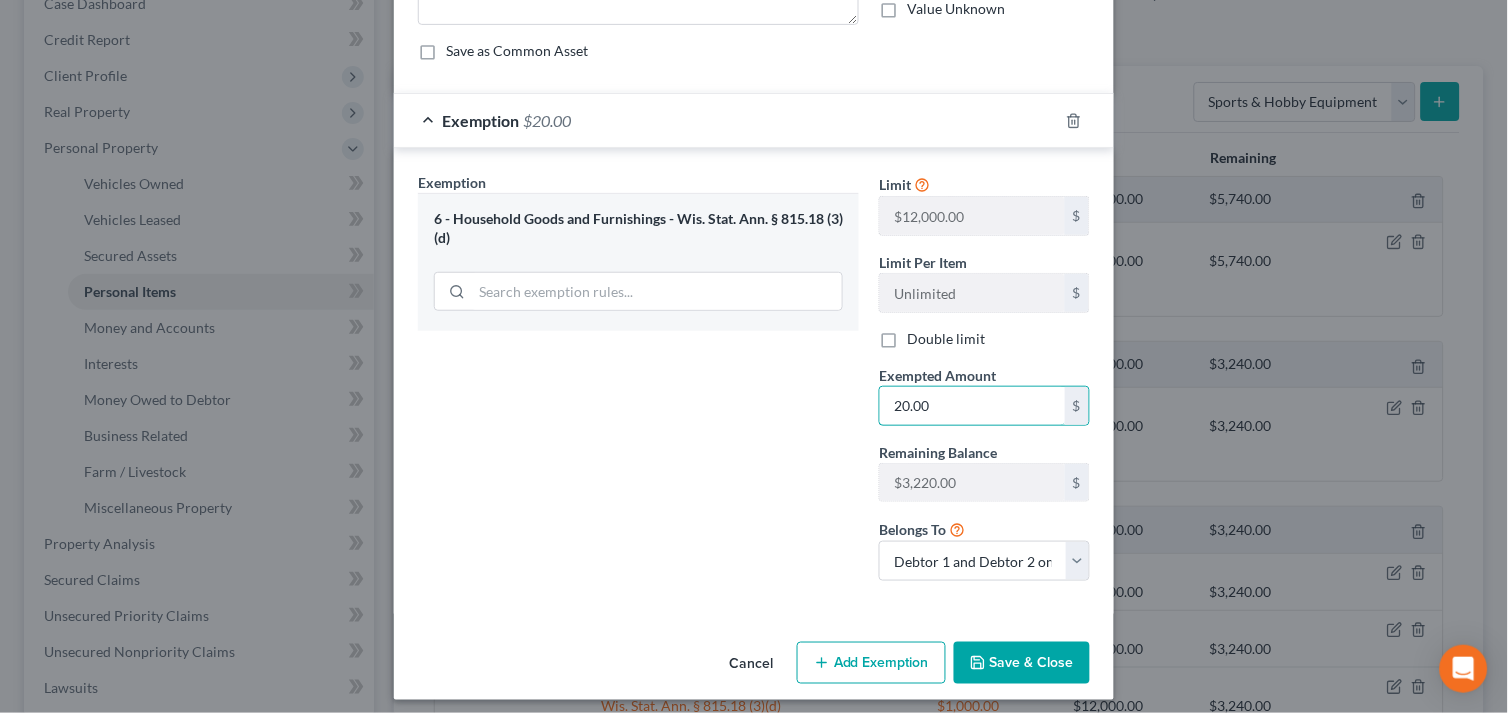 scroll, scrollTop: 174, scrollLeft: 0, axis: vertical 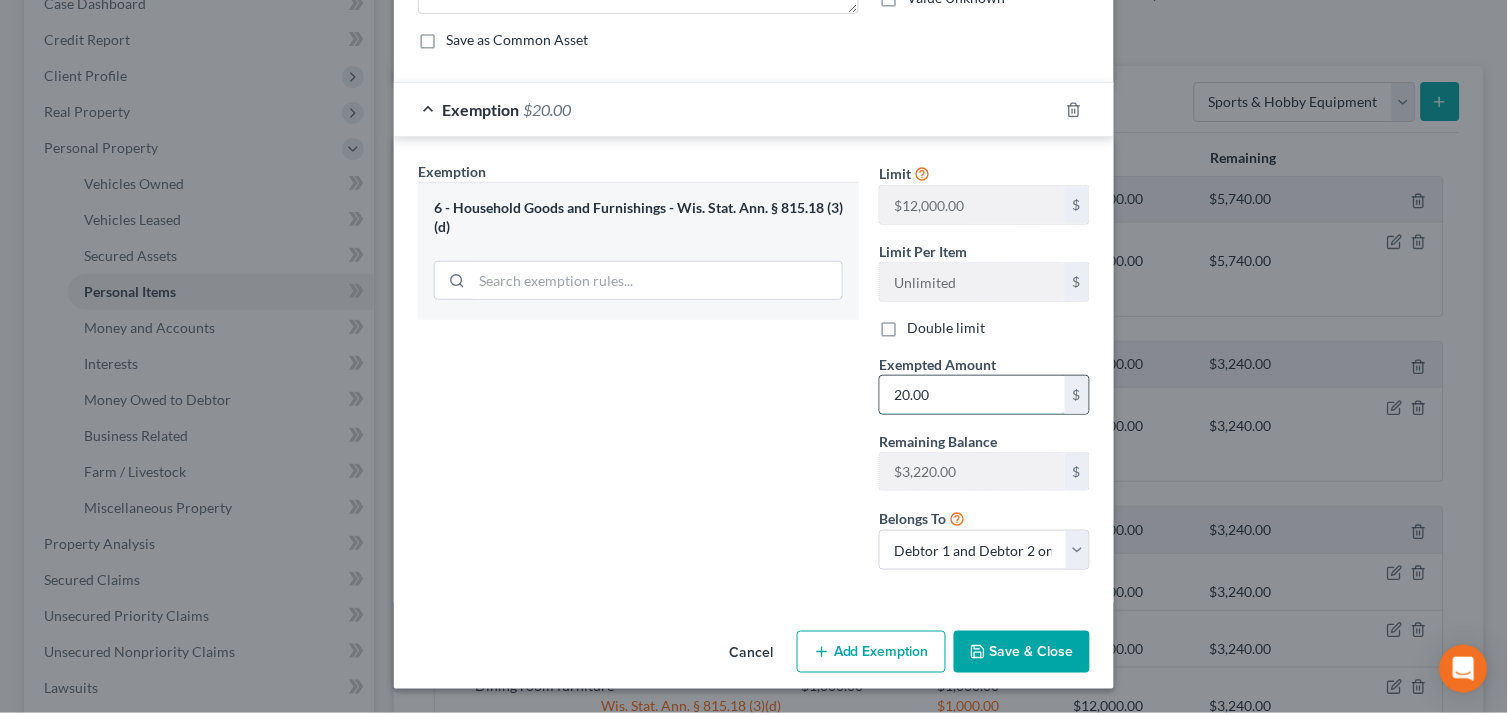 drag, startPoint x: 923, startPoint y: 396, endPoint x: 885, endPoint y: 384, distance: 39.849716 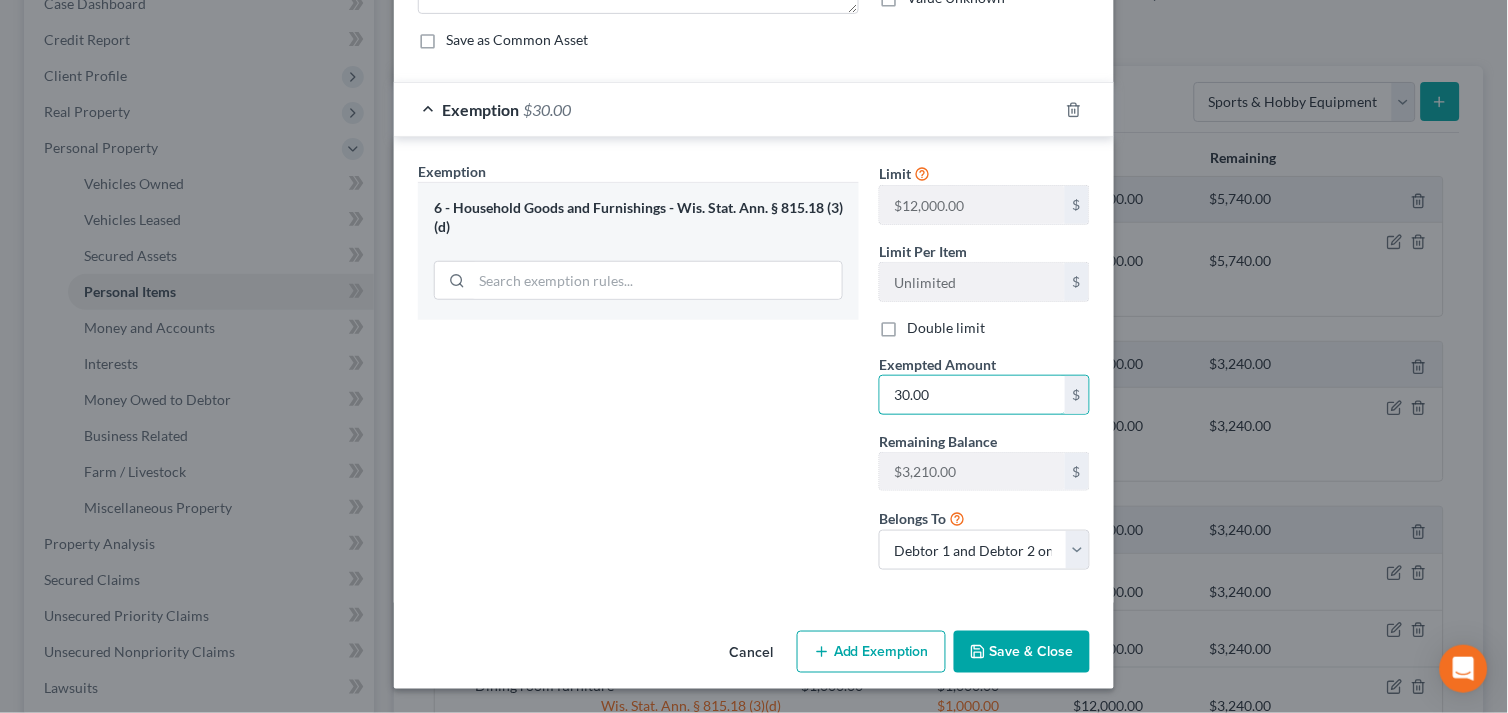 type on "30.00" 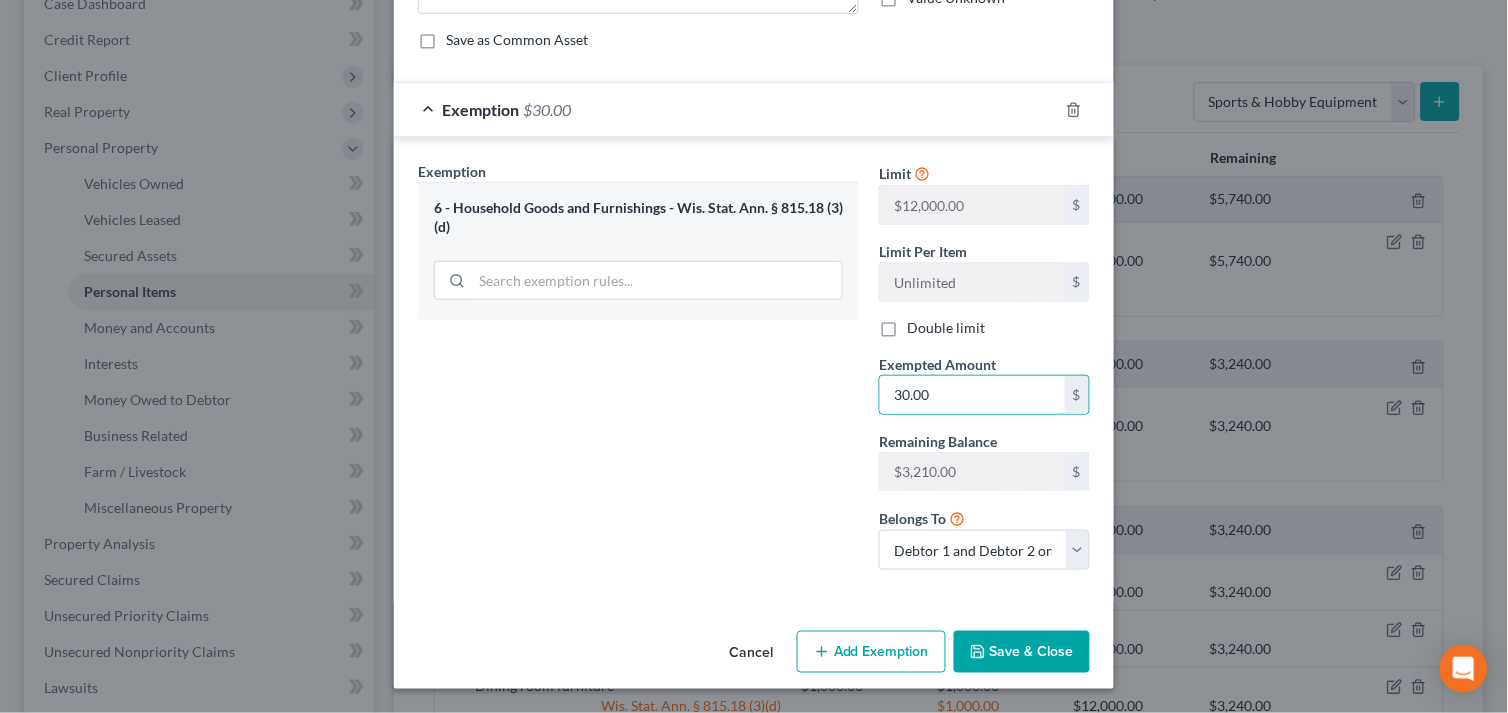 click on "Save & Close" at bounding box center [1022, 652] 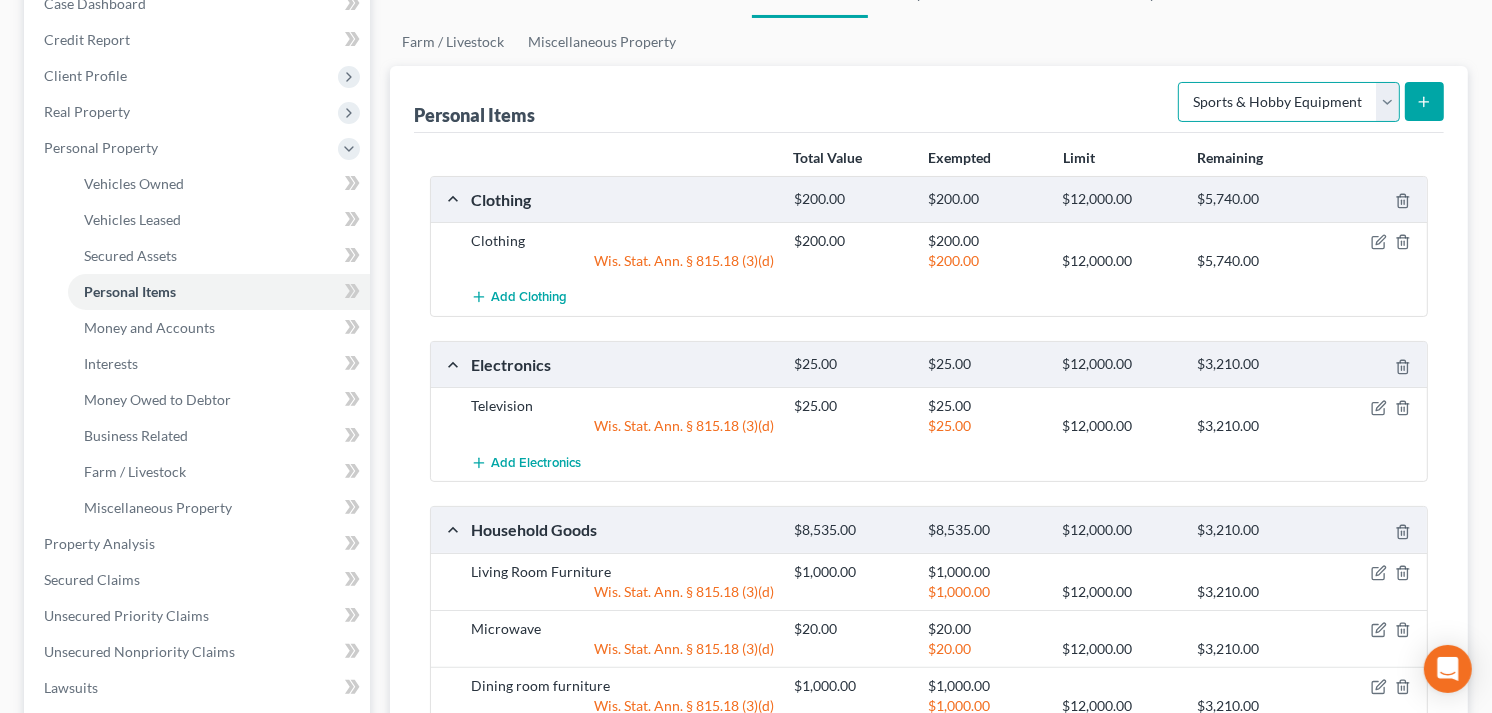 click on "Select Item Type Clothing Collectibles Of Value Electronics Firearms Household Goods Jewelry Other Pet(s) Sports & Hobby Equipment" at bounding box center (1289, 102) 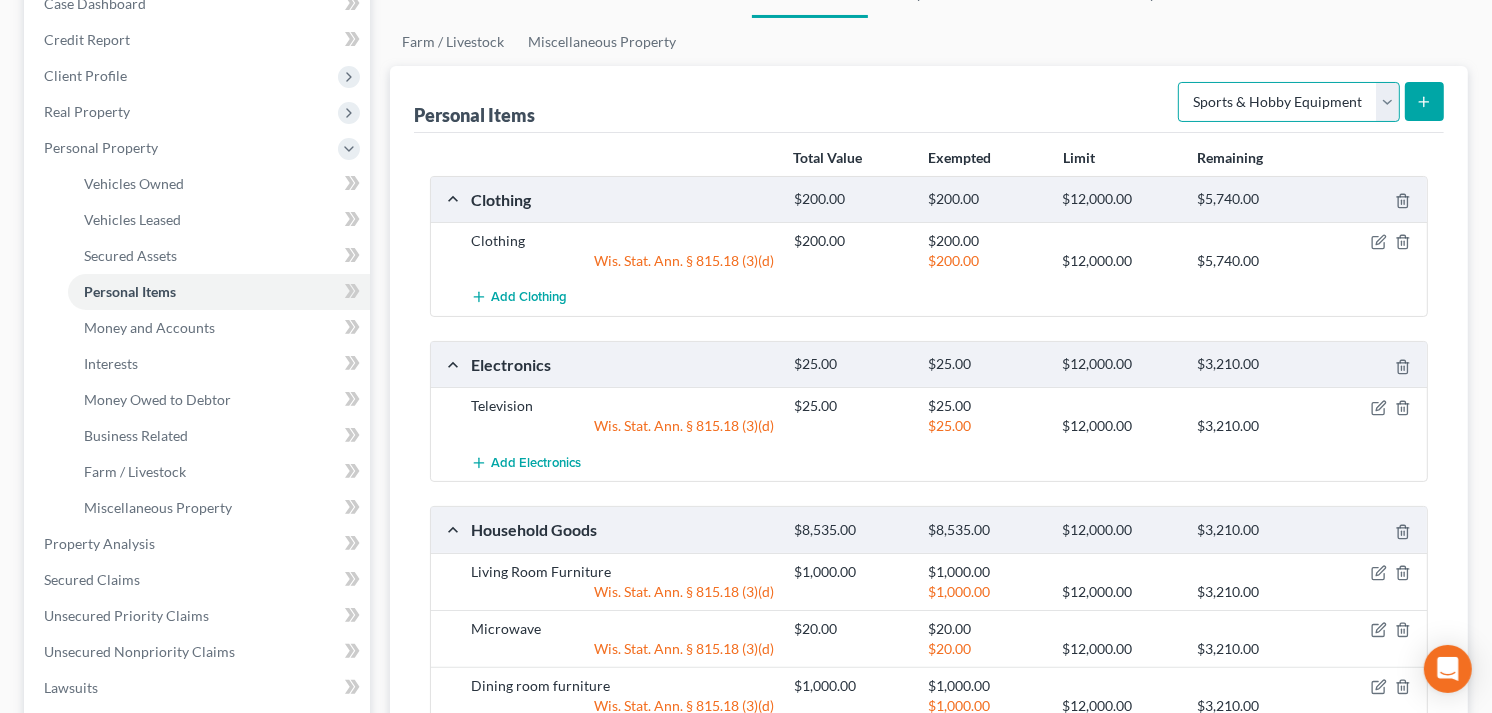 select on "jewelry" 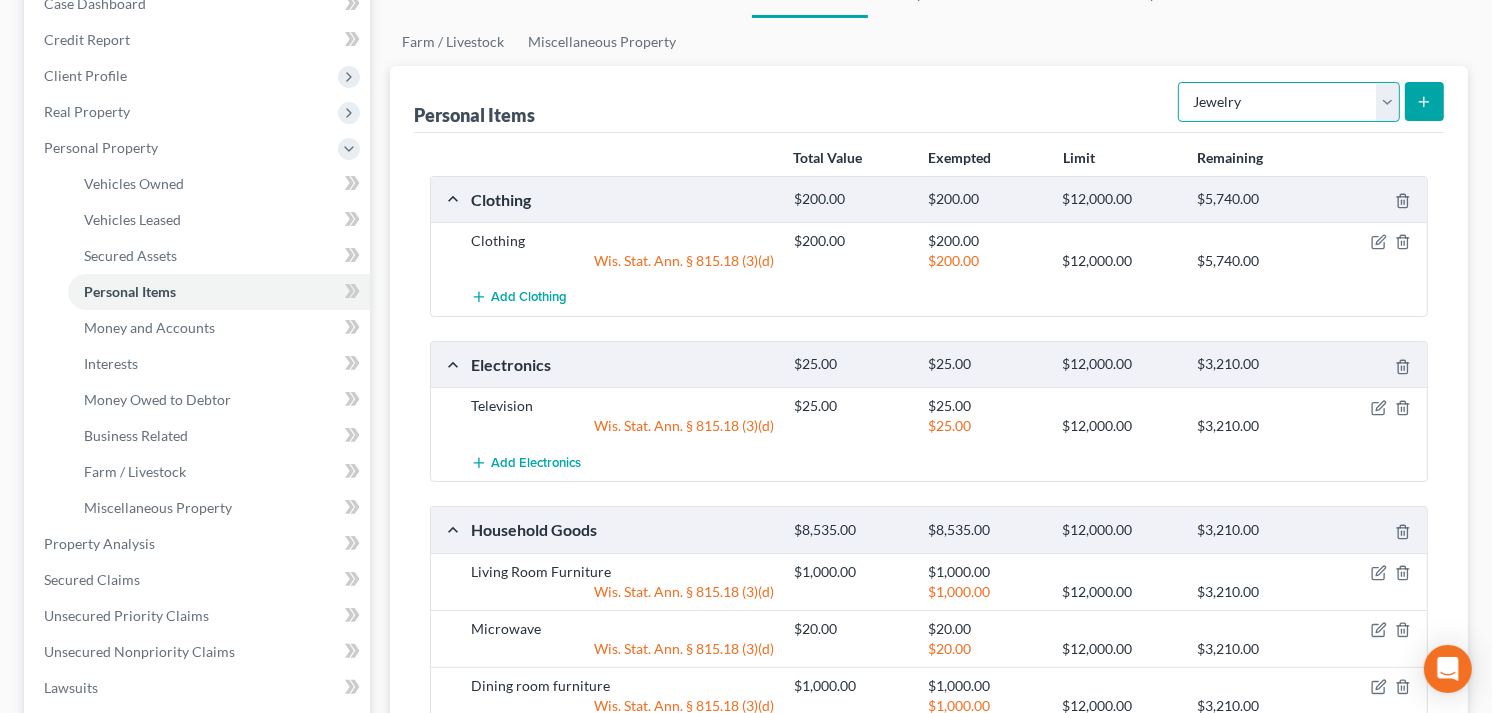 click on "Select Item Type Clothing Collectibles Of Value Electronics Firearms Household Goods Jewelry Other Pet(s) Sports & Hobby Equipment" at bounding box center (1289, 102) 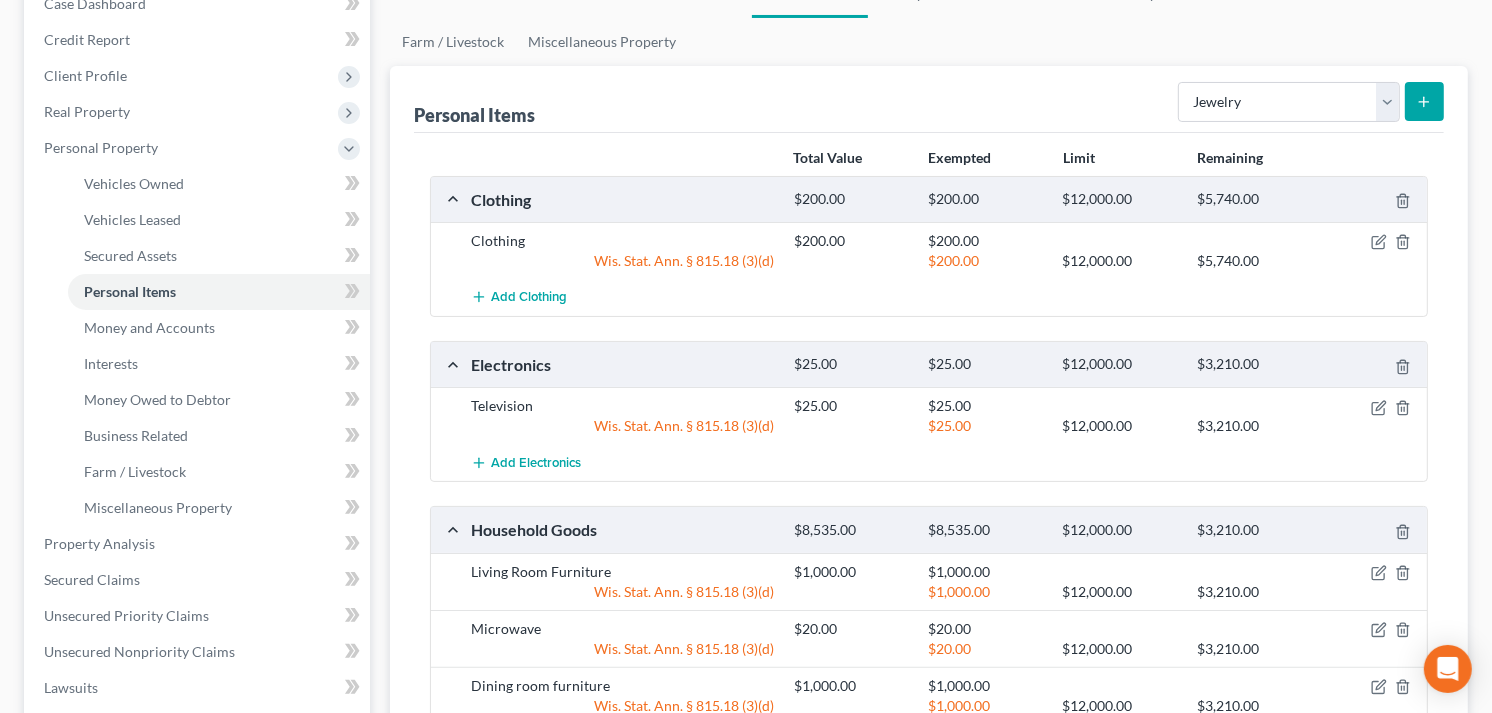 click 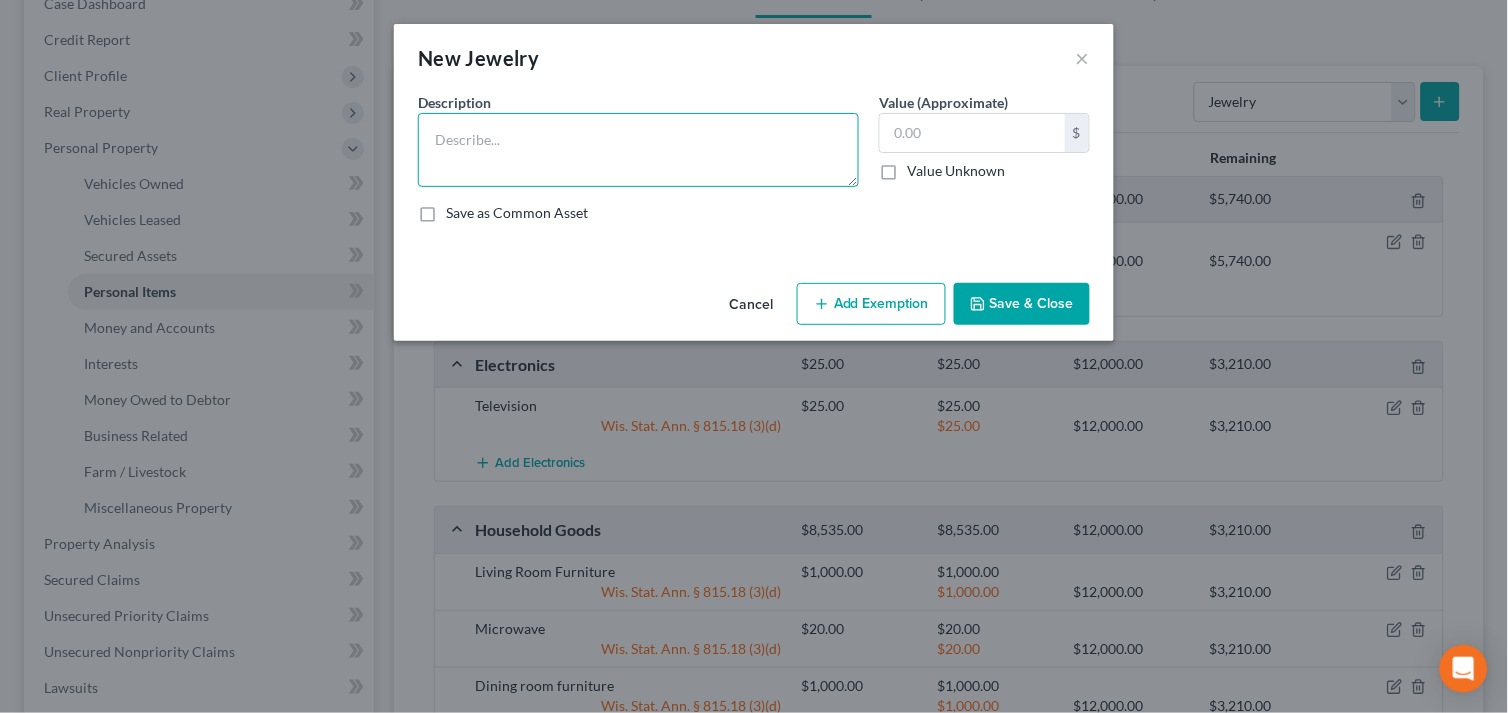 click at bounding box center [638, 150] 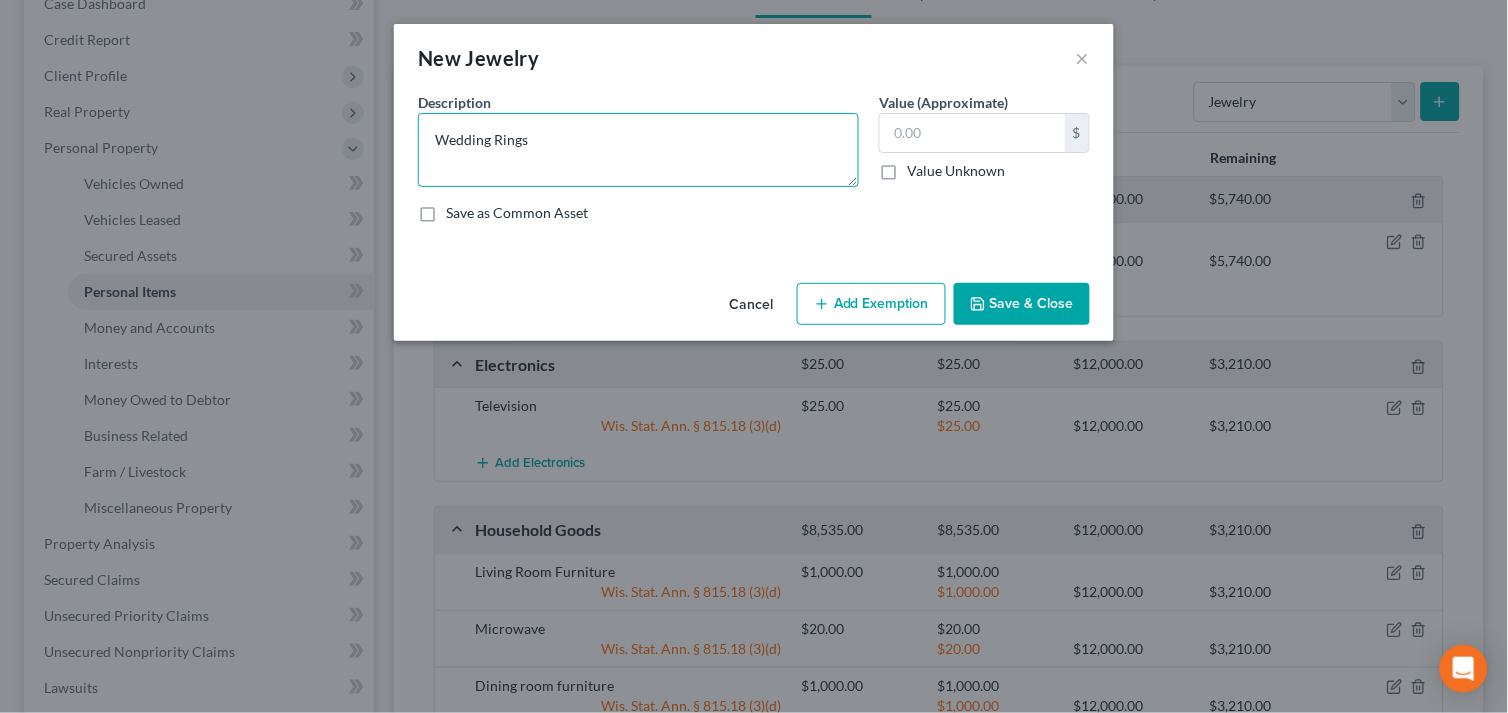 type on "Wedding Rings" 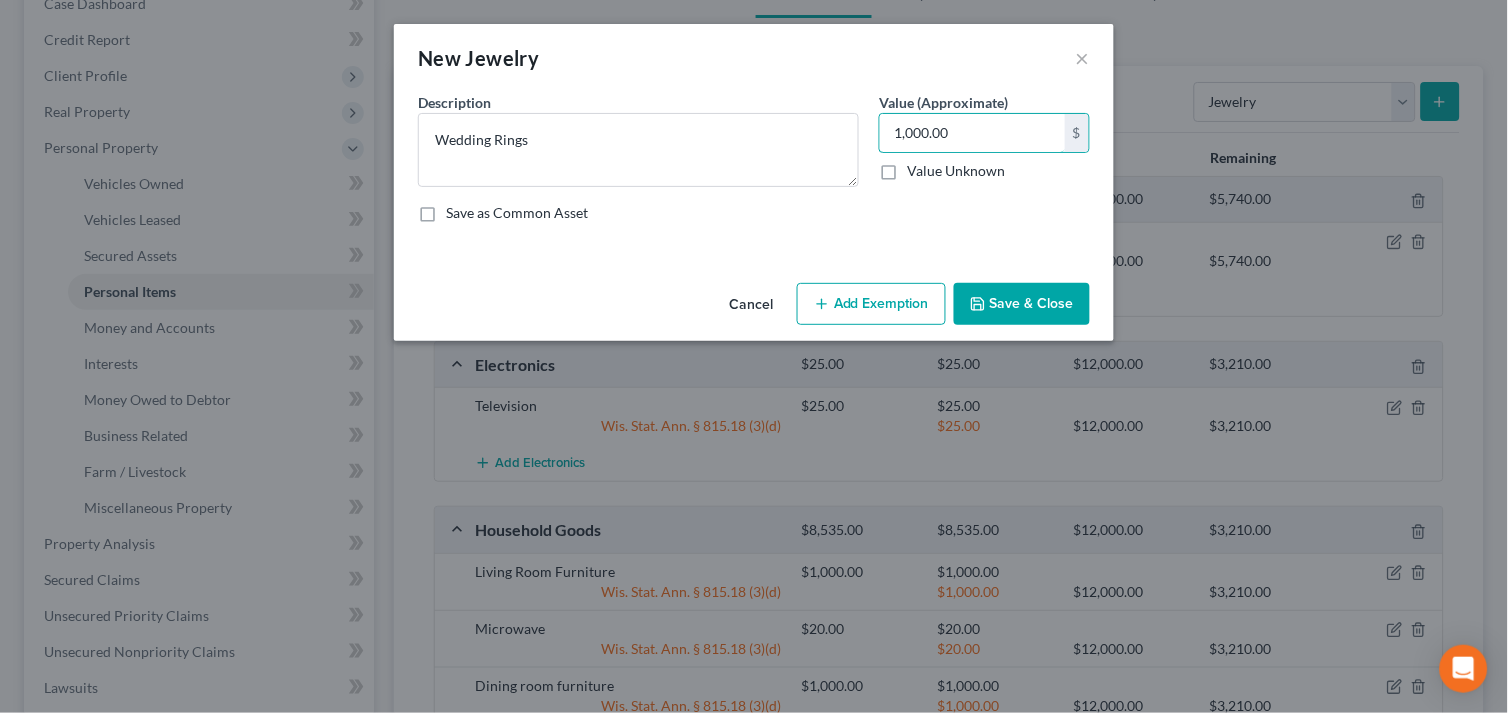 type on "1,000.00" 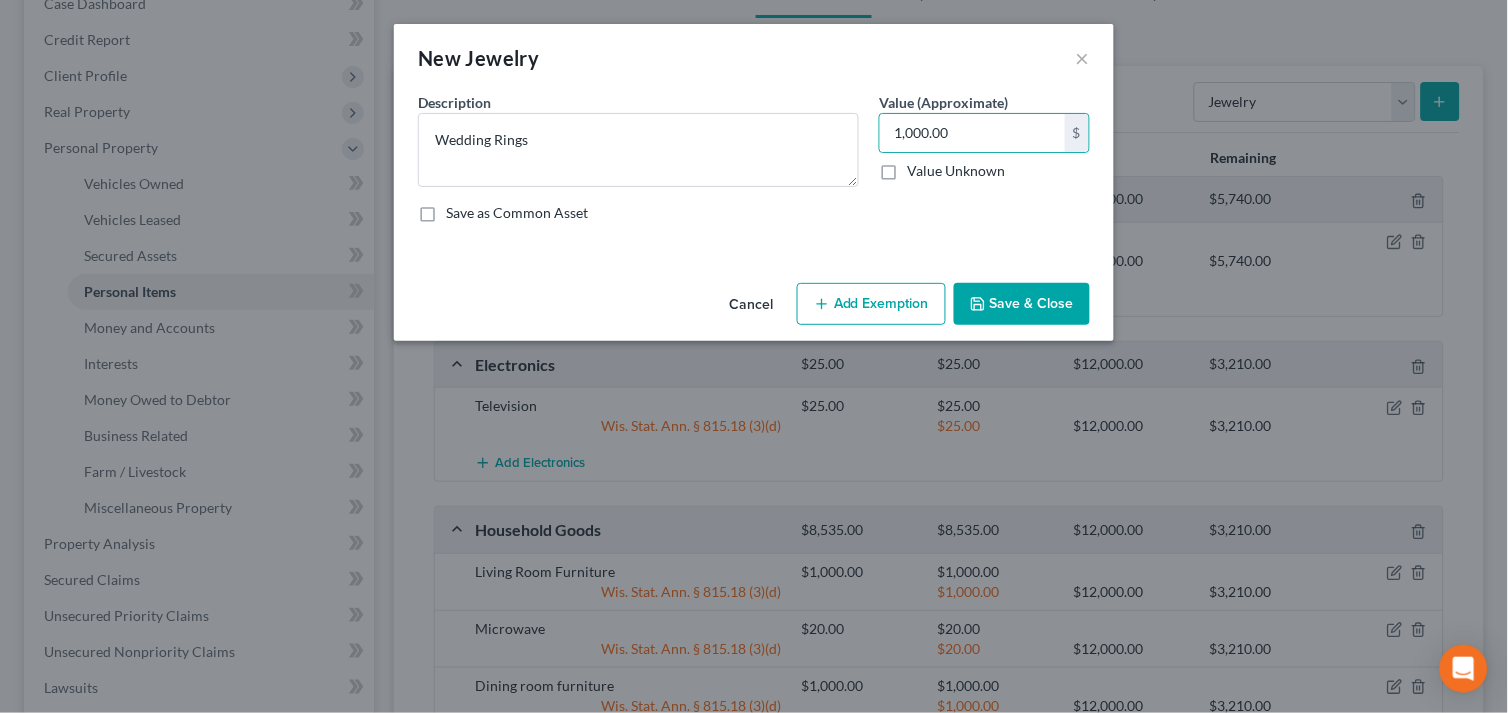 click on "Add Exemption" at bounding box center [871, 304] 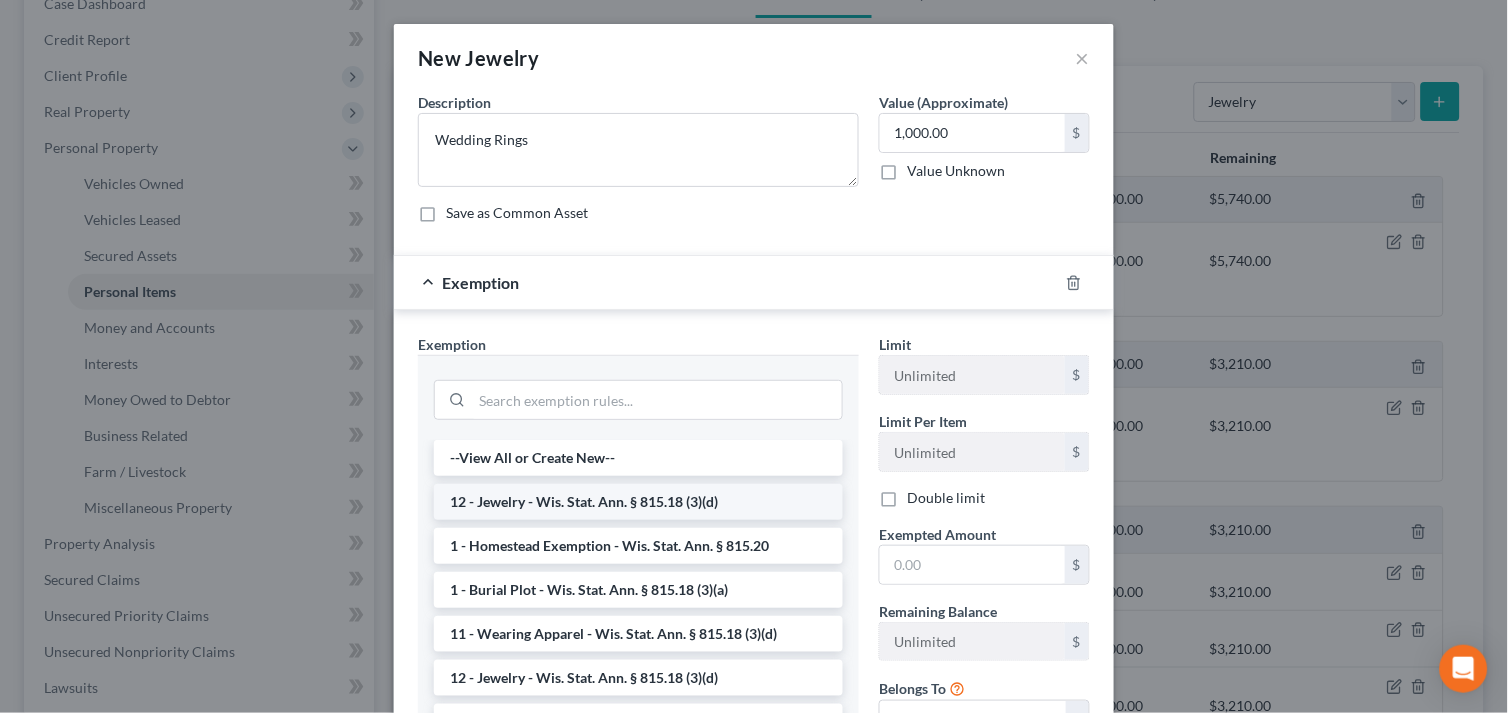 click on "12 - Jewelry - Wis. Stat. Ann. § 815.18 (3)(d)" at bounding box center [638, 502] 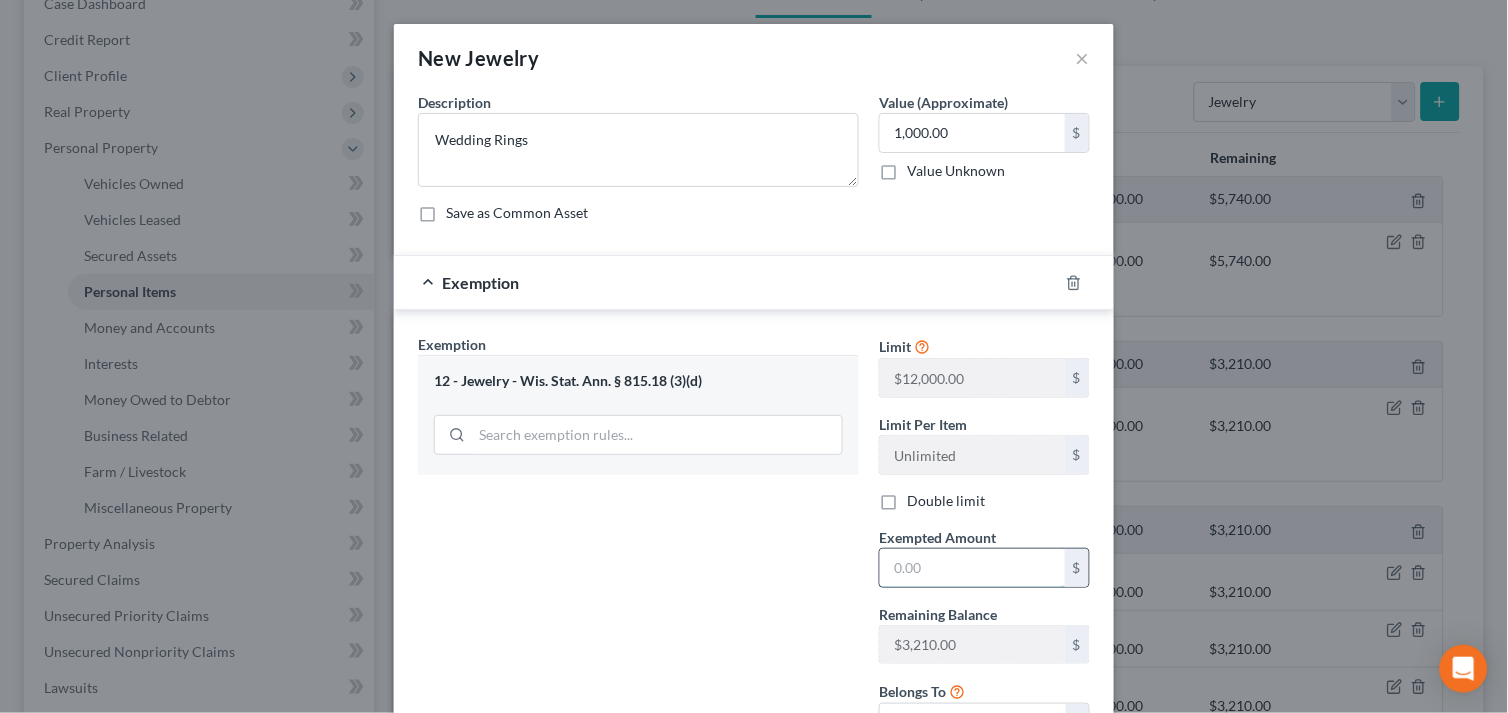 click at bounding box center [972, 568] 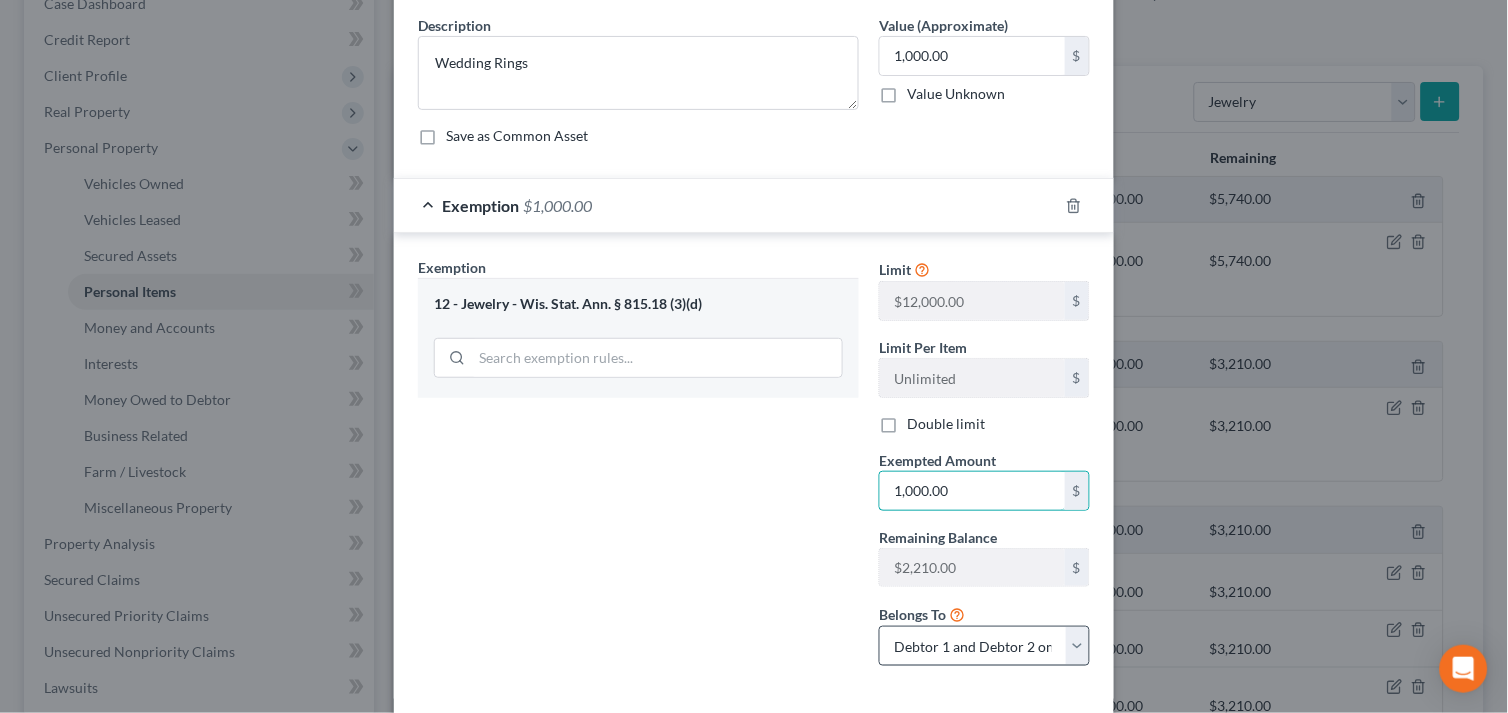 scroll, scrollTop: 174, scrollLeft: 0, axis: vertical 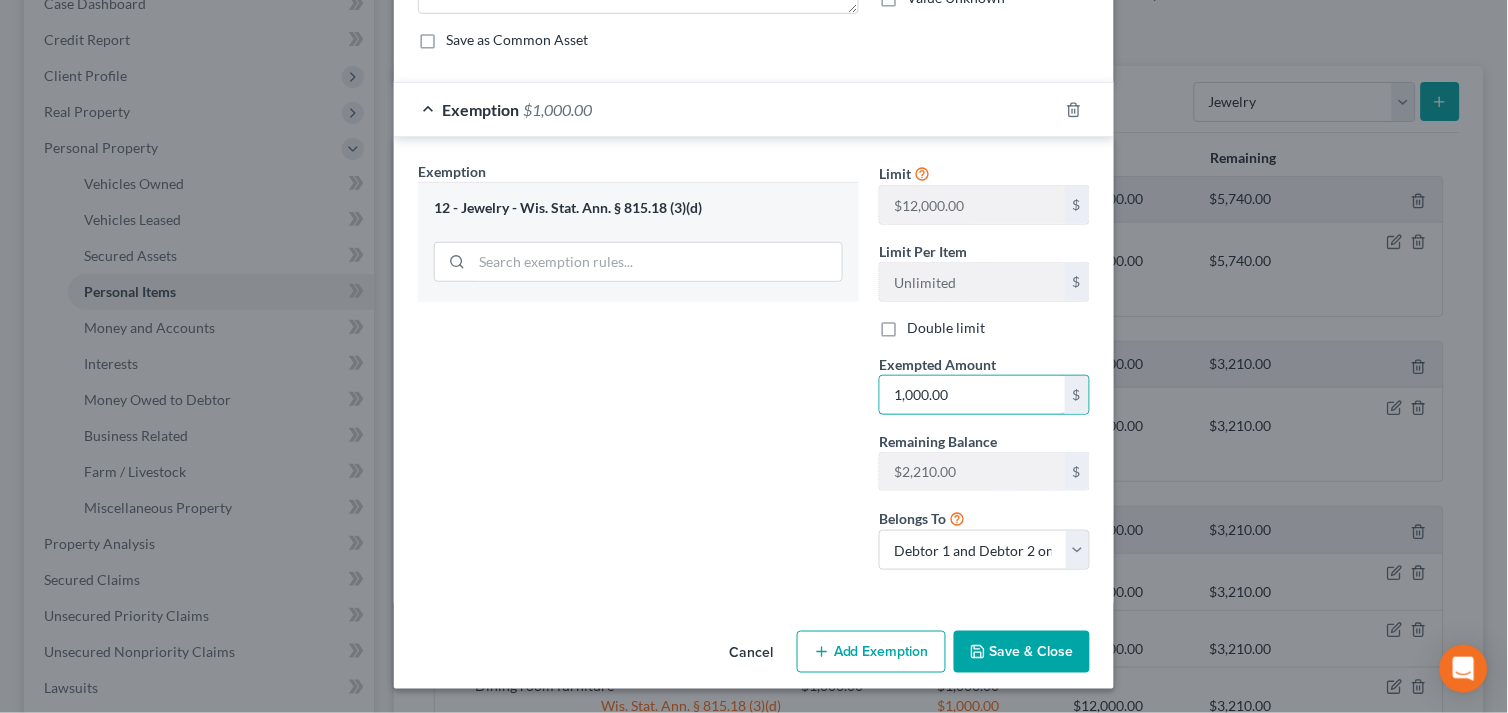 type on "1,000.00" 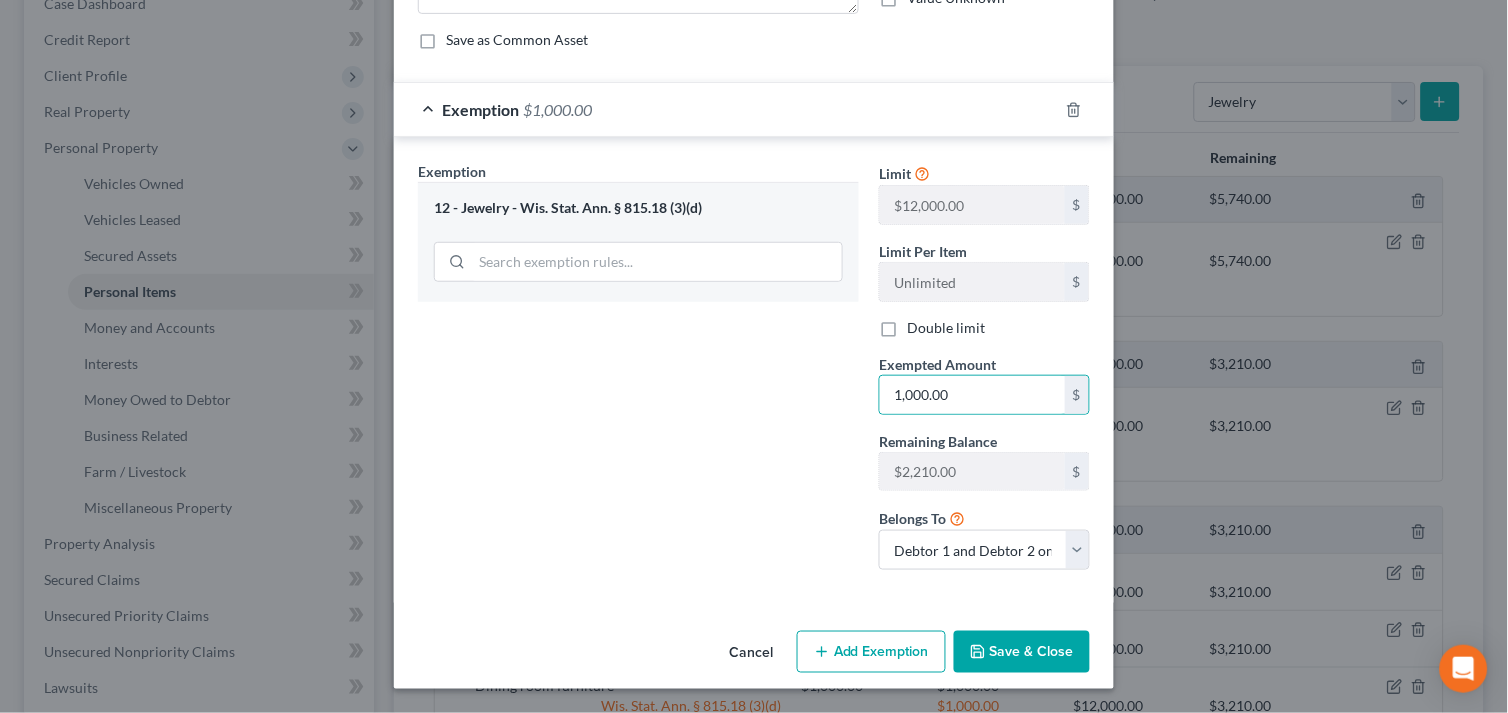 click on "Save & Close" at bounding box center [1022, 652] 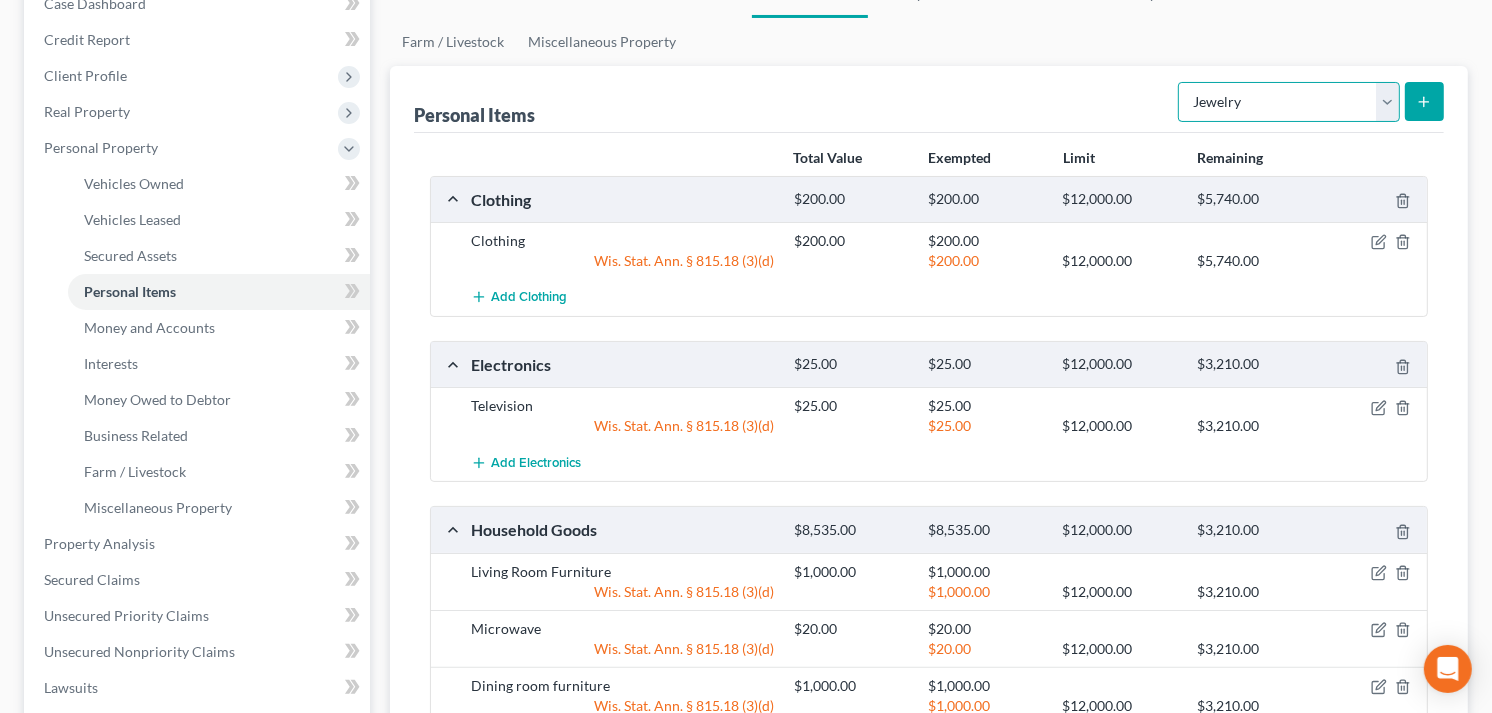 click on "Select Item Type Clothing Collectibles Of Value Electronics Firearms Household Goods Jewelry Other Pet(s) Sports & Hobby Equipment" at bounding box center [1289, 102] 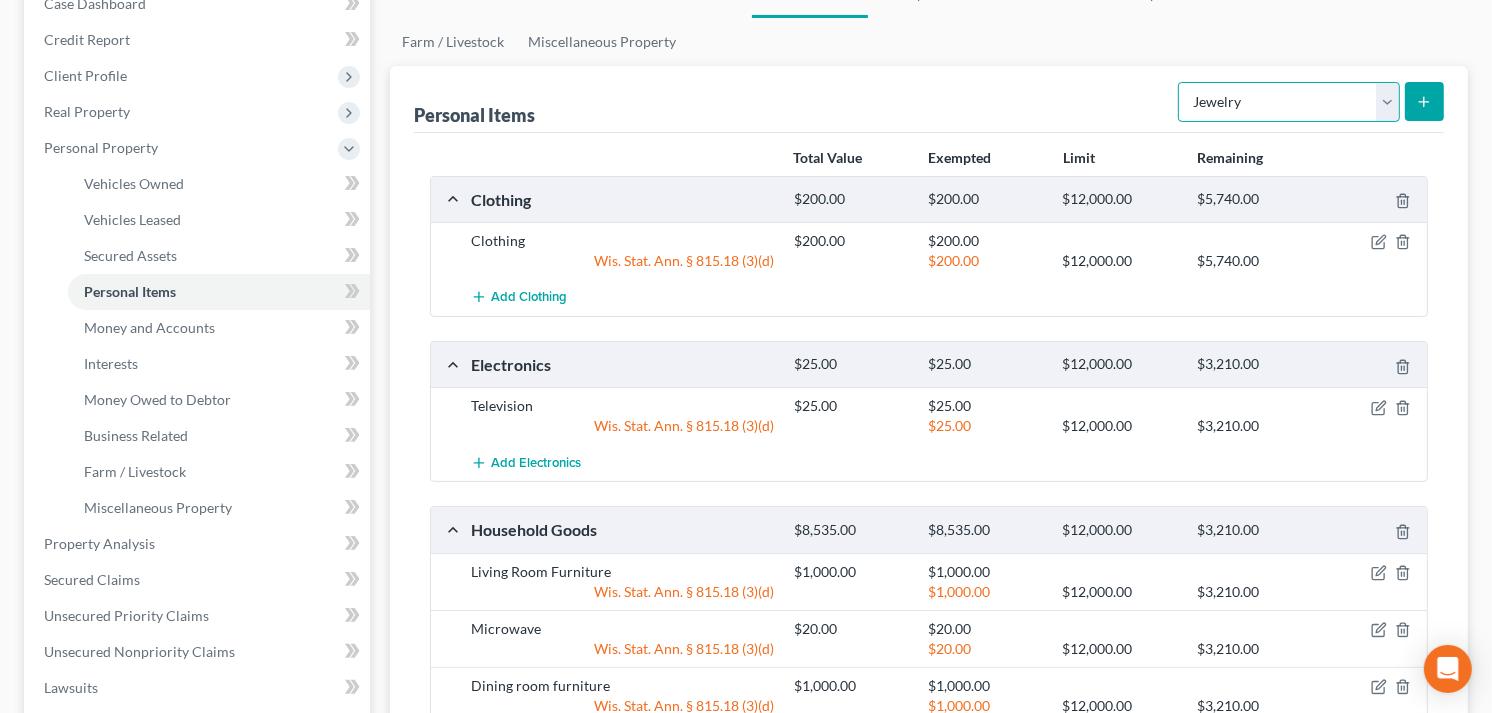 select on "household_goods" 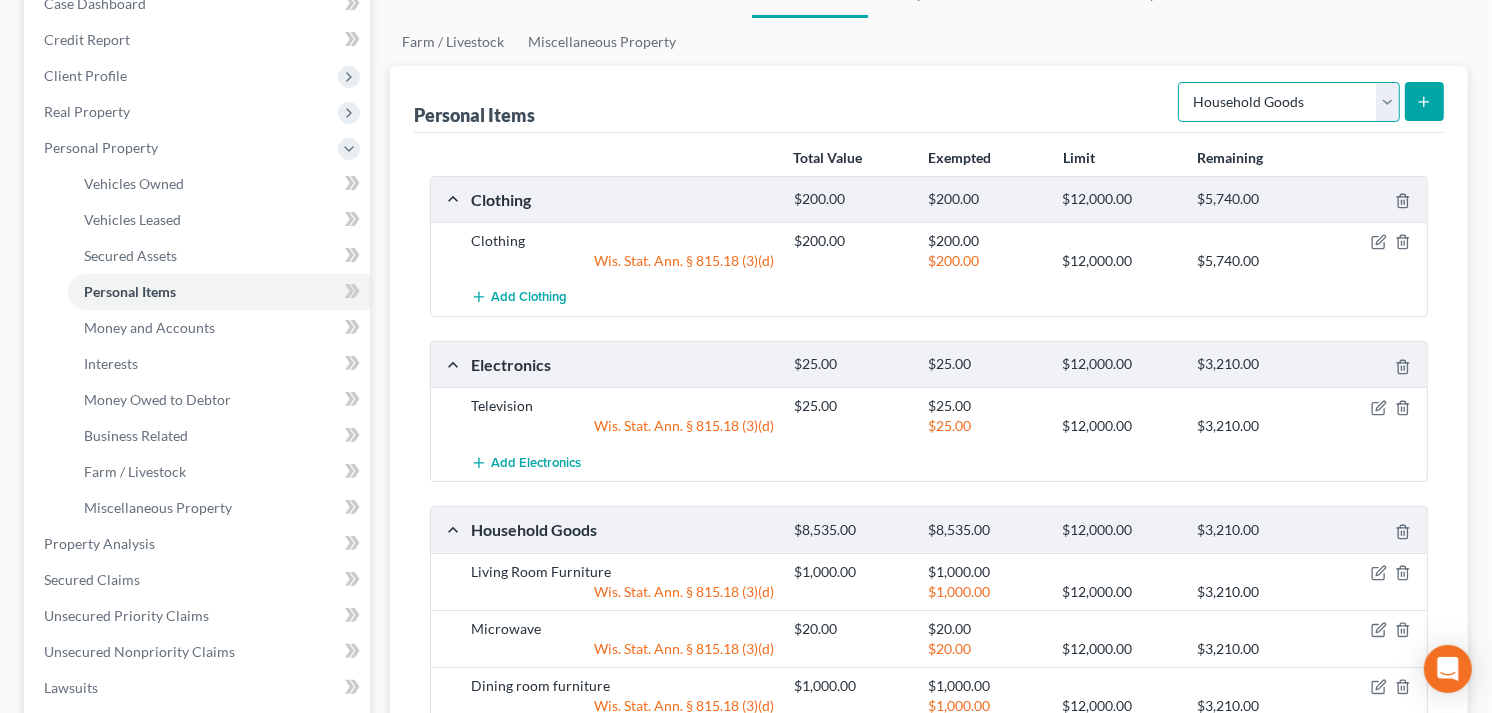 click on "Select Item Type Clothing Collectibles Of Value Electronics Firearms Household Goods Jewelry Other Pet(s) Sports & Hobby Equipment" at bounding box center [1289, 102] 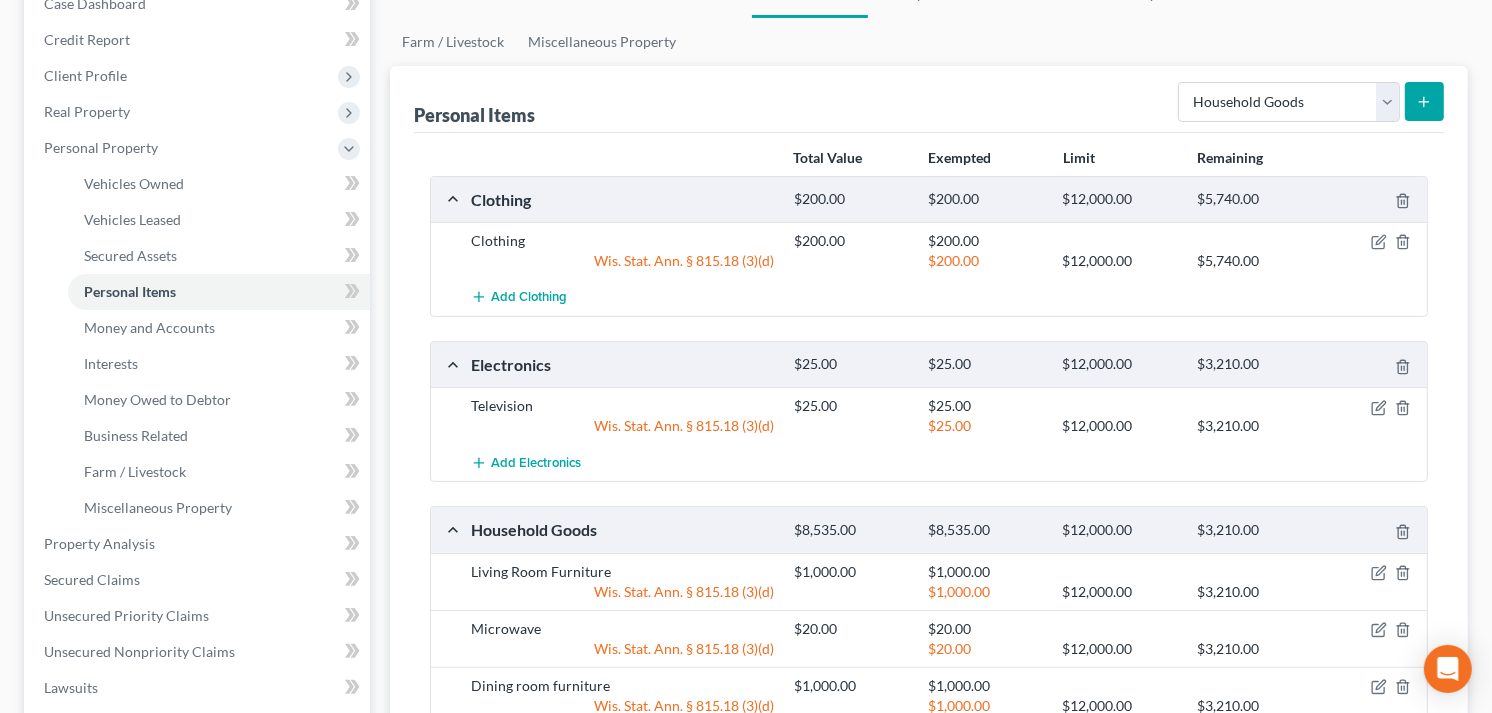 click 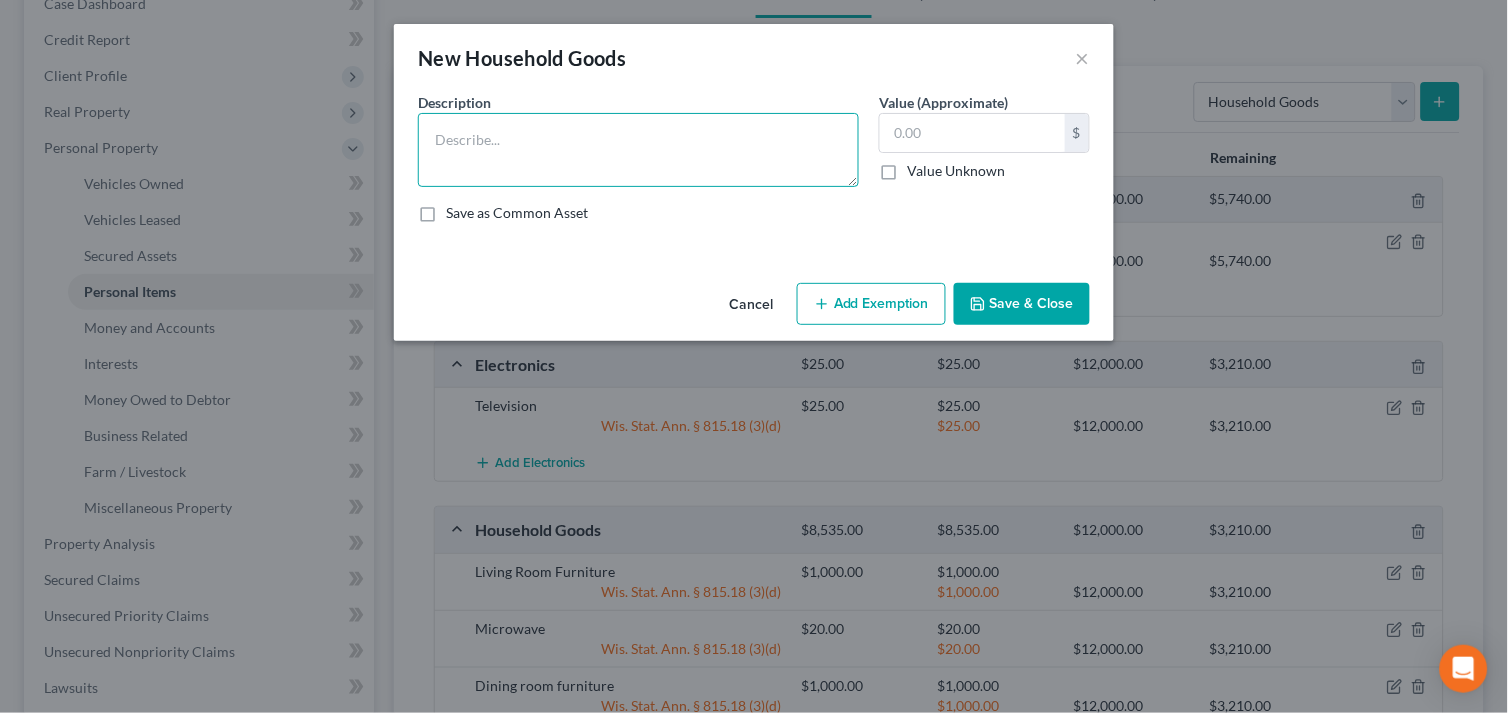 click at bounding box center [638, 150] 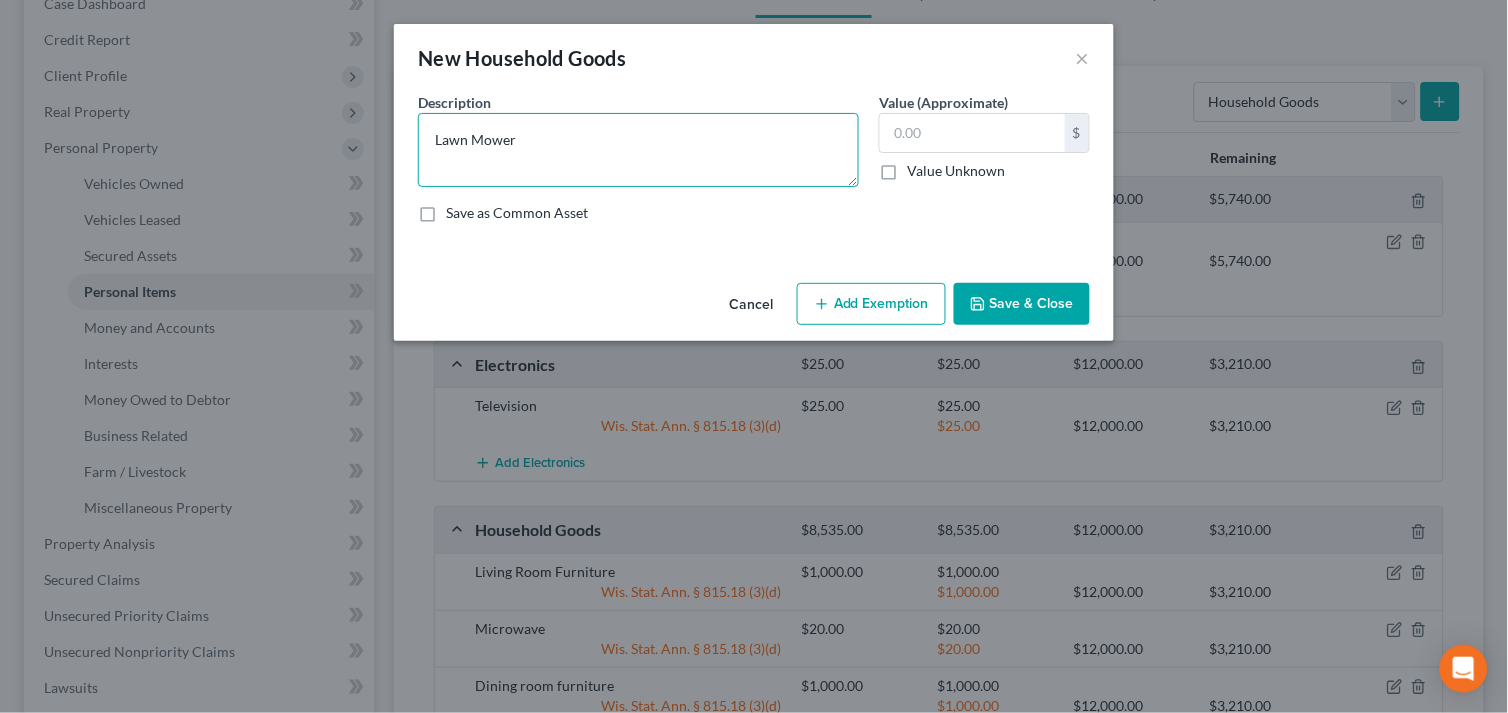 type on "Lawn Mower" 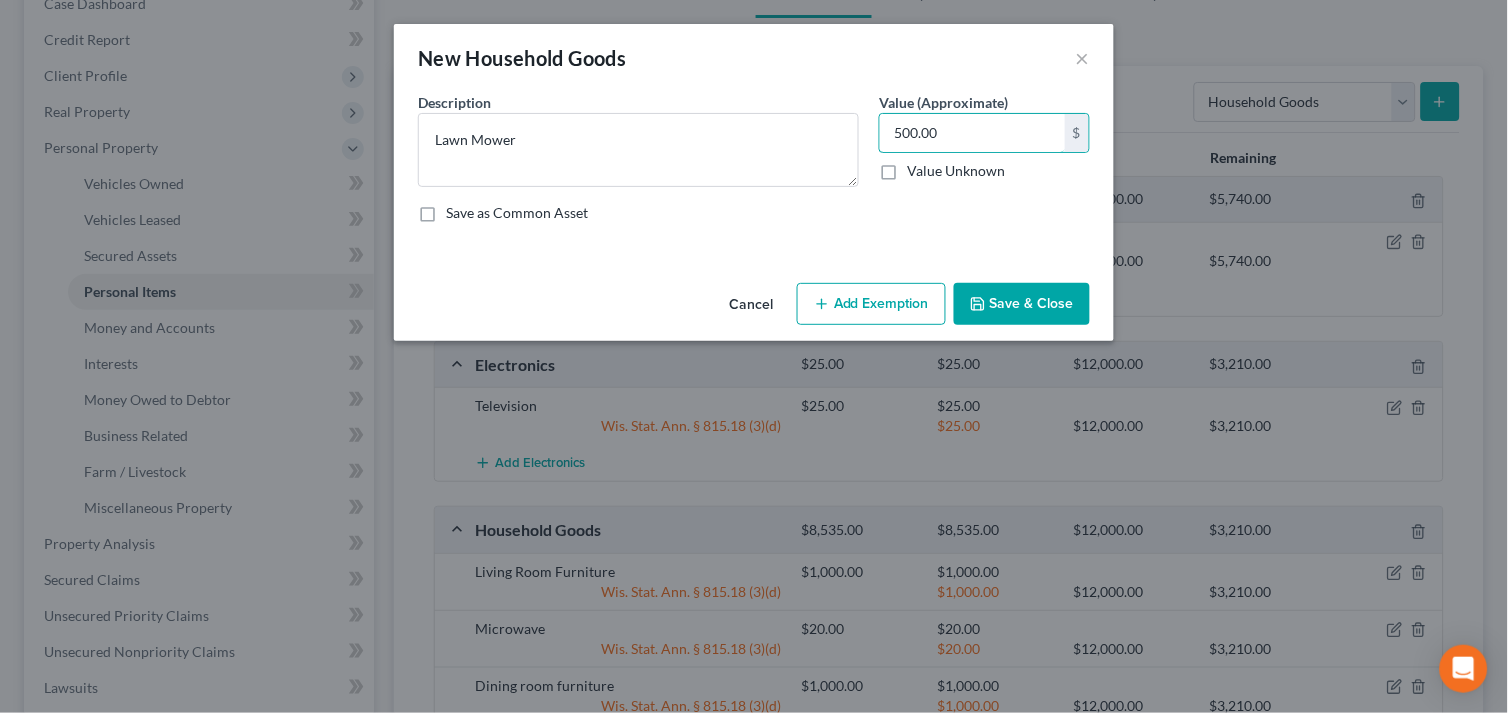 type on "500.00" 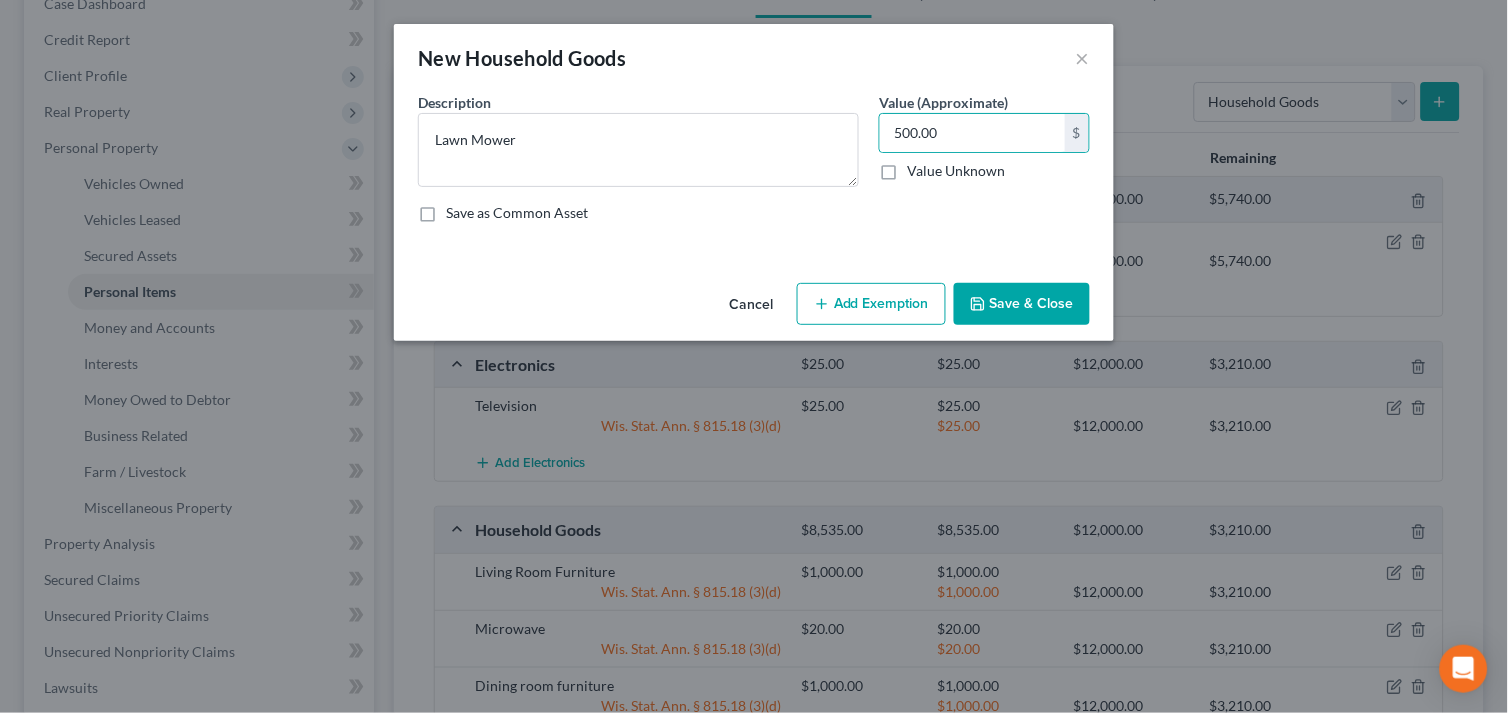 click on "Add Exemption" at bounding box center [871, 304] 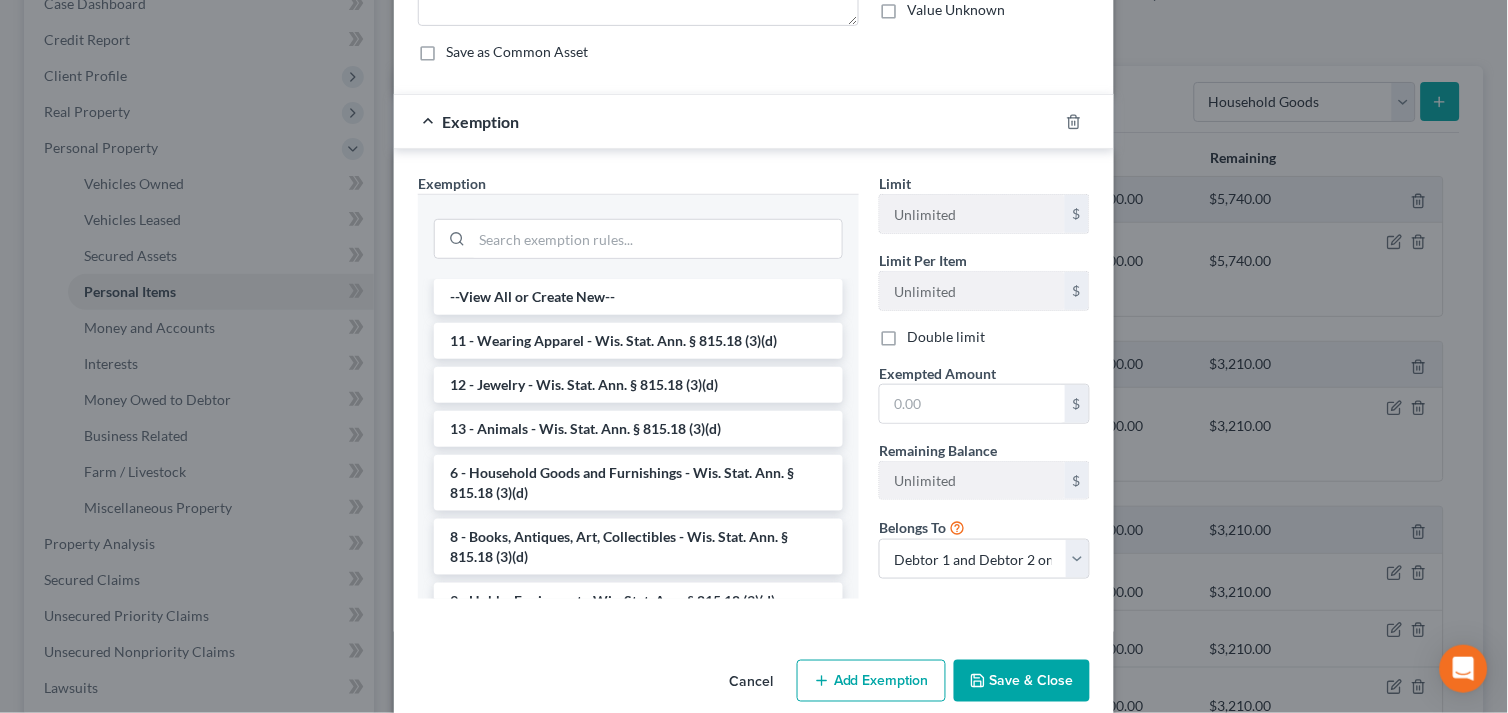 scroll, scrollTop: 190, scrollLeft: 0, axis: vertical 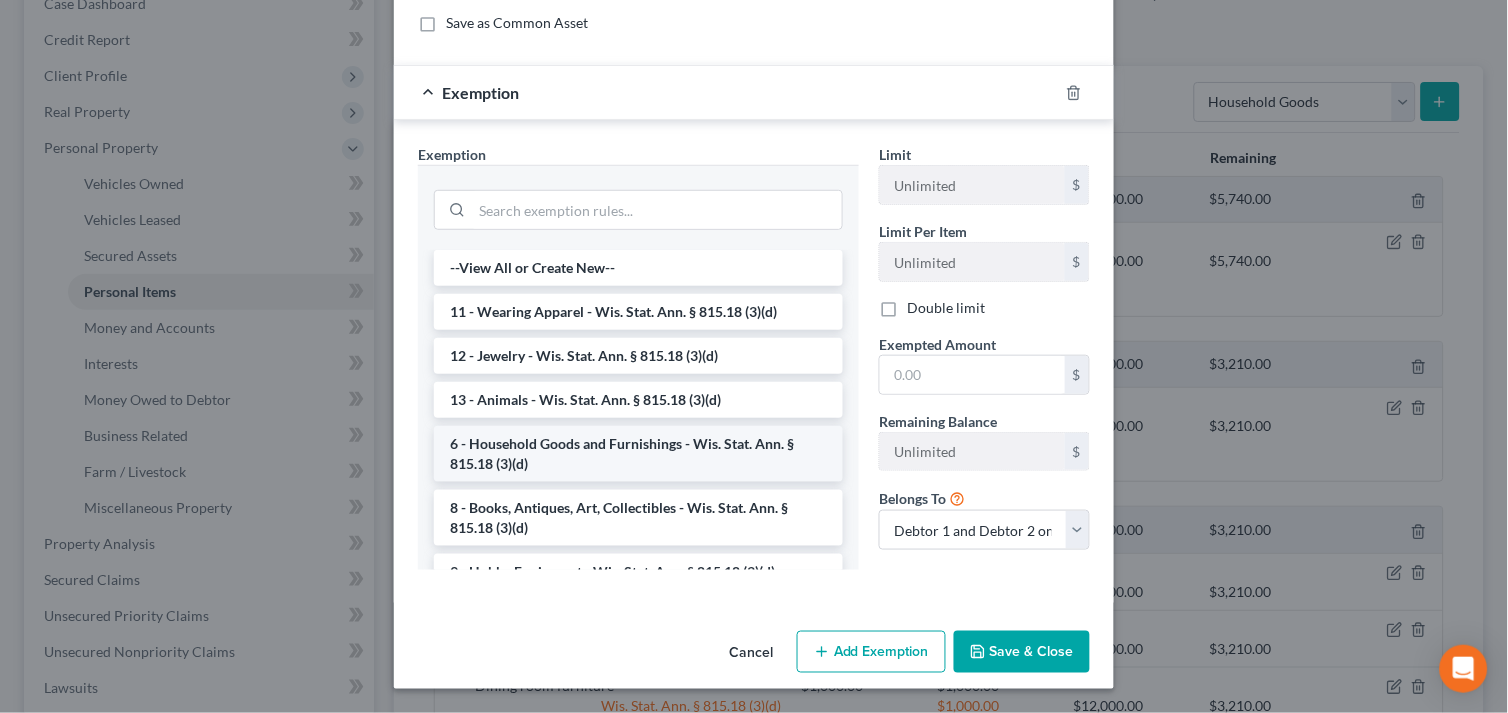 click on "6 - Household Goods and Furnishings - Wis. Stat. Ann. § 815.18 (3)(d)" at bounding box center [638, 454] 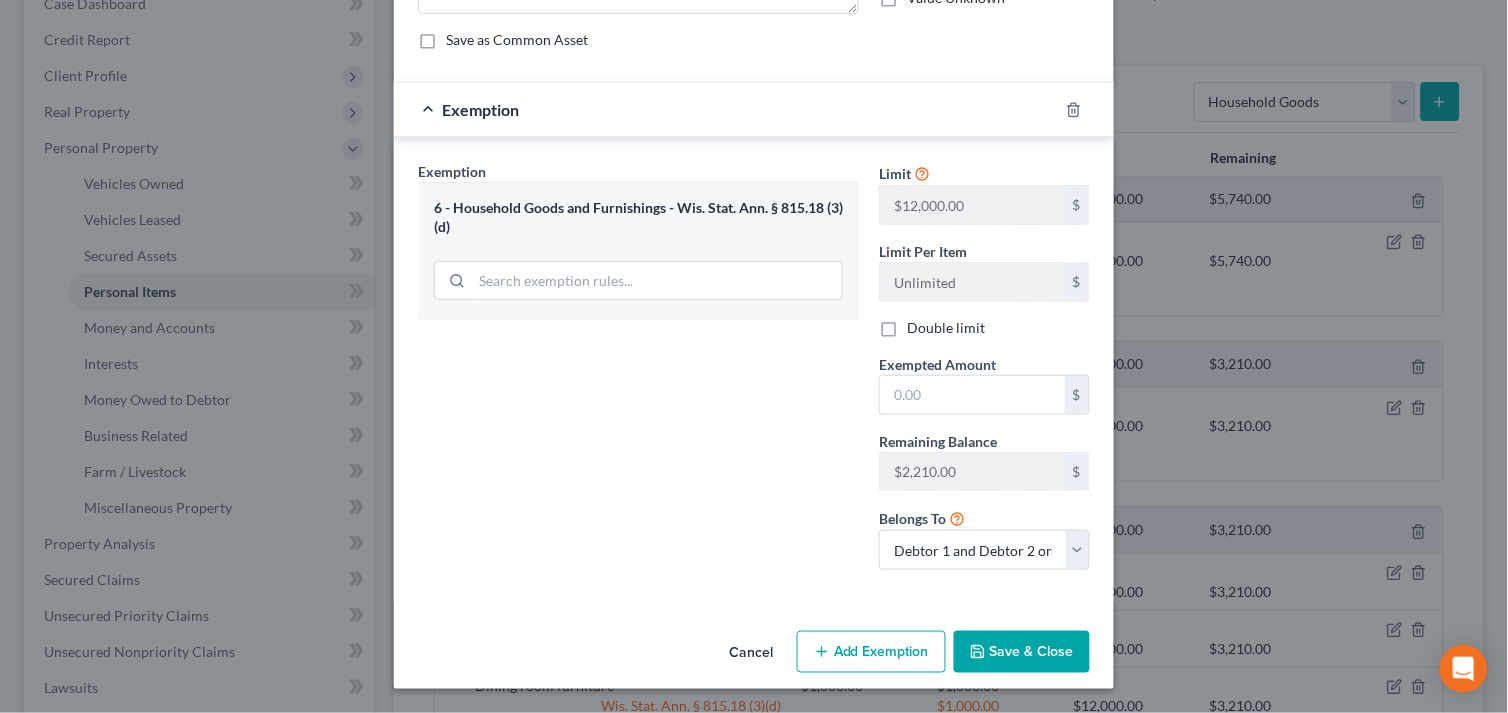scroll, scrollTop: 174, scrollLeft: 0, axis: vertical 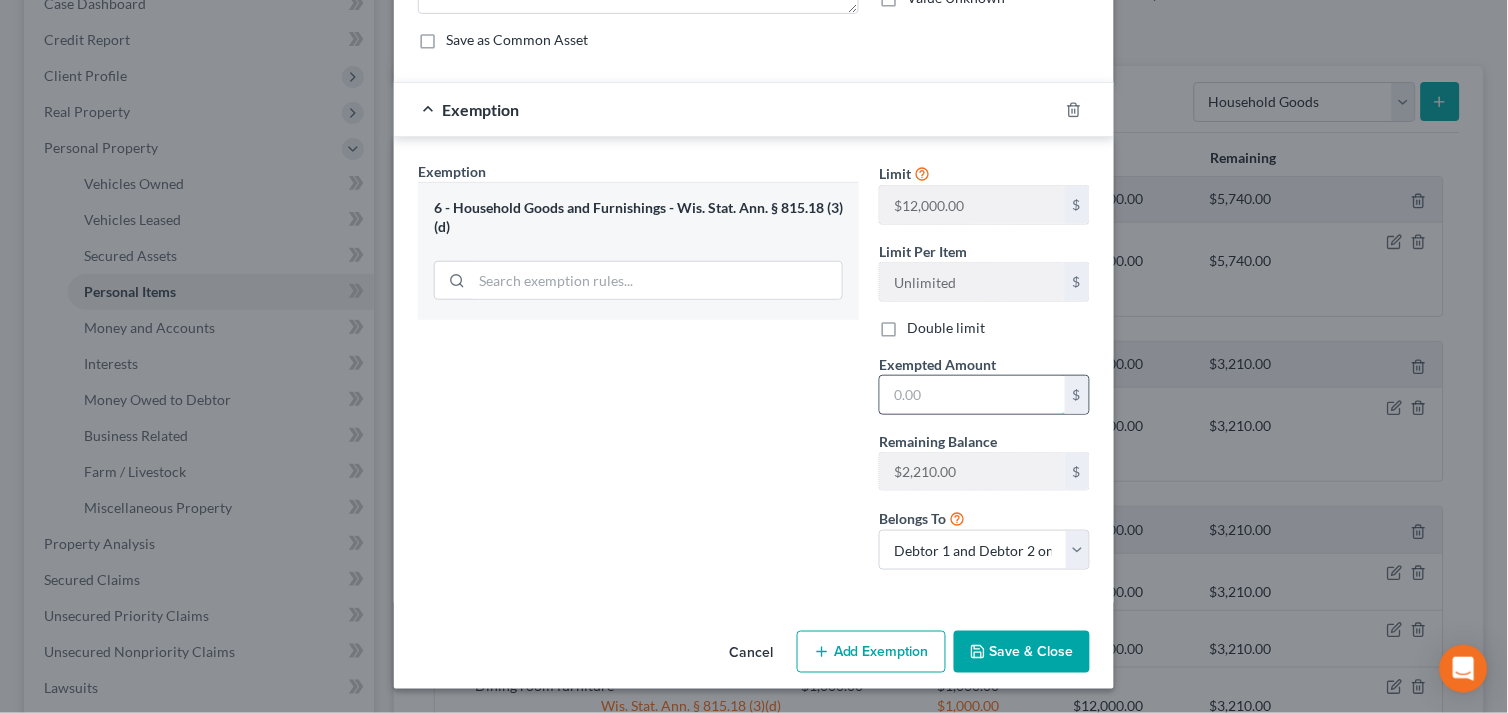 click at bounding box center [972, 395] 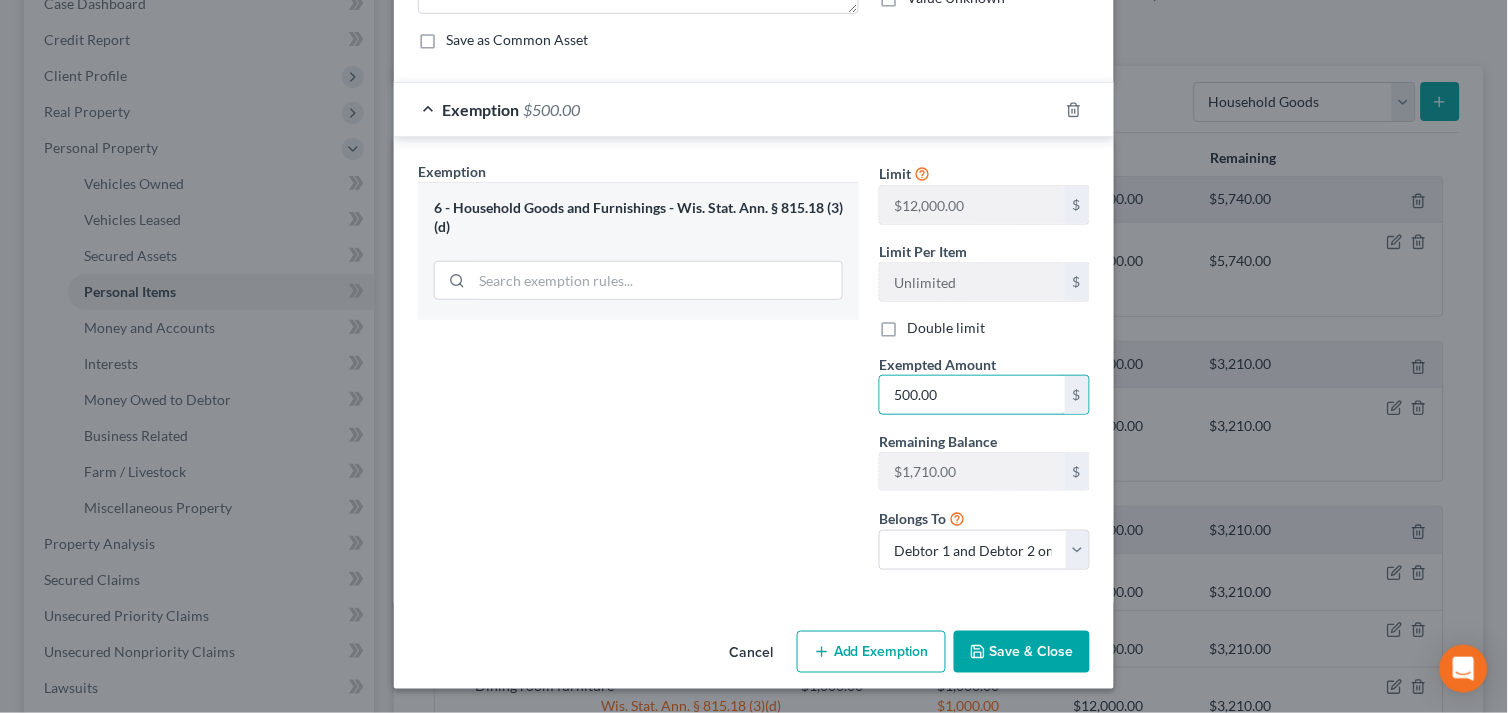 type on "500.00" 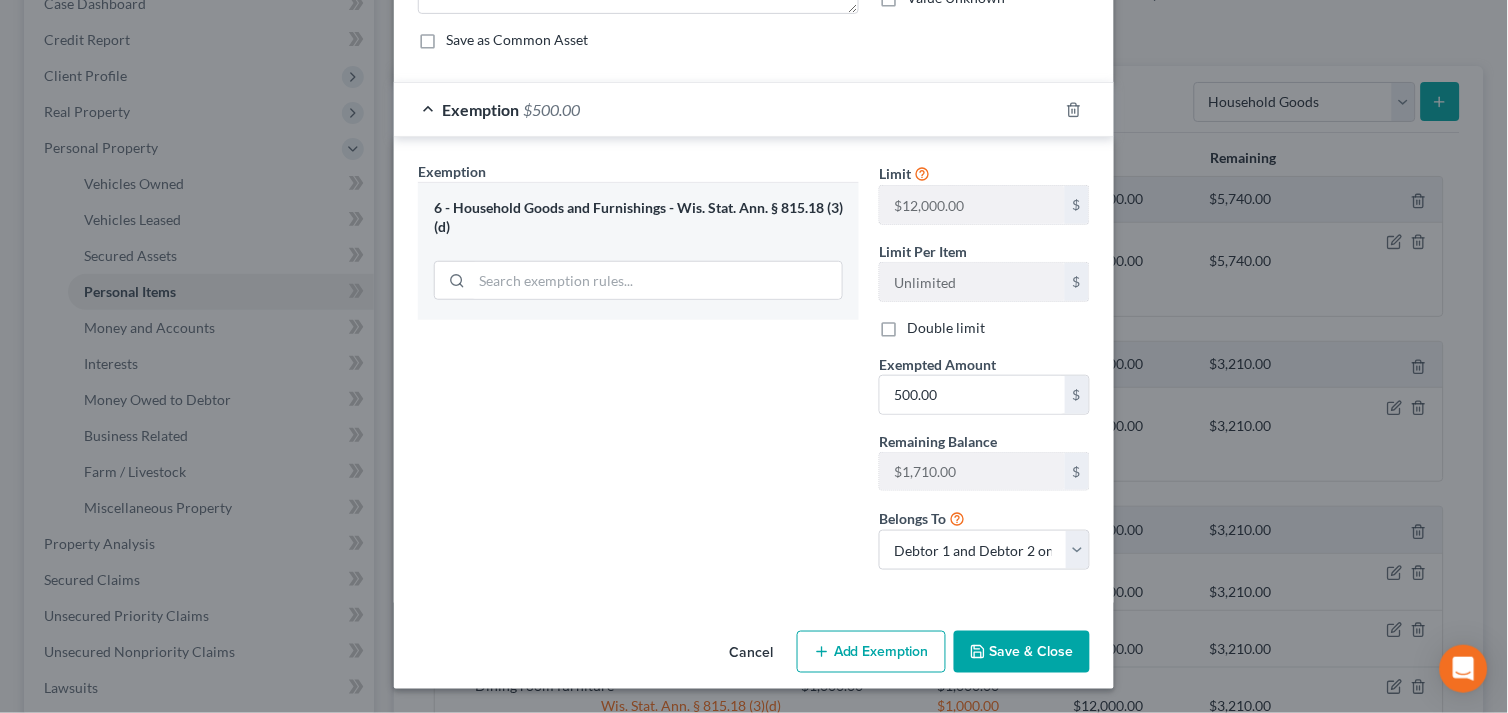 click on "Save & Close" at bounding box center (1022, 652) 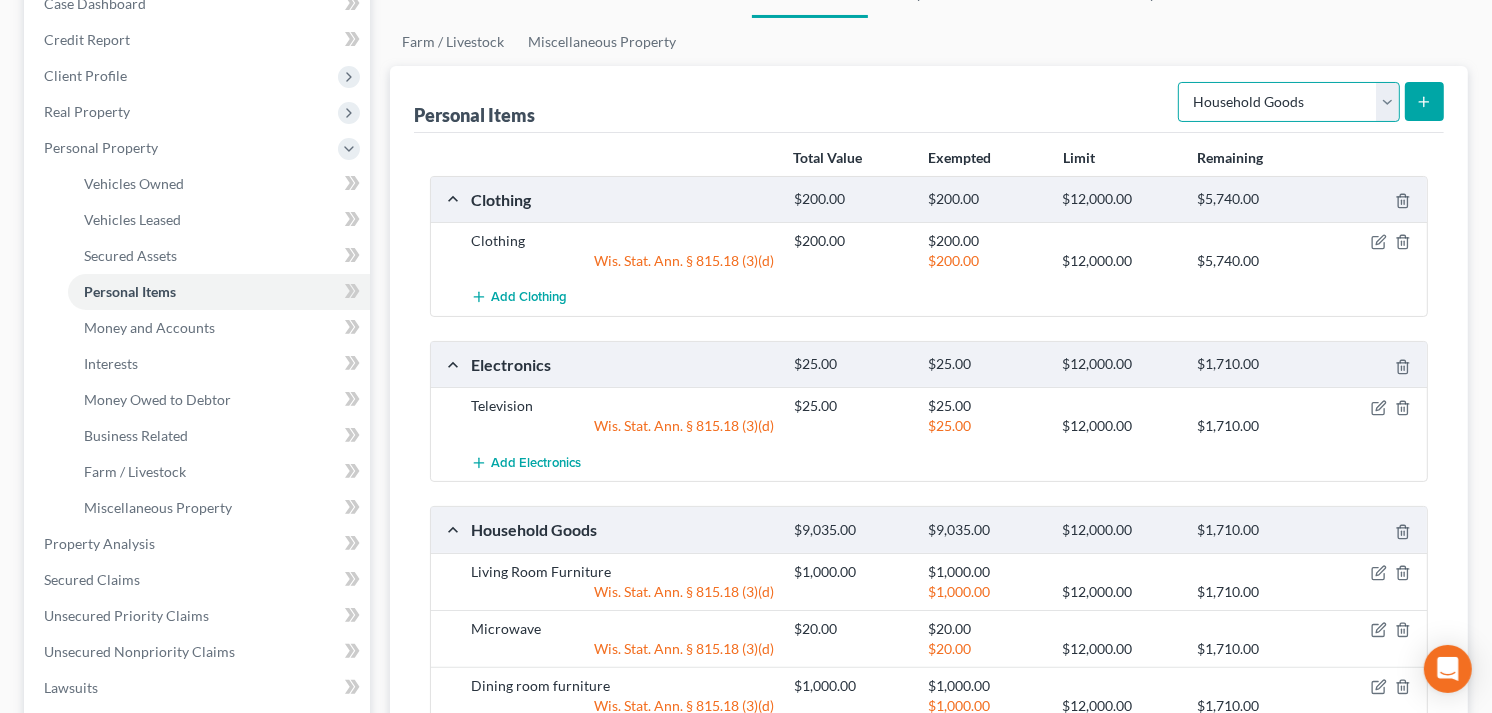 click on "Select Item Type Clothing Collectibles Of Value Electronics Firearms Household Goods Jewelry Other Pet(s) Sports & Hobby Equipment" at bounding box center [1289, 102] 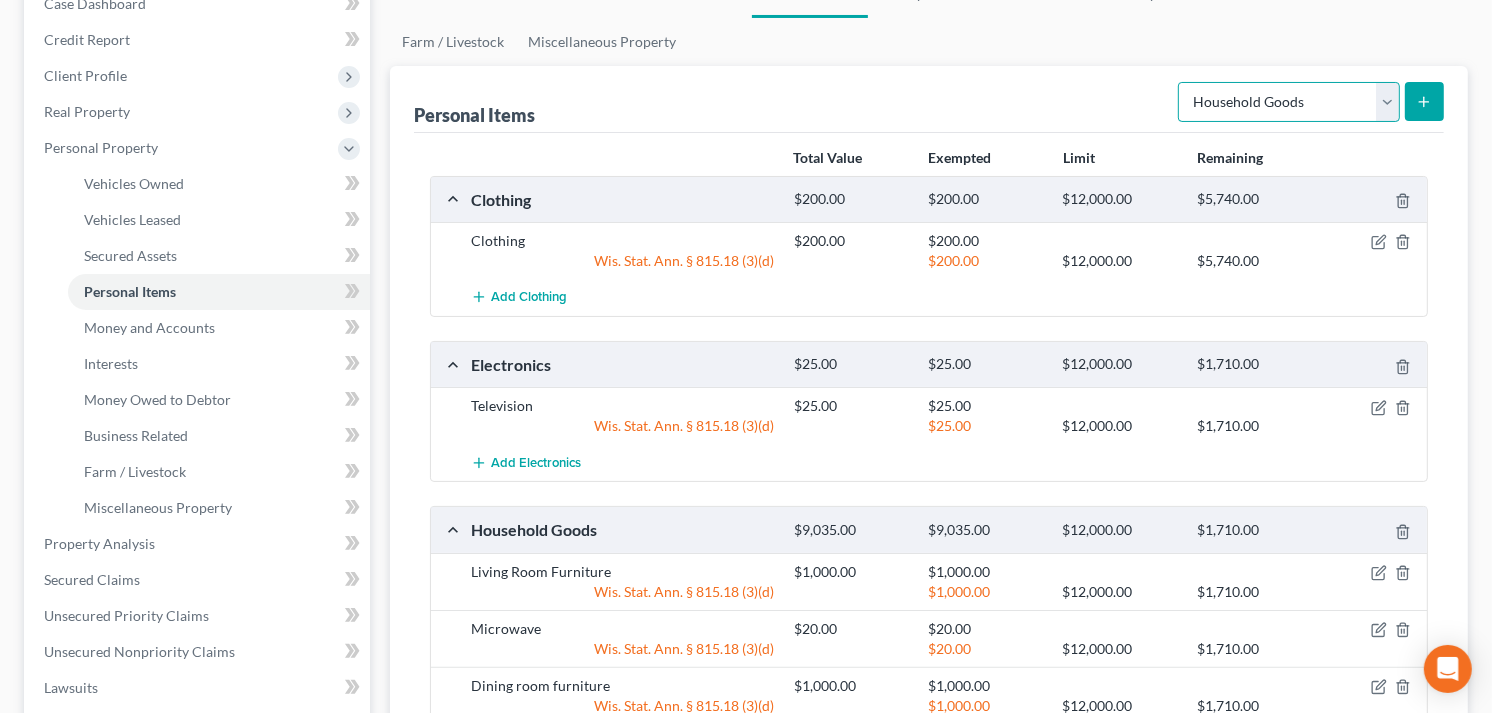 click on "Select Item Type Clothing Collectibles Of Value Electronics Firearms Household Goods Jewelry Other Pet(s) Sports & Hobby Equipment" at bounding box center (1289, 102) 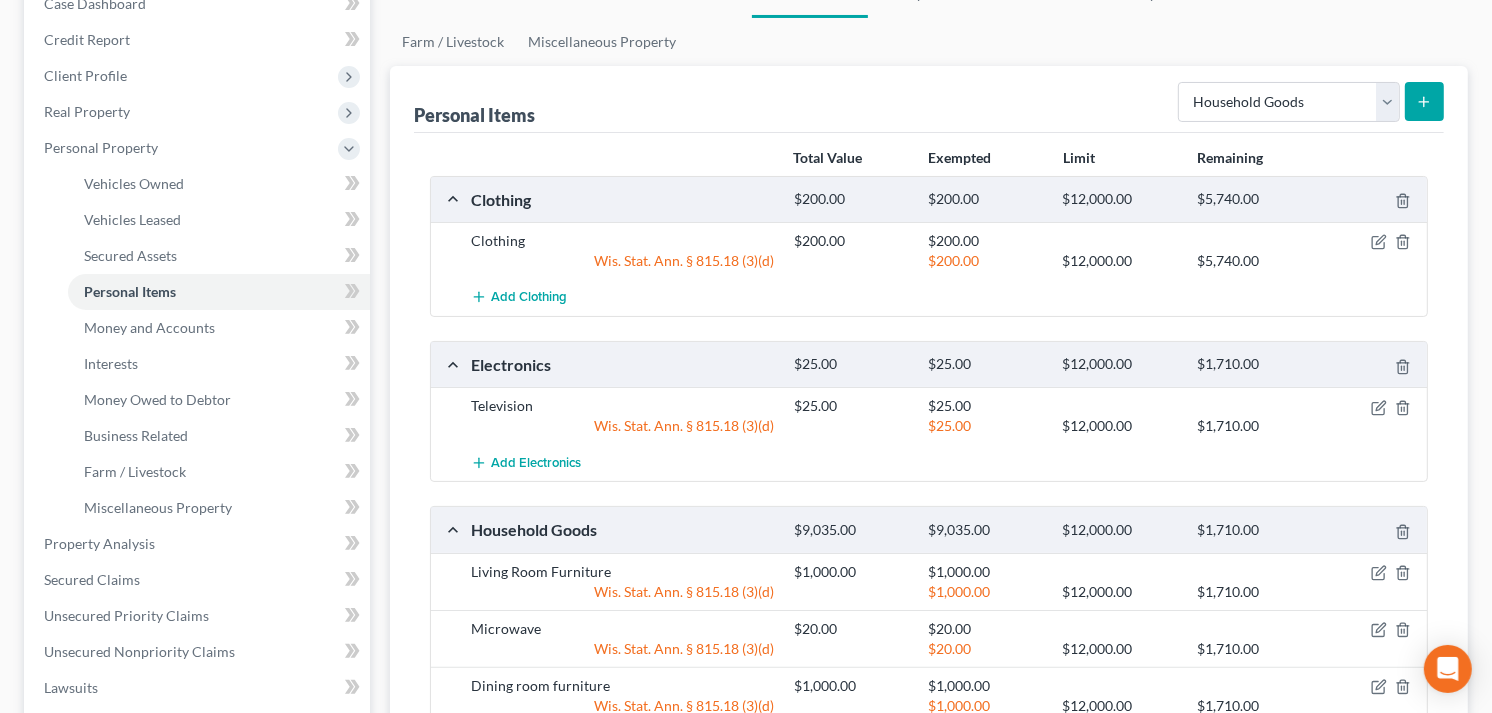 click 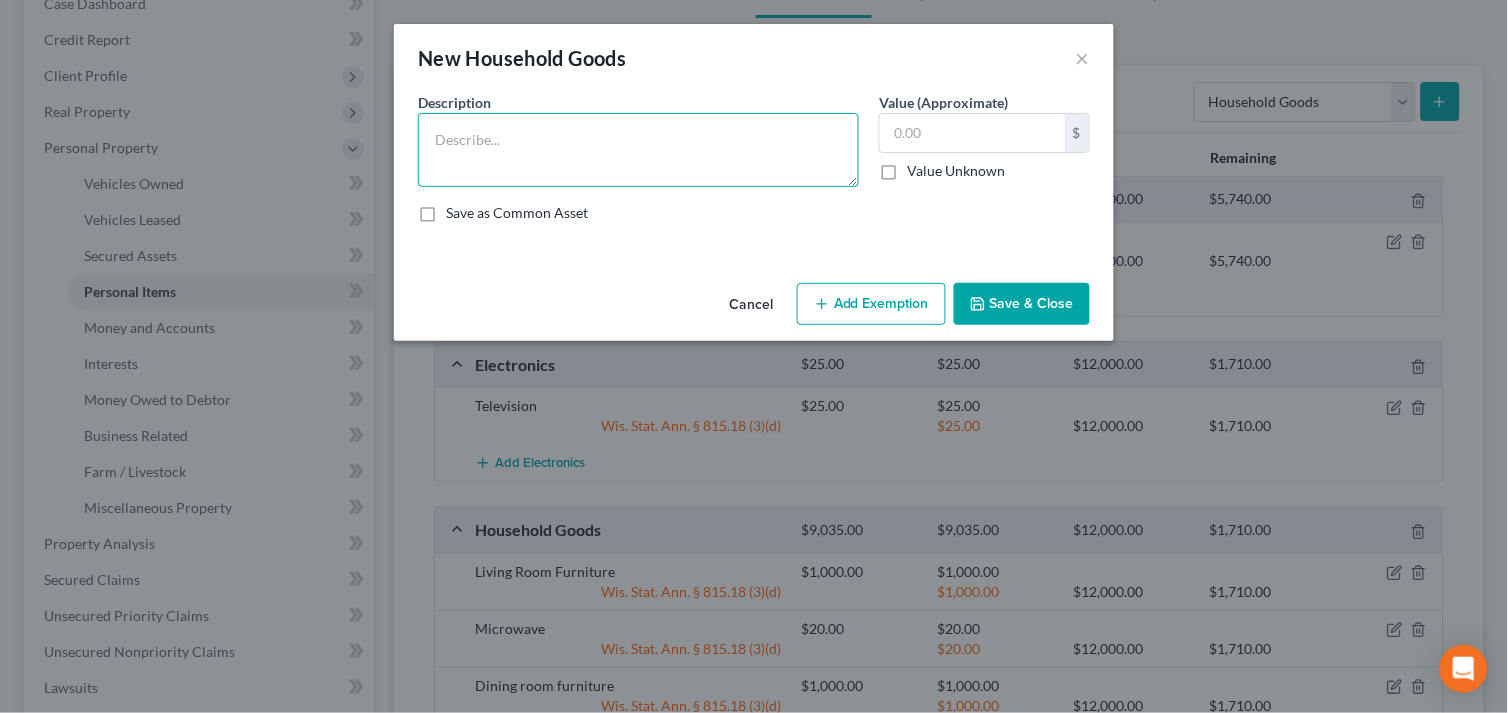 click at bounding box center [638, 150] 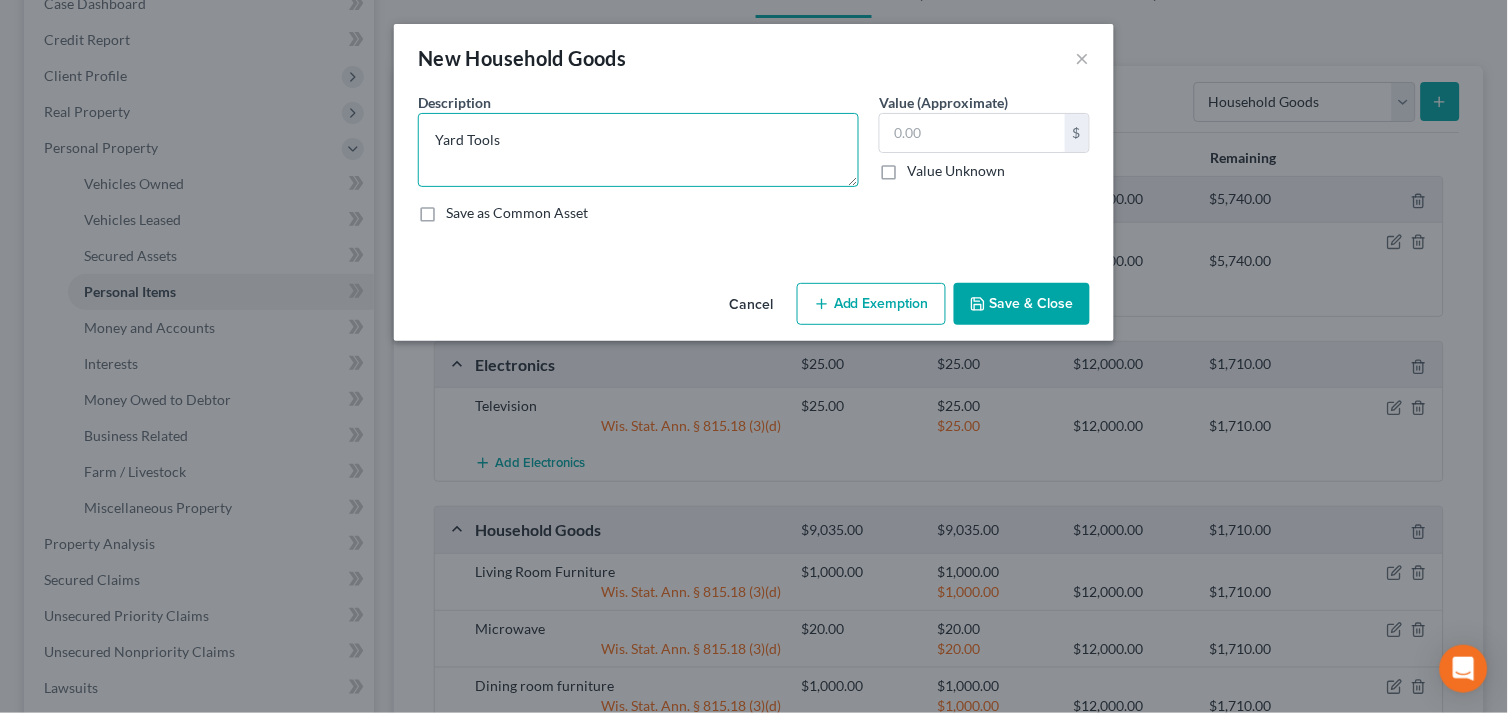 type on "Yard Tools" 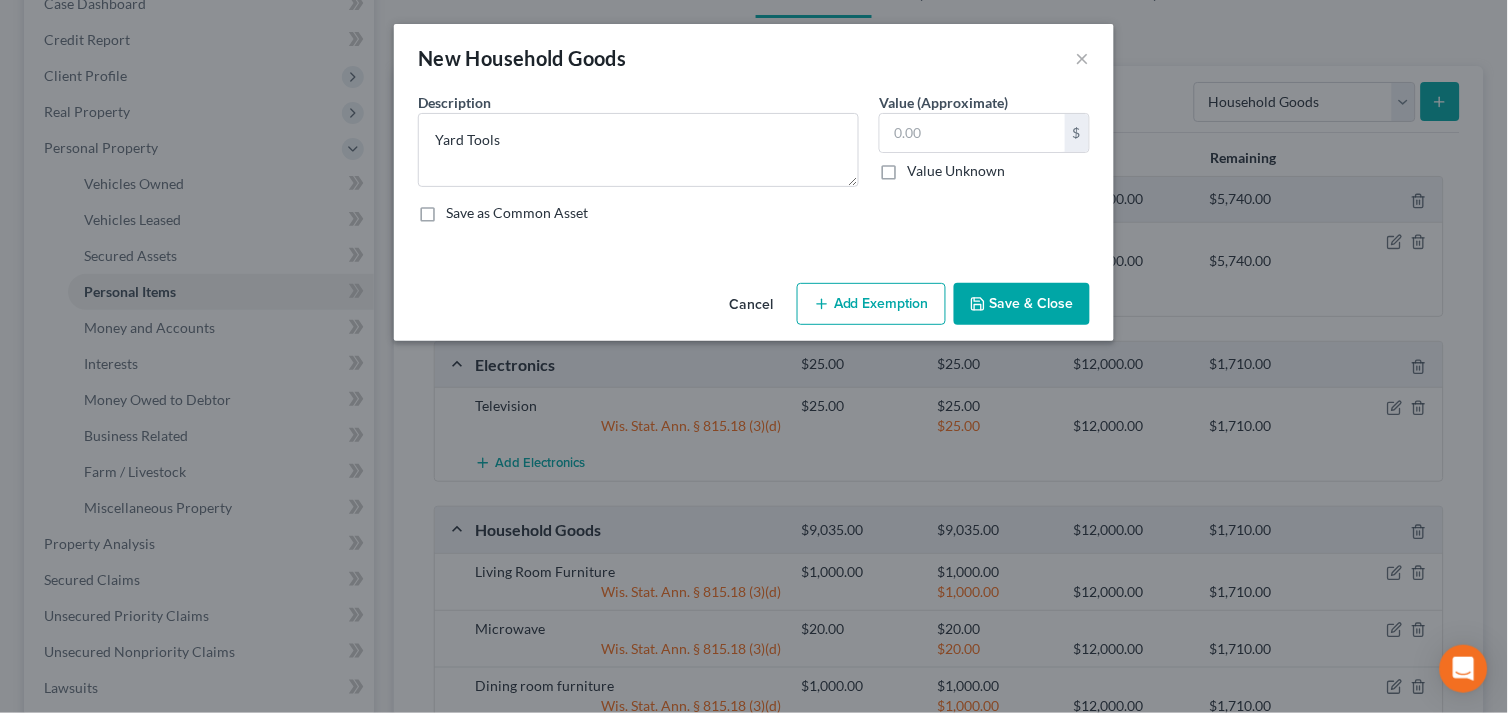 click on "Add Exemption" at bounding box center (871, 304) 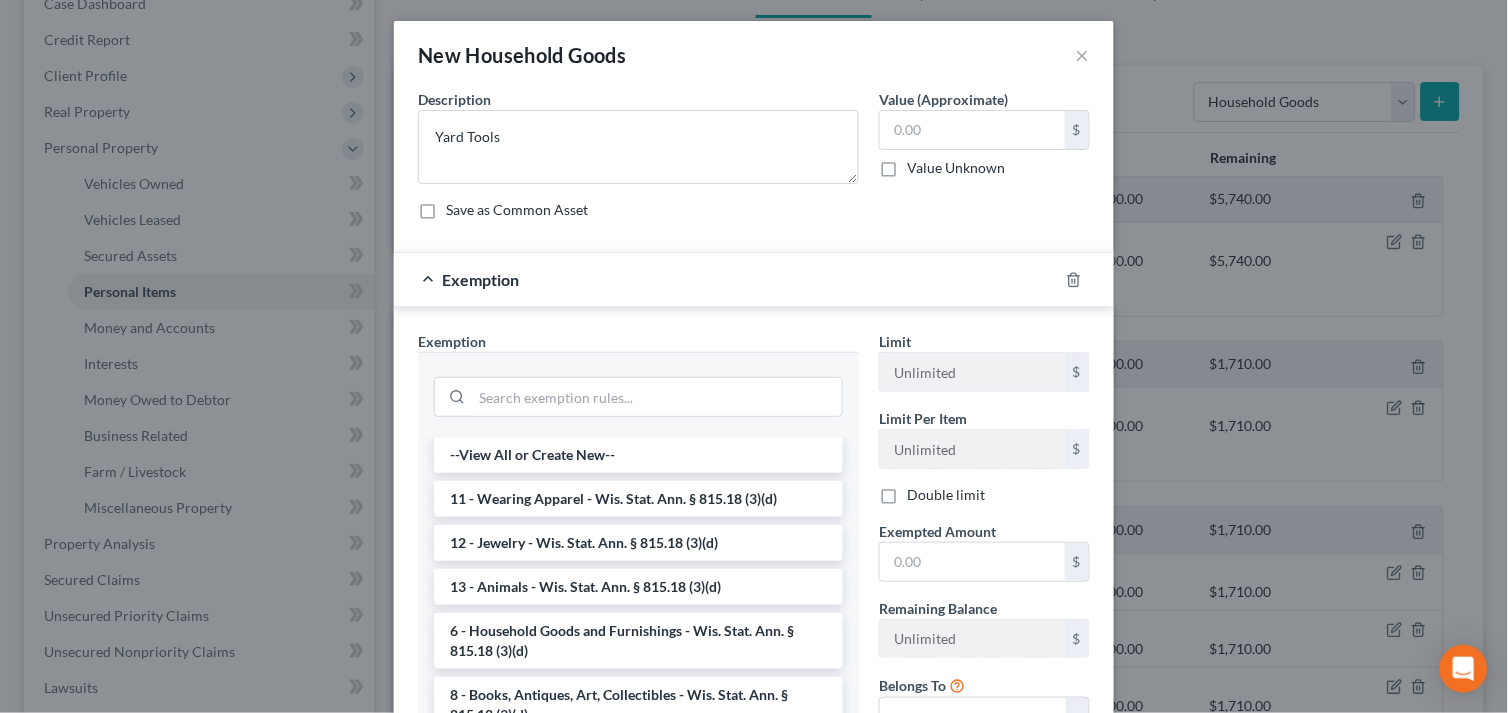 scroll, scrollTop: 0, scrollLeft: 0, axis: both 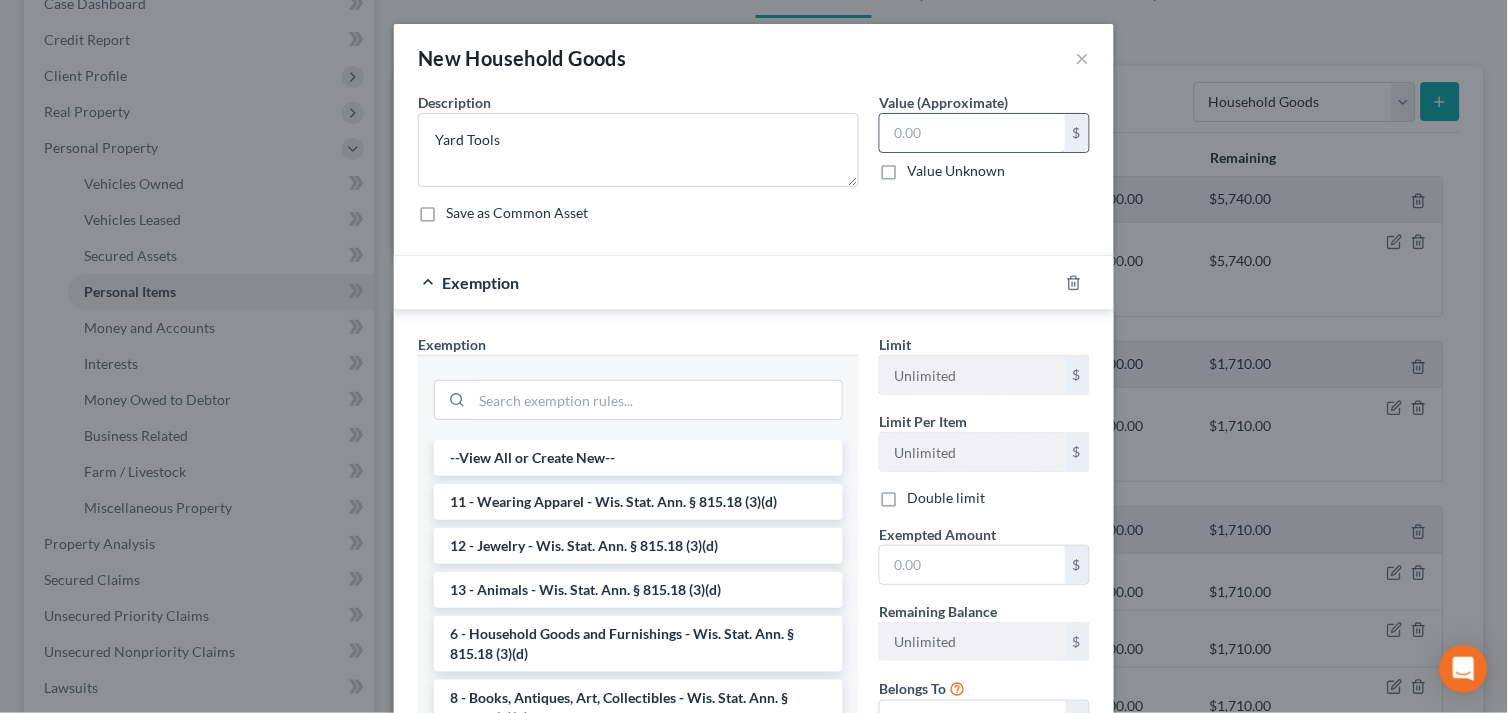 click at bounding box center [972, 133] 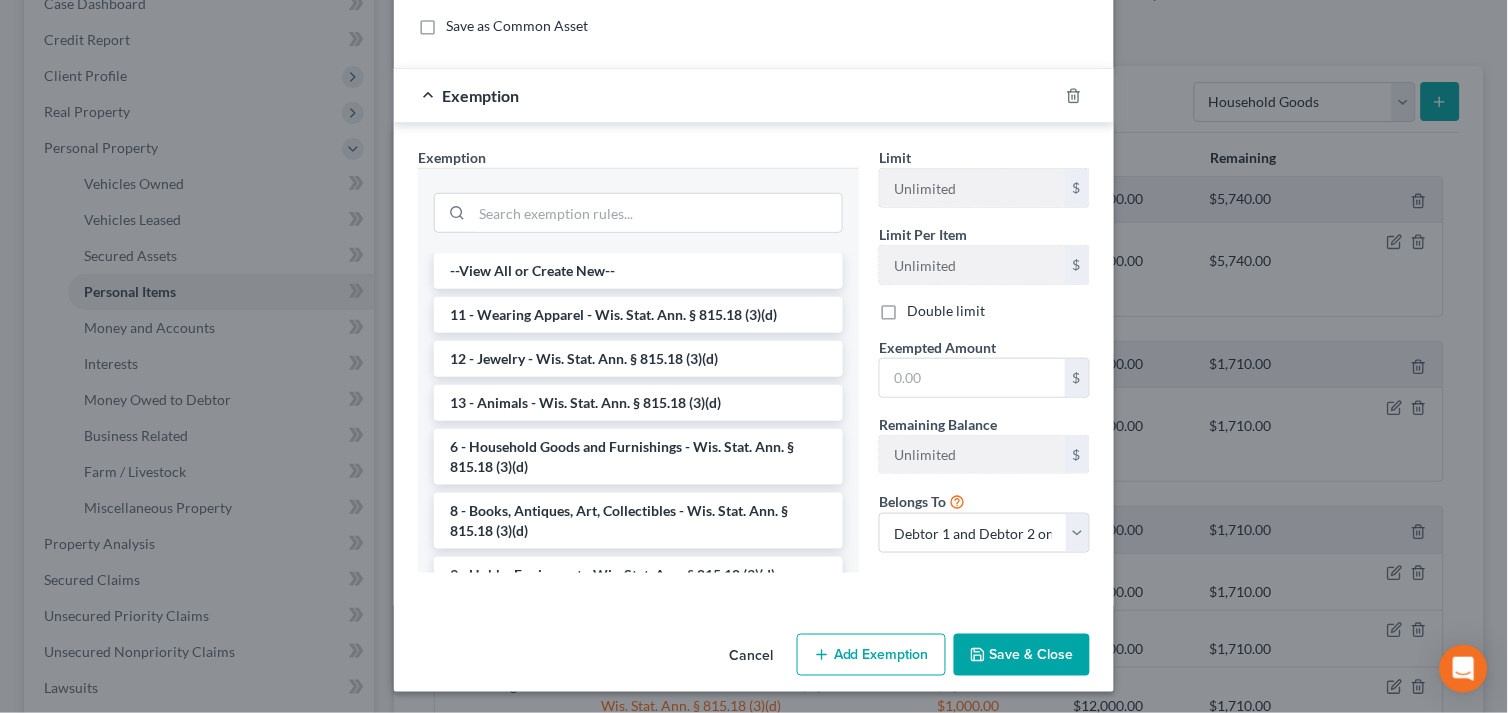 scroll, scrollTop: 190, scrollLeft: 0, axis: vertical 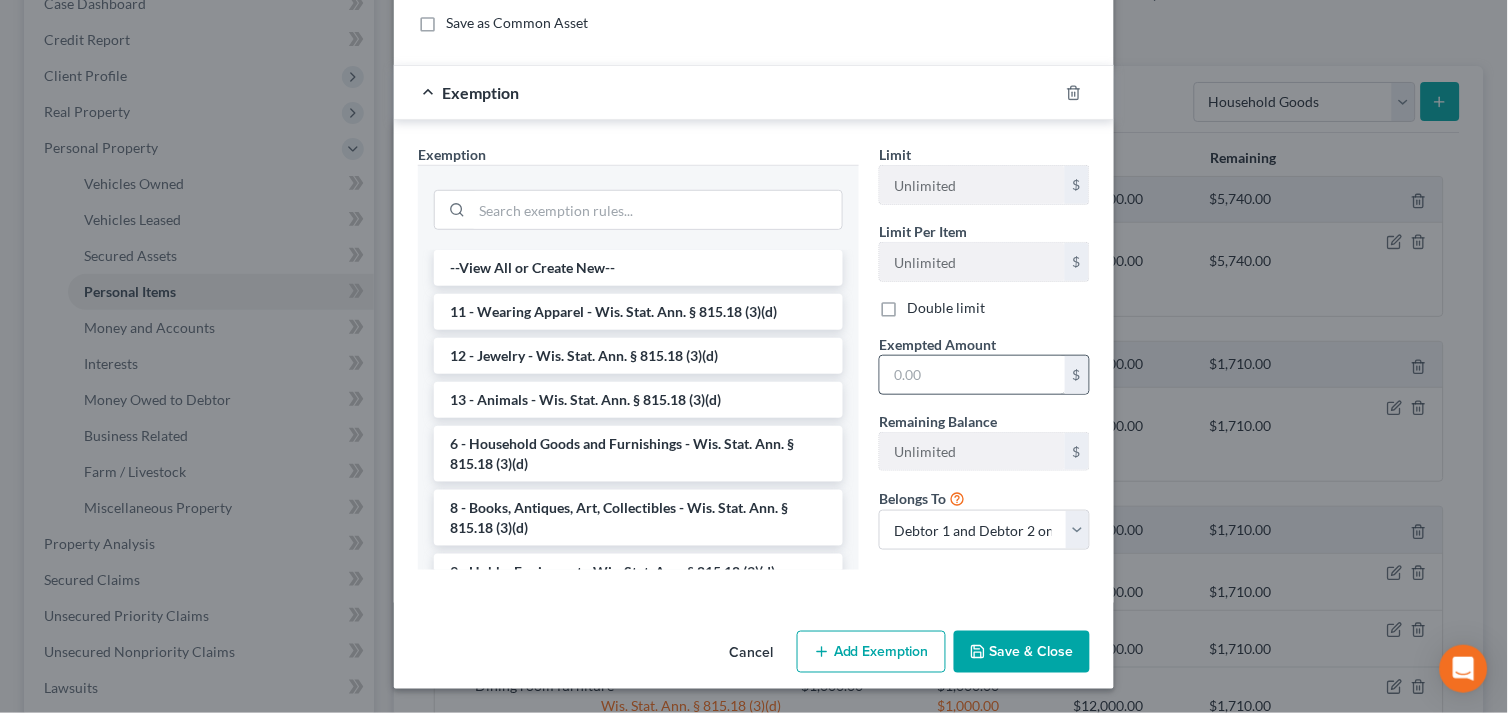 type on "100.00" 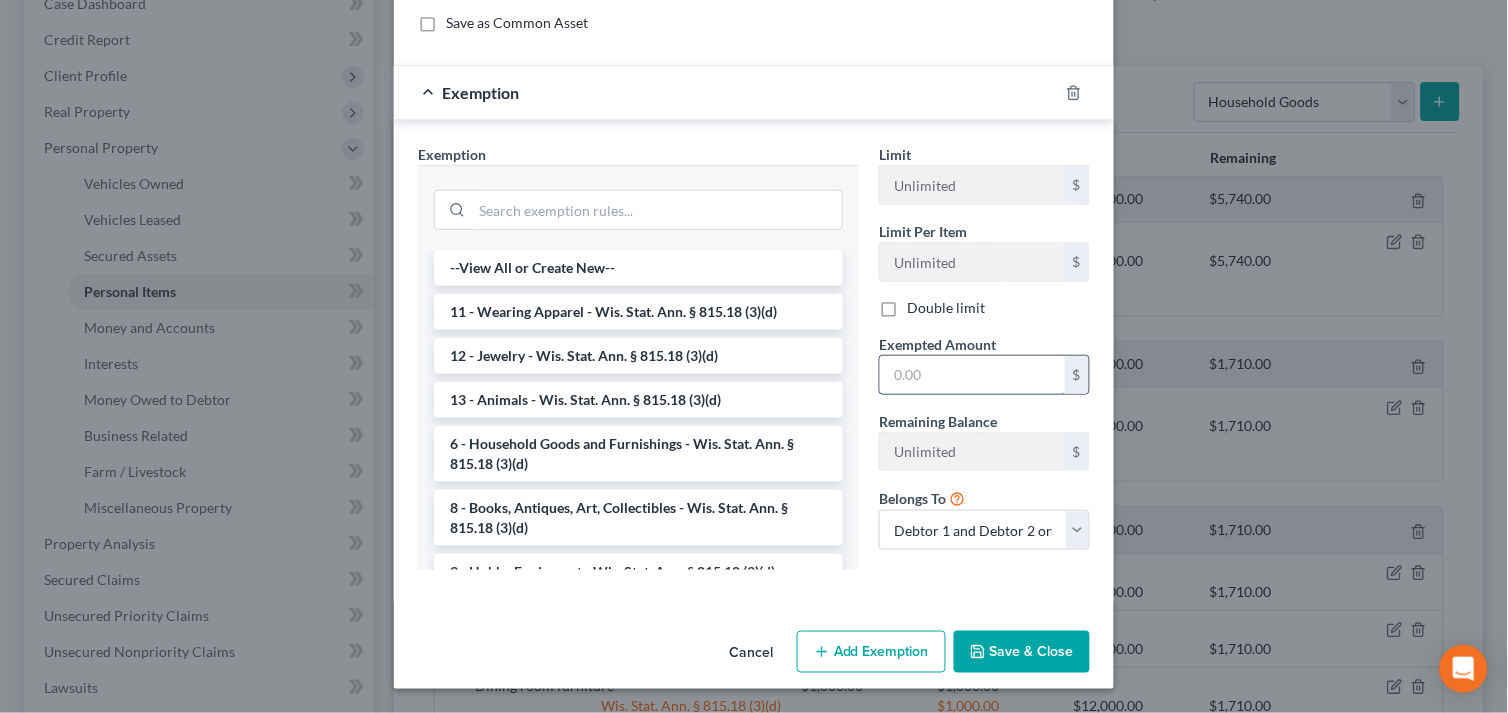 click at bounding box center (972, 375) 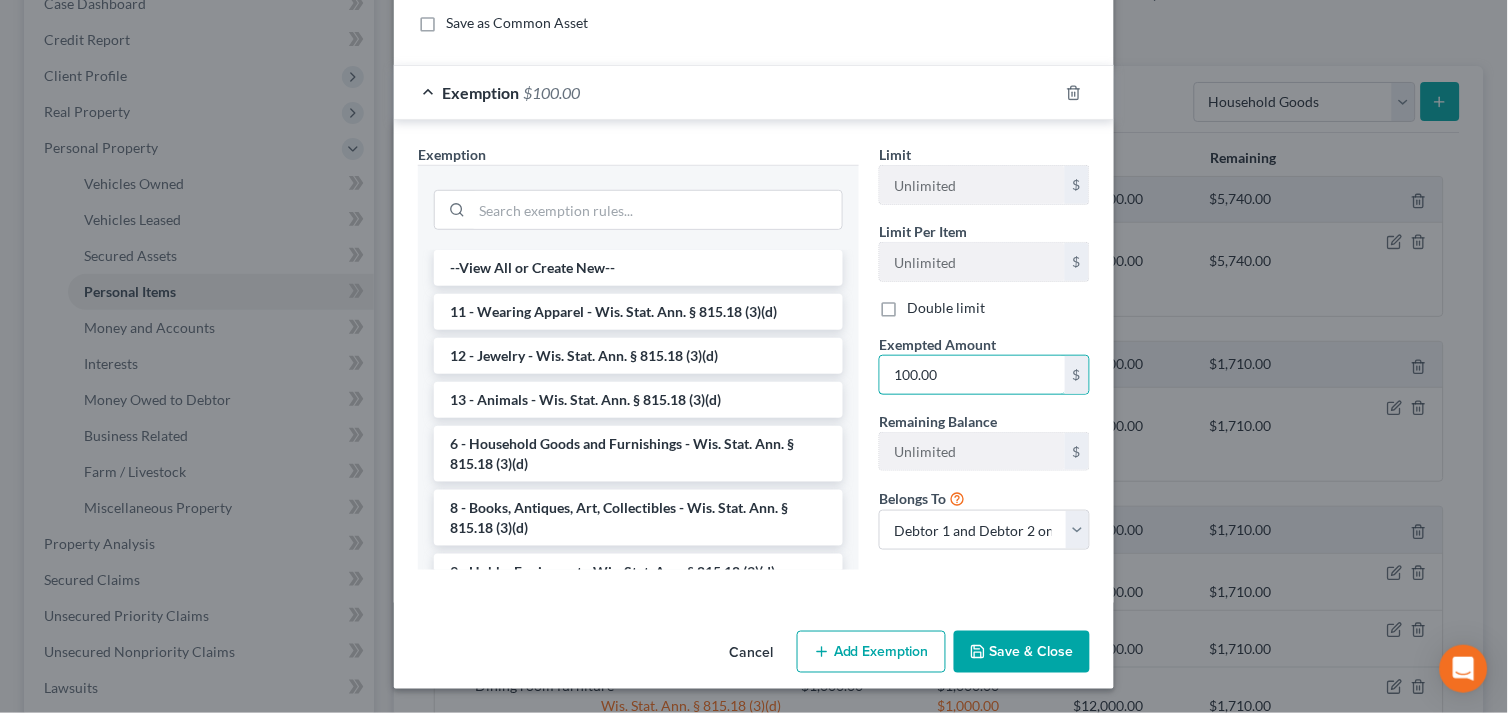 type on "100.00" 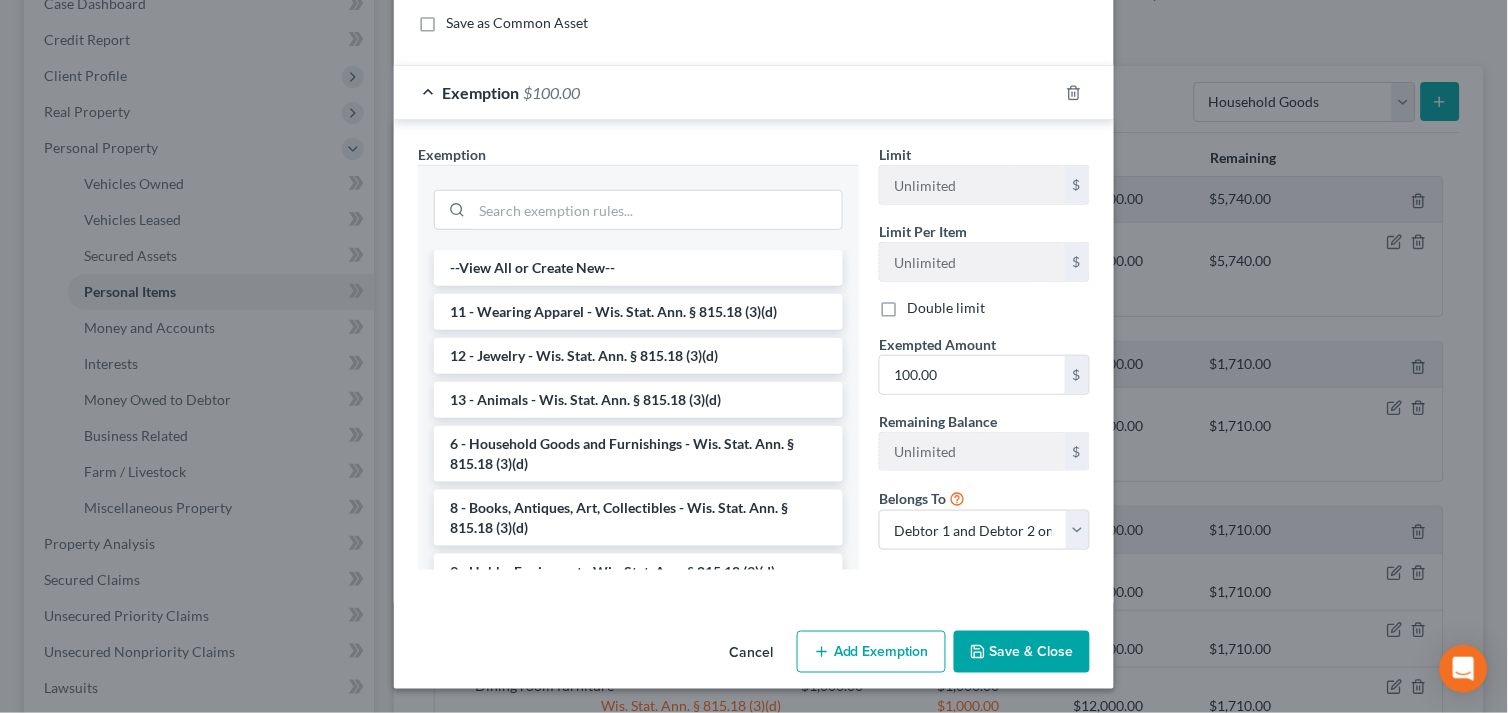 click 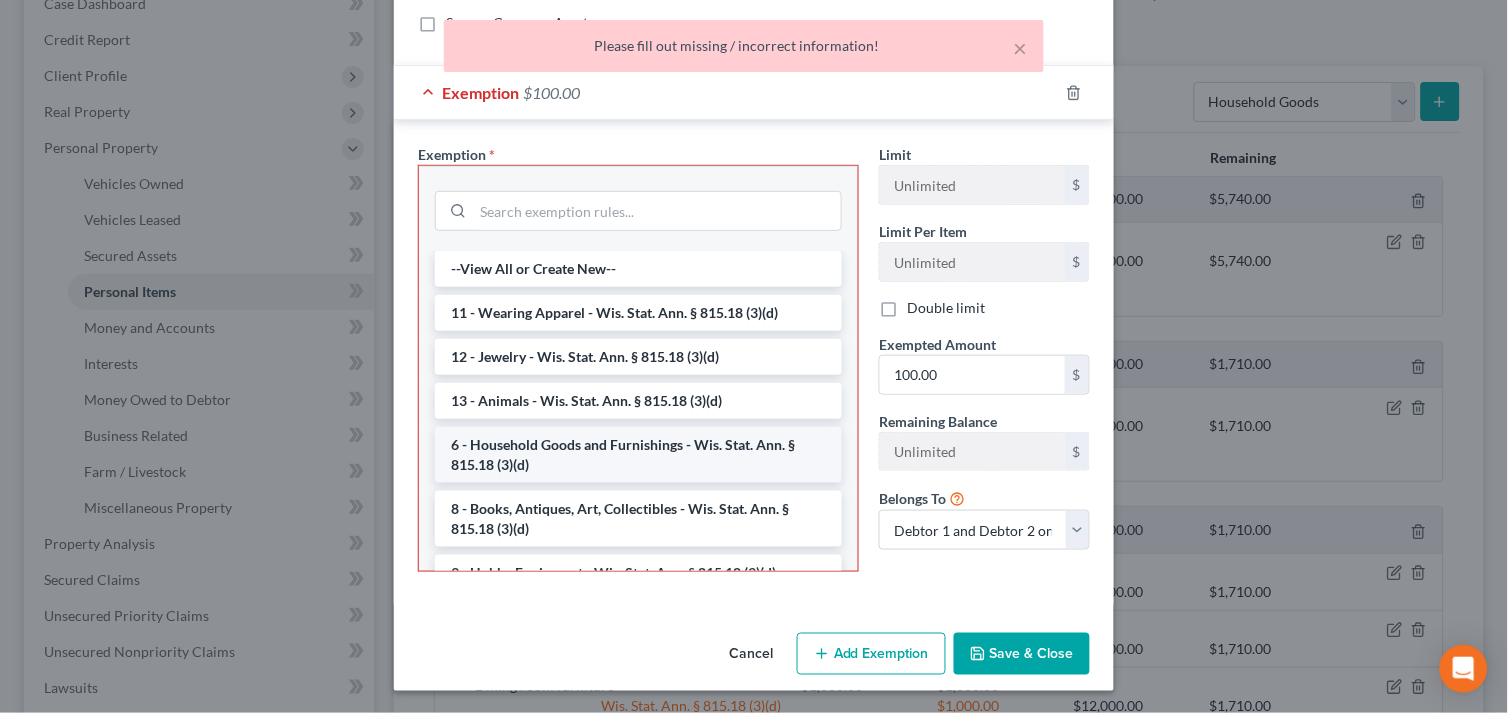 click on "6 - Household Goods and Furnishings - Wis. Stat. Ann. § 815.18 (3)(d)" at bounding box center [638, 455] 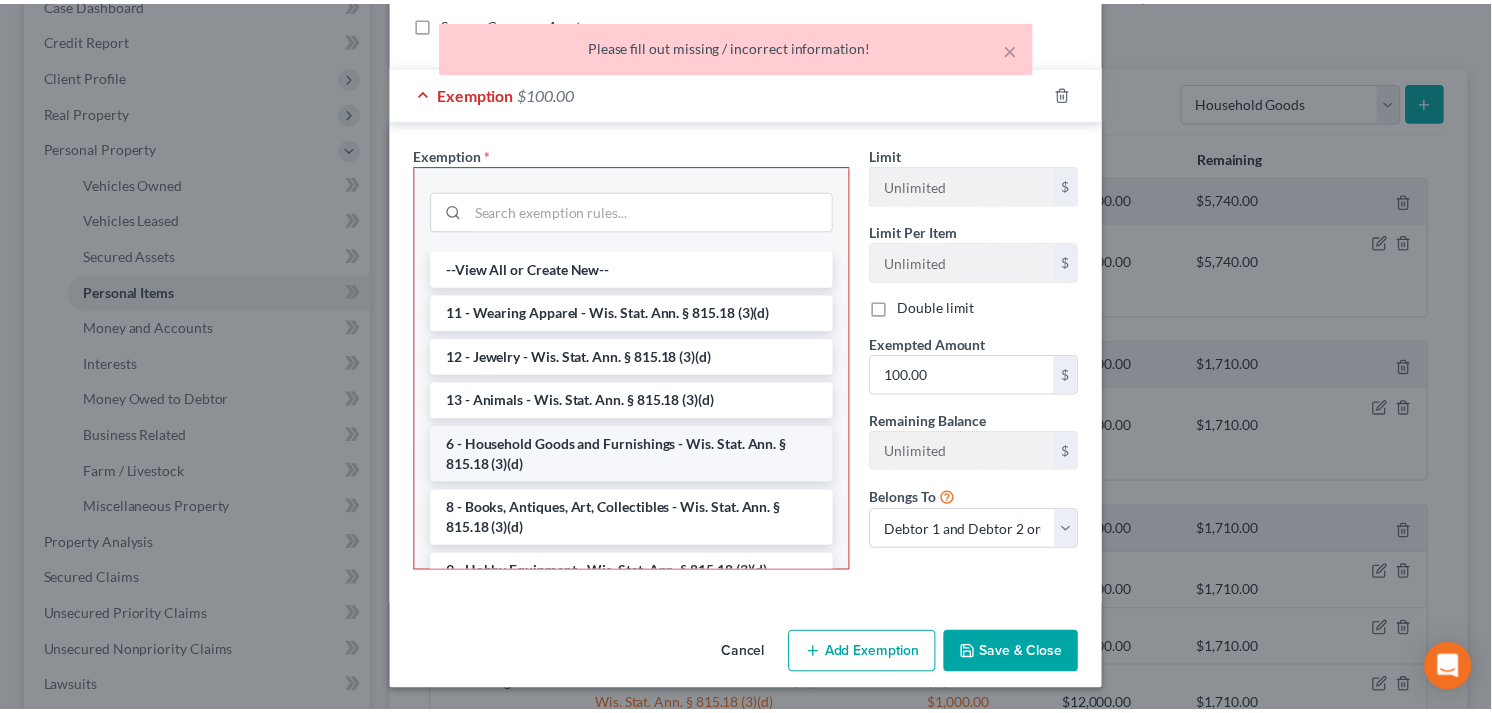 scroll, scrollTop: 174, scrollLeft: 0, axis: vertical 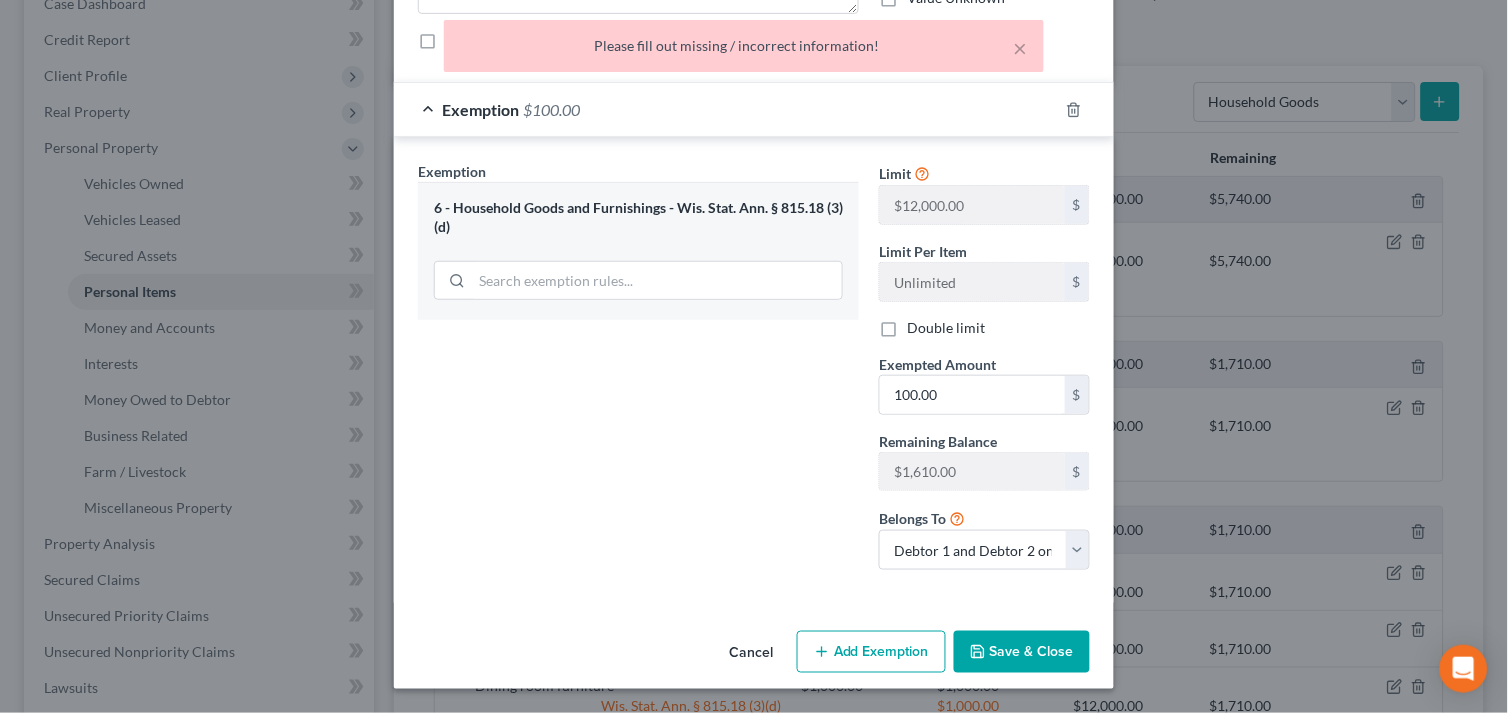click on "Save & Close" at bounding box center (1022, 652) 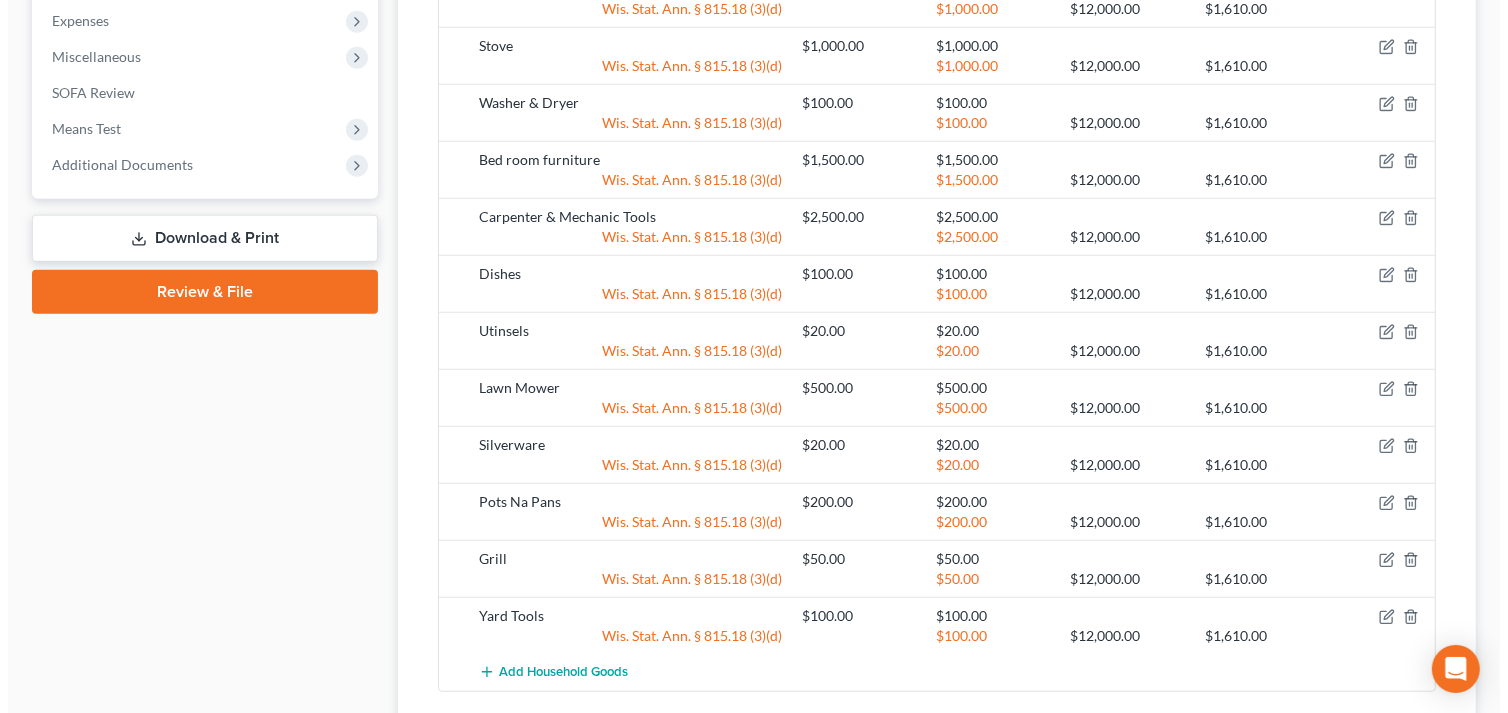 scroll, scrollTop: 1222, scrollLeft: 0, axis: vertical 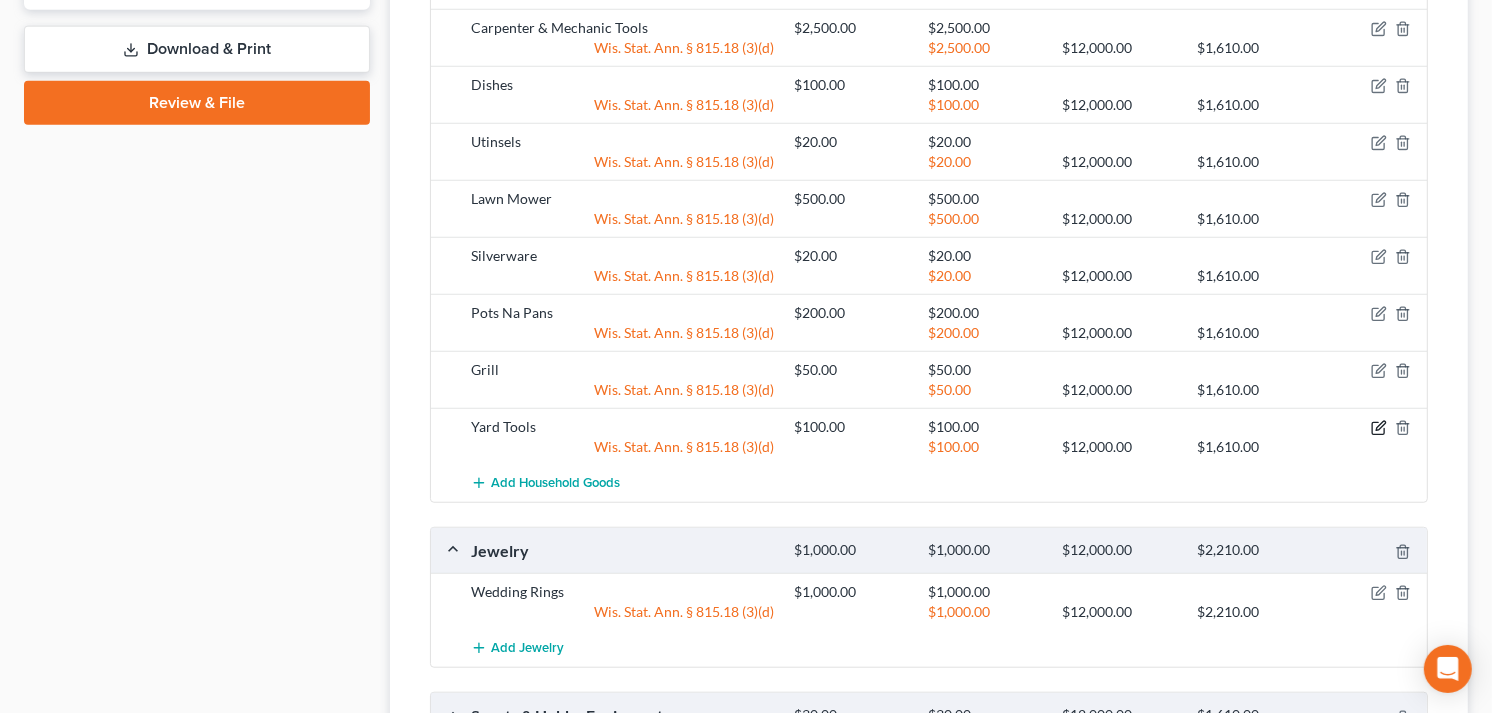click 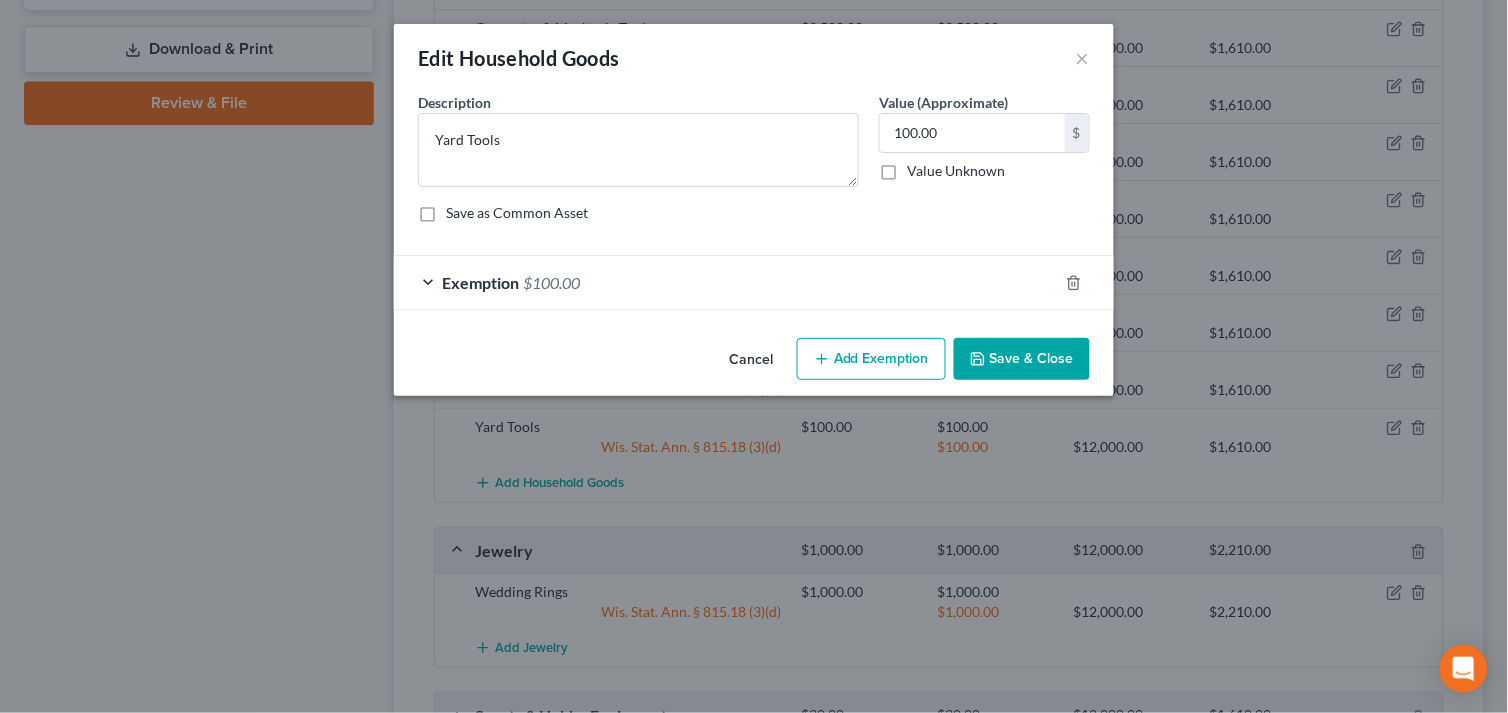 click on "Exemption" at bounding box center (480, 282) 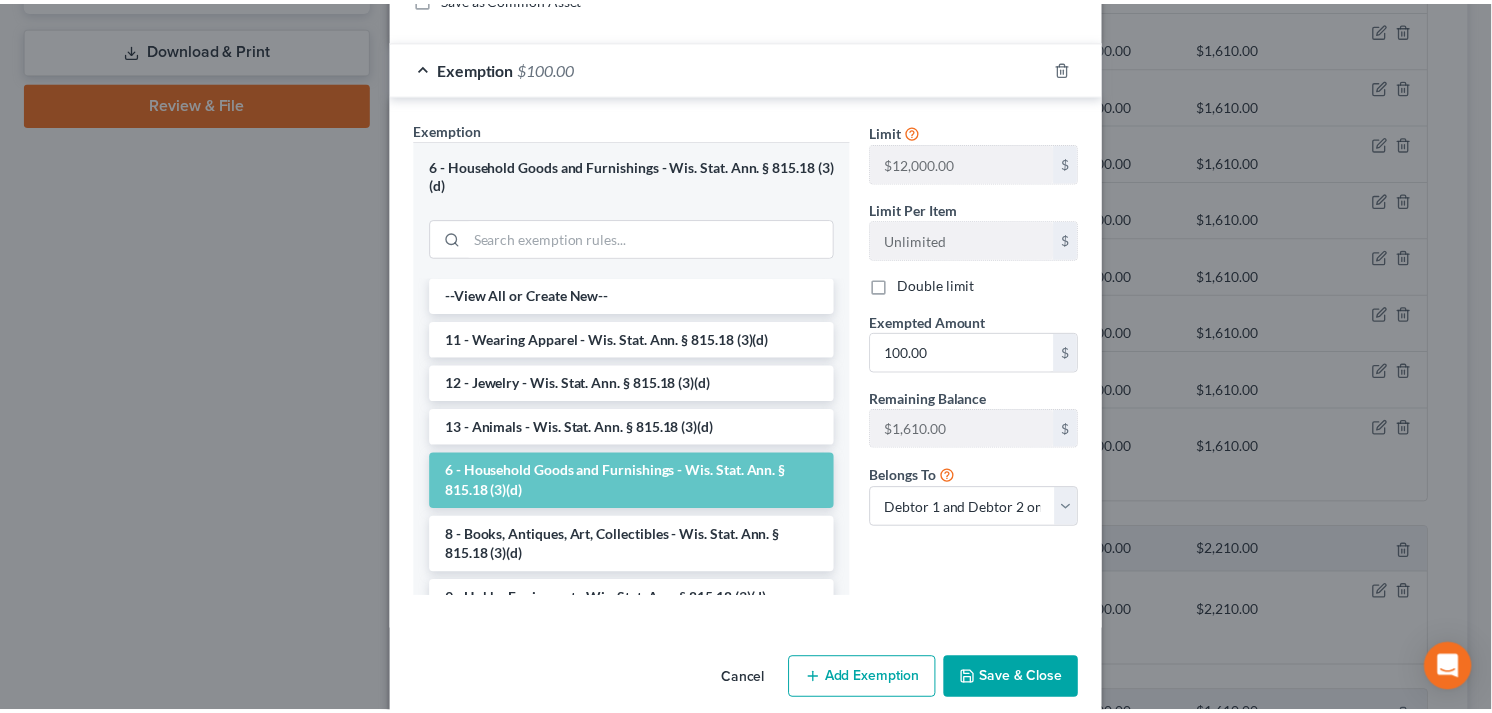 scroll, scrollTop: 243, scrollLeft: 0, axis: vertical 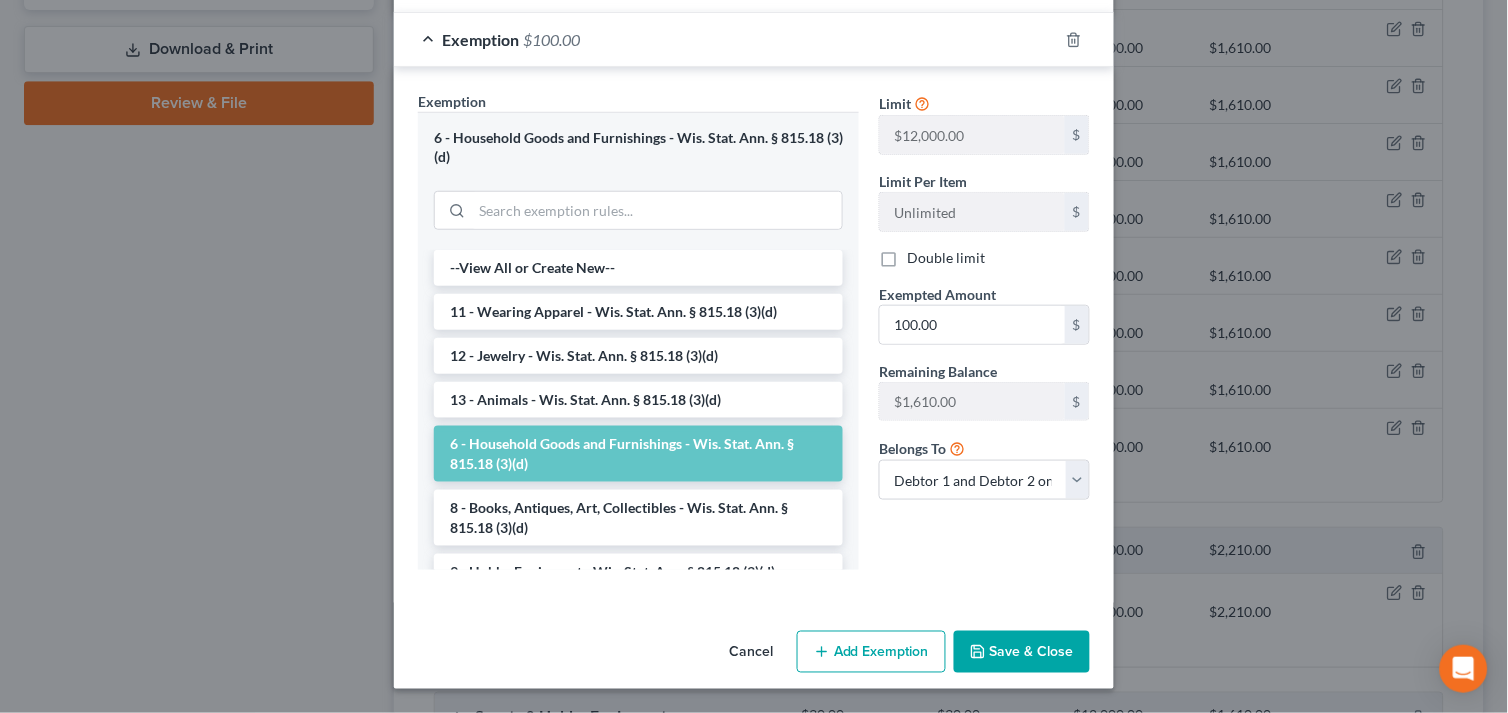 click on "Save & Close" at bounding box center [1022, 652] 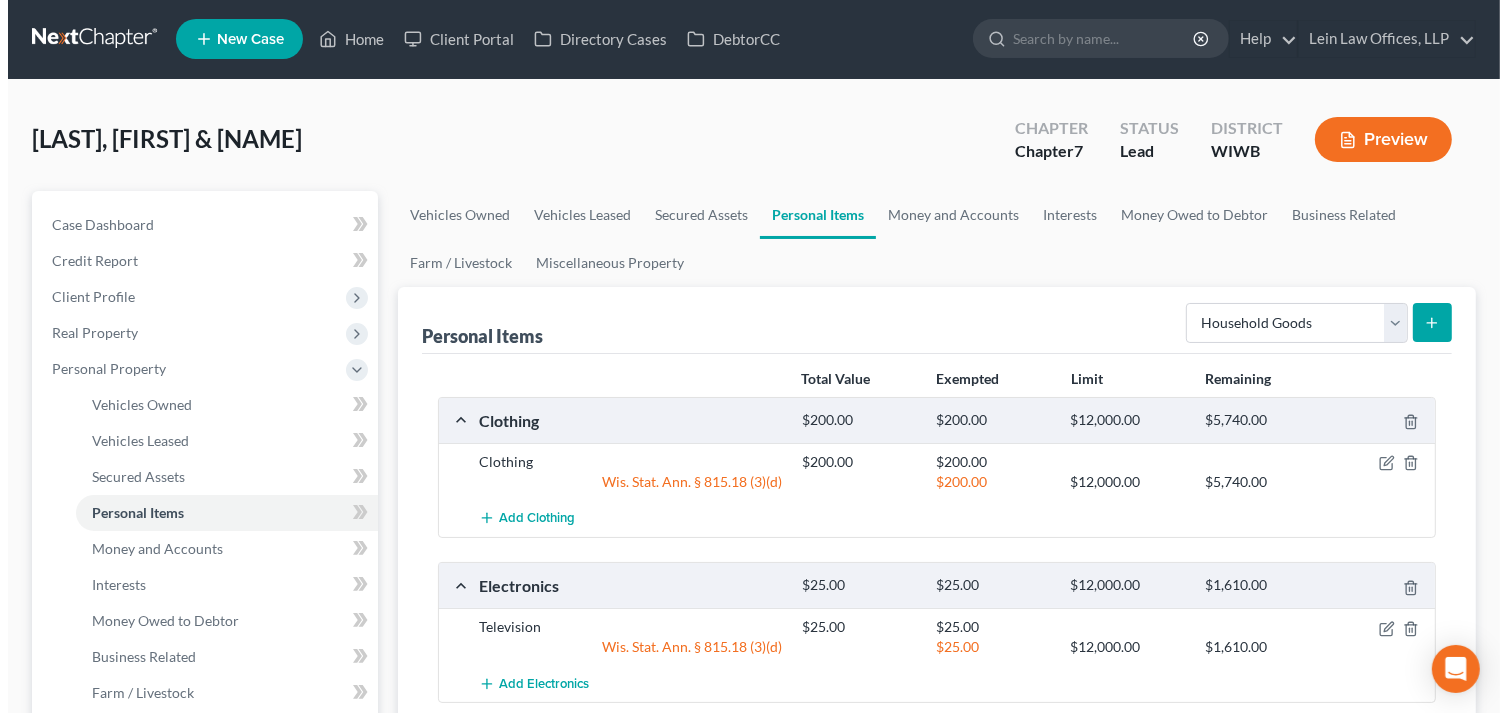 scroll, scrollTop: 0, scrollLeft: 0, axis: both 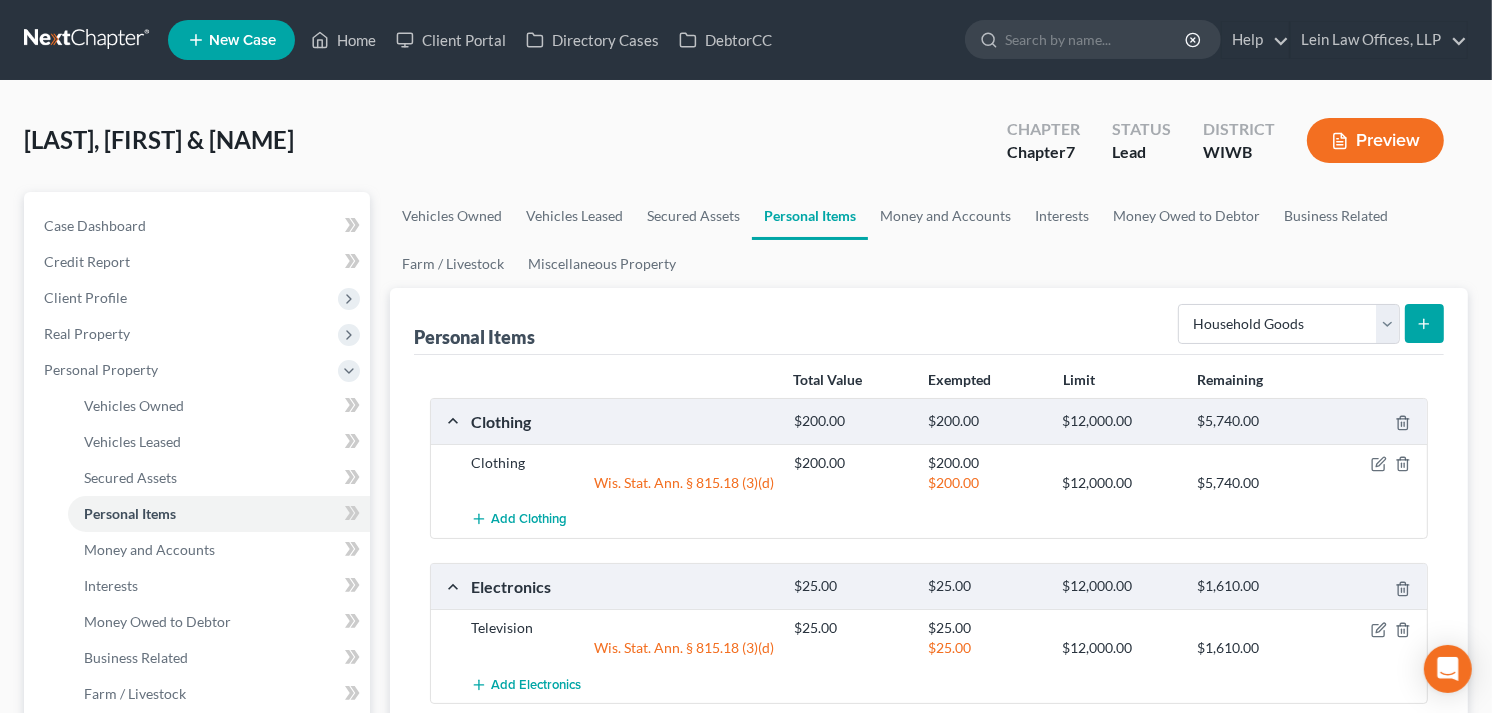 click 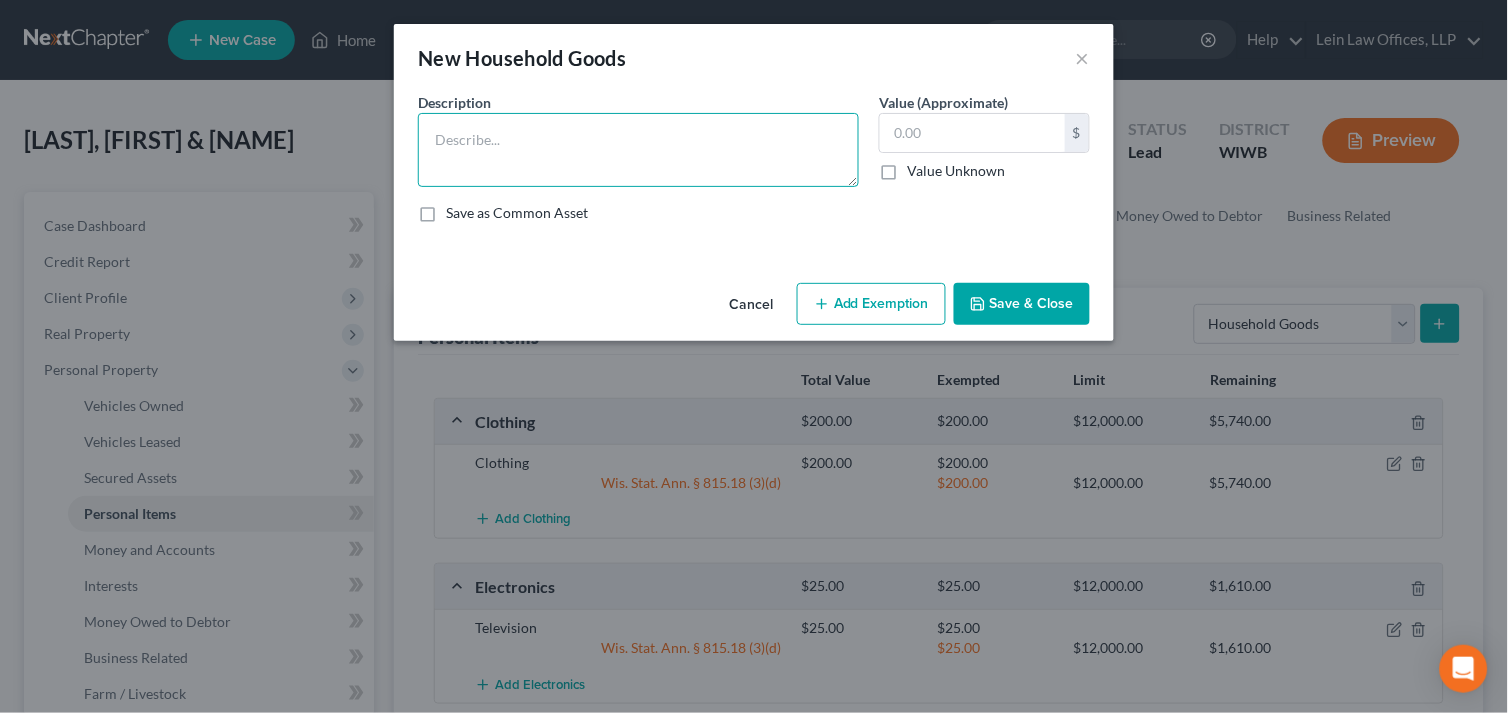 click at bounding box center [638, 150] 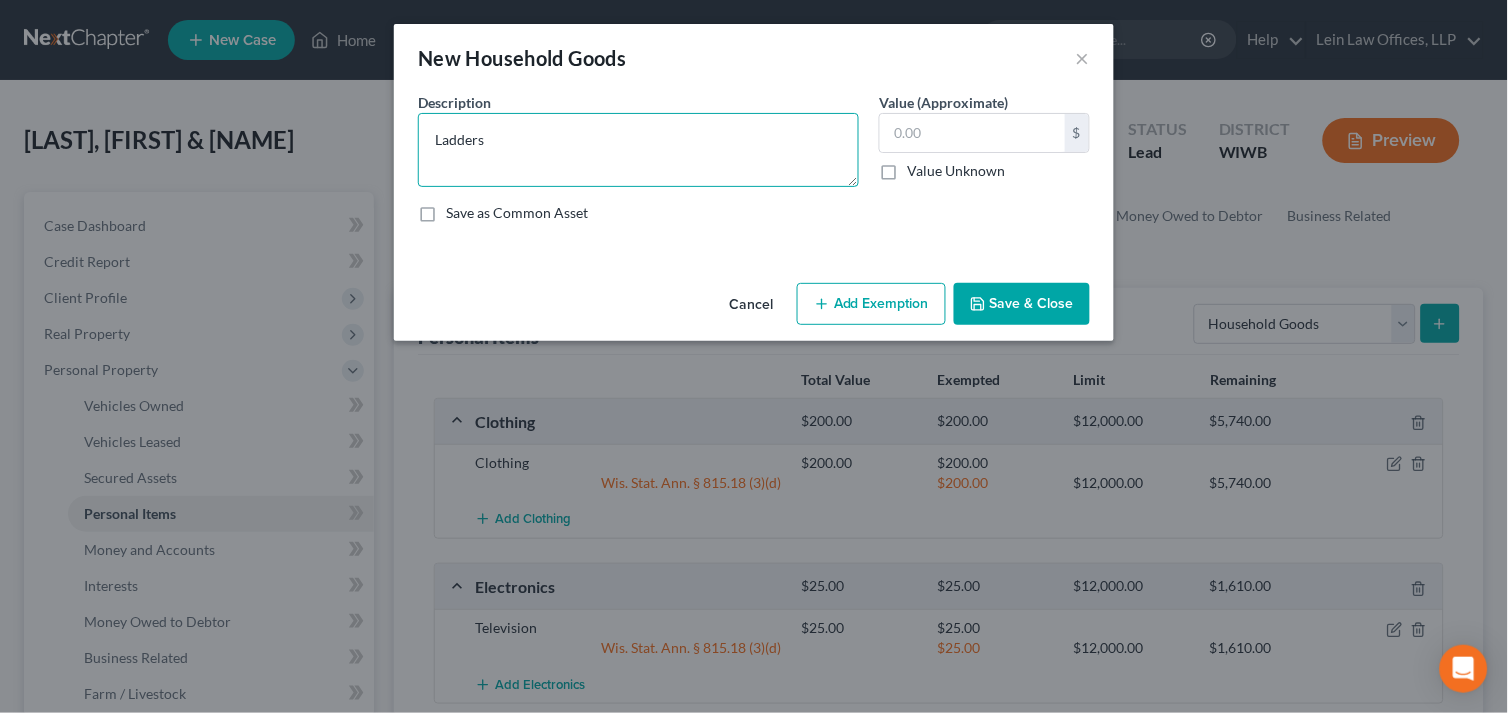 type on "Ladders" 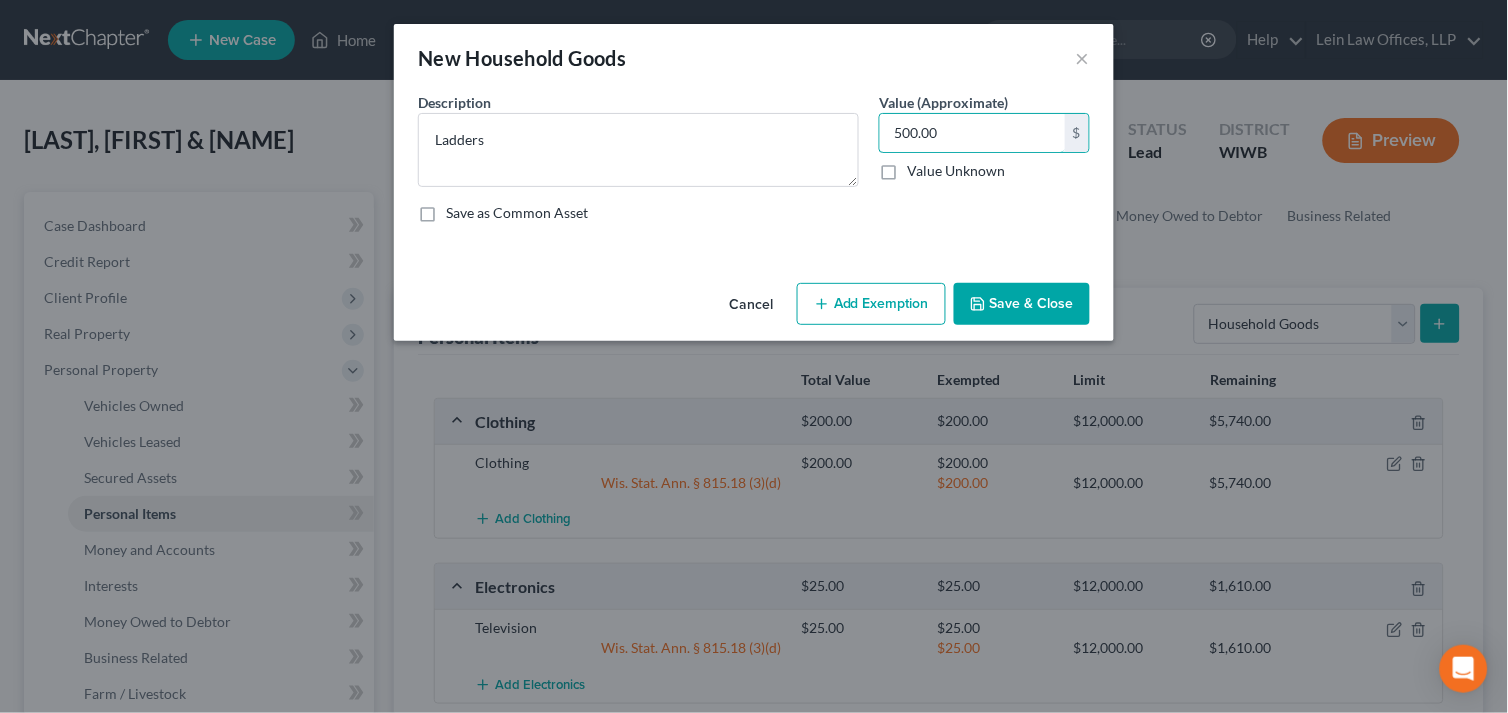 type on "500.00" 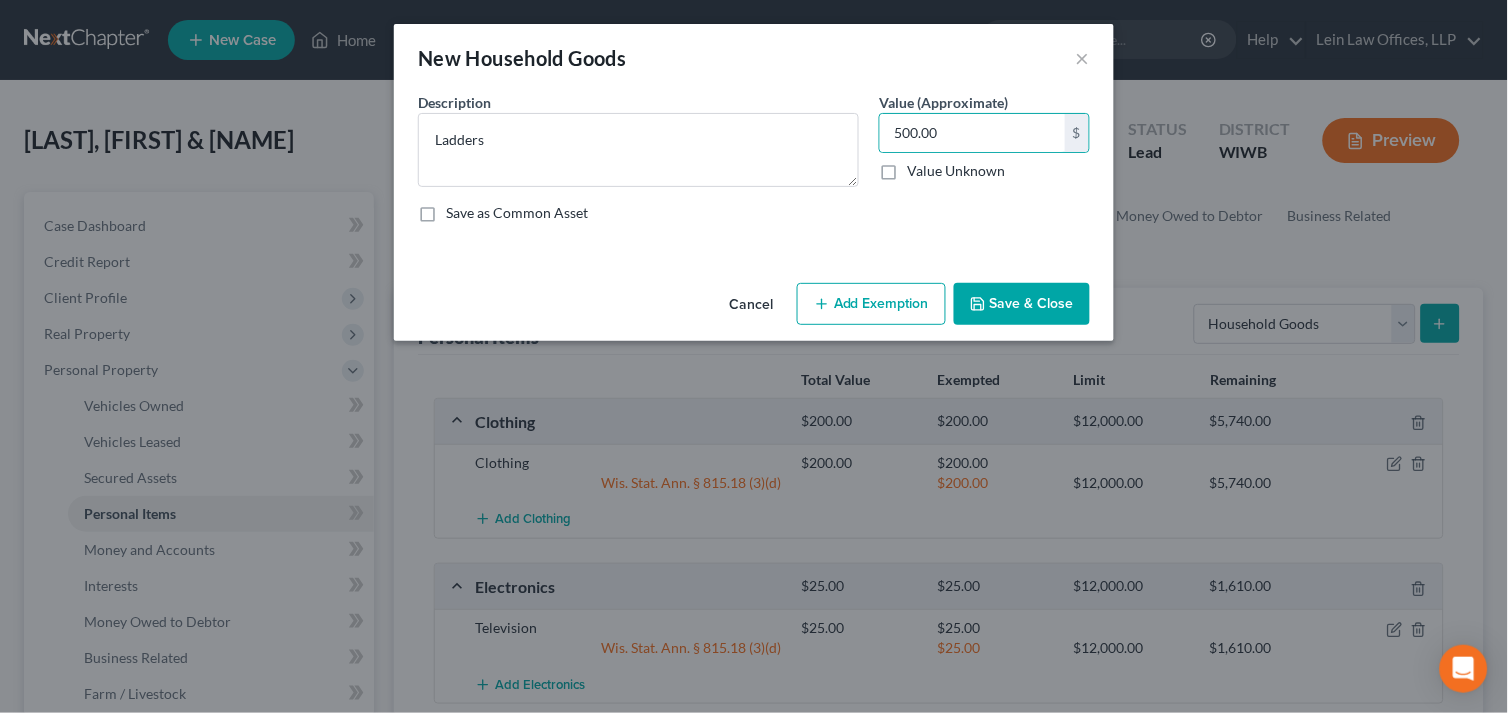 click on "Add Exemption" at bounding box center [871, 304] 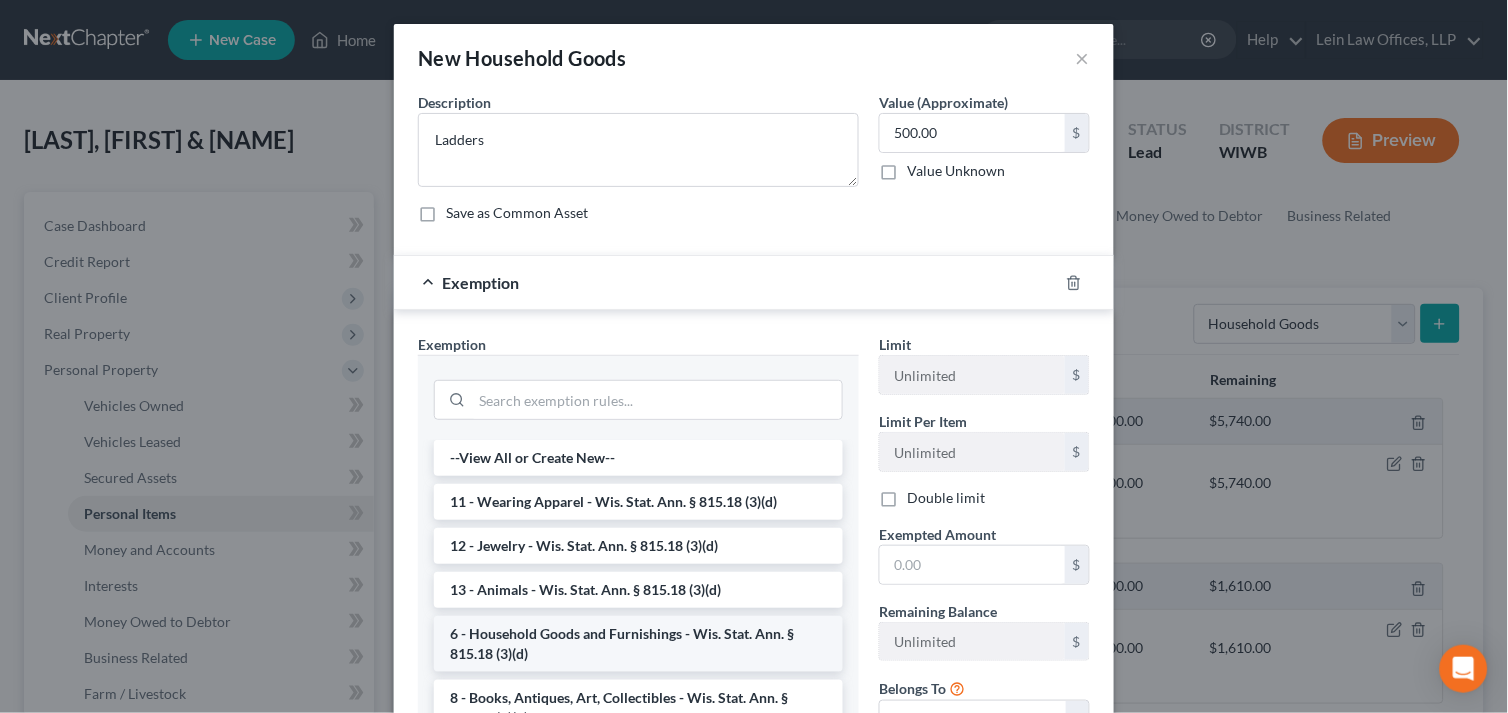 click on "6 - Household Goods and Furnishings - Wis. Stat. Ann. § 815.18 (3)(d)" at bounding box center (638, 644) 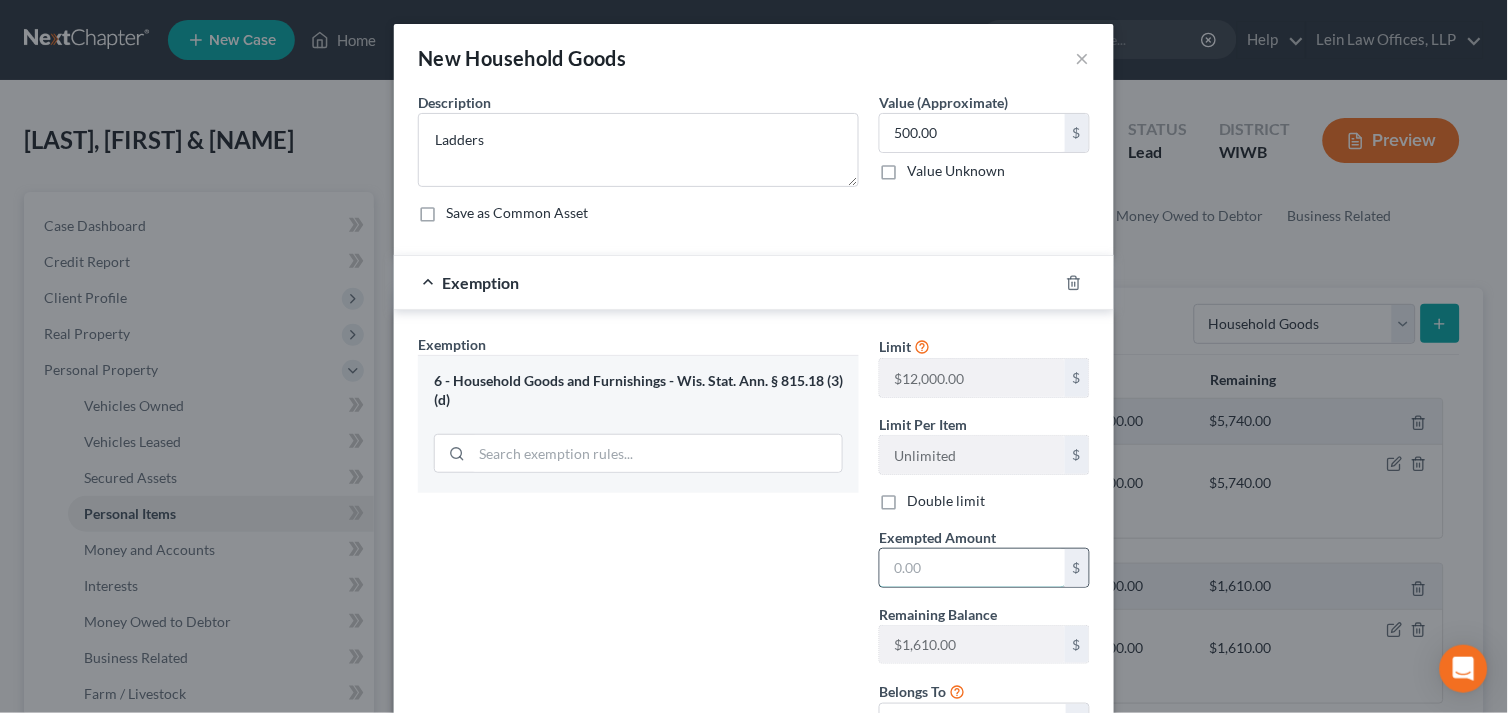 click at bounding box center (972, 568) 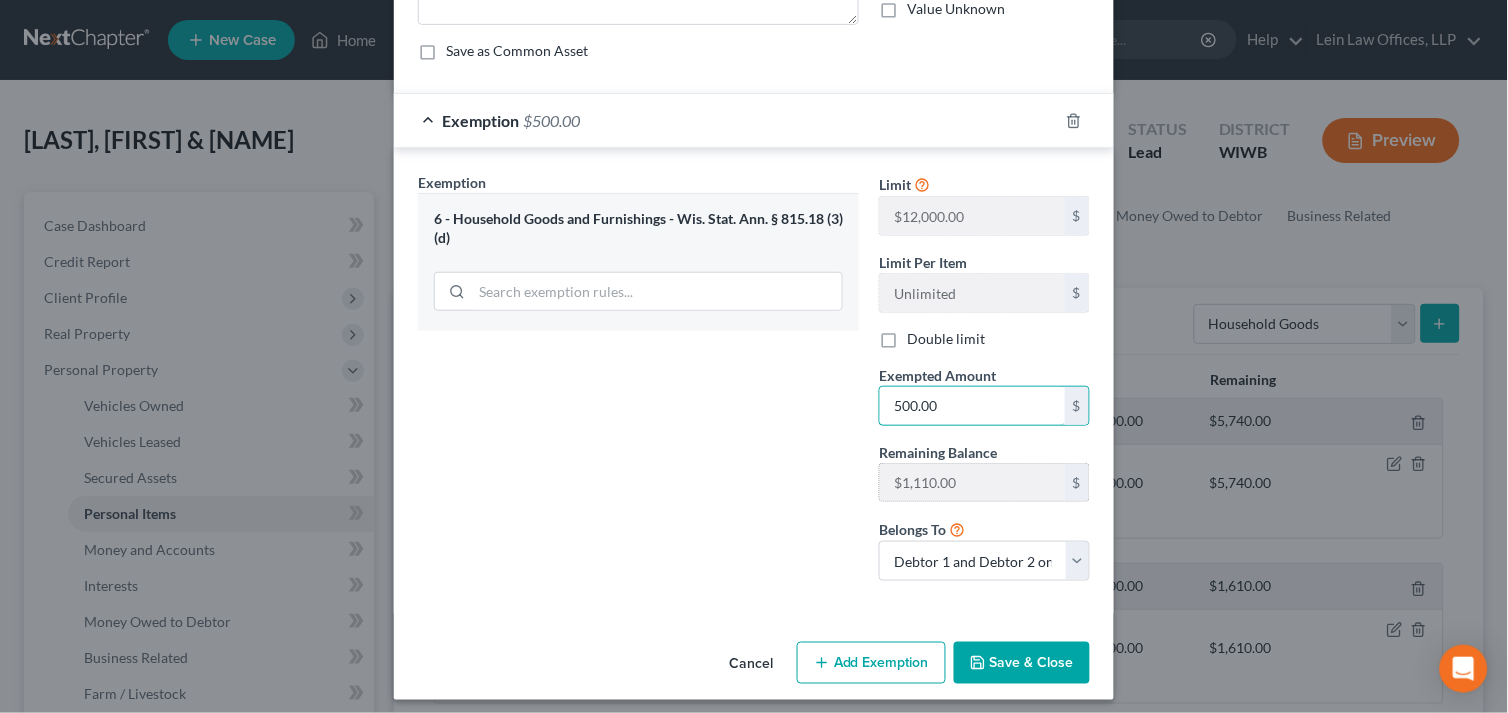scroll, scrollTop: 174, scrollLeft: 0, axis: vertical 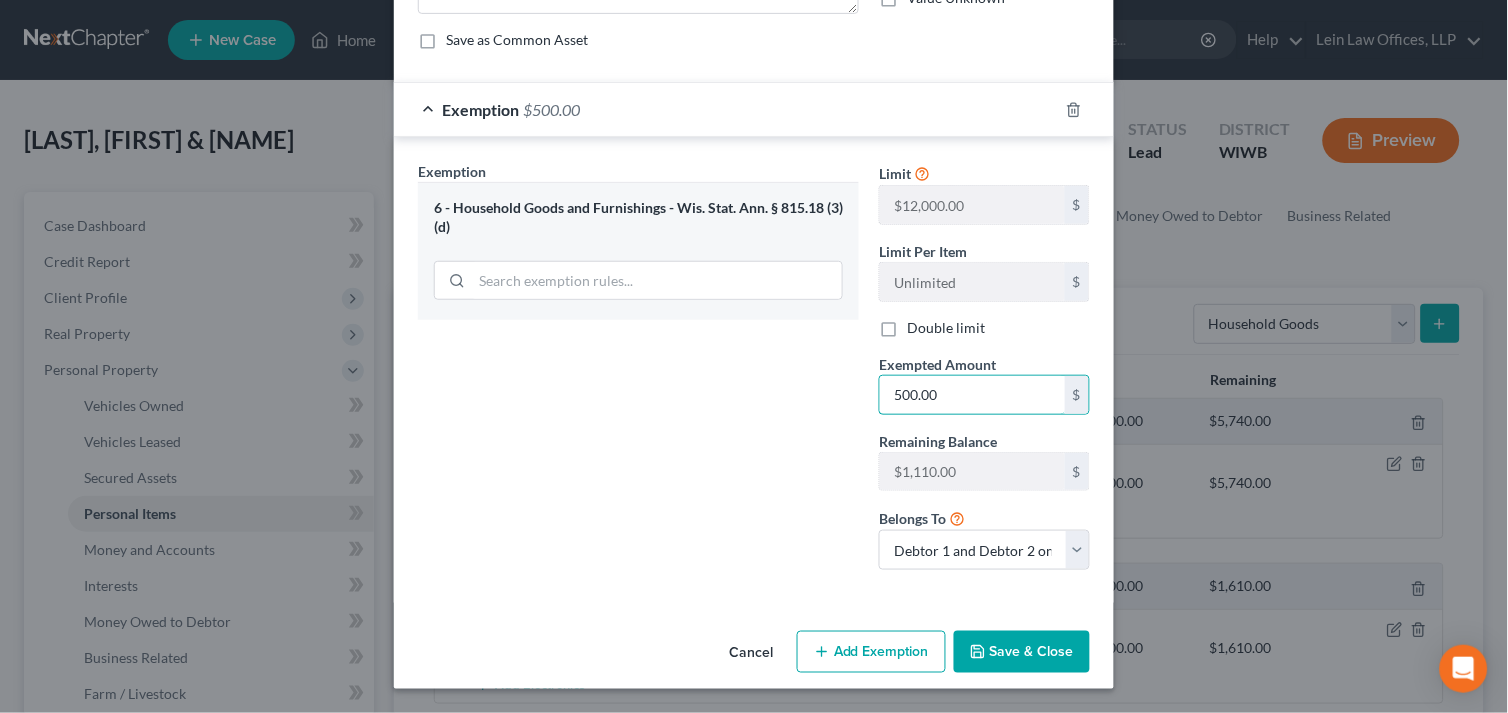type on "500.00" 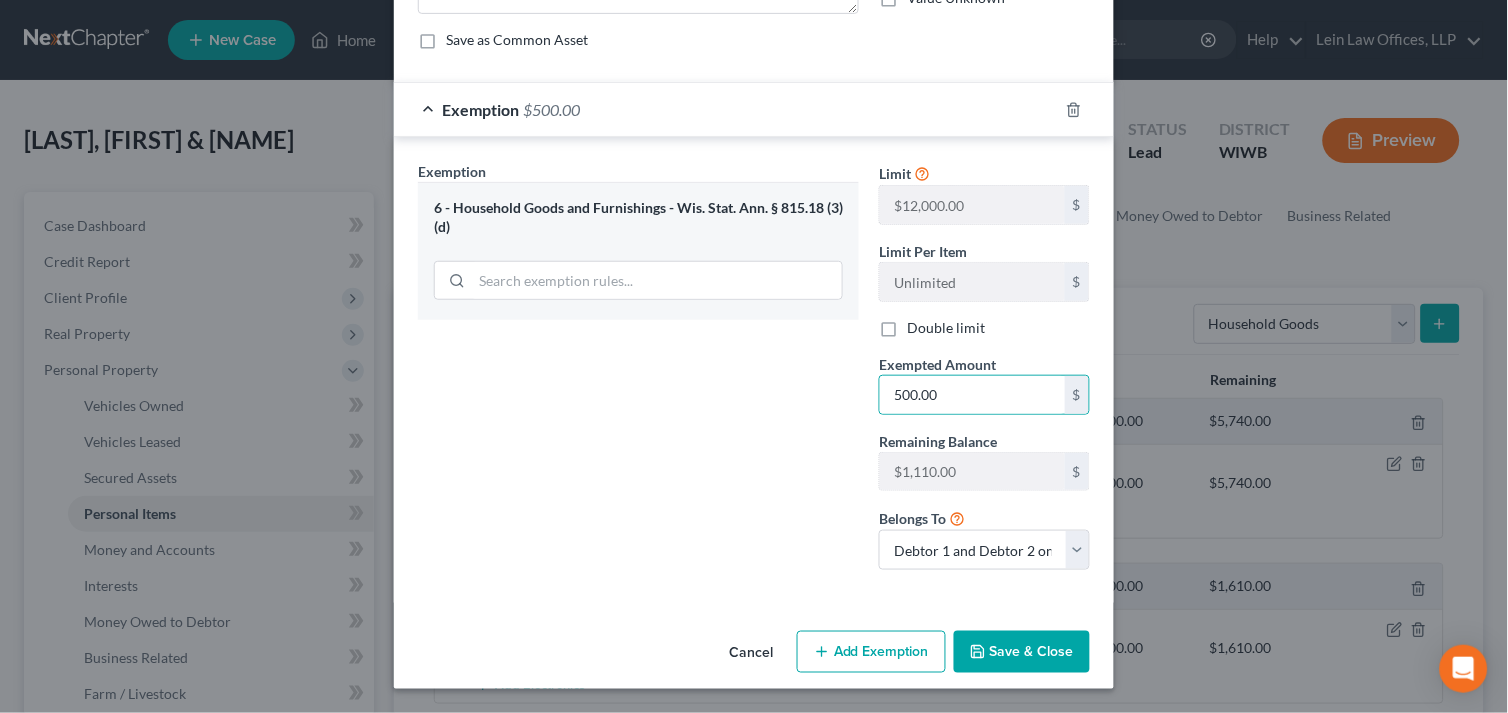 click on "Save & Close" at bounding box center (1022, 652) 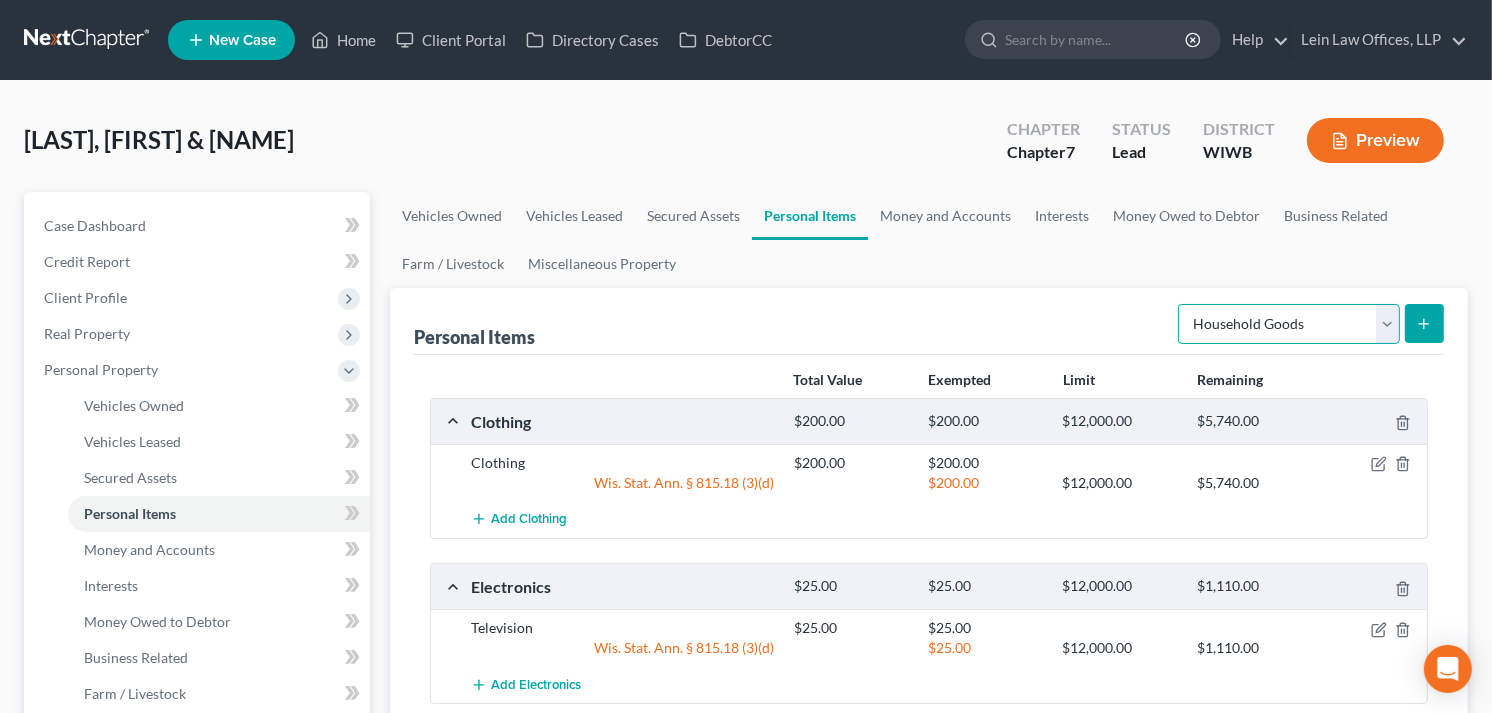 click on "Select Item Type Clothing Collectibles Of Value Electronics Firearms Household Goods Jewelry Other Pet(s) Sports & Hobby Equipment" at bounding box center [1289, 324] 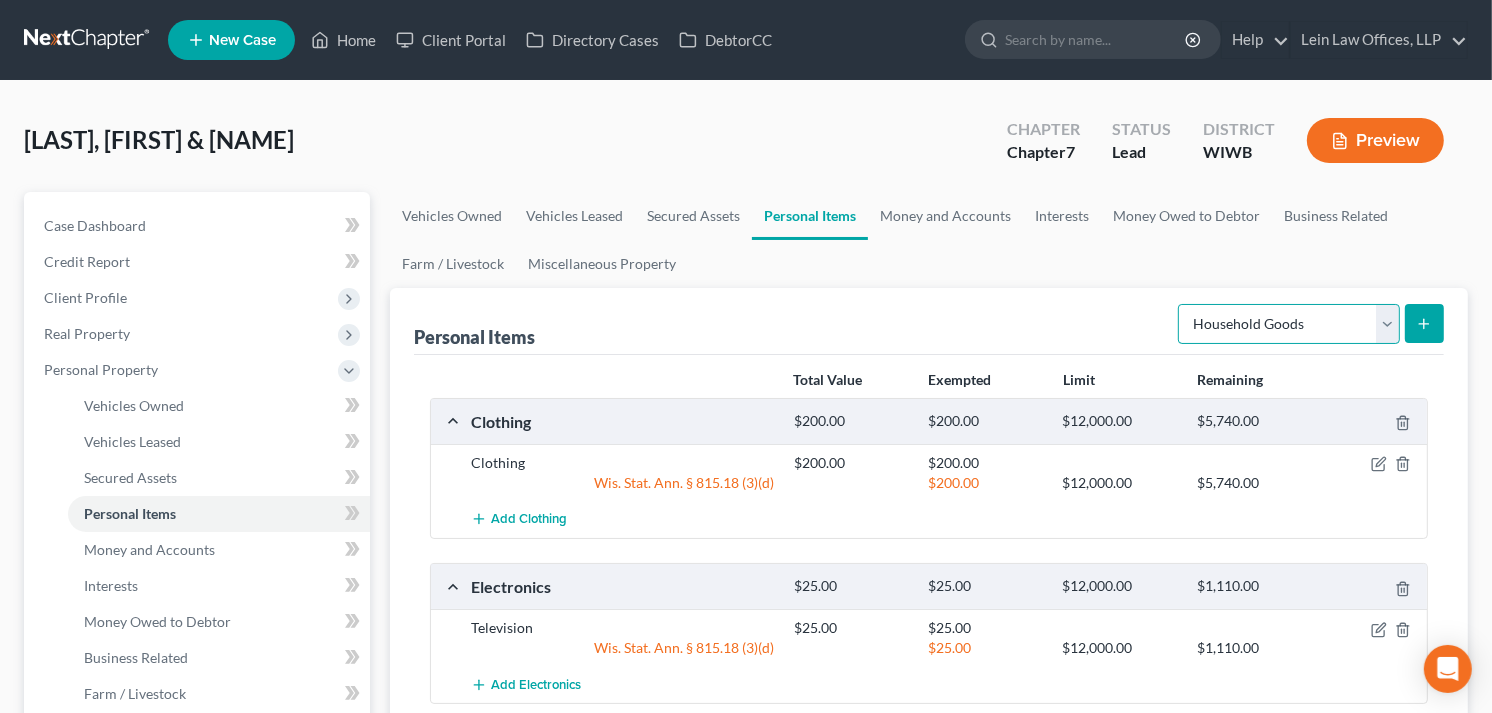 click on "Select Item Type Clothing Collectibles Of Value Electronics Firearms Household Goods Jewelry Other Pet(s) Sports & Hobby Equipment" at bounding box center [1289, 324] 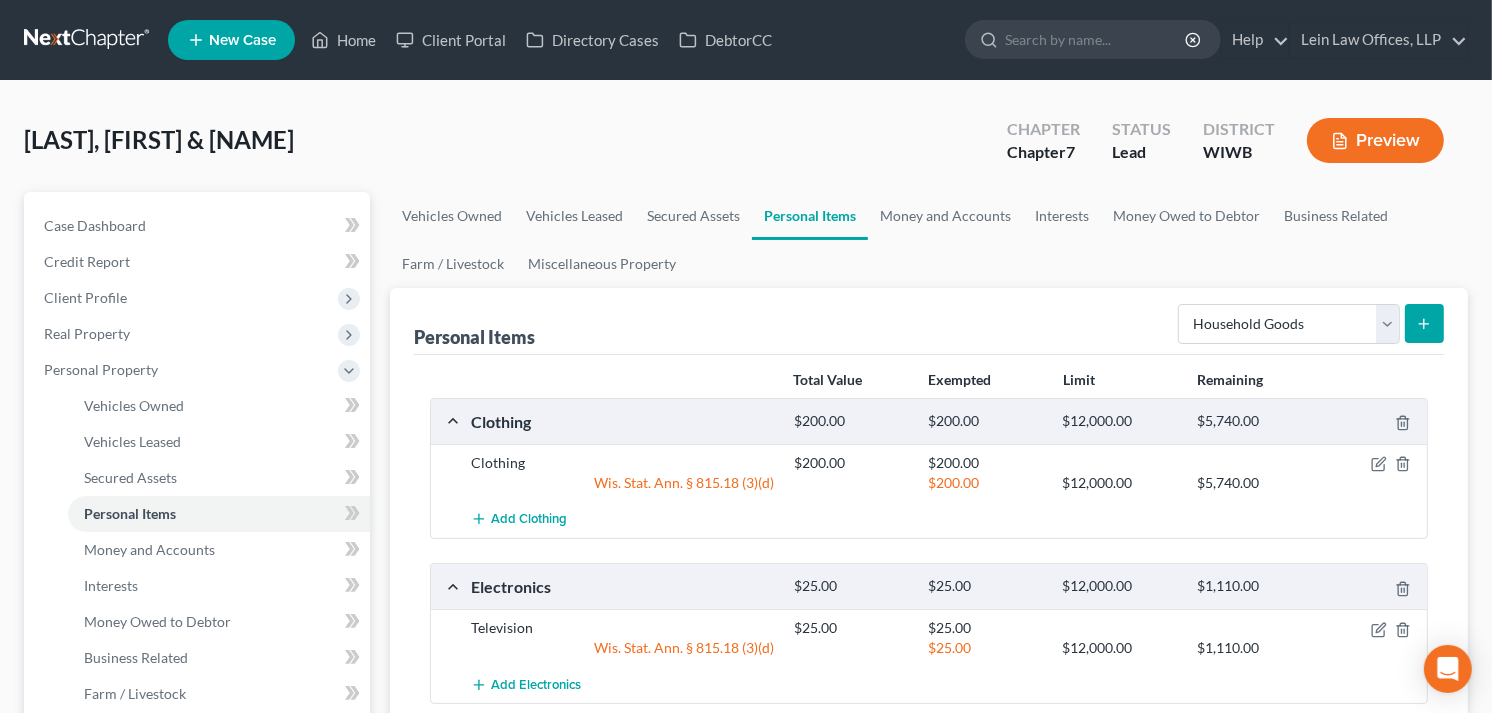 click 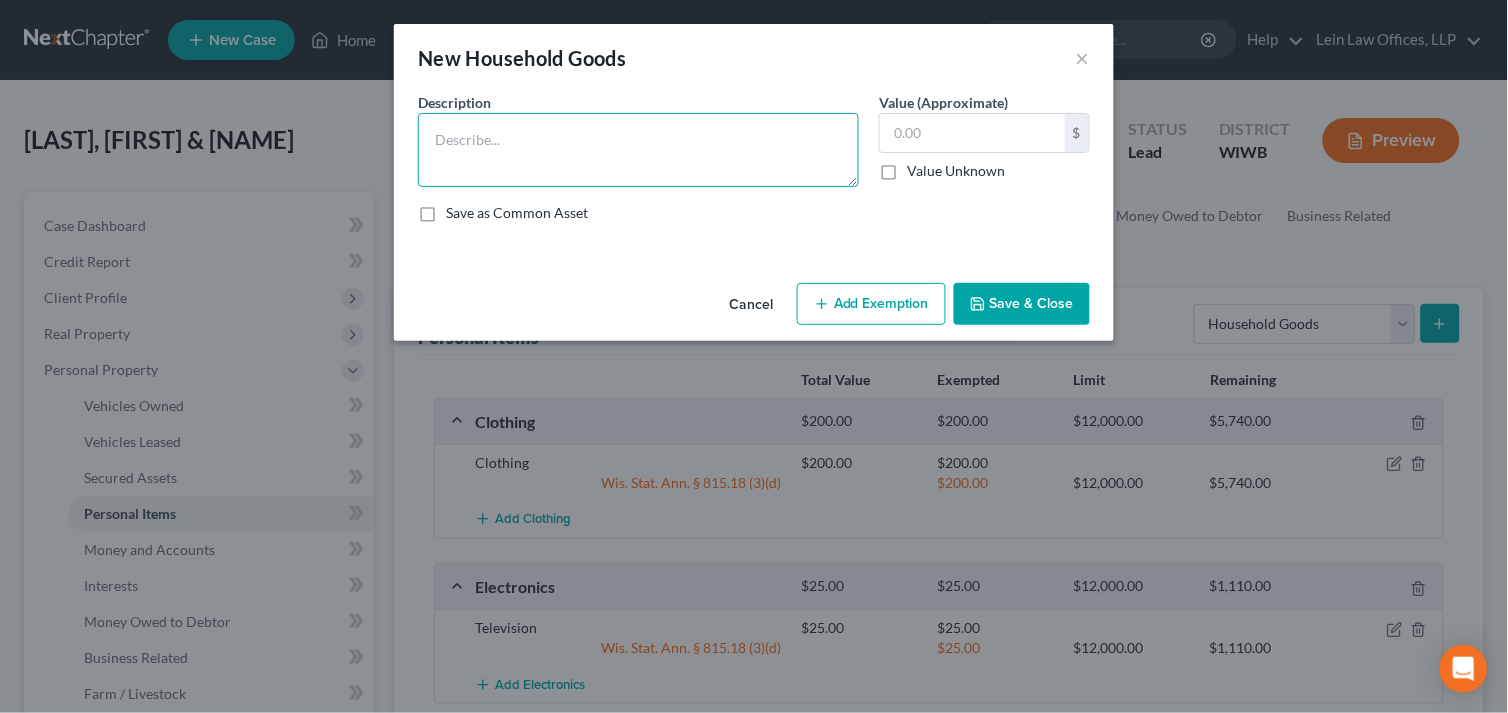 click at bounding box center (638, 150) 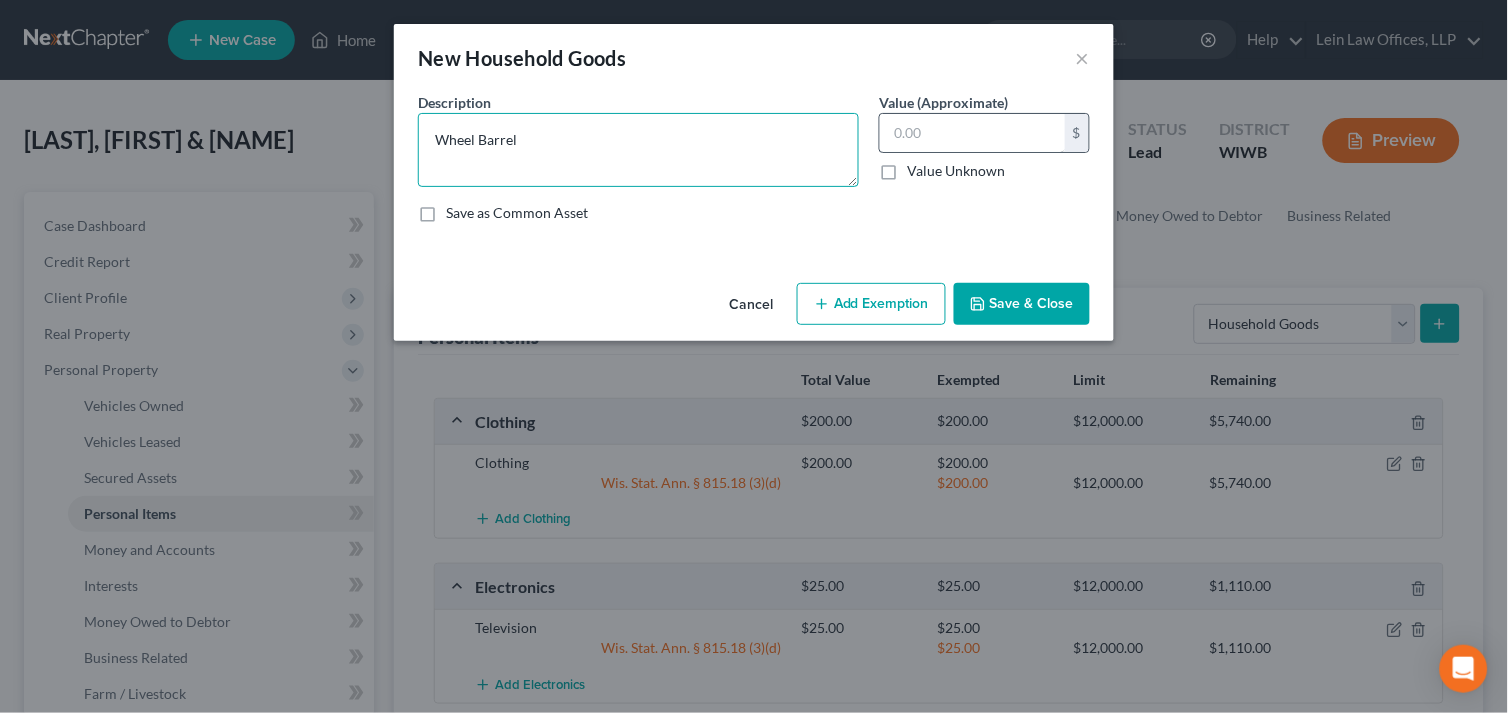 type on "Wheel Barrel" 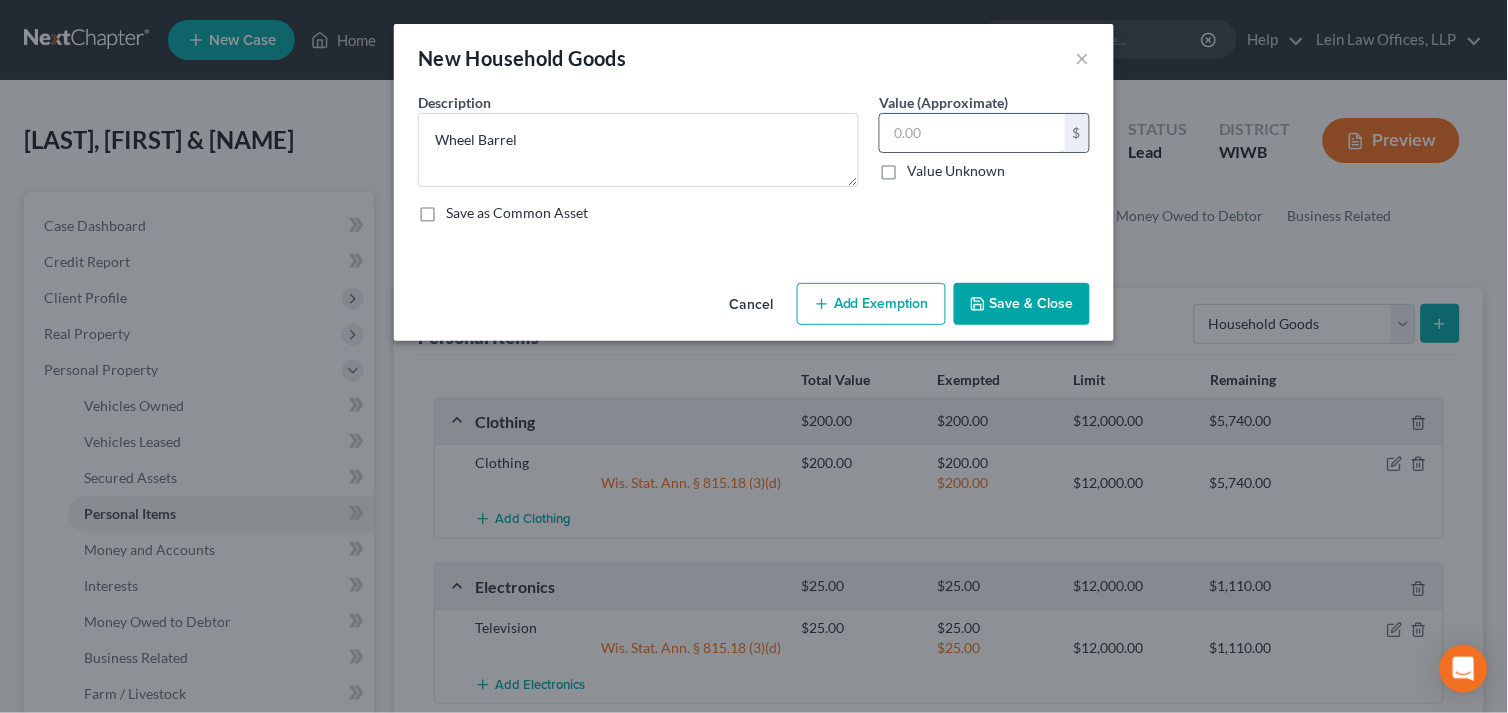 click at bounding box center [972, 133] 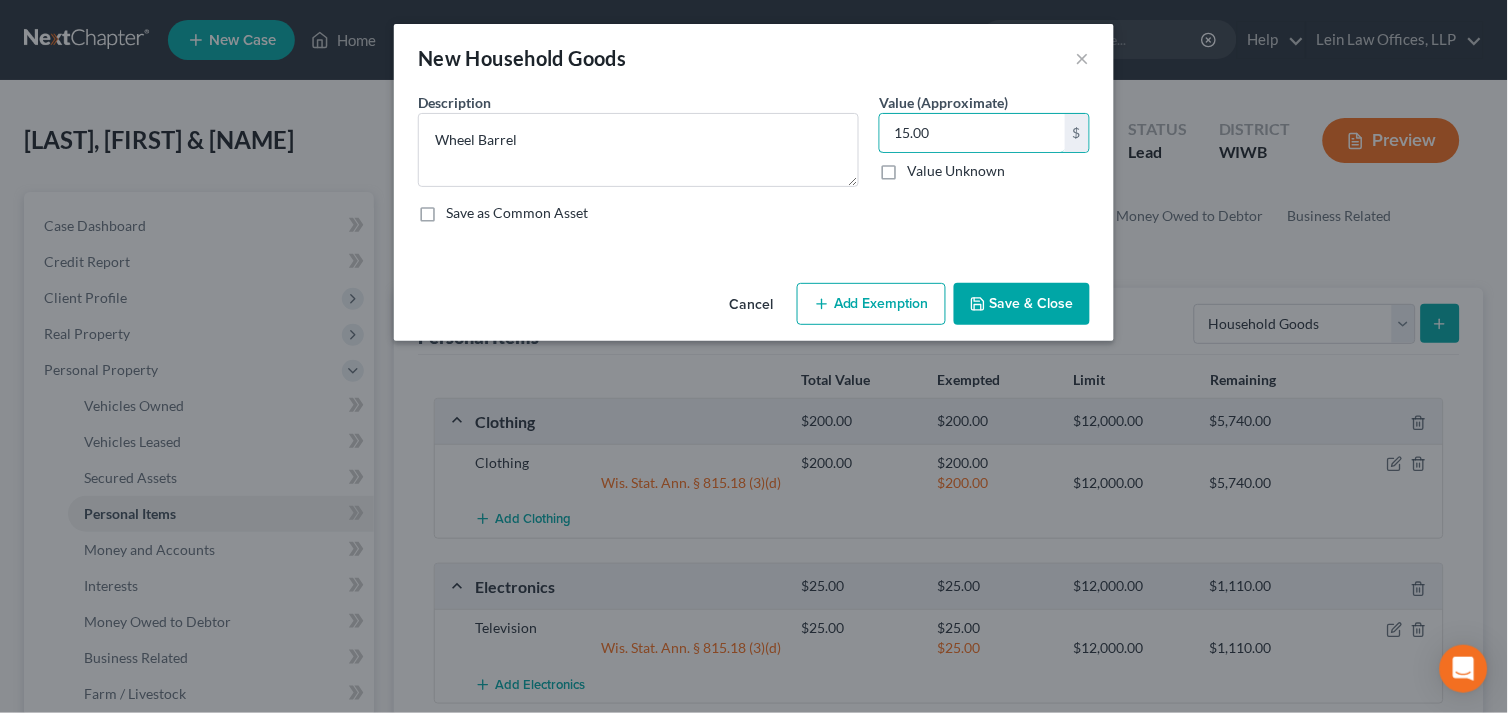 type on "15.00" 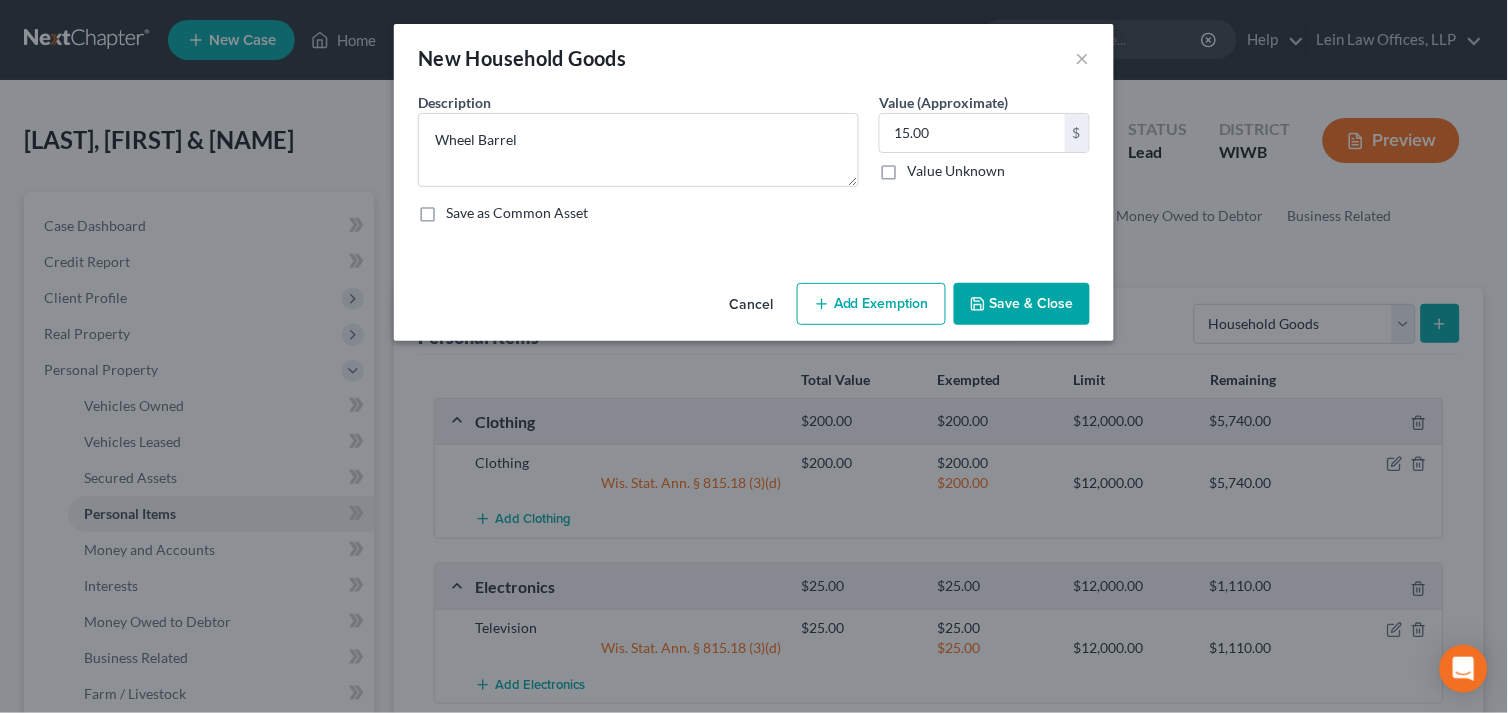 click on "Add Exemption" at bounding box center [871, 304] 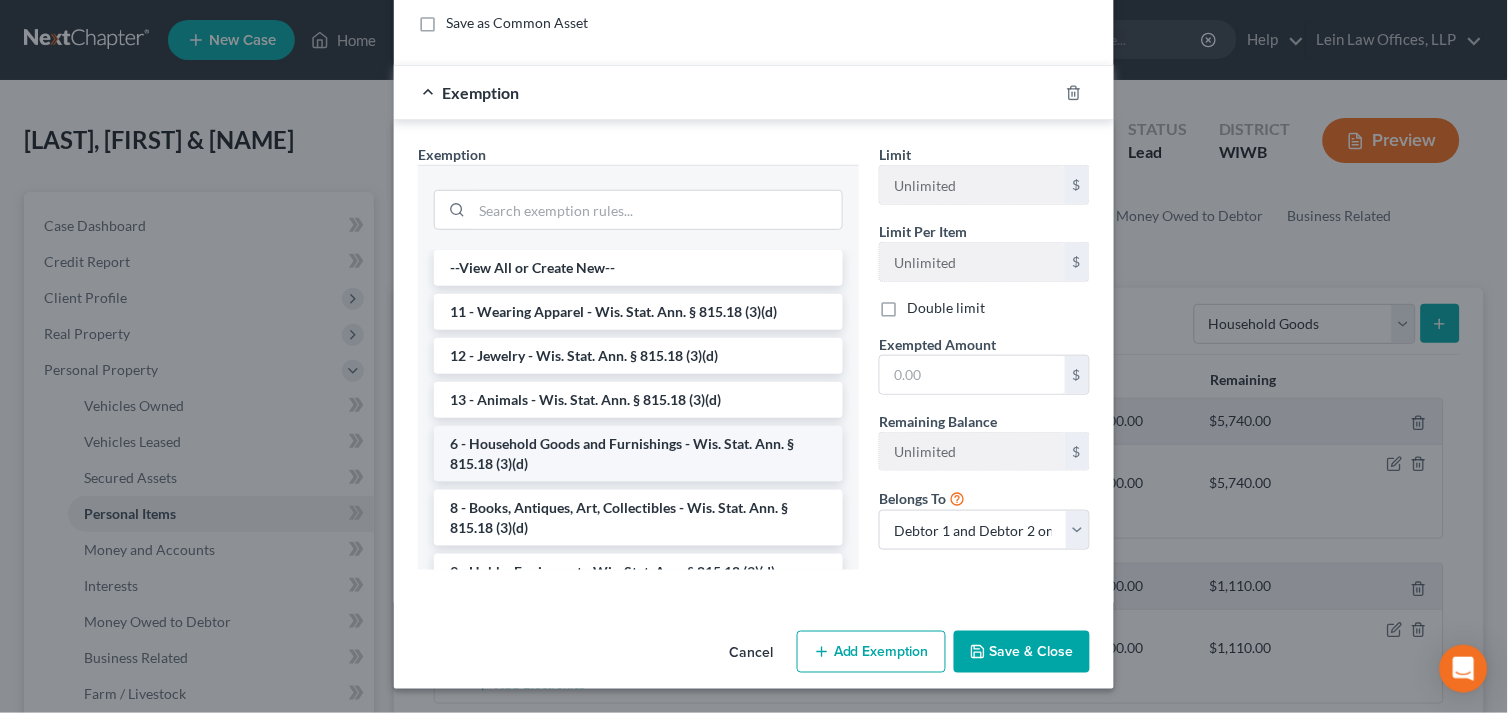 click on "6 - Household Goods and Furnishings - Wis. Stat. Ann. § 815.18 (3)(d)" at bounding box center [638, 454] 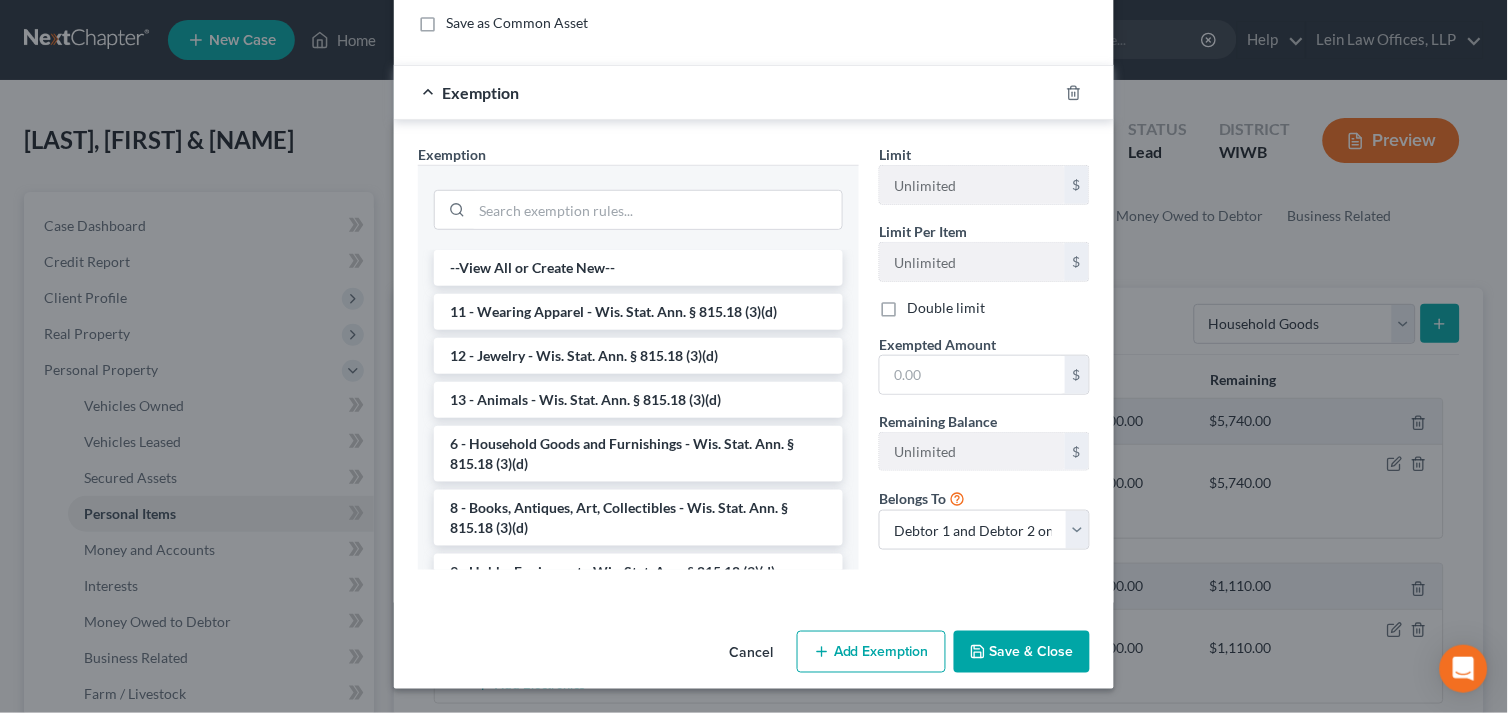 scroll, scrollTop: 174, scrollLeft: 0, axis: vertical 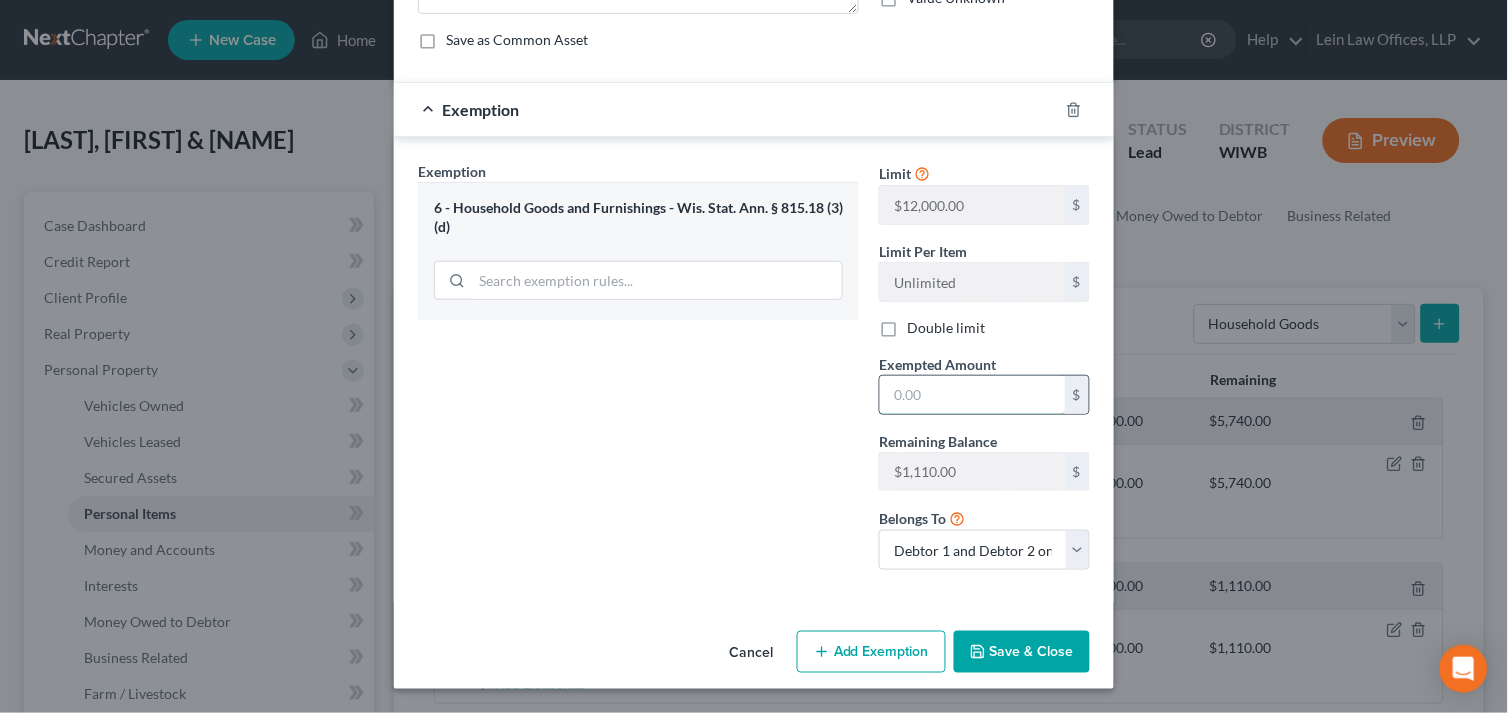 click at bounding box center [972, 395] 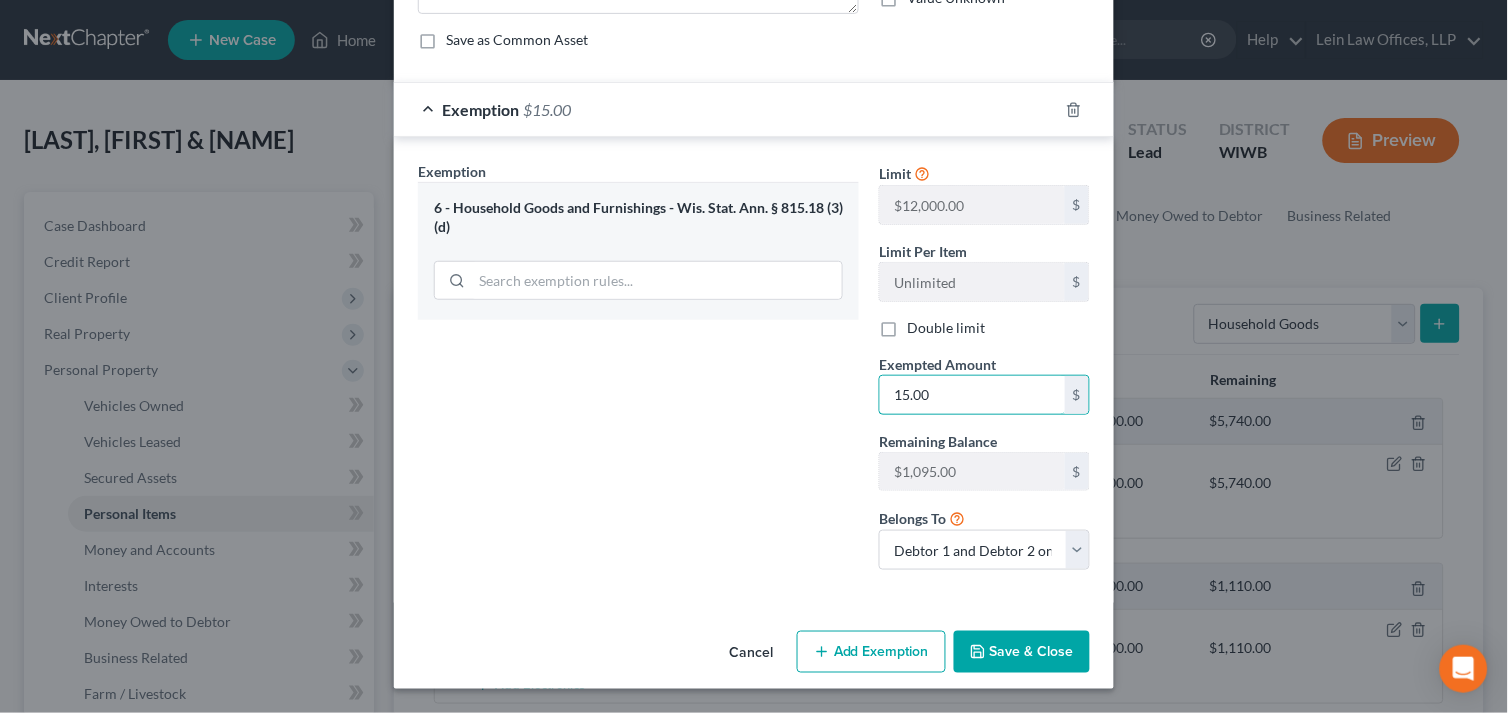 type on "15.00" 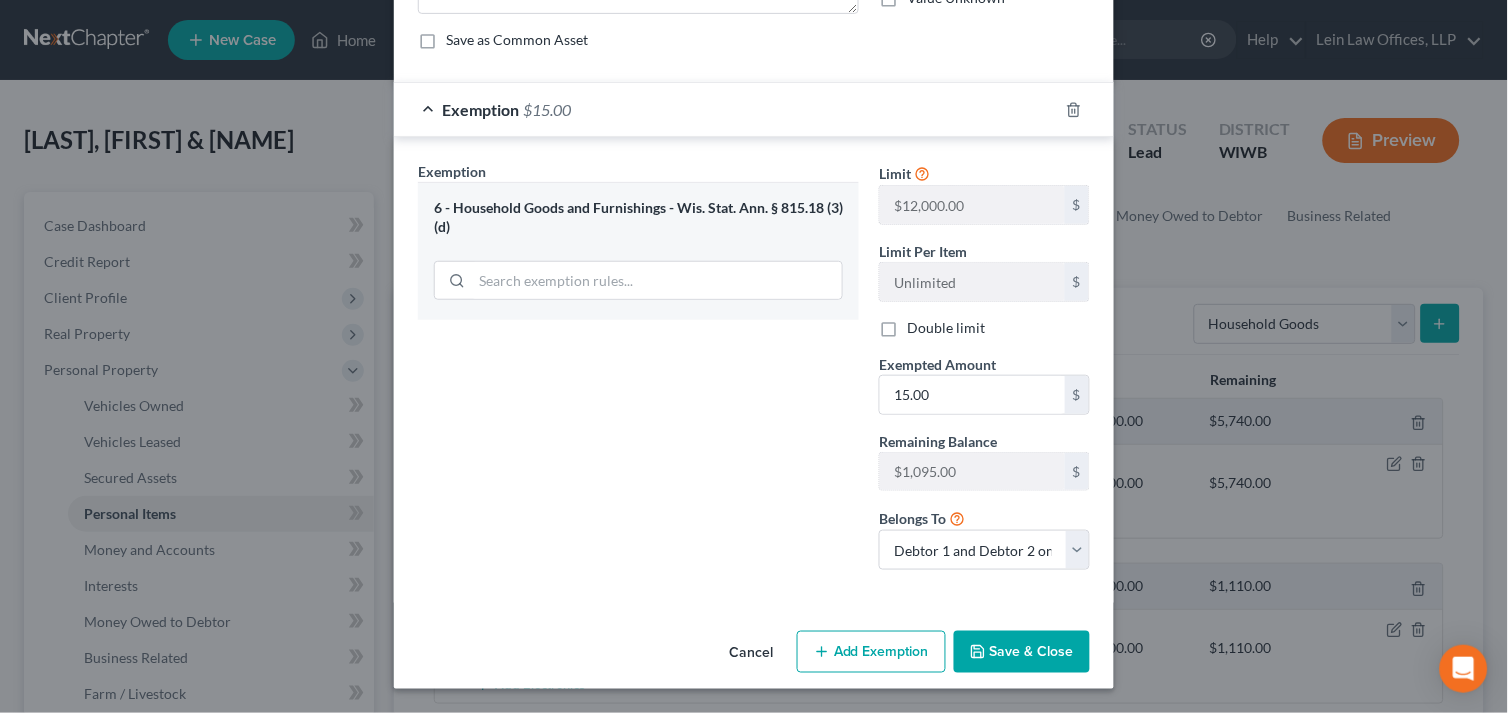 click on "Save & Close" at bounding box center (1022, 652) 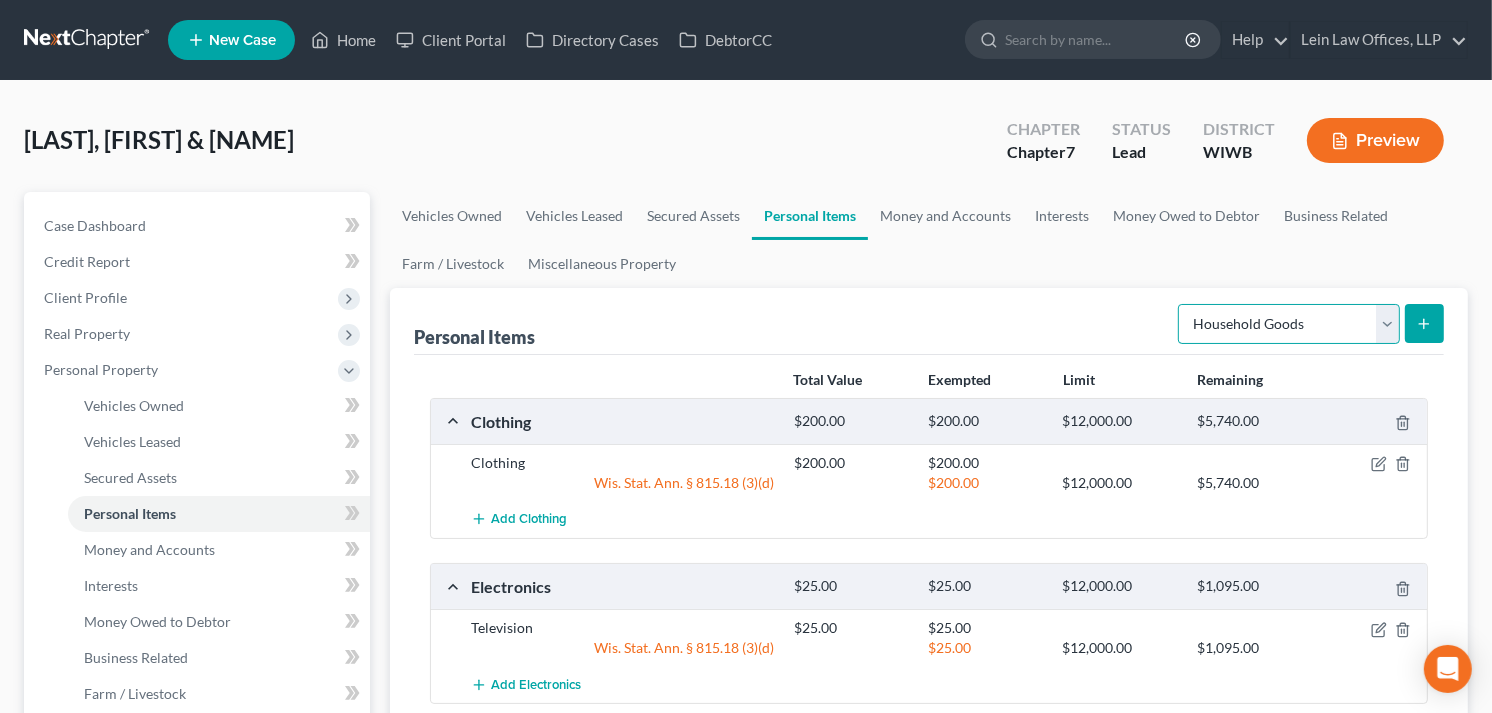 click on "Select Item Type Clothing Collectibles Of Value Electronics Firearms Household Goods Jewelry Other Pet(s) Sports & Hobby Equipment" at bounding box center (1289, 324) 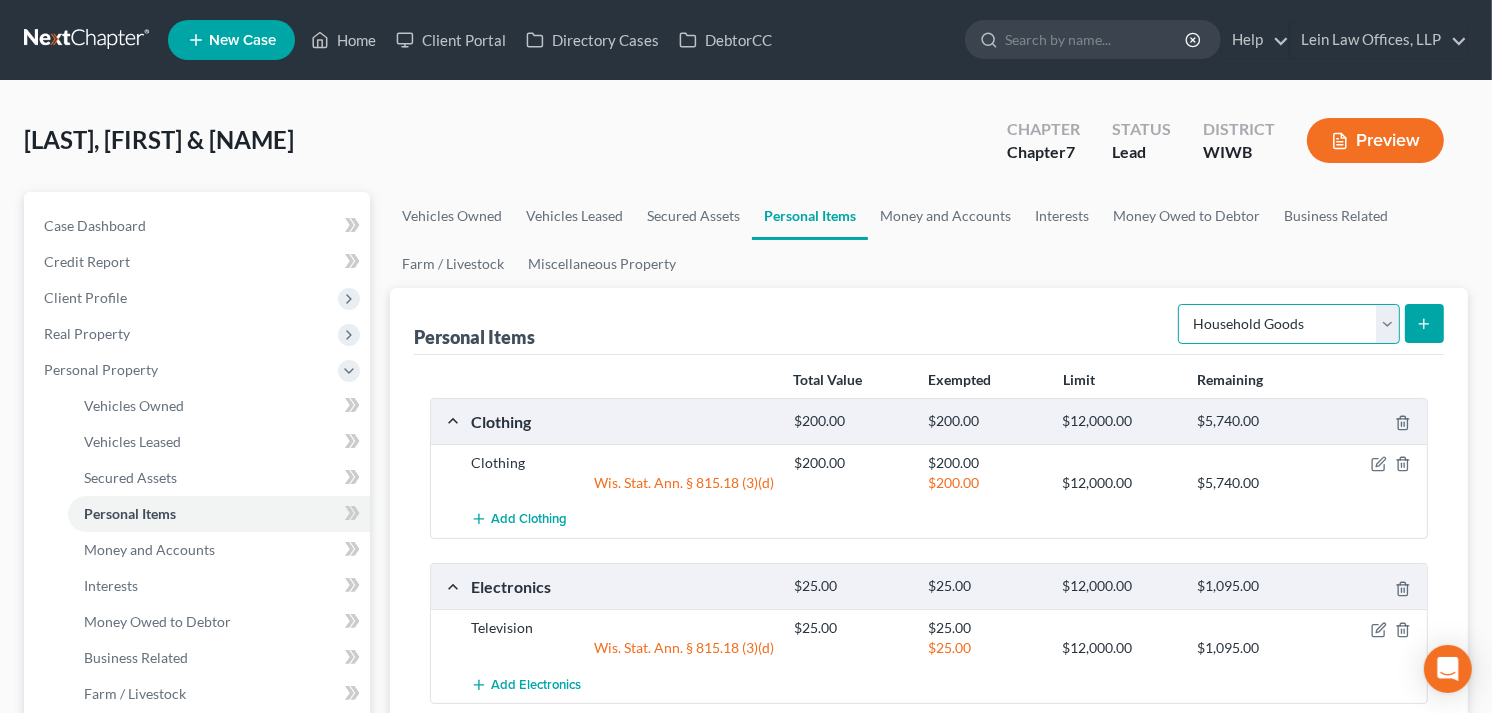 select on "other" 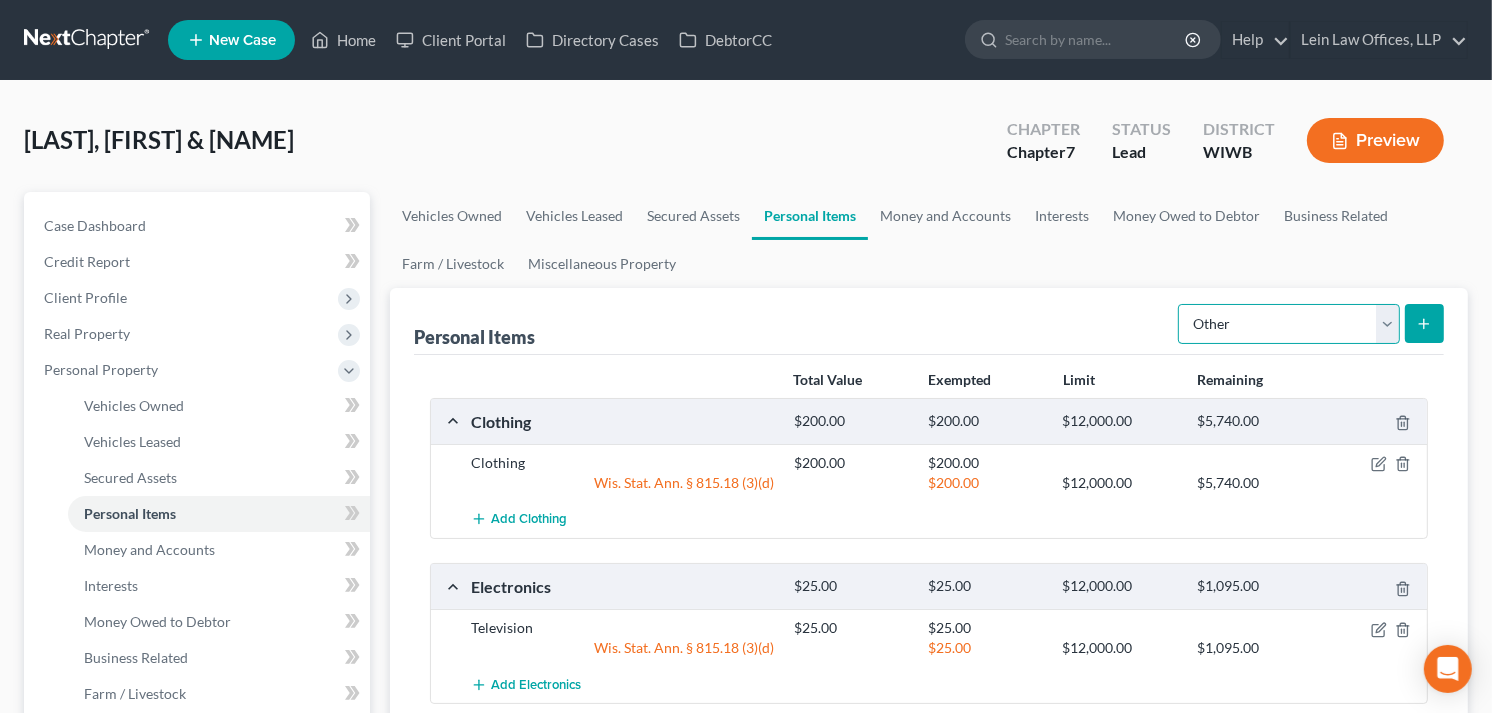 click on "Select Item Type Clothing Collectibles Of Value Electronics Firearms Household Goods Jewelry Other Pet(s) Sports & Hobby Equipment" at bounding box center (1289, 324) 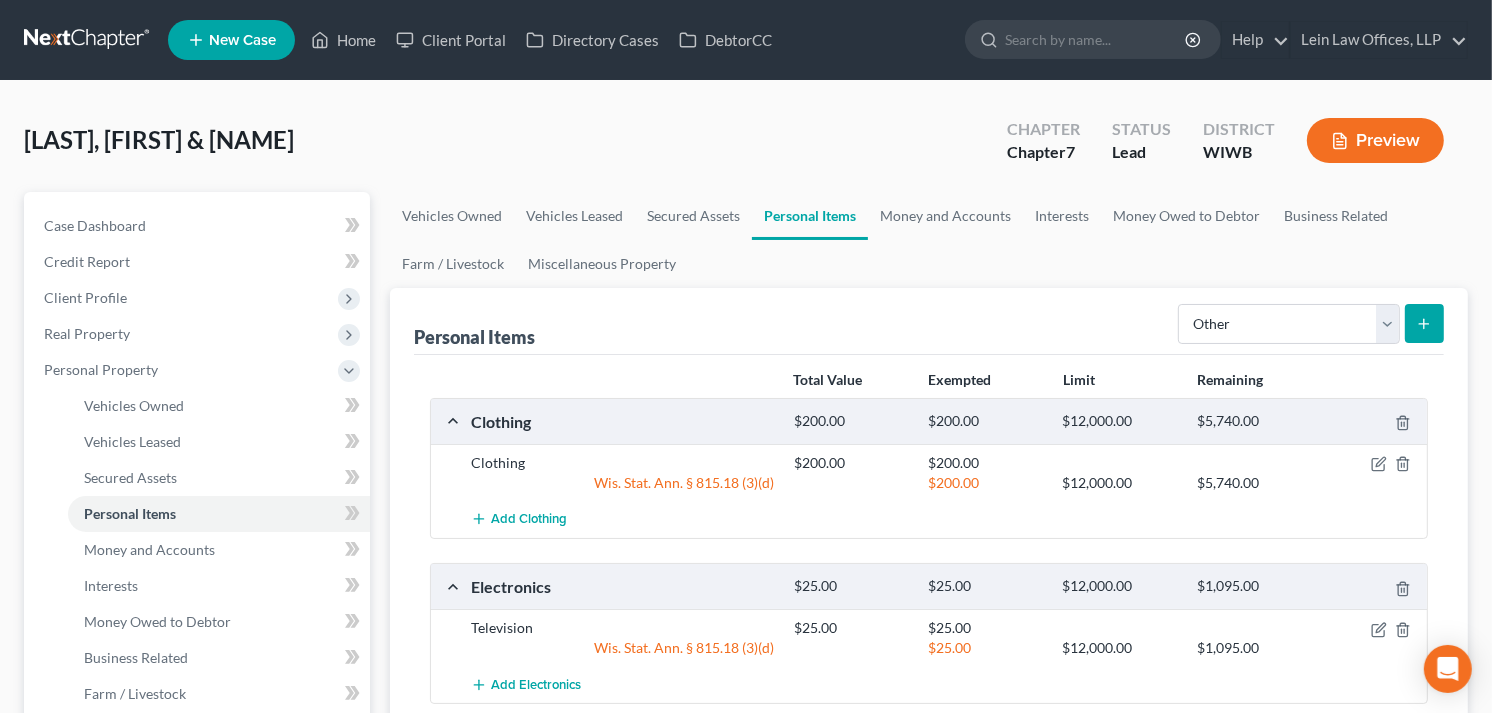 click 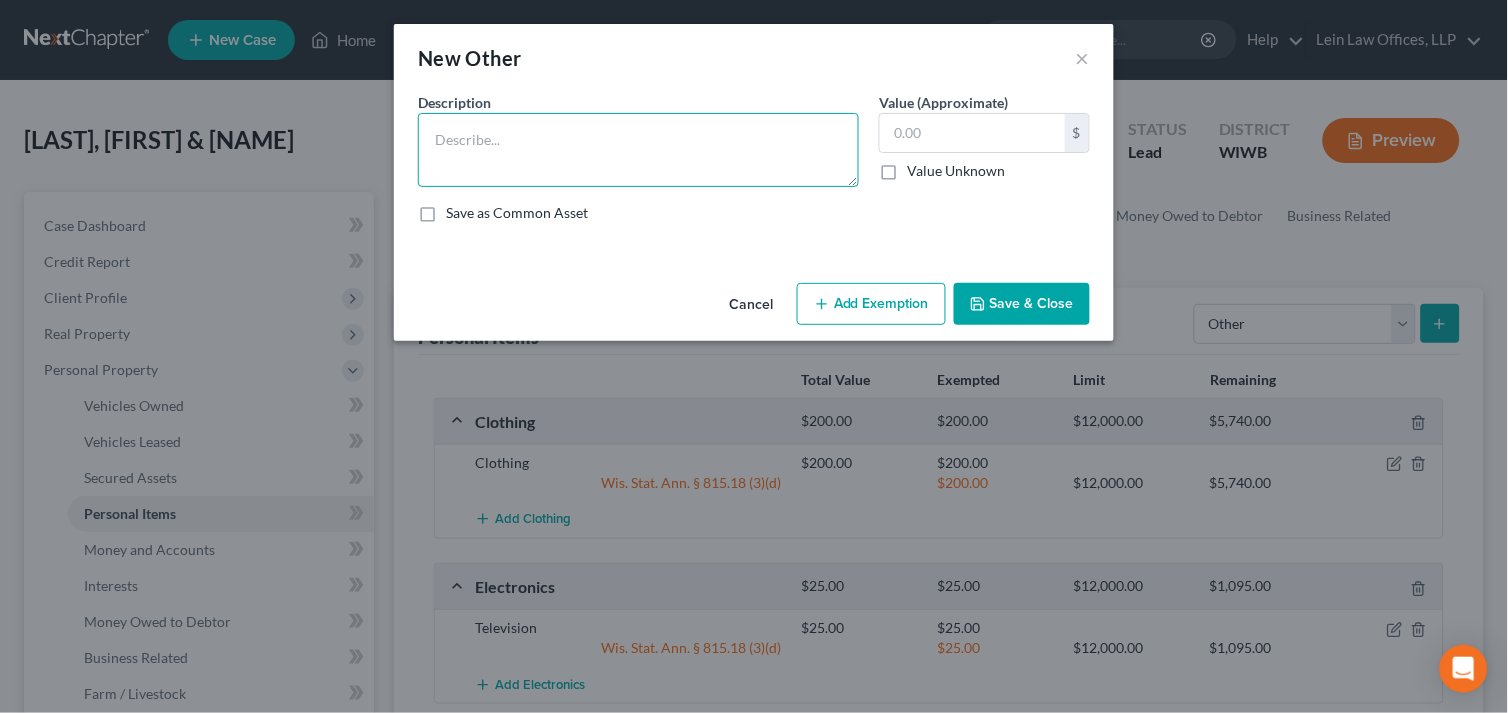 click at bounding box center (638, 150) 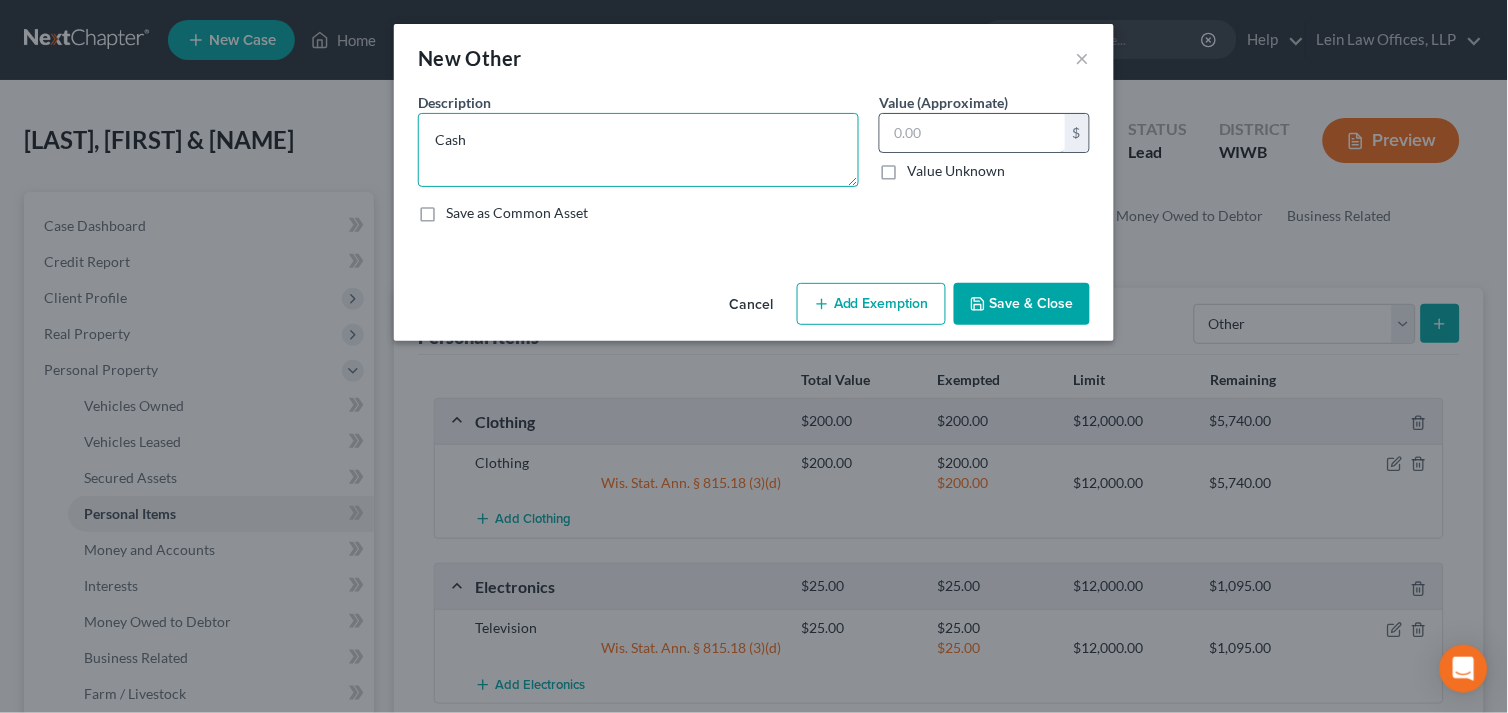 type on "Cash" 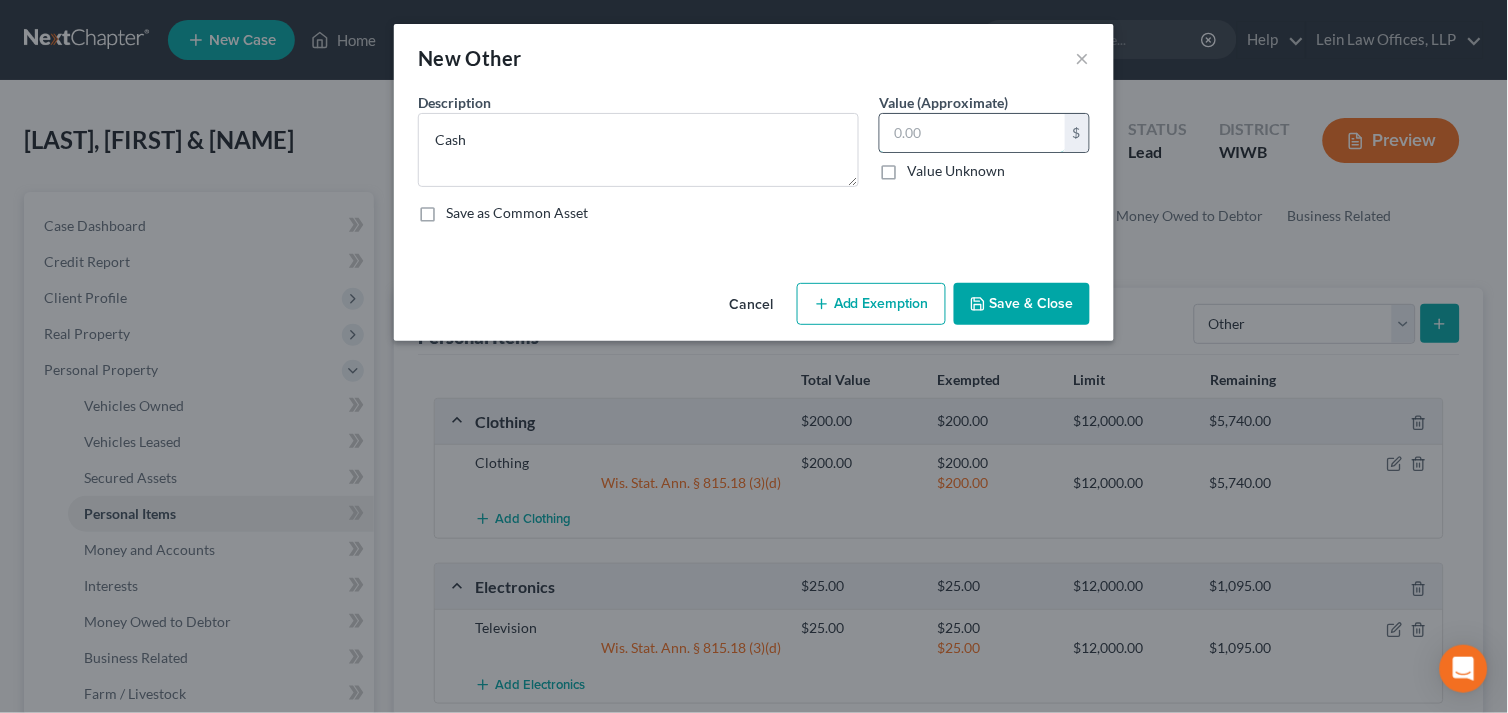 click at bounding box center (972, 133) 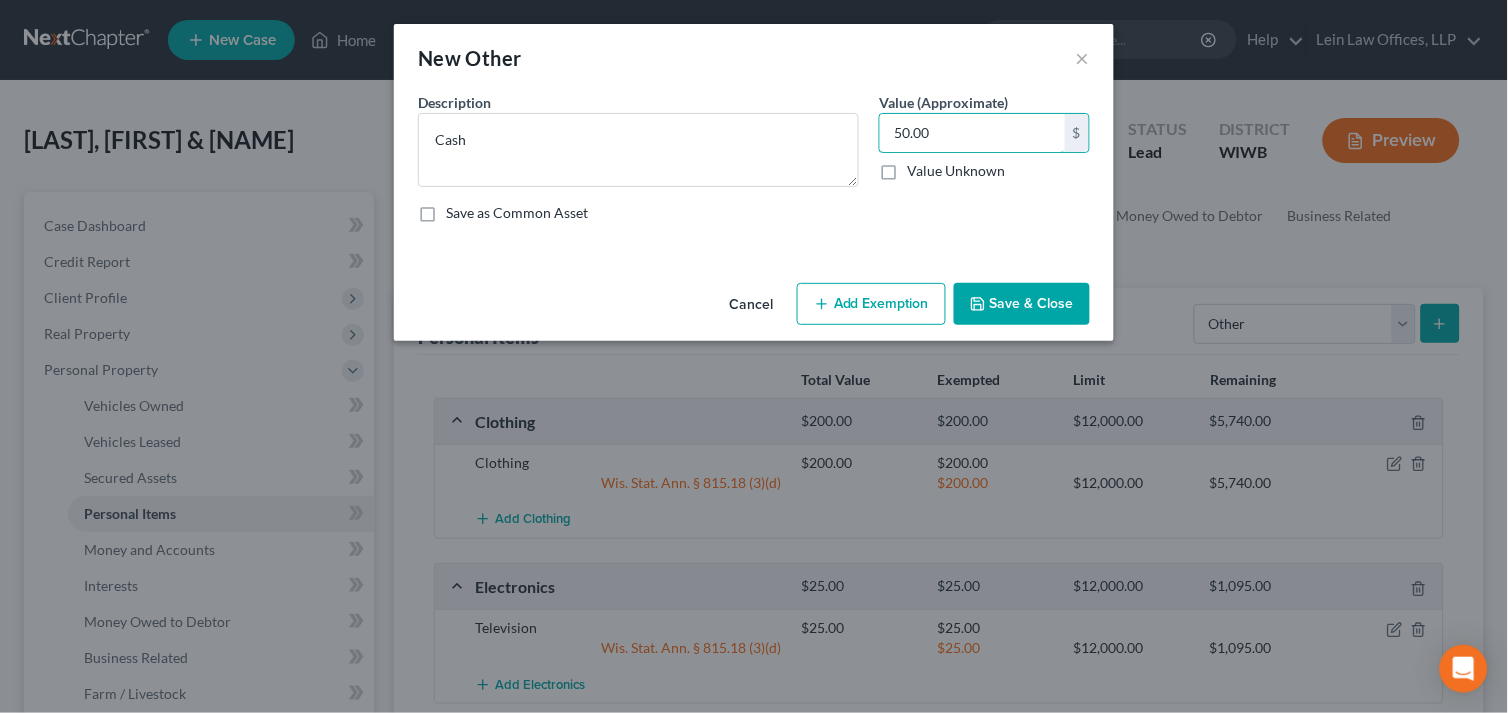 type on "50.00" 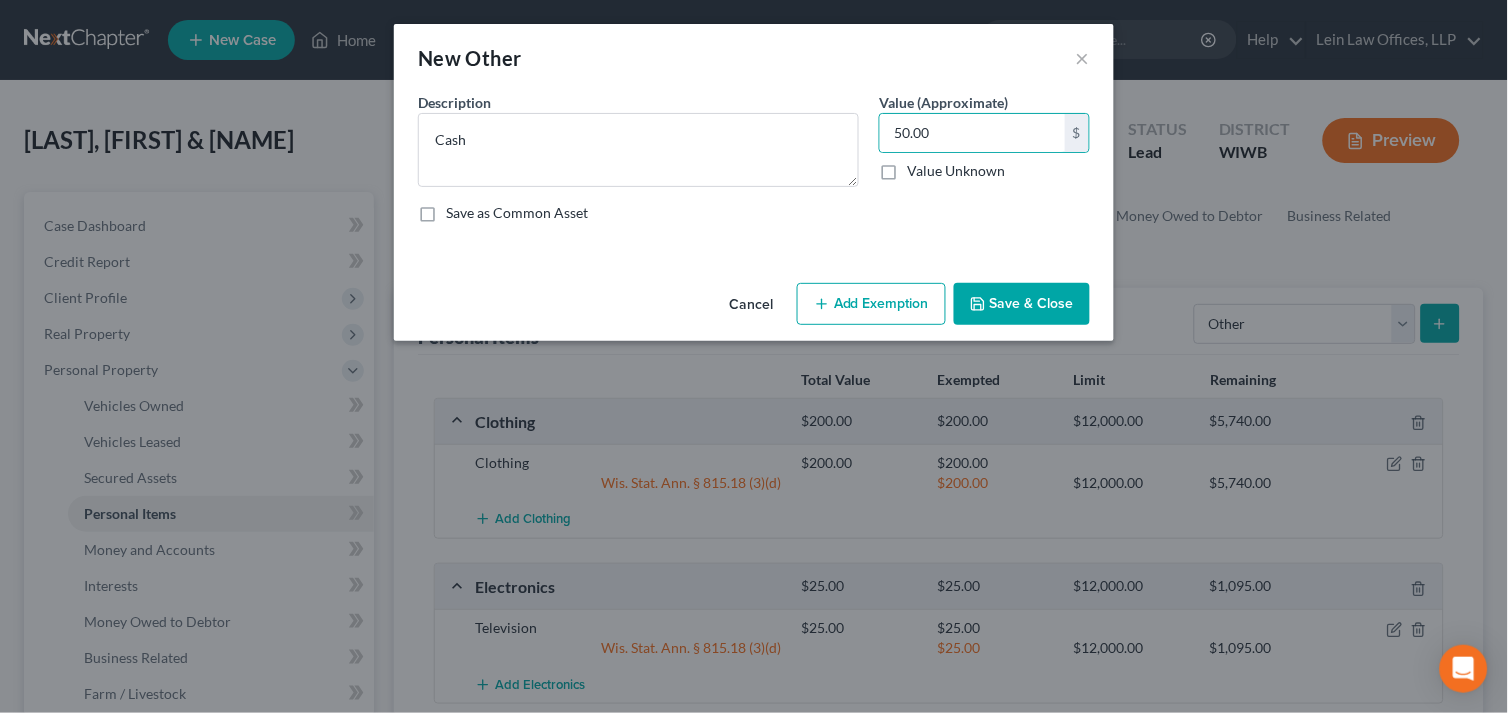 click on "Add Exemption" at bounding box center (871, 304) 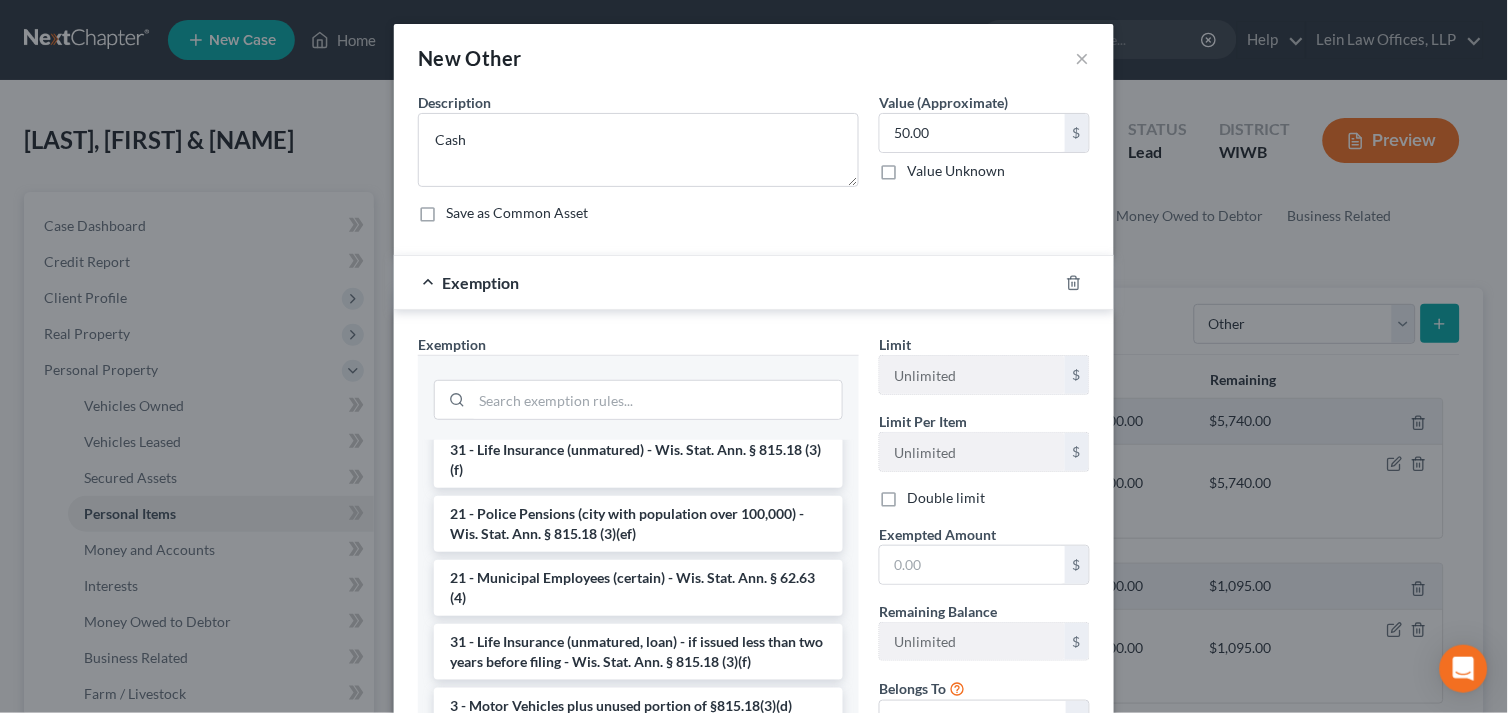 scroll, scrollTop: 2252, scrollLeft: 0, axis: vertical 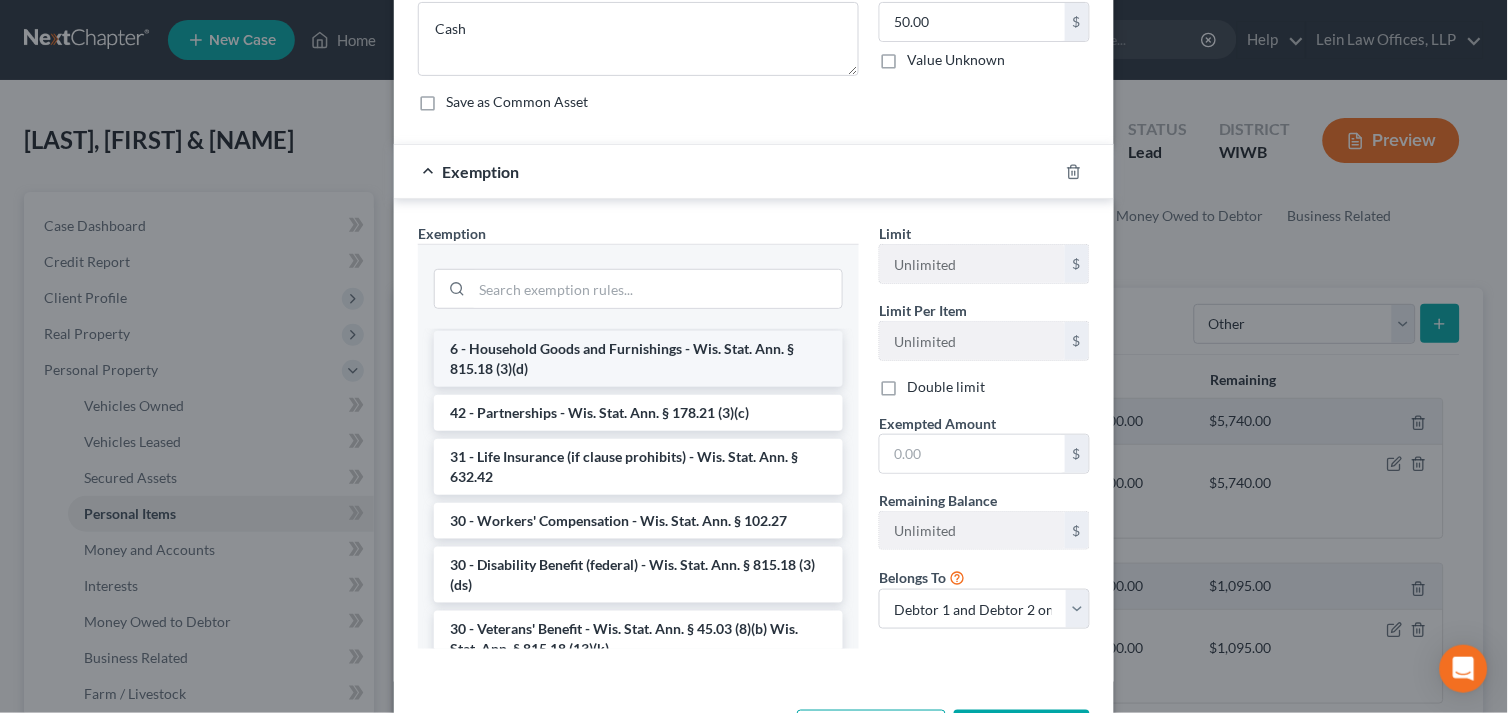 click on "6 - Household Goods and Furnishings - Wis. Stat. Ann. § 815.18 (3)(d)" at bounding box center (638, 359) 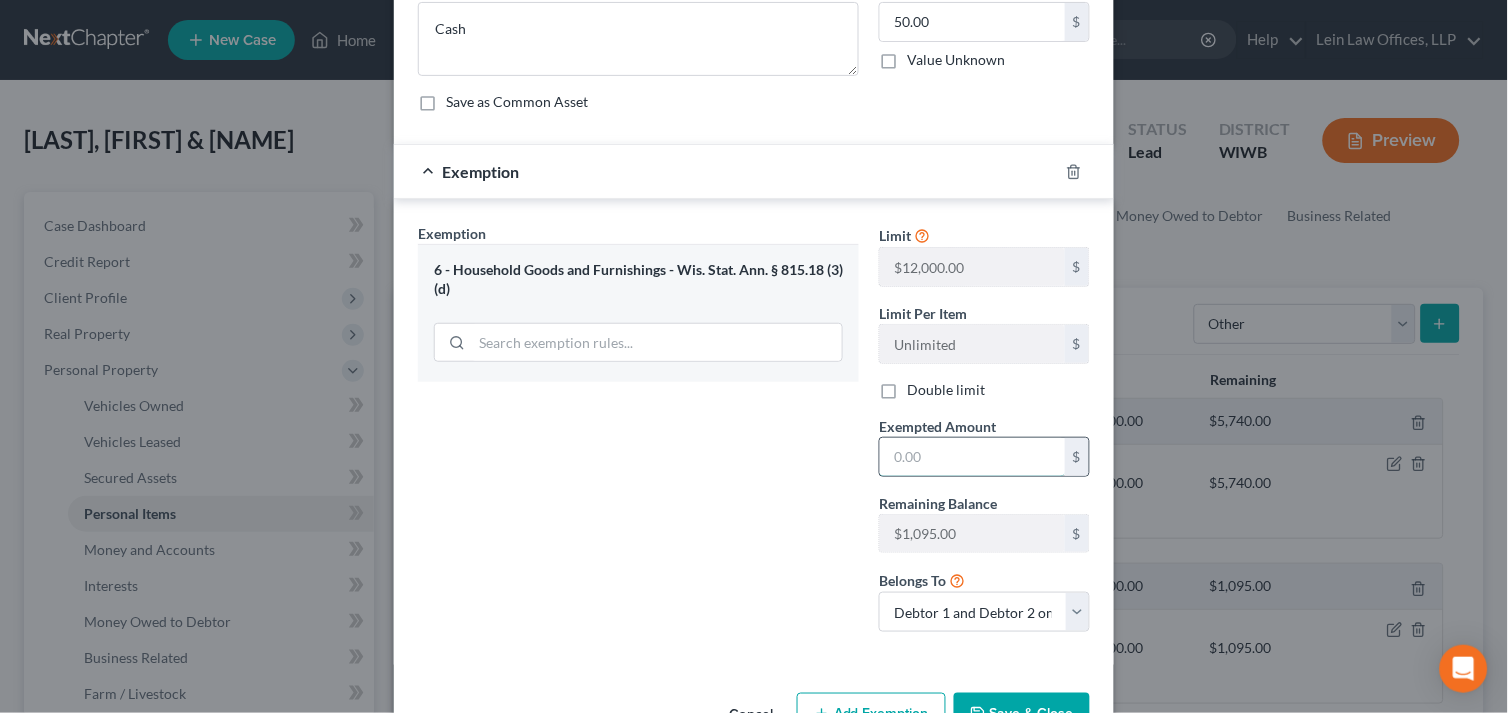 click at bounding box center [972, 457] 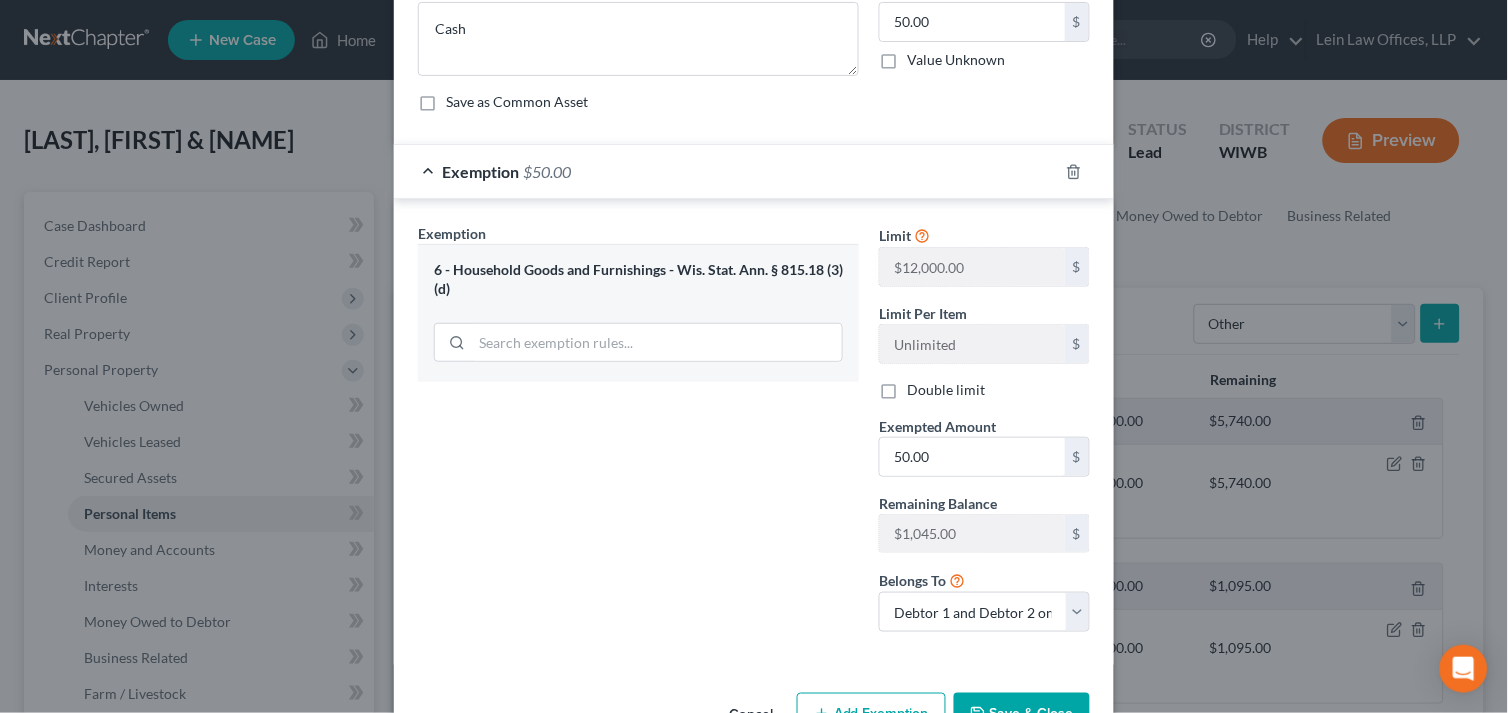 click on "Save & Close" at bounding box center [1022, 714] 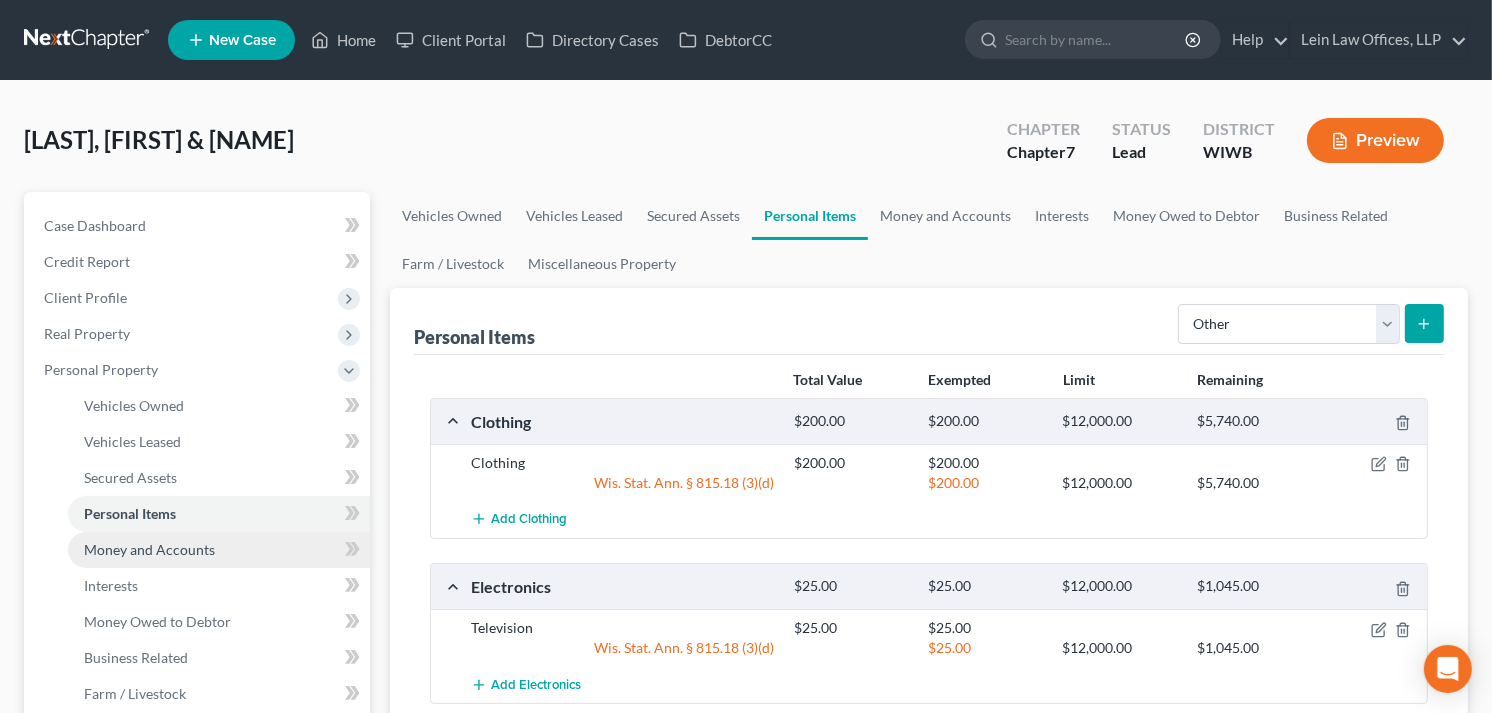 click on "Money and Accounts" at bounding box center [149, 549] 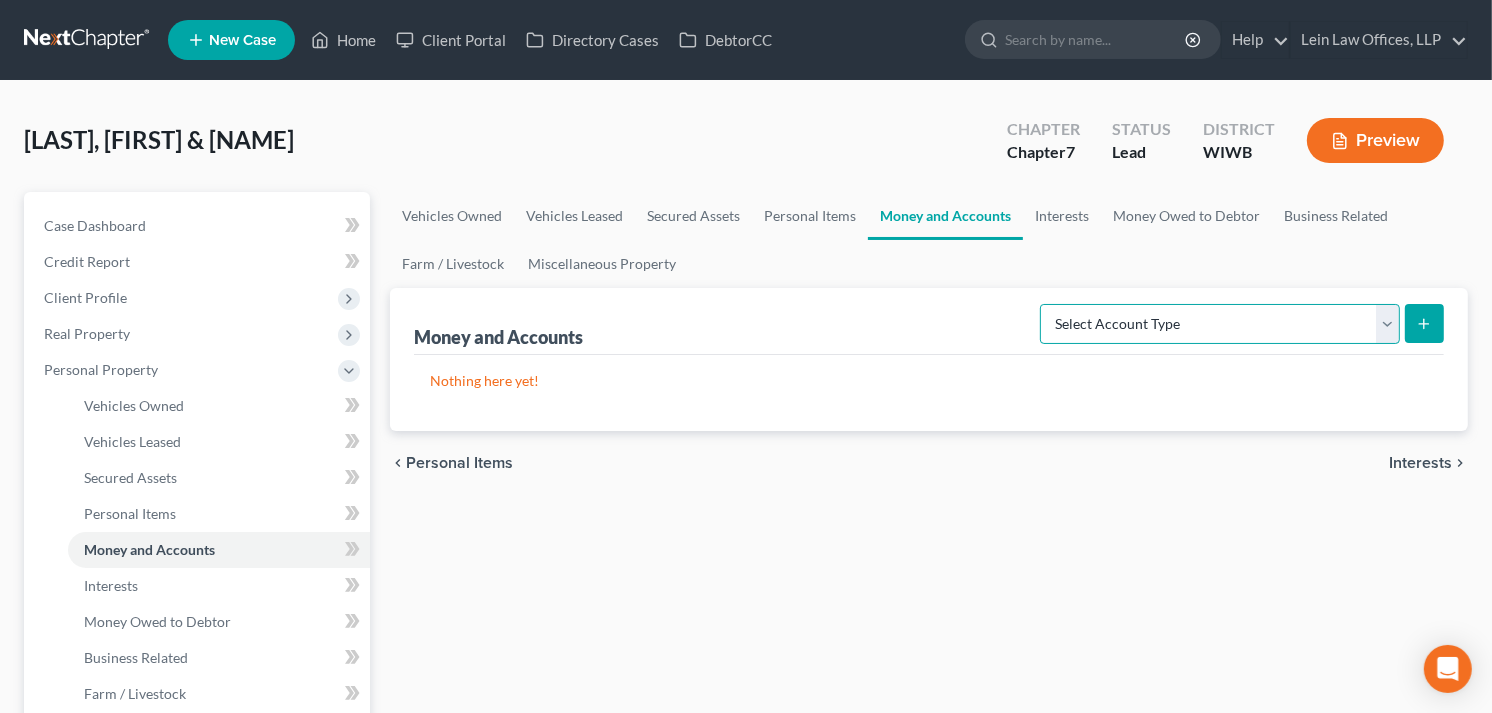 click on "Select Account Type Brokerage Cash on Hand Certificates of Deposit Checking Account Money Market Other (Credit Union, Health Savings Account, etc) Safe Deposit Box Savings Account Security Deposits or Prepayments" at bounding box center [1220, 324] 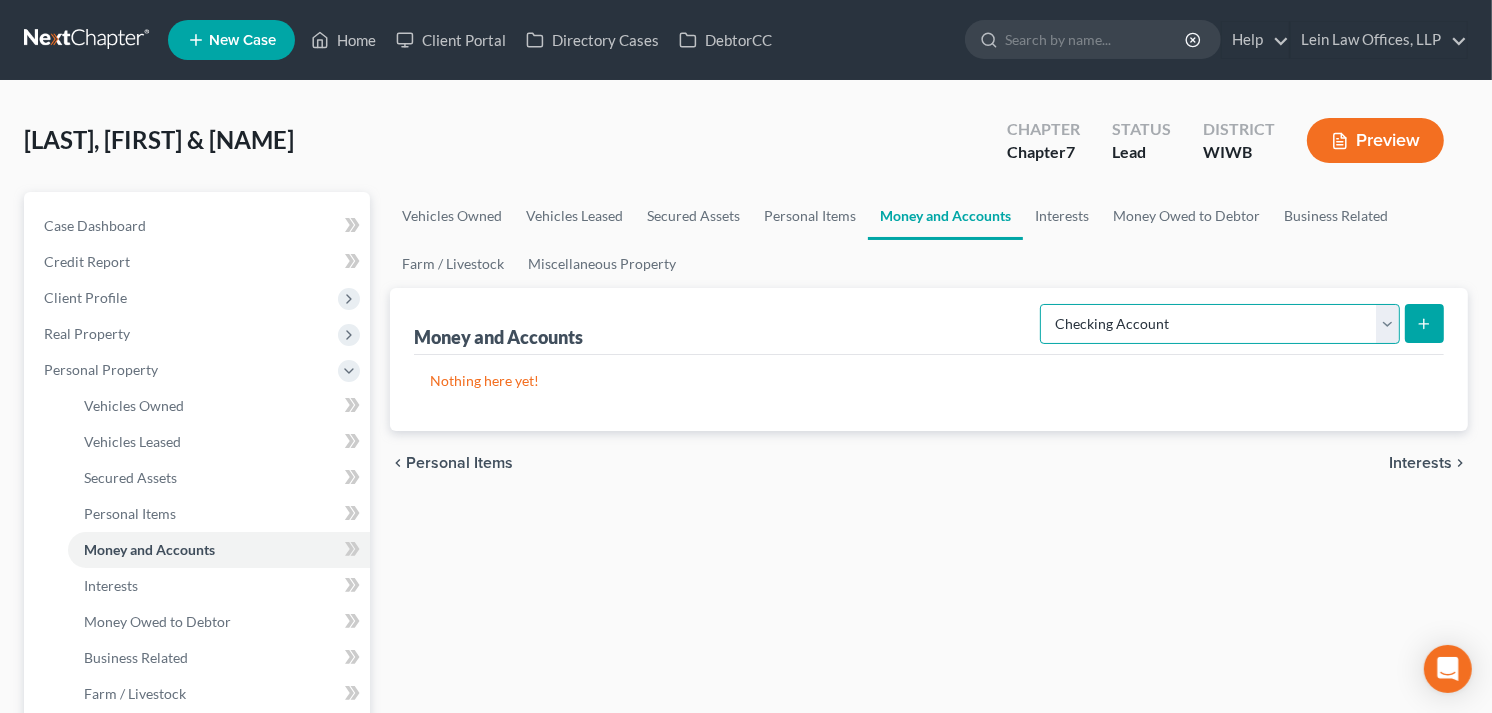 click on "Select Account Type Brokerage Cash on Hand Certificates of Deposit Checking Account Money Market Other (Credit Union, Health Savings Account, etc) Safe Deposit Box Savings Account Security Deposits or Prepayments" at bounding box center [1220, 324] 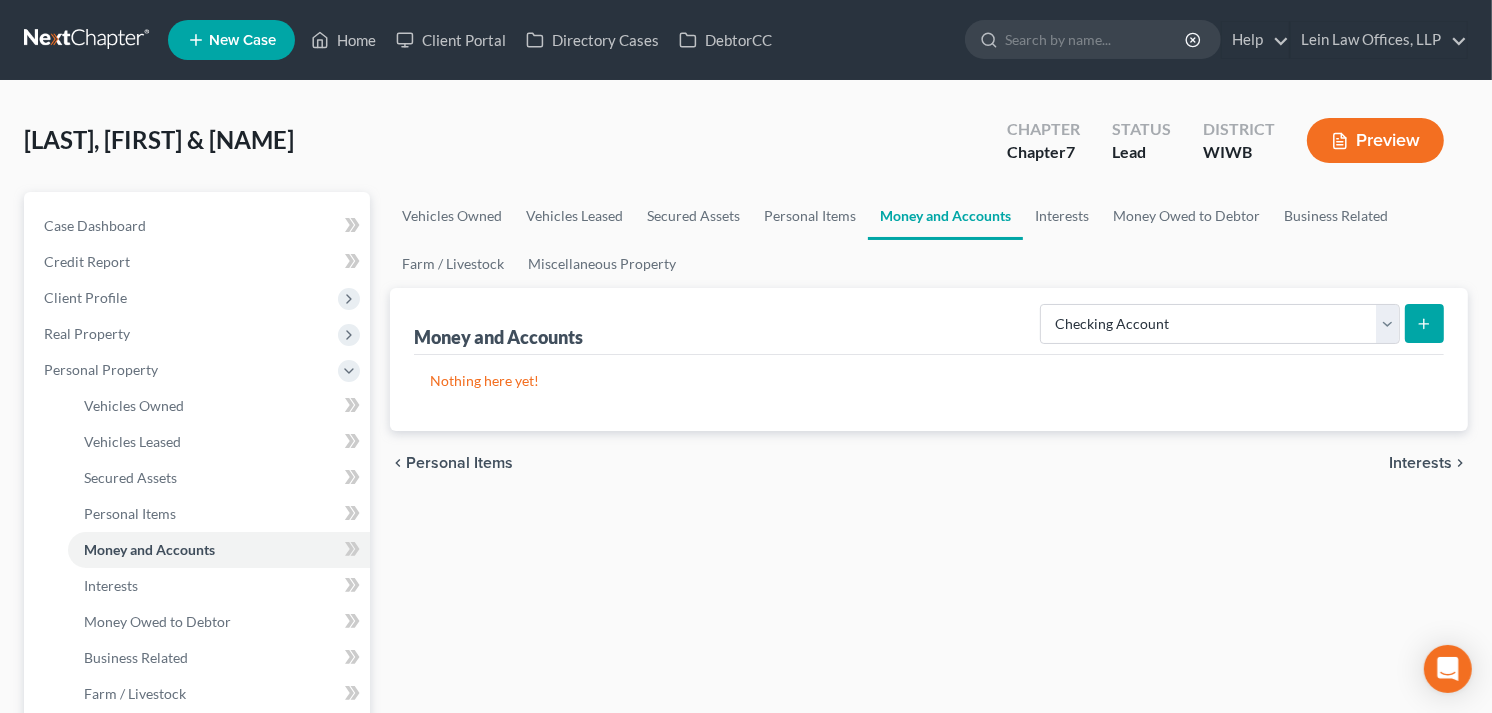 click at bounding box center (1424, 323) 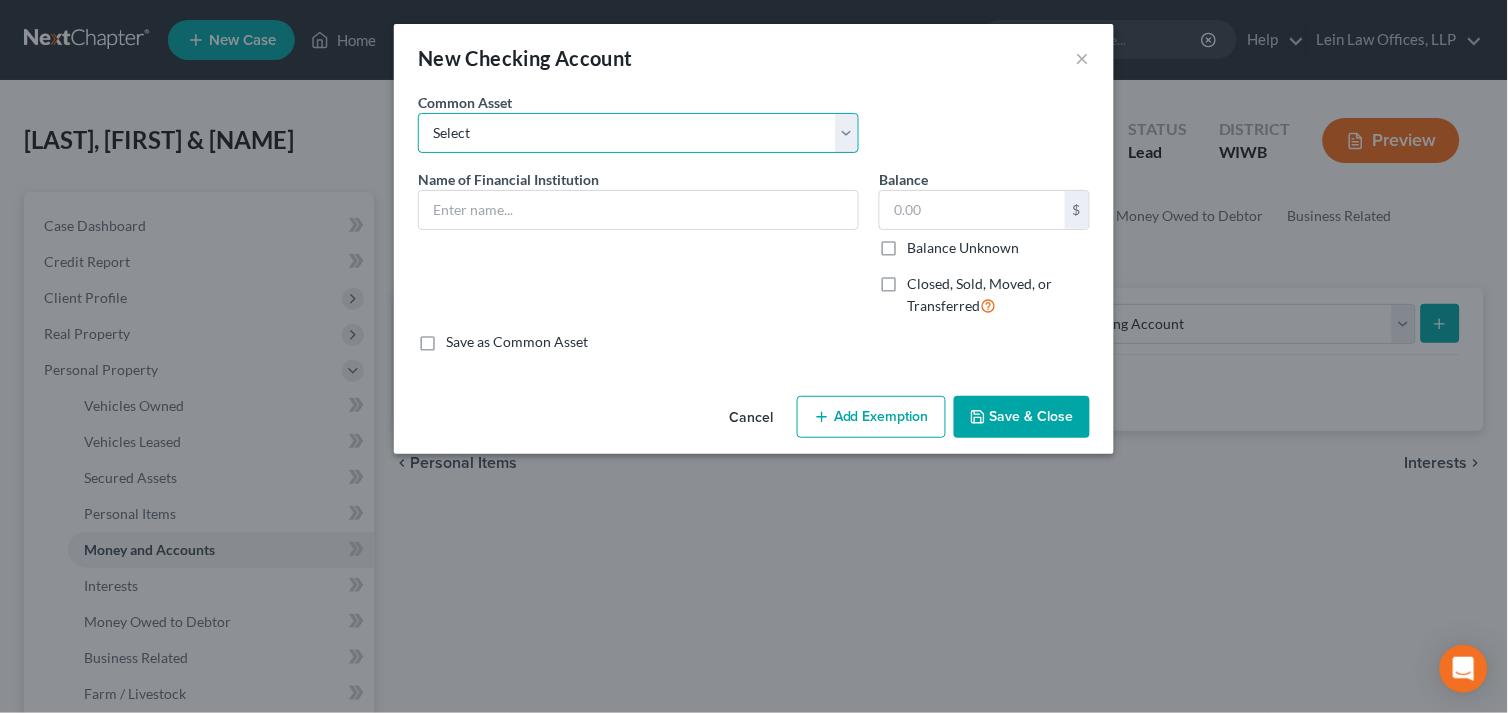 click on "Select Northwoods Credit Union Associated Bank Westconsin Credit Union Summit Credit Union Shell Lake State Bank" at bounding box center (638, 133) 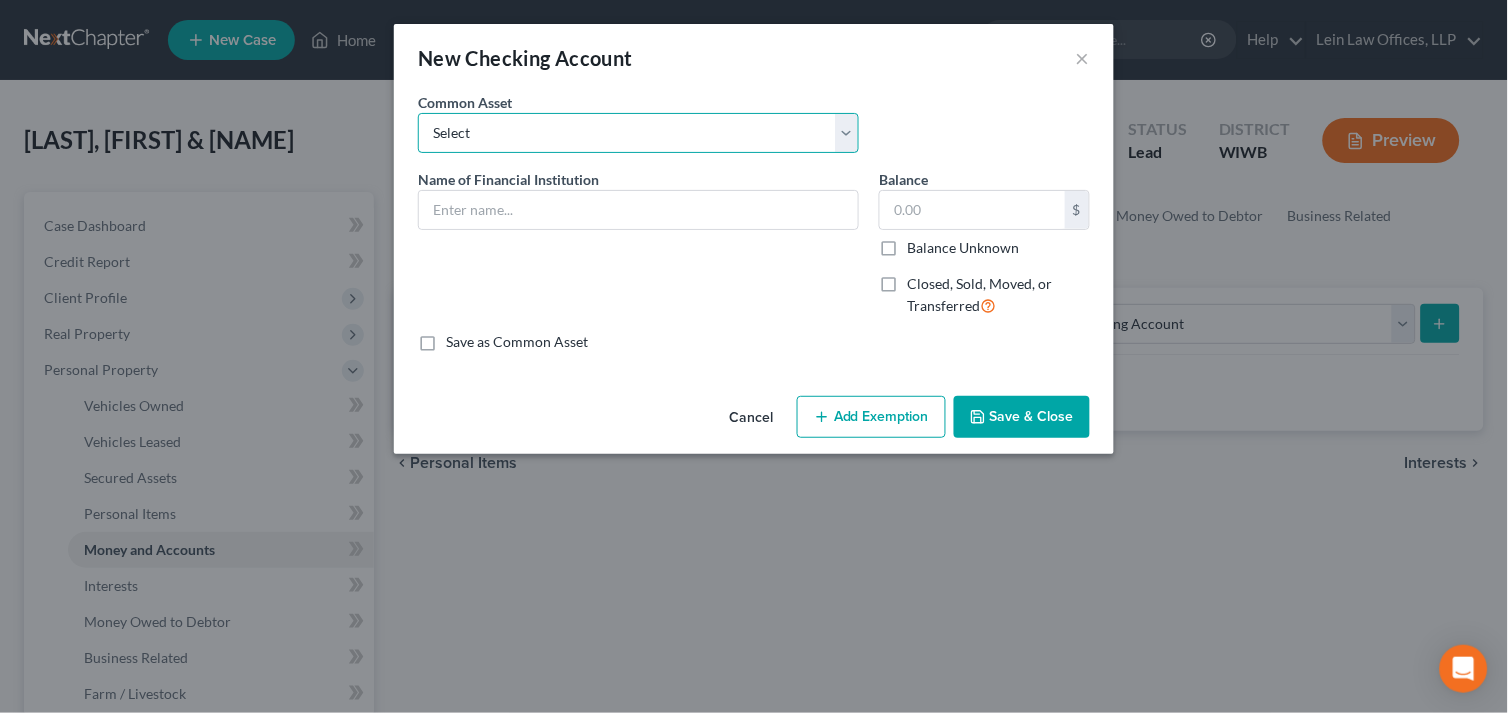 click on "Select Northwoods Credit Union Associated Bank Westconsin Credit Union Summit Credit Union Shell Lake State Bank" at bounding box center (638, 133) 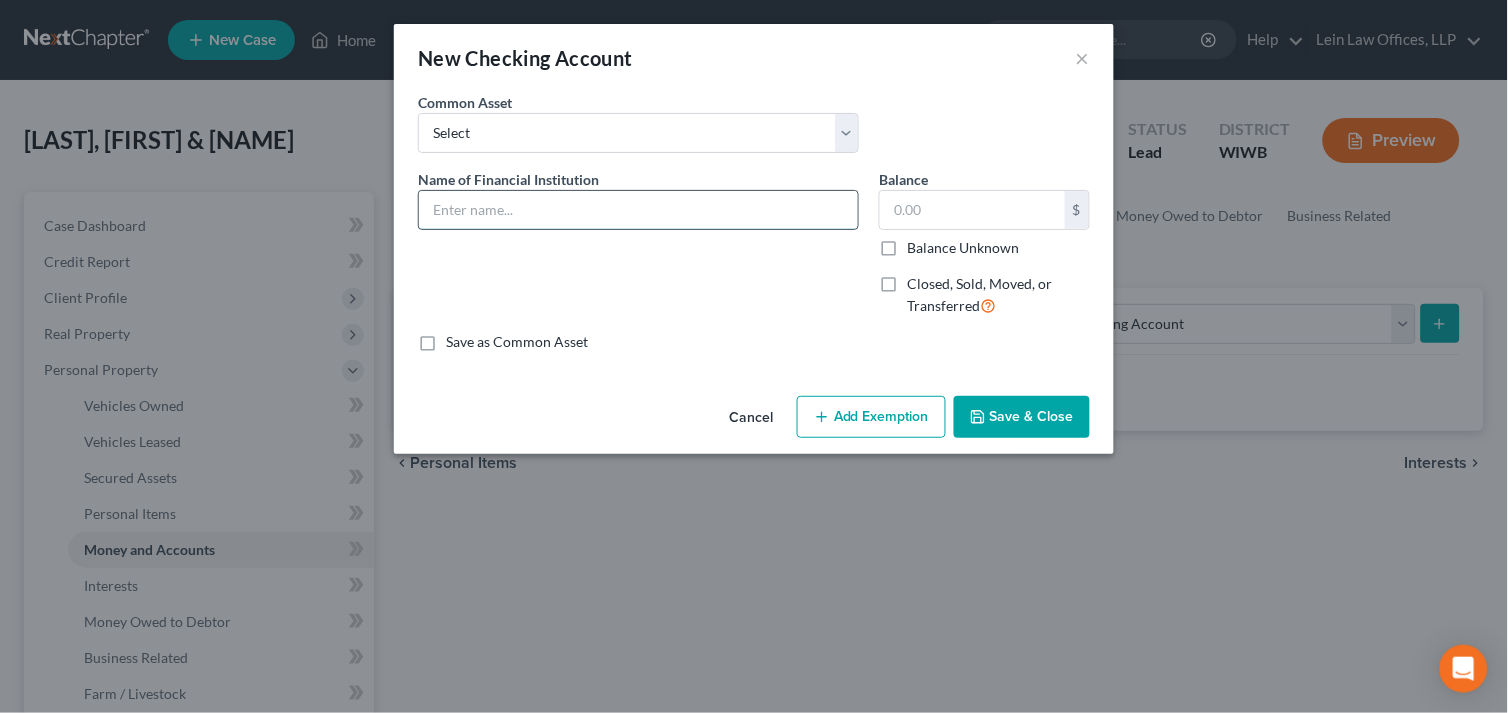 click at bounding box center [638, 210] 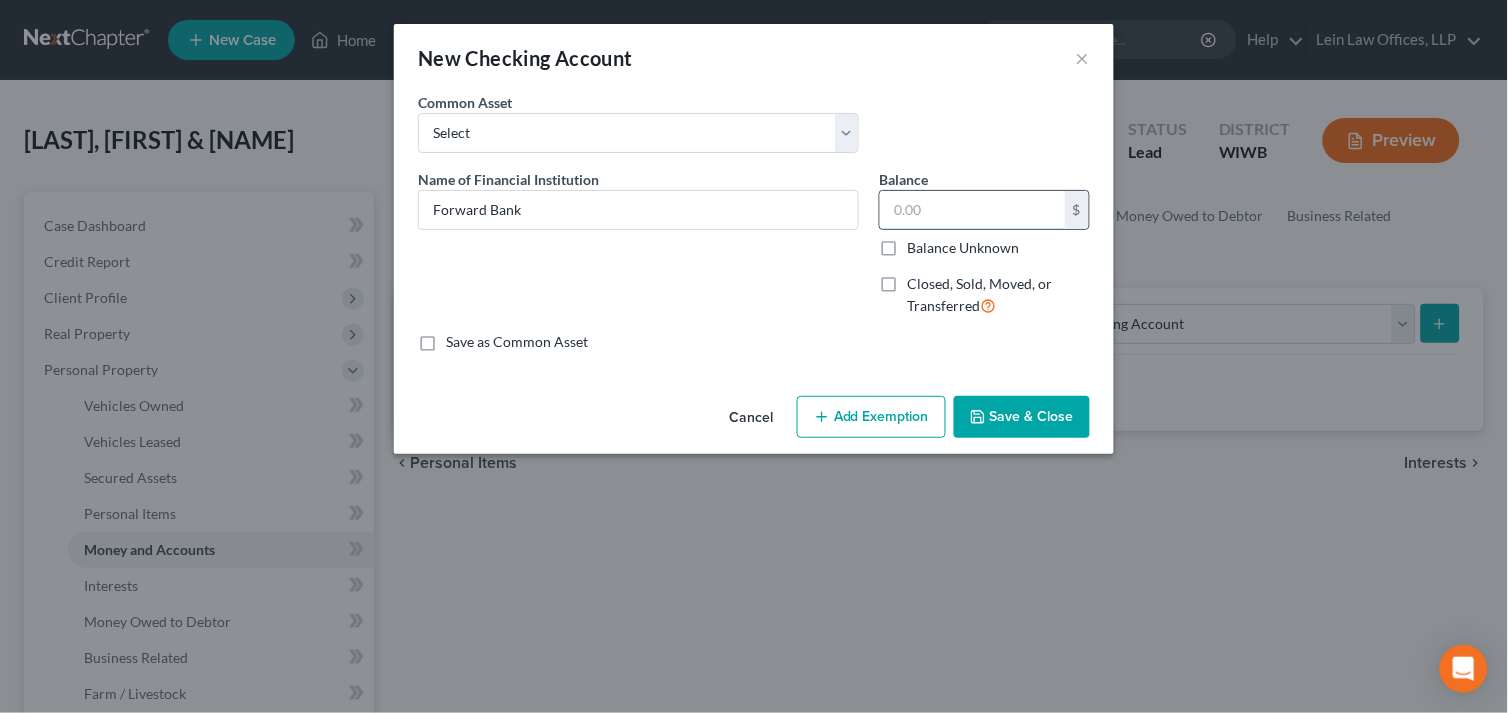 click at bounding box center (972, 210) 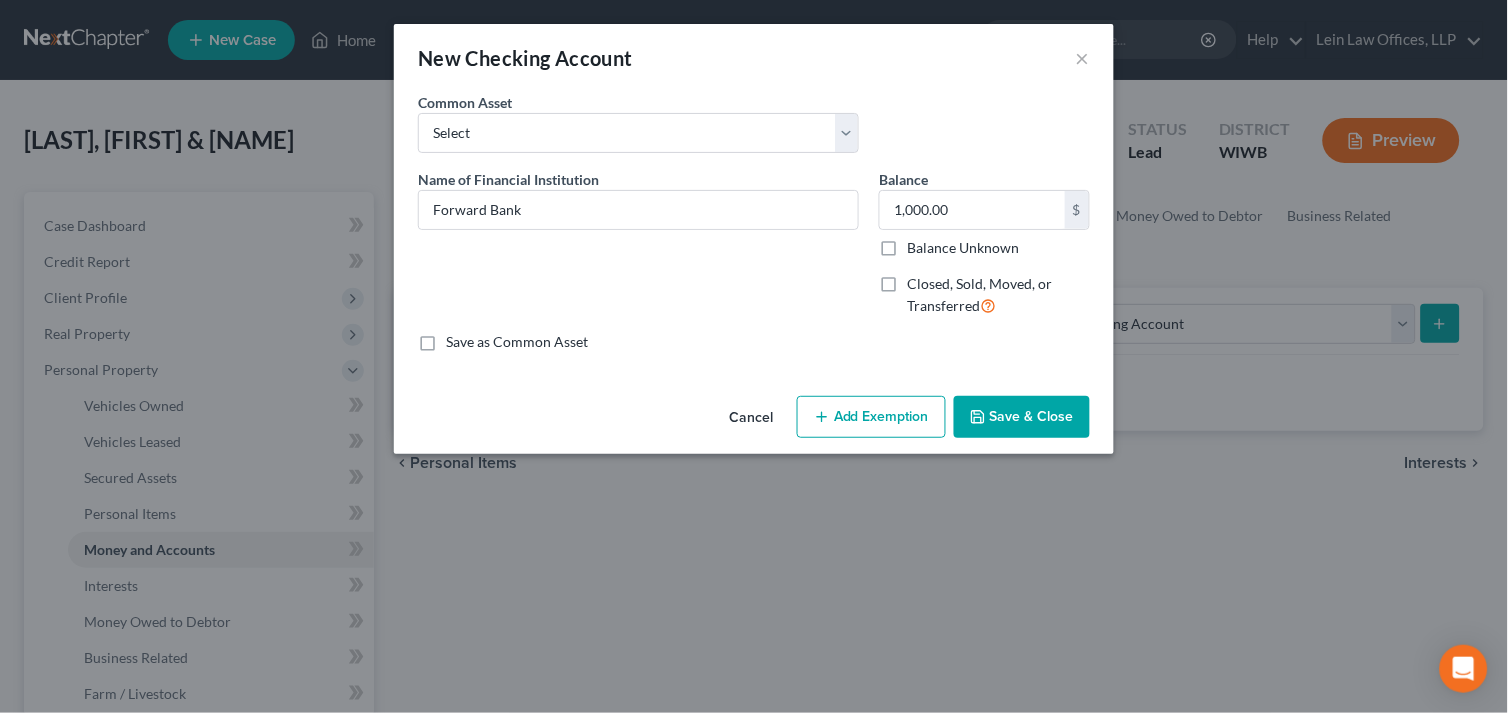 click on "Add Exemption" at bounding box center (871, 417) 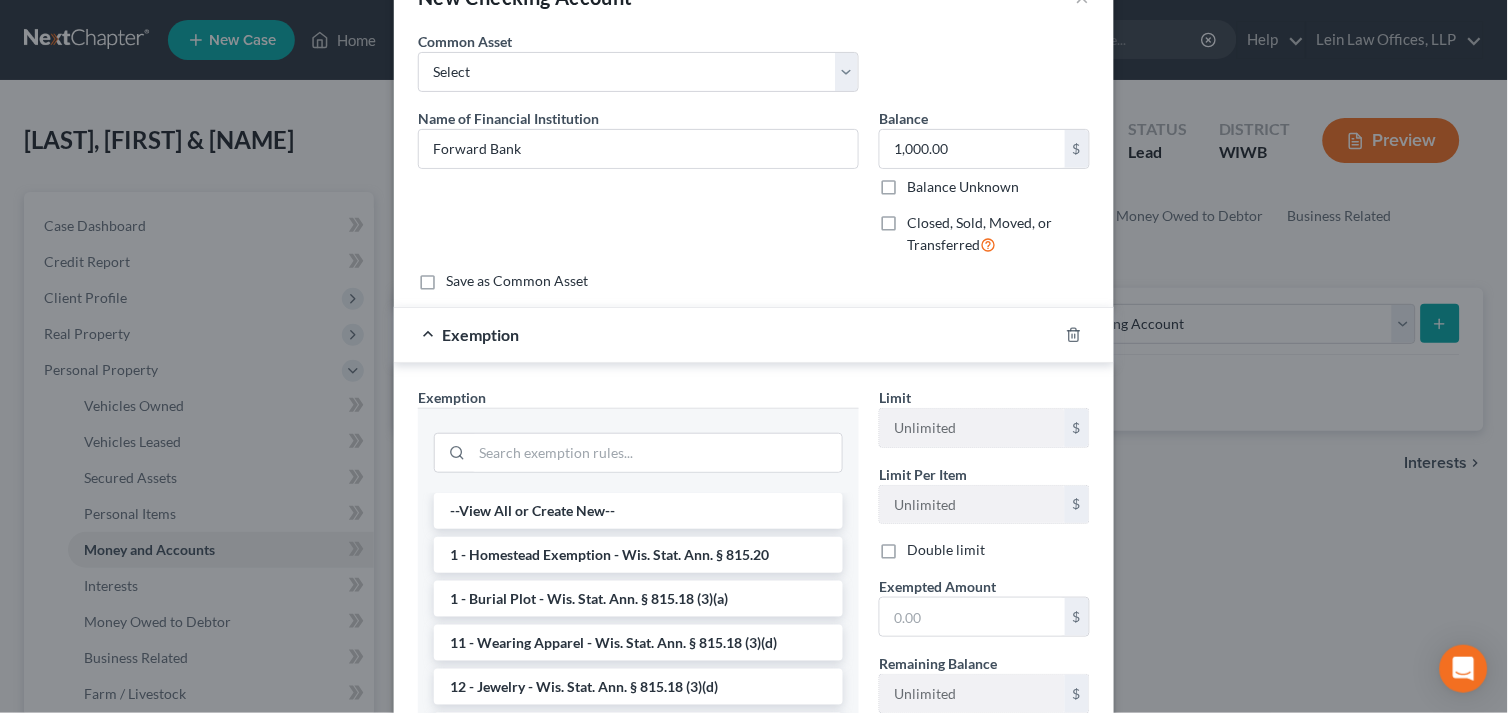 scroll, scrollTop: 111, scrollLeft: 0, axis: vertical 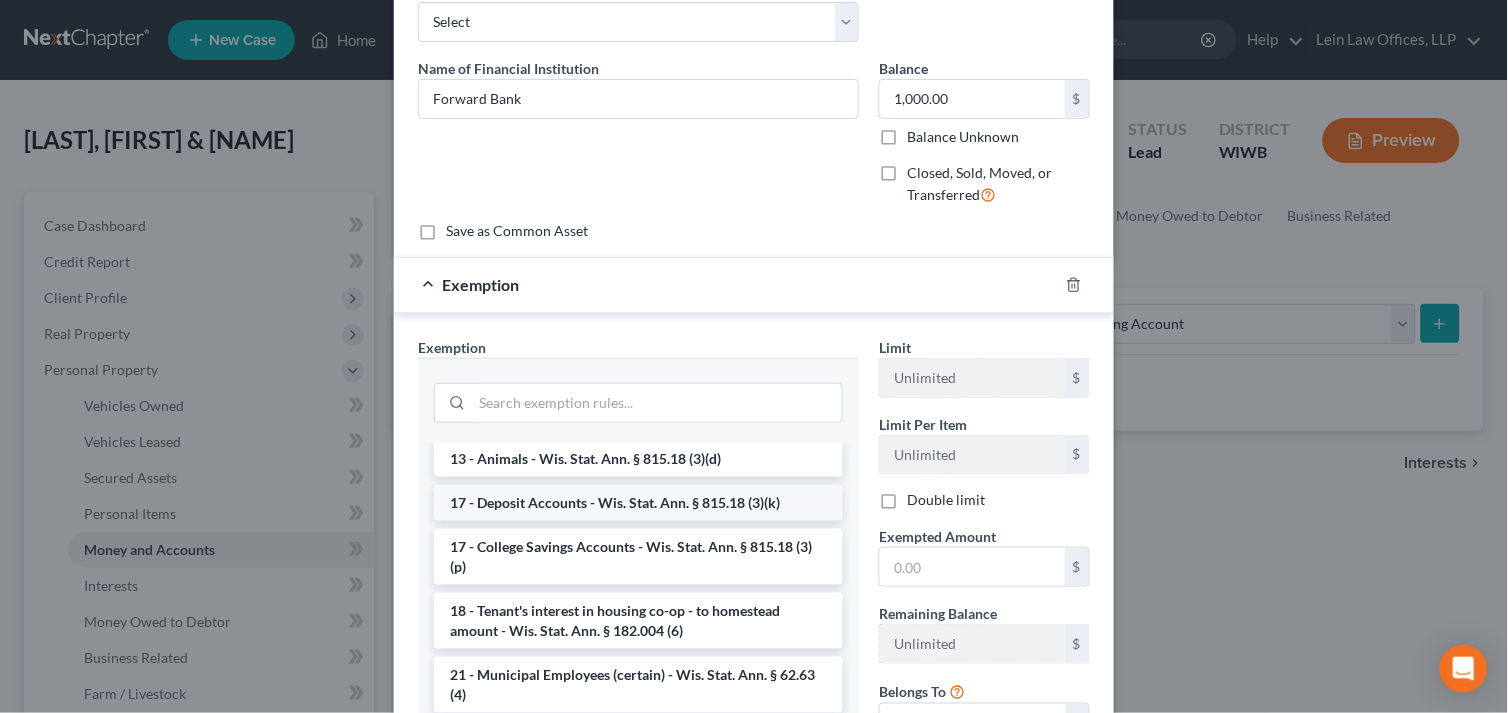 click on "17 - Deposit Accounts - Wis. Stat. Ann. § 815.18 (3)(k)" at bounding box center (638, 503) 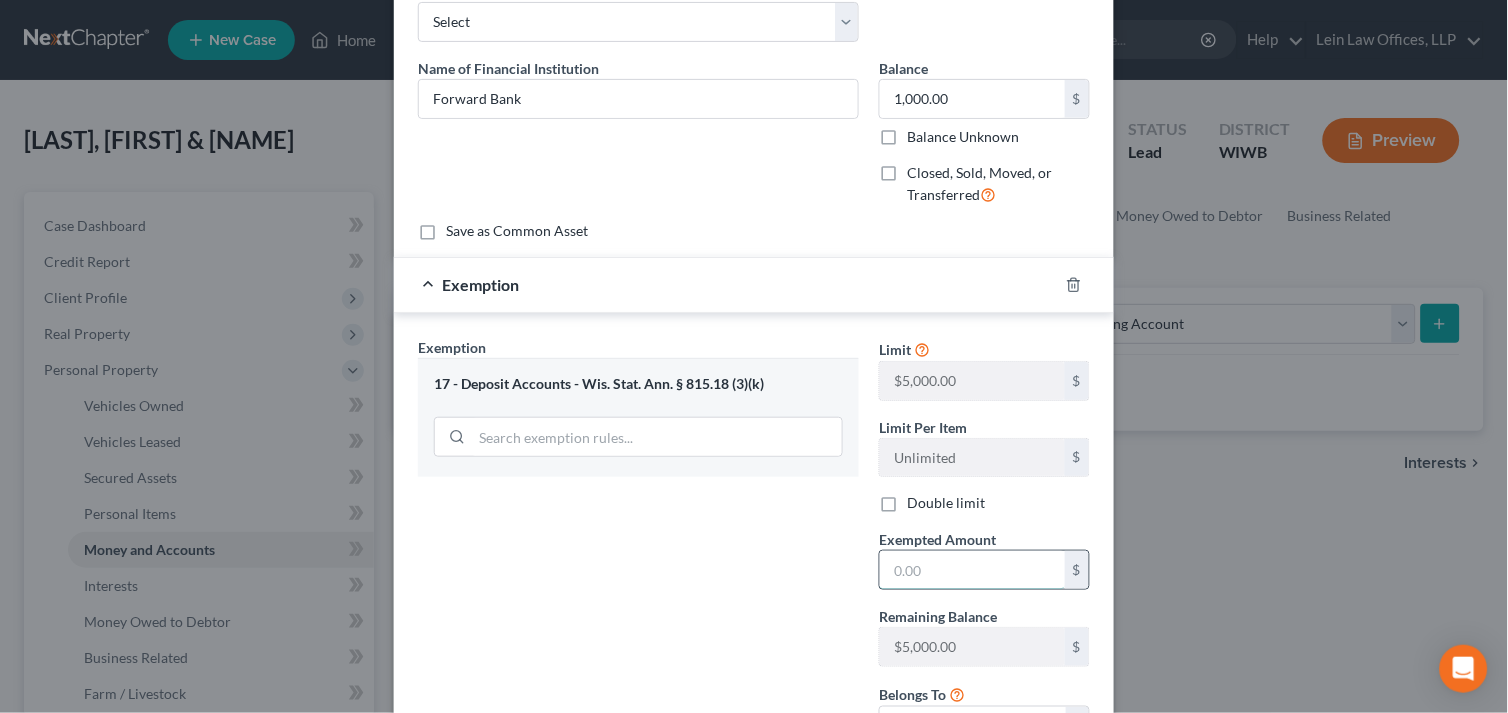 click at bounding box center (972, 570) 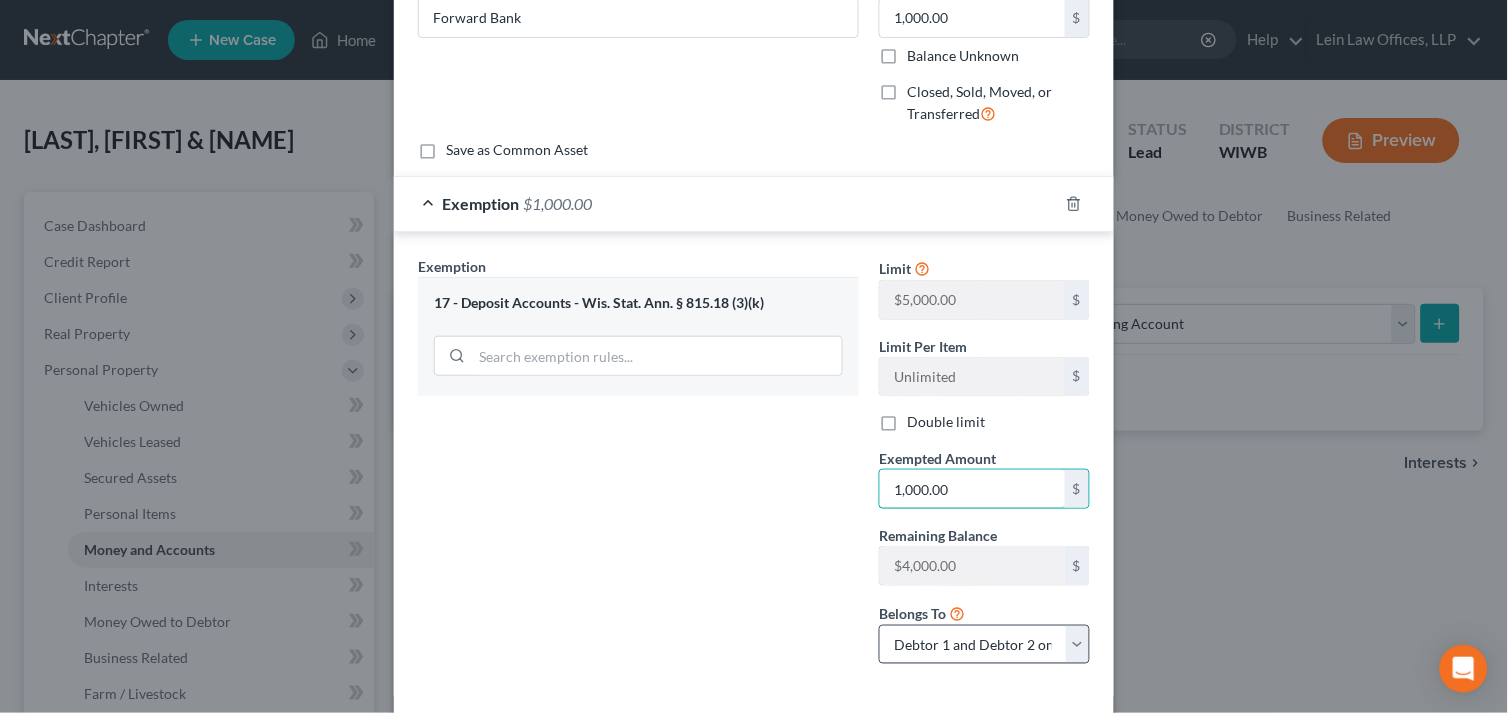 scroll, scrollTop: 287, scrollLeft: 0, axis: vertical 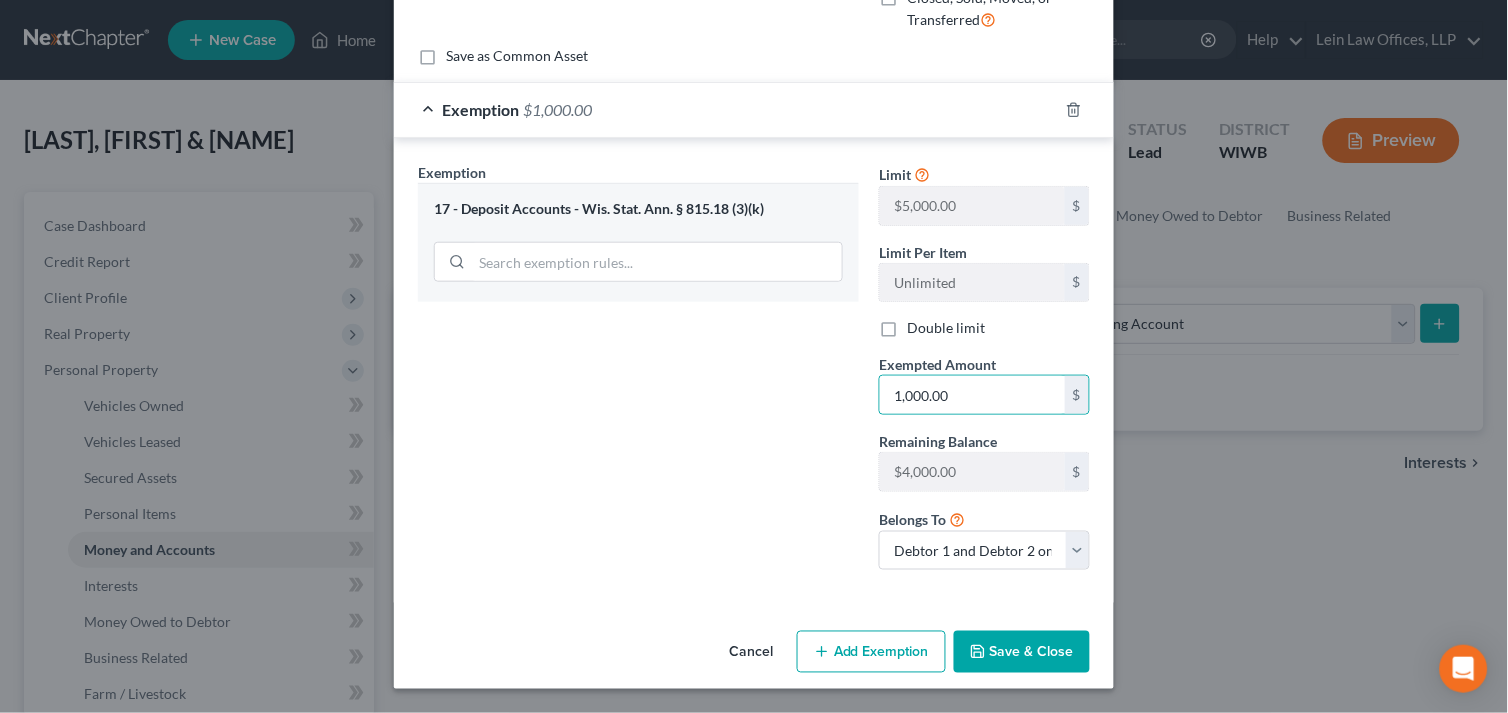 click on "Save & Close" at bounding box center [1022, 652] 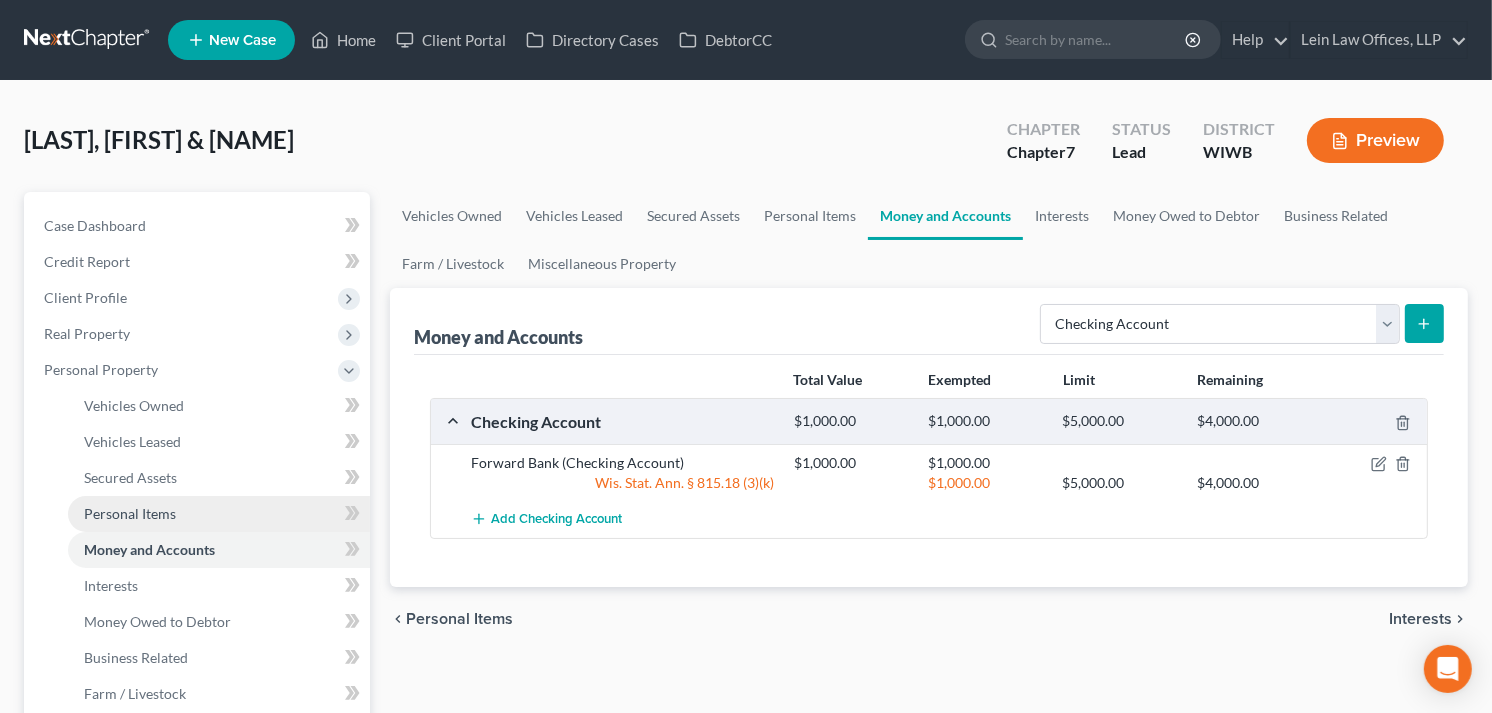 click on "Personal Items" at bounding box center [130, 513] 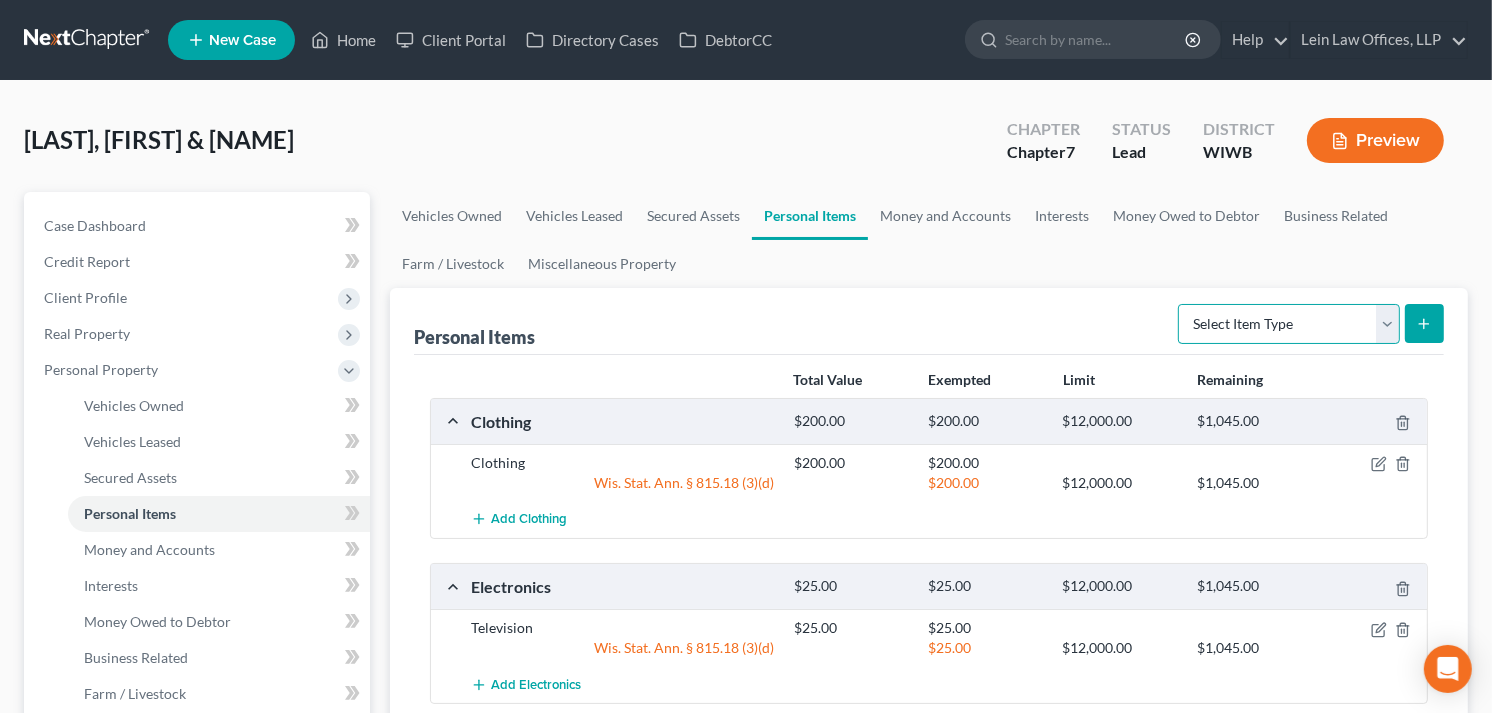 click on "Select Item Type Clothing Collectibles Of Value Electronics Firearms Household Goods Jewelry Other Pet(s) Sports & Hobby Equipment" at bounding box center [1289, 324] 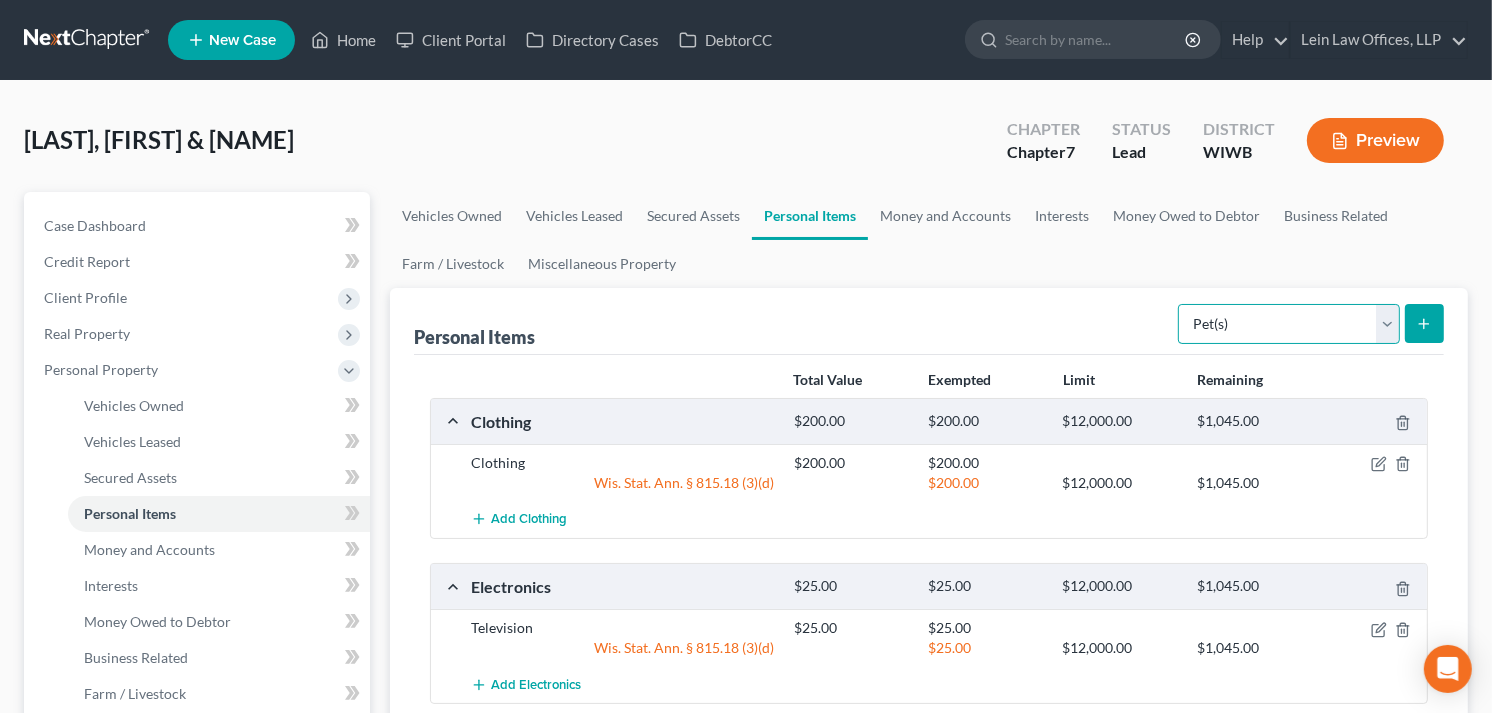click on "Select Item Type Clothing Collectibles Of Value Electronics Firearms Household Goods Jewelry Other Pet(s) Sports & Hobby Equipment" at bounding box center [1289, 324] 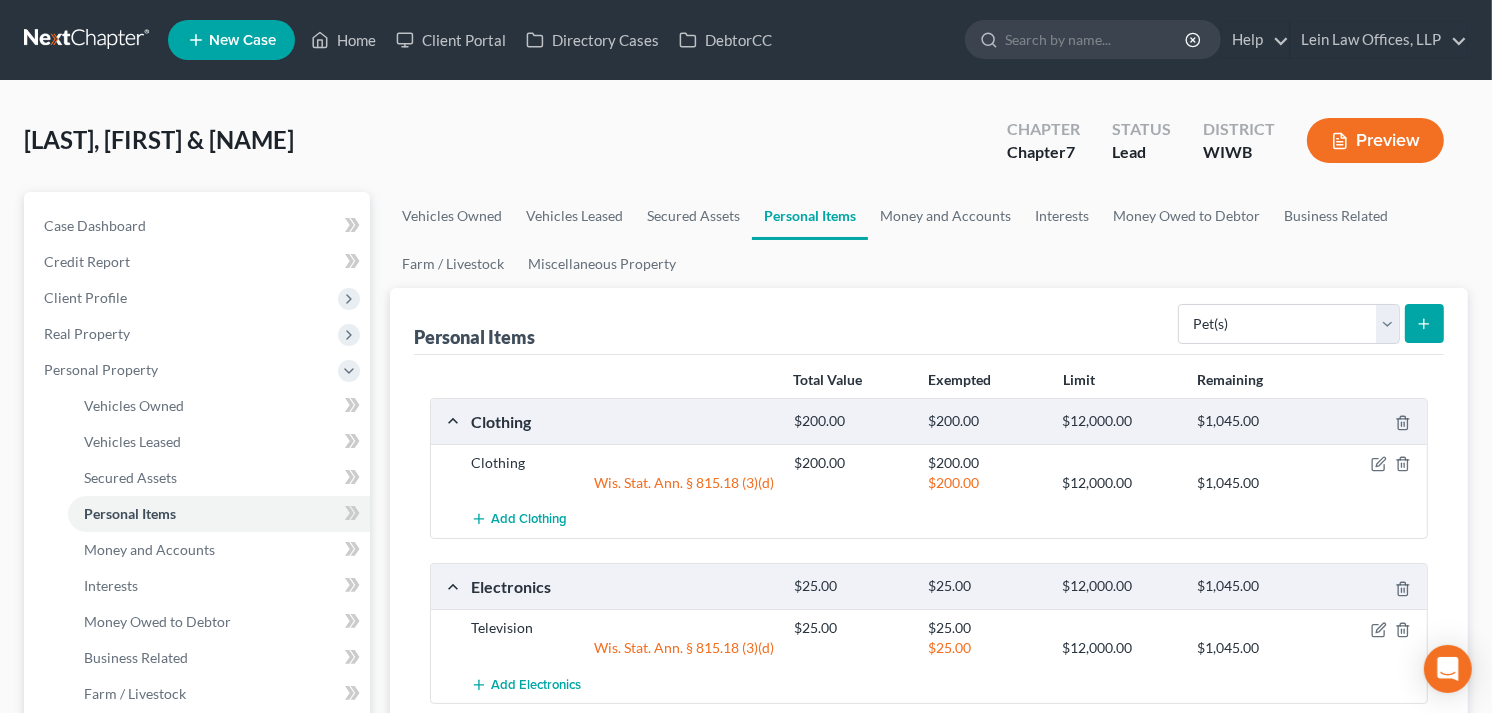 click 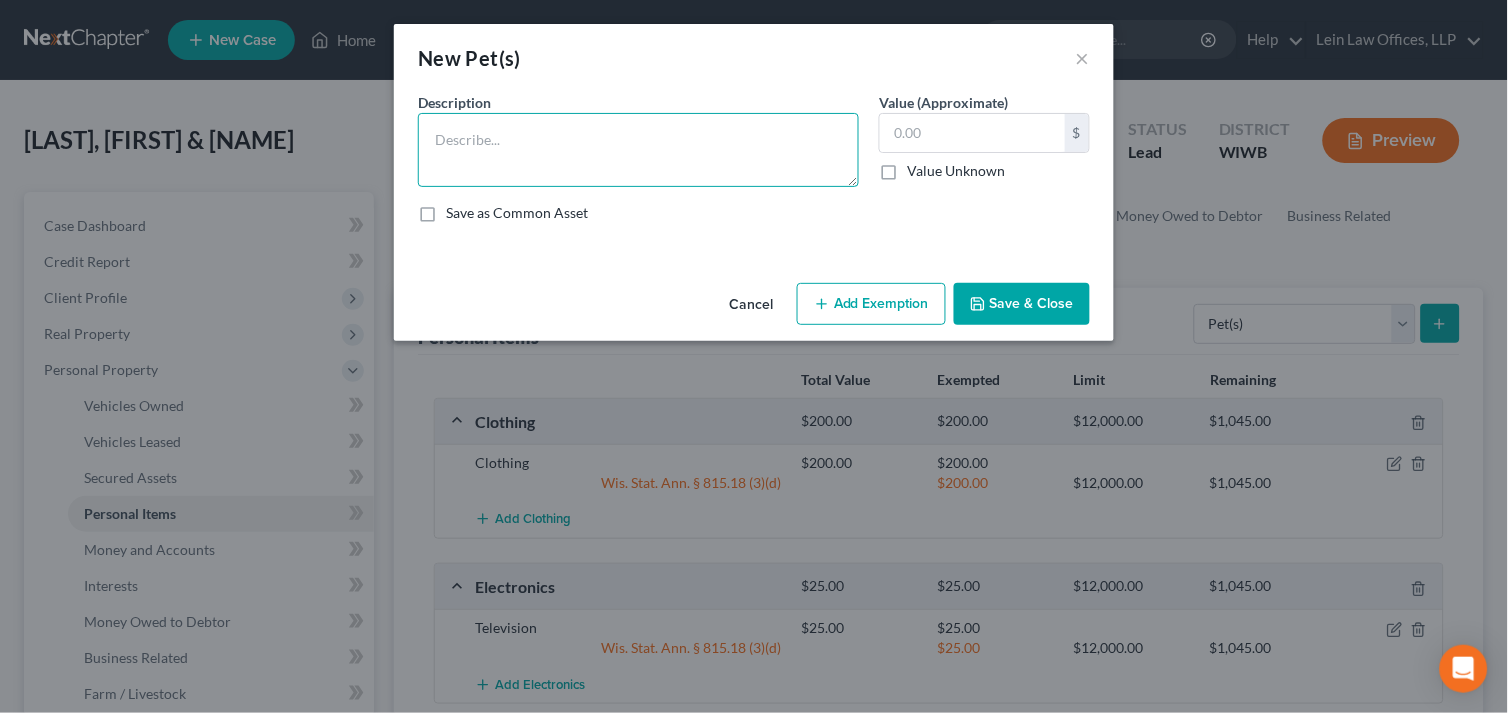 click at bounding box center (638, 150) 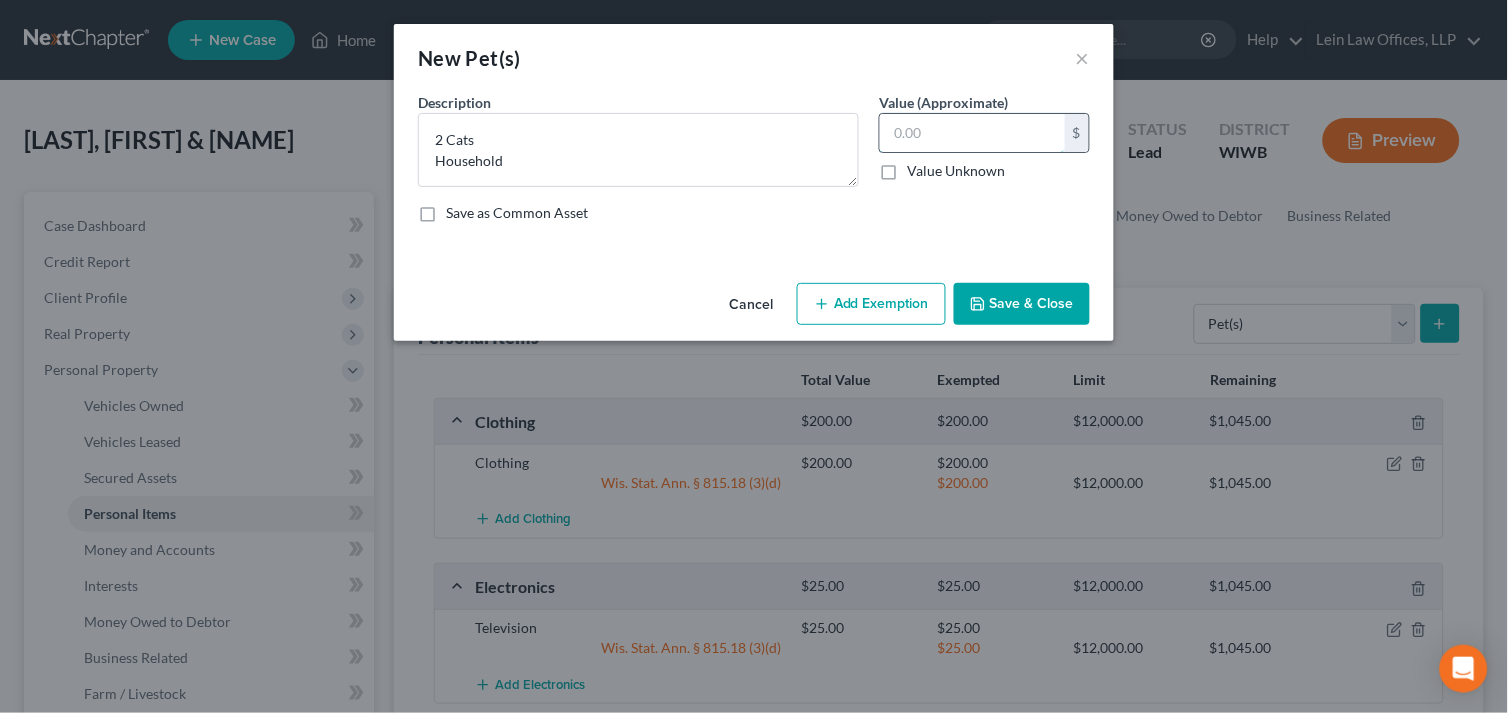 click at bounding box center [972, 133] 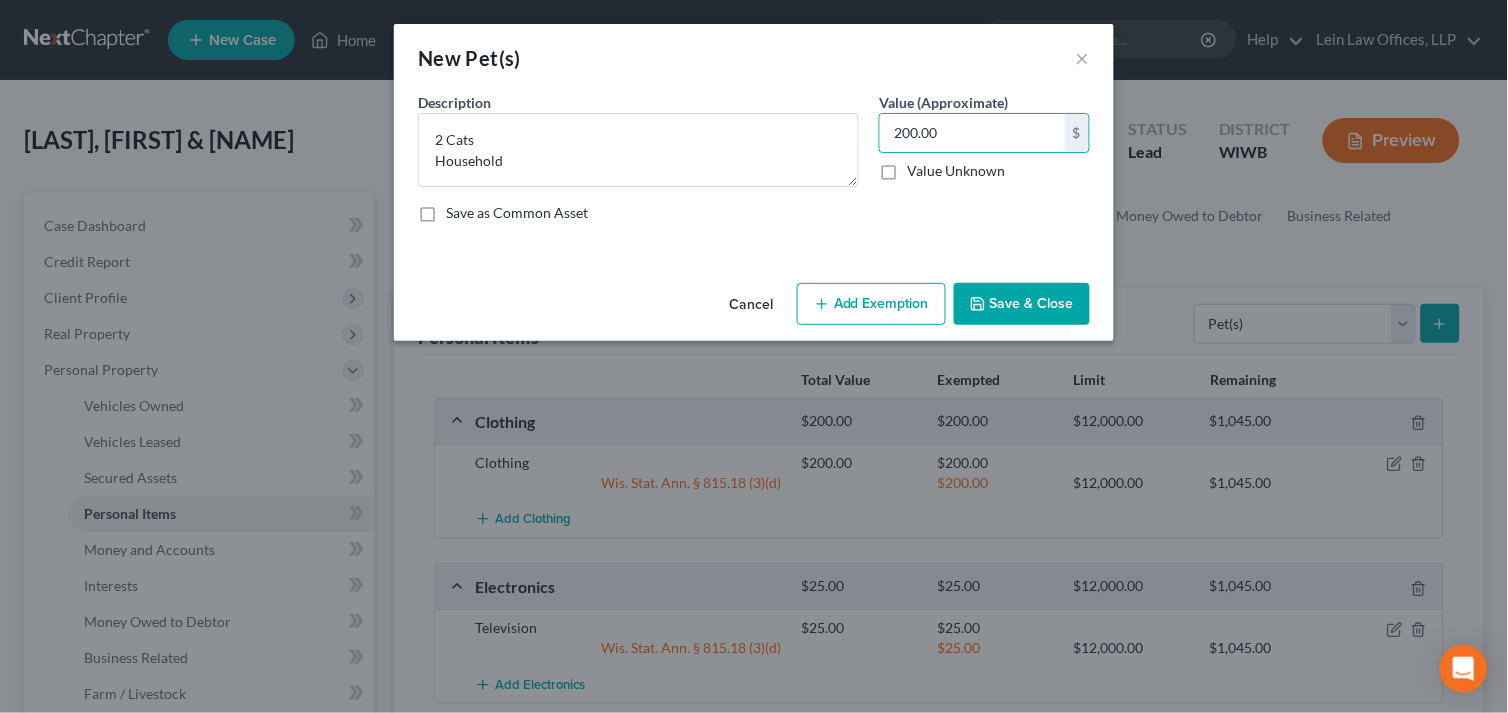 click on "Add Exemption" at bounding box center (871, 304) 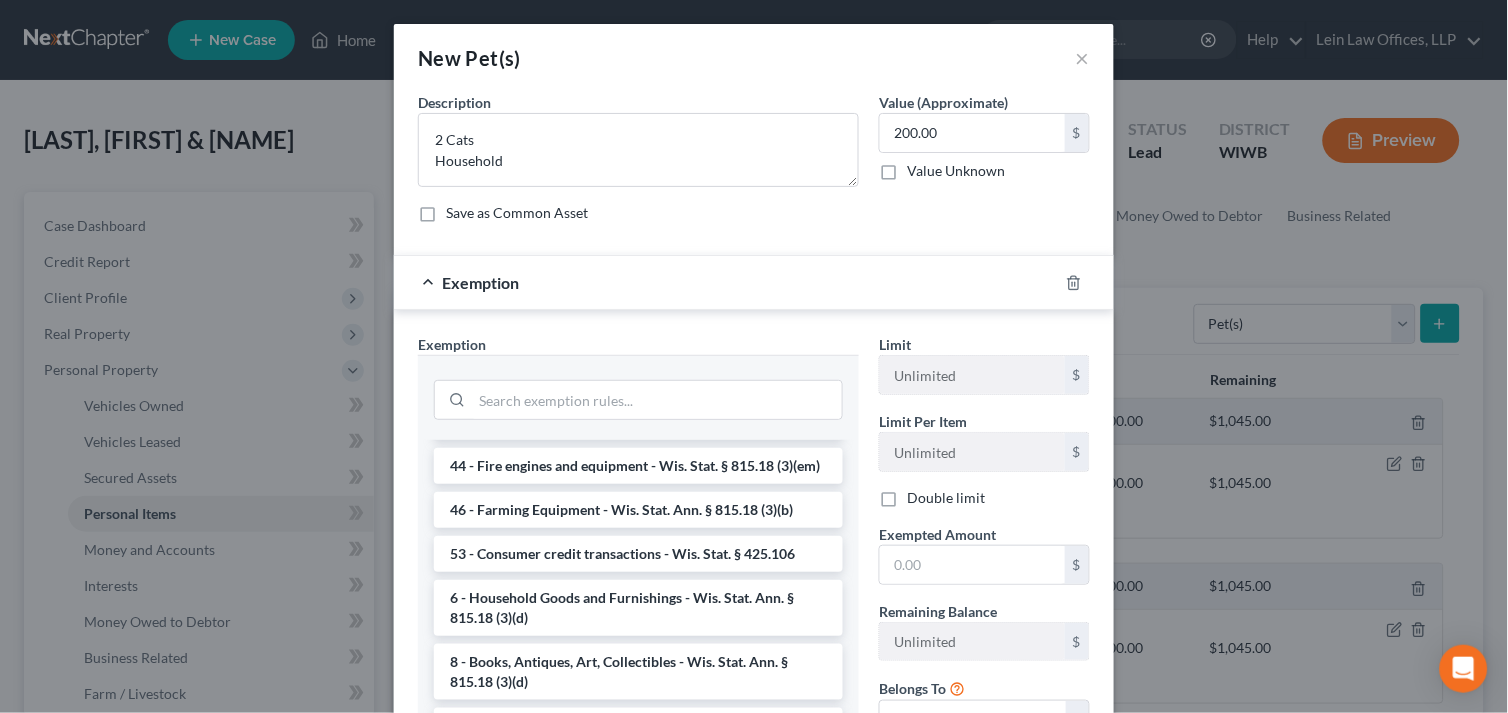 scroll, scrollTop: 2296, scrollLeft: 0, axis: vertical 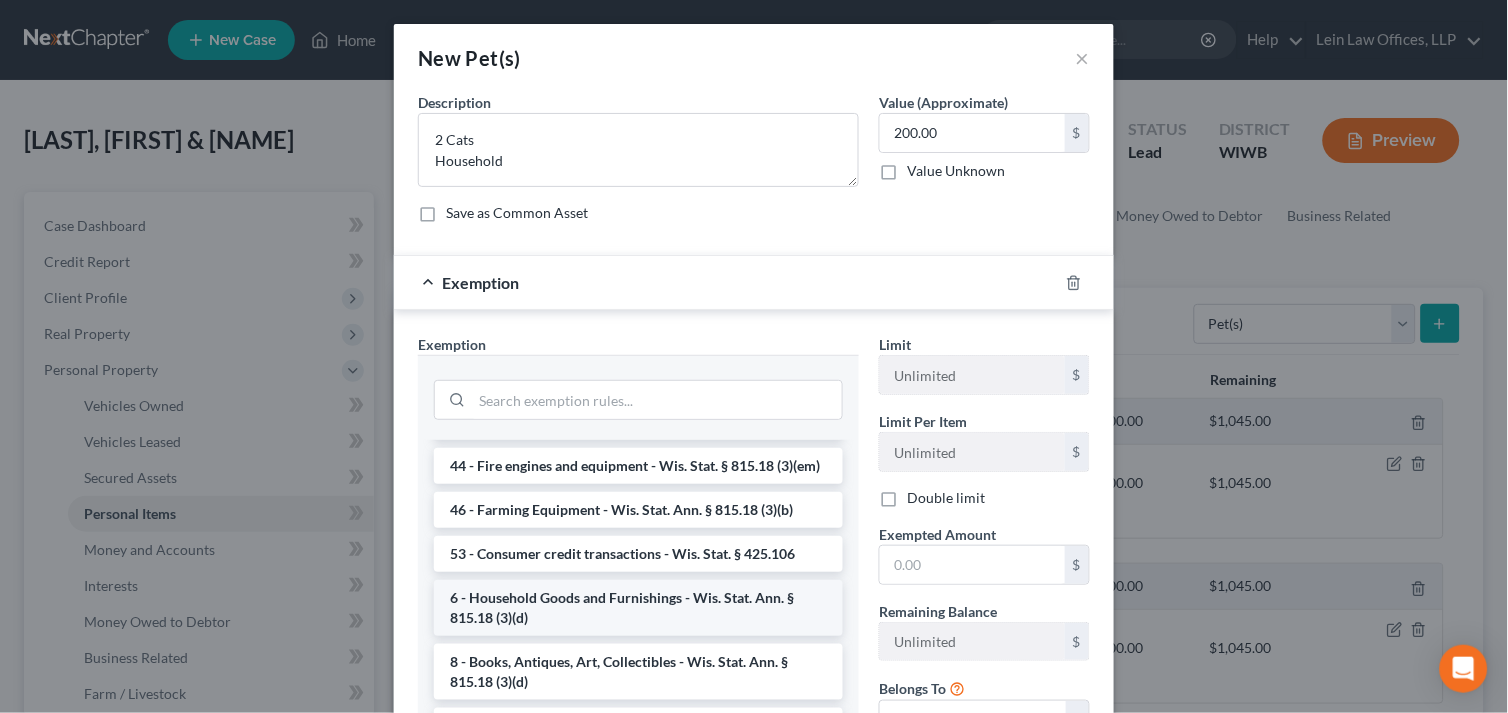 click on "6 - Household Goods and Furnishings - Wis. Stat. Ann. § 815.18 (3)(d)" at bounding box center (638, 608) 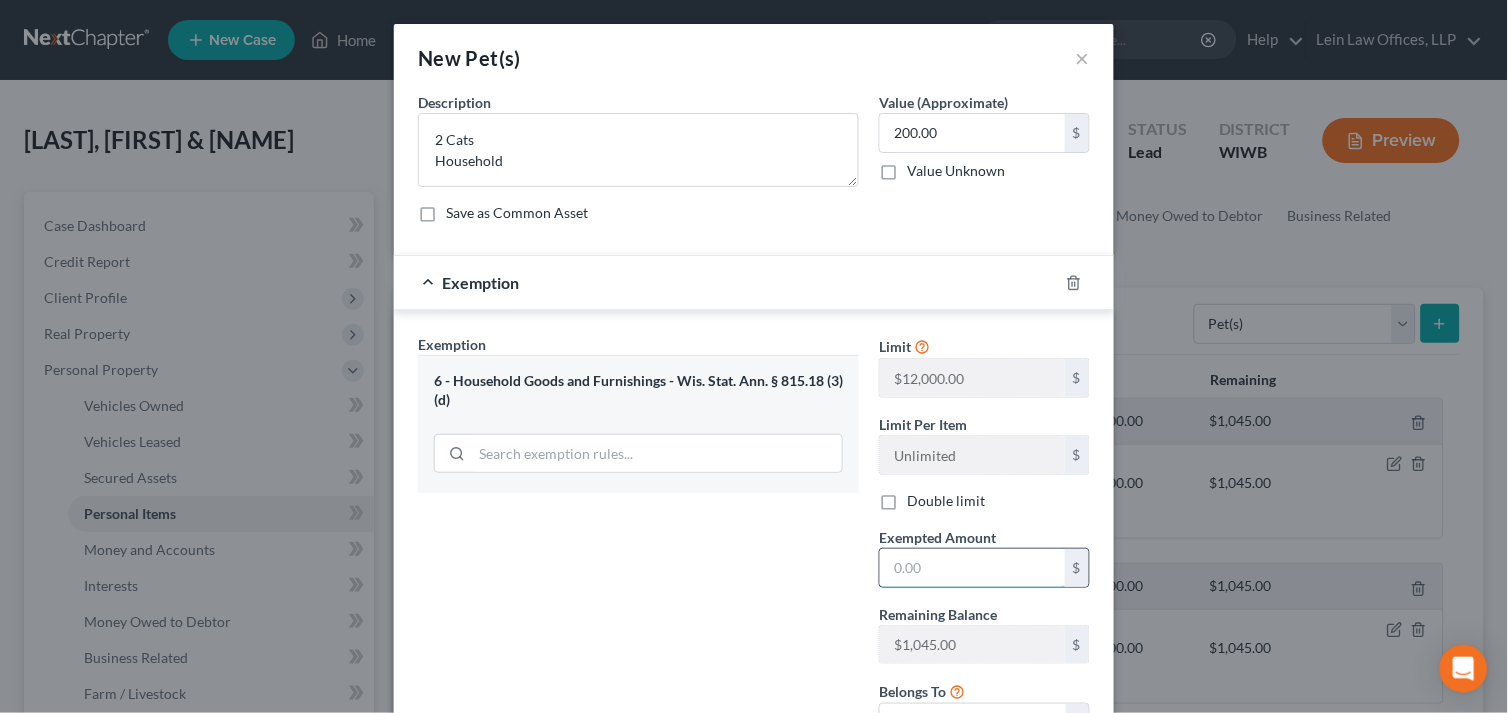 click at bounding box center [972, 568] 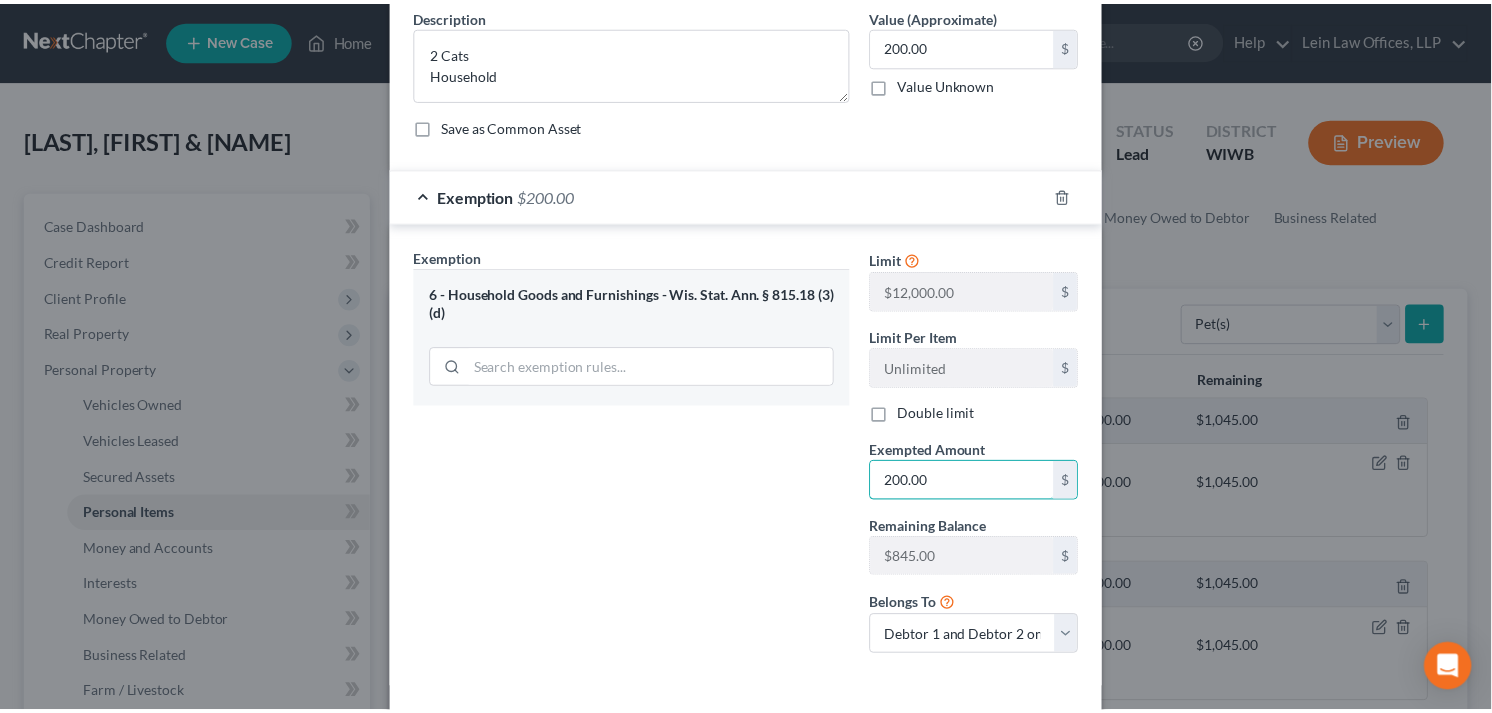 scroll, scrollTop: 174, scrollLeft: 0, axis: vertical 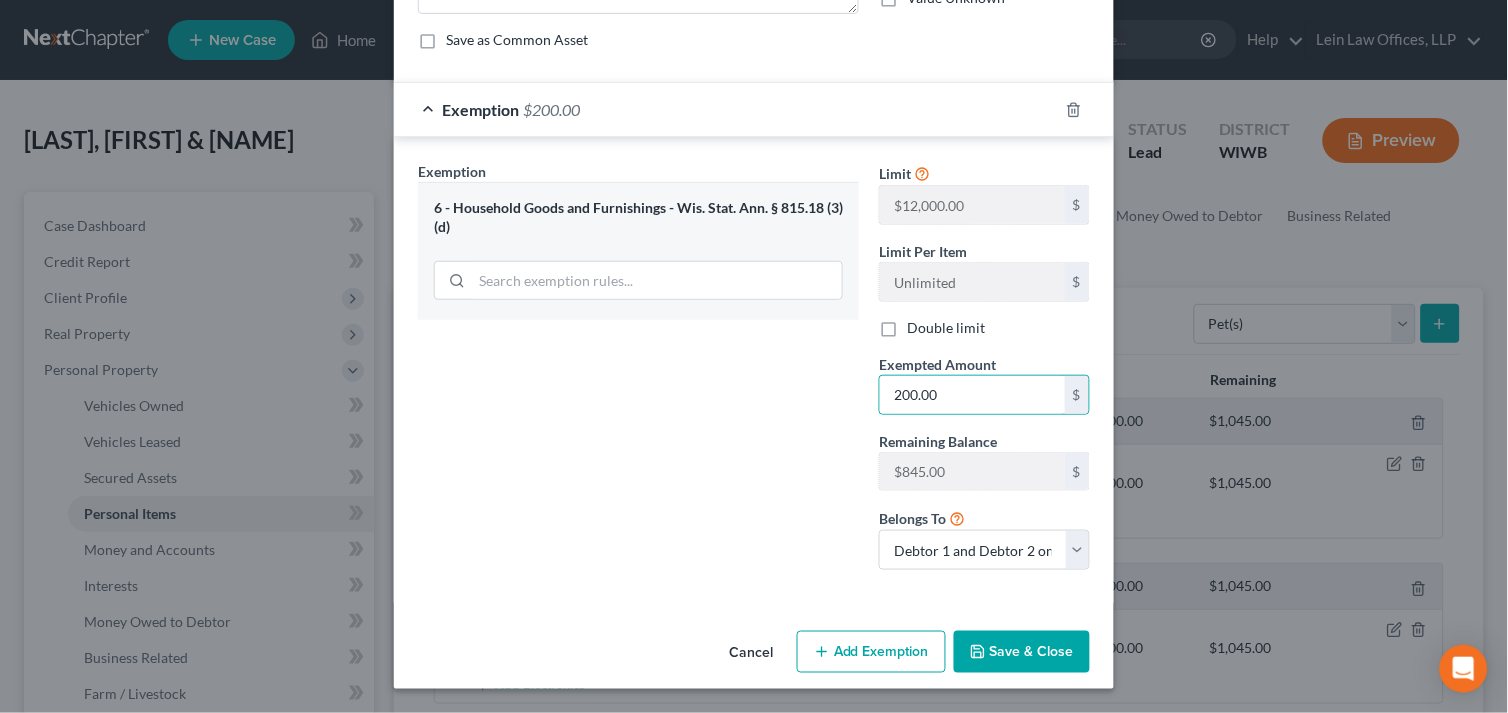 click on "Save & Close" at bounding box center (1022, 652) 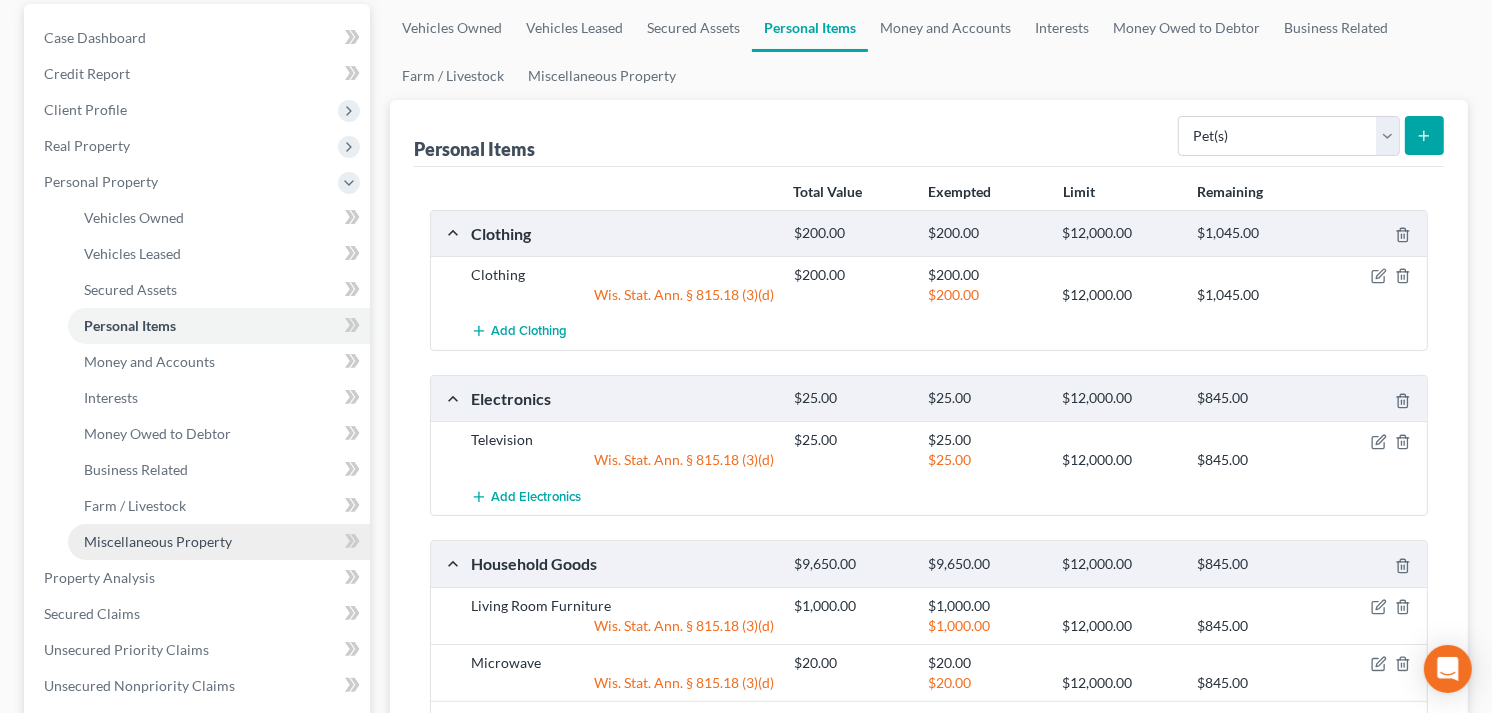 scroll, scrollTop: 222, scrollLeft: 0, axis: vertical 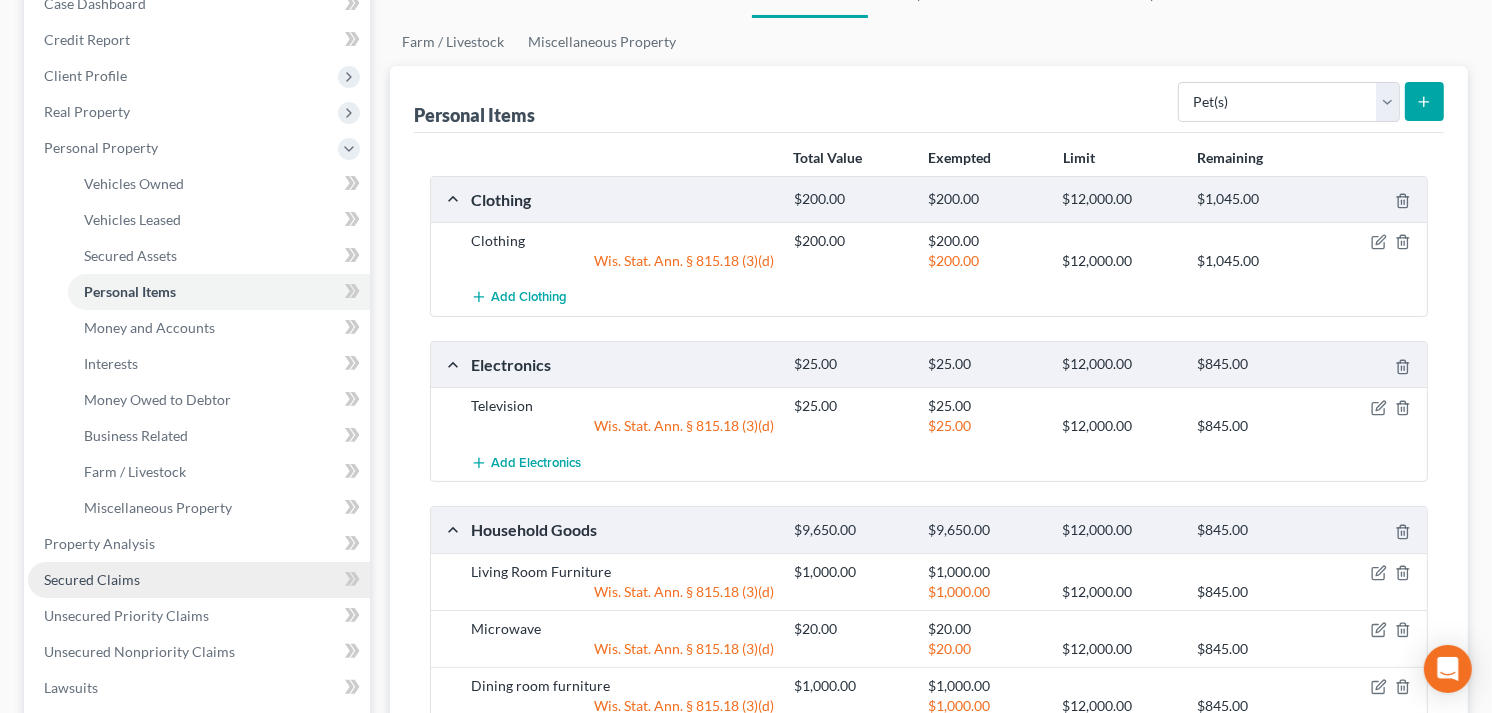 click on "Secured Claims" at bounding box center [92, 579] 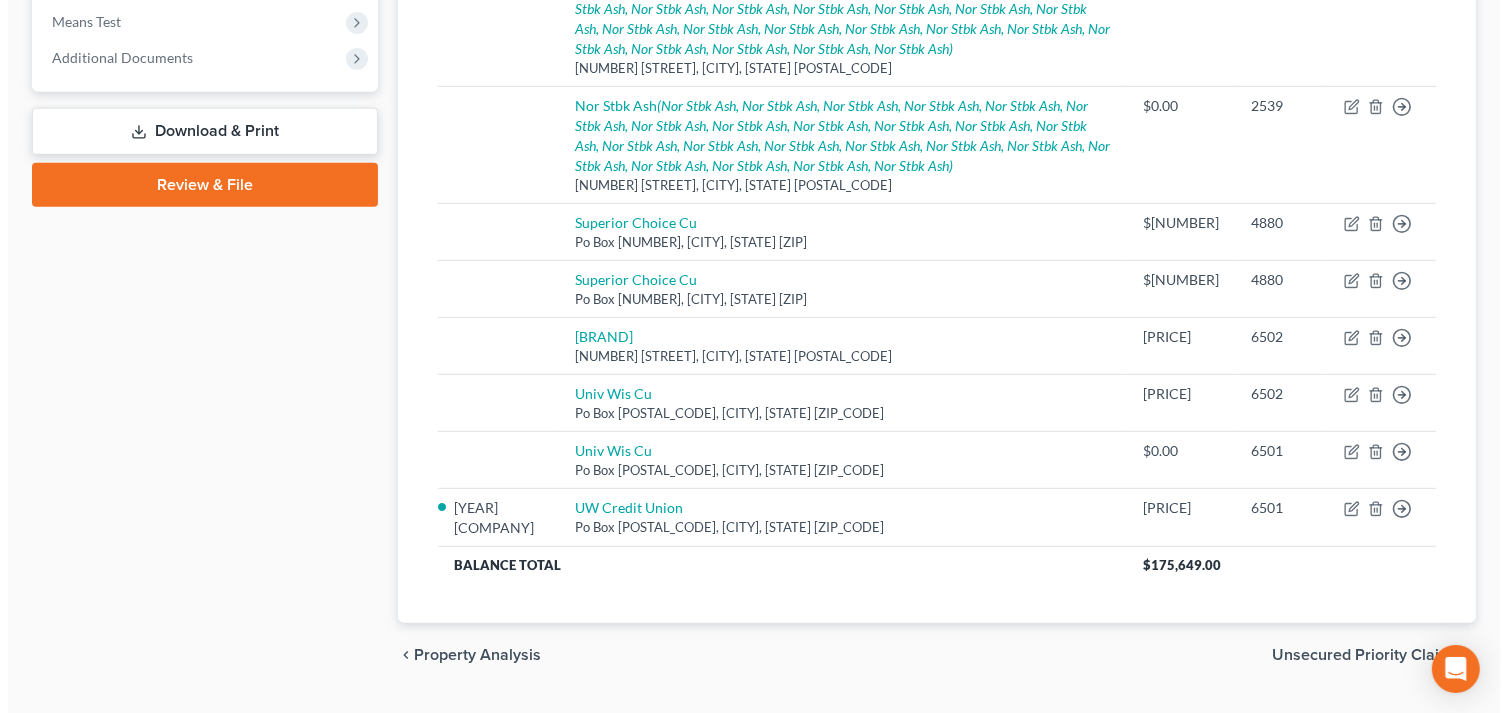 scroll, scrollTop: 850, scrollLeft: 0, axis: vertical 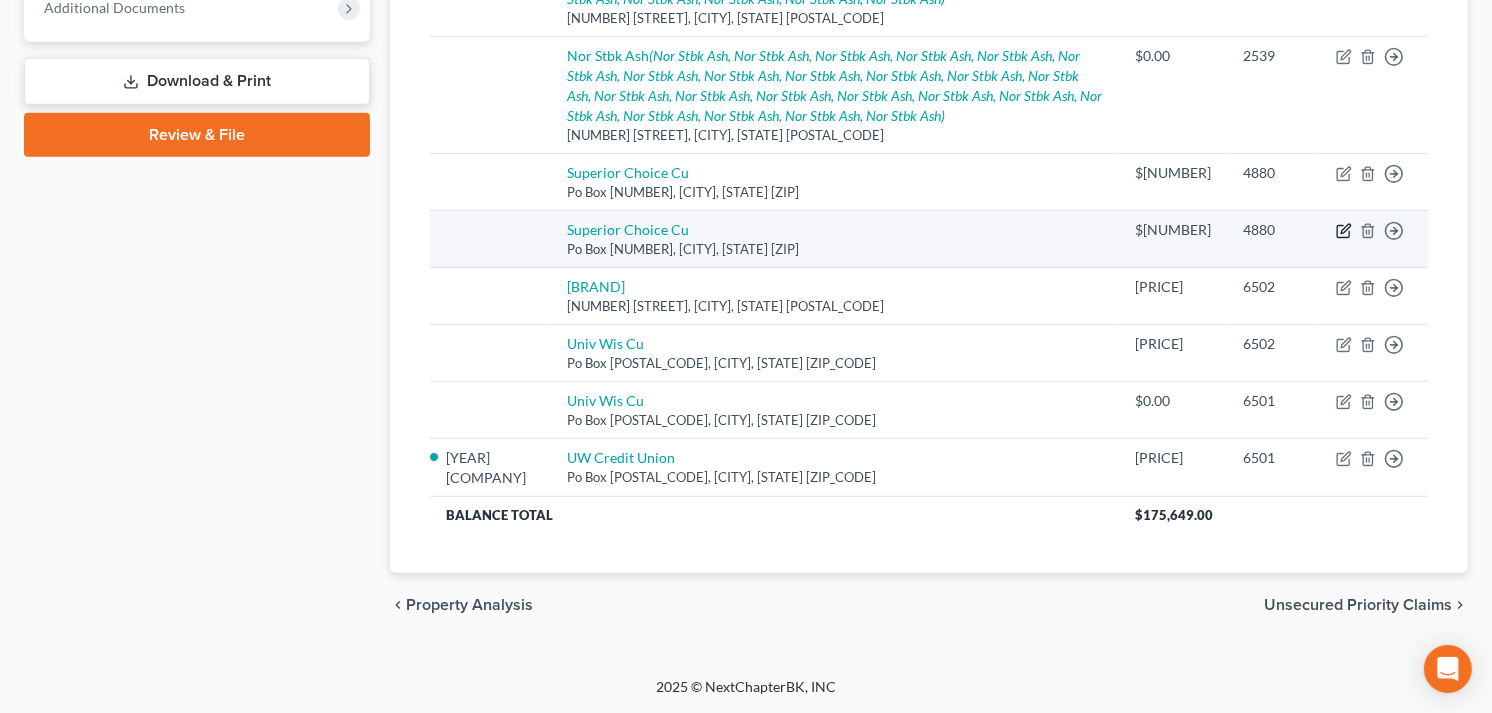 click 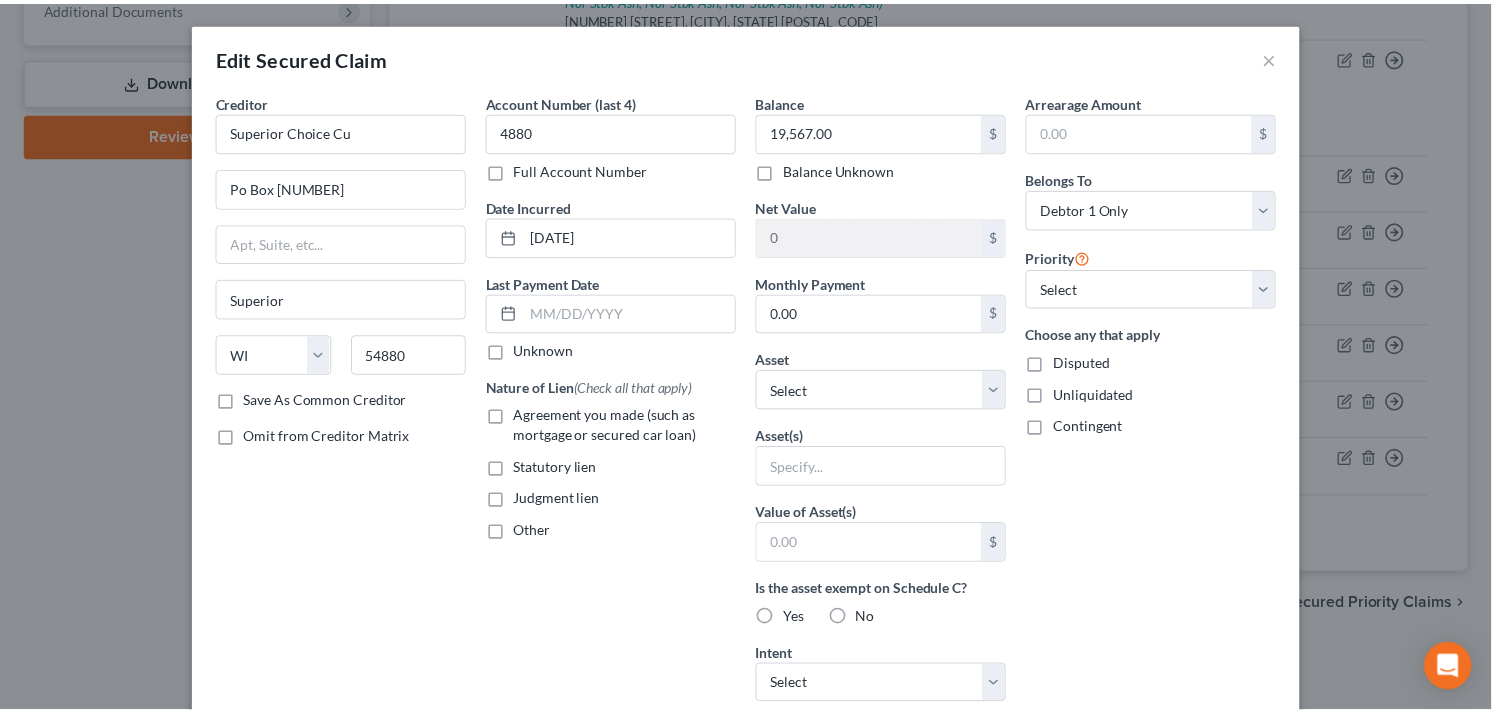 scroll, scrollTop: 0, scrollLeft: 0, axis: both 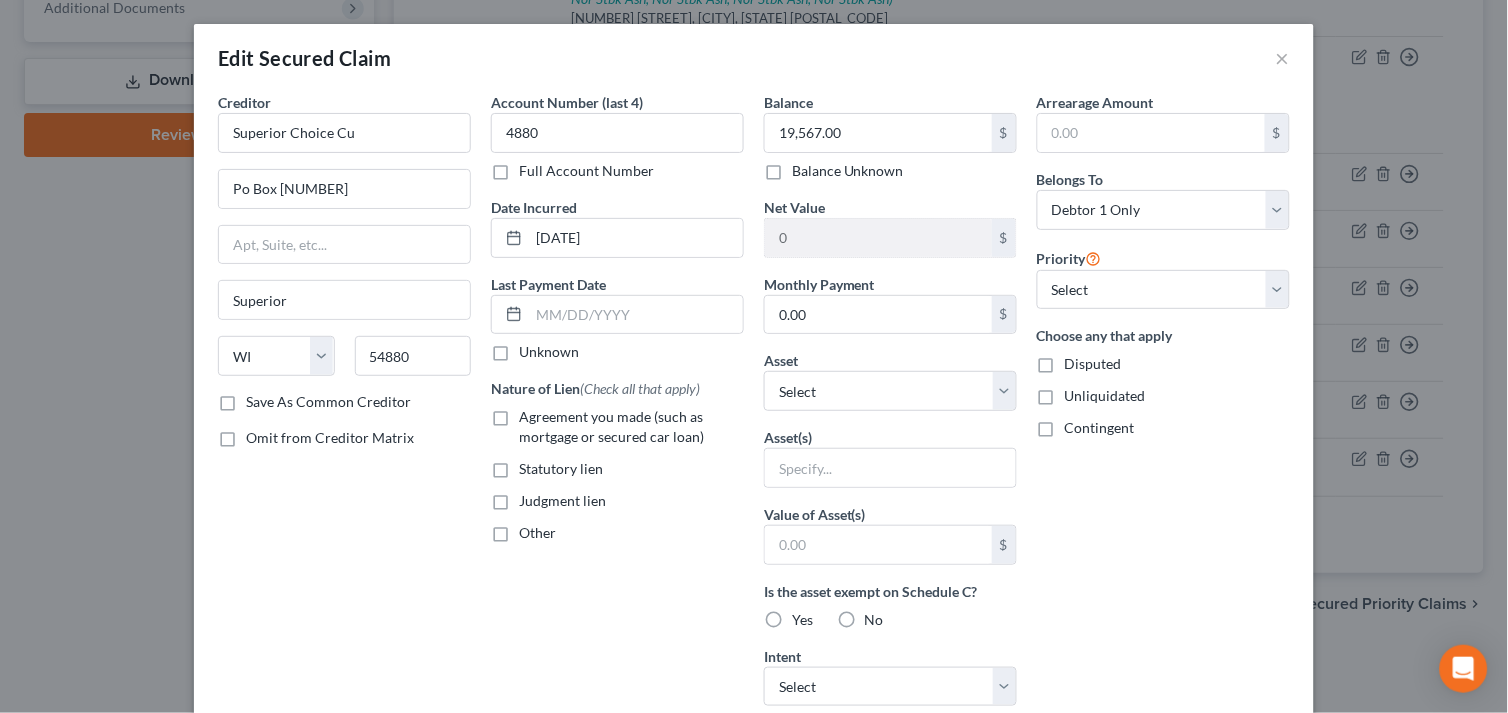 click on "Edit Secured Claim  ×" at bounding box center (754, 58) 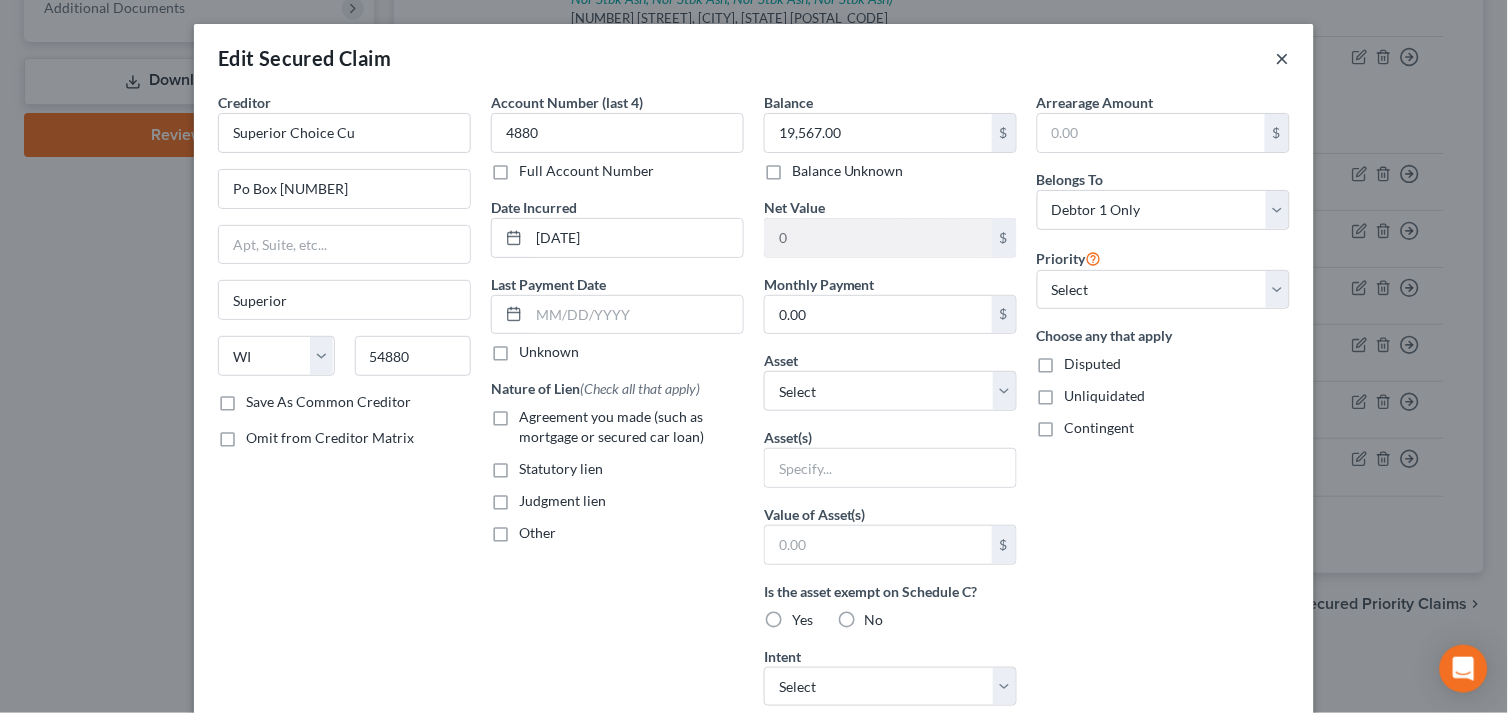 click on "×" at bounding box center (1283, 58) 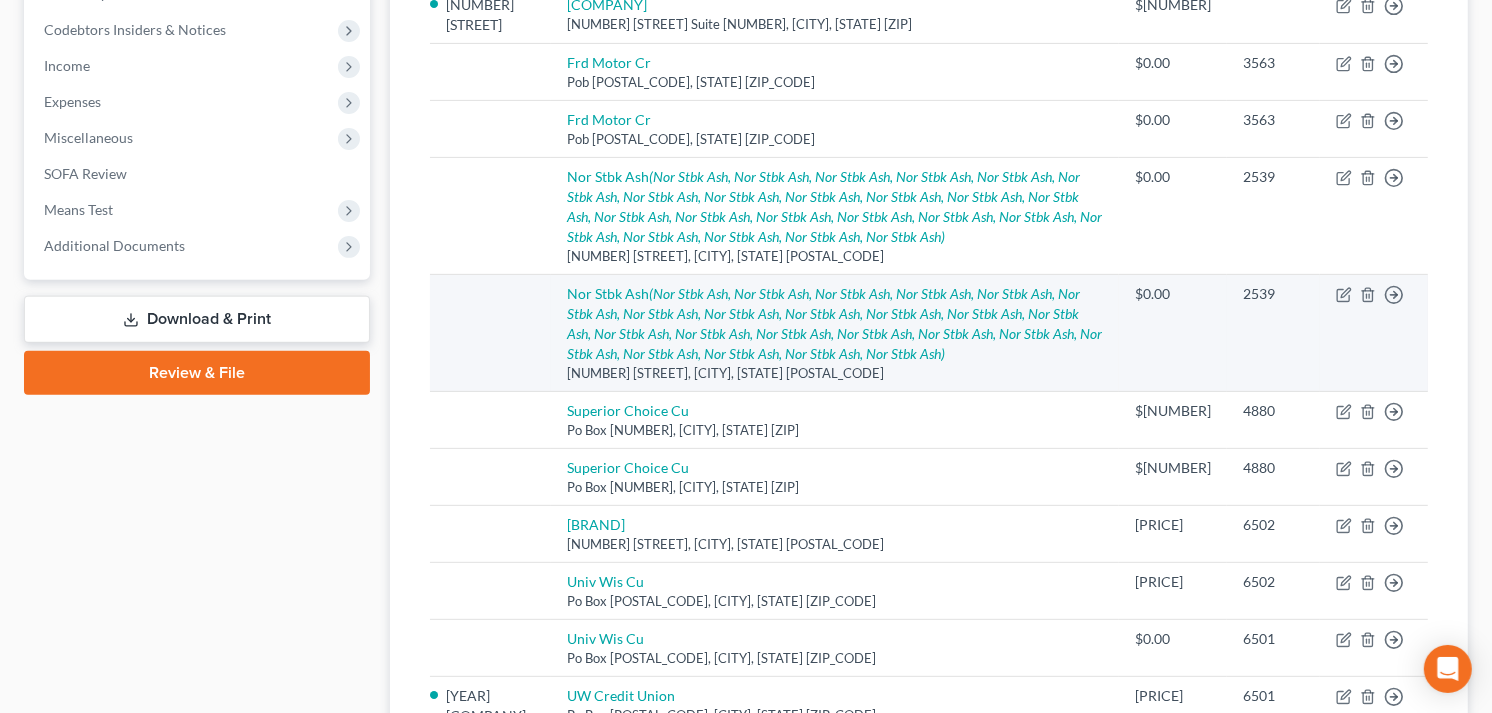 scroll, scrollTop: 627, scrollLeft: 0, axis: vertical 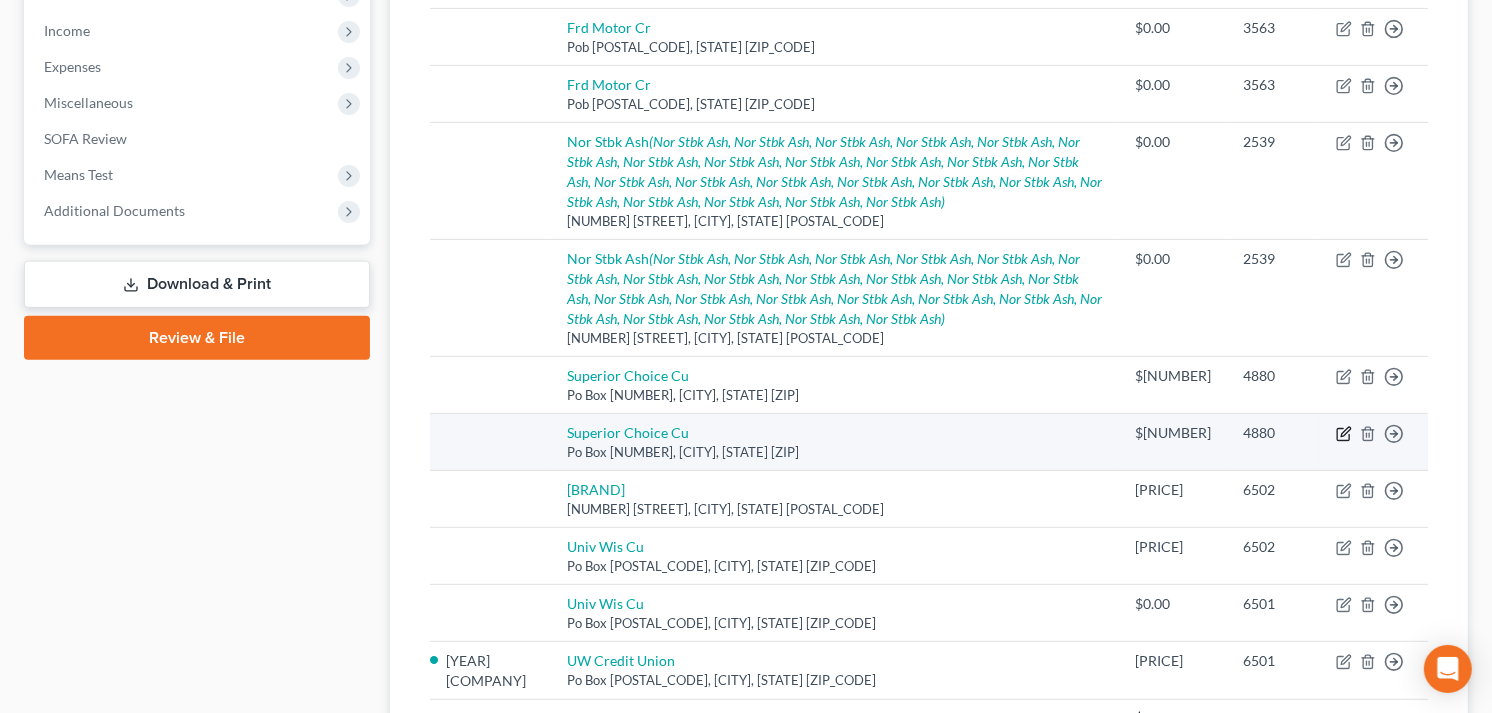 click 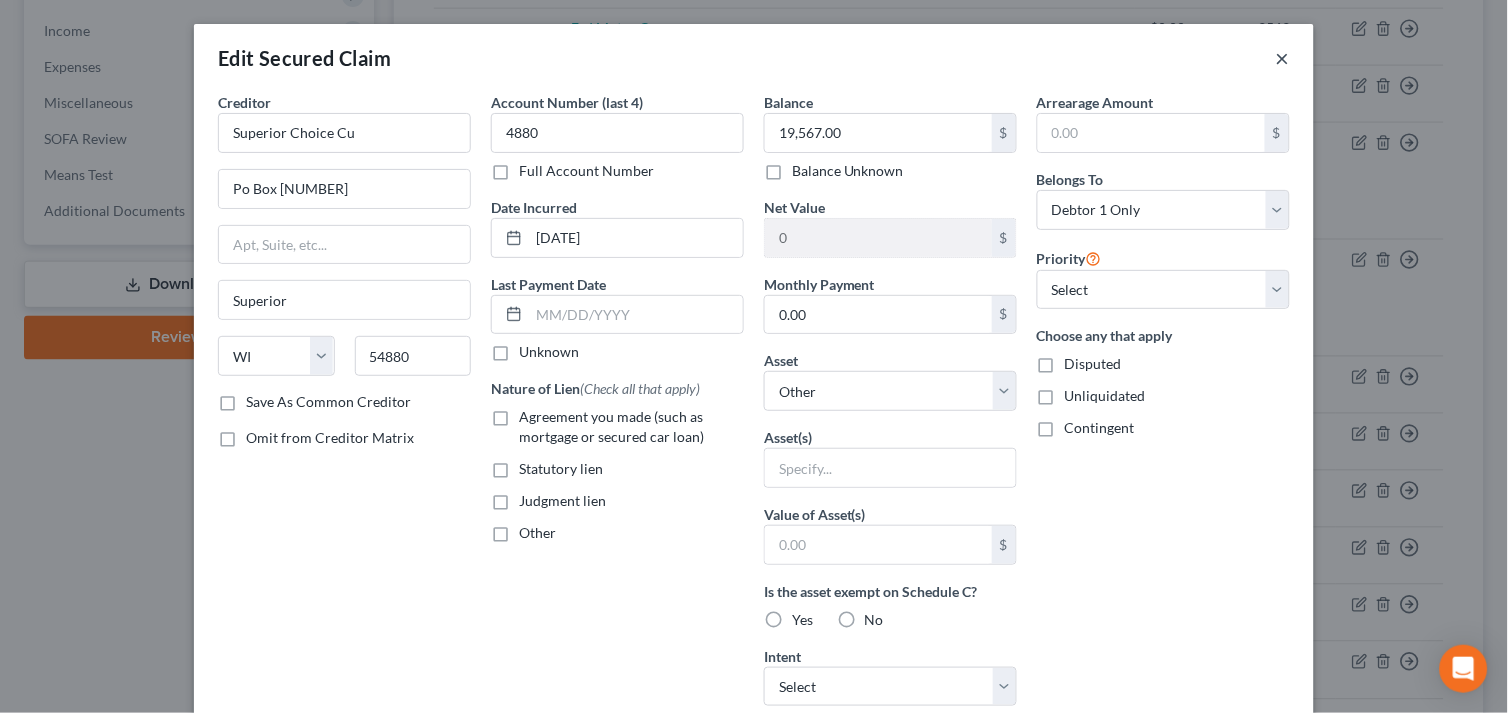 click on "×" at bounding box center (1283, 58) 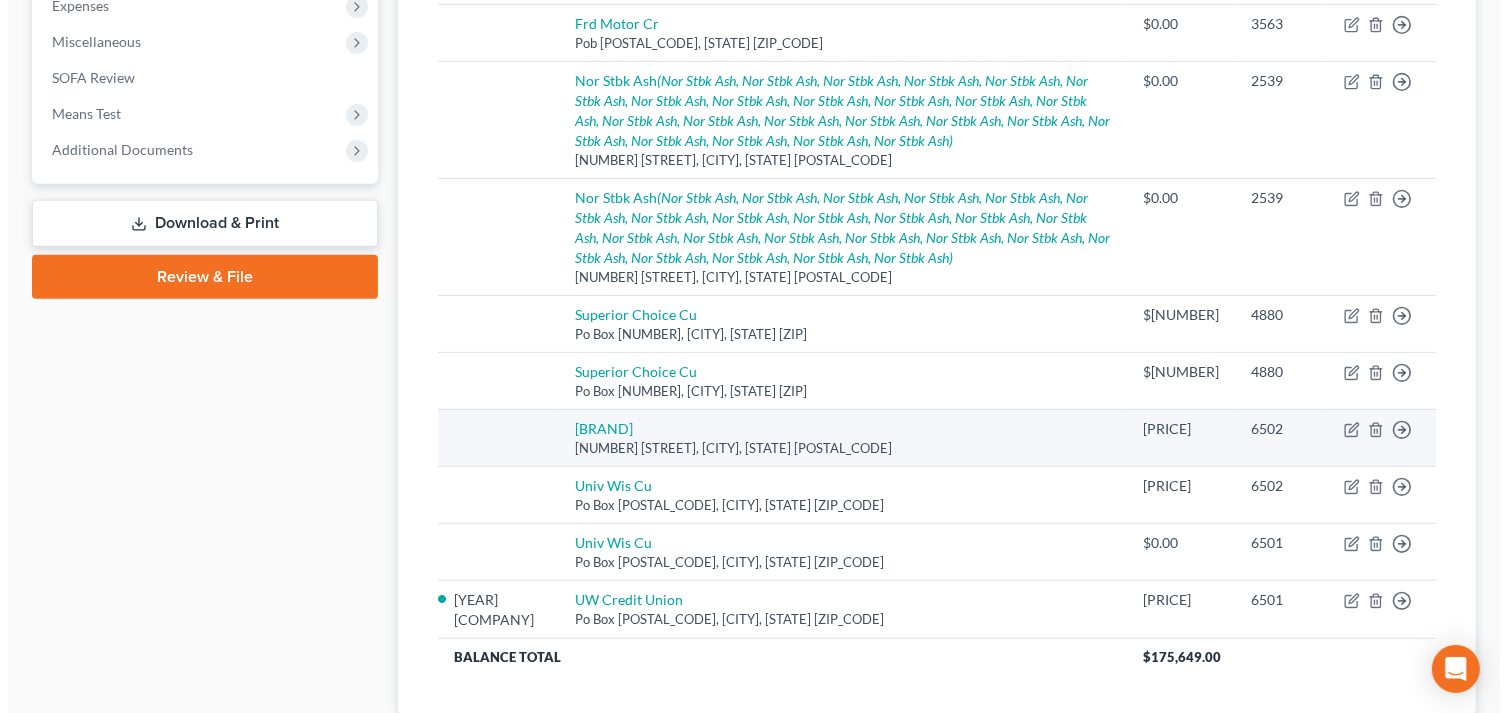scroll, scrollTop: 738, scrollLeft: 0, axis: vertical 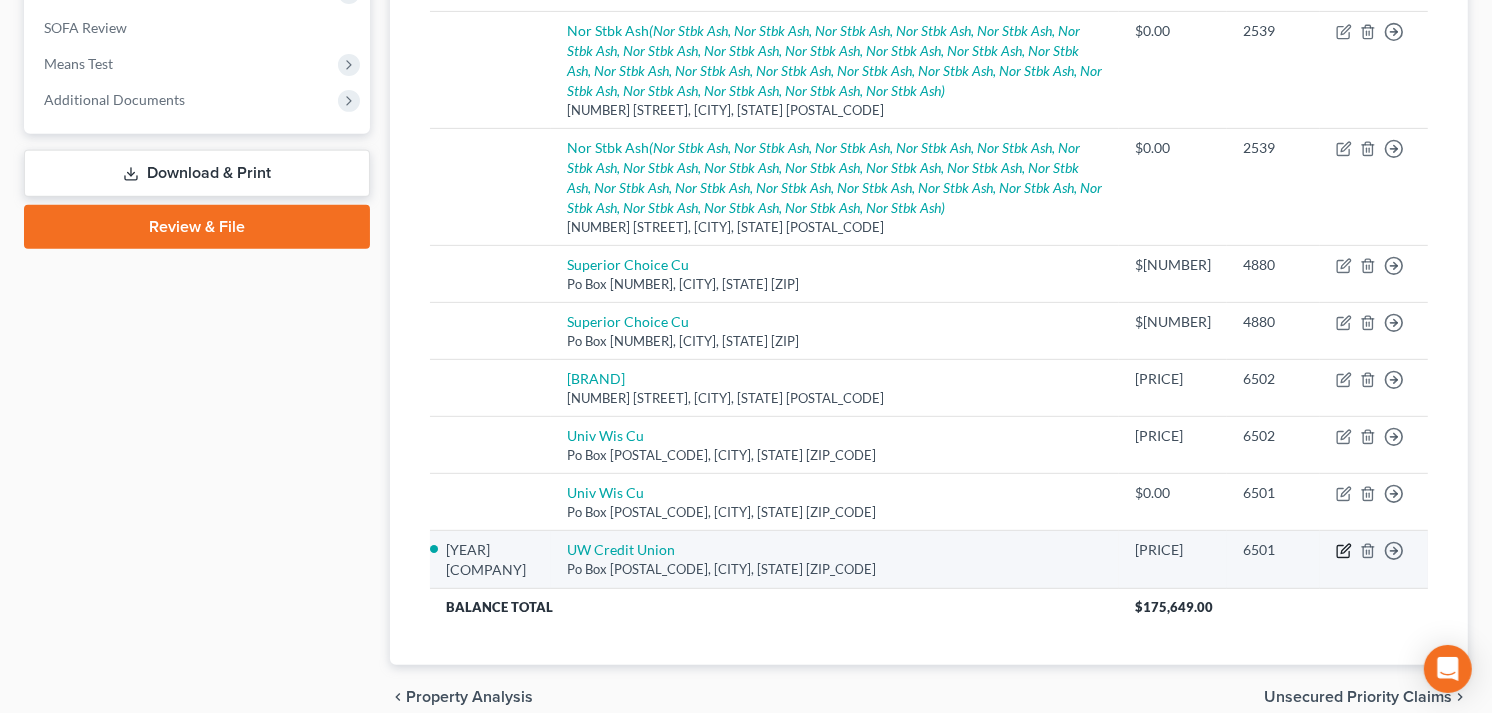 click 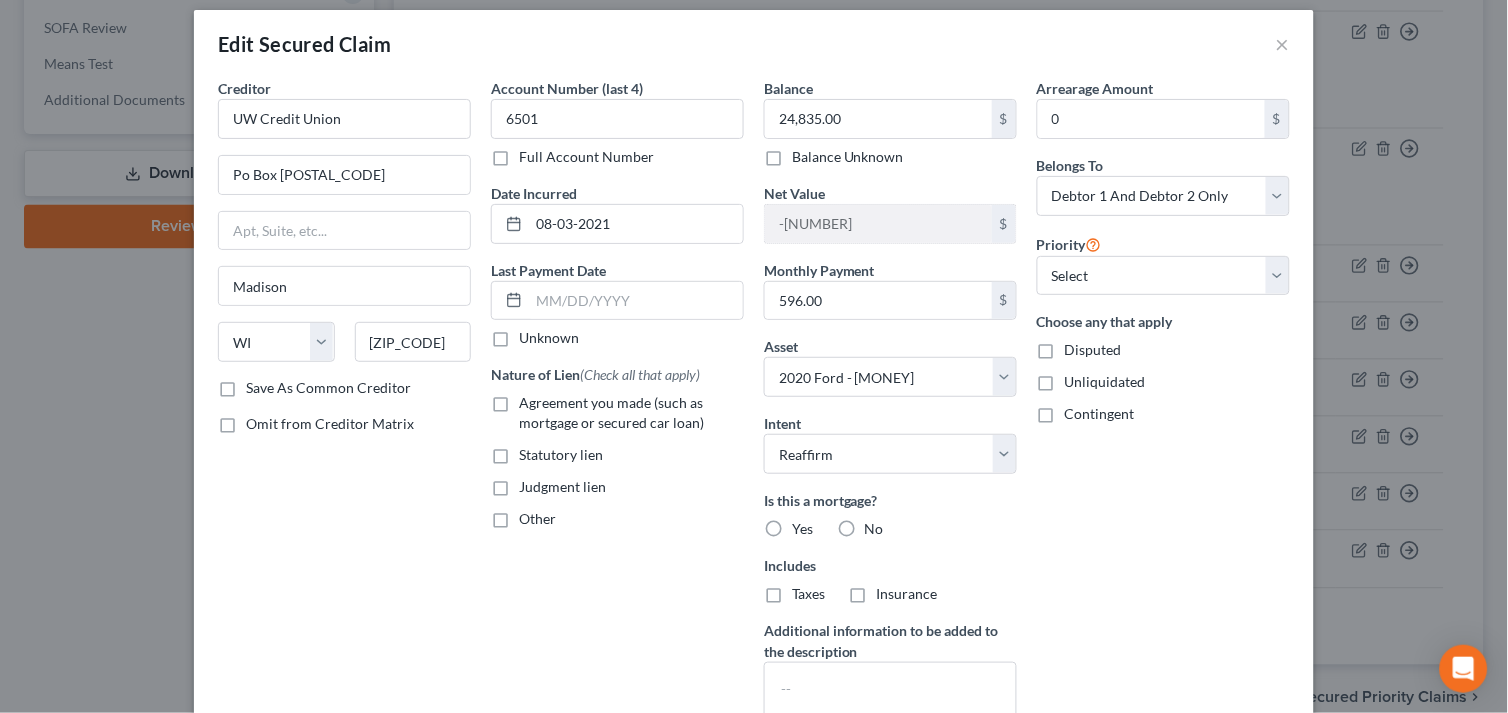 scroll, scrollTop: 0, scrollLeft: 0, axis: both 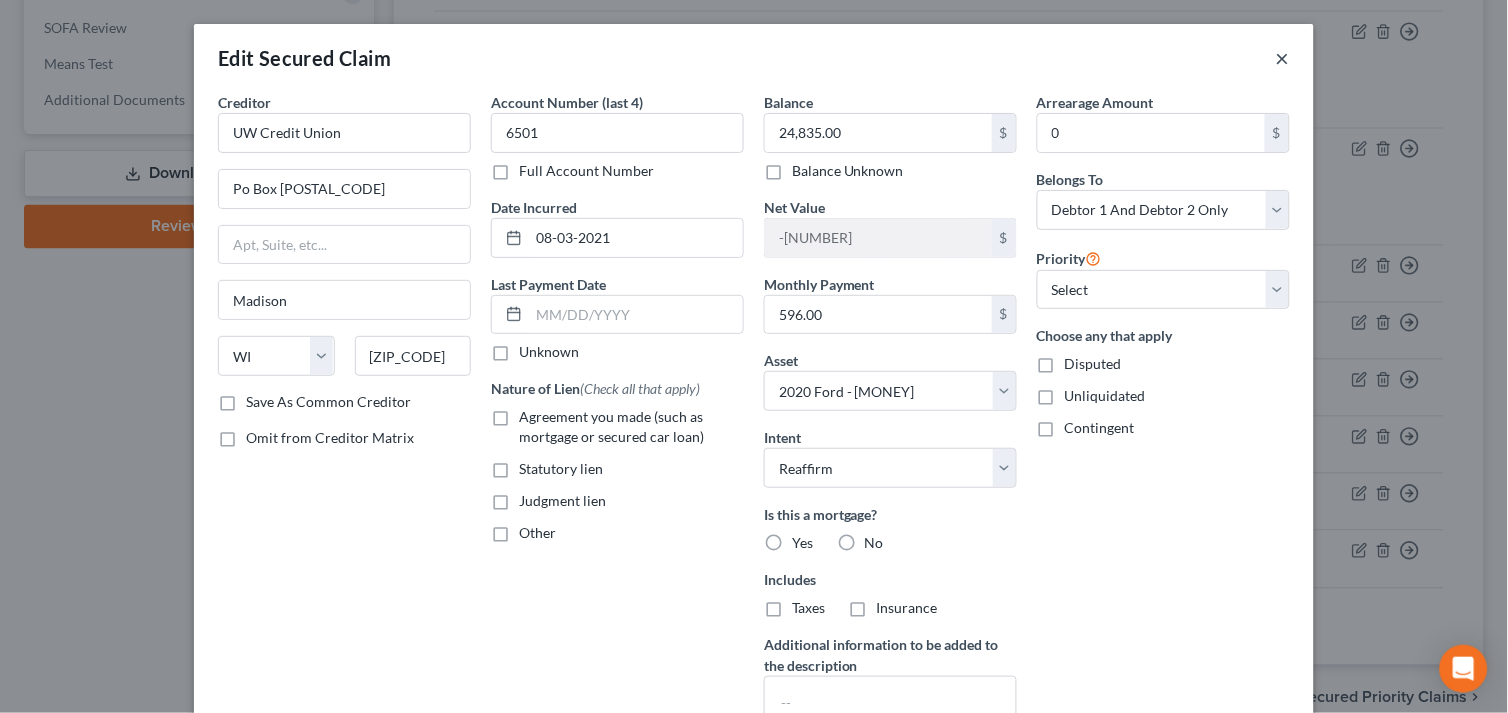 click on "×" at bounding box center (1283, 58) 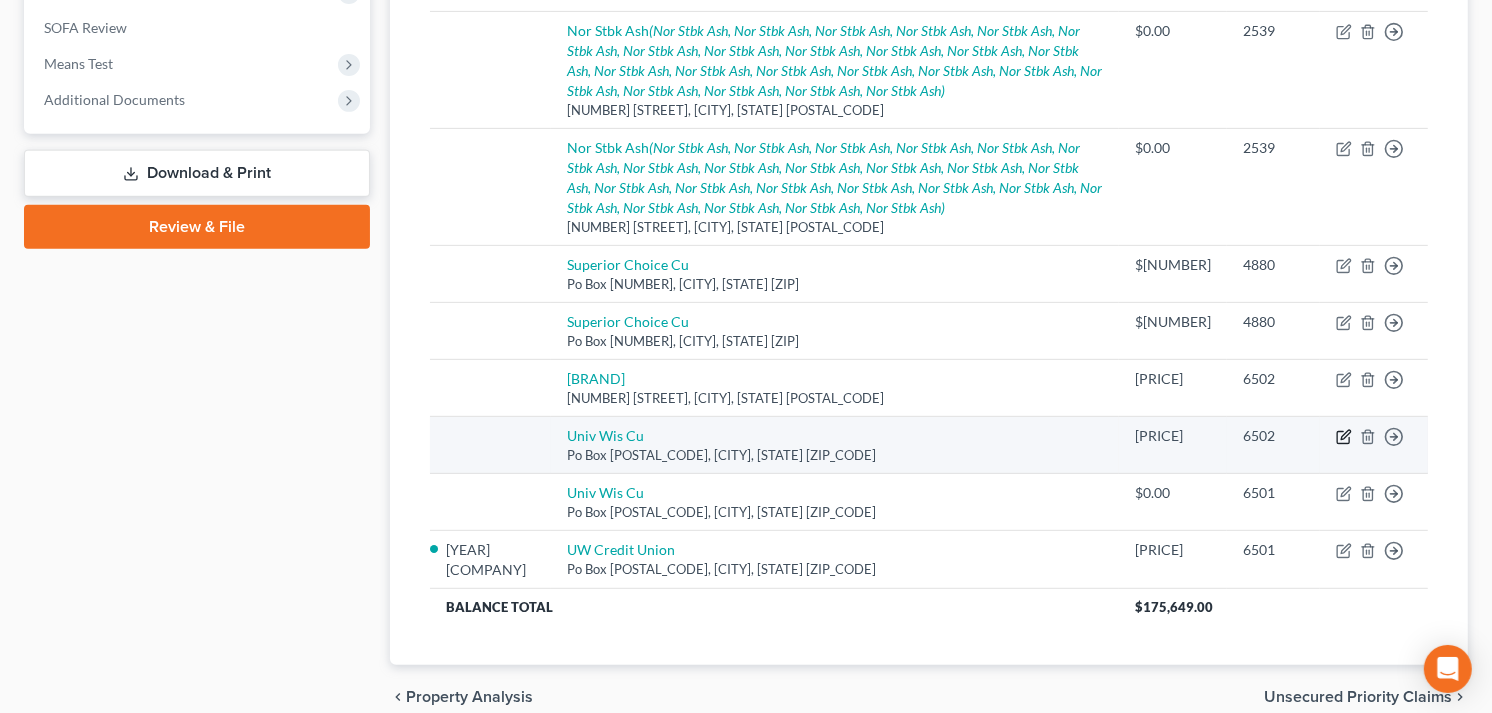 click 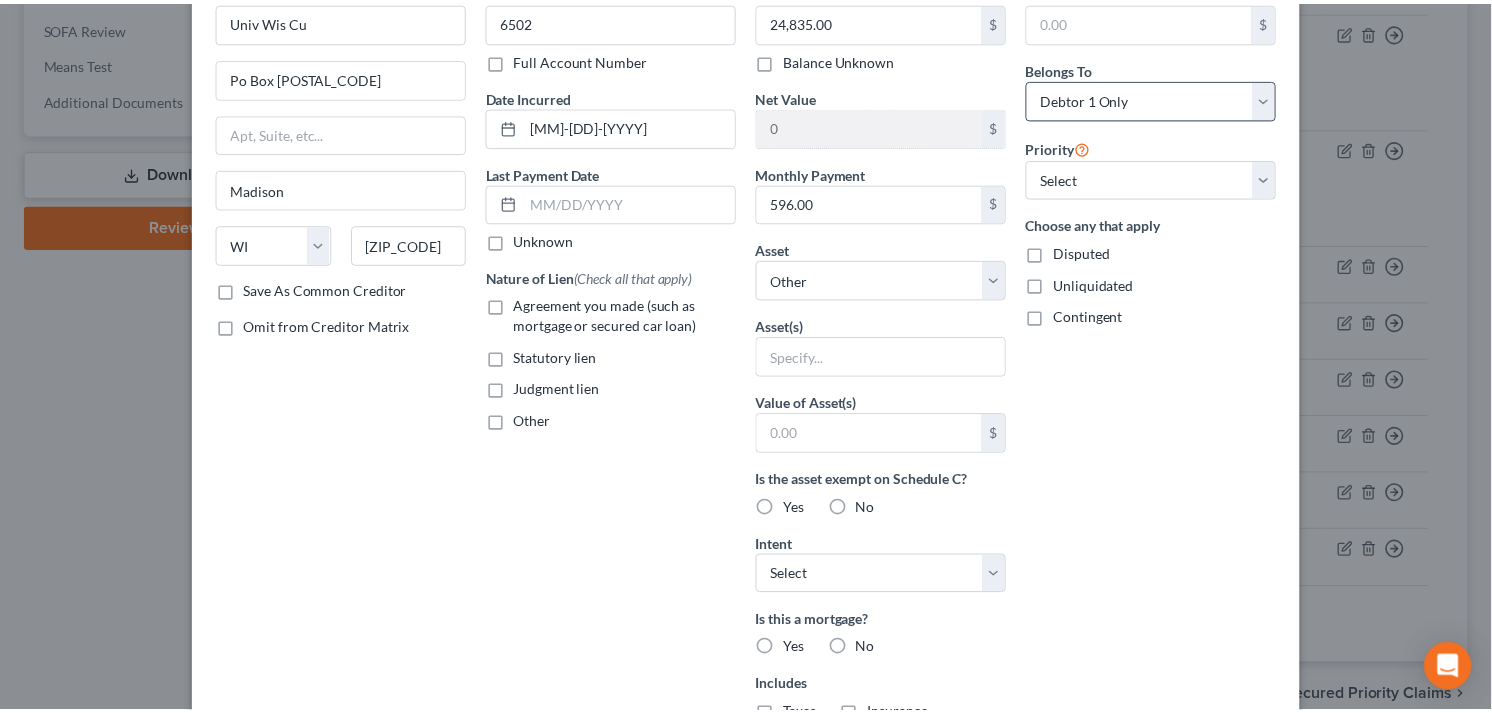 scroll, scrollTop: 0, scrollLeft: 0, axis: both 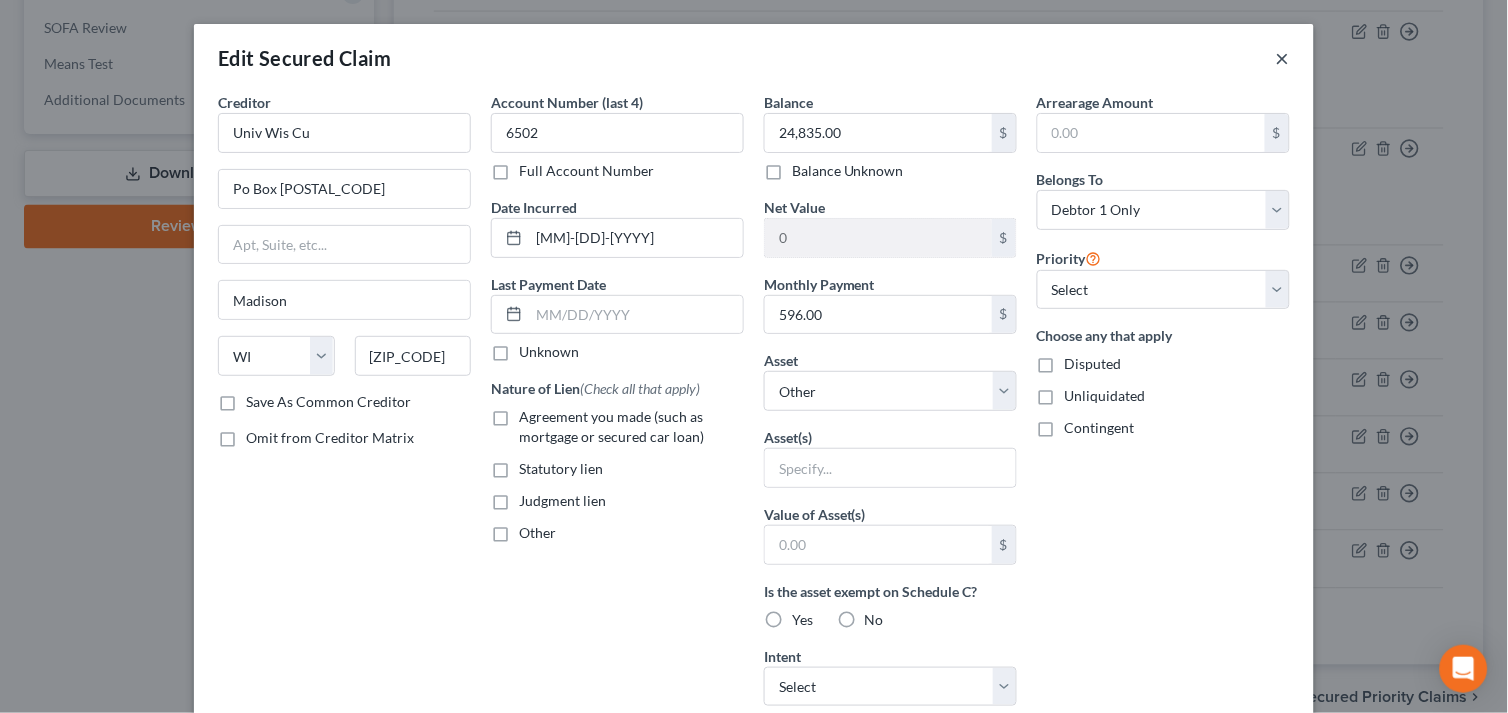 click on "×" at bounding box center (1283, 58) 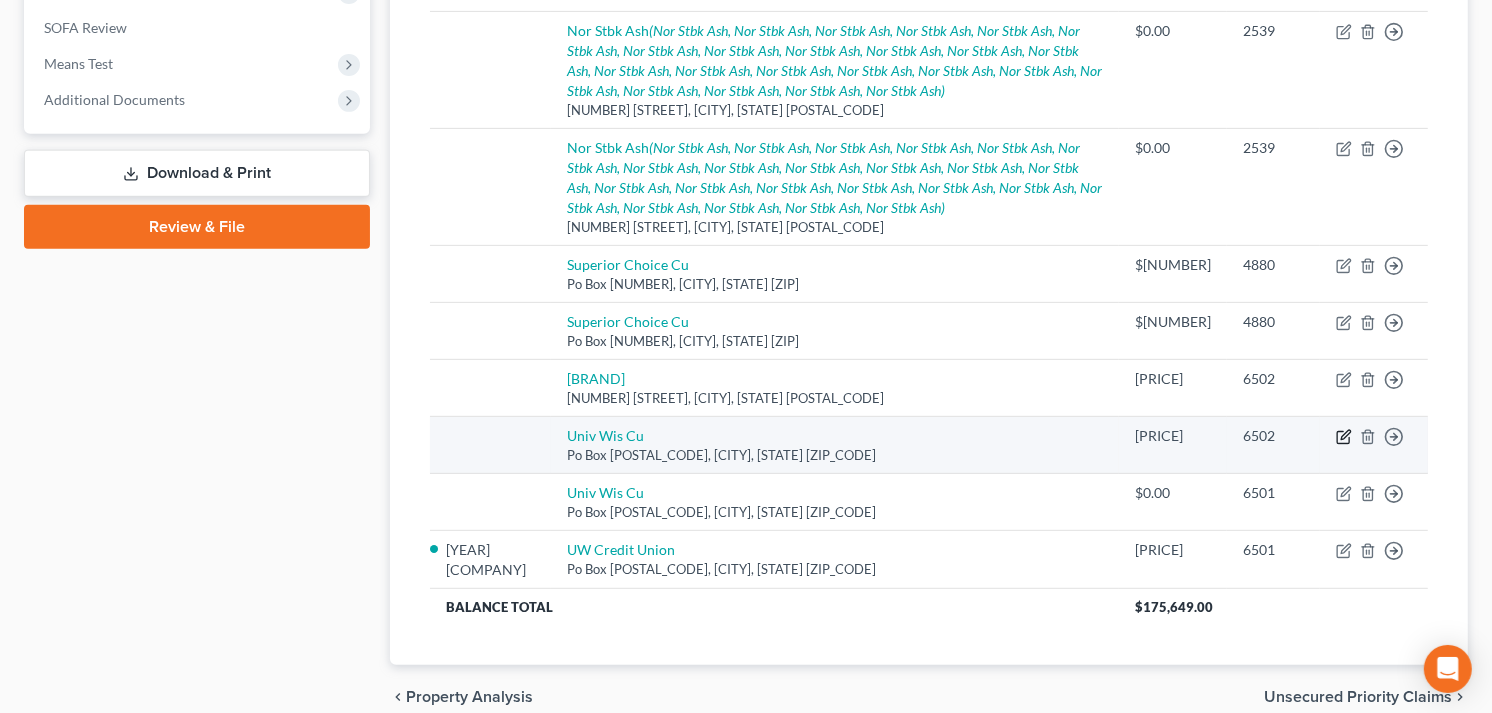 click 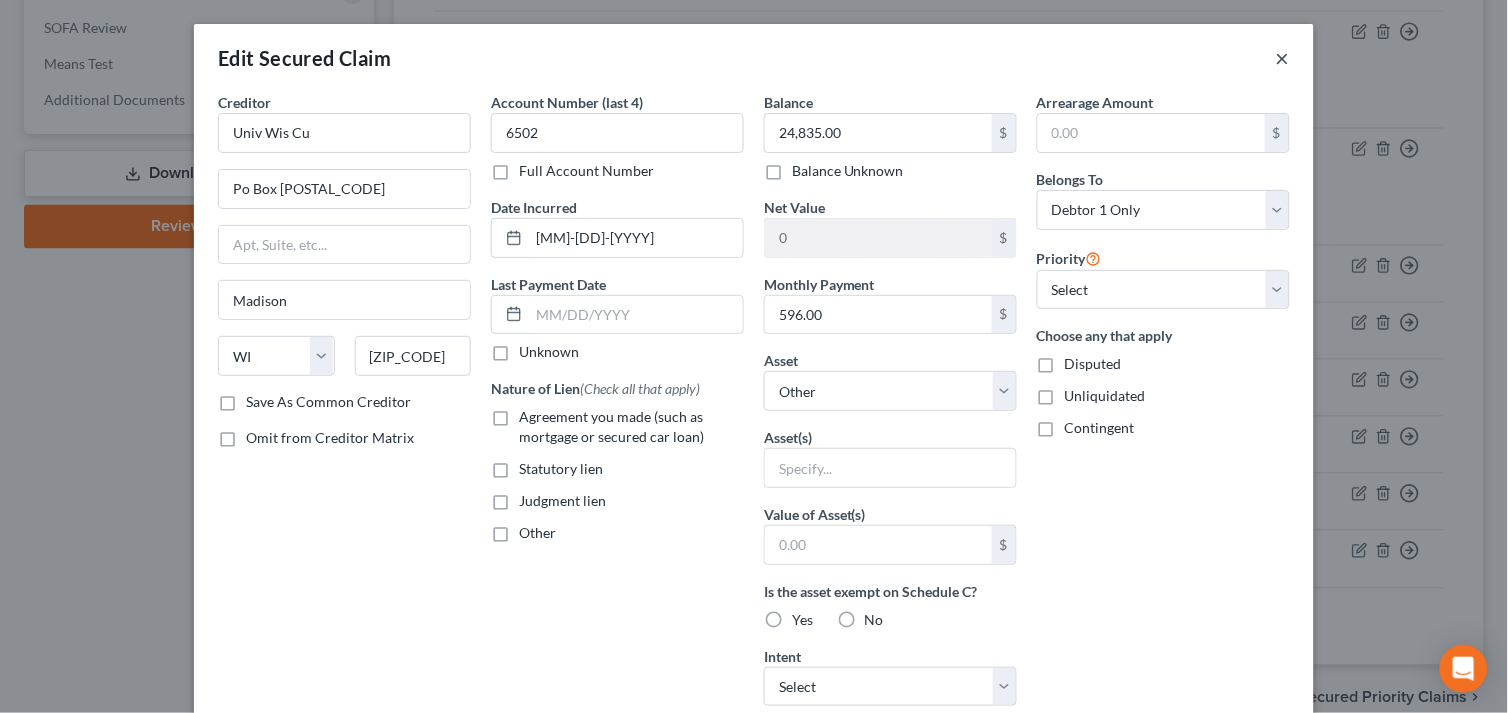 click on "×" at bounding box center [1283, 58] 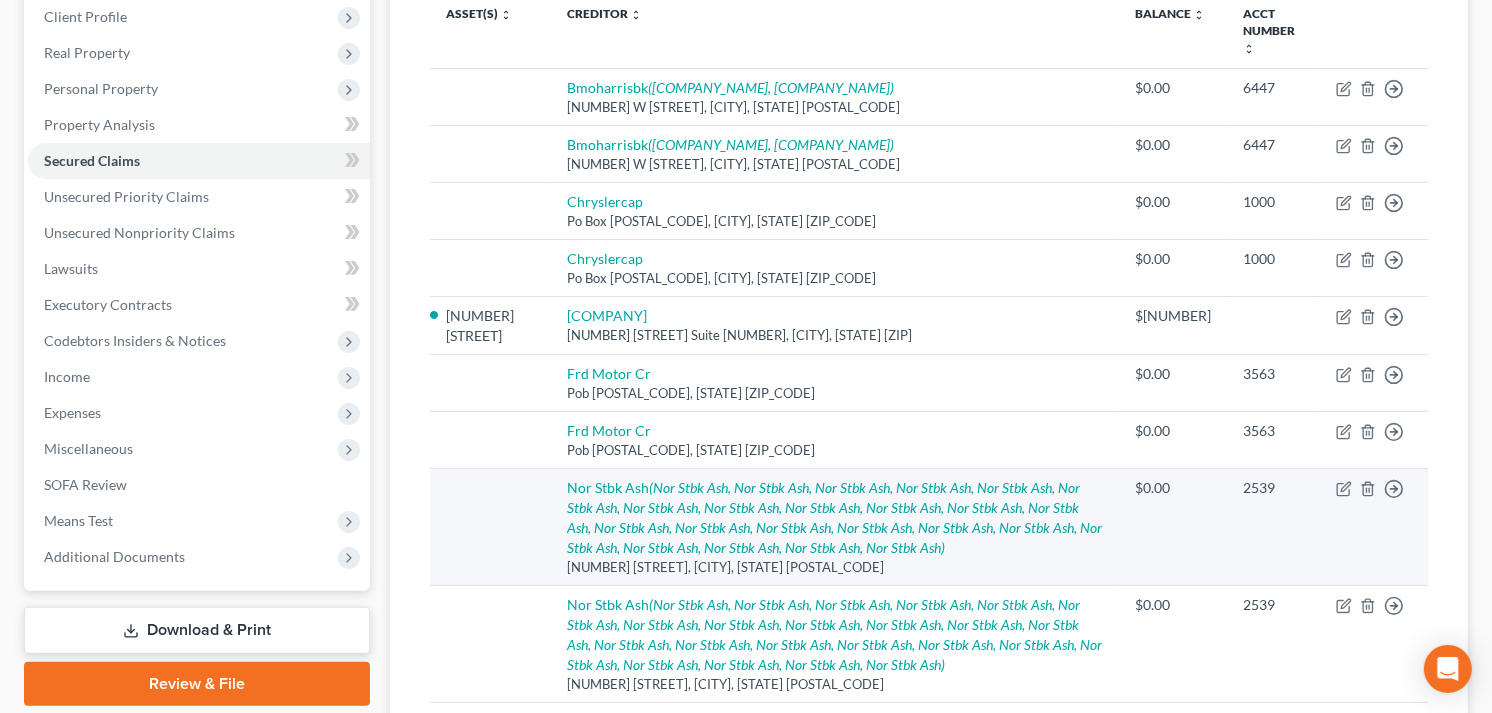 scroll, scrollTop: 72, scrollLeft: 0, axis: vertical 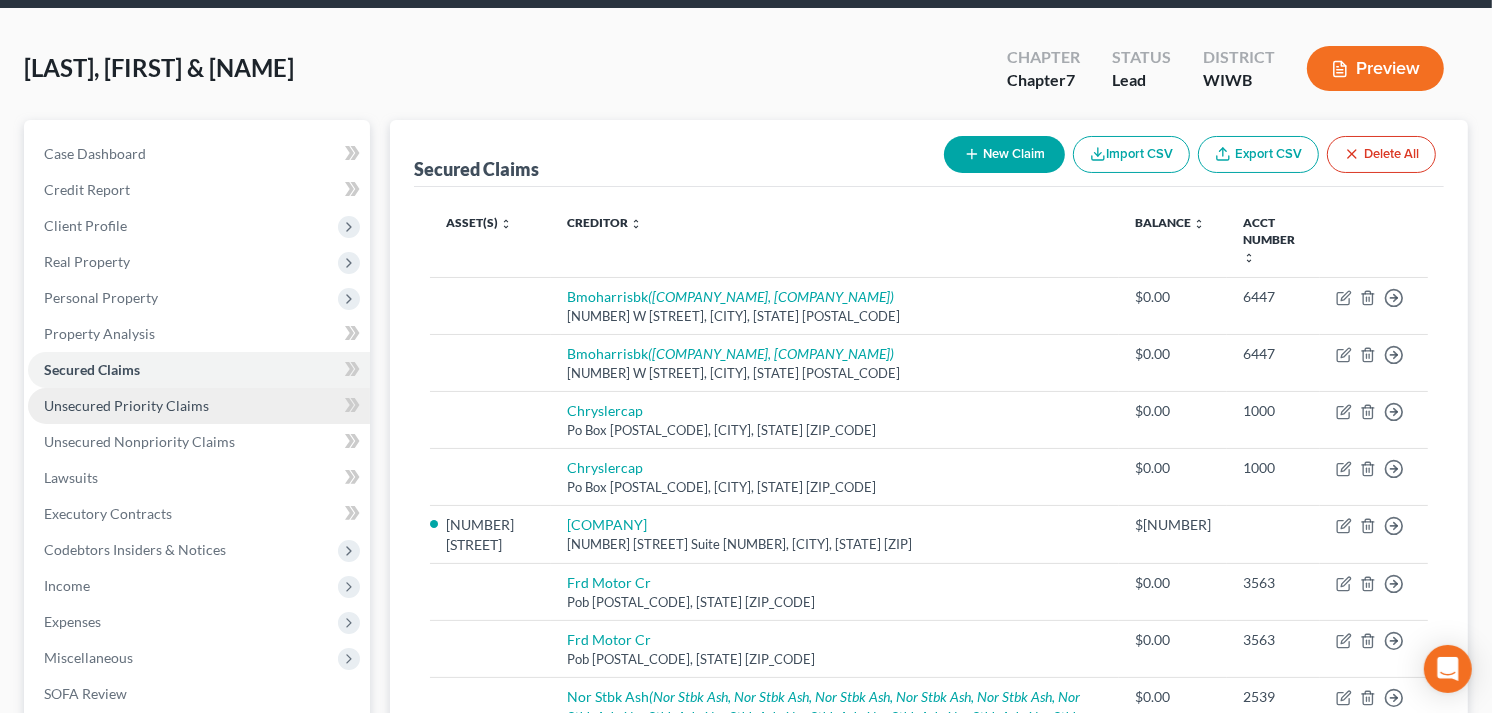 click on "Unsecured Priority Claims" at bounding box center [126, 405] 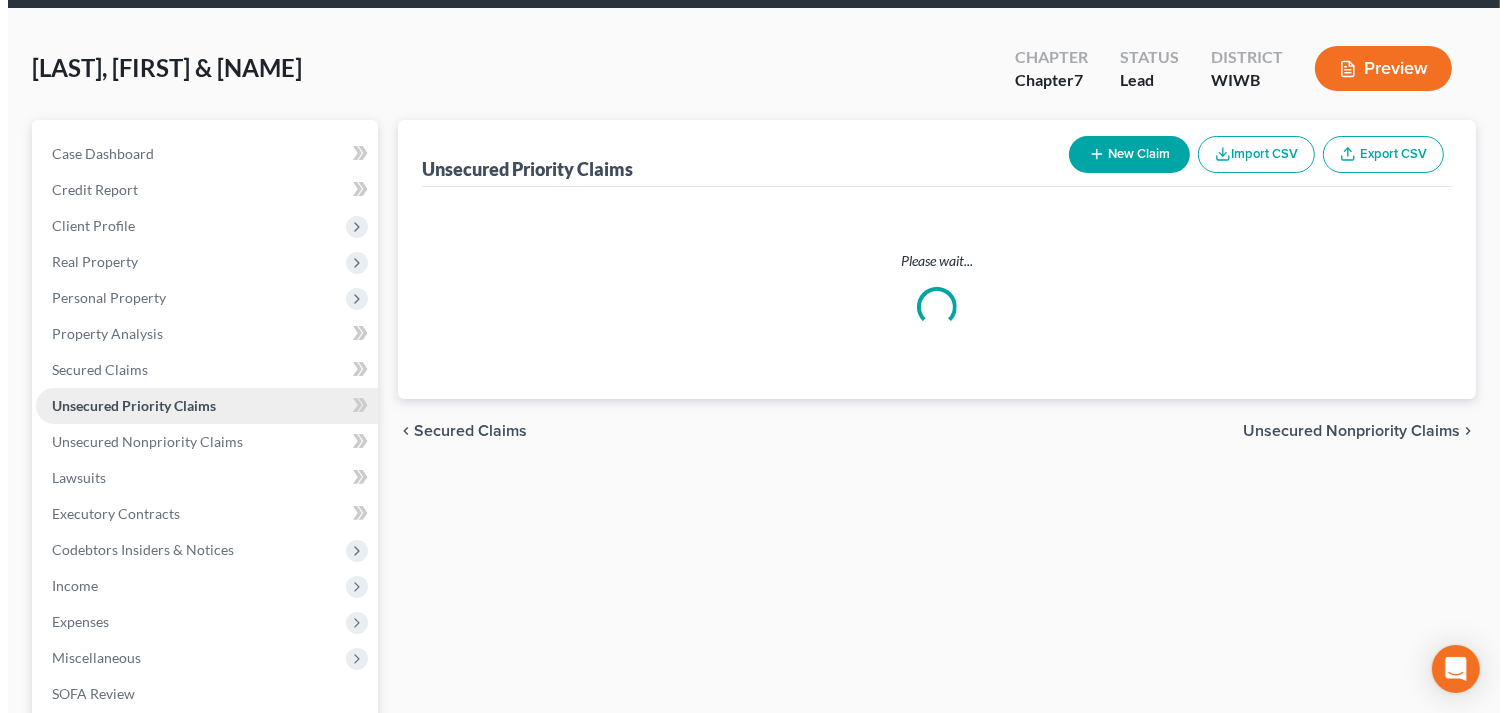 scroll, scrollTop: 0, scrollLeft: 0, axis: both 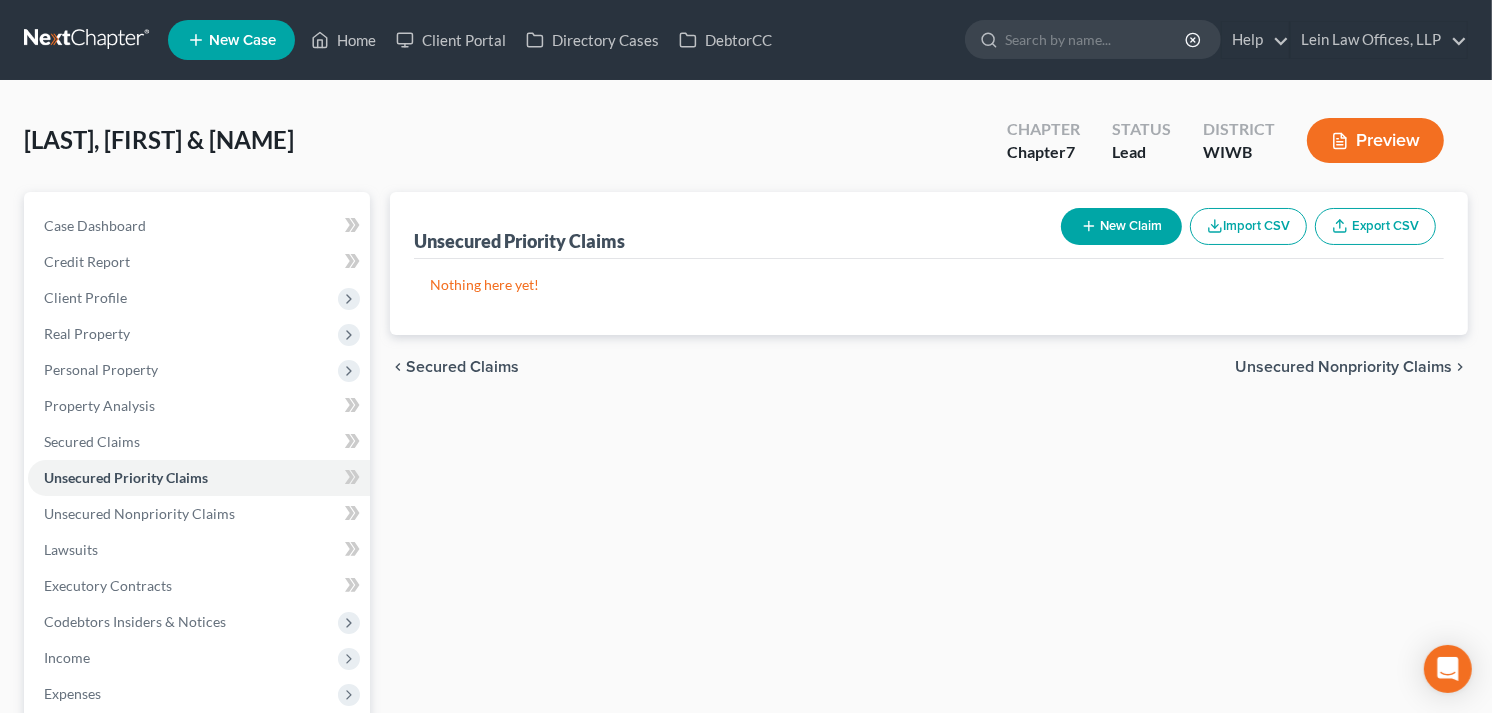 click on "New Claim" at bounding box center (1121, 226) 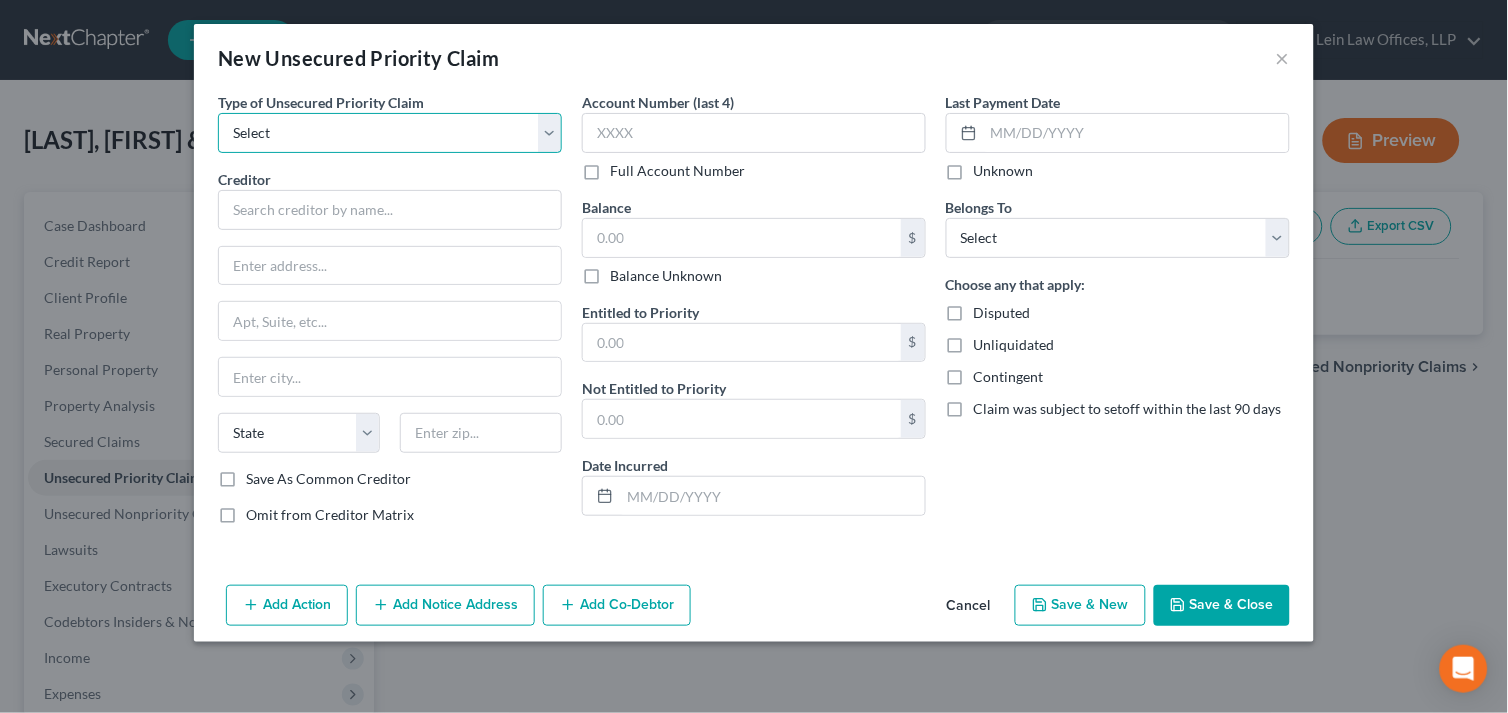click on "Select Taxes & Other Government Units Domestic Support Obligations Extensions of credit in an involuntary case Wages, Salaries, Commissions Contributions to employee benefits Certain farmers and fisherman Deposits by individuals Commitments to maintain capitals Claims for death or injury while intoxicated Other" at bounding box center [390, 133] 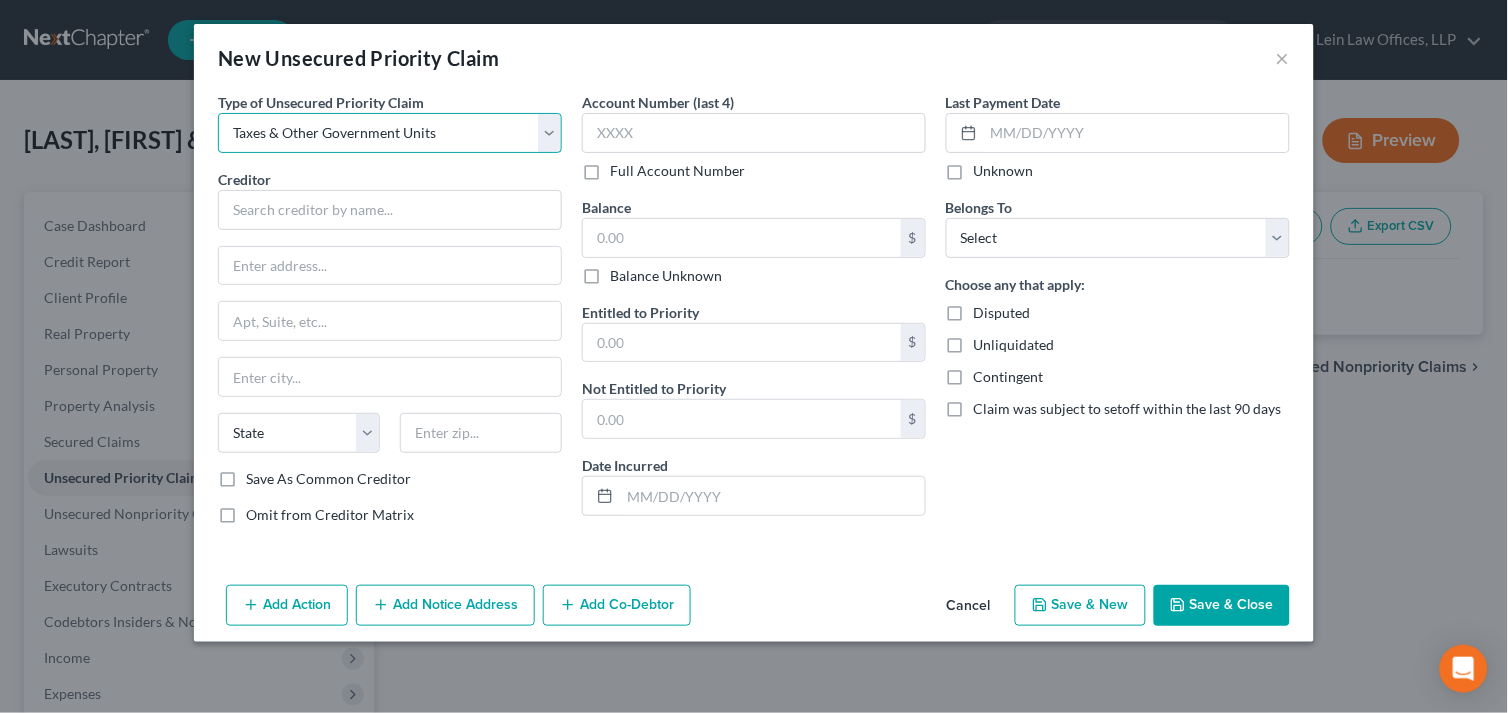 click on "Select Taxes & Other Government Units Domestic Support Obligations Extensions of credit in an involuntary case Wages, Salaries, Commissions Contributions to employee benefits Certain farmers and fisherman Deposits by individuals Commitments to maintain capitals Claims for death or injury while intoxicated Other" at bounding box center [390, 133] 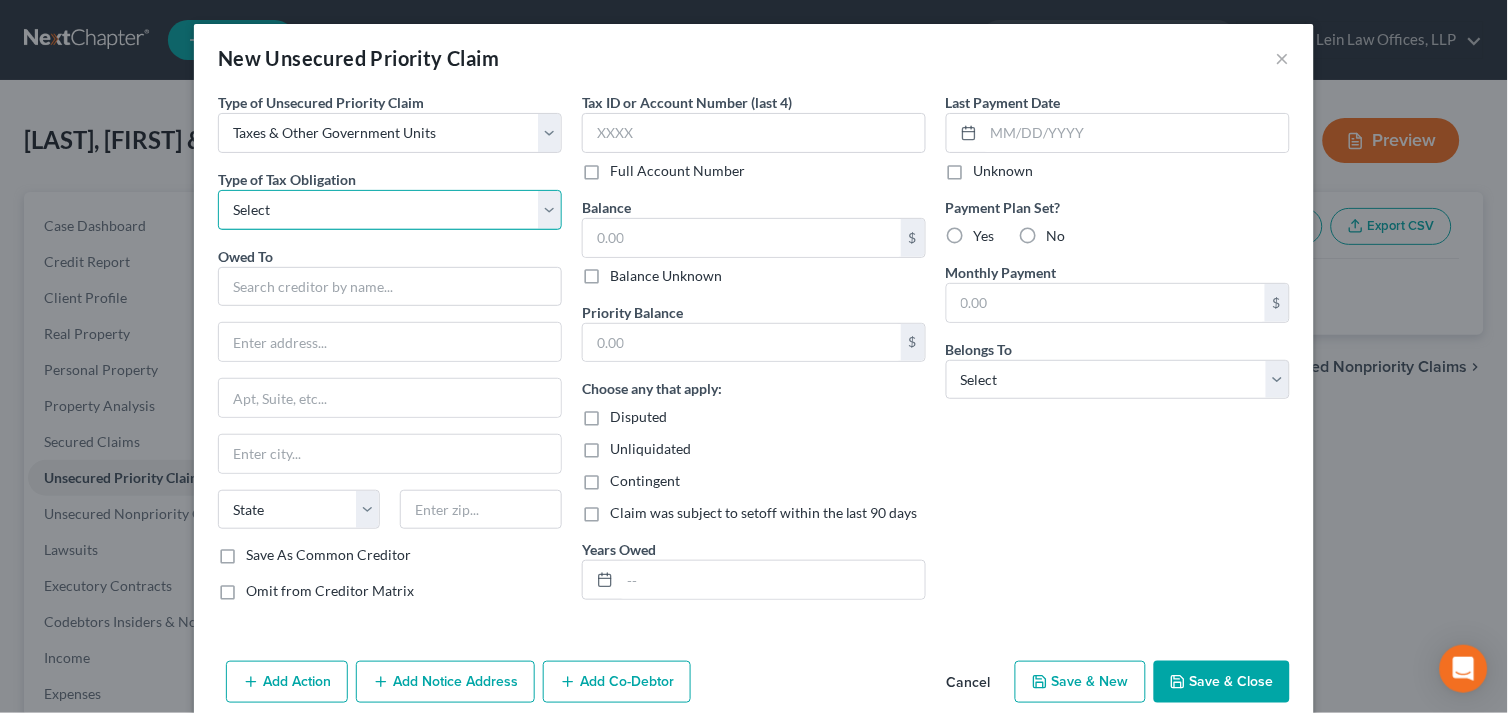 click on "Select Federal City State Franchise Tax Board Other" at bounding box center (390, 210) 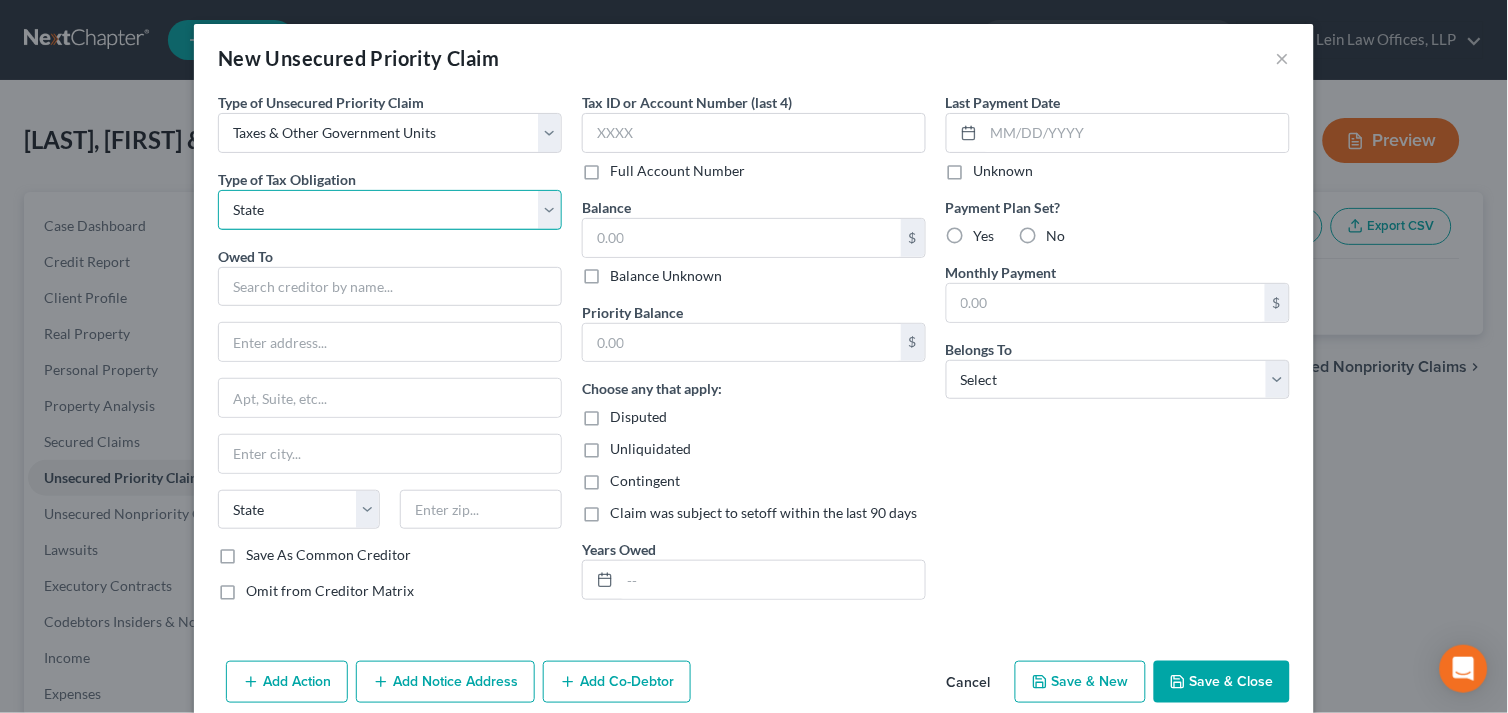 click on "Select Federal City State Franchise Tax Board Other" at bounding box center [390, 210] 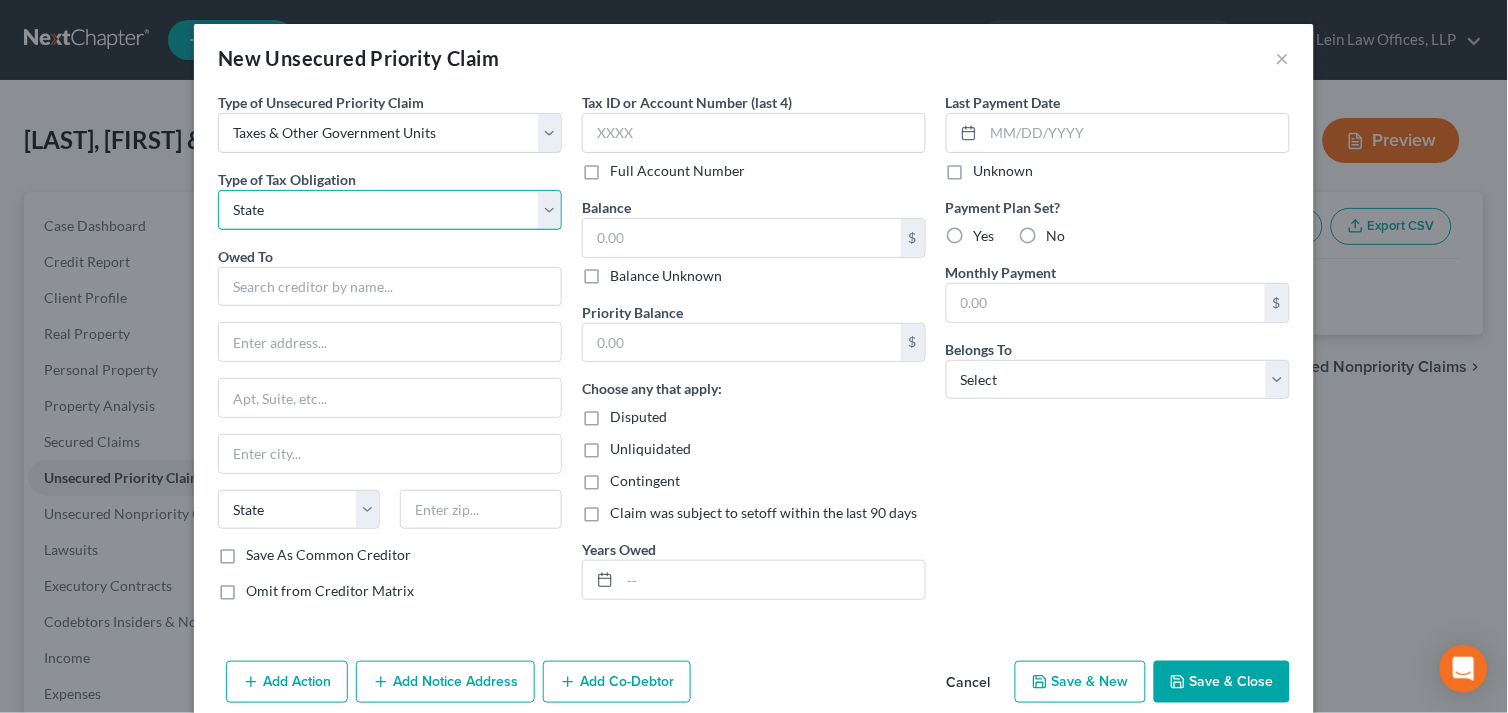 drag, startPoint x: 263, startPoint y: 205, endPoint x: 203, endPoint y: 203, distance: 60.033325 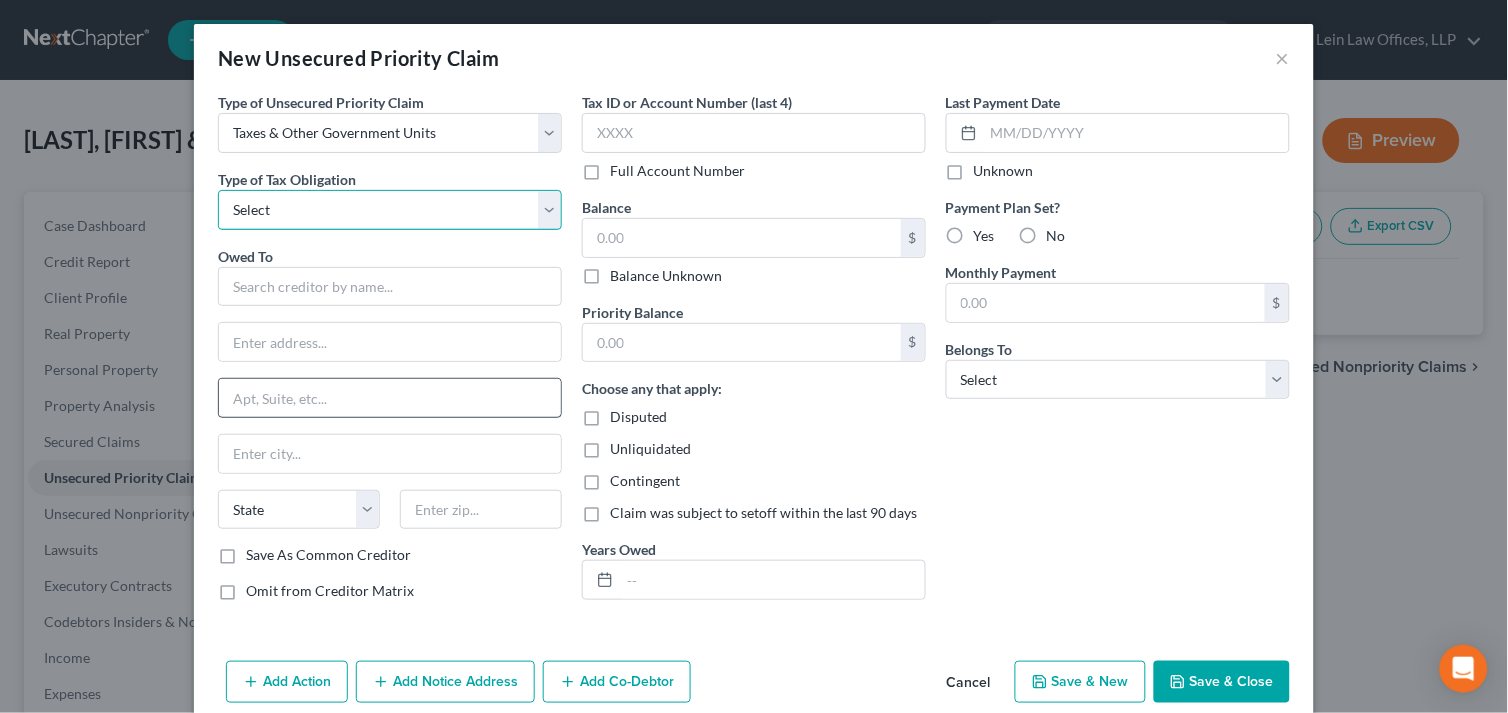 click on "Select Federal City State Franchise Tax Board Other" at bounding box center [390, 210] 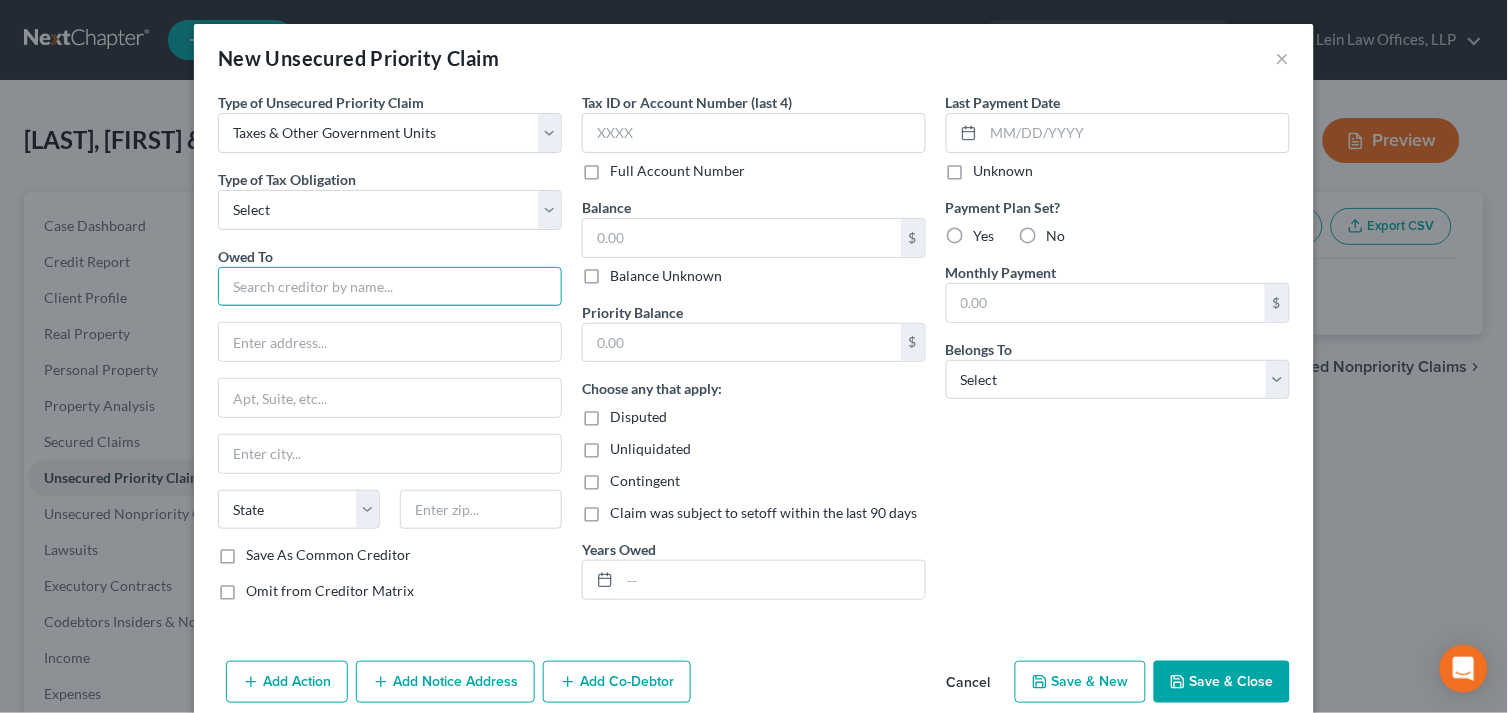 click at bounding box center [390, 287] 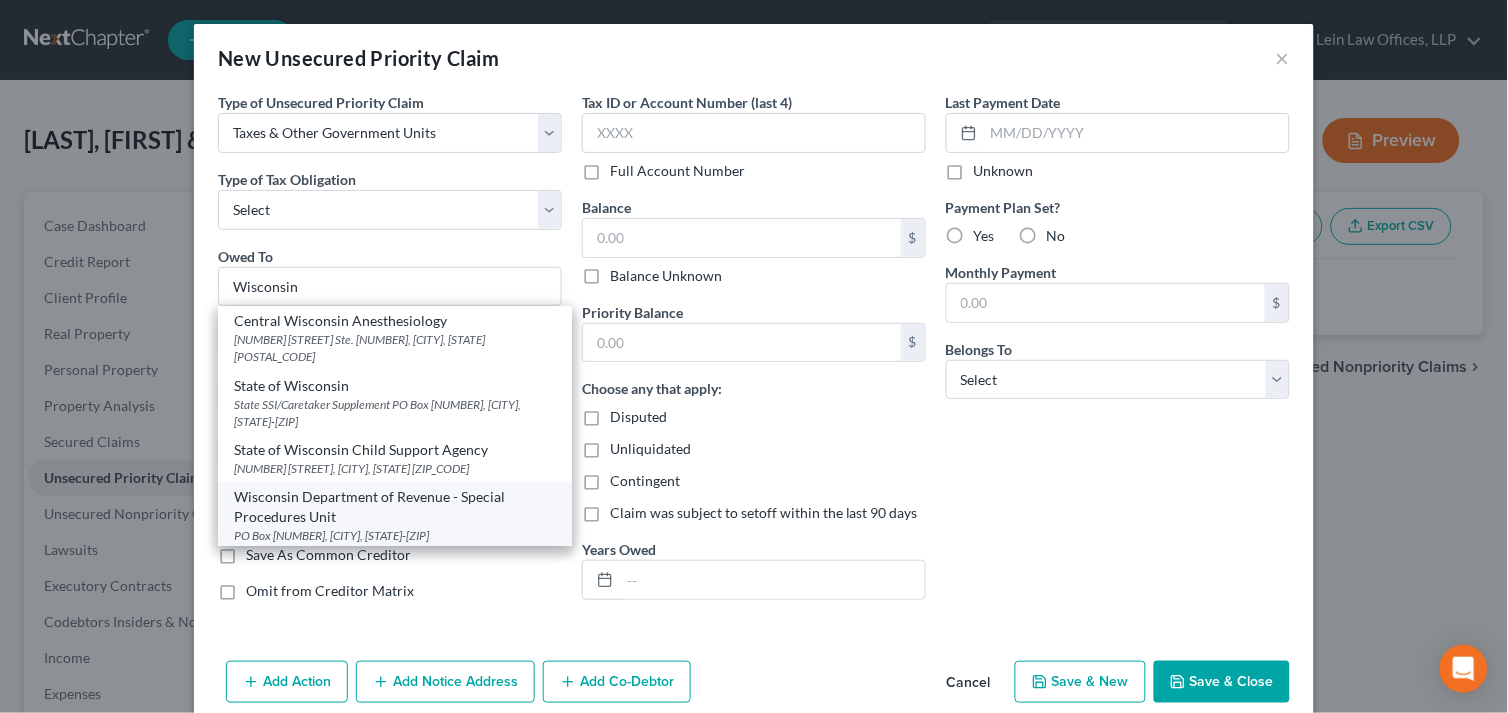 click on "Wisconsin Department of Revenue - Special Procedures Unit" at bounding box center [395, 507] 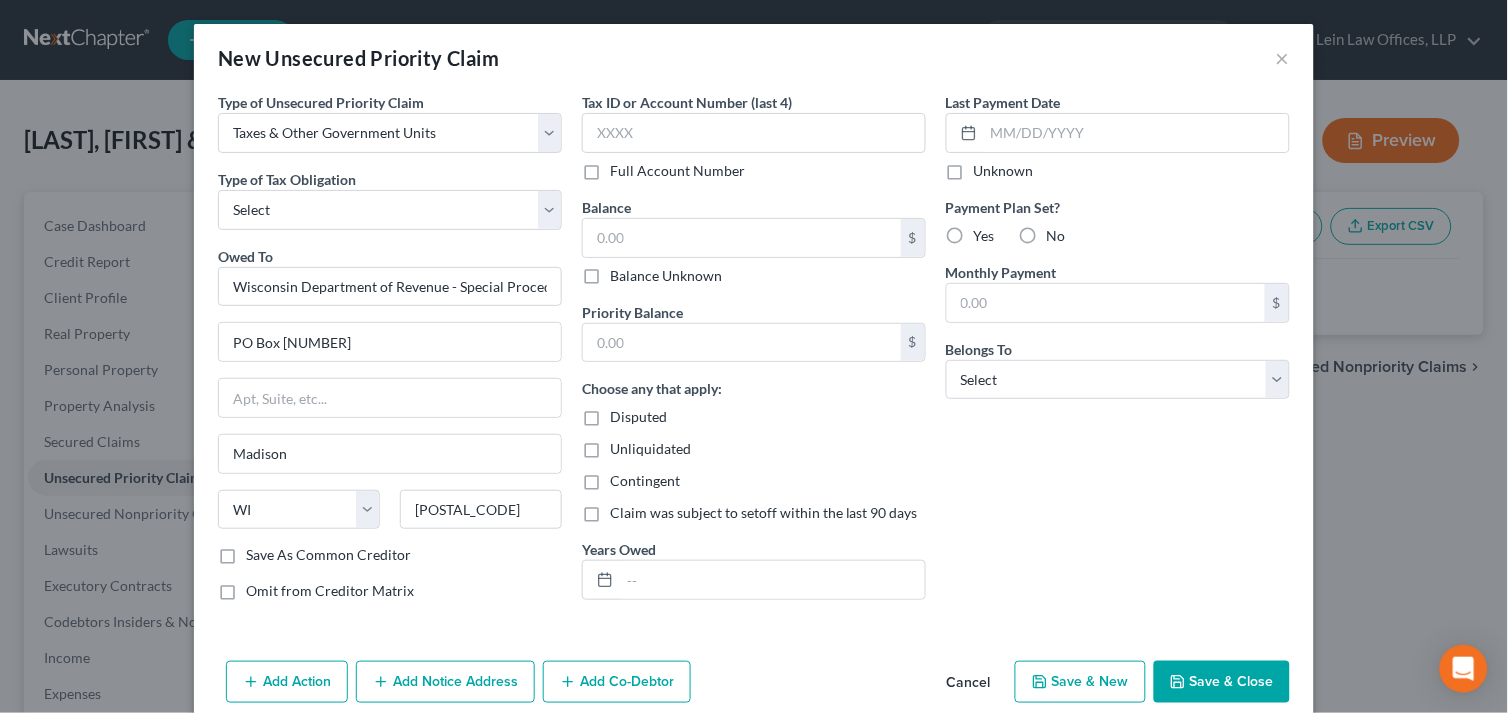 drag, startPoint x: 584, startPoint y: 418, endPoint x: 603, endPoint y: 423, distance: 19.646883 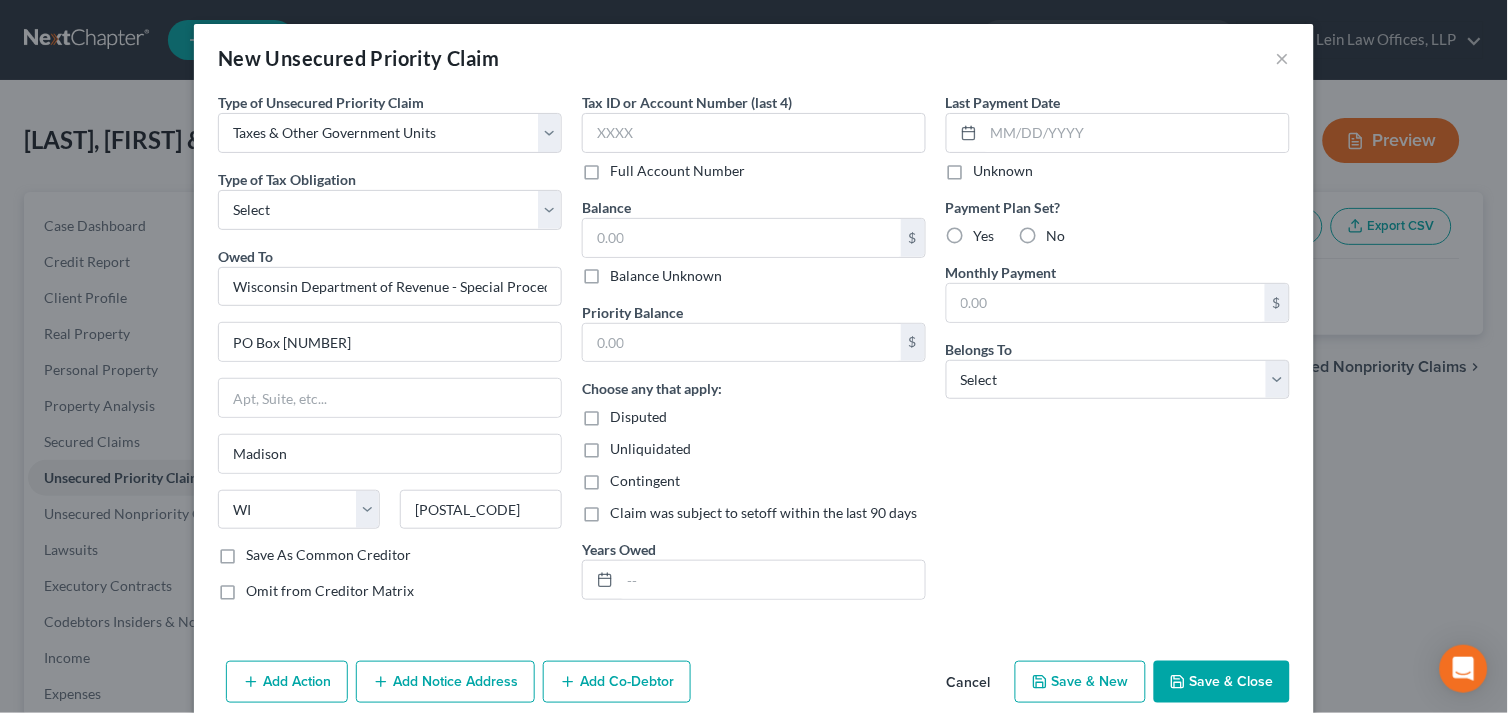 click on "Disputed" at bounding box center [624, 413] 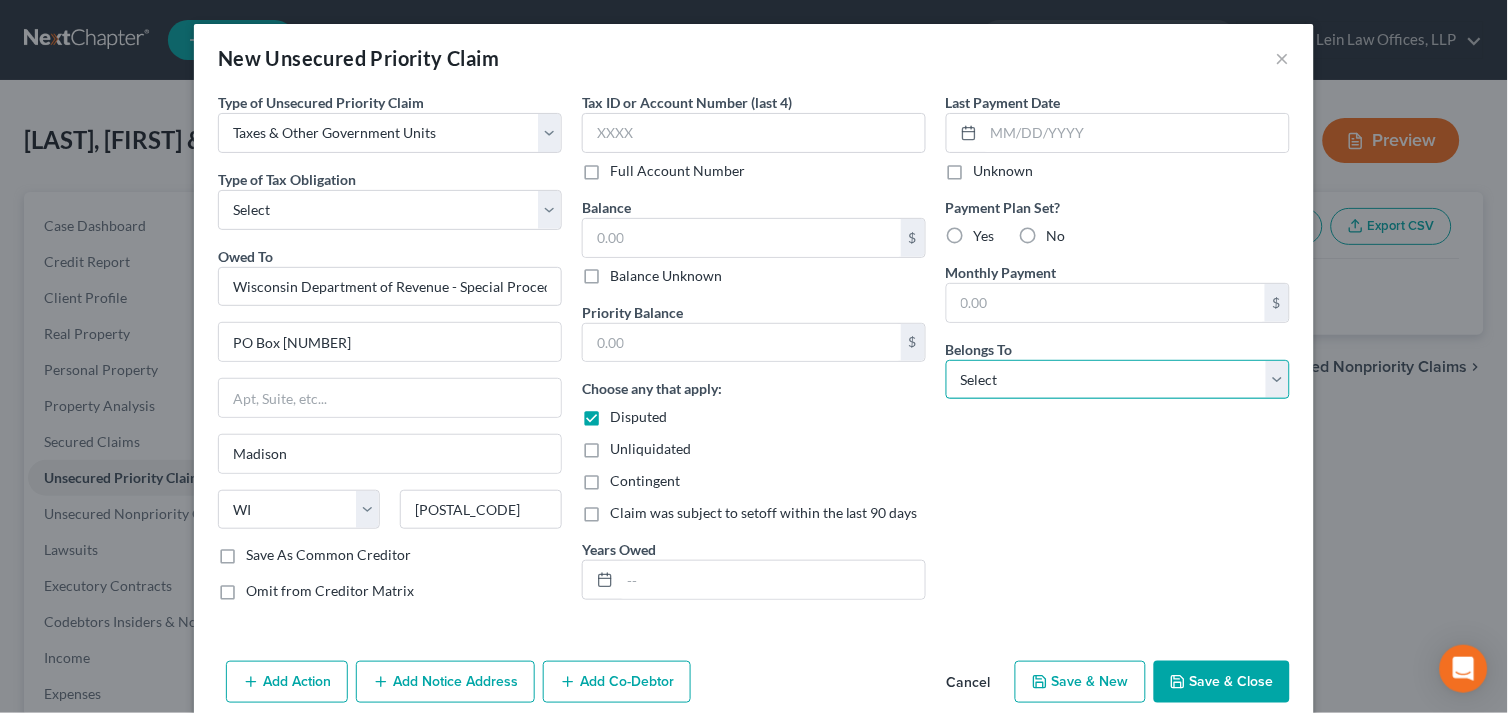 click on "Select Debtor 1 Only Debtor 2 Only Debtor 1 And Debtor 2 Only At Least One Of The Debtors And Another Community Property" at bounding box center [1118, 380] 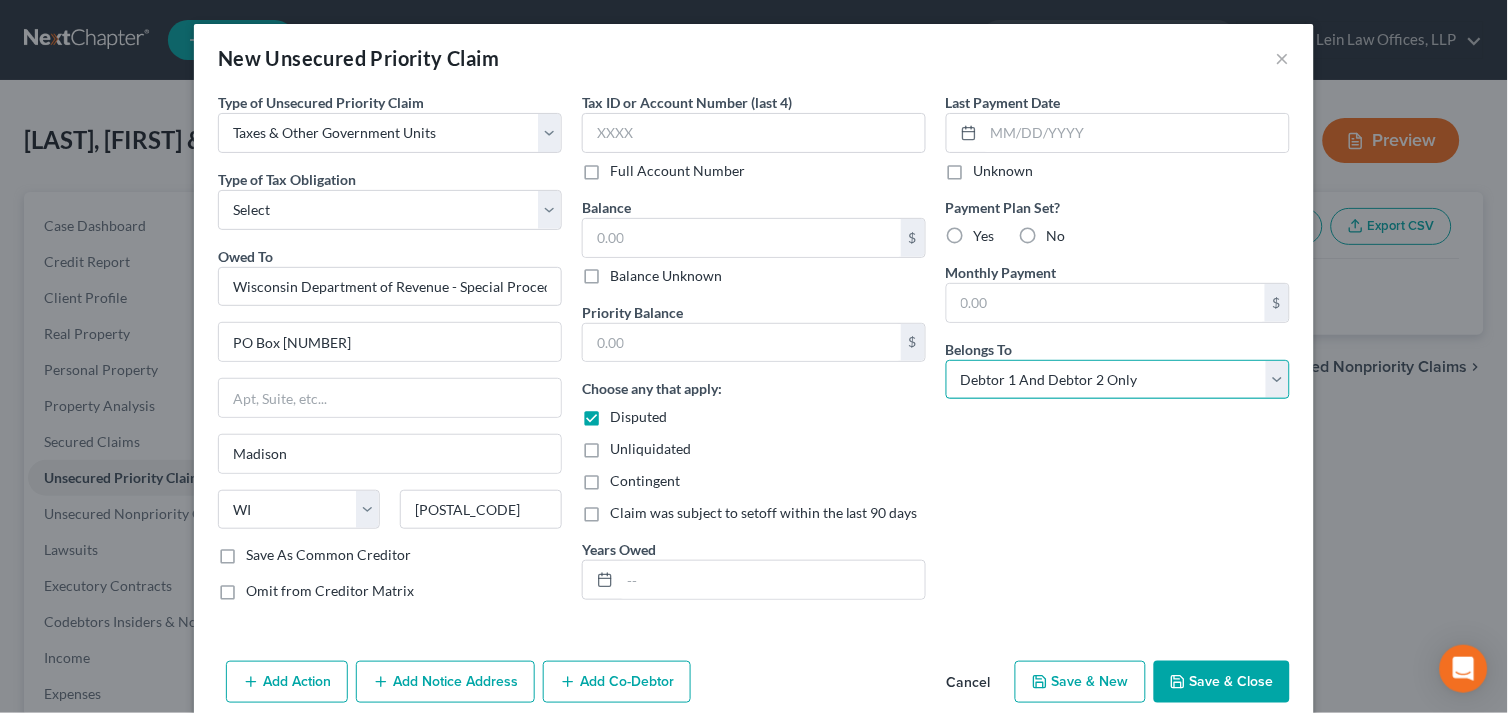 click on "Select Debtor 1 Only Debtor 2 Only Debtor 1 And Debtor 2 Only At Least One Of The Debtors And Another Community Property" at bounding box center [1118, 380] 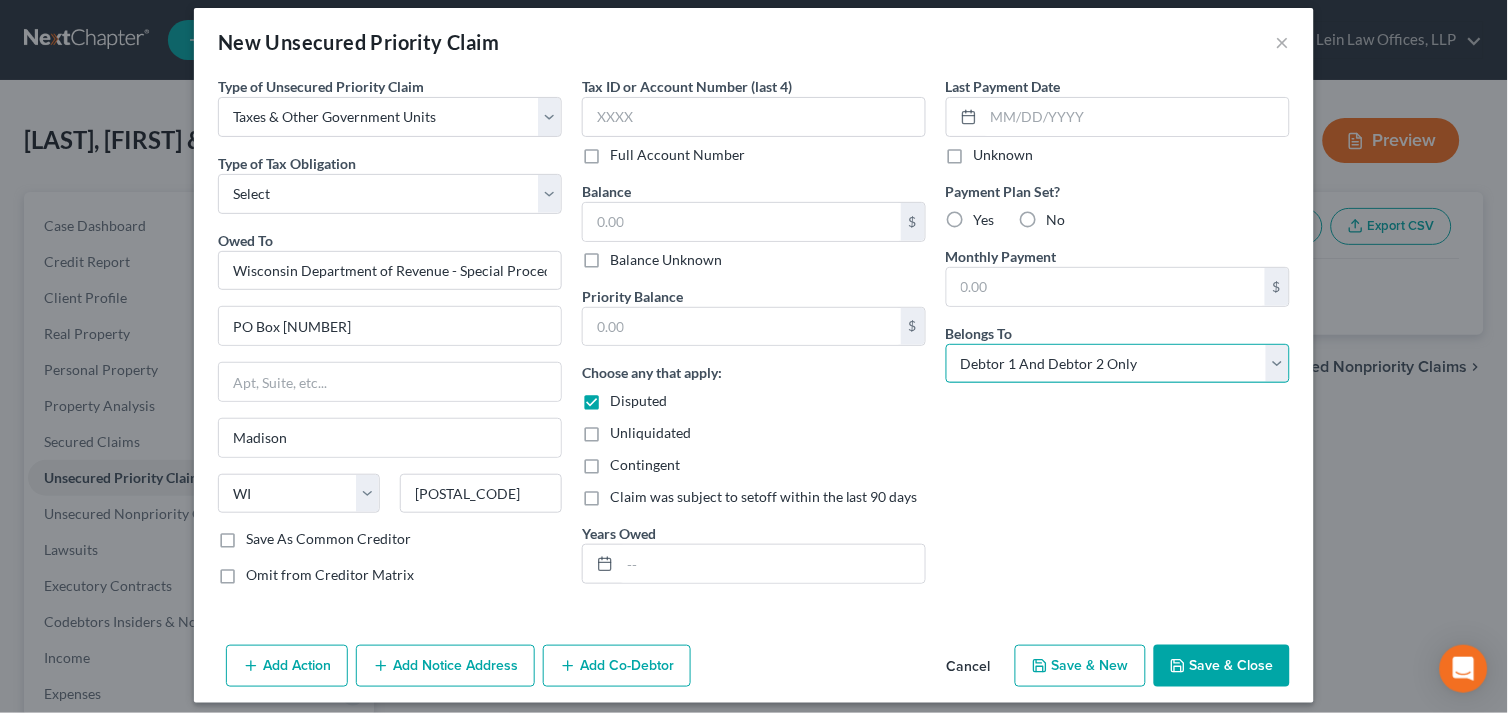 scroll, scrollTop: 31, scrollLeft: 0, axis: vertical 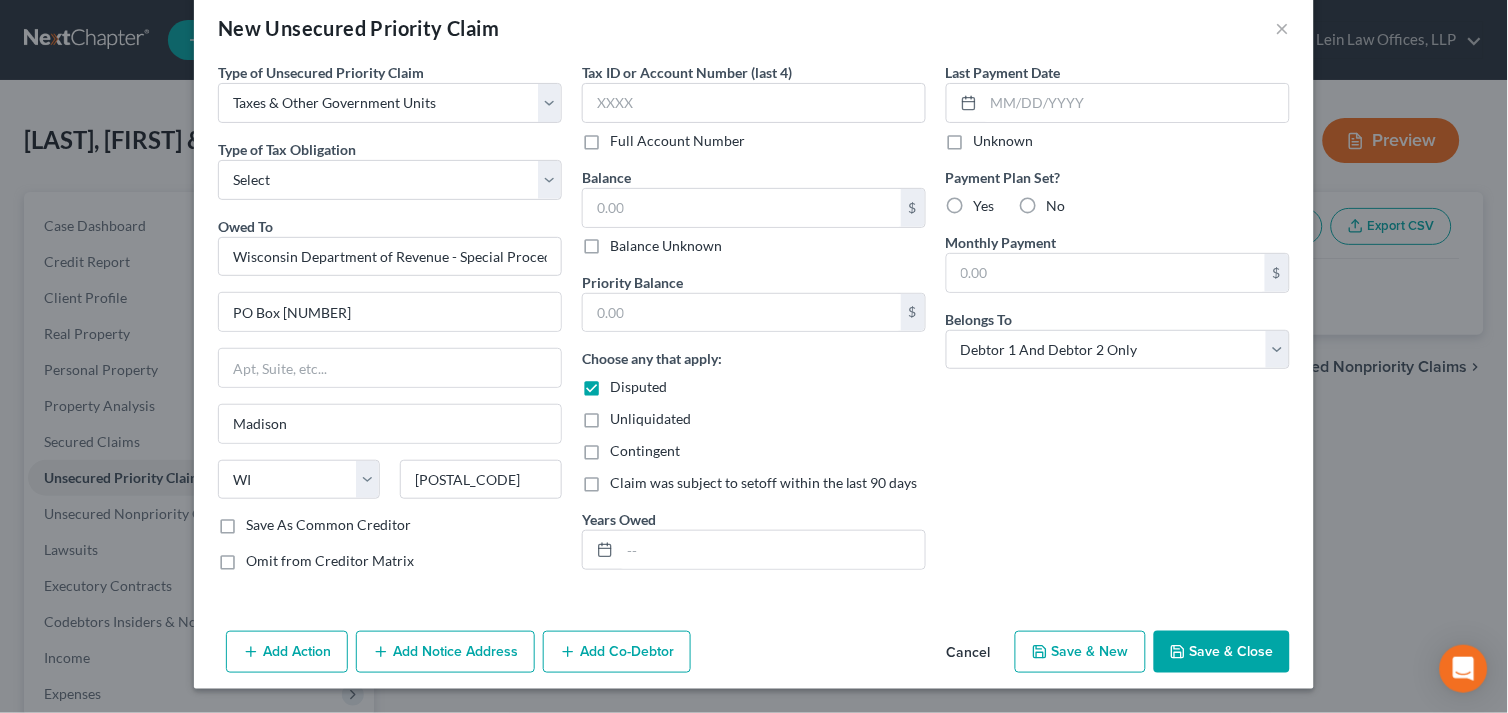 click on "Save & Close" at bounding box center [1222, 652] 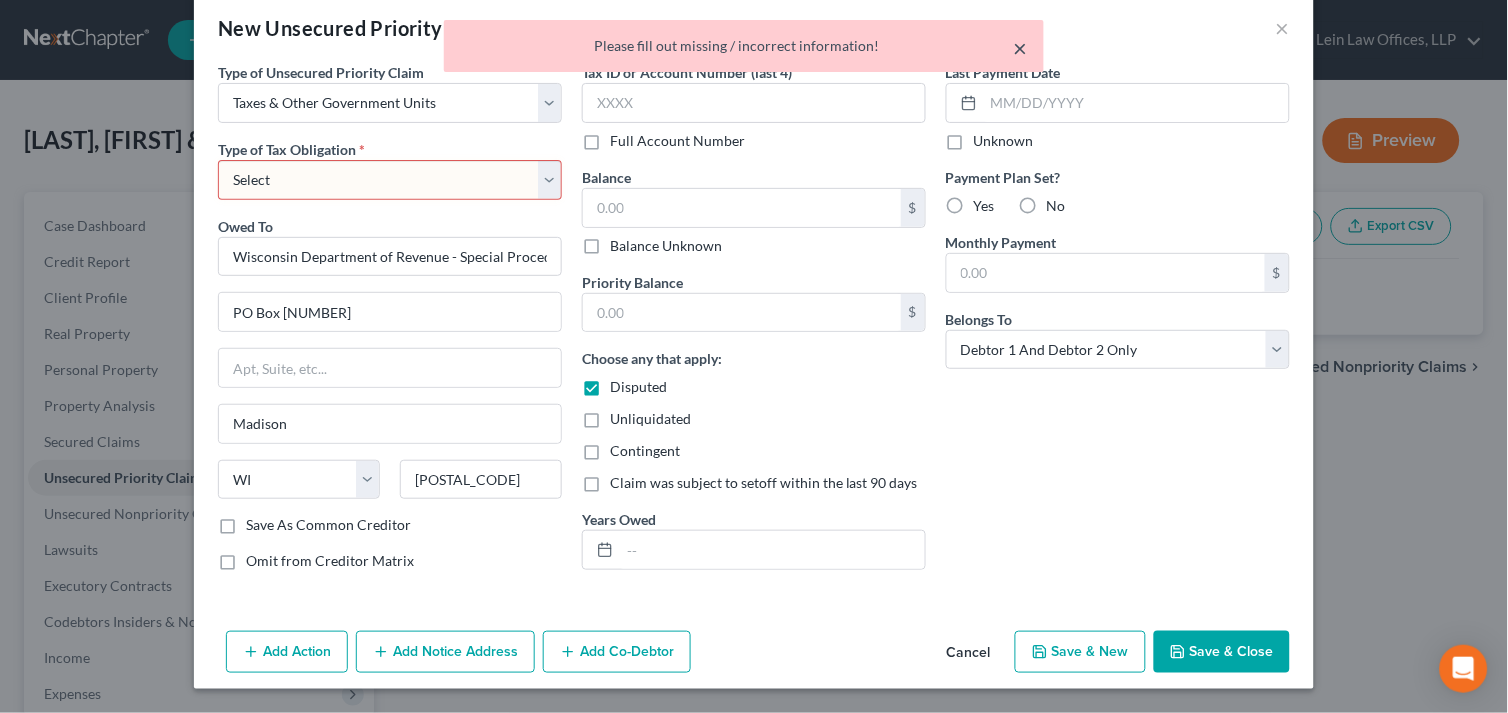 click on "×" at bounding box center (1021, 48) 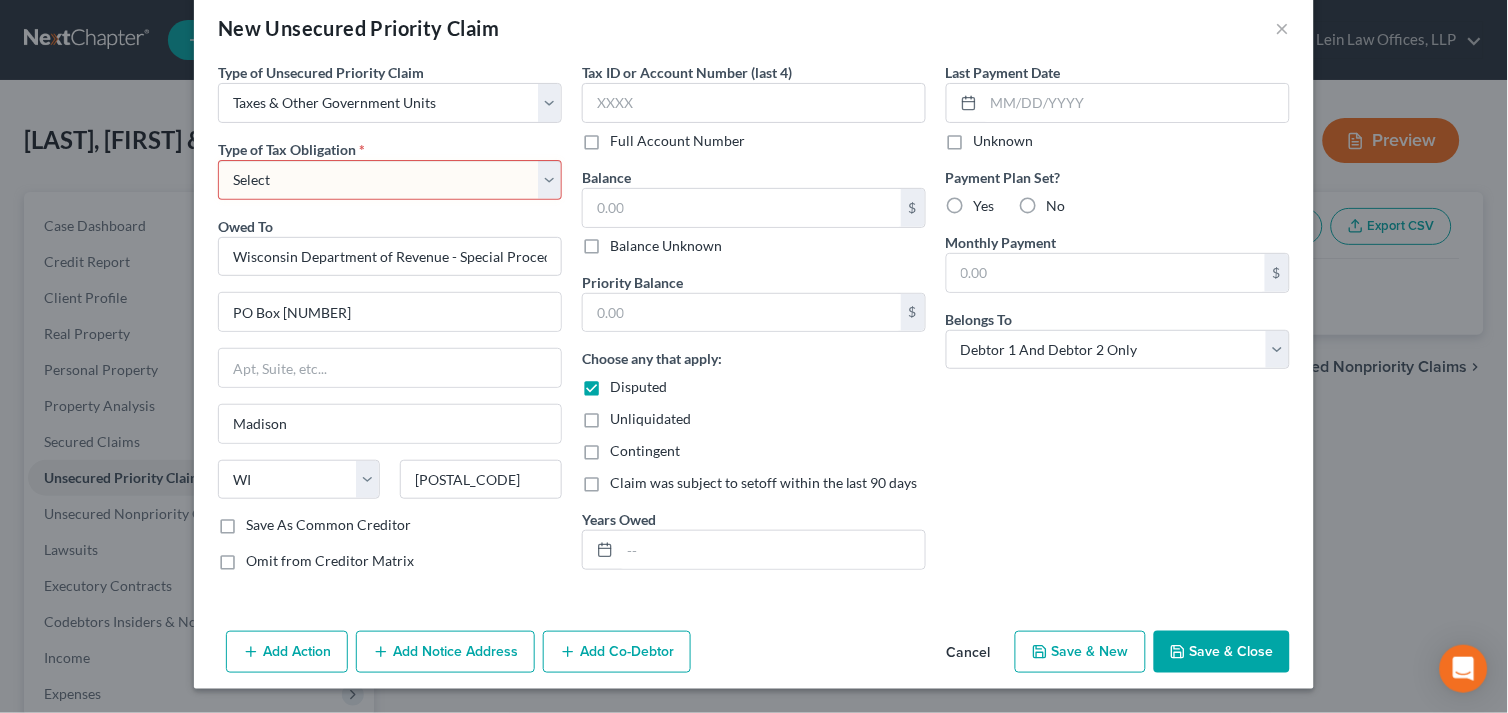 click on "Select Federal City State Franchise Tax Board Other" at bounding box center (390, 180) 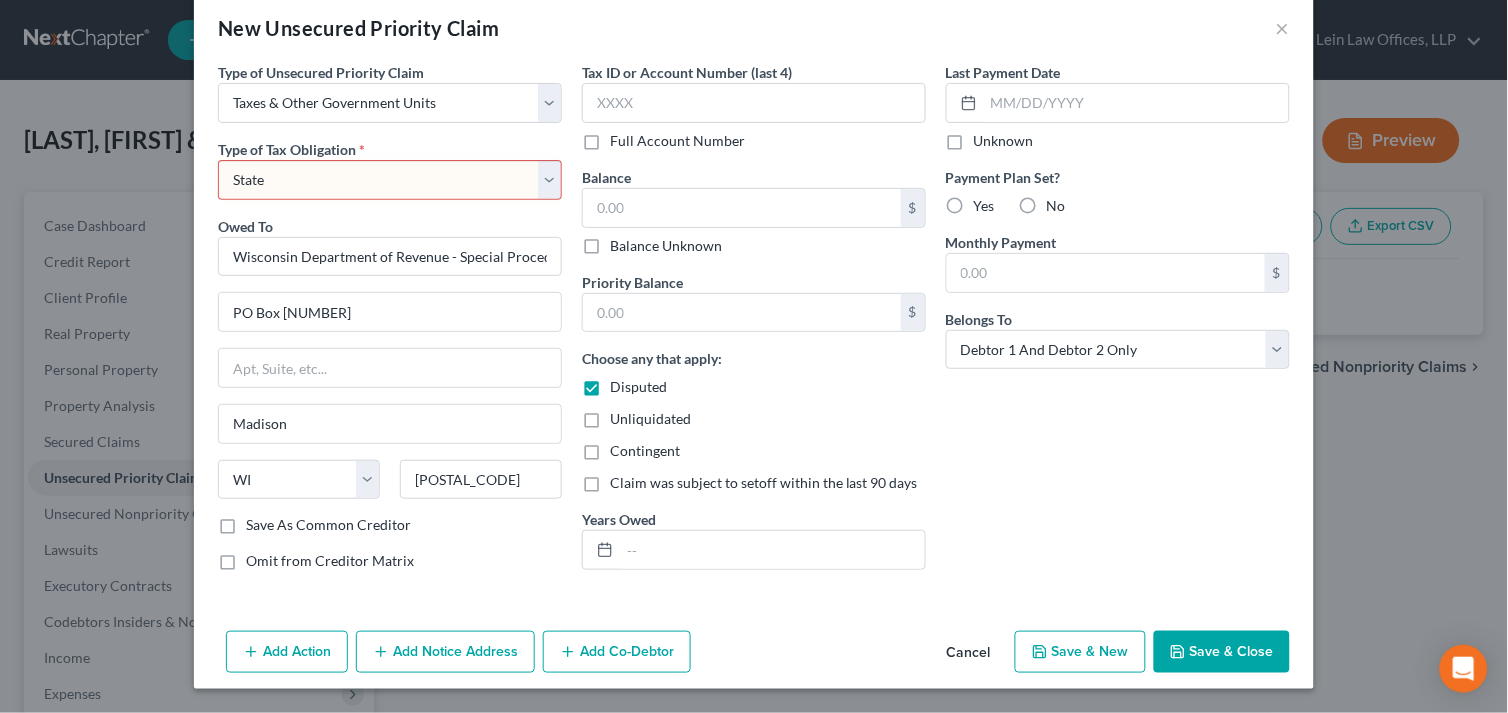 click on "Select Federal City State Franchise Tax Board Other" at bounding box center (390, 180) 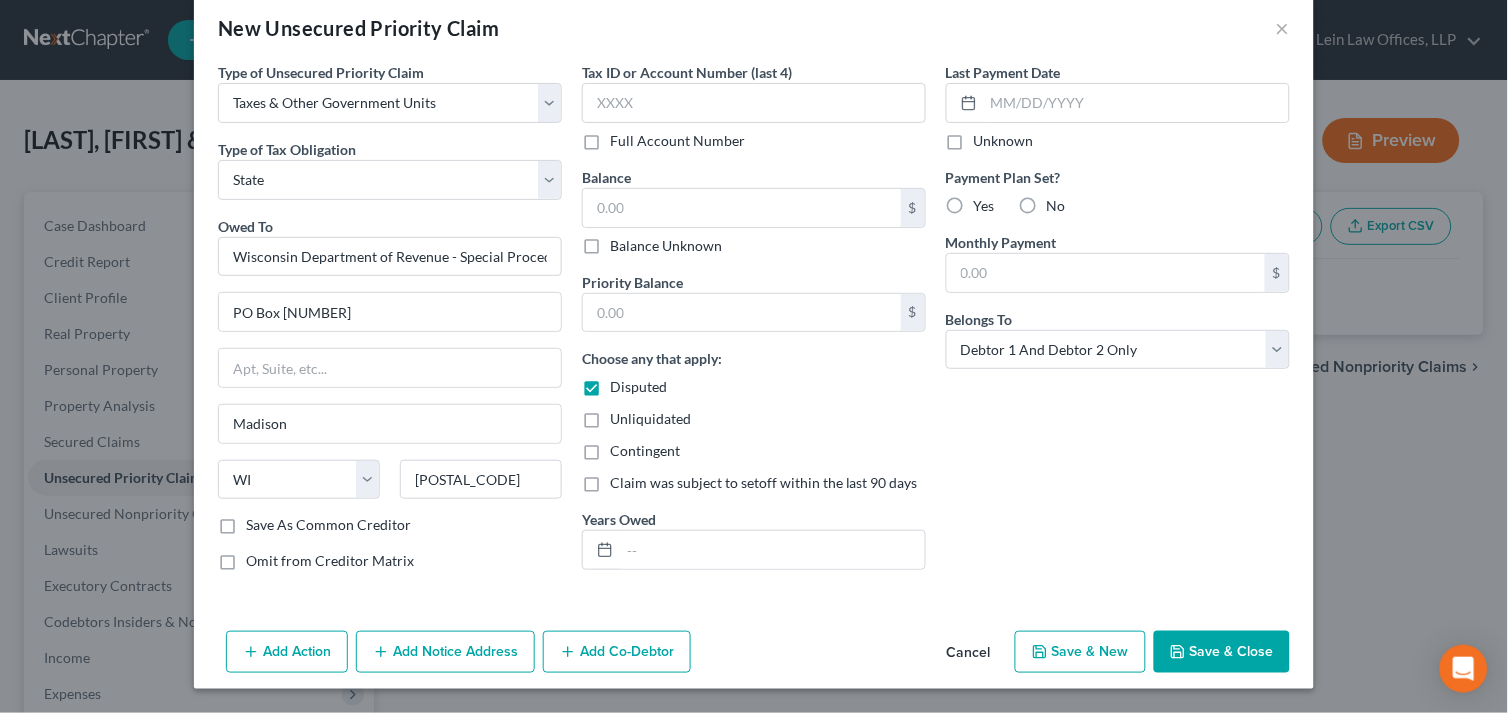 click on "Save & Close" at bounding box center [1222, 652] 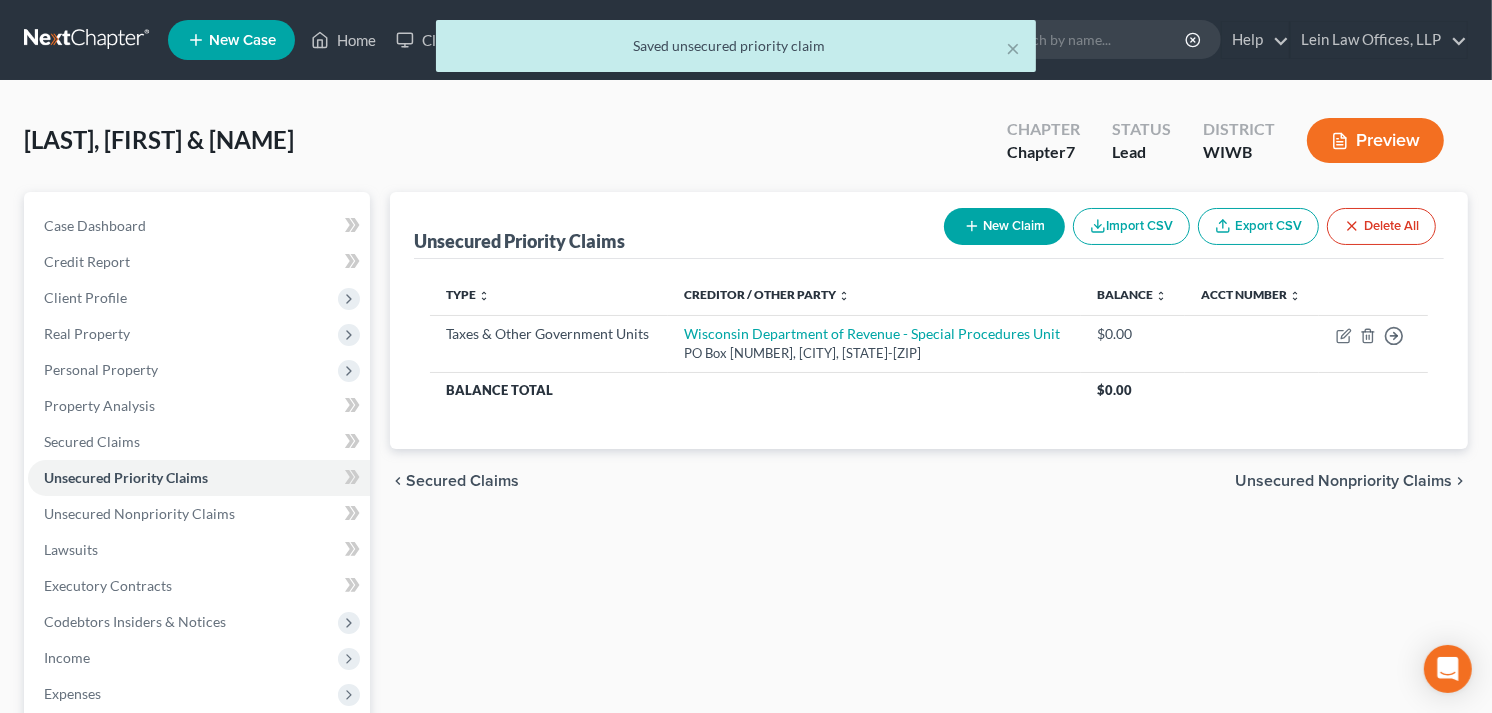 click on "New Claim" at bounding box center [1004, 226] 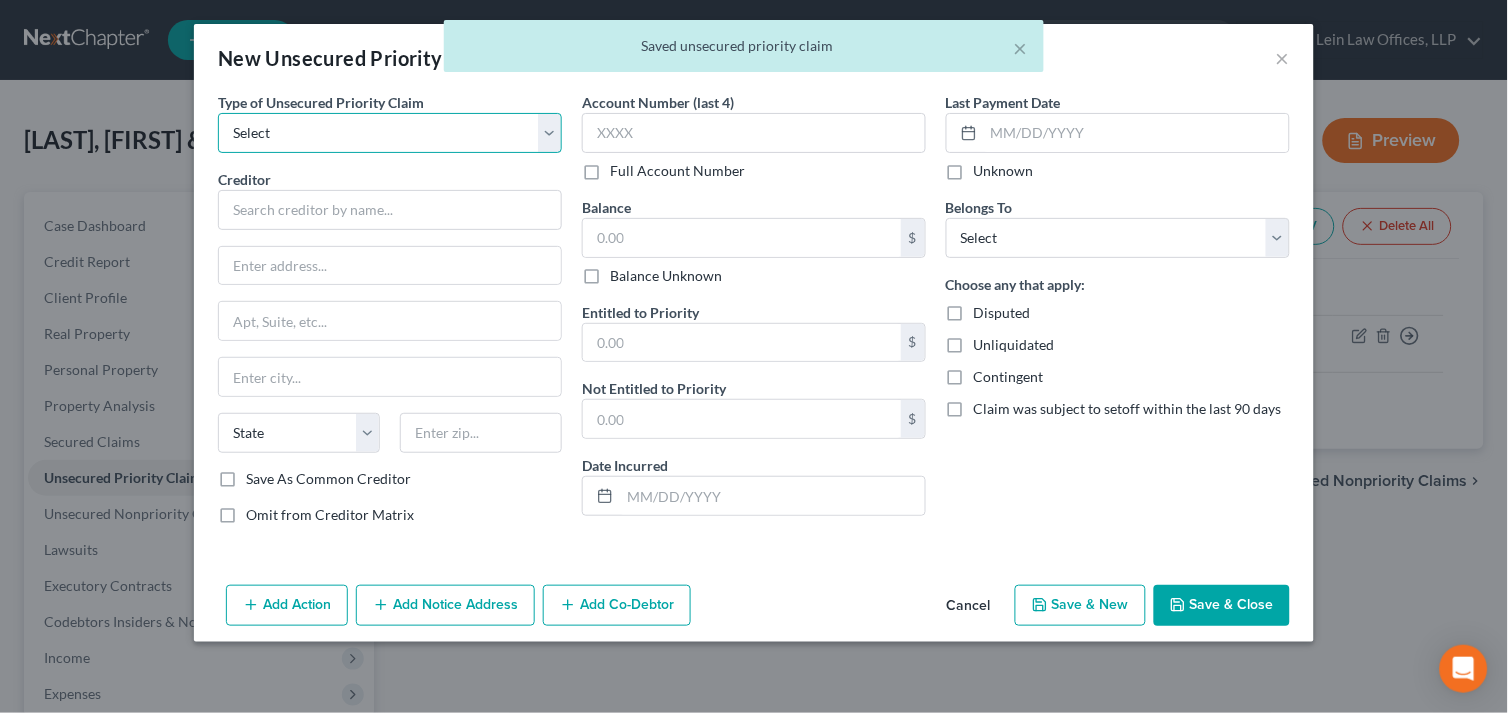 click on "Select Taxes & Other Government Units Domestic Support Obligations Extensions of credit in an involuntary case Wages, Salaries, Commissions Contributions to employee benefits Certain farmers and fisherman Deposits by individuals Commitments to maintain capitals Claims for death or injury while intoxicated Other" at bounding box center (390, 133) 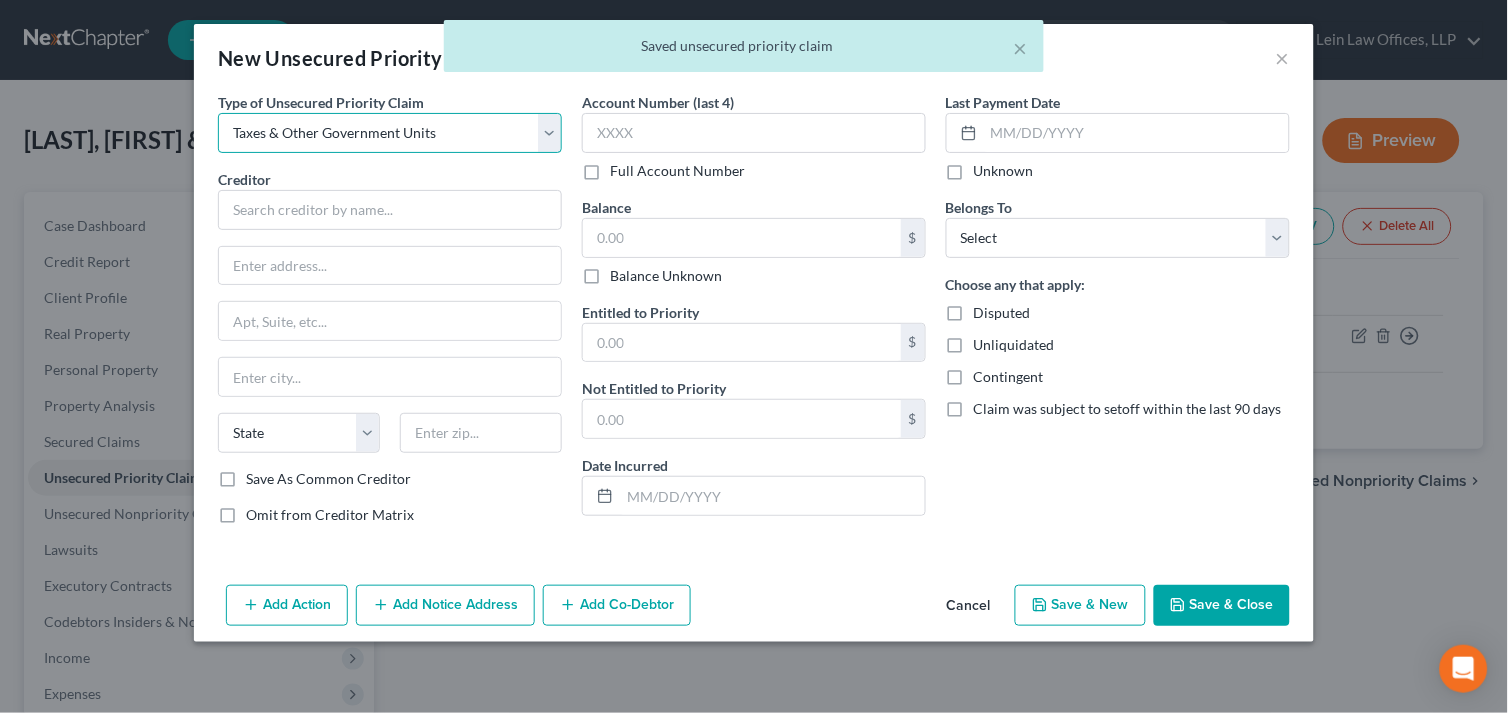 click on "Select Taxes & Other Government Units Domestic Support Obligations Extensions of credit in an involuntary case Wages, Salaries, Commissions Contributions to employee benefits Certain farmers and fisherman Deposits by individuals Commitments to maintain capitals Claims for death or injury while intoxicated Other" at bounding box center [390, 133] 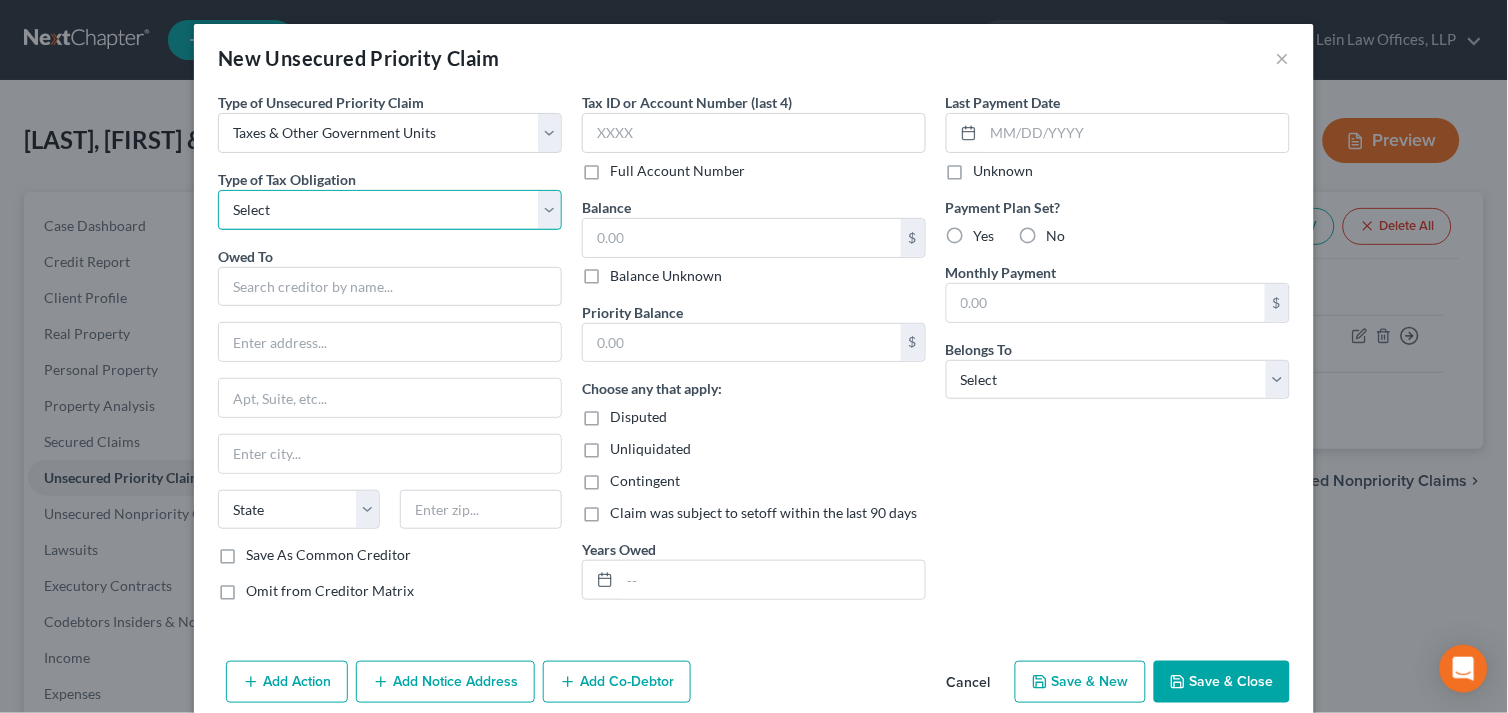 click on "Select Federal City State Franchise Tax Board Other" at bounding box center (390, 210) 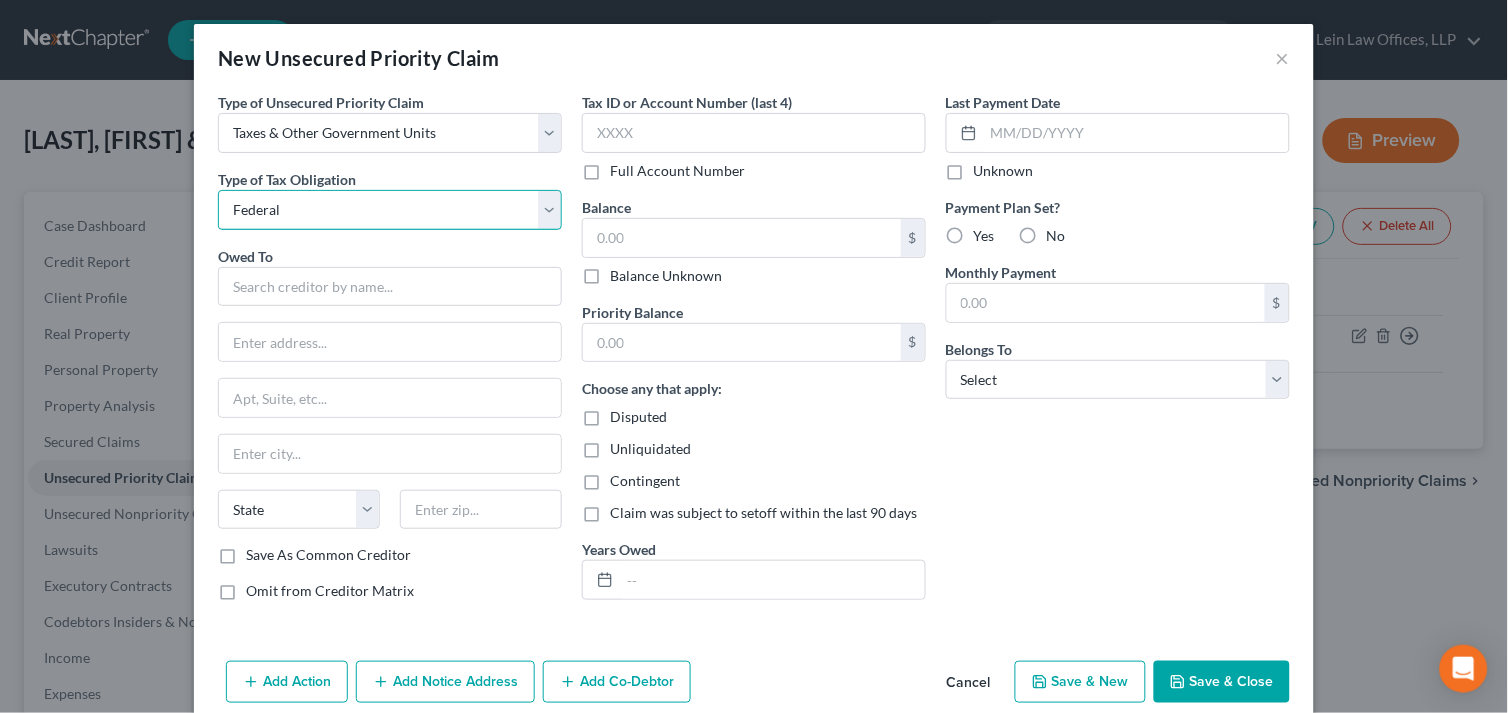 click on "Select Federal City State Franchise Tax Board Other" at bounding box center [390, 210] 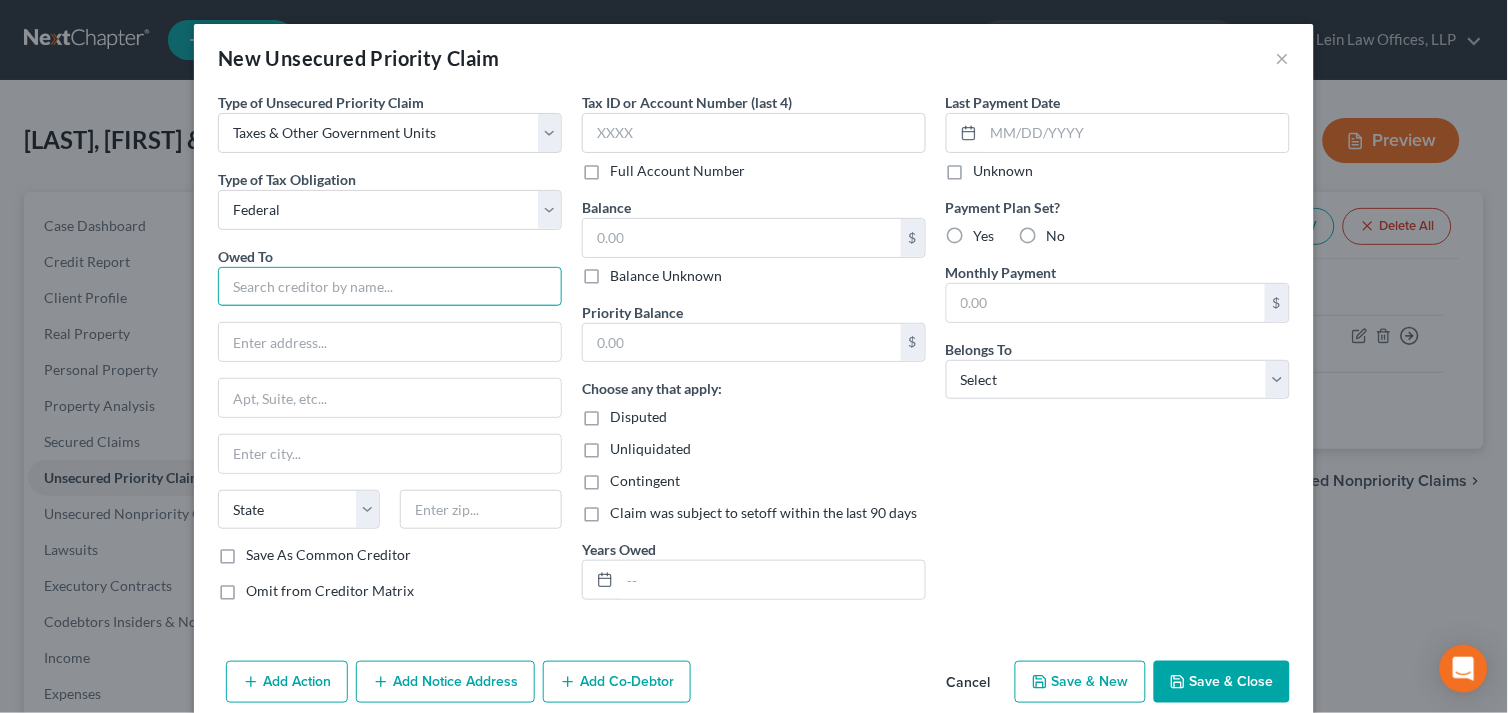 click at bounding box center (390, 287) 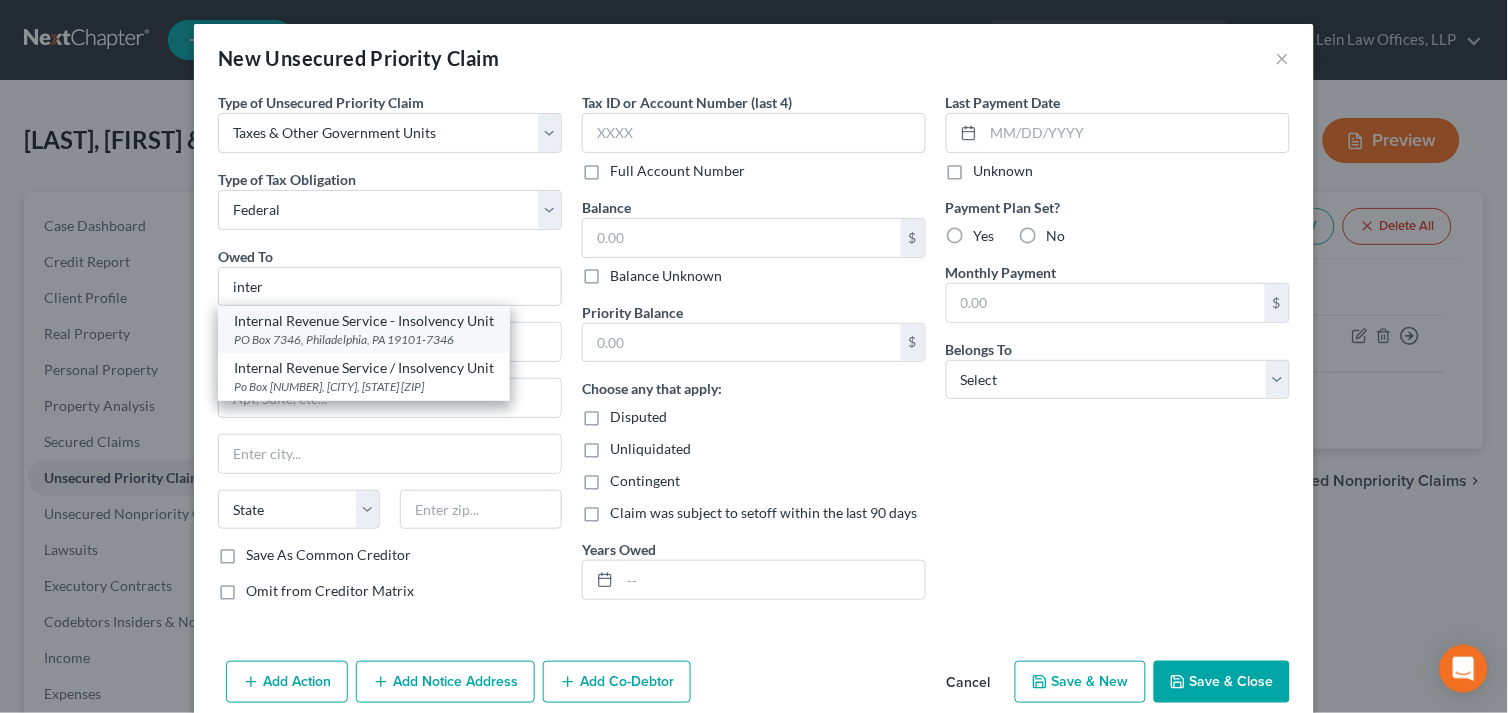 click on "Internal Revenue Service - Insolvency Unit" at bounding box center [364, 321] 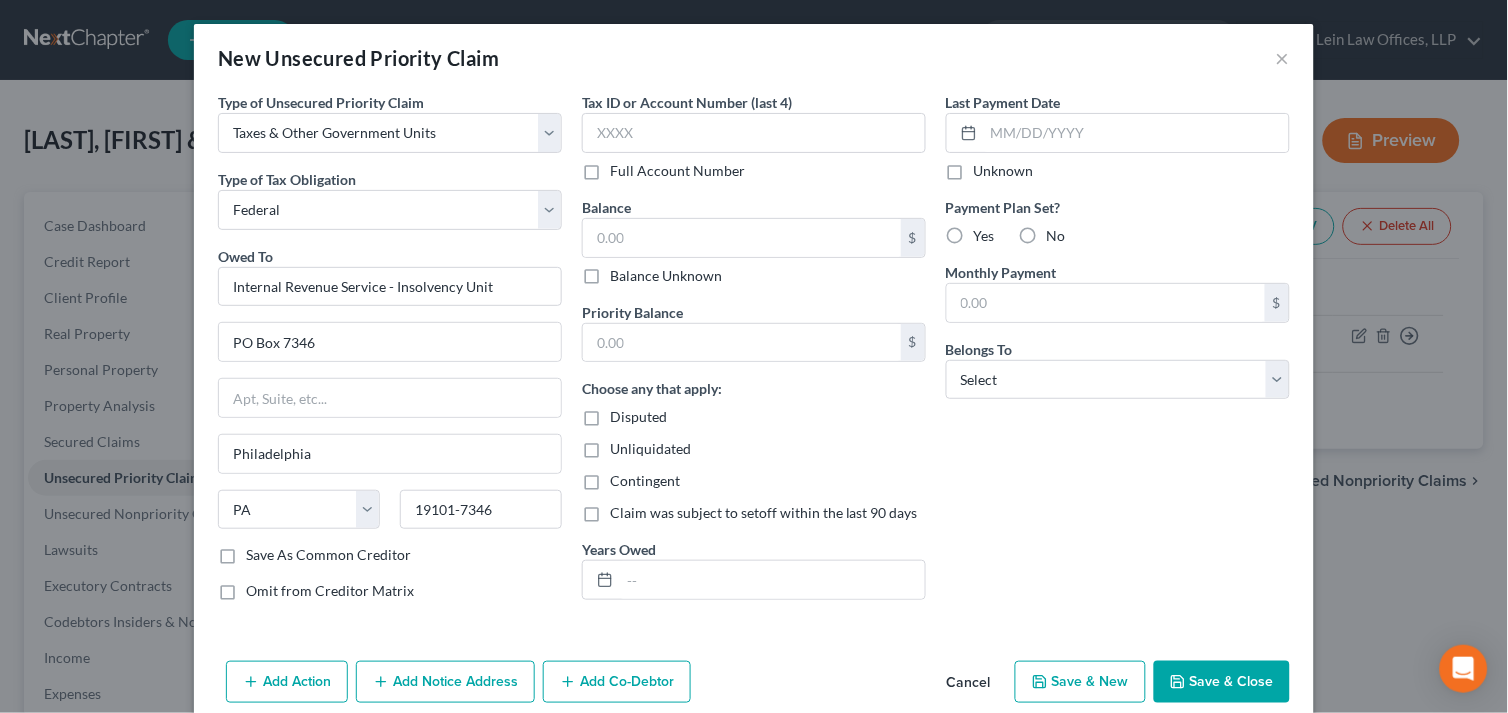 click on "Disputed" at bounding box center [638, 417] 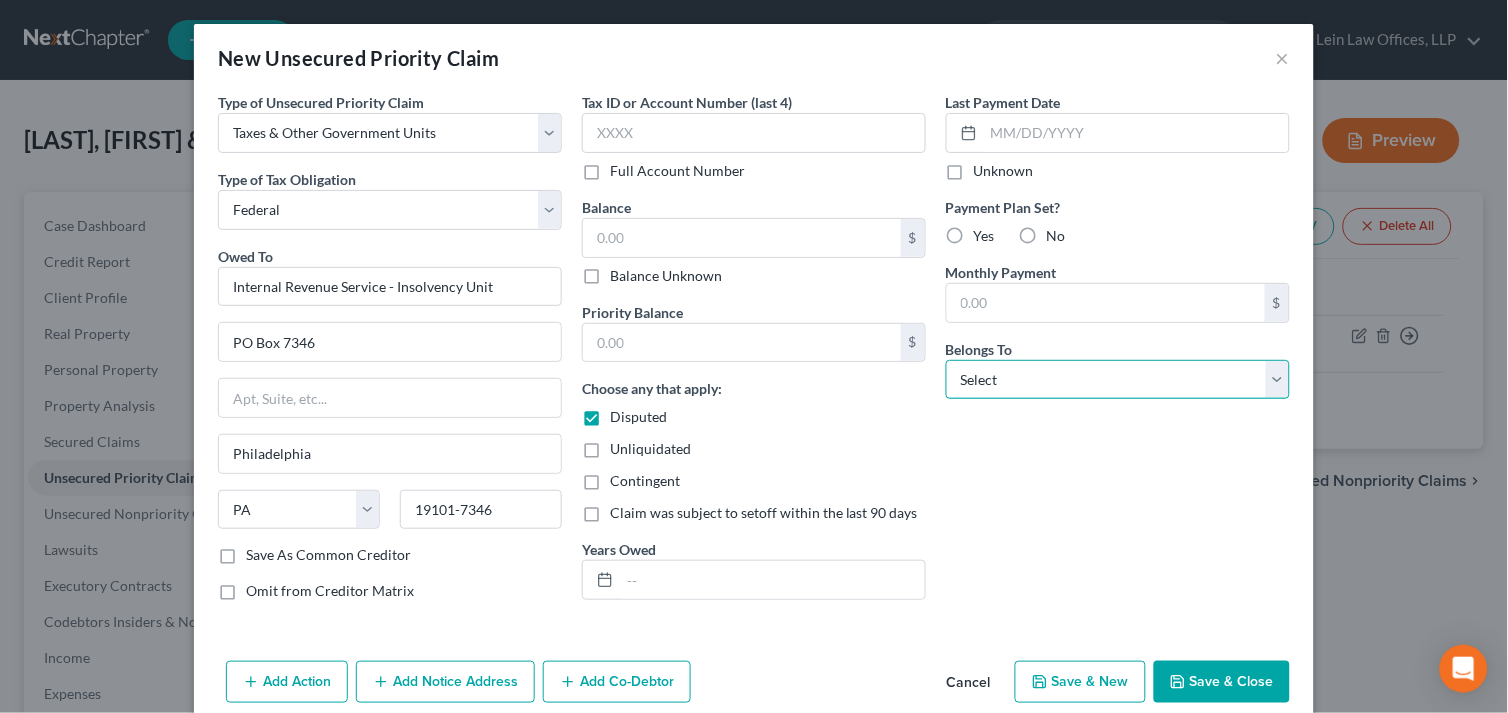 drag, startPoint x: 1268, startPoint y: 383, endPoint x: 1257, endPoint y: 398, distance: 18.601076 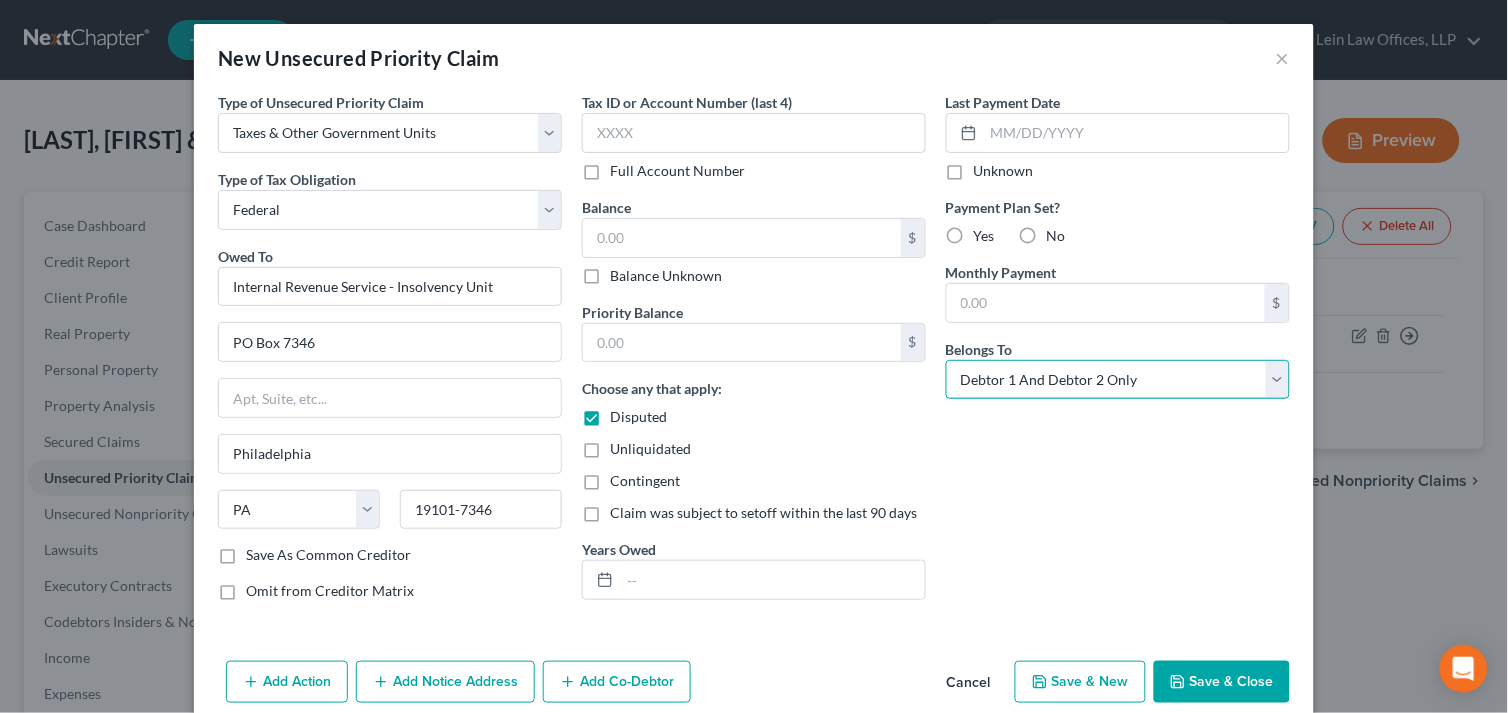 click on "Select Debtor 1 Only Debtor 2 Only Debtor 1 And Debtor 2 Only At Least One Of The Debtors And Another Community Property" at bounding box center [1118, 380] 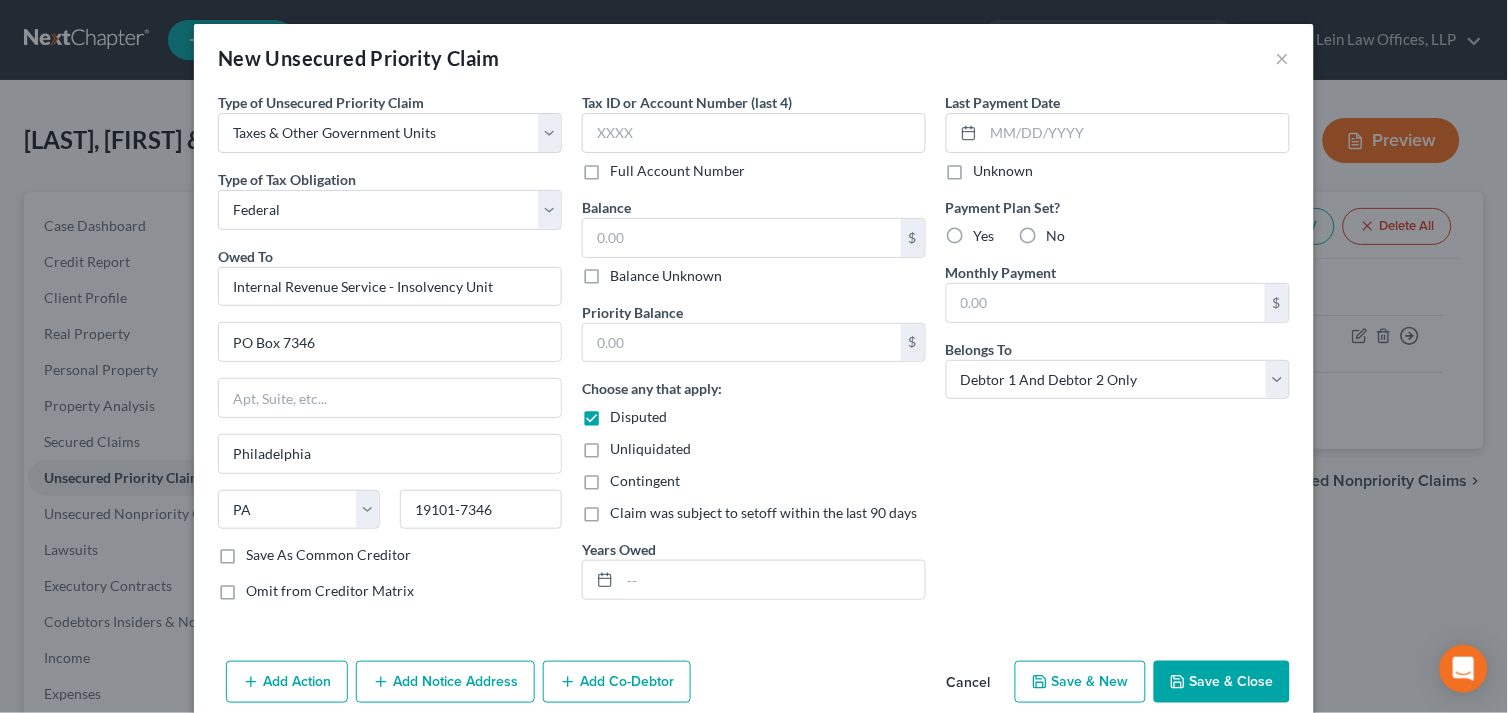 click on "Save & Close" at bounding box center (1222, 682) 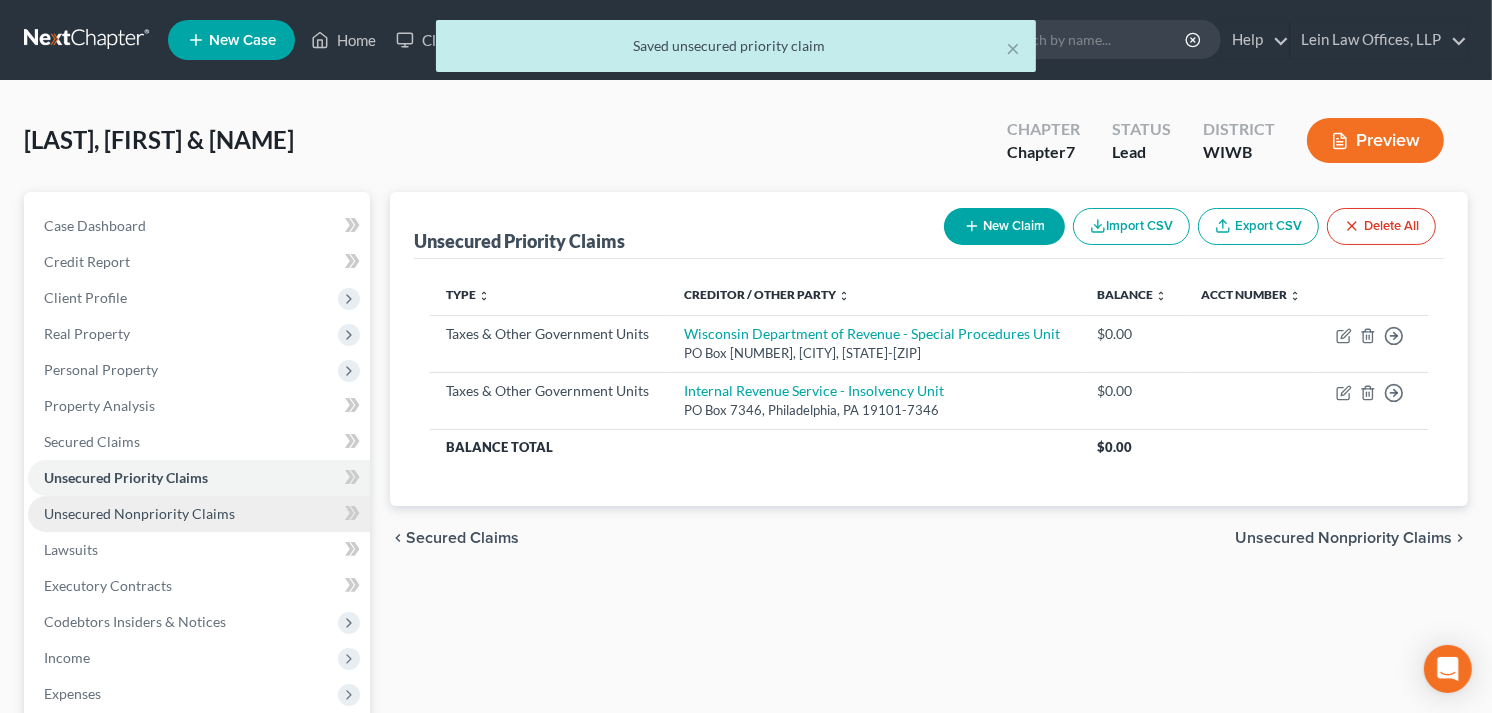 click on "Unsecured Nonpriority Claims" at bounding box center (139, 513) 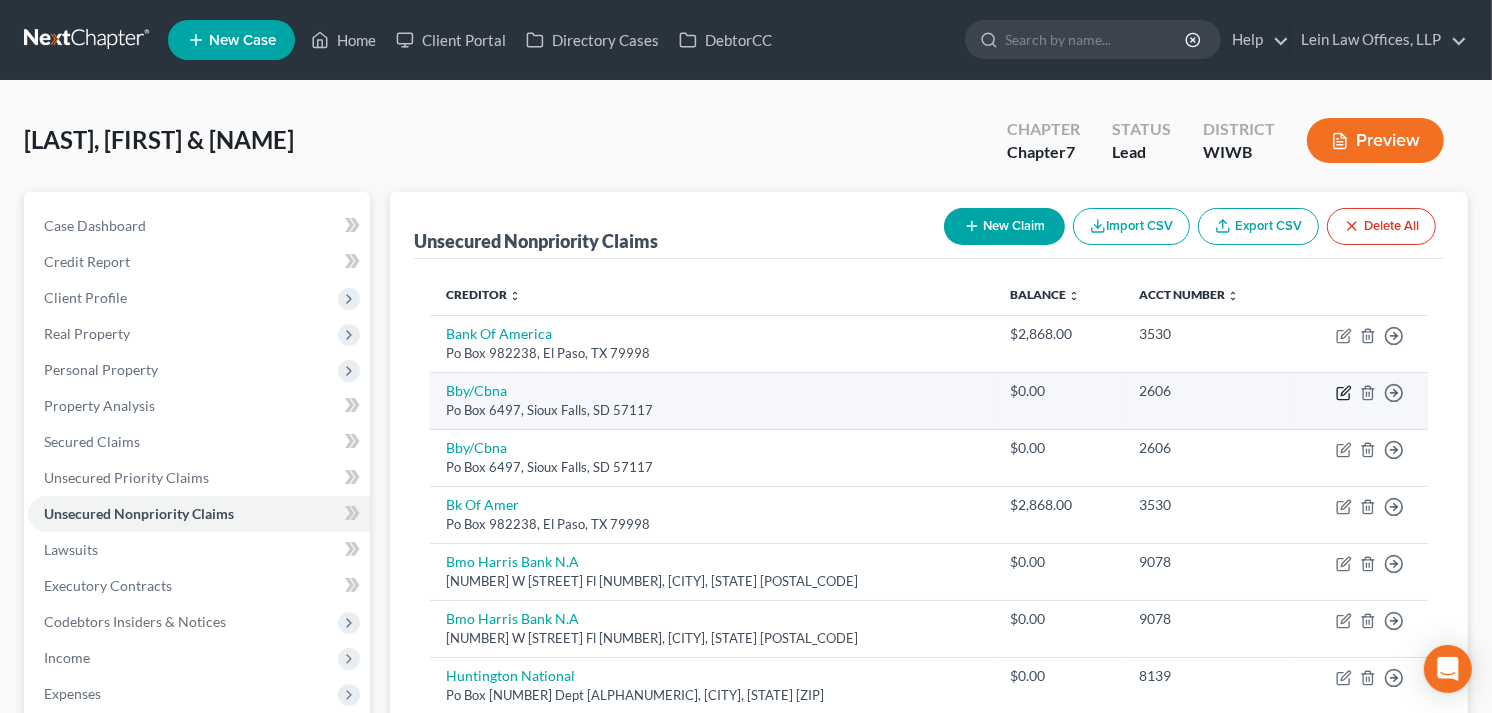 click 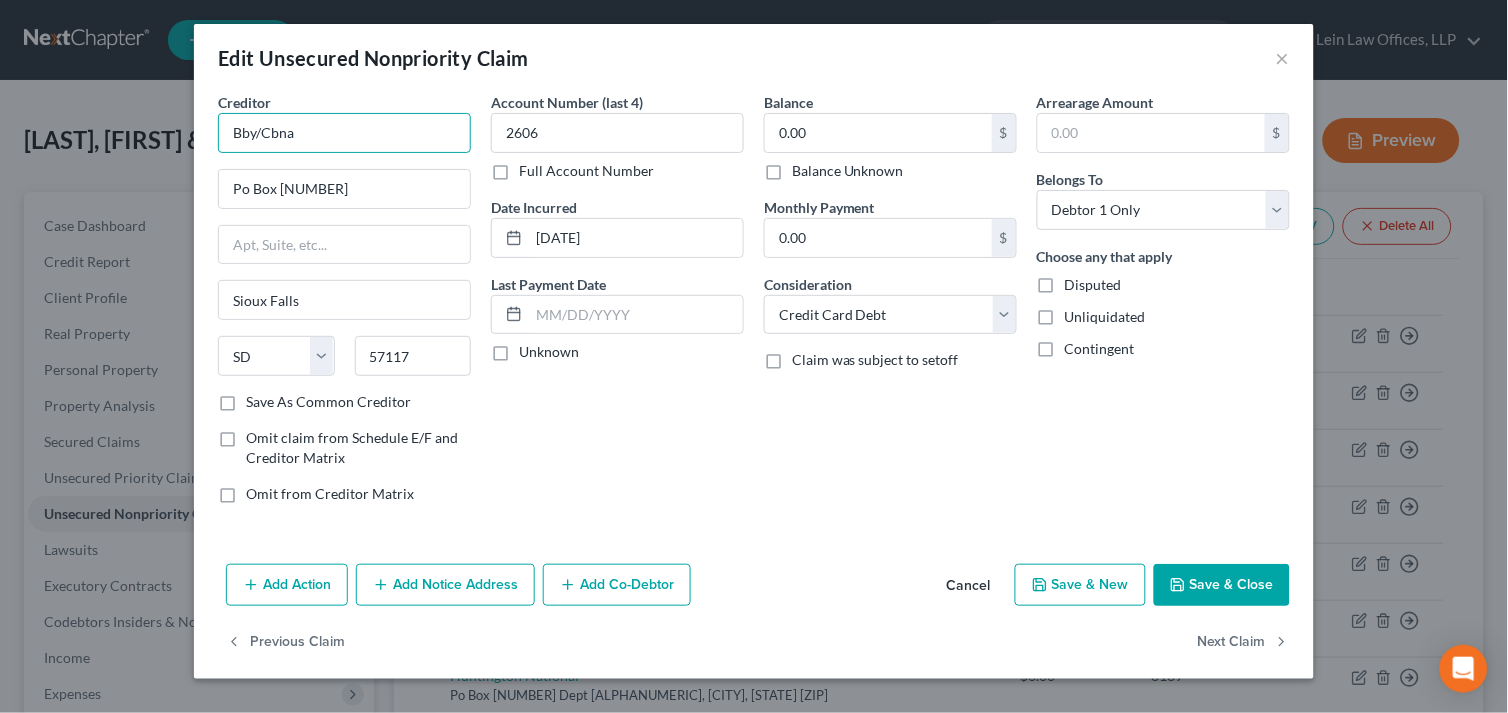 drag, startPoint x: 300, startPoint y: 130, endPoint x: 223, endPoint y: 133, distance: 77.05842 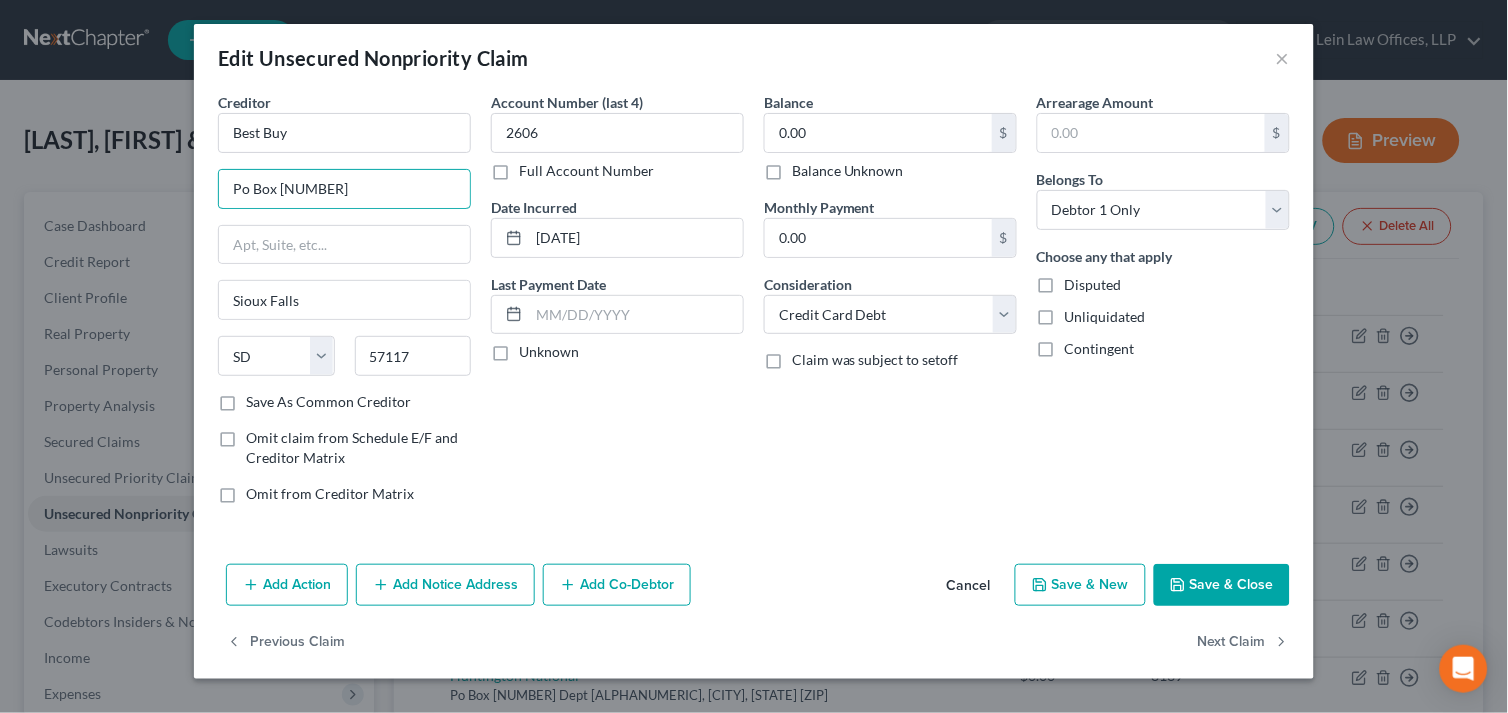 drag, startPoint x: 316, startPoint y: 183, endPoint x: 177, endPoint y: 197, distance: 139.70326 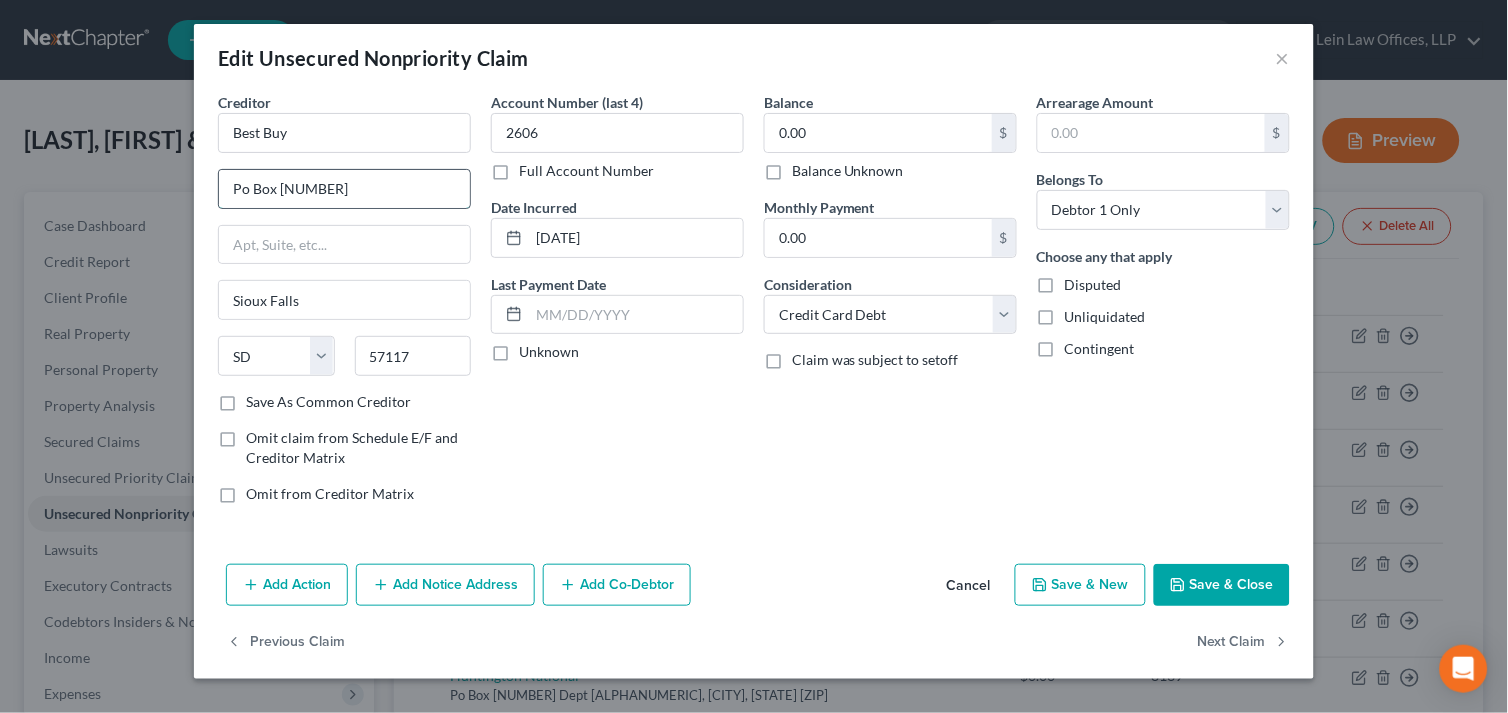 paste on "[NUMBER] [STREET]" 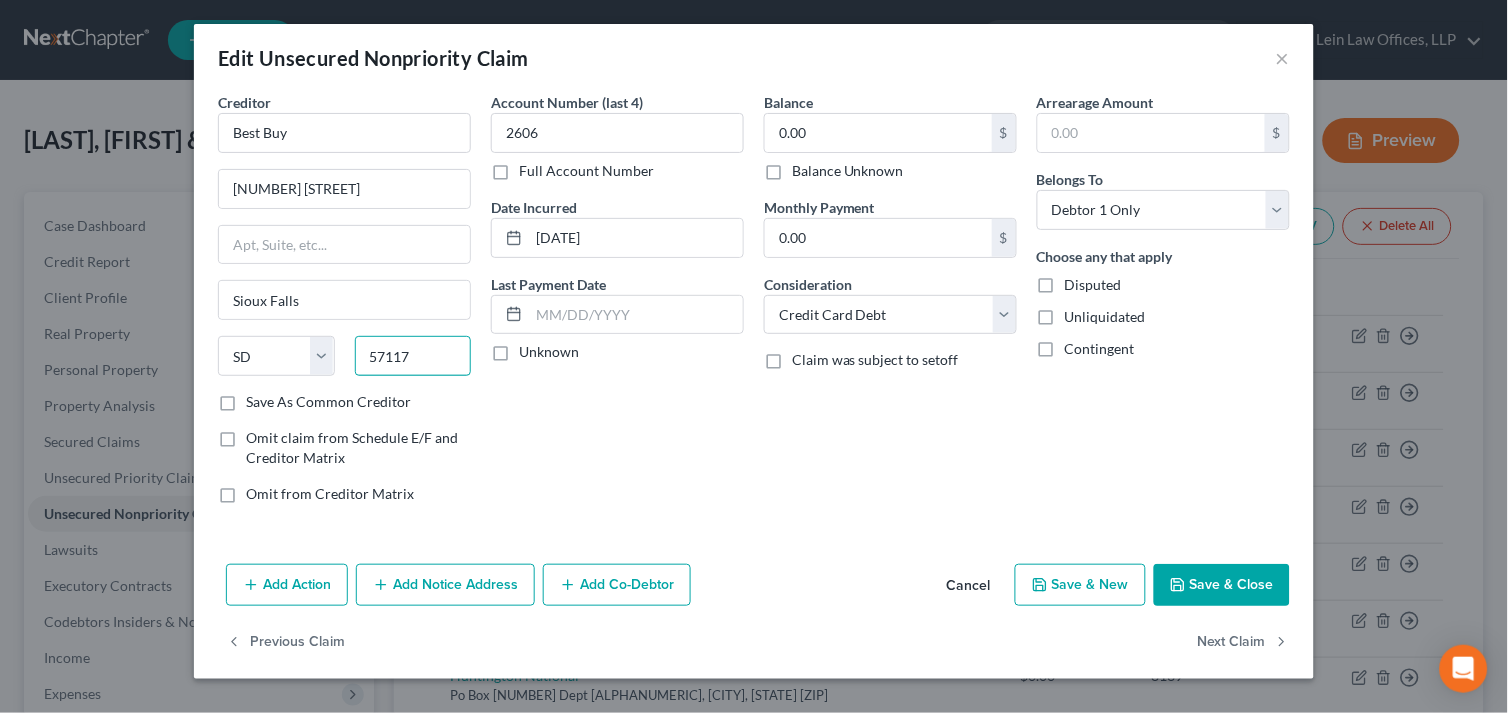 drag, startPoint x: 393, startPoint y: 350, endPoint x: 351, endPoint y: 350, distance: 42 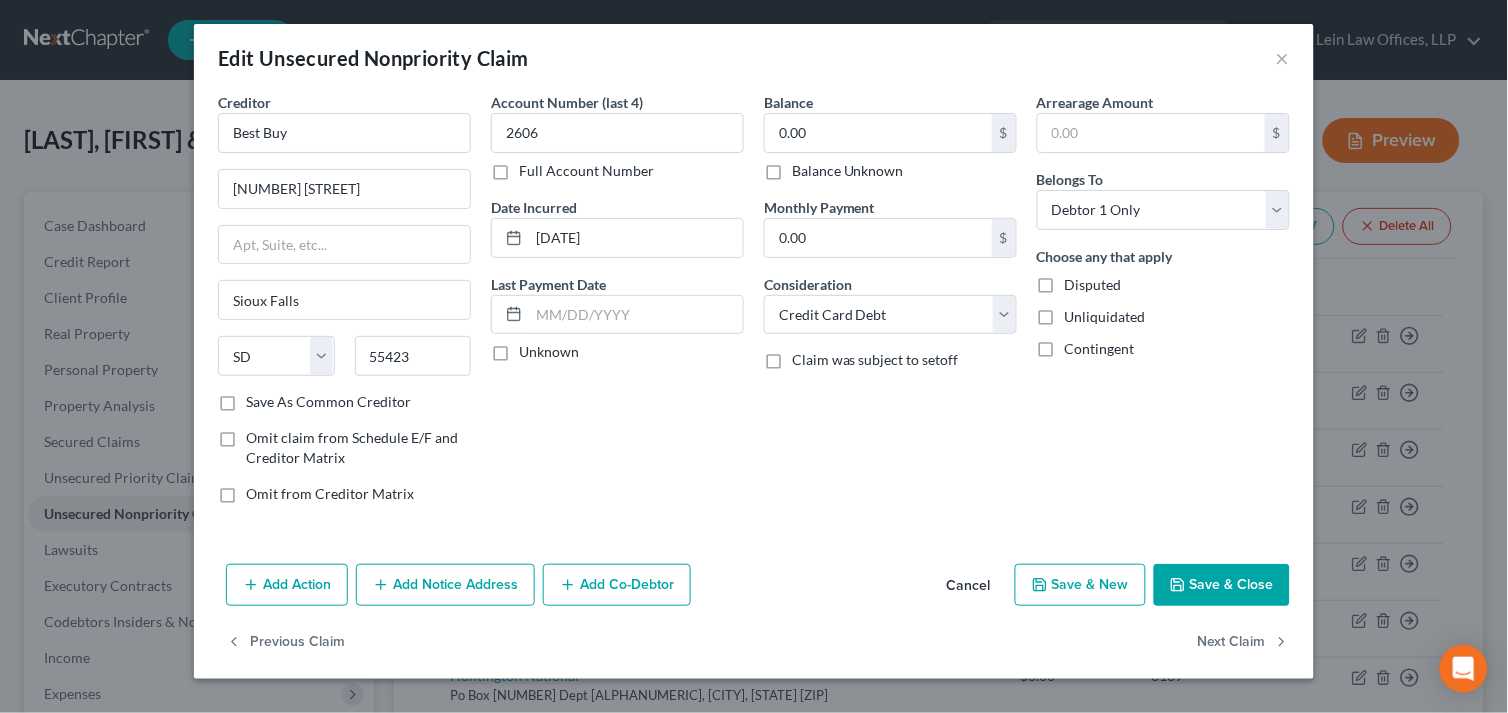 click on "Disputed" at bounding box center (1093, 285) 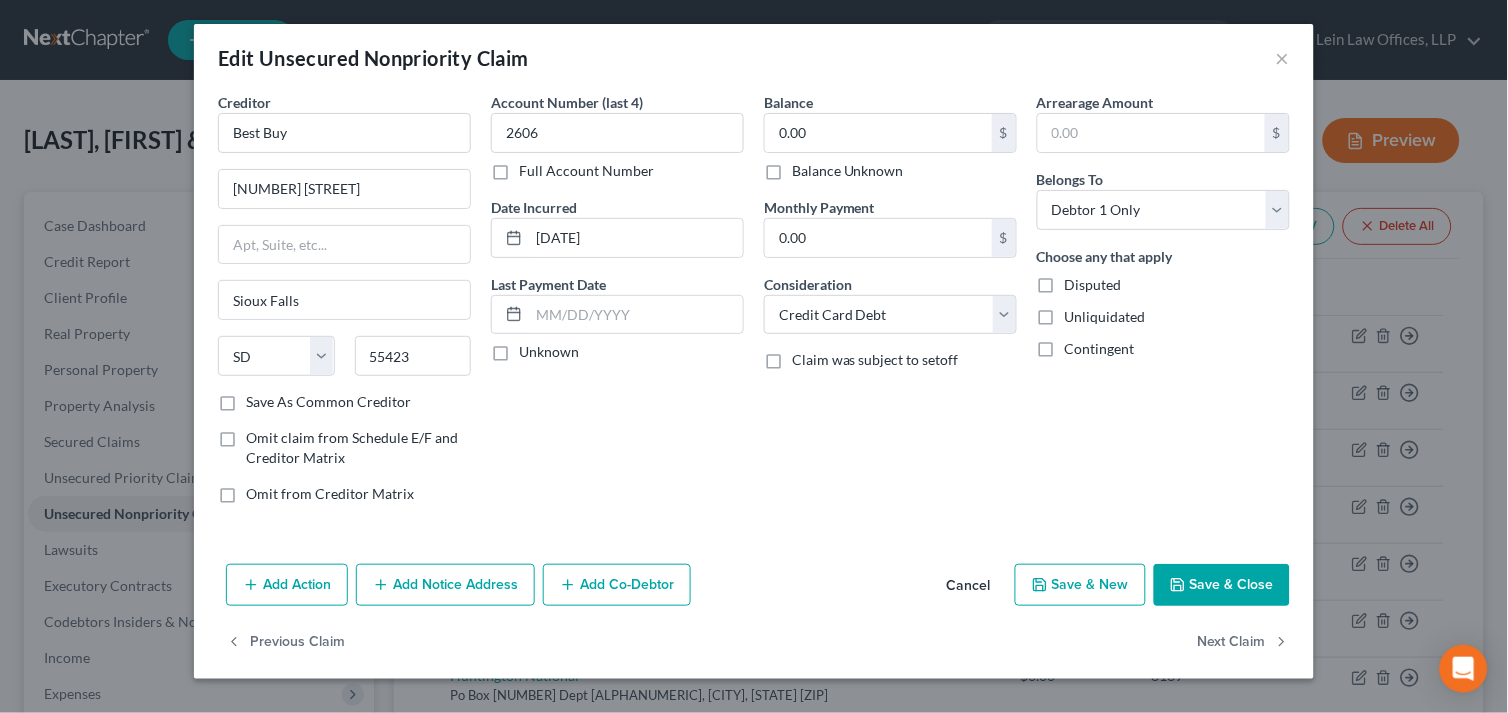 click on "Disputed" at bounding box center [1079, 281] 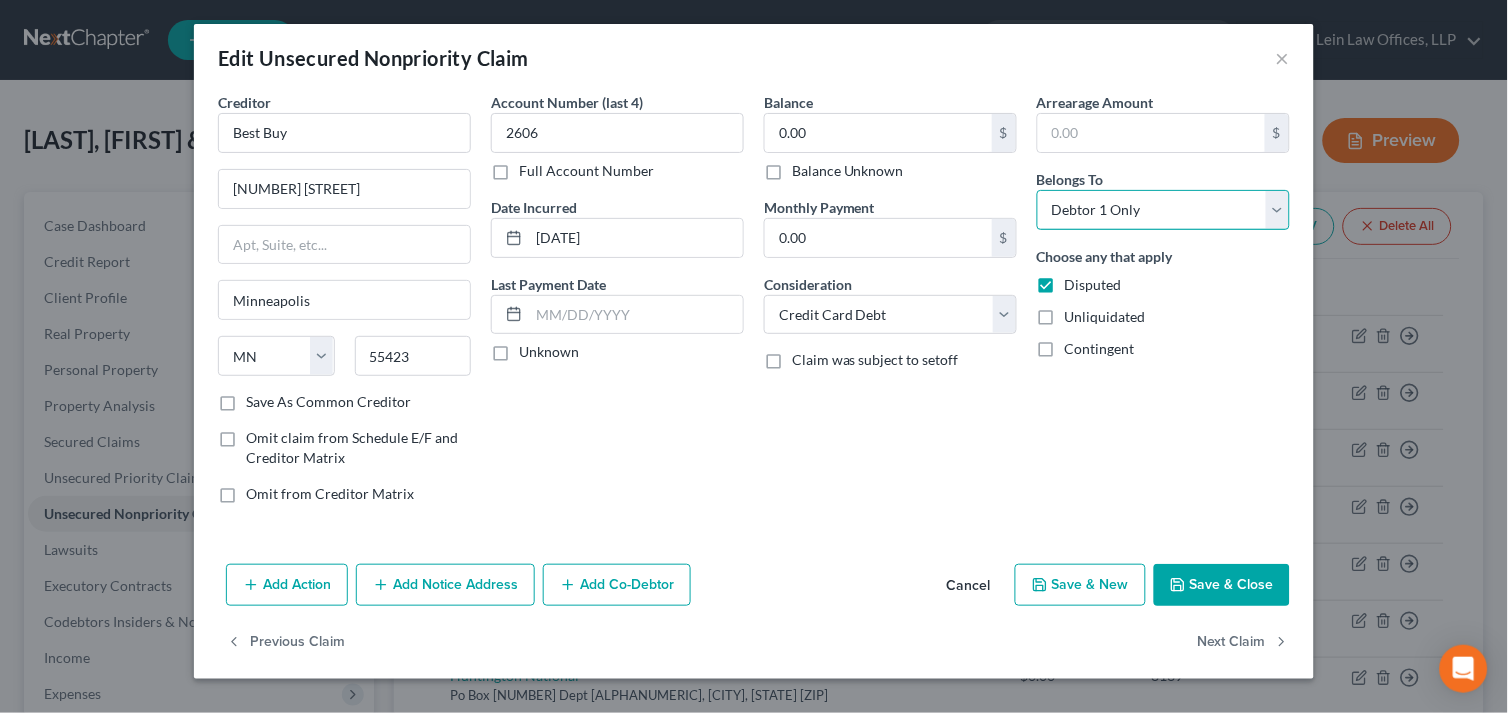 drag, startPoint x: 1273, startPoint y: 201, endPoint x: 1268, endPoint y: 211, distance: 11.18034 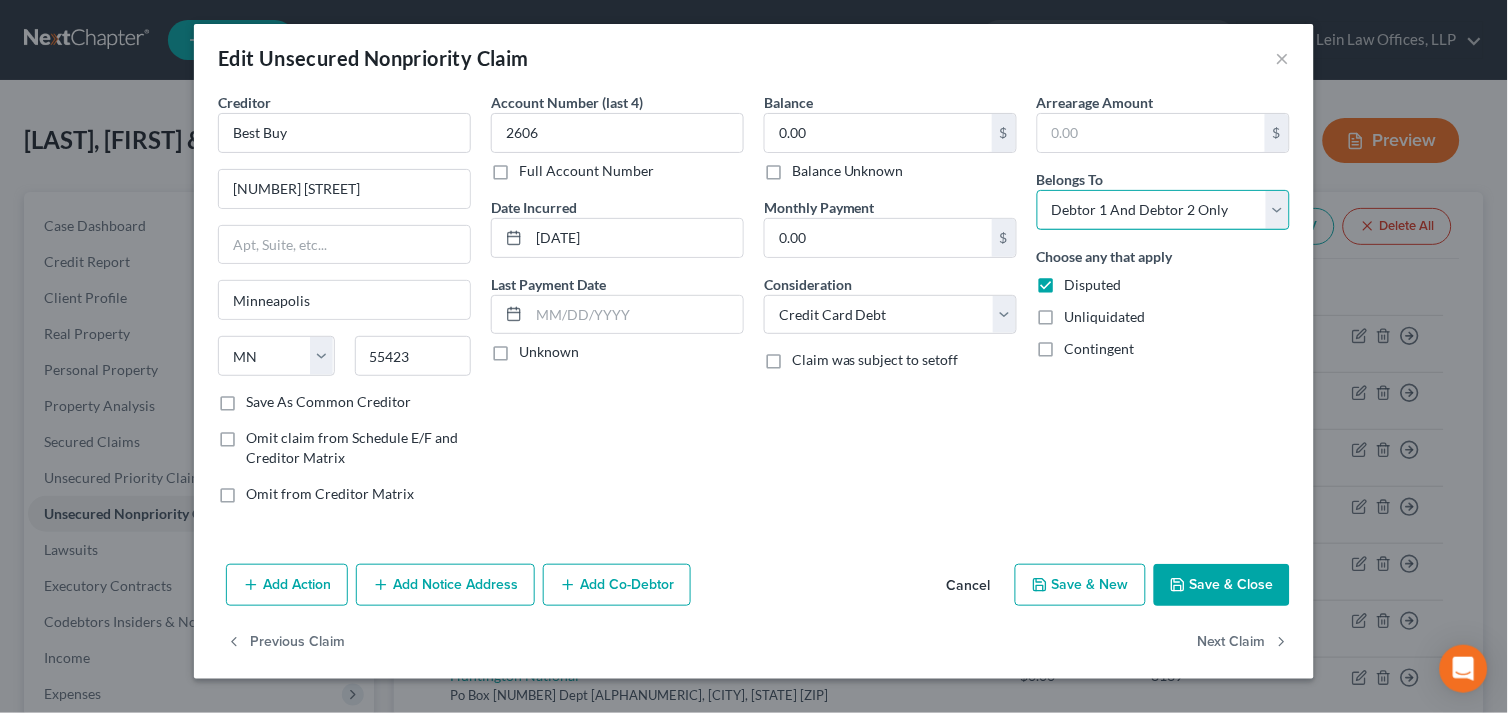 click on "Select Debtor 1 Only Debtor 2 Only Debtor 1 And Debtor 2 Only At Least One Of The Debtors And Another Community Property" at bounding box center [1163, 210] 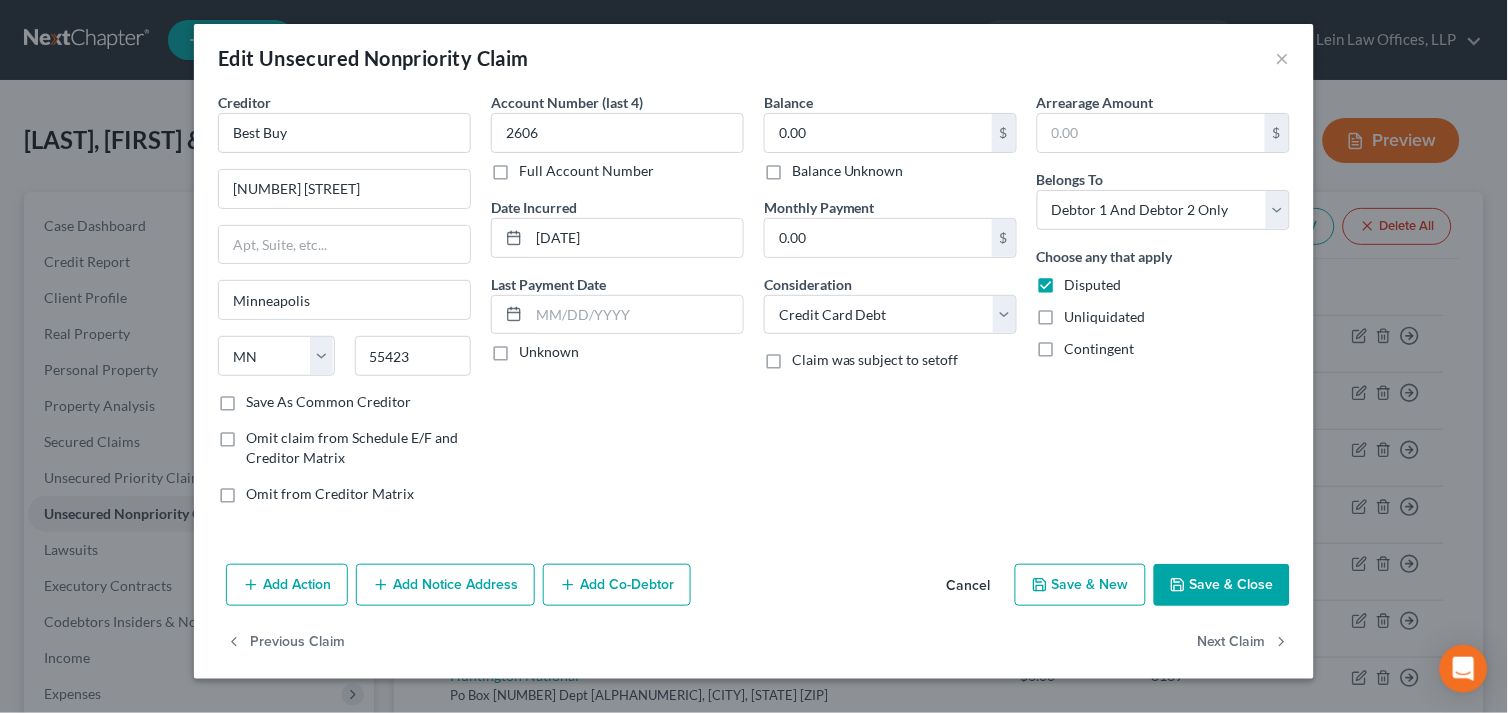 click on "Add Action" at bounding box center [287, 585] 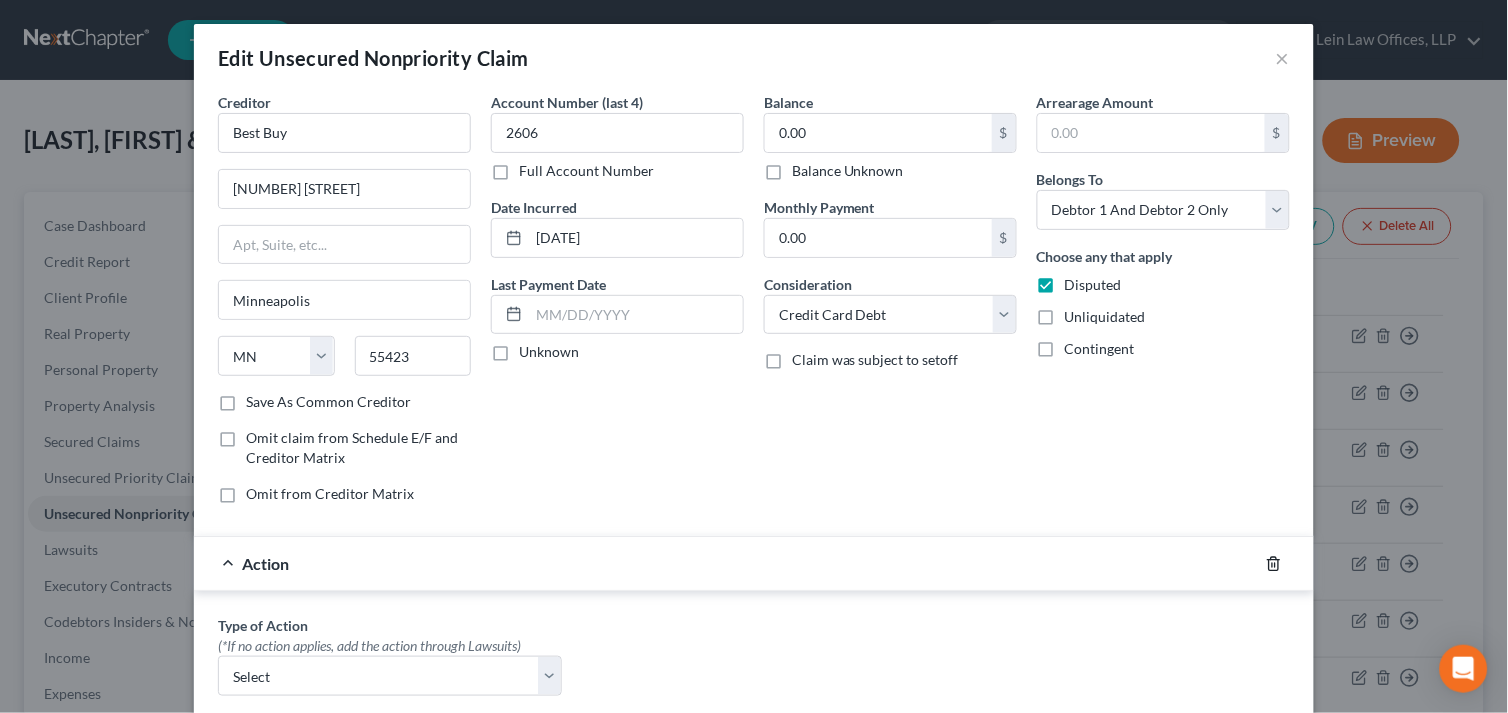 click 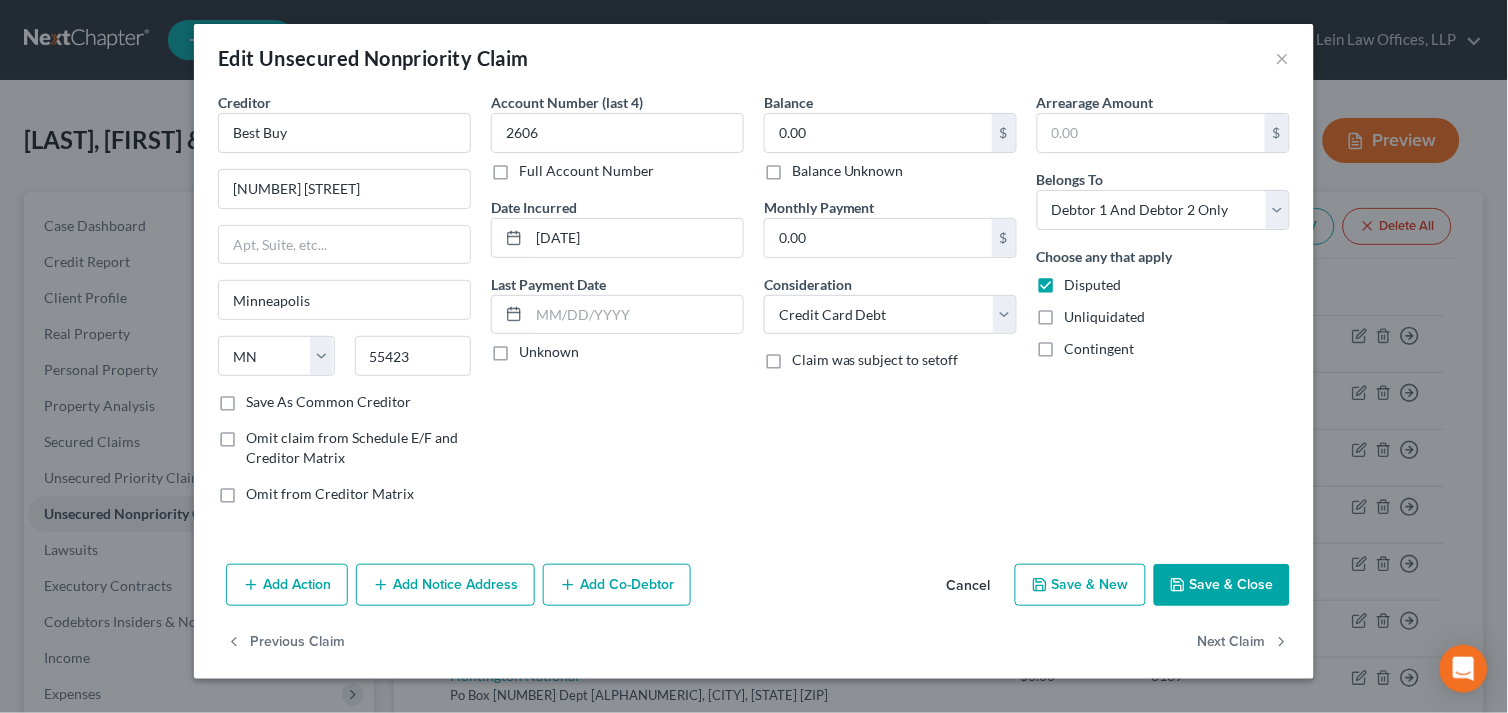 click on "Add Notice Address" at bounding box center [445, 585] 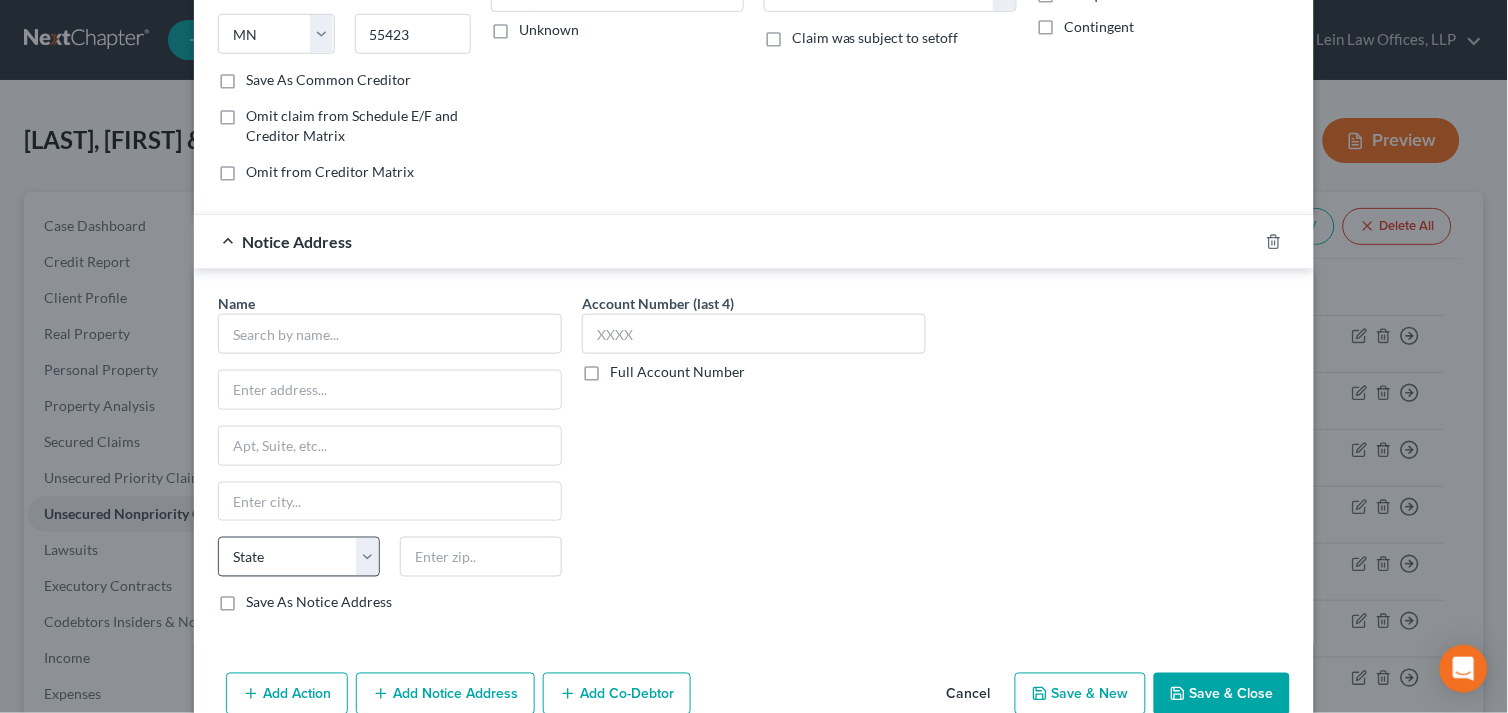 scroll, scrollTop: 333, scrollLeft: 0, axis: vertical 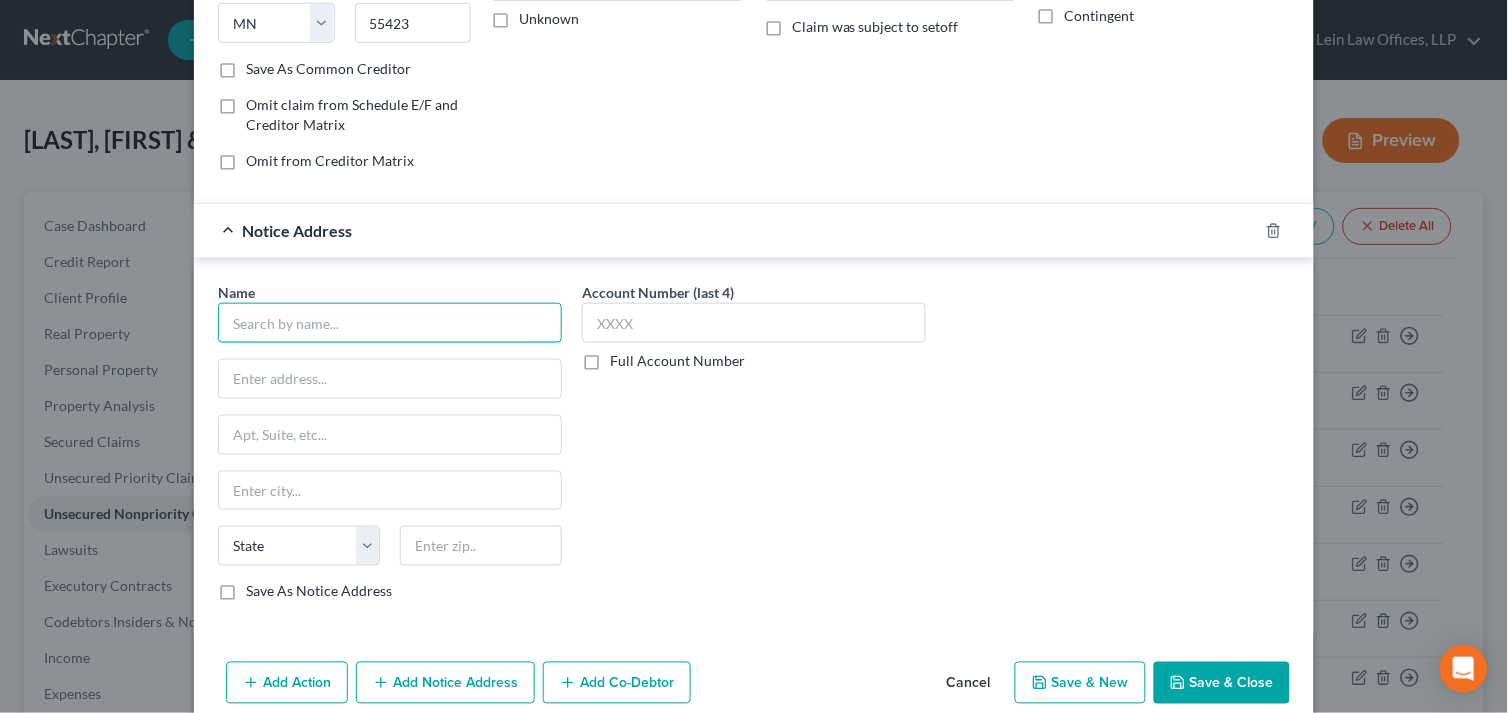 click at bounding box center [390, 323] 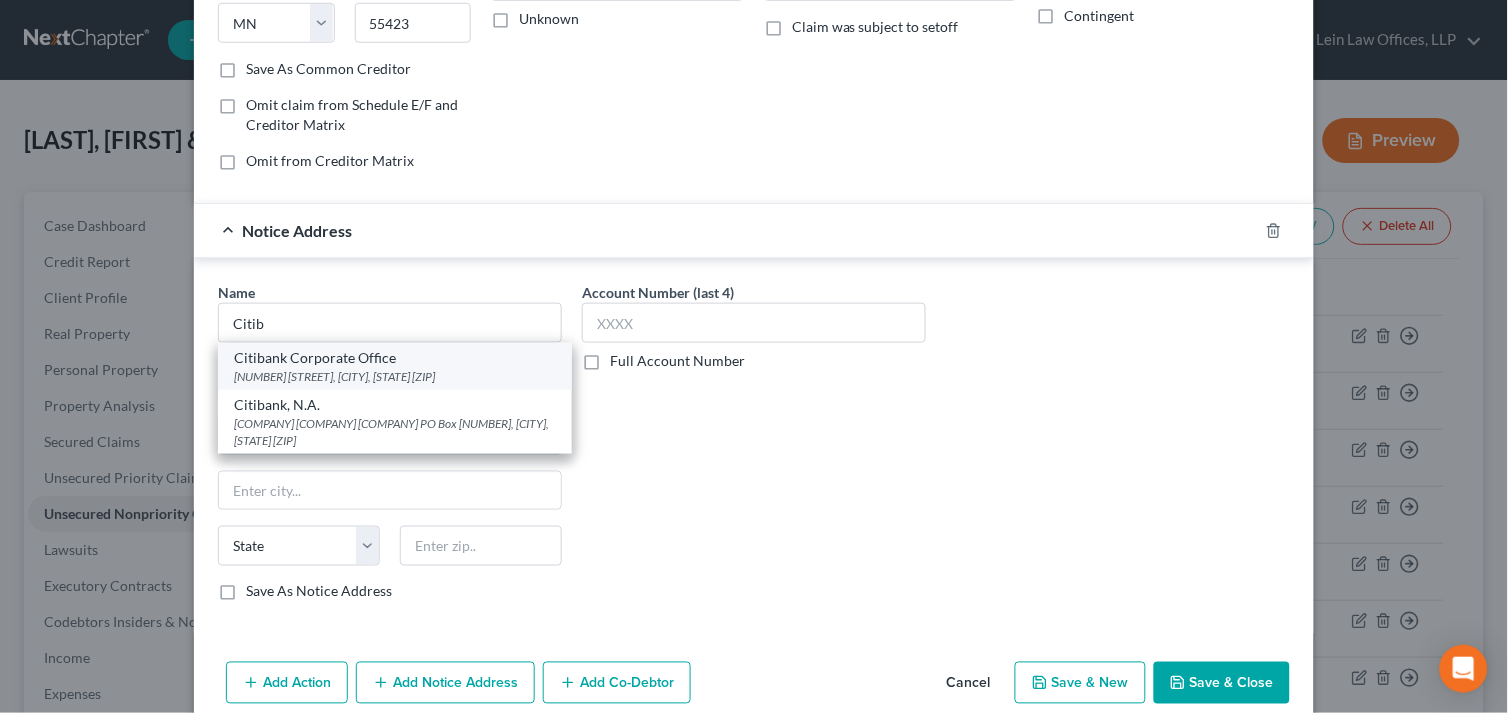 click on "[NUMBER] [STREET], [CITY], [STATE] [ZIP]" at bounding box center [395, 376] 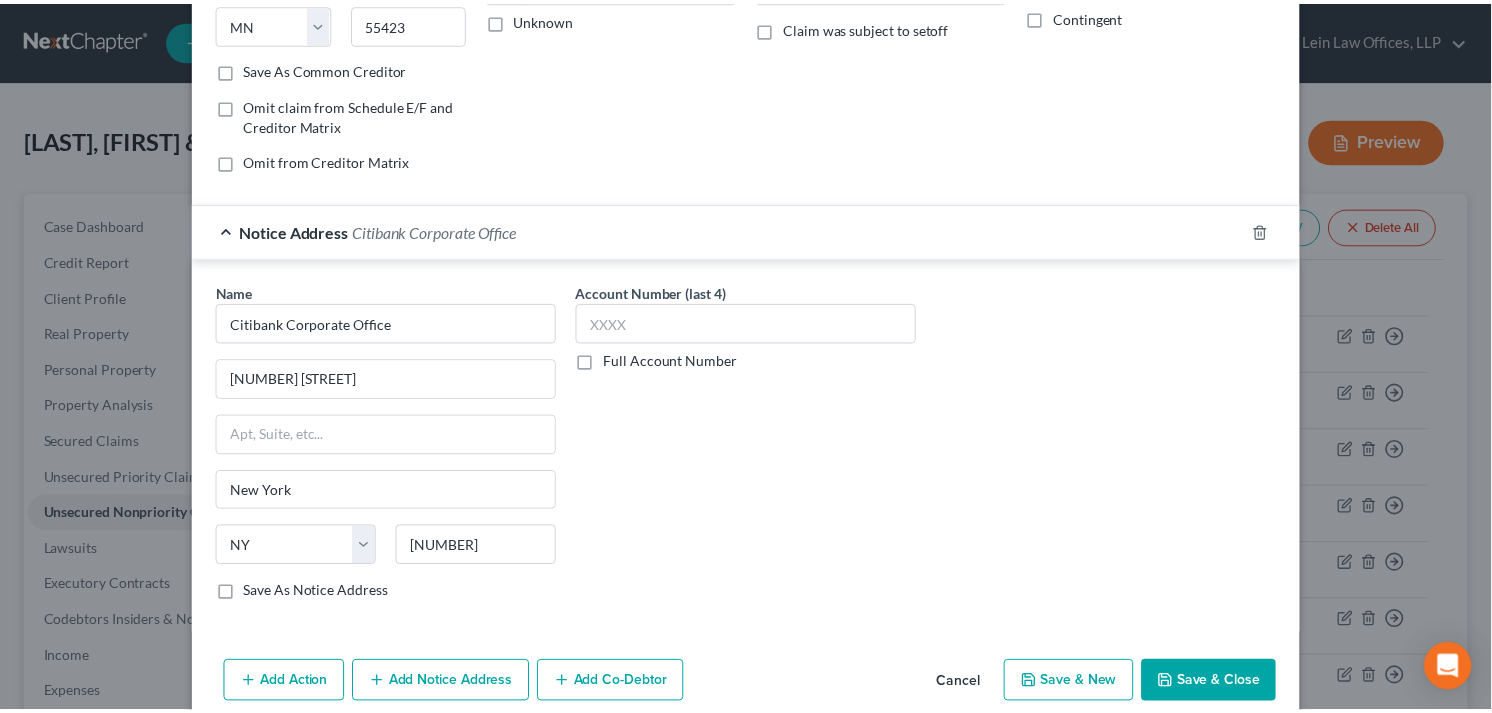 scroll, scrollTop: 423, scrollLeft: 0, axis: vertical 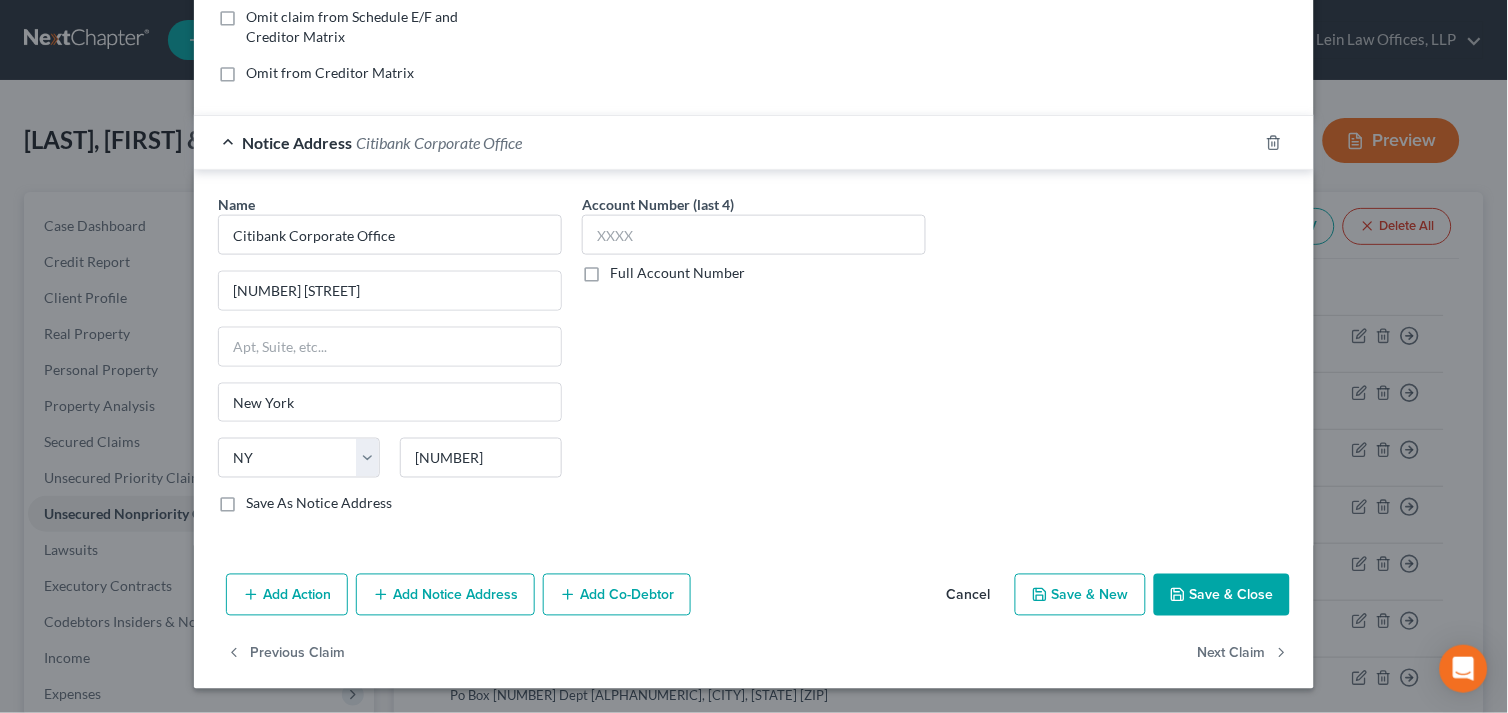 click 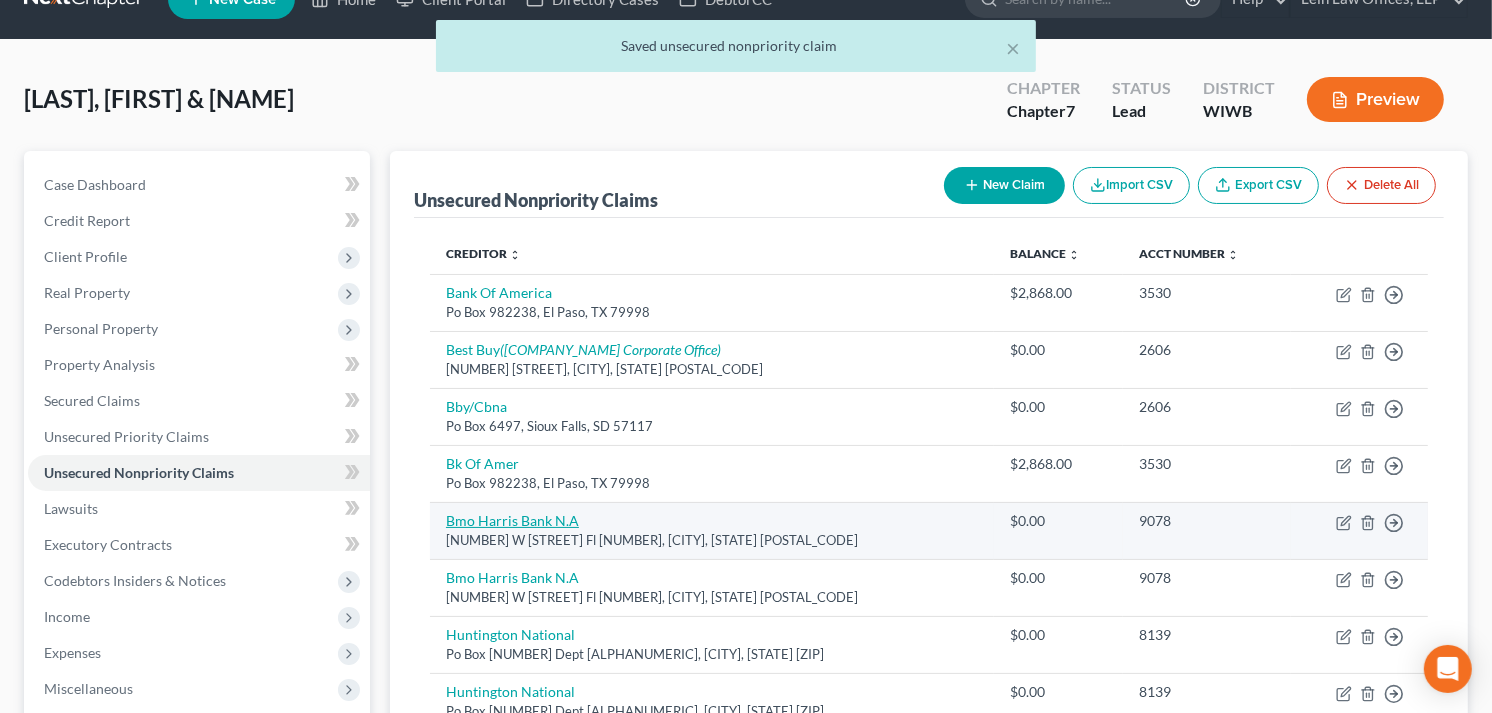 scroll, scrollTop: 111, scrollLeft: 0, axis: vertical 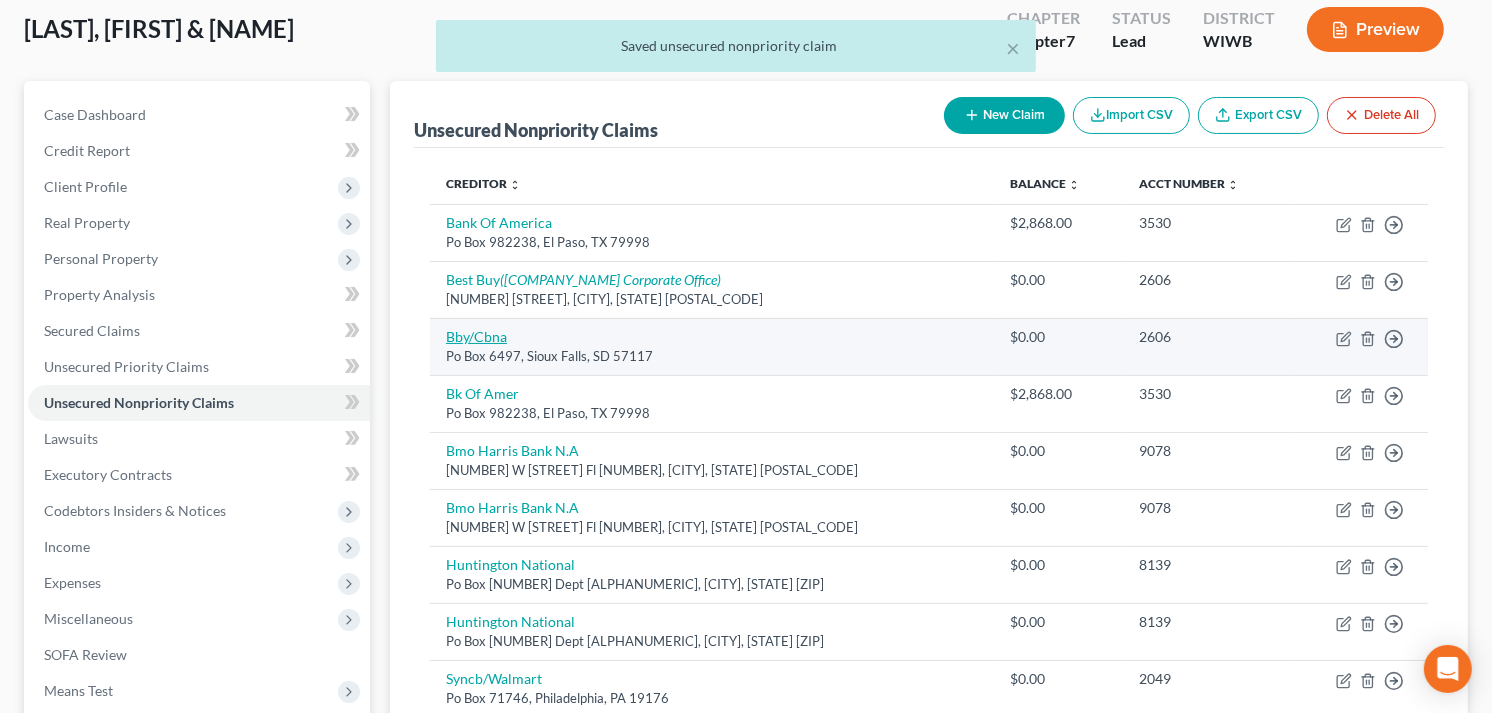 click on "Bby/Cbna" at bounding box center (476, 336) 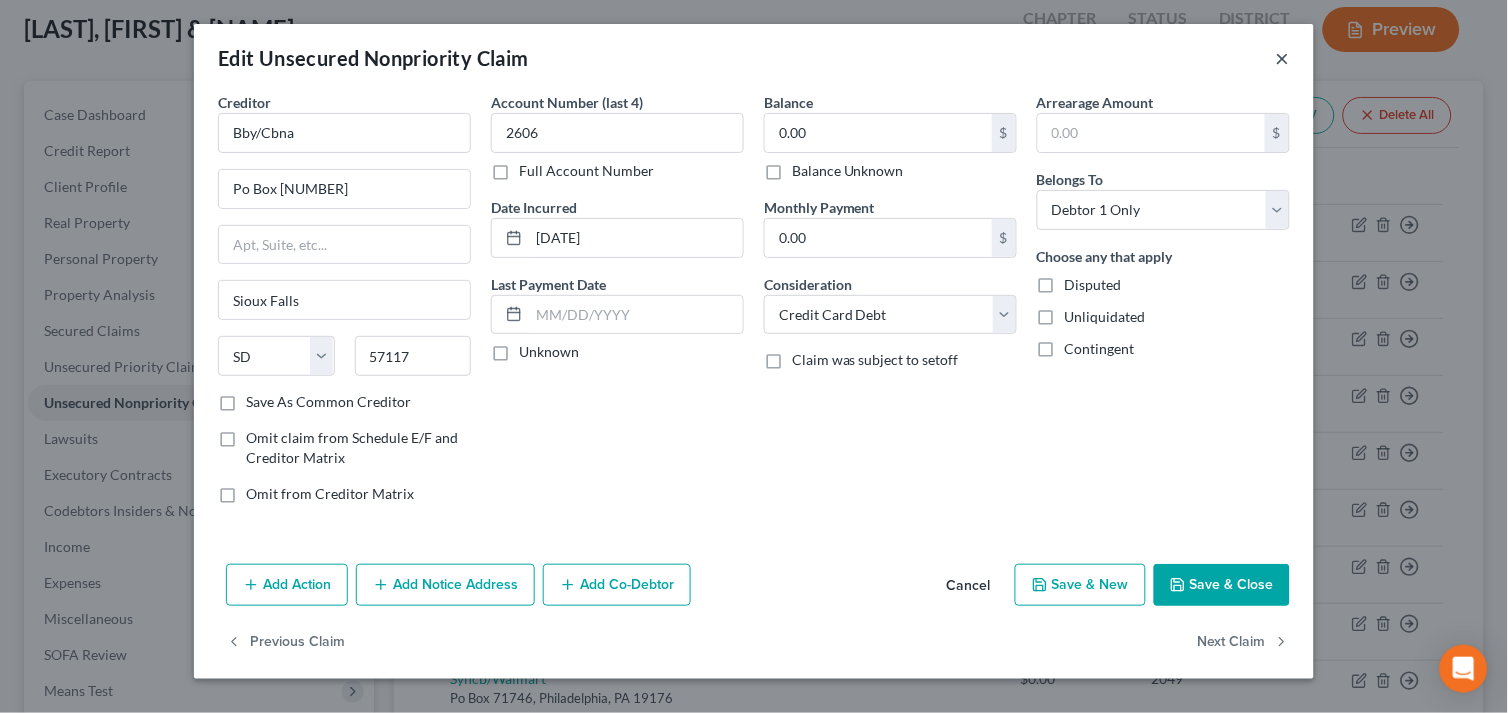 click on "×" at bounding box center (1283, 58) 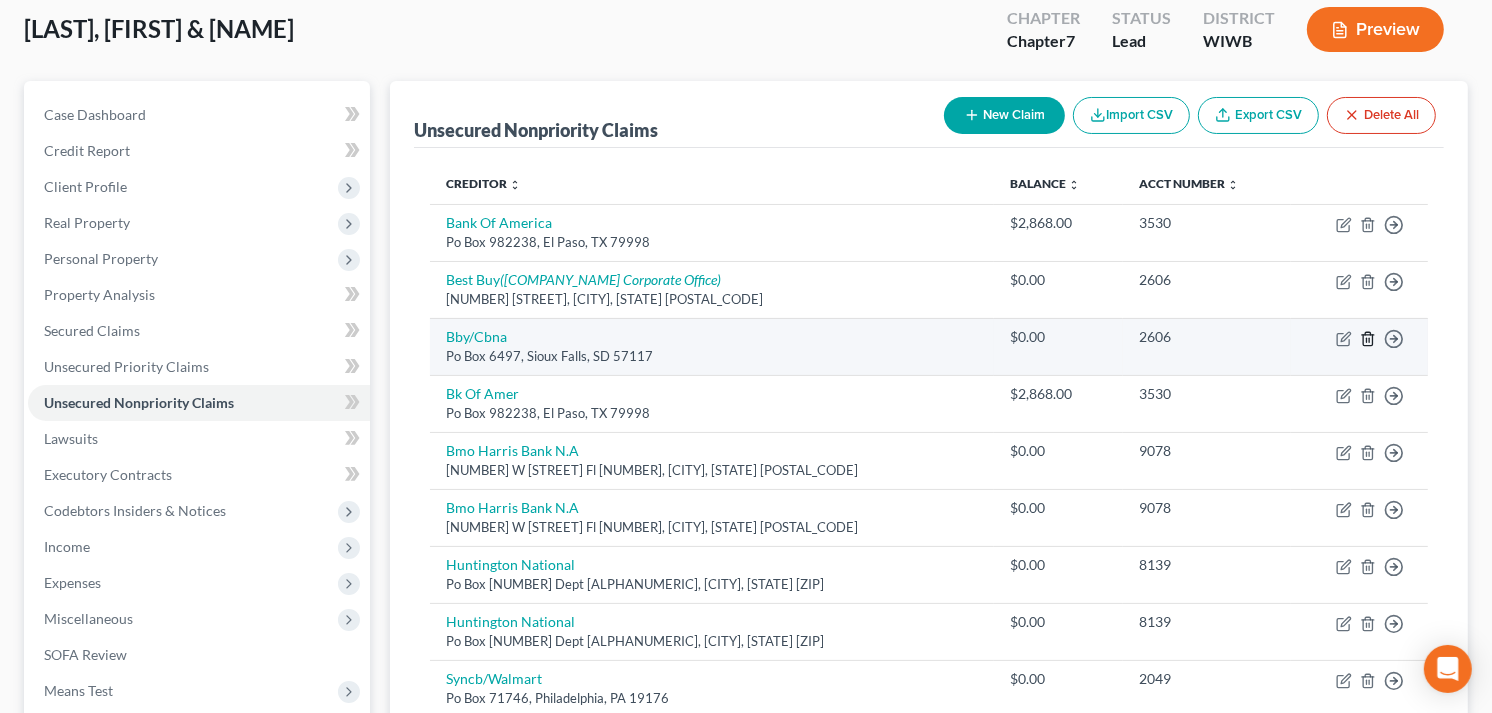 click 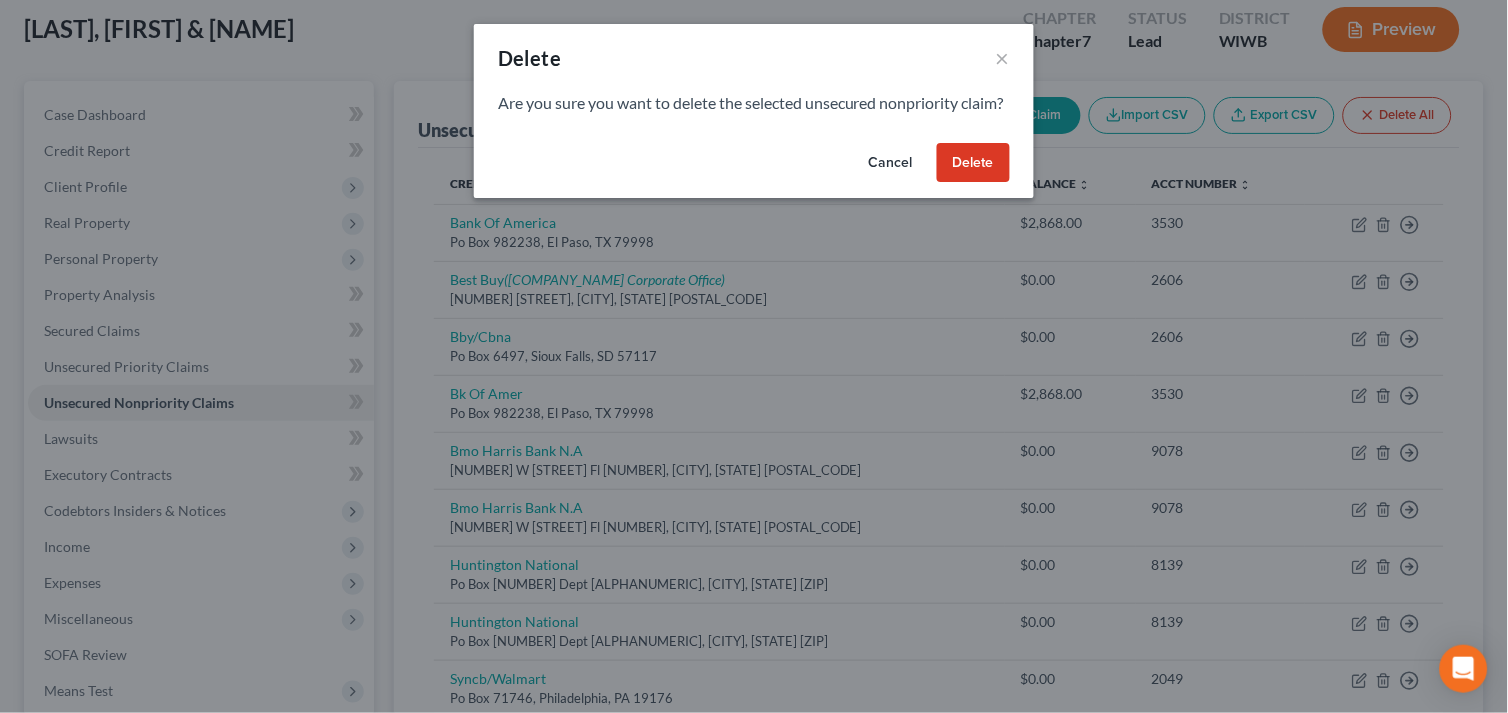 click on "Delete" at bounding box center (973, 163) 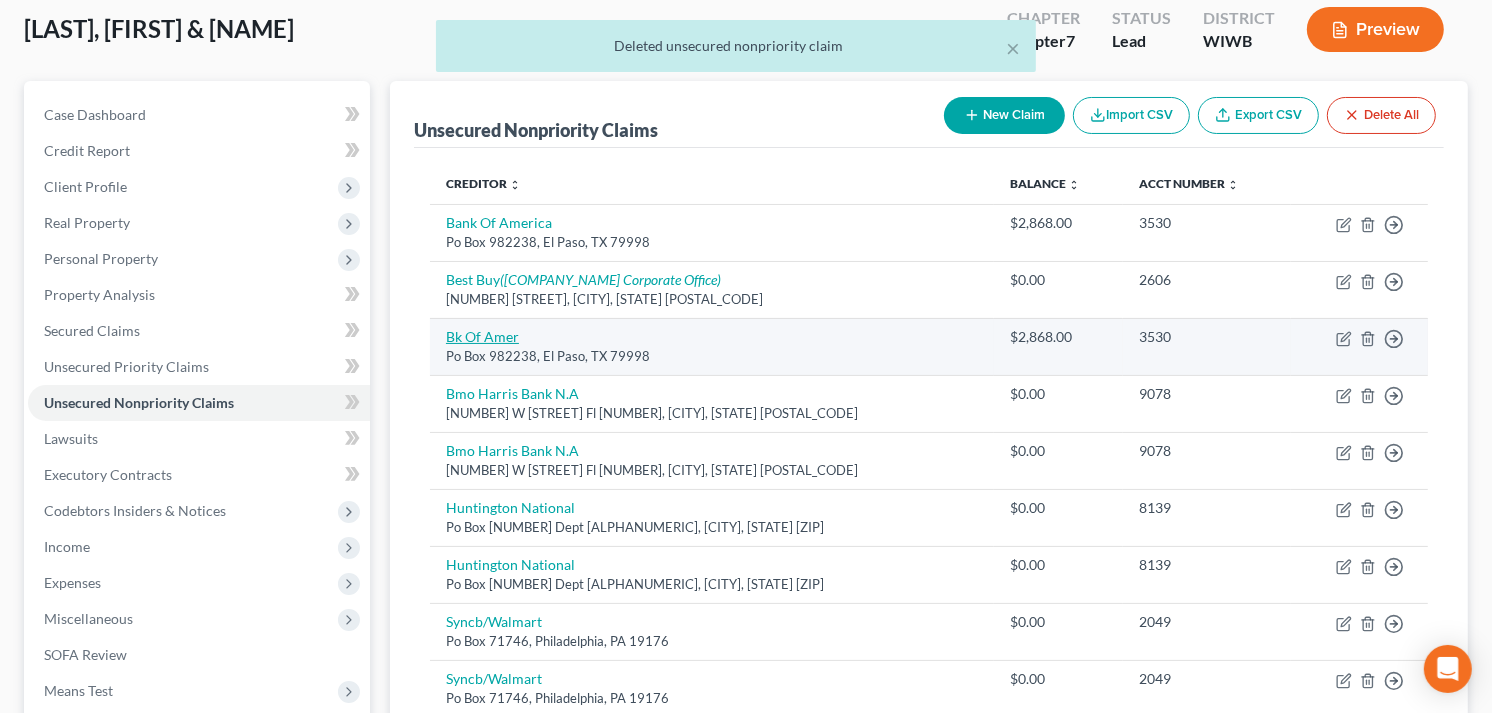 click on "Bk Of Amer" at bounding box center (482, 336) 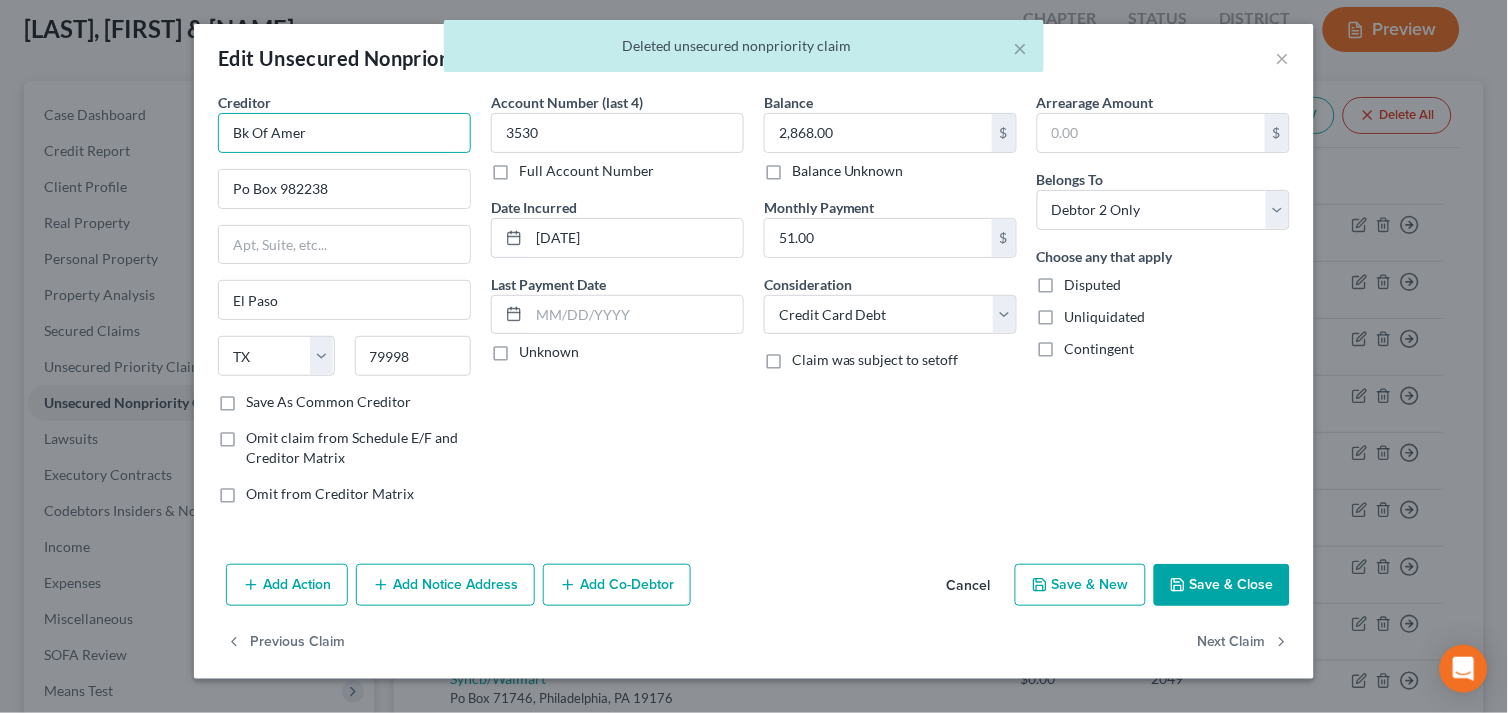 drag, startPoint x: 317, startPoint y: 124, endPoint x: 170, endPoint y: 132, distance: 147.21753 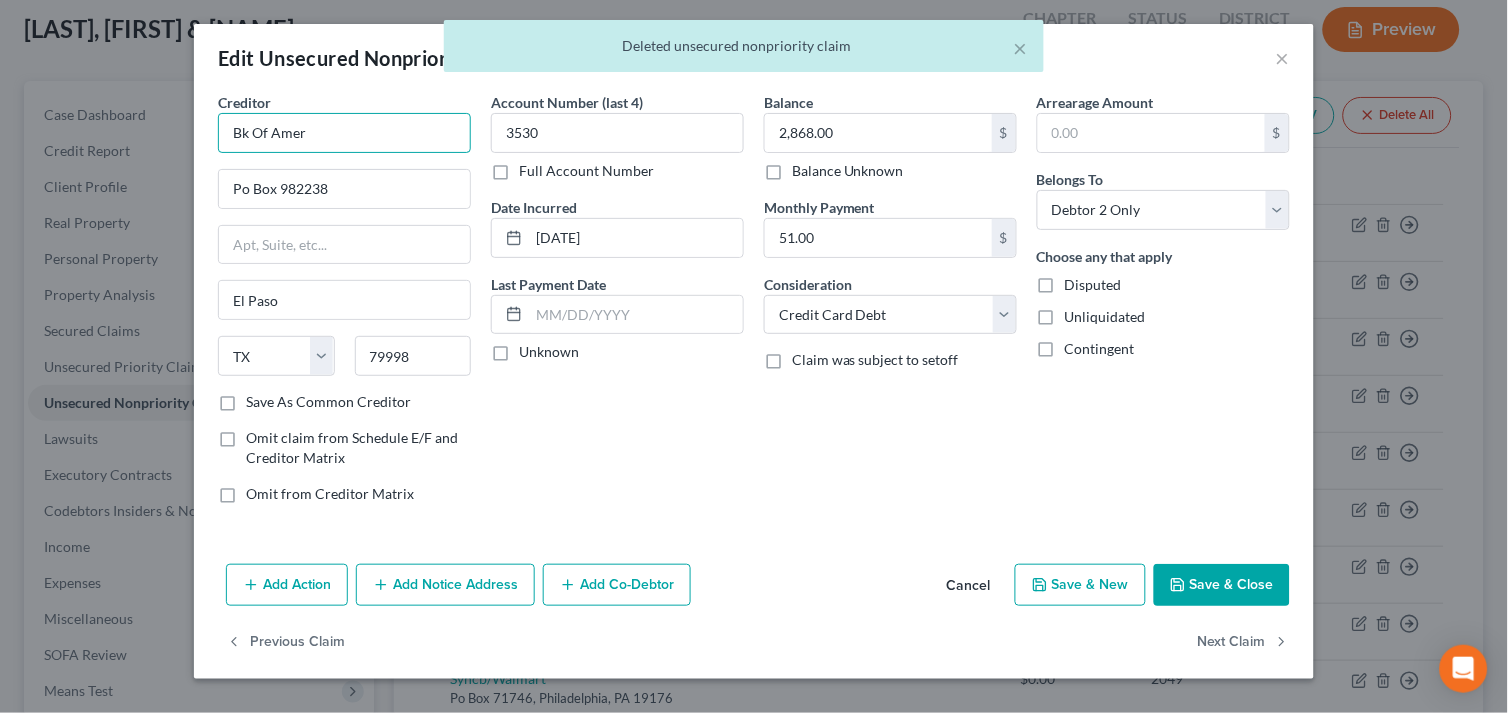 click on "Edit Unsecured Nonpriority Claim  × Creditor *    Bk Of Amer                      Po Box 982238 El Paso State AL AK AR AZ CA CO CT DE DC FL GA GU HI ID IL IN IA KS KY LA ME MD MA MI MN MS MO MT NC ND NE NV NH NJ NM NY OH OK OR PA PR RI SC SD TN TX UT VI VA VT WA WV WI WY 79998 Save As Common Creditor Omit claim from Schedule E/F and Creditor Matrix Omit from Creditor Matrix
Account Number (last 4)
3530
Full Account Number
Date Incurred         05-17-2002 Last Payment Date         Unknown Balance
2,868.00 $
Balance Unknown
Balance Undetermined
2,868.00 $
Balance Unknown
Monthly Payment 51.00 $ Consideration Select Cable / Satellite Services Collection Agency Credit Card Debt Debt Counseling / Attorneys Deficiency Balance Domestic Support Obligations Home / Car Repairs Income Taxes Judgment Liens Medical Services Monies Loaned / Advanced Mortgage Other $
*" at bounding box center [754, 356] 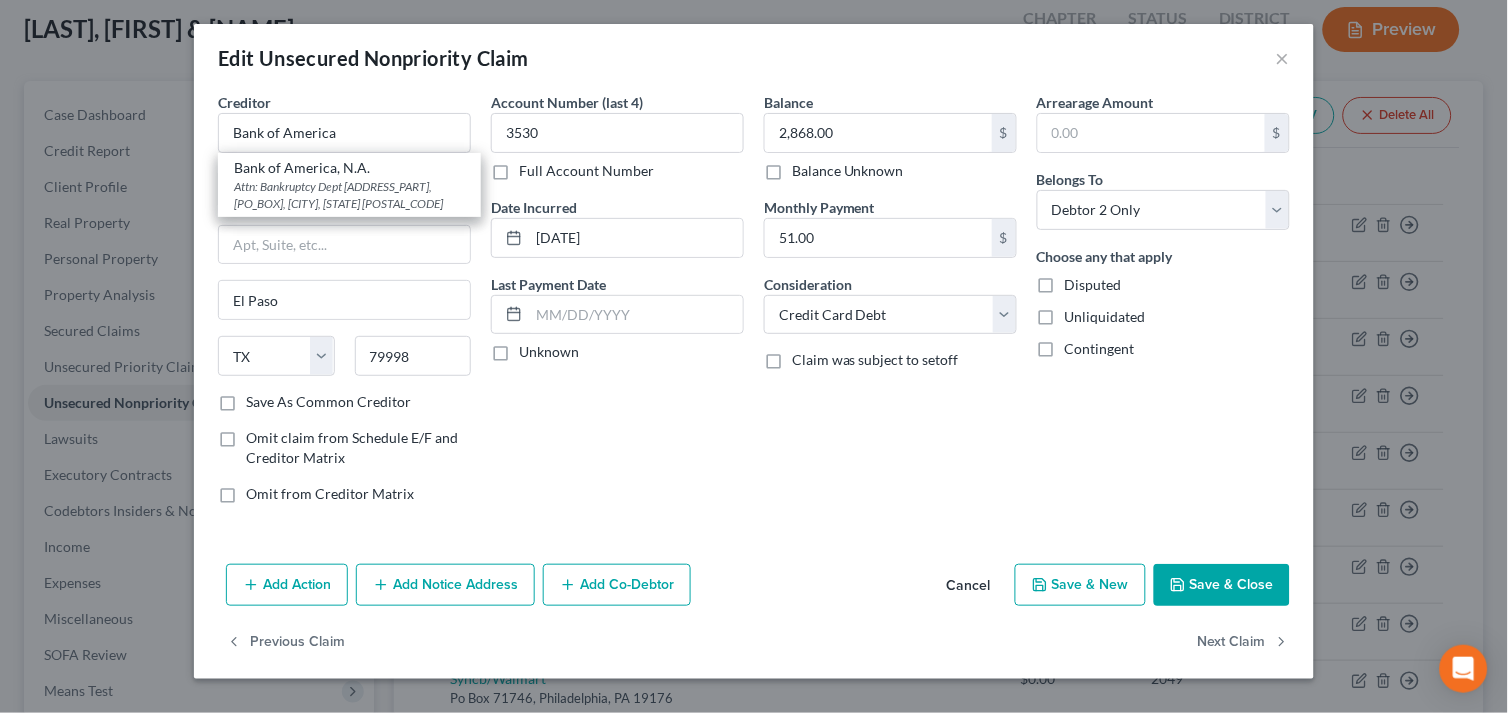 click 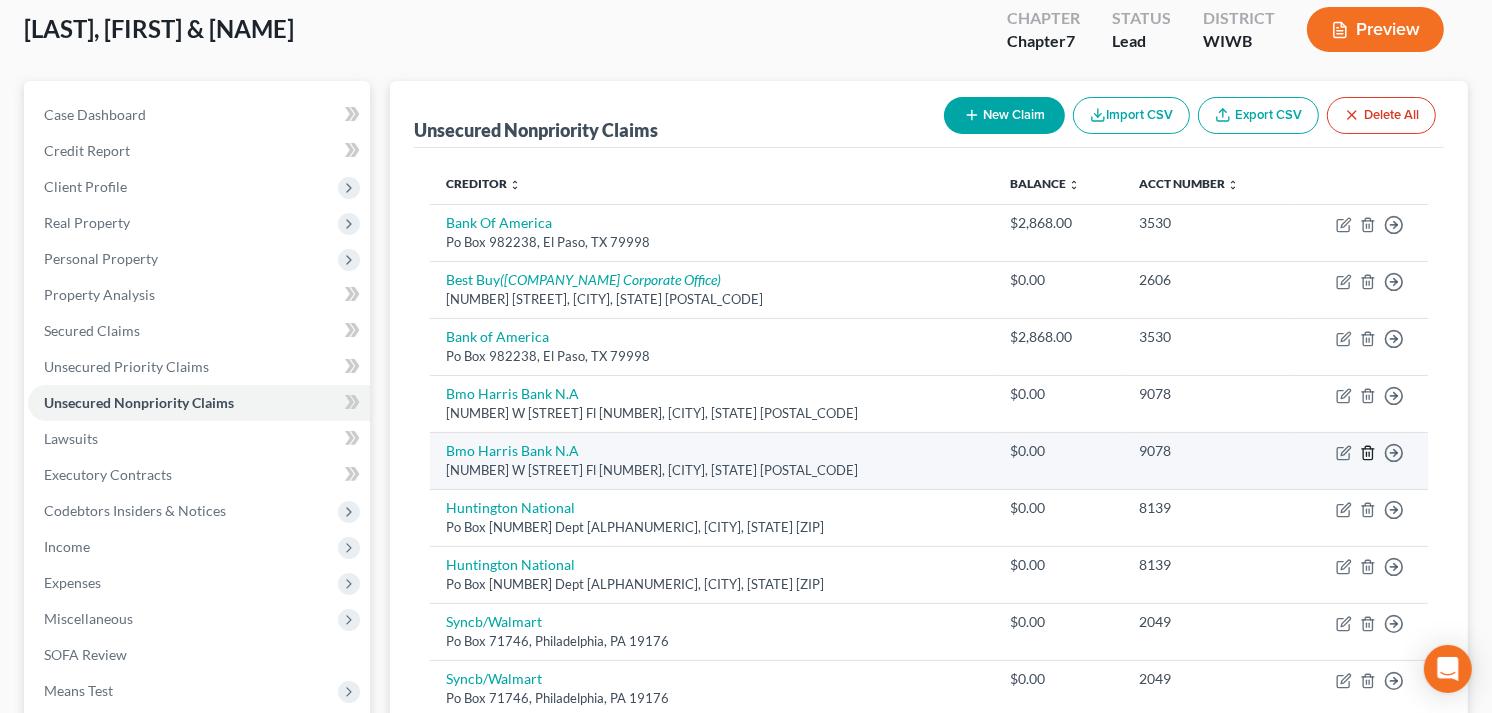 click 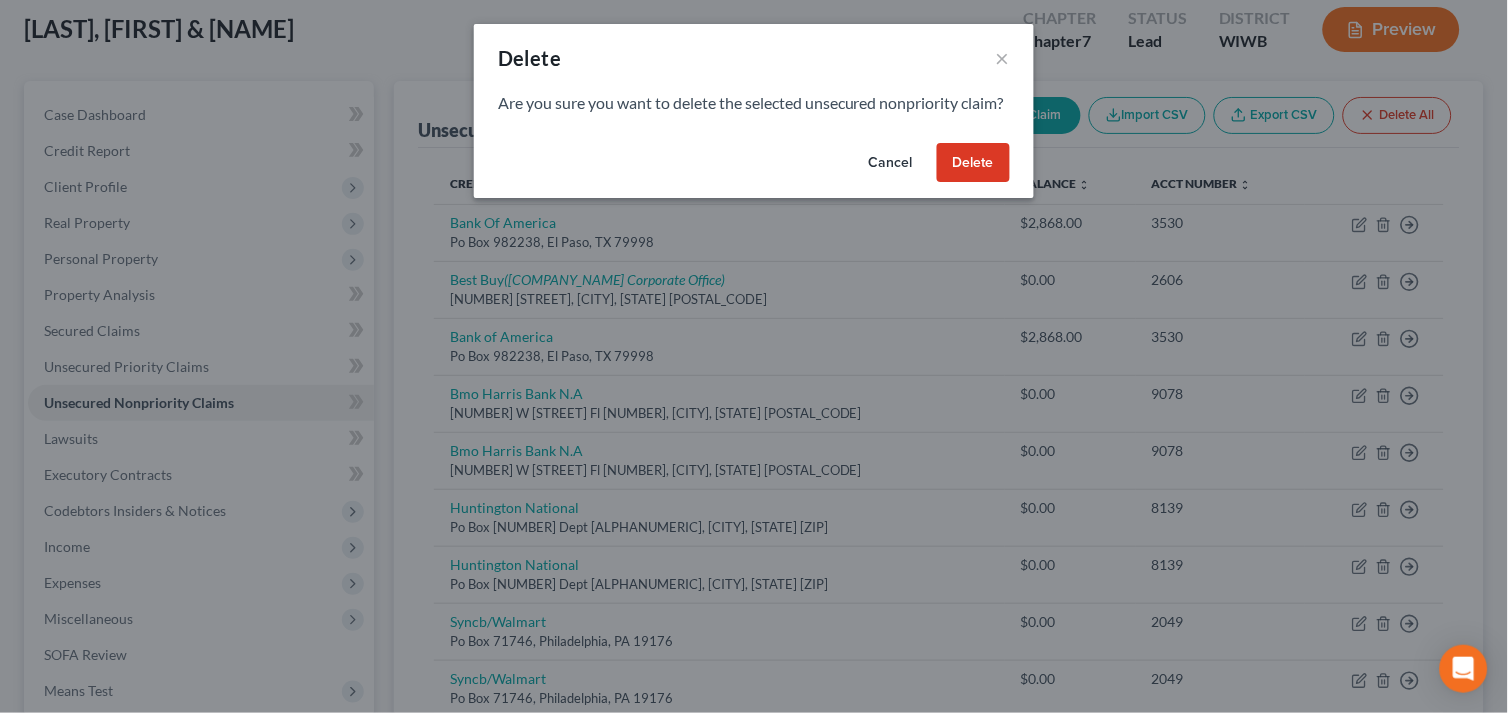 click on "Delete" at bounding box center [973, 163] 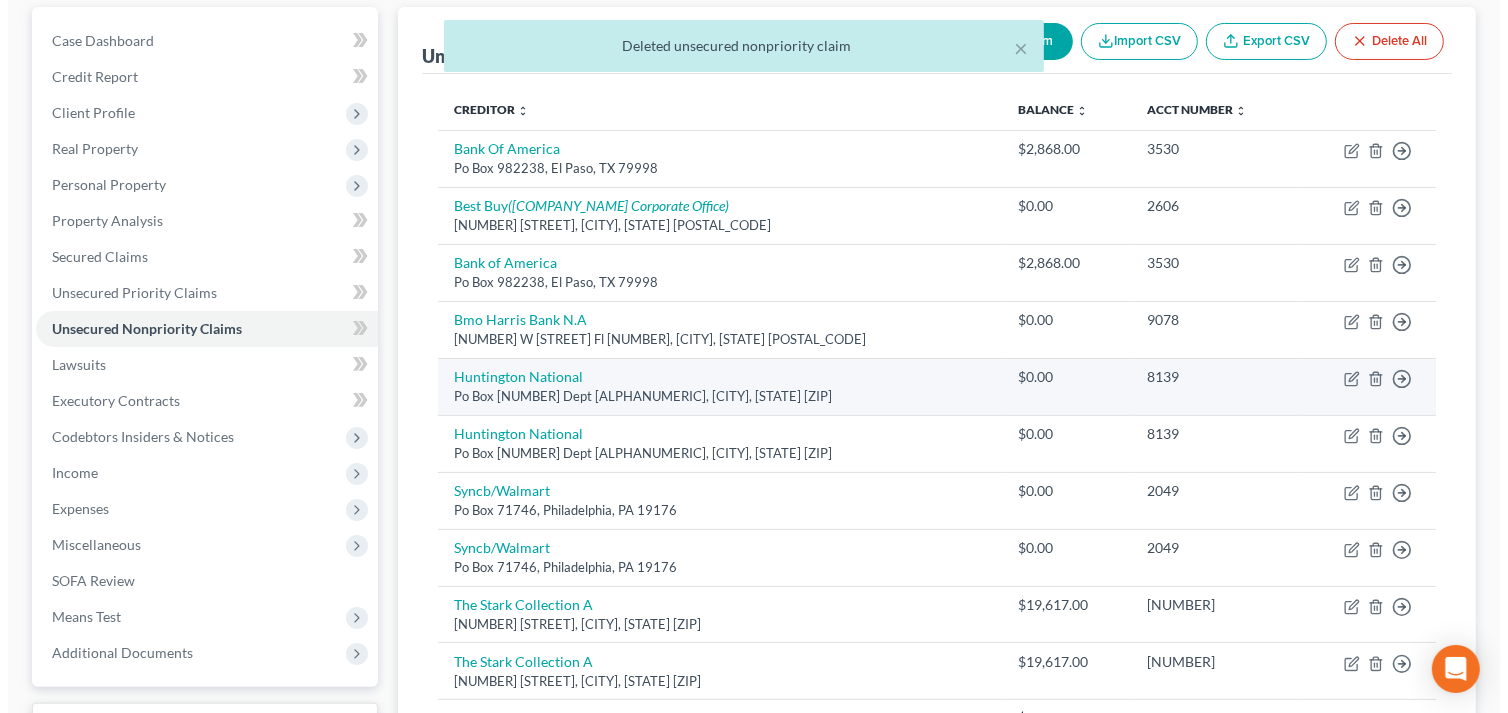 scroll, scrollTop: 333, scrollLeft: 0, axis: vertical 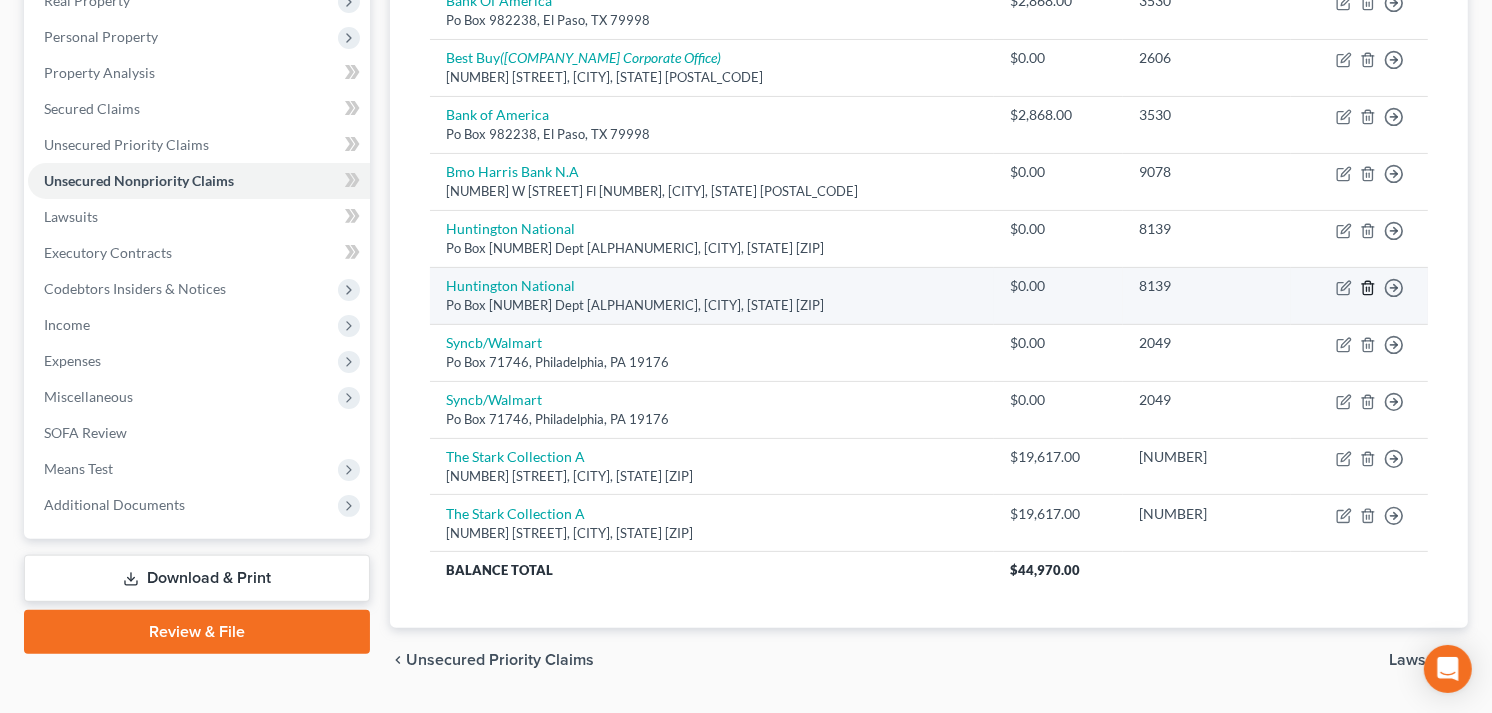 click 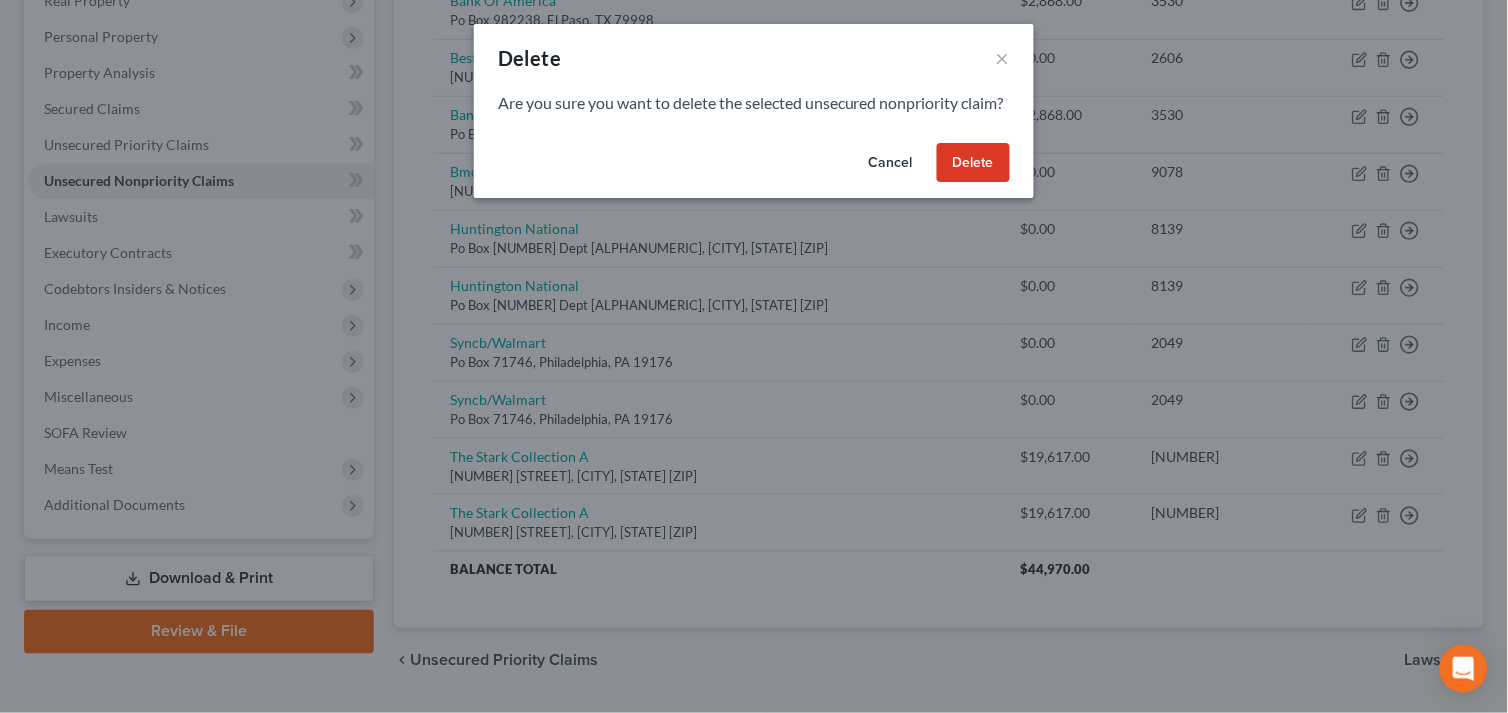 click on "Delete" at bounding box center [973, 163] 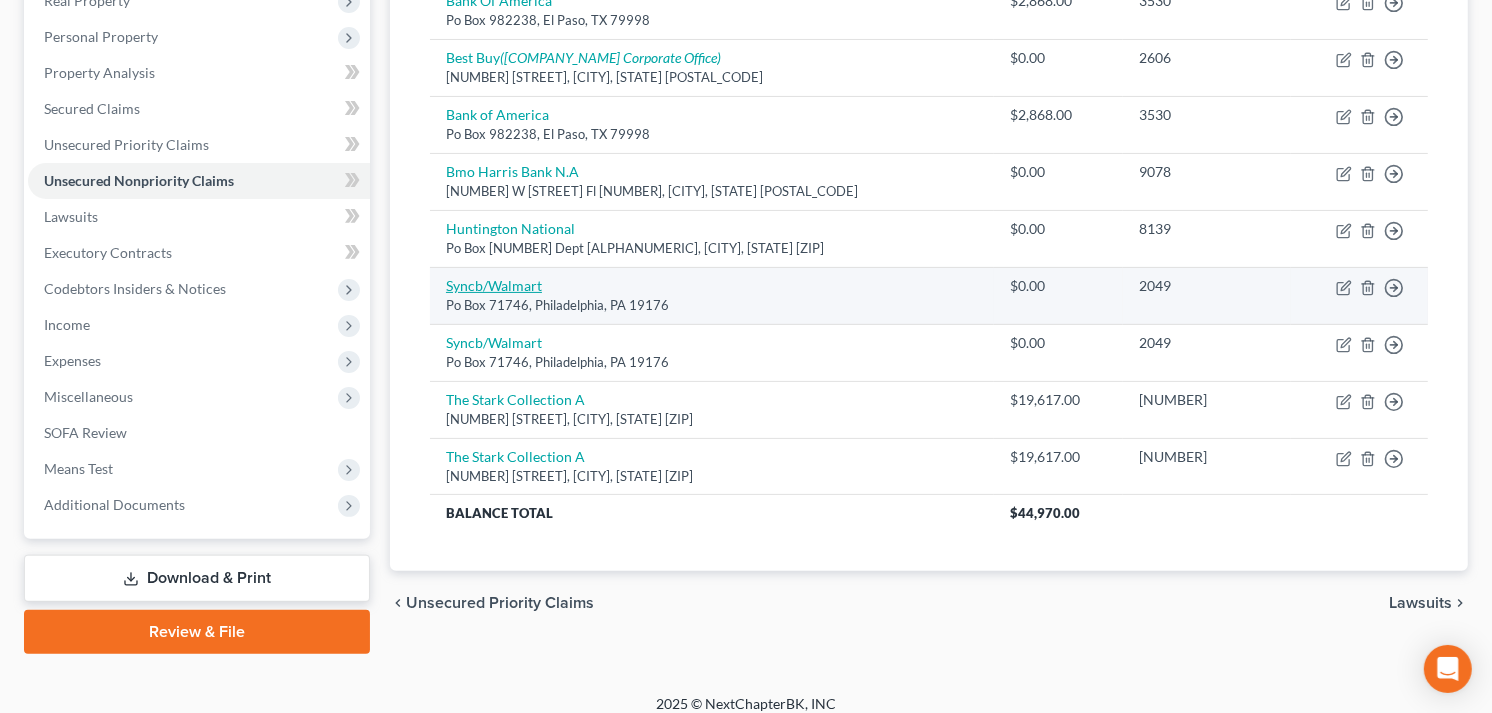 click on "Syncb/Walmart" at bounding box center (494, 285) 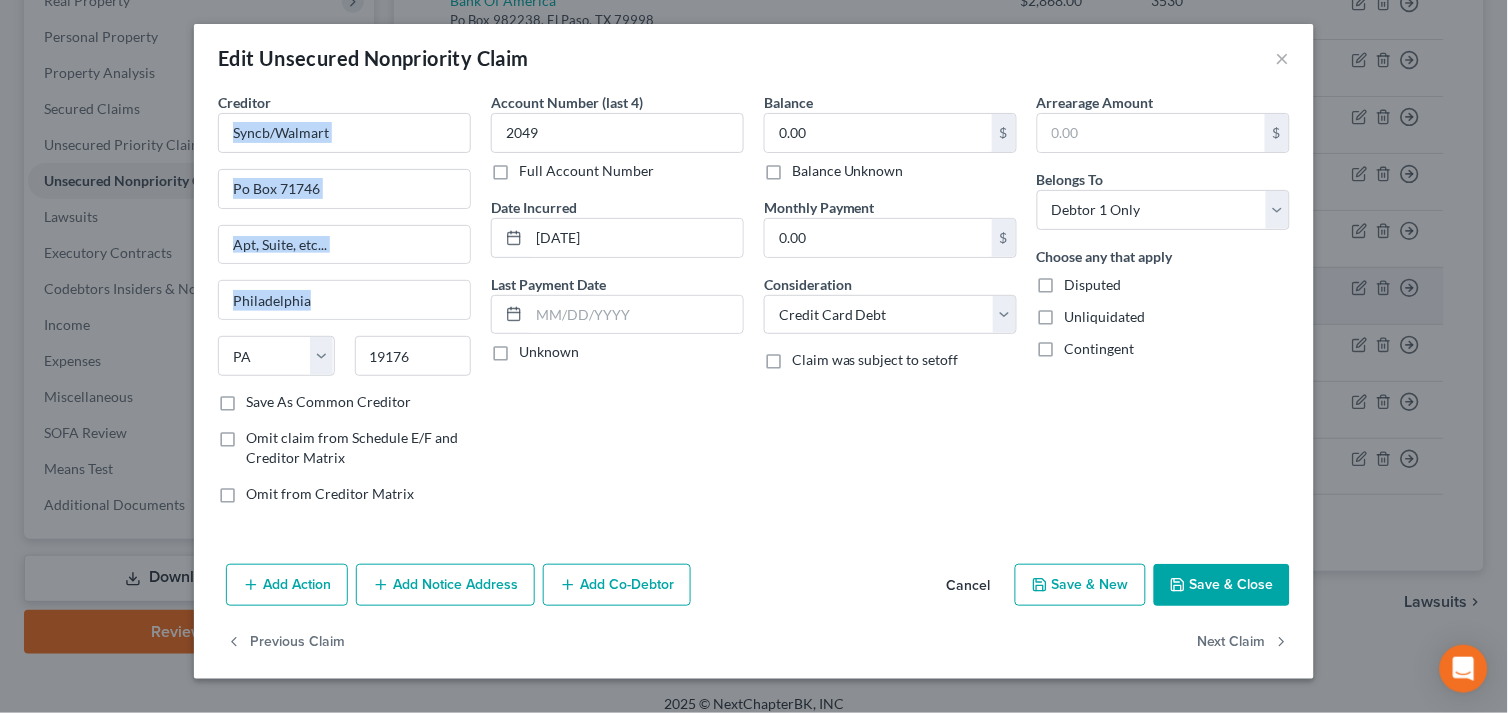 click on "Creditor *    Syncb/Walmart                      [POSTAL_CODE] Philadelphia State AL AK AR AZ CA CO CT DE DC FL GA GU HI ID IL IN IA KS KY LA ME MD MA MI MN MS MO MT NC ND NE NV NH NJ NM NY OH OK OR PA PR RI SC SD TN TX UT VI VA VT WA WV WI WY [POSTAL_CODE] Save As Common Creditor Omit claim from Schedule E/F and Creditor Matrix Omit from Creditor Matrix" at bounding box center (344, 306) 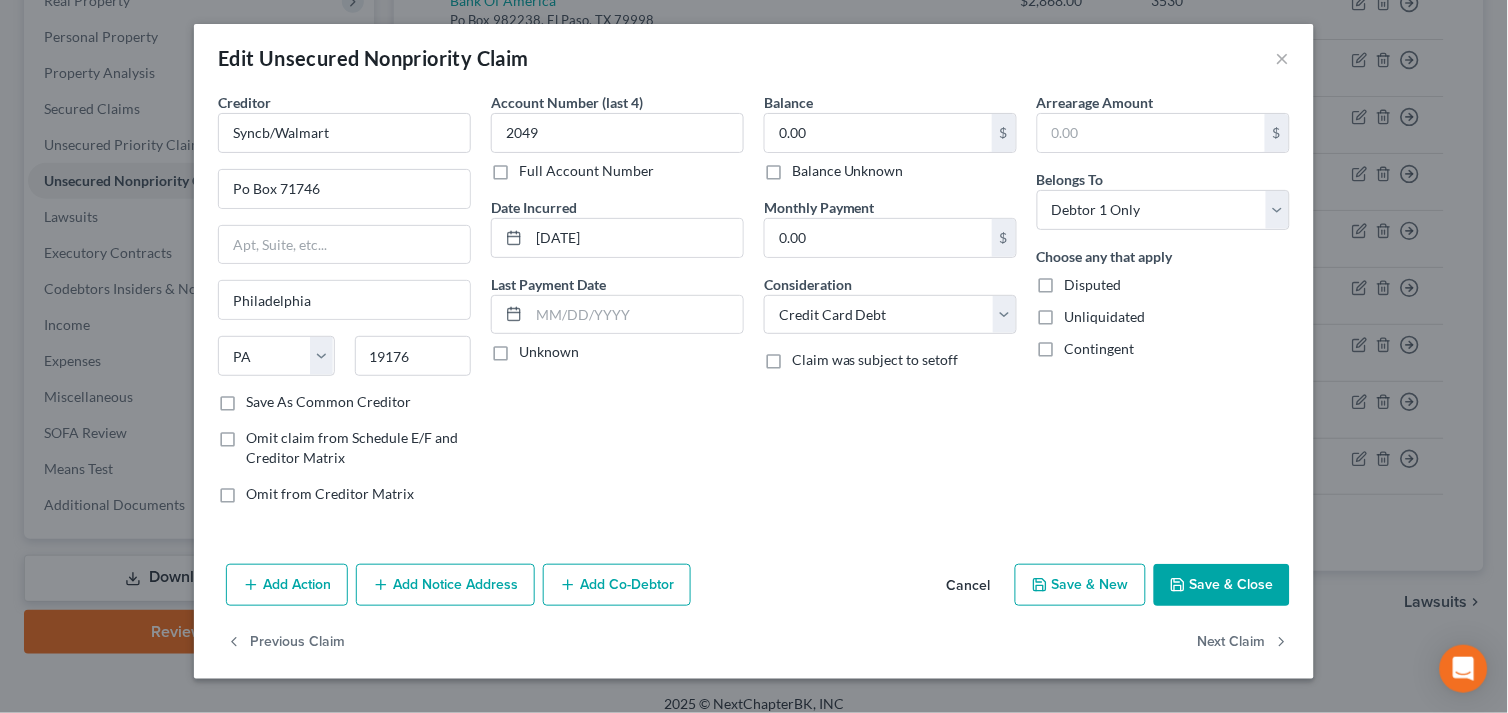 drag, startPoint x: 498, startPoint y: 286, endPoint x: 598, endPoint y: 434, distance: 178.61691 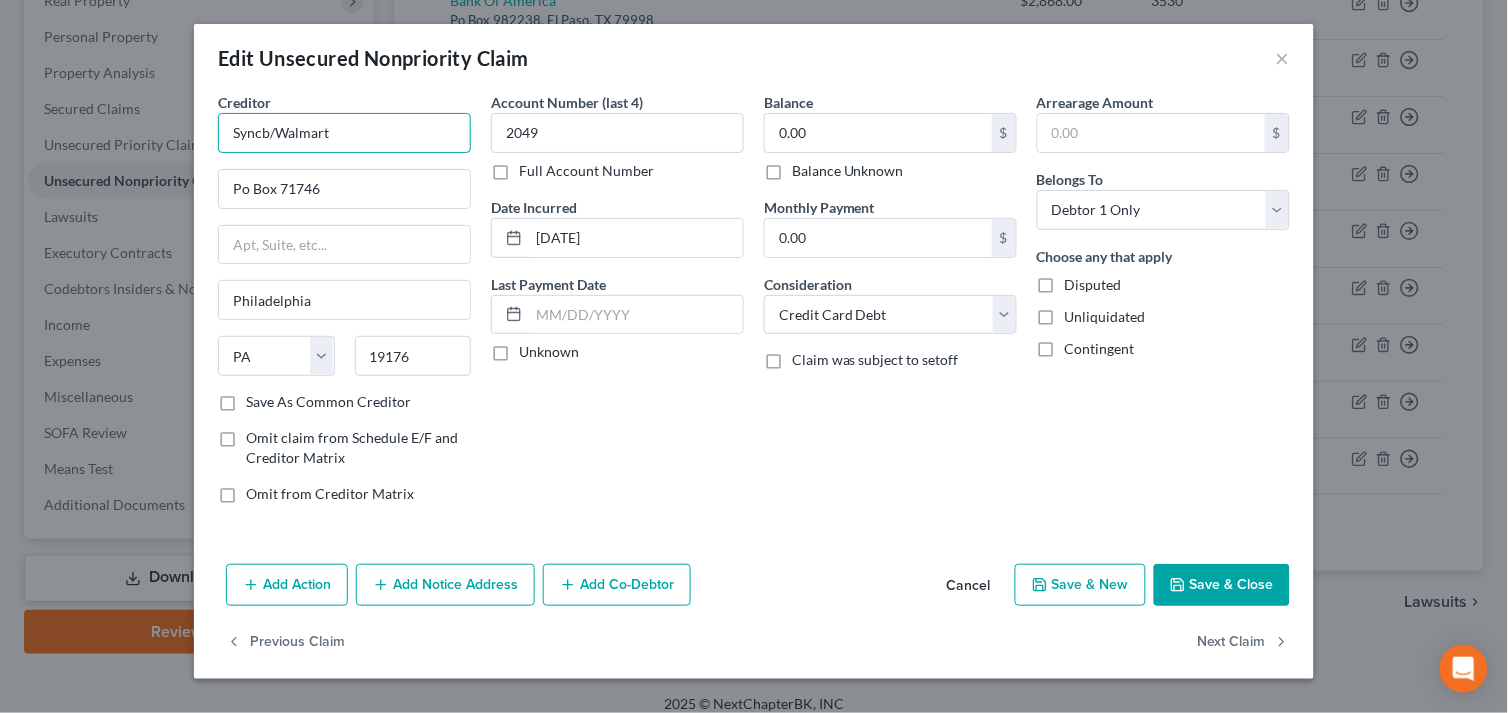 drag, startPoint x: 337, startPoint y: 132, endPoint x: 183, endPoint y: 126, distance: 154.11684 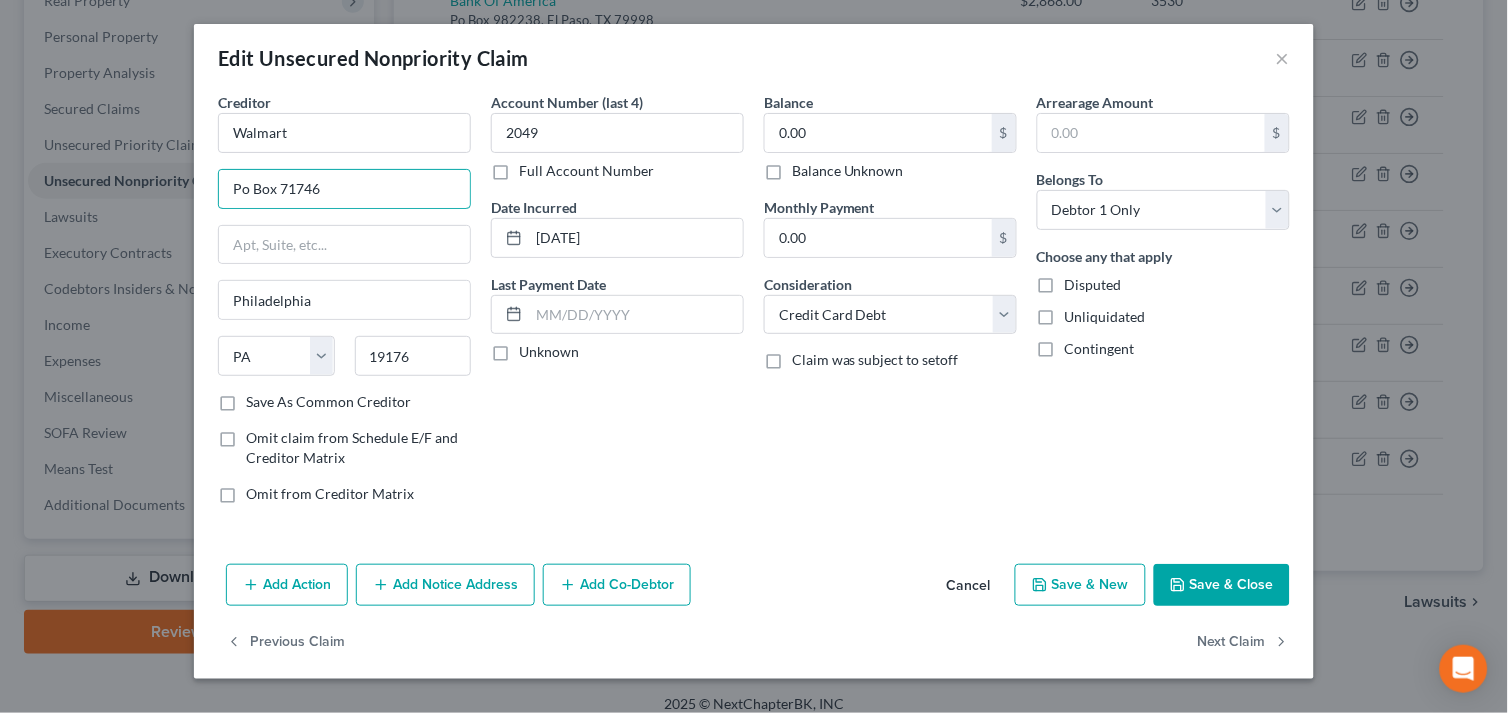 drag, startPoint x: 331, startPoint y: 192, endPoint x: 190, endPoint y: 197, distance: 141.08862 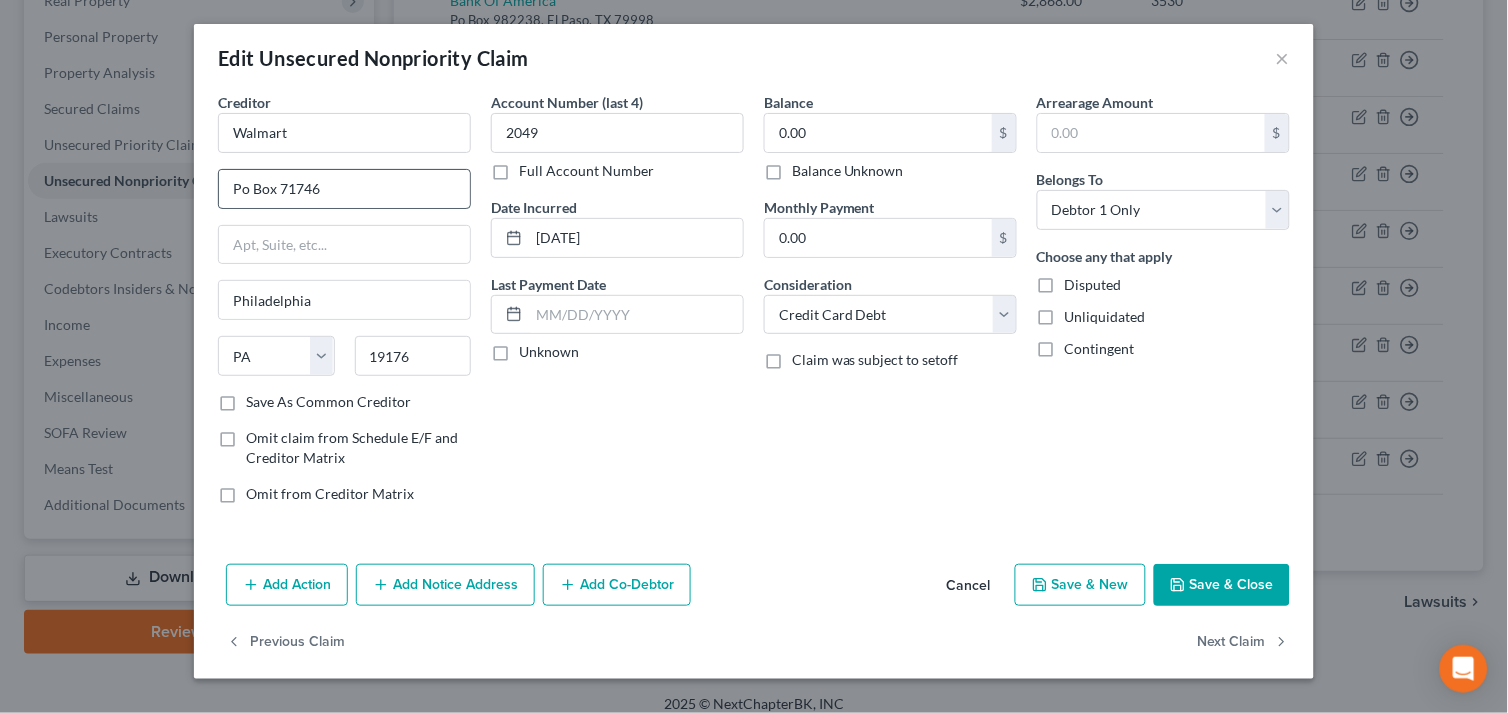 paste on "[NUMBER] S.W. [NUMBER] Street" 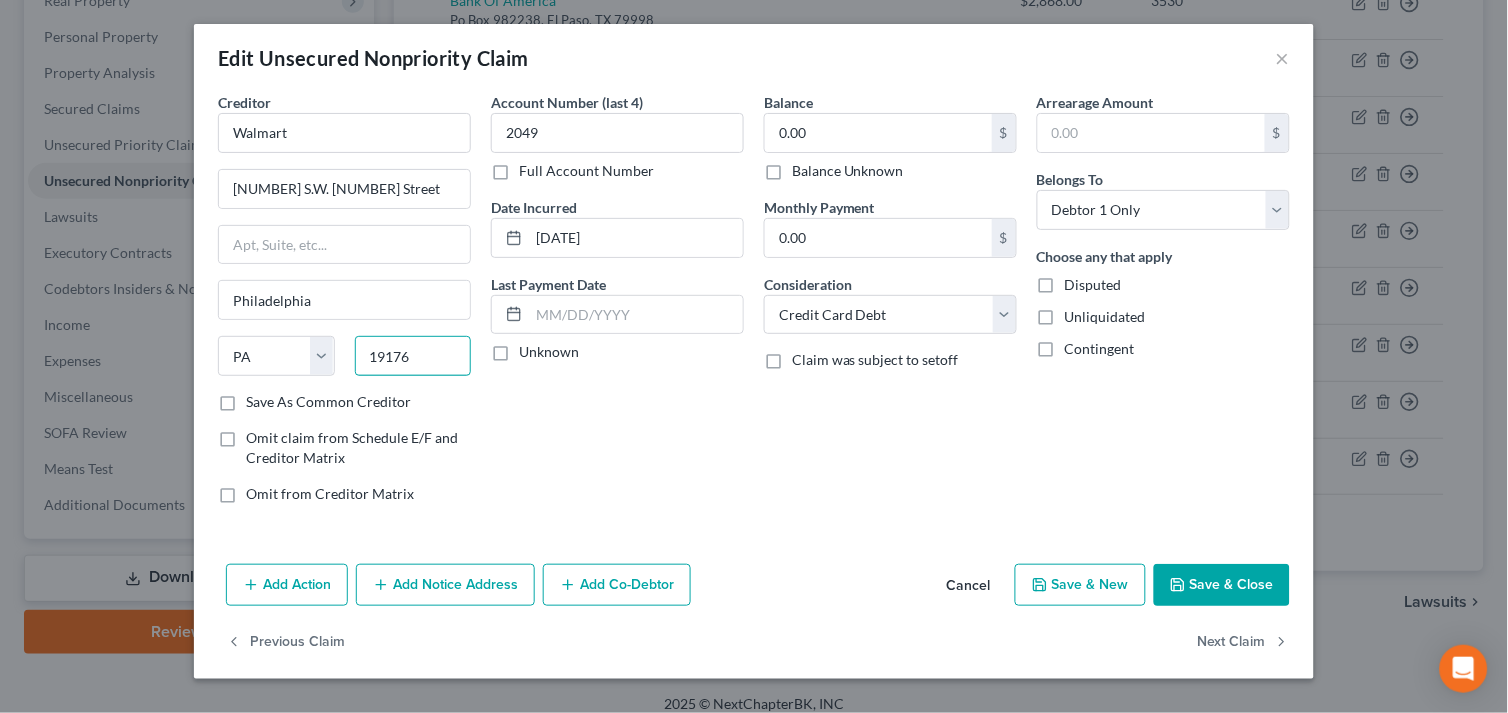 drag, startPoint x: 424, startPoint y: 353, endPoint x: 343, endPoint y: 346, distance: 81.3019 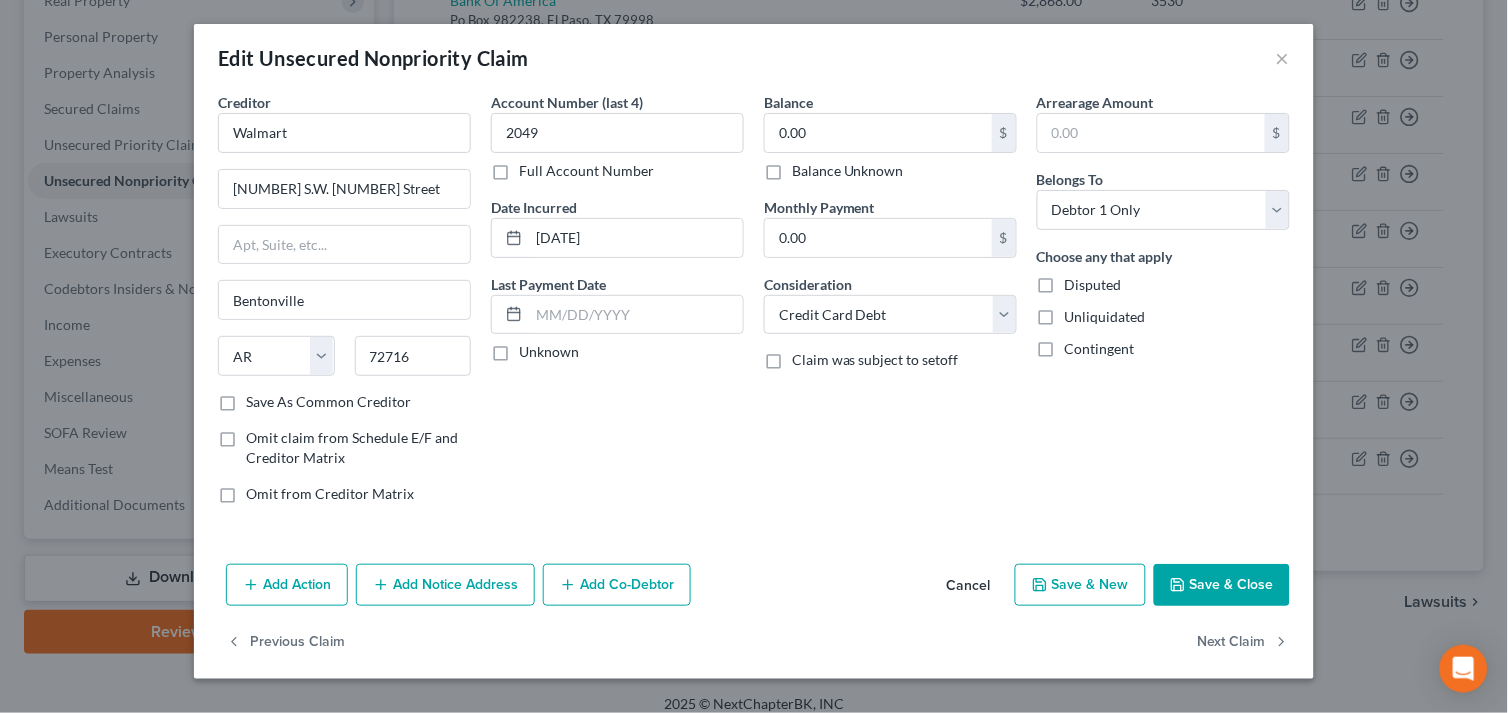 click on "Account Number (last 4)
[NUMBER]
Full Account Number
Date Incurred         [DATE] Last Payment Date         Unknown" at bounding box center (617, 306) 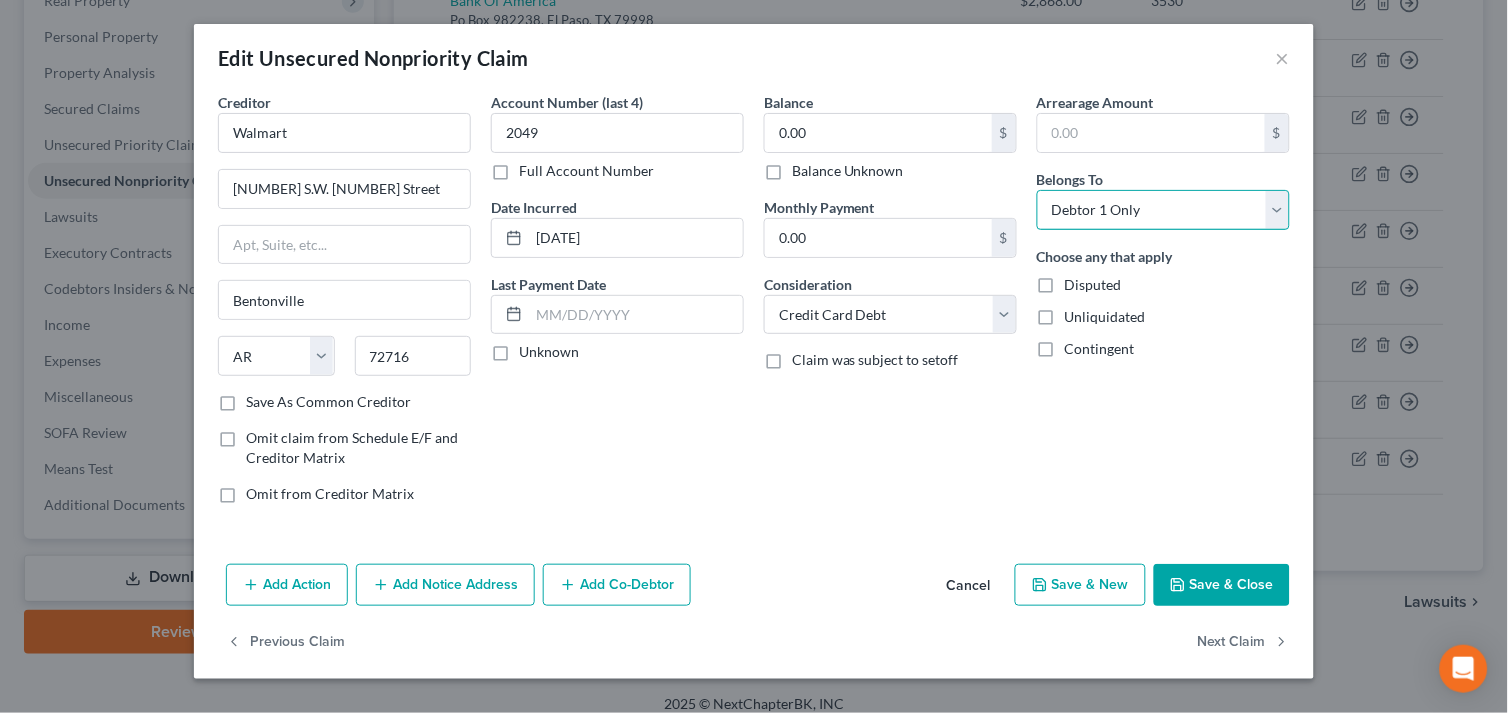 drag, startPoint x: 1283, startPoint y: 212, endPoint x: 1274, endPoint y: 232, distance: 21.931713 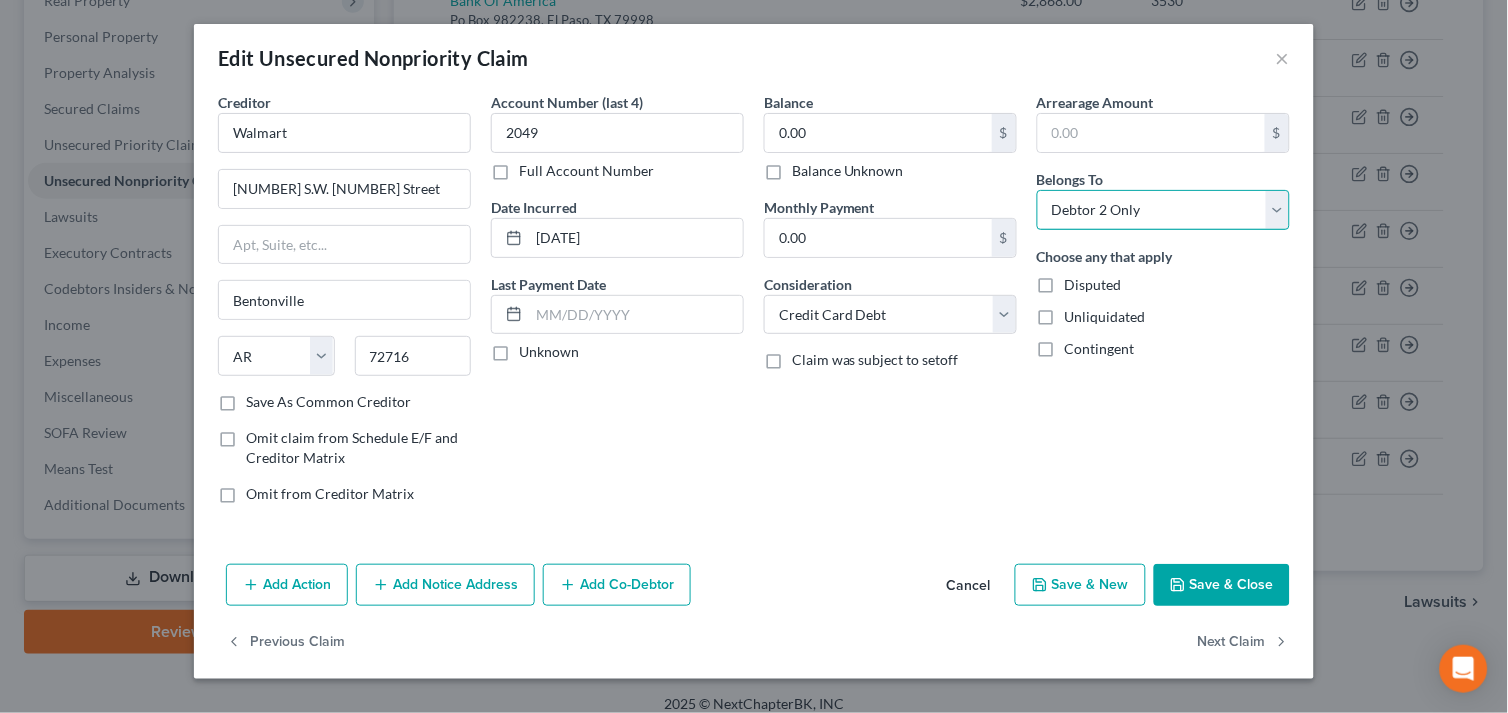 click on "Select Debtor 1 Only Debtor 2 Only Debtor 1 And Debtor 2 Only At Least One Of The Debtors And Another Community Property" at bounding box center (1163, 210) 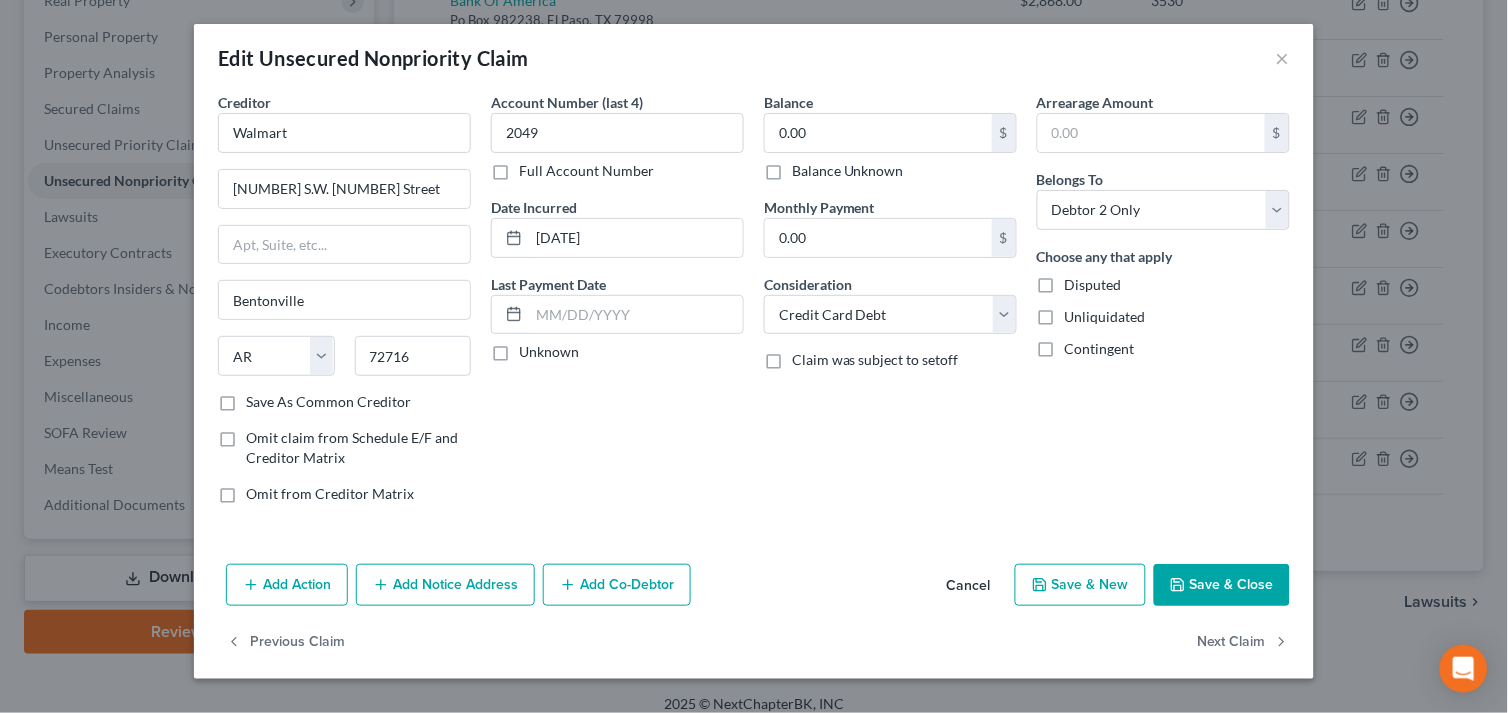 click on "Disputed" at bounding box center (1093, 285) 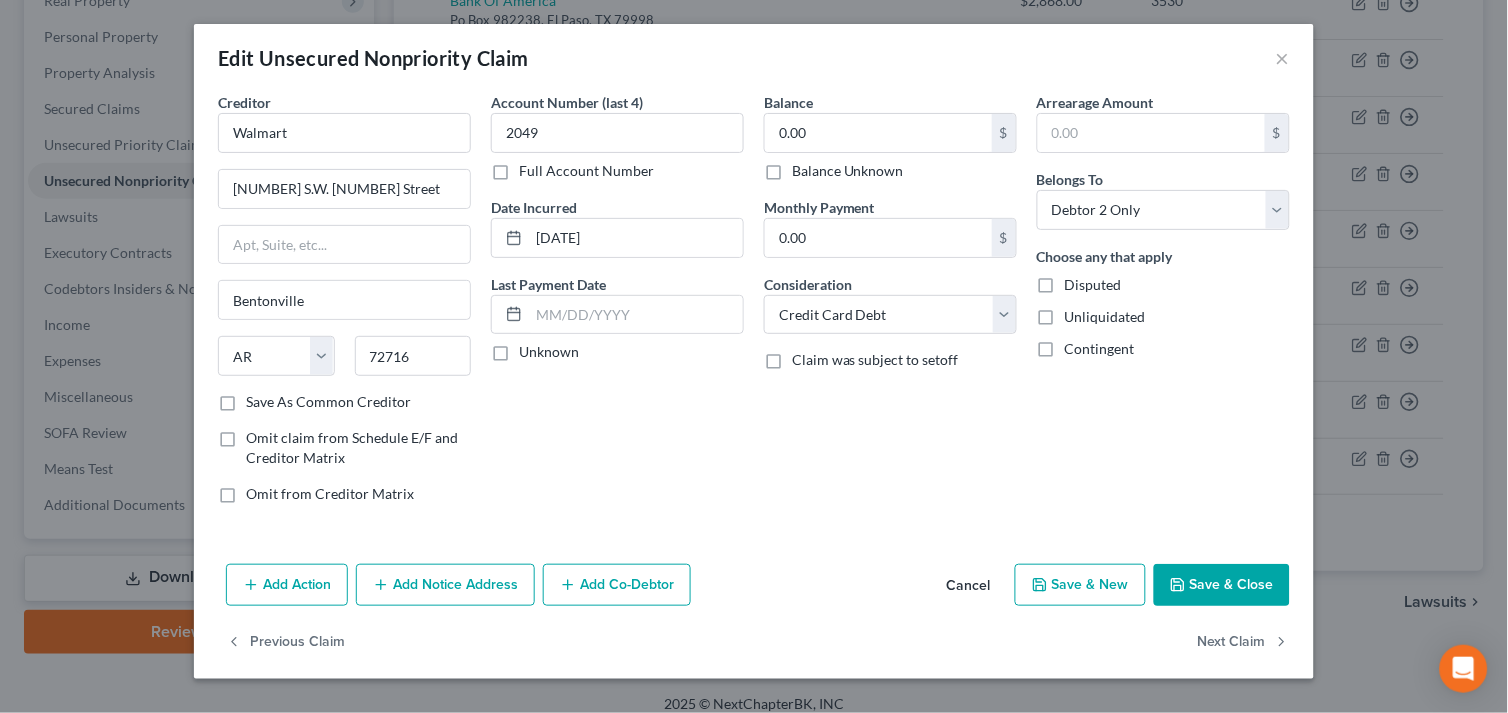 click on "Disputed" at bounding box center (1079, 281) 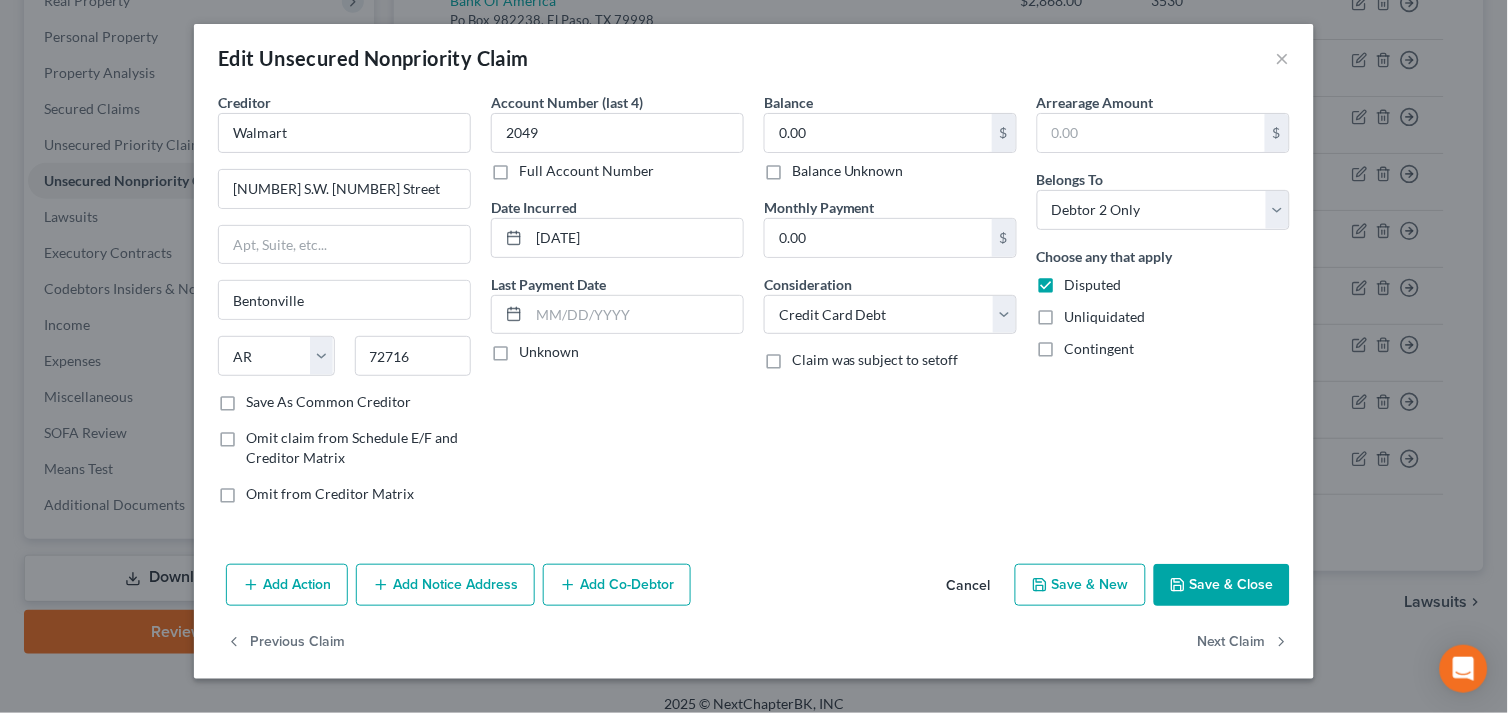 click on "Add Notice Address" at bounding box center (445, 585) 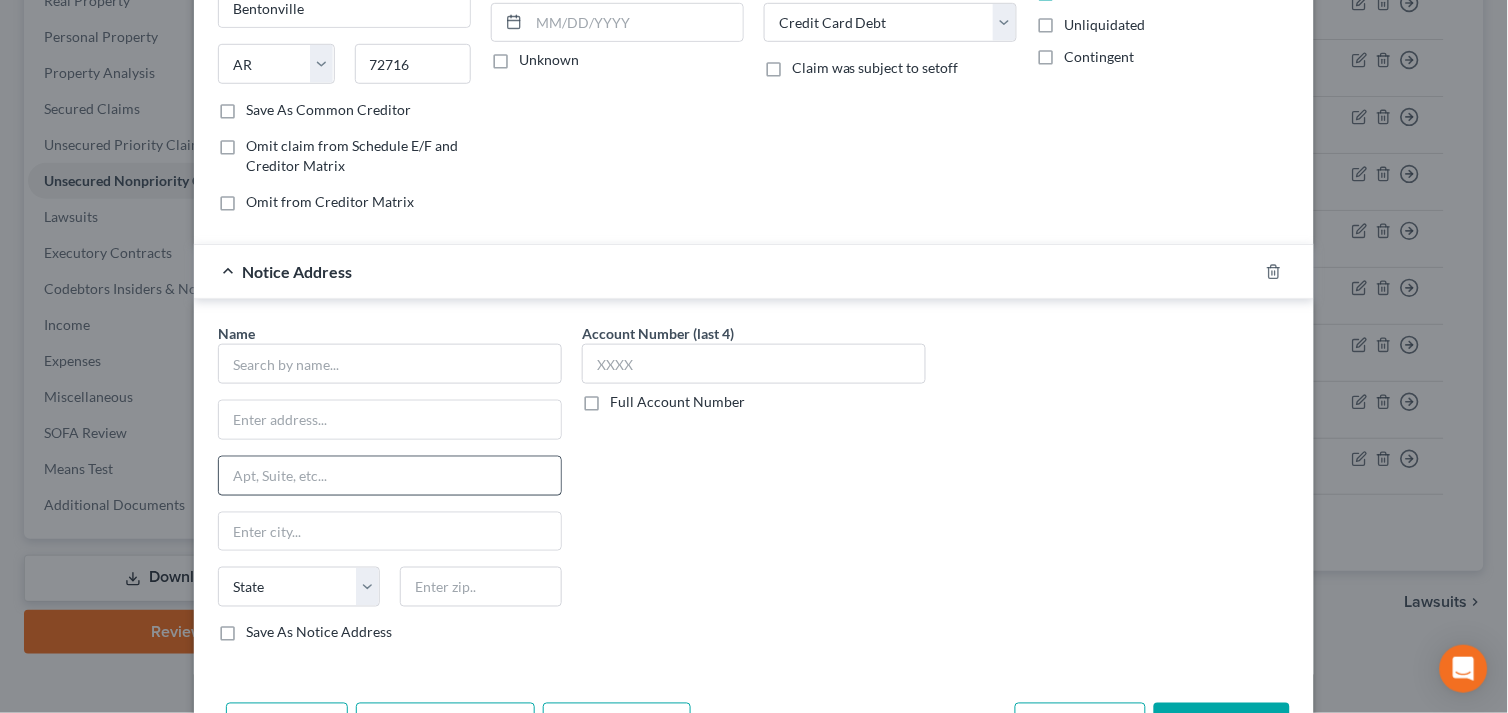 scroll, scrollTop: 333, scrollLeft: 0, axis: vertical 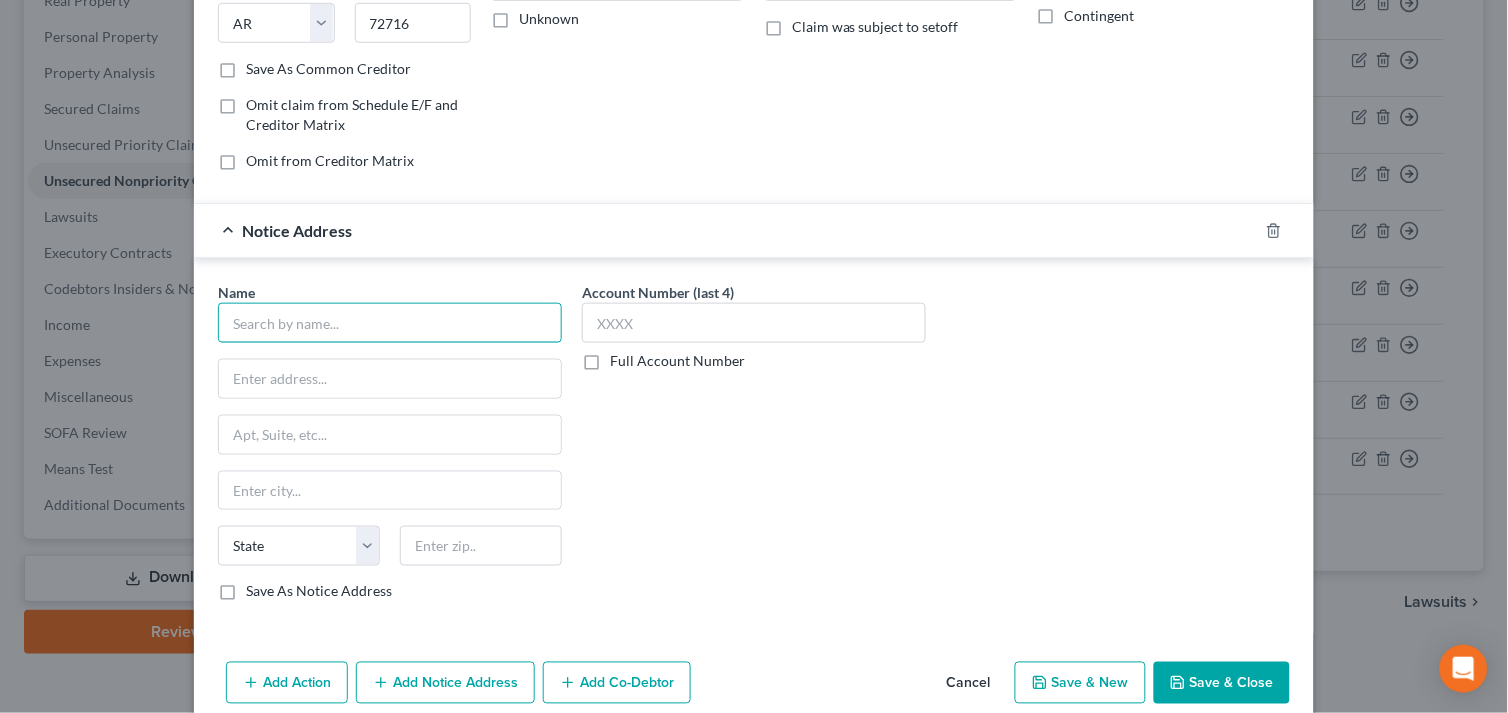 click at bounding box center [390, 323] 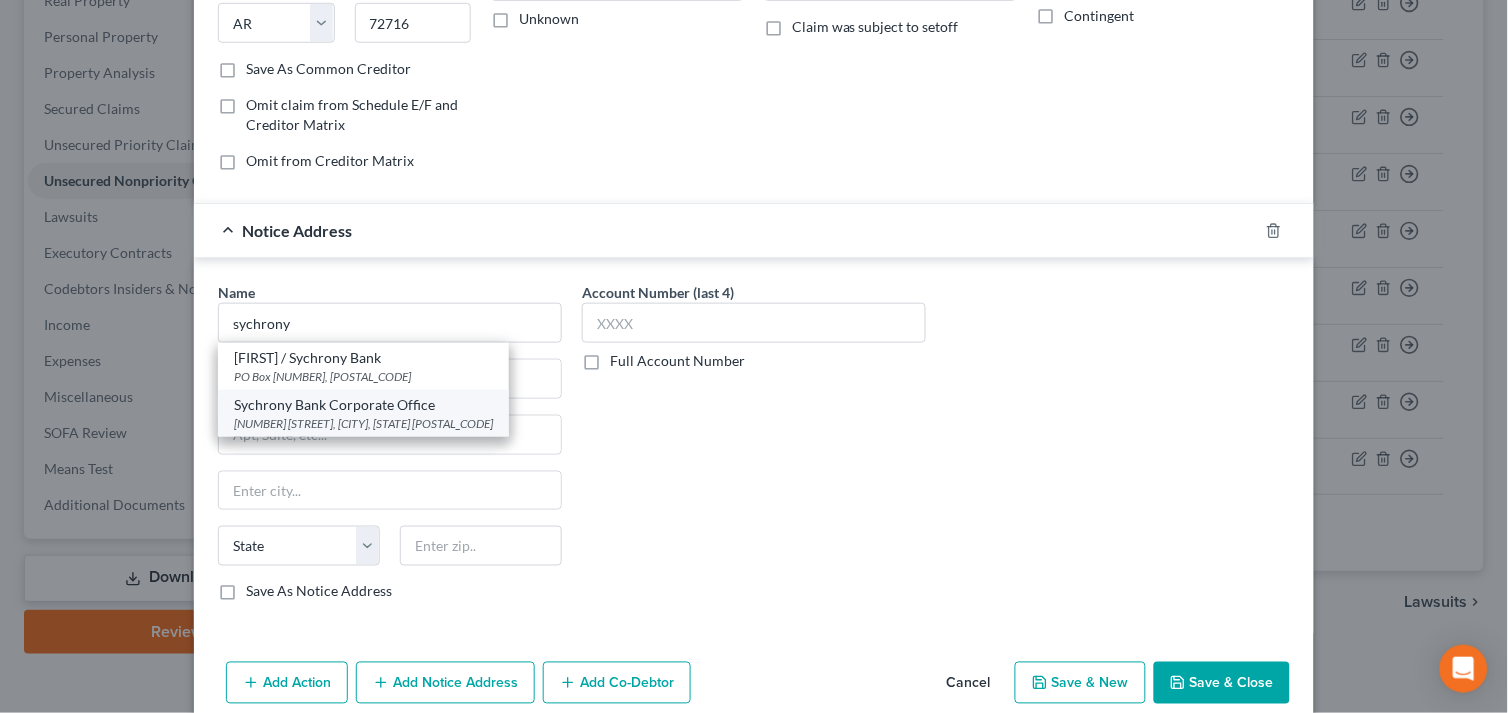 click on "[NUMBER] [STREET], [CITY], [STATE] [POSTAL_CODE]" at bounding box center [363, 423] 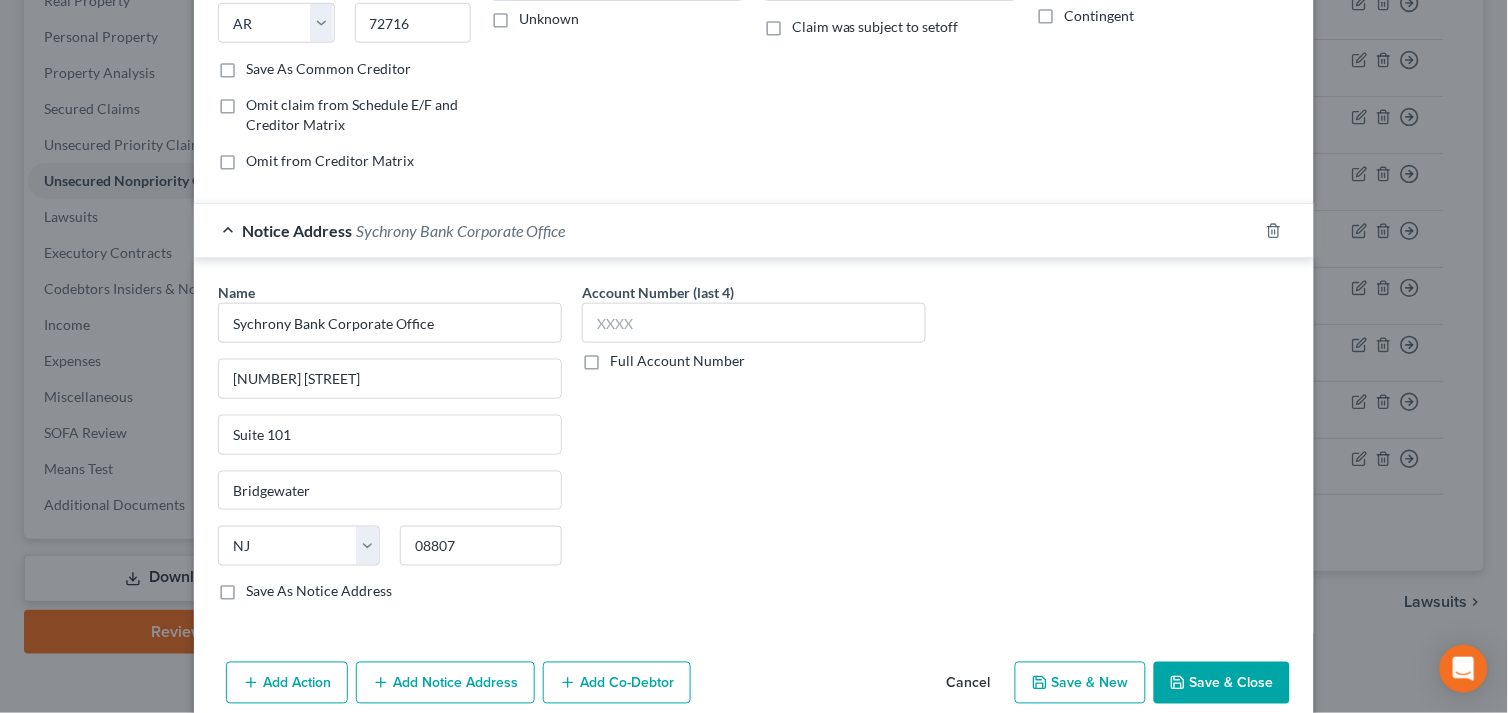 click on "Save As Common Creditor" at bounding box center [328, 69] 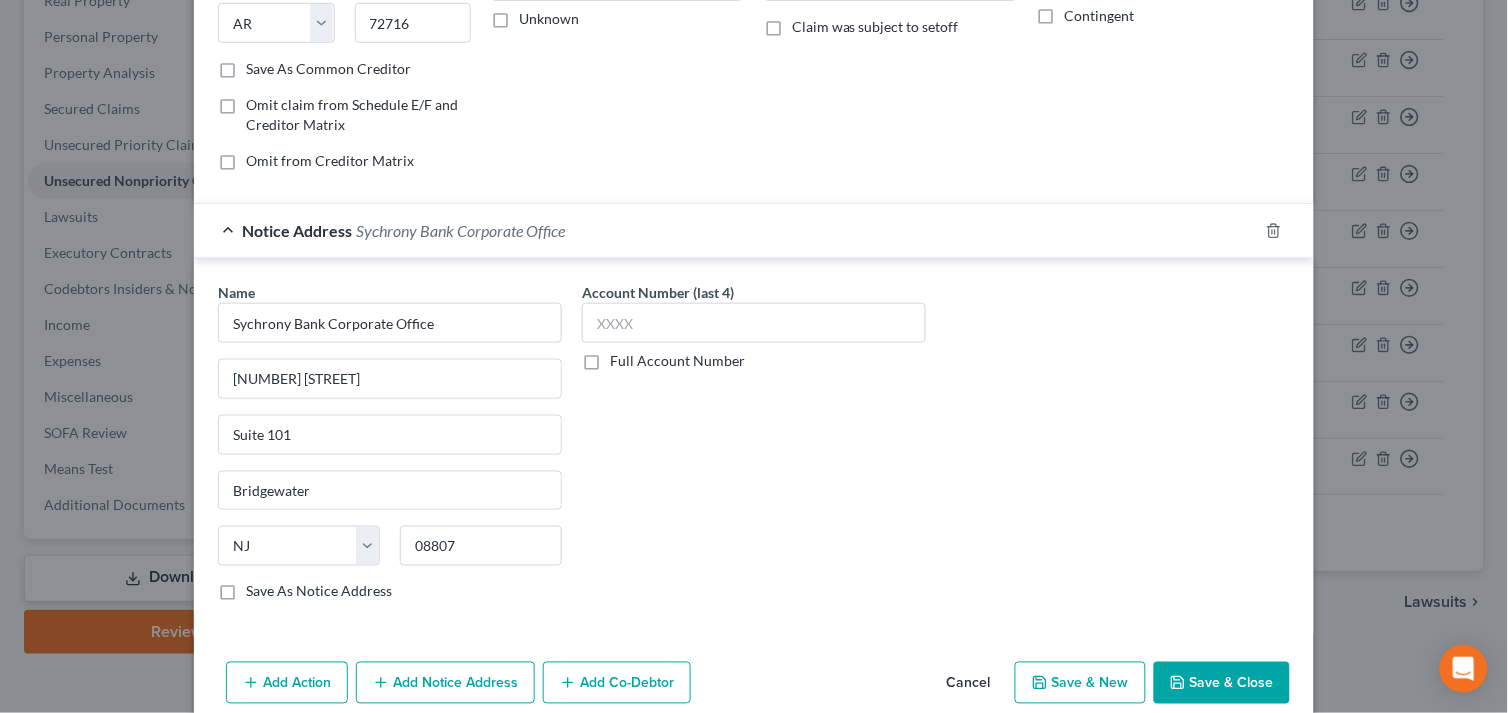 click on "Save As Common Creditor" at bounding box center (260, 65) 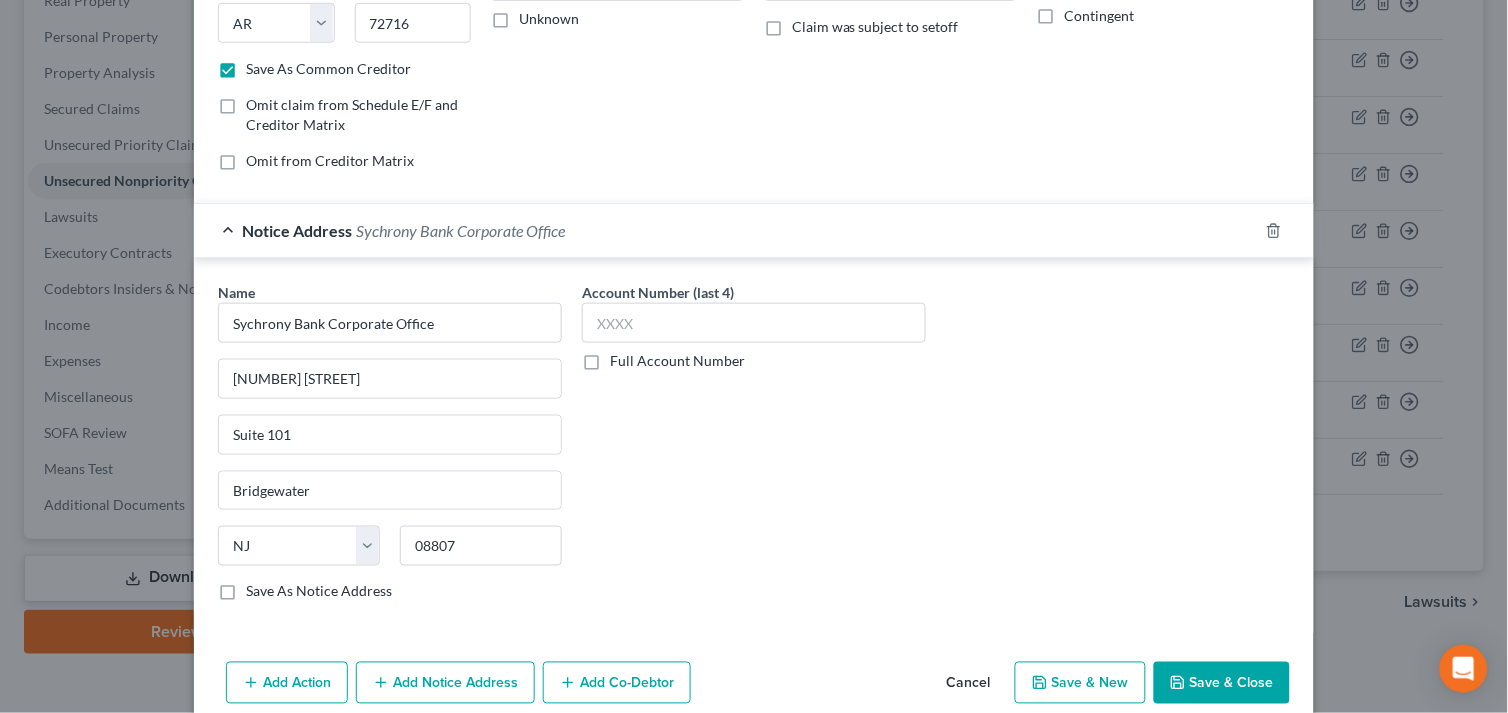 click on "Save & Close" at bounding box center [1222, 683] 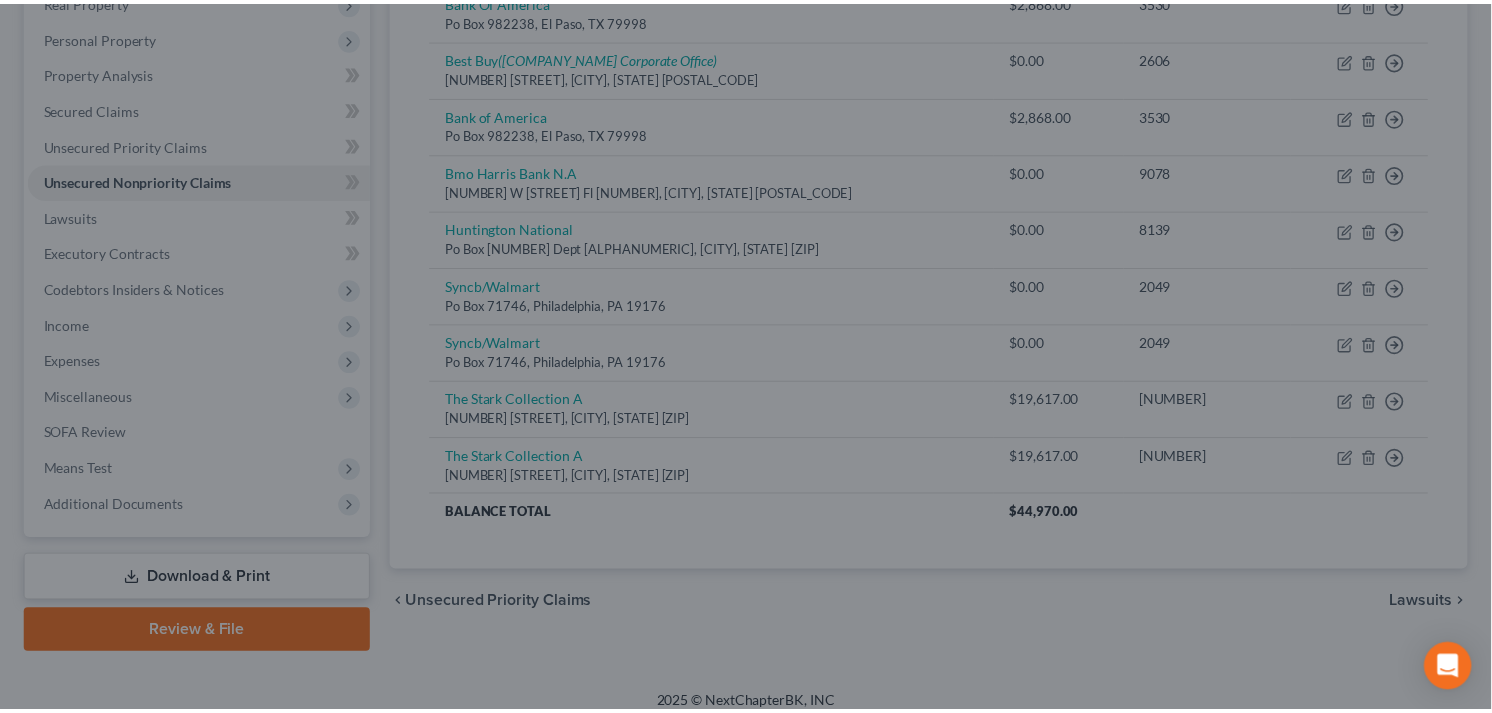 scroll, scrollTop: 0, scrollLeft: 0, axis: both 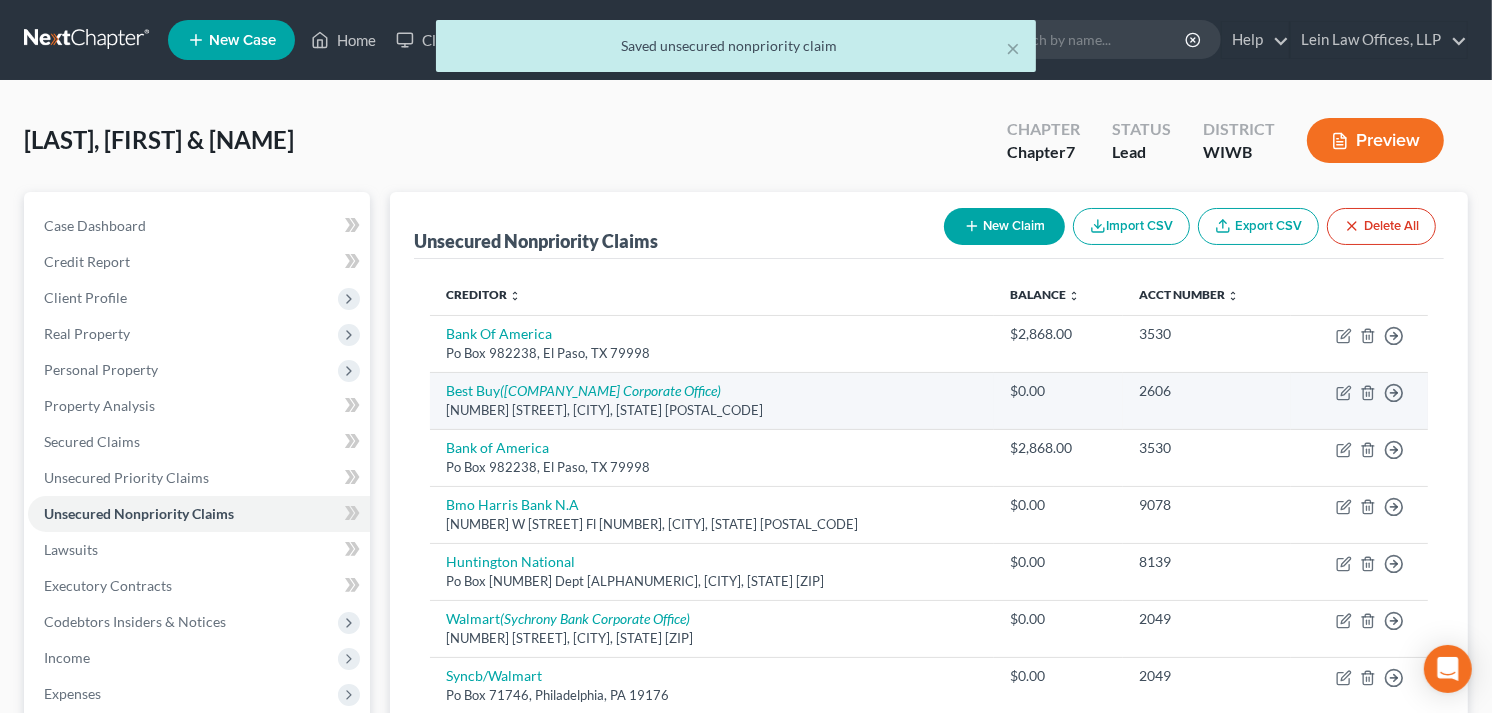 click on "[NUMBER] [STREET], [CITY], [STATE] [POSTAL_CODE]" at bounding box center (712, 410) 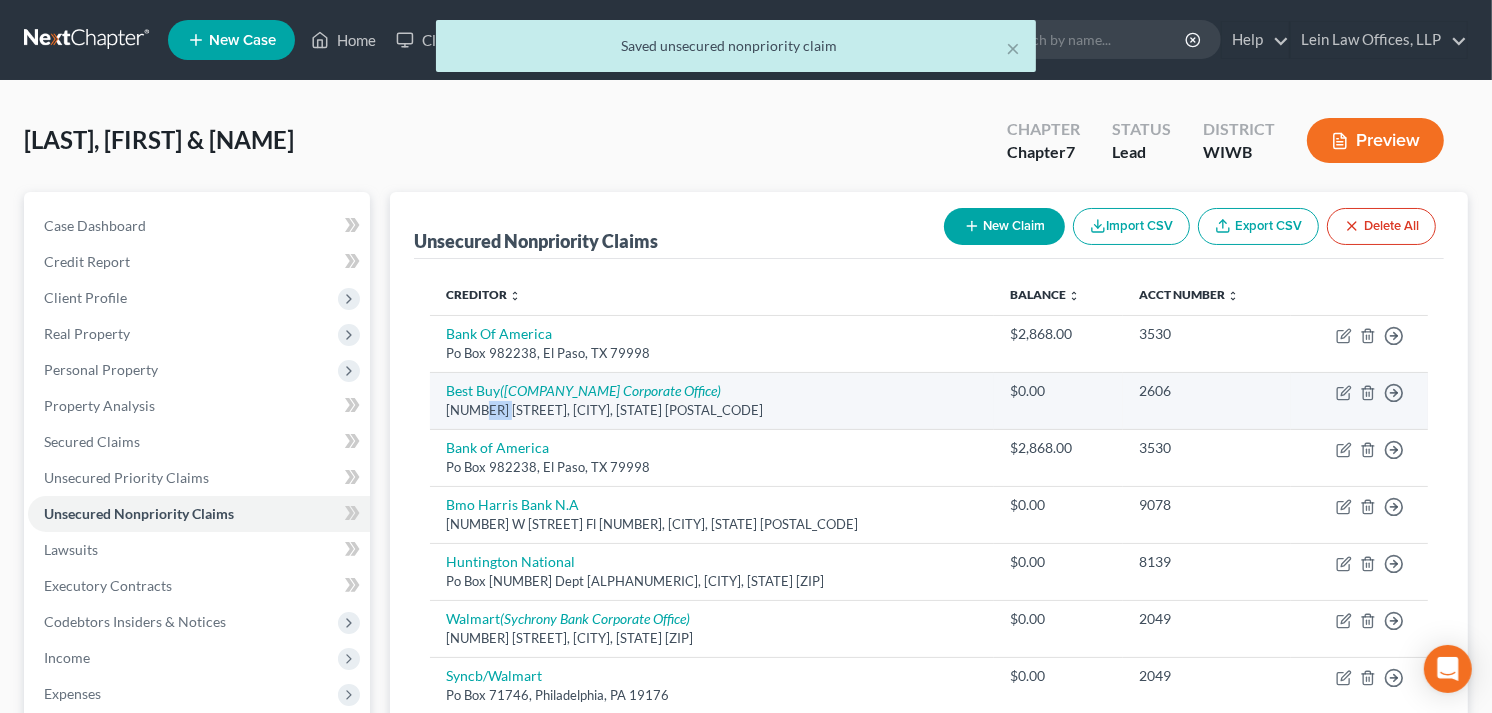 click on "[NUMBER] [STREET], [CITY], [STATE] [POSTAL_CODE]" at bounding box center [712, 410] 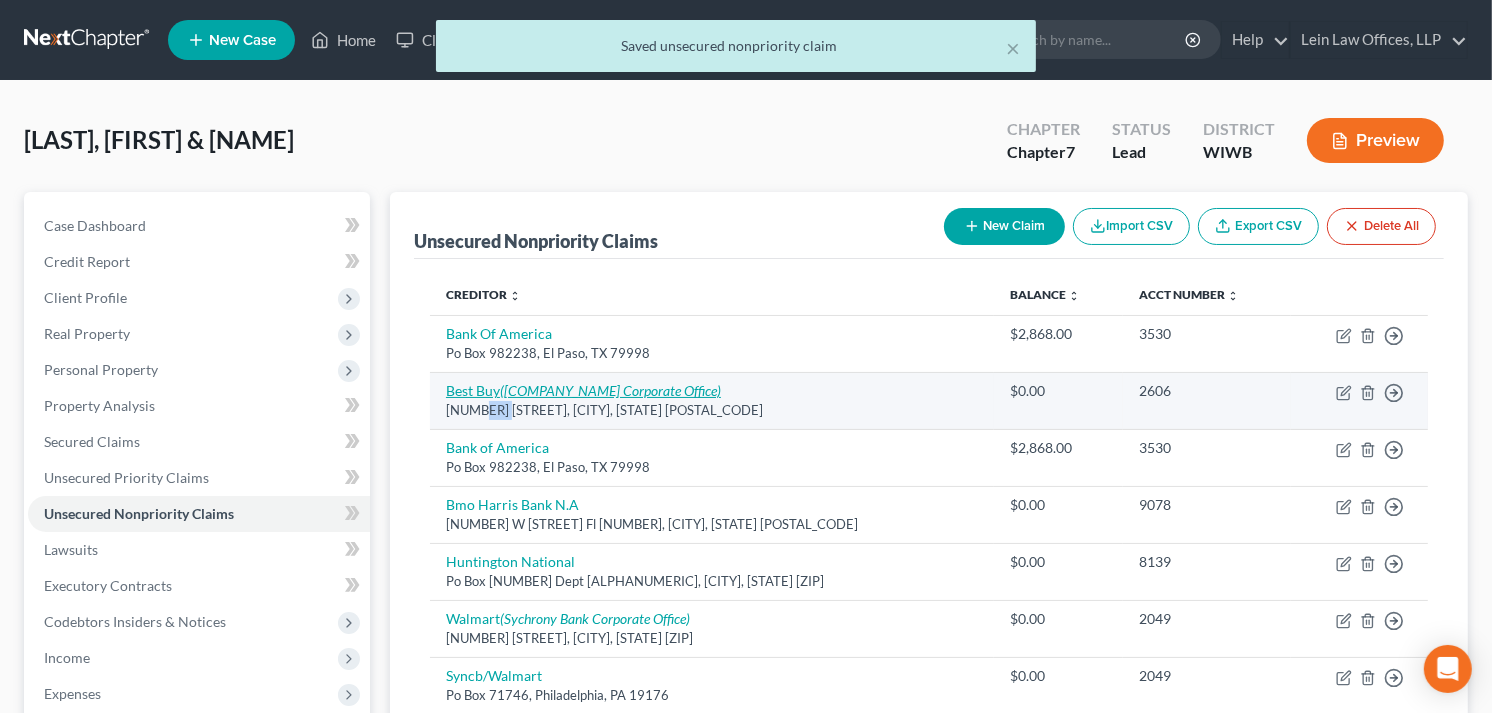 drag, startPoint x: 491, startPoint y: 407, endPoint x: 474, endPoint y: 386, distance: 27.018513 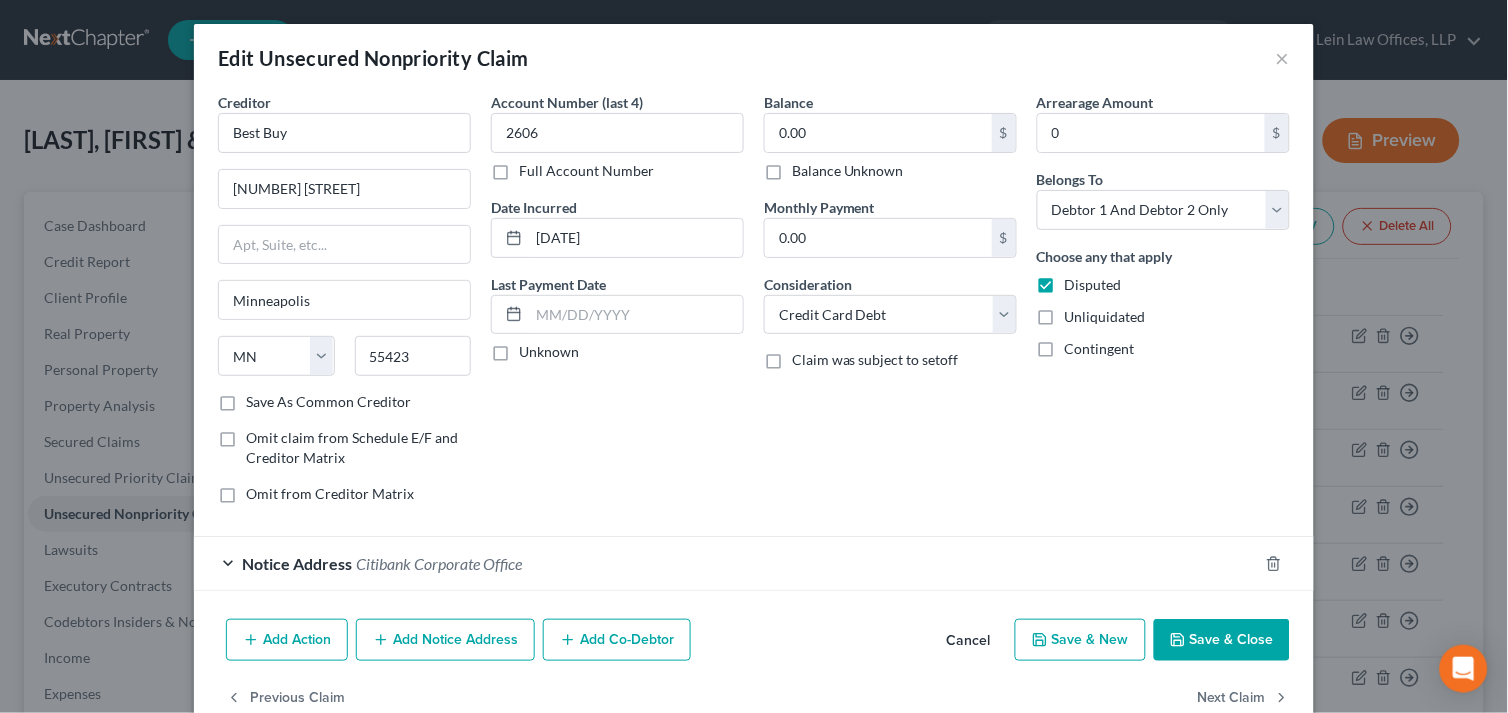 click on "Save As Common Creditor" at bounding box center [328, 402] 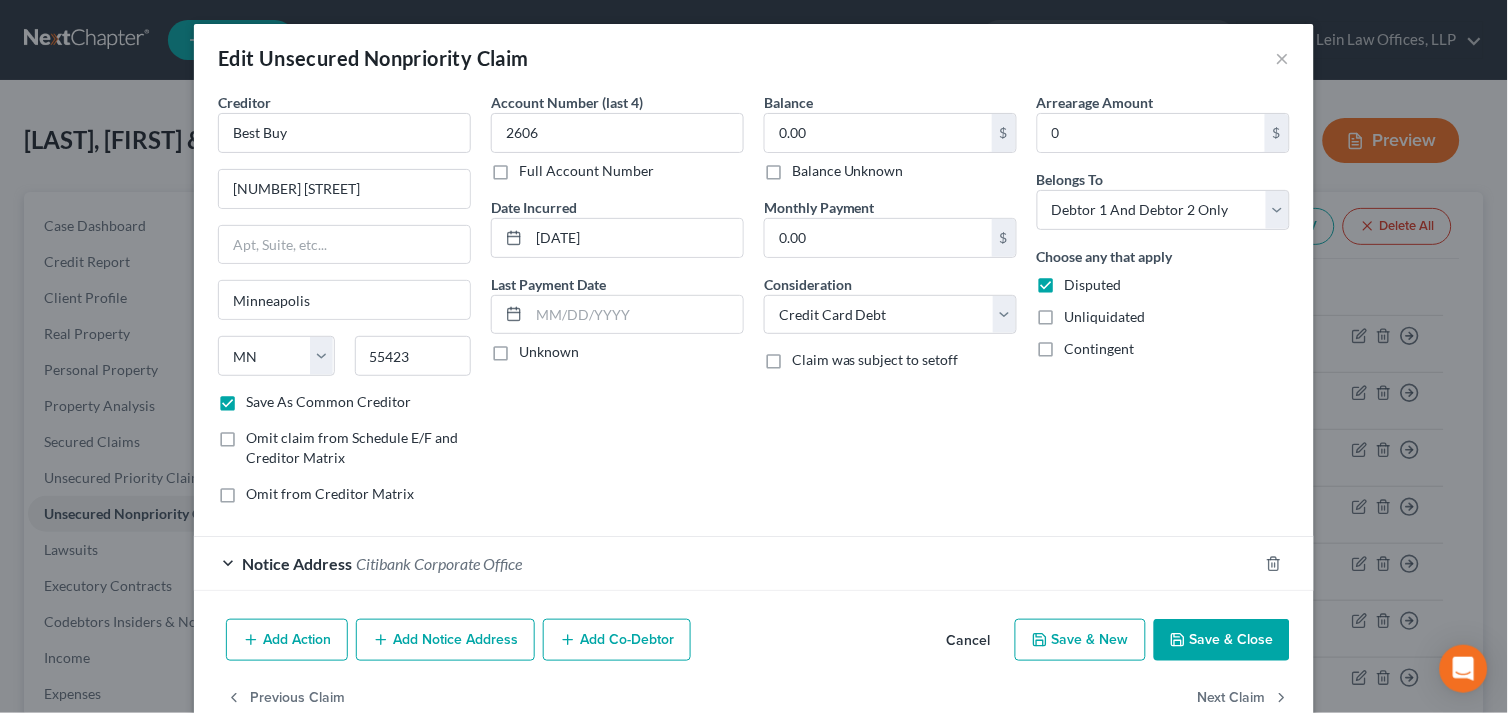 click 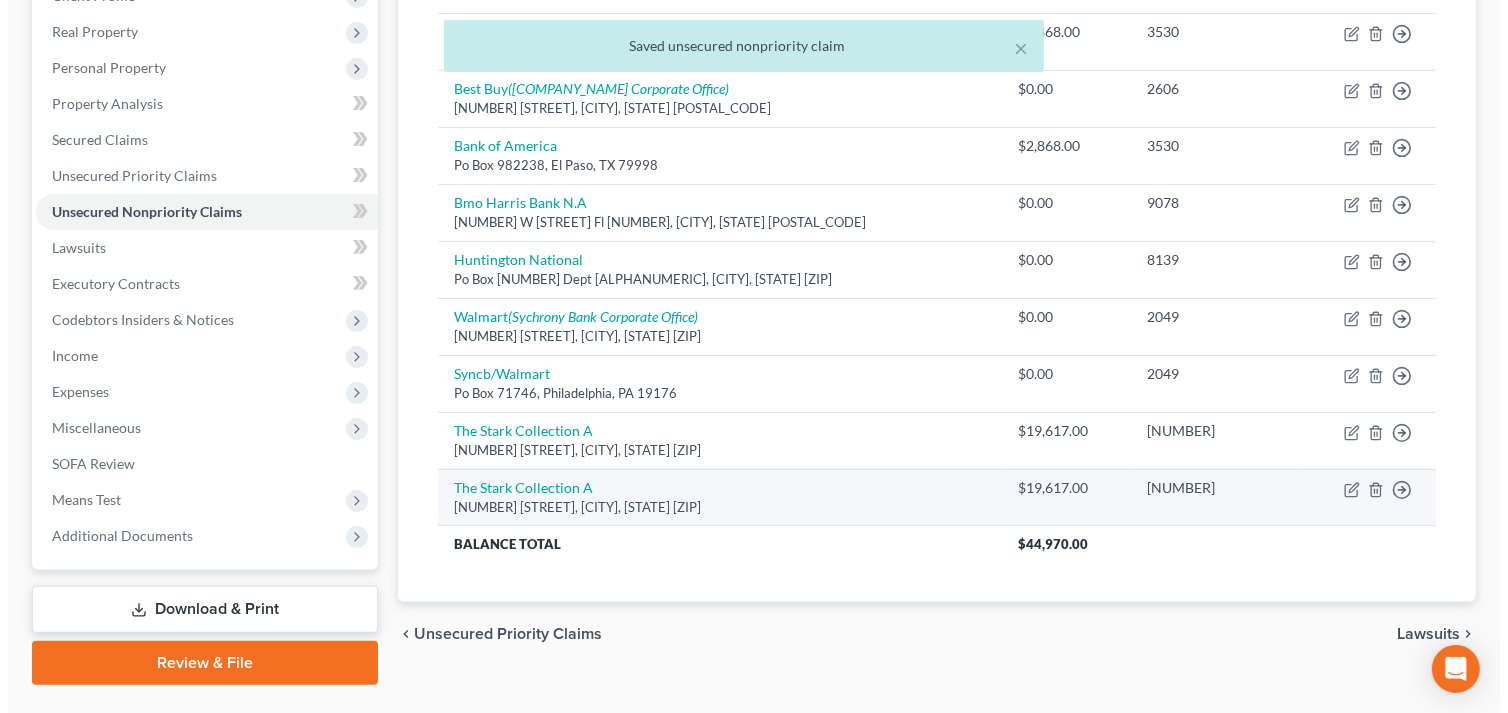 scroll, scrollTop: 333, scrollLeft: 0, axis: vertical 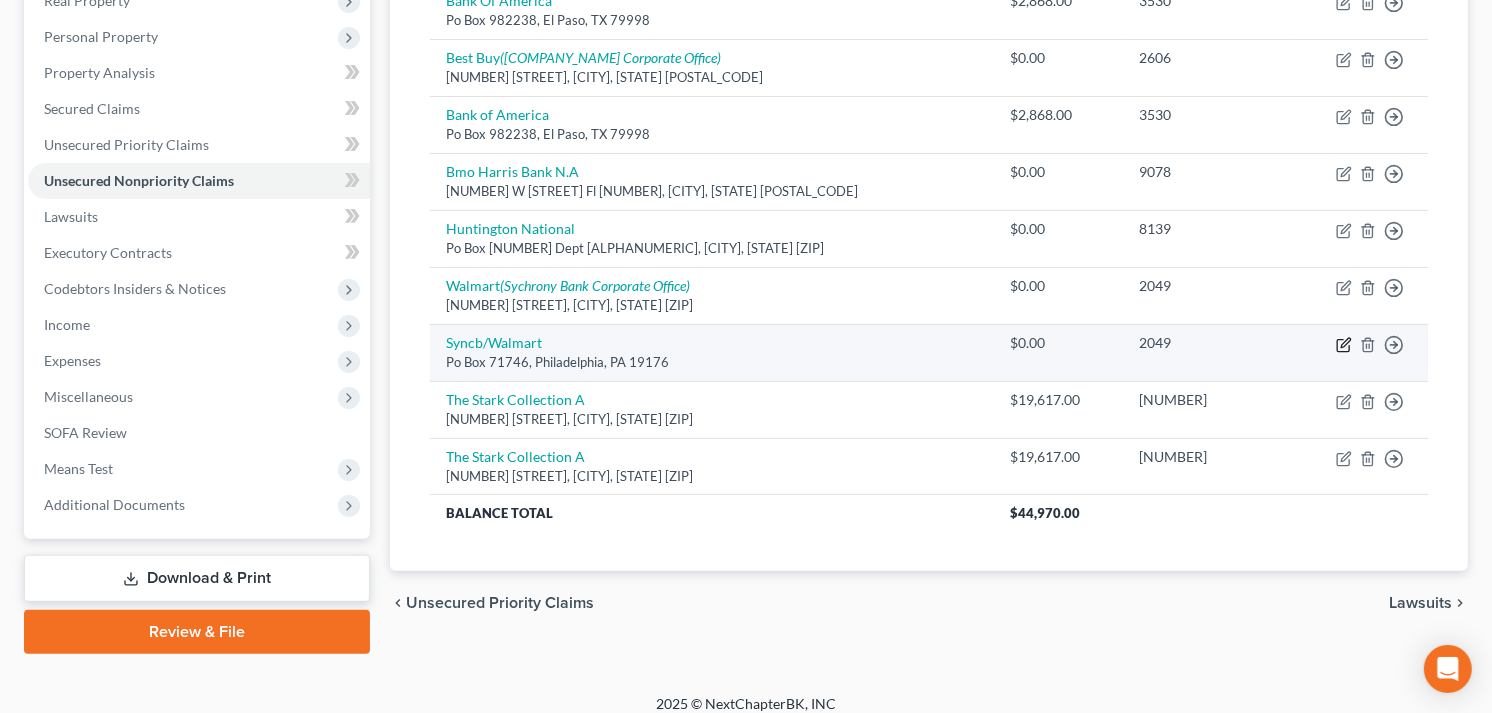 click 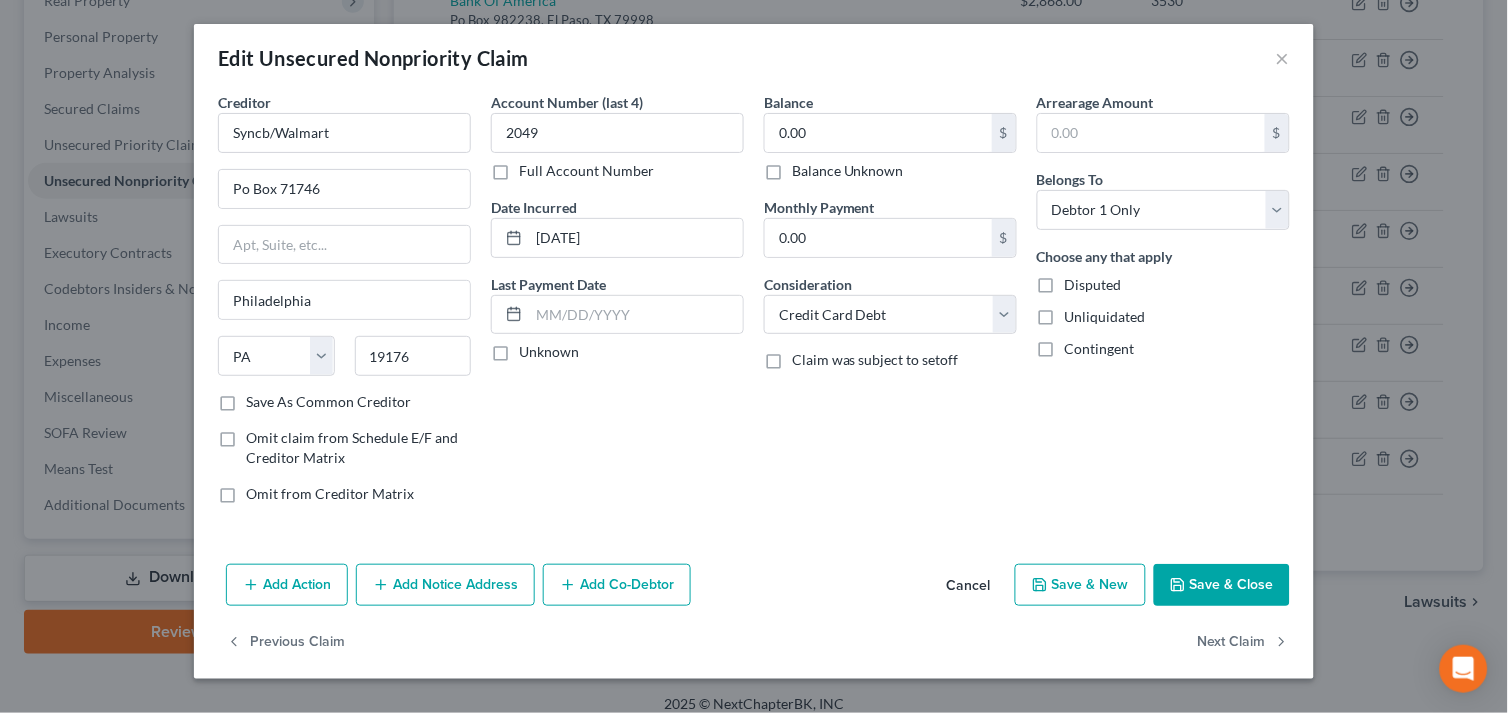 click on "Save & Close" at bounding box center [1222, 585] 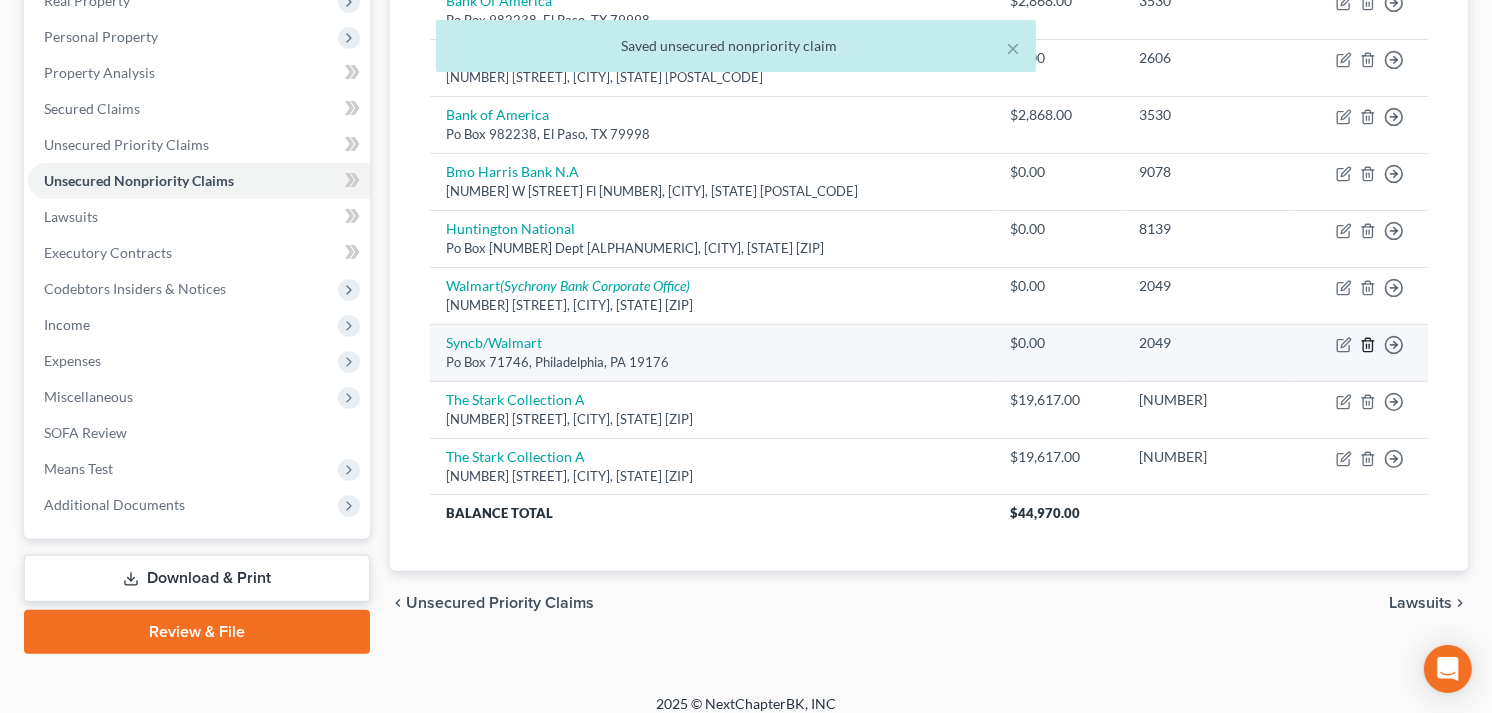 click 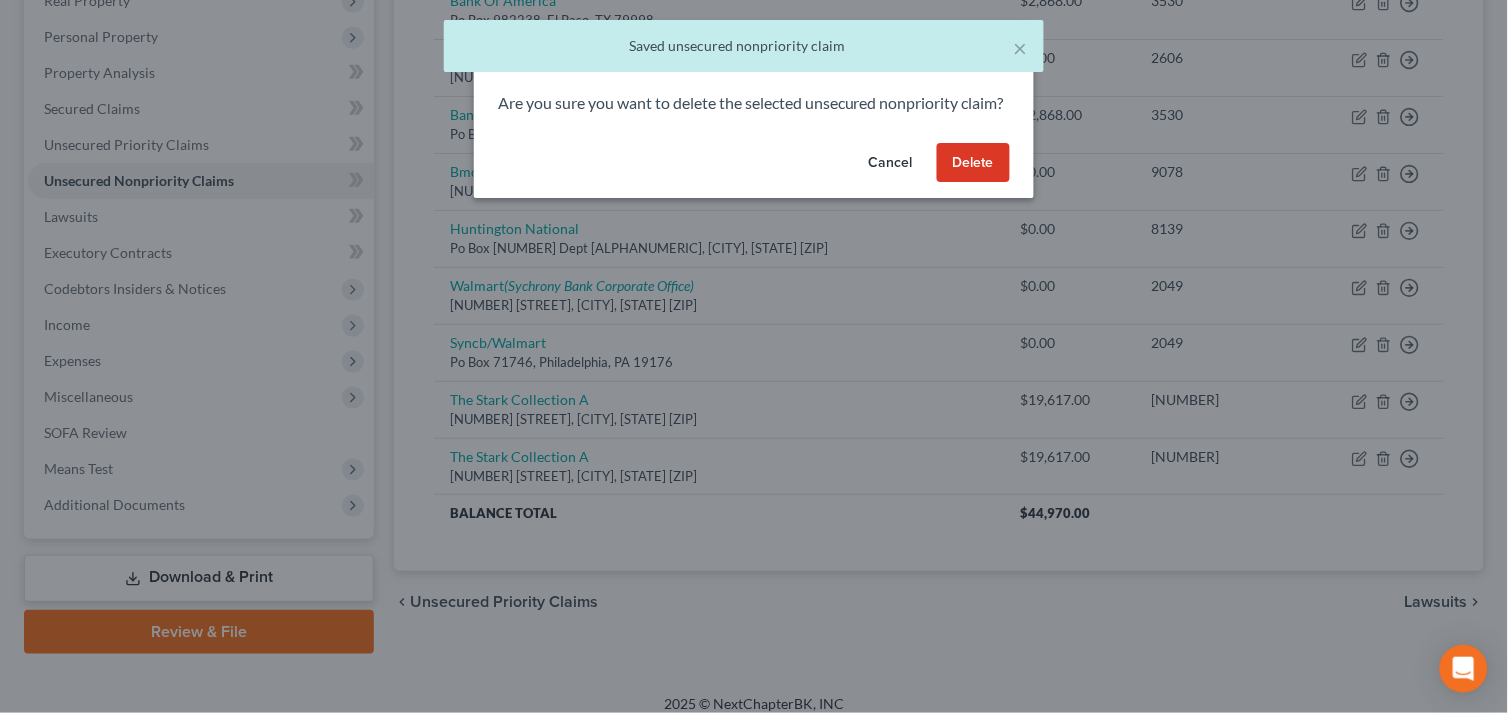 click on "Delete" at bounding box center [973, 163] 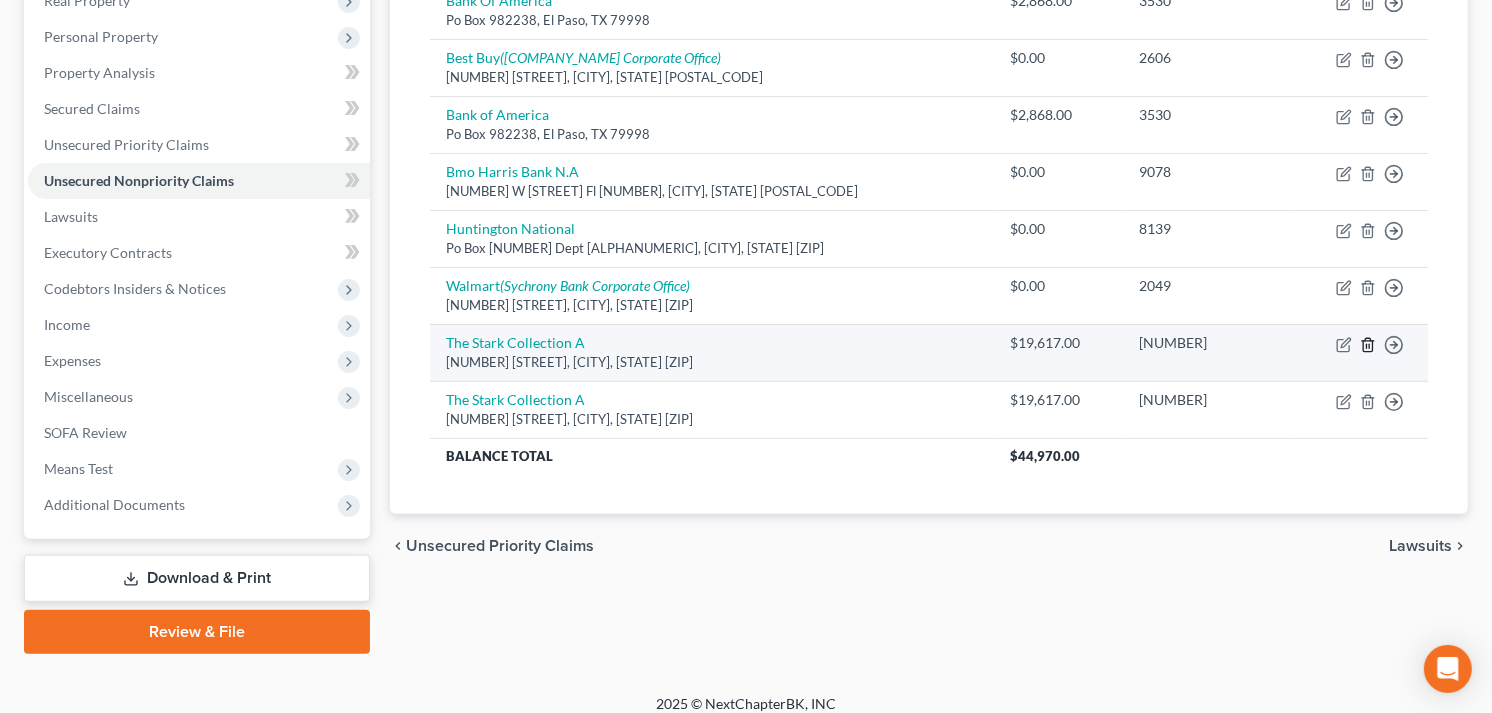 click 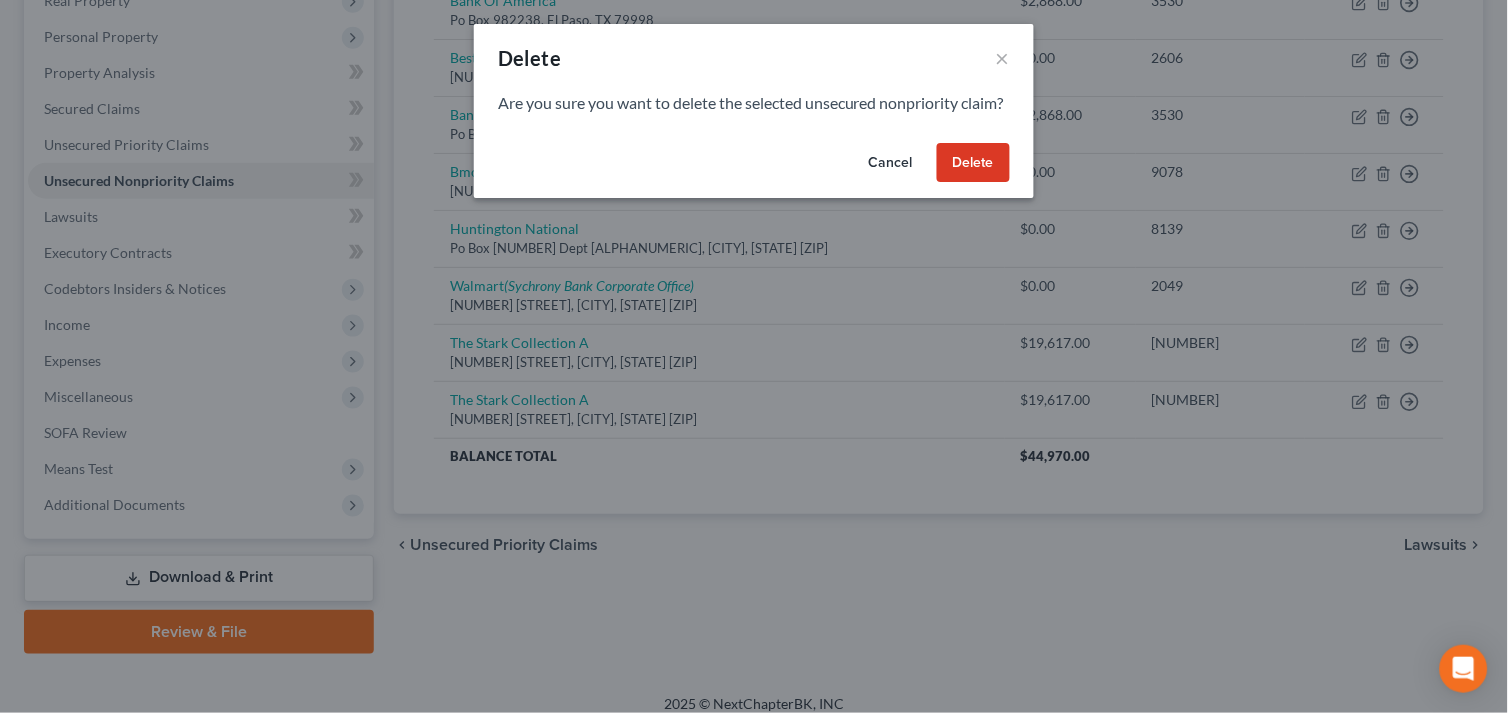 click on "Delete" at bounding box center (973, 163) 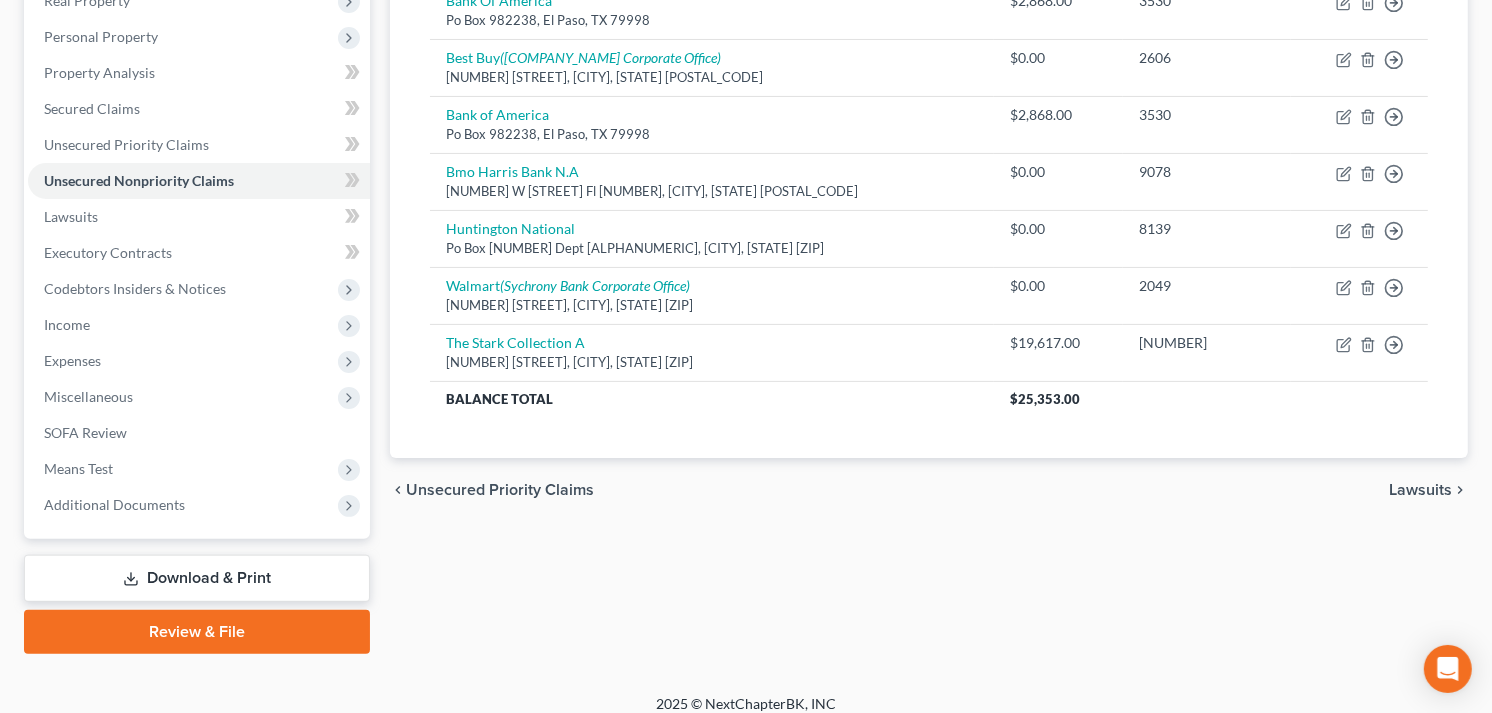 click on "[LAST], [FIRST] & [FIRST] Upgraded Chapter Chapter  7 Status Lead District WIWB Preview Petition Navigation
Case Dashboard
Payments
Invoices
Payments
Payments
Credit Report" at bounding box center (746, 221) 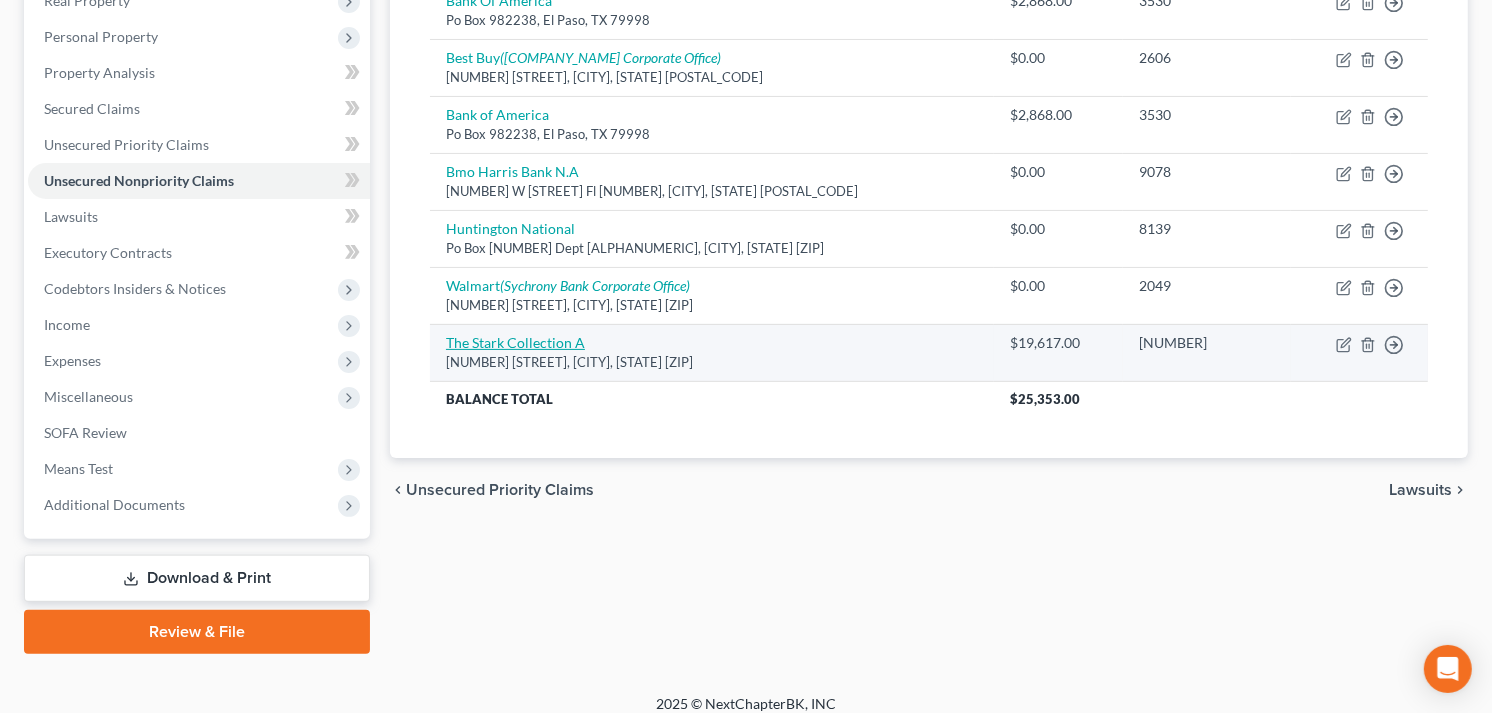 click on "The Stark Collection A" at bounding box center [515, 342] 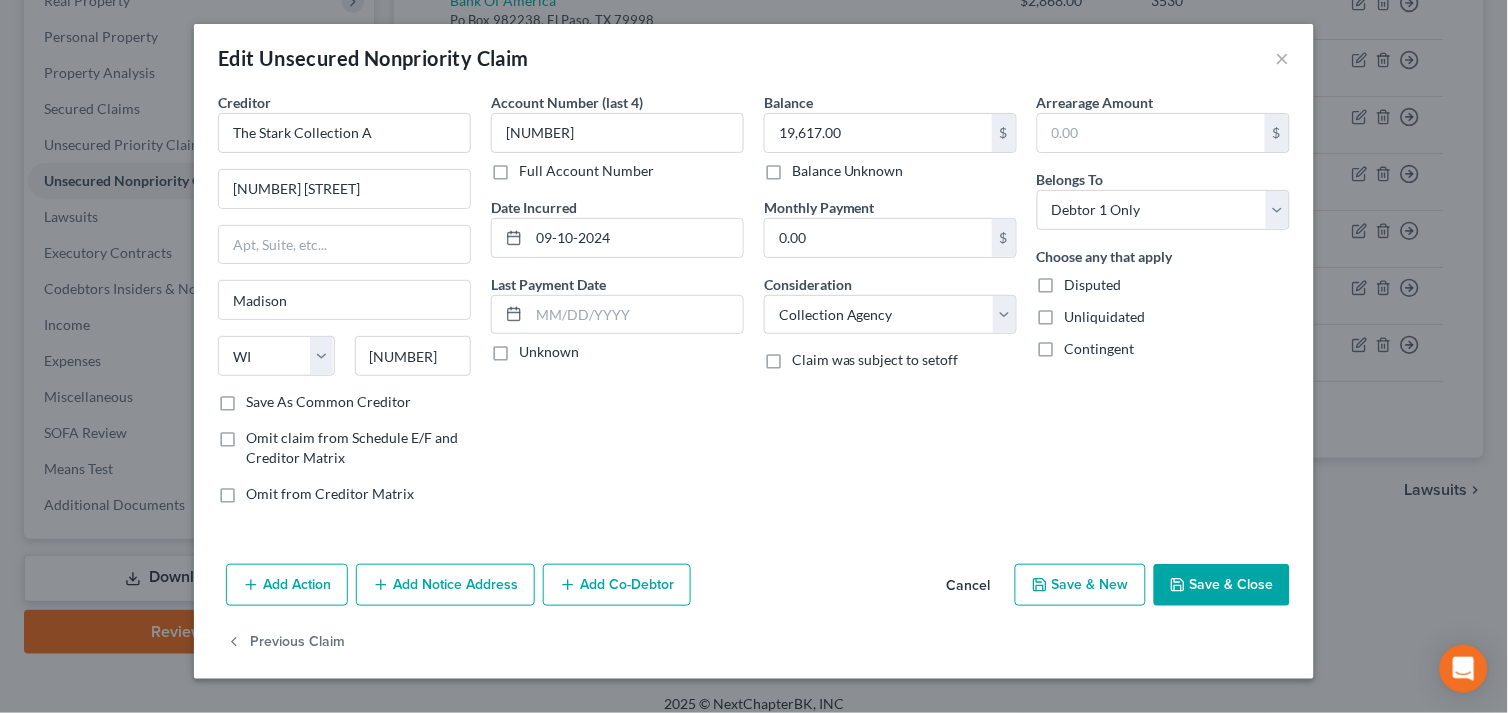 click on "Add Notice Address" at bounding box center [445, 585] 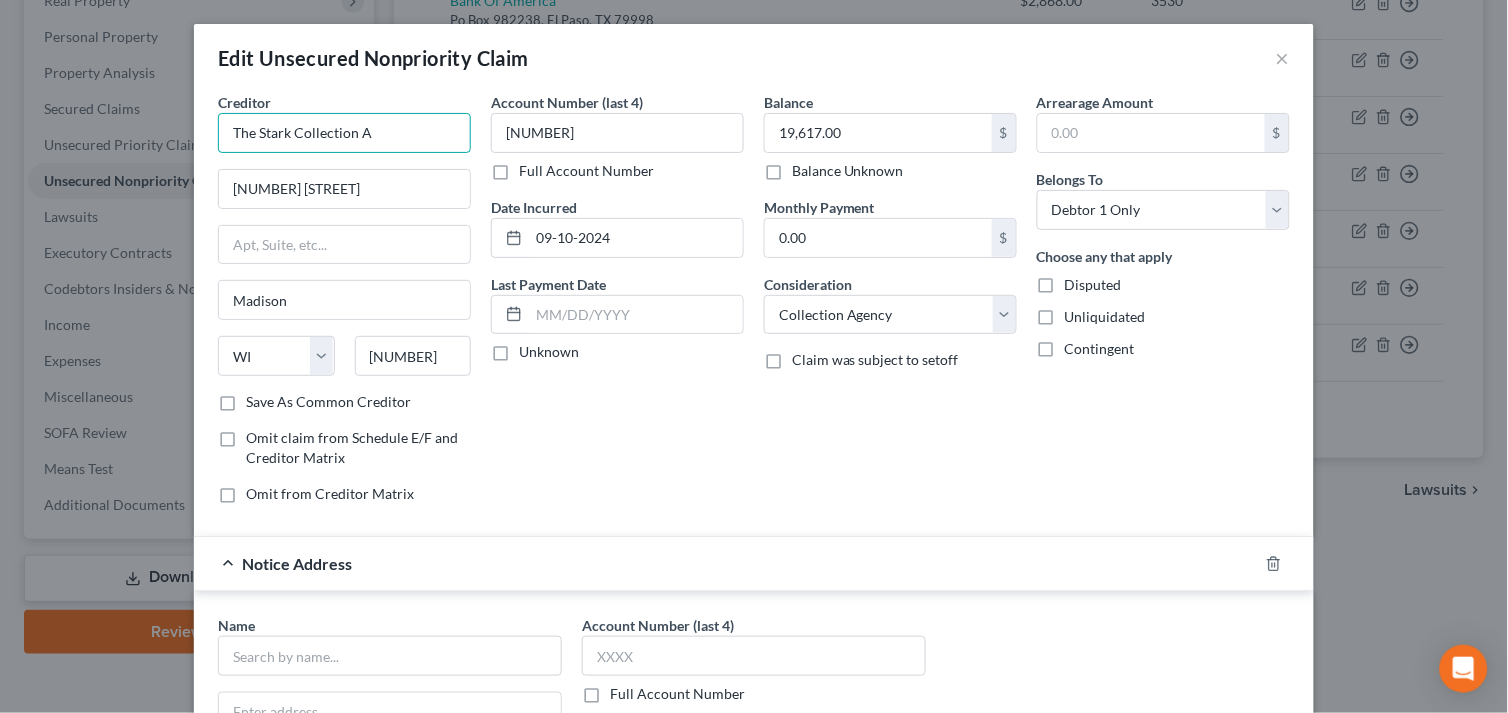 drag, startPoint x: 361, startPoint y: 124, endPoint x: 223, endPoint y: 124, distance: 138 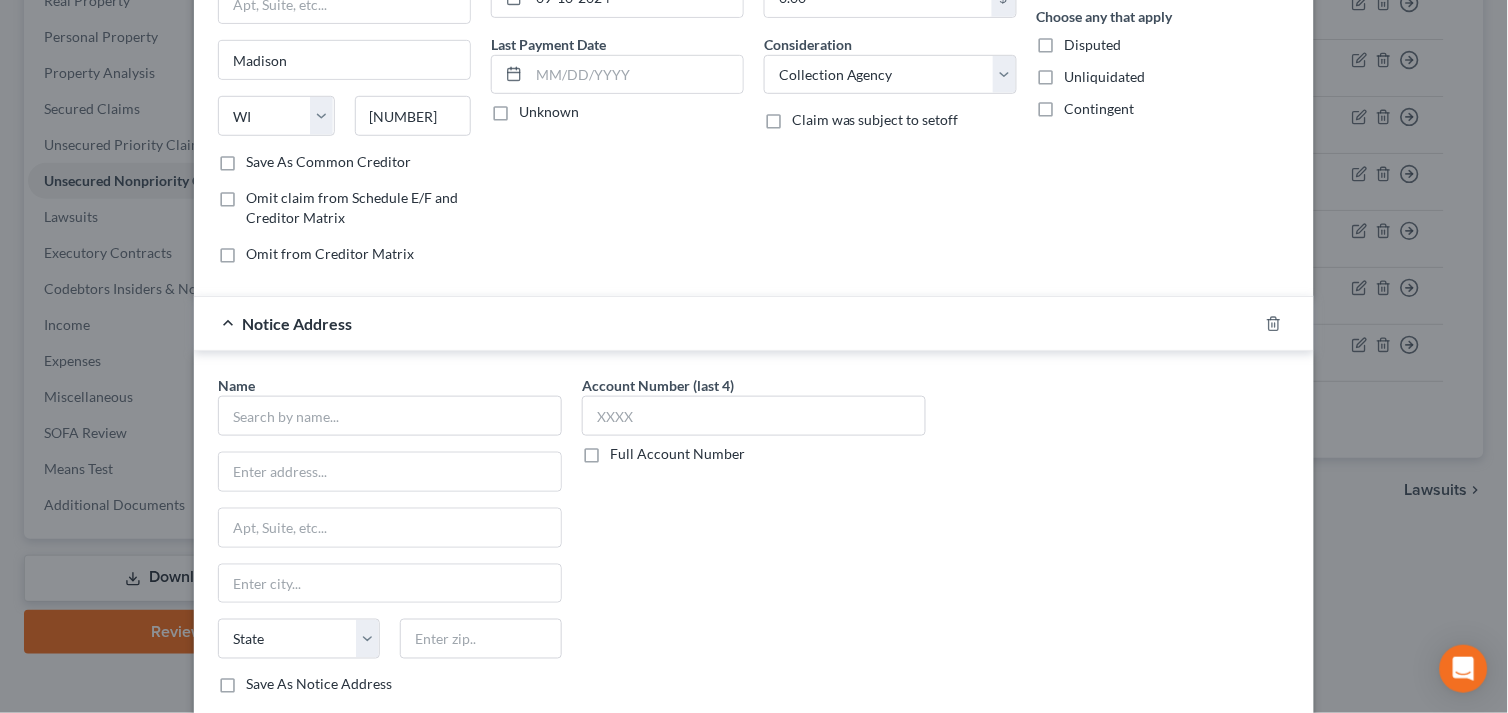 scroll, scrollTop: 333, scrollLeft: 0, axis: vertical 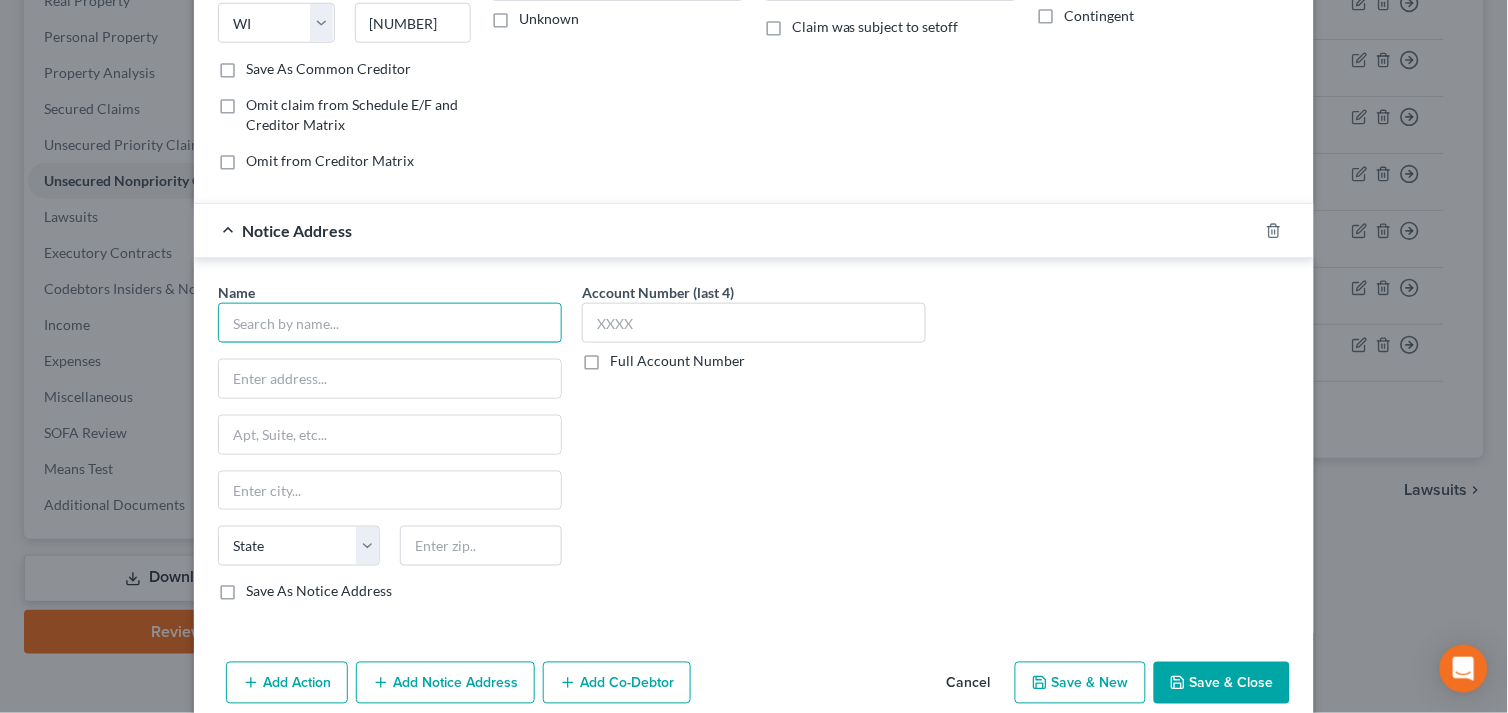 paste on "The Stark Collection A" 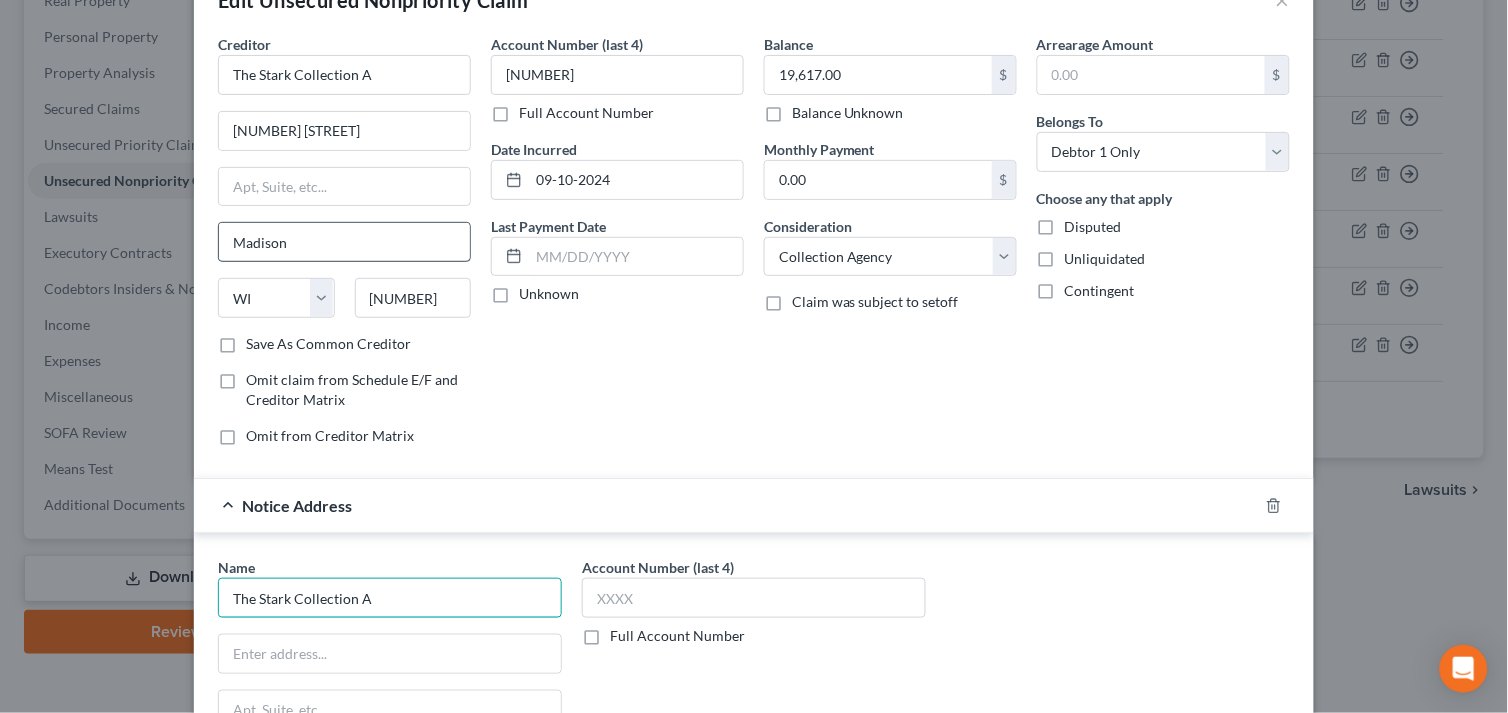 scroll, scrollTop: 0, scrollLeft: 0, axis: both 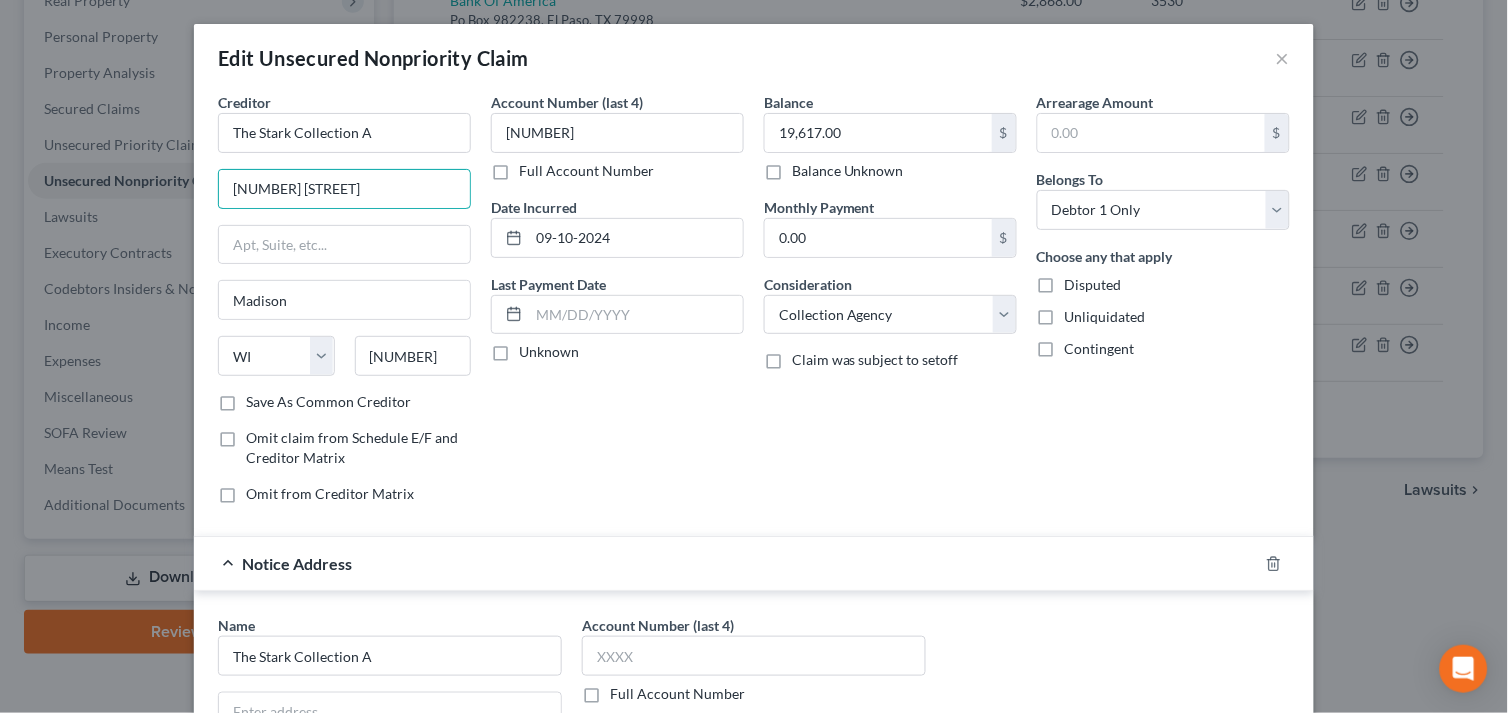 drag, startPoint x: 334, startPoint y: 192, endPoint x: 173, endPoint y: 194, distance: 161.01242 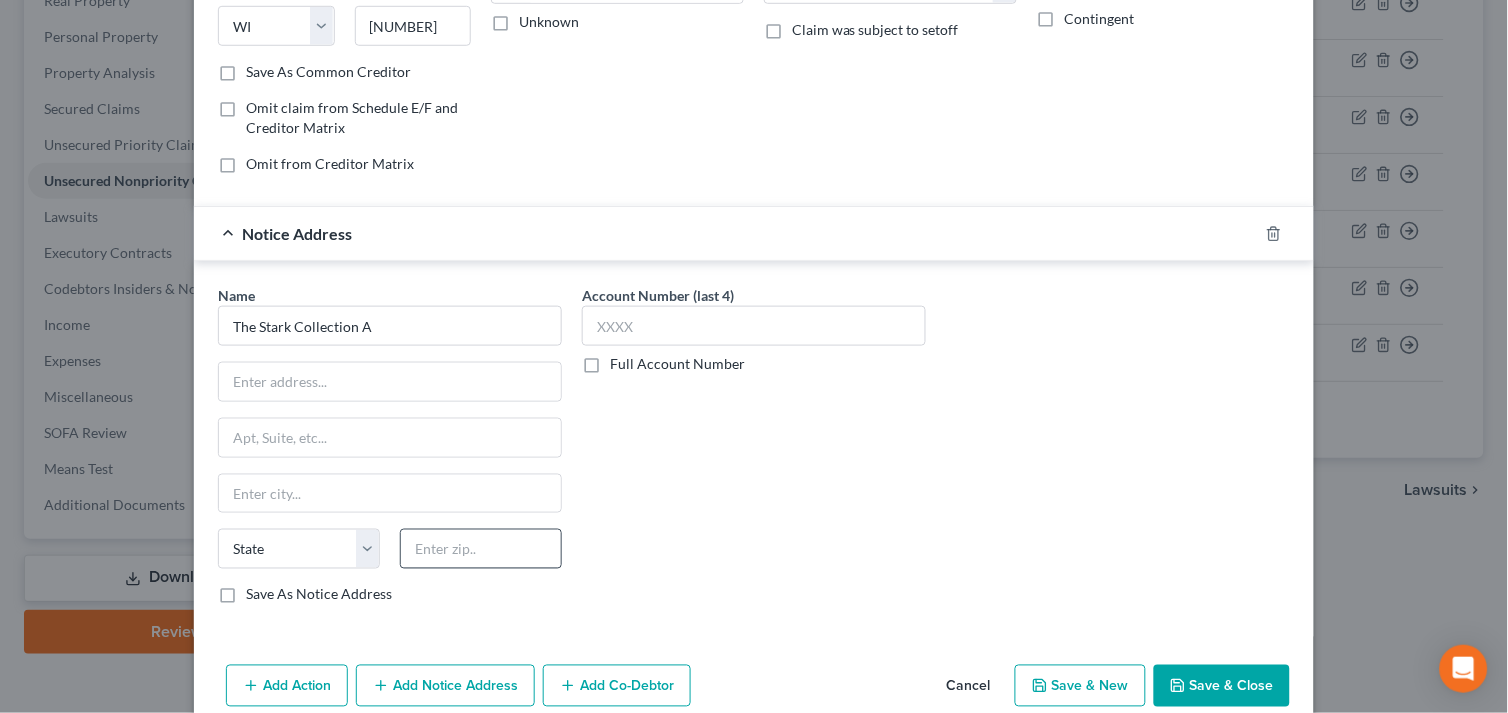 scroll, scrollTop: 423, scrollLeft: 0, axis: vertical 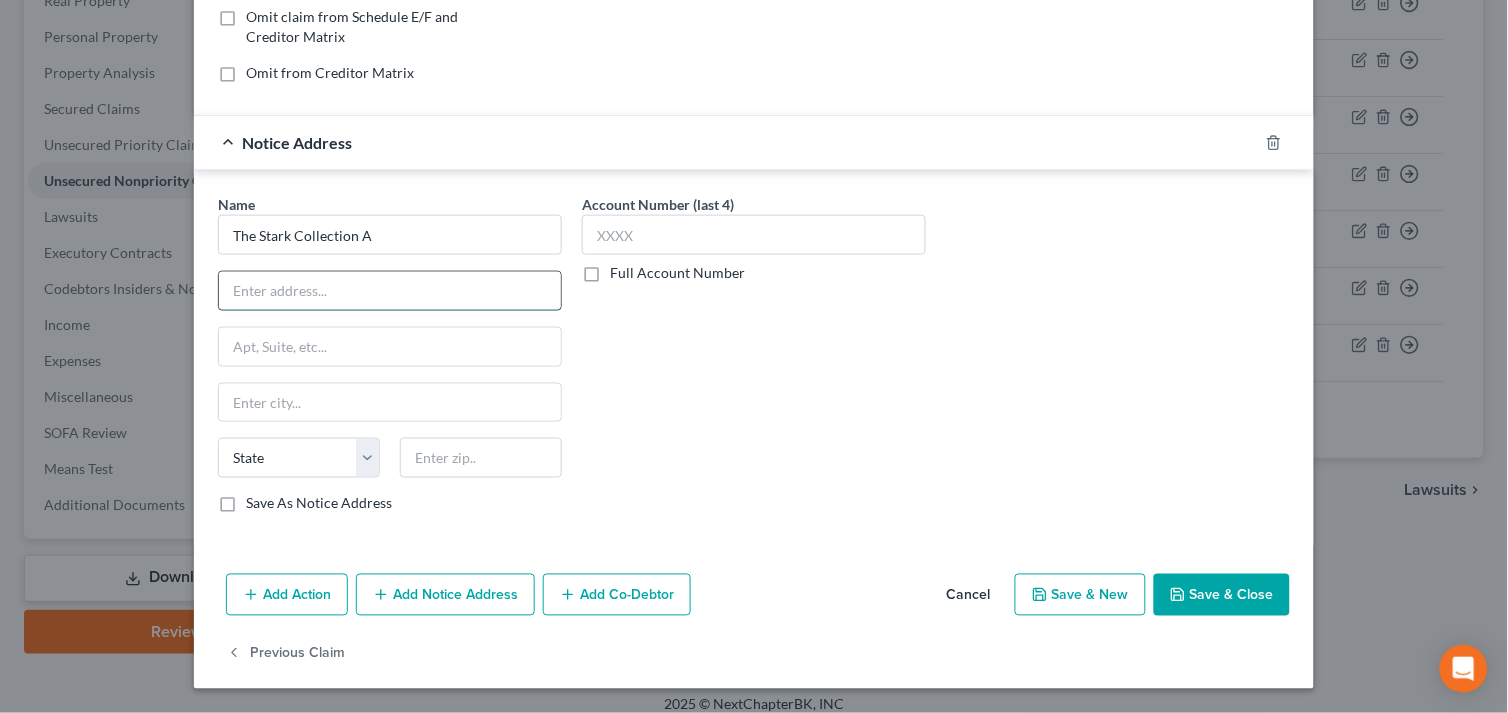 click at bounding box center [390, 291] 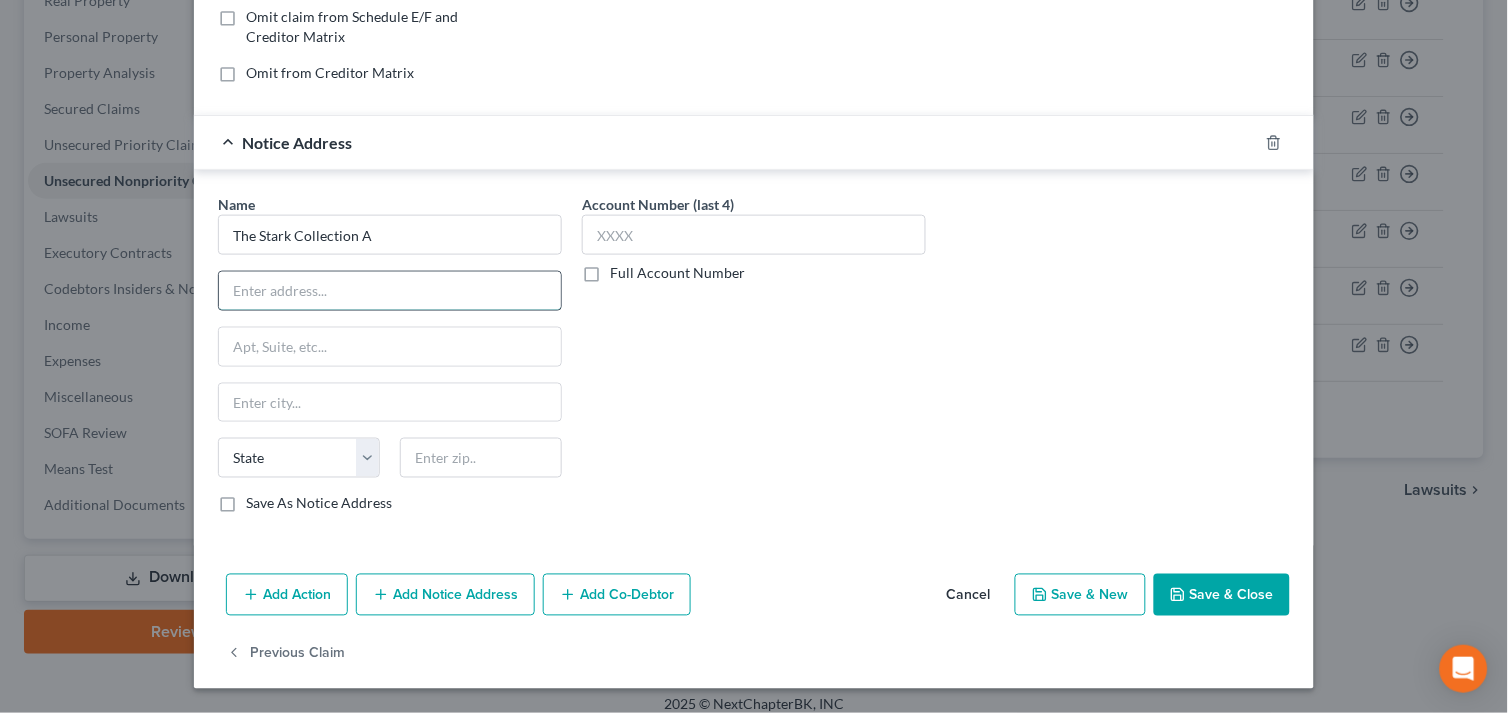 paste on "[NUMBER] [STREET]" 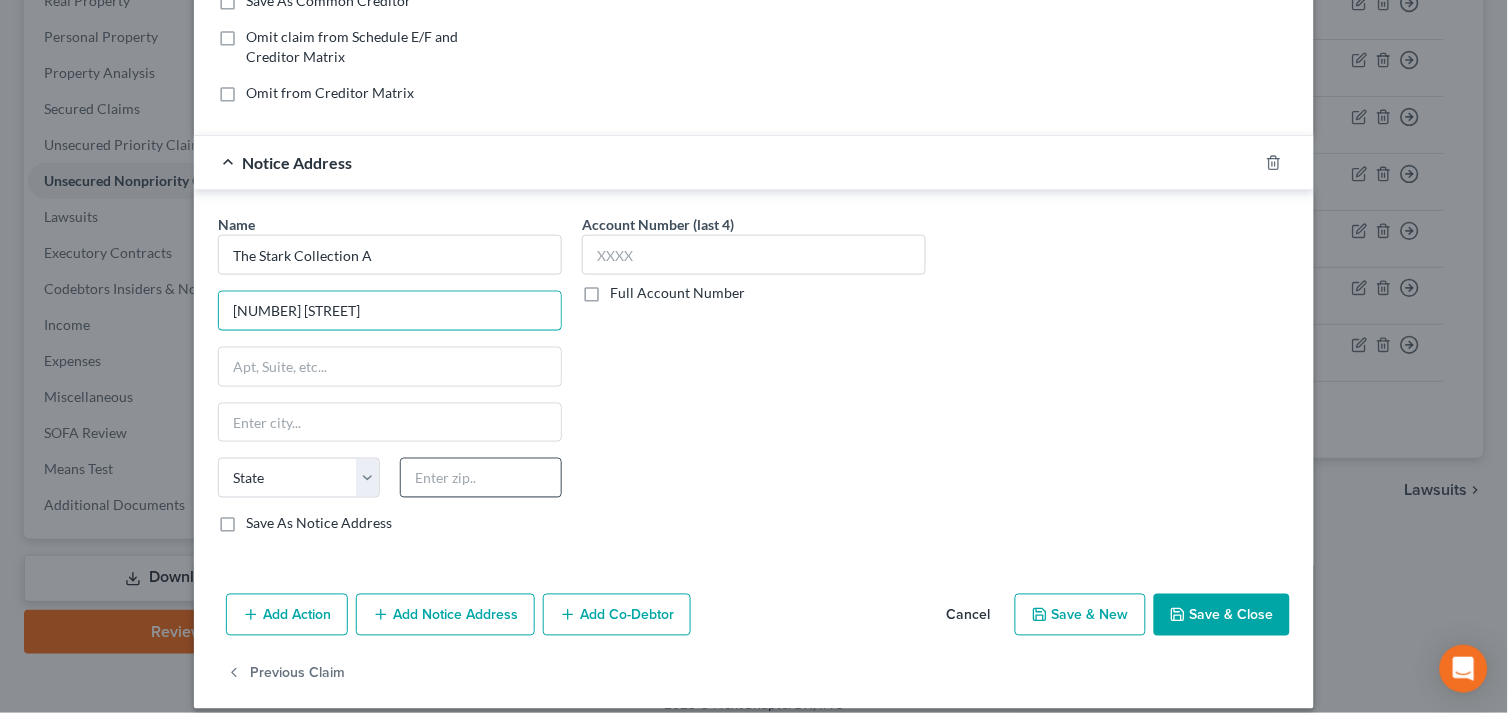 scroll, scrollTop: 423, scrollLeft: 0, axis: vertical 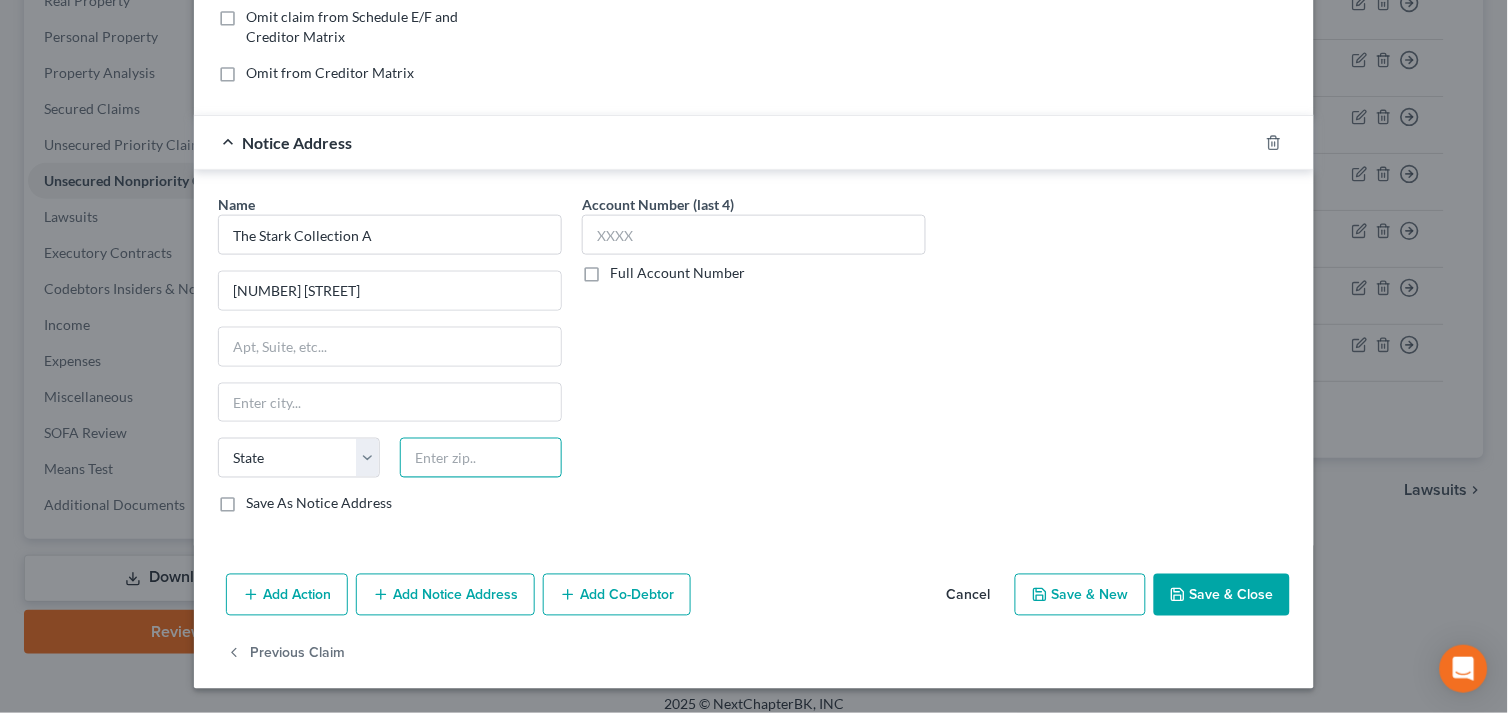 click at bounding box center (481, 458) 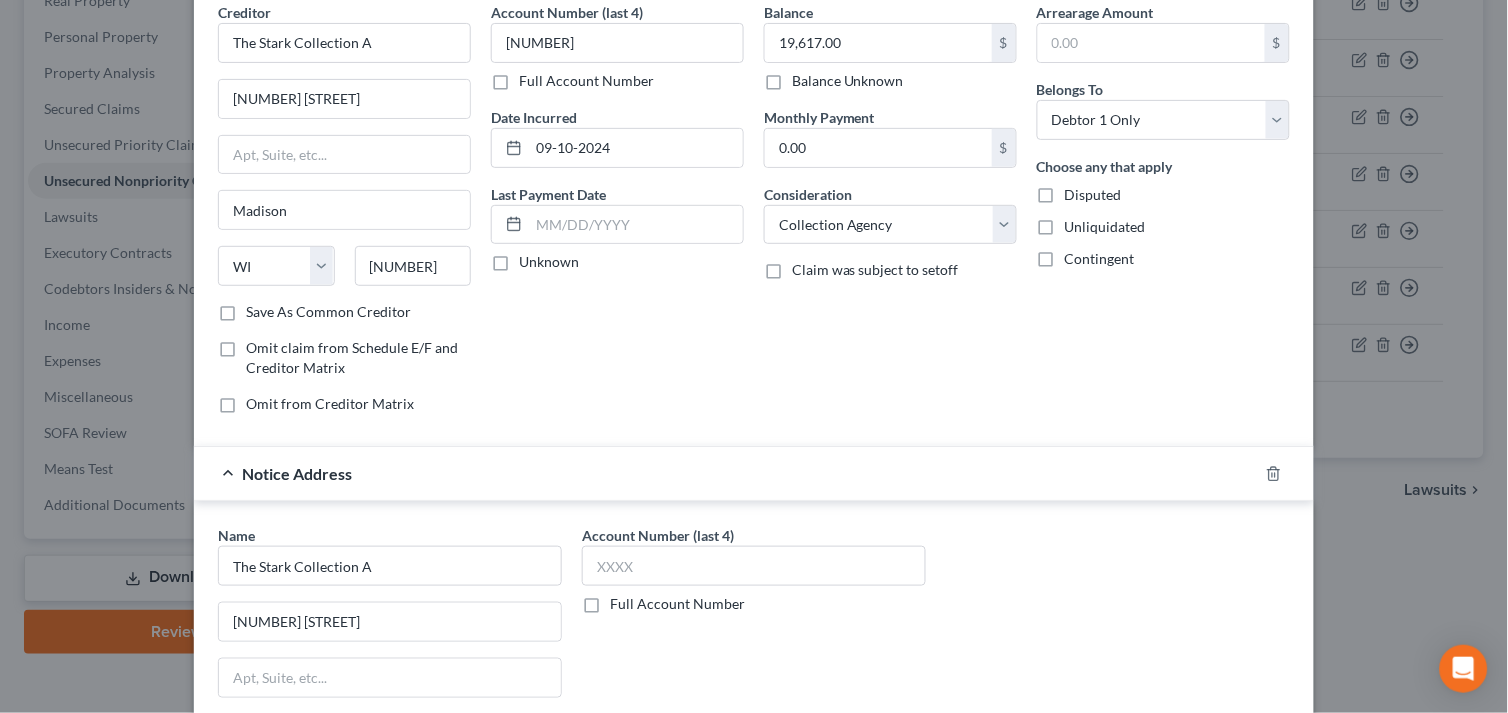 scroll, scrollTop: 0, scrollLeft: 0, axis: both 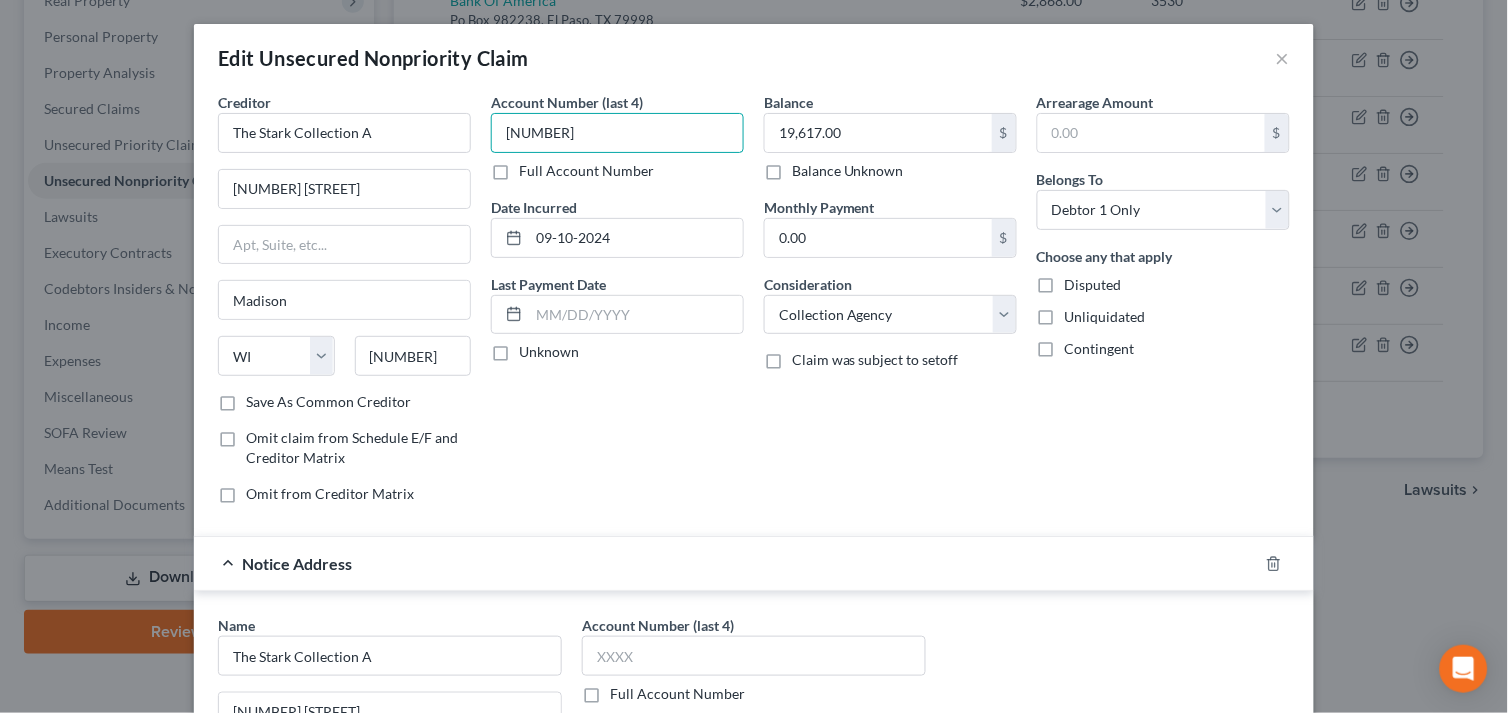 drag, startPoint x: 530, startPoint y: 130, endPoint x: 493, endPoint y: 134, distance: 37.215588 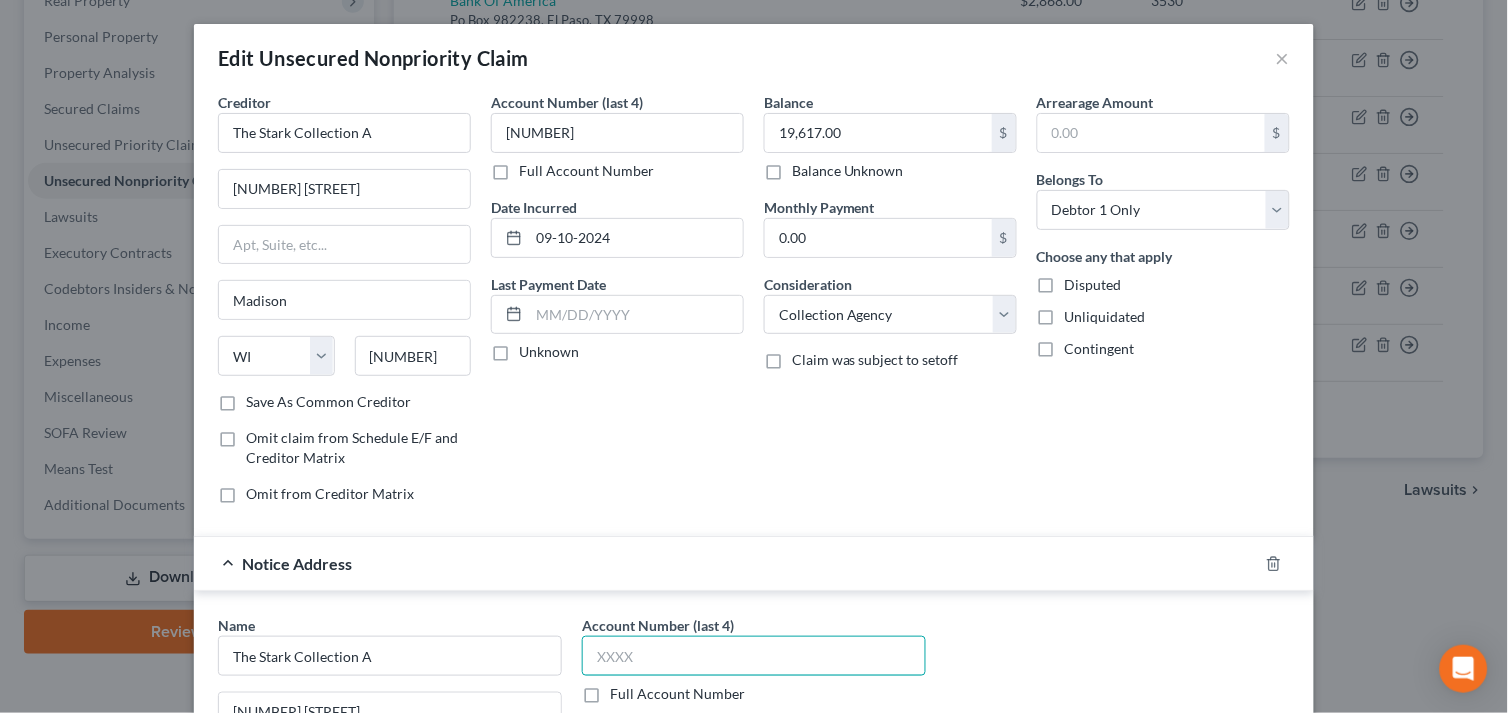 click at bounding box center [754, 656] 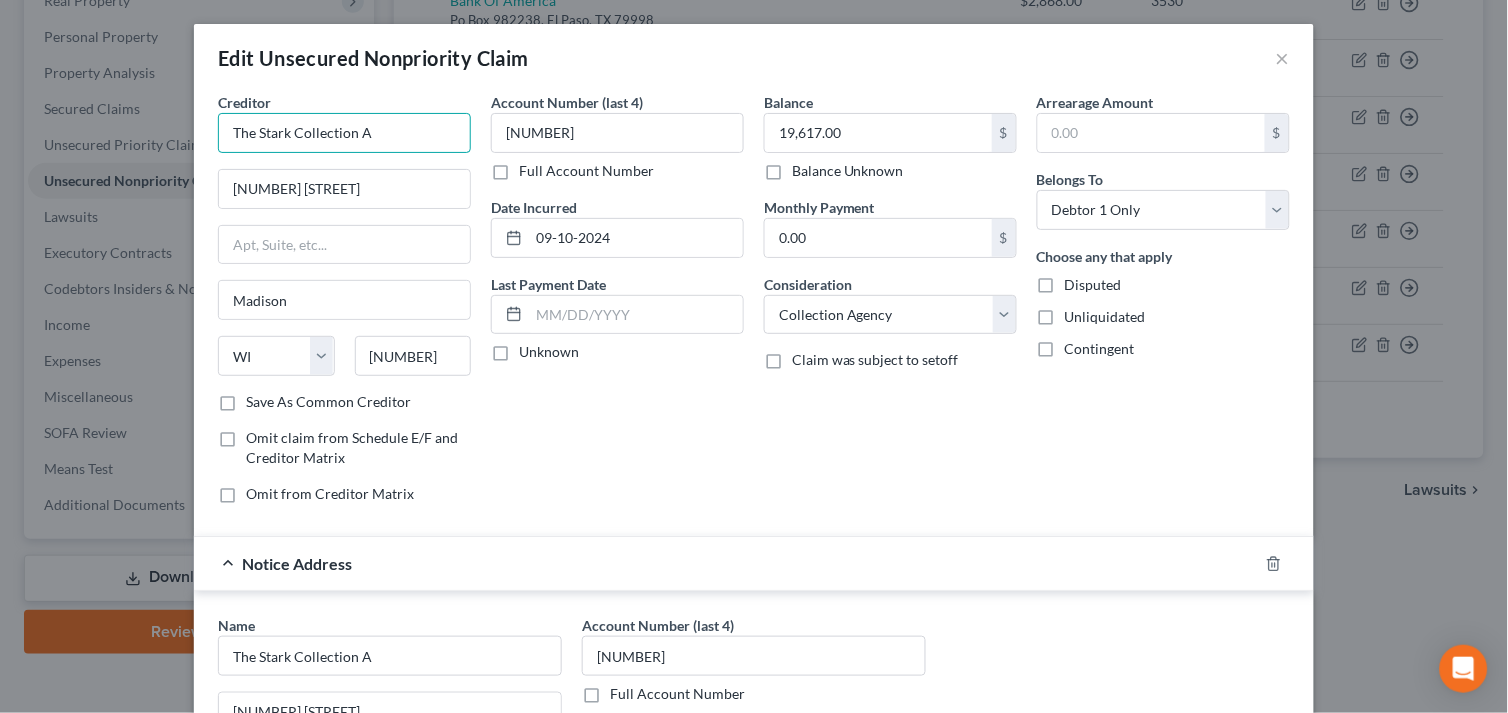 drag, startPoint x: 372, startPoint y: 132, endPoint x: 212, endPoint y: 138, distance: 160.11246 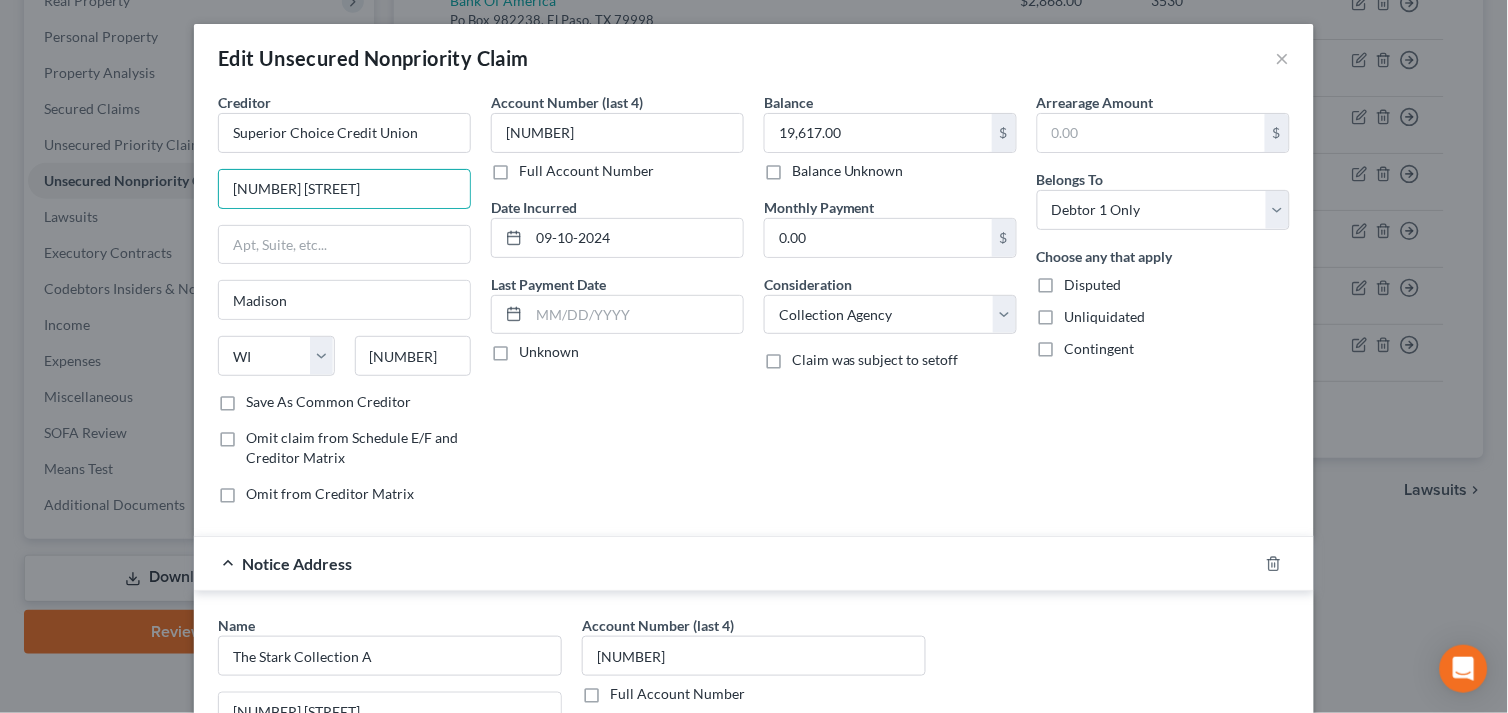 drag, startPoint x: 325, startPoint y: 188, endPoint x: 176, endPoint y: 193, distance: 149.08386 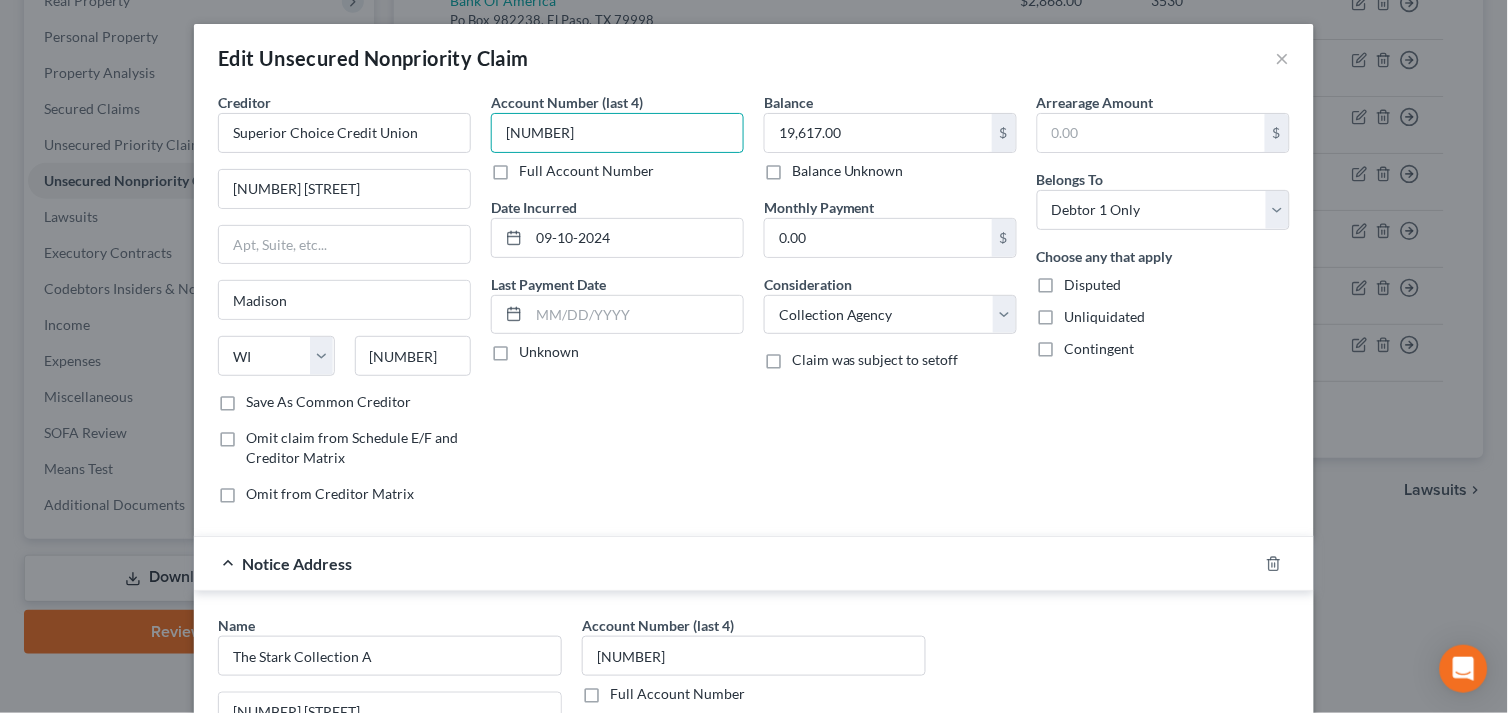 drag, startPoint x: 532, startPoint y: 132, endPoint x: 484, endPoint y: 130, distance: 48.04165 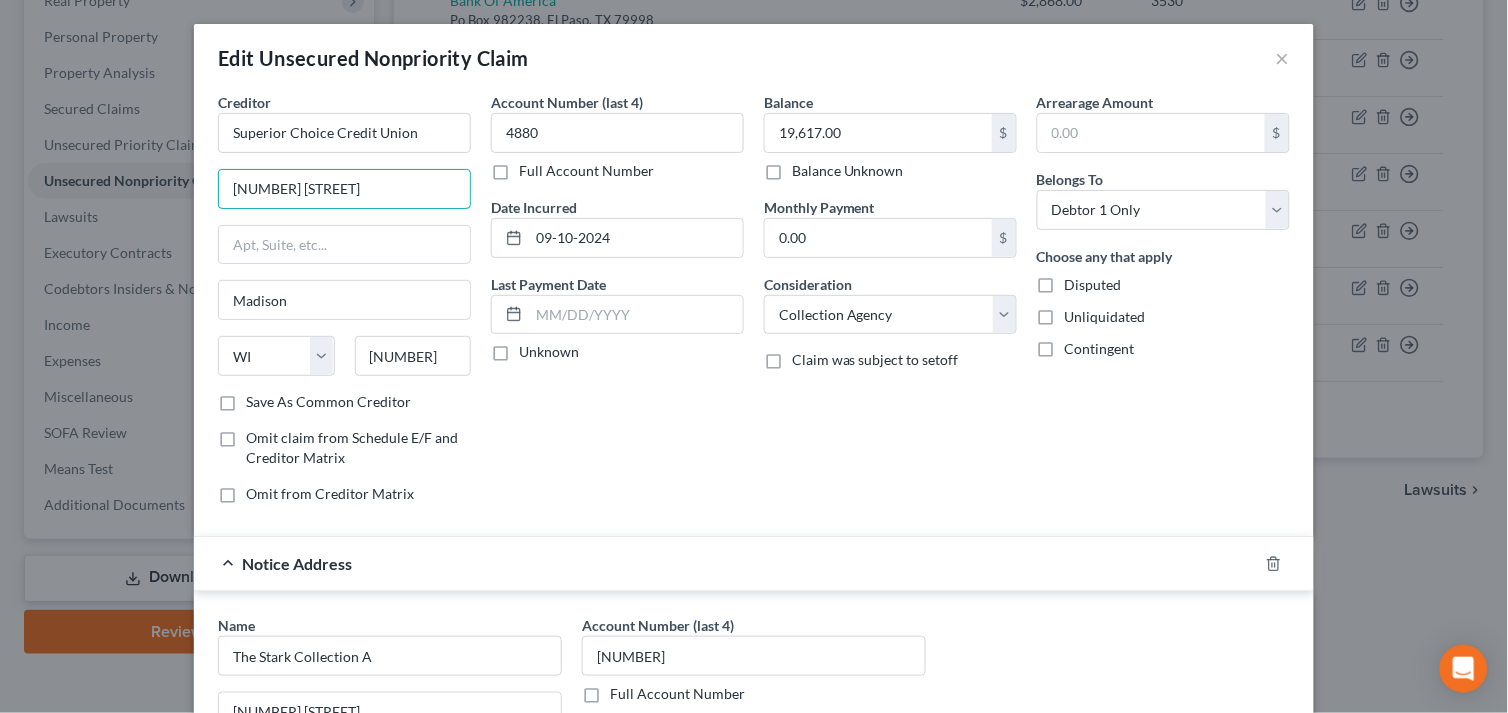 drag, startPoint x: 323, startPoint y: 184, endPoint x: 191, endPoint y: 187, distance: 132.03409 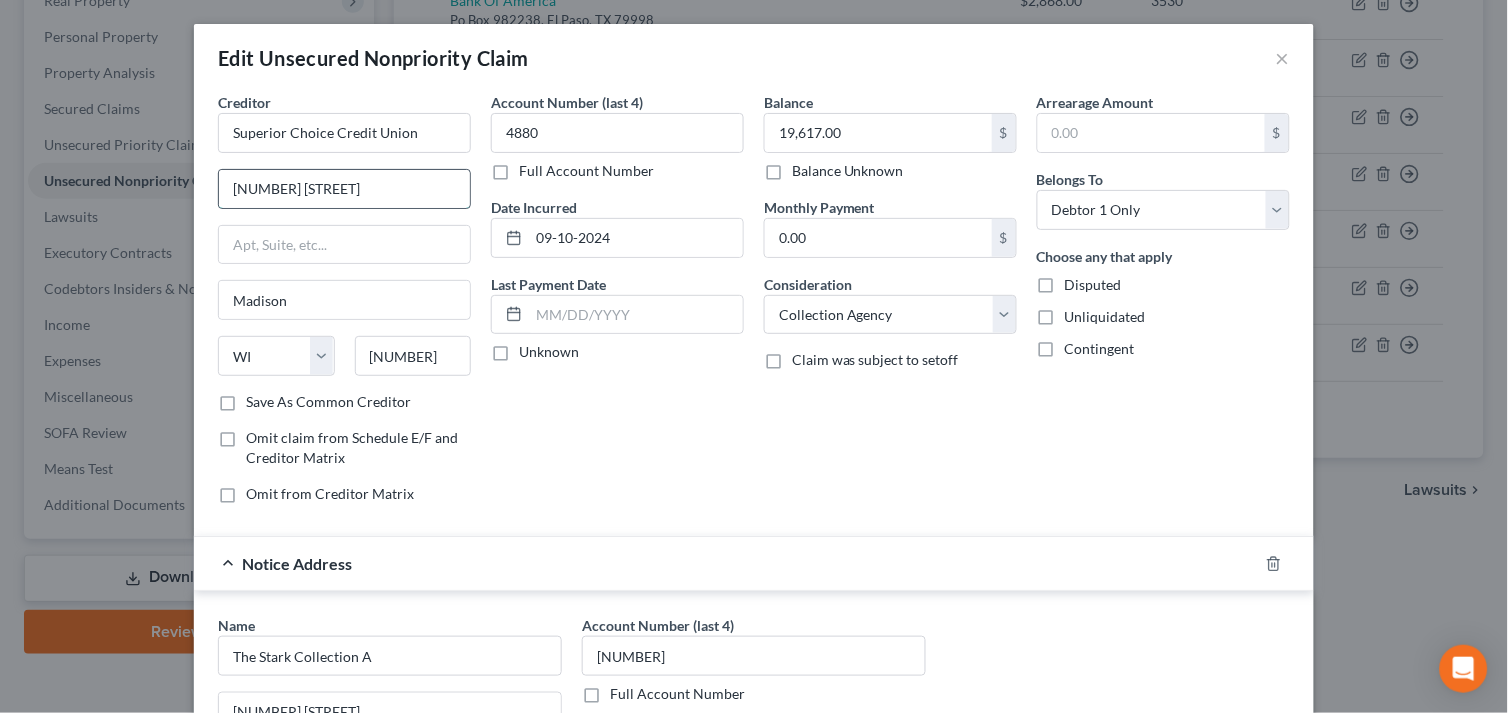 paste on "P.O. Box [NUMBER]" 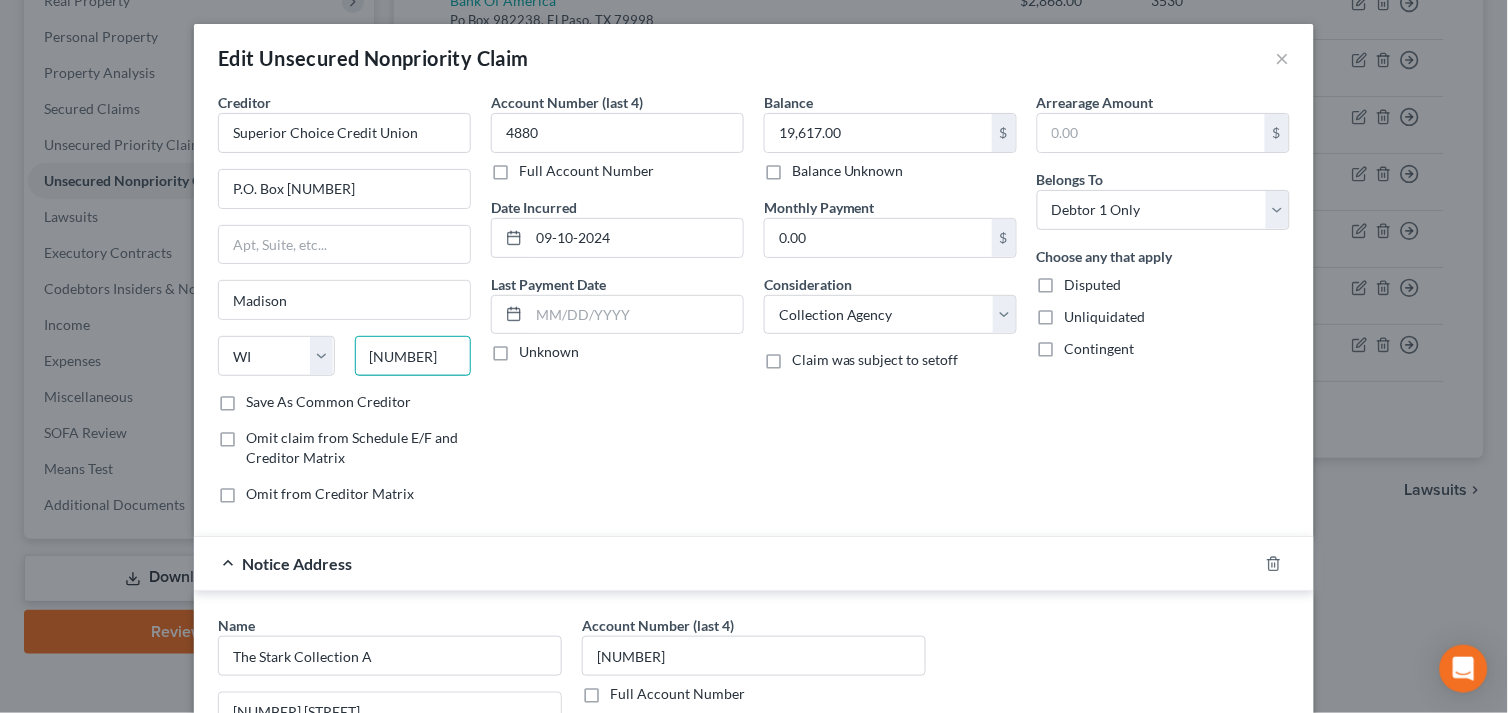 drag, startPoint x: 418, startPoint y: 357, endPoint x: 351, endPoint y: 354, distance: 67.06713 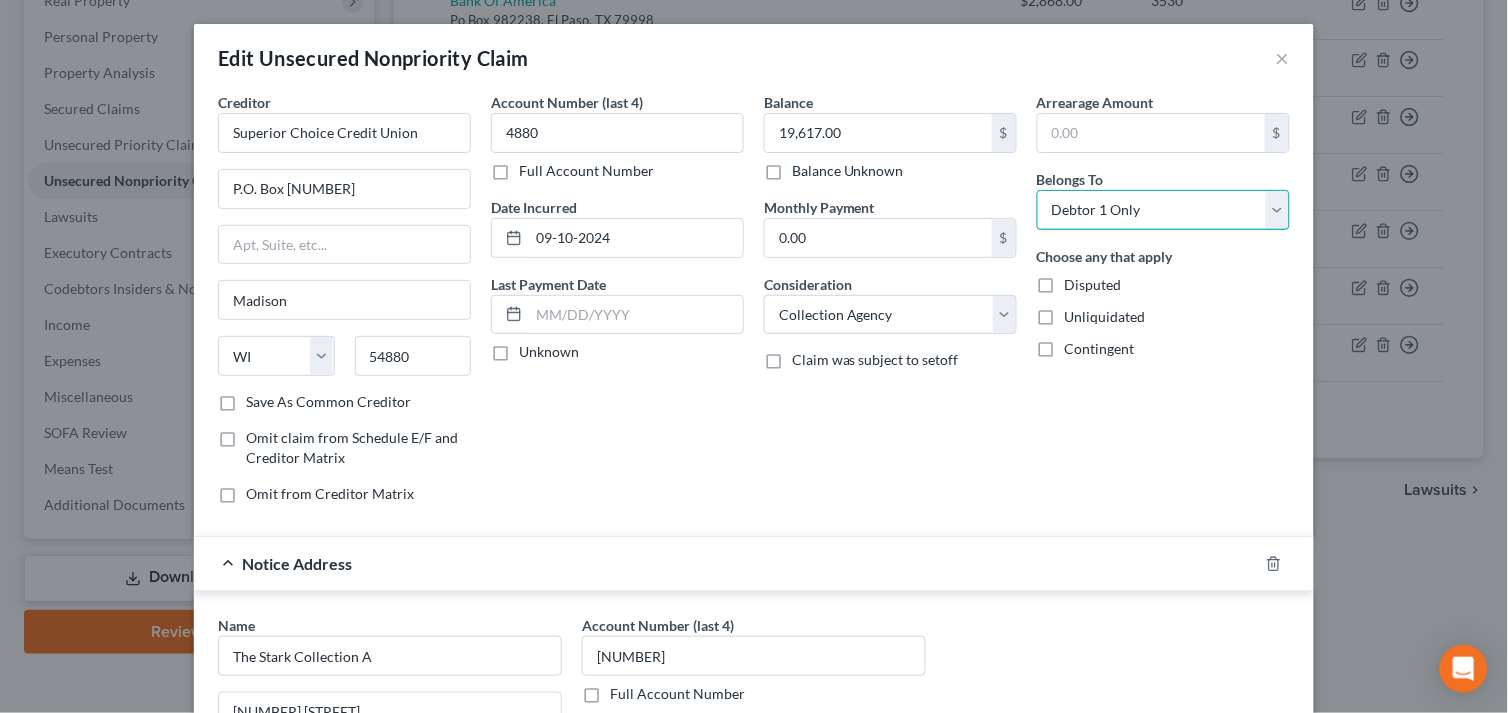 drag, startPoint x: 1267, startPoint y: 207, endPoint x: 1258, endPoint y: 214, distance: 11.401754 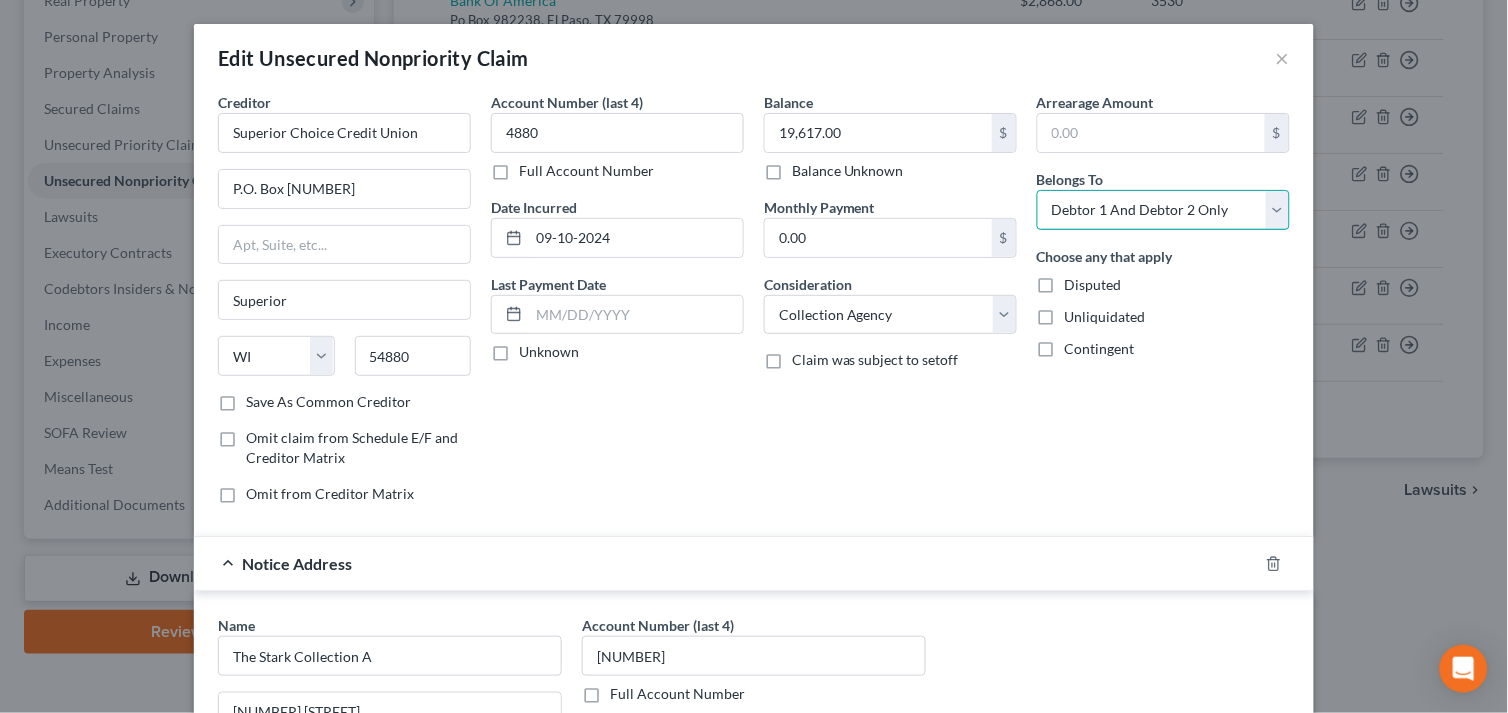 click on "Select Debtor 1 Only Debtor 2 Only Debtor 1 And Debtor 2 Only At Least One Of The Debtors And Another Community Property" at bounding box center [1163, 210] 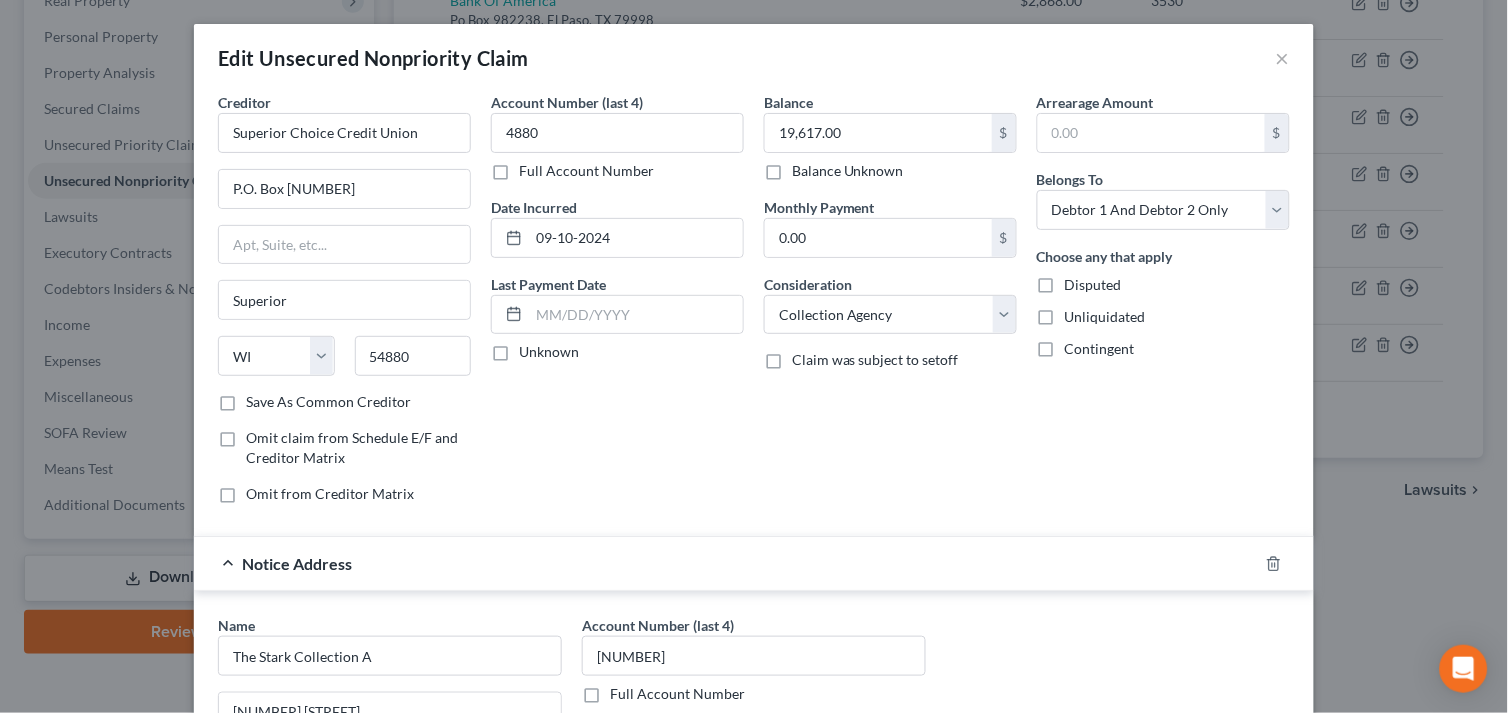 click on "Disputed" at bounding box center (1093, 285) 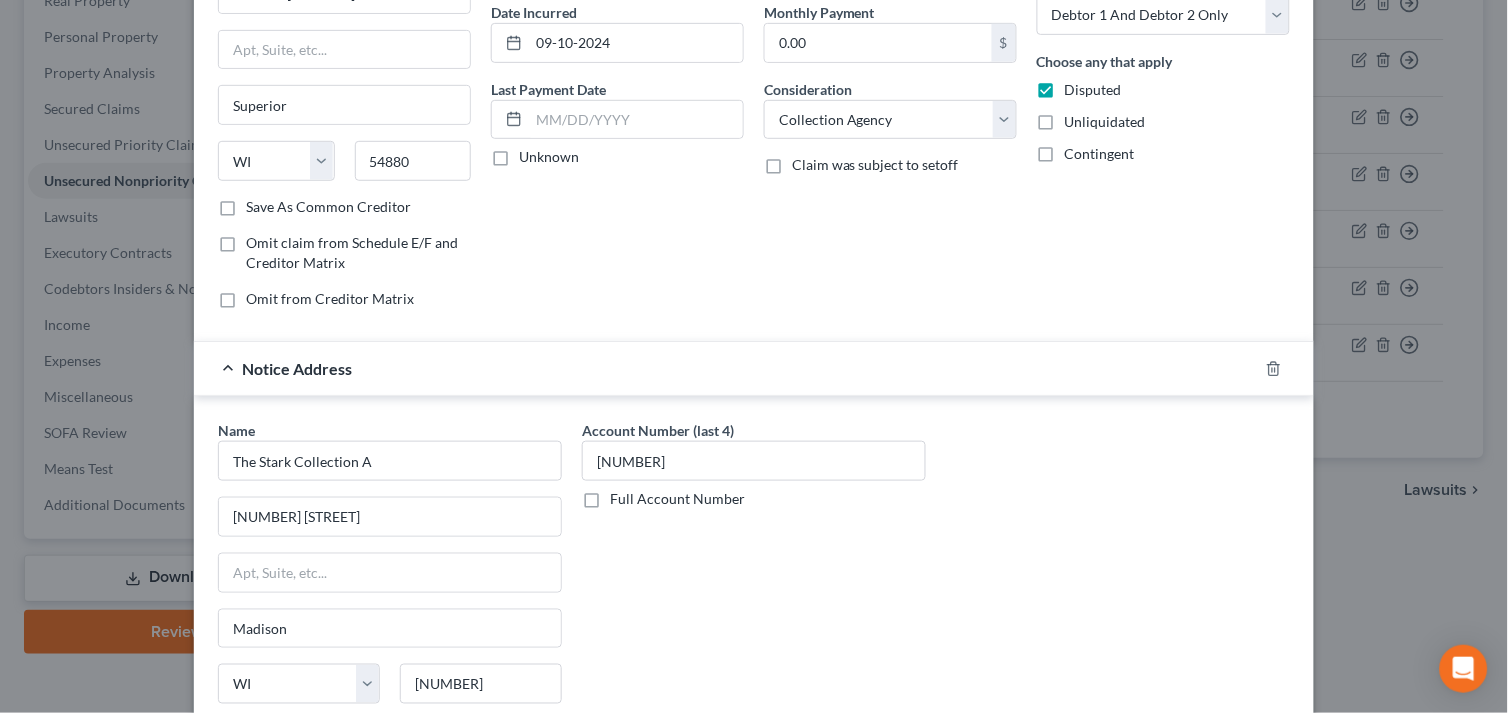 scroll, scrollTop: 222, scrollLeft: 0, axis: vertical 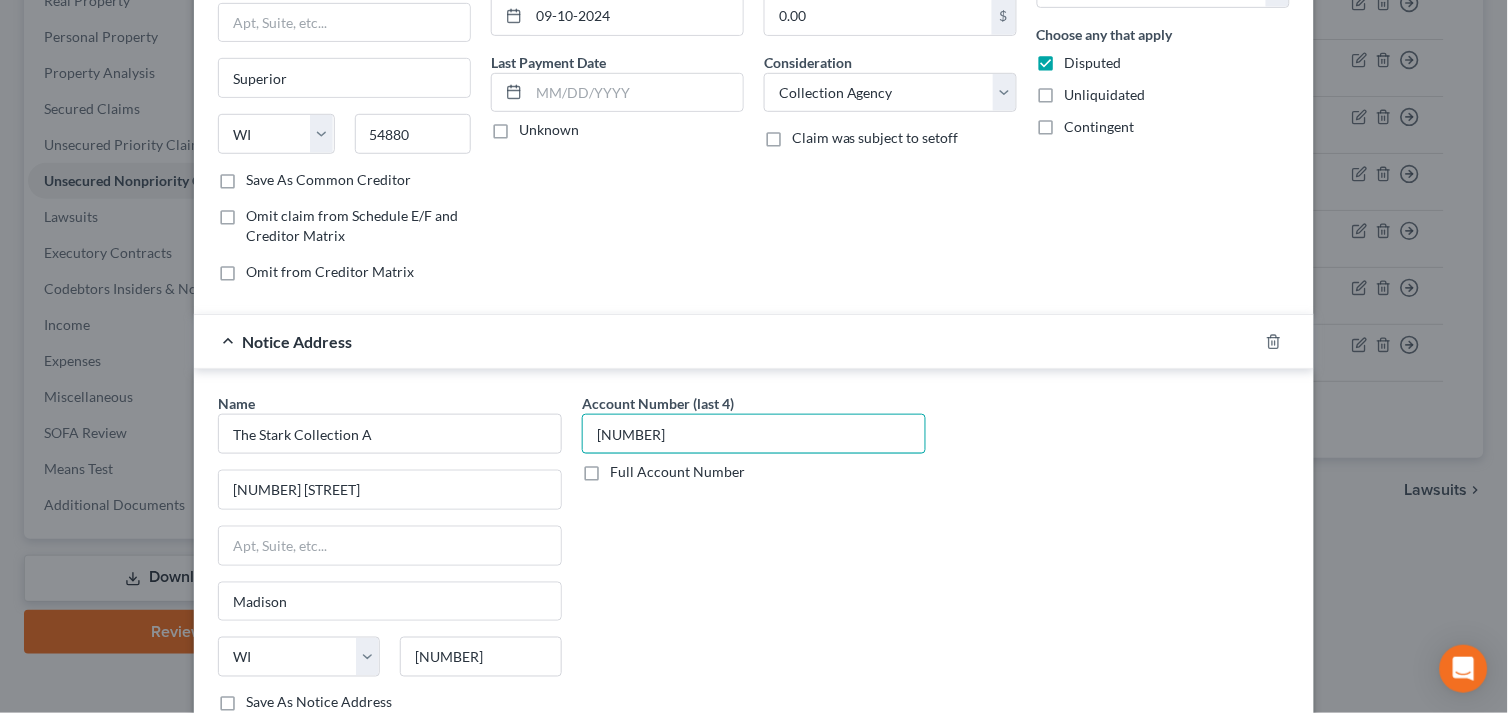 drag, startPoint x: 627, startPoint y: 434, endPoint x: 578, endPoint y: 437, distance: 49.09175 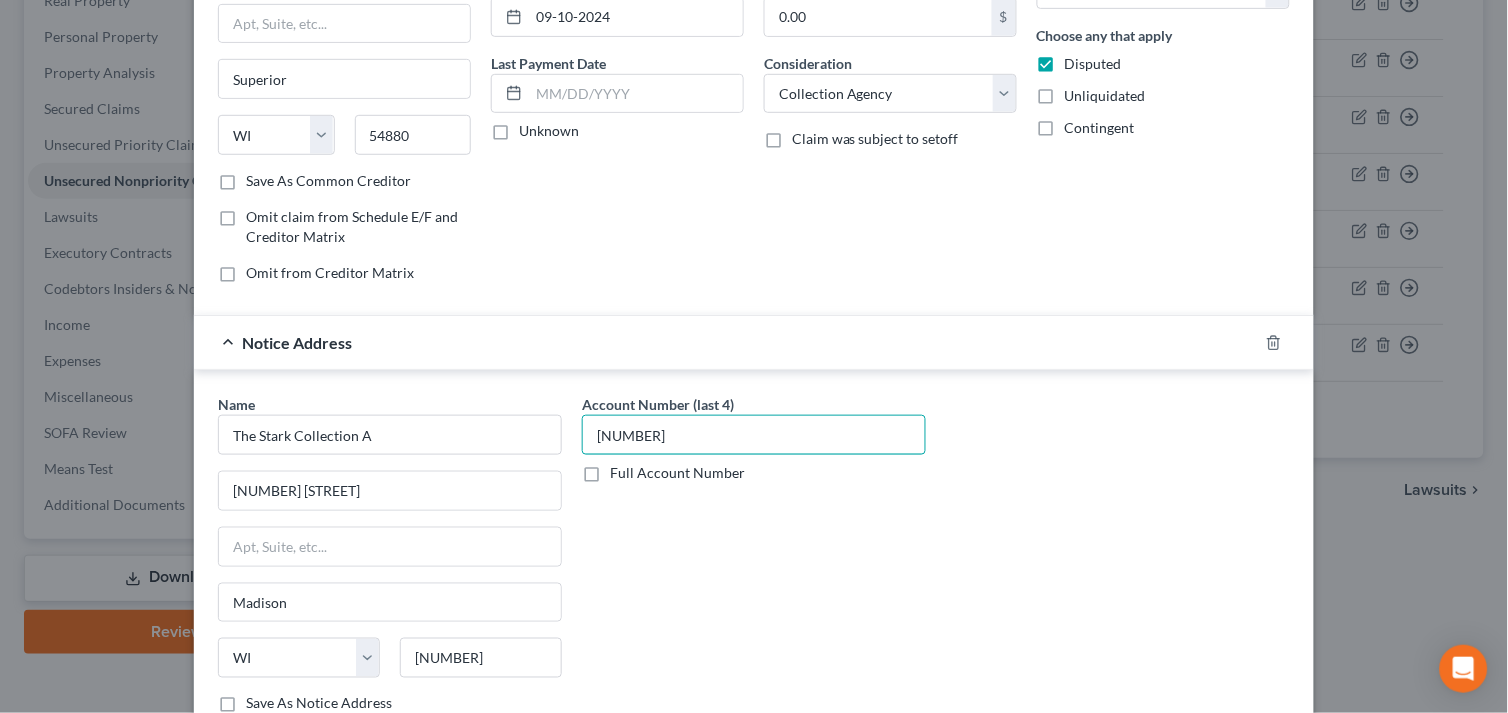 scroll, scrollTop: 222, scrollLeft: 0, axis: vertical 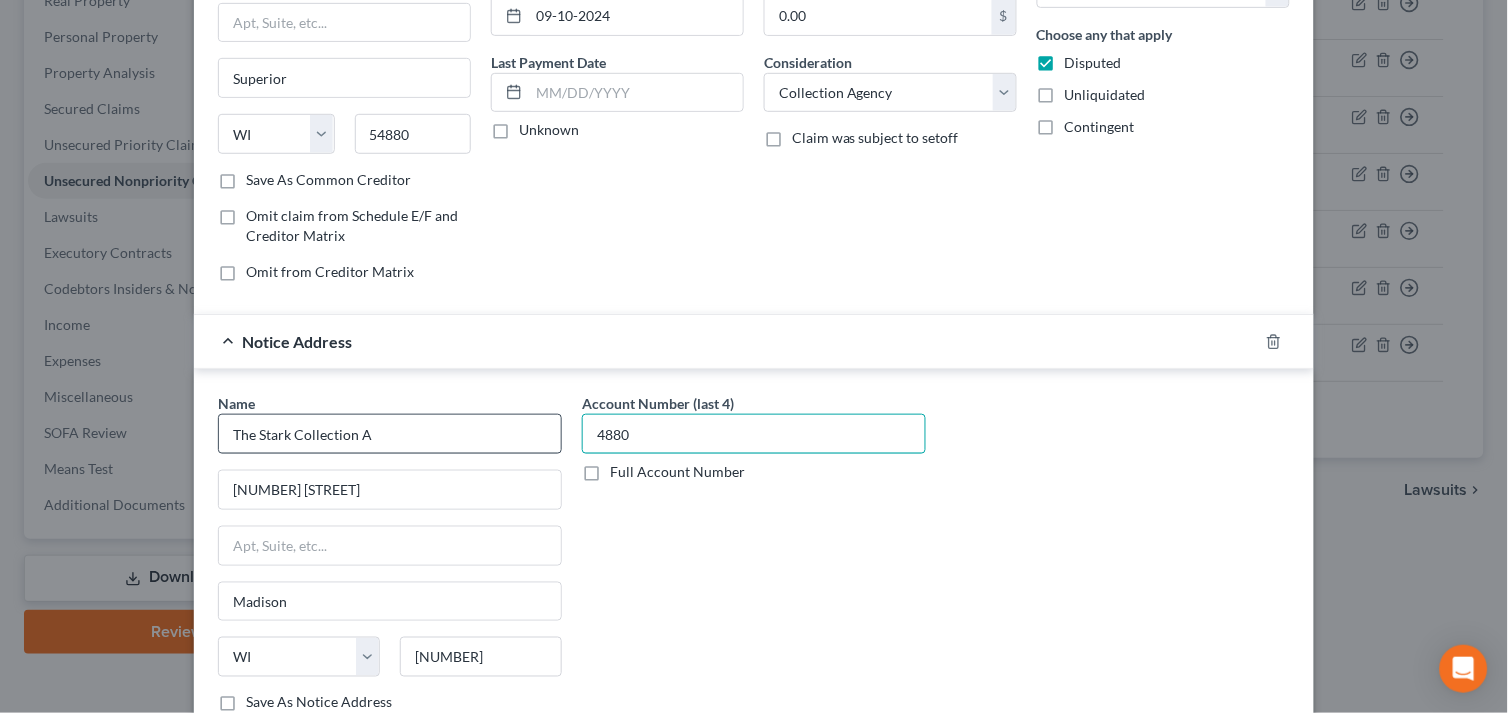 drag, startPoint x: 627, startPoint y: 444, endPoint x: 517, endPoint y: 440, distance: 110.0727 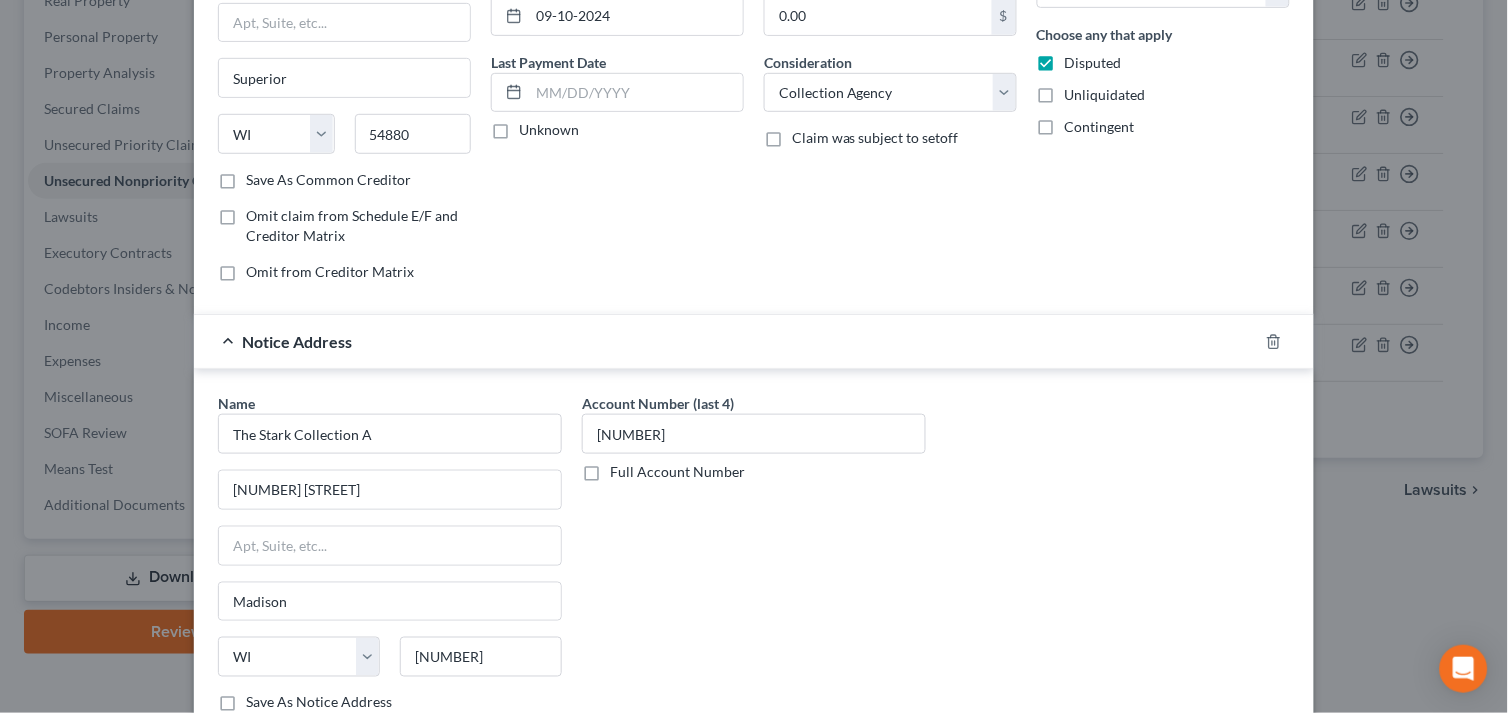 click on "Account Number (last 4)
[NUMBER]
Full Account Number" at bounding box center (754, 561) 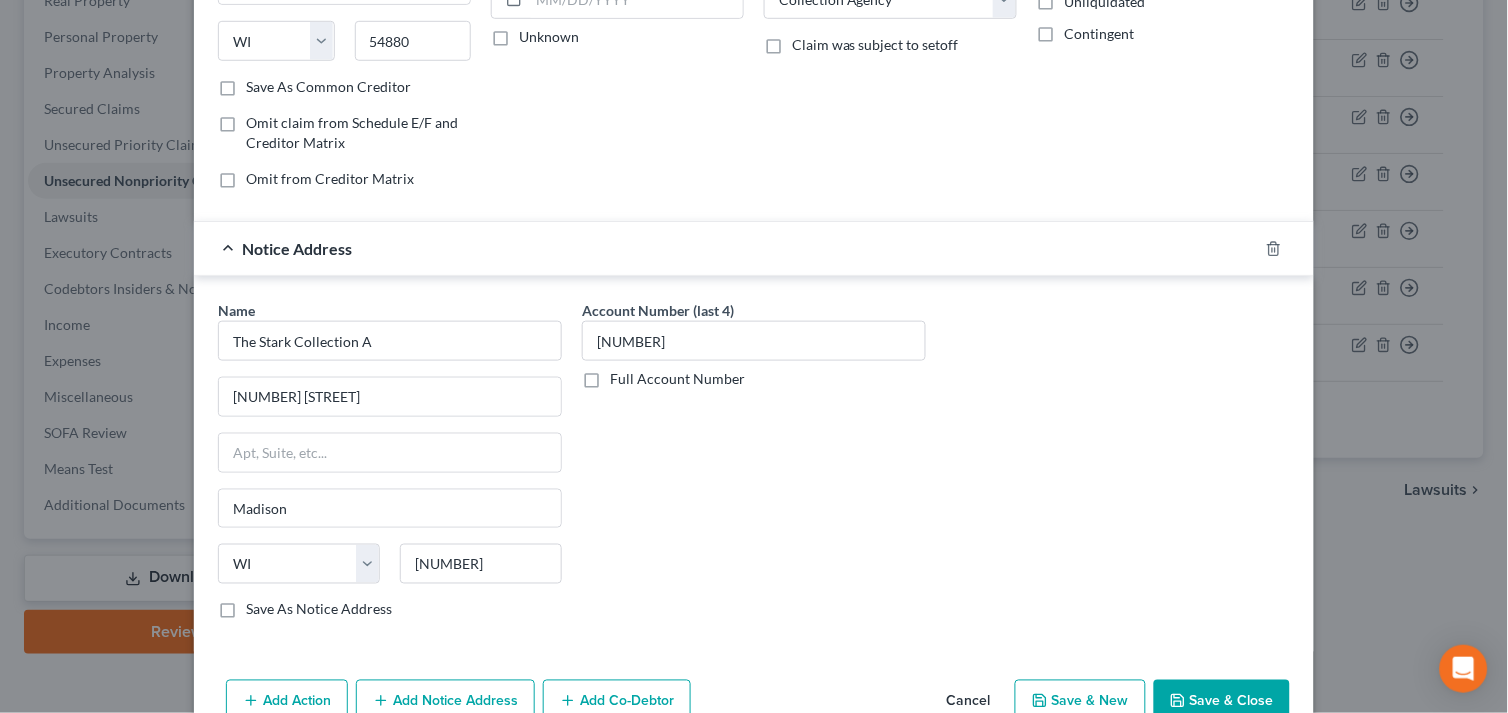 scroll, scrollTop: 423, scrollLeft: 0, axis: vertical 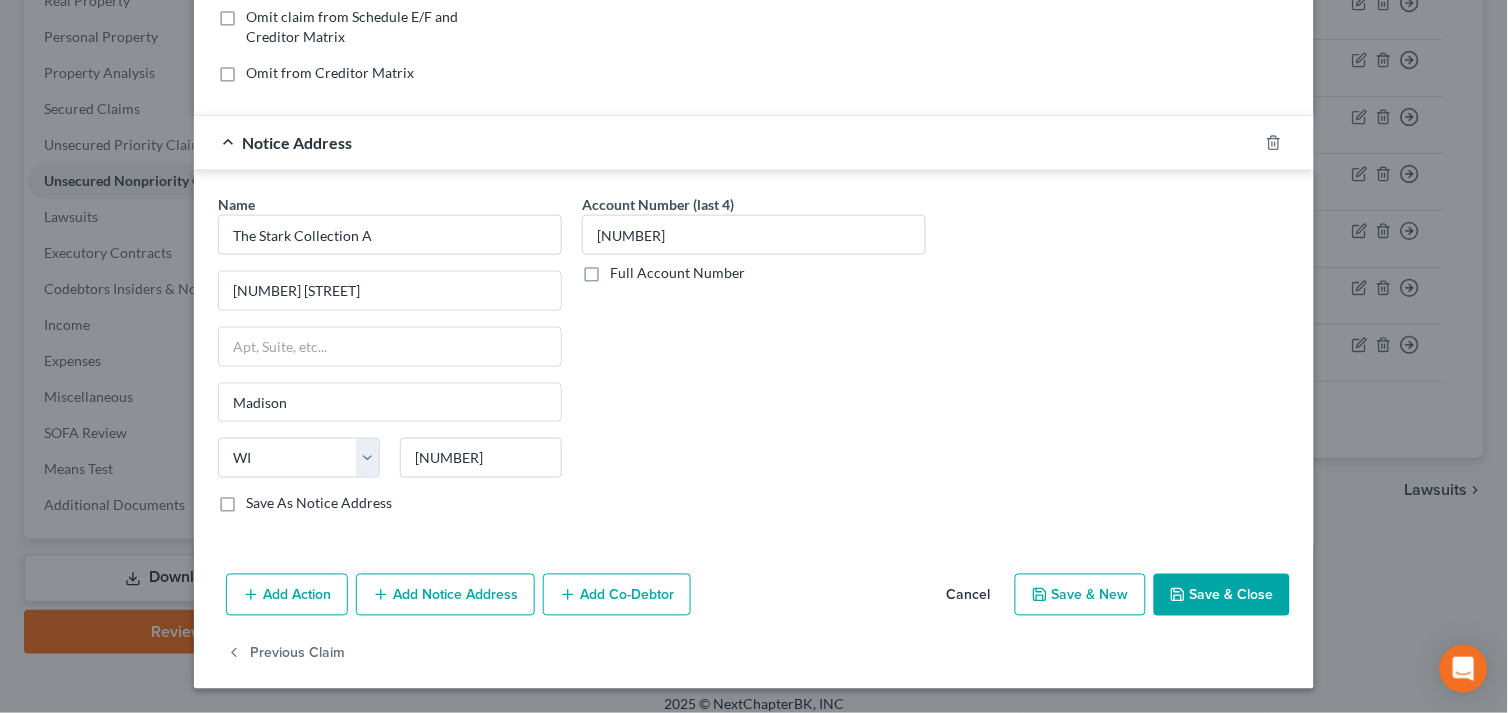 click on "Save & Close" at bounding box center (1222, 595) 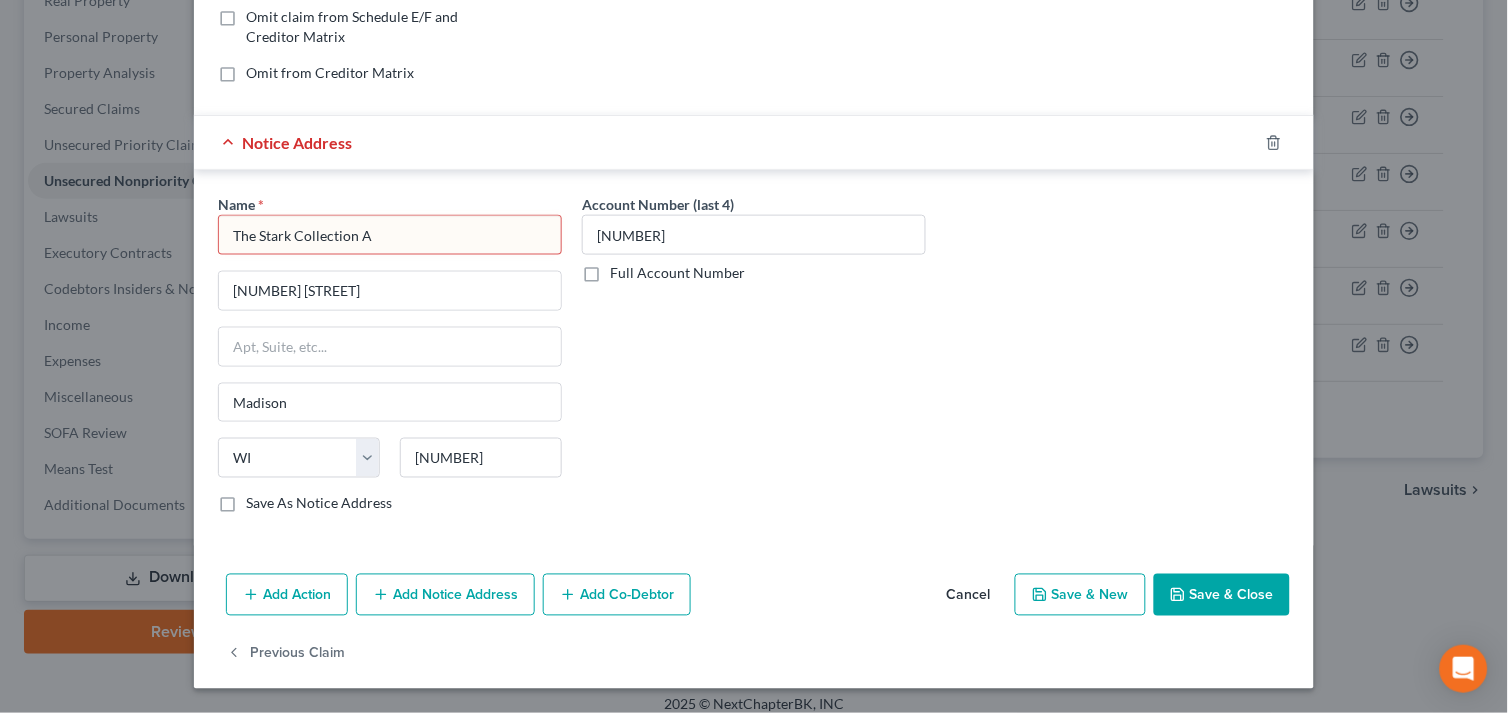 drag, startPoint x: 381, startPoint y: 232, endPoint x: 224, endPoint y: 228, distance: 157.05095 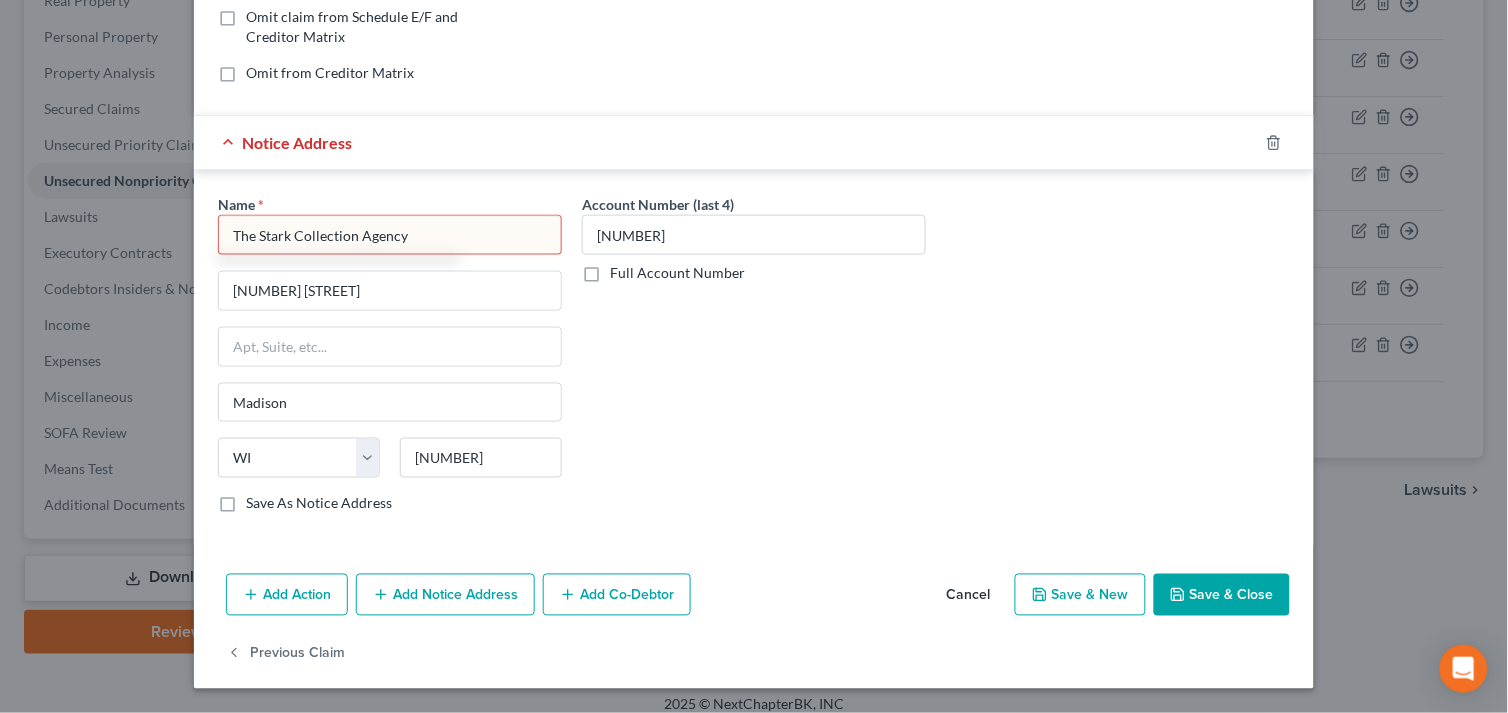 click on "Account Number (last 4)
[NUMBER]
Full Account Number" at bounding box center [754, 362] 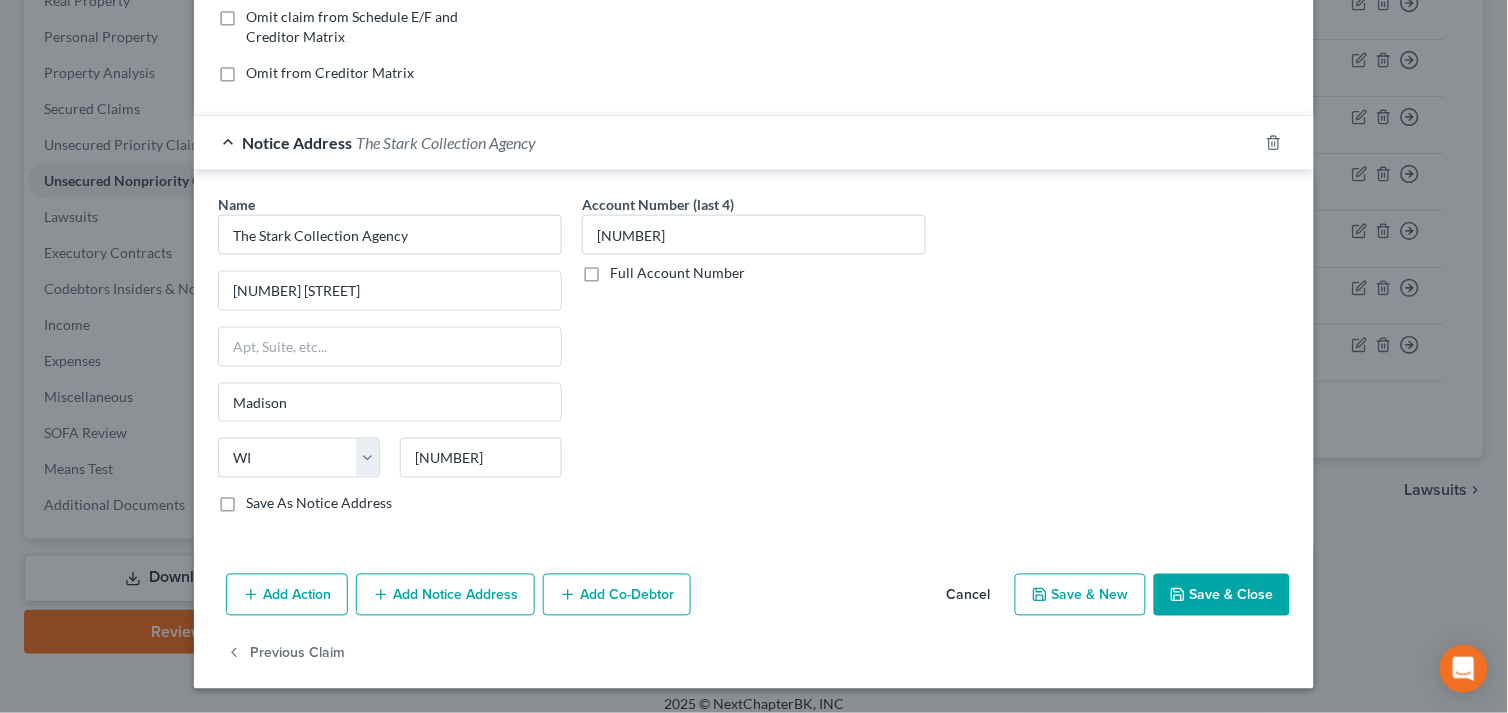click on "Save & Close" at bounding box center (1222, 595) 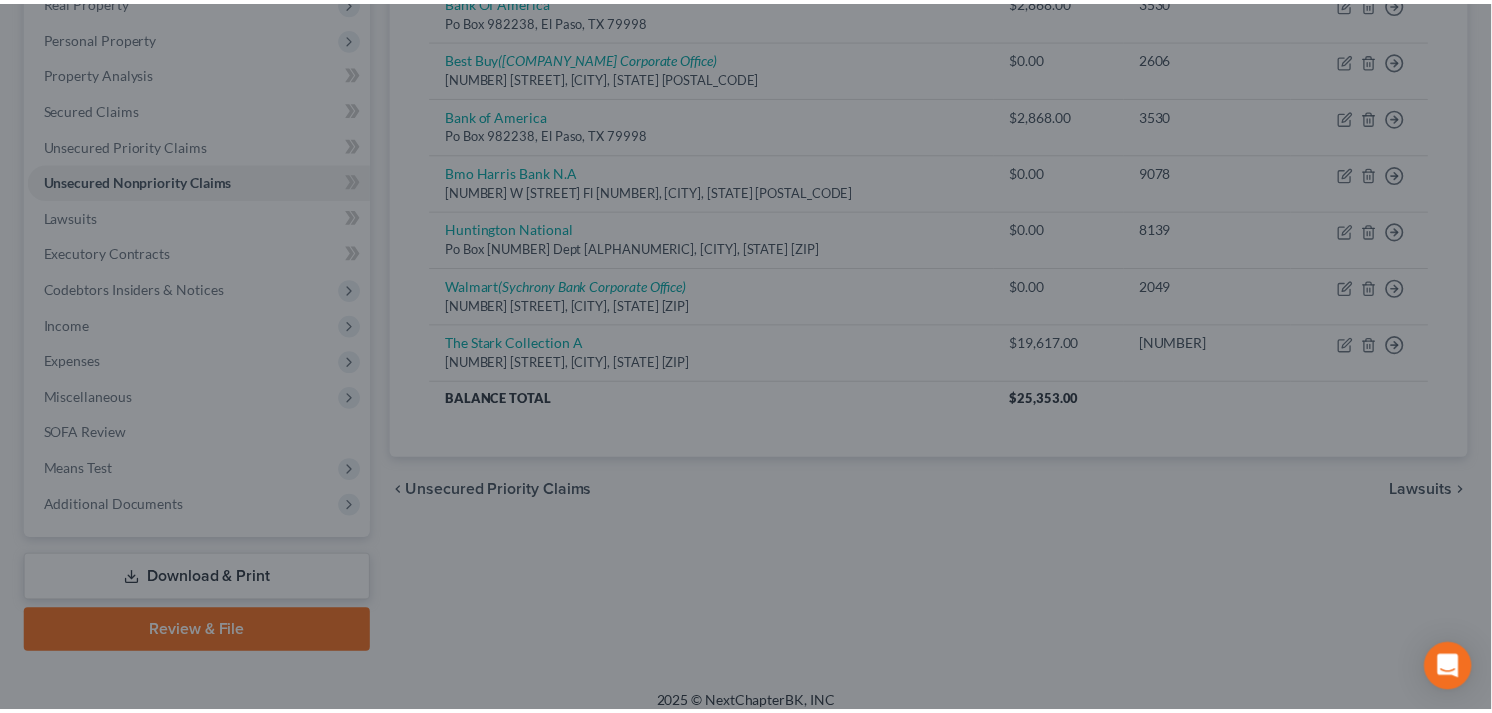 scroll, scrollTop: 0, scrollLeft: 0, axis: both 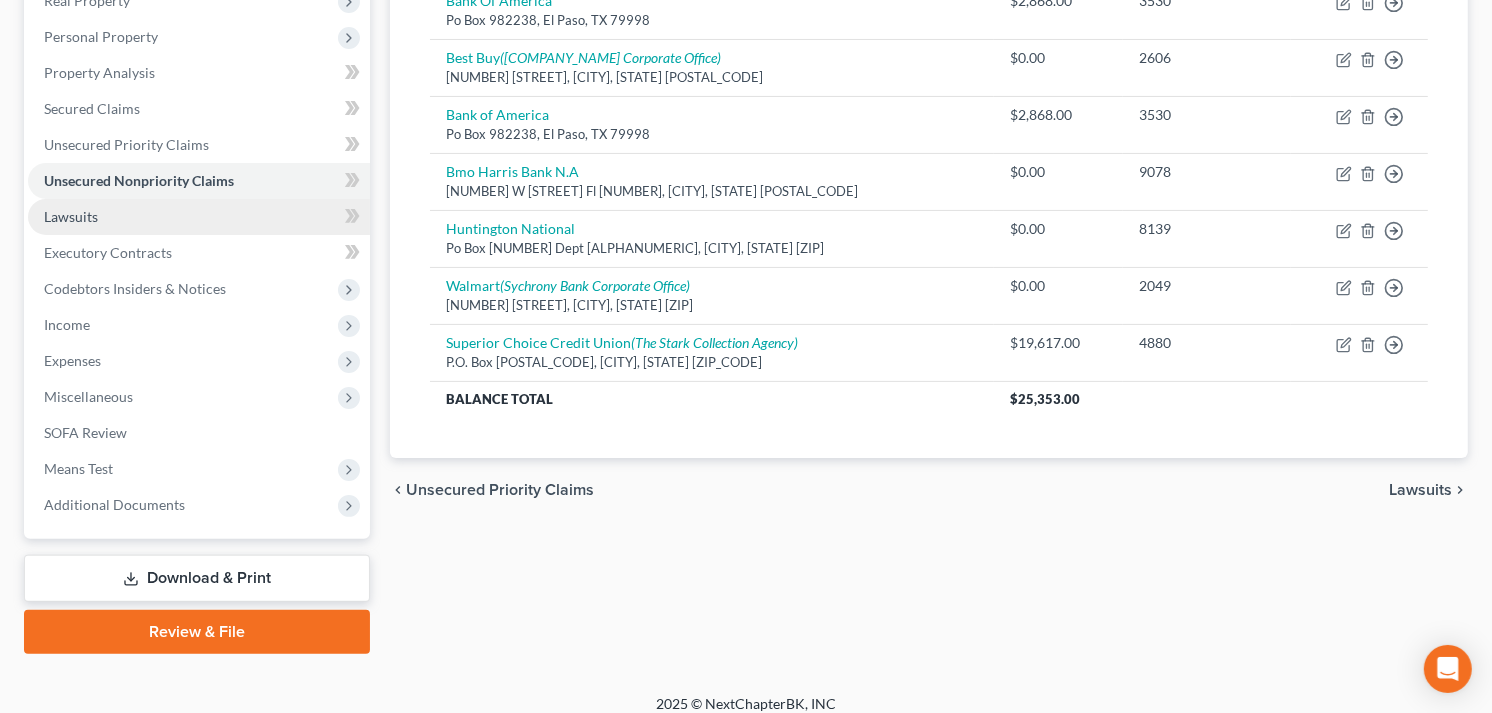 click on "Lawsuits" at bounding box center (71, 216) 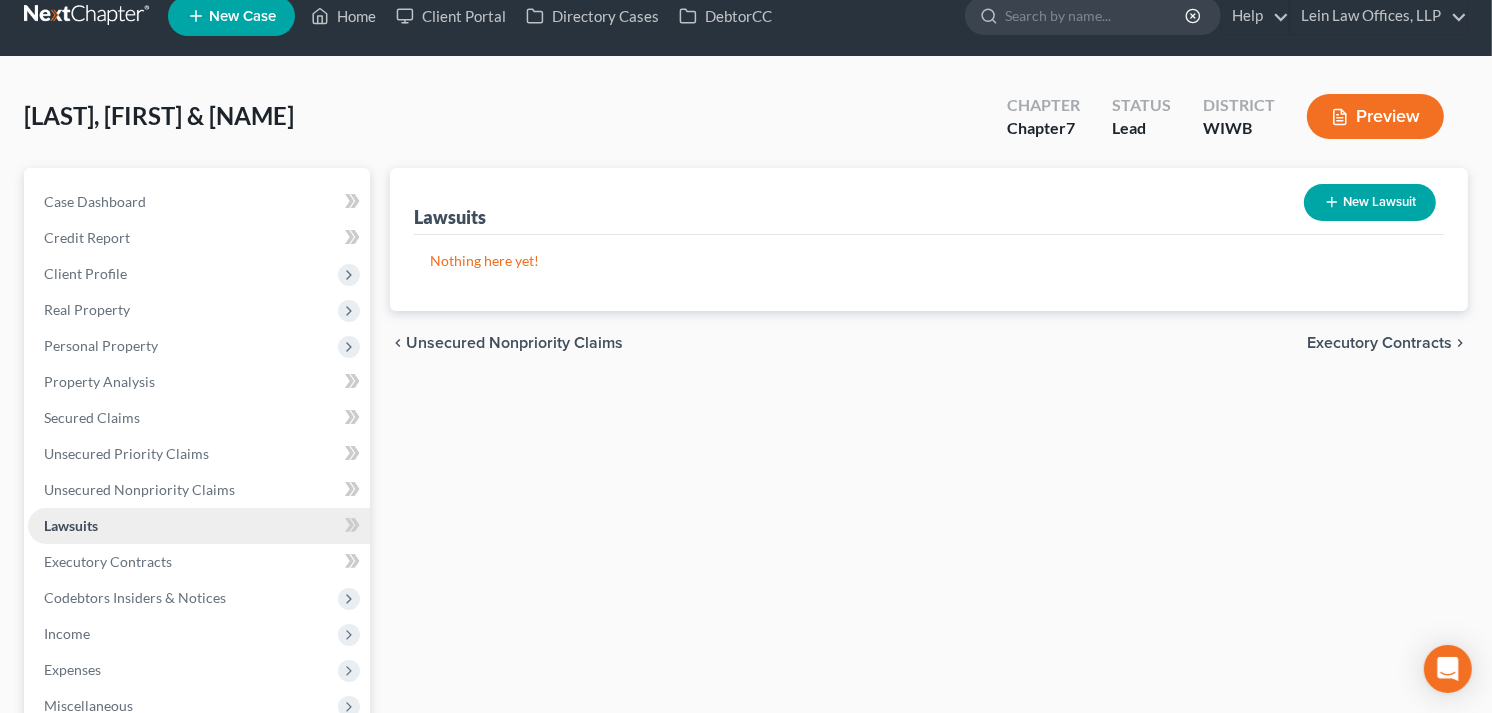 scroll, scrollTop: 0, scrollLeft: 0, axis: both 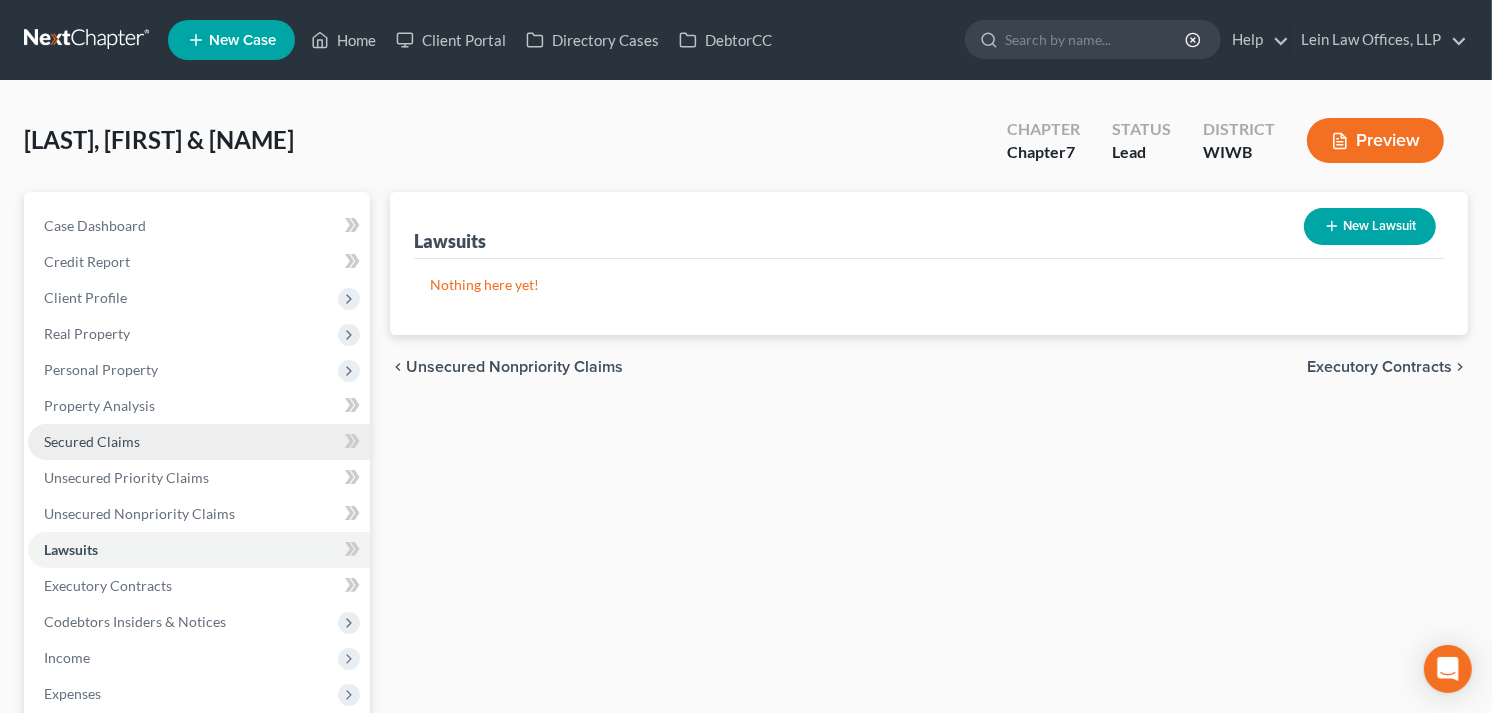 click on "Secured Claims" at bounding box center (92, 441) 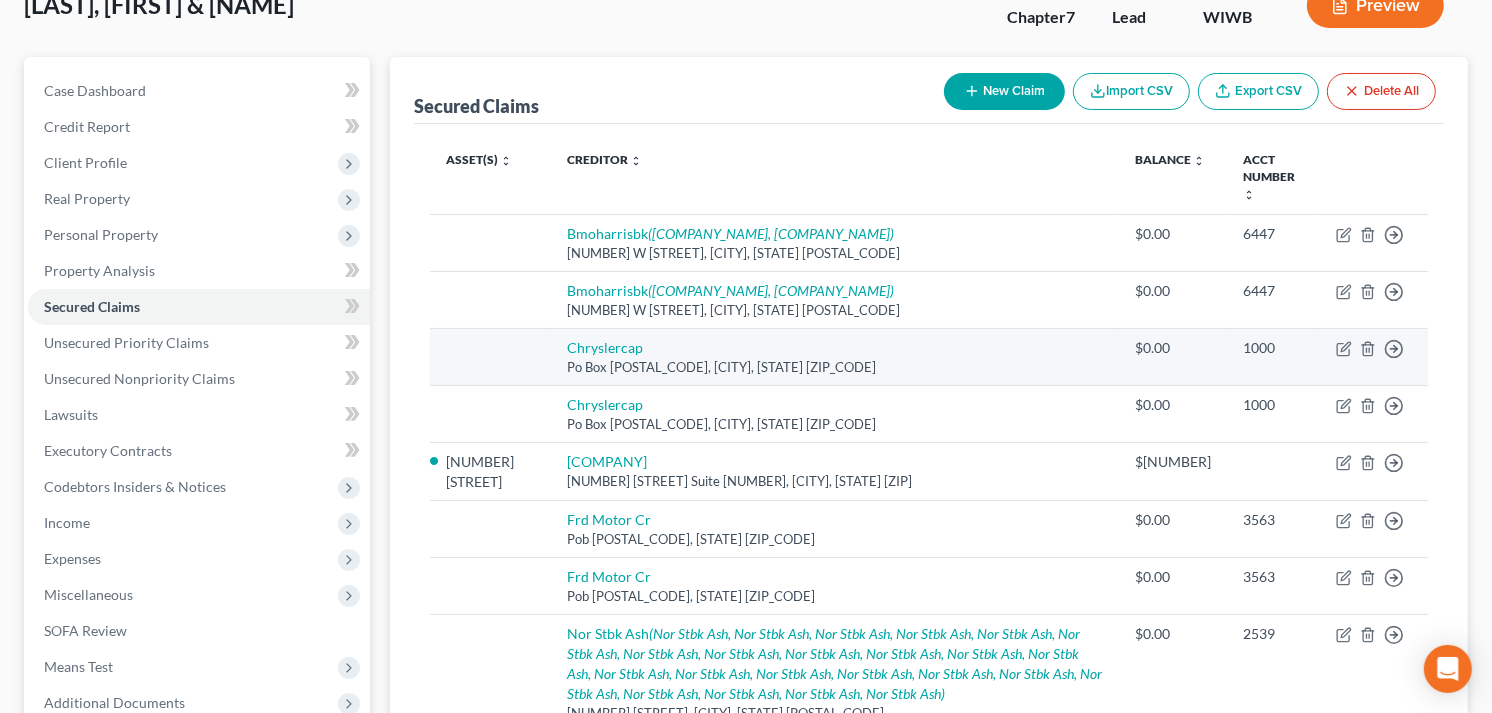 scroll, scrollTop: 72, scrollLeft: 0, axis: vertical 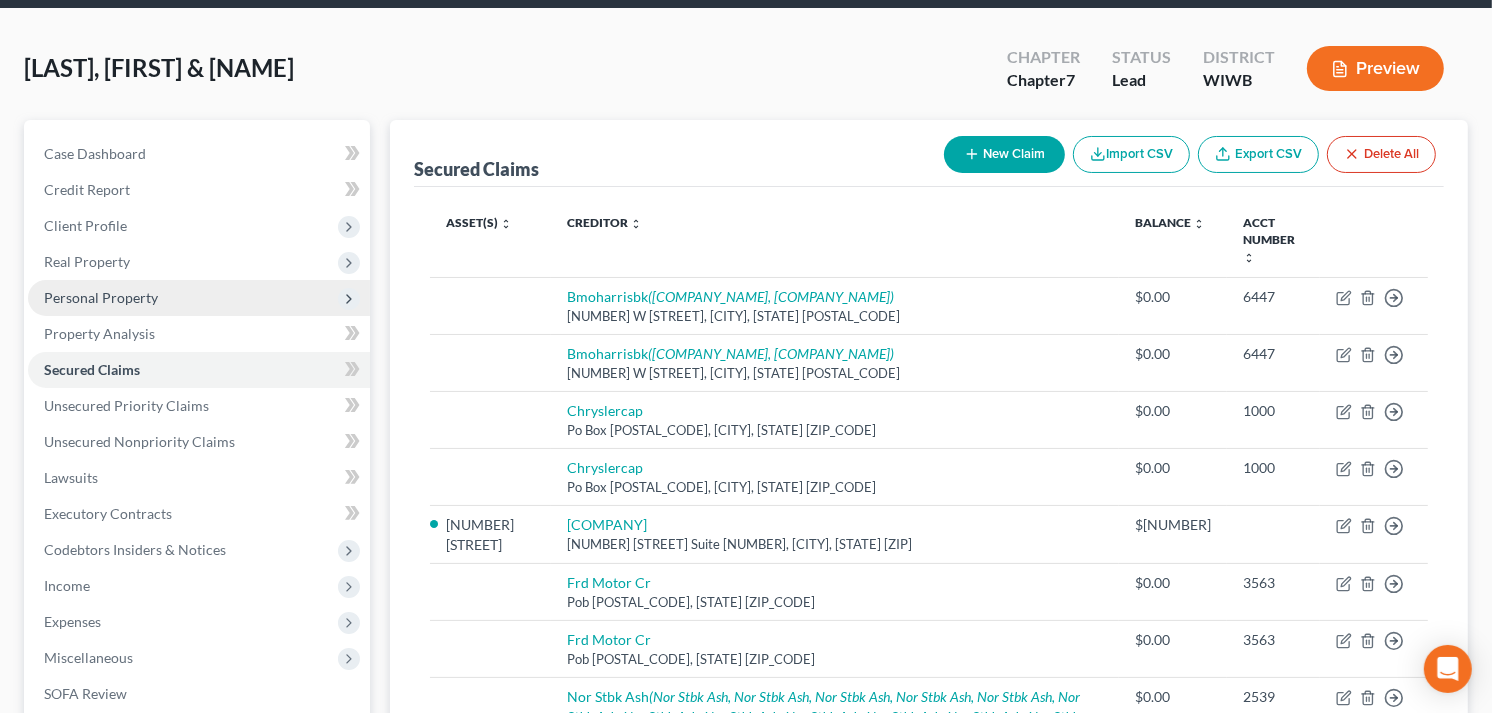 click on "Personal Property" at bounding box center [101, 297] 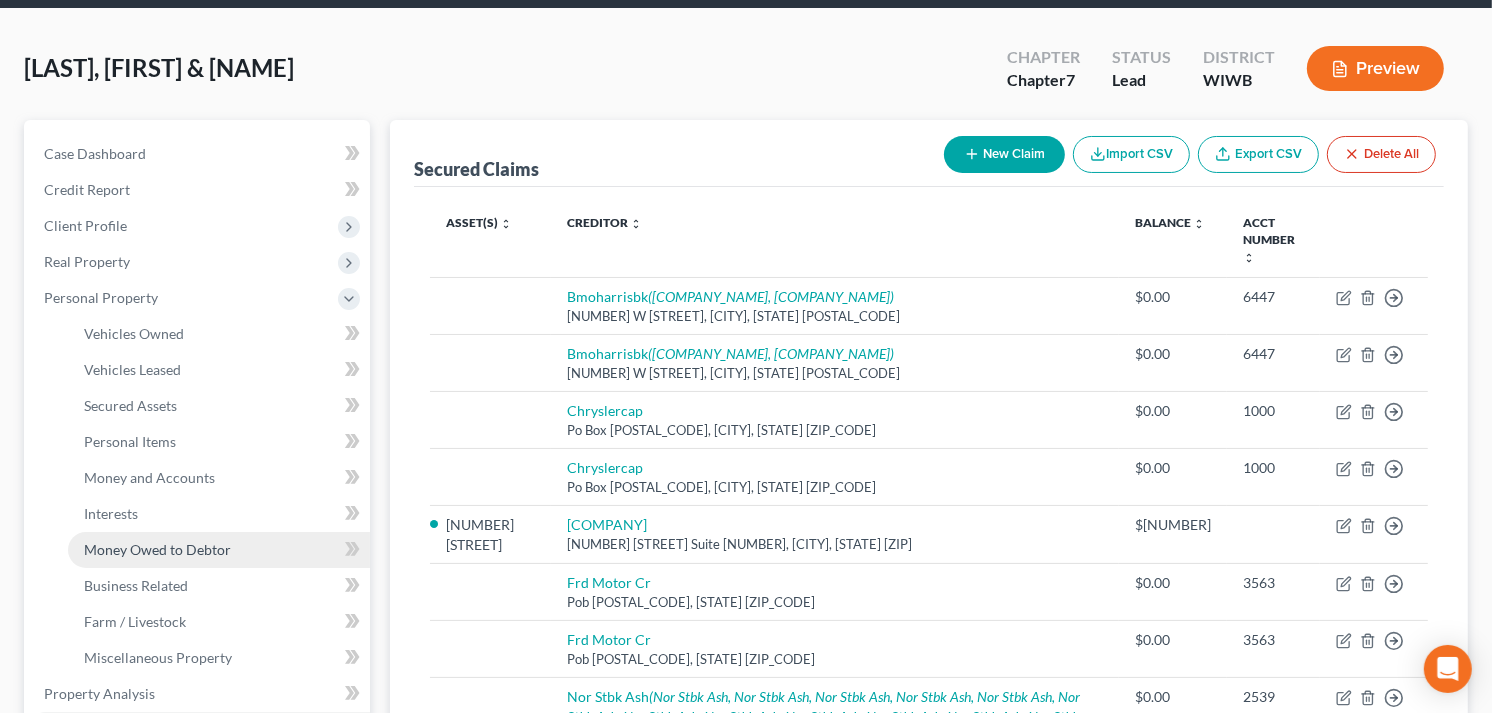 click on "Money Owed to Debtor" at bounding box center (157, 549) 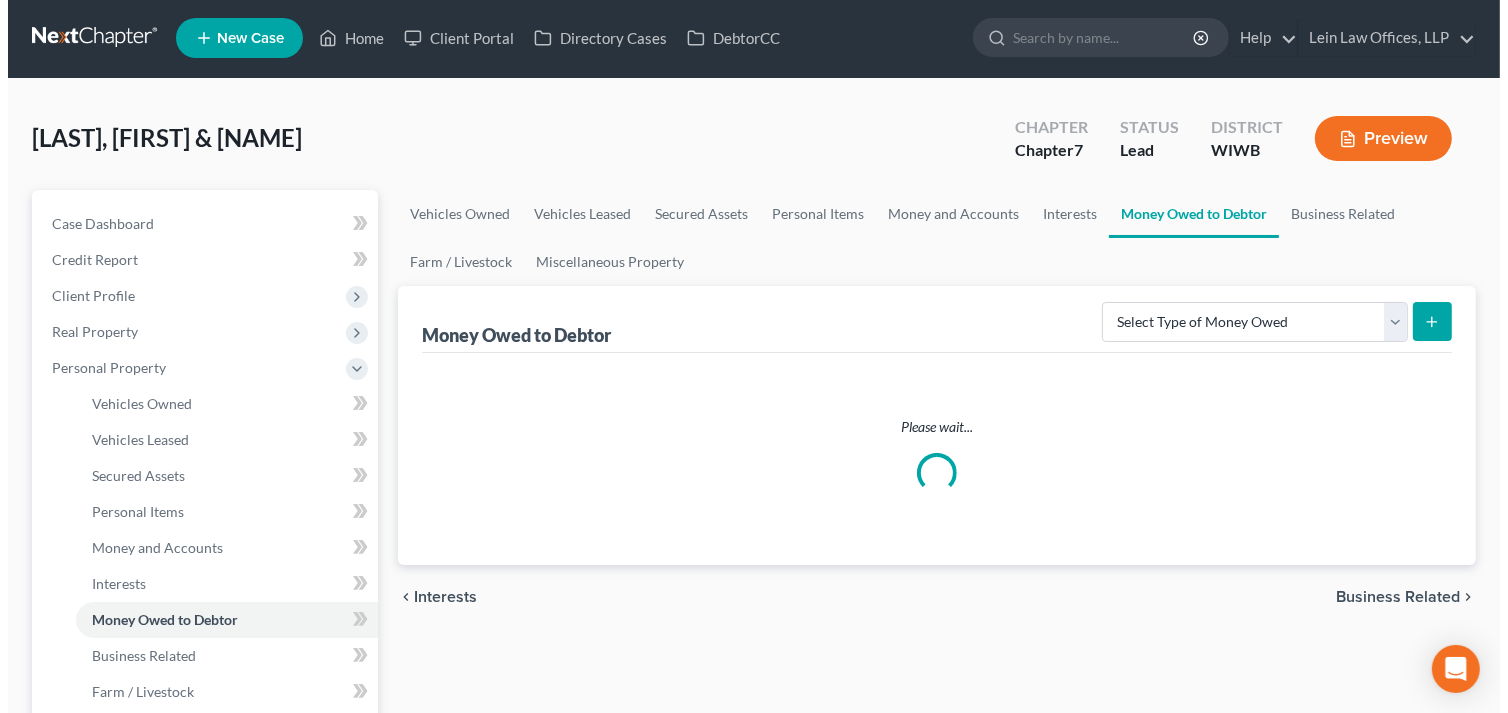scroll, scrollTop: 0, scrollLeft: 0, axis: both 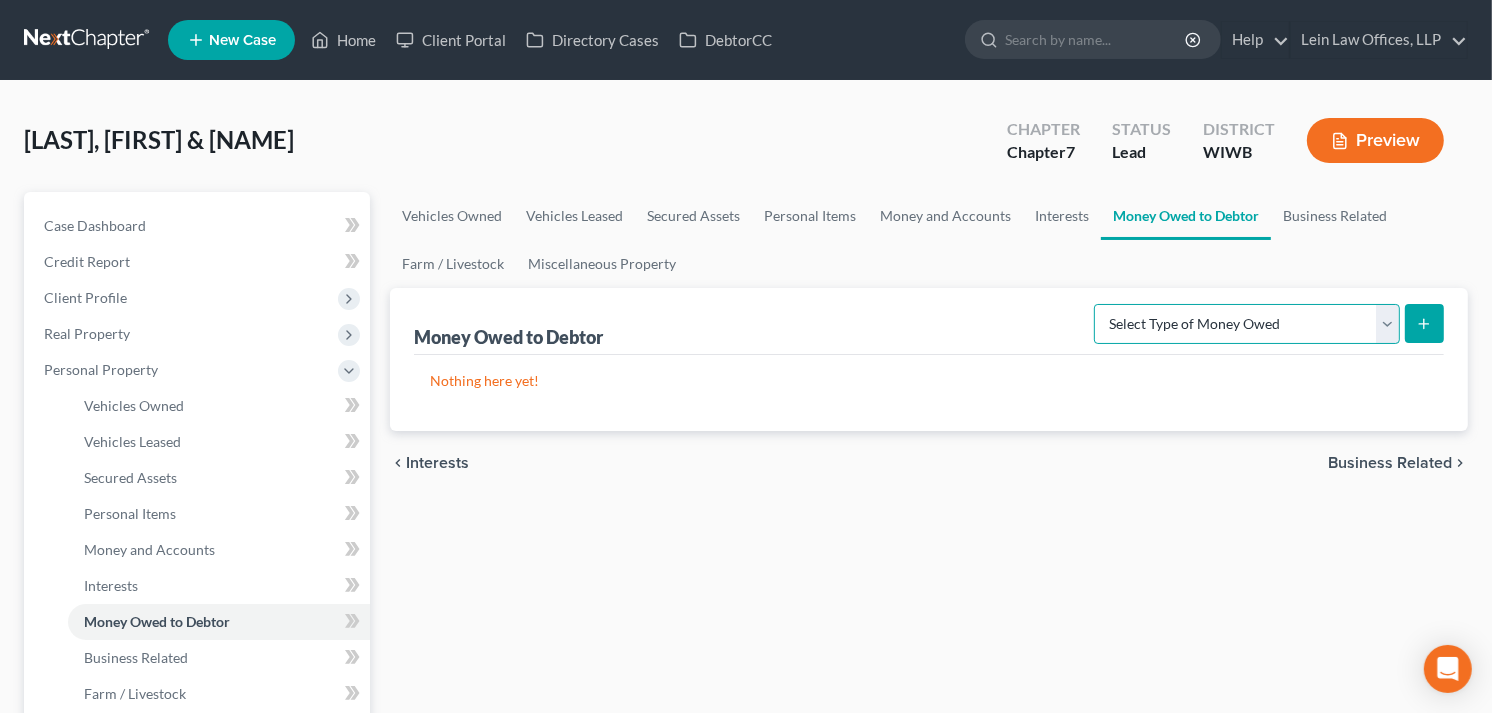 click on "Select Type of Money Owed Accounts Receivable Alimony Child Support Claims Against Third Parties Disability Benefits Disability Insurance Payments Divorce Settlements Equitable or Future Interests Expected Tax Refund and Unused NOLs Financial Assets Not Yet Listed Life Estate of Descendants Maintenance Other Contingent & Unliquidated Claims Property Settlements Sick or Vacation Pay Social Security Benefits Trusts Unpaid Loans Unpaid Wages Workers Compensation" at bounding box center [1247, 324] 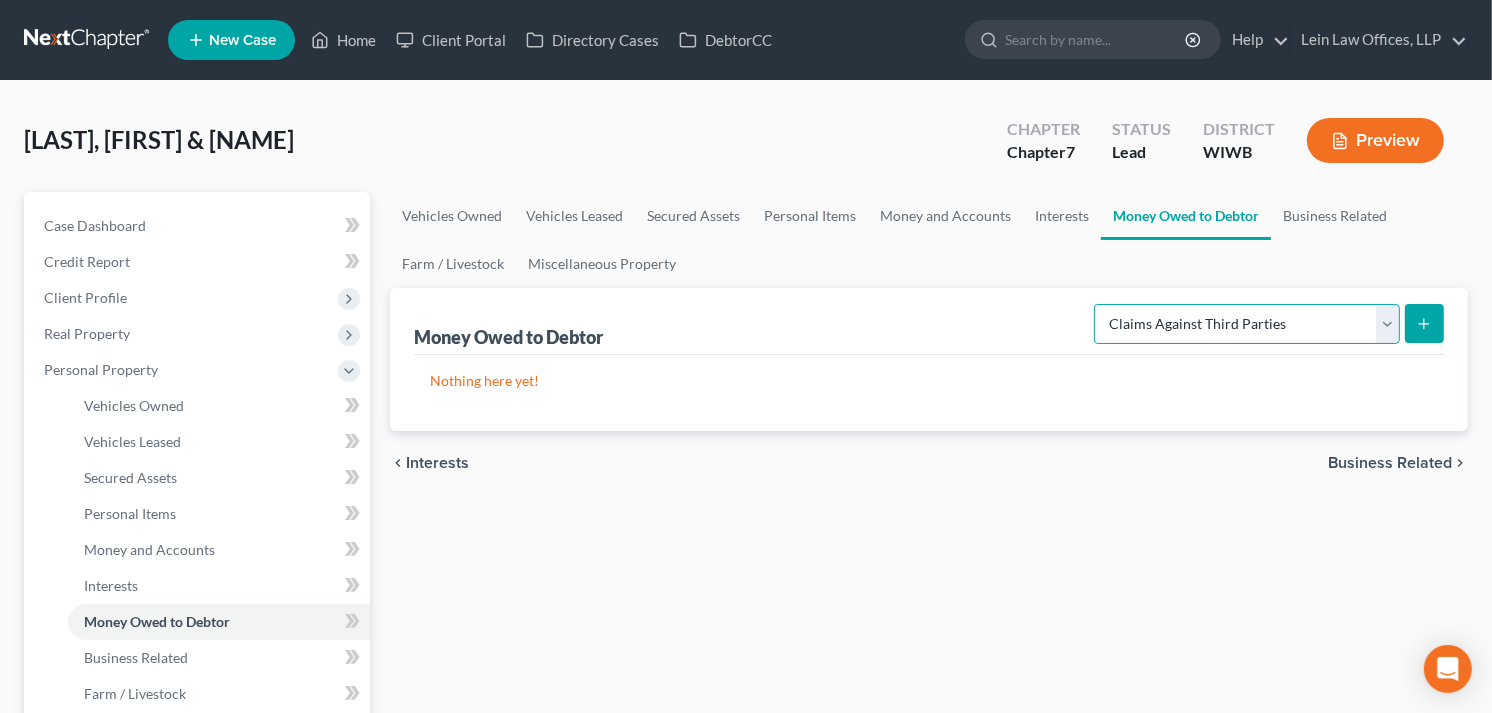 click on "Select Type of Money Owed Accounts Receivable Alimony Child Support Claims Against Third Parties Disability Benefits Disability Insurance Payments Divorce Settlements Equitable or Future Interests Expected Tax Refund and Unused NOLs Financial Assets Not Yet Listed Life Estate of Descendants Maintenance Other Contingent & Unliquidated Claims Property Settlements Sick or Vacation Pay Social Security Benefits Trusts Unpaid Loans Unpaid Wages Workers Compensation" at bounding box center [1247, 324] 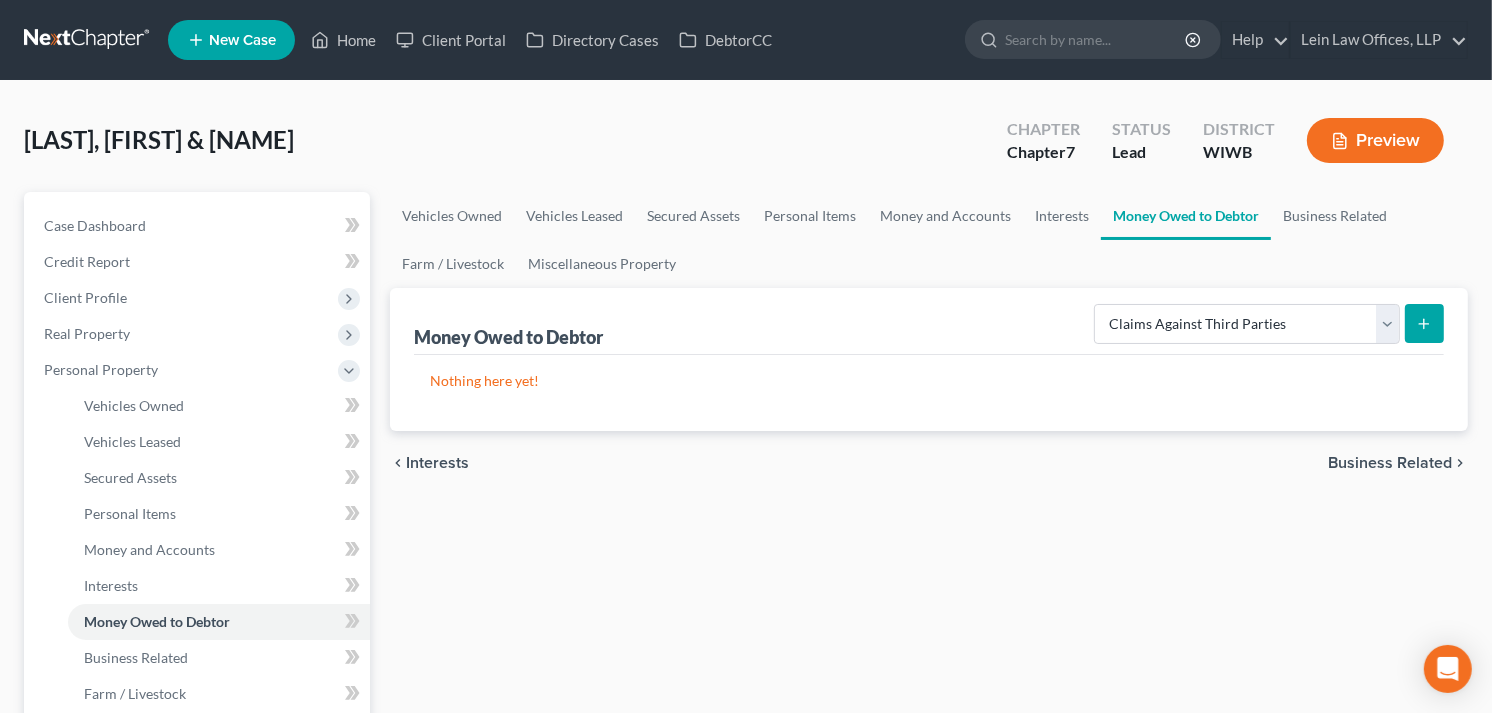 click 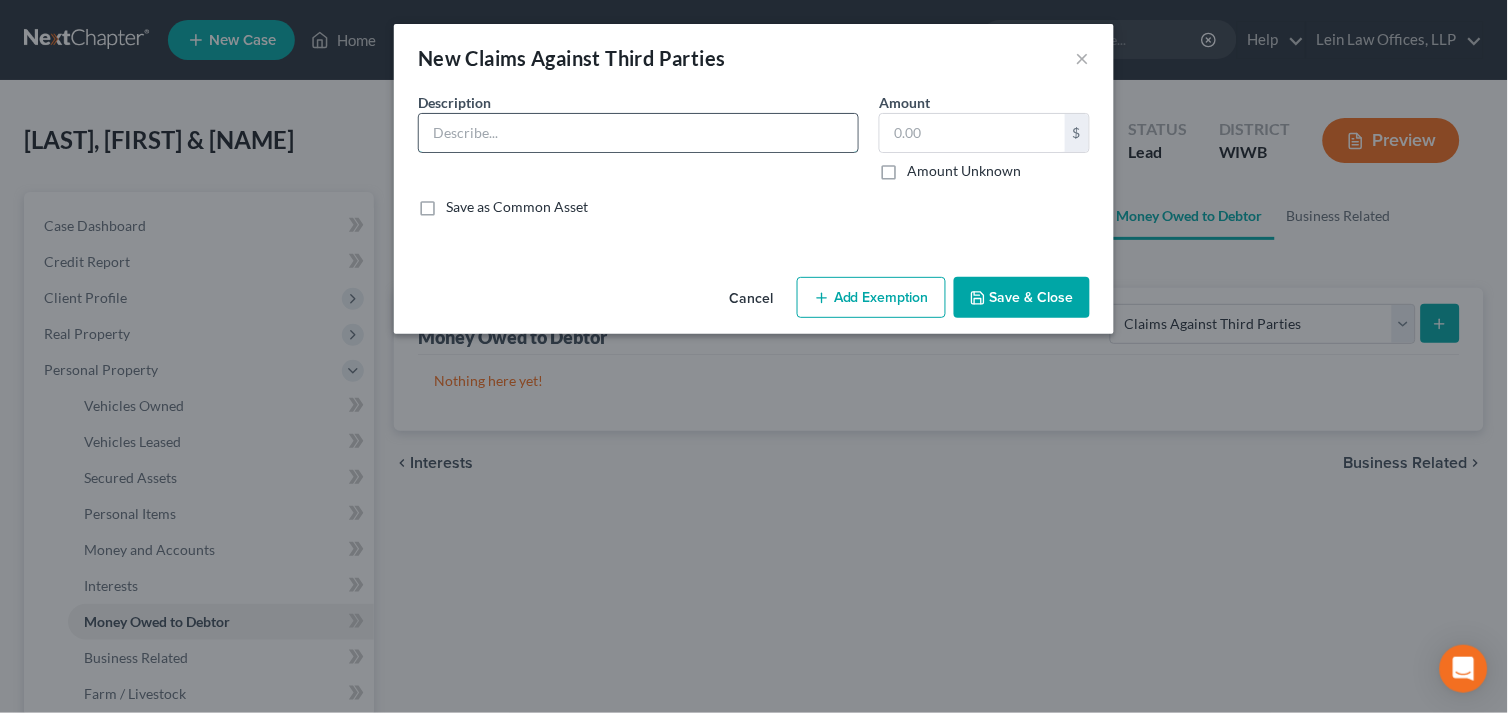 click at bounding box center (638, 133) 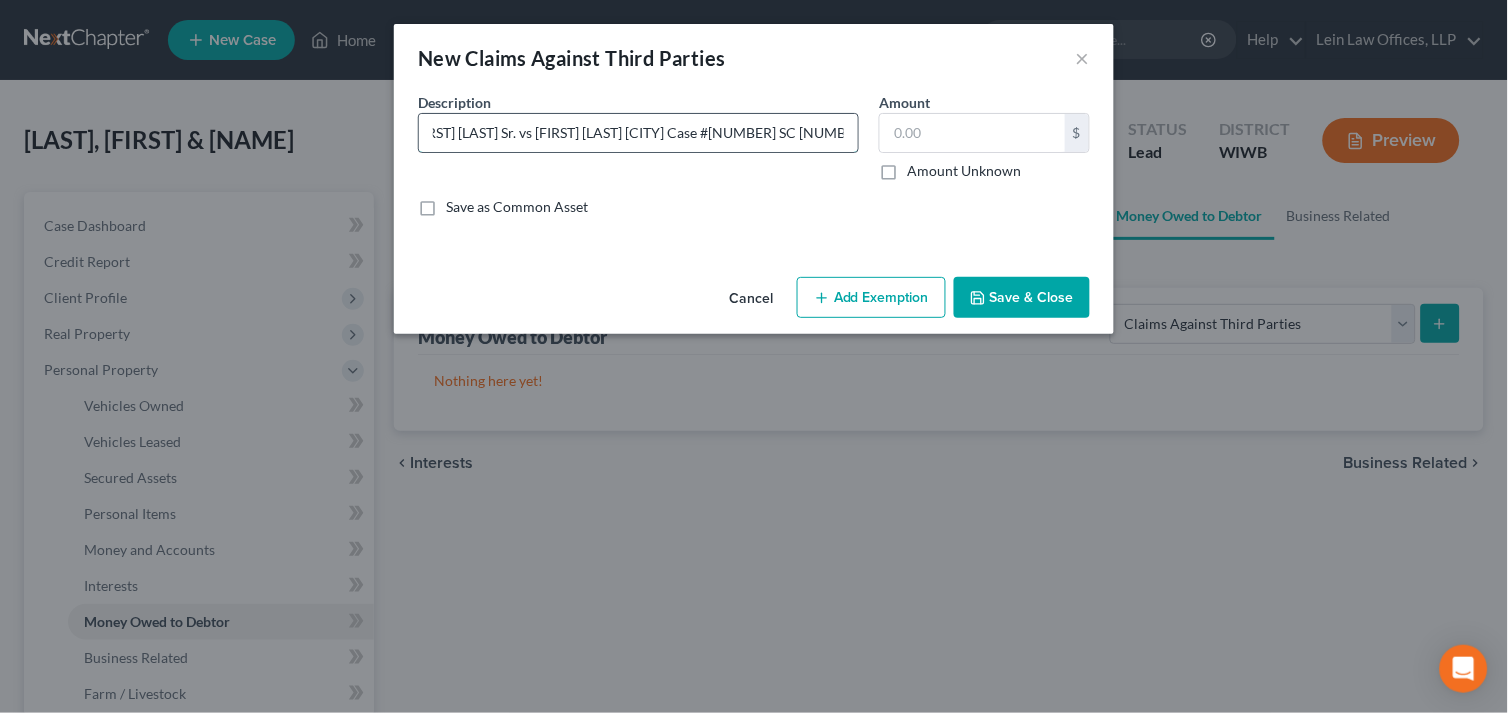 scroll, scrollTop: 0, scrollLeft: 30, axis: horizontal 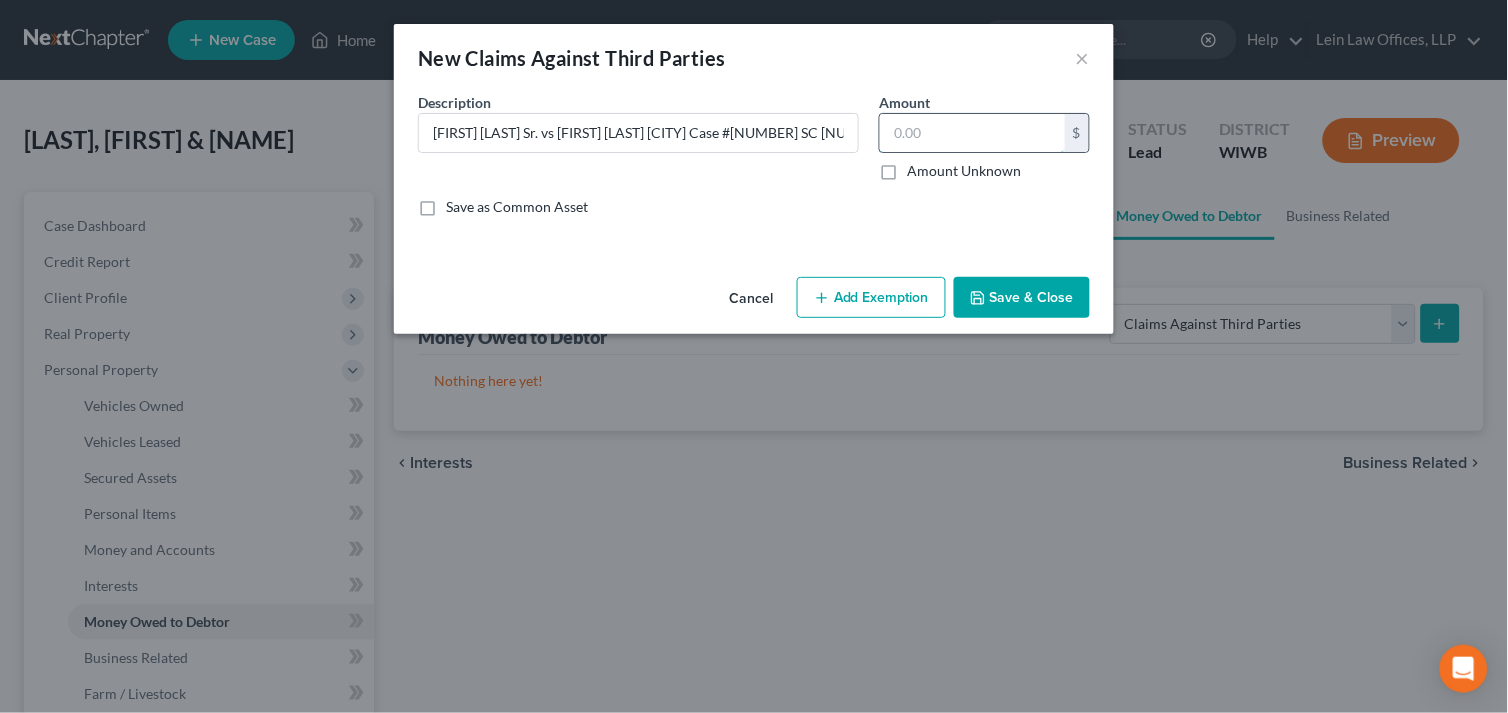 drag, startPoint x: 935, startPoint y: 128, endPoint x: 886, endPoint y: 135, distance: 49.497475 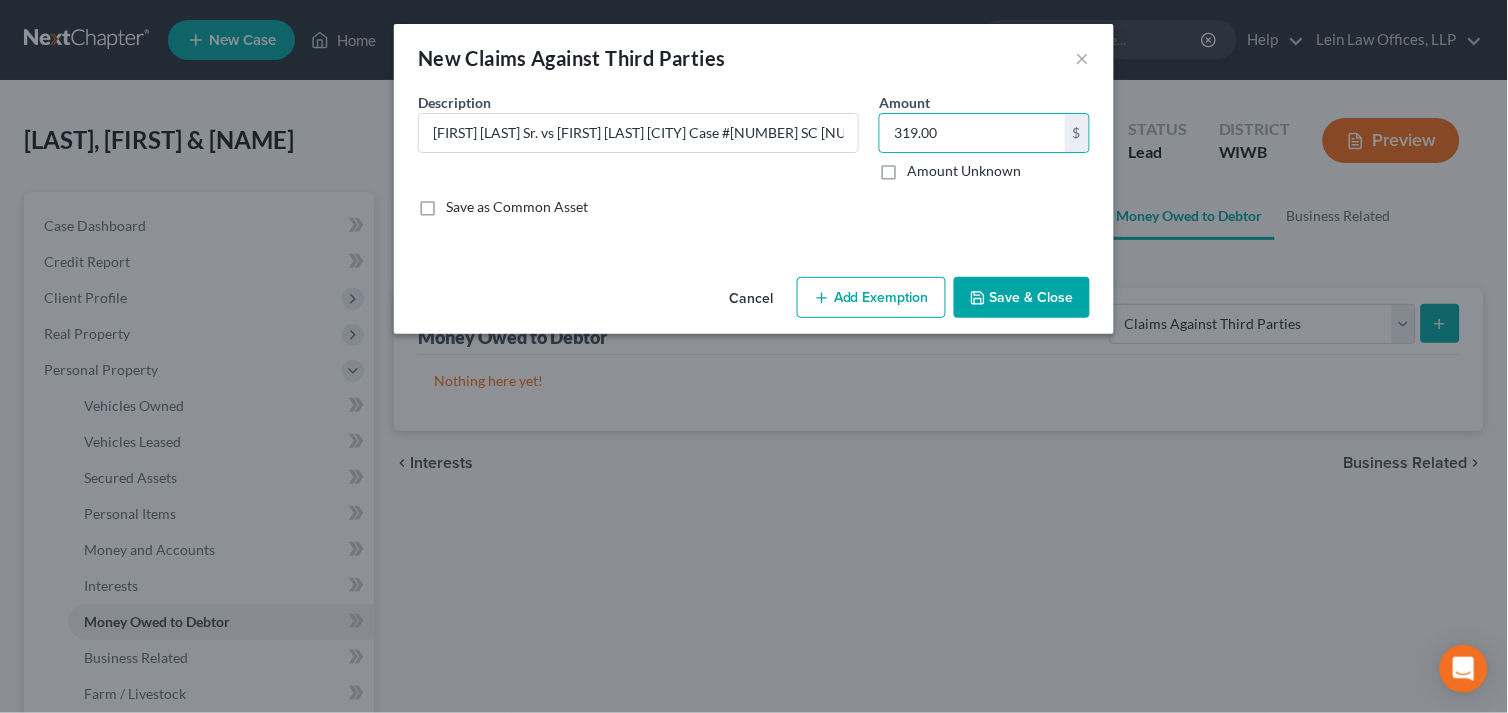 click on "Add Exemption" at bounding box center (871, 298) 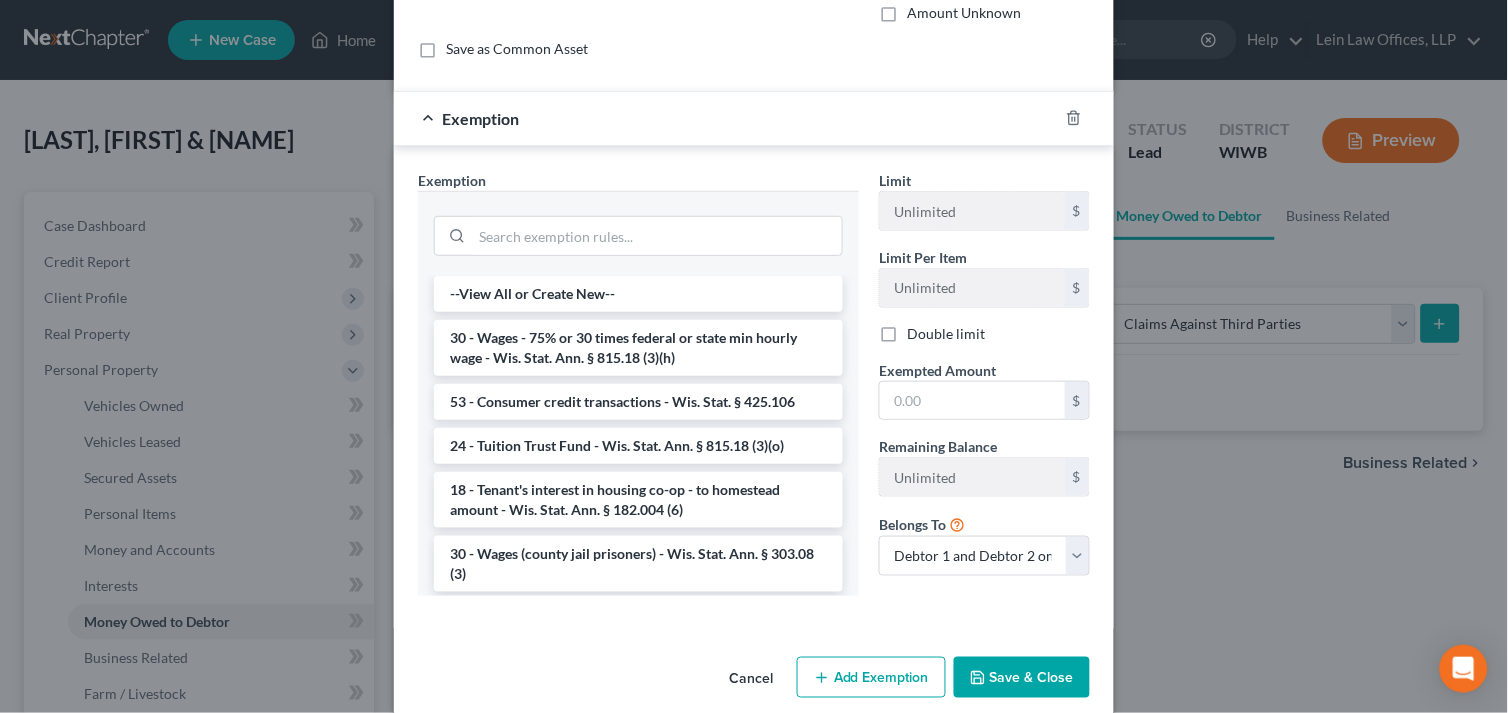 scroll, scrollTop: 183, scrollLeft: 0, axis: vertical 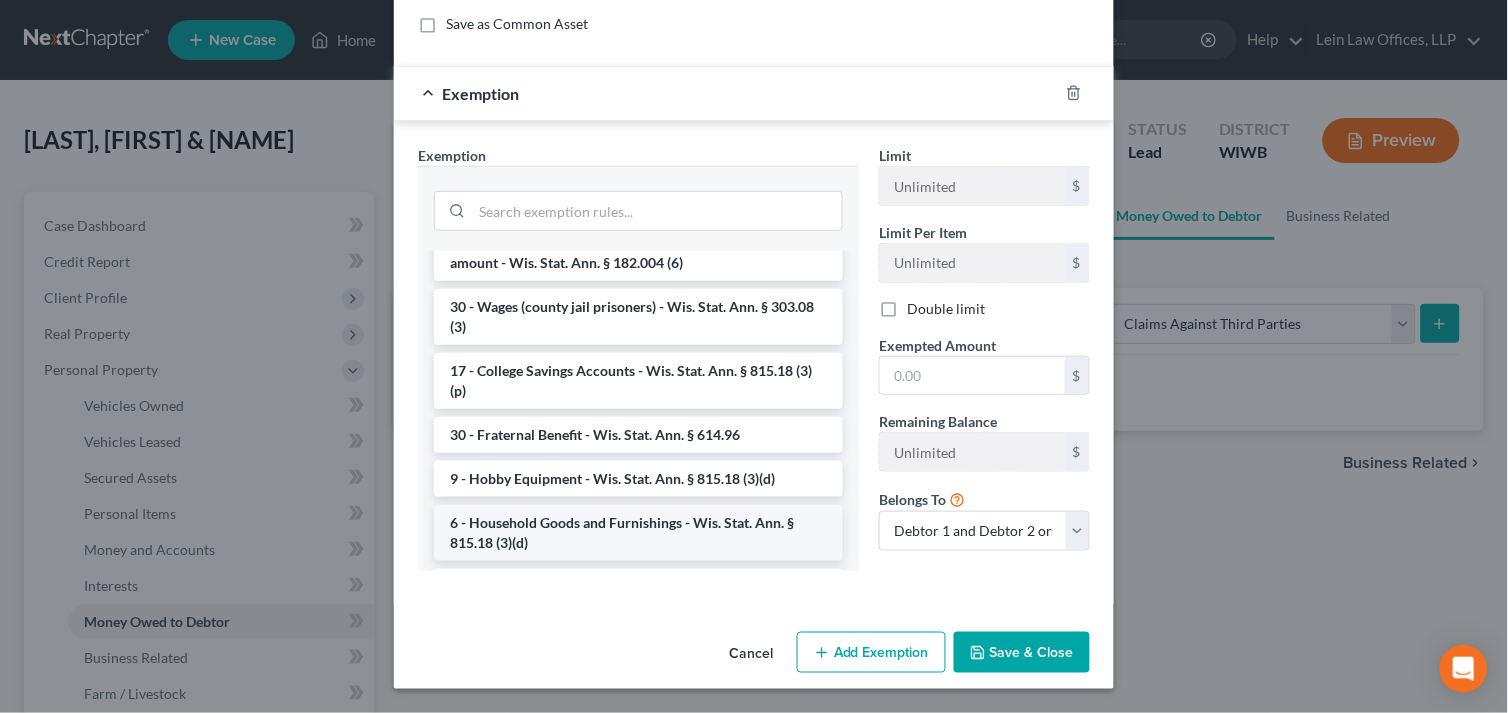click on "6 - Household Goods and Furnishings - Wis. Stat. Ann. § 815.18 (3)(d)" at bounding box center [638, 533] 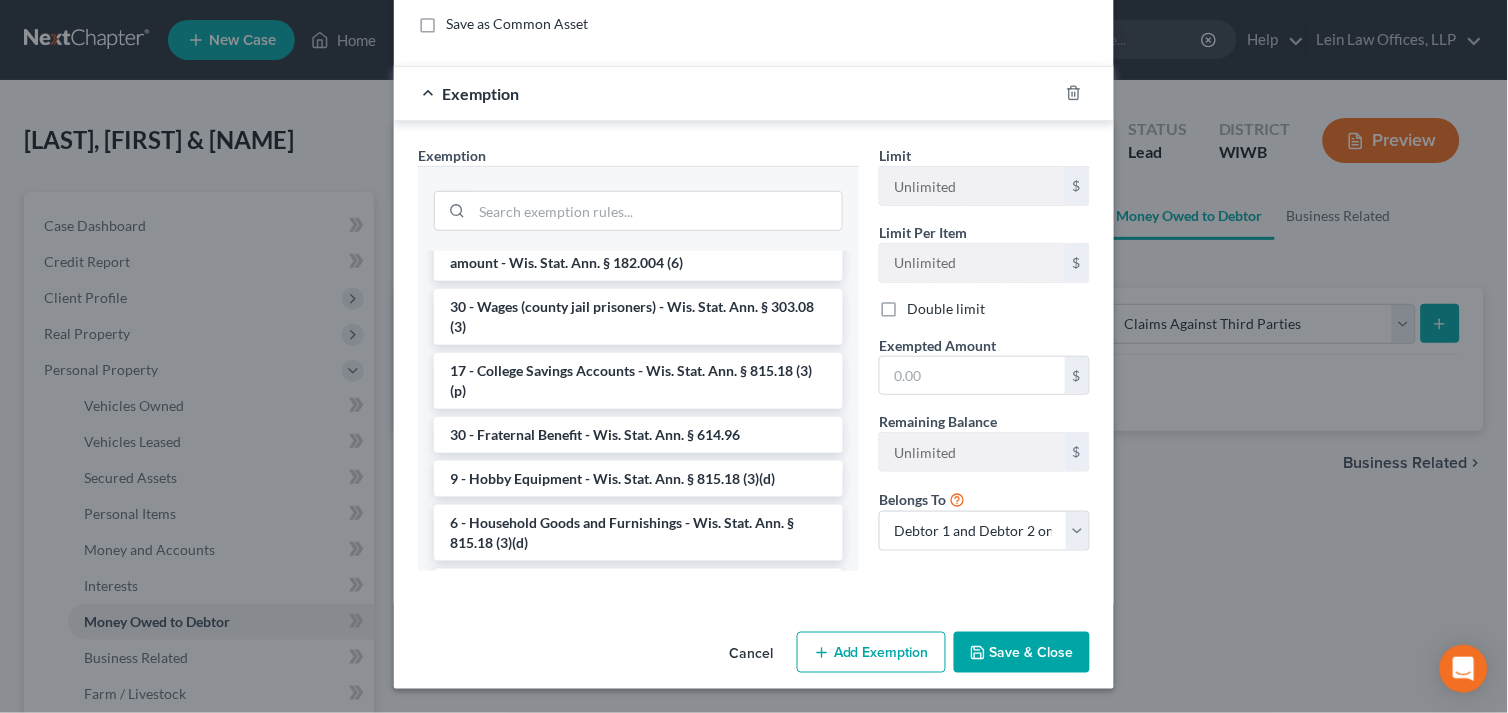 scroll, scrollTop: 167, scrollLeft: 0, axis: vertical 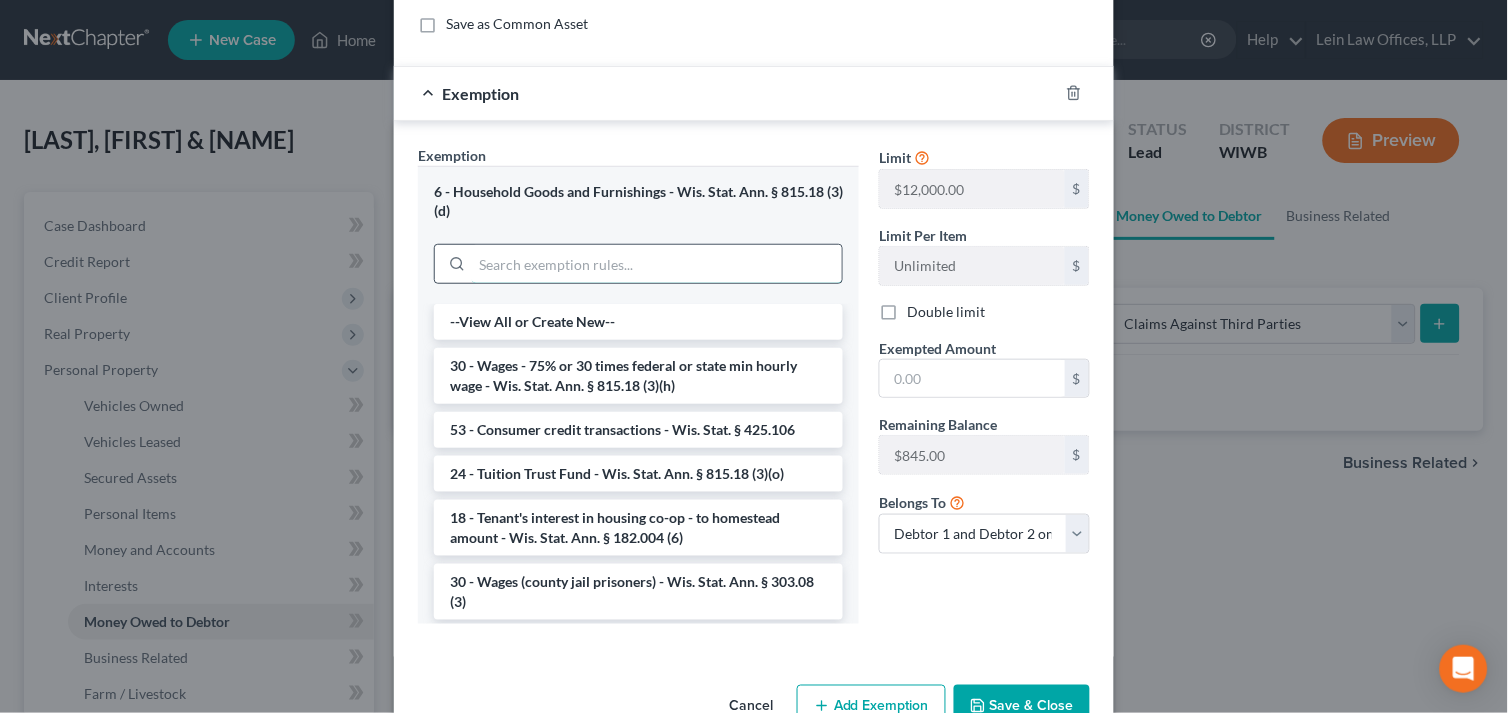 click at bounding box center [638, 262] 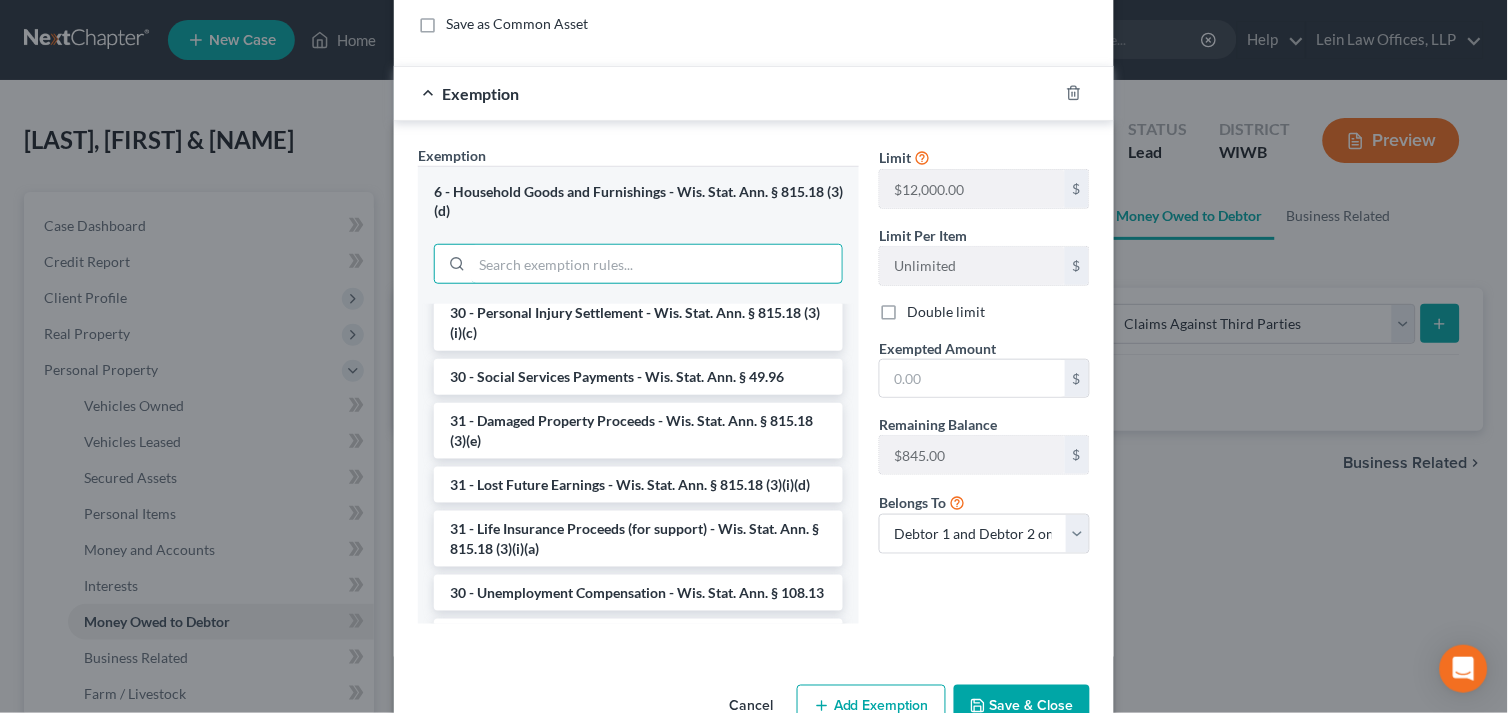 scroll, scrollTop: 1142, scrollLeft: 0, axis: vertical 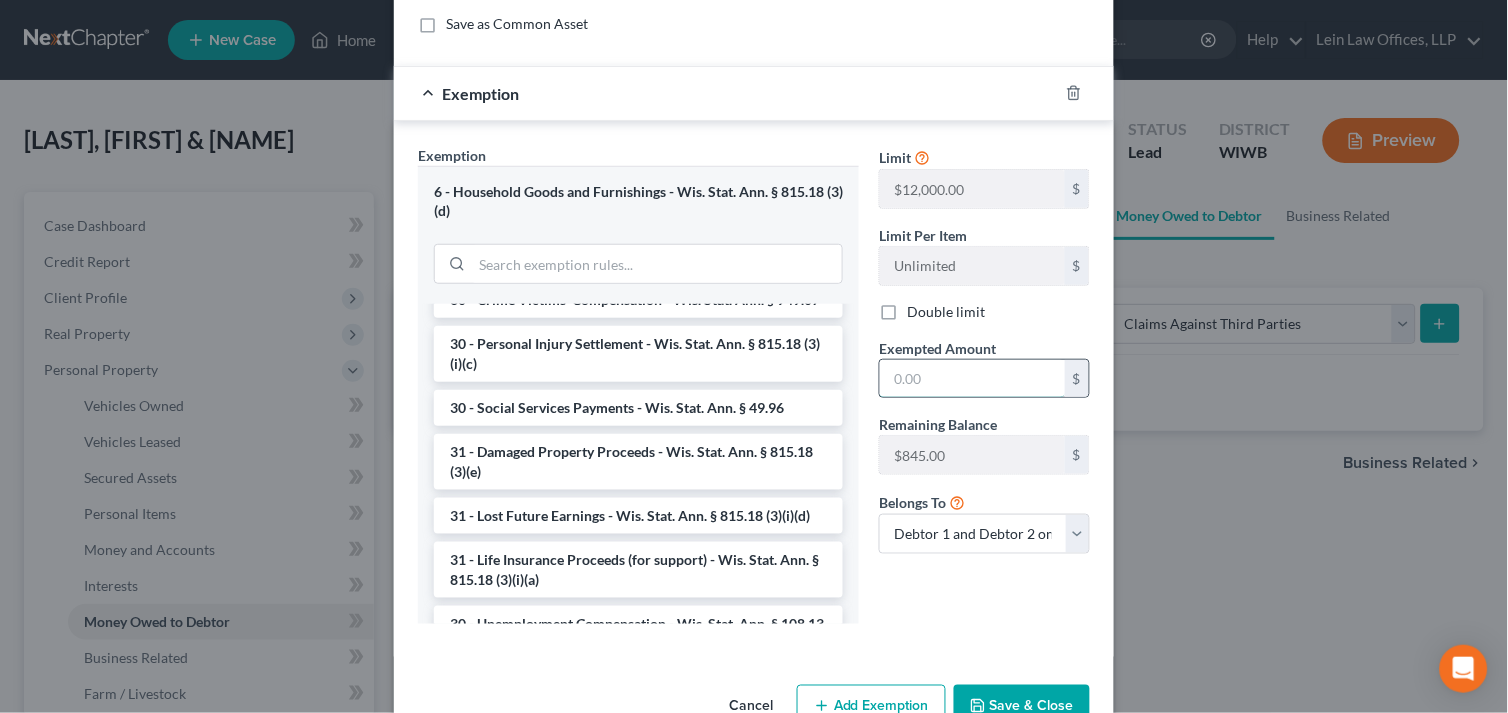 drag, startPoint x: 925, startPoint y: 378, endPoint x: 874, endPoint y: 383, distance: 51.24451 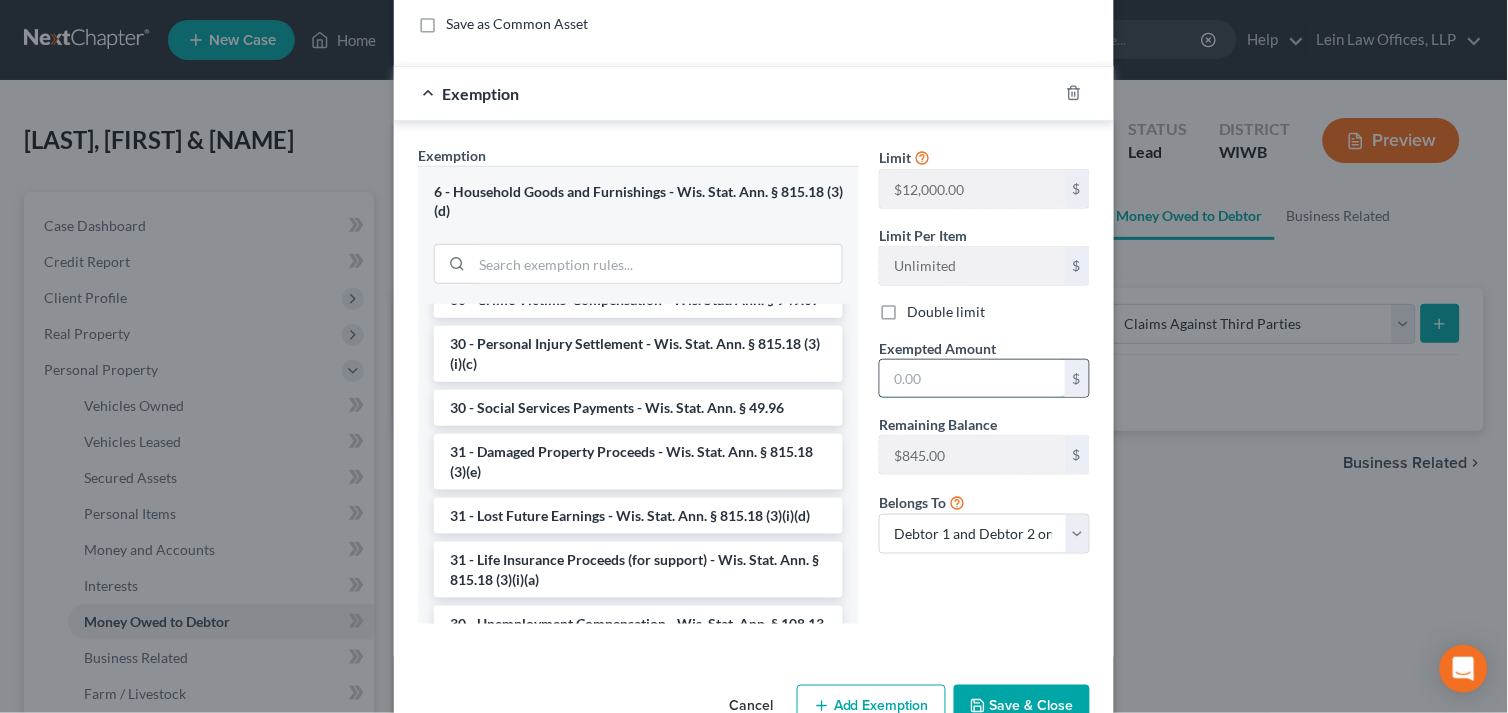 click at bounding box center (972, 379) 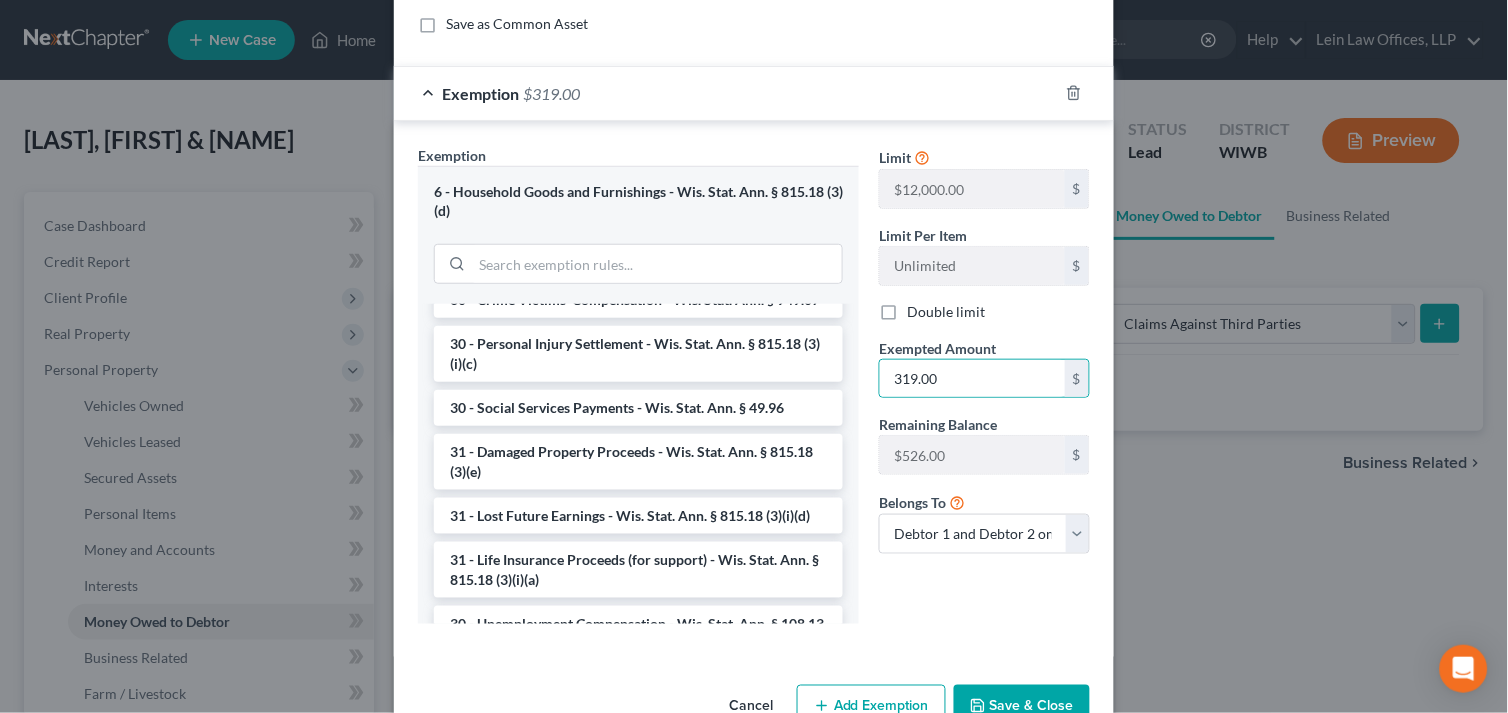 click on "Save & Close" at bounding box center [1022, 706] 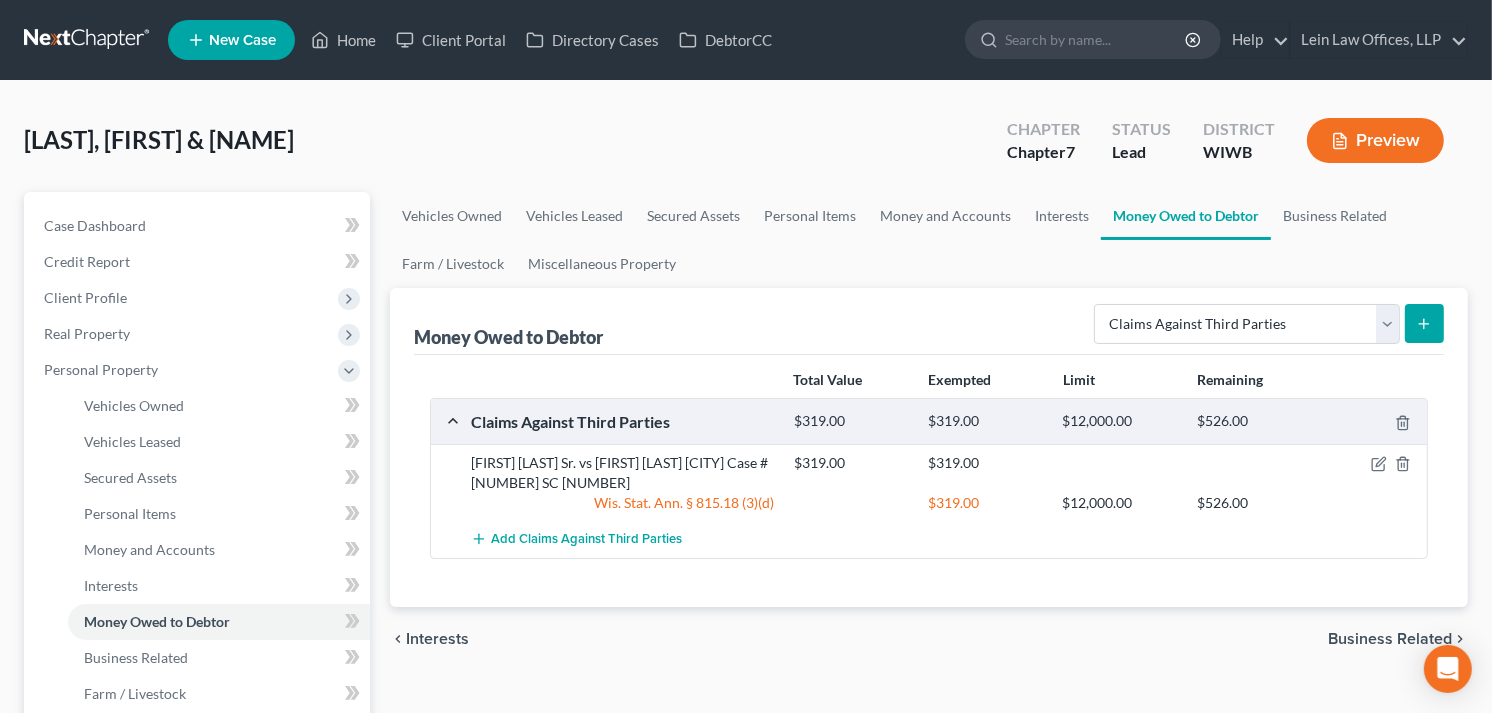 click 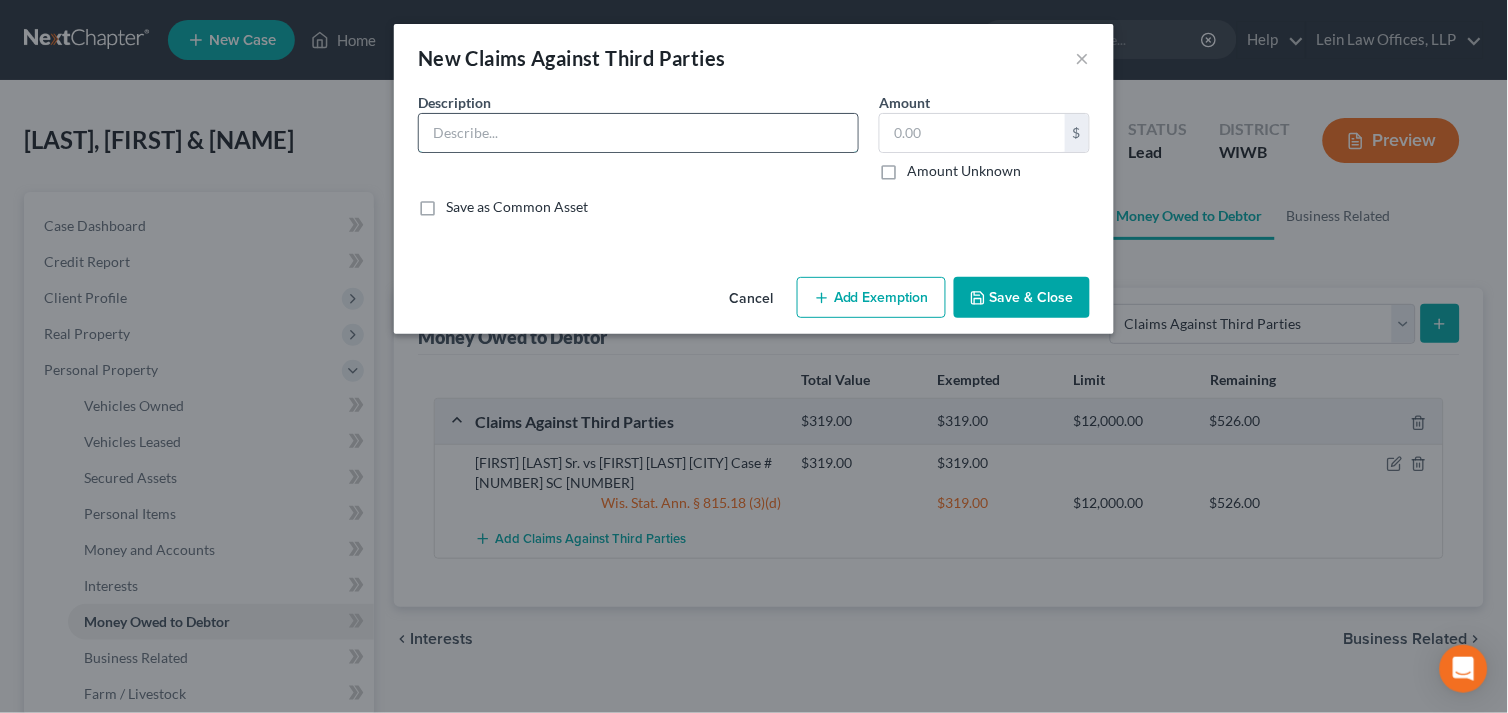 click at bounding box center (638, 133) 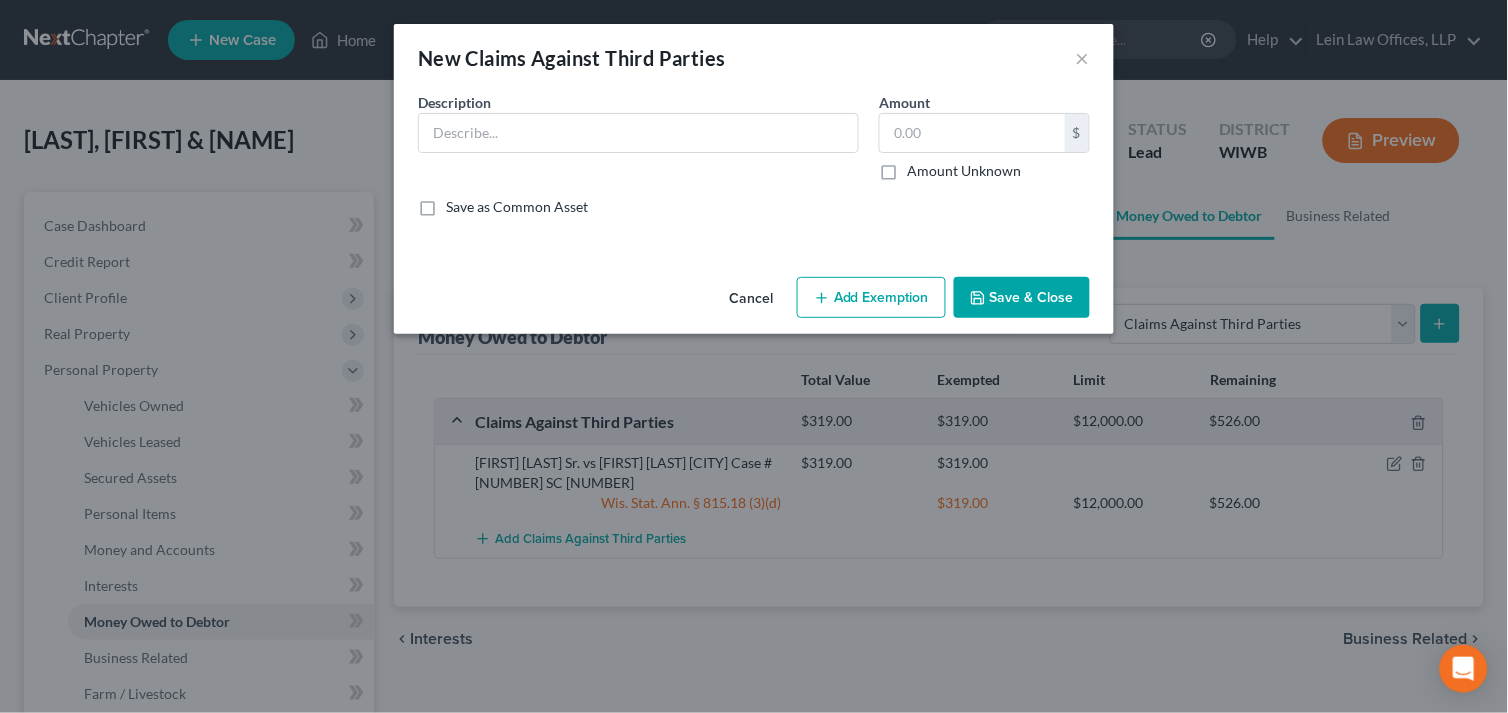 click on "Cancel" at bounding box center [751, 299] 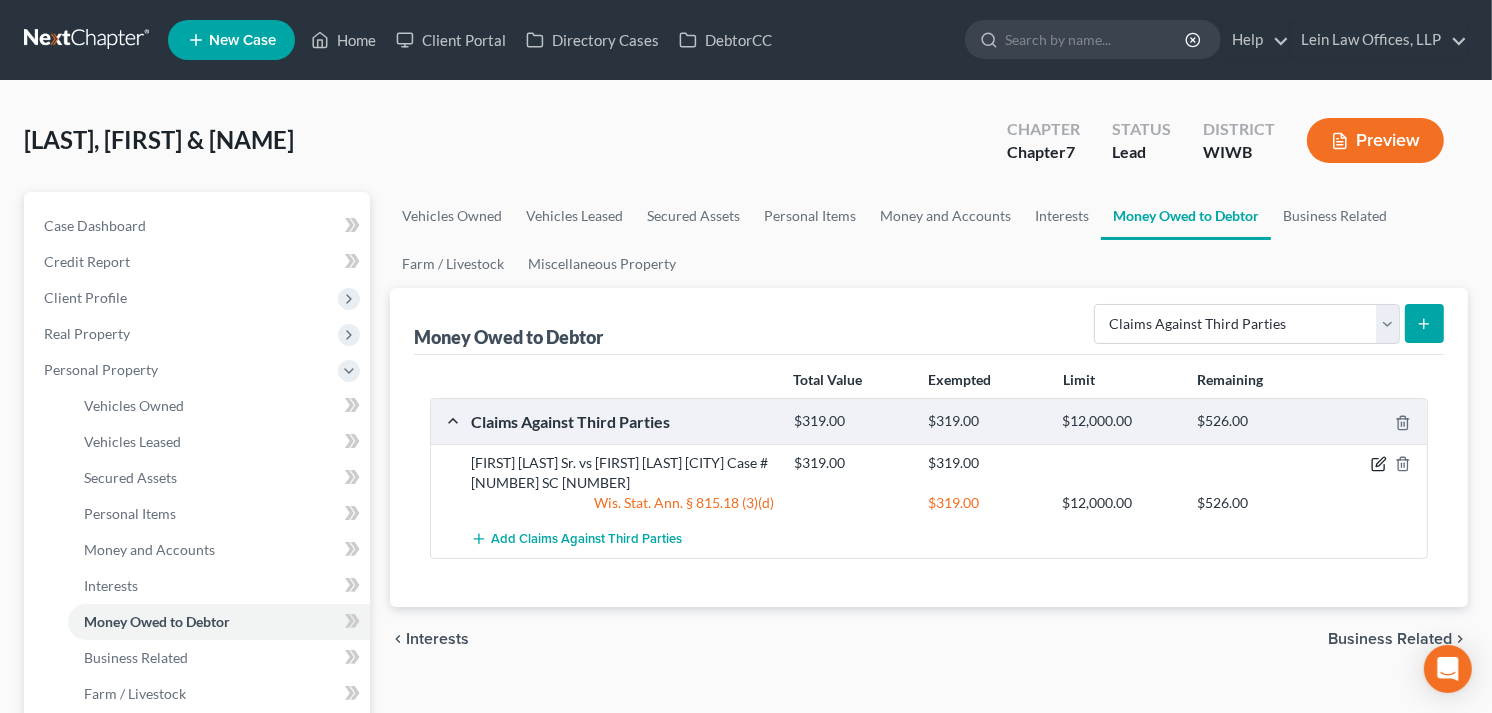 click 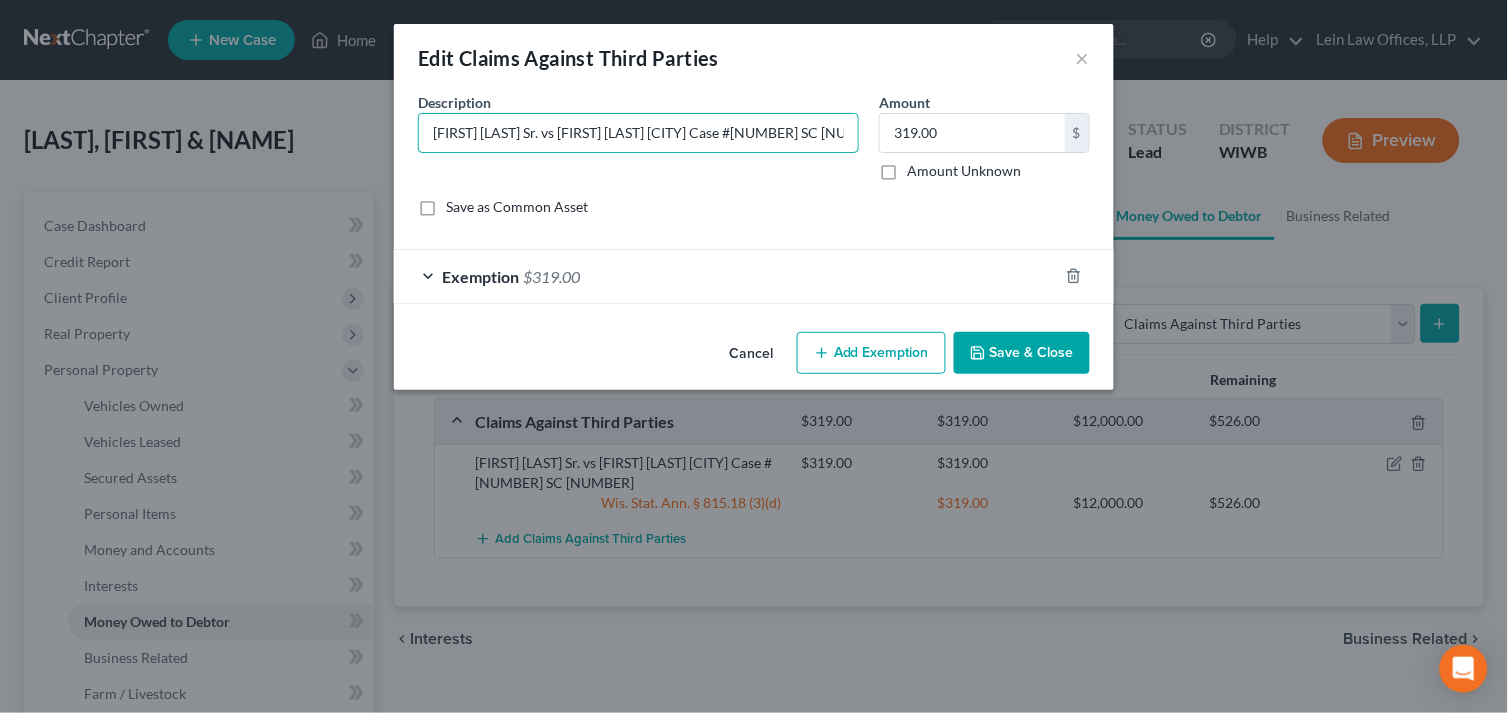 scroll, scrollTop: 0, scrollLeft: 30, axis: horizontal 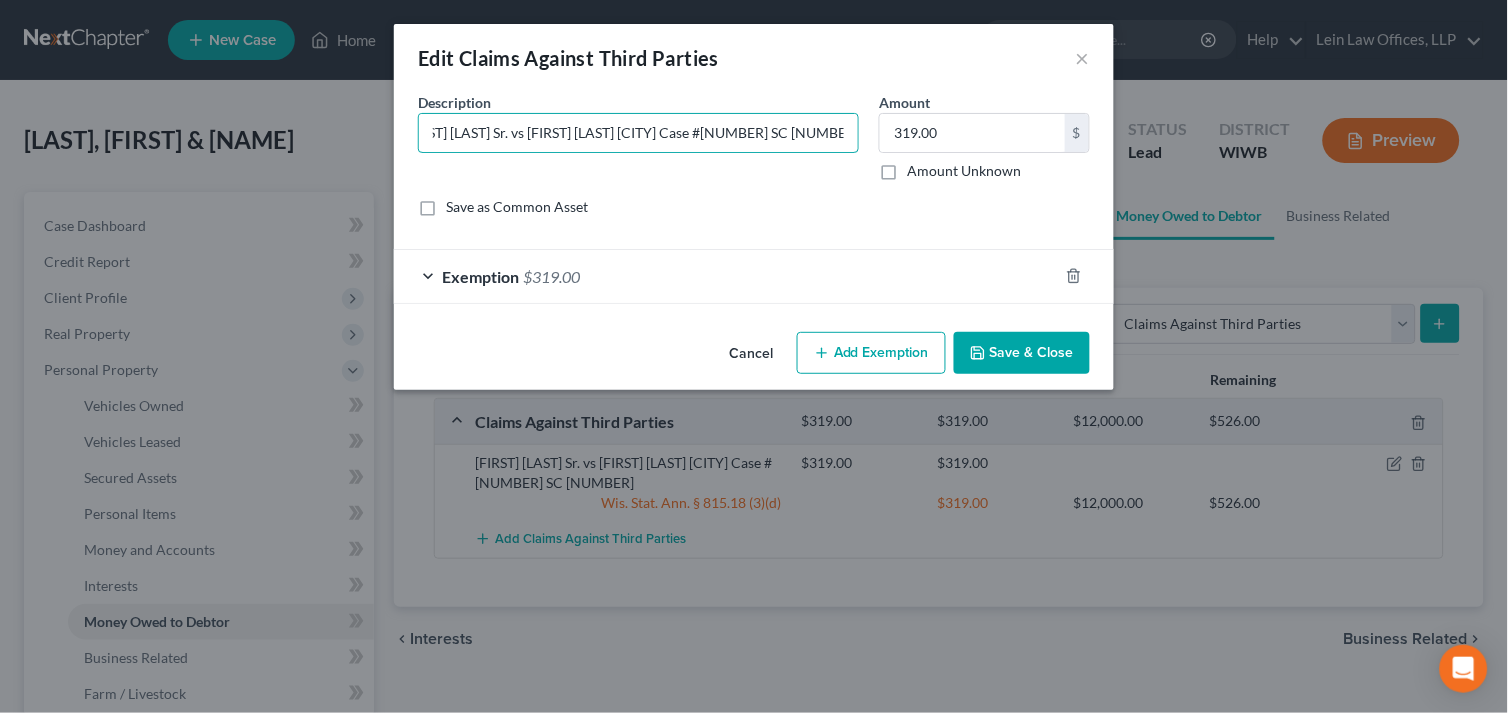 drag, startPoint x: 433, startPoint y: 127, endPoint x: 877, endPoint y: 127, distance: 444 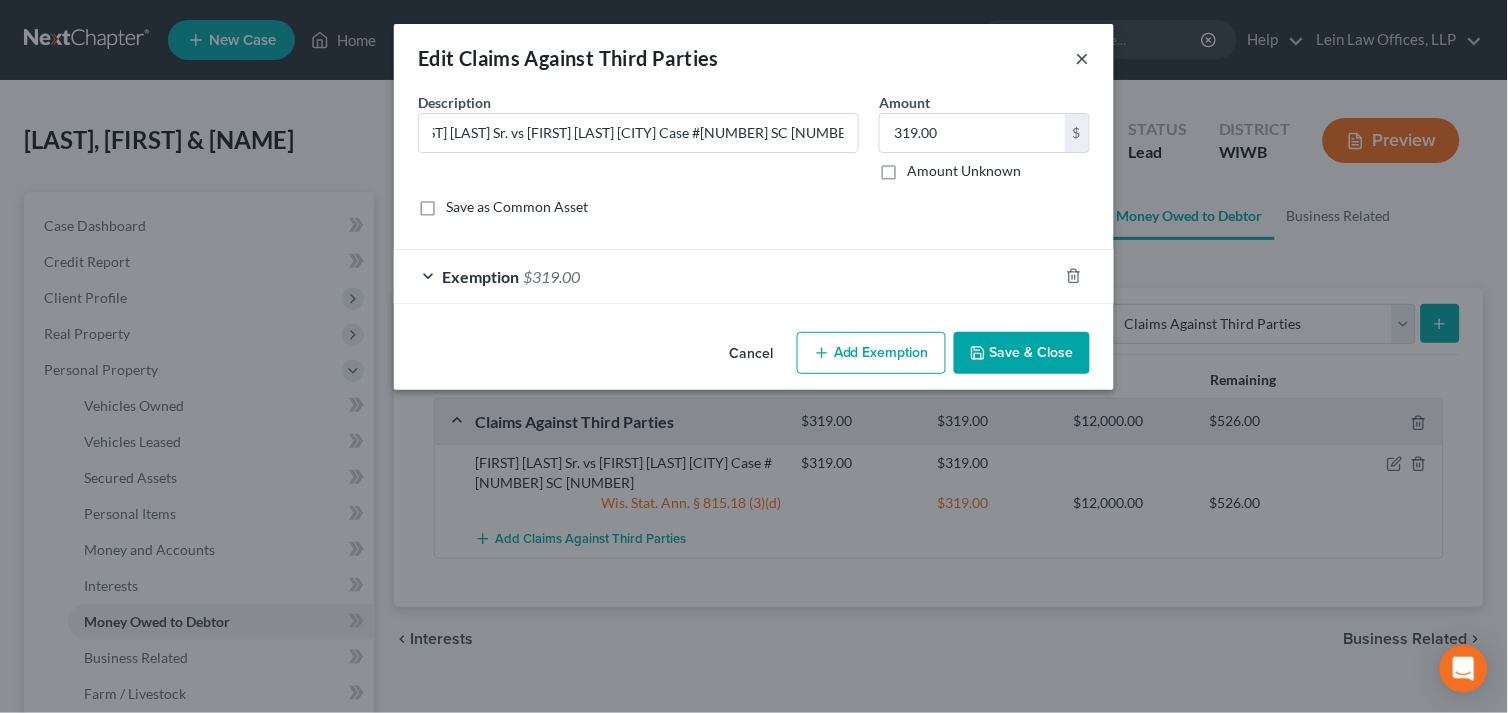 click on "×" at bounding box center [1083, 58] 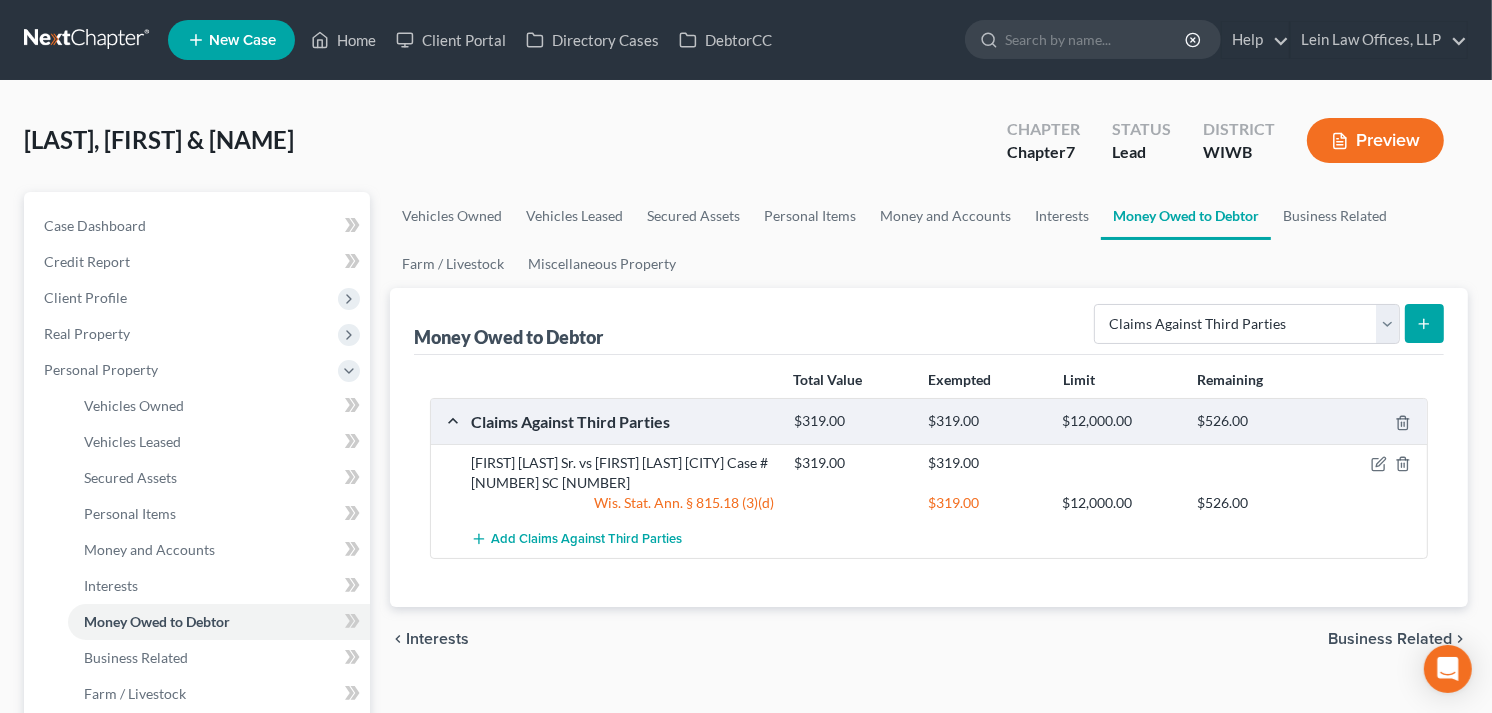 click at bounding box center [1424, 323] 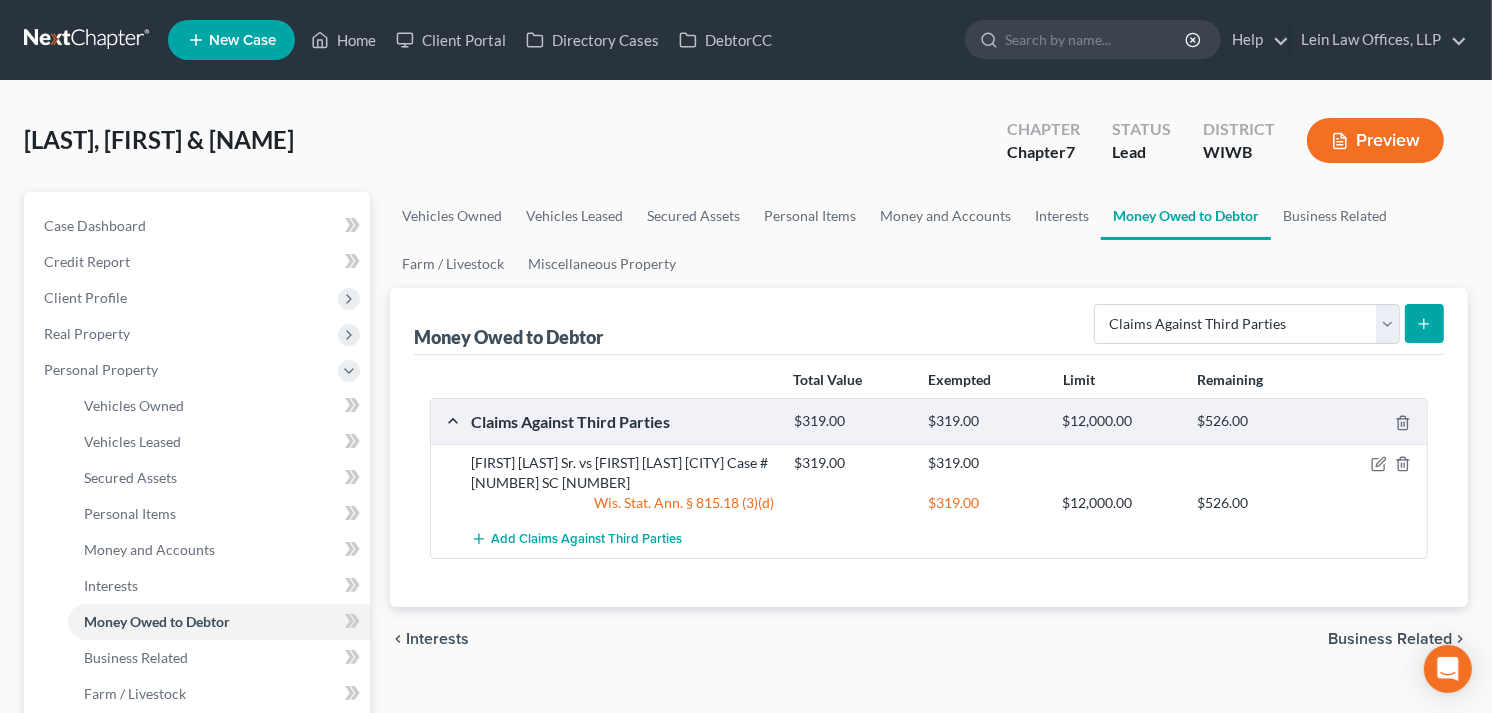 click 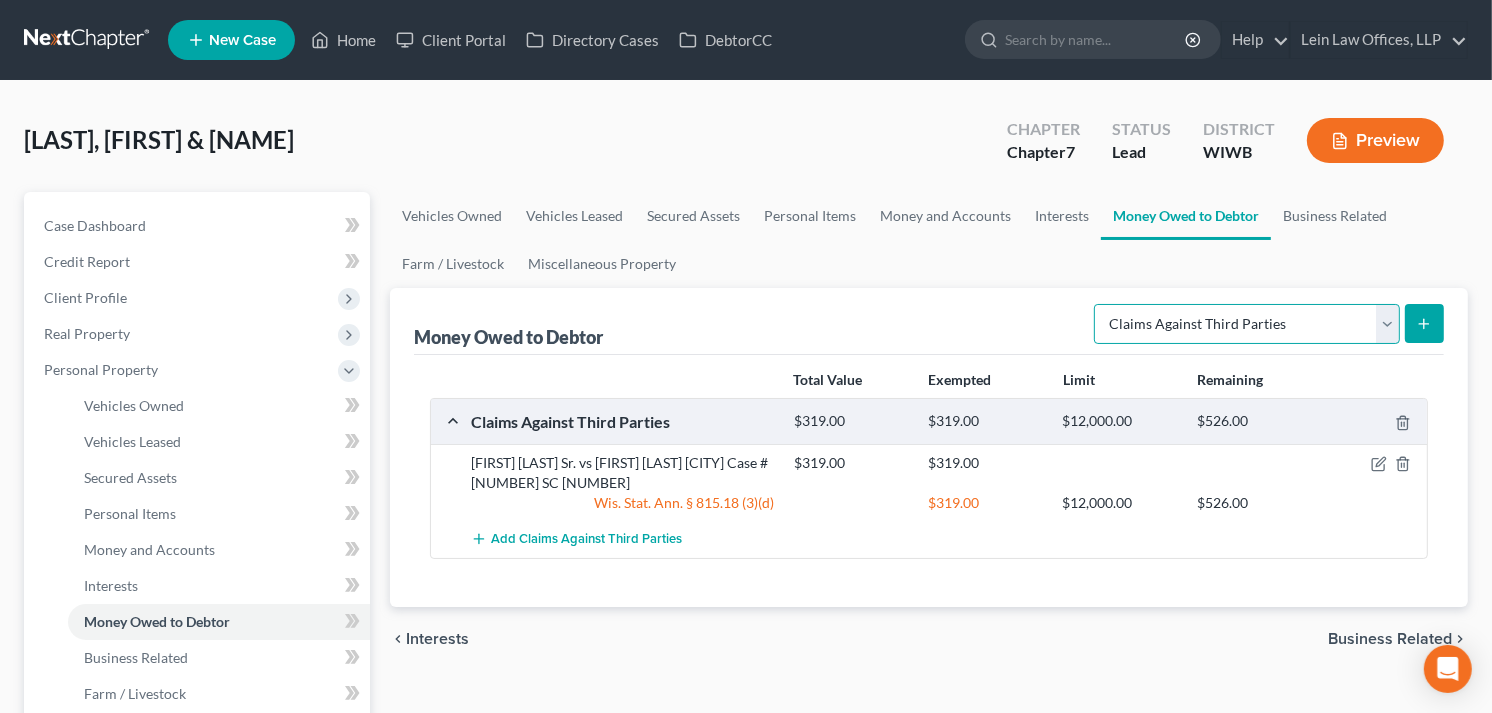 click on "Select Type of Money Owed Accounts Receivable Alimony Child Support Claims Against Third Parties Disability Benefits Disability Insurance Payments Divorce Settlements Equitable or Future Interests Expected Tax Refund and Unused NOLs Financial Assets Not Yet Listed Life Estate of Descendants Maintenance Other Contingent & Unliquidated Claims Property Settlements Sick or Vacation Pay Social Security Benefits Trusts Unpaid Loans Unpaid Wages Workers Compensation" at bounding box center (1247, 324) 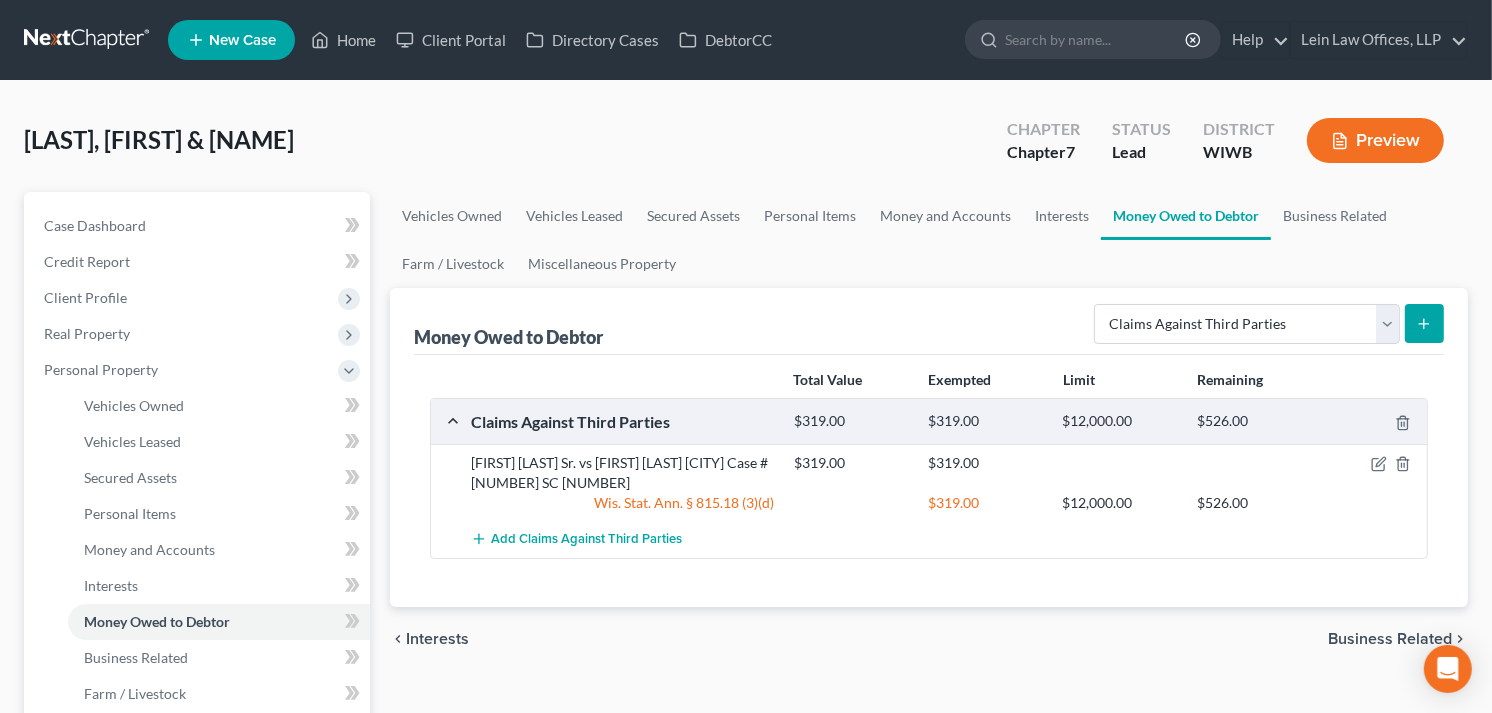 click 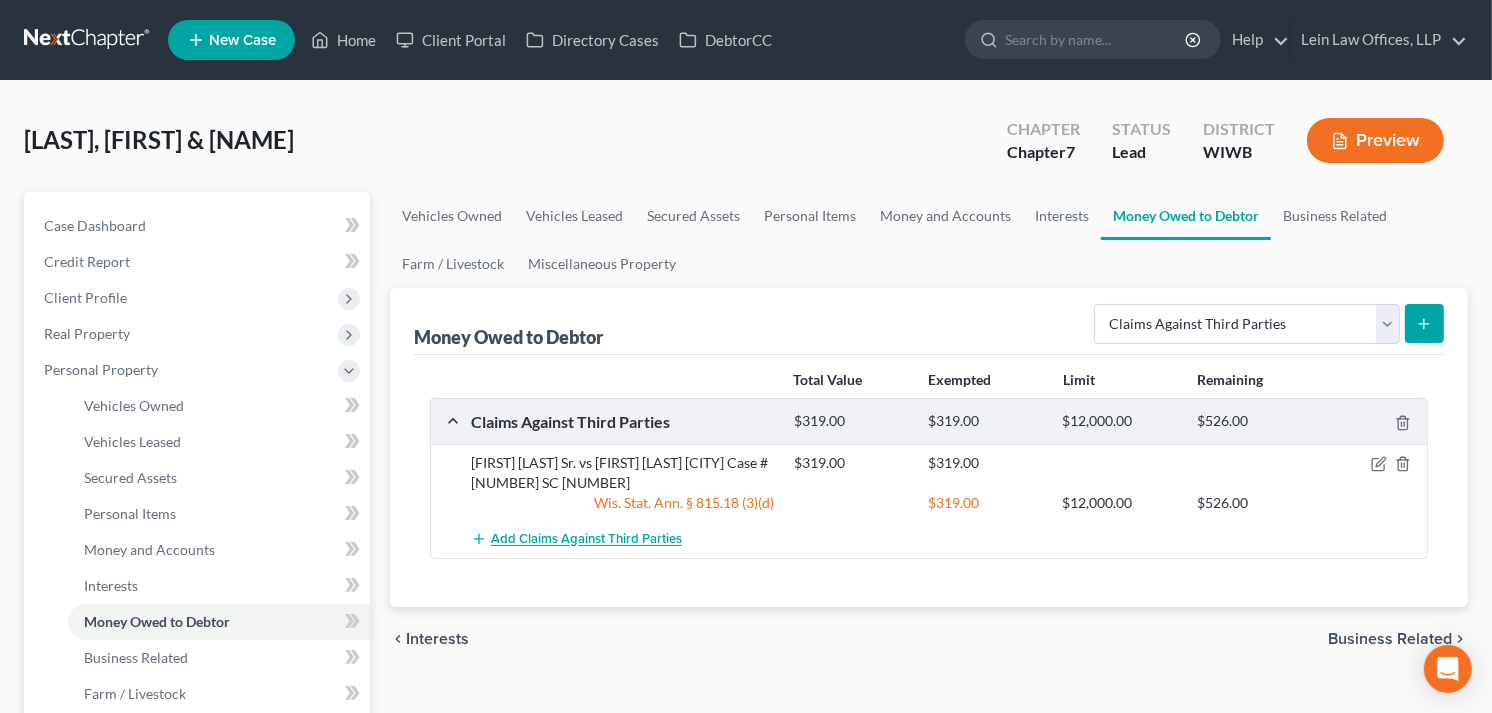 click 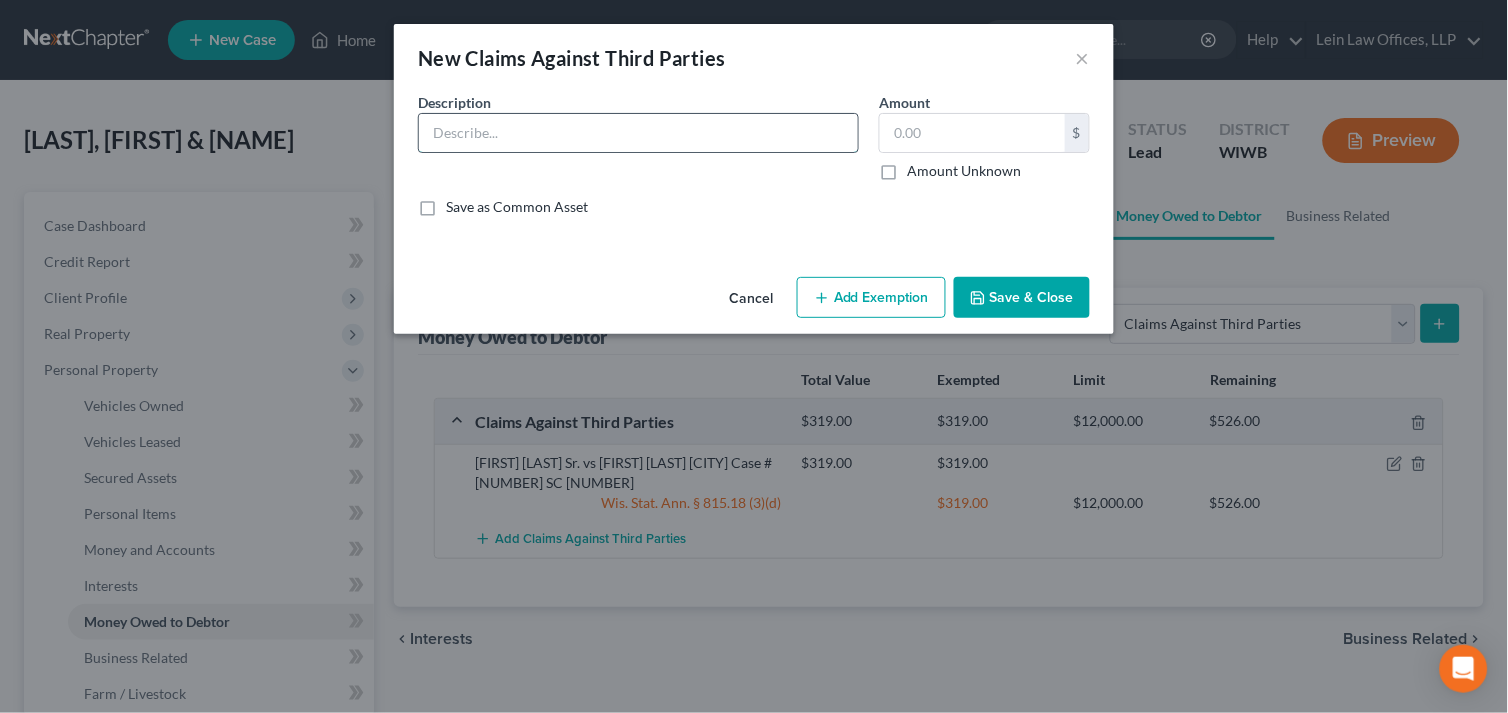 paste on "[FIRST] [LAST] Sr. vs [FIRST] [LAST] [CITY] Case #[NUMBER] SC [NUMBER]" 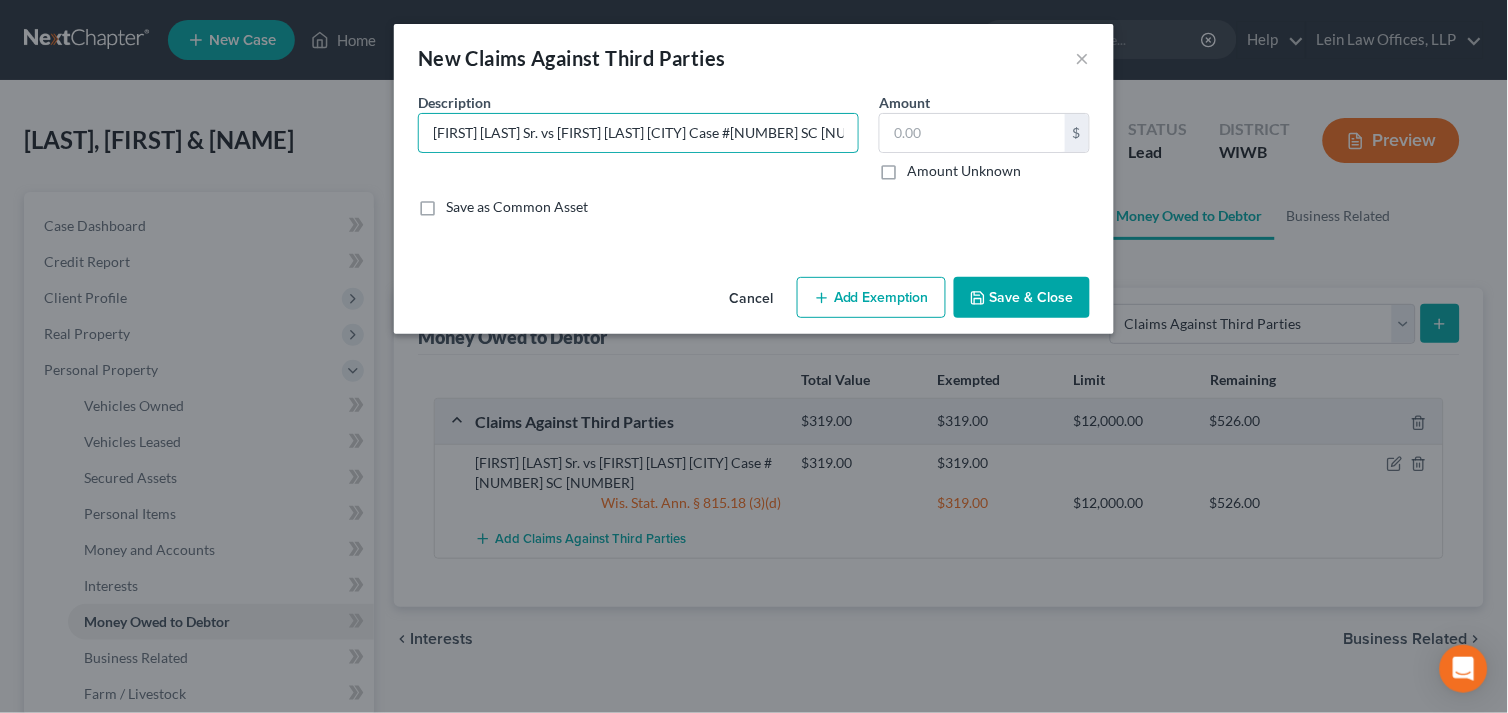 scroll, scrollTop: 0, scrollLeft: 30, axis: horizontal 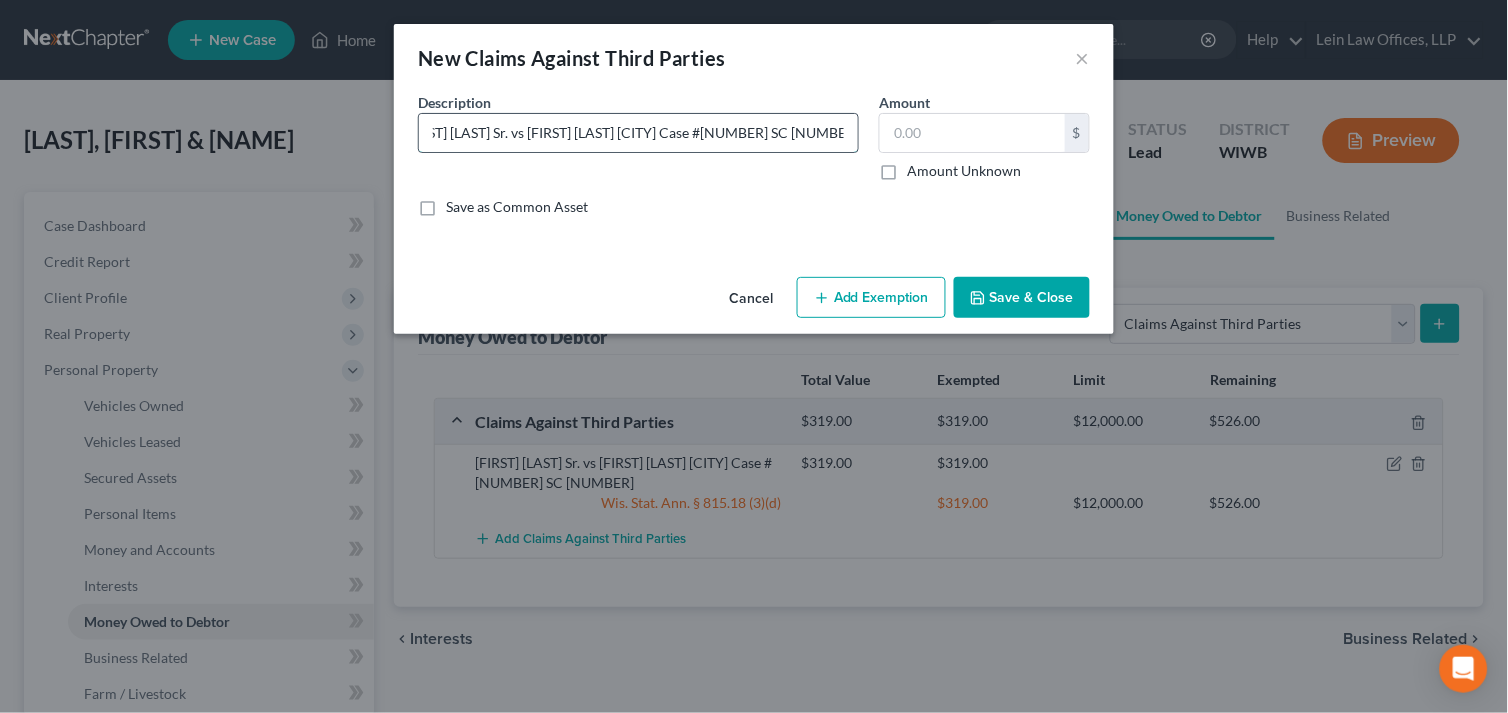 drag, startPoint x: 821, startPoint y: 134, endPoint x: 844, endPoint y: 132, distance: 23.086792 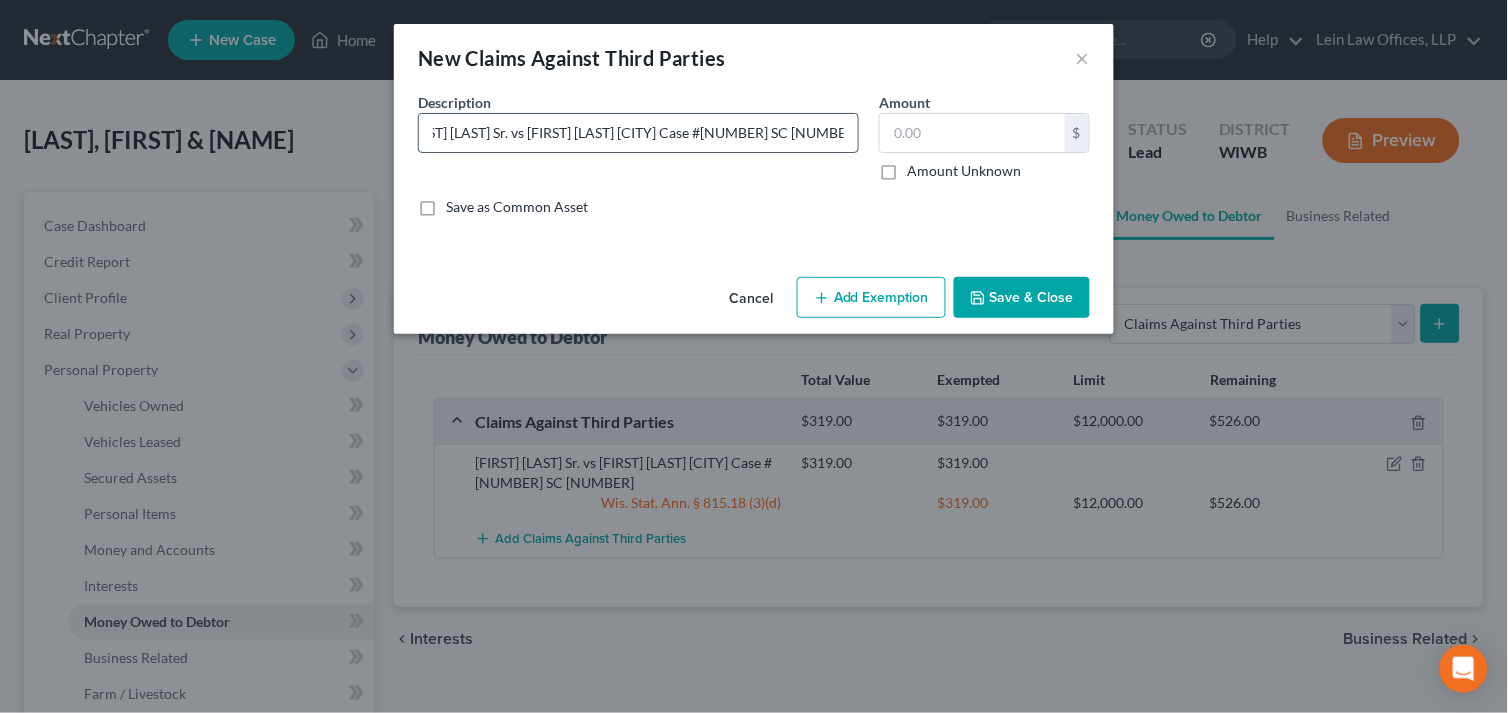 click on "[FIRST] [LAST] Sr. vs [FIRST] [LAST] [CITY] Case #[NUMBER] SC [NUMBER]" at bounding box center (638, 133) 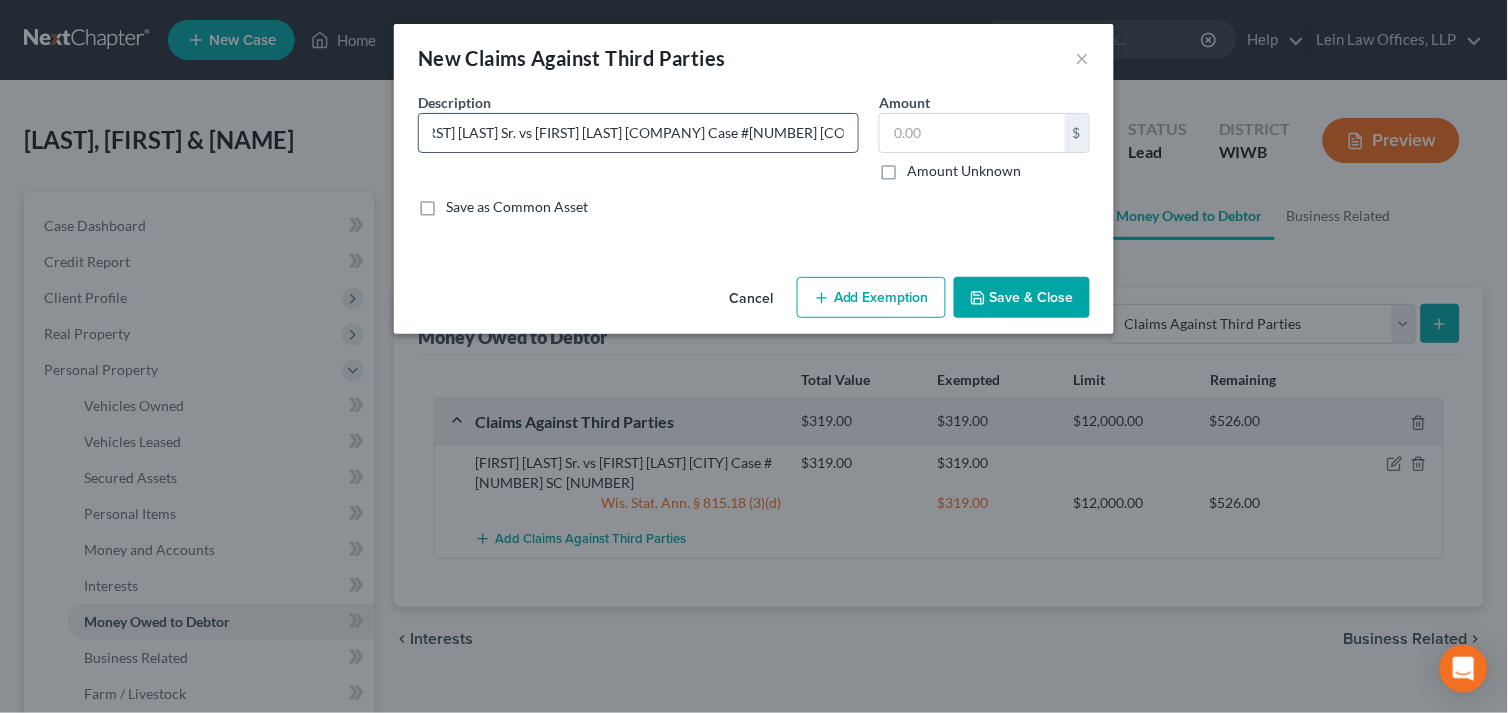 scroll, scrollTop: 0, scrollLeft: 30, axis: horizontal 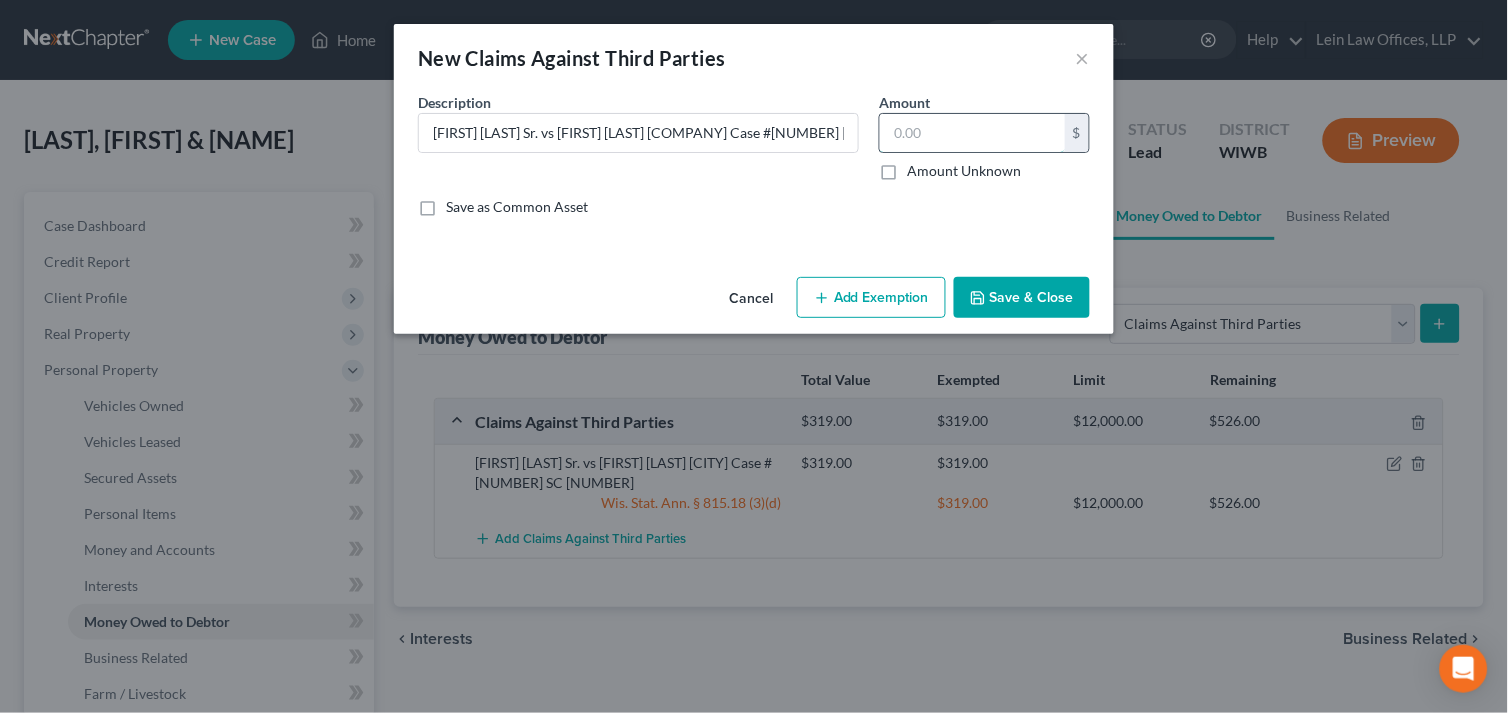 click at bounding box center [972, 133] 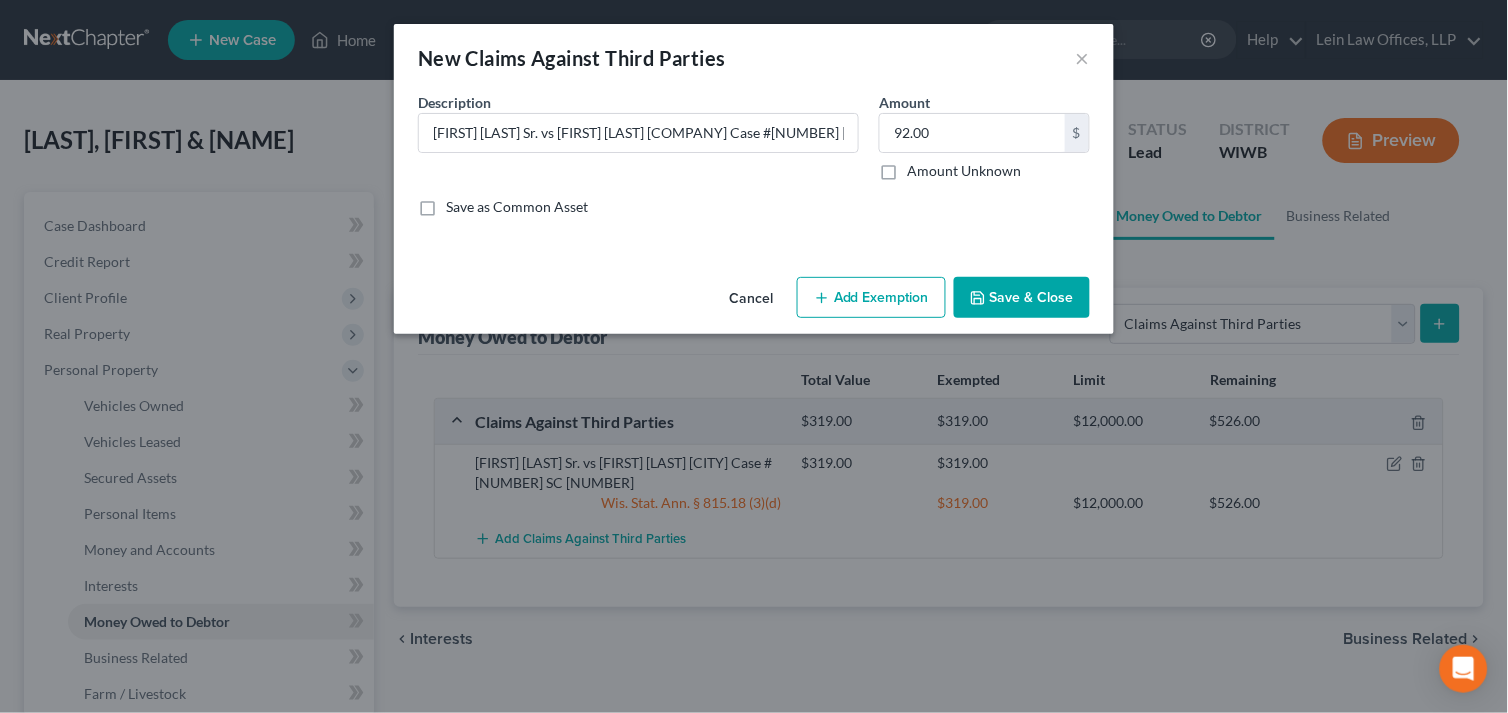 click on "Add Exemption" at bounding box center [871, 298] 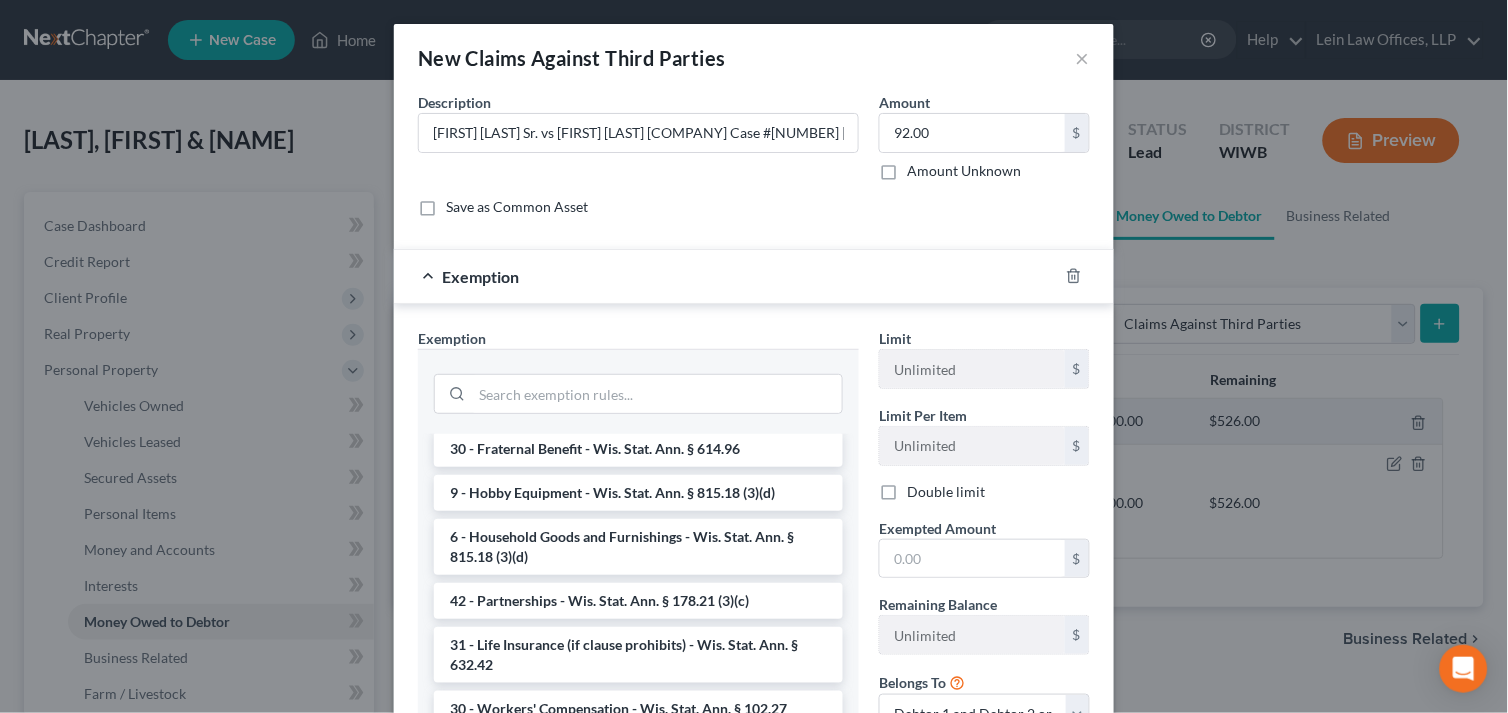 scroll, scrollTop: 444, scrollLeft: 0, axis: vertical 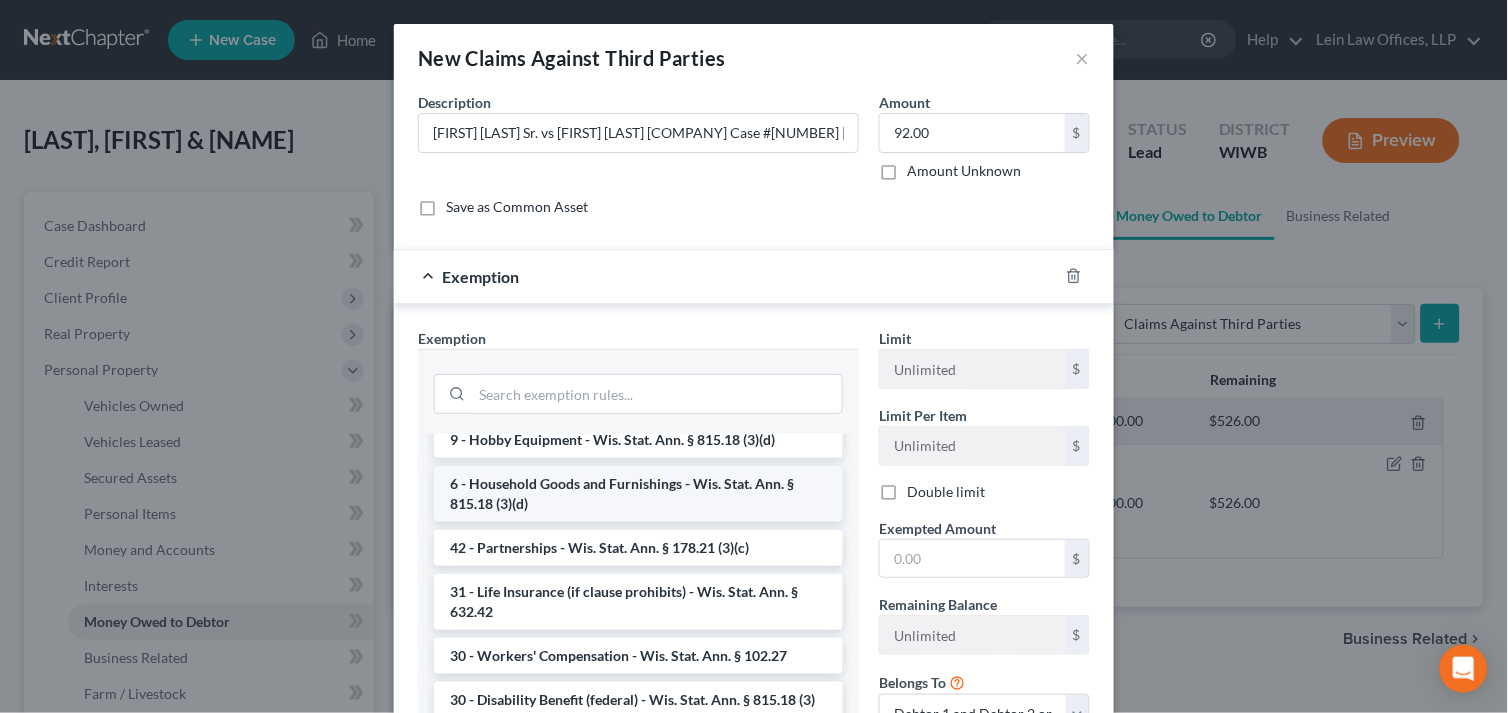 click on "6 - Household Goods and Furnishings - Wis. Stat. Ann. § 815.18 (3)(d)" at bounding box center (638, 494) 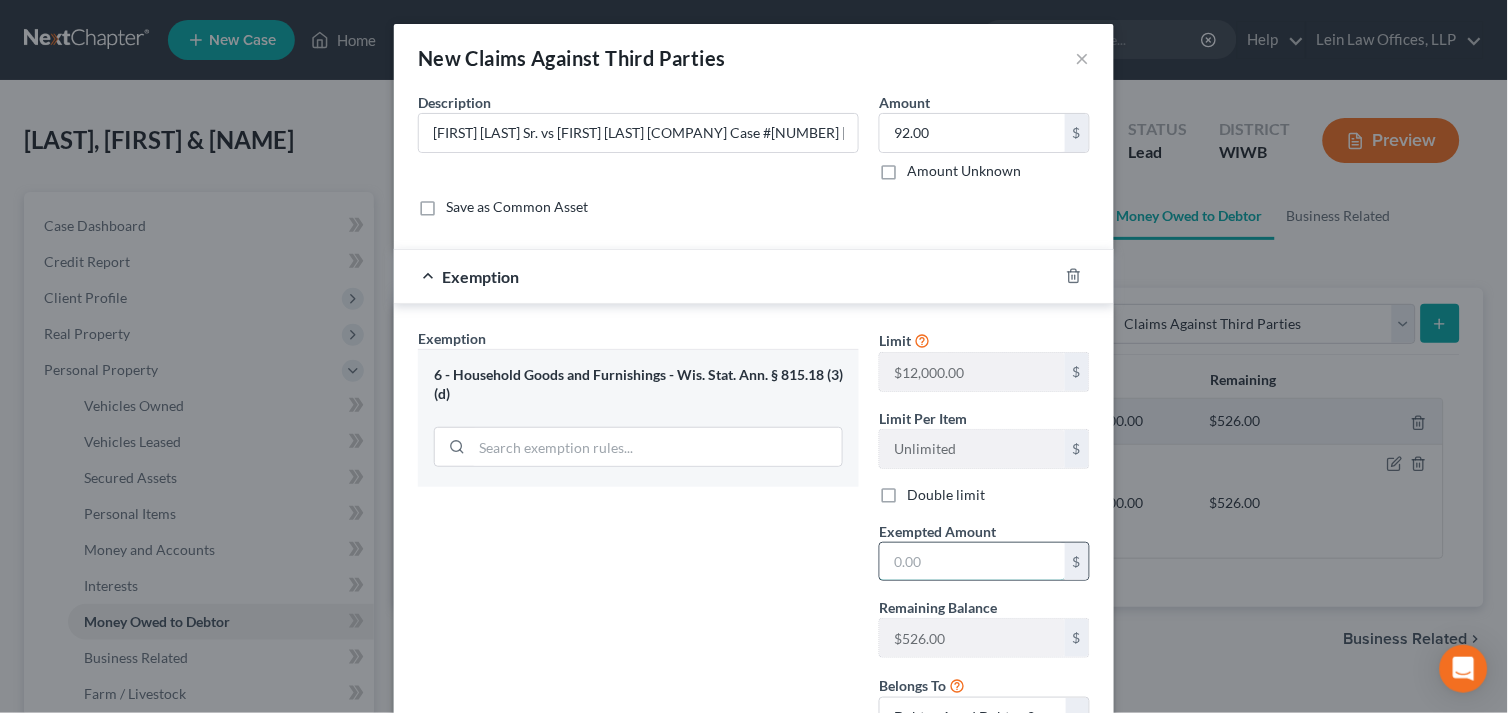 click at bounding box center (972, 562) 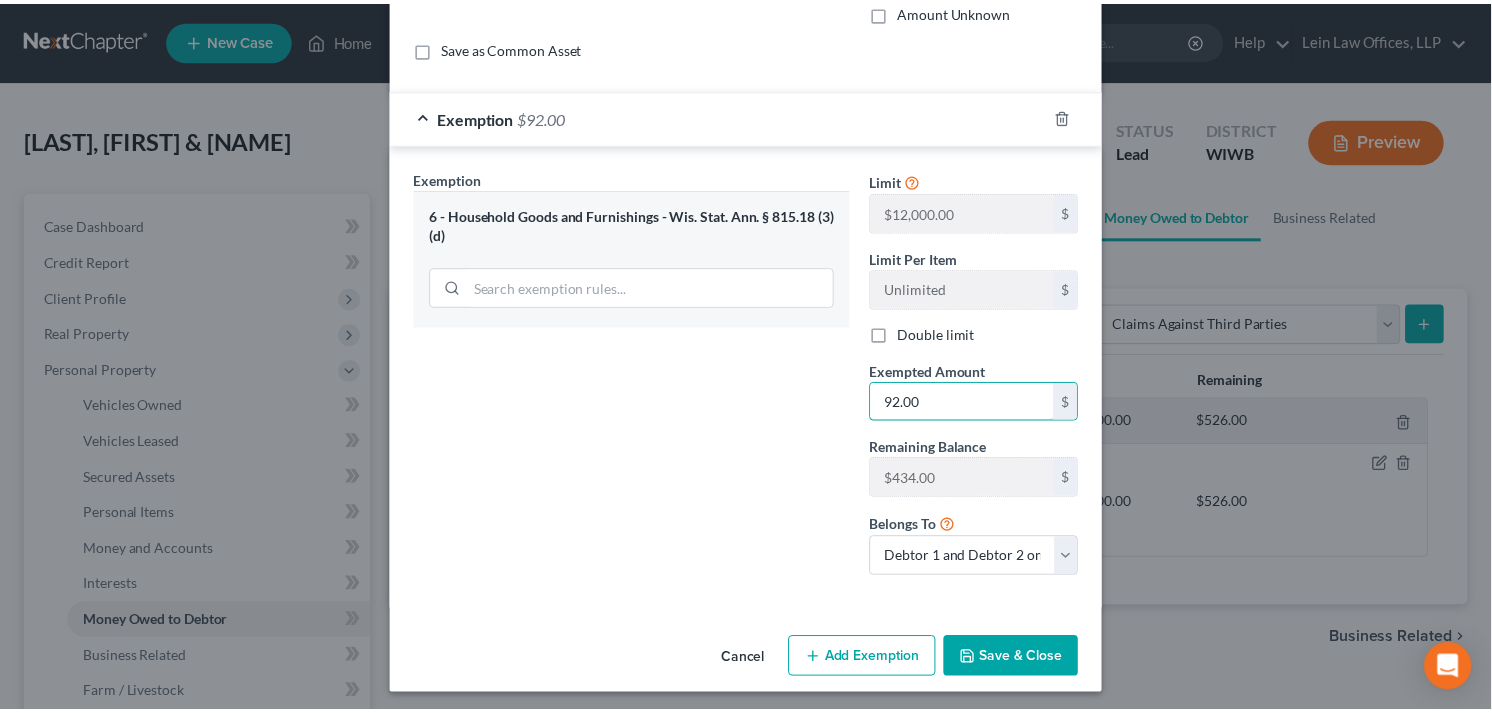 scroll, scrollTop: 167, scrollLeft: 0, axis: vertical 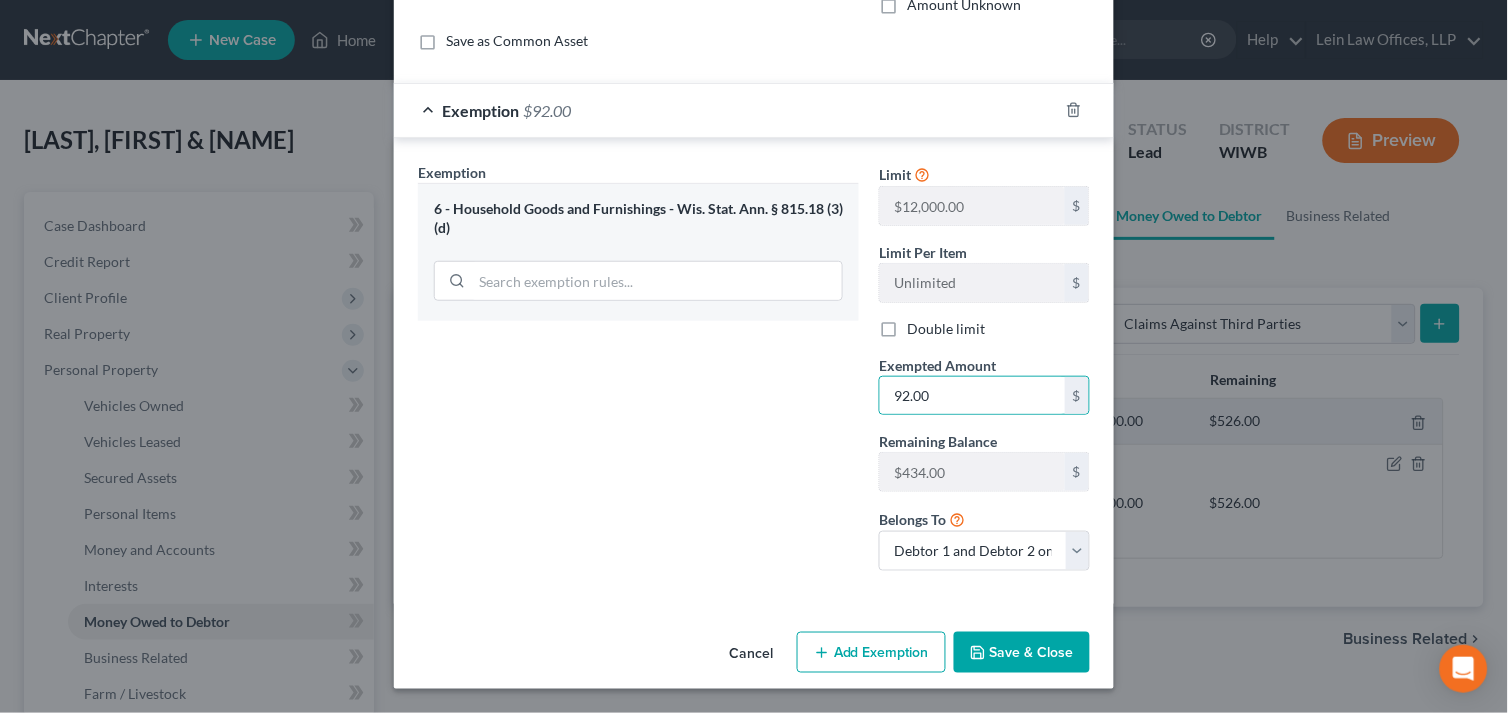 click on "Save & Close" at bounding box center (1022, 653) 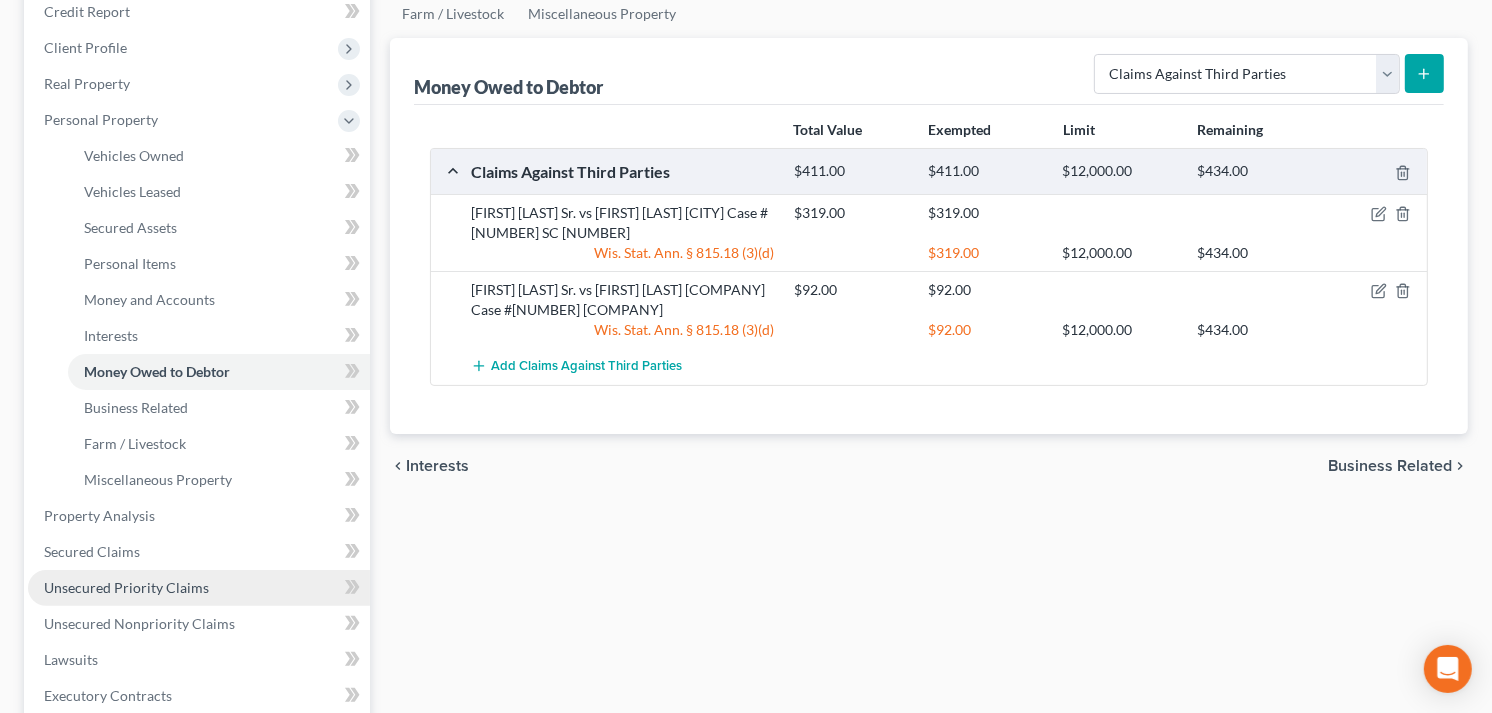 scroll, scrollTop: 333, scrollLeft: 0, axis: vertical 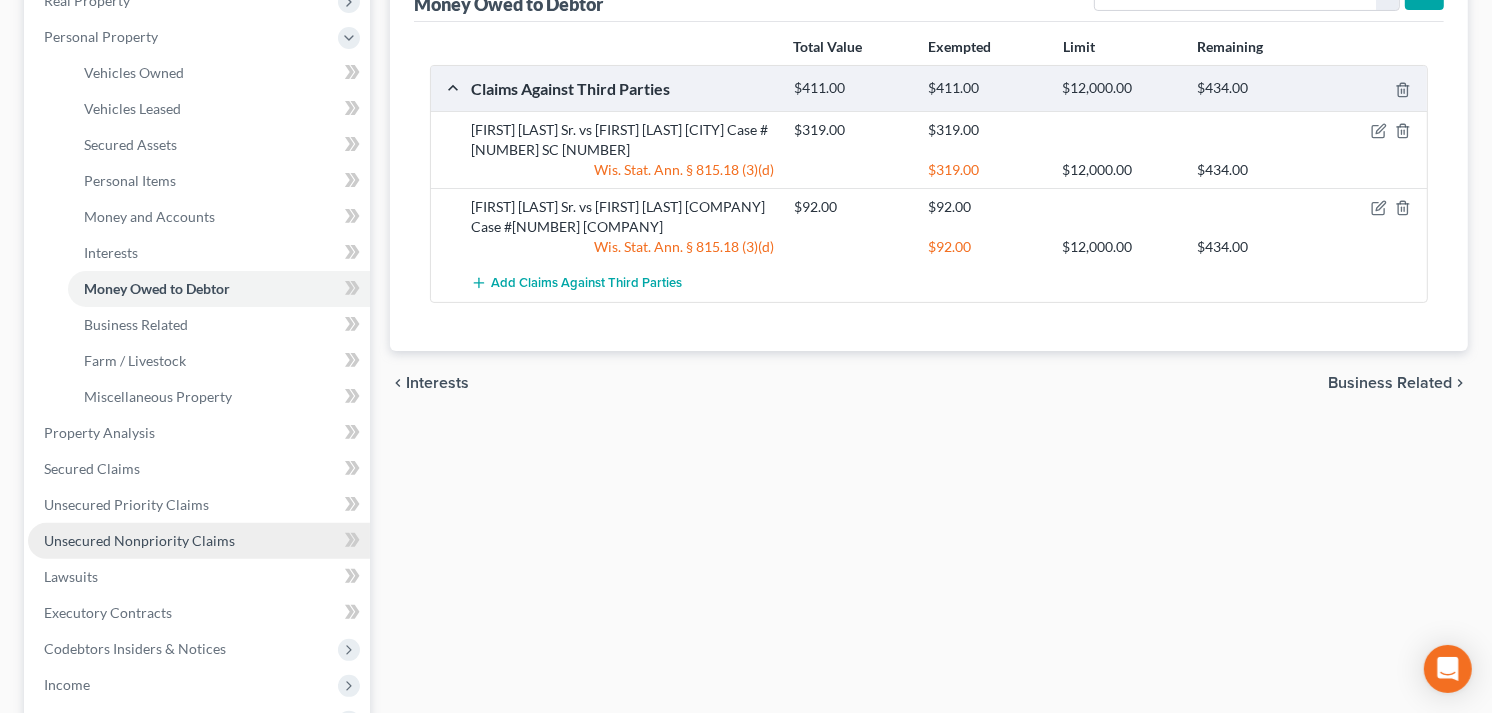 click on "Unsecured Nonpriority Claims" at bounding box center (139, 540) 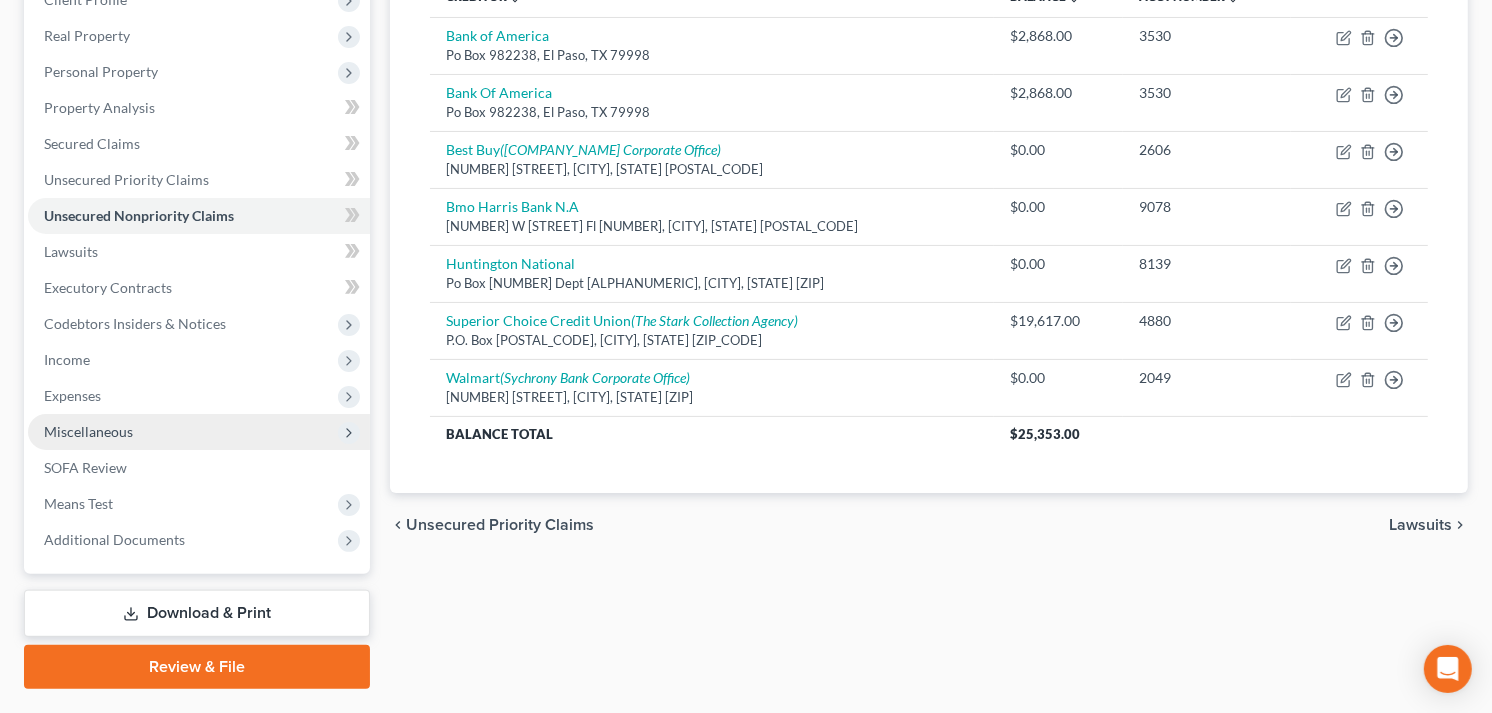 scroll, scrollTop: 333, scrollLeft: 0, axis: vertical 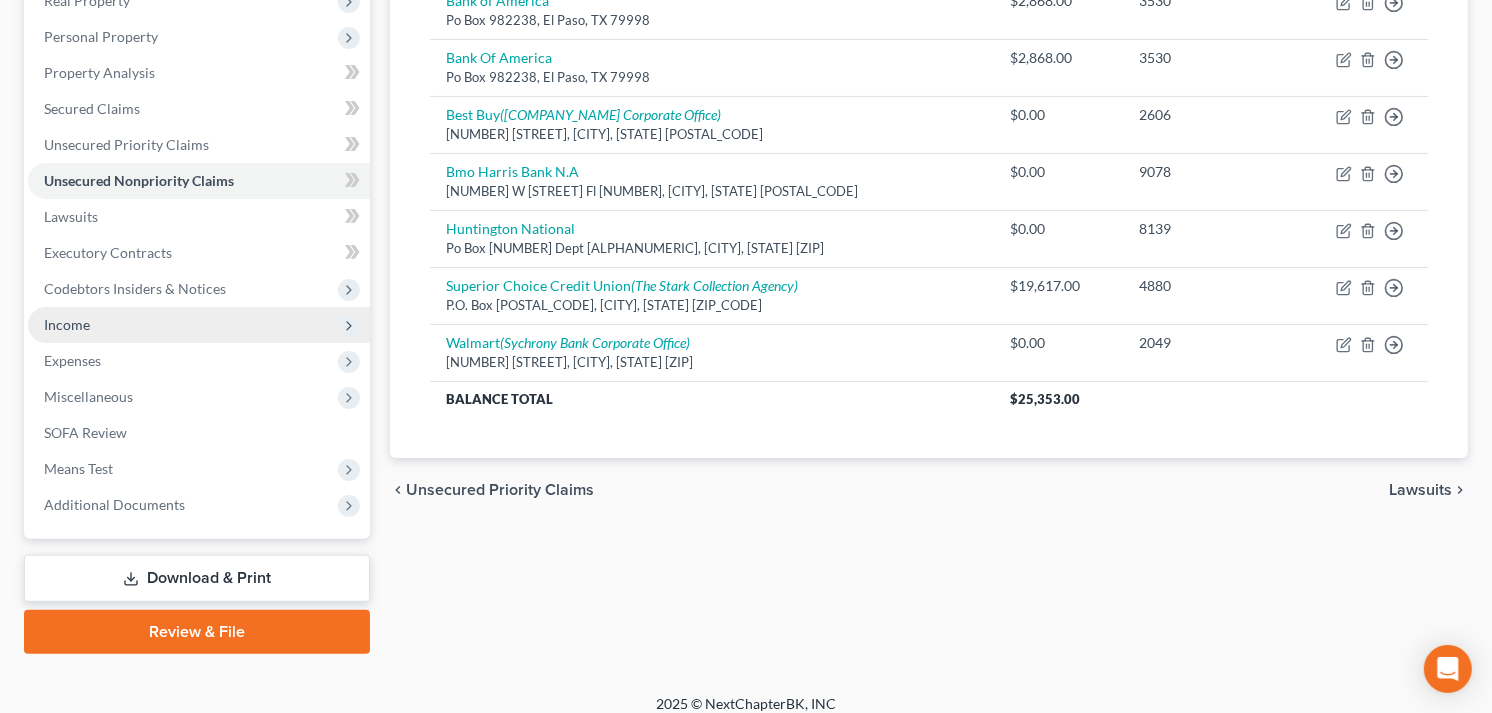 click on "Income" at bounding box center [67, 324] 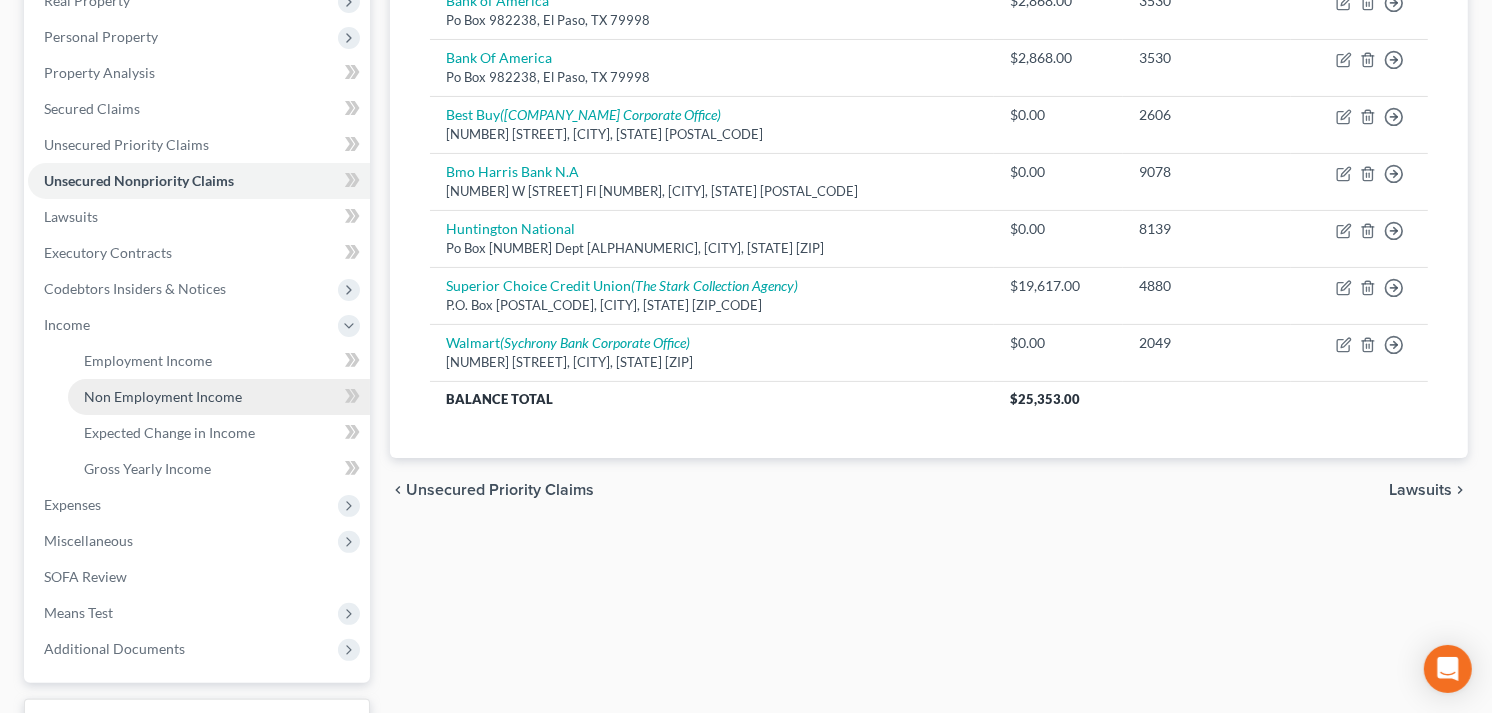 click on "Non Employment Income" at bounding box center (163, 396) 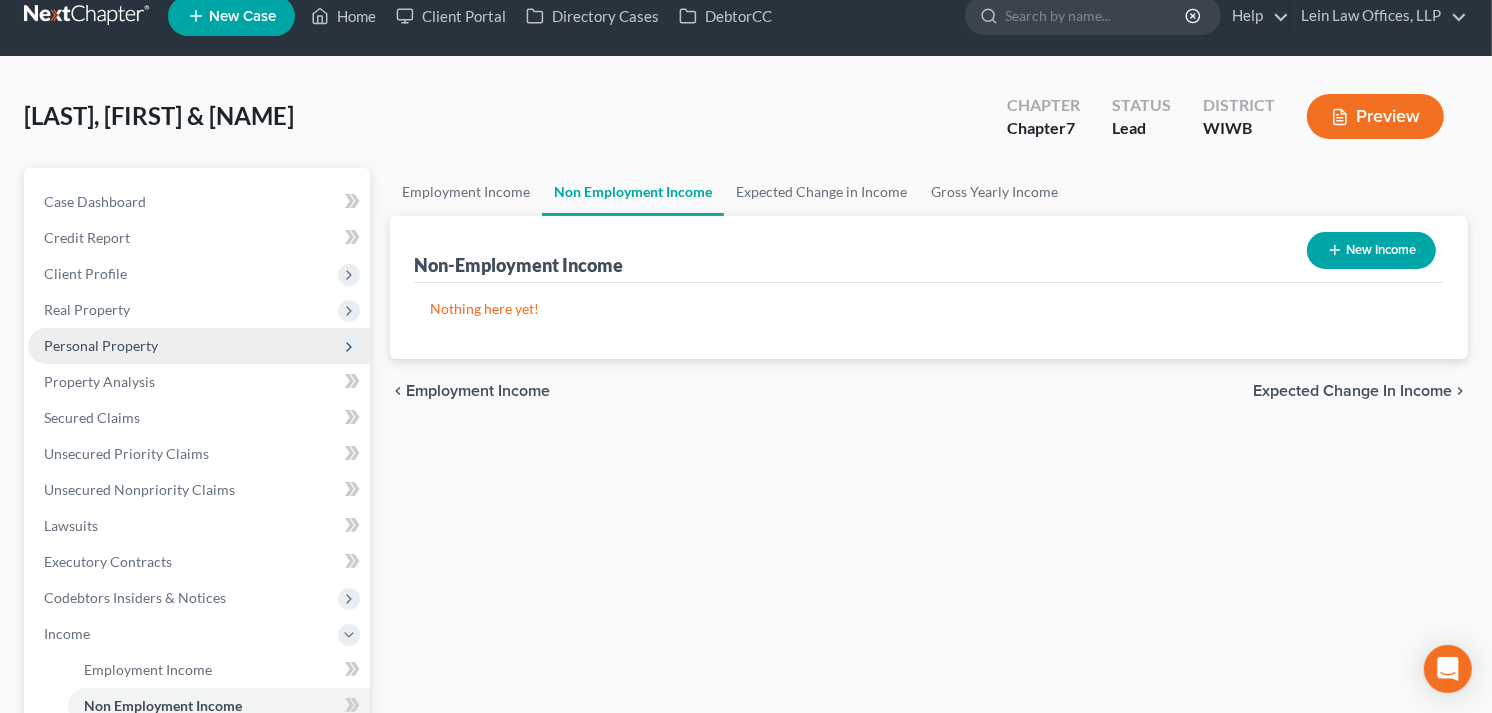 scroll, scrollTop: 0, scrollLeft: 0, axis: both 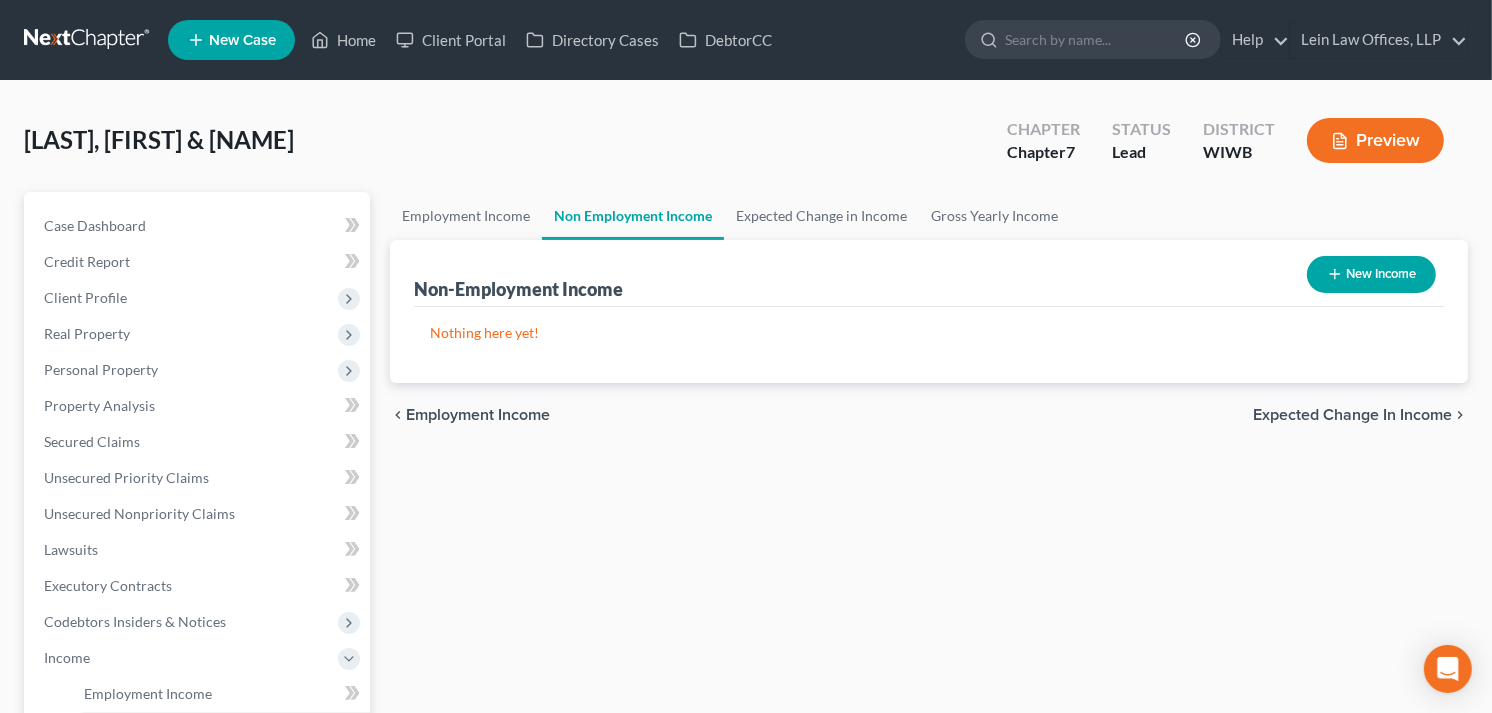 click 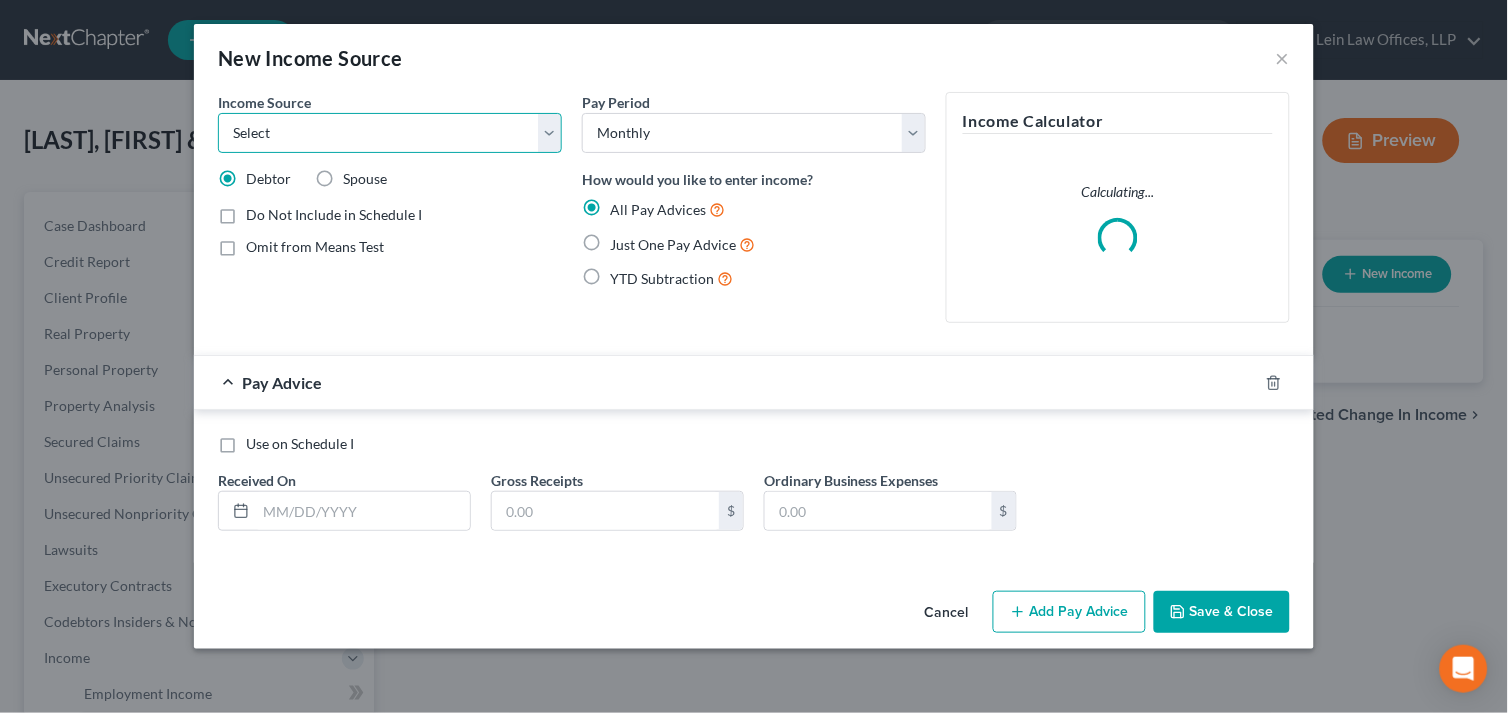 click on "Select Unemployment Disability (from employer) Pension Retirement Social Security / Social Security Disability Other Government Assistance Interests, Dividends or Royalties Child / Family Support Contributions to Household Property / Rental Business, Professional or Farm Alimony / Maintenance Payments Military Disability Benefits Other Monthly Income" at bounding box center (390, 133) 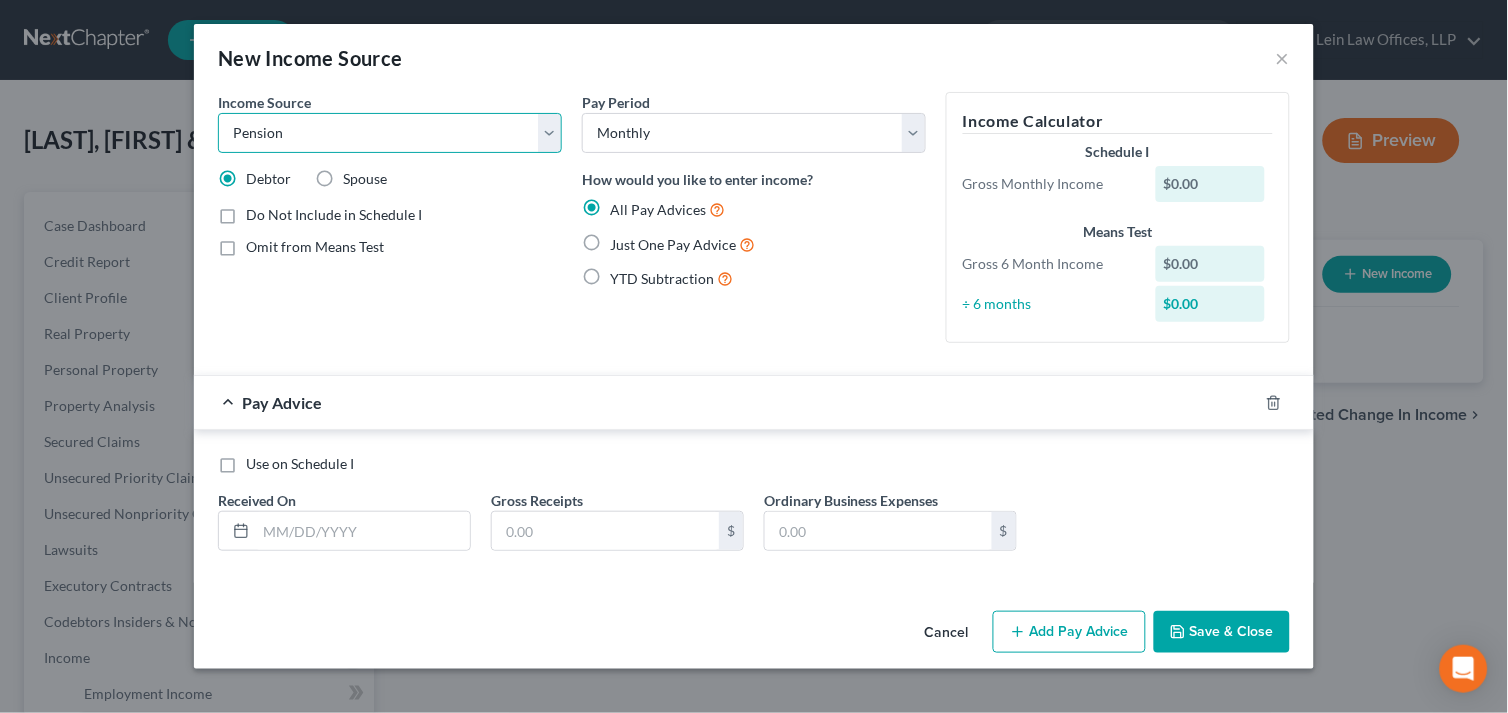 click on "Select Unemployment Disability (from employer) Pension Retirement Social Security / Social Security Disability Other Government Assistance Interests, Dividends or Royalties Child / Family Support Contributions to Household Property / Rental Business, Professional or Farm Alimony / Maintenance Payments Military Disability Benefits Other Monthly Income" at bounding box center (390, 133) 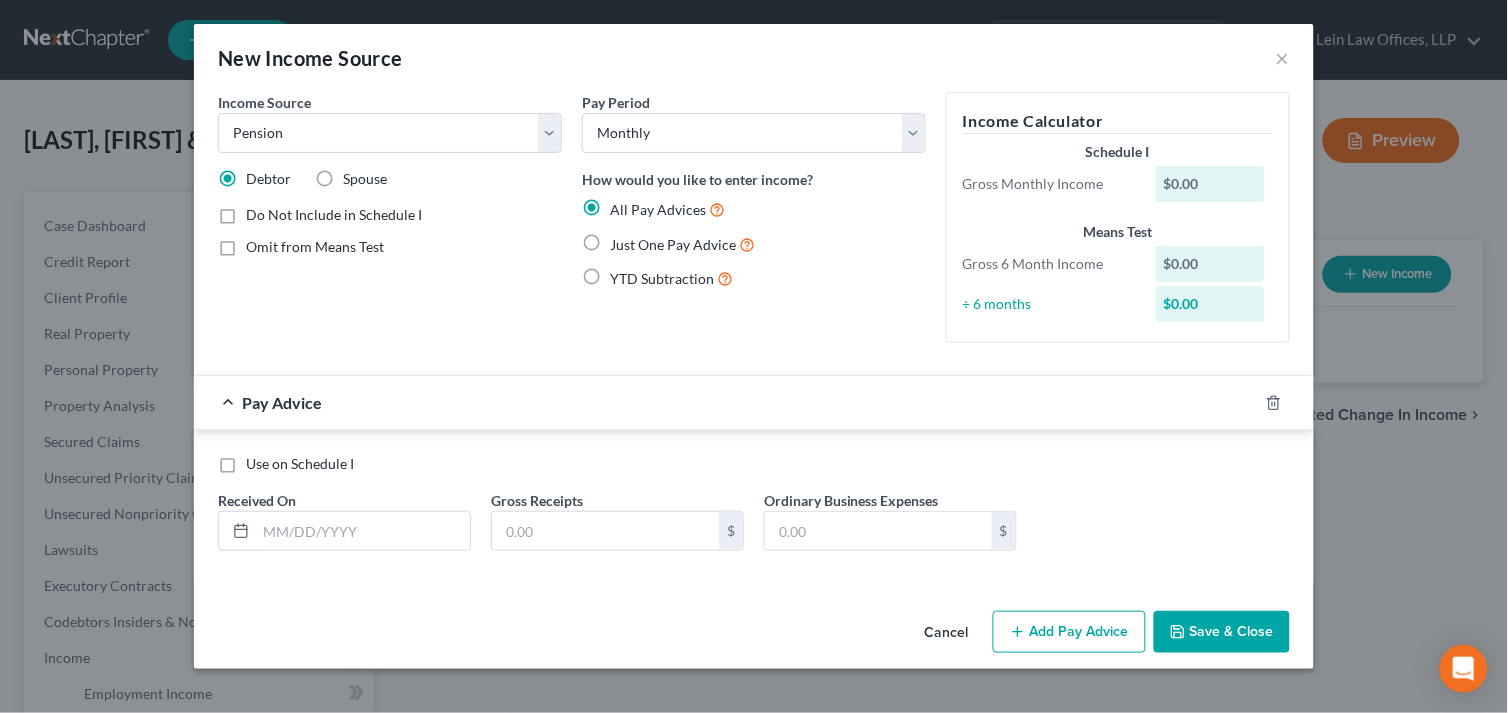 click on "Pay Advice" at bounding box center (726, 402) 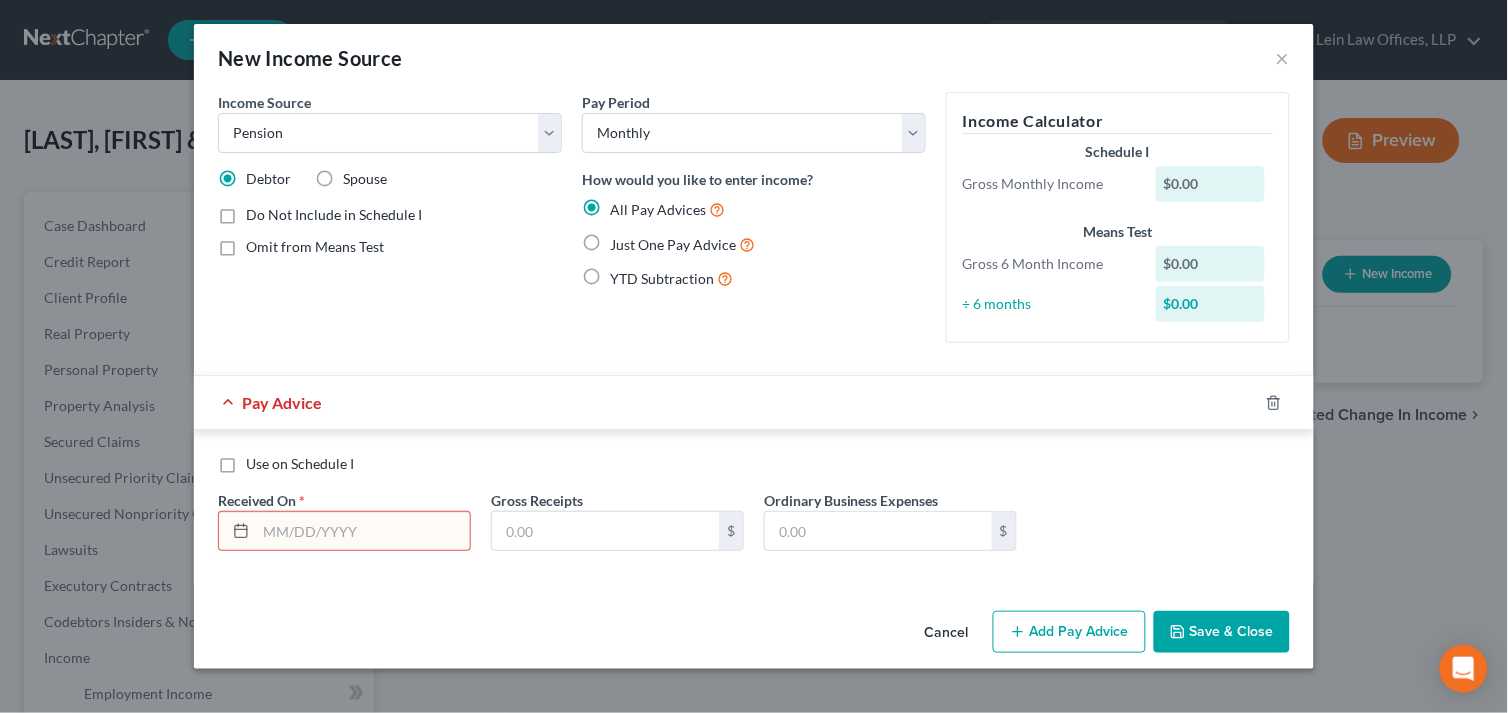 click on "Pay Advice" at bounding box center [726, 402] 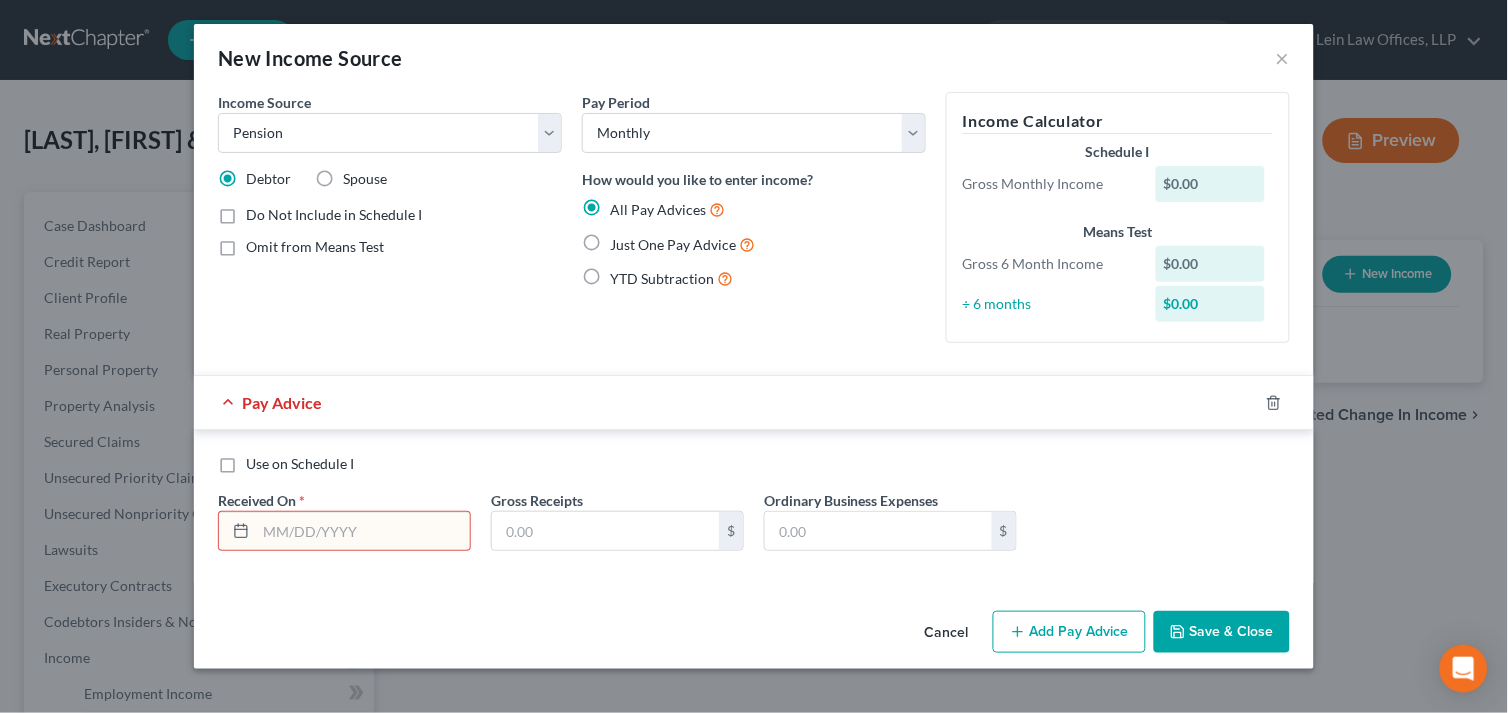 click at bounding box center [363, 531] 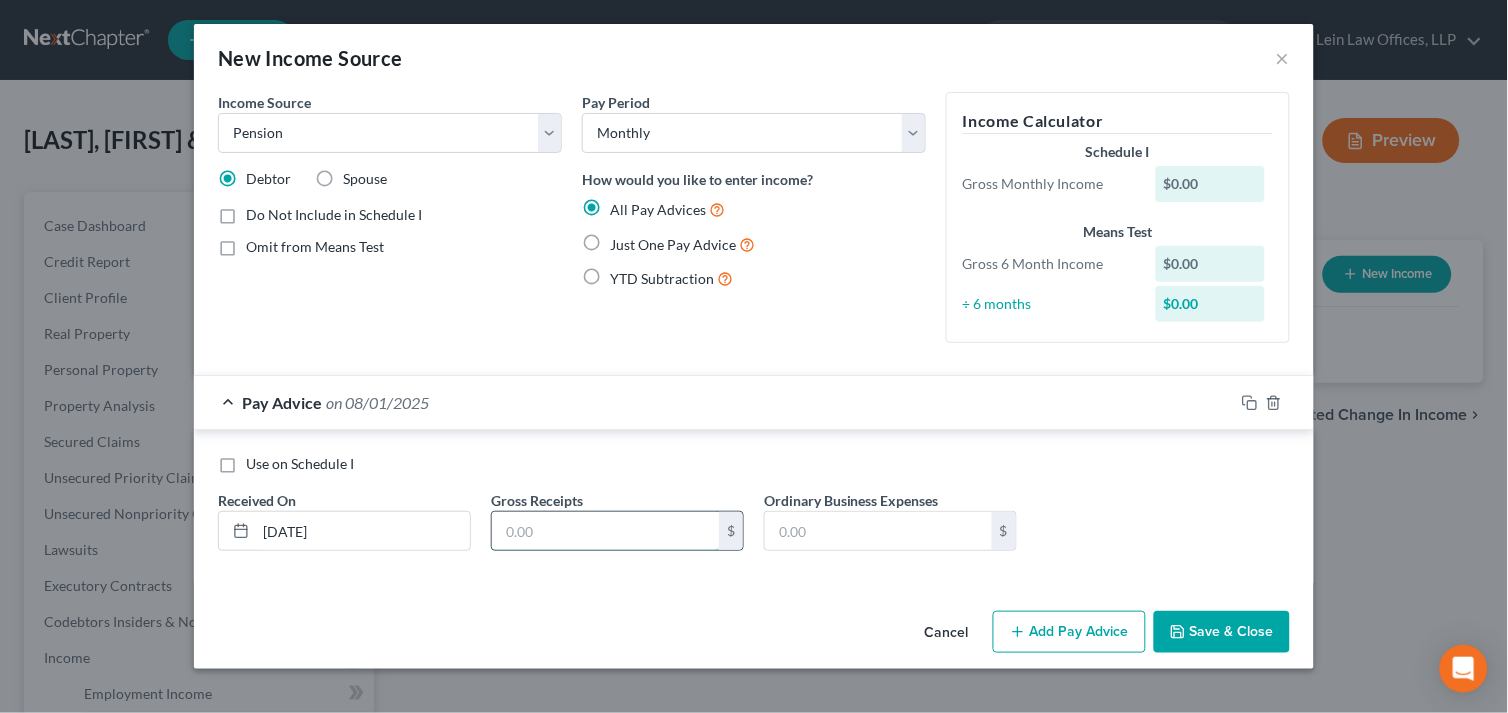 click at bounding box center [605, 531] 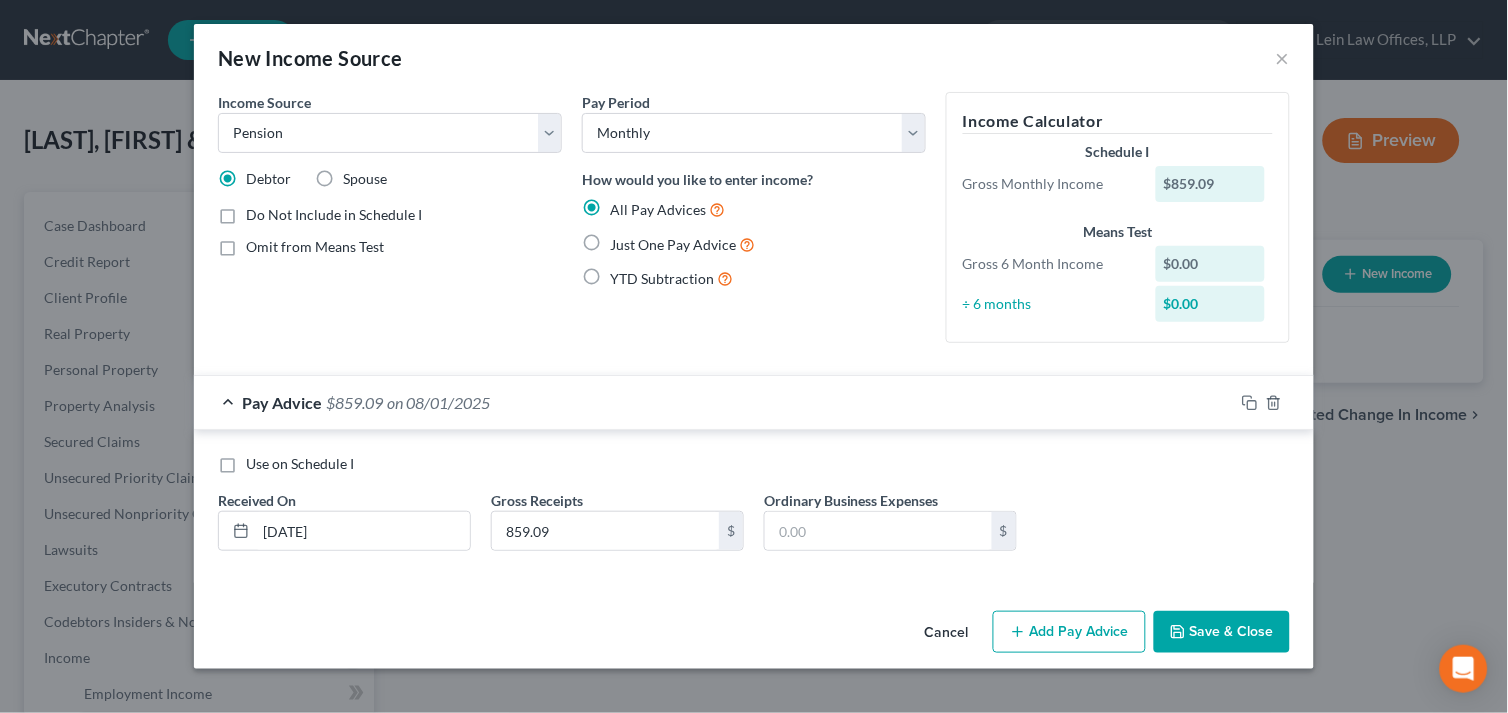 click on "Save & Close" at bounding box center (1222, 632) 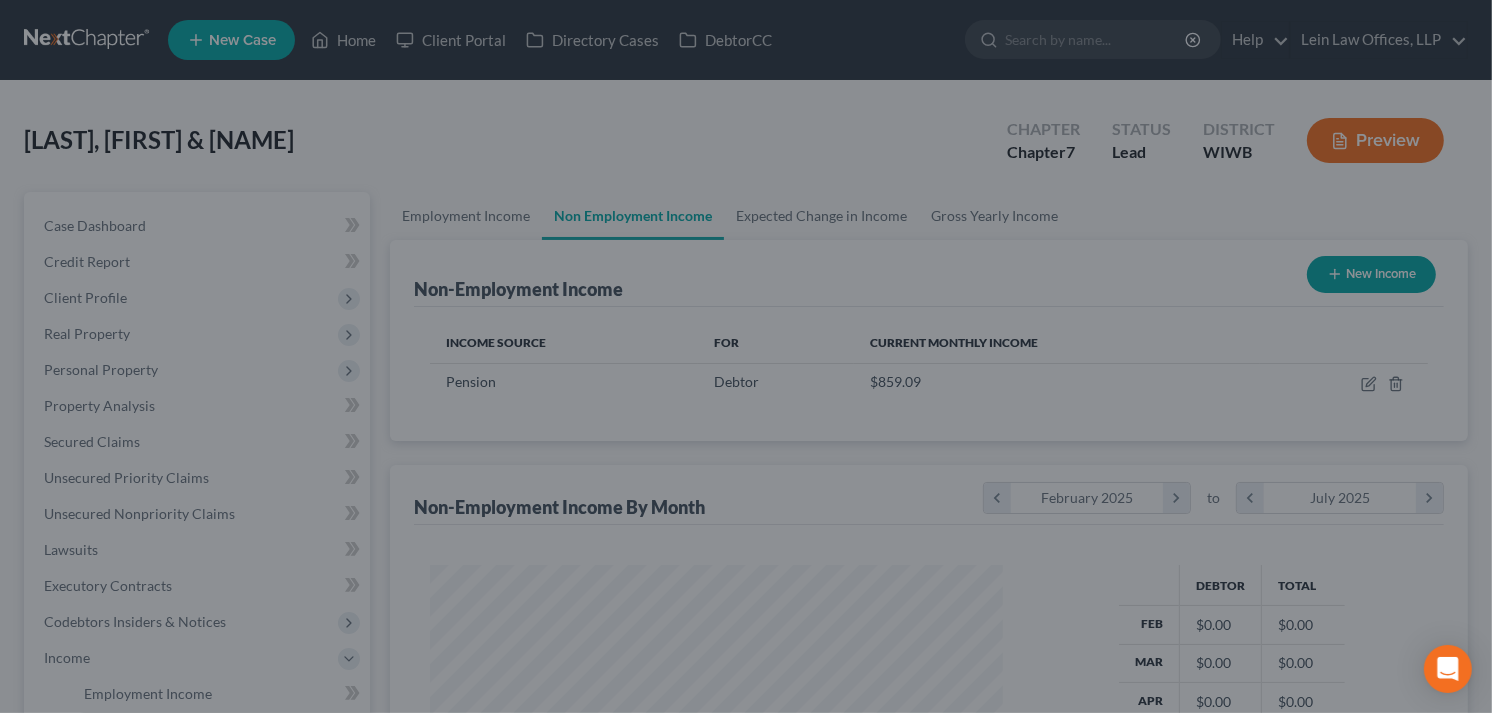 scroll, scrollTop: 358, scrollLeft: 605, axis: both 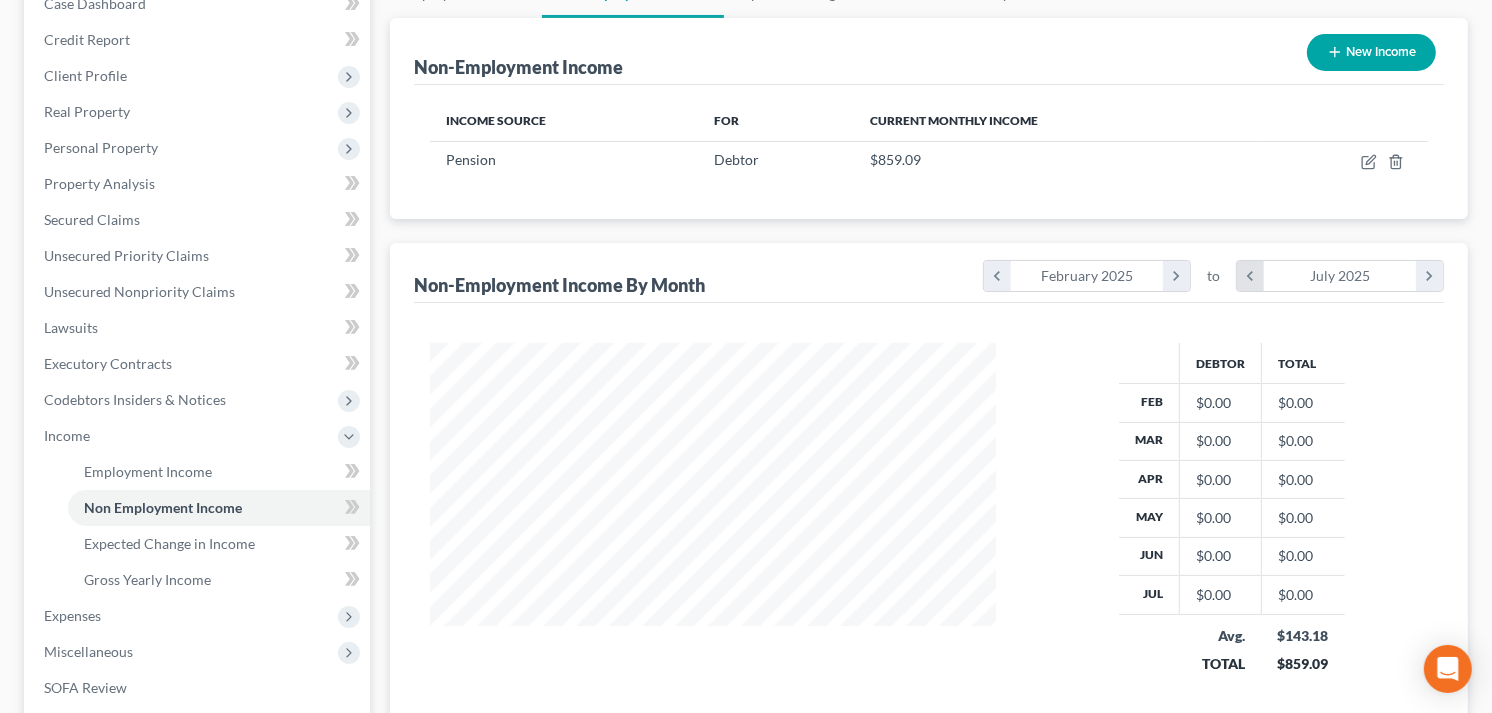 click on "chevron_left" at bounding box center [1250, 276] 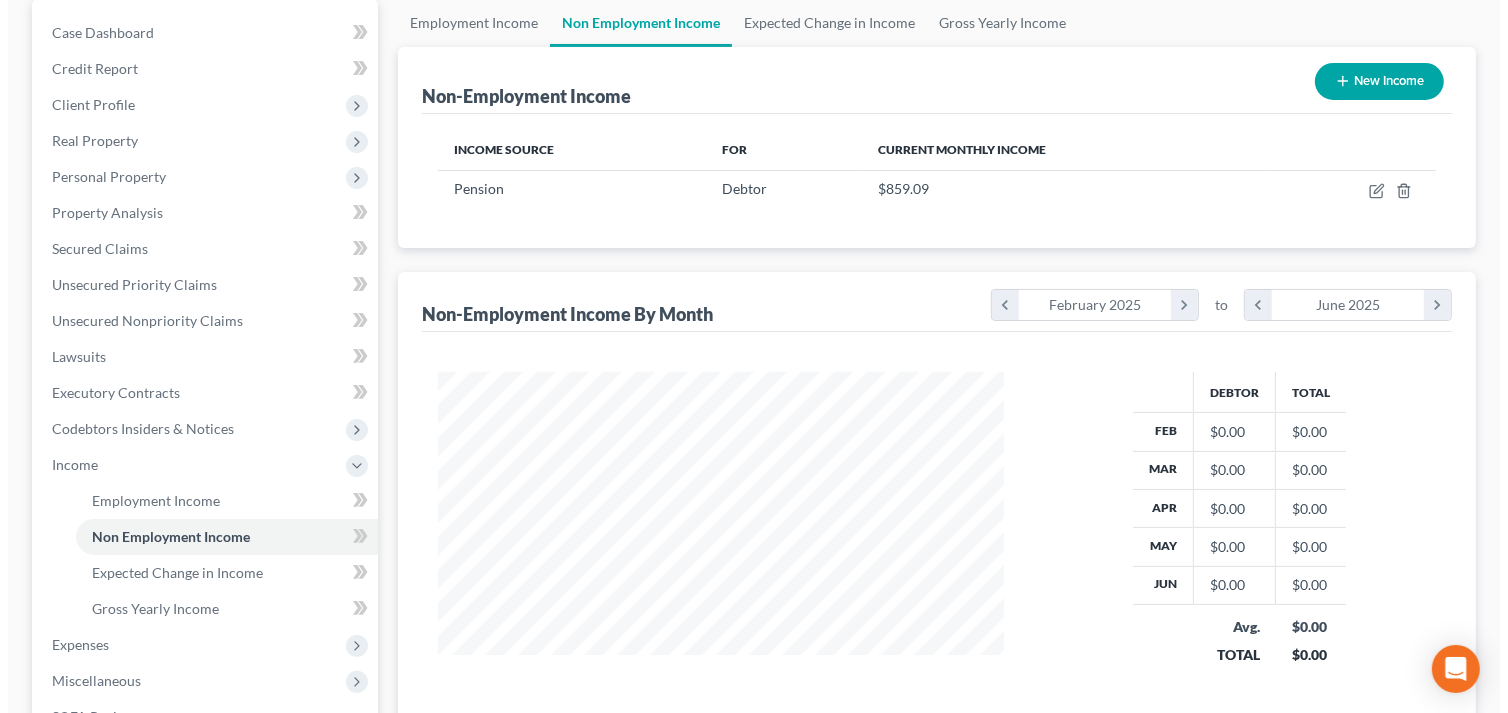 scroll, scrollTop: 111, scrollLeft: 0, axis: vertical 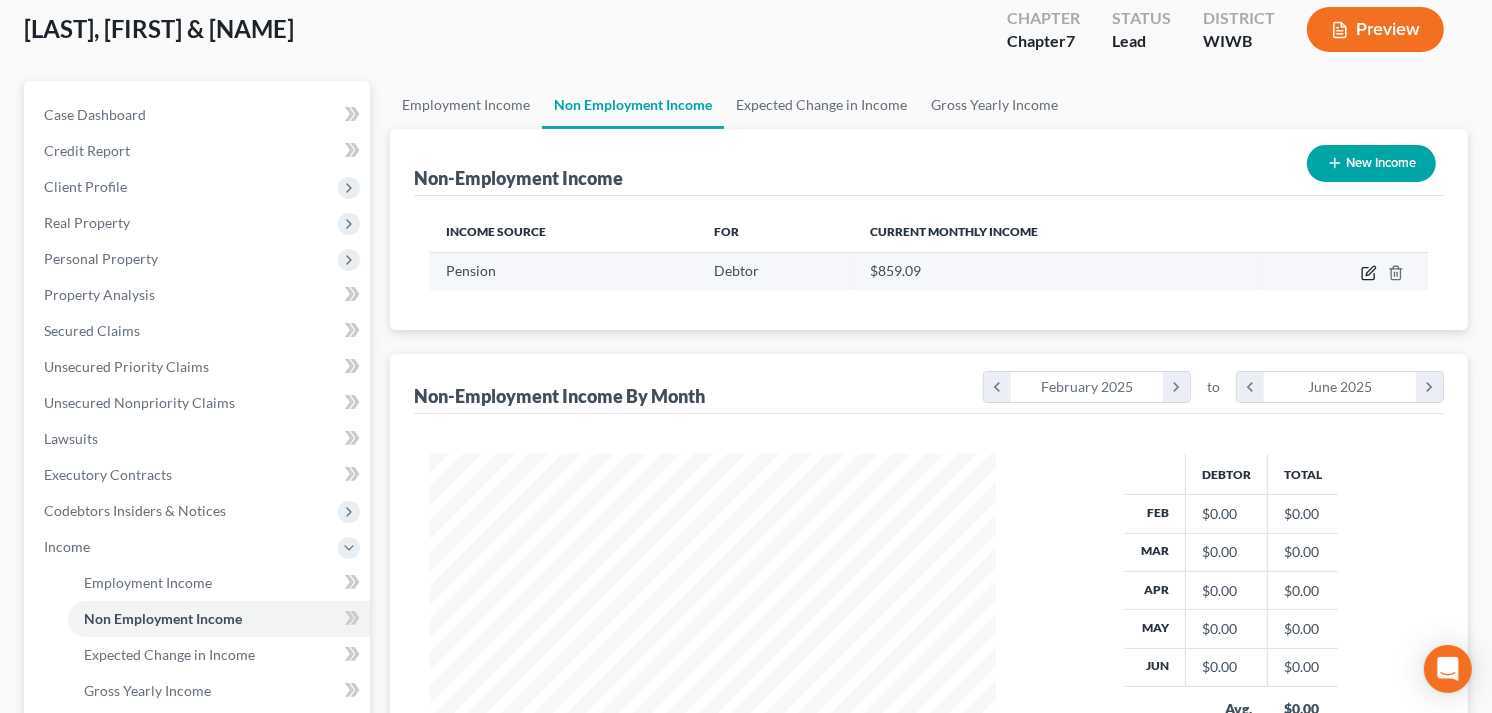 click 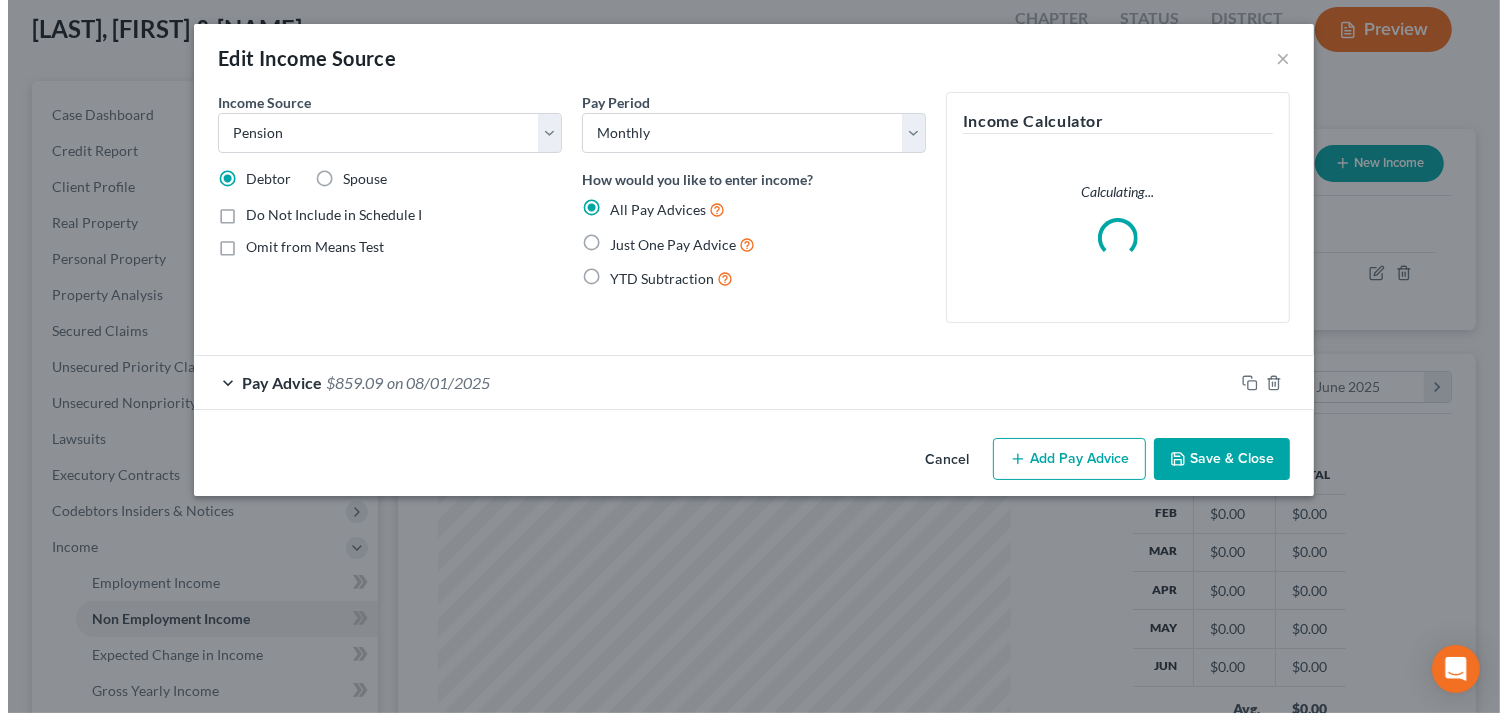 scroll, scrollTop: 999680, scrollLeft: 999386, axis: both 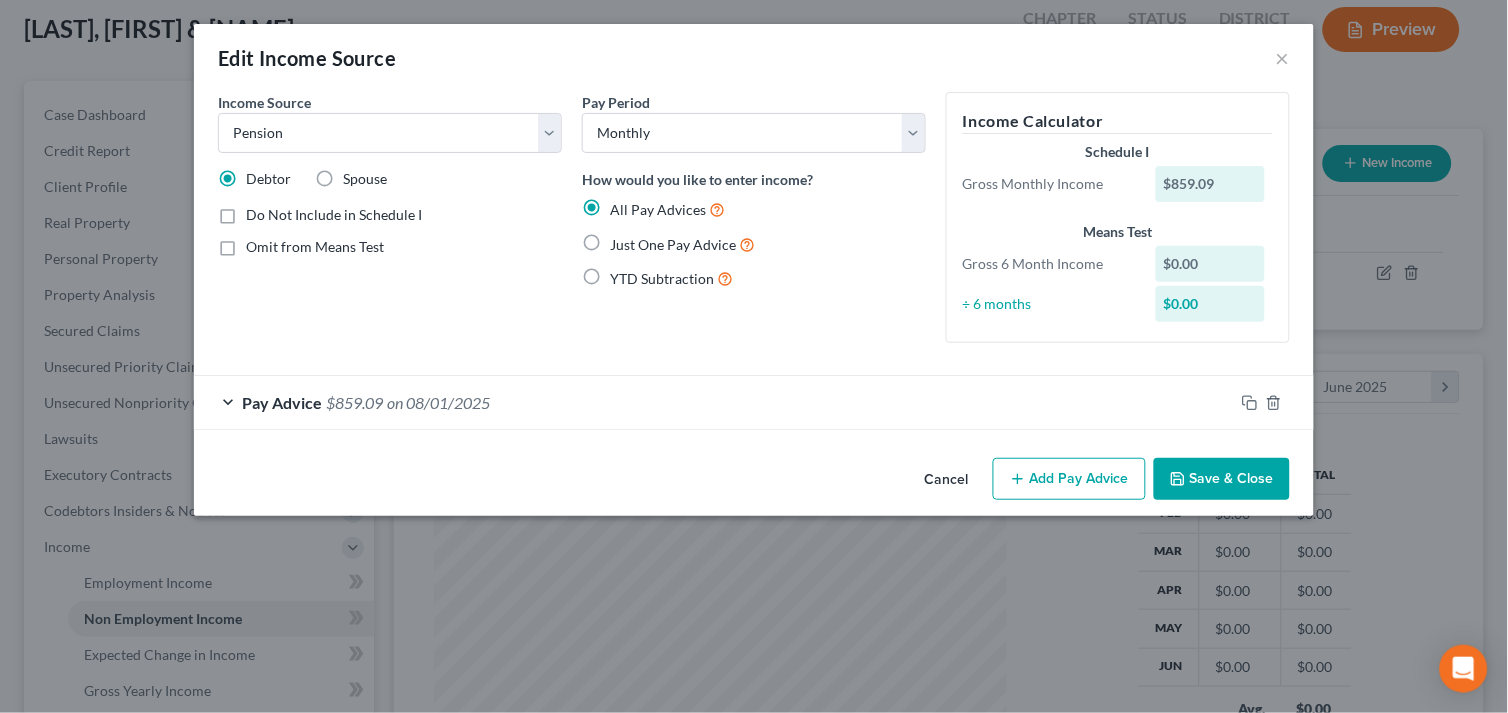click on "Add Pay Advice" at bounding box center [1069, 479] 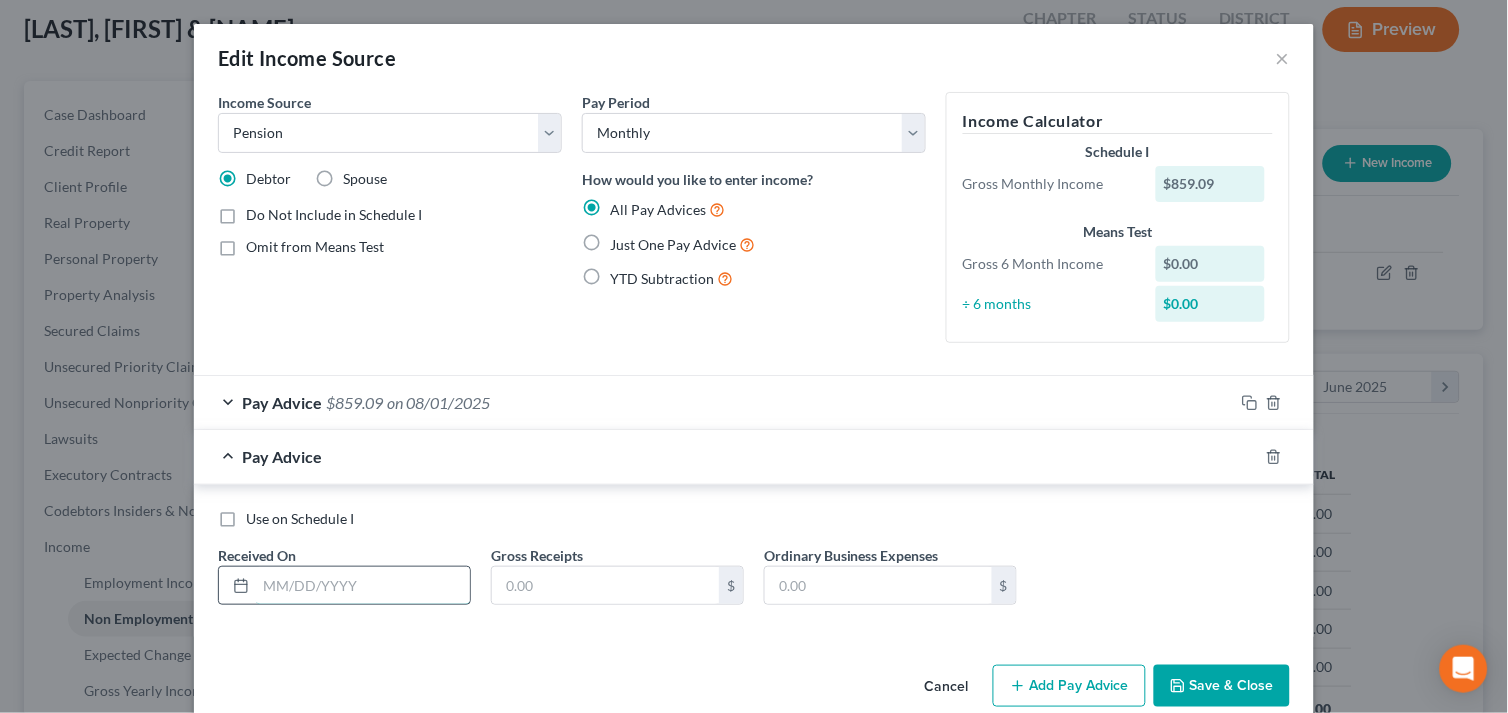 click at bounding box center (363, 586) 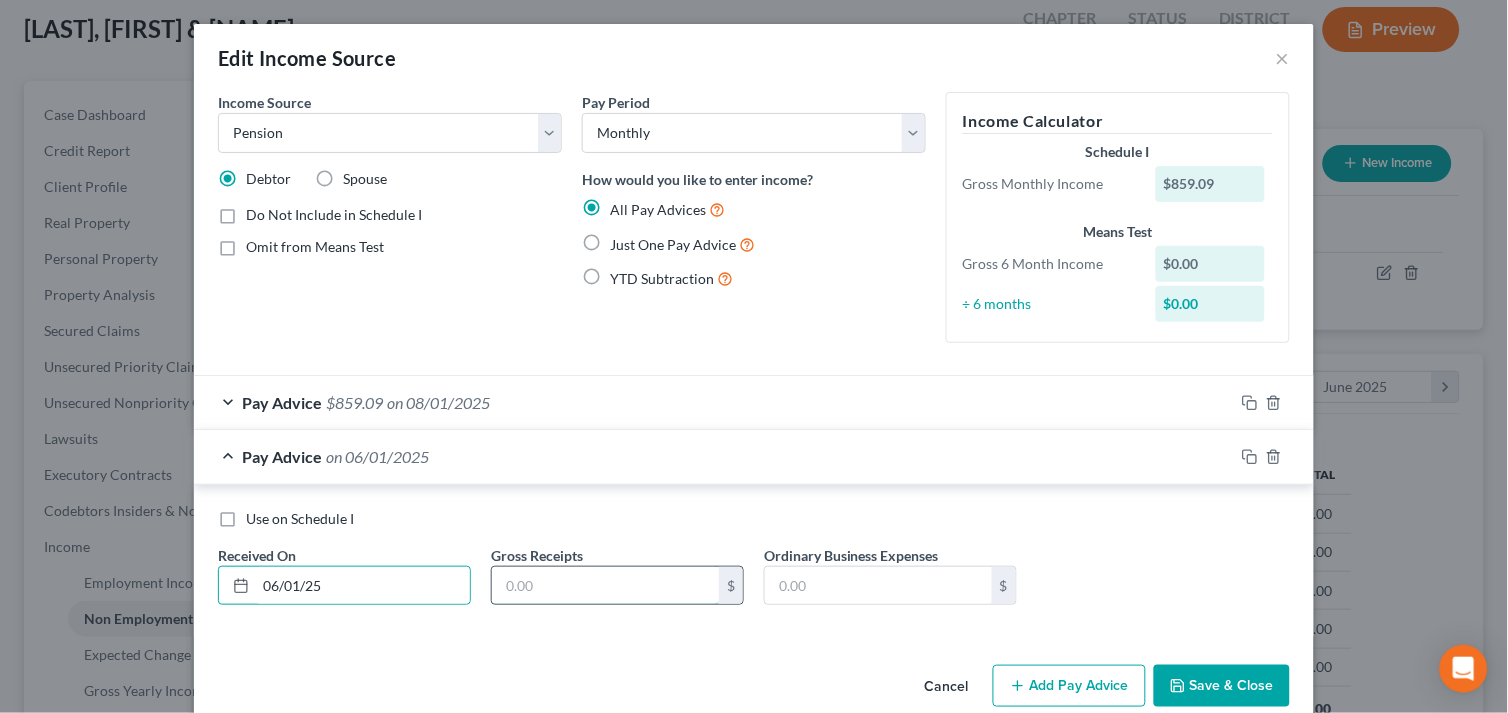 click at bounding box center [605, 586] 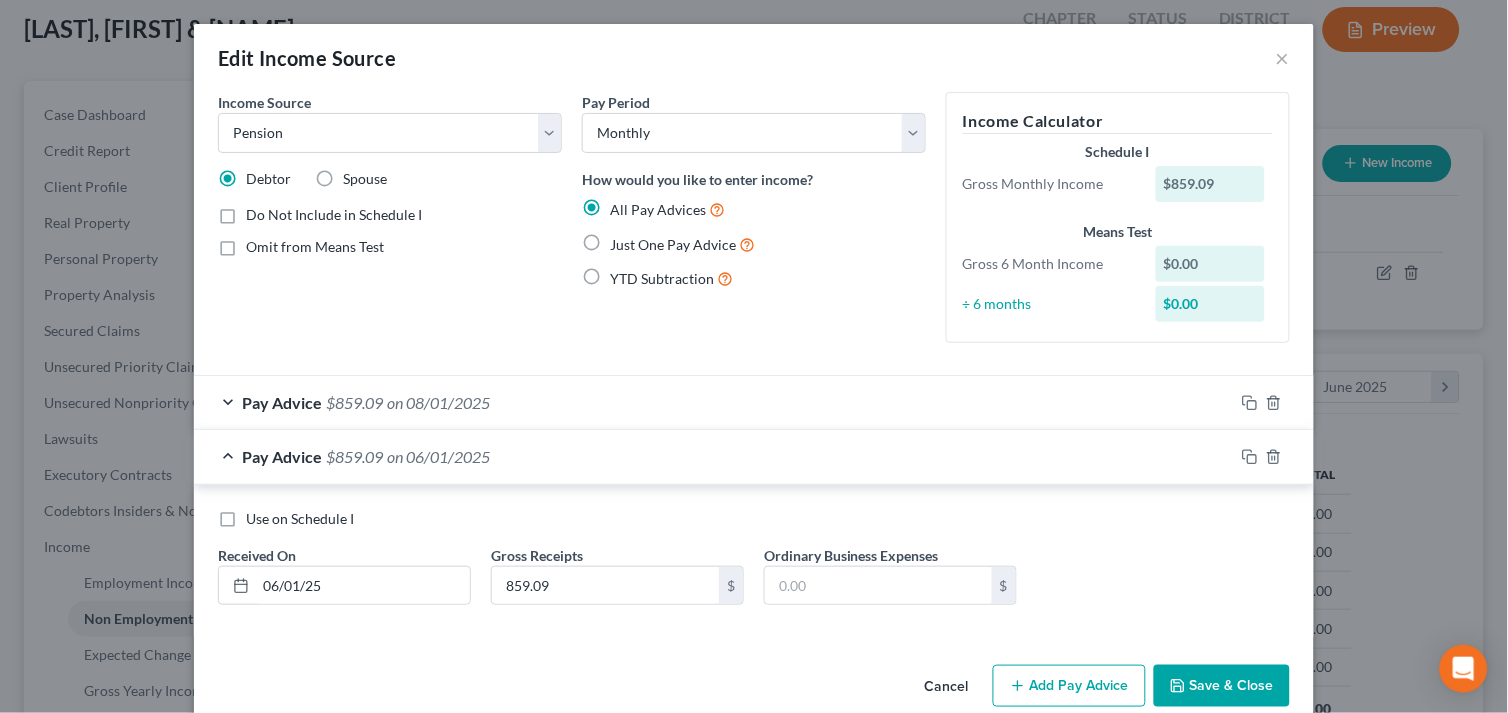 click 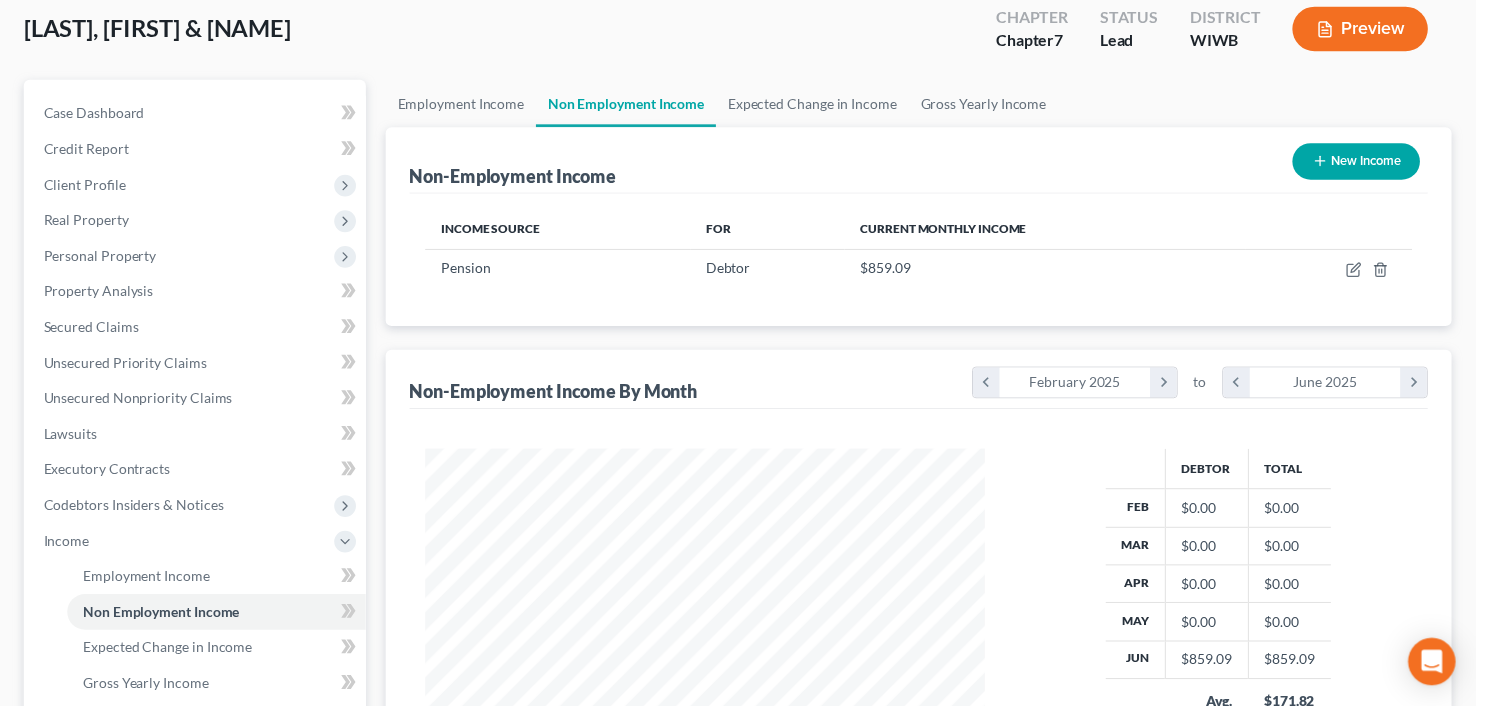 scroll, scrollTop: 321, scrollLeft: 605, axis: both 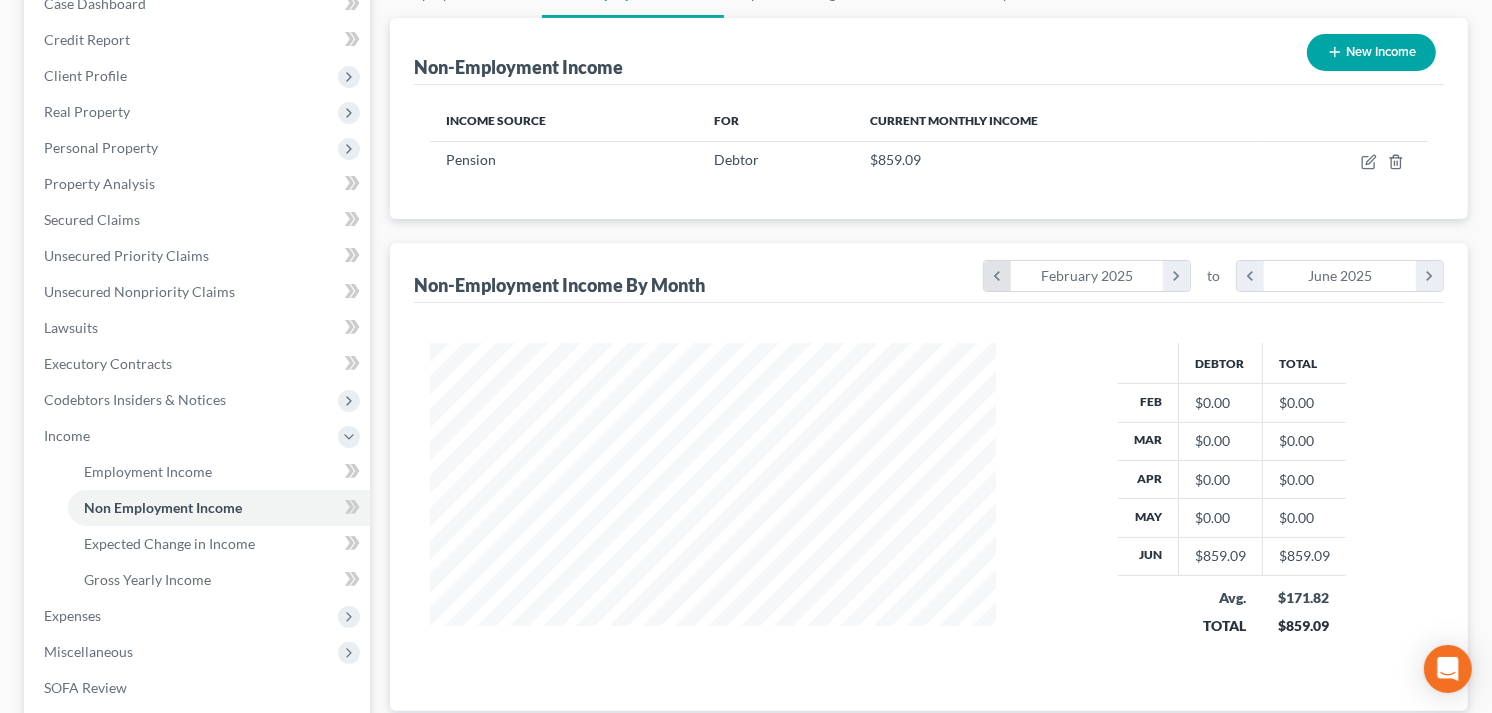 click on "chevron_left" at bounding box center (997, 276) 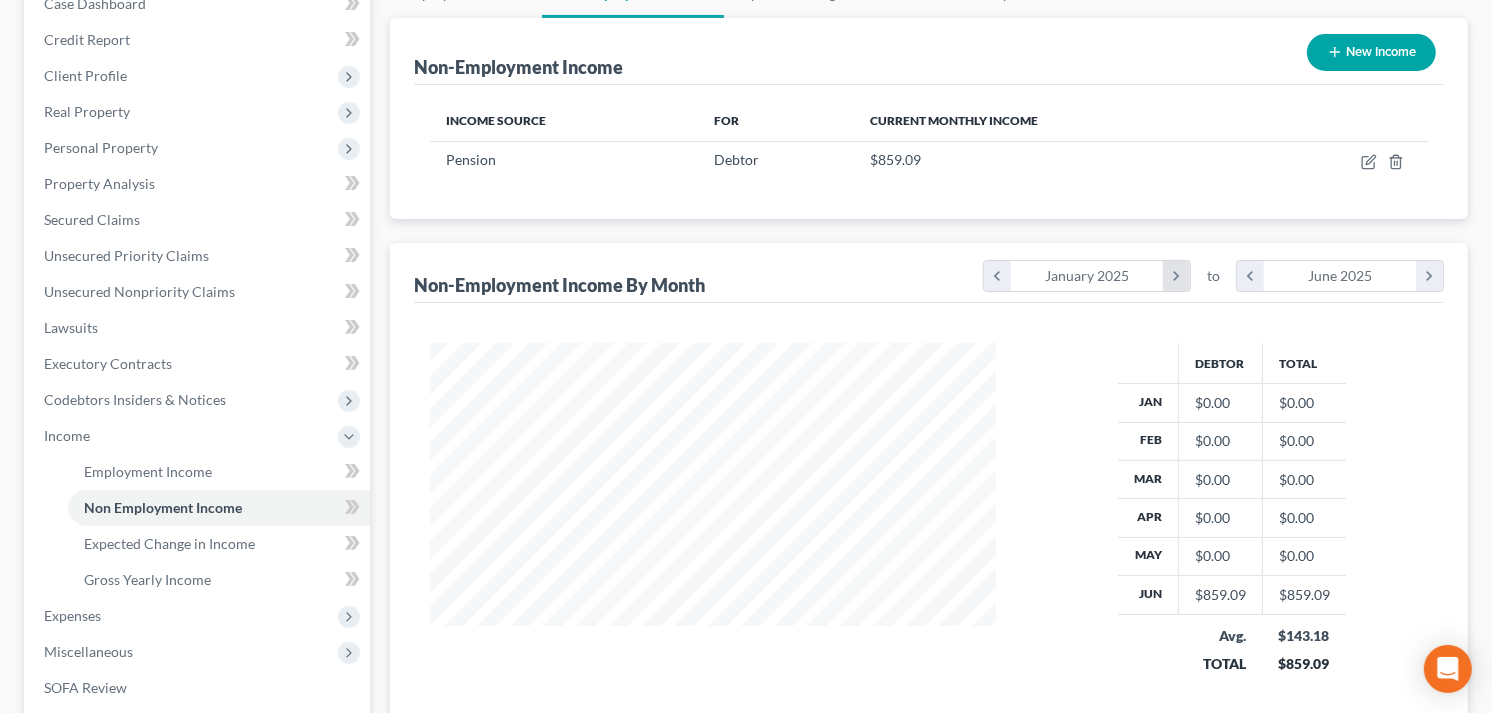 click on "chevron_right" at bounding box center (1176, 276) 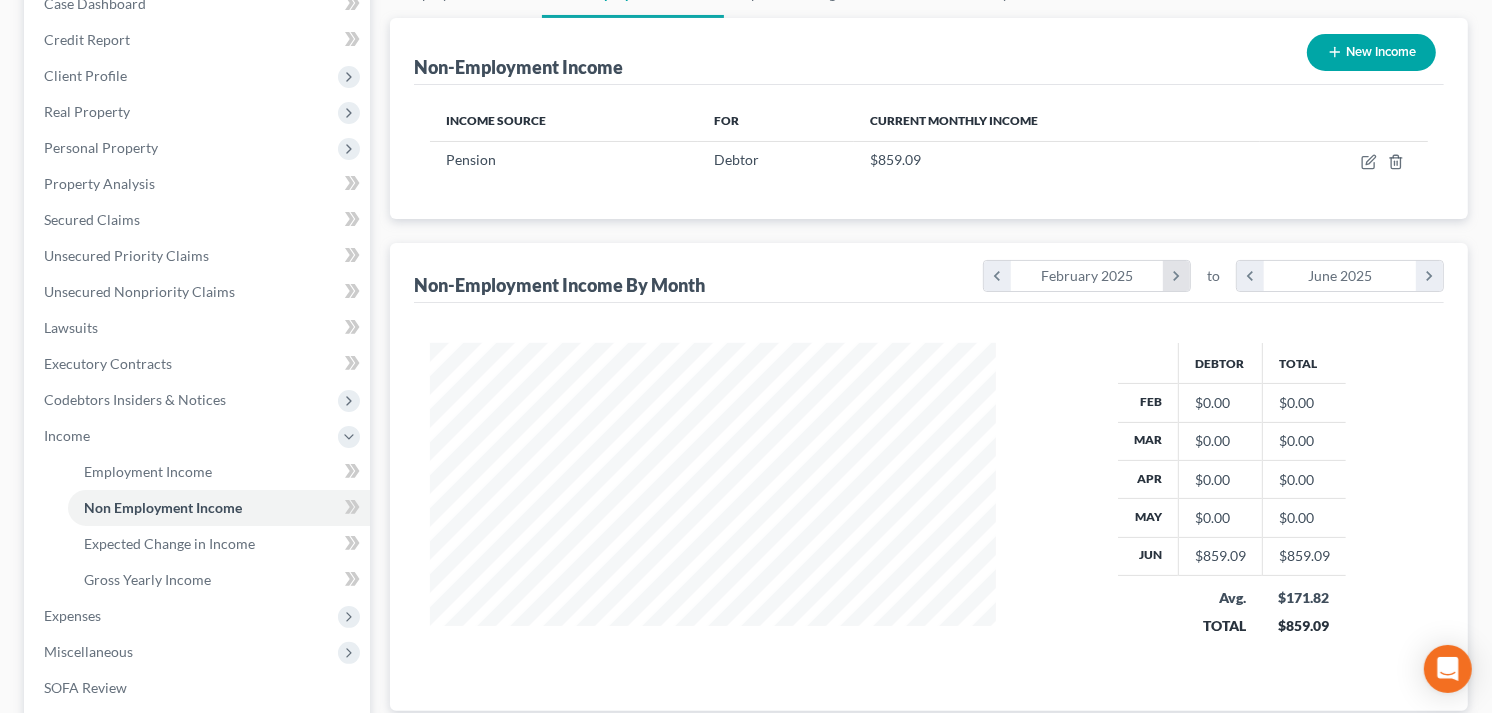 scroll, scrollTop: 321, scrollLeft: 605, axis: both 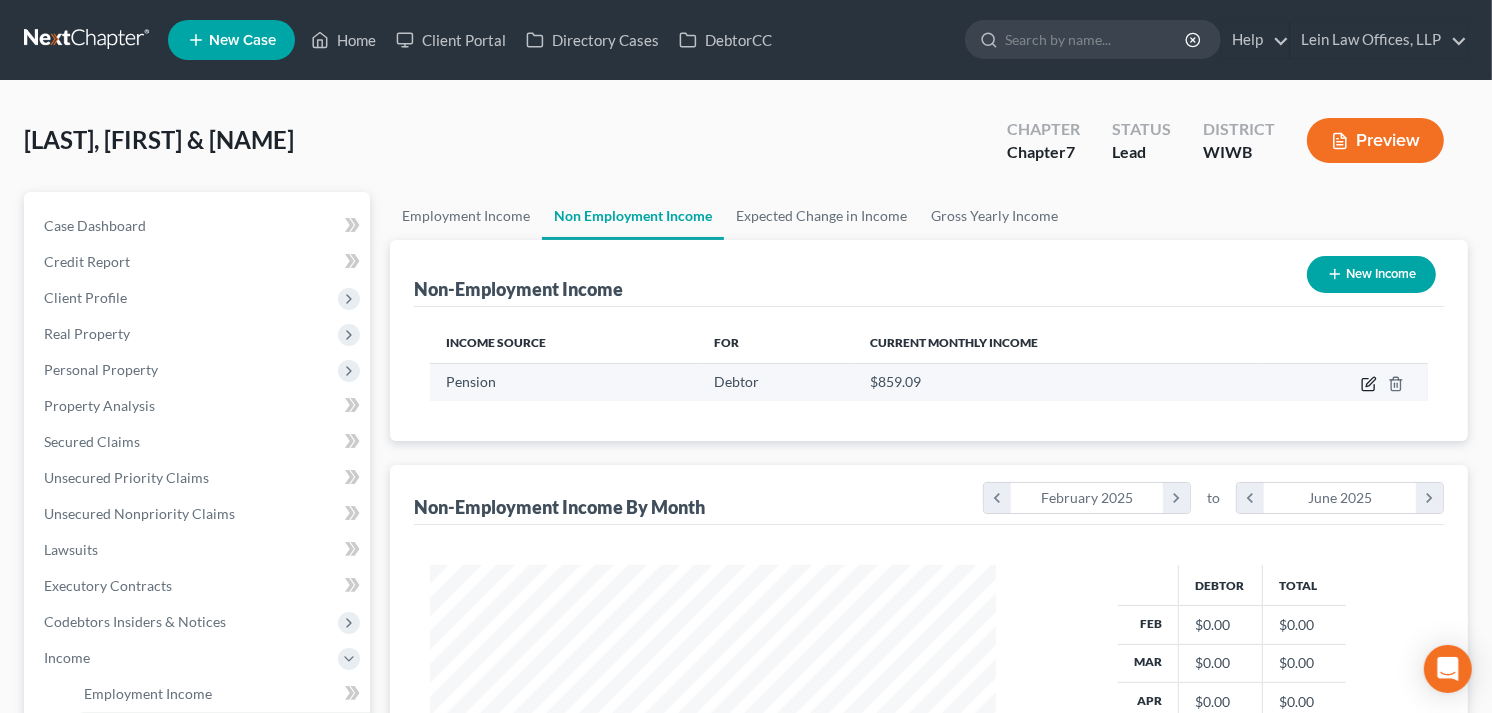 click 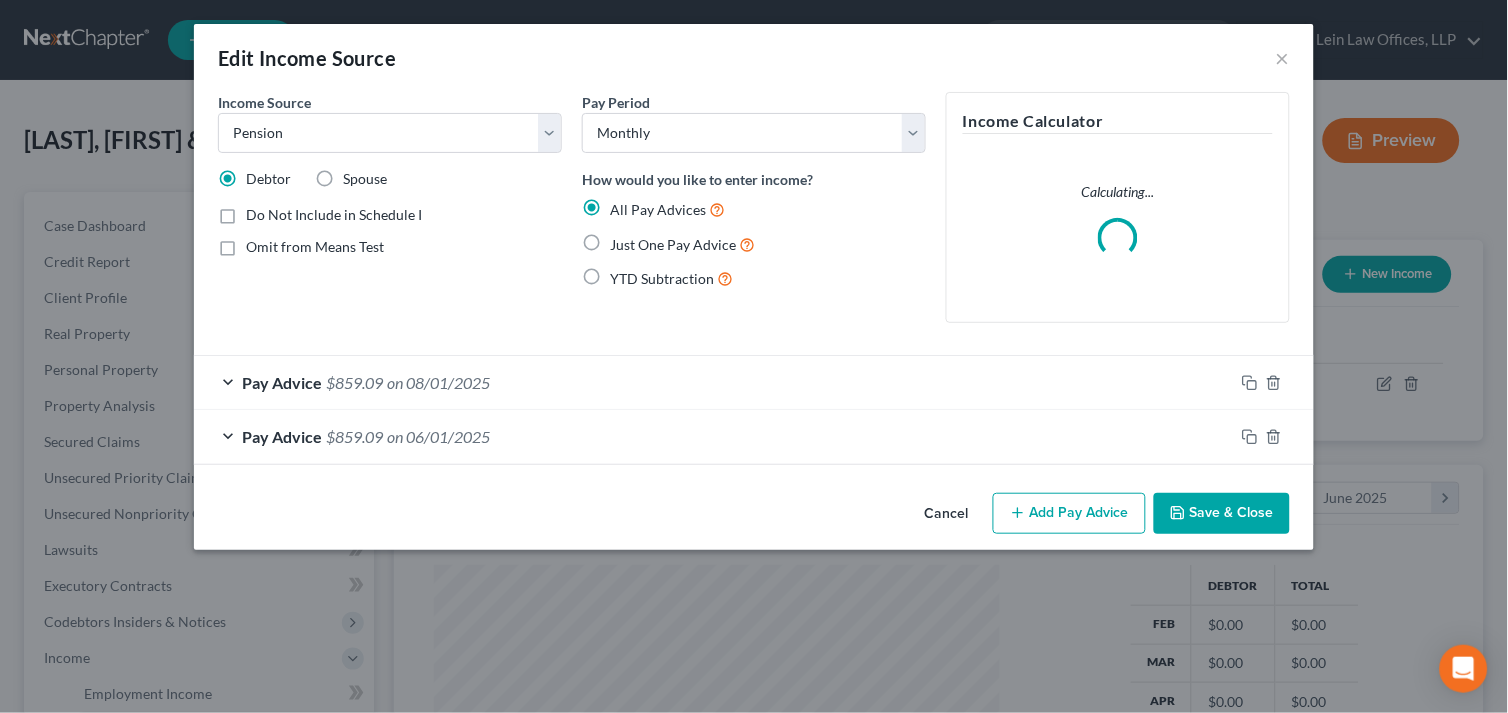 scroll, scrollTop: 999680, scrollLeft: 999386, axis: both 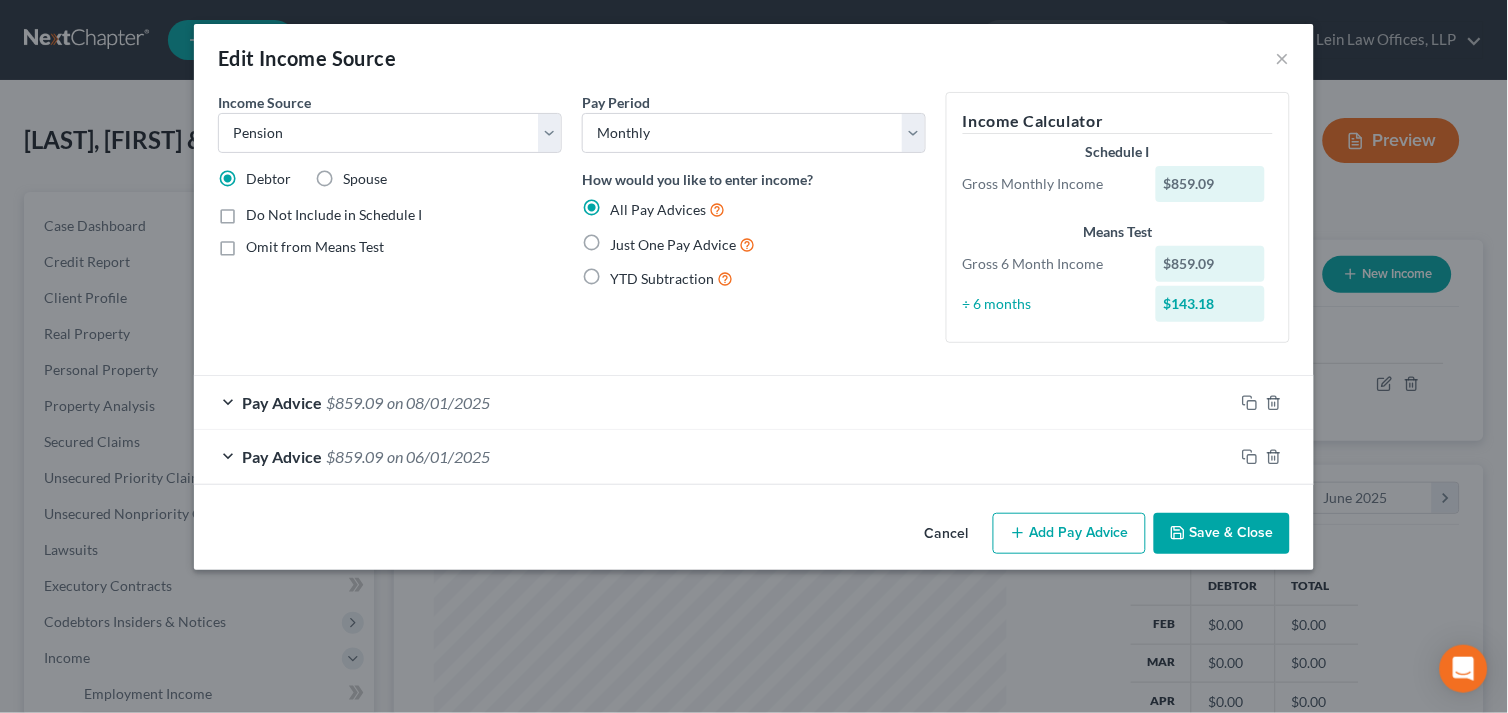 click on "Pay Advice [PRICE] on [DATE]" at bounding box center (714, 402) 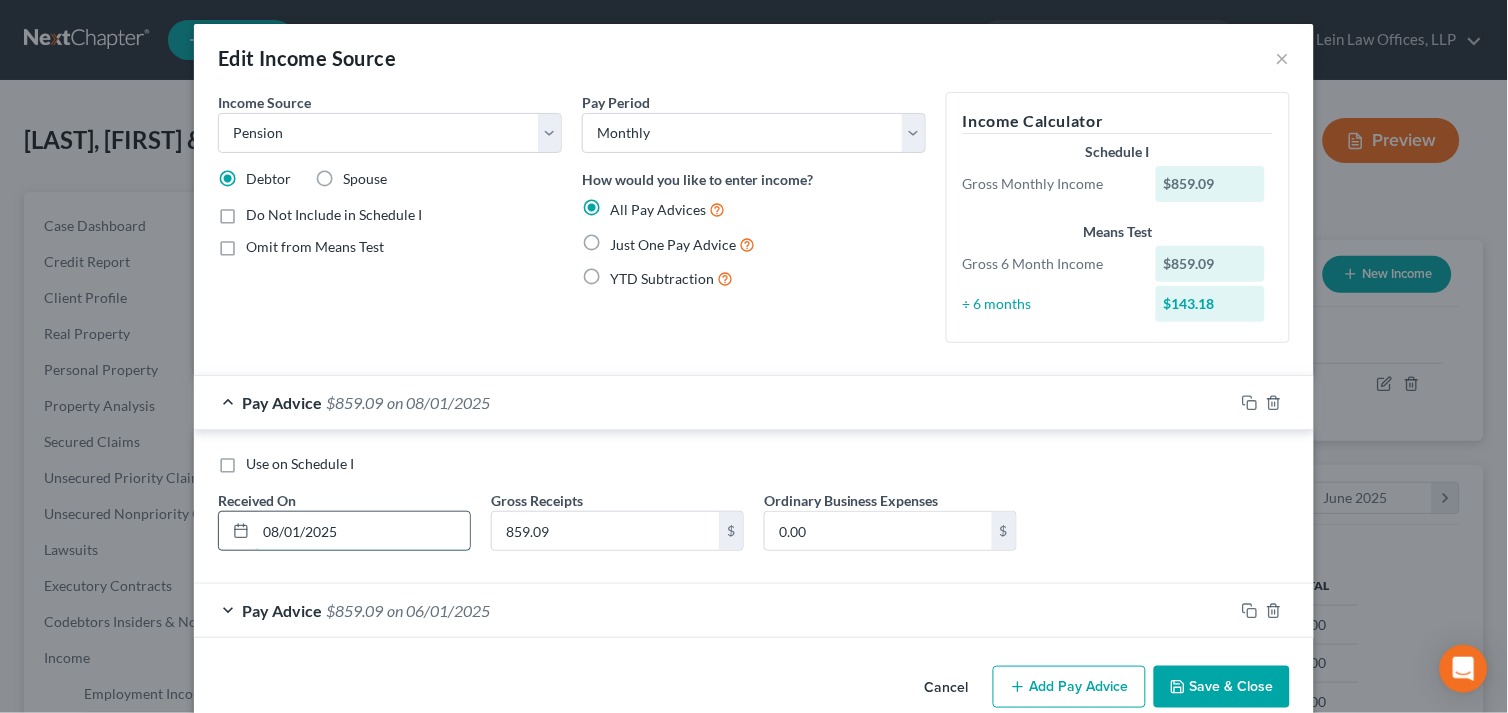 click on "08/01/2025" at bounding box center (363, 531) 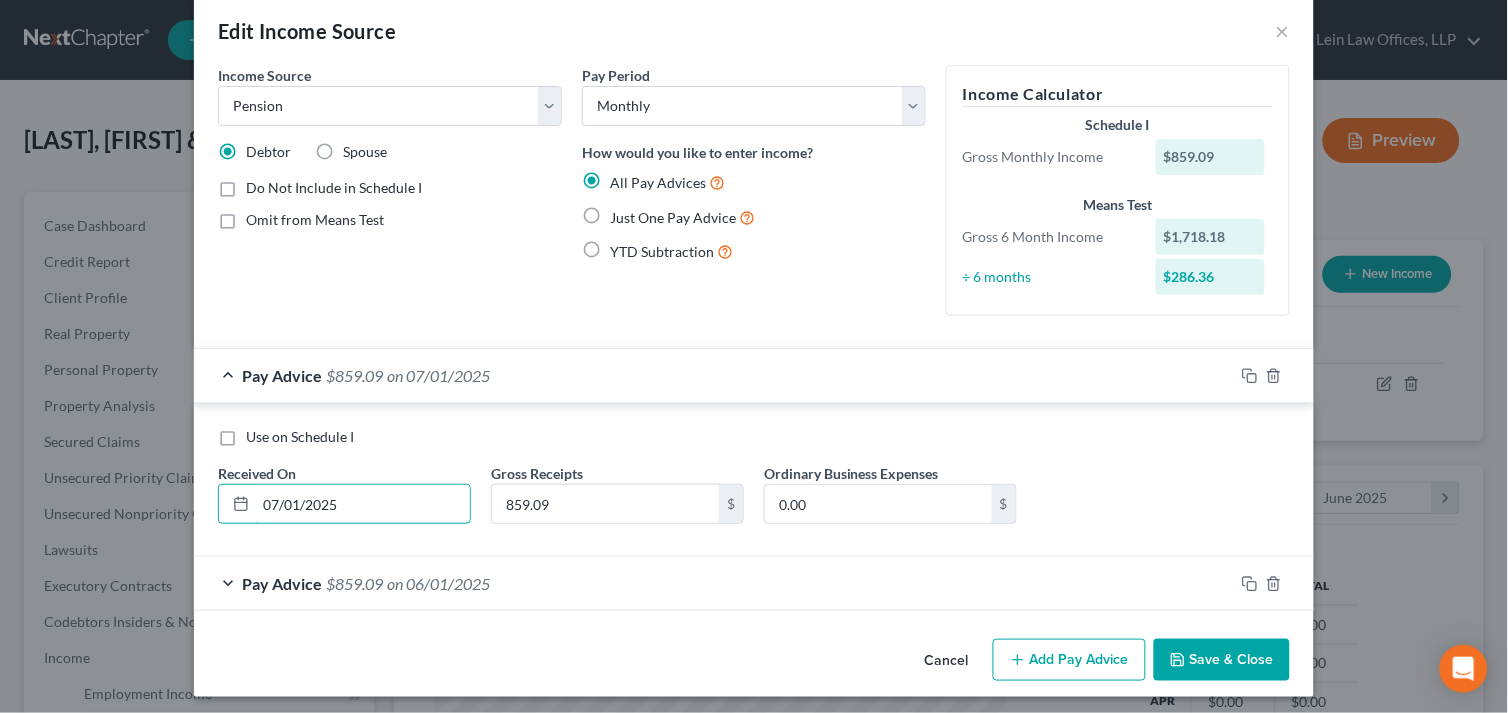 scroll, scrollTop: 35, scrollLeft: 0, axis: vertical 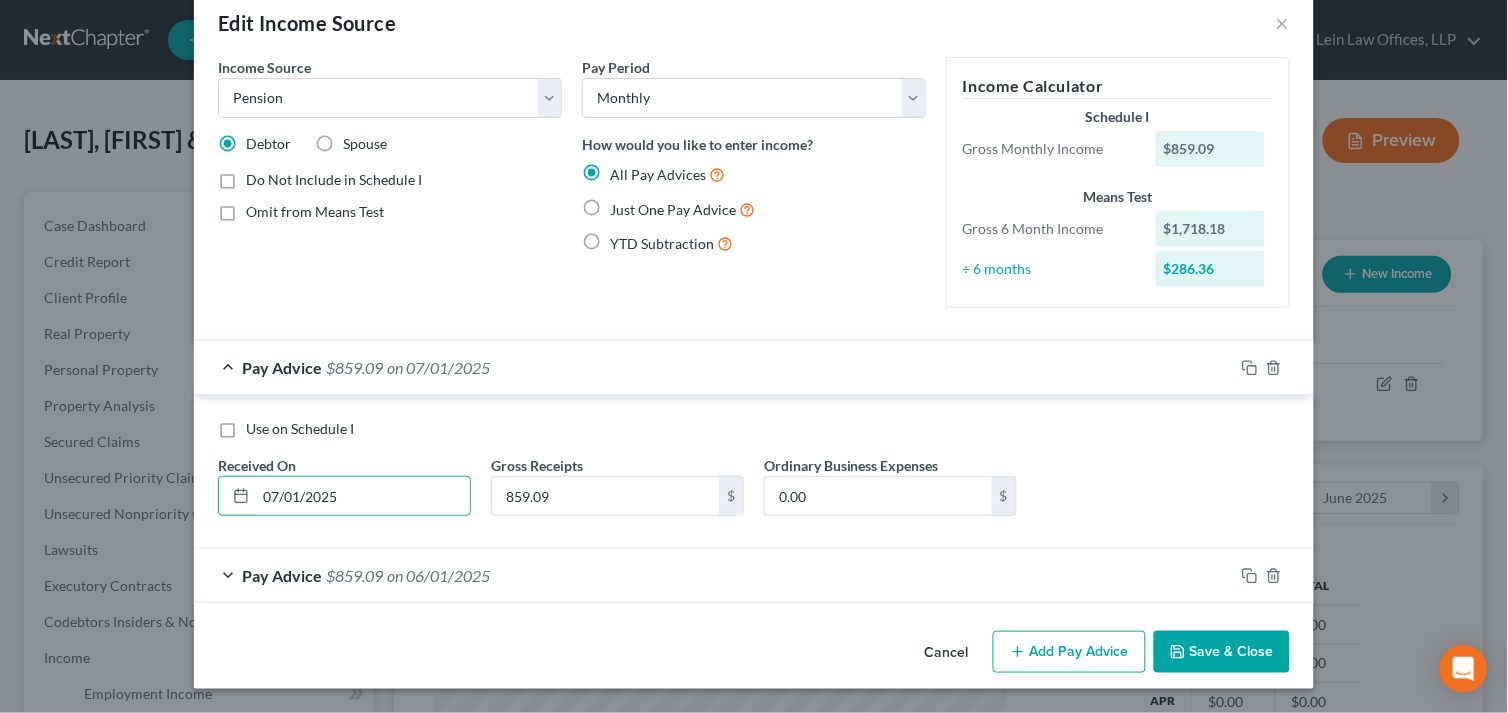 click on "Pay Advice $859.09 on [DATE]" at bounding box center (714, 575) 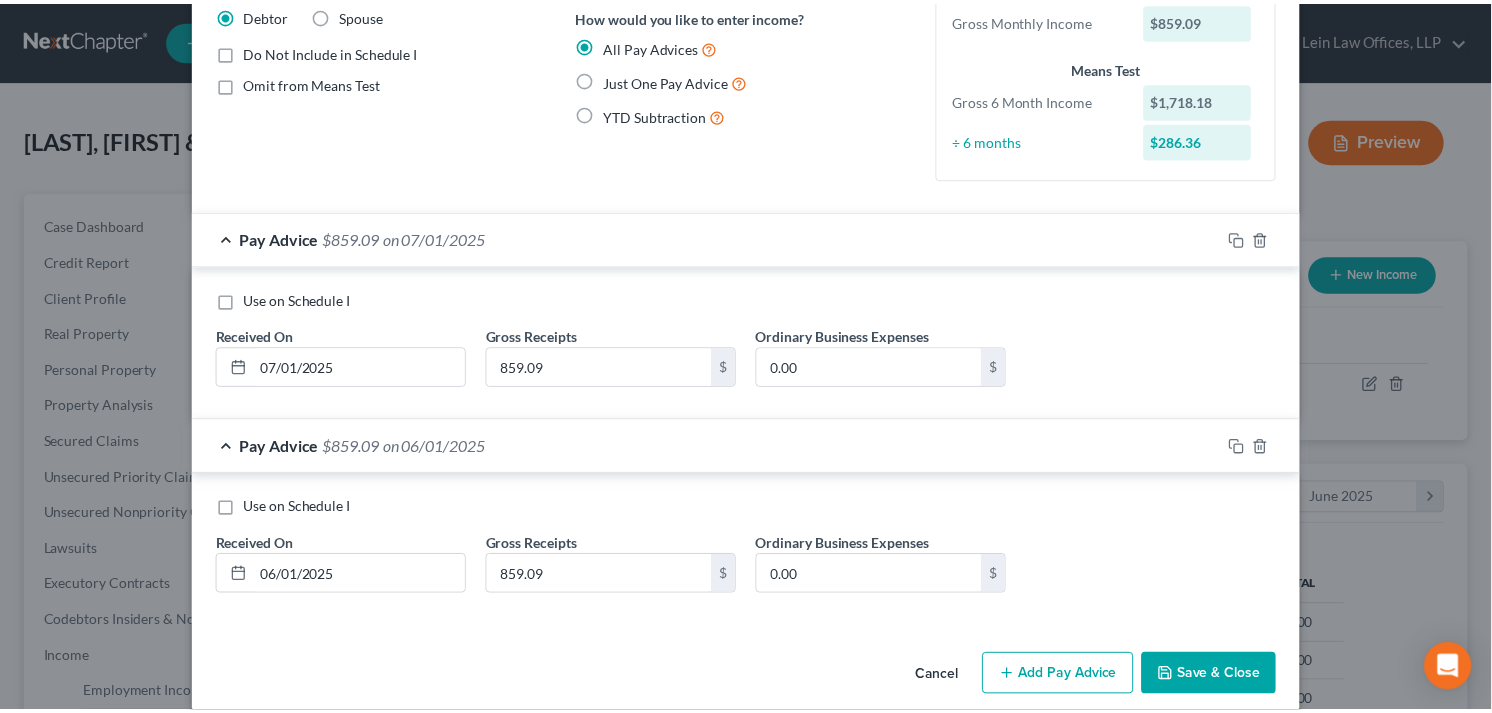 scroll, scrollTop: 188, scrollLeft: 0, axis: vertical 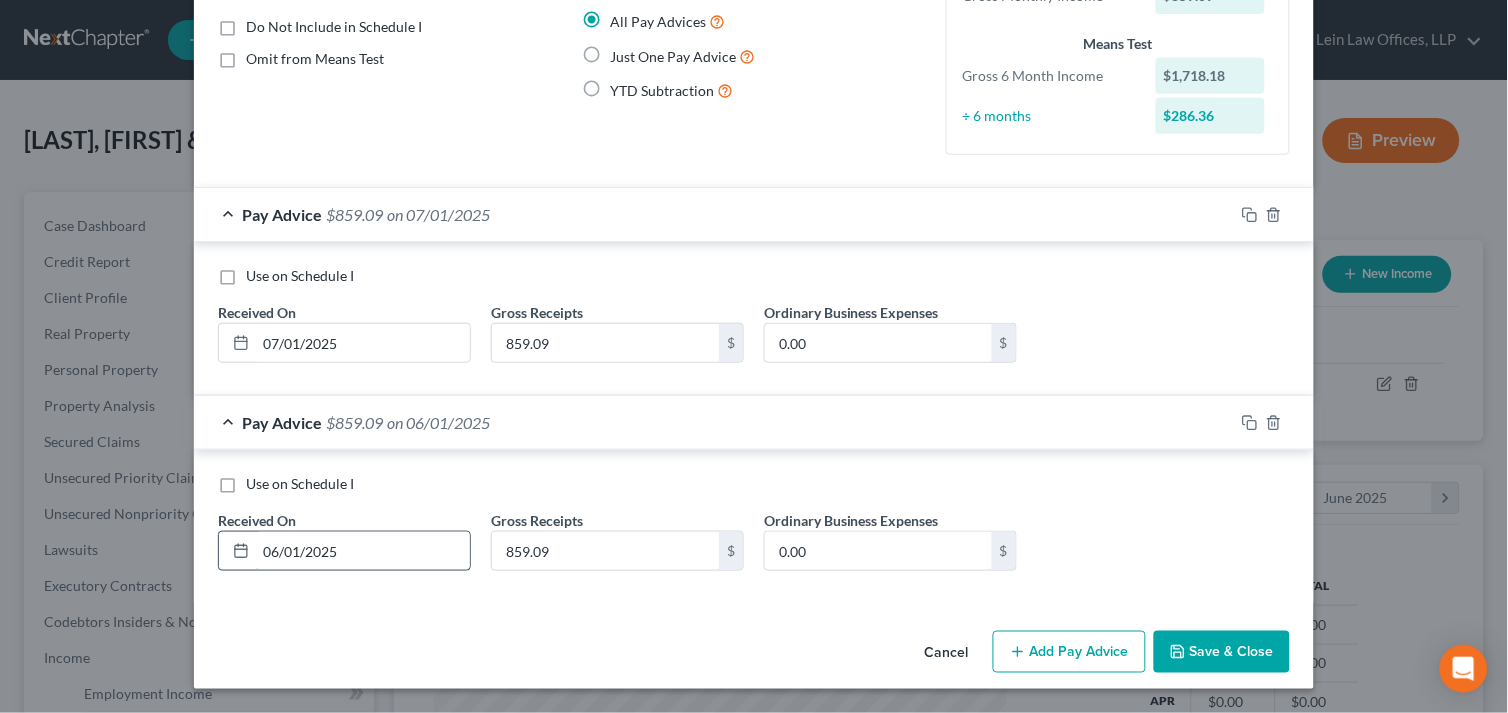 click on "06/01/2025" at bounding box center [363, 551] 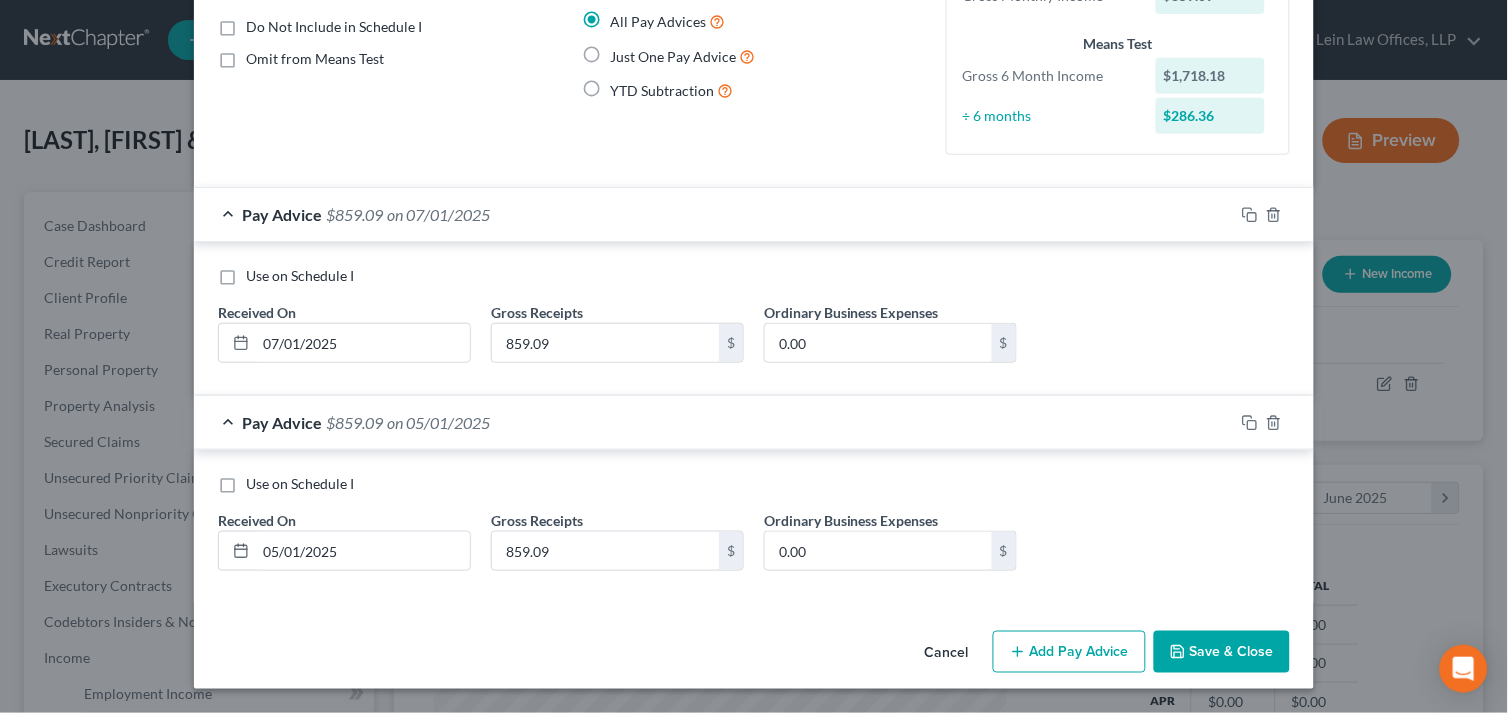 click on "Save & Close" at bounding box center (1222, 652) 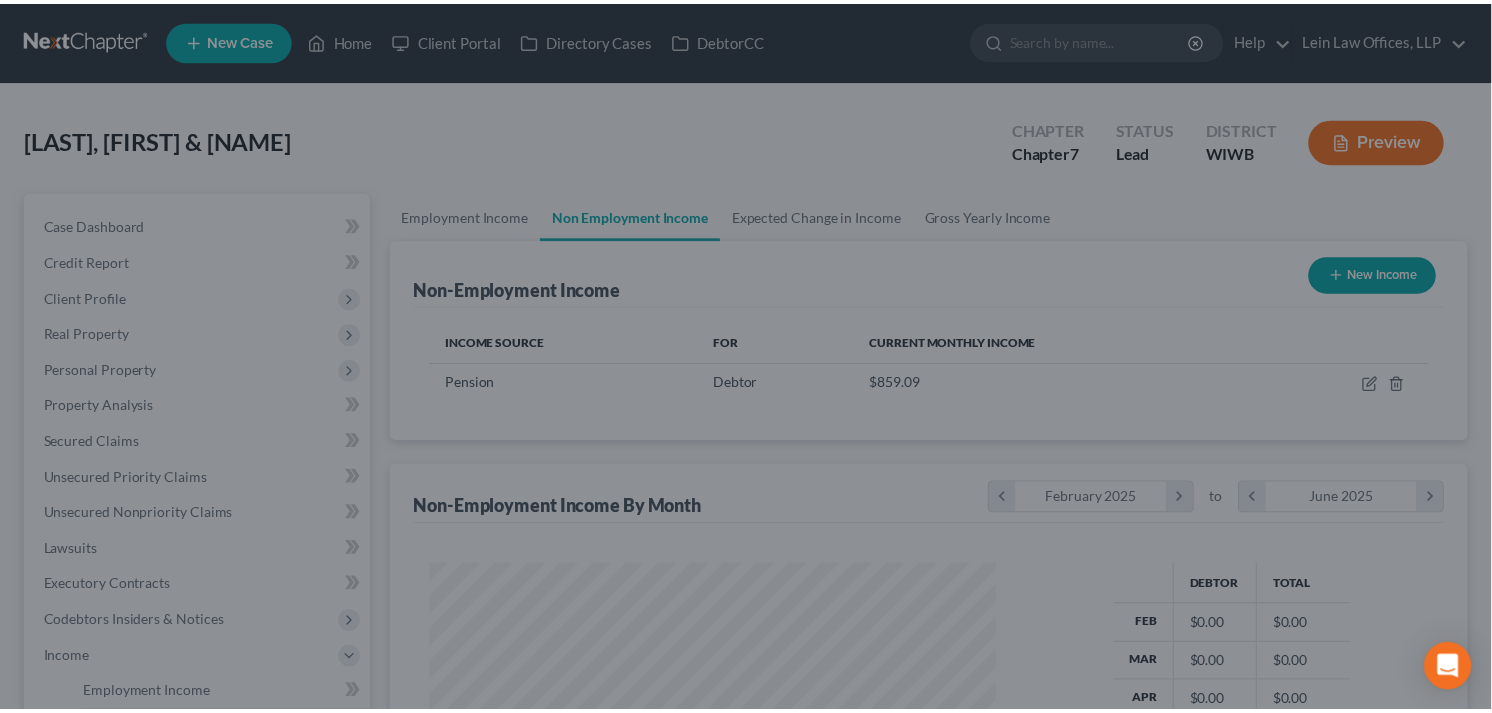scroll, scrollTop: 321, scrollLeft: 605, axis: both 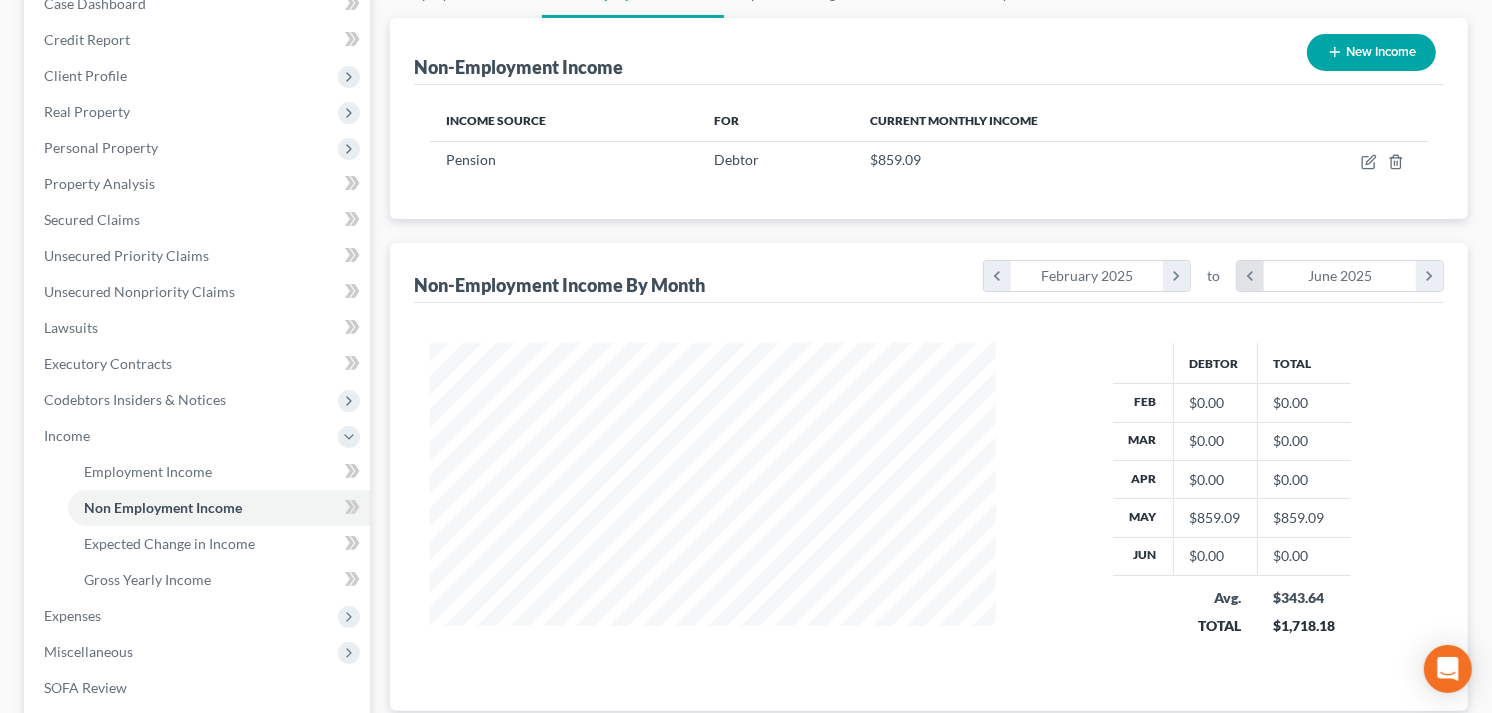 click on "chevron_left" at bounding box center (1250, 276) 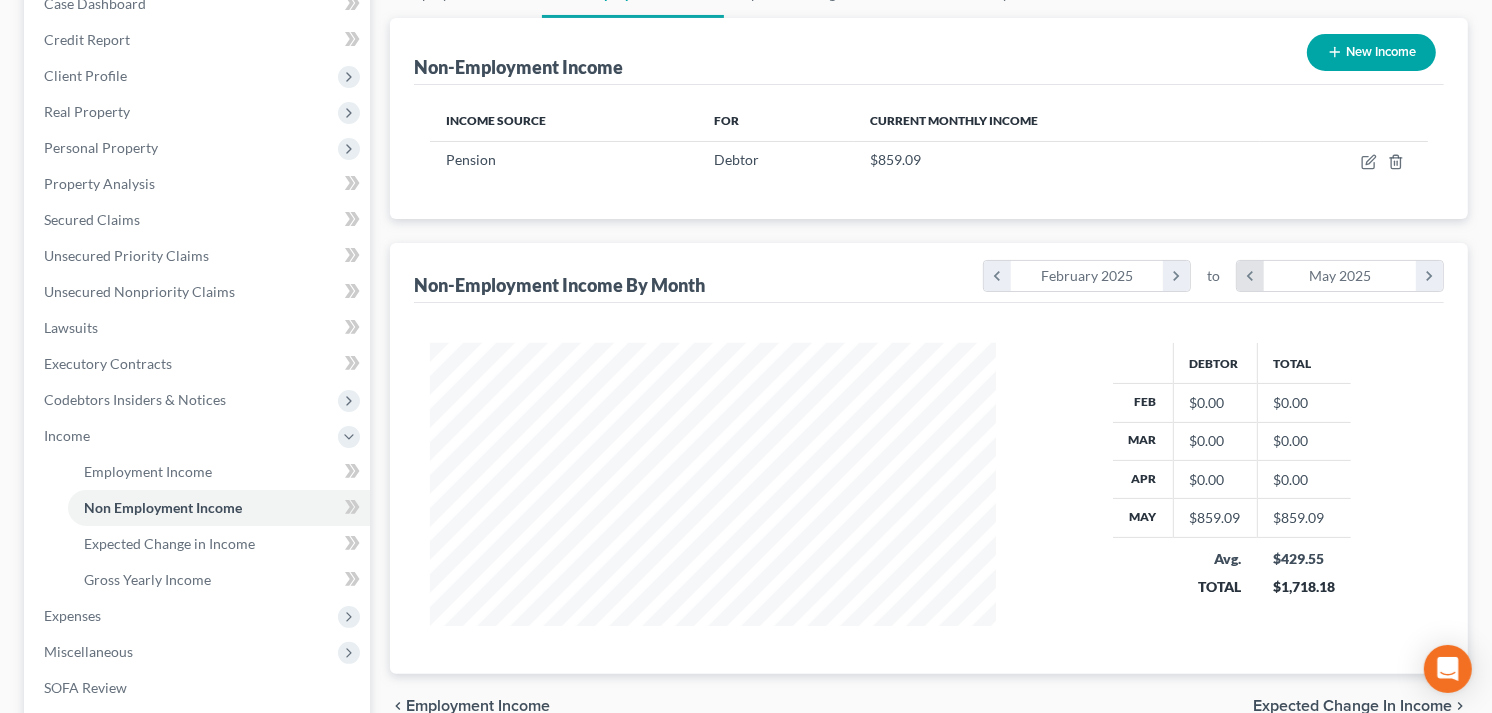 scroll, scrollTop: 282, scrollLeft: 605, axis: both 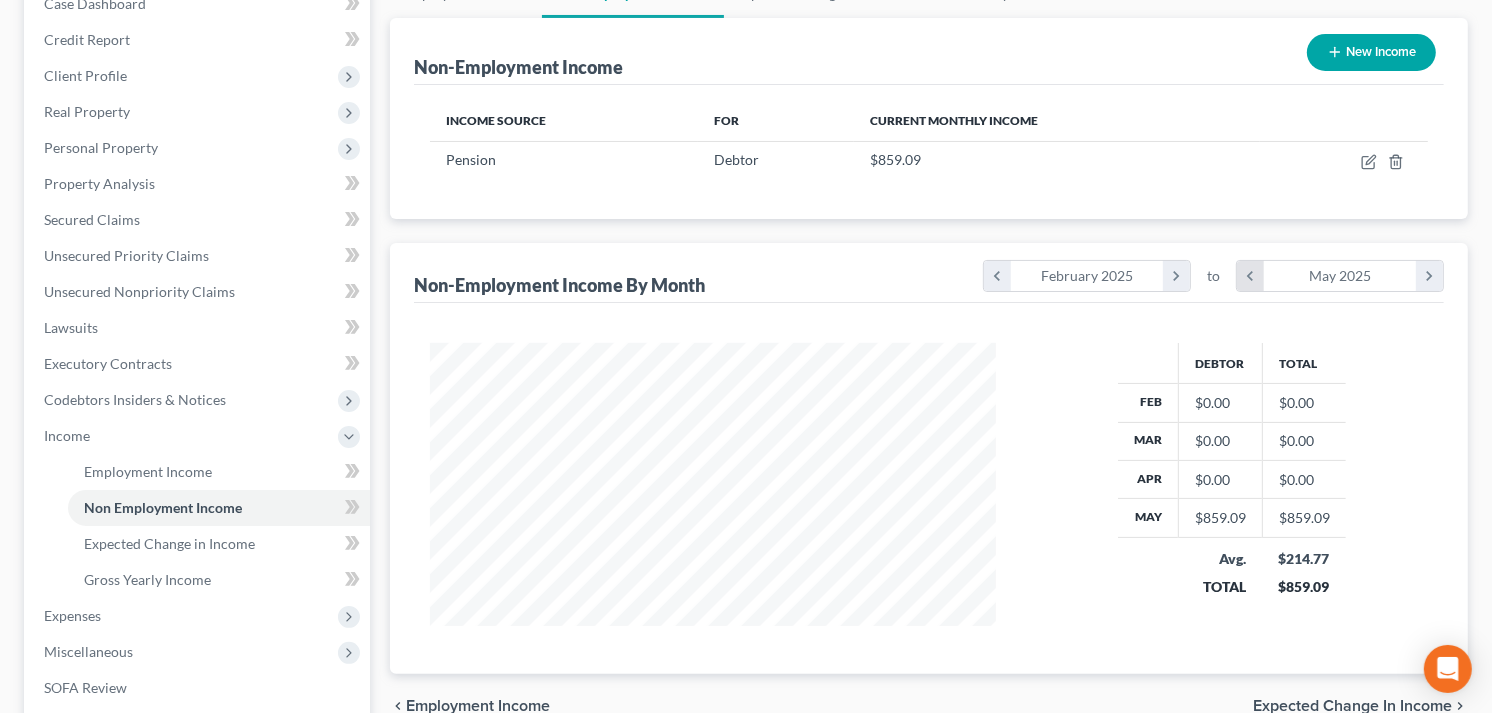click on "chevron_left" at bounding box center [1250, 276] 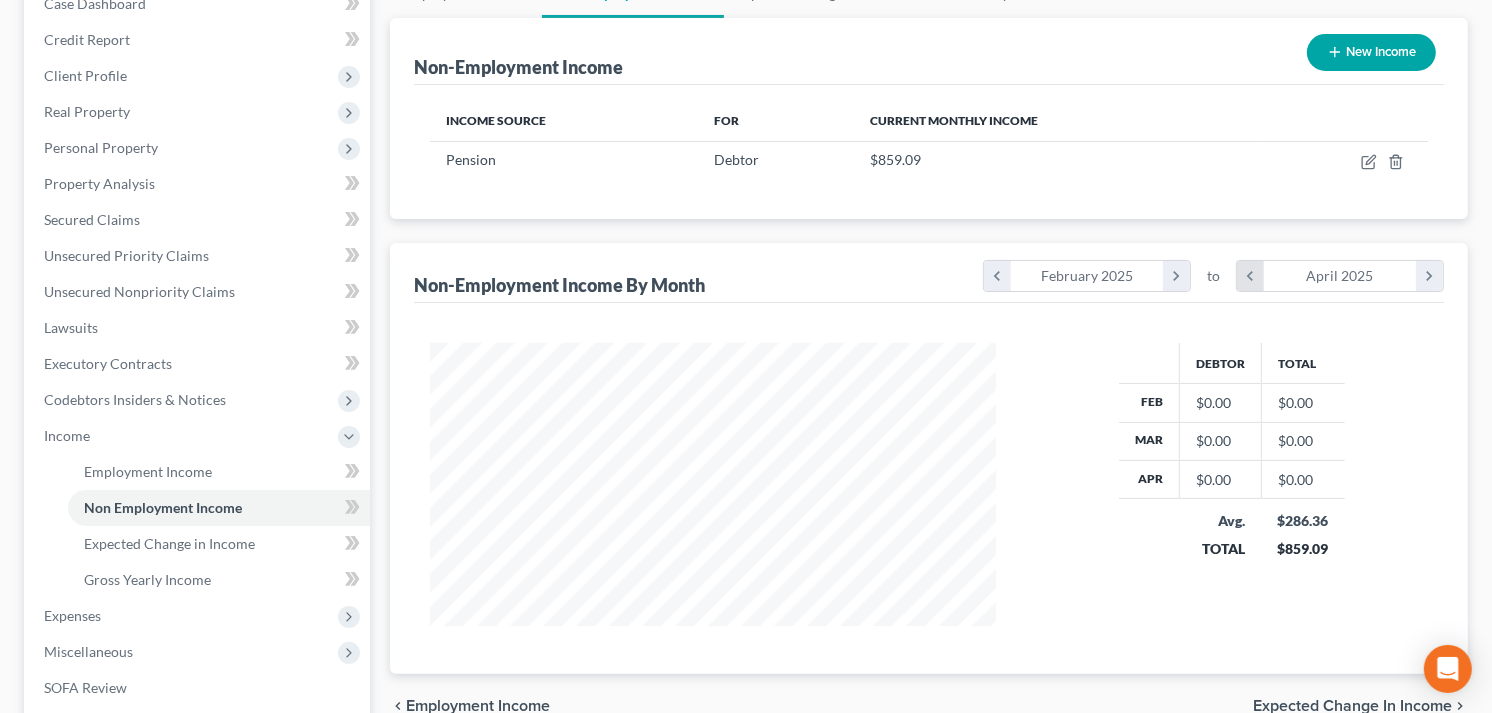 click on "chevron_left" at bounding box center (1250, 276) 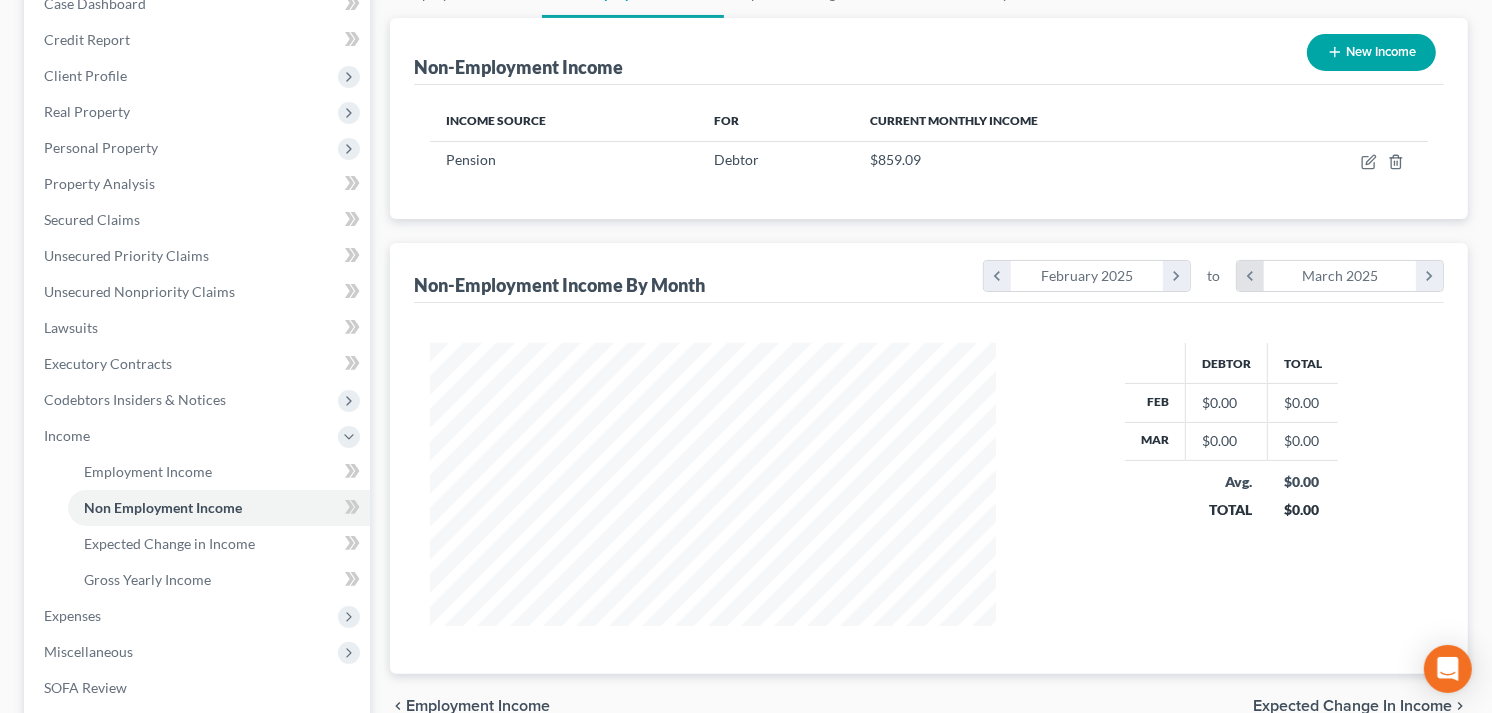 click on "chevron_left" at bounding box center [1250, 276] 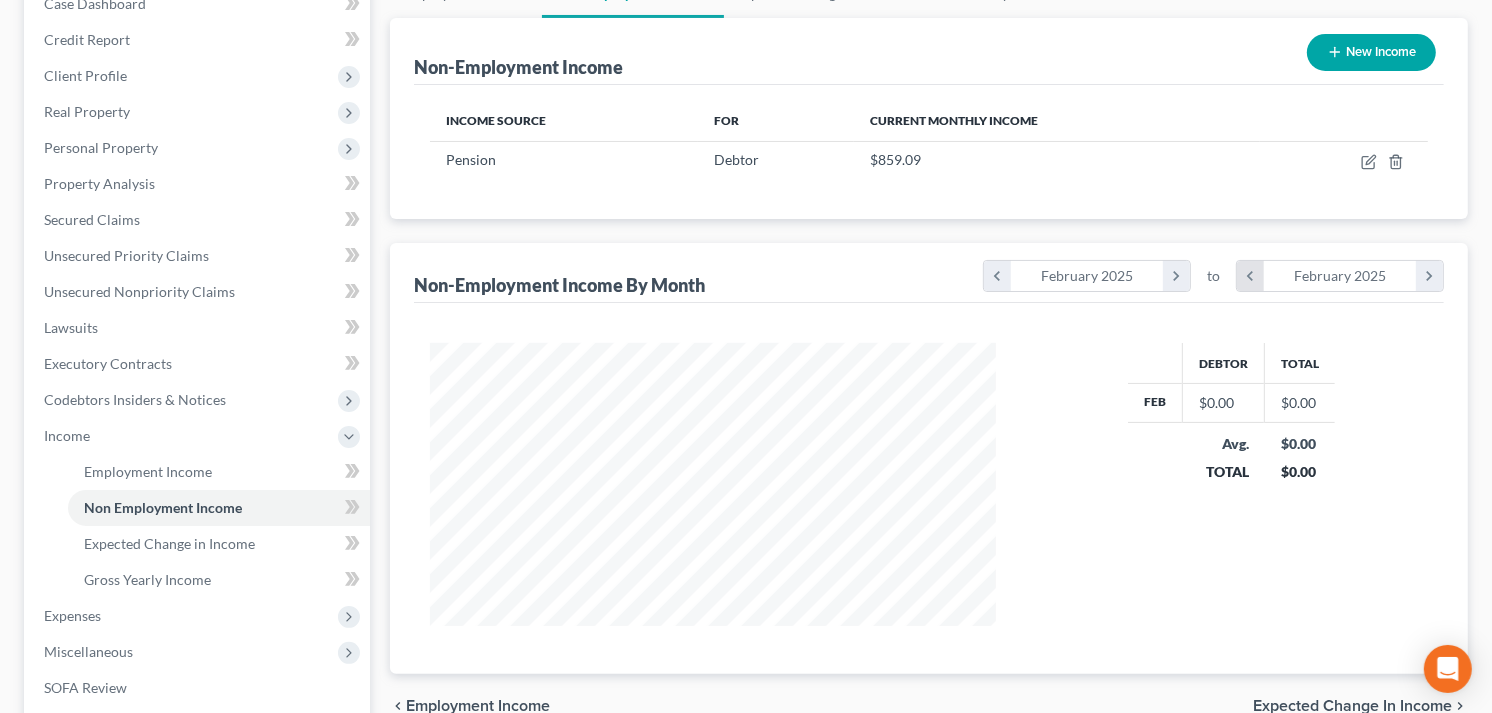 click on "chevron_left" at bounding box center [1250, 276] 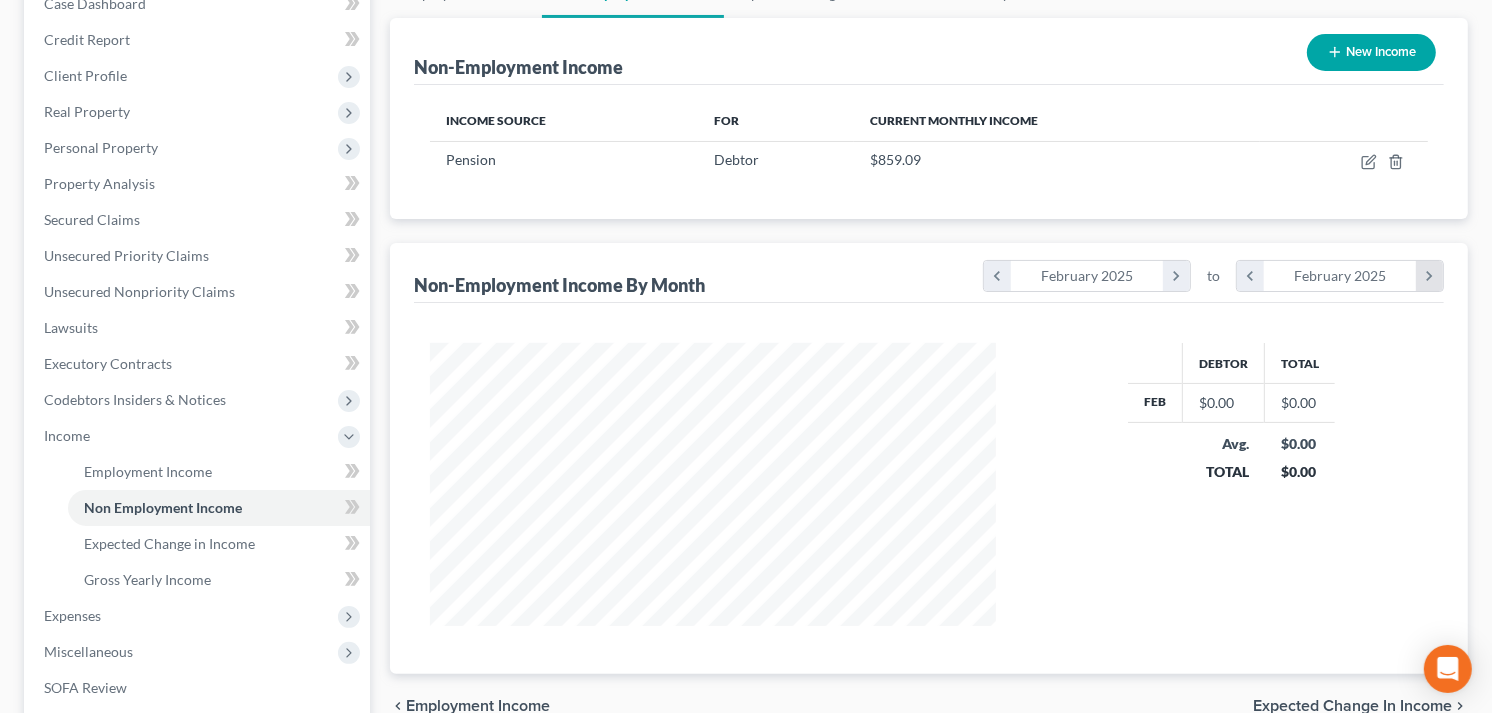 click on "chevron_right" at bounding box center (1429, 276) 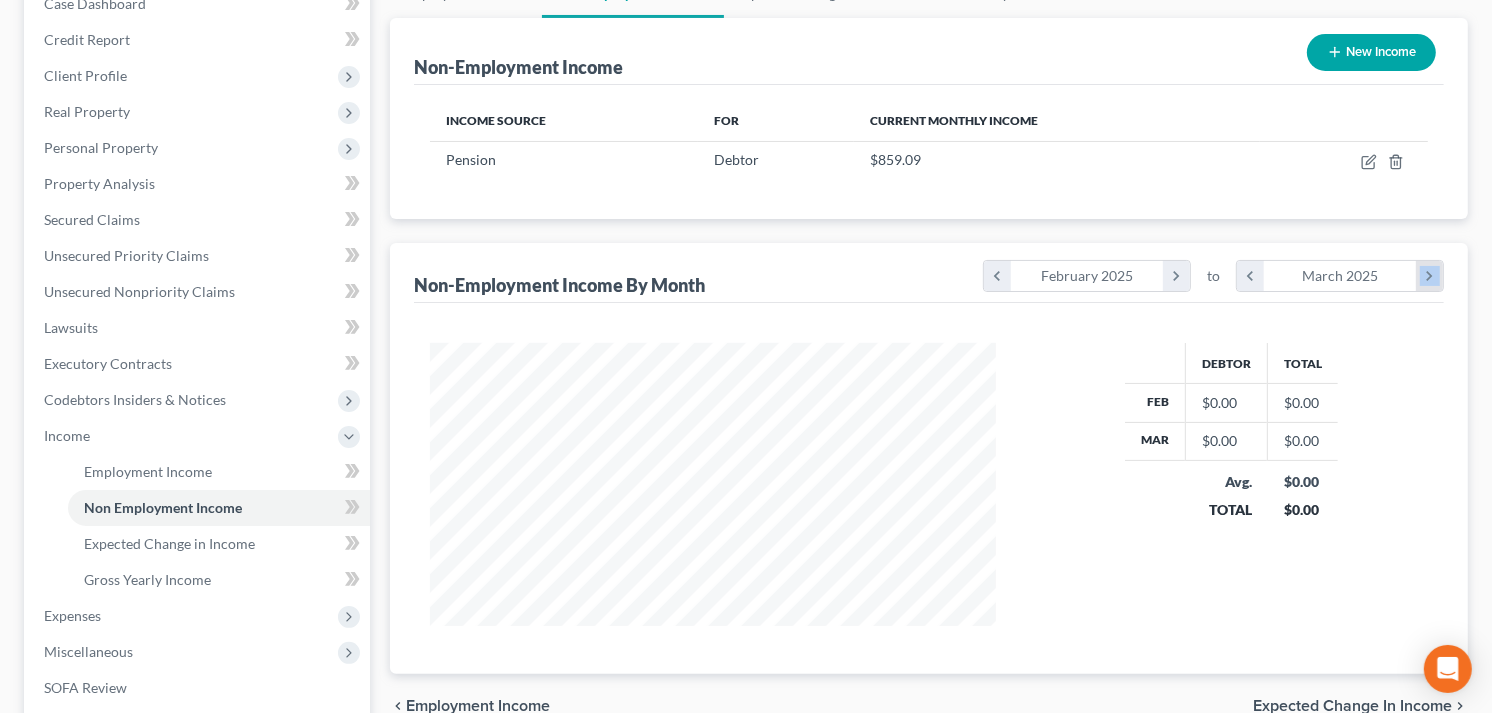 click on "chevron_right" at bounding box center [1429, 276] 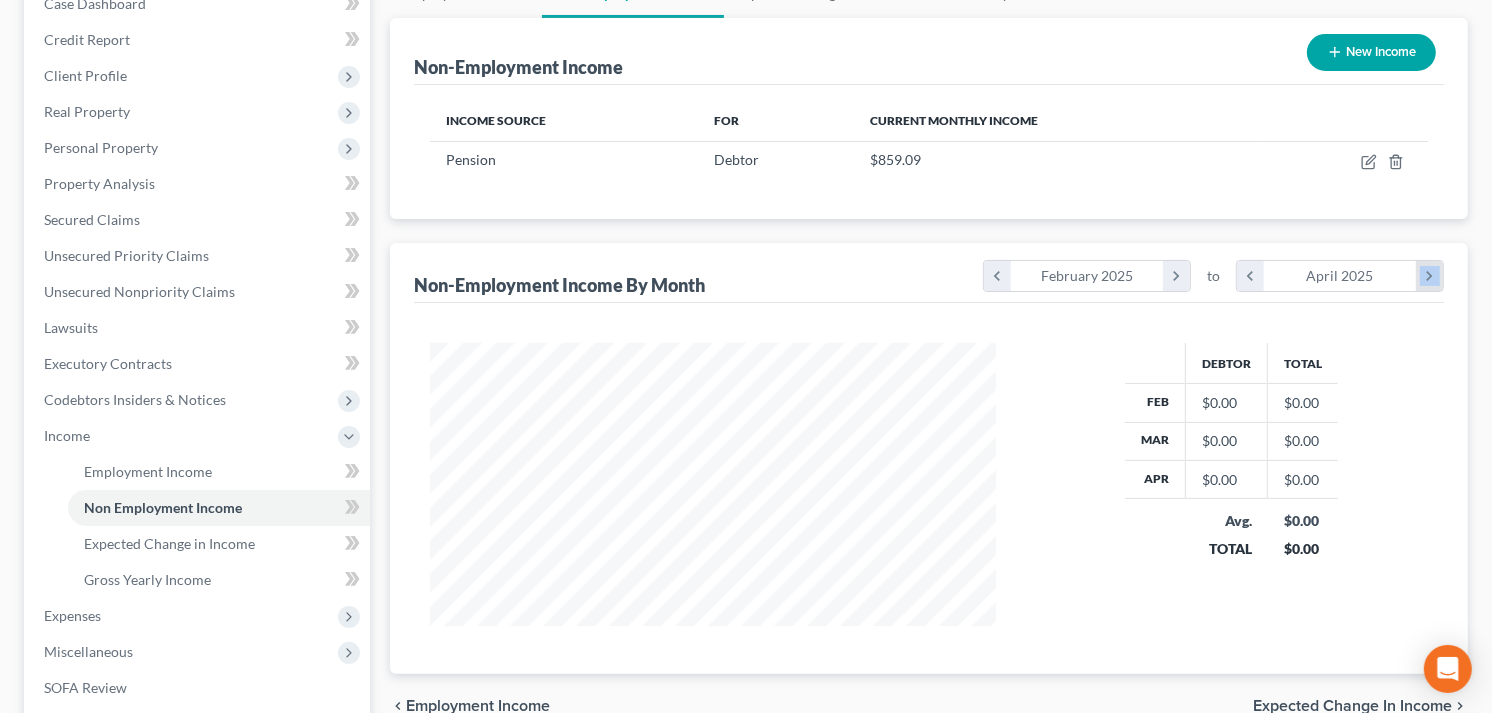click on "chevron_right" at bounding box center [1429, 276] 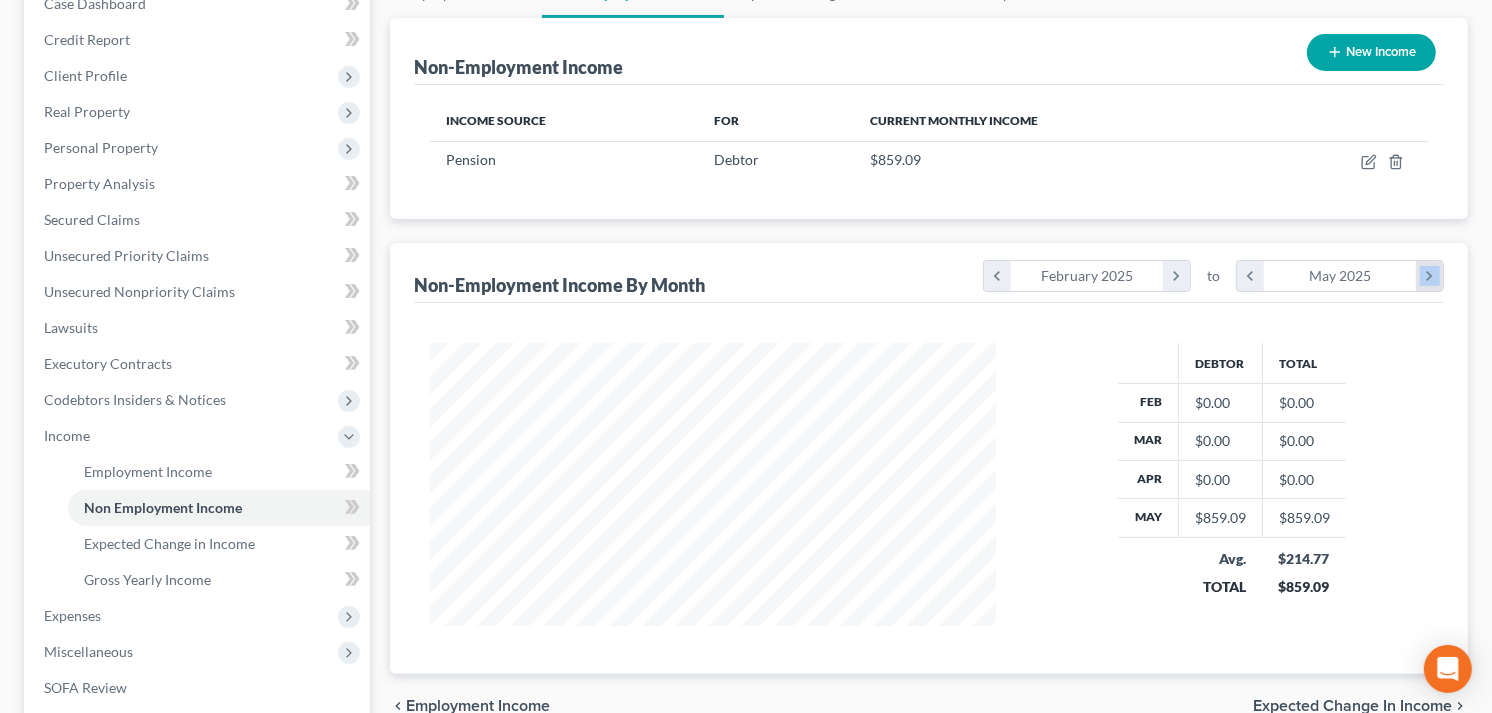 click on "chevron_right" at bounding box center [1429, 276] 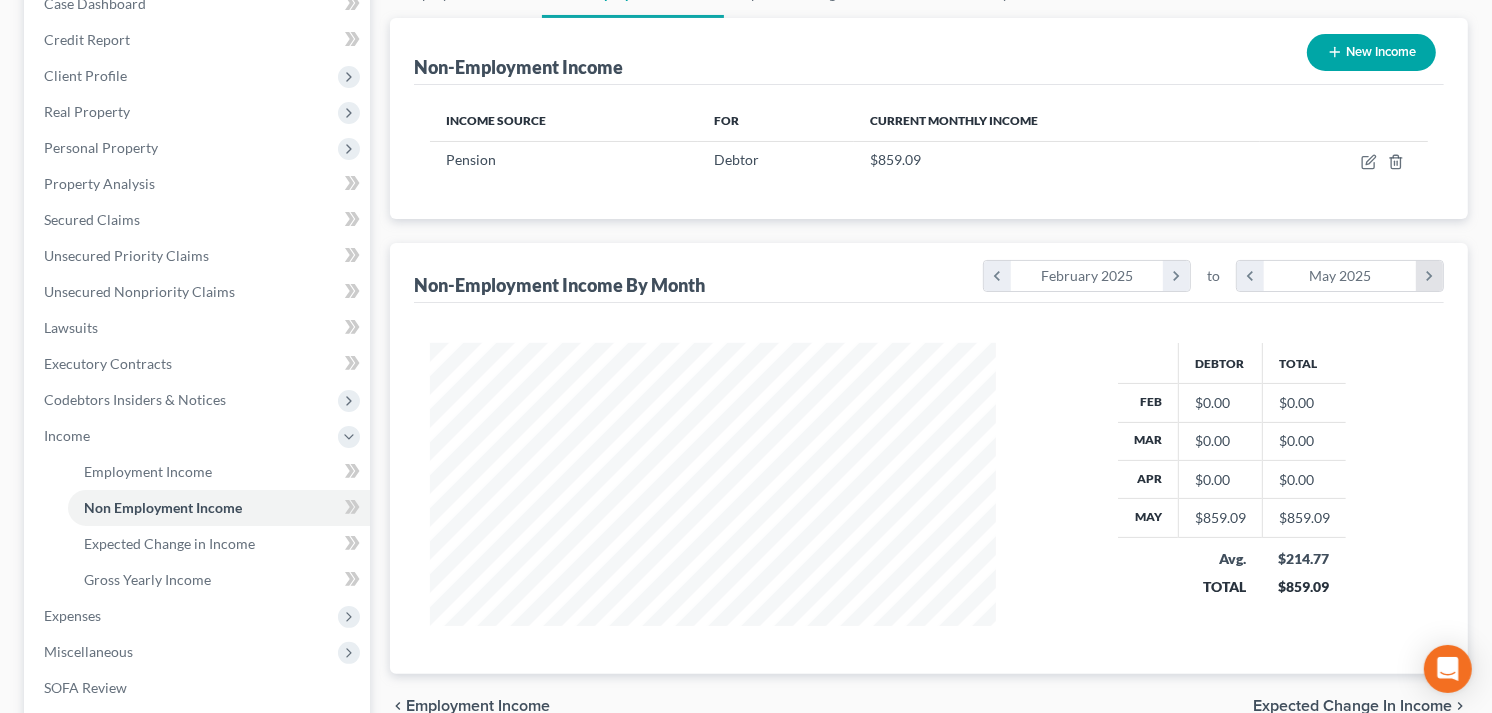 scroll, scrollTop: 999680, scrollLeft: 999394, axis: both 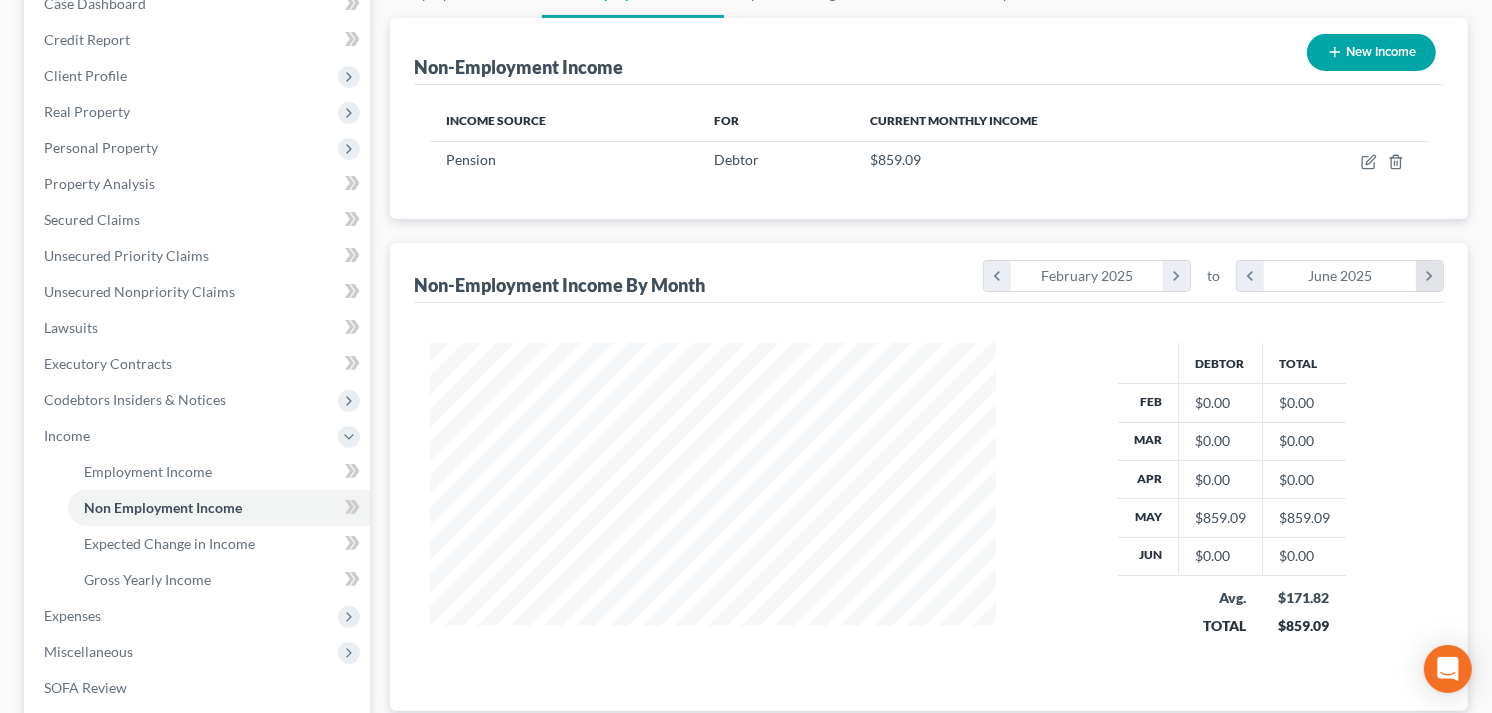 click on "chevron_right" at bounding box center [1429, 276] 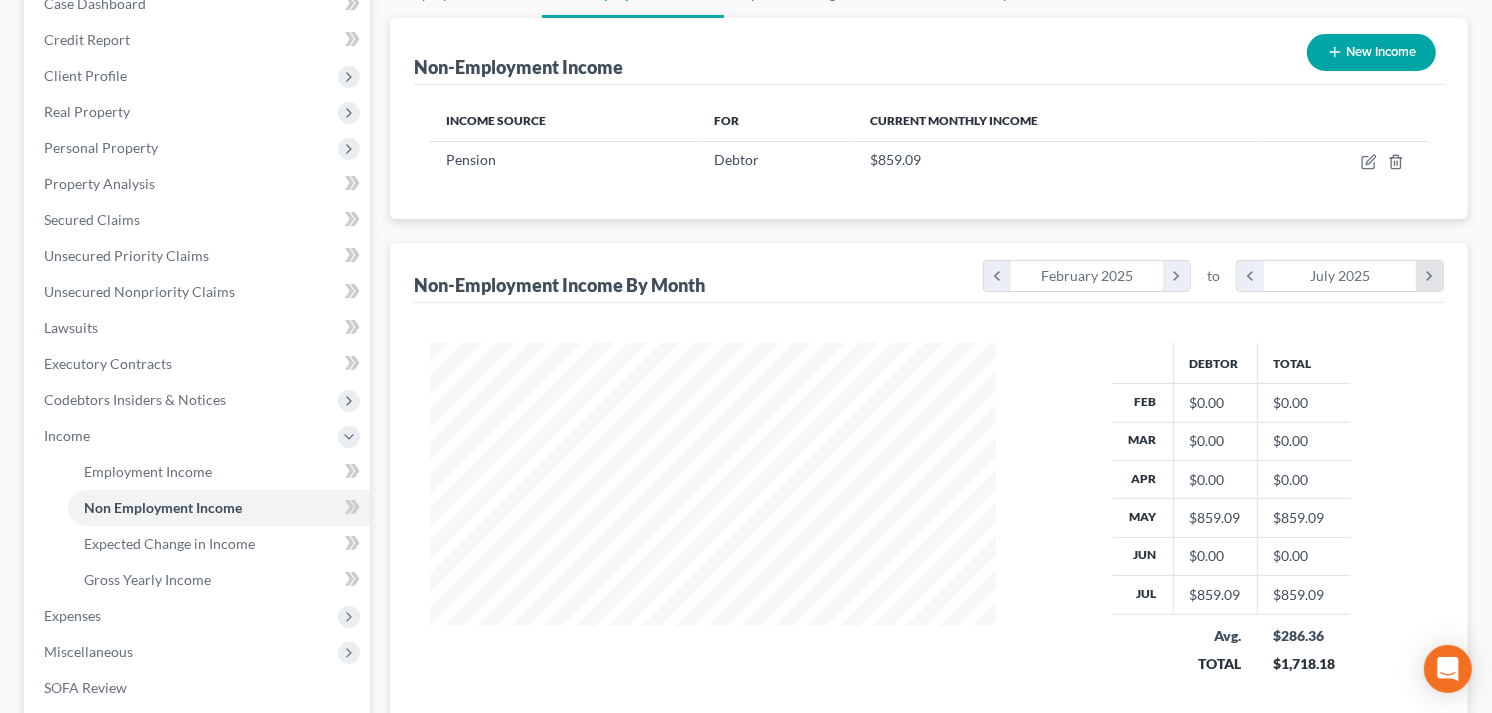scroll, scrollTop: 999641, scrollLeft: 999394, axis: both 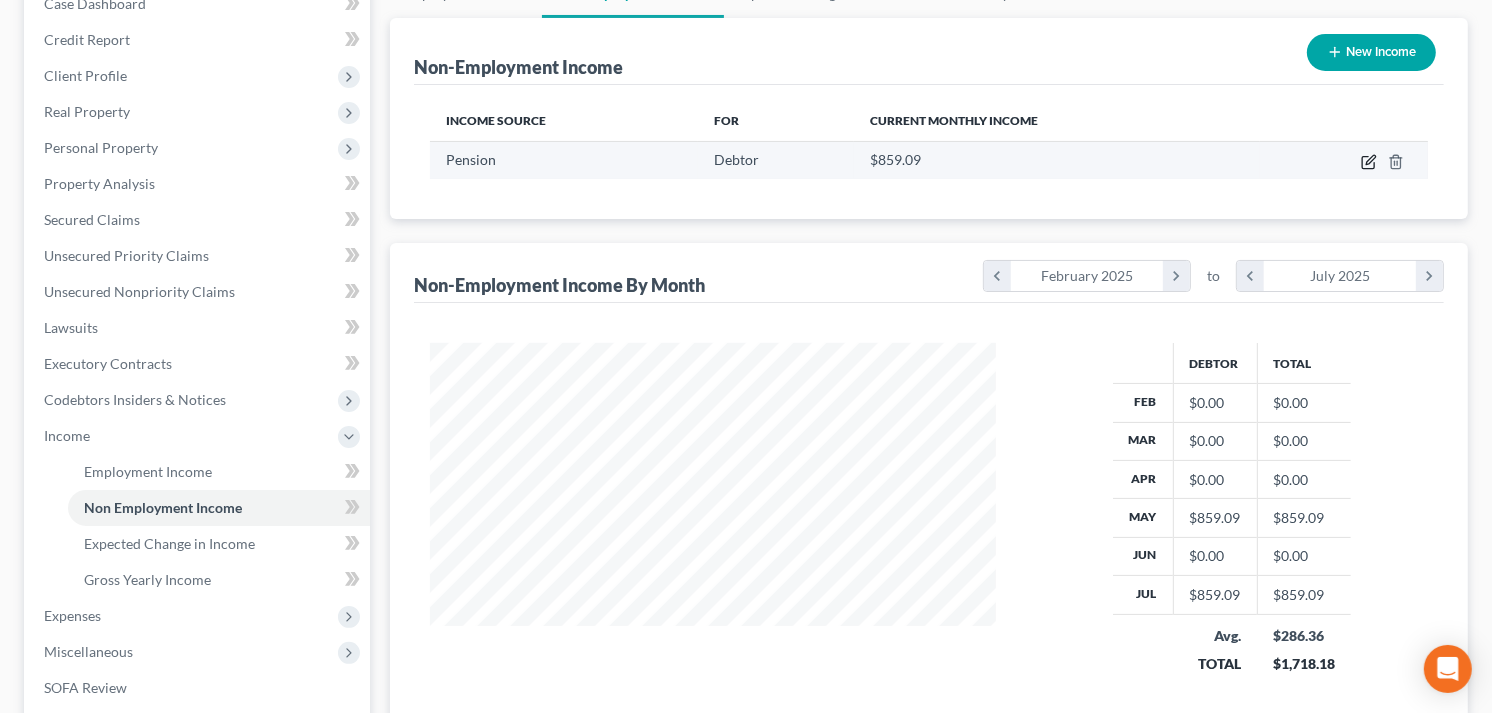 click 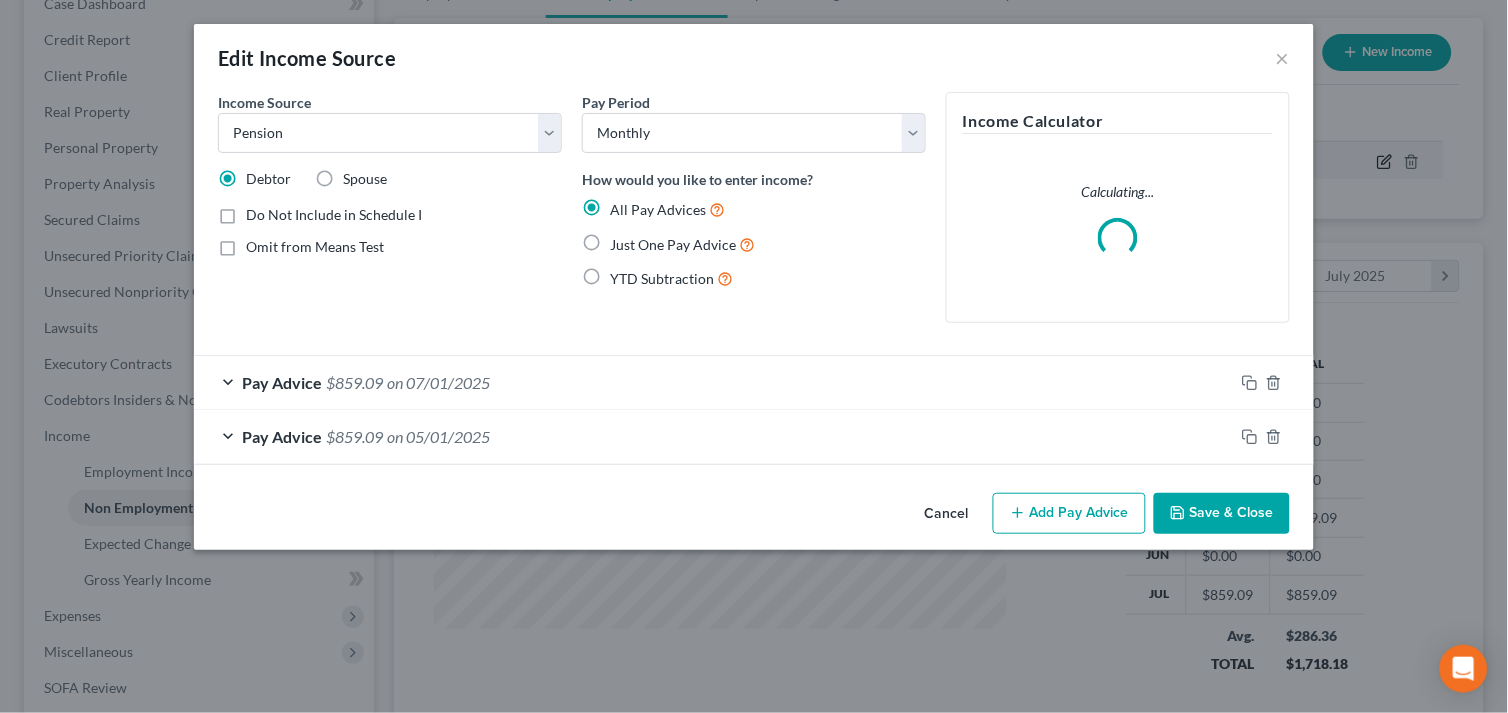 scroll, scrollTop: 999641, scrollLeft: 999386, axis: both 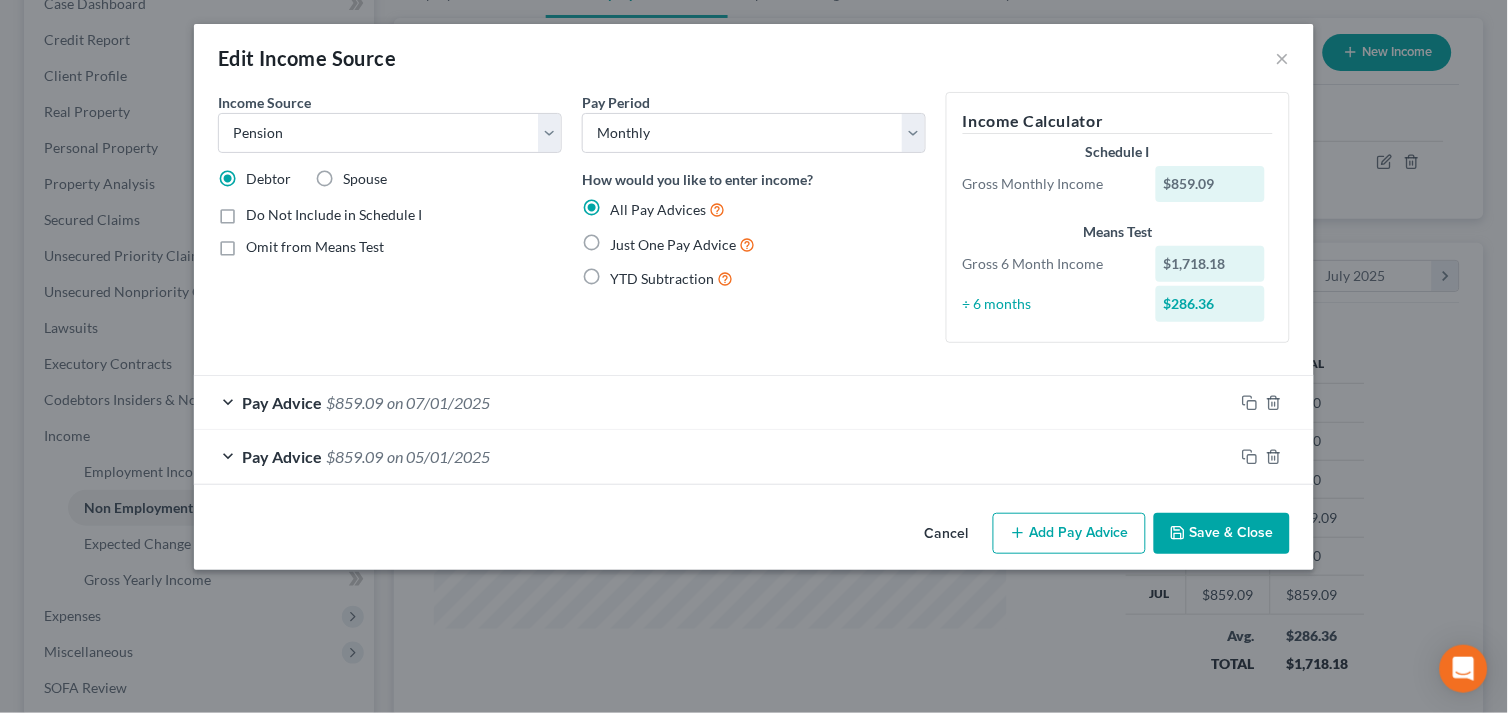 click on "Pay Advice [AMOUNT] on [DATE]" at bounding box center [714, 456] 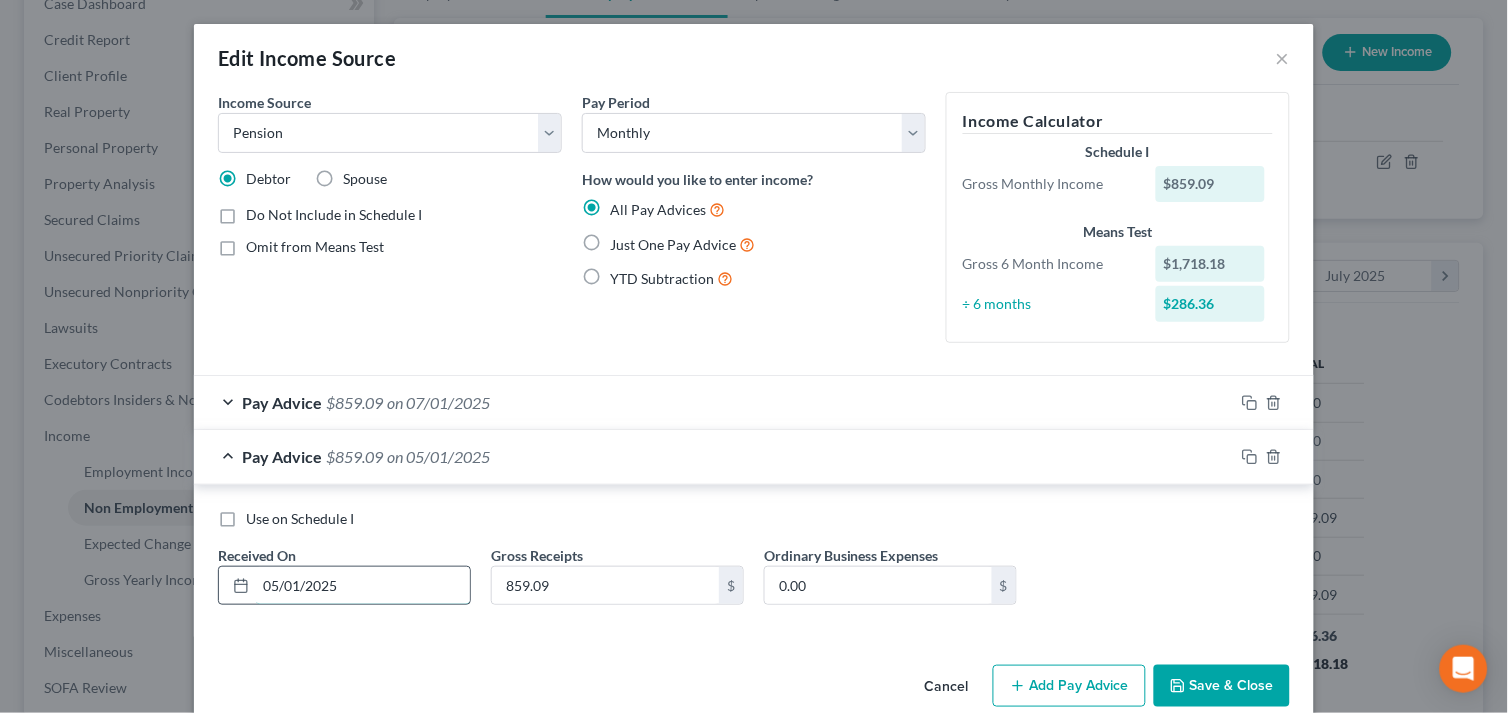 click on "05/01/2025" at bounding box center (363, 586) 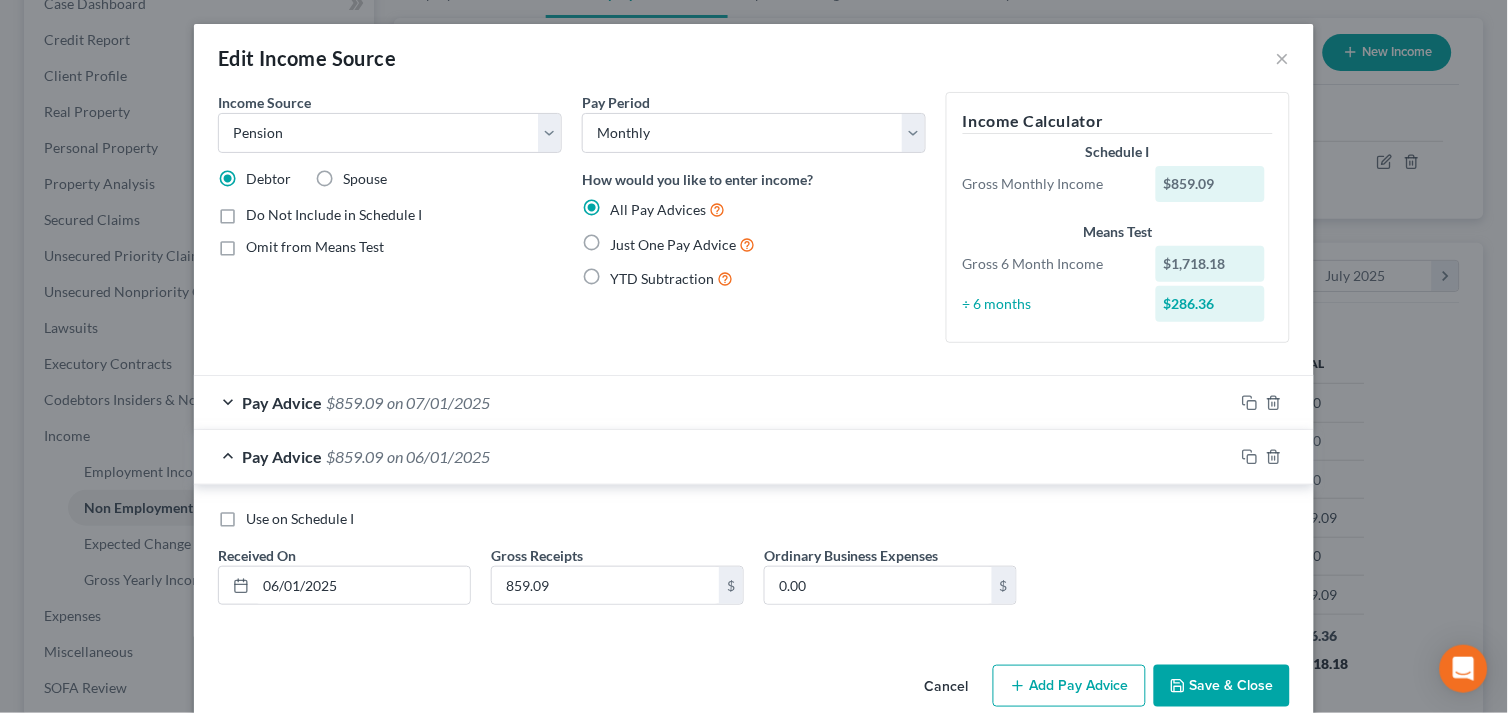 click on "Save & Close" at bounding box center (1222, 686) 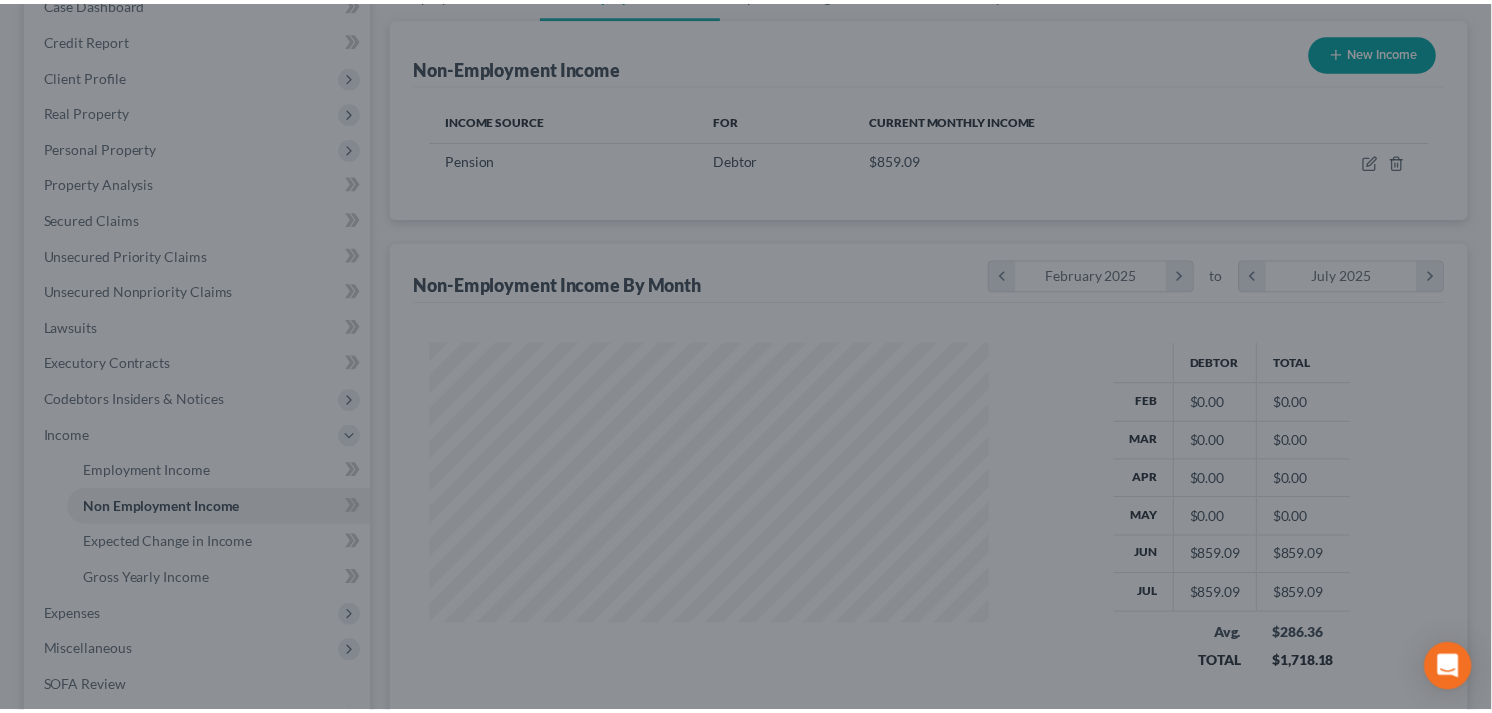 scroll, scrollTop: 358, scrollLeft: 605, axis: both 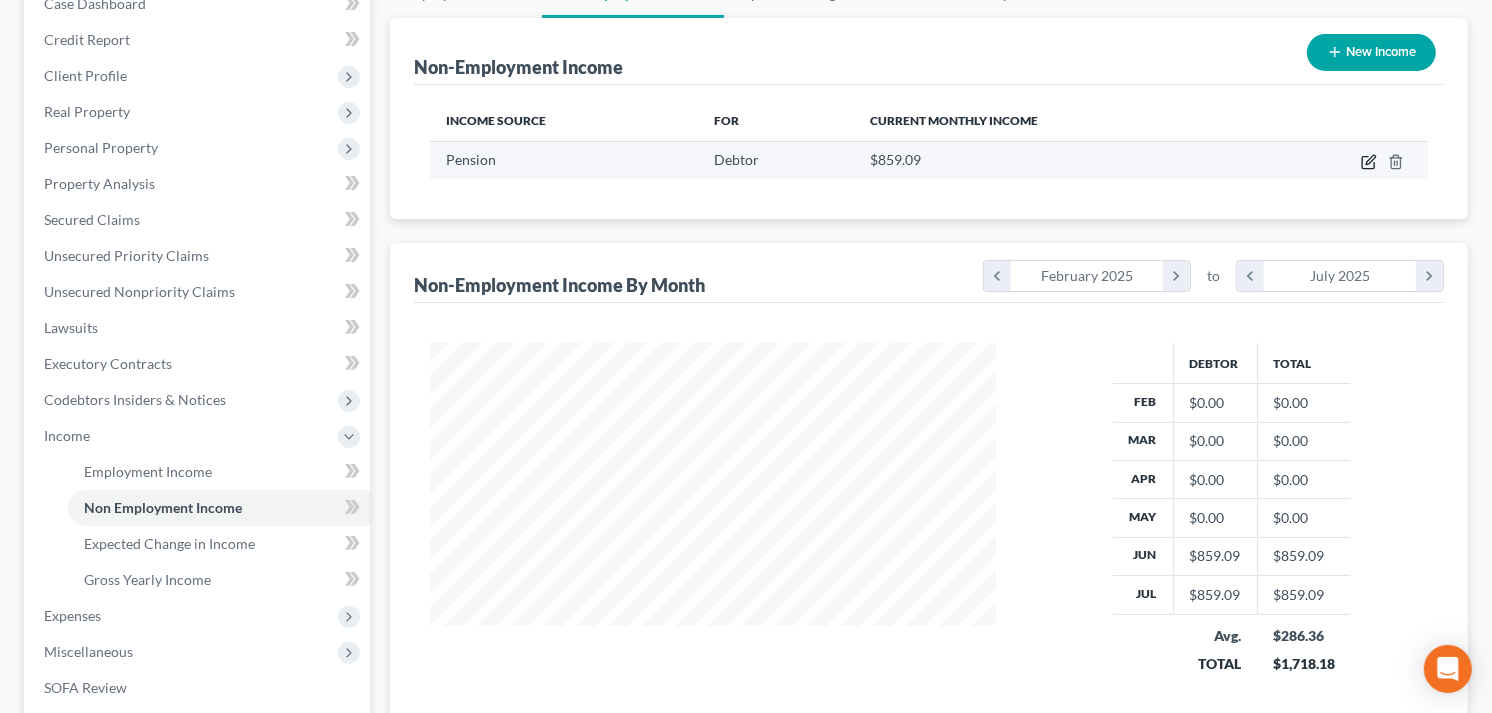click 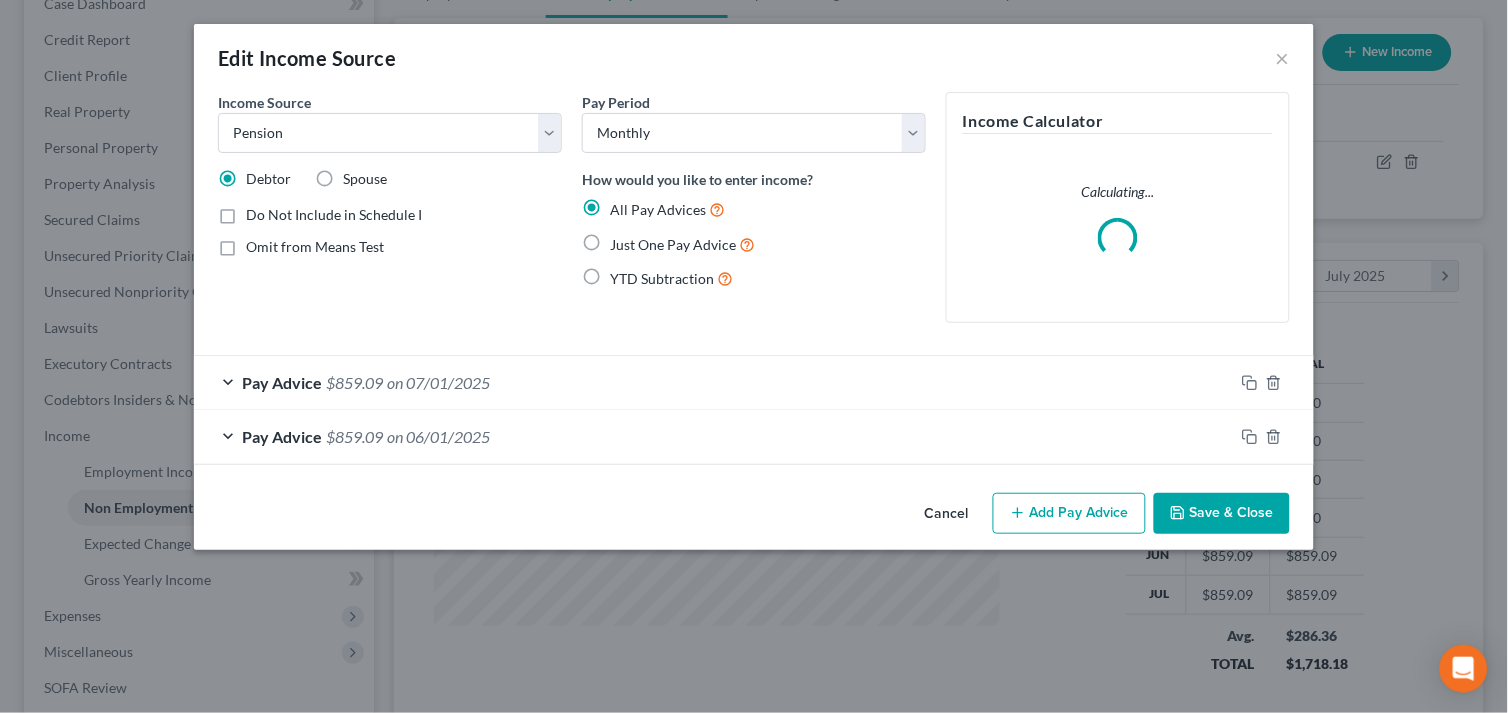 scroll, scrollTop: 999641, scrollLeft: 999386, axis: both 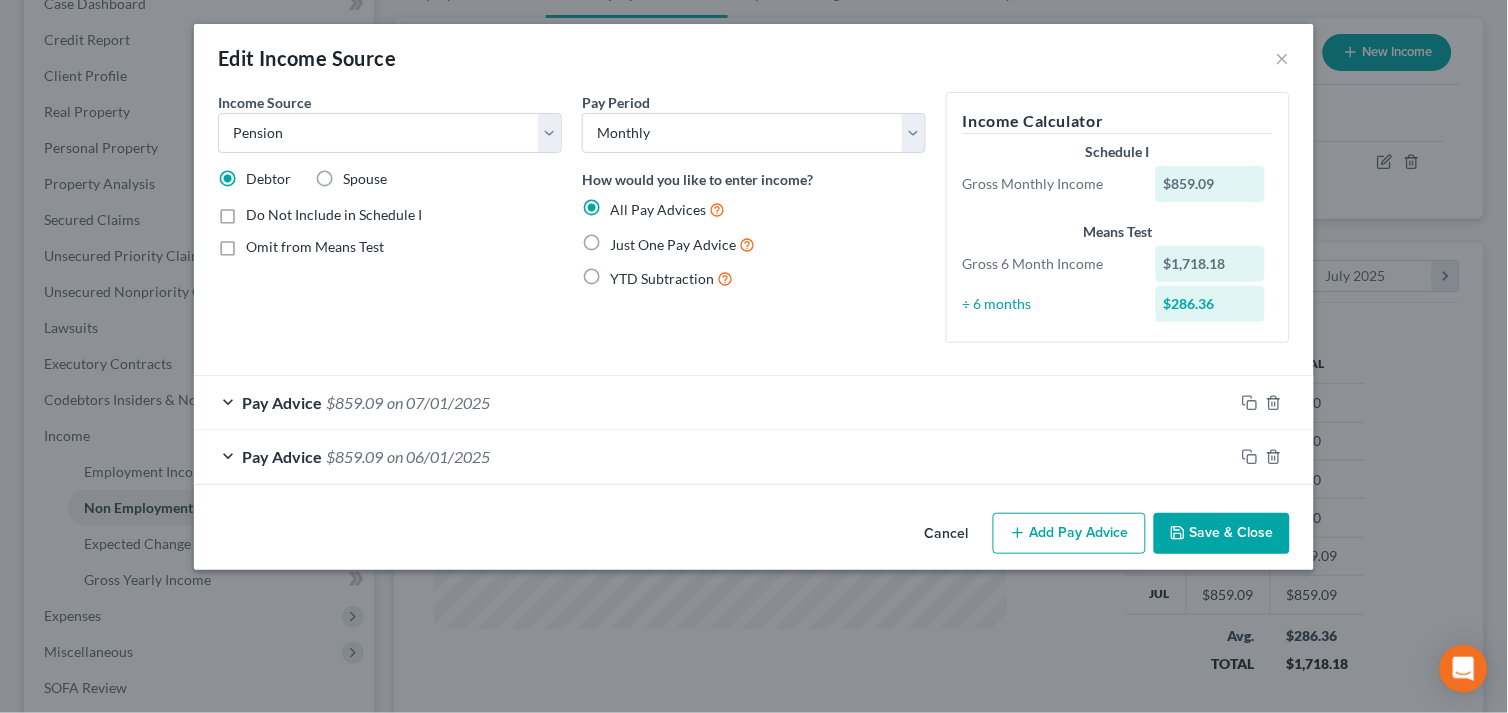 click on "Pay Advice $859.09 on [DATE]" at bounding box center [714, 456] 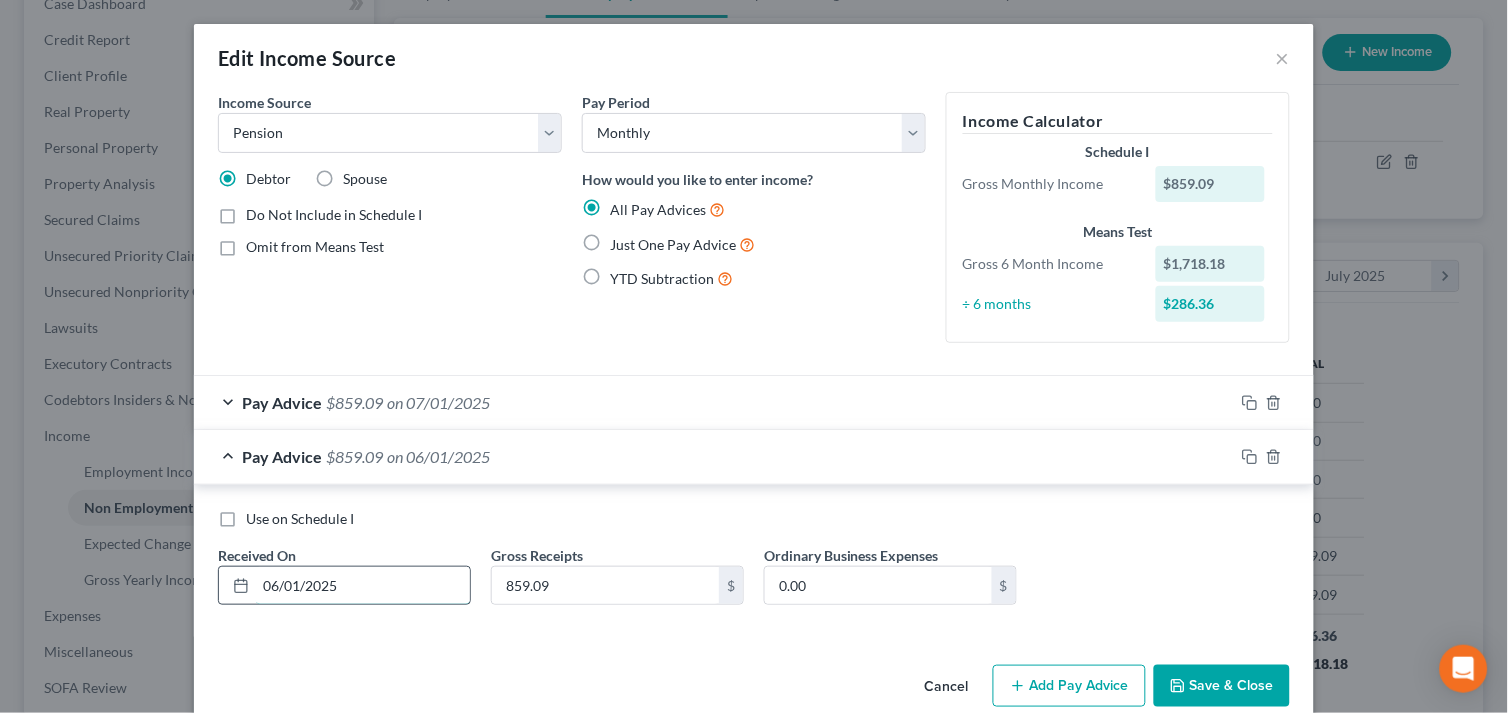 drag, startPoint x: 347, startPoint y: 575, endPoint x: 225, endPoint y: 578, distance: 122.03688 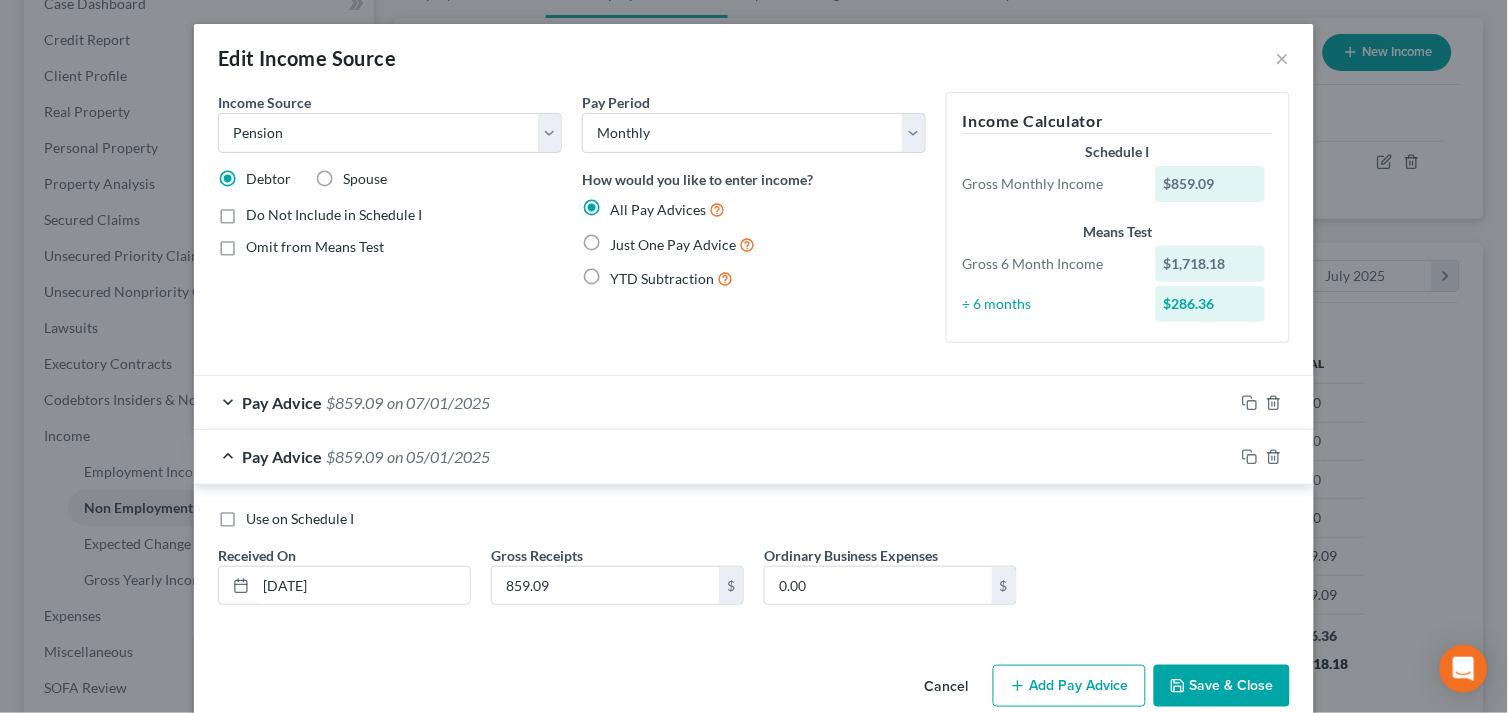 click on "Save & Close" at bounding box center [1222, 686] 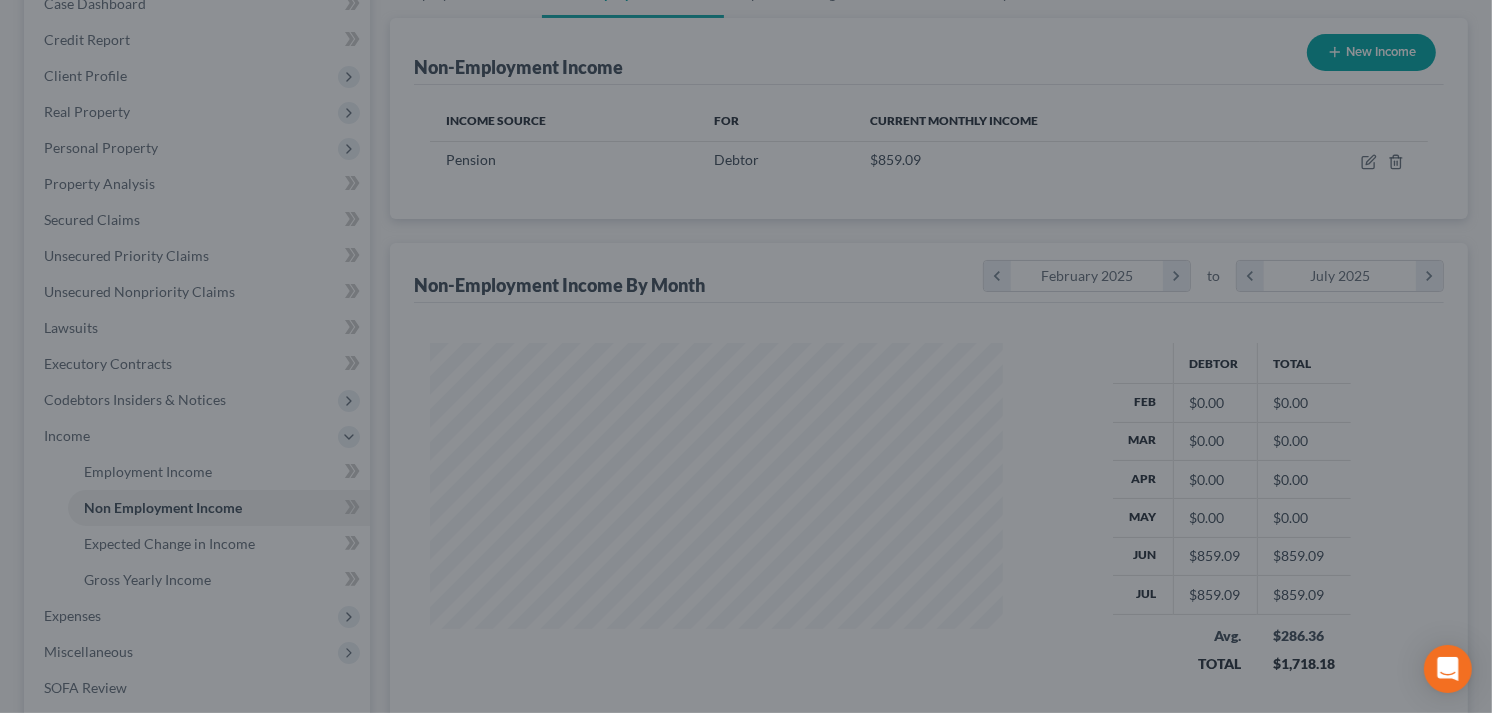 scroll, scrollTop: 358, scrollLeft: 605, axis: both 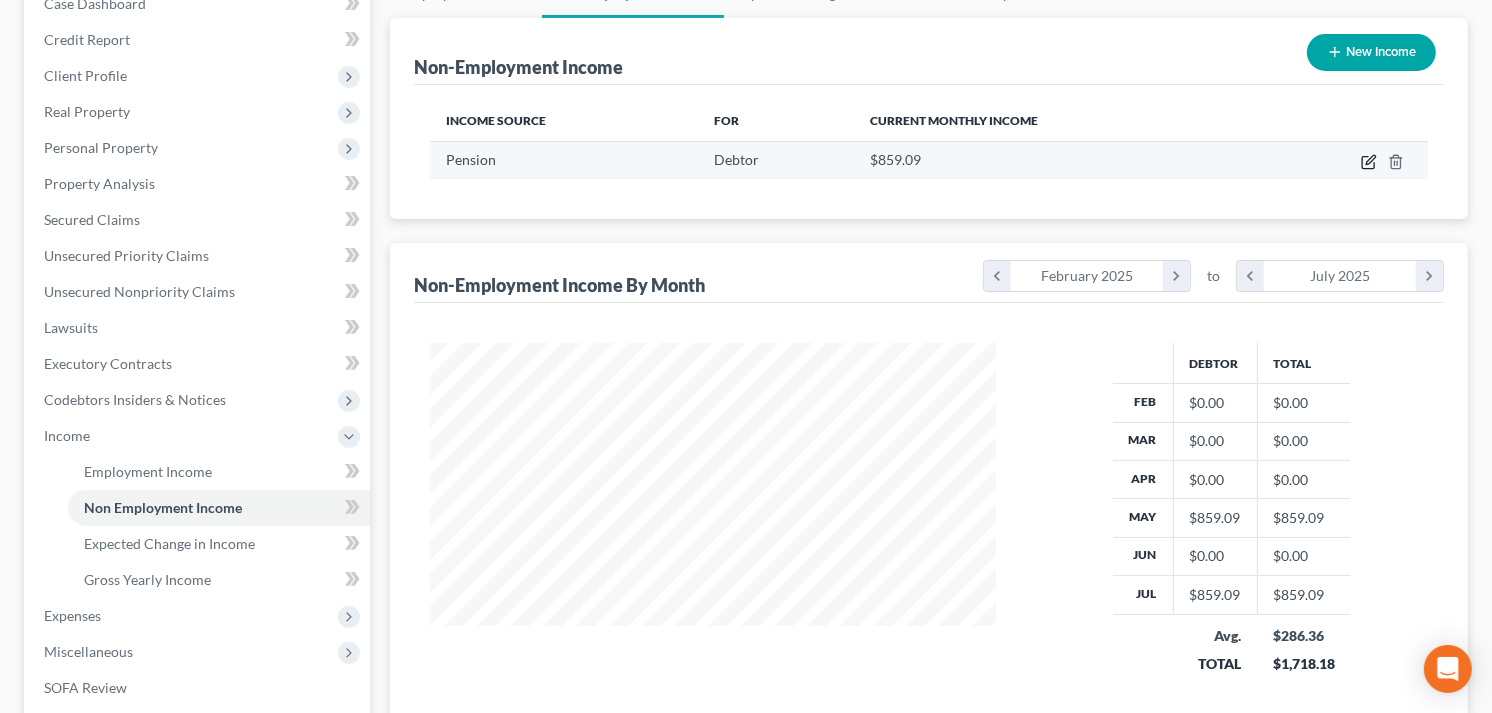 click 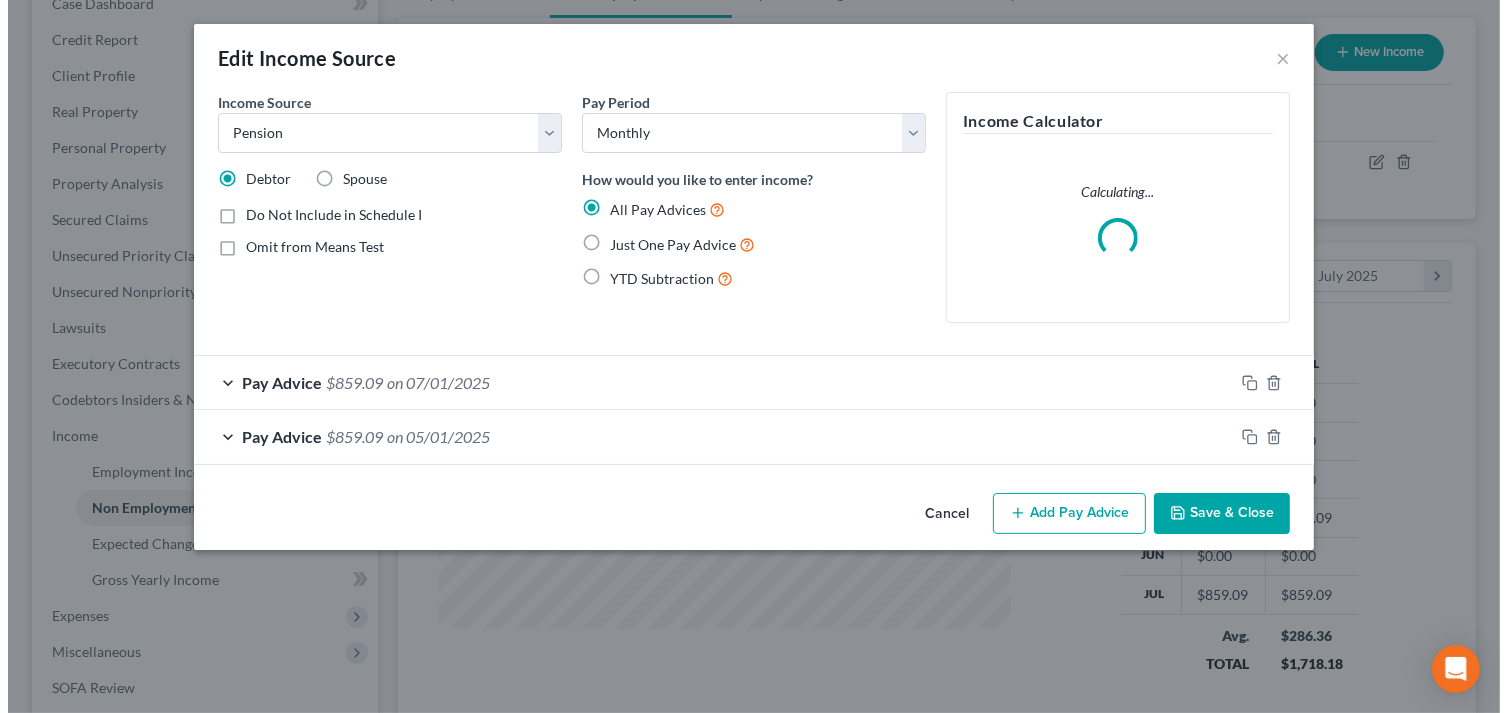 scroll, scrollTop: 999641, scrollLeft: 999386, axis: both 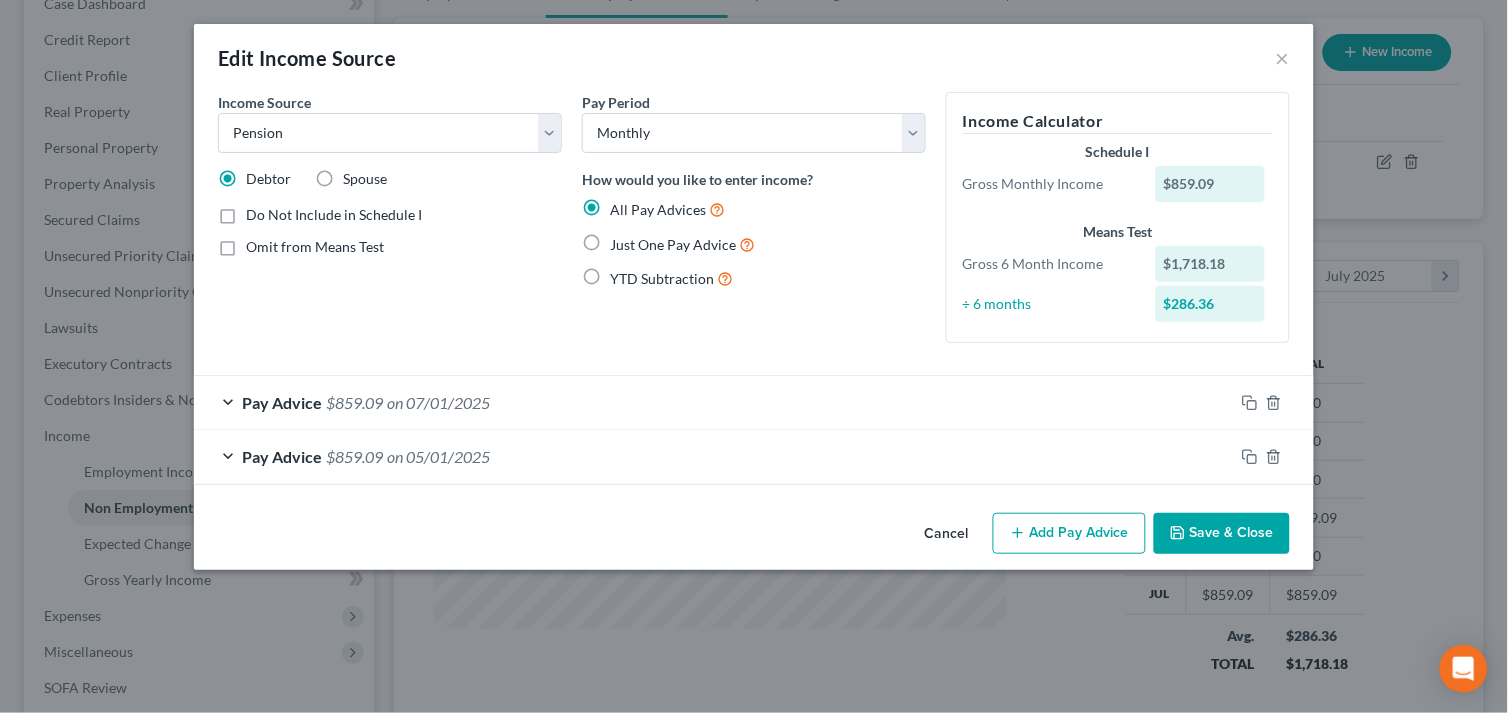 click on "Add Pay Advice" at bounding box center (1069, 534) 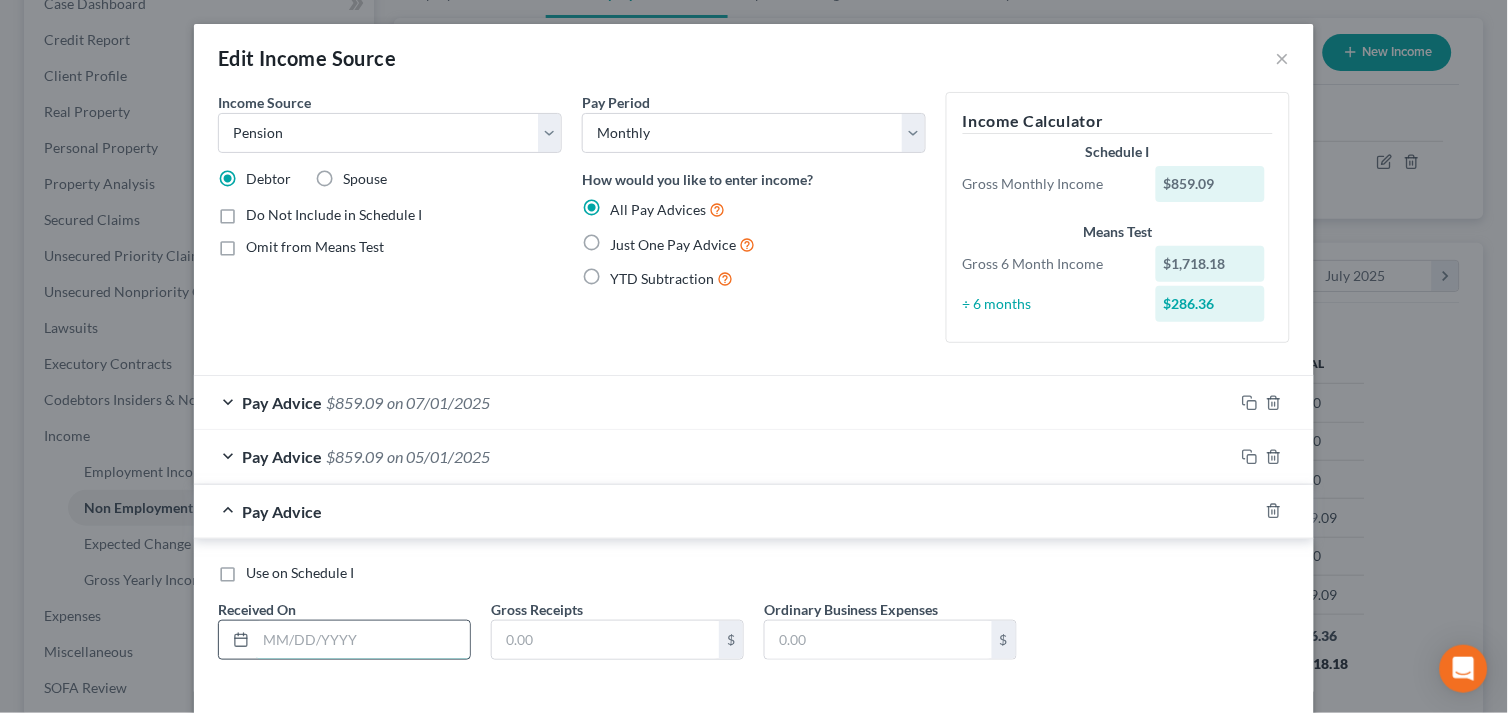 click at bounding box center [363, 640] 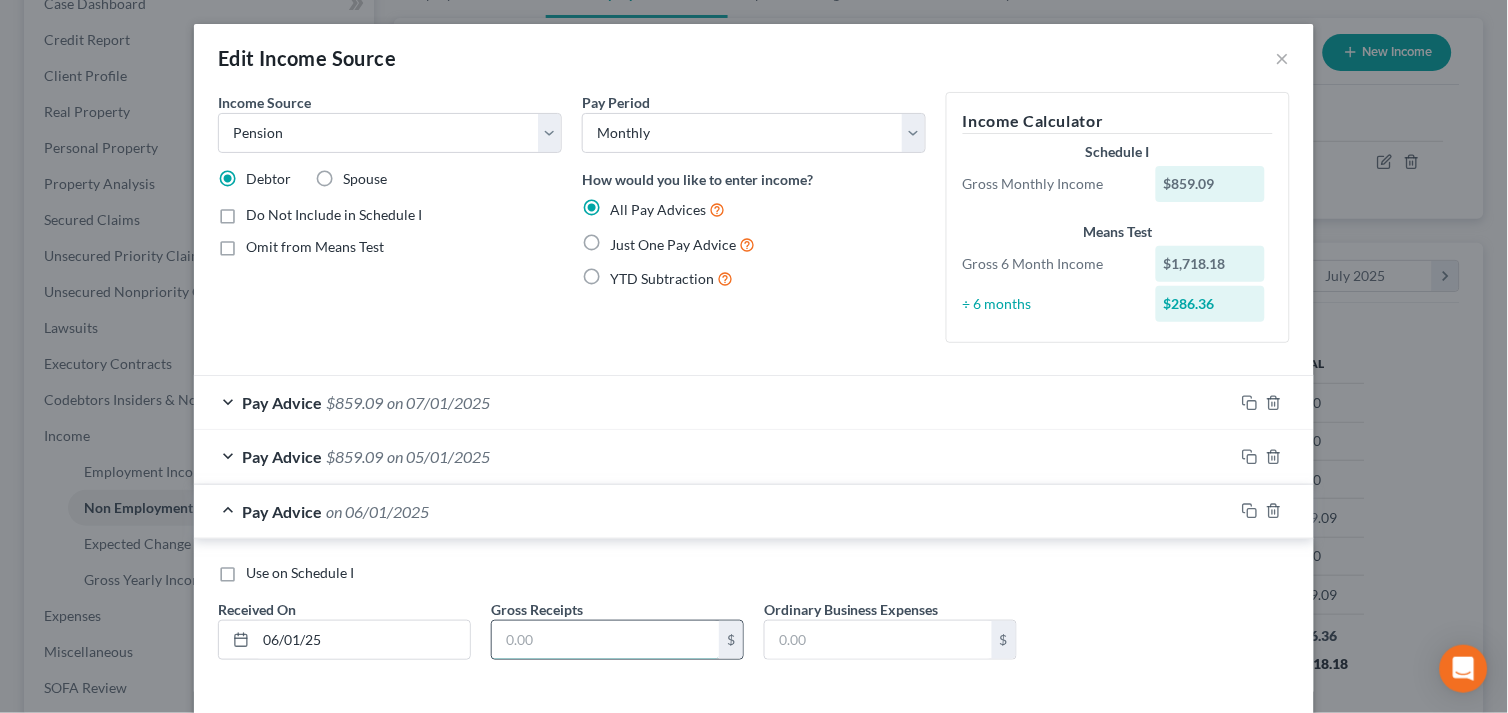 click at bounding box center (605, 640) 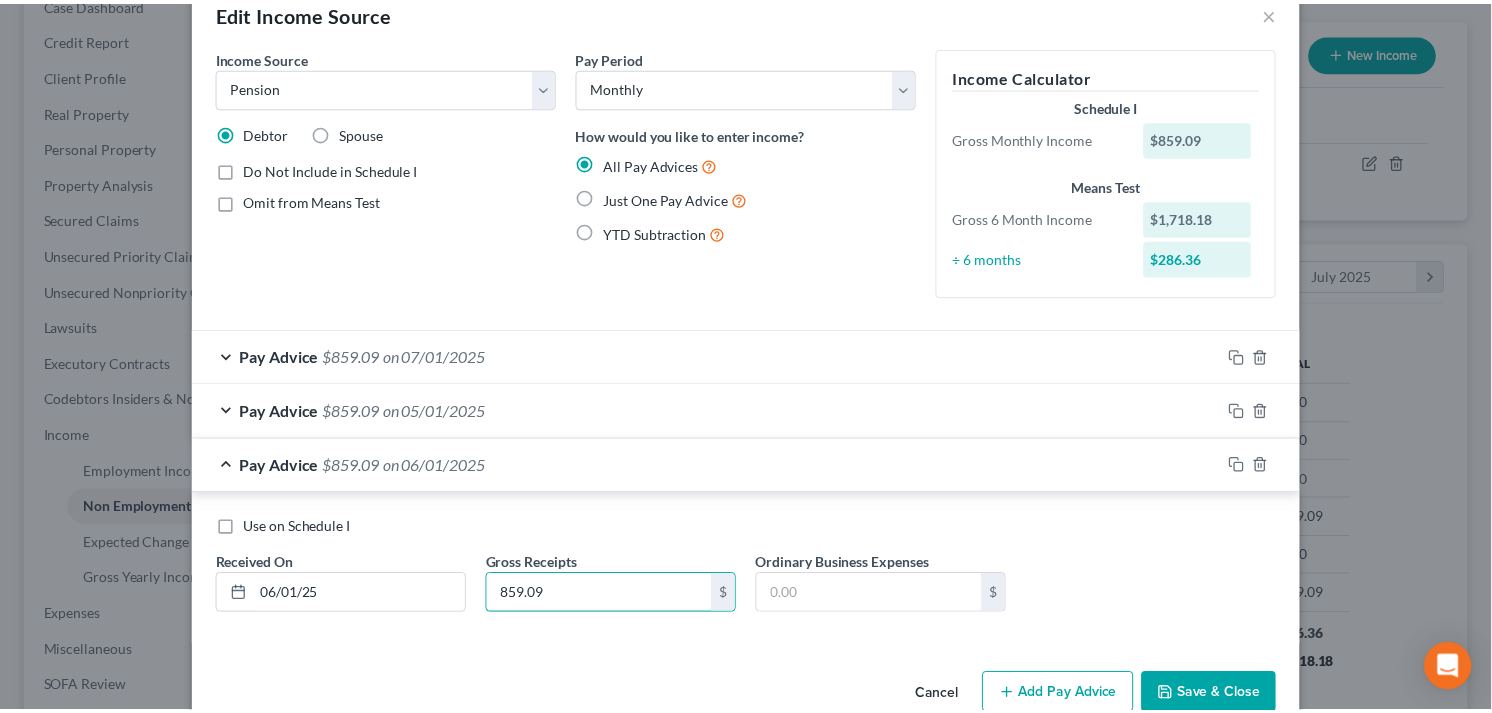 scroll, scrollTop: 88, scrollLeft: 0, axis: vertical 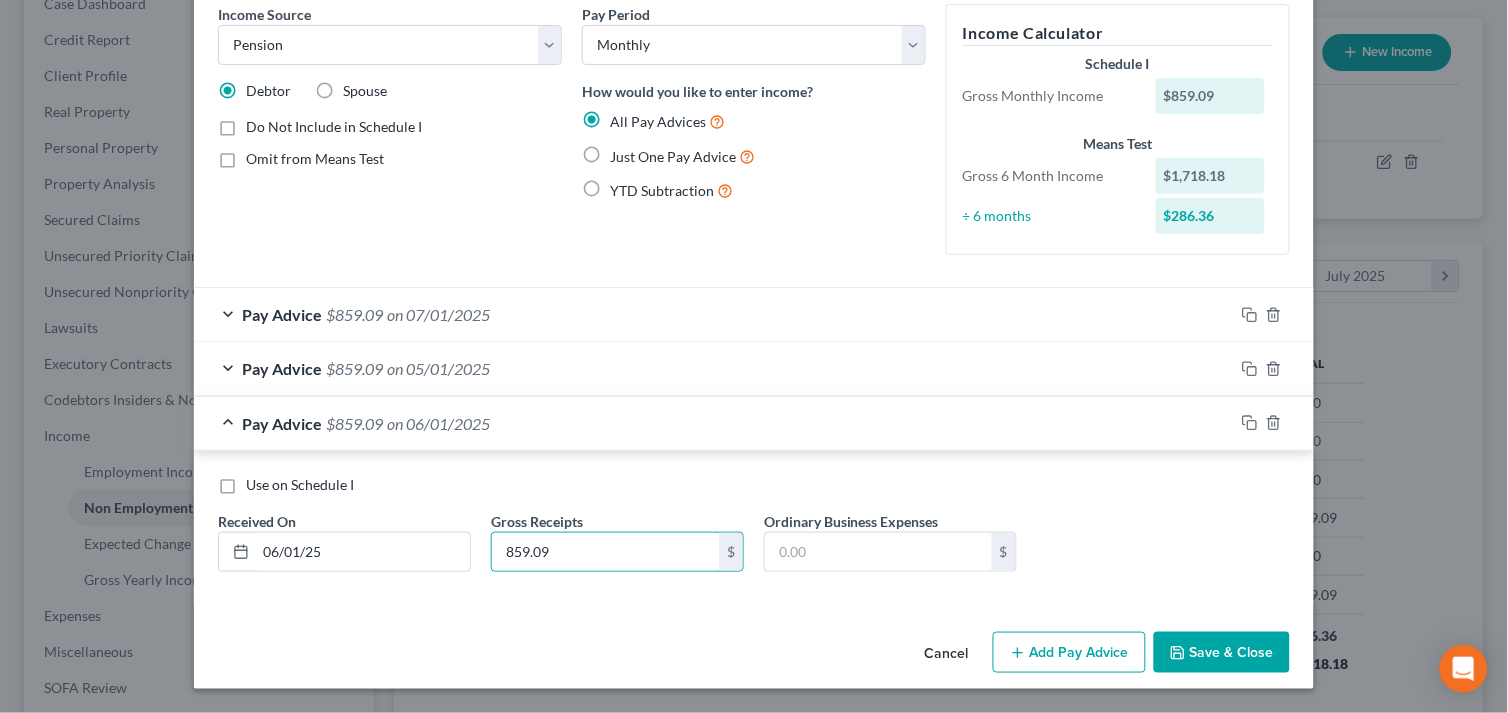 click 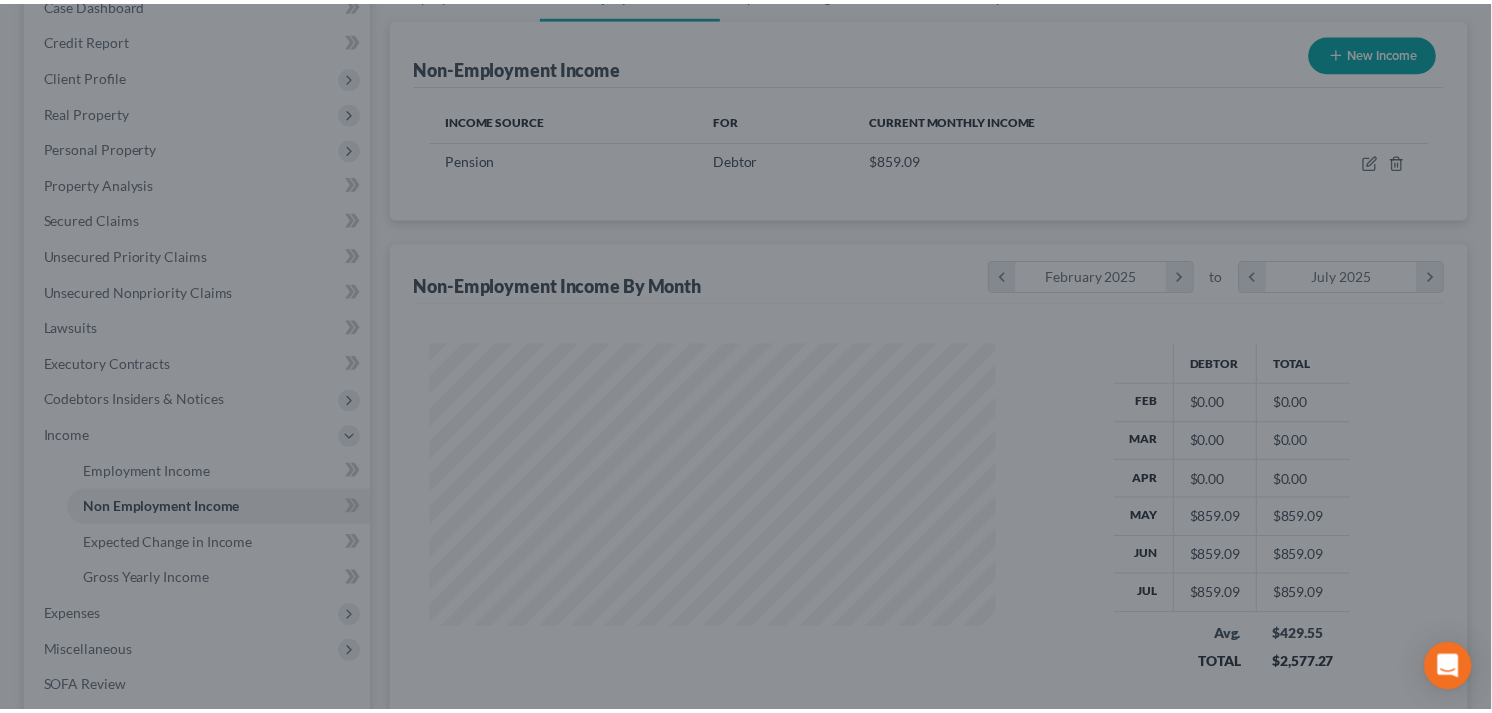 scroll, scrollTop: 358, scrollLeft: 605, axis: both 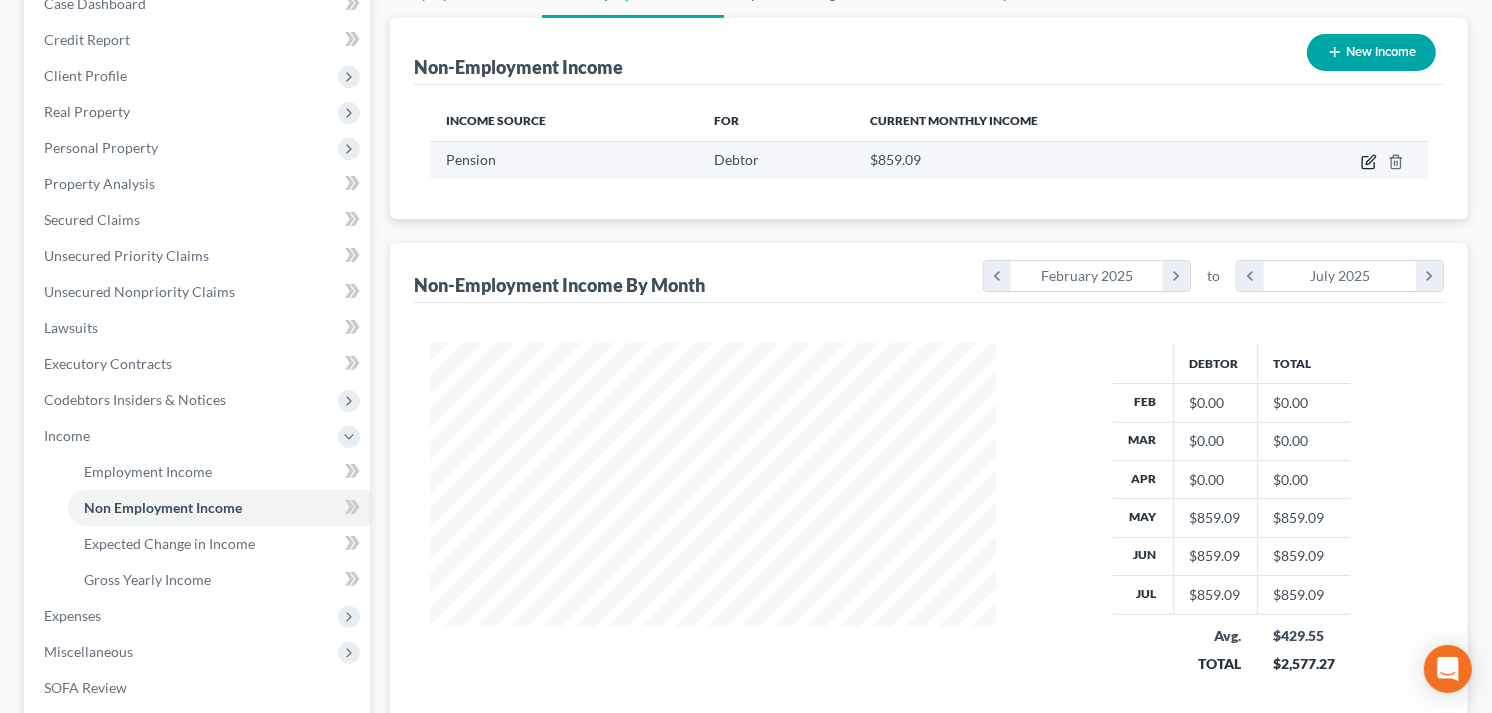 click 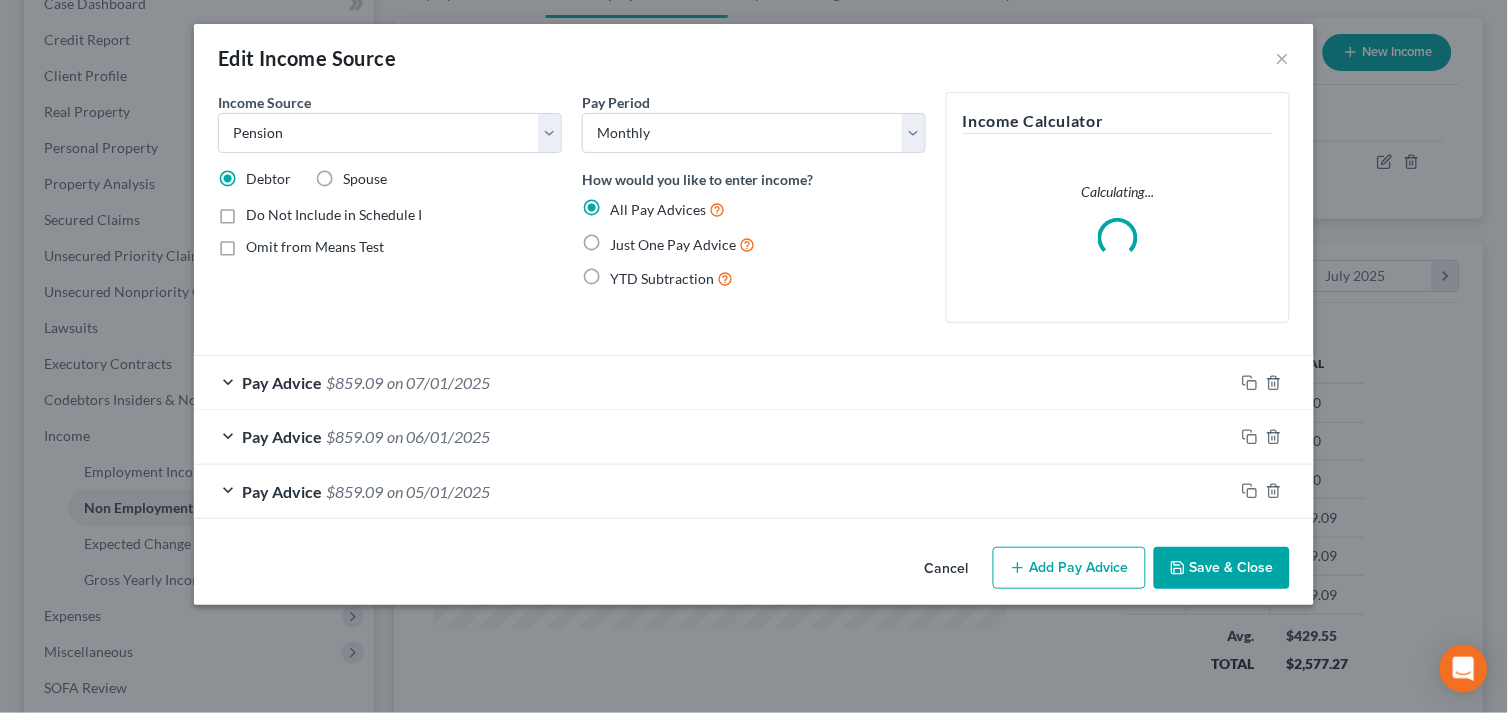 scroll, scrollTop: 999641, scrollLeft: 999386, axis: both 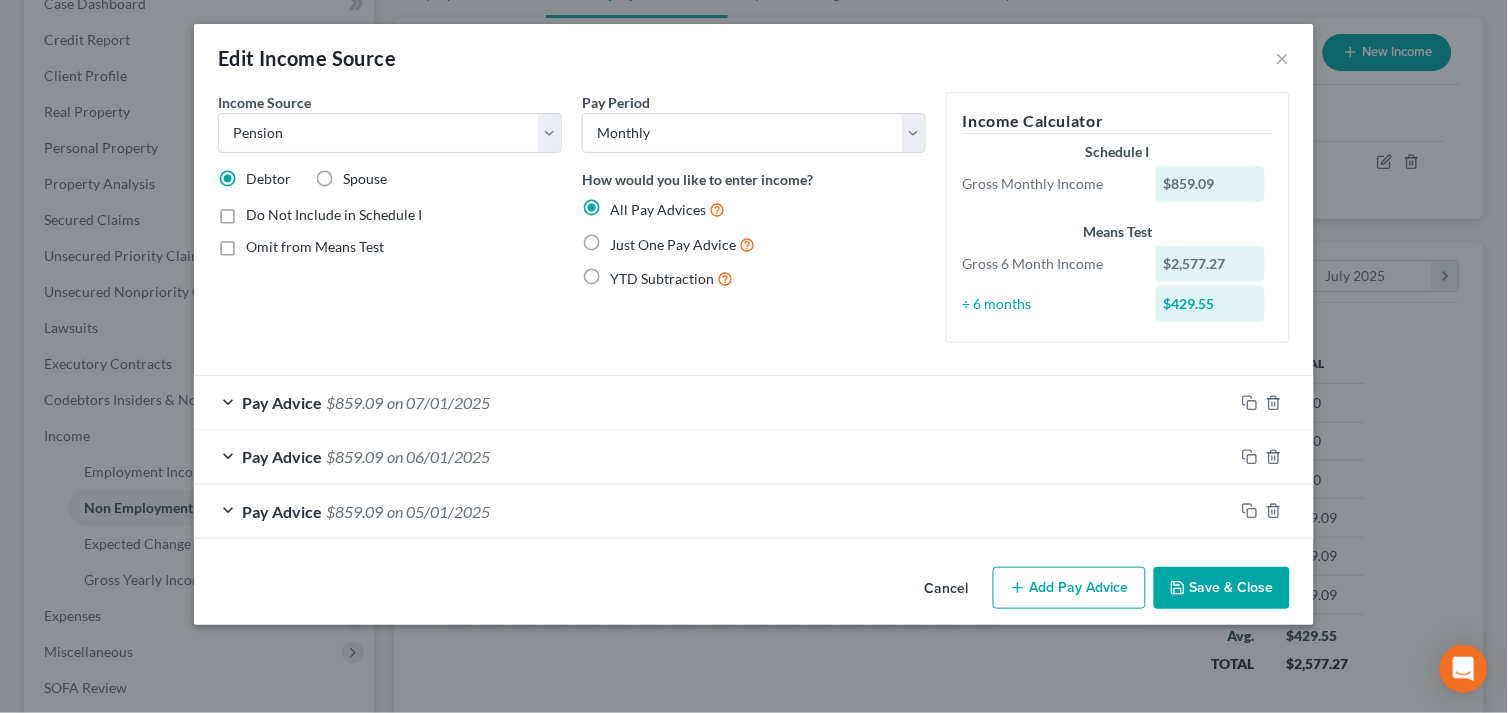 click on "Add Pay Advice" at bounding box center [1069, 588] 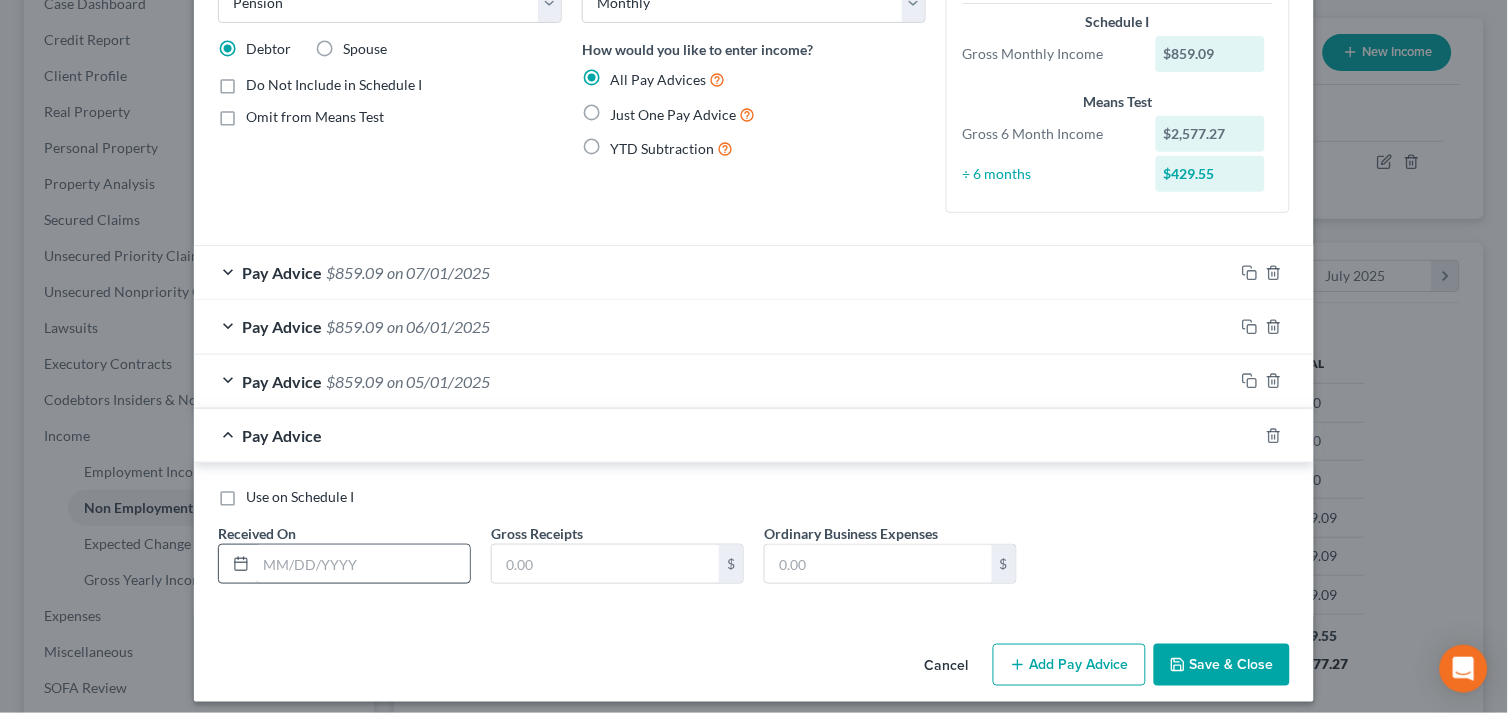 scroll, scrollTop: 143, scrollLeft: 0, axis: vertical 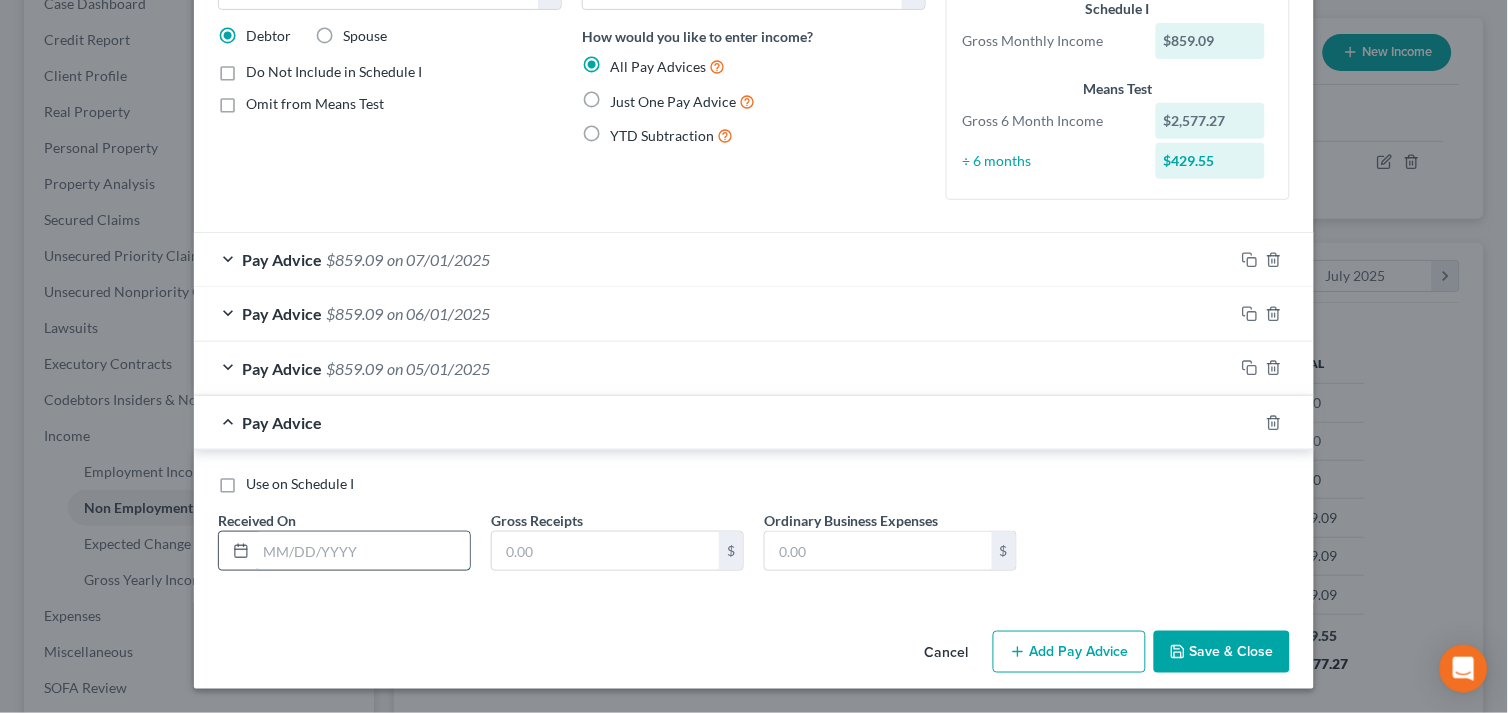click at bounding box center (363, 551) 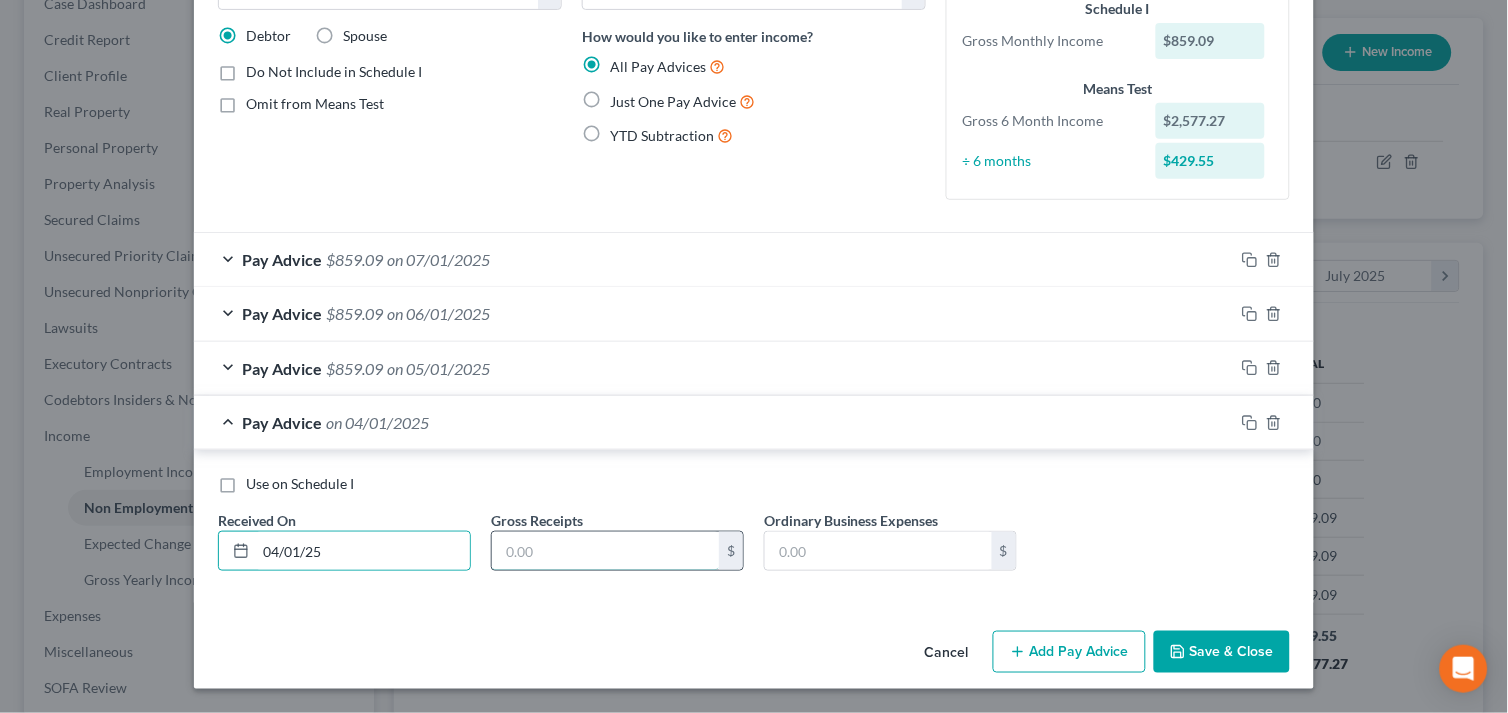 click at bounding box center [605, 551] 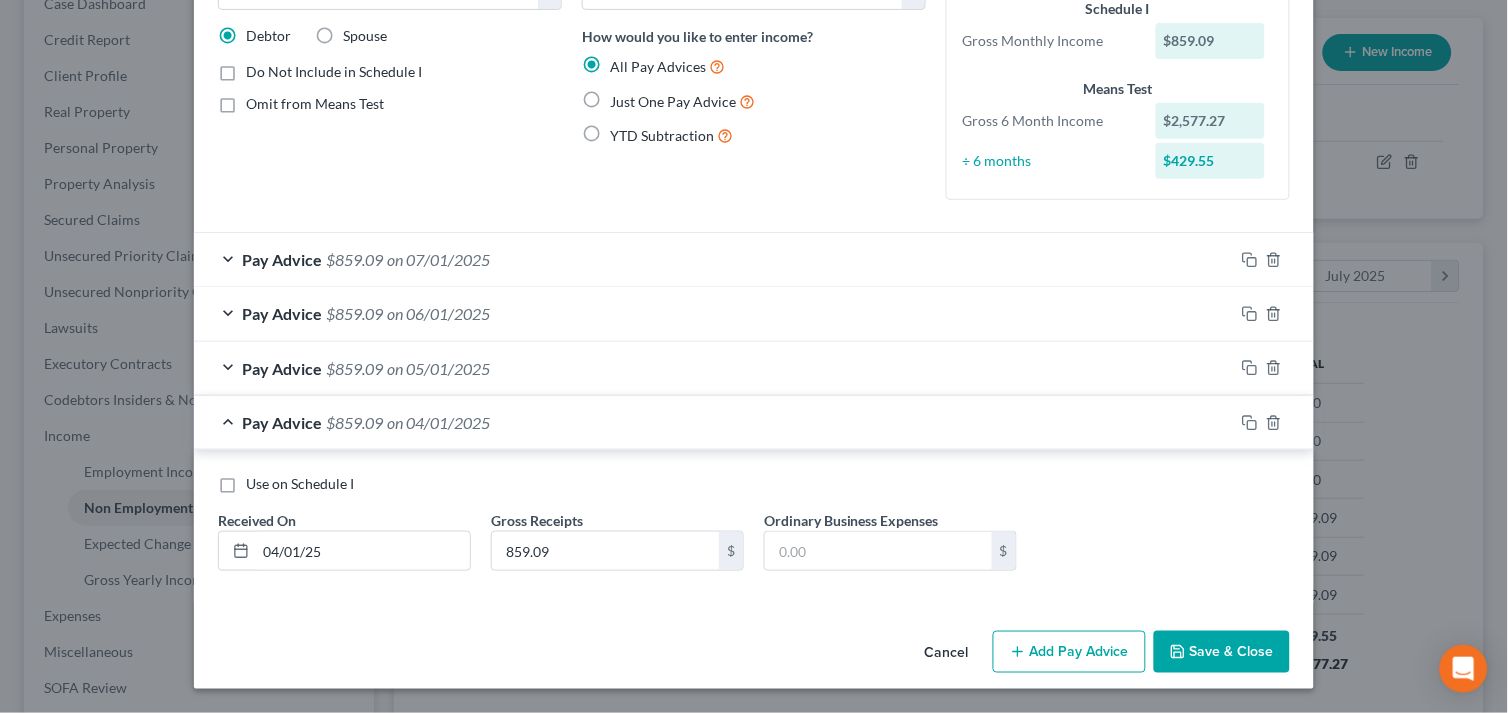 click on "Add Pay Advice" at bounding box center (1069, 652) 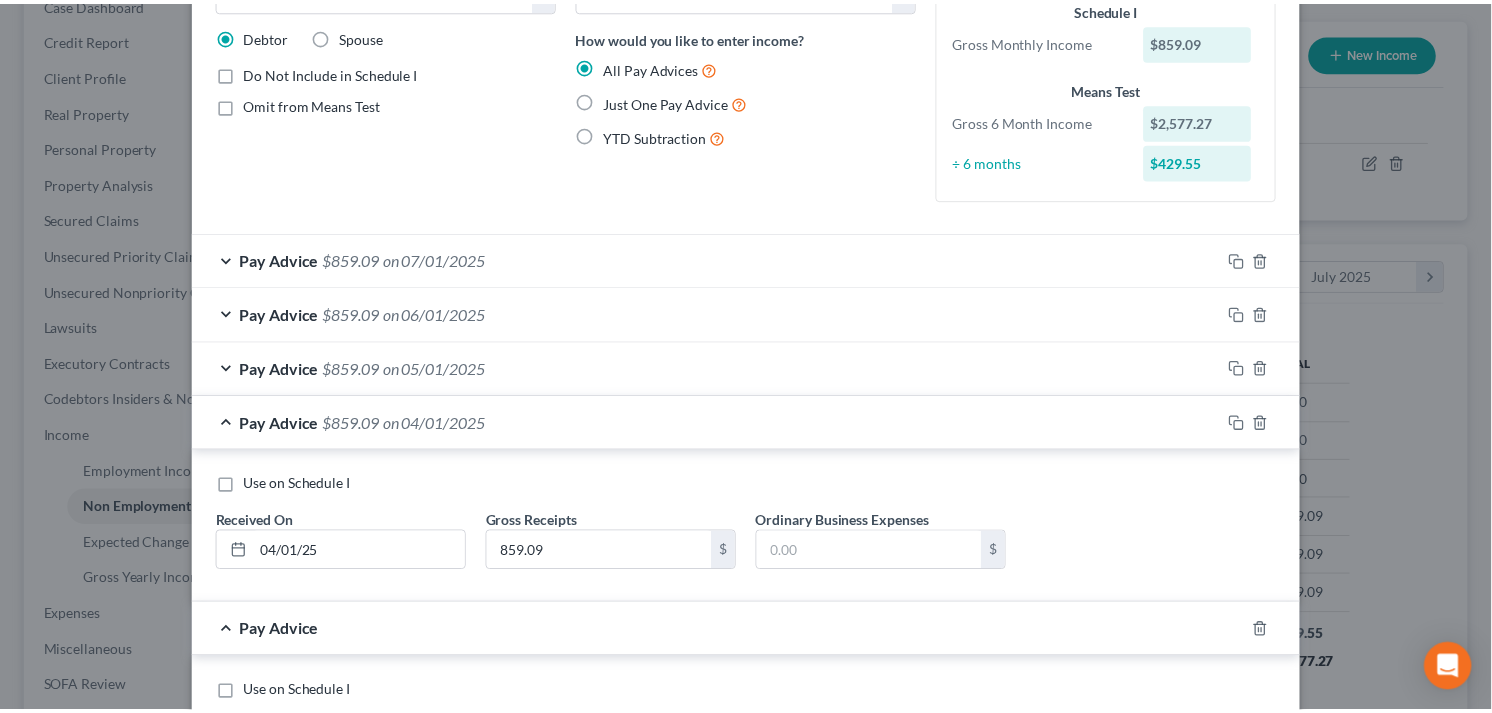 scroll, scrollTop: 352, scrollLeft: 0, axis: vertical 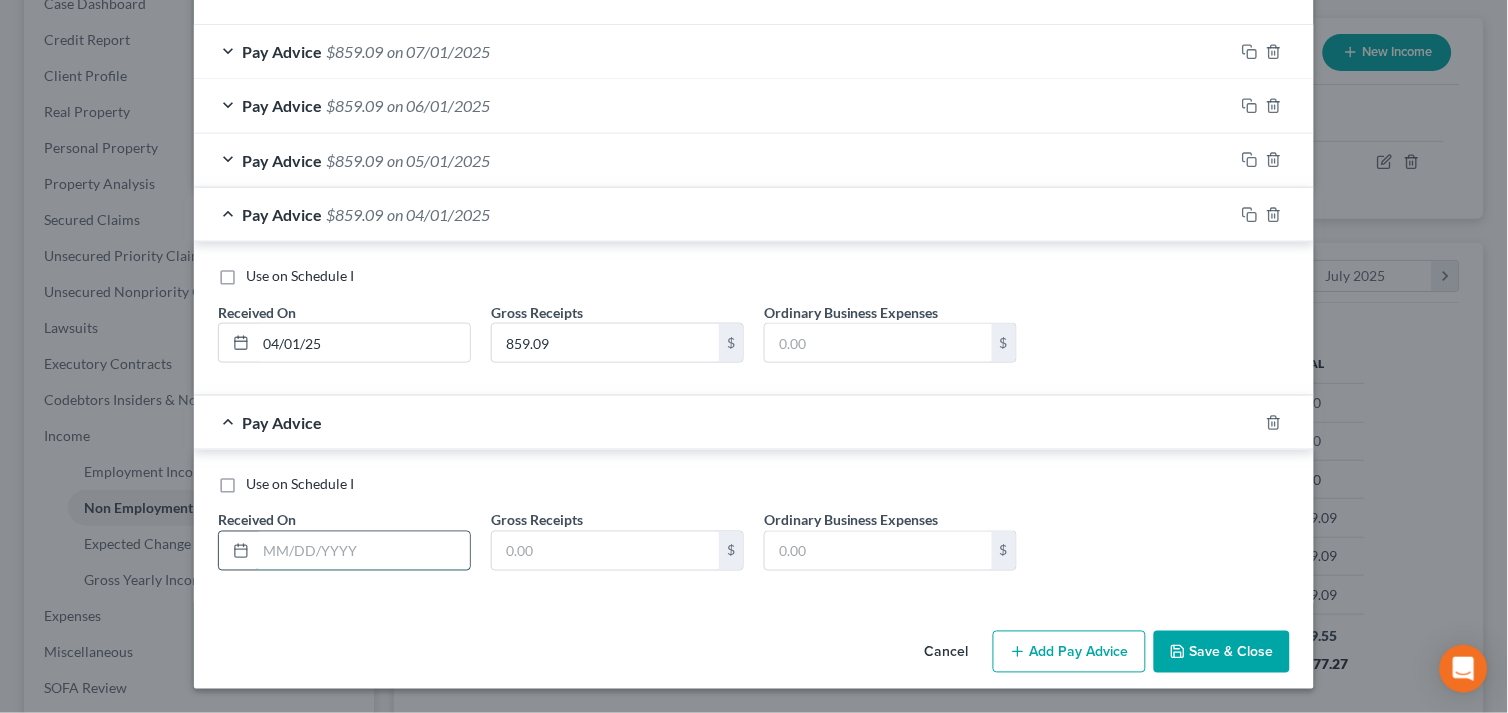click at bounding box center [363, 551] 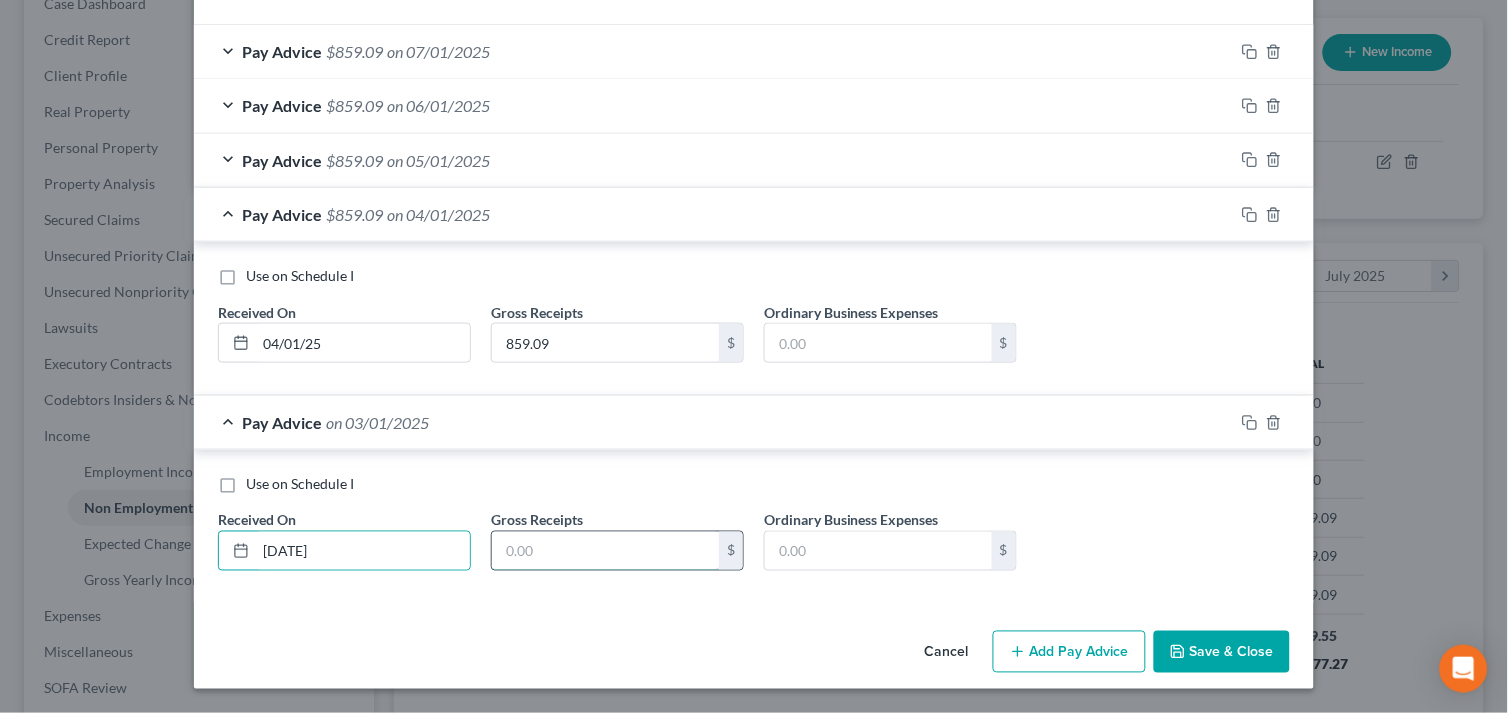 click at bounding box center (605, 551) 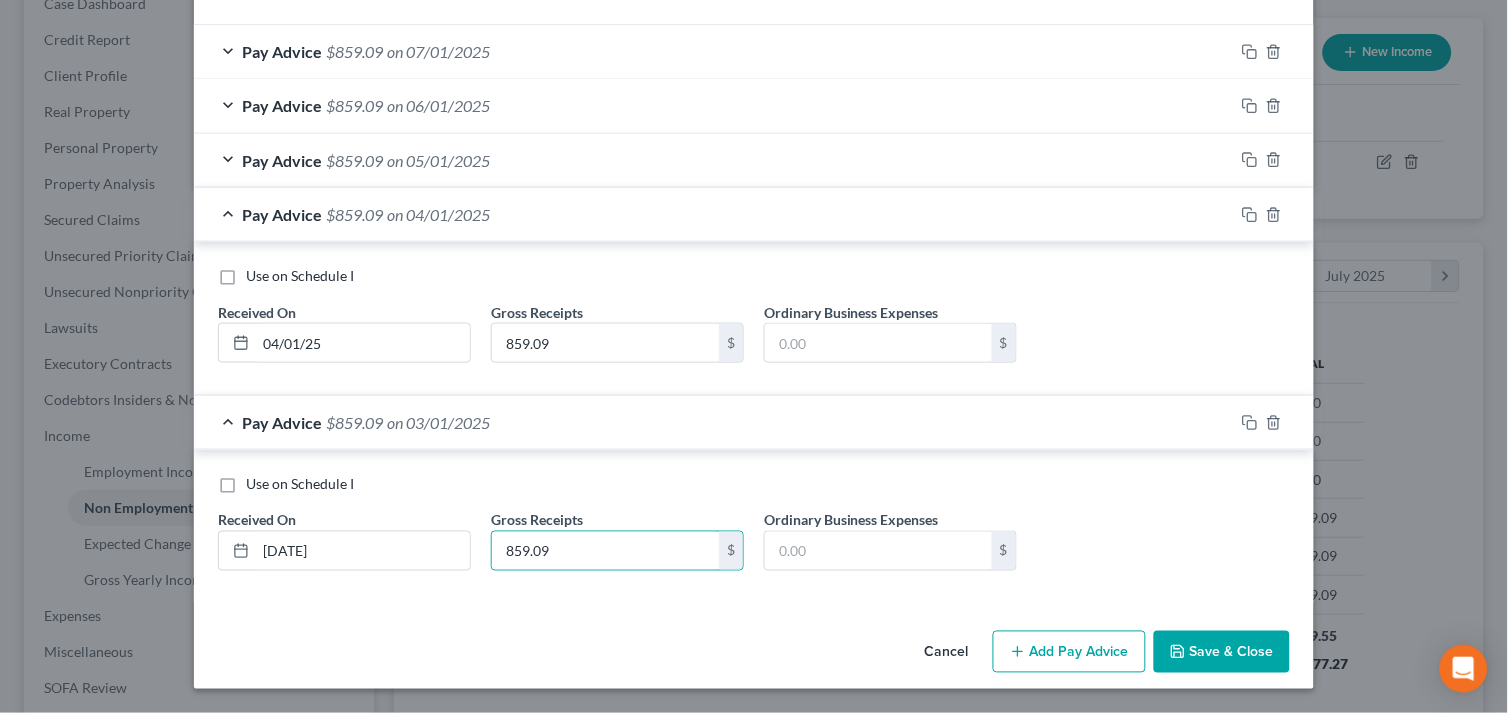 click on "Save & Close" at bounding box center (1222, 652) 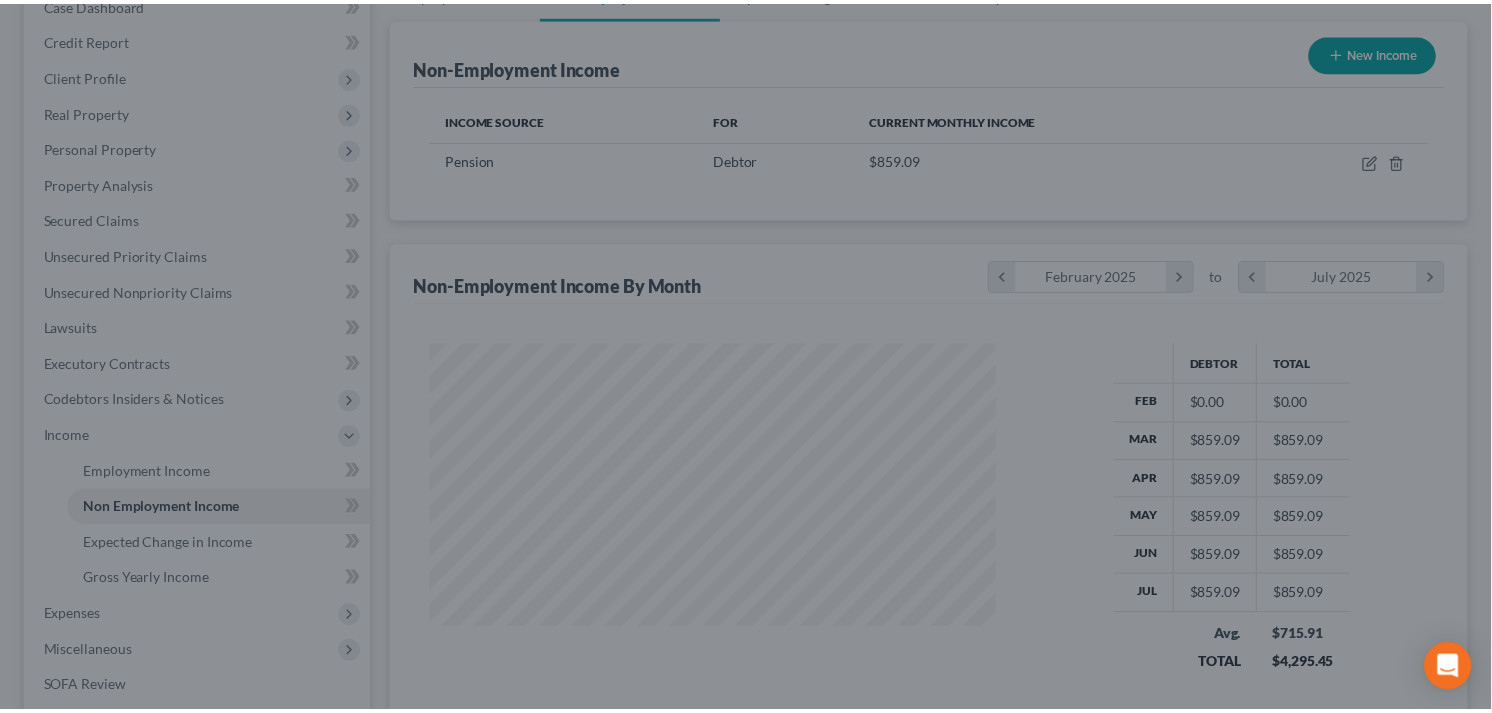 scroll, scrollTop: 358, scrollLeft: 605, axis: both 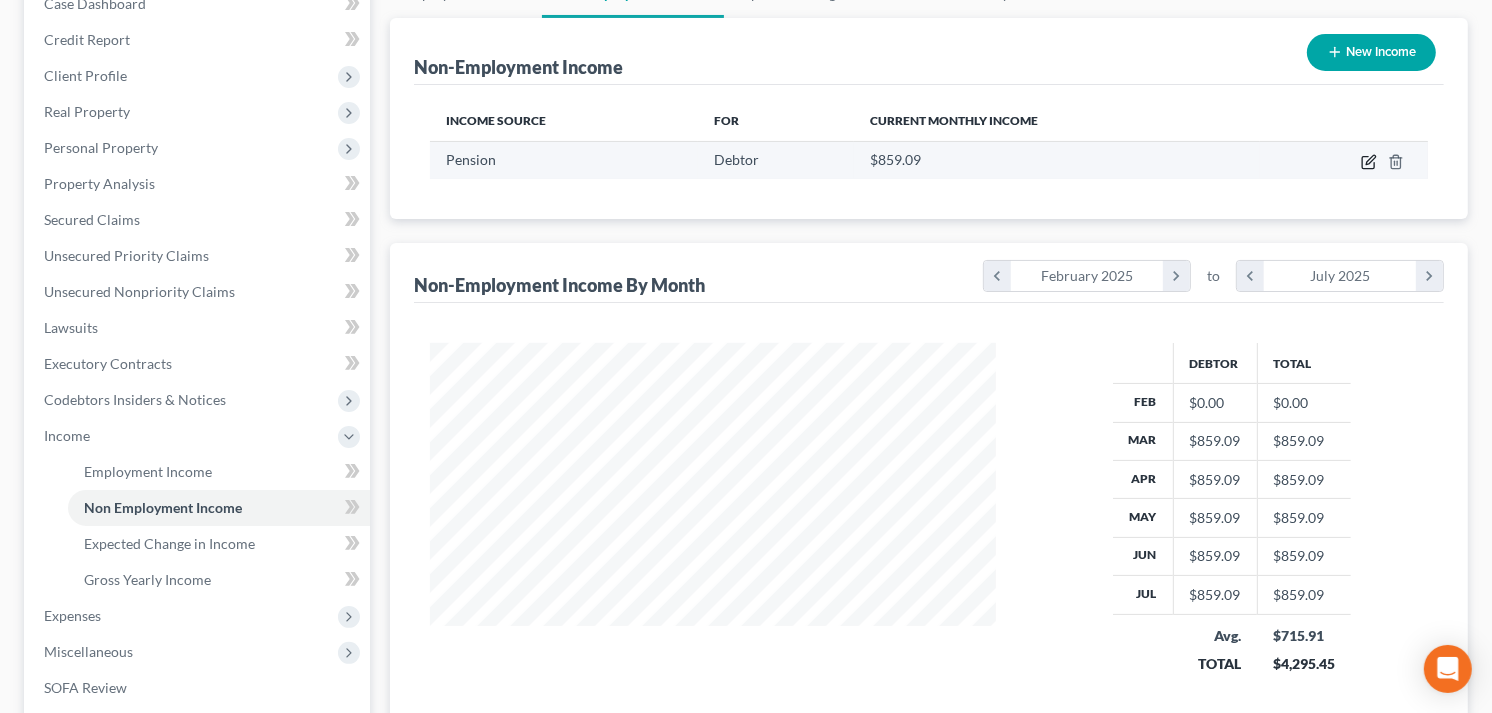 click 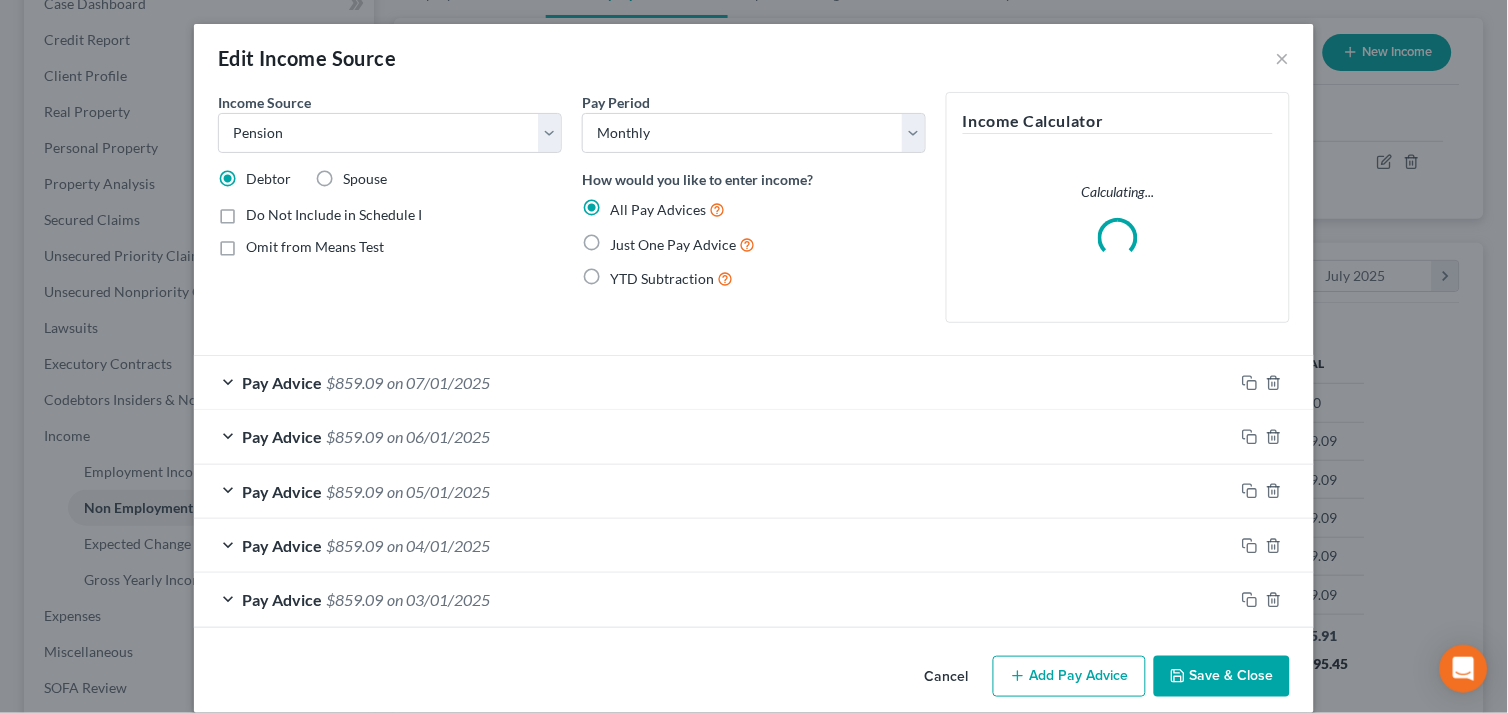 scroll, scrollTop: 999641, scrollLeft: 999386, axis: both 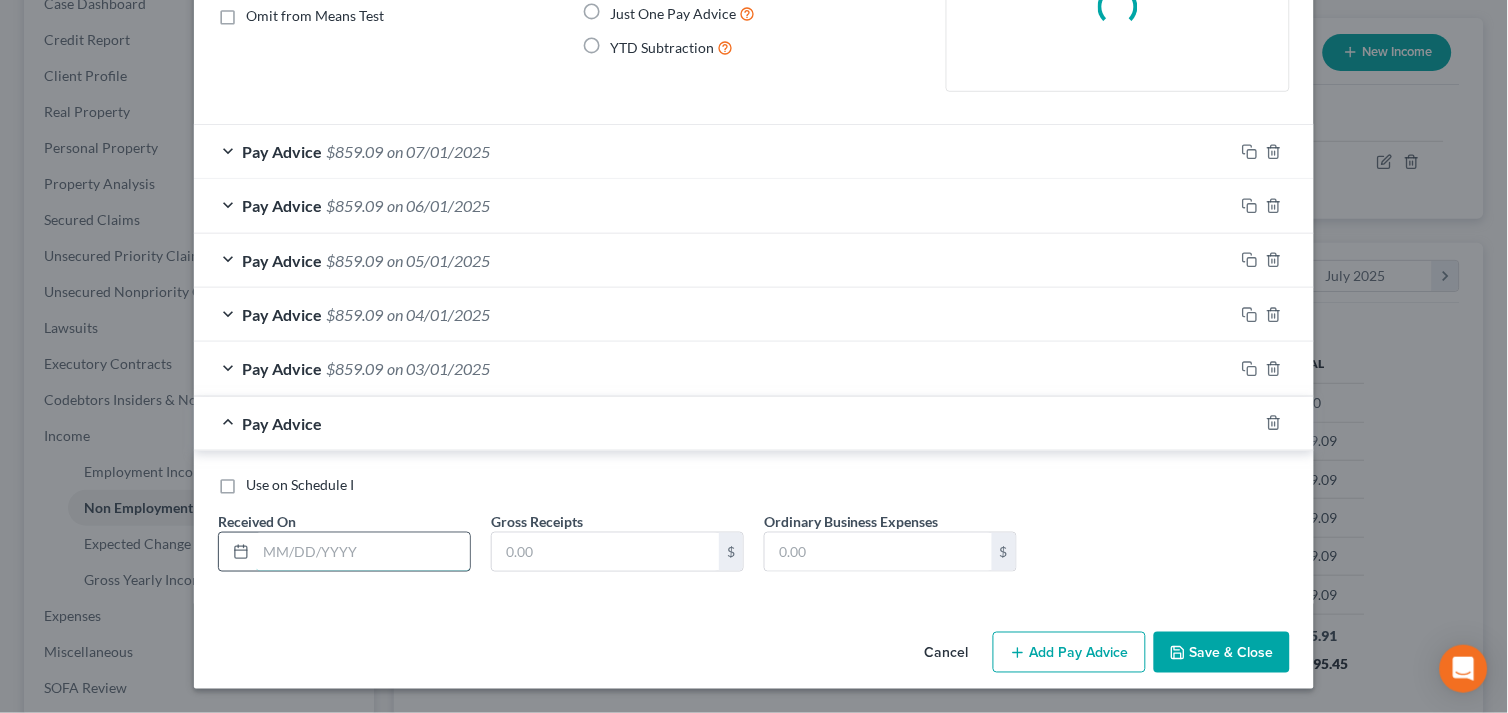 click at bounding box center (363, 552) 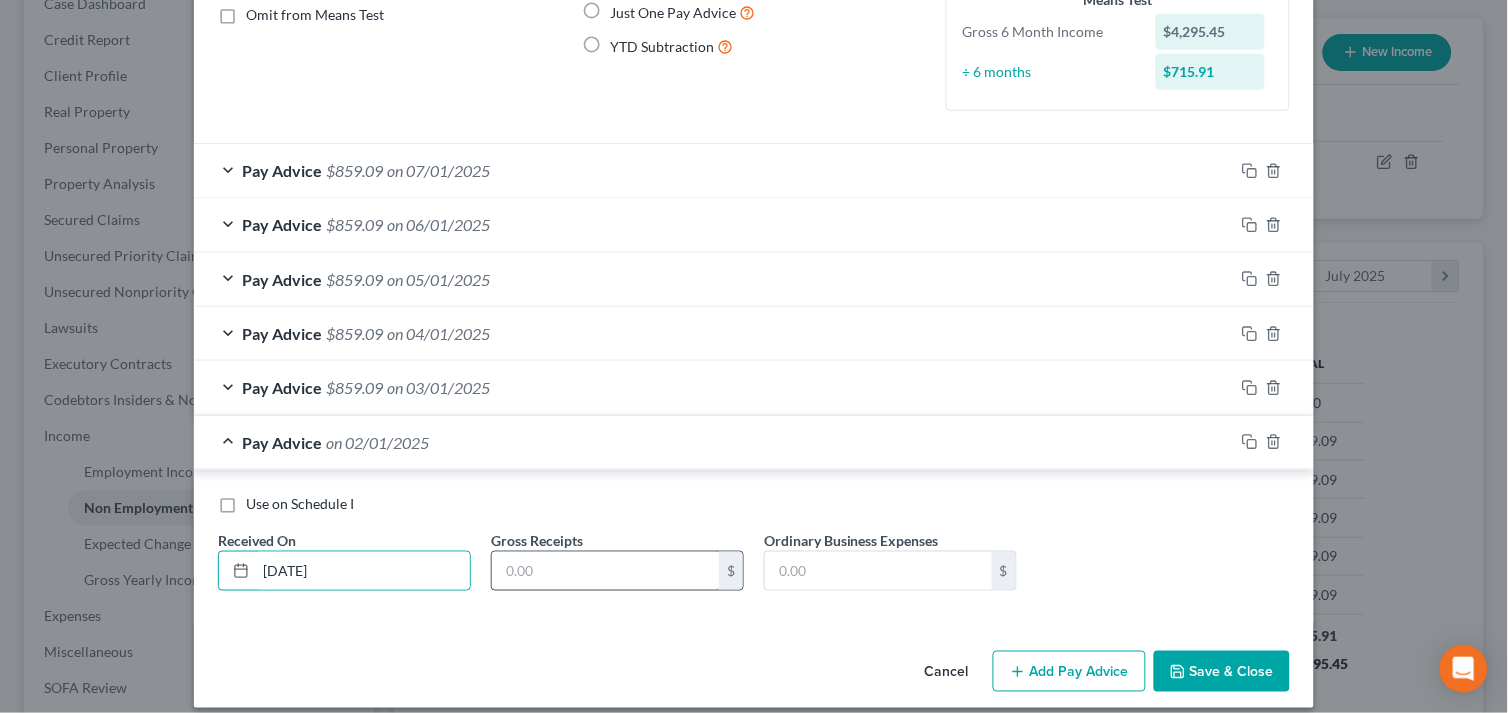 click at bounding box center (605, 571) 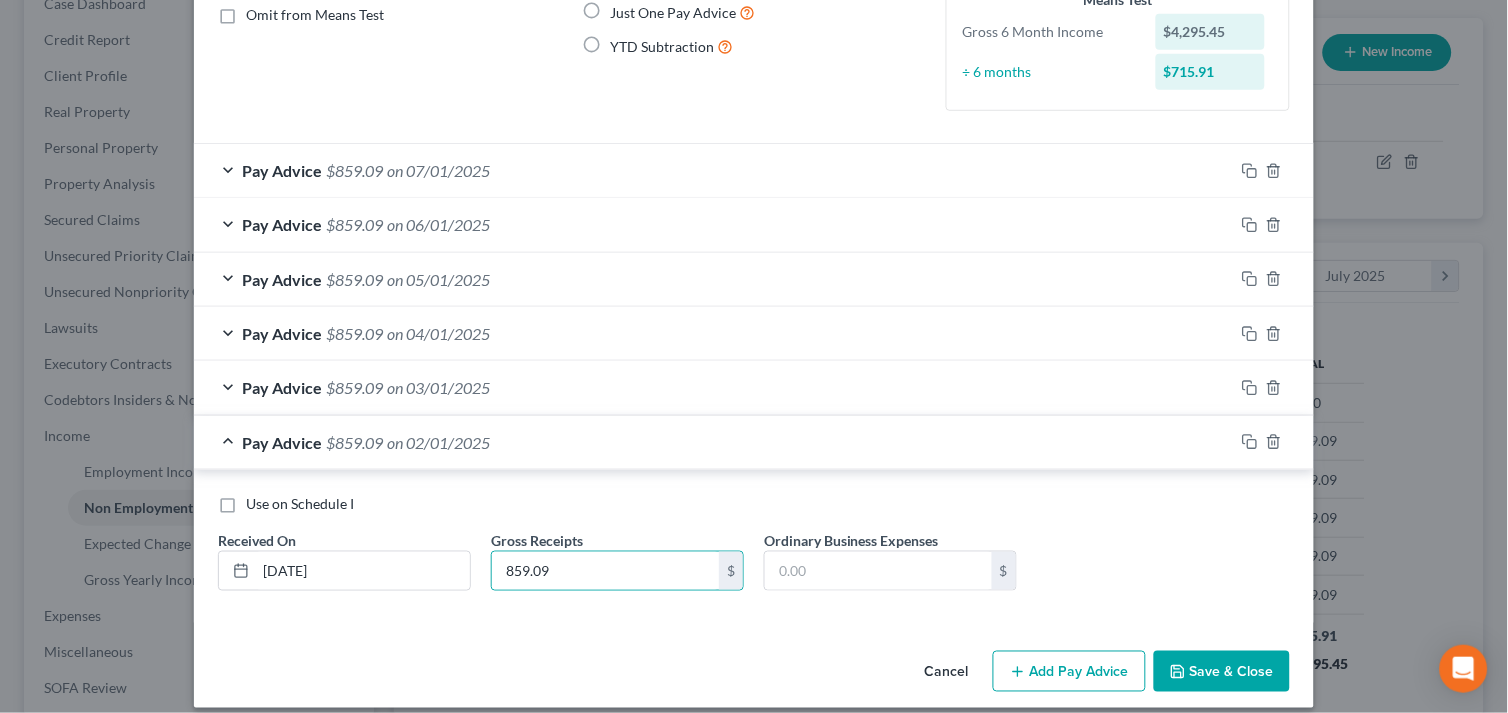 click on "Save & Close" at bounding box center (1222, 672) 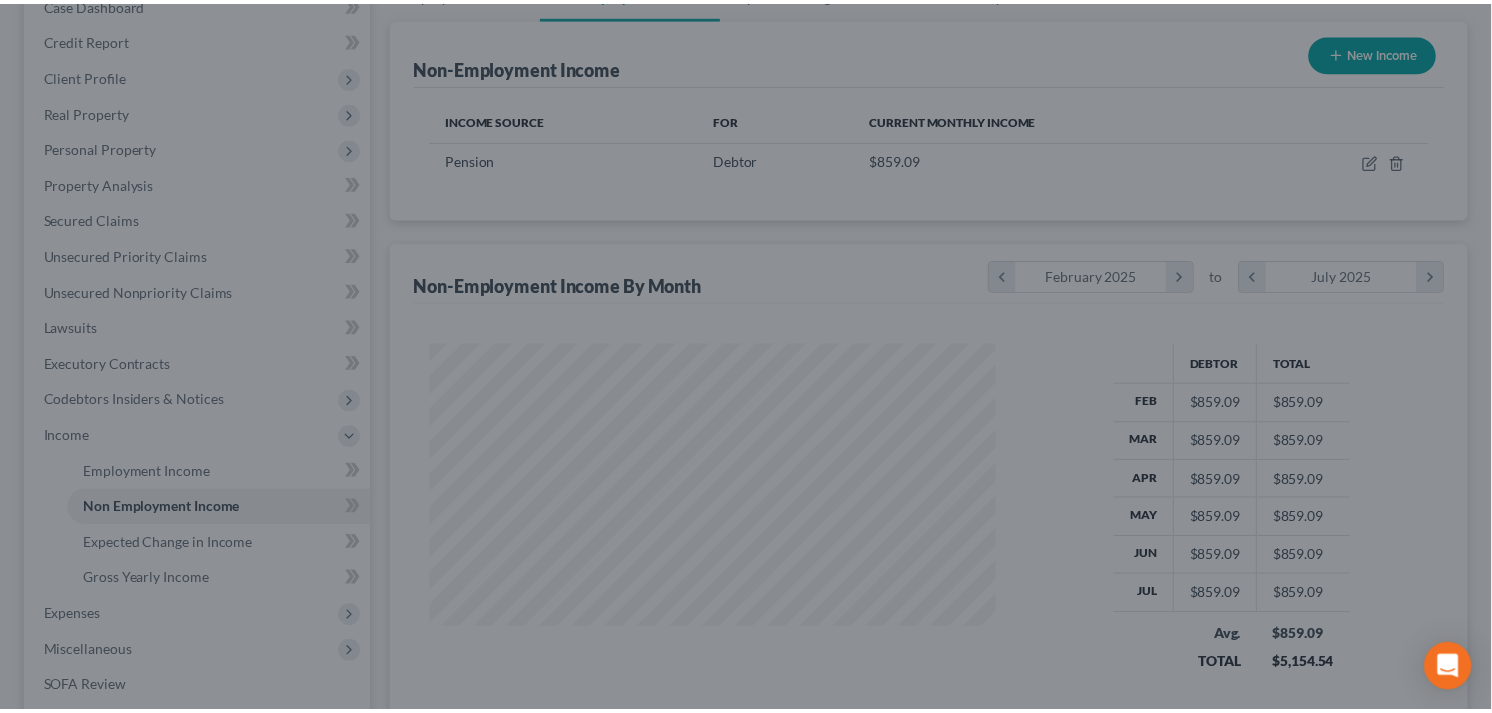 scroll, scrollTop: 358, scrollLeft: 605, axis: both 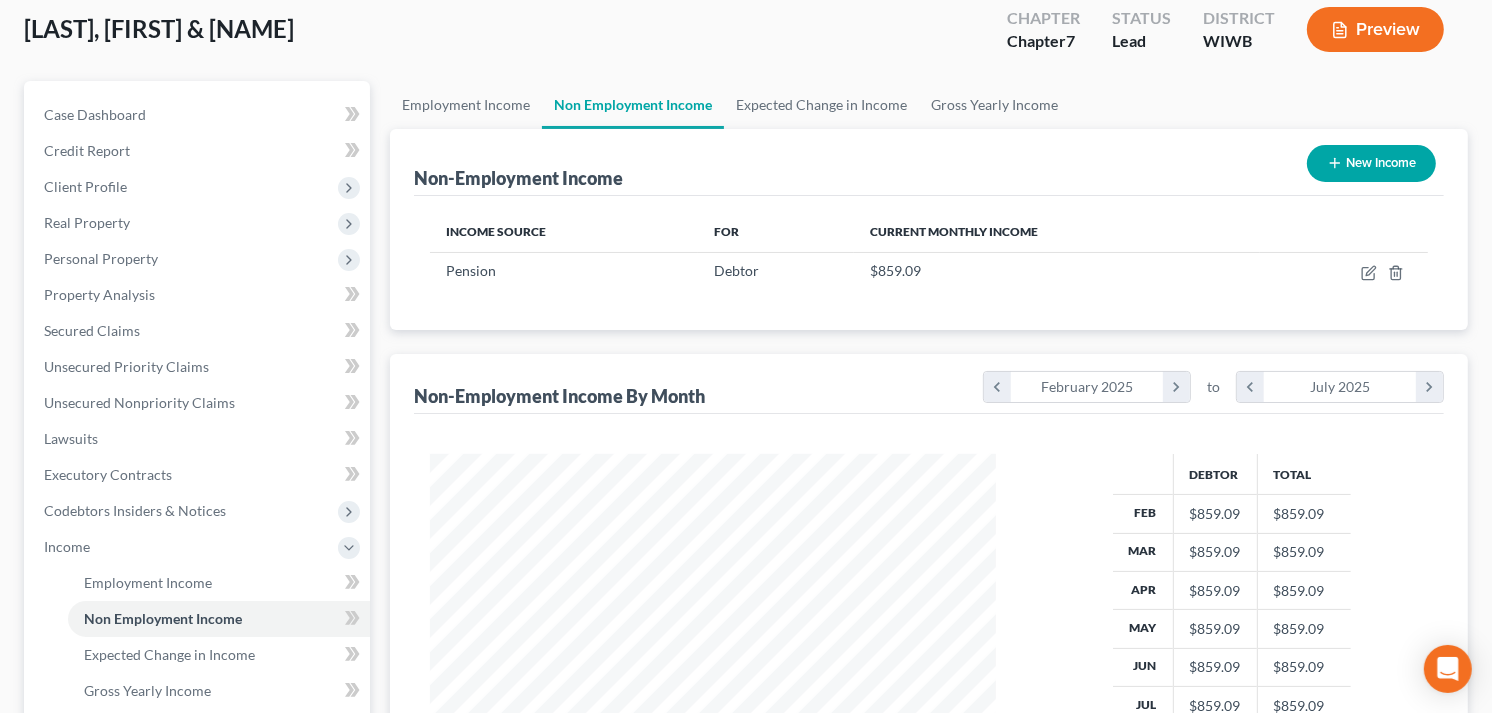 click on "New Income" at bounding box center (1371, 163) 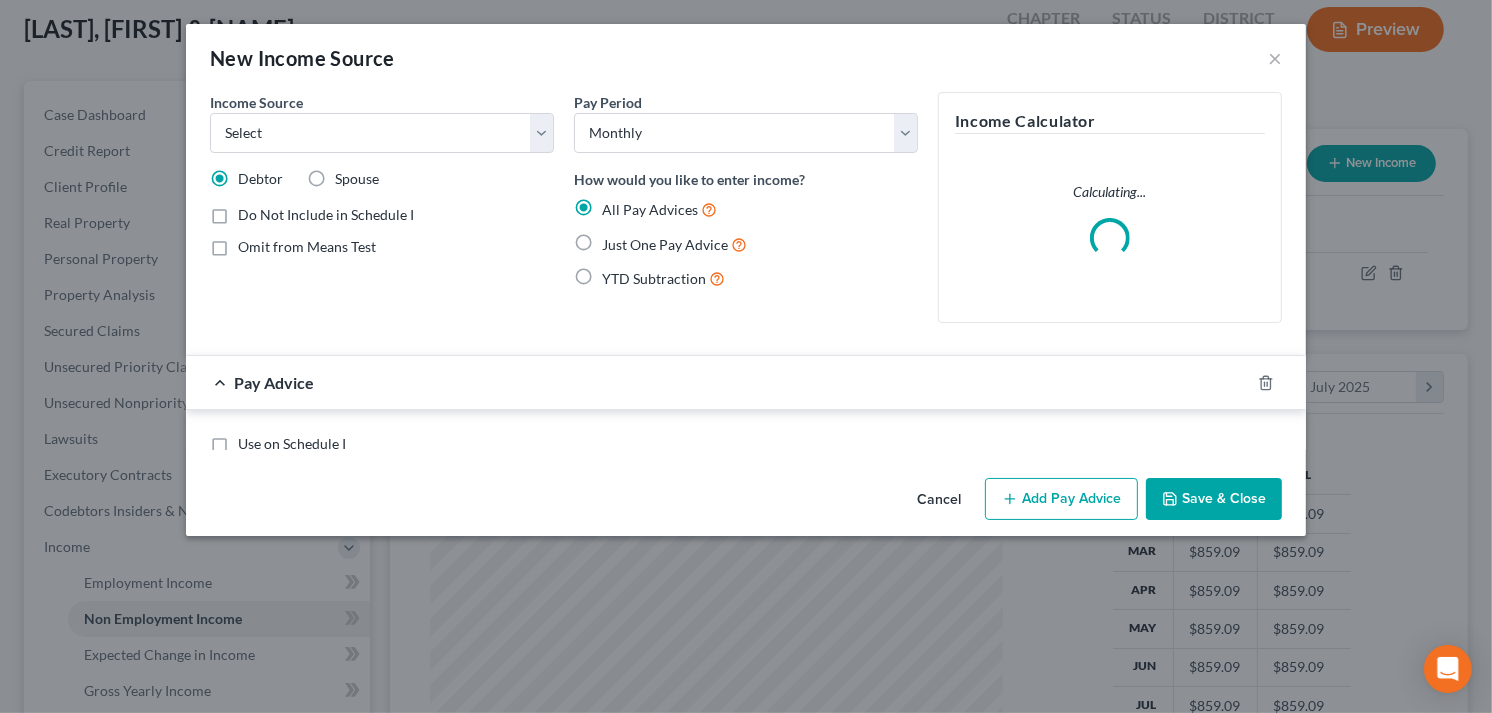 scroll, scrollTop: 999641, scrollLeft: 999386, axis: both 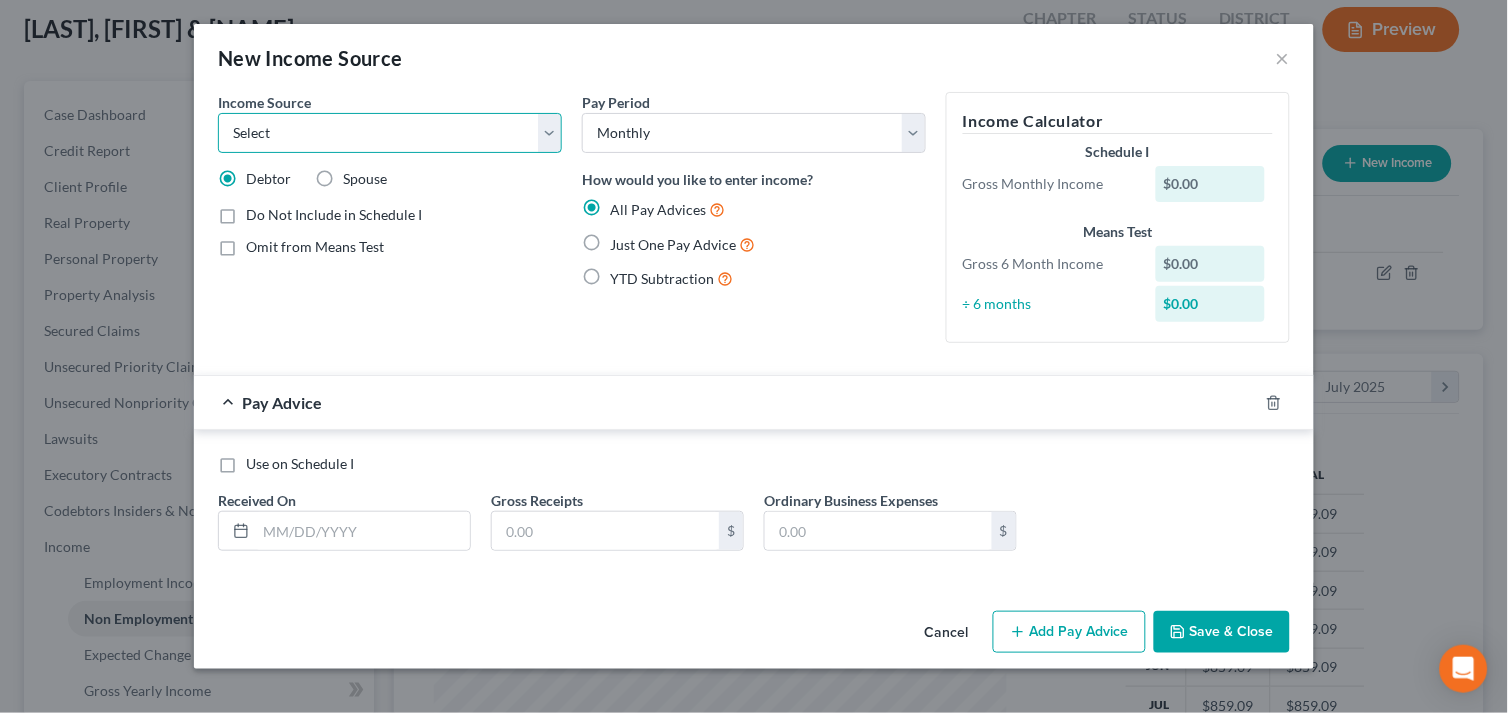 click on "Select Unemployment Disability (from employer) Pension Retirement Social Security / Social Security Disability Other Government Assistance Interests, Dividends or Royalties Child / Family Support Contributions to Household Property / Rental Business, Professional or Farm Alimony / Maintenance Payments Military Disability Benefits Other Monthly Income" at bounding box center (390, 133) 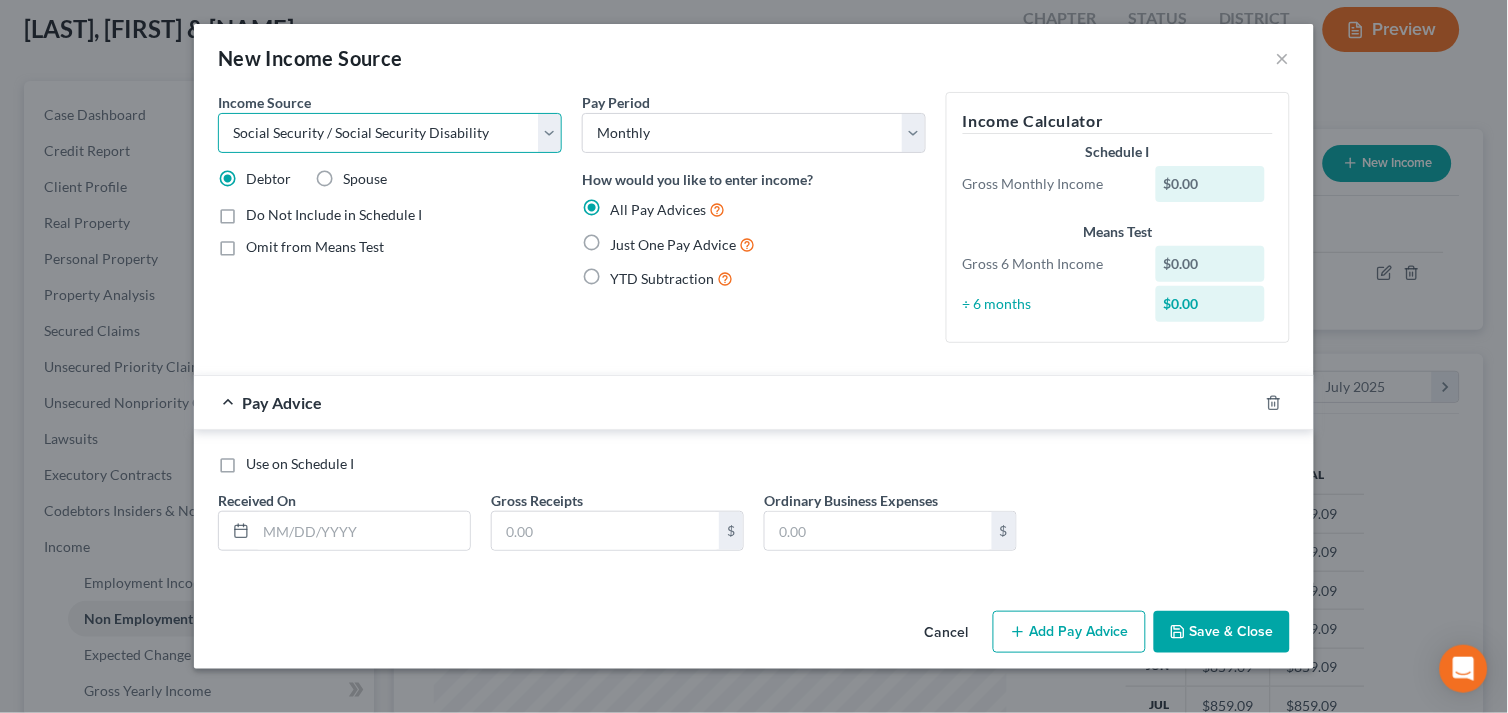 click on "Select Unemployment Disability (from employer) Pension Retirement Social Security / Social Security Disability Other Government Assistance Interests, Dividends or Royalties Child / Family Support Contributions to Household Property / Rental Business, Professional or Farm Alimony / Maintenance Payments Military Disability Benefits Other Monthly Income" at bounding box center [390, 133] 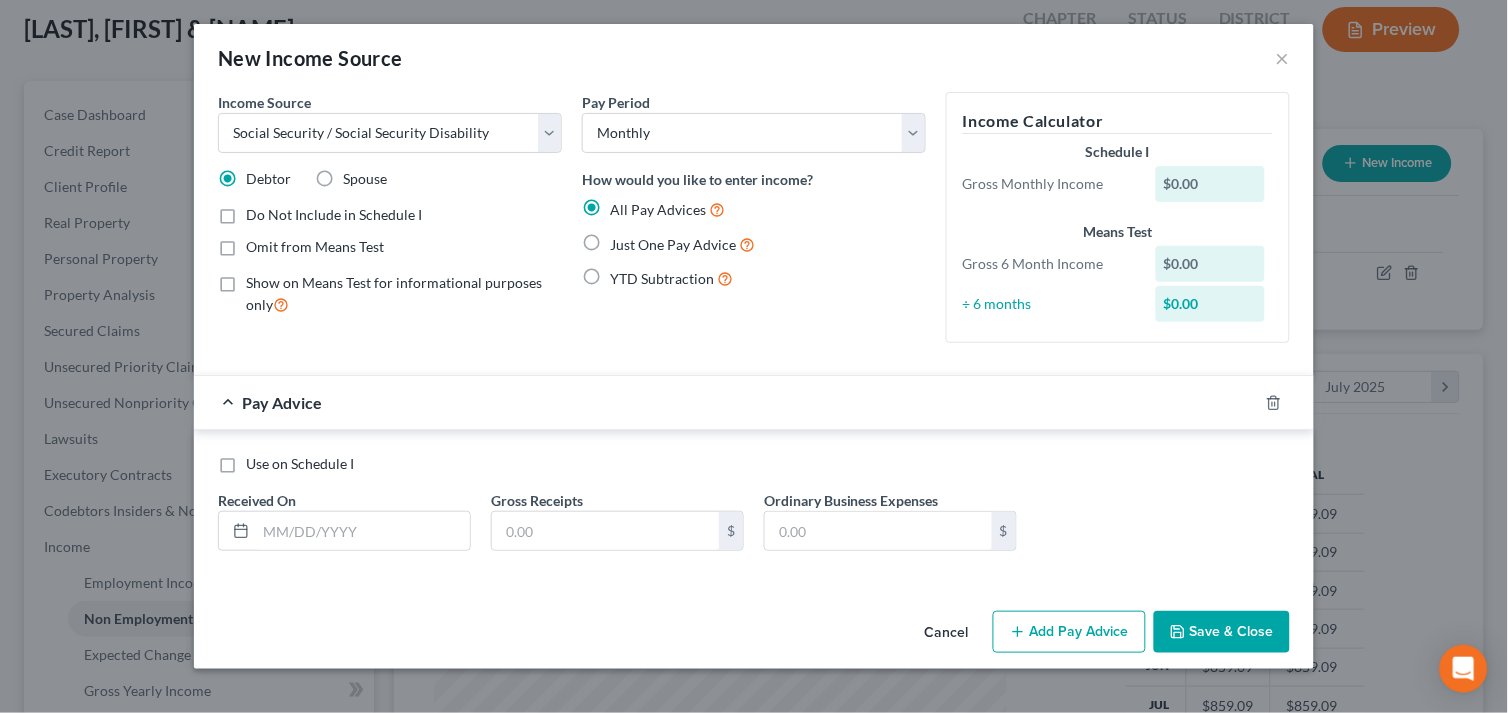 click on "Omit from Means Test" at bounding box center [315, 247] 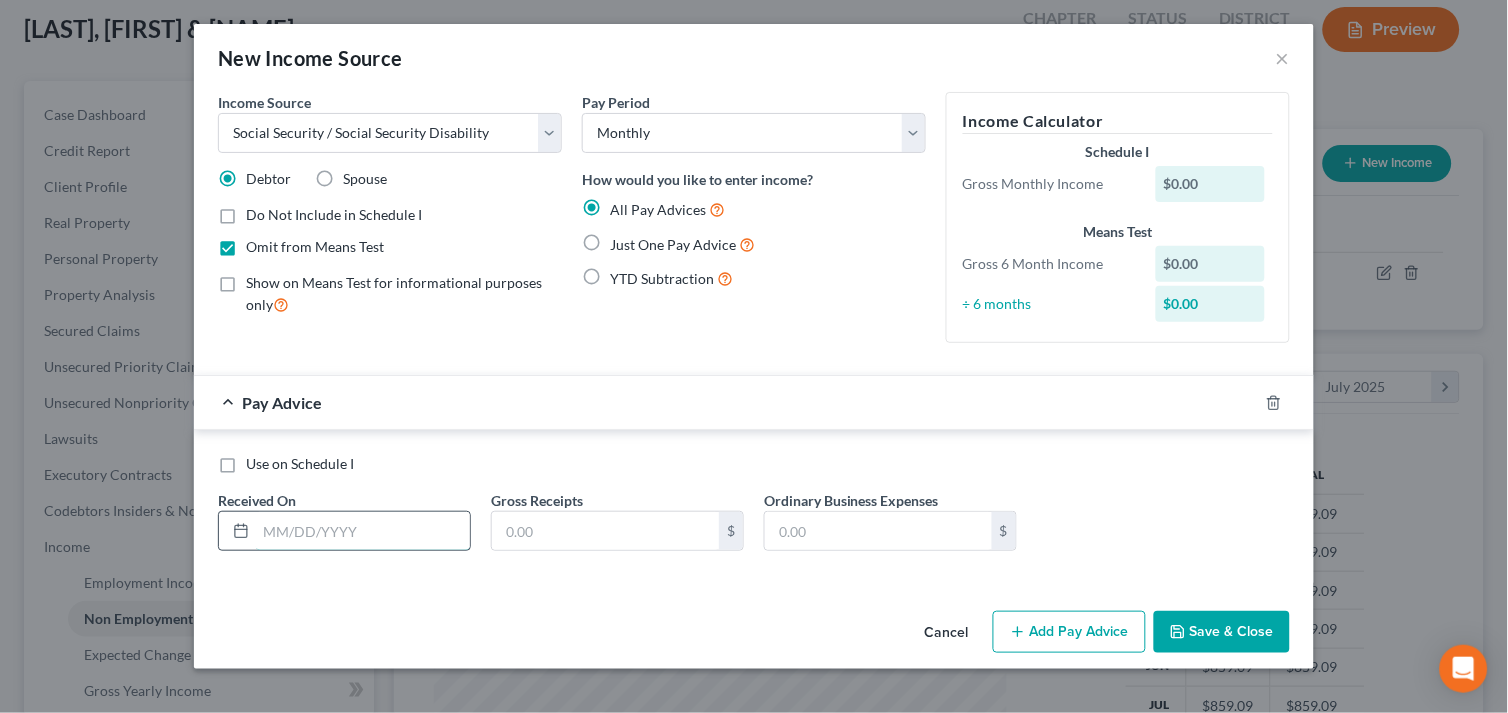 click at bounding box center (363, 531) 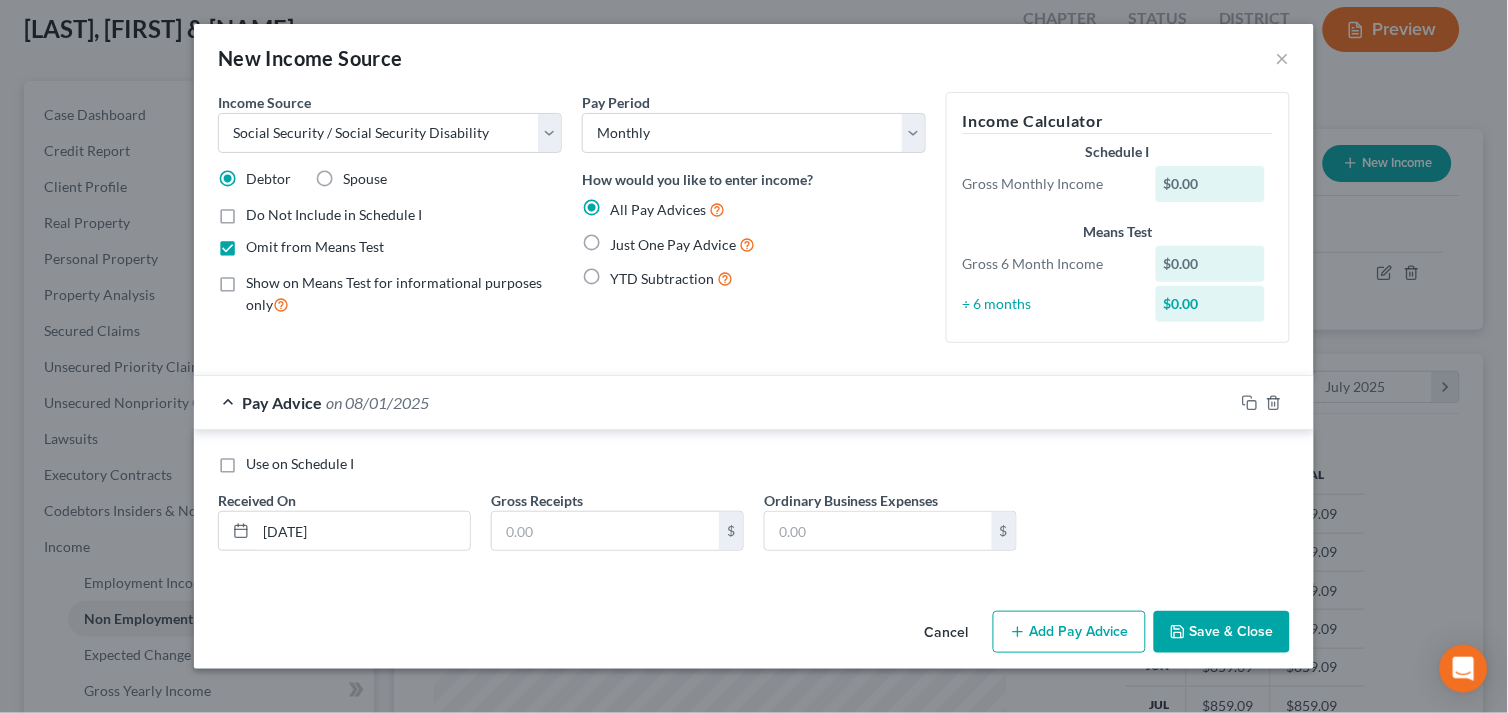 click on "Add Pay Advice" at bounding box center [1069, 632] 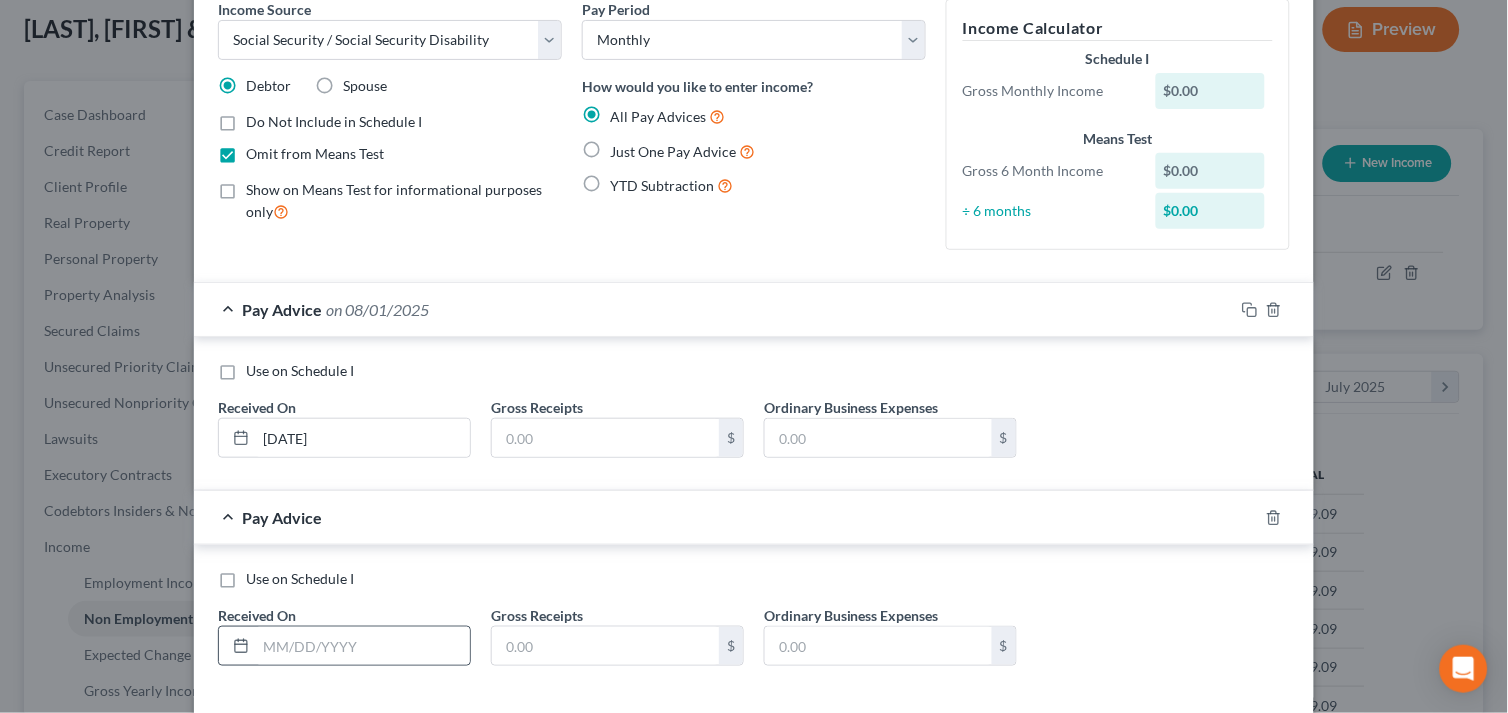 scroll, scrollTop: 188, scrollLeft: 0, axis: vertical 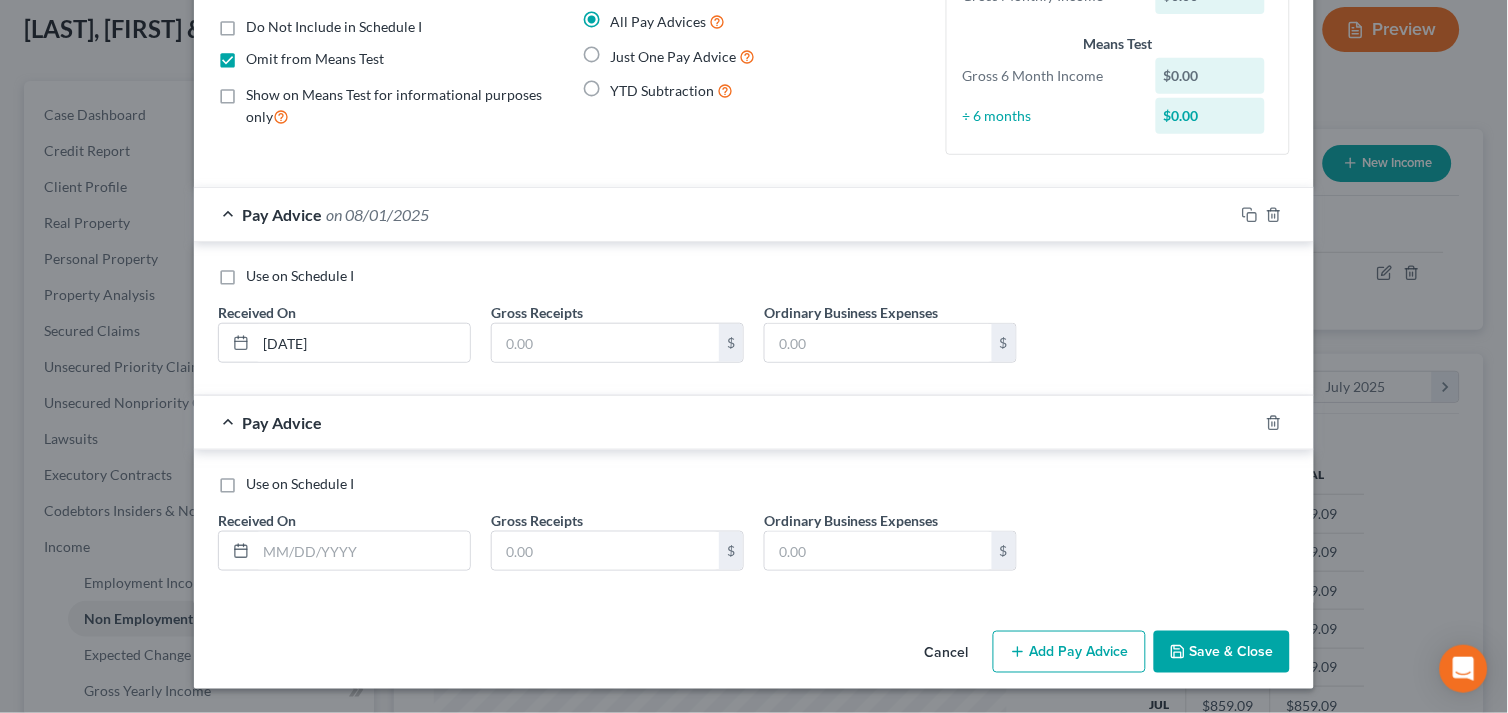 click on "Pay Advice" at bounding box center (726, 422) 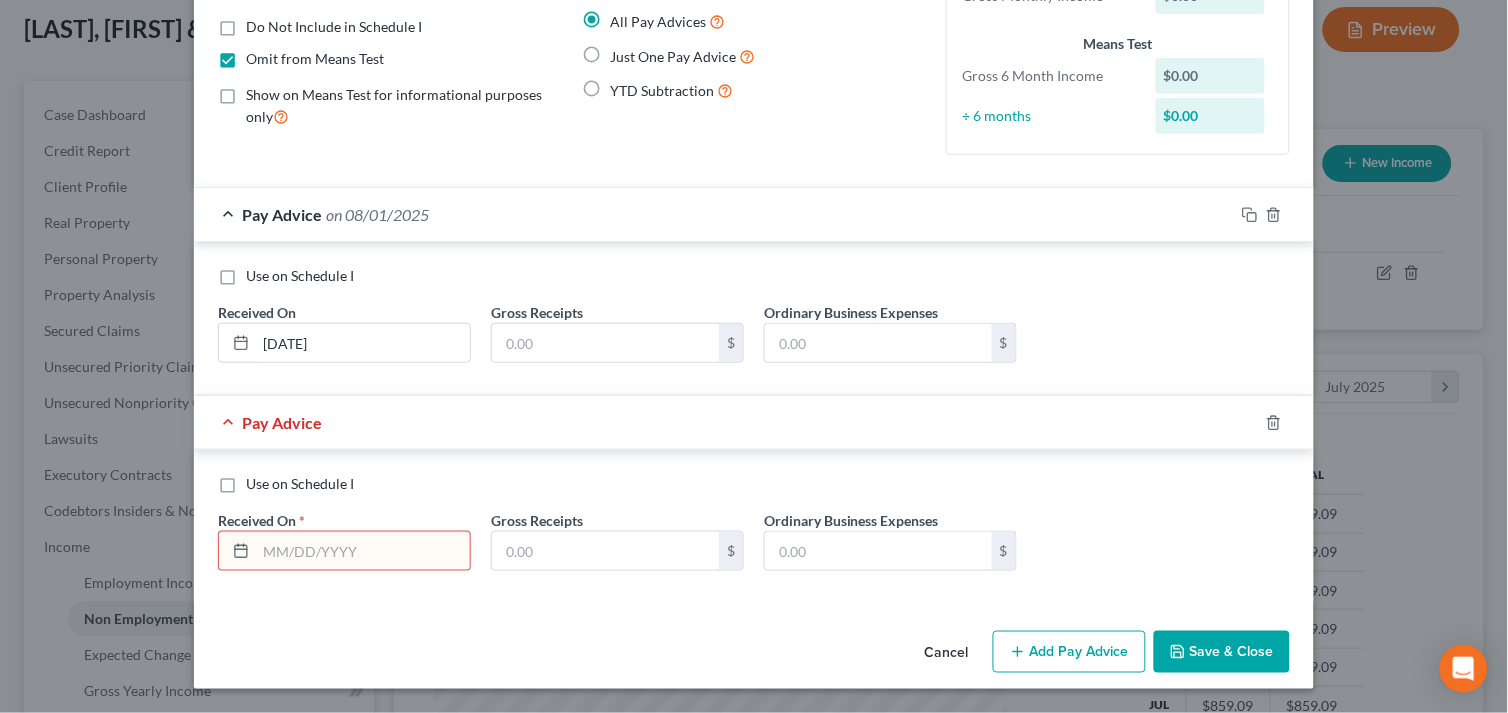 click 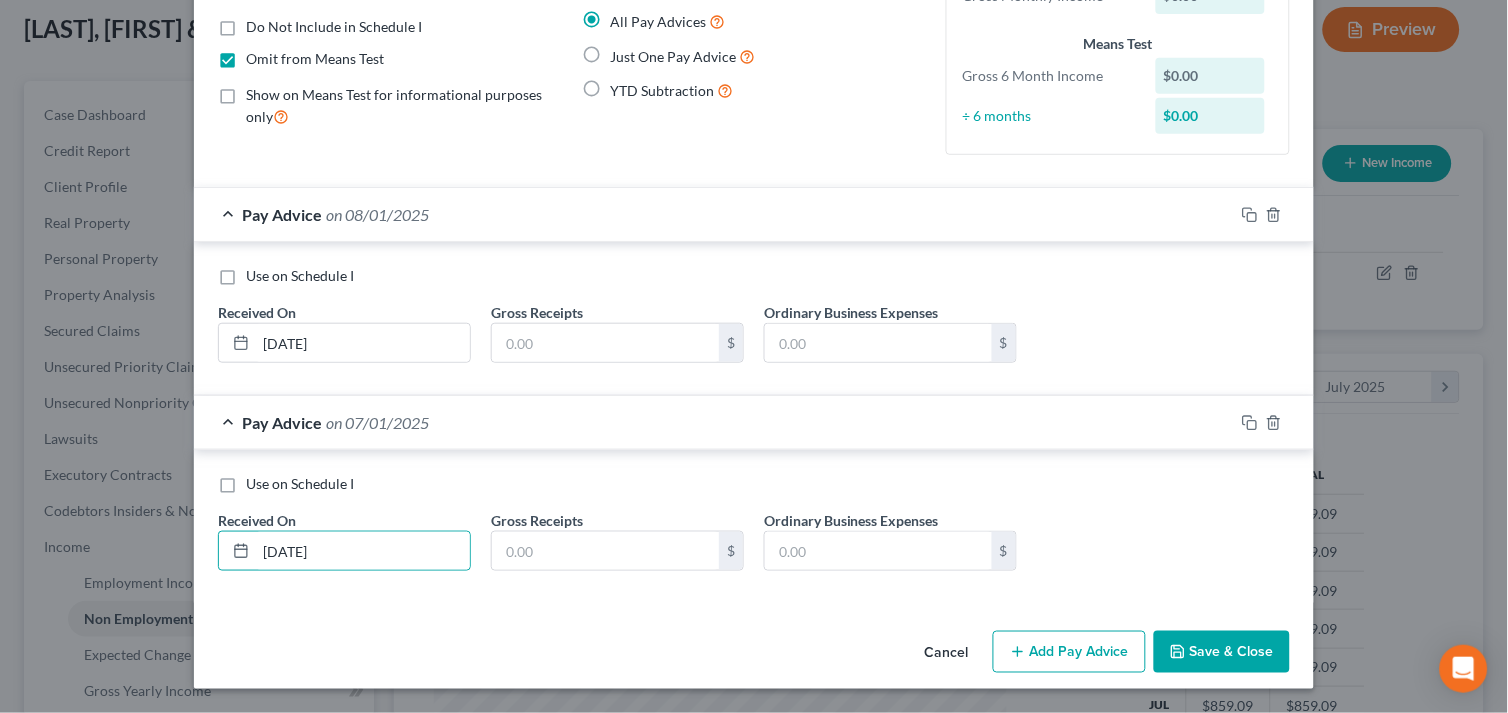 click on "Add Pay Advice" at bounding box center [1069, 652] 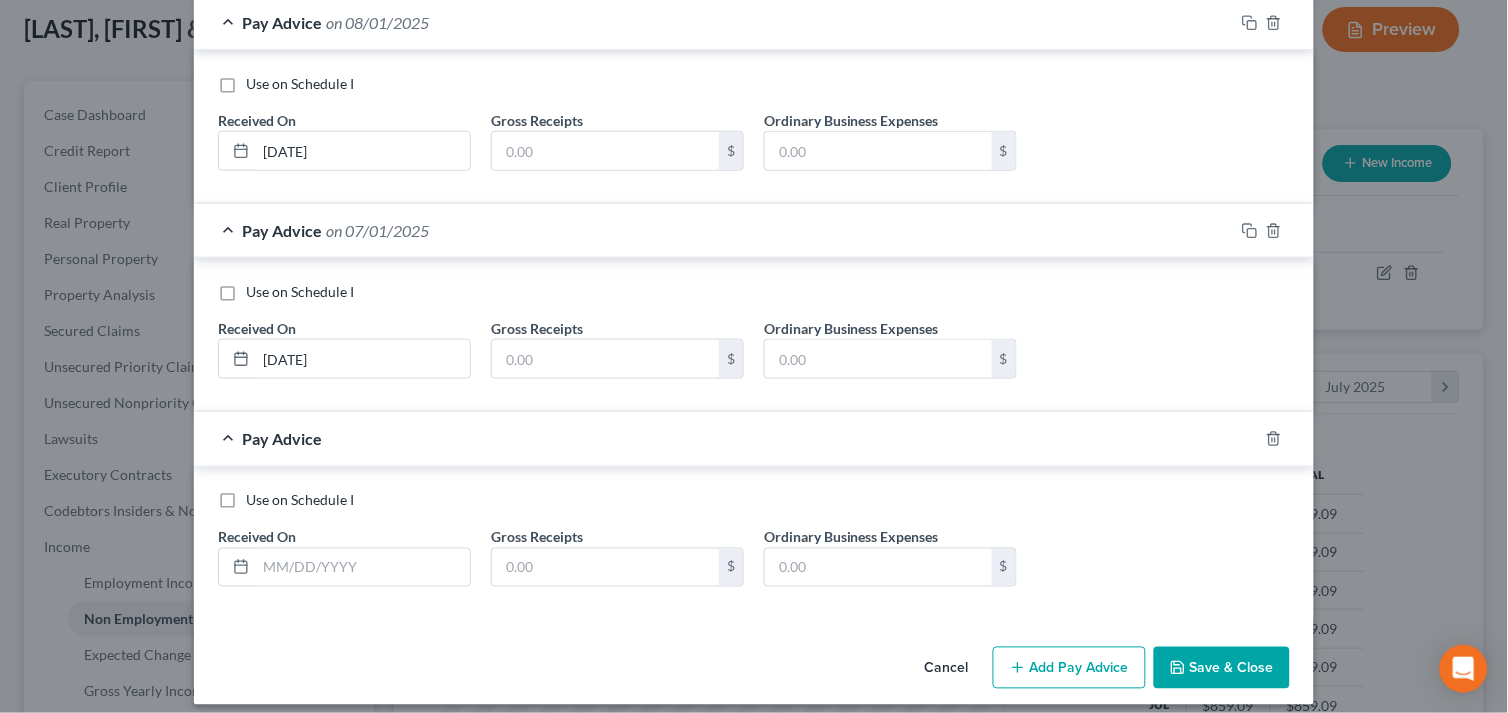 scroll, scrollTop: 396, scrollLeft: 0, axis: vertical 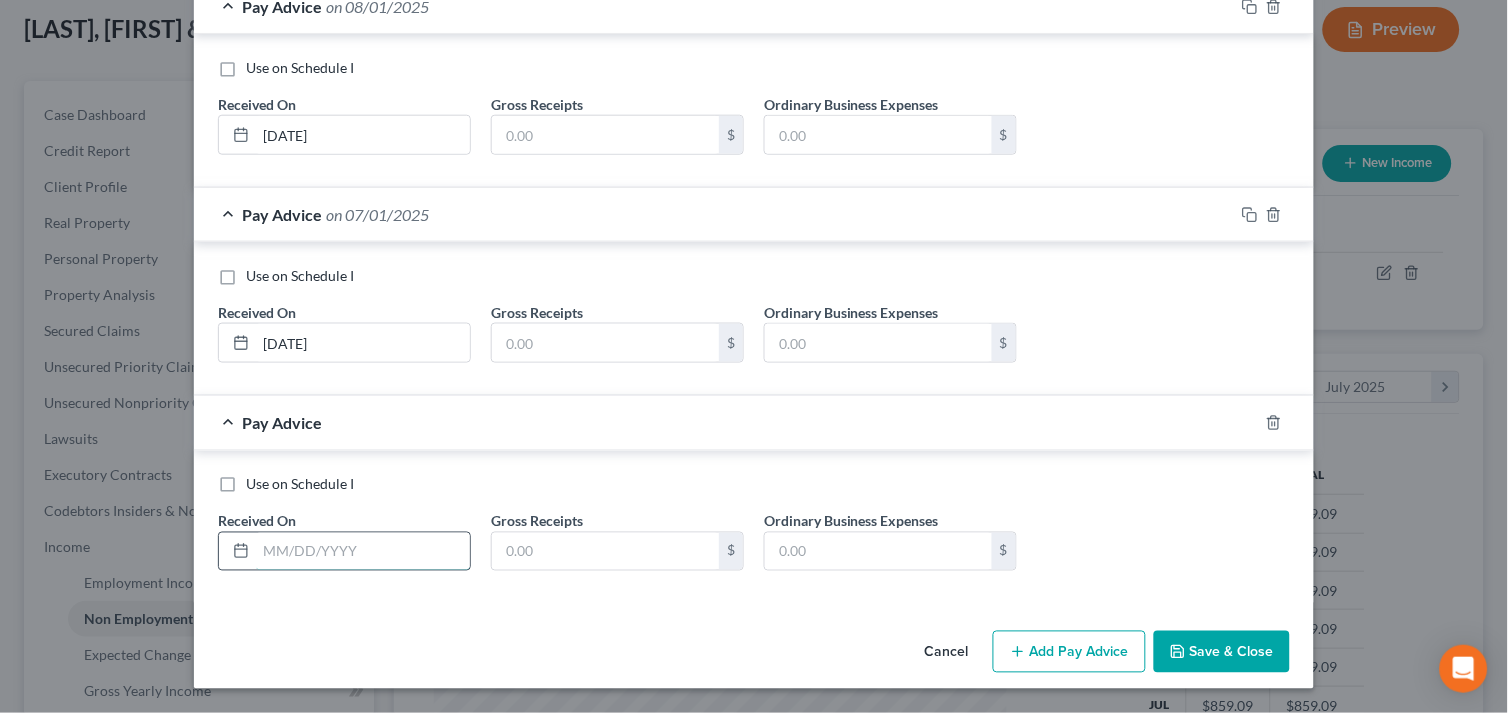 click at bounding box center [363, 552] 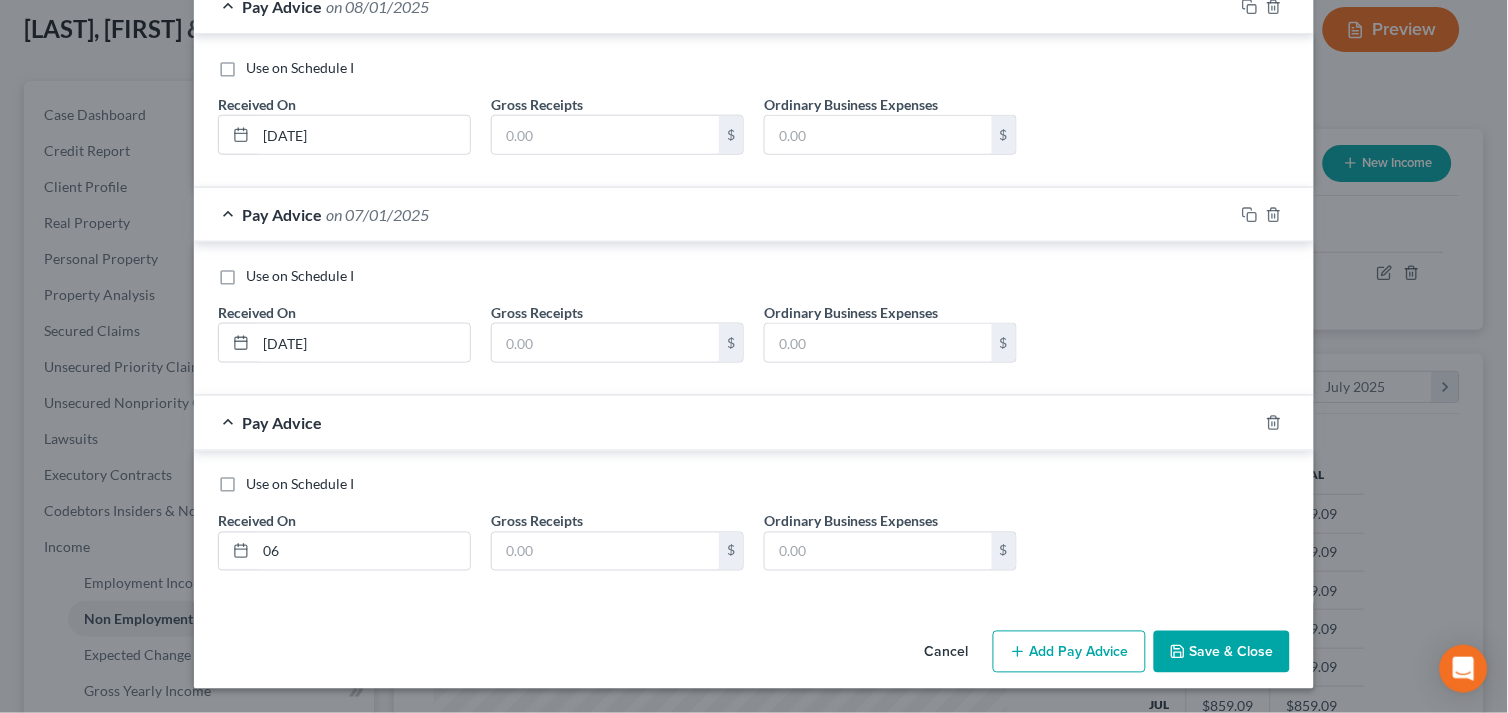 drag, startPoint x: 251, startPoint y: 547, endPoint x: 328, endPoint y: 575, distance: 81.9329 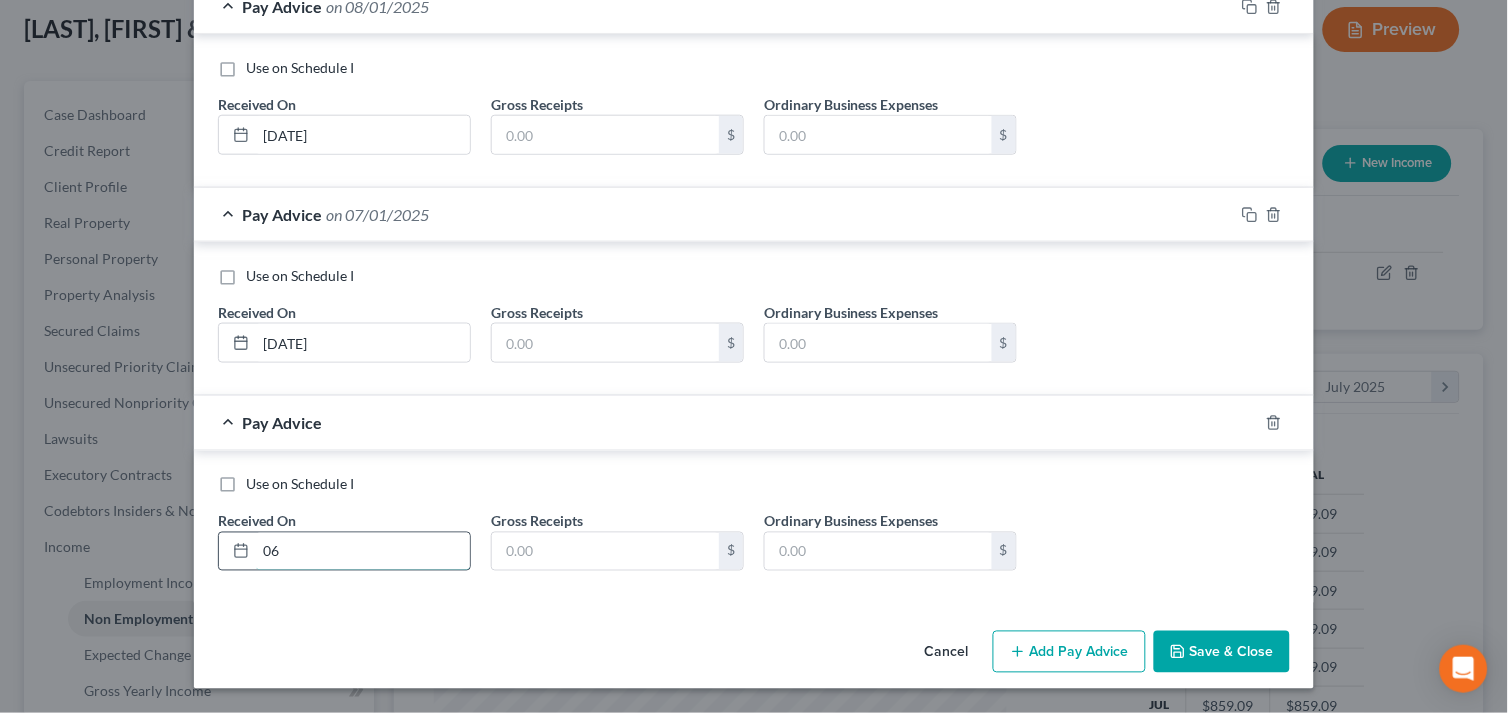 click on "06" at bounding box center [363, 552] 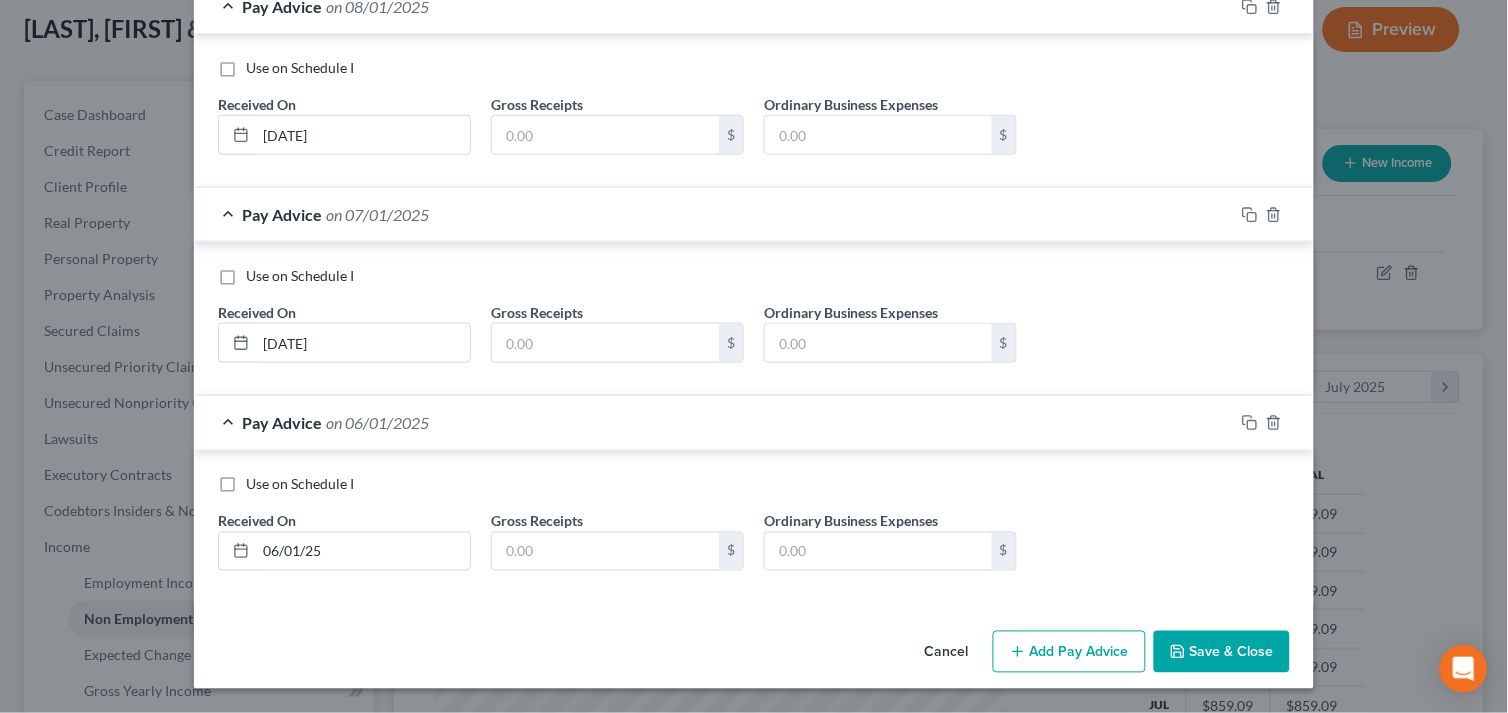 click on "Add Pay Advice" at bounding box center (1069, 652) 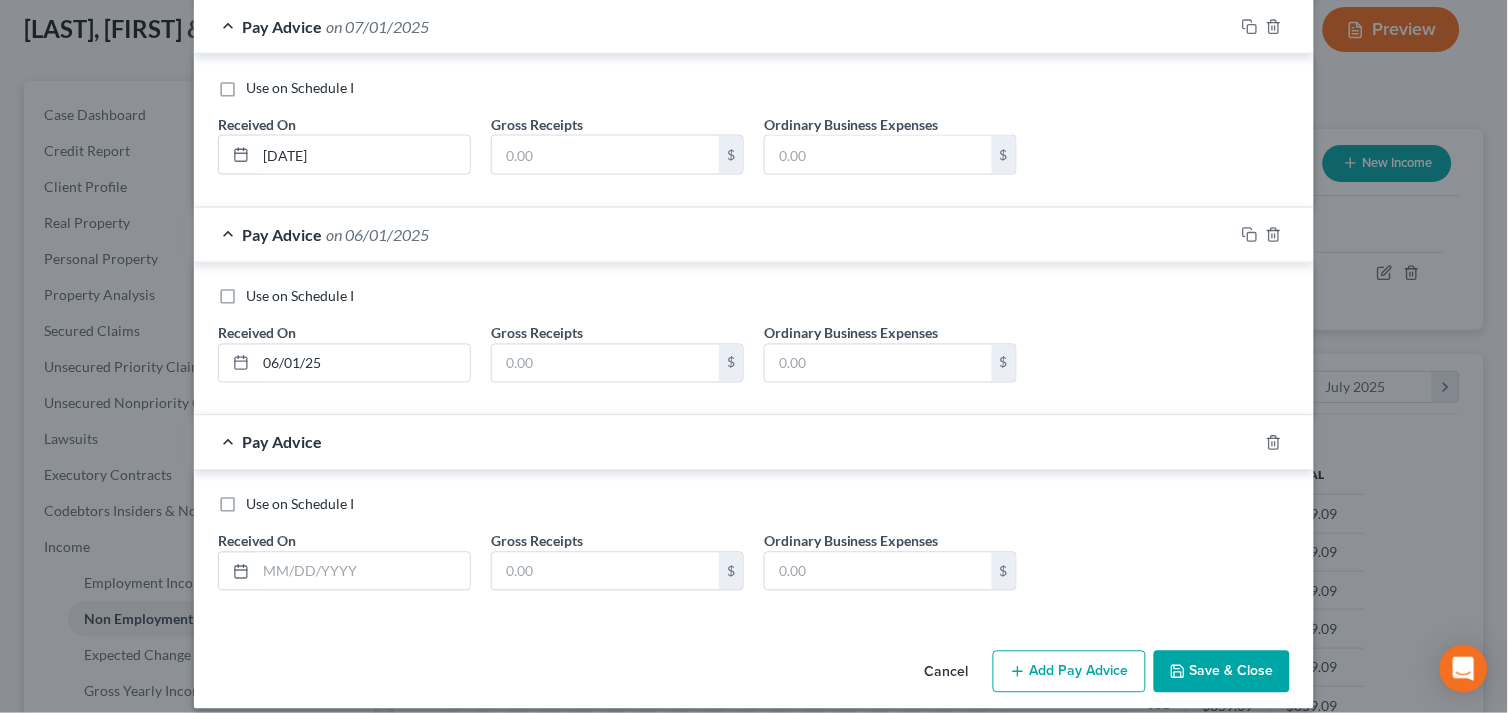 scroll, scrollTop: 605, scrollLeft: 0, axis: vertical 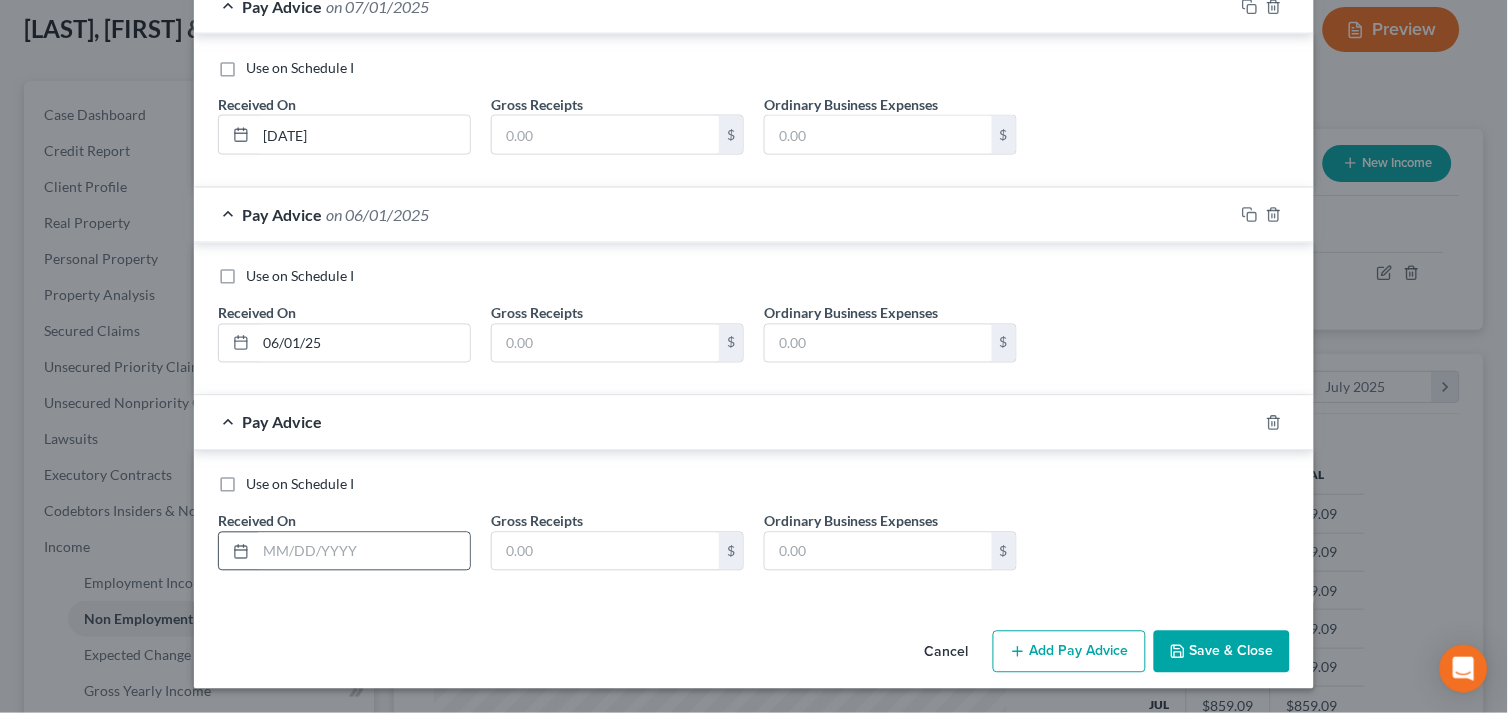 drag, startPoint x: 243, startPoint y: 547, endPoint x: 260, endPoint y: 552, distance: 17.720045 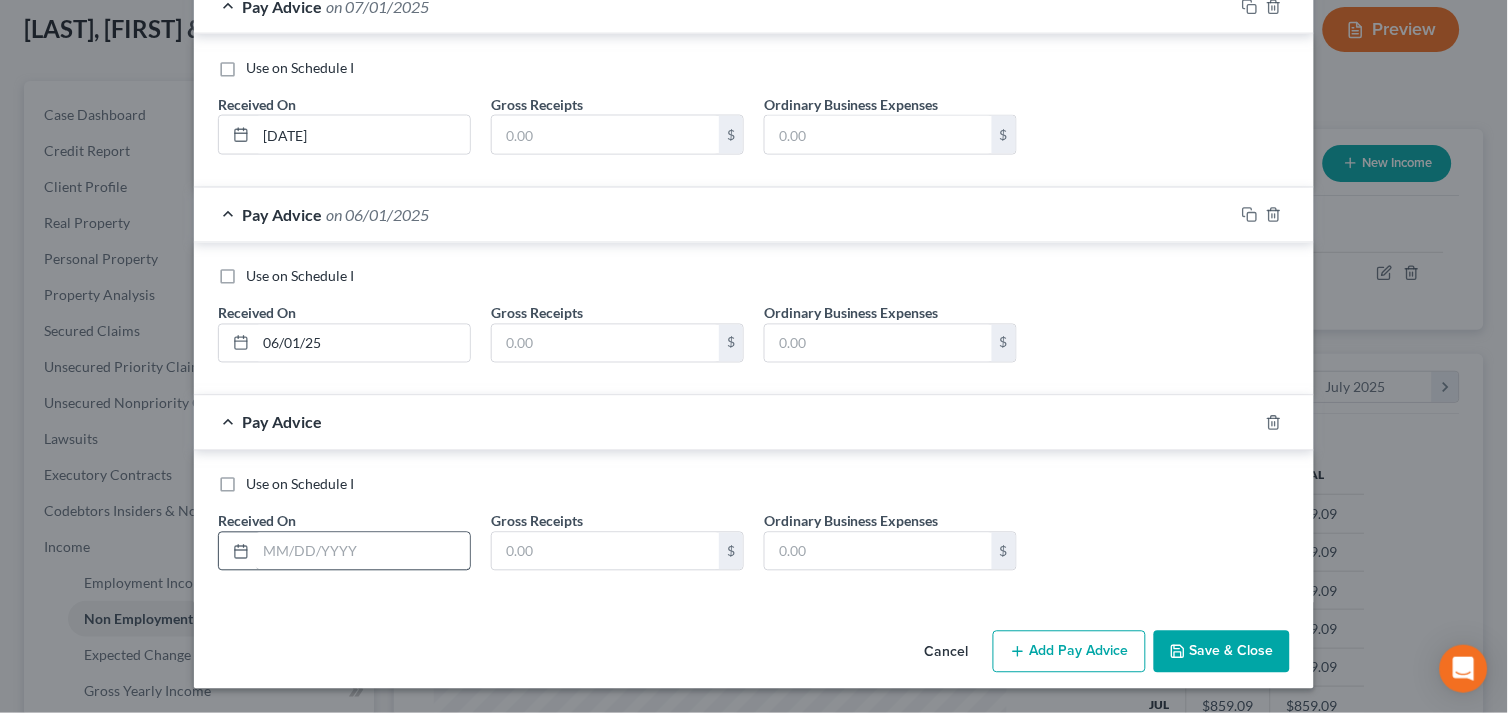 click at bounding box center (237, 552) 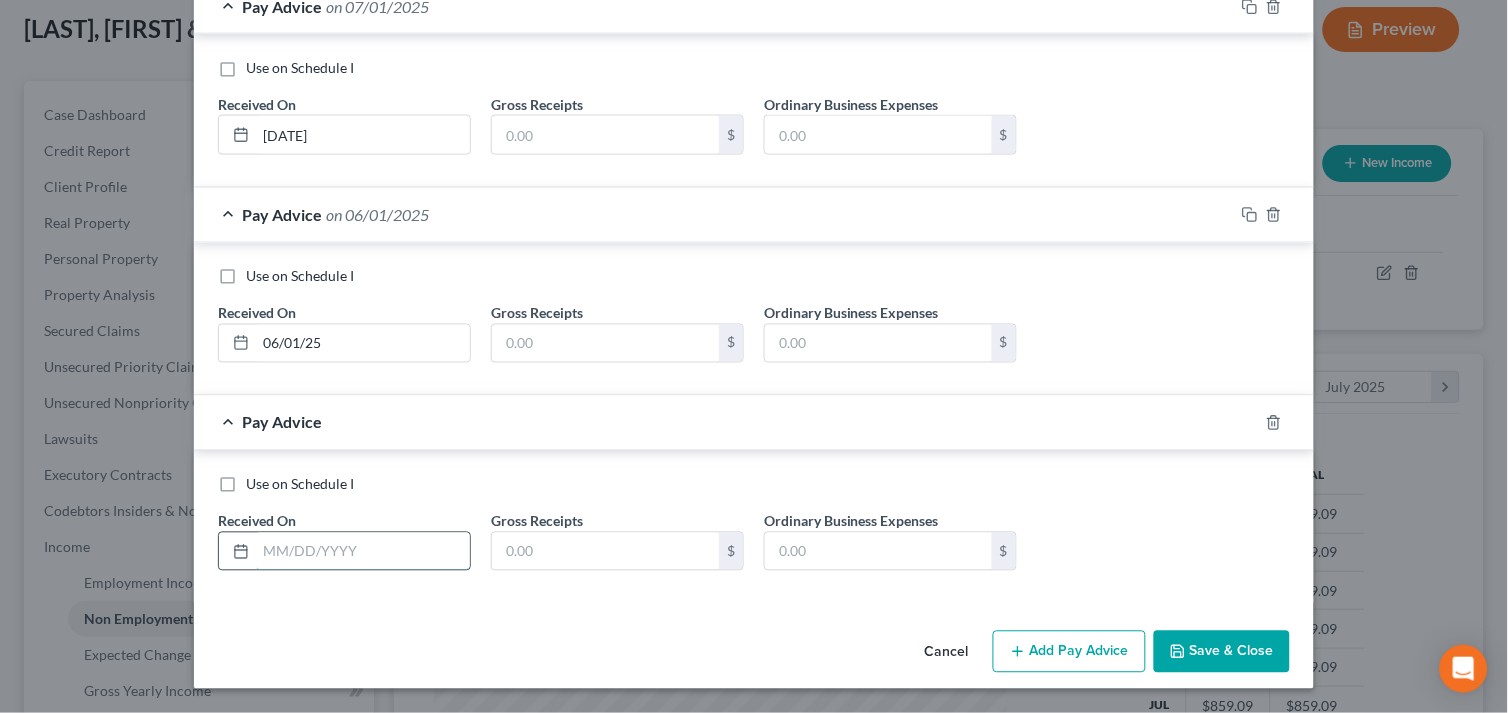 click at bounding box center [363, 552] 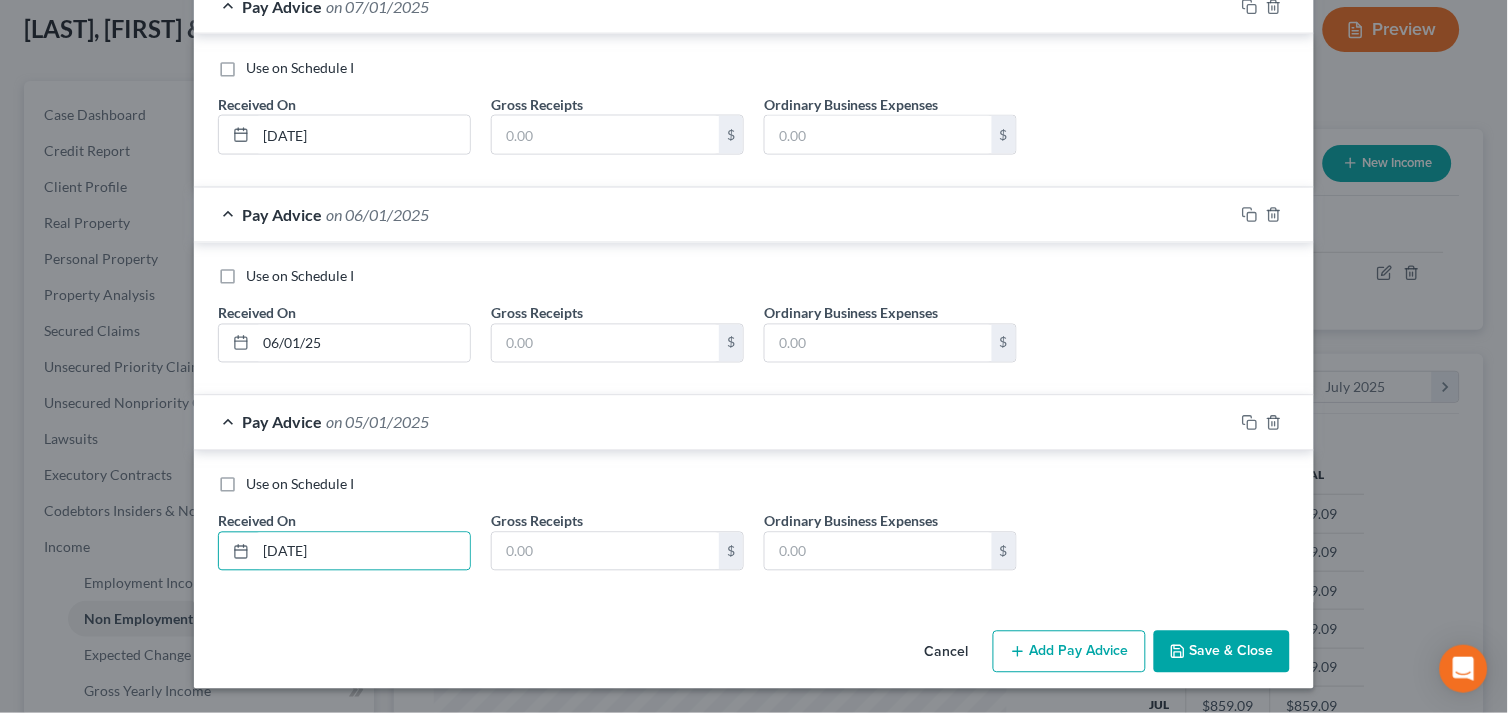 click on "Add Pay Advice" at bounding box center (1069, 652) 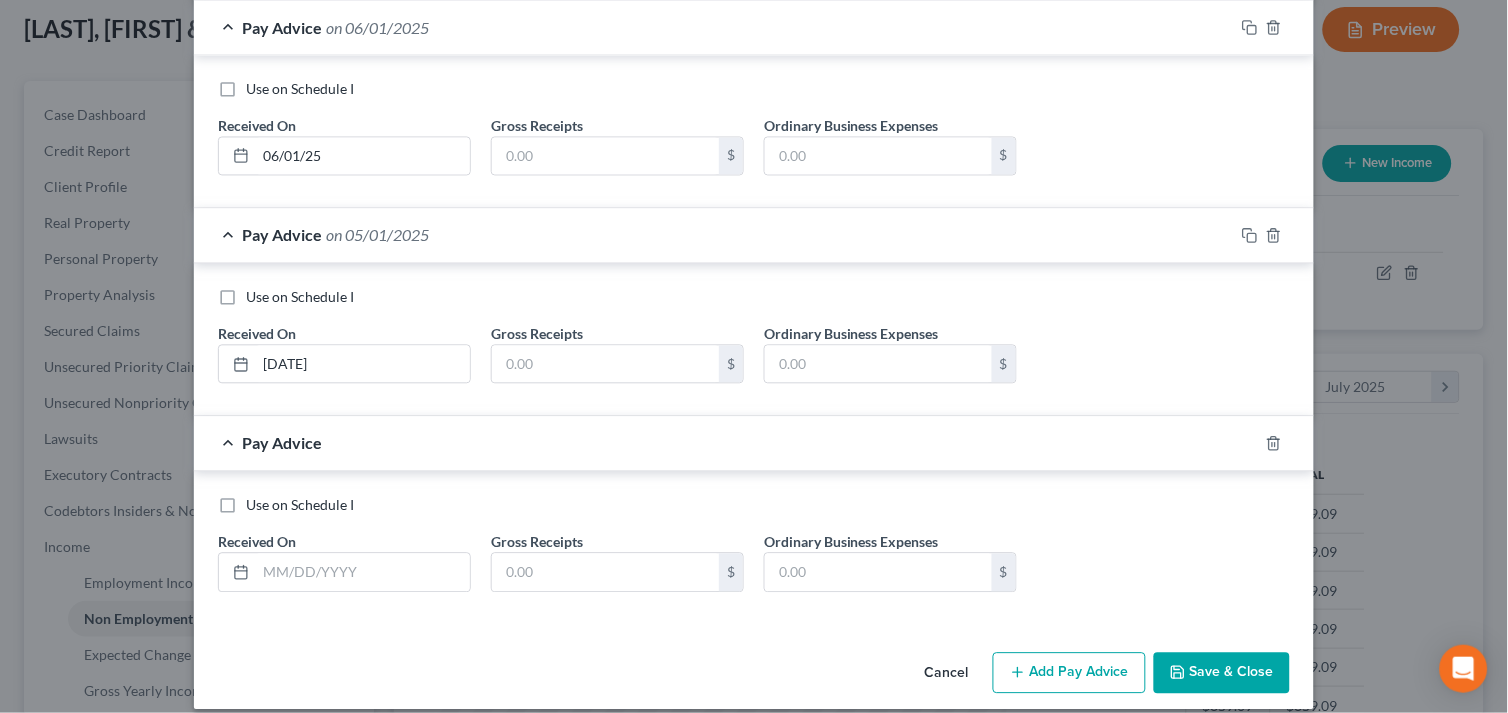 scroll, scrollTop: 813, scrollLeft: 0, axis: vertical 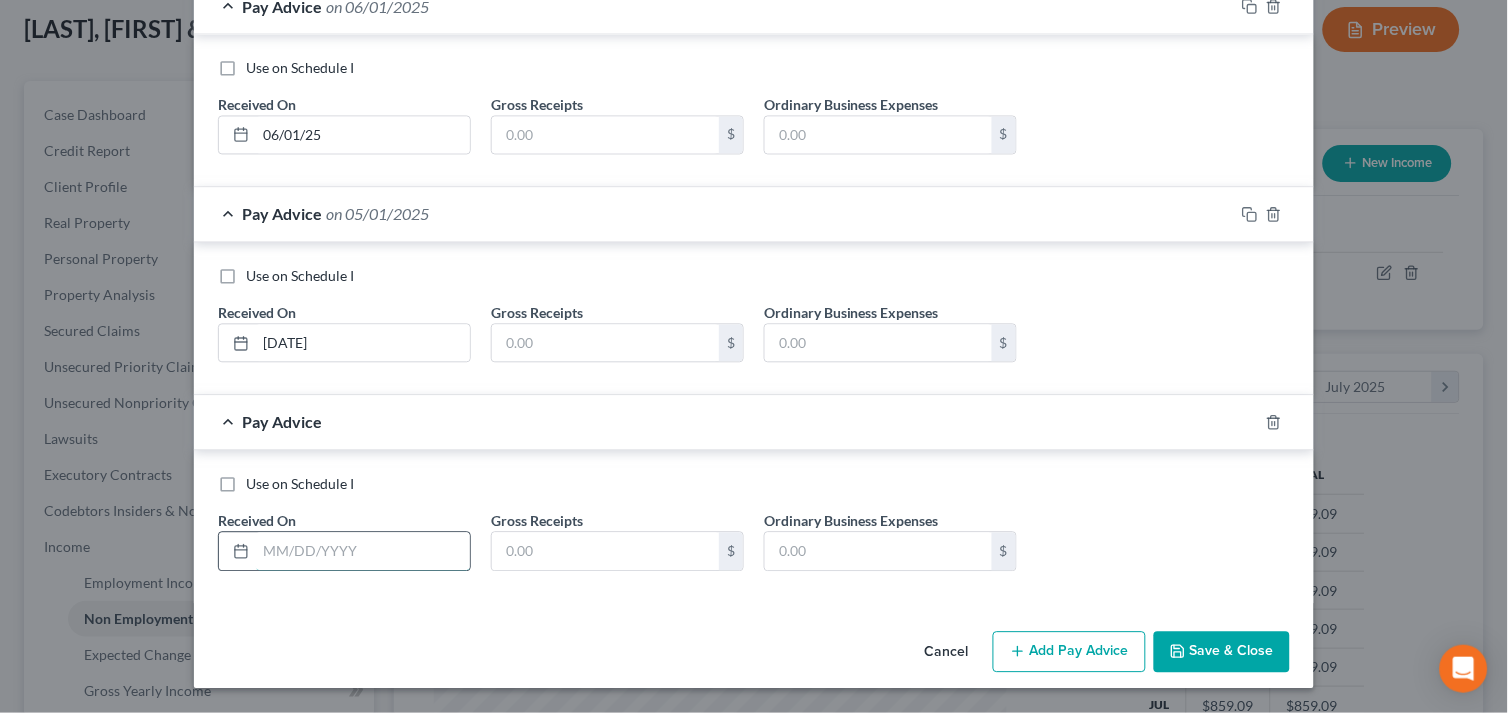 click at bounding box center (363, 552) 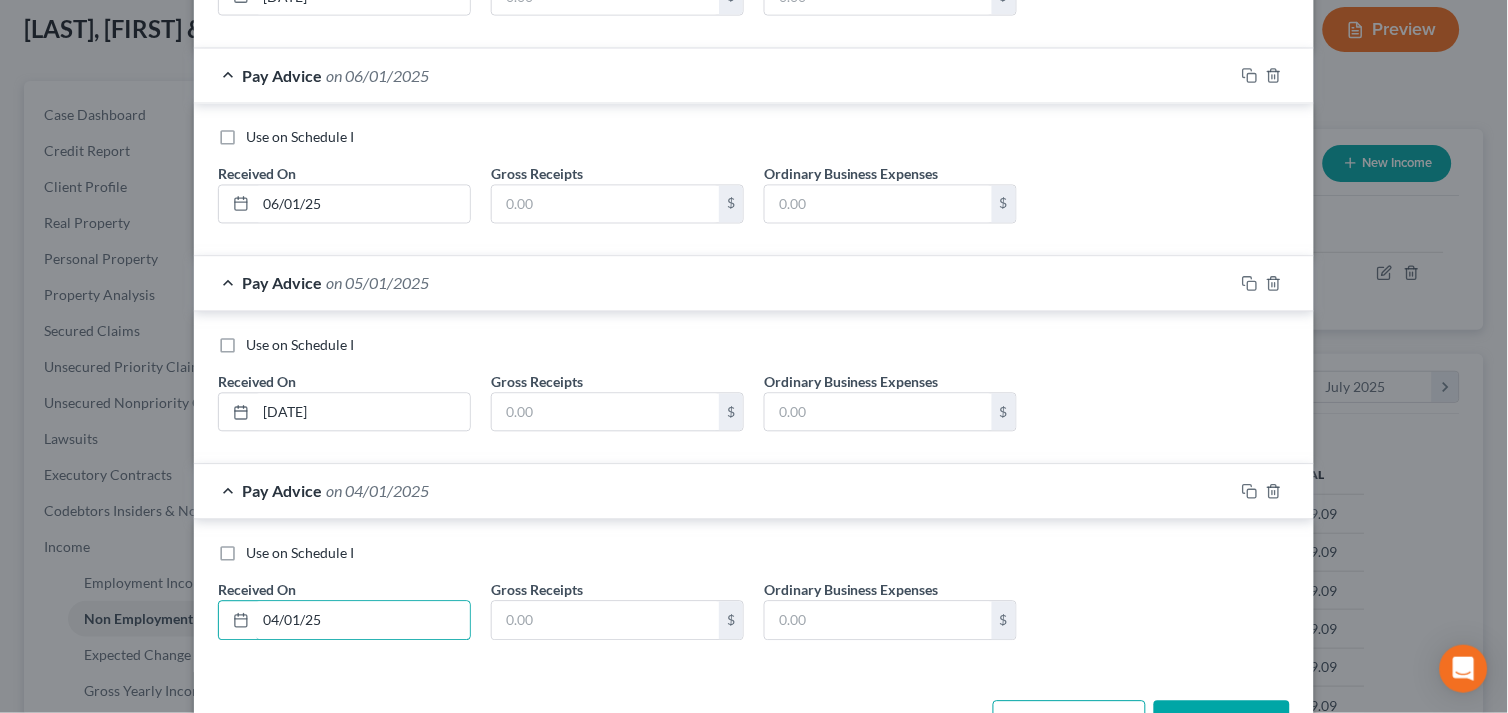 scroll, scrollTop: 813, scrollLeft: 0, axis: vertical 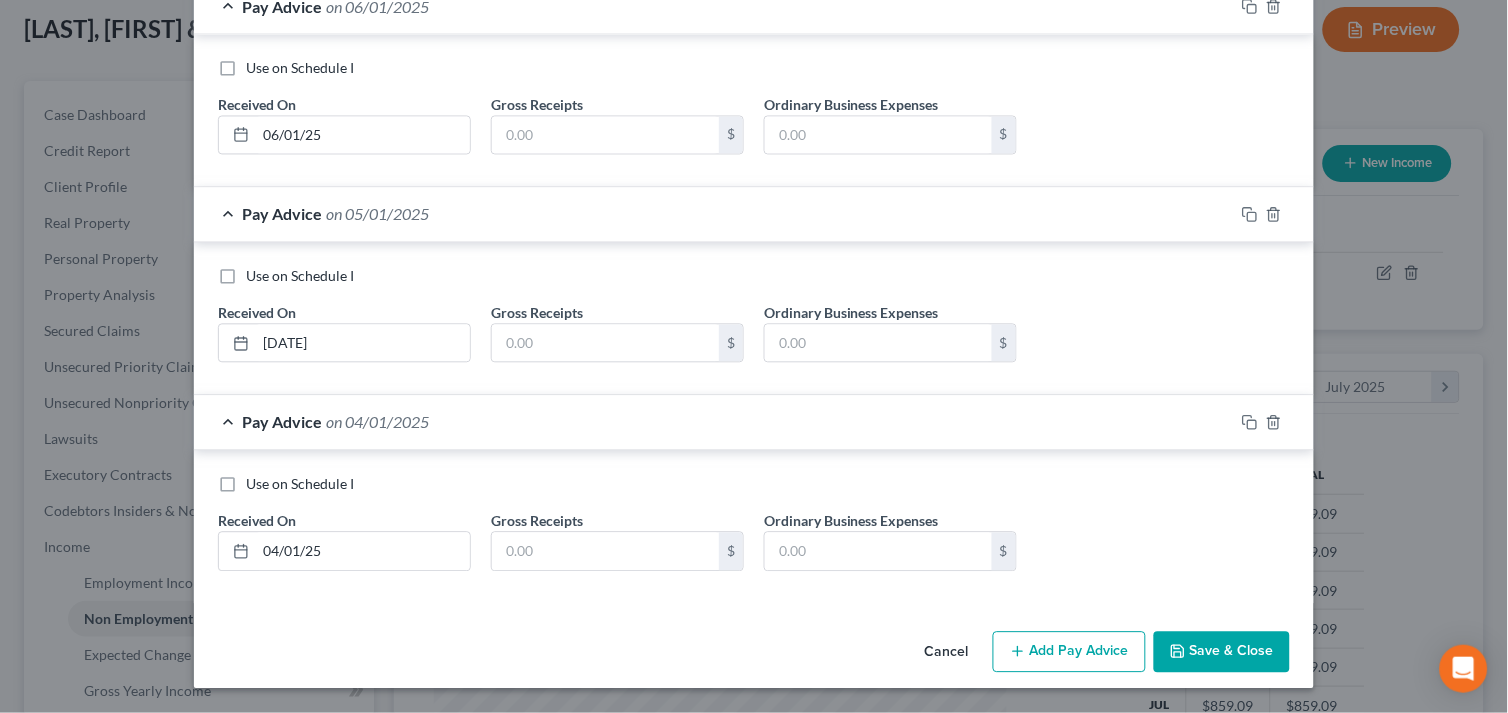 click on "Add Pay Advice" at bounding box center (1069, 653) 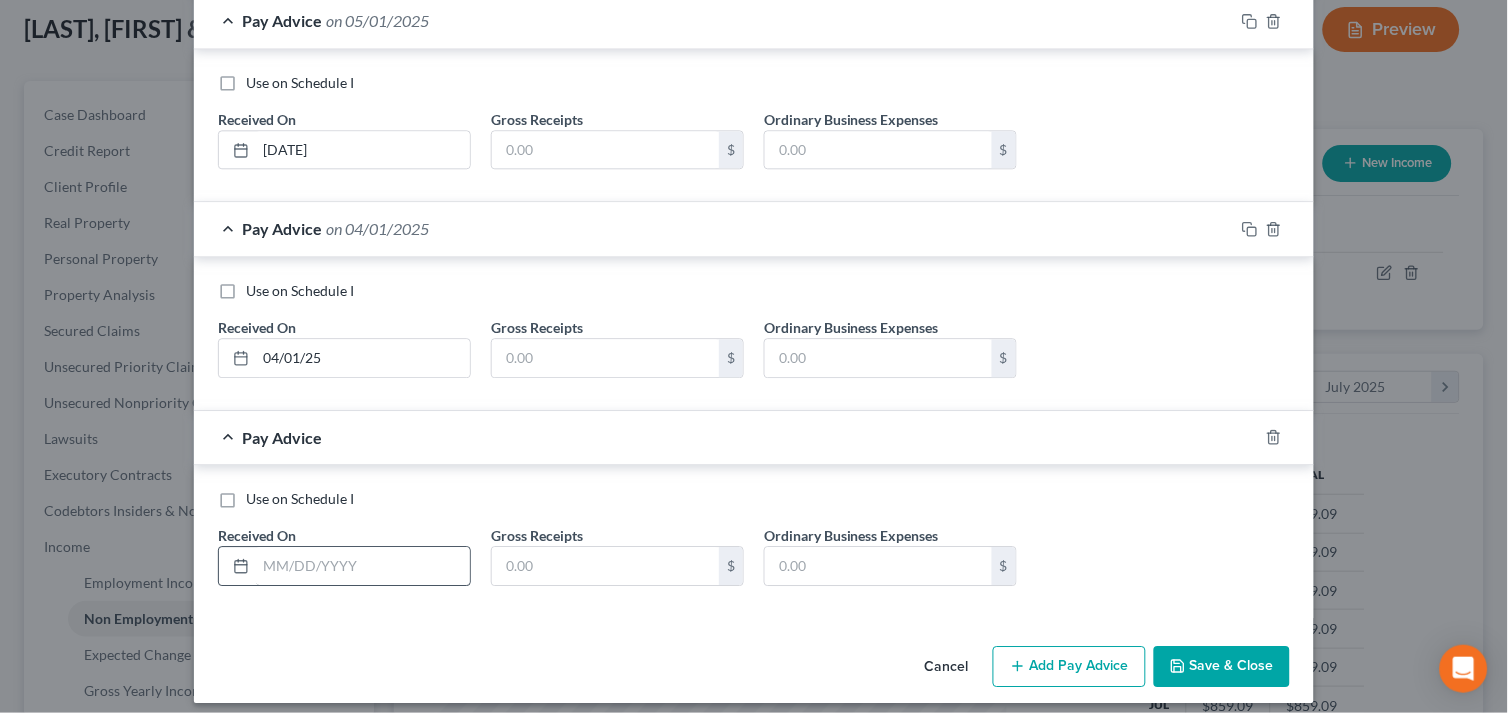 scroll, scrollTop: 1022, scrollLeft: 0, axis: vertical 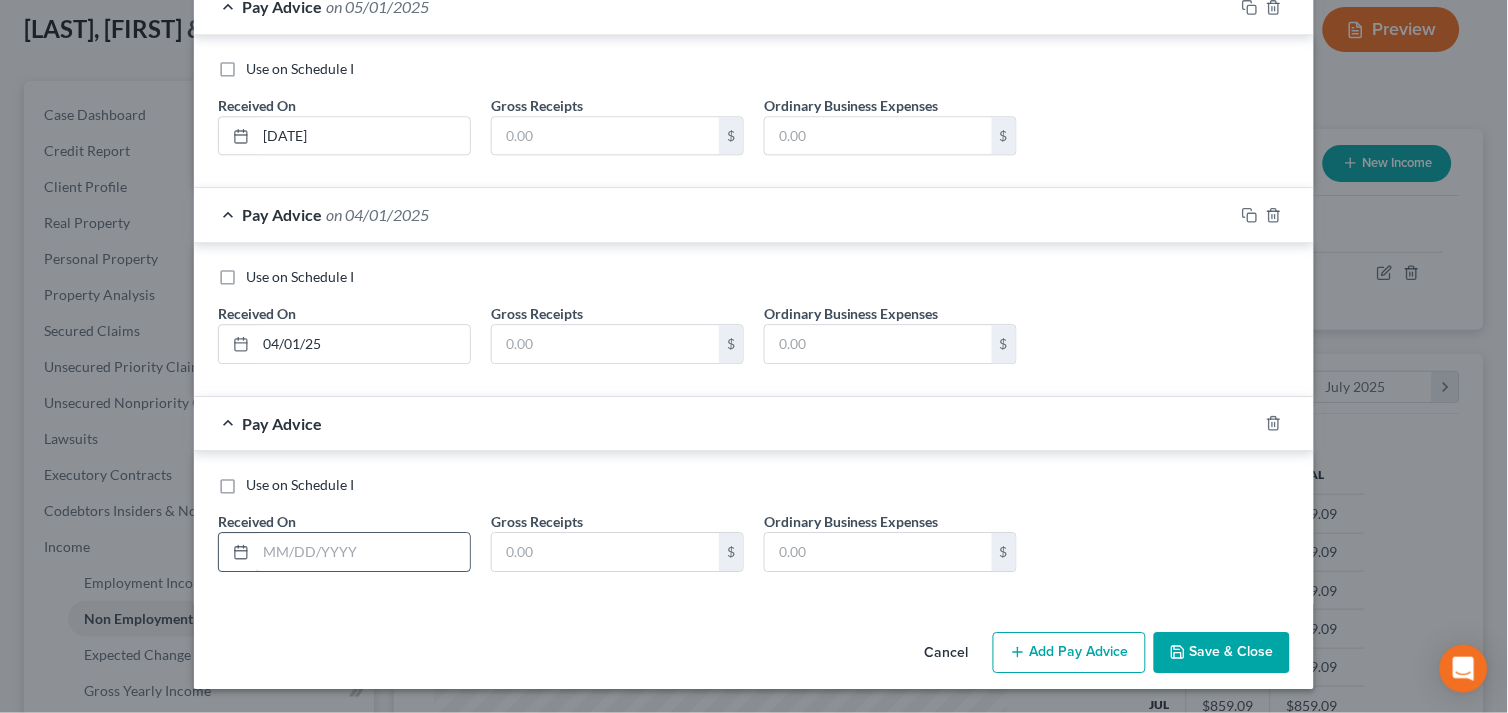 click at bounding box center (363, 552) 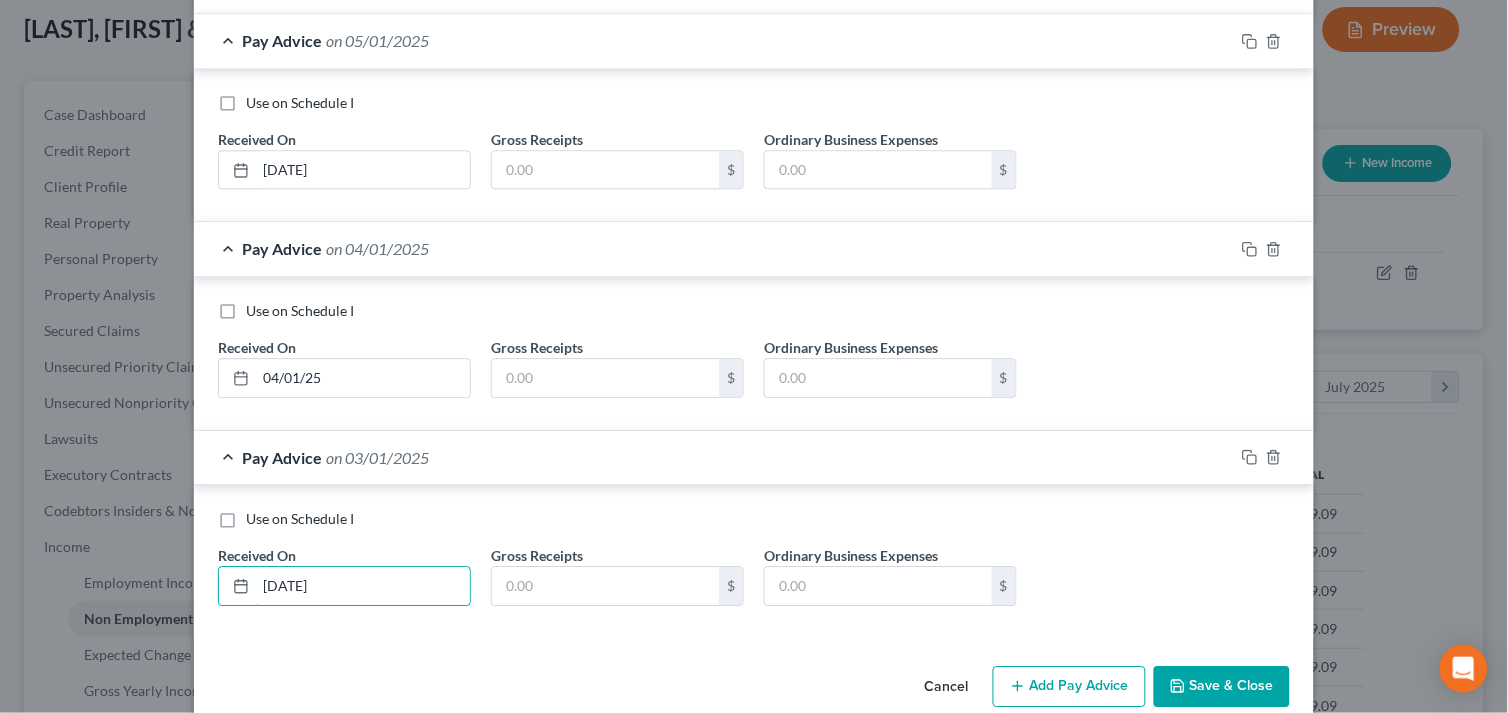 scroll, scrollTop: 1022, scrollLeft: 0, axis: vertical 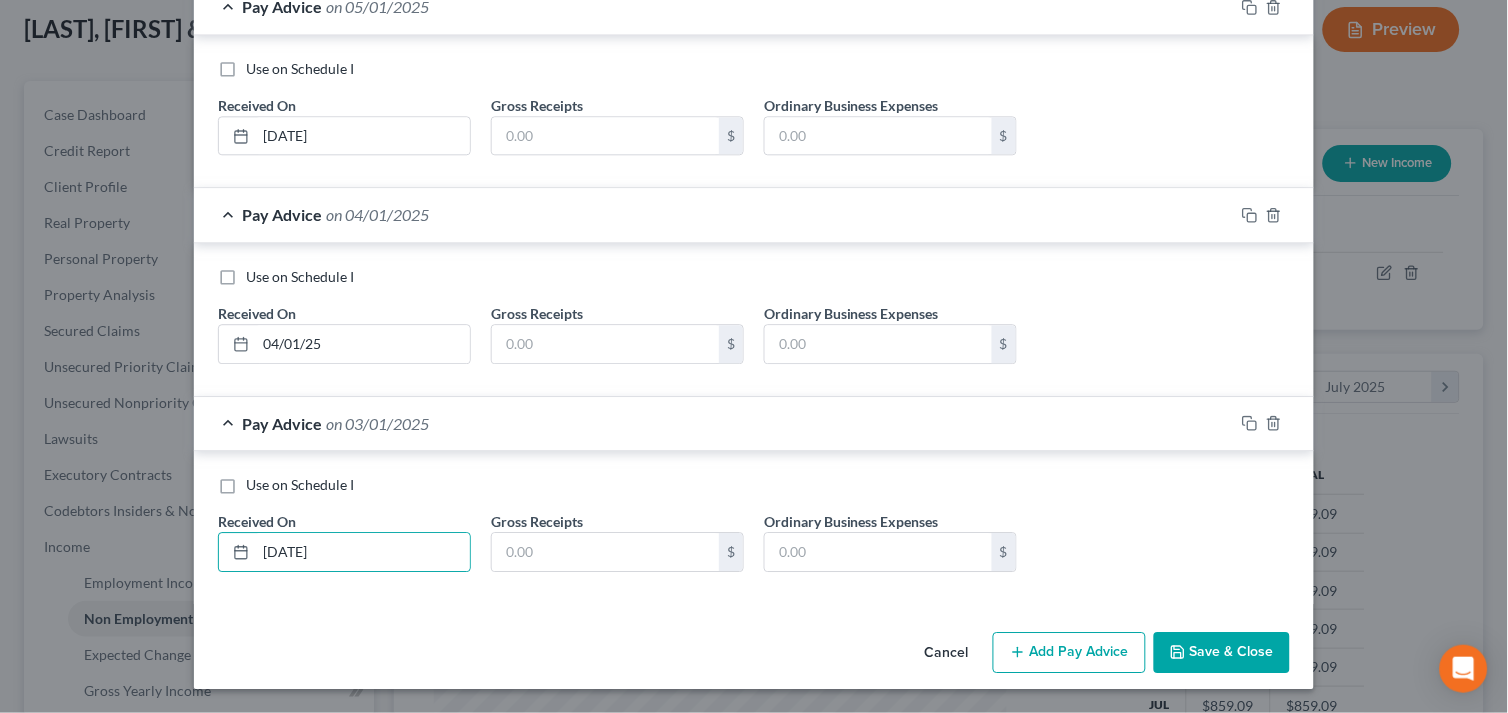 click on "Add Pay Advice" at bounding box center (1069, 653) 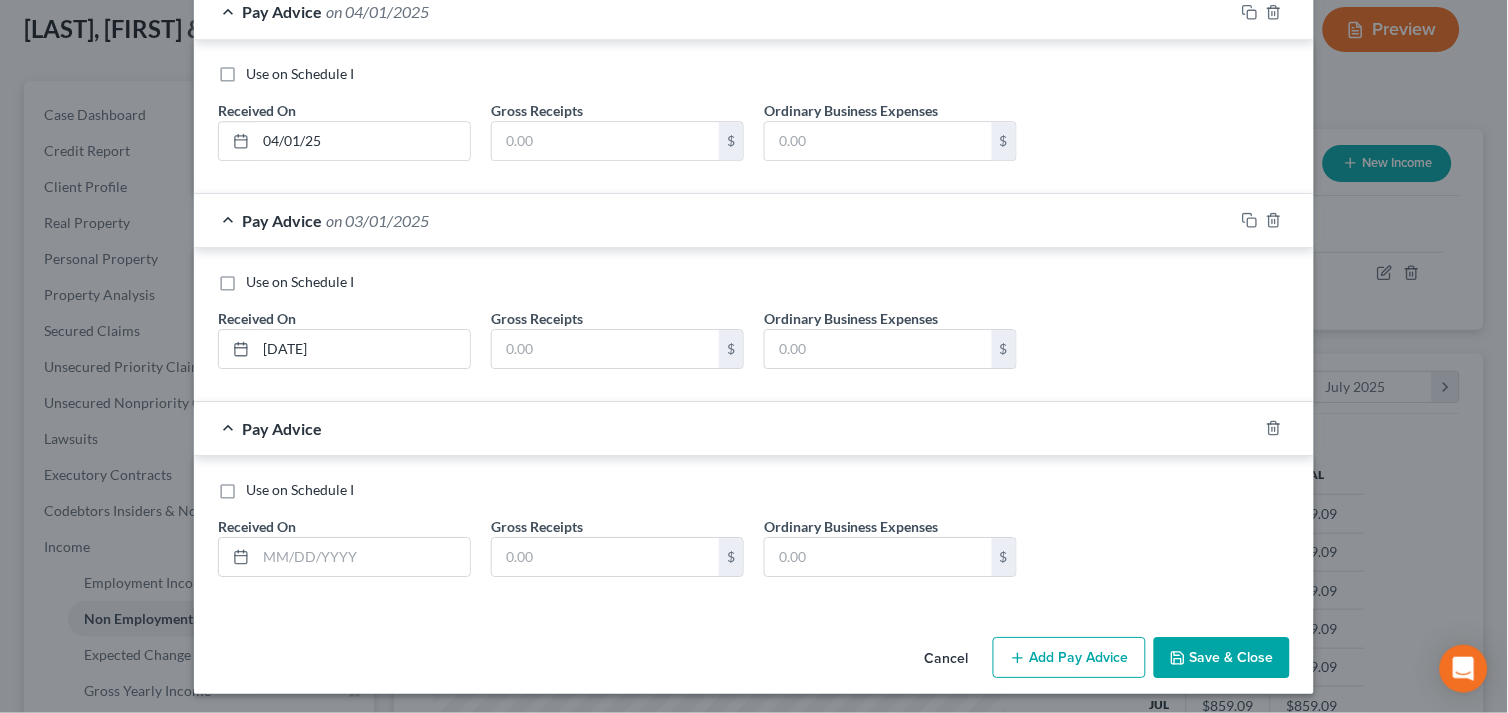 scroll, scrollTop: 1231, scrollLeft: 0, axis: vertical 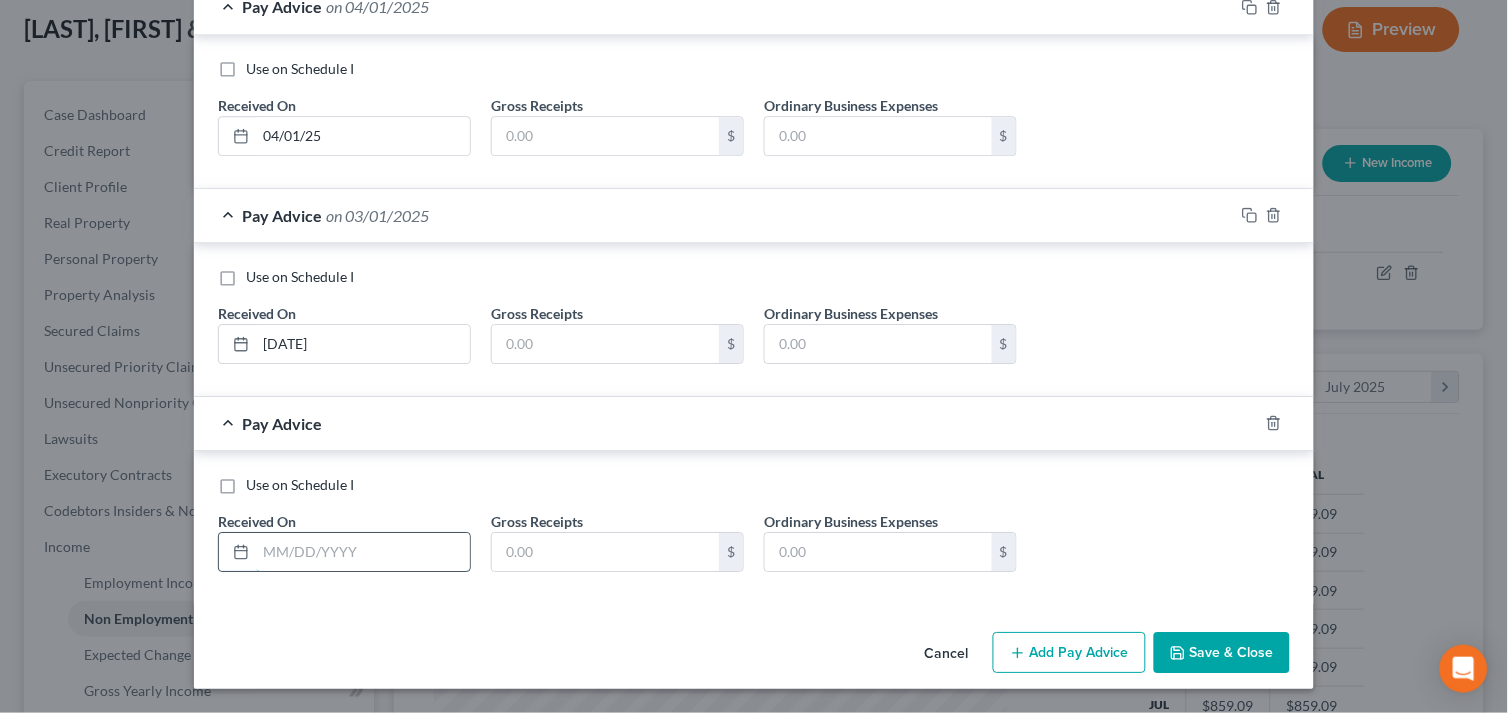 click at bounding box center [363, 552] 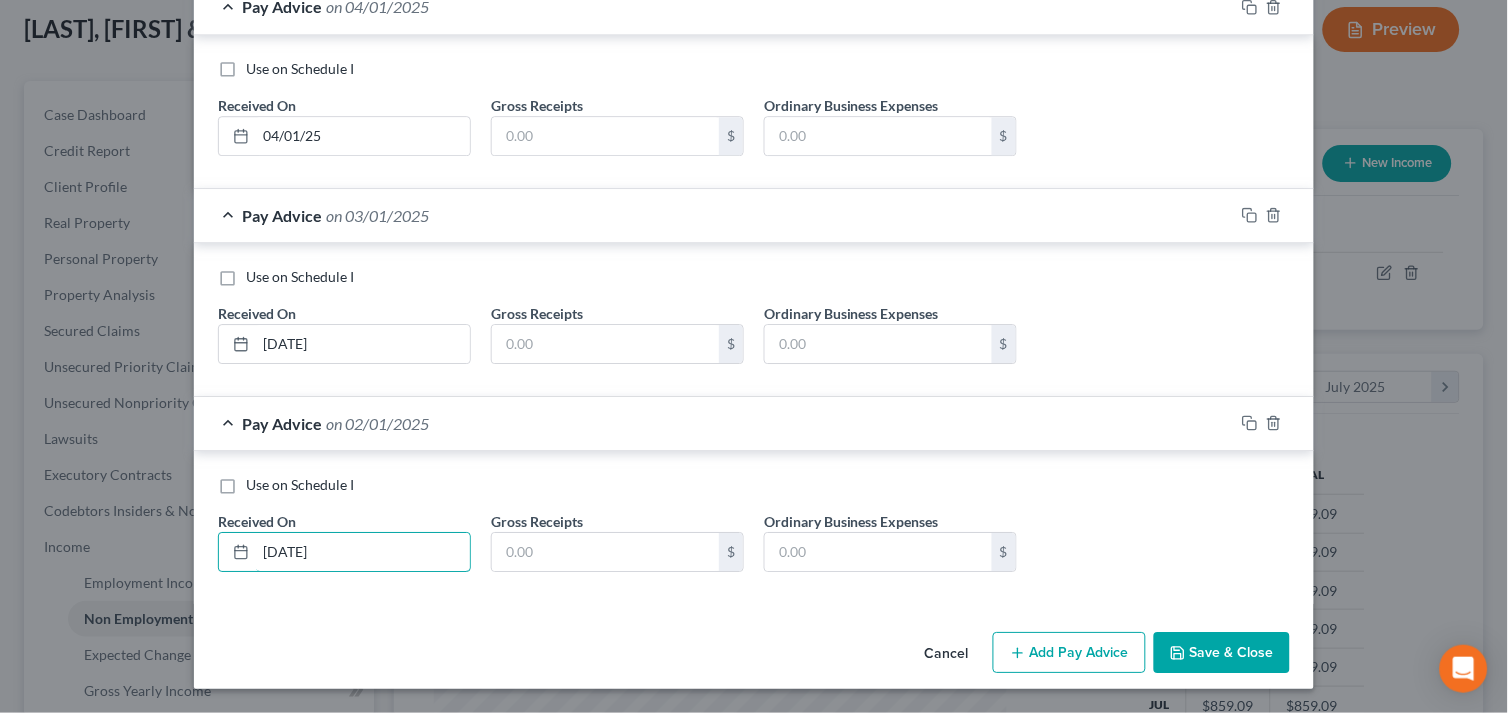scroll, scrollTop: 1120, scrollLeft: 0, axis: vertical 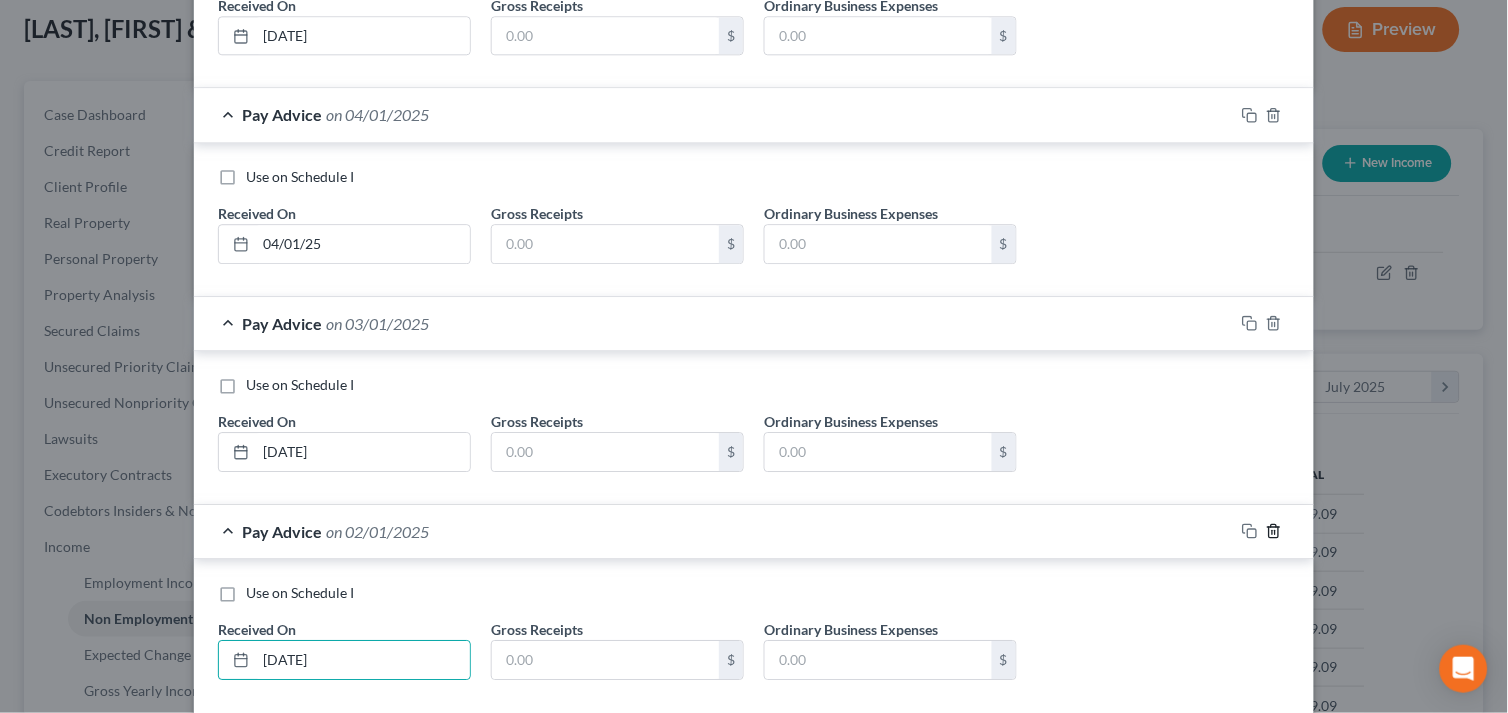 click 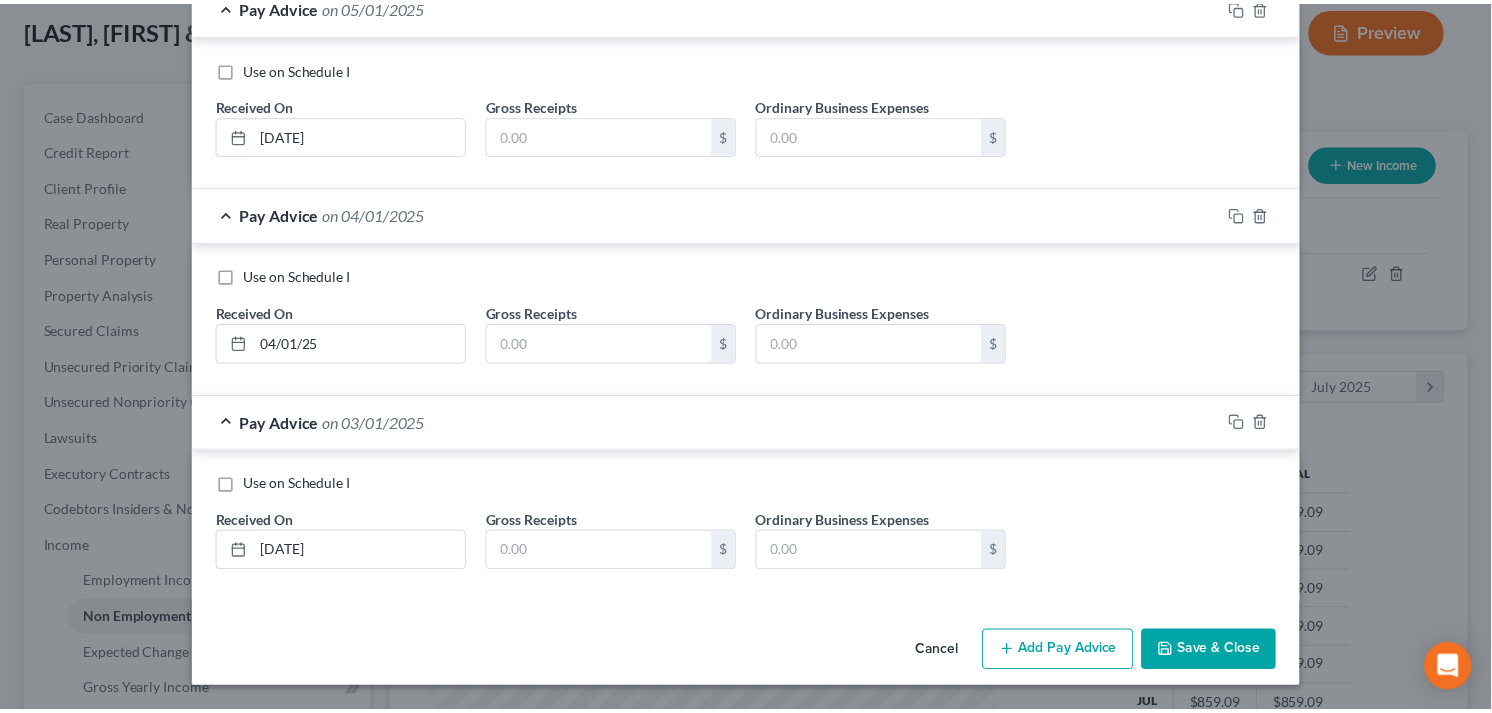scroll, scrollTop: 1022, scrollLeft: 0, axis: vertical 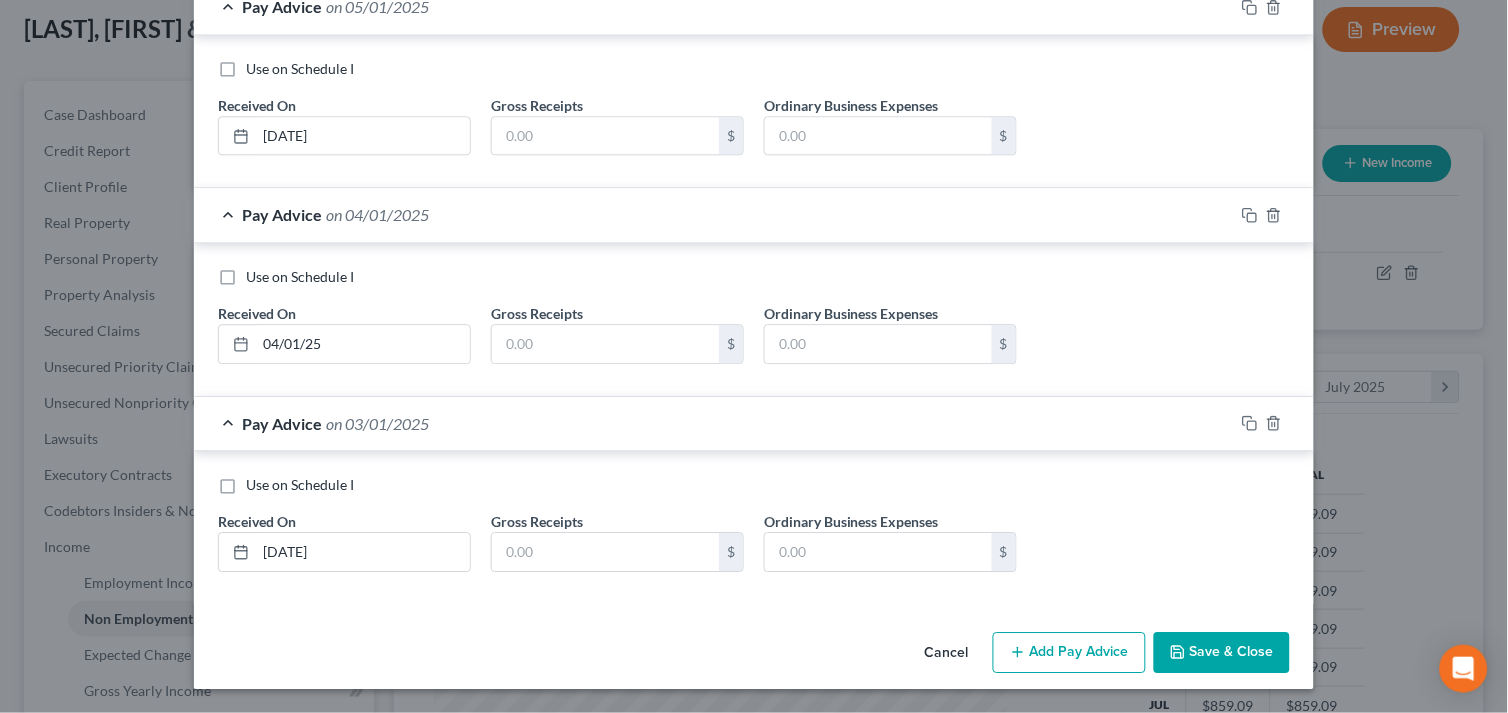 click on "Save & Close" at bounding box center [1222, 653] 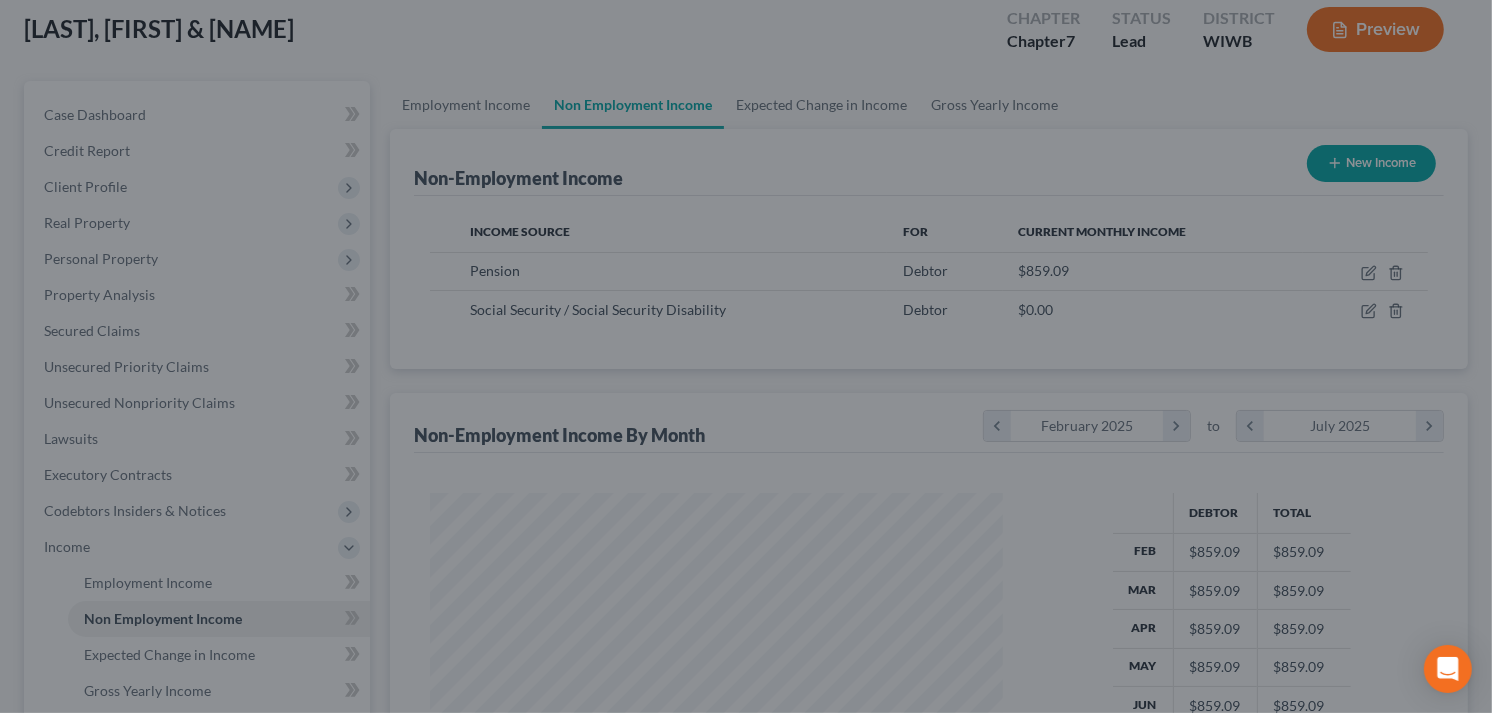 scroll, scrollTop: 358, scrollLeft: 605, axis: both 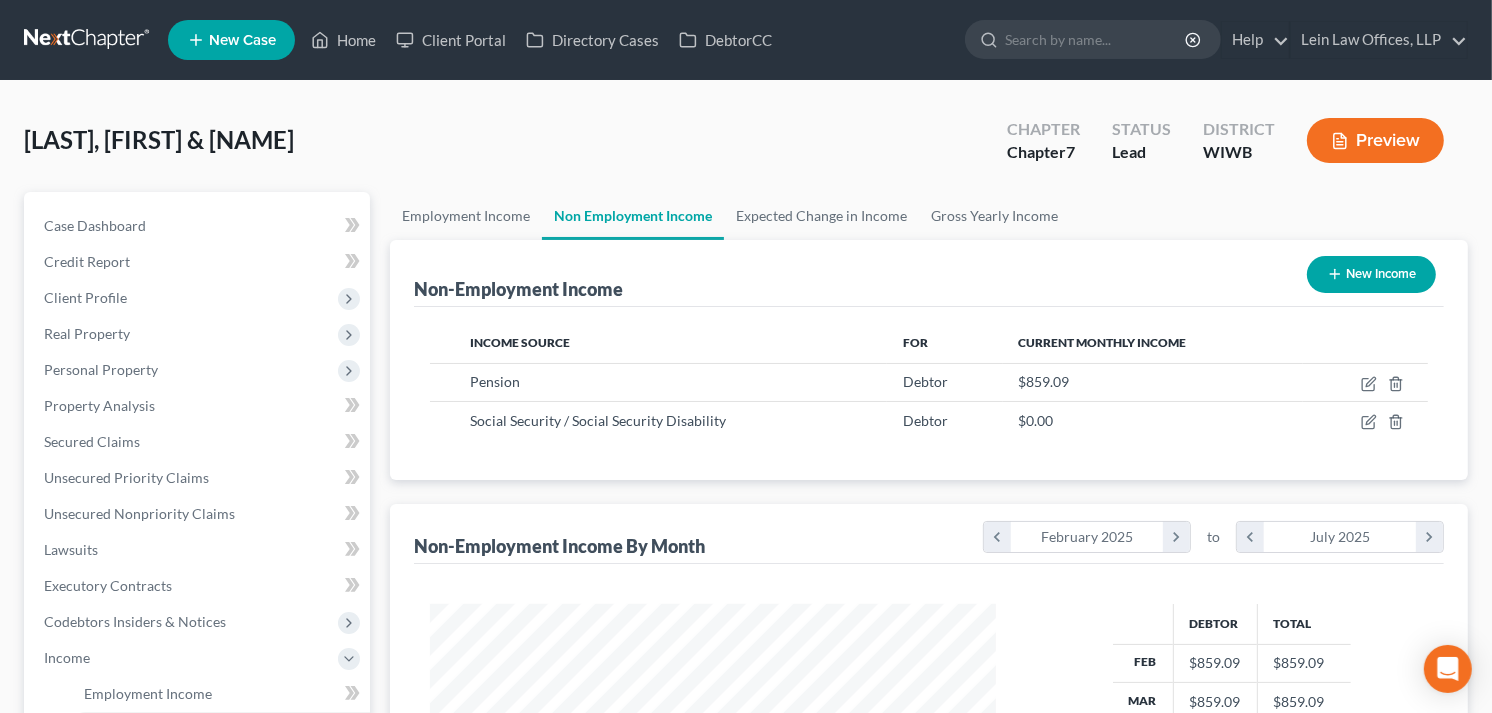click on "New Income" at bounding box center [1371, 274] 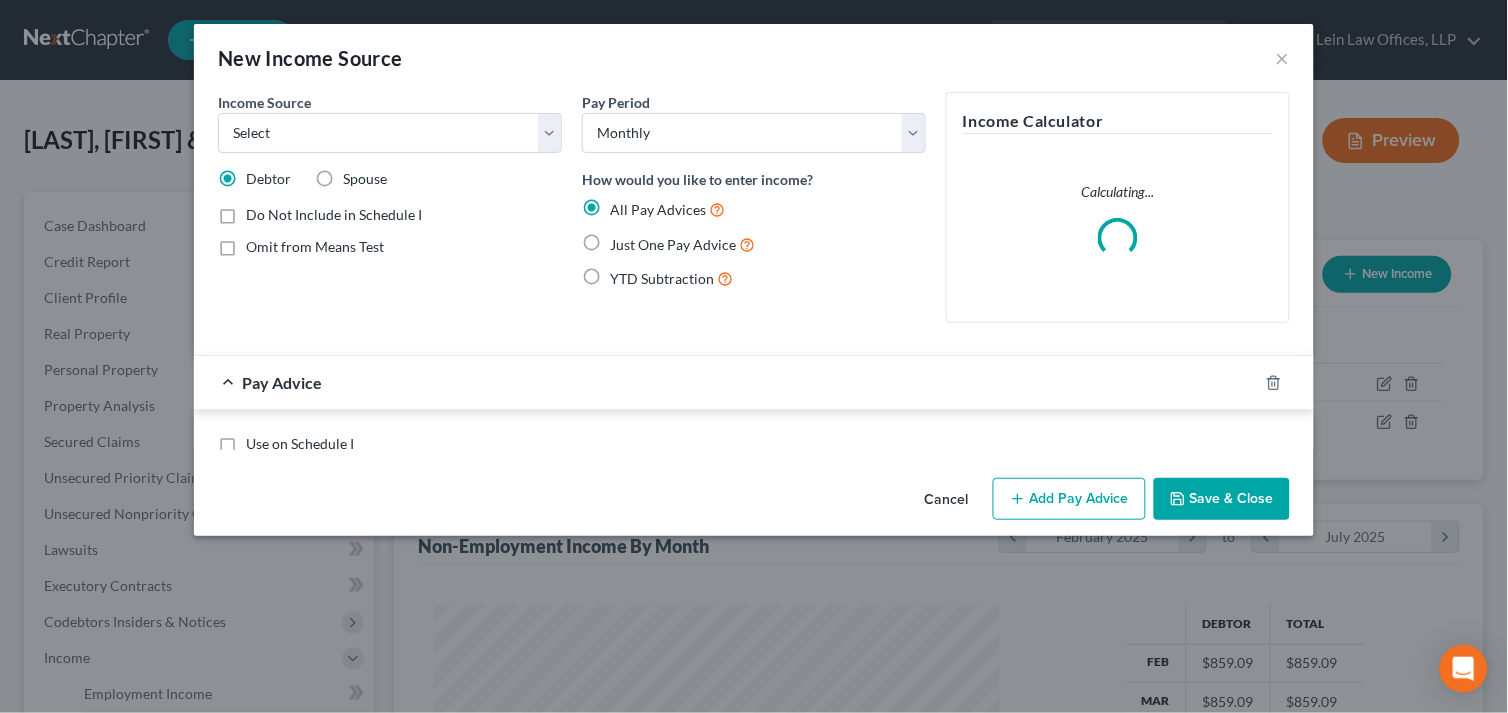 scroll, scrollTop: 999641, scrollLeft: 999386, axis: both 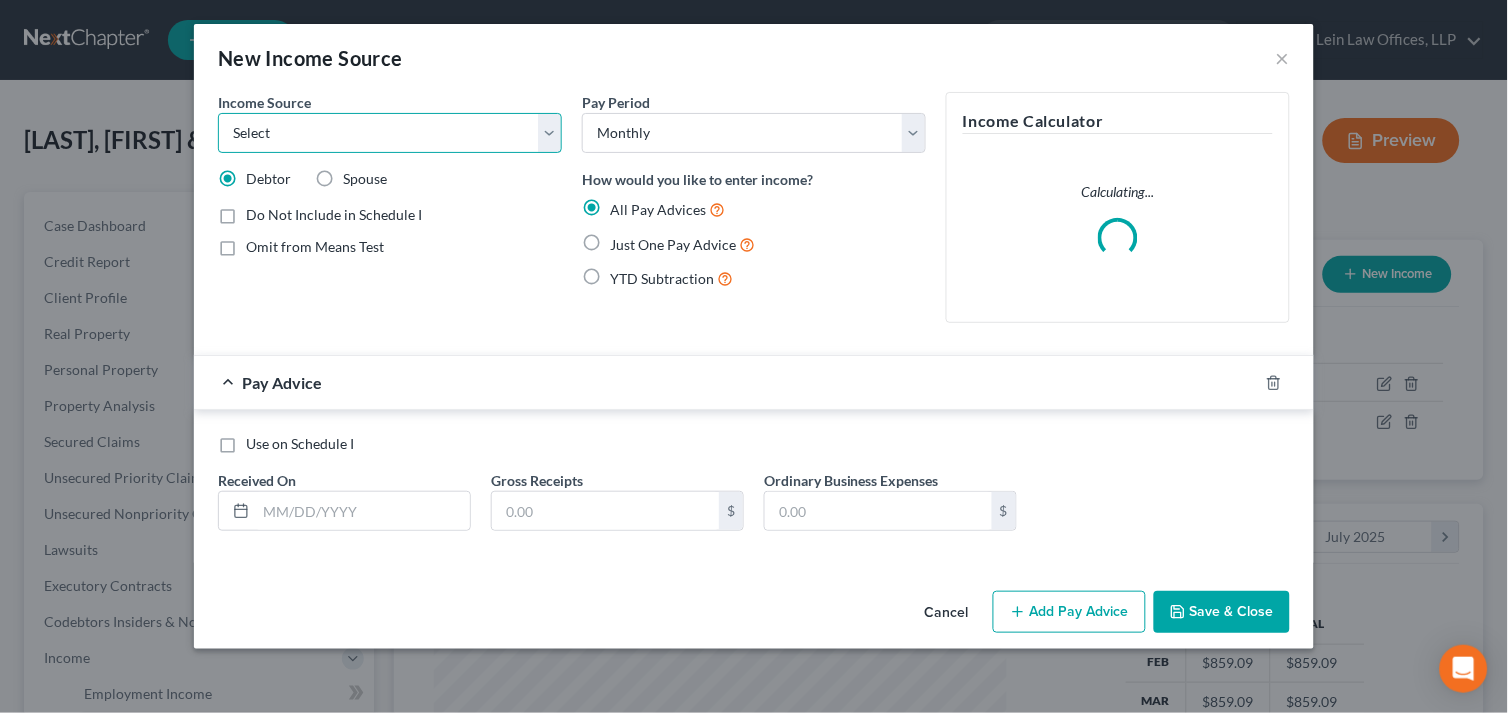 click on "Select Unemployment Disability (from employer) Pension Retirement Social Security / Social Security Disability Other Government Assistance Interests, Dividends or Royalties Child / Family Support Contributions to Household Property / Rental Business, Professional or Farm Alimony / Maintenance Payments Military Disability Benefits Other Monthly Income" at bounding box center (390, 133) 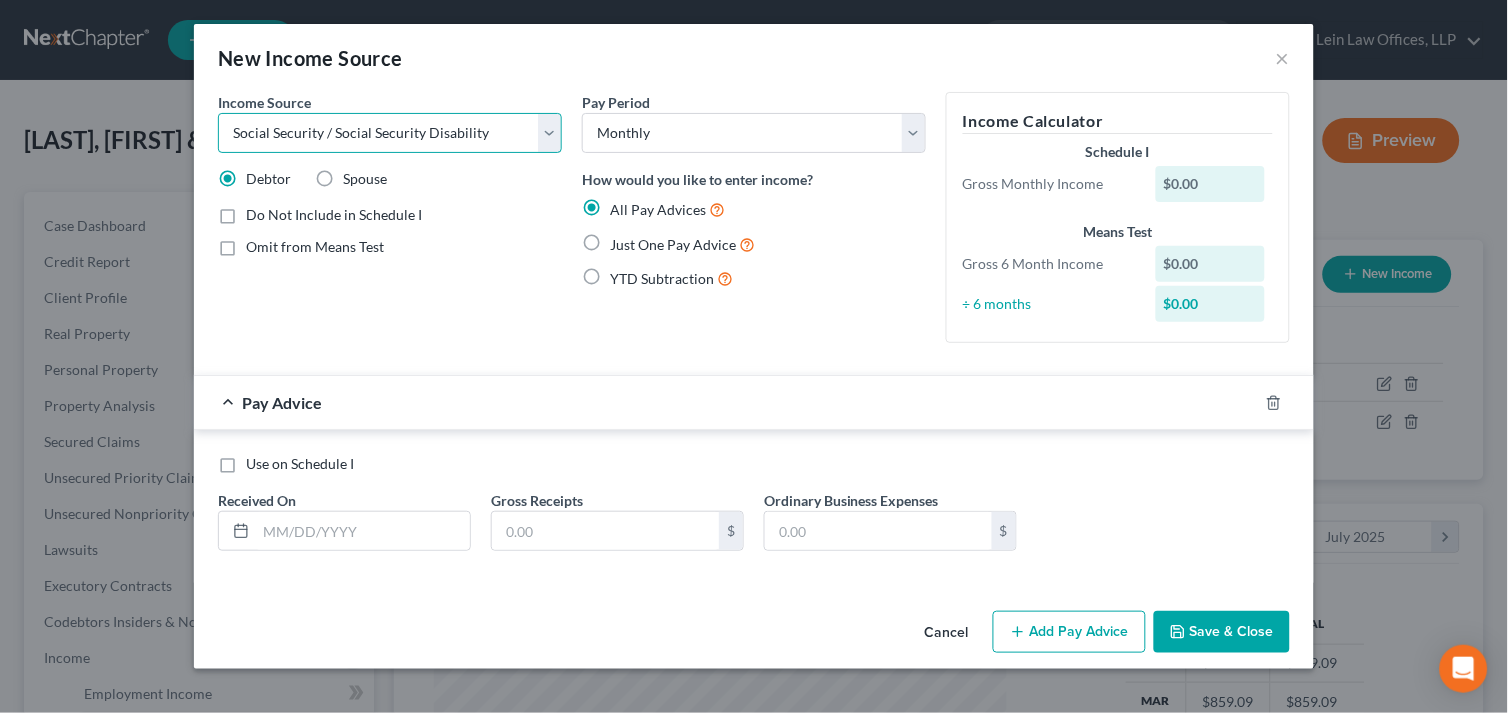 click on "Select Unemployment Disability (from employer) Pension Retirement Social Security / Social Security Disability Other Government Assistance Interests, Dividends or Royalties Child / Family Support Contributions to Household Property / Rental Business, Professional or Farm Alimony / Maintenance Payments Military Disability Benefits Other Monthly Income" at bounding box center [390, 133] 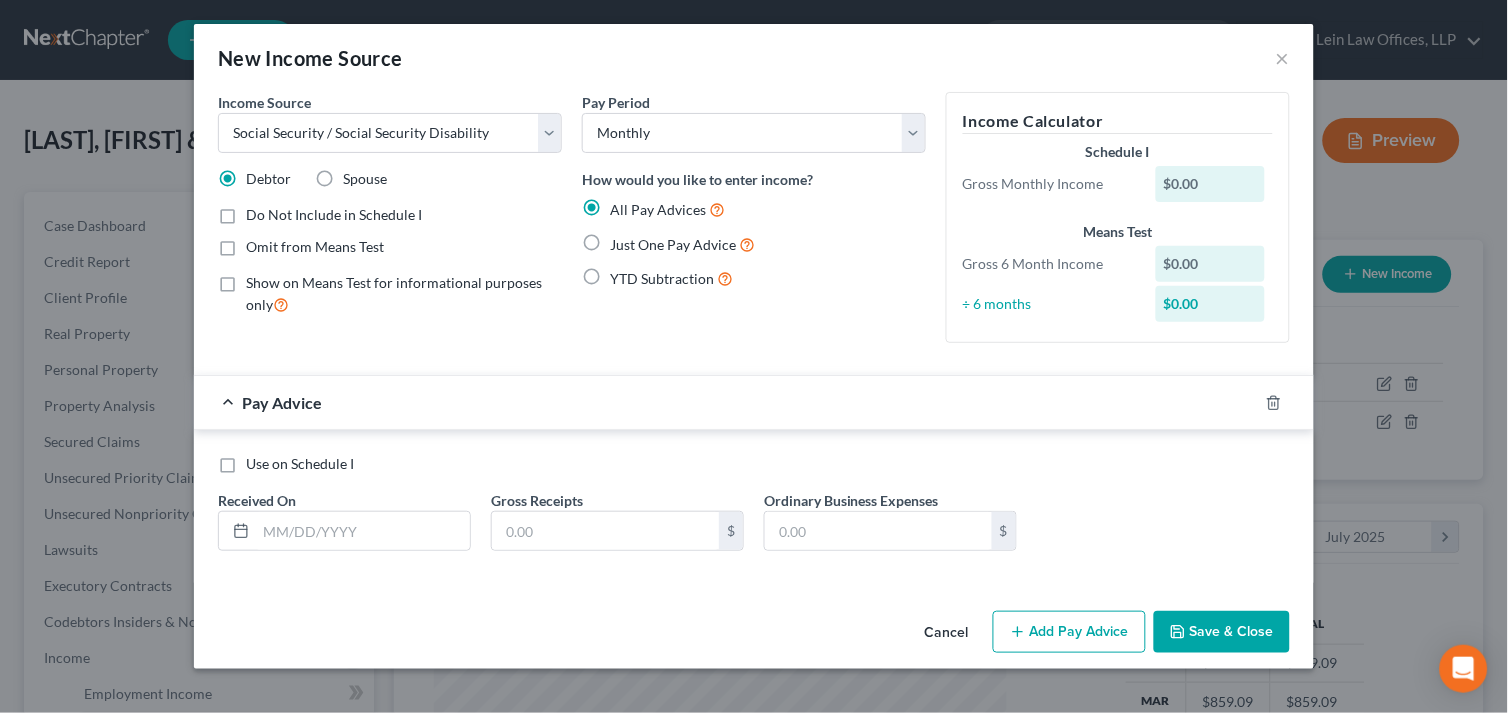 click on "Spouse" at bounding box center (365, 179) 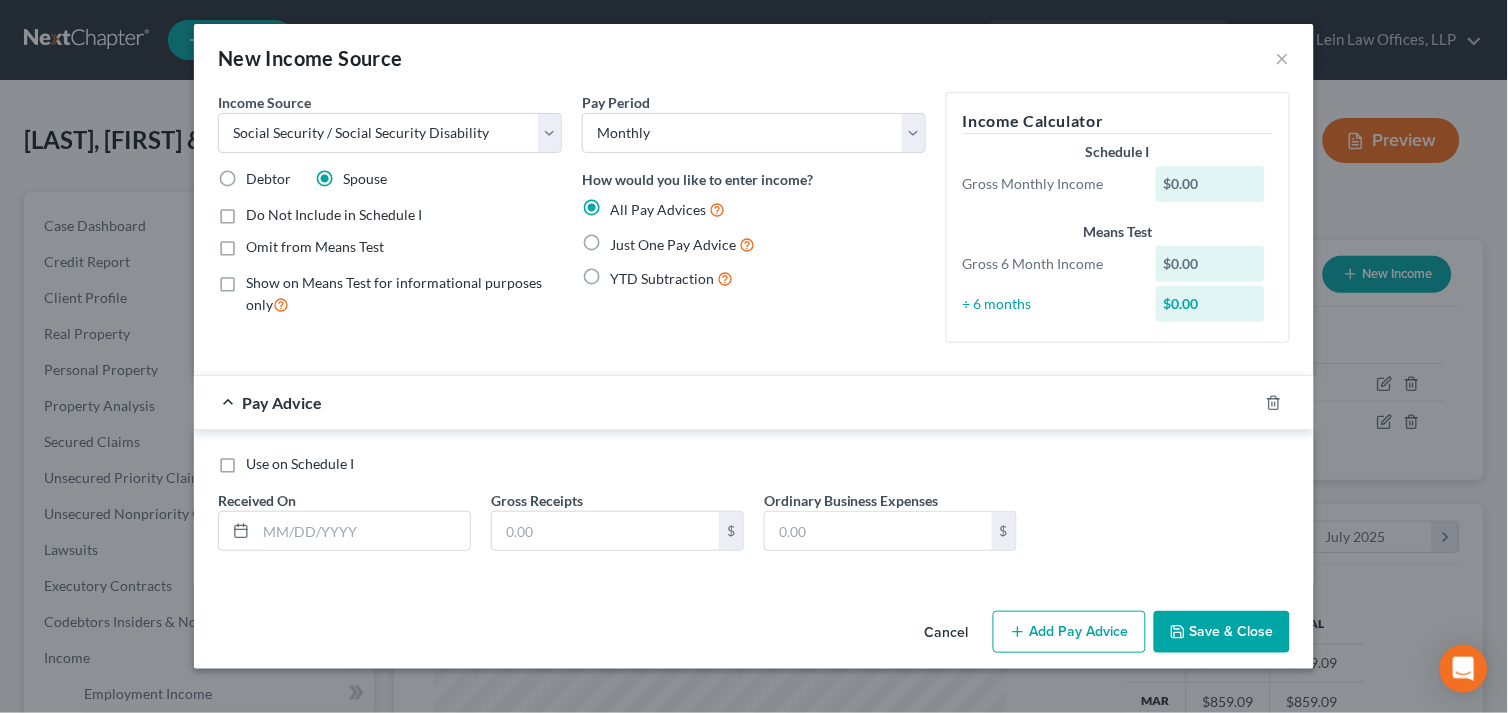 click on "Omit from Means Test" at bounding box center [315, 247] 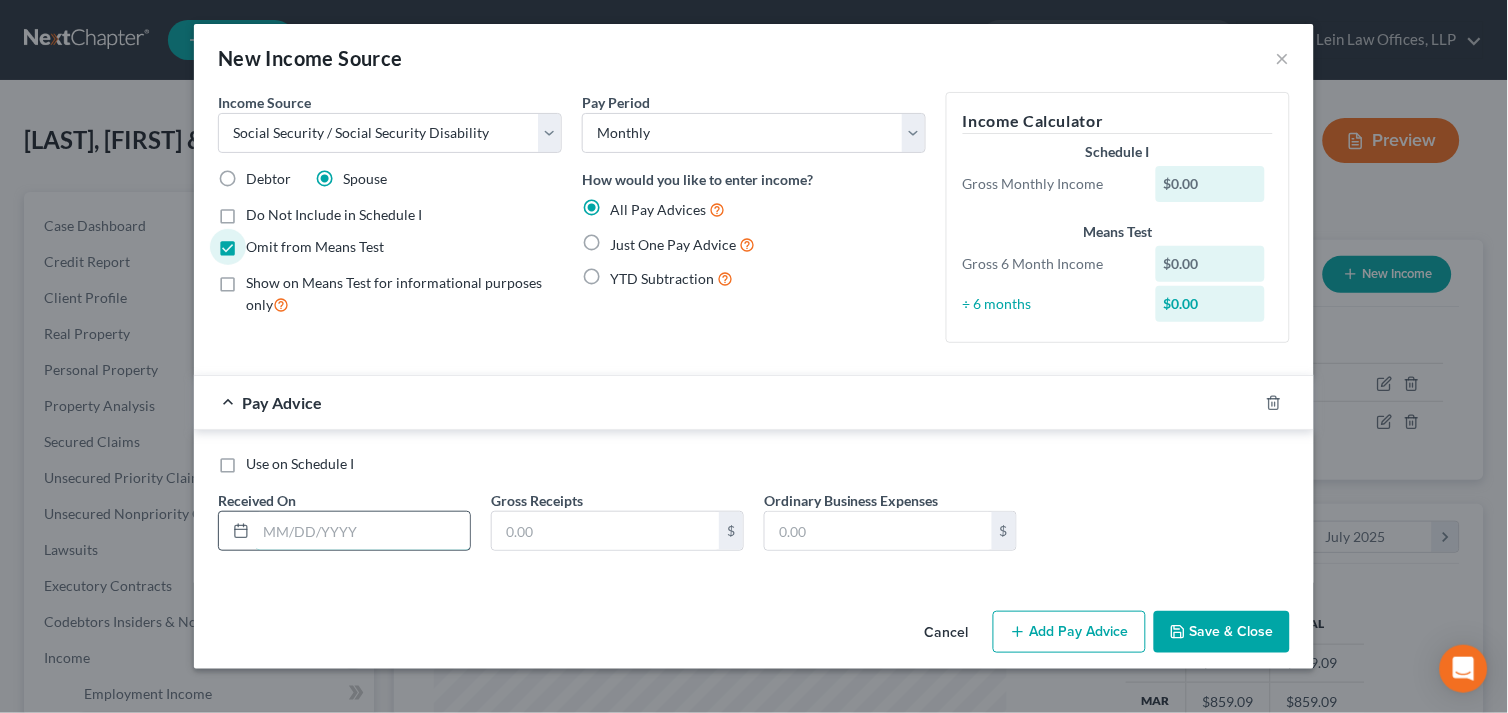 click at bounding box center (363, 531) 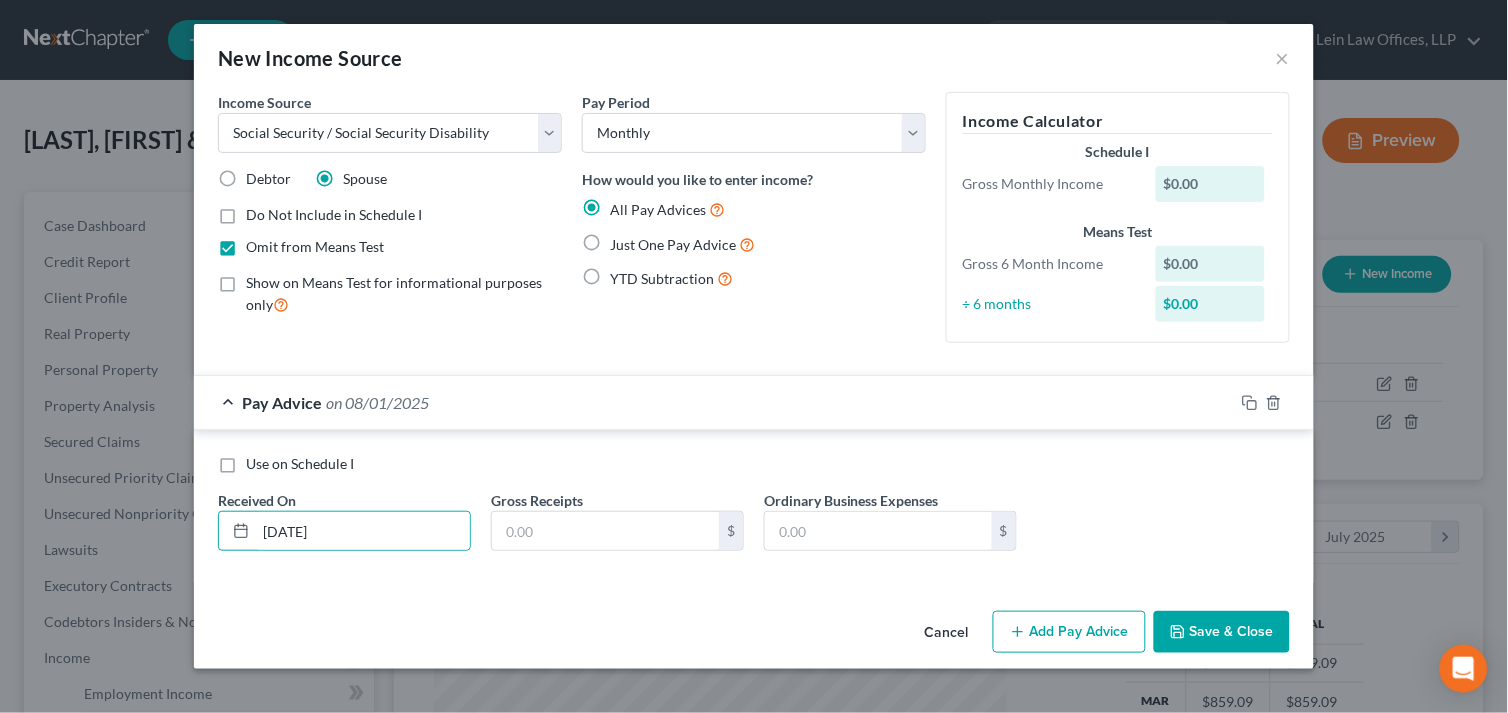 click on "Add Pay Advice" at bounding box center [1069, 632] 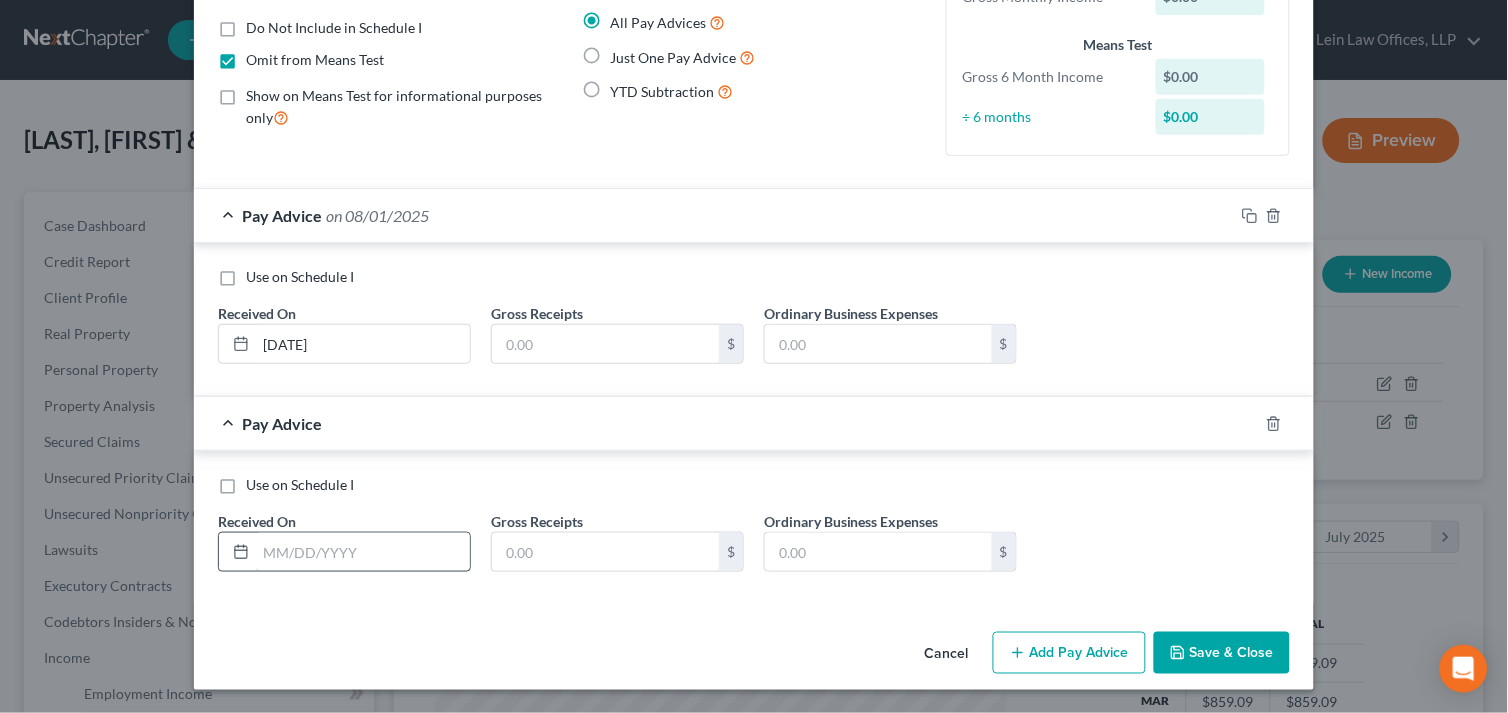 scroll, scrollTop: 188, scrollLeft: 0, axis: vertical 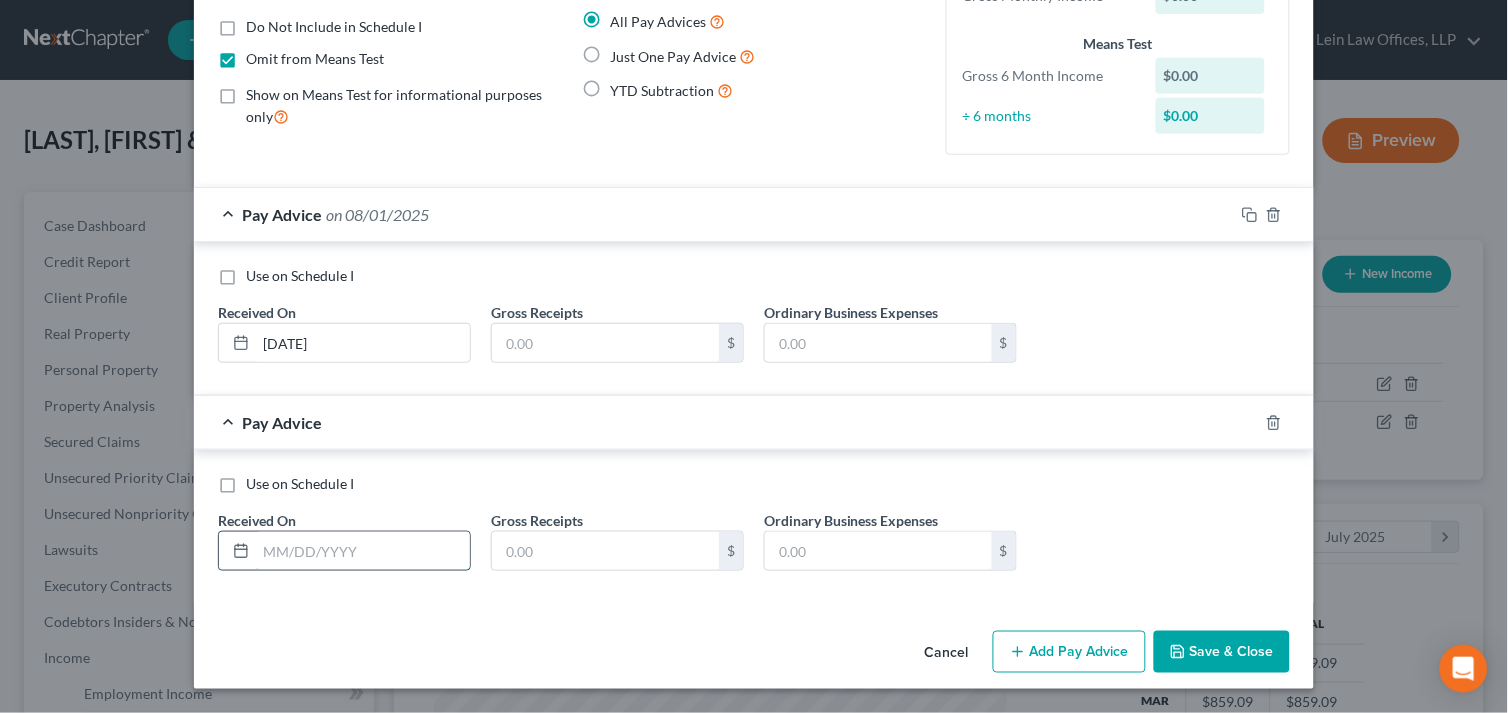 click at bounding box center [363, 551] 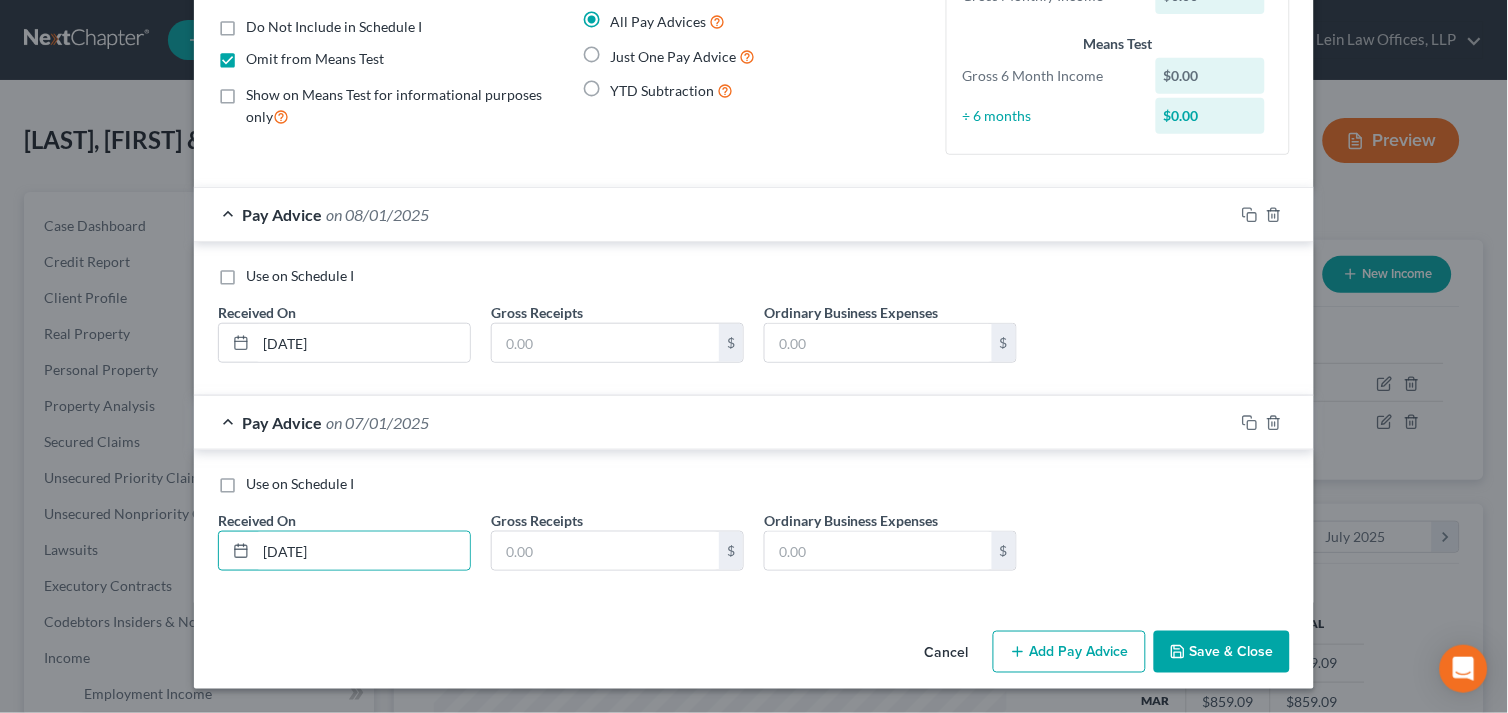 click on "Add Pay Advice" at bounding box center (1069, 652) 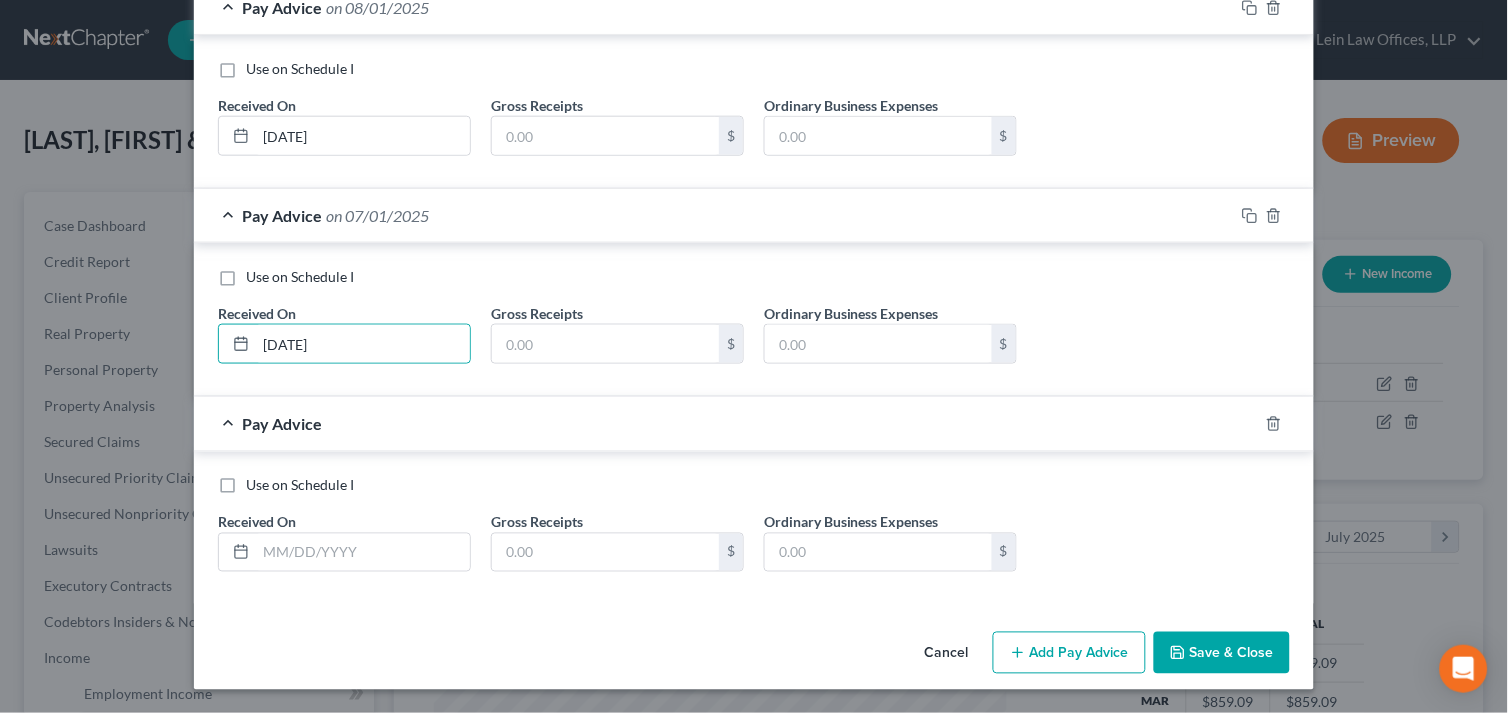 scroll, scrollTop: 396, scrollLeft: 0, axis: vertical 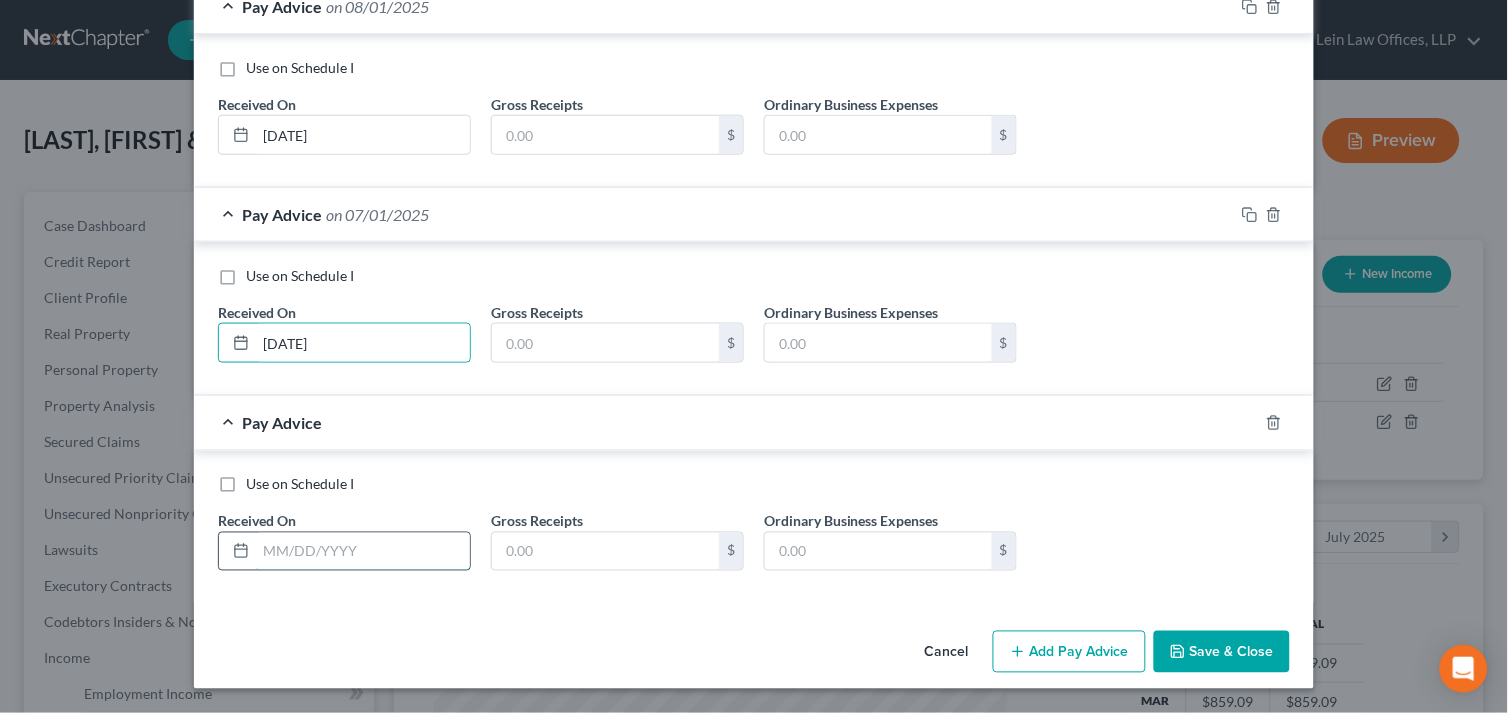 click at bounding box center (363, 552) 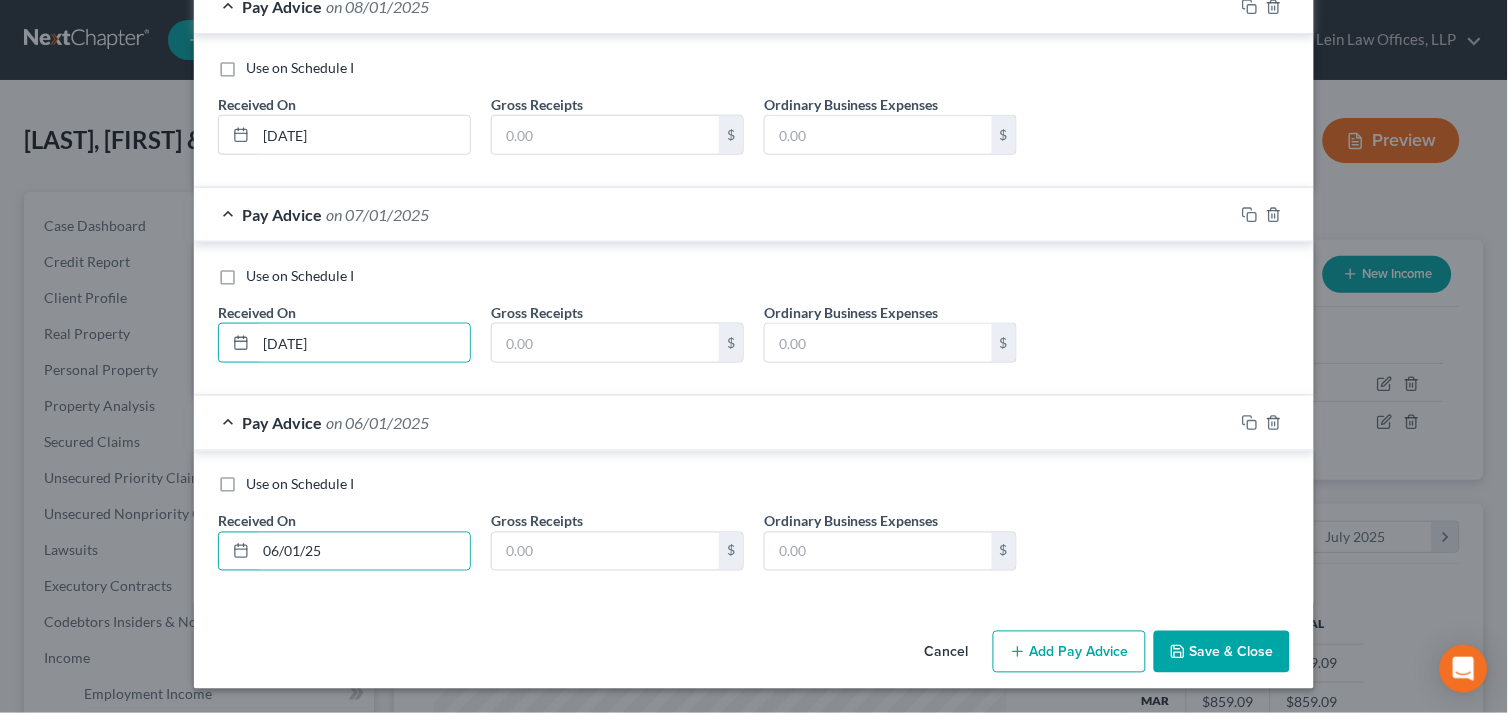 click on "Add Pay Advice" at bounding box center [1069, 652] 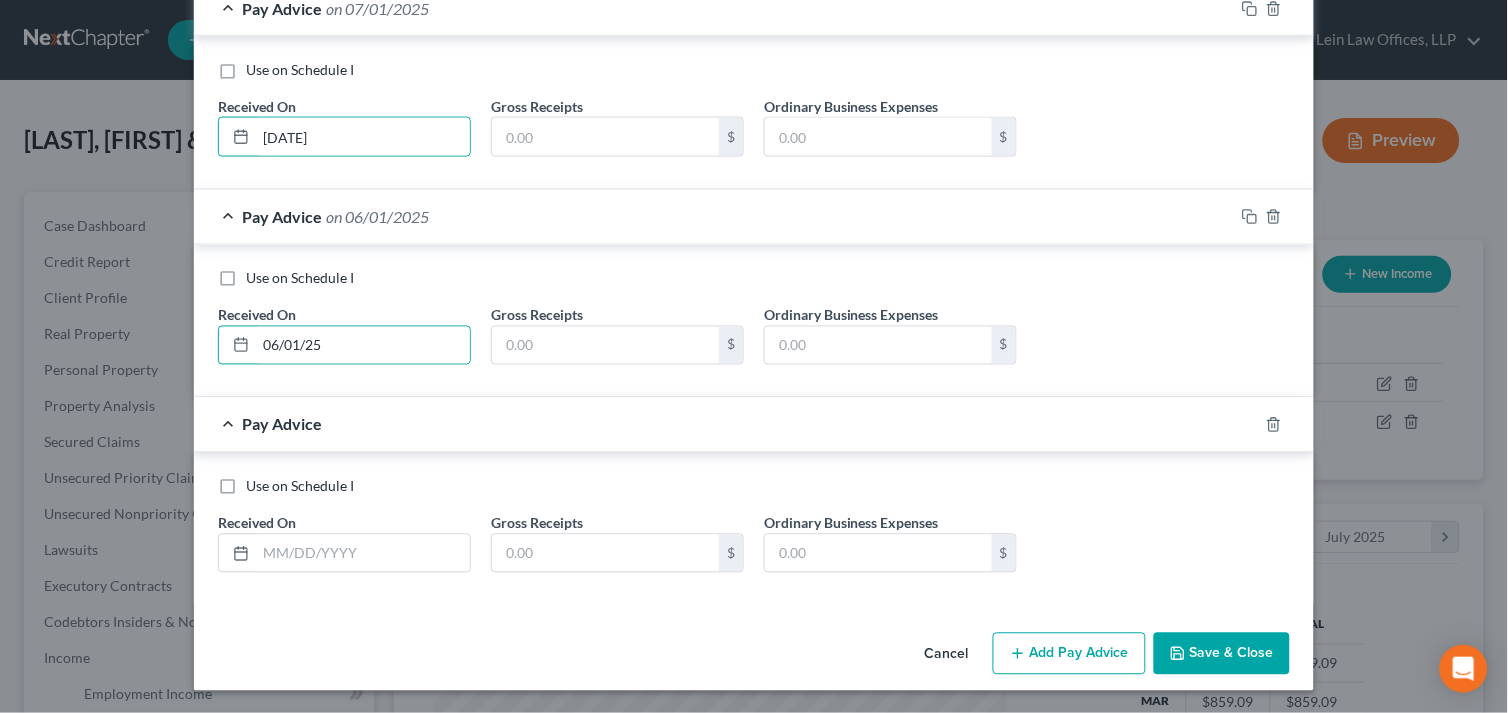 scroll, scrollTop: 605, scrollLeft: 0, axis: vertical 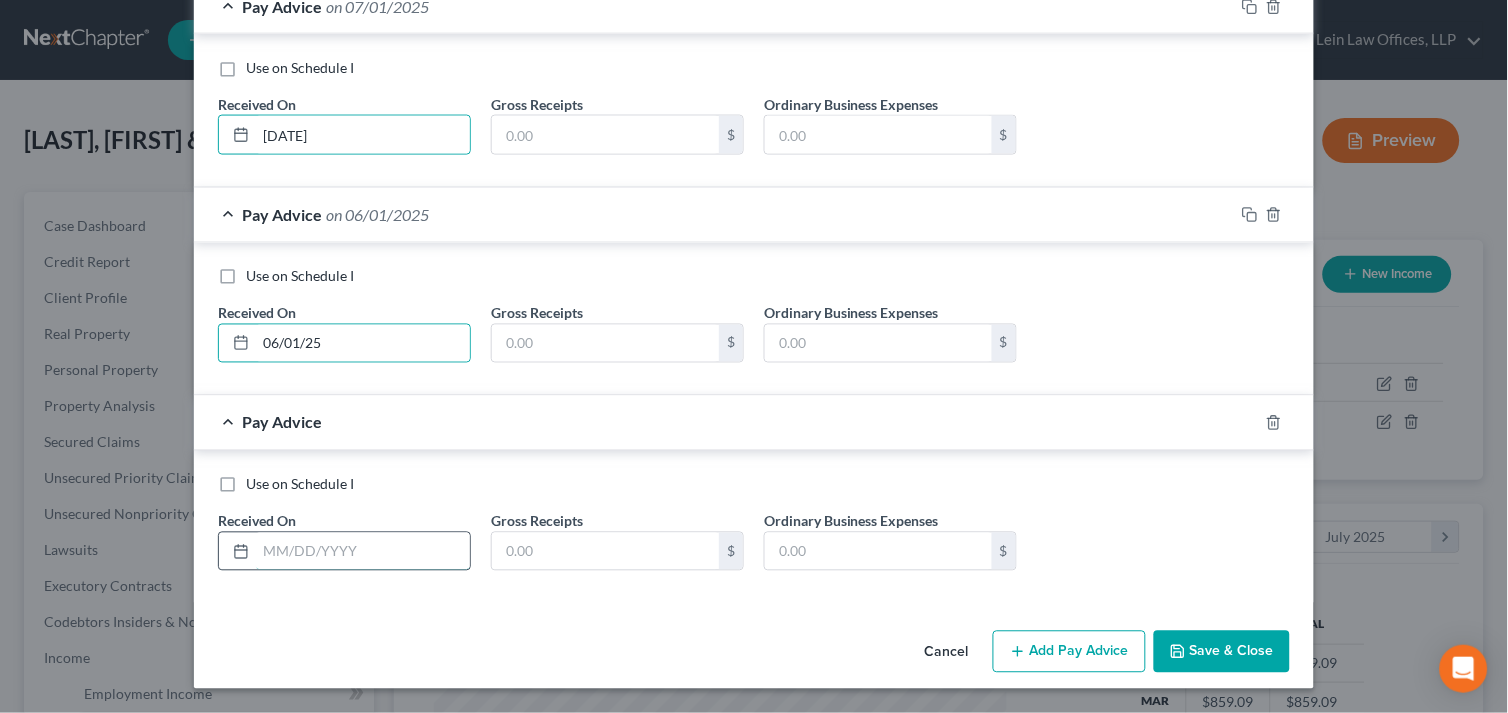 click at bounding box center (363, 552) 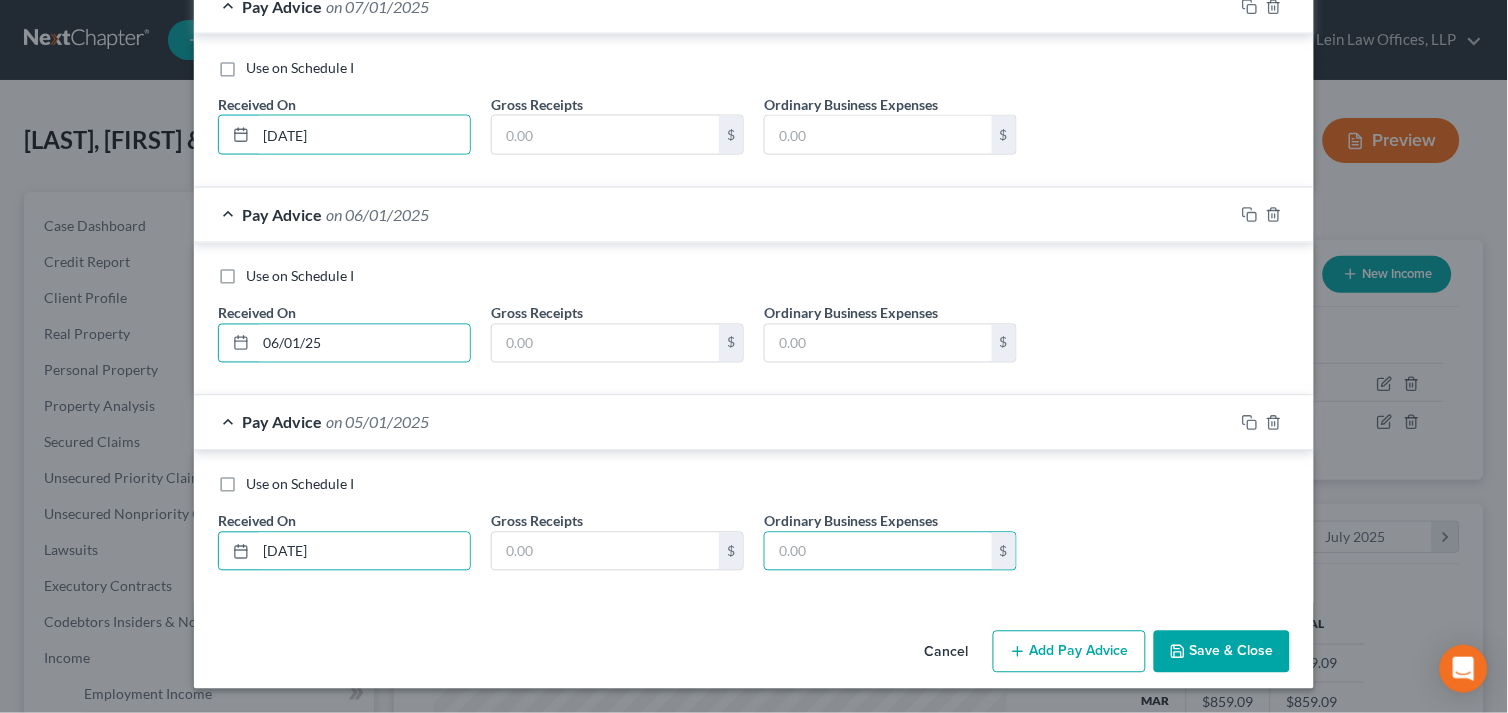 click on "Add Pay Advice" at bounding box center (1069, 652) 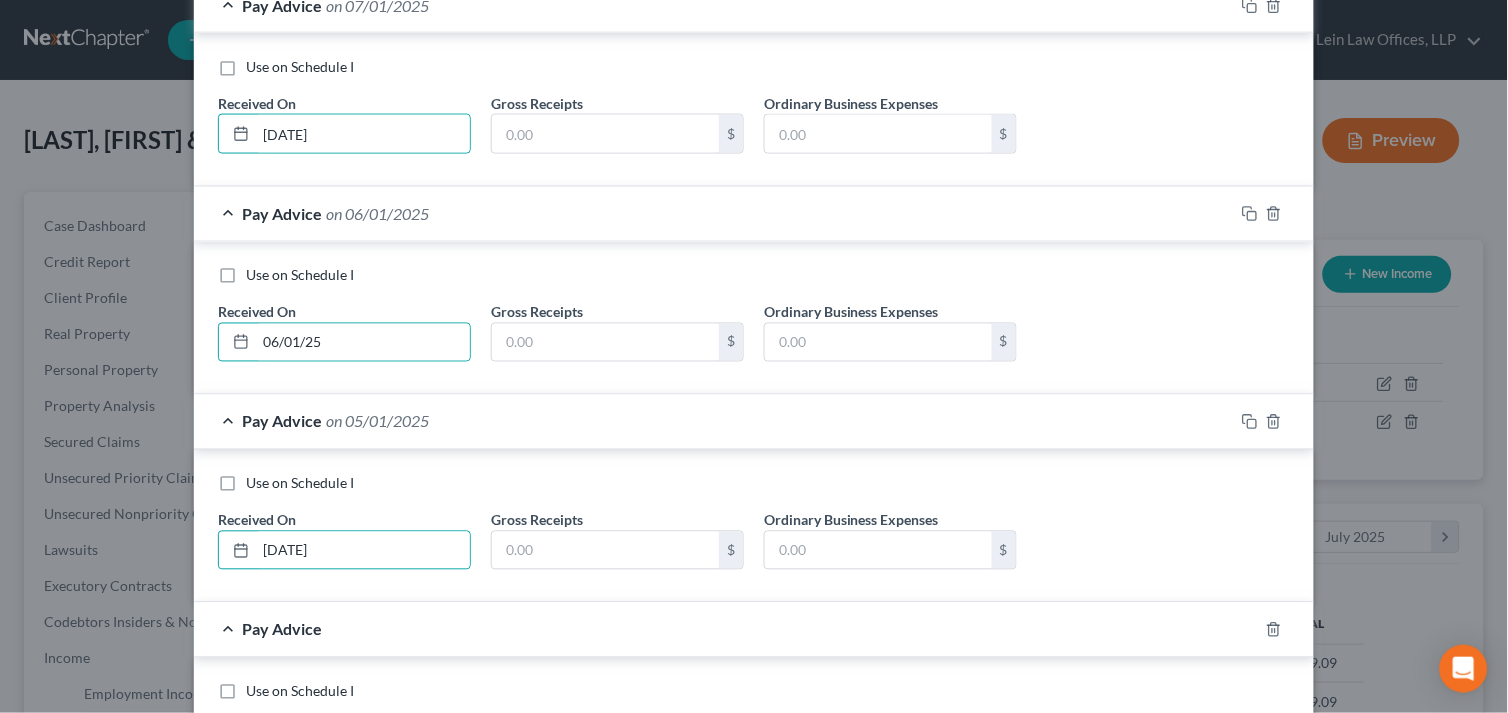 scroll, scrollTop: 813, scrollLeft: 0, axis: vertical 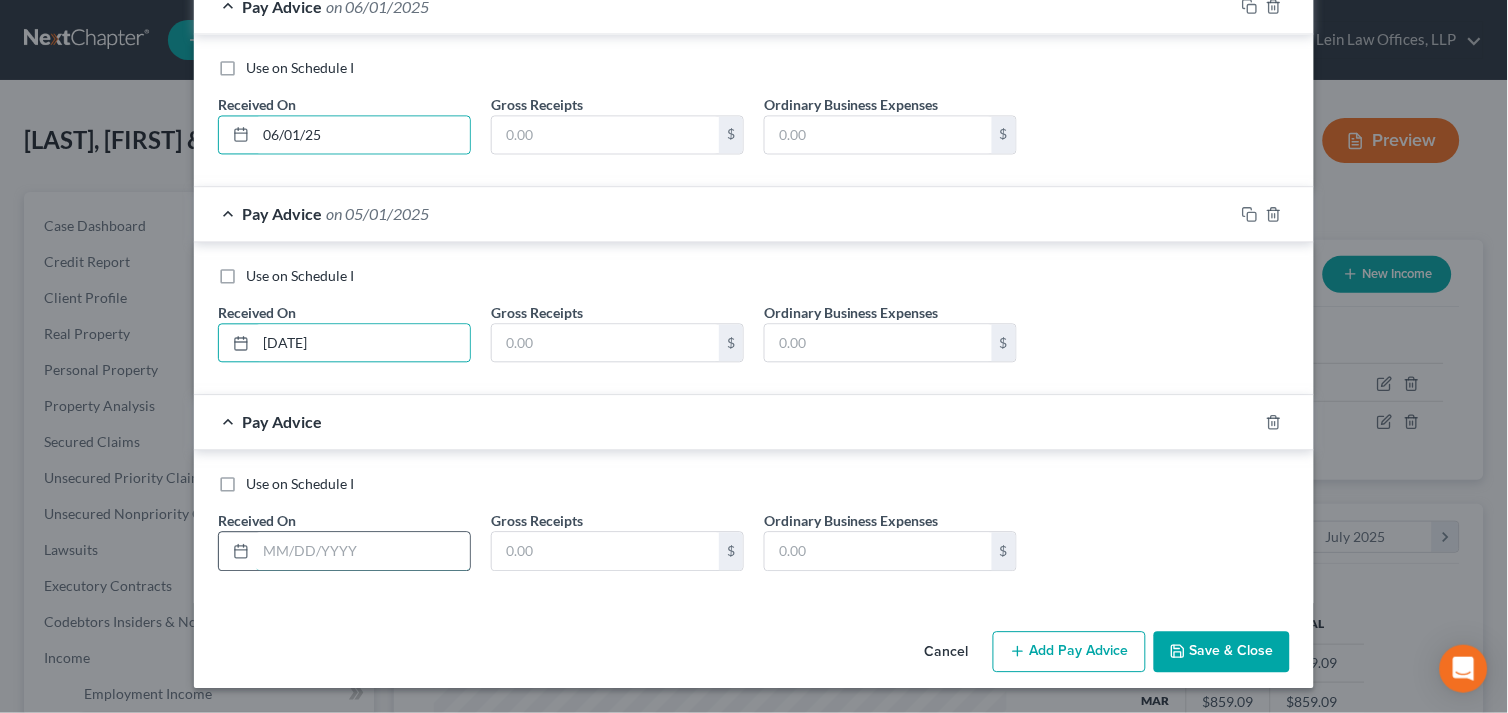 click at bounding box center [363, 552] 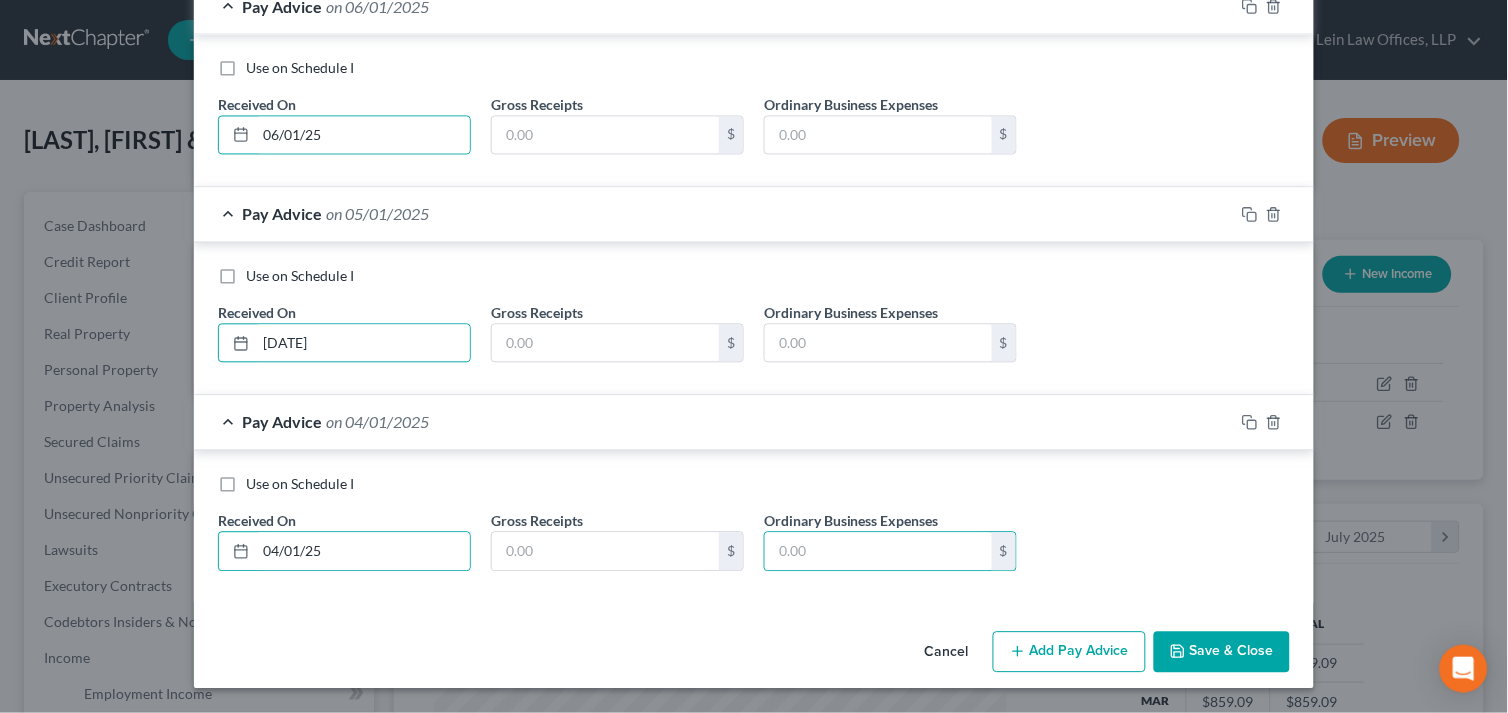 click on "Add Pay Advice" at bounding box center (1069, 653) 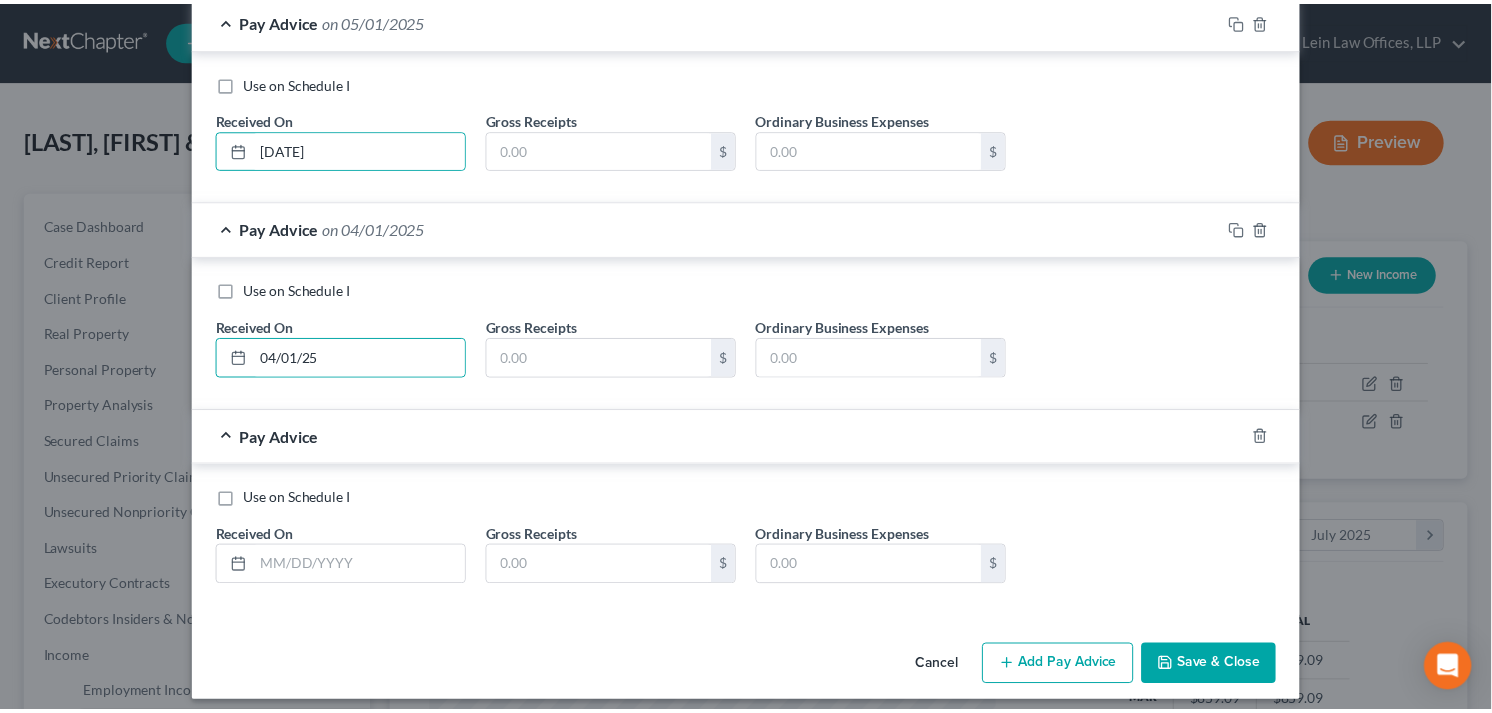 scroll, scrollTop: 1022, scrollLeft: 0, axis: vertical 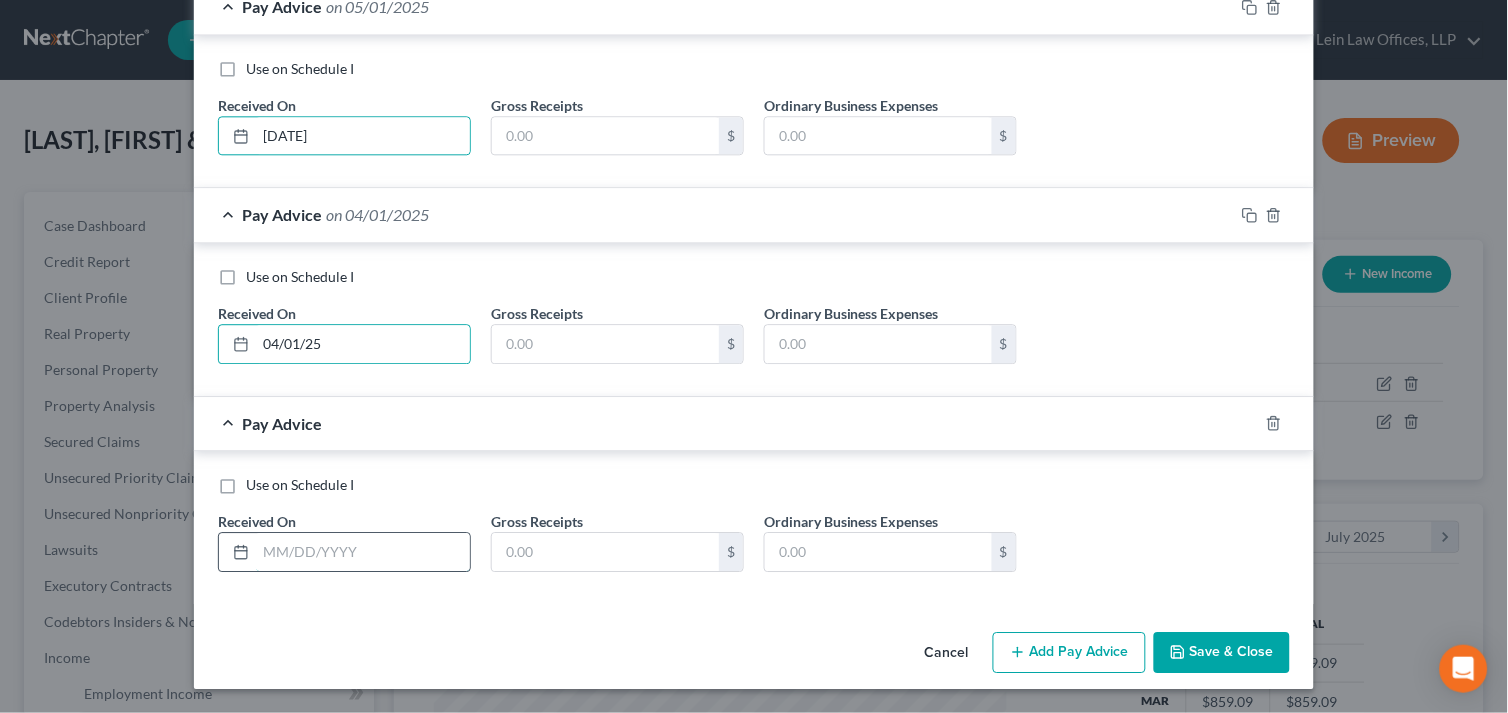 click at bounding box center [363, 552] 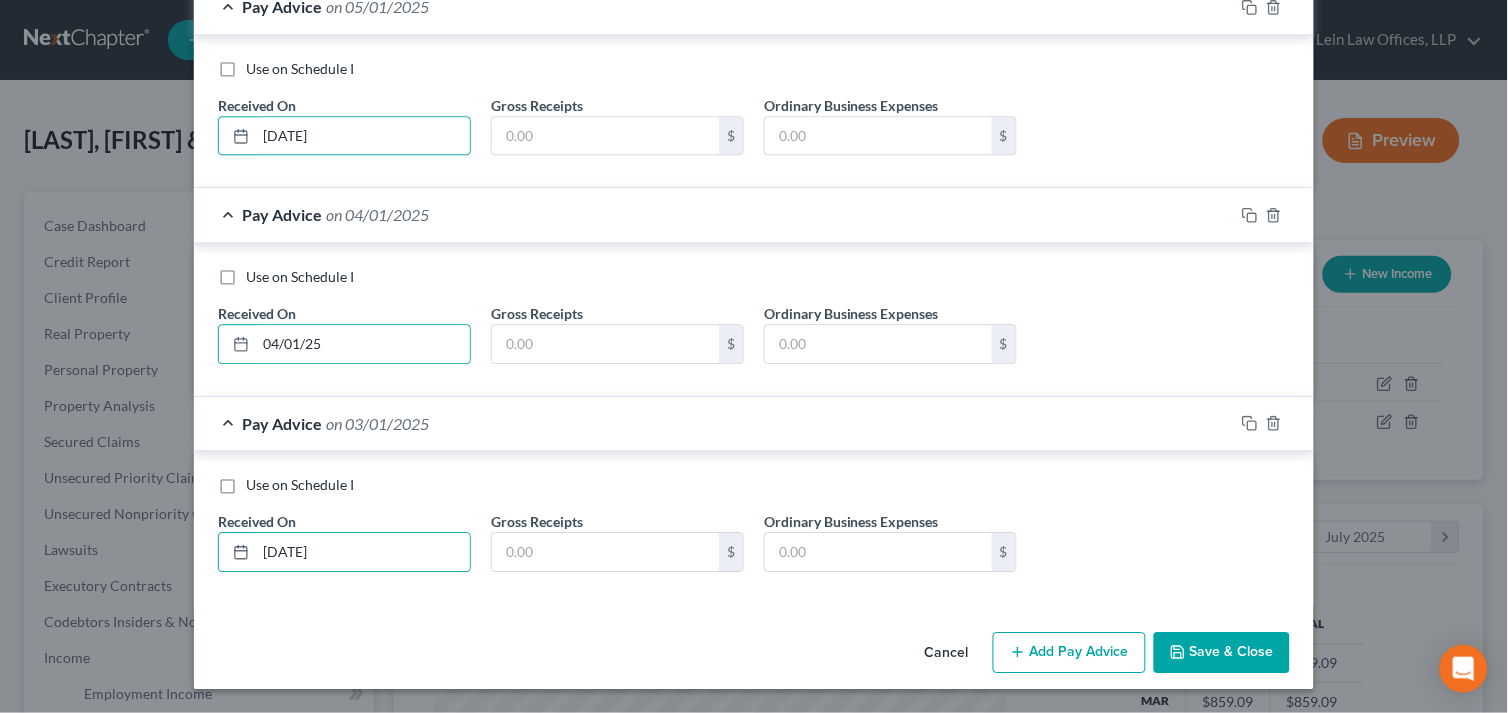 click on "Save & Close" at bounding box center [1222, 653] 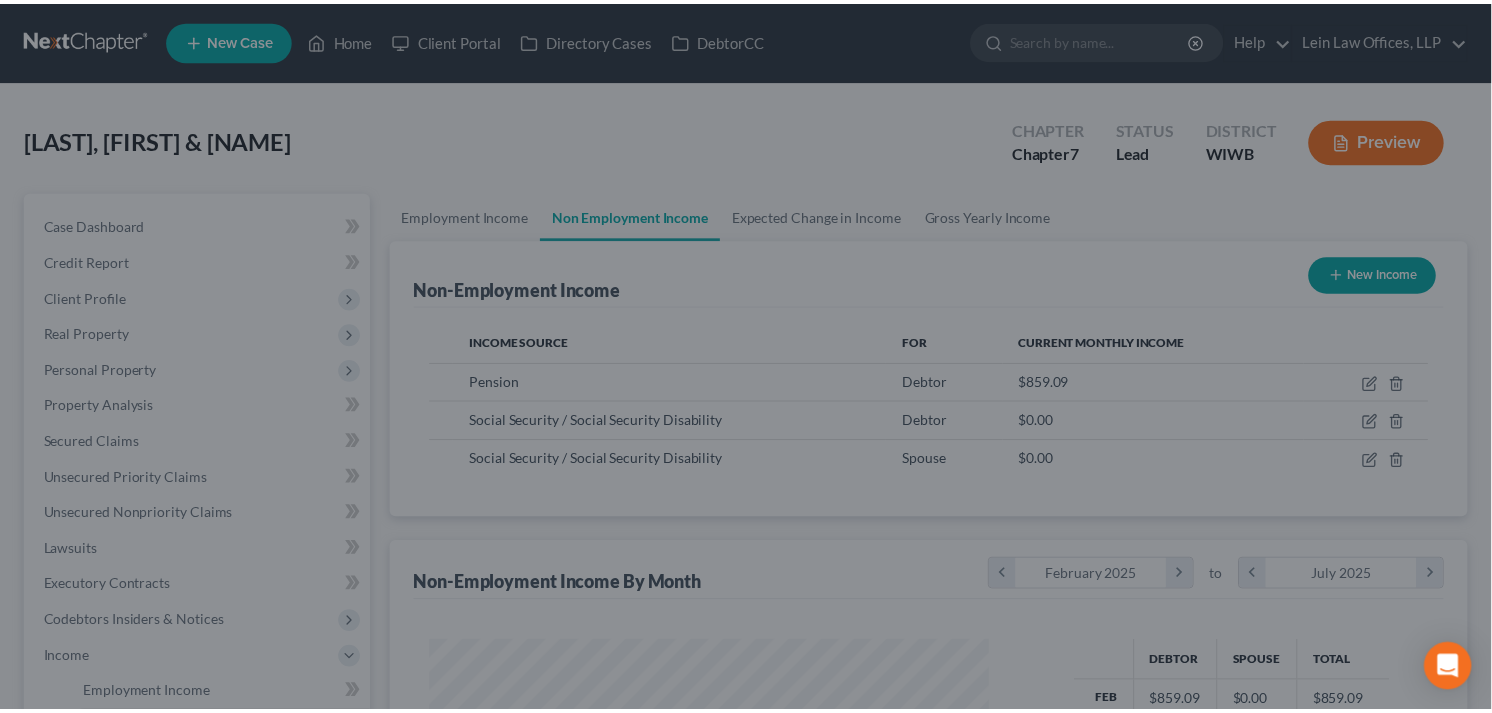 scroll, scrollTop: 358, scrollLeft: 605, axis: both 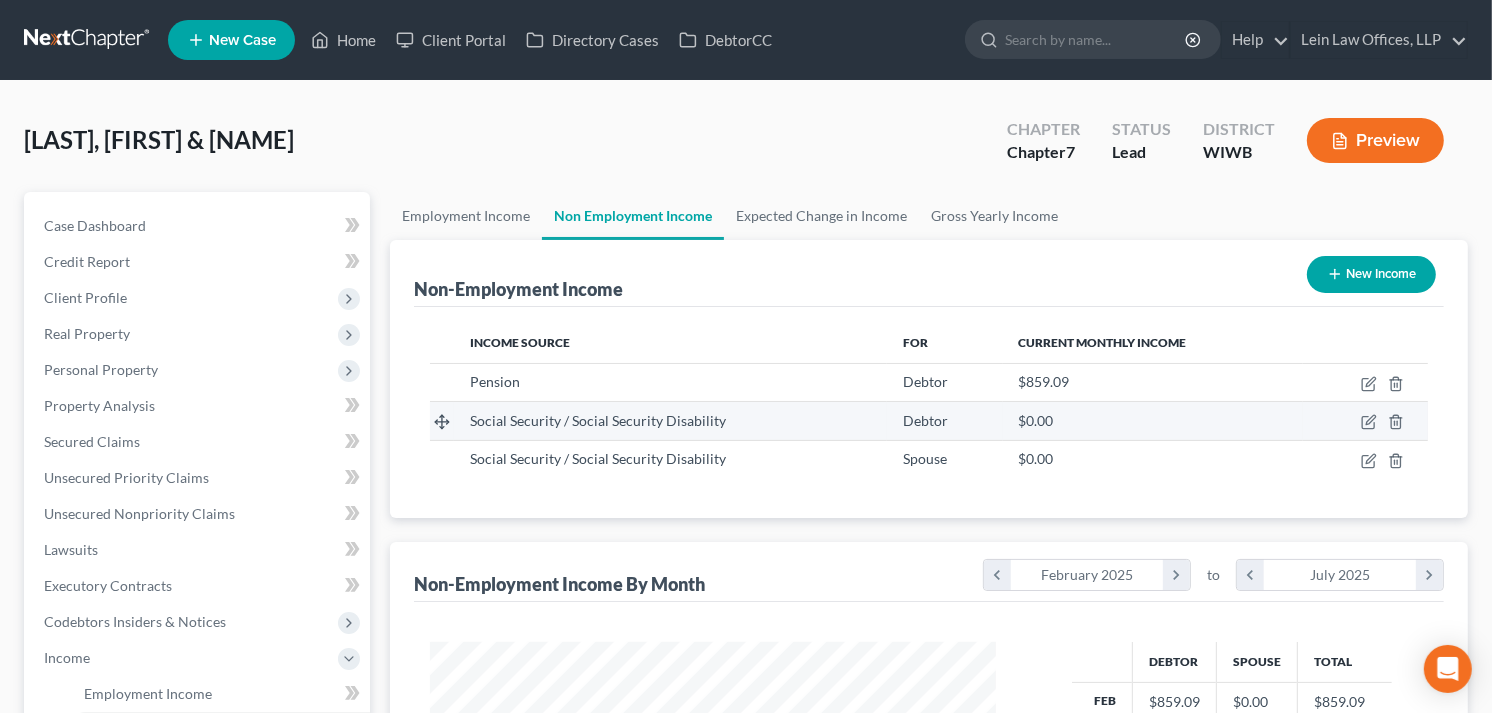 click at bounding box center (1365, 421) 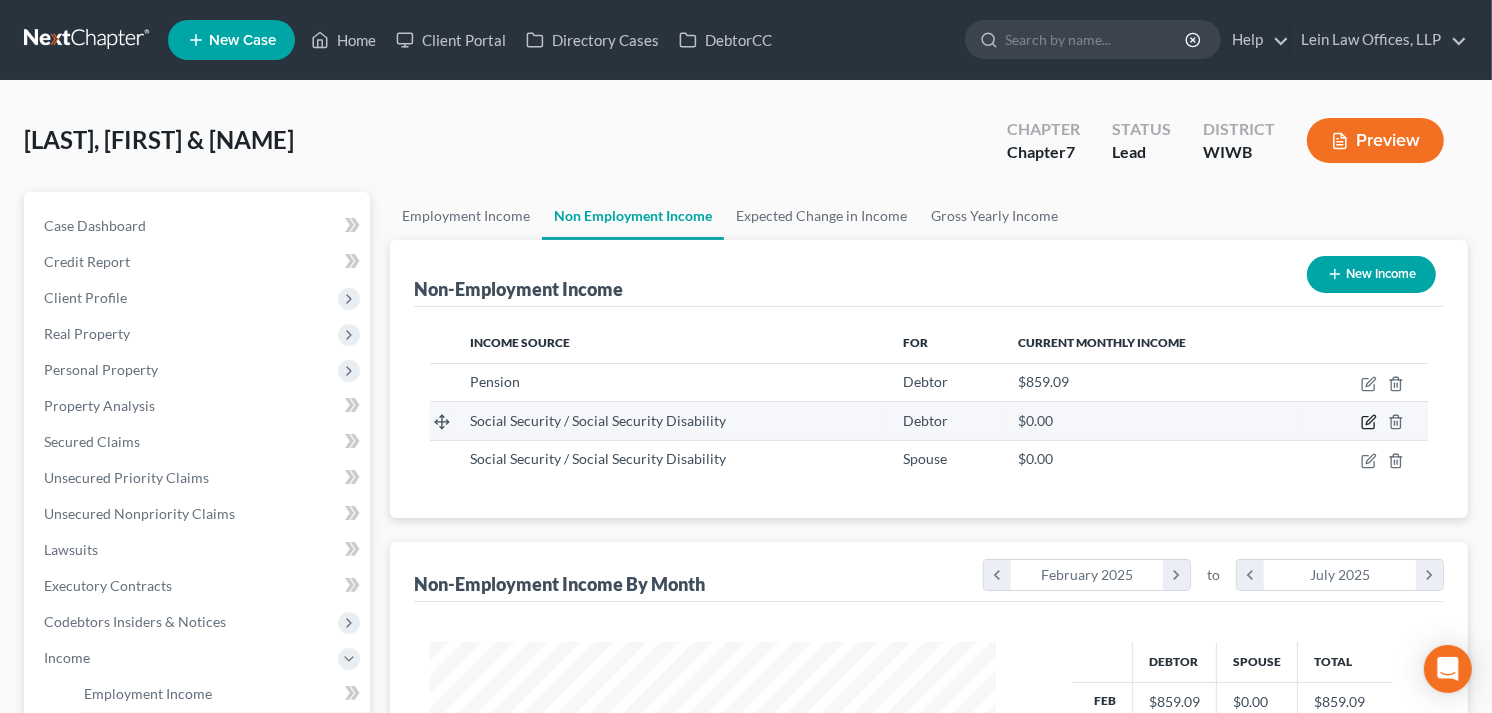 click 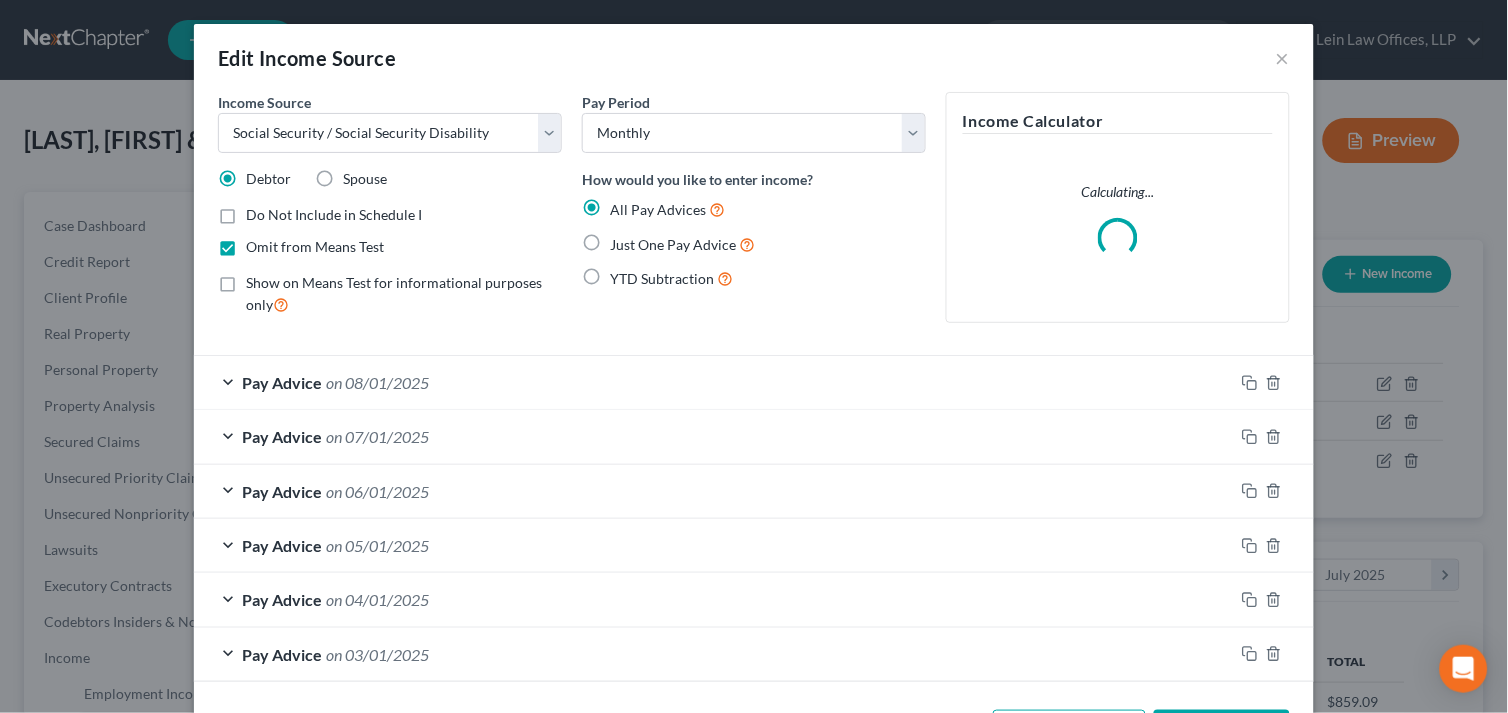 scroll, scrollTop: 999641, scrollLeft: 999386, axis: both 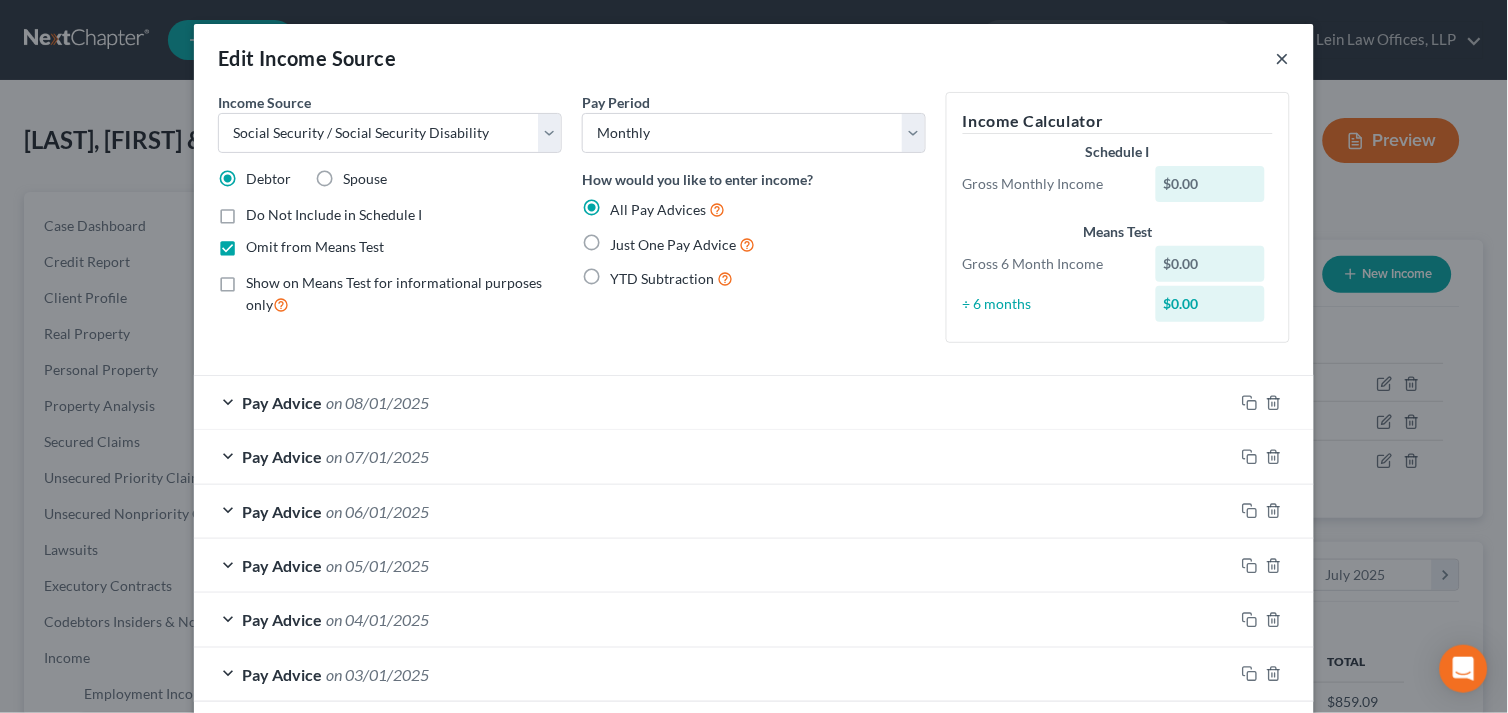 click on "×" at bounding box center (1283, 58) 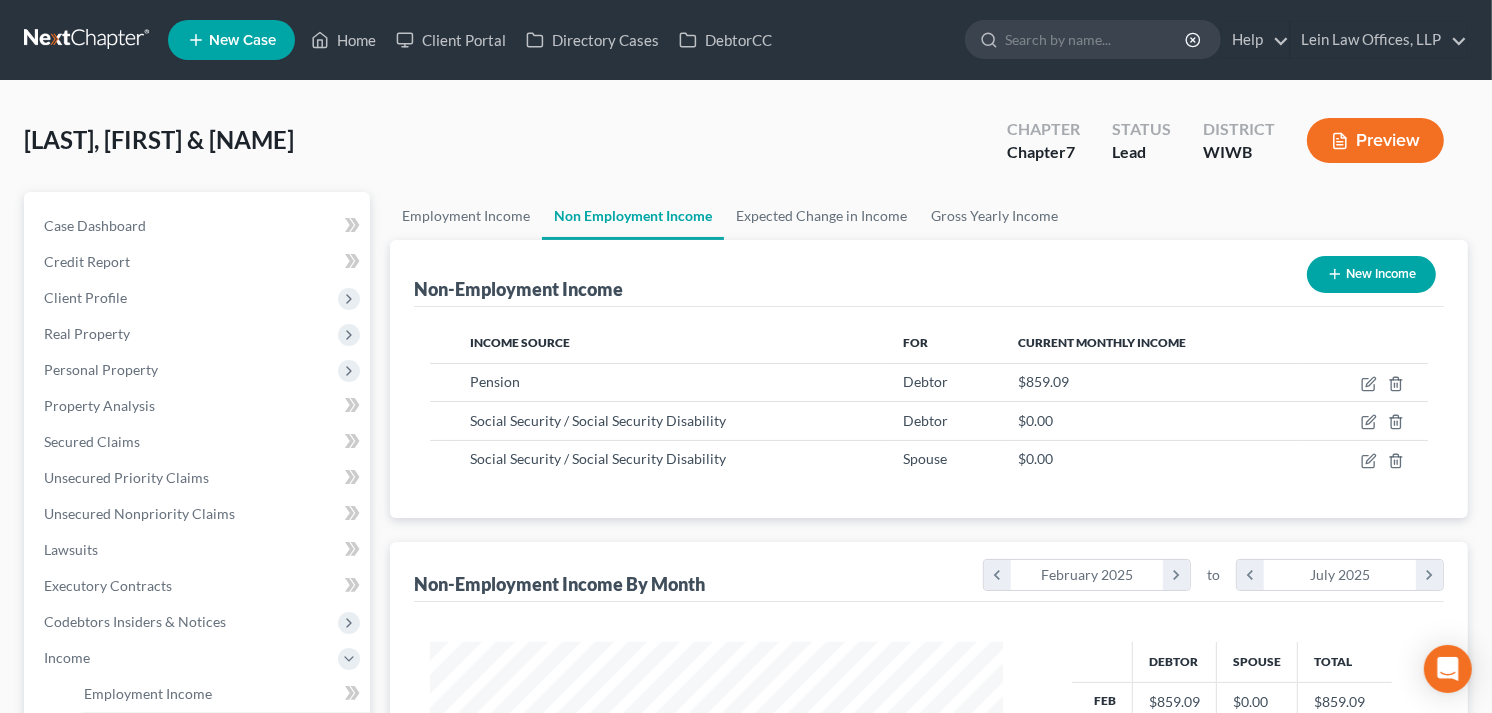 scroll, scrollTop: 358, scrollLeft: 605, axis: both 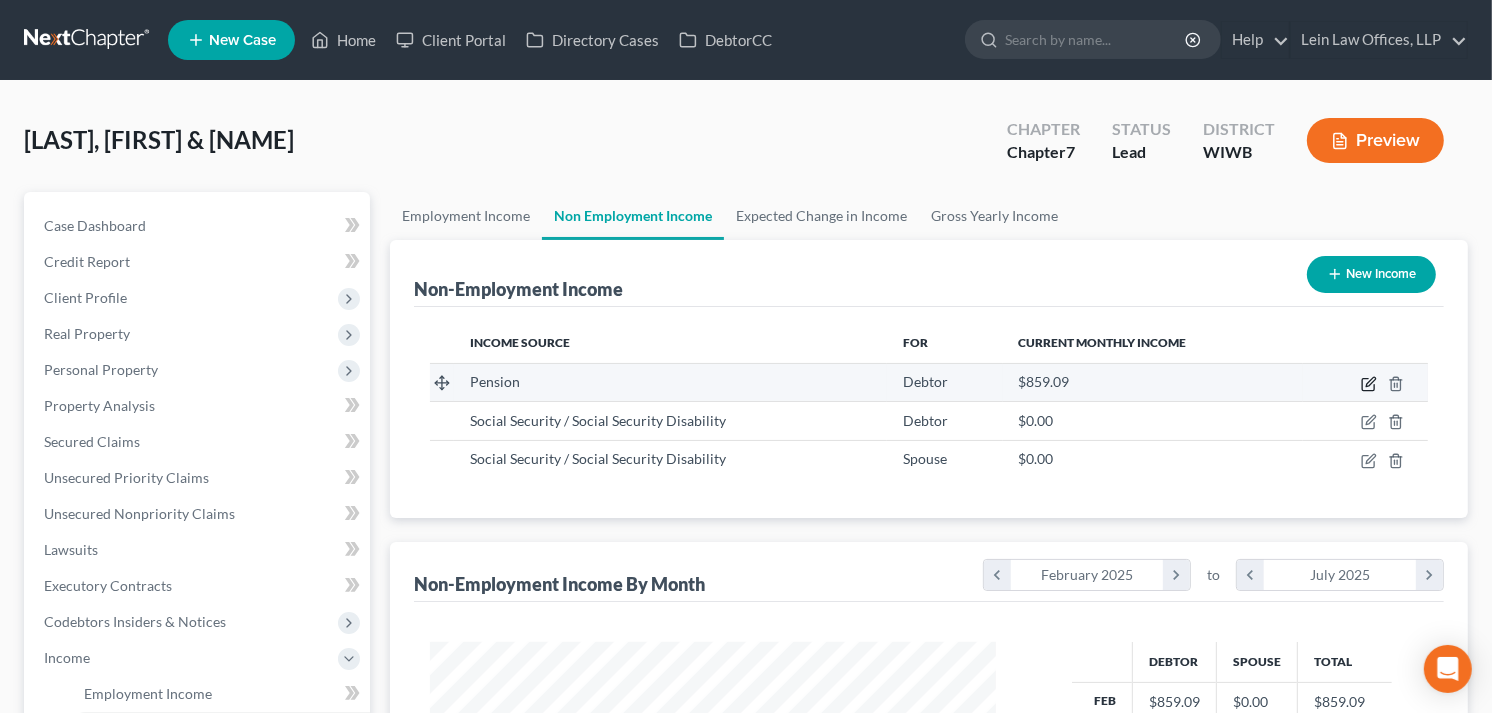 click 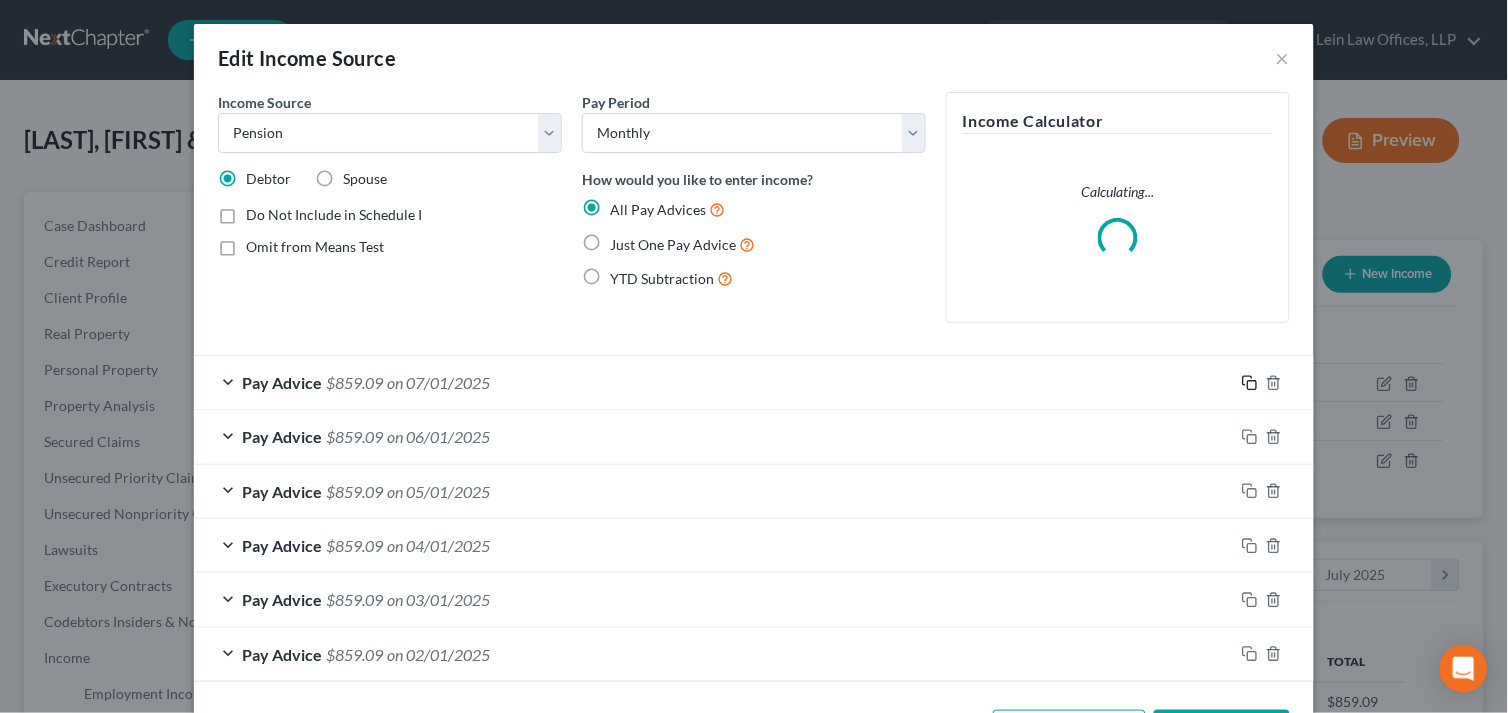 scroll, scrollTop: 999641, scrollLeft: 999386, axis: both 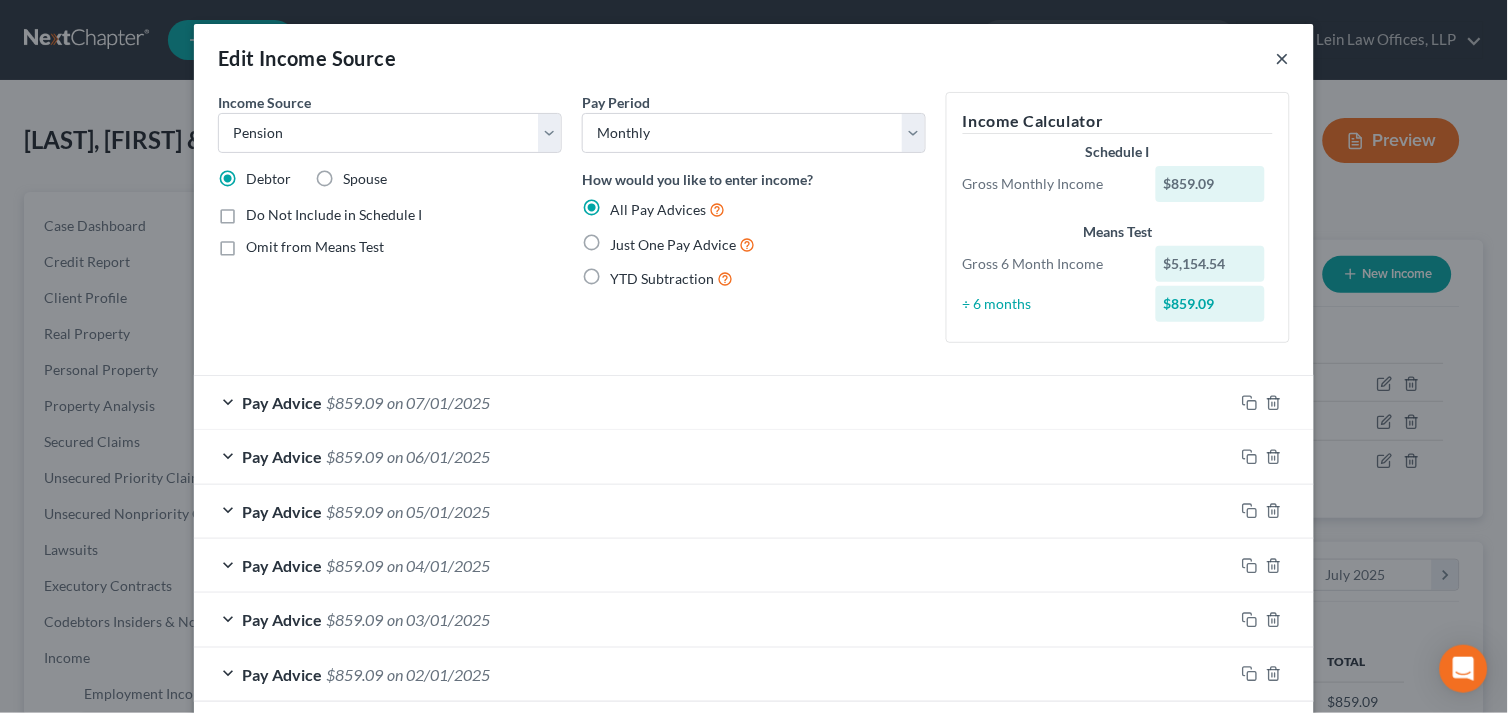 click on "×" at bounding box center (1283, 58) 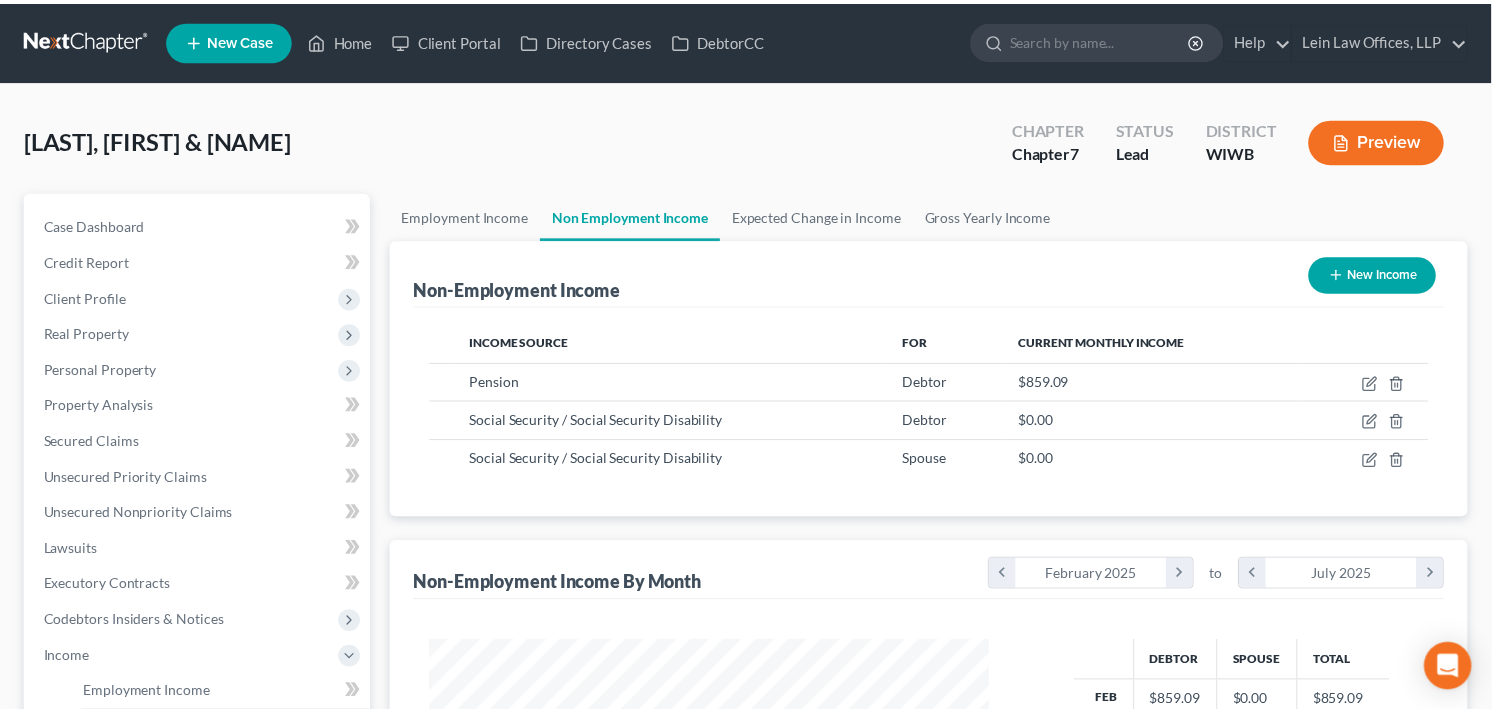 scroll, scrollTop: 358, scrollLeft: 605, axis: both 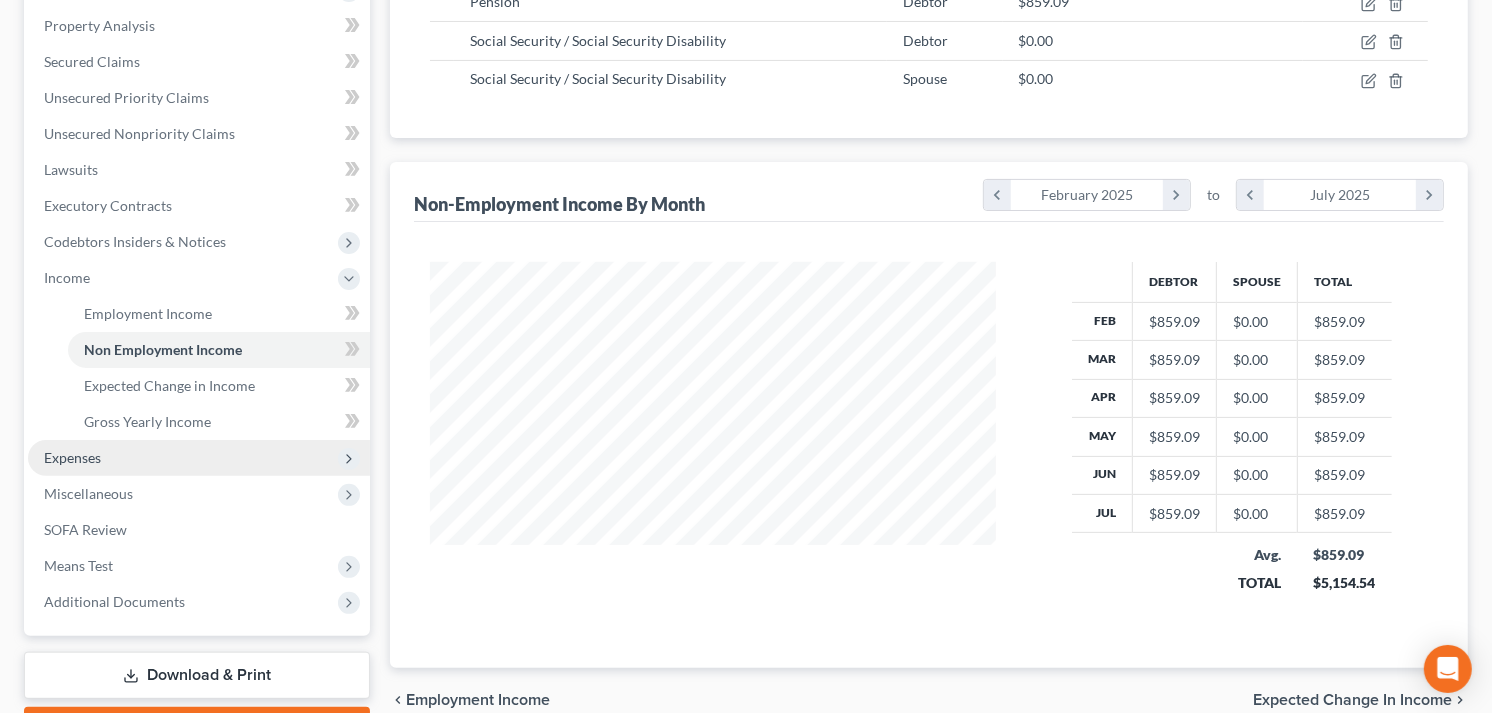 click on "Expenses" at bounding box center [72, 457] 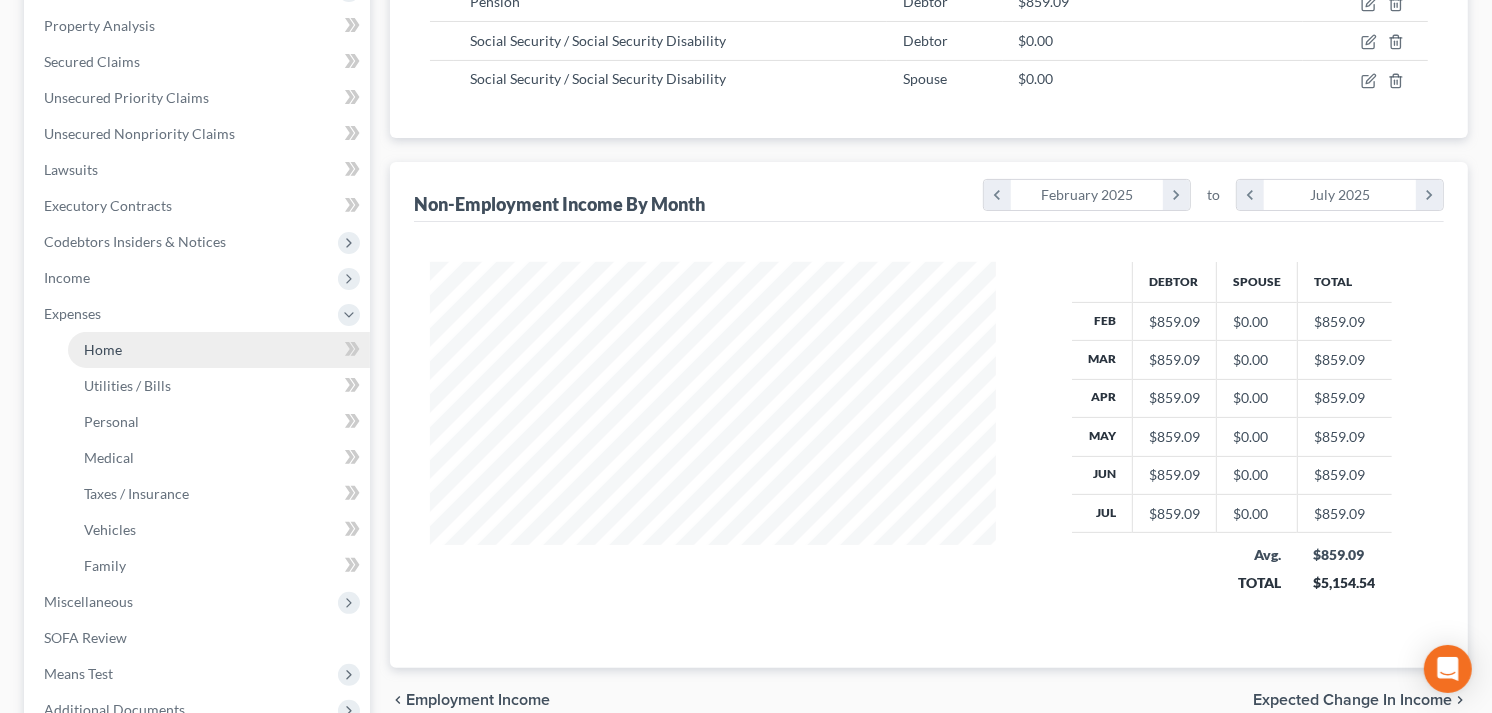 click on "Home" at bounding box center (103, 349) 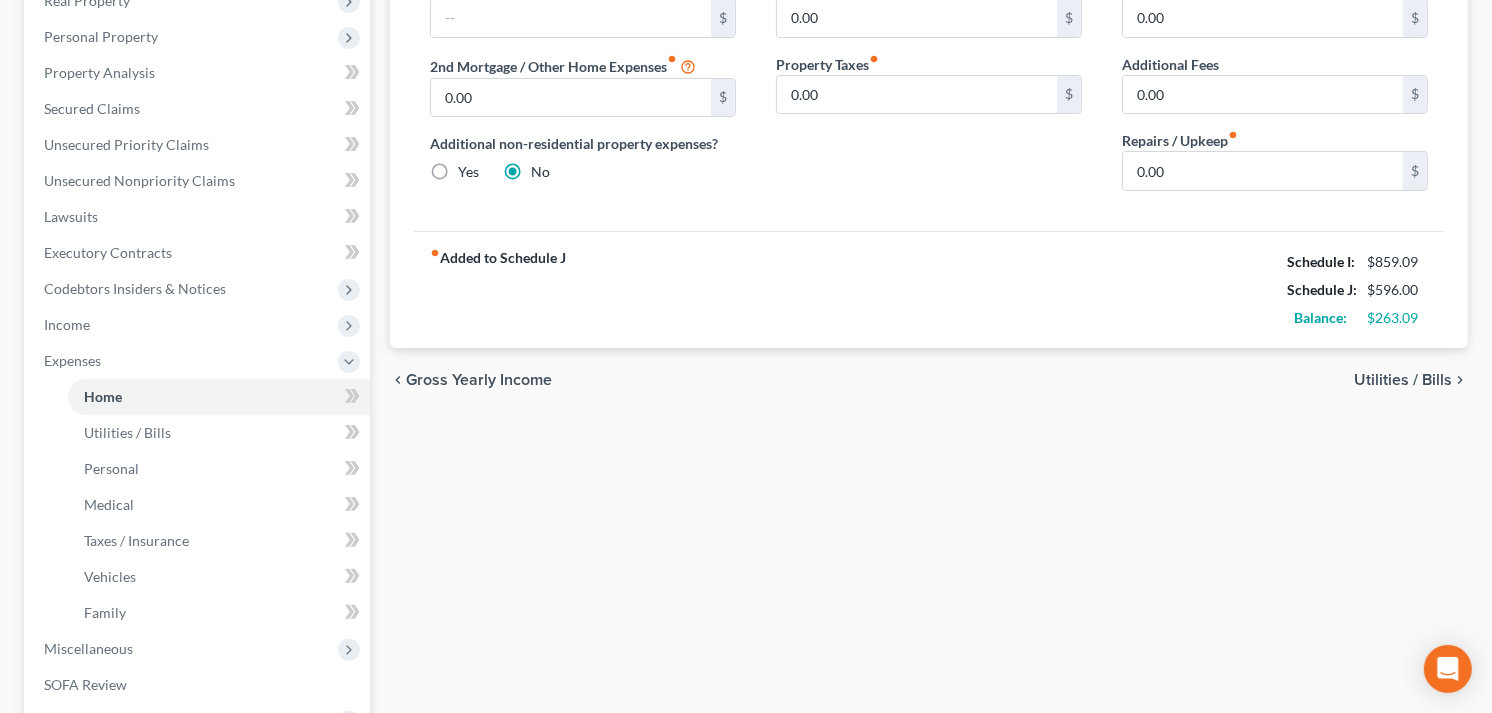 scroll, scrollTop: 222, scrollLeft: 0, axis: vertical 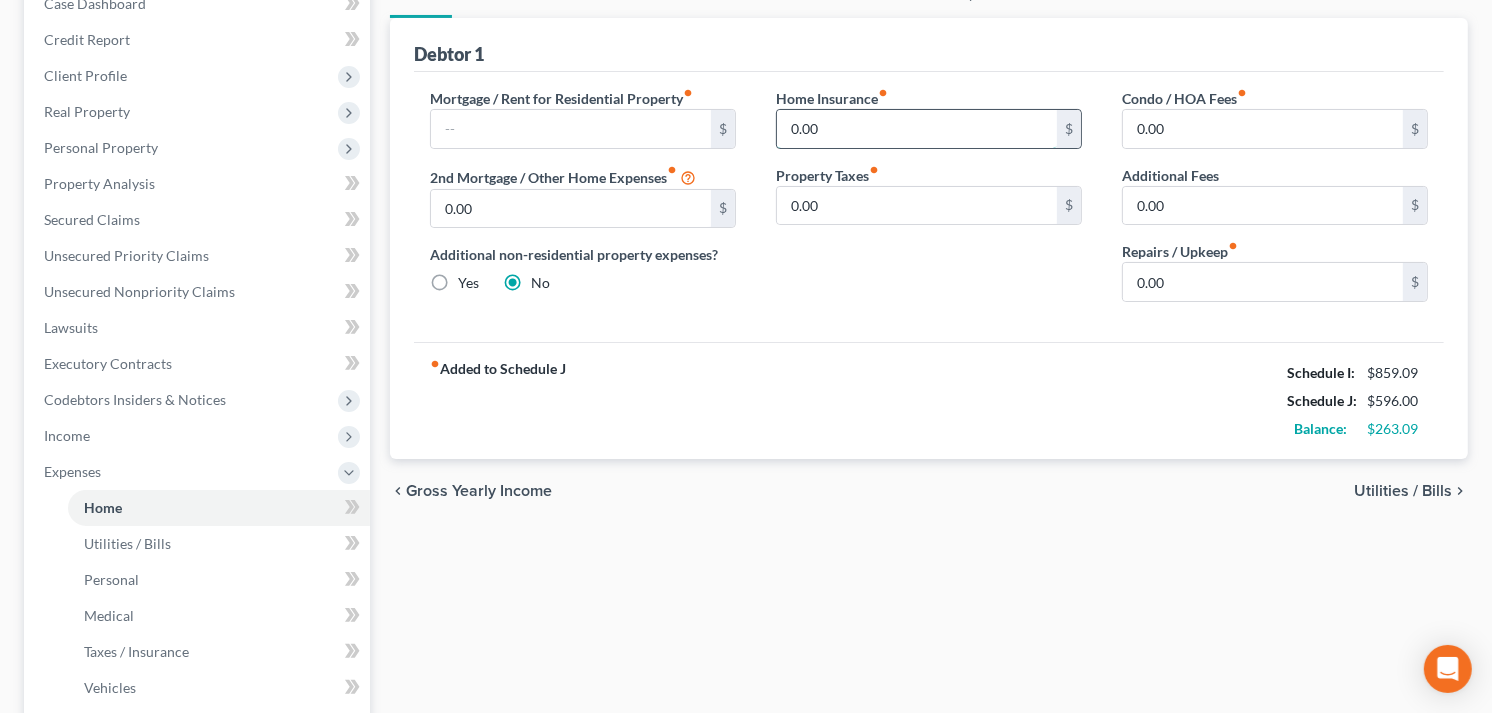 click on "0.00" at bounding box center (917, 129) 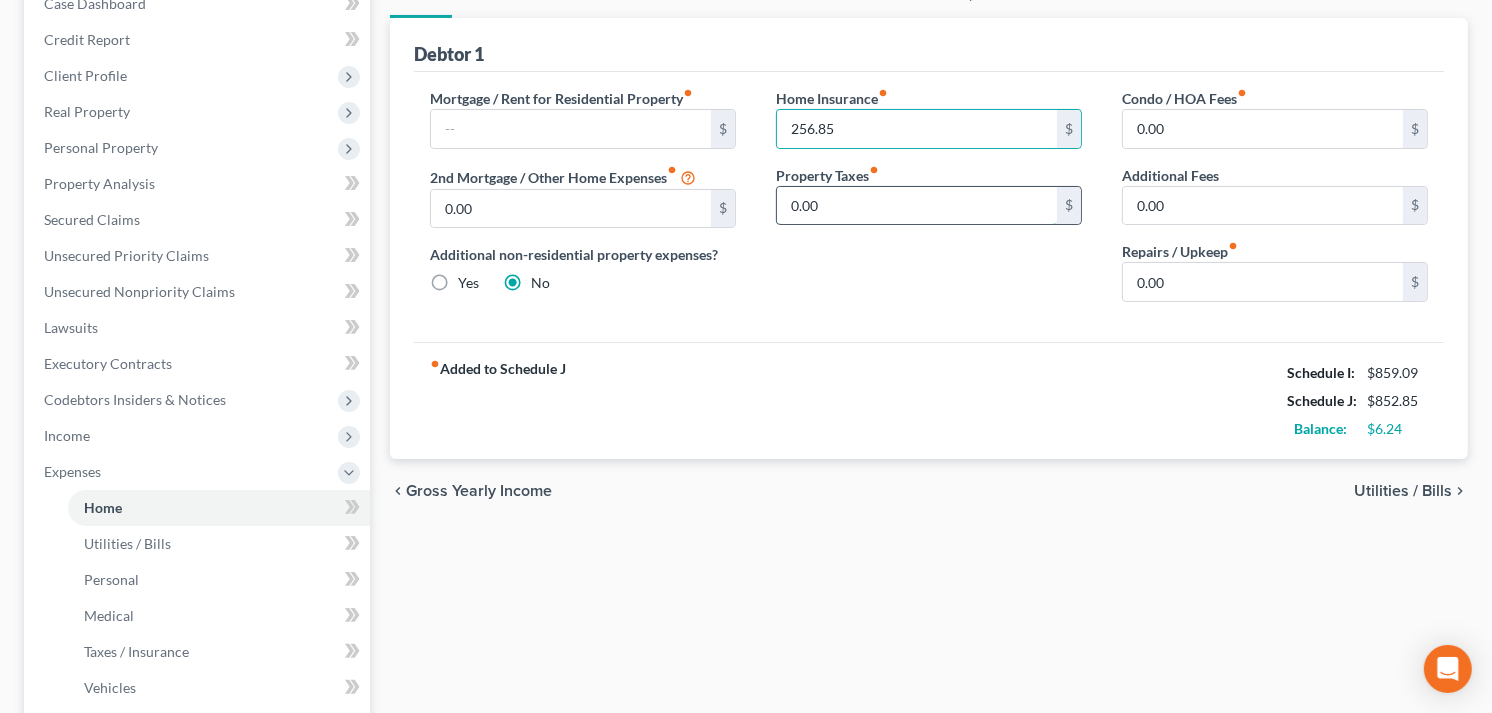 click on "0.00" at bounding box center [917, 206] 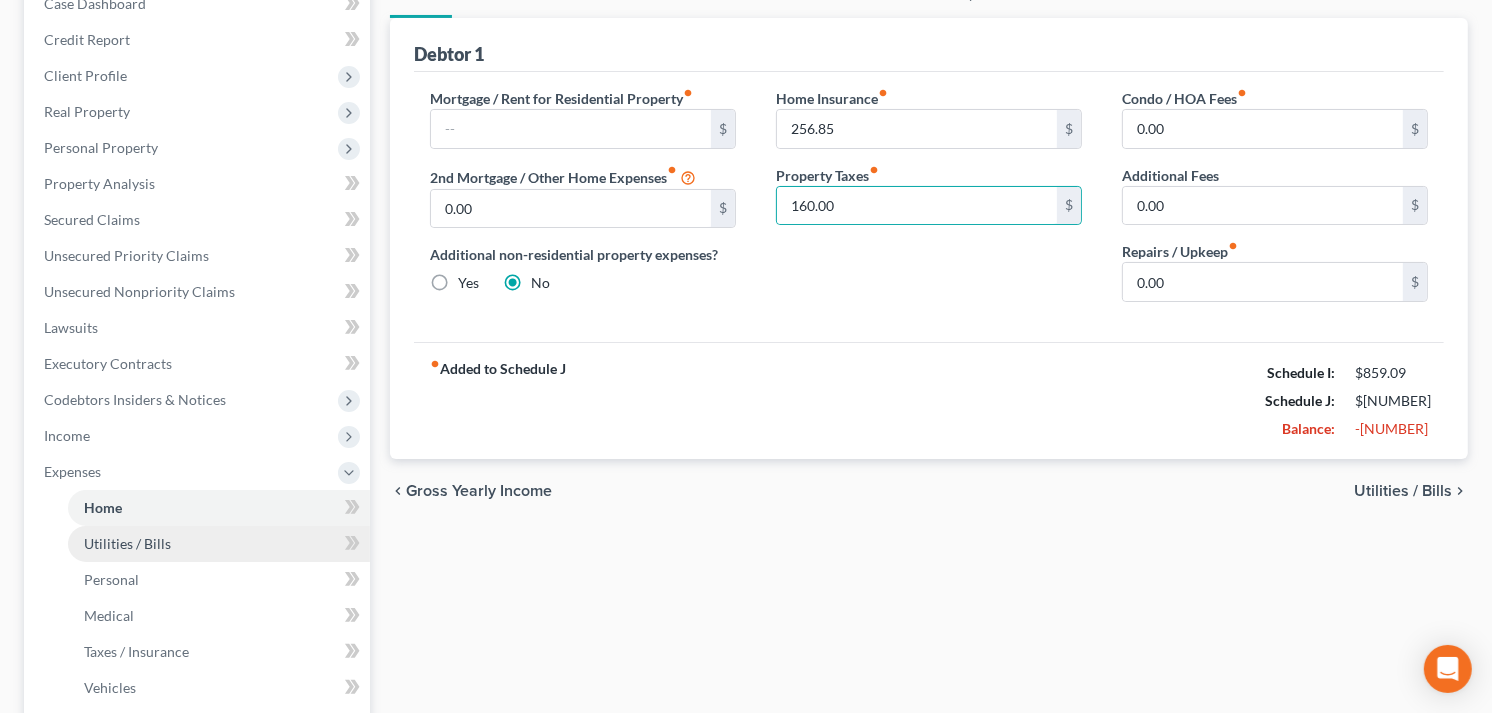 click on "Utilities / Bills" at bounding box center [127, 543] 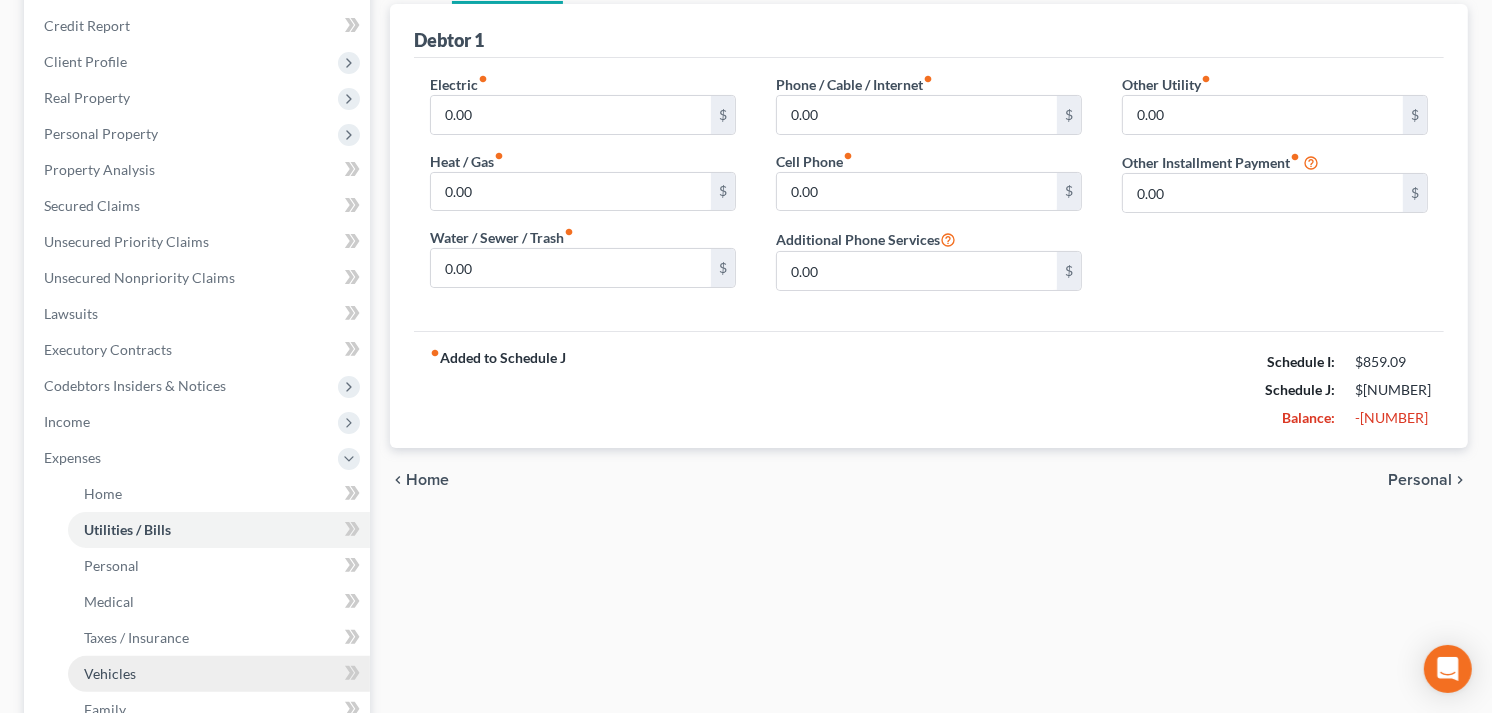 scroll, scrollTop: 333, scrollLeft: 0, axis: vertical 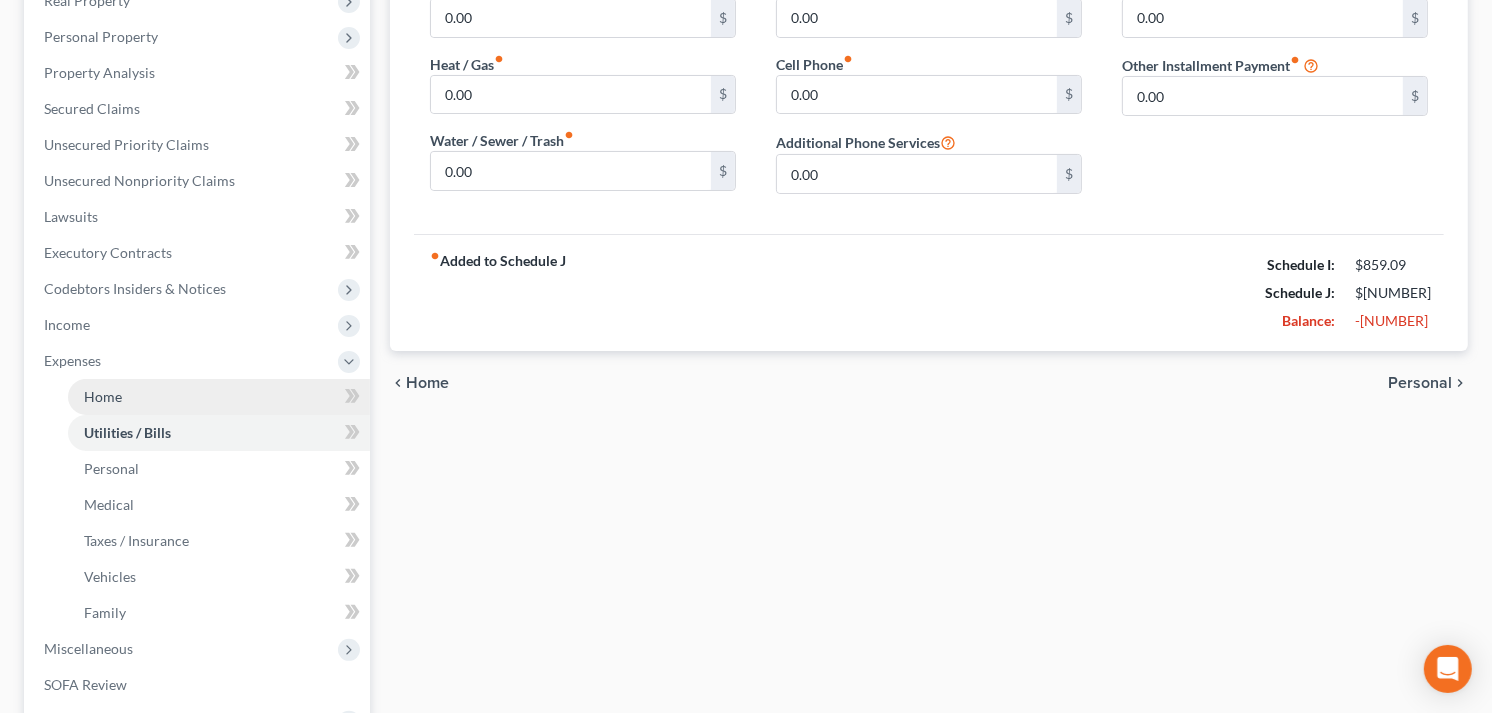 click on "Home" at bounding box center (103, 396) 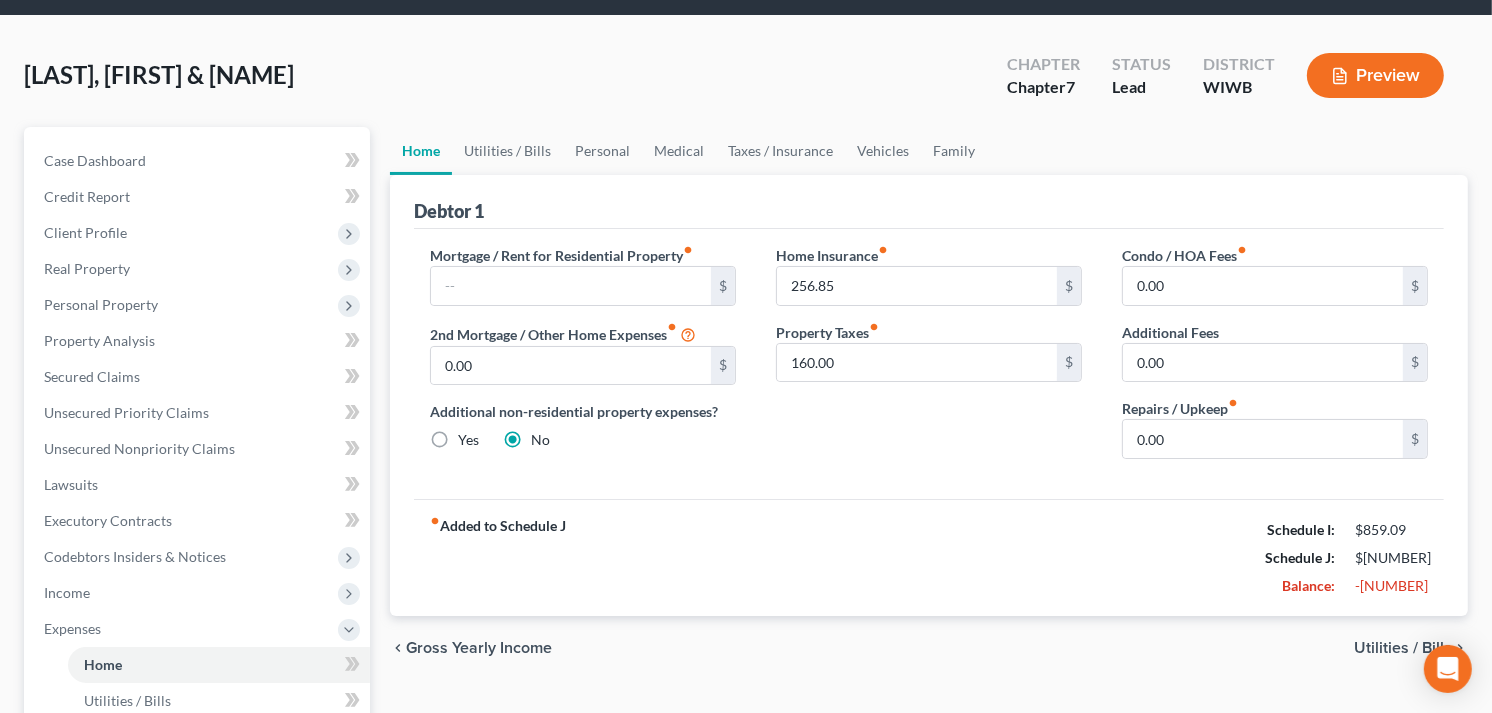 scroll, scrollTop: 0, scrollLeft: 0, axis: both 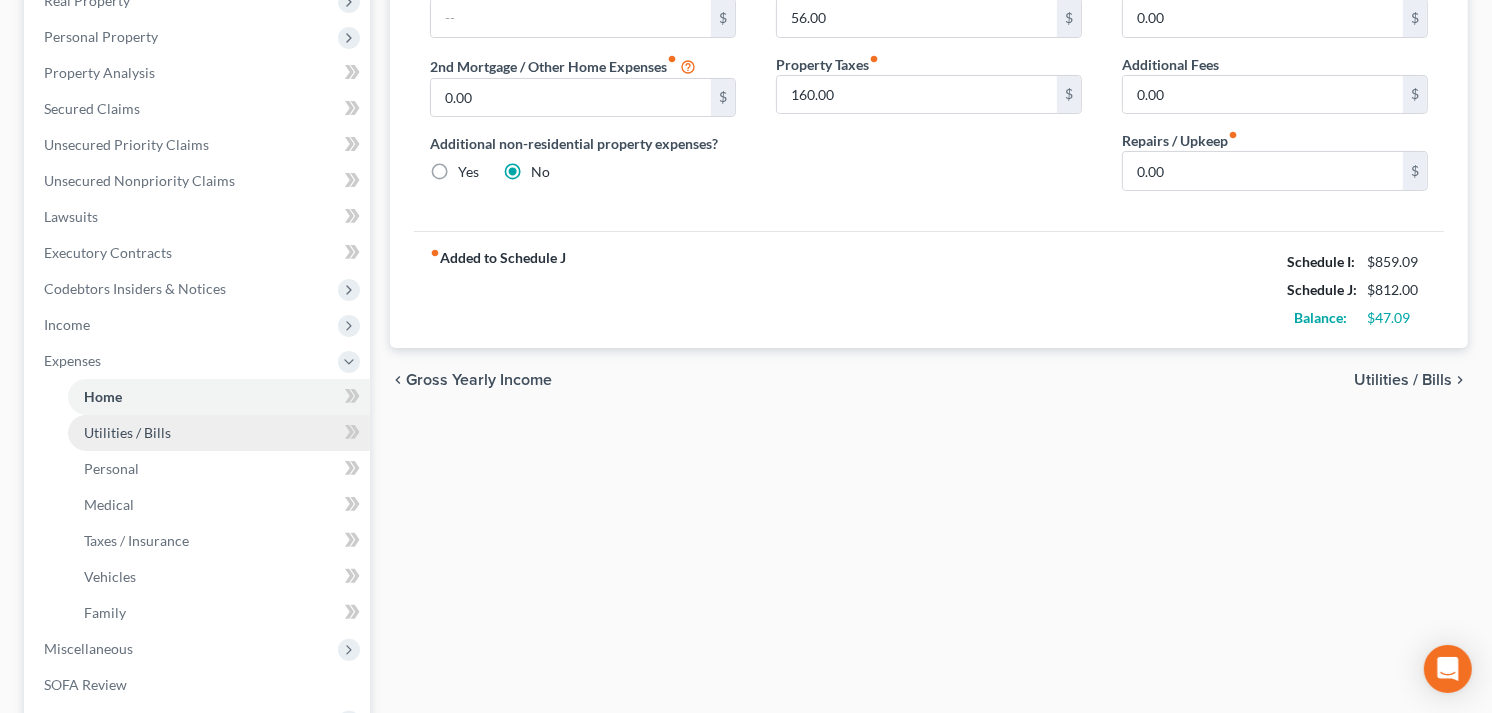 click on "Utilities / Bills" at bounding box center [127, 432] 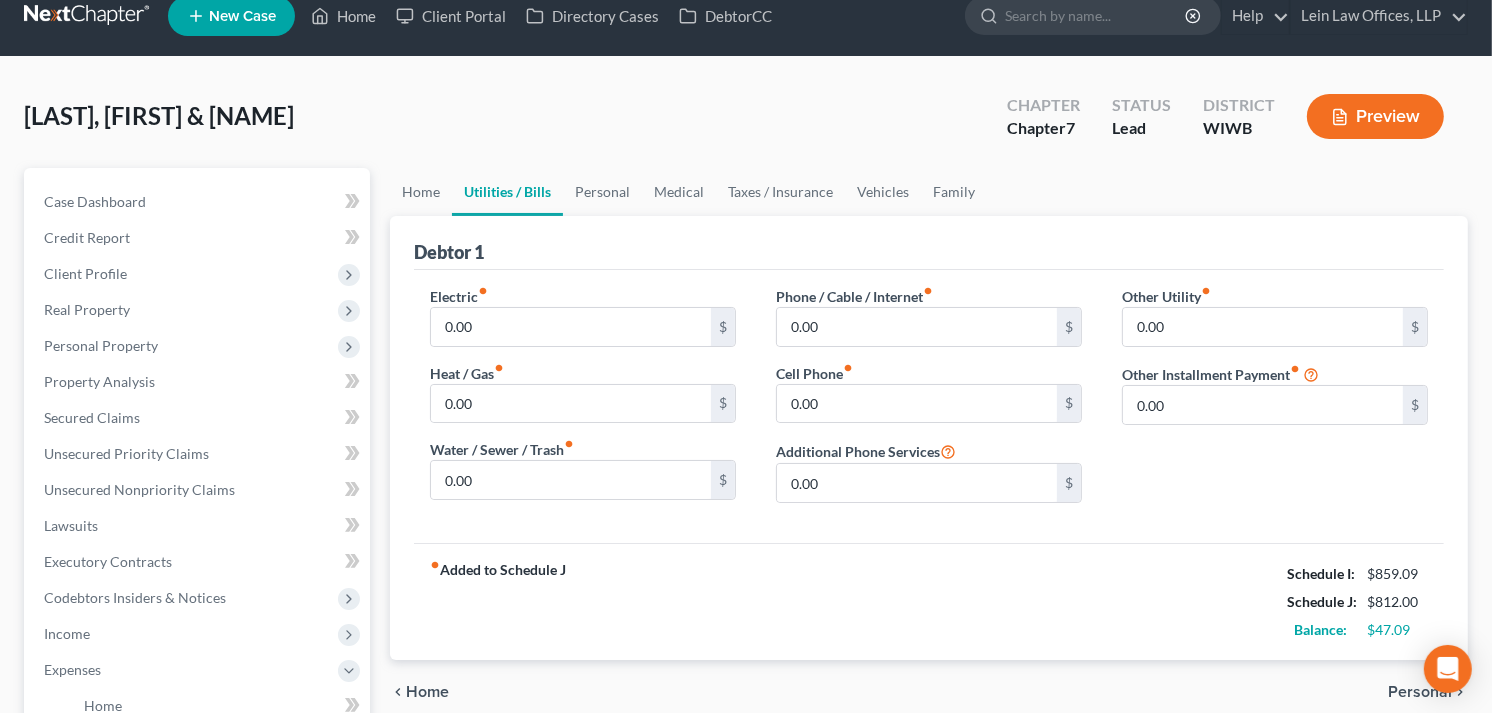 scroll, scrollTop: 0, scrollLeft: 0, axis: both 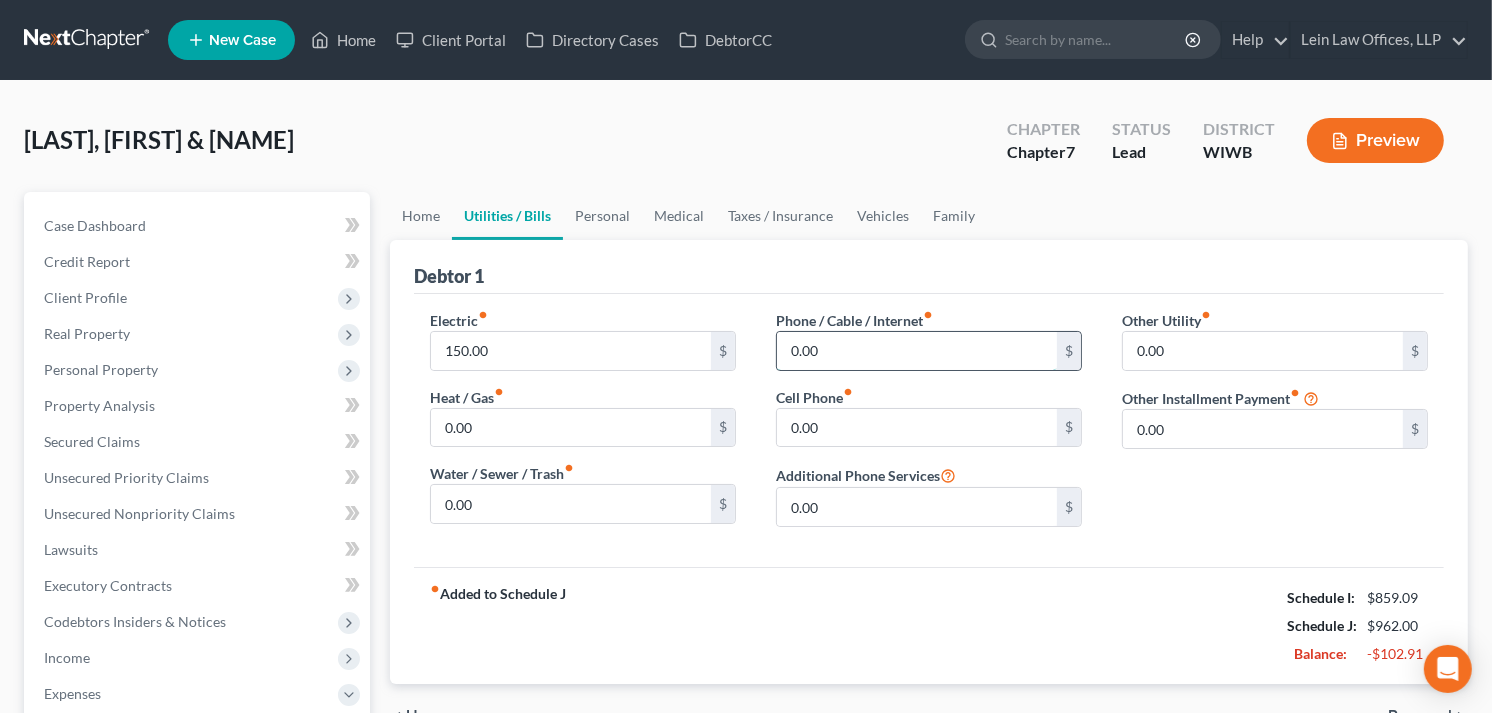 click on "0.00" at bounding box center (917, 351) 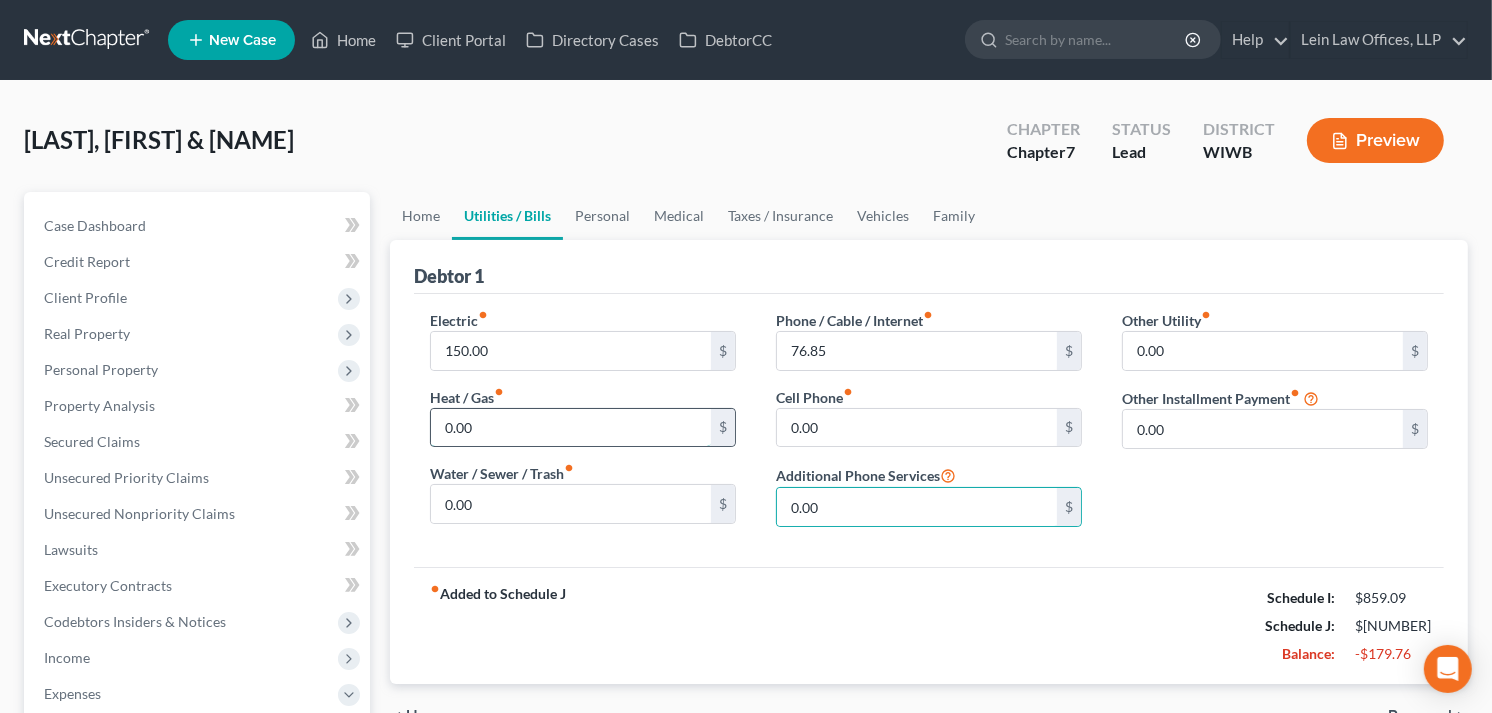 click on "0.00" at bounding box center (571, 428) 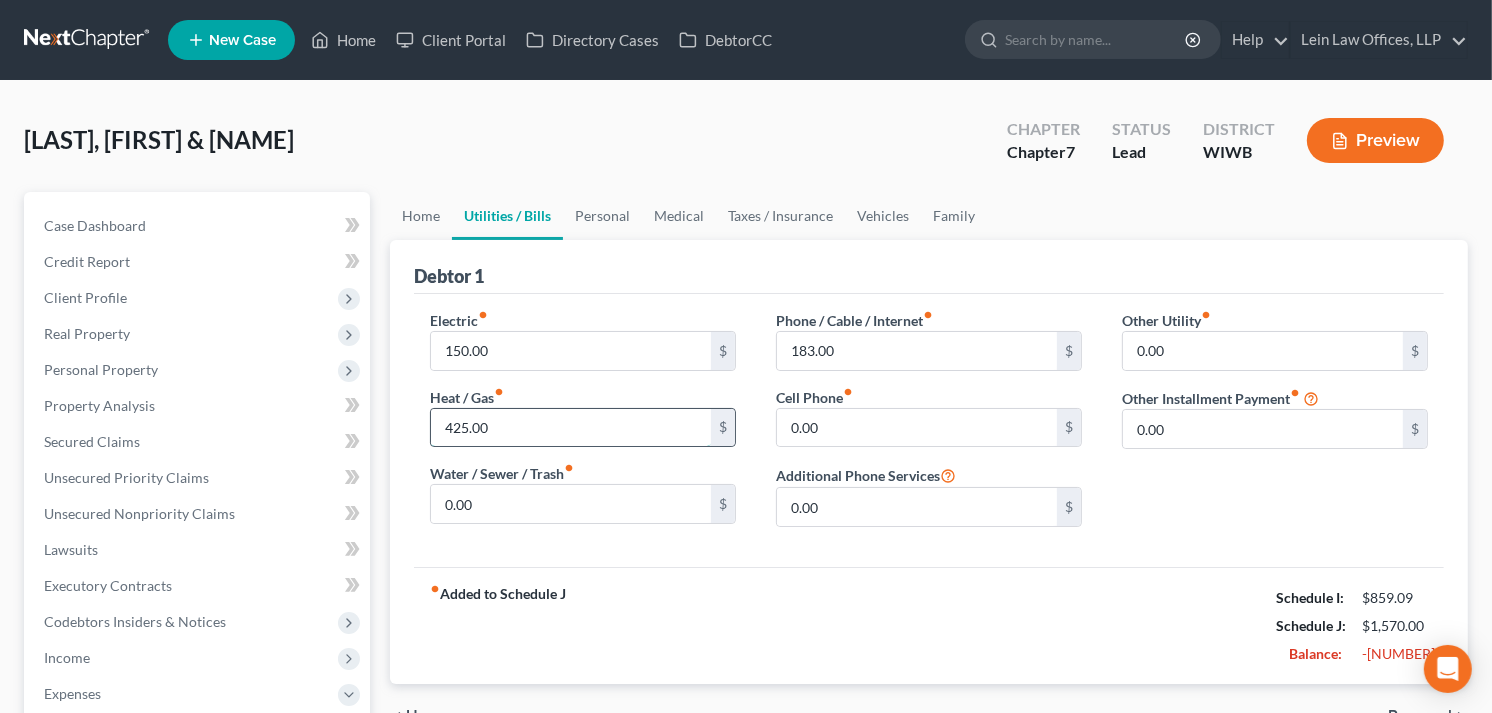 drag, startPoint x: 491, startPoint y: 427, endPoint x: 454, endPoint y: 427, distance: 37 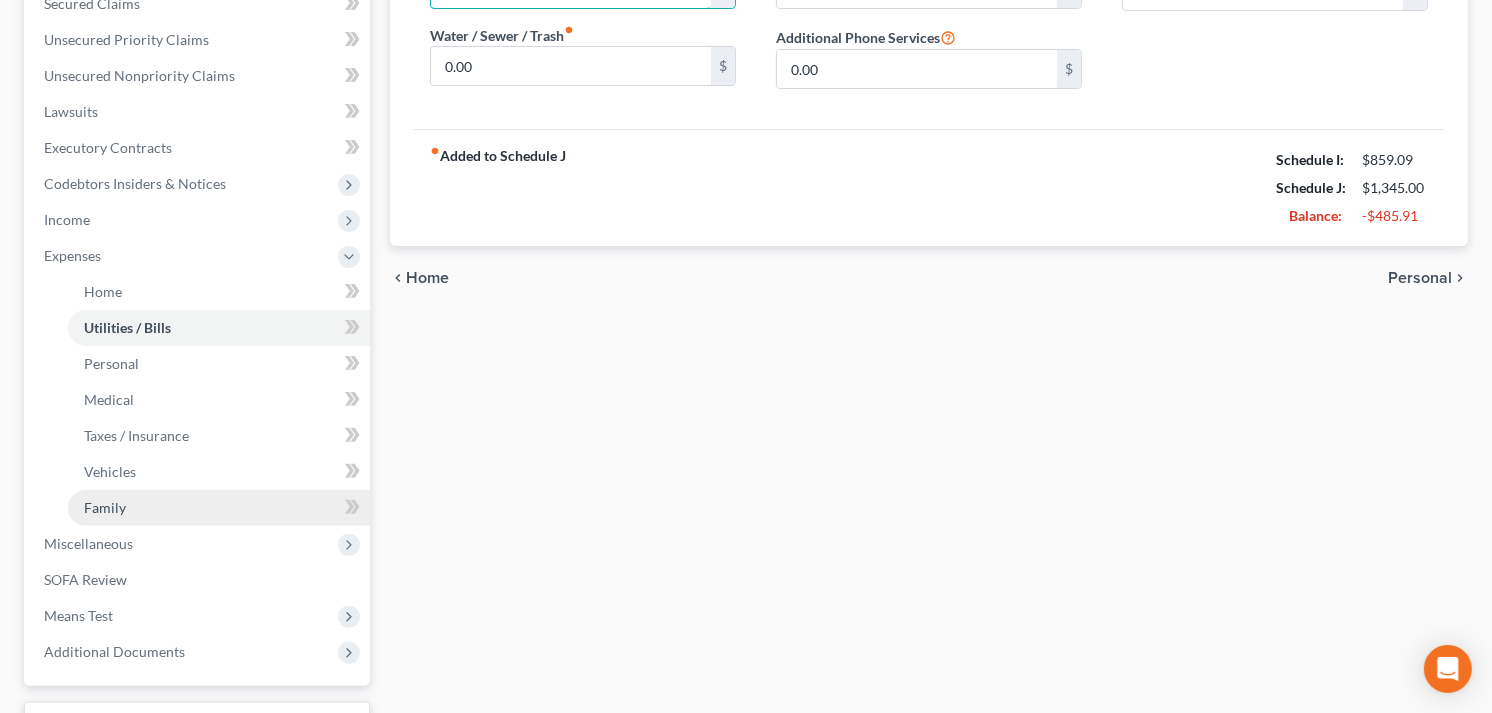scroll, scrollTop: 444, scrollLeft: 0, axis: vertical 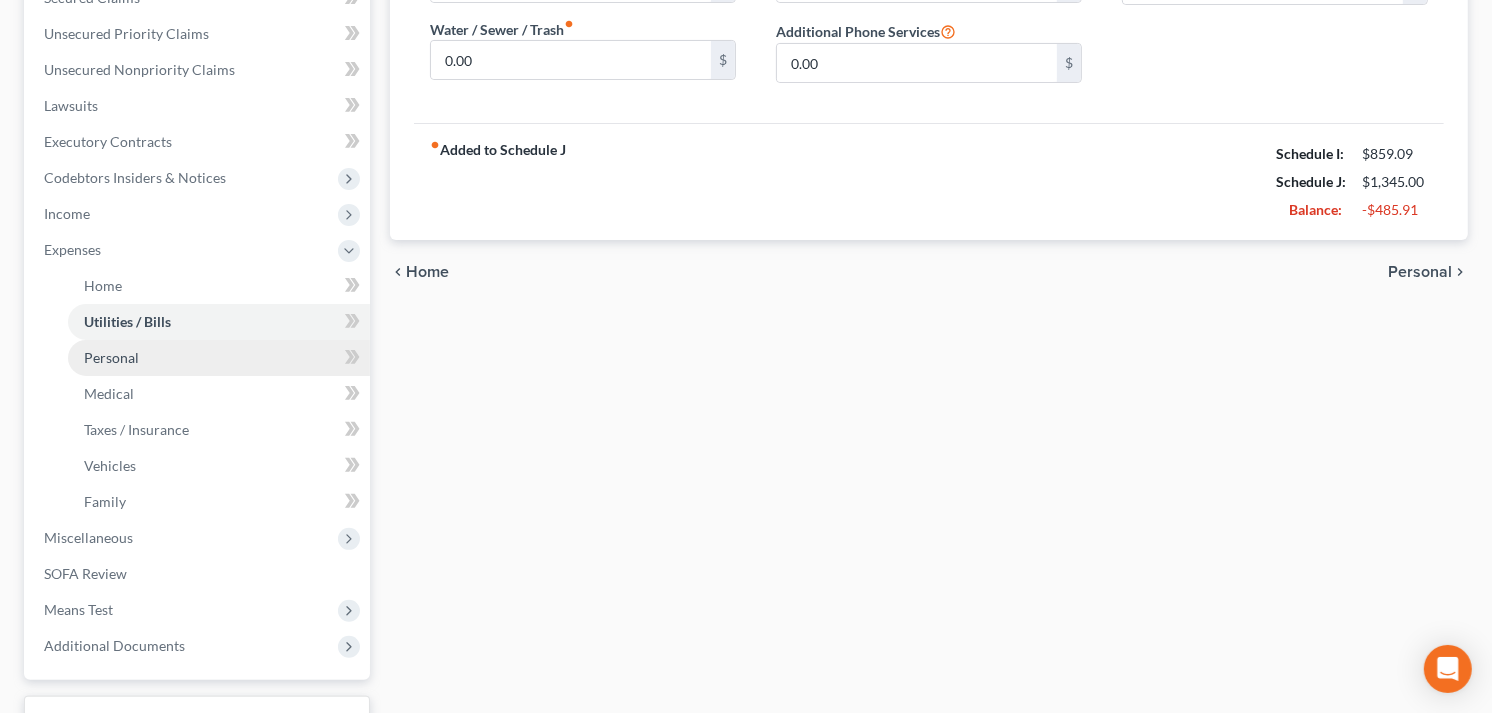 click on "Personal" at bounding box center [111, 357] 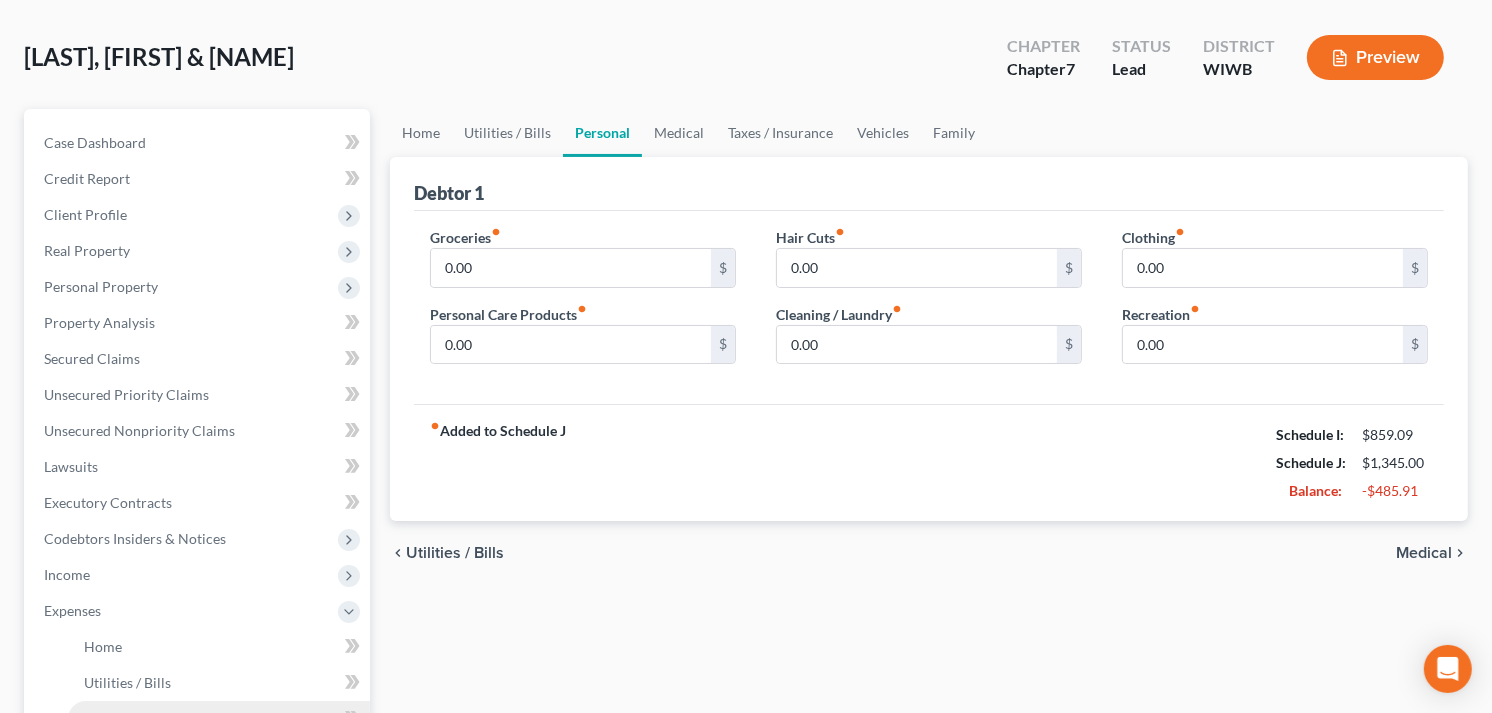 scroll, scrollTop: 0, scrollLeft: 0, axis: both 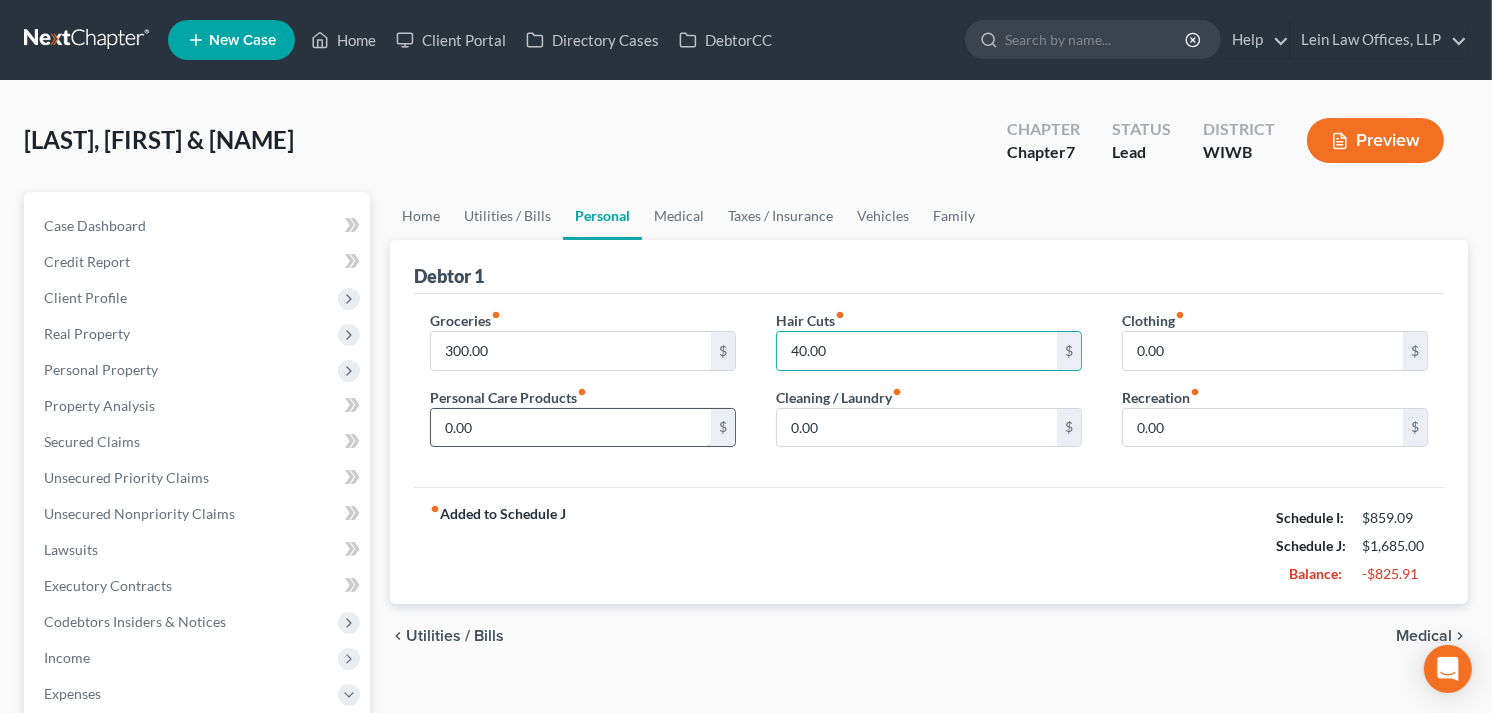 click on "0.00" at bounding box center (571, 428) 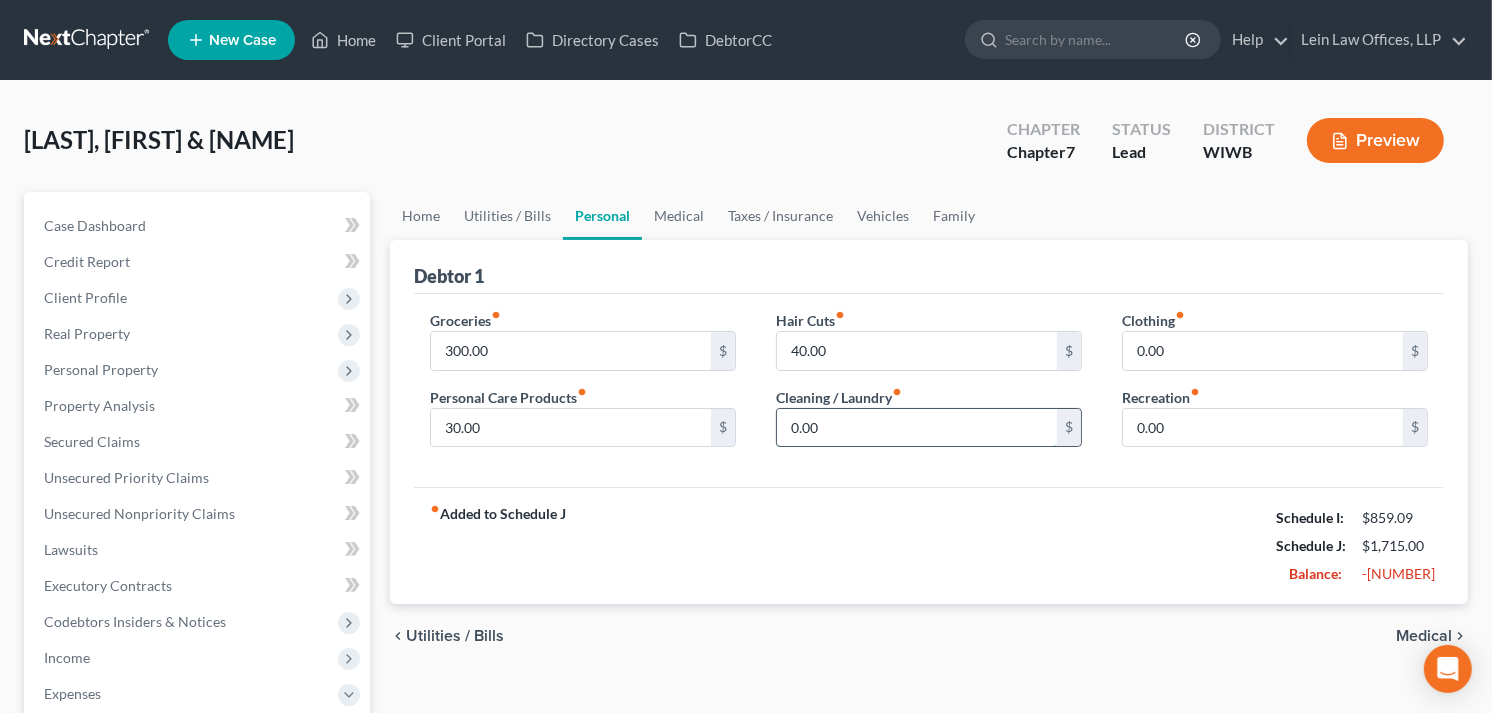 click on "0.00" at bounding box center (917, 428) 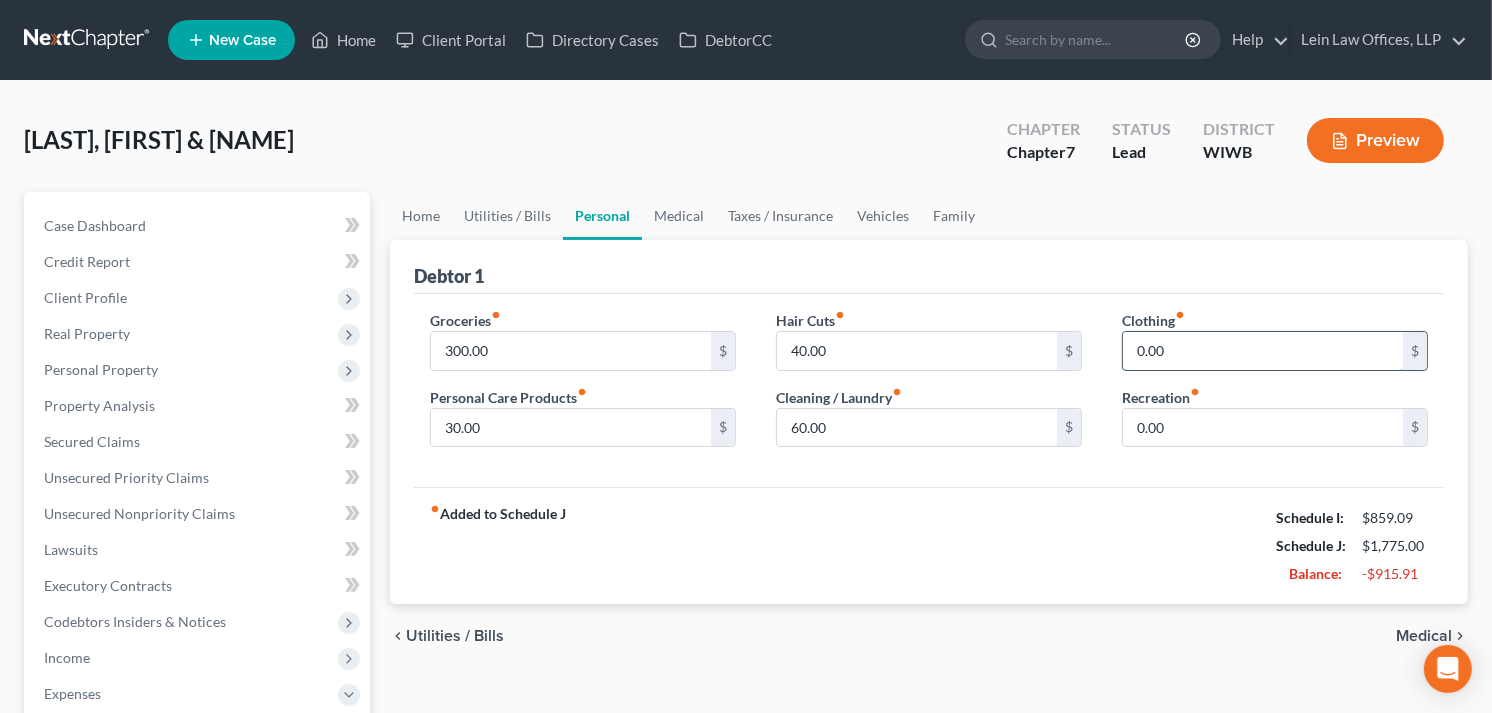 click on "0.00" at bounding box center (1263, 351) 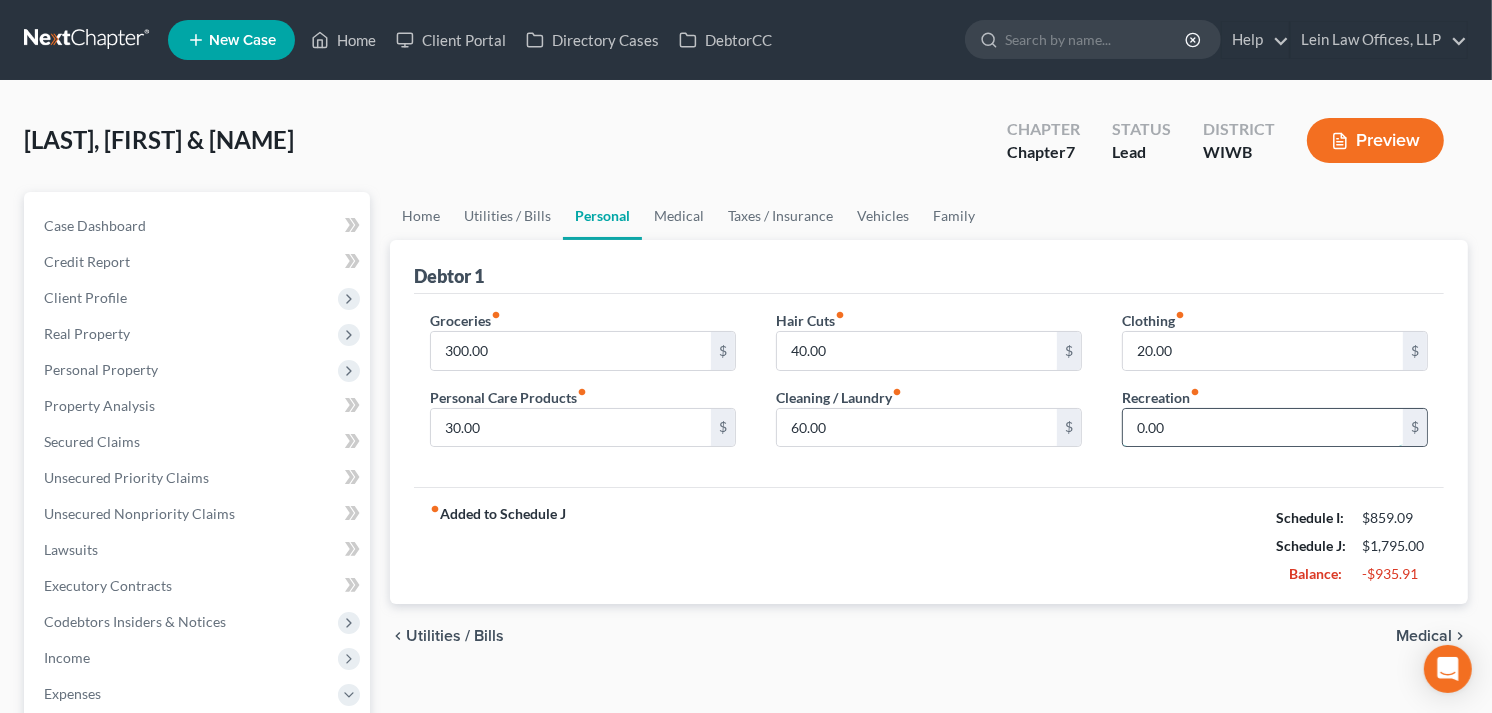 click on "0.00" at bounding box center [1263, 428] 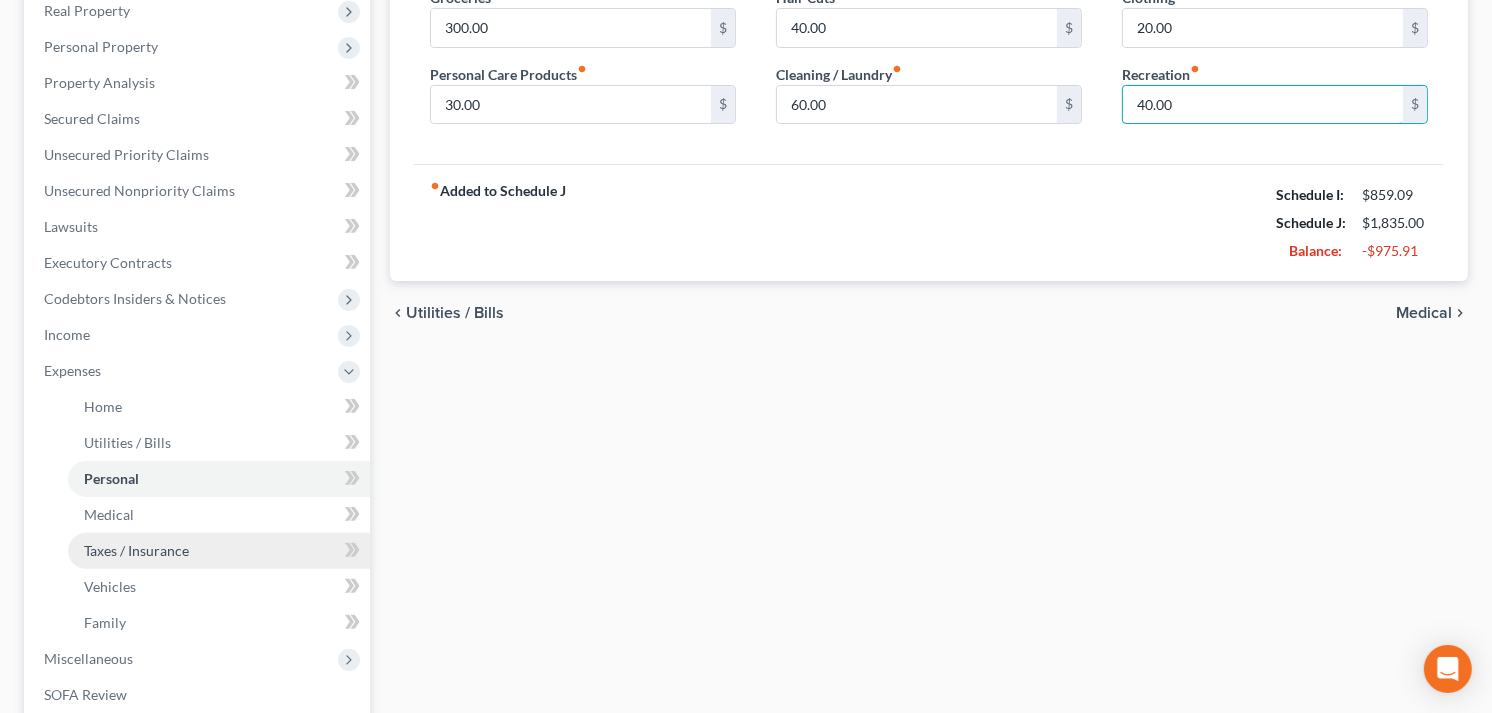 scroll, scrollTop: 333, scrollLeft: 0, axis: vertical 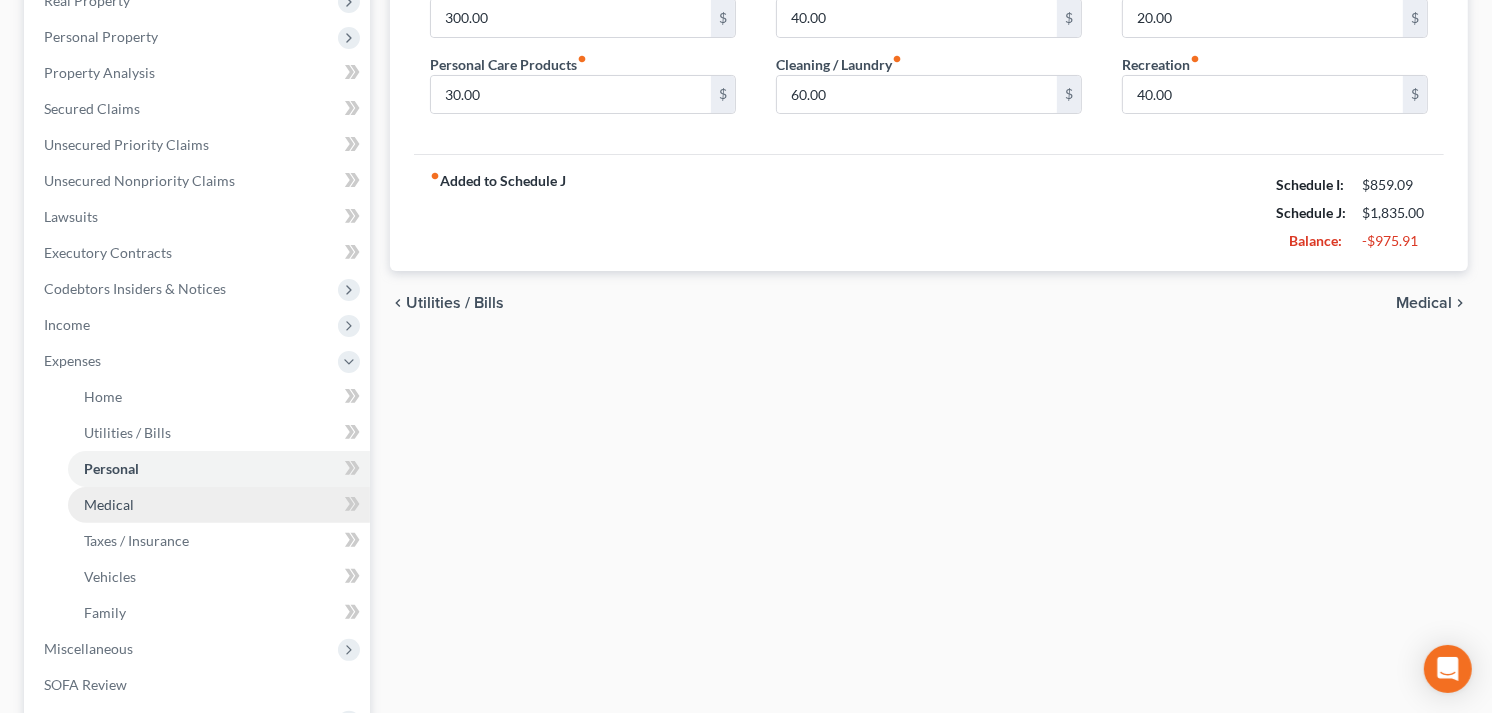 click on "Medical" at bounding box center [219, 505] 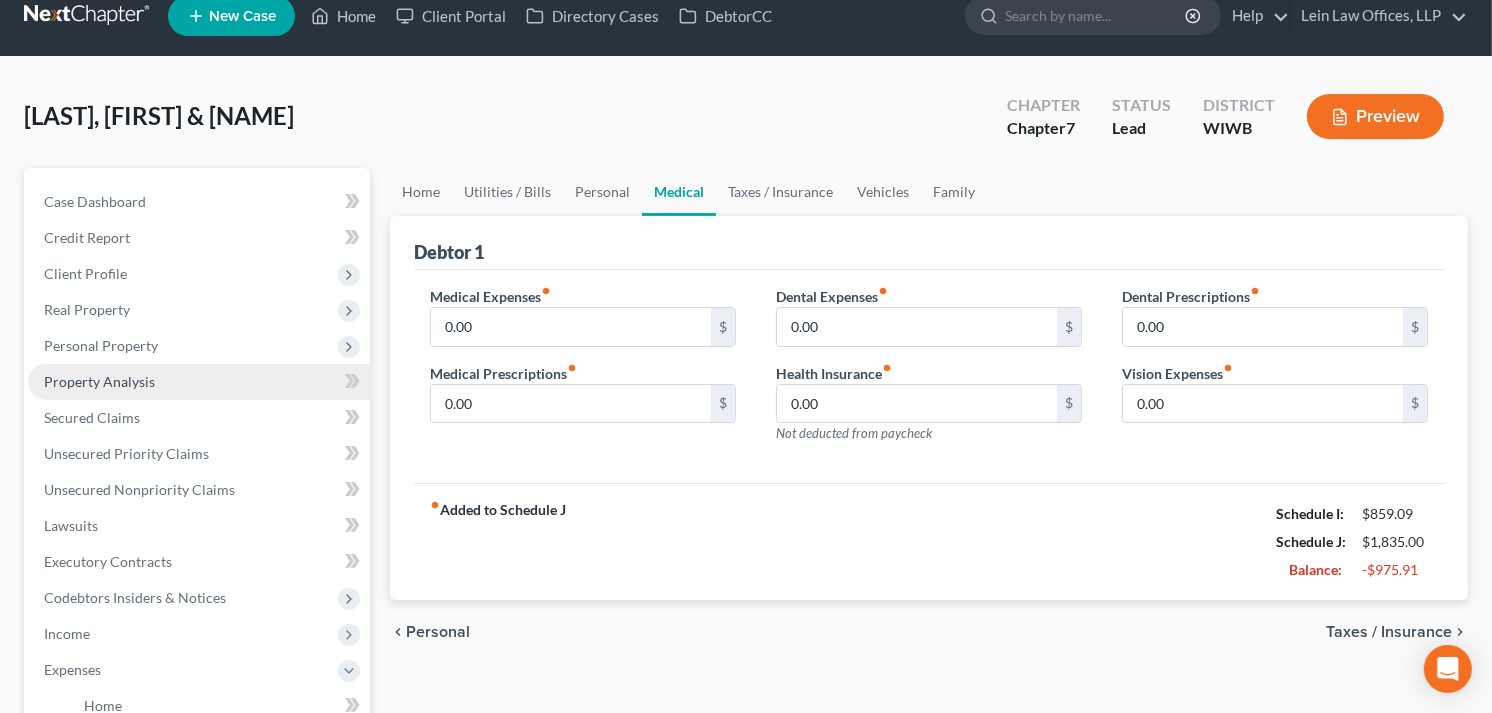 scroll, scrollTop: 0, scrollLeft: 0, axis: both 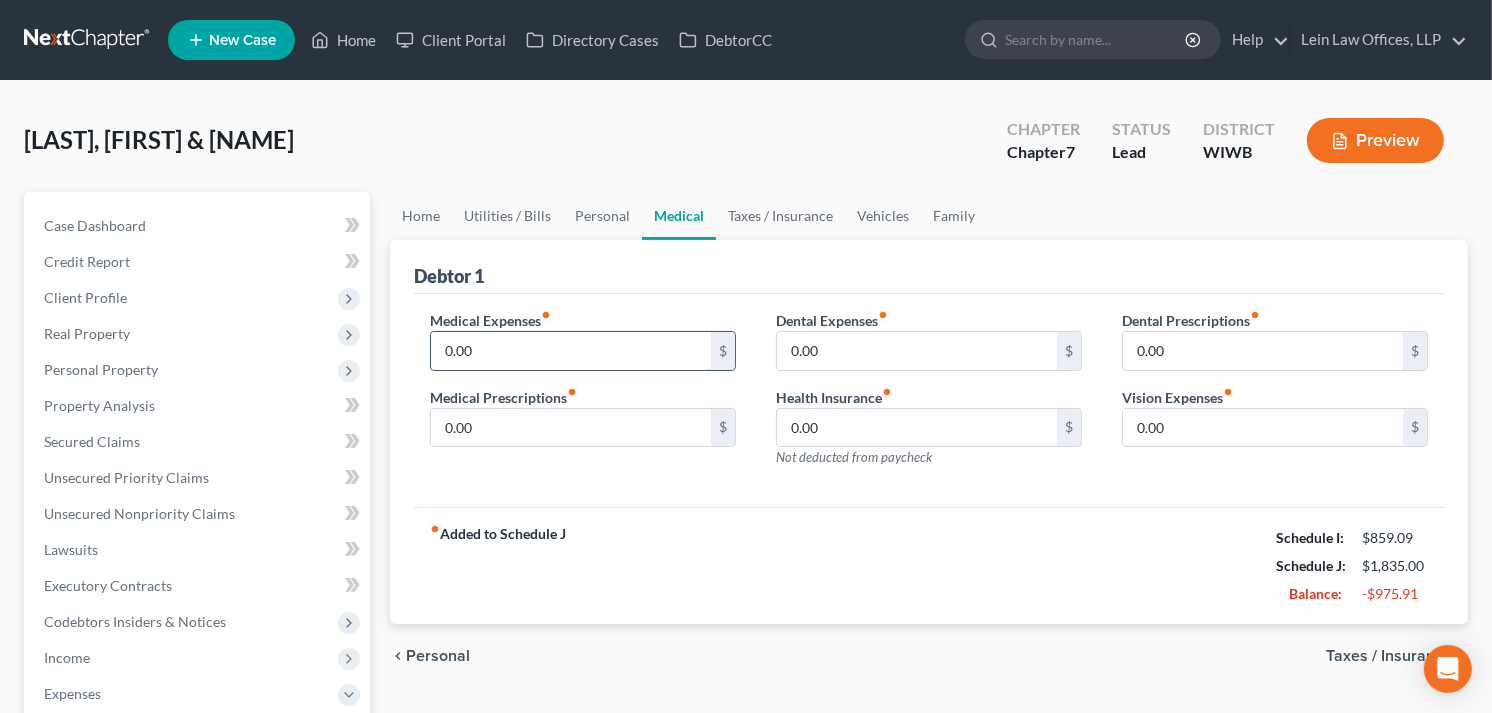click on "0.00" at bounding box center [571, 351] 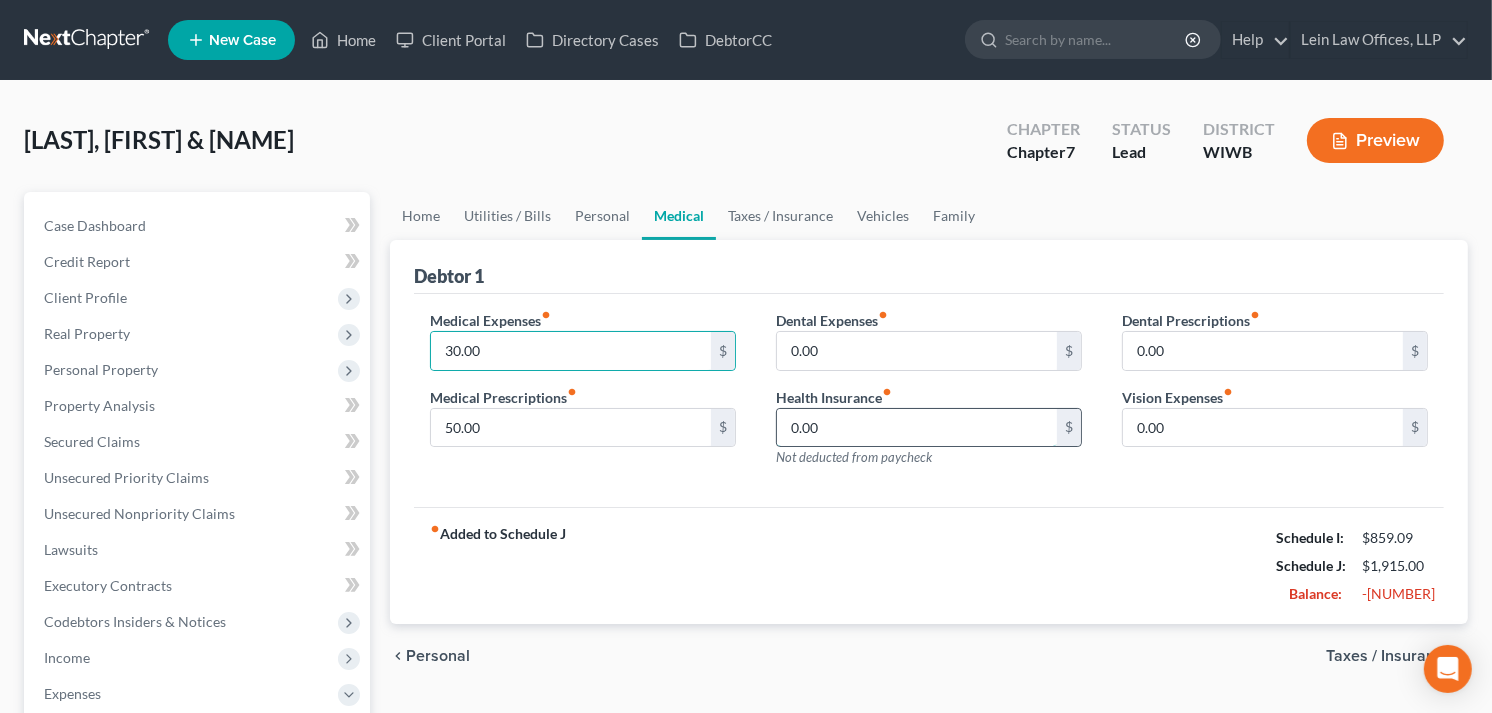 click on "0.00" at bounding box center (917, 428) 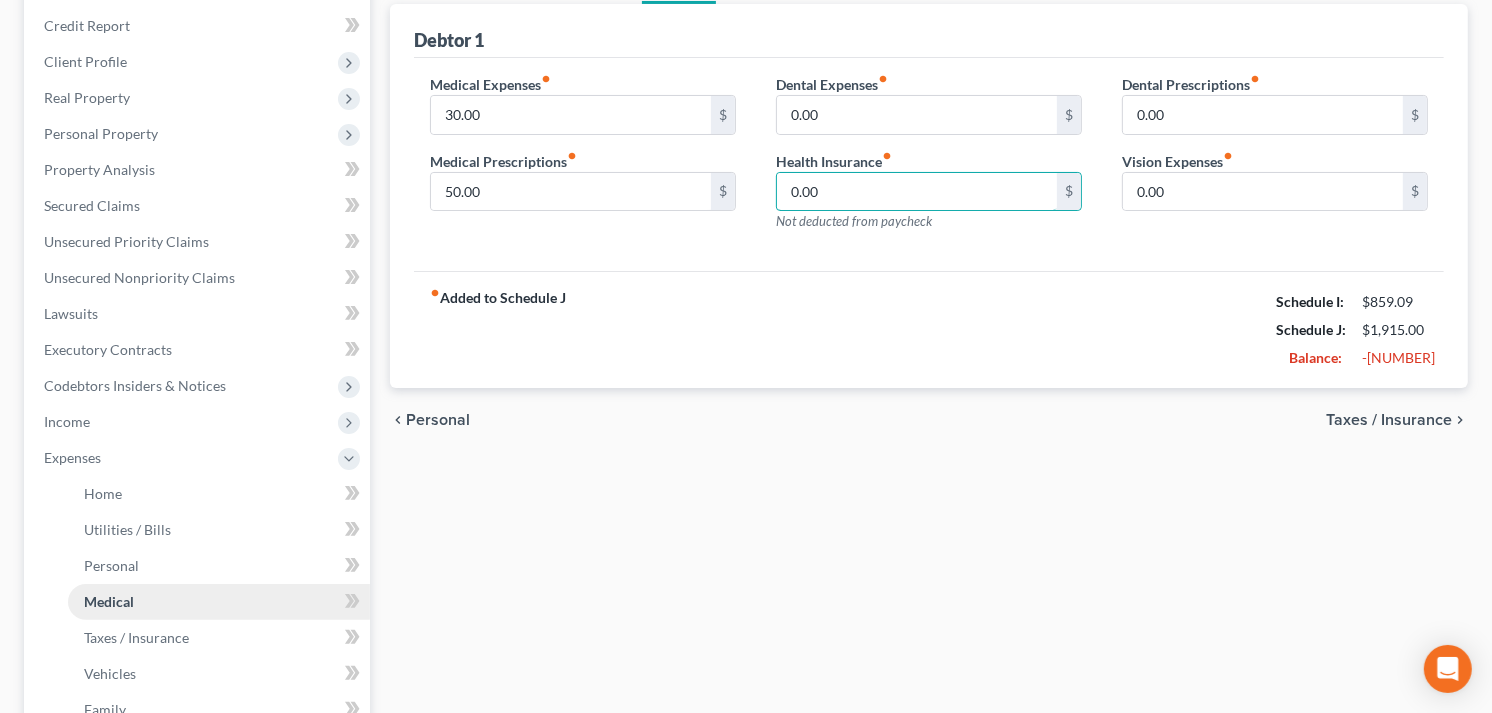 scroll, scrollTop: 333, scrollLeft: 0, axis: vertical 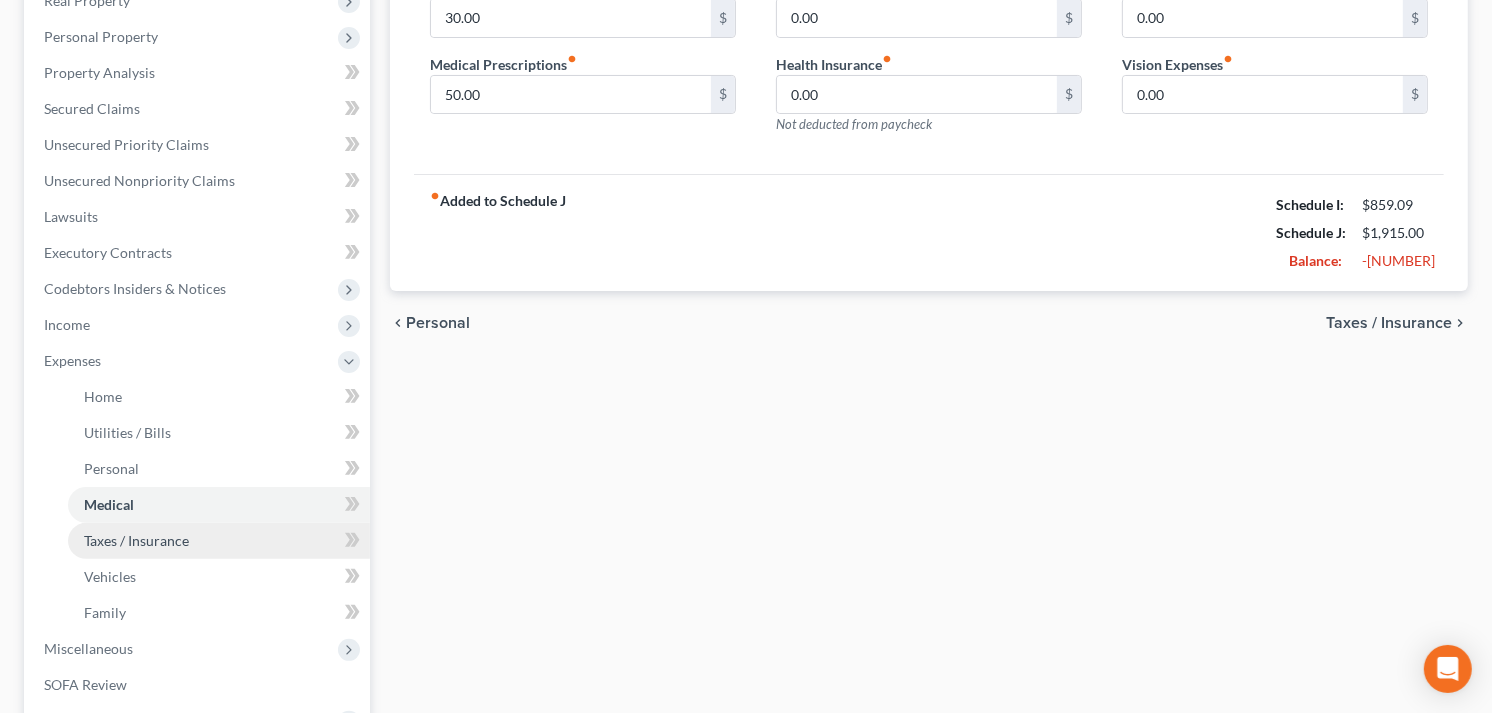 click on "Taxes / Insurance" at bounding box center [136, 540] 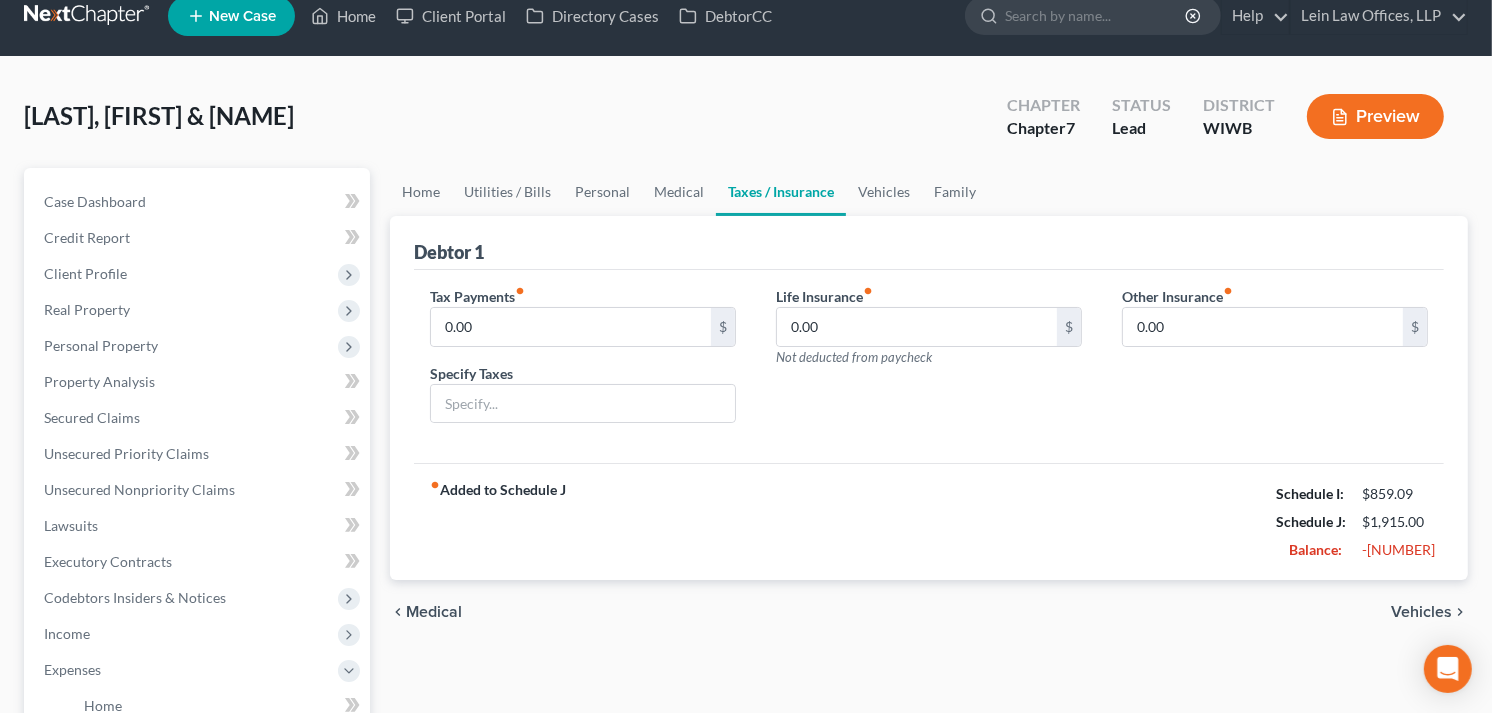 scroll, scrollTop: 0, scrollLeft: 0, axis: both 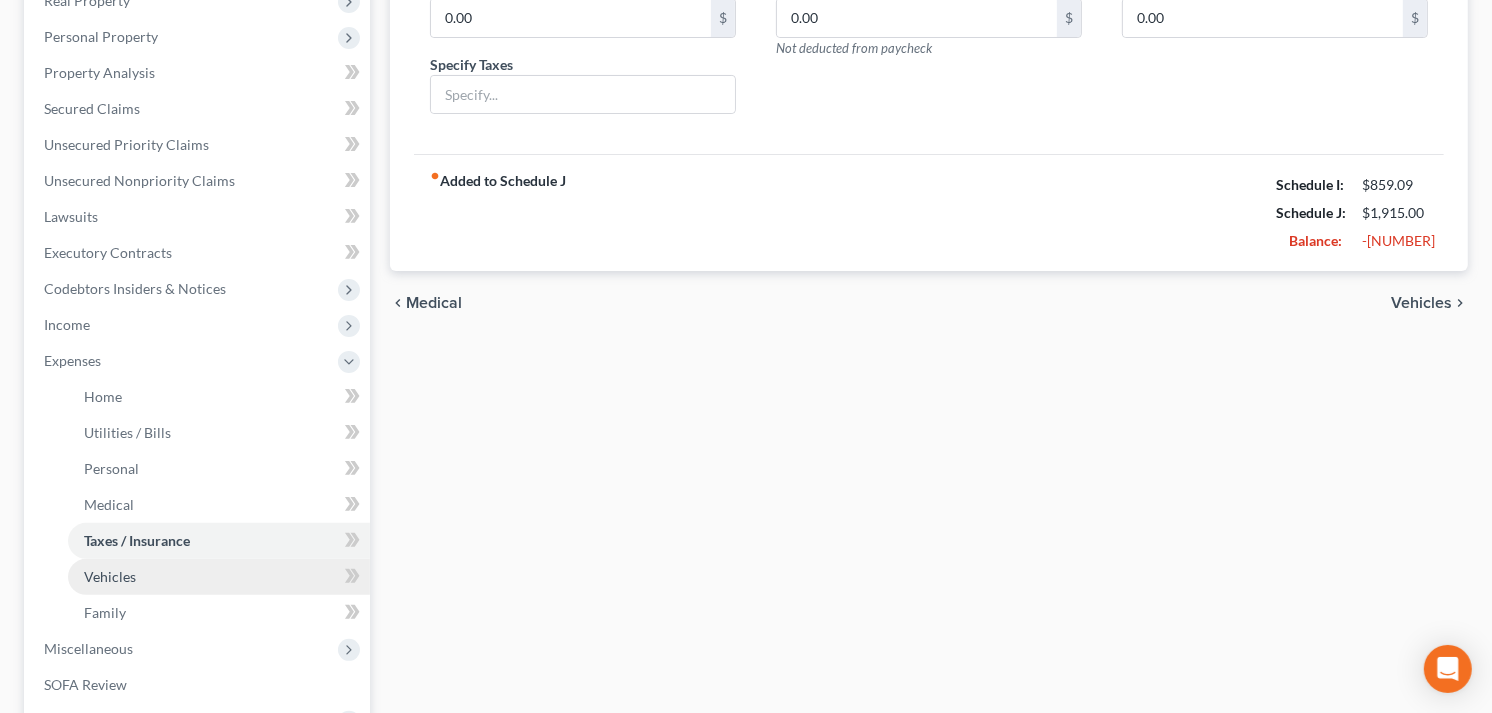 click on "Vehicles" at bounding box center (110, 576) 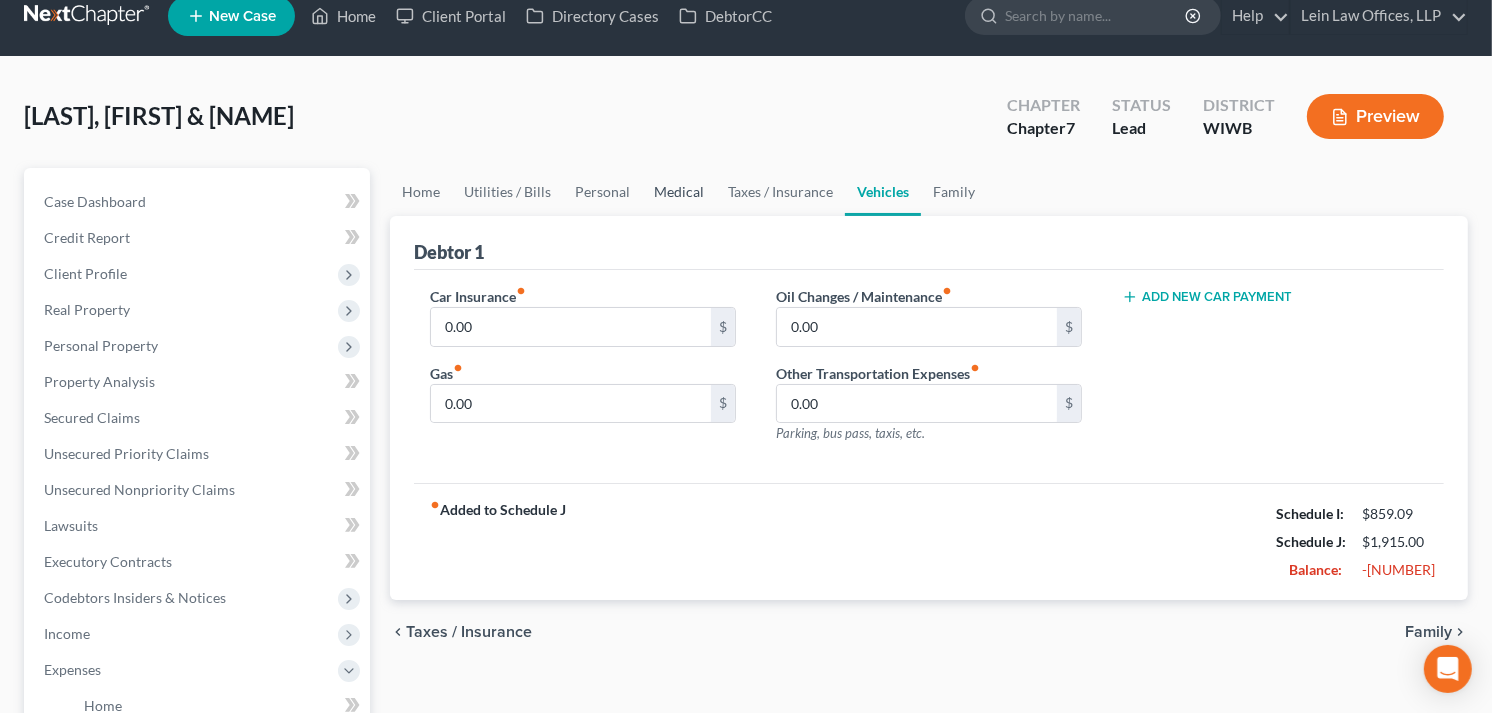 scroll, scrollTop: 0, scrollLeft: 0, axis: both 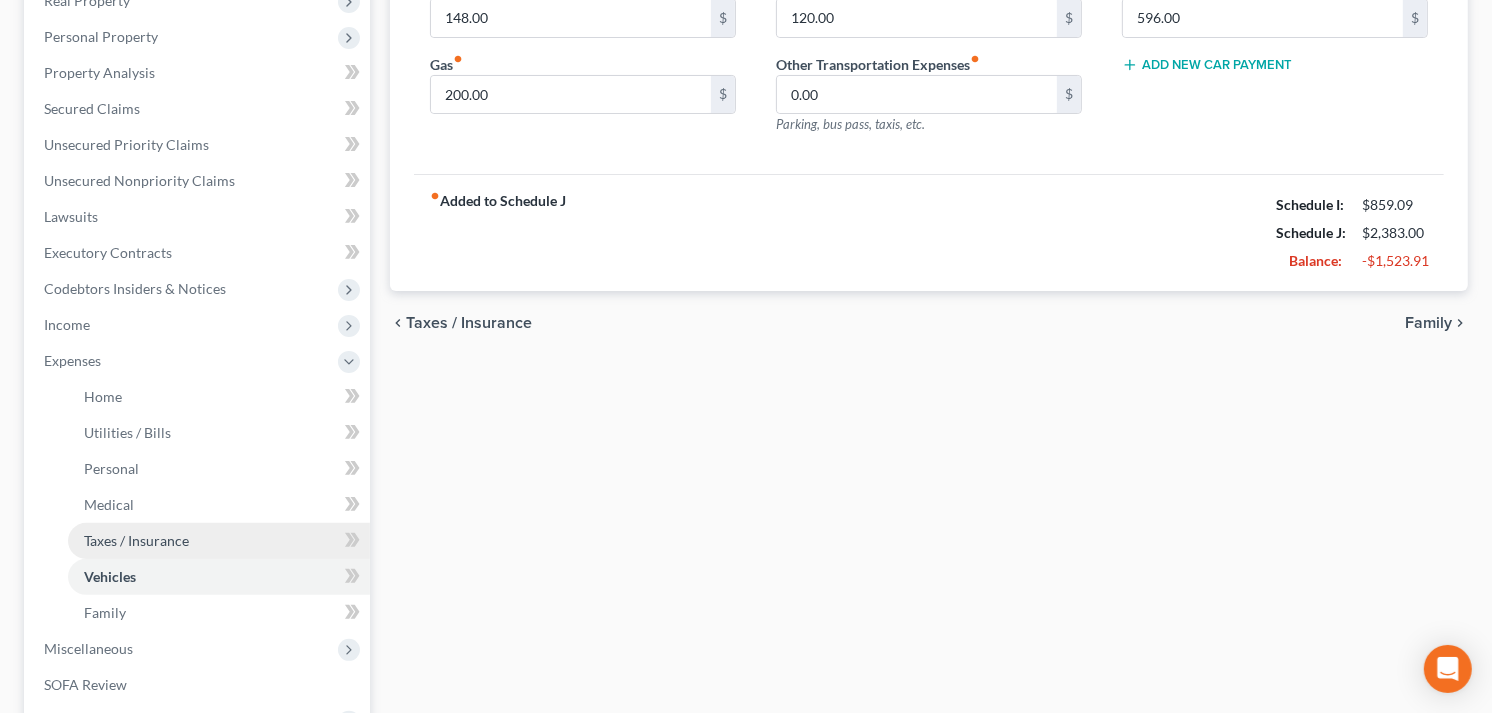 click on "Taxes / Insurance" at bounding box center [136, 540] 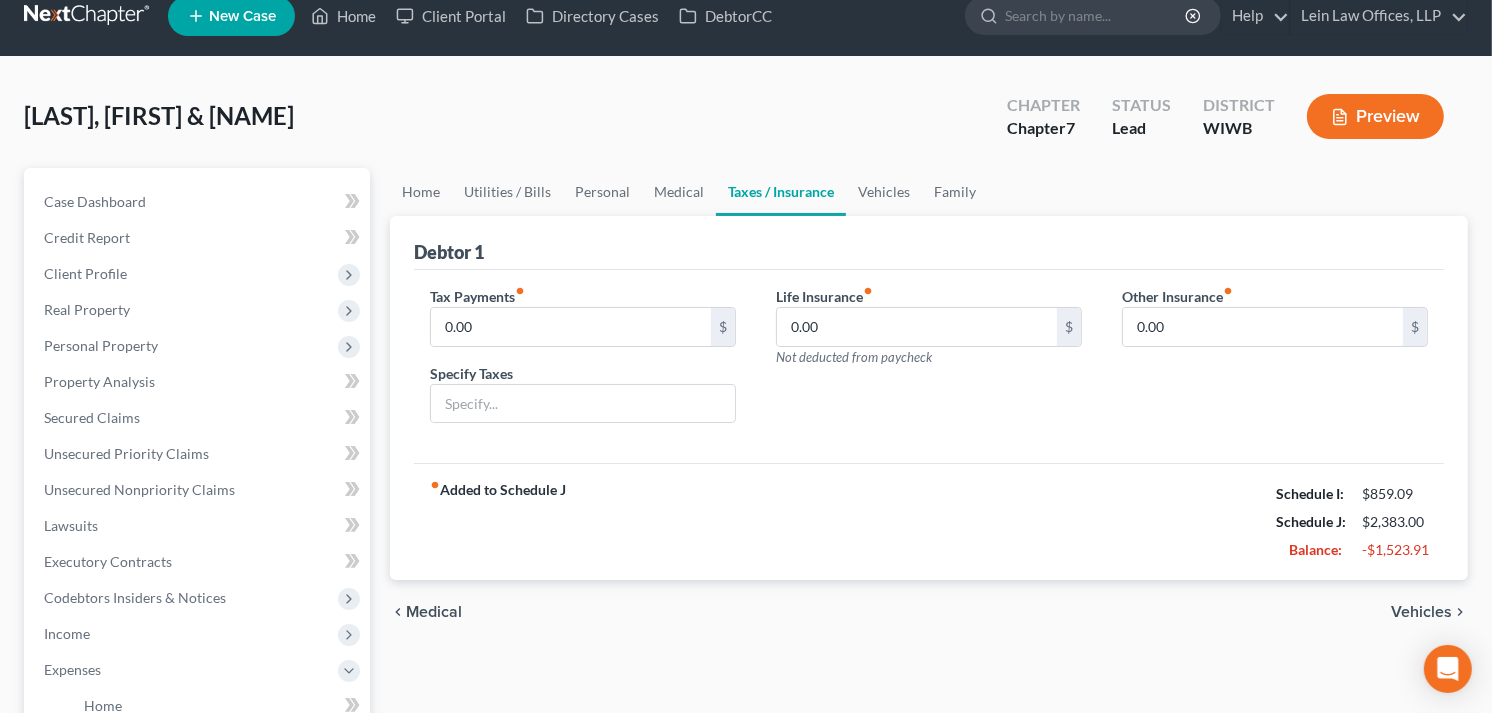 scroll, scrollTop: 0, scrollLeft: 0, axis: both 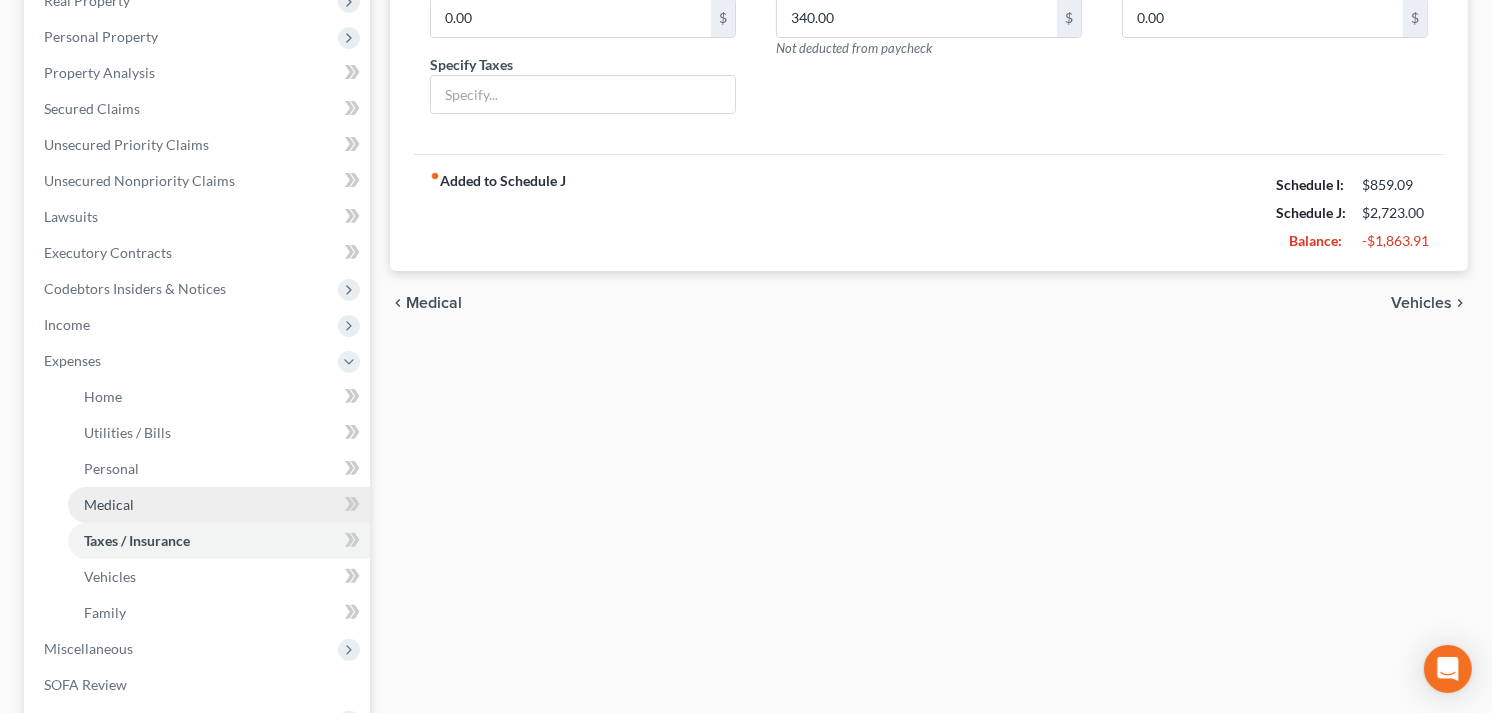 click on "Medical" at bounding box center (109, 504) 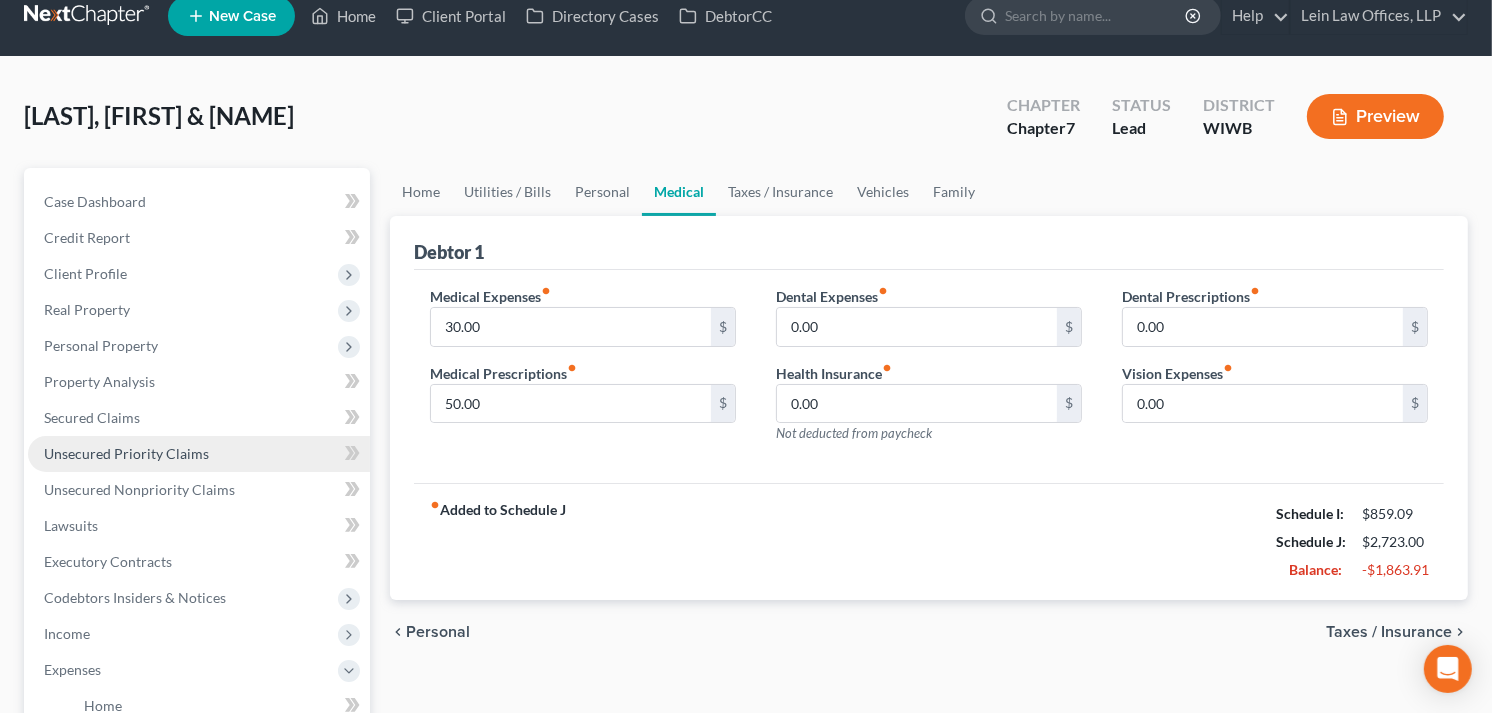 scroll, scrollTop: 0, scrollLeft: 0, axis: both 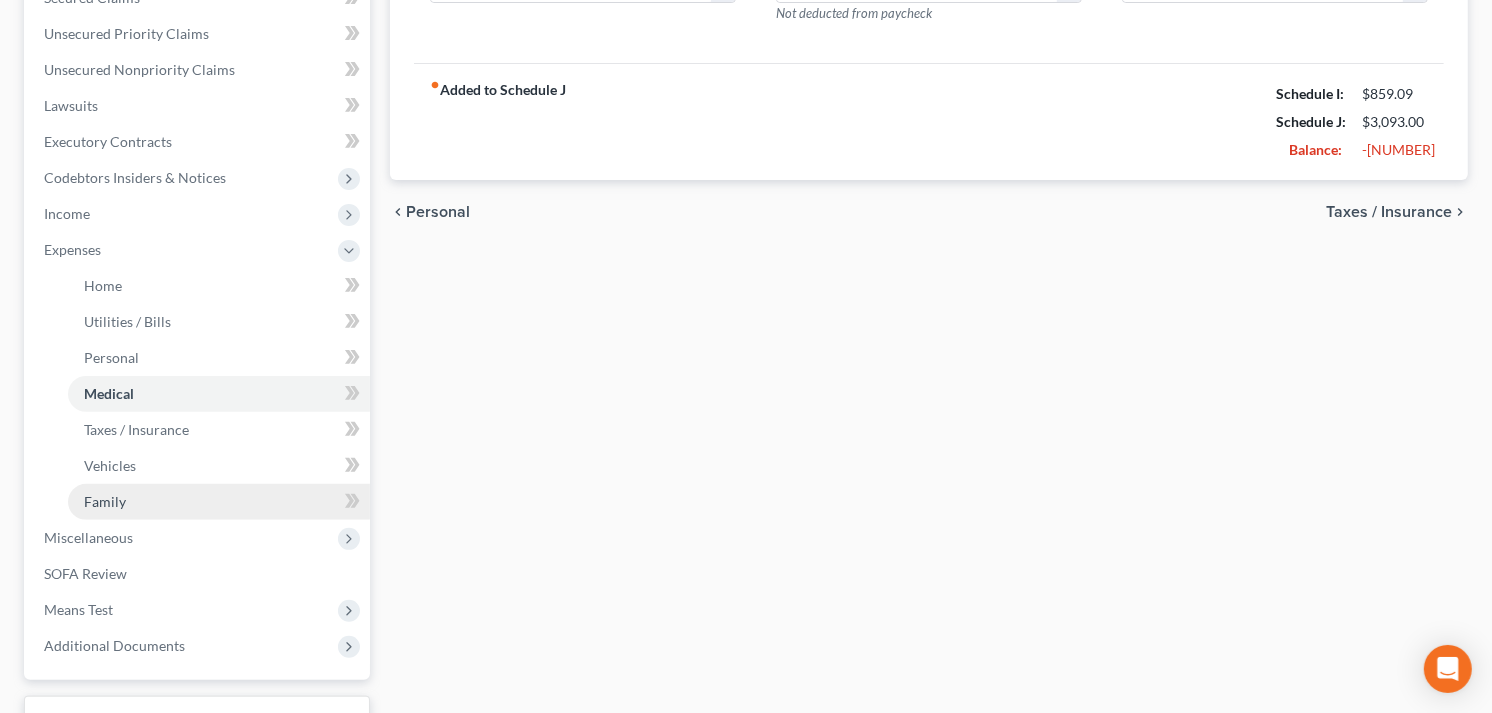 click on "Family" at bounding box center [105, 501] 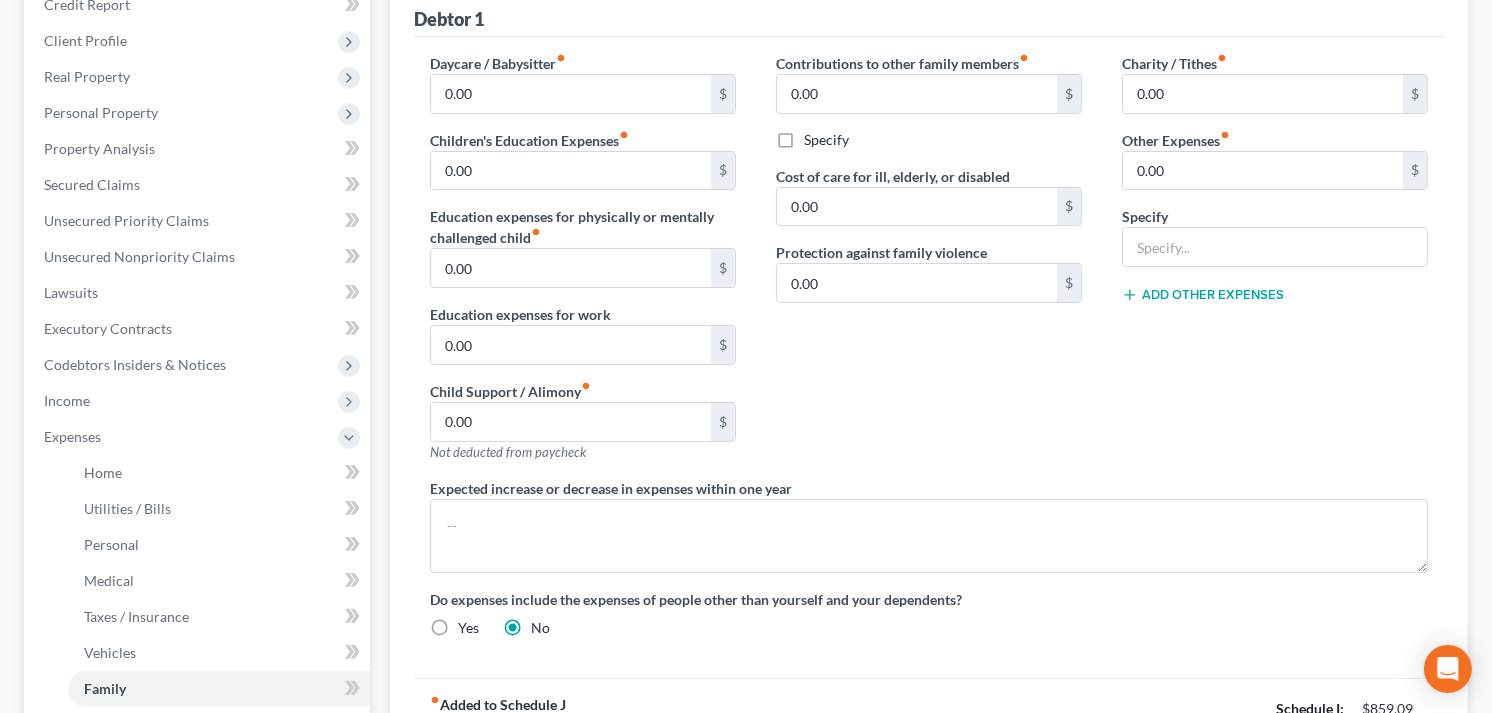 scroll, scrollTop: 222, scrollLeft: 0, axis: vertical 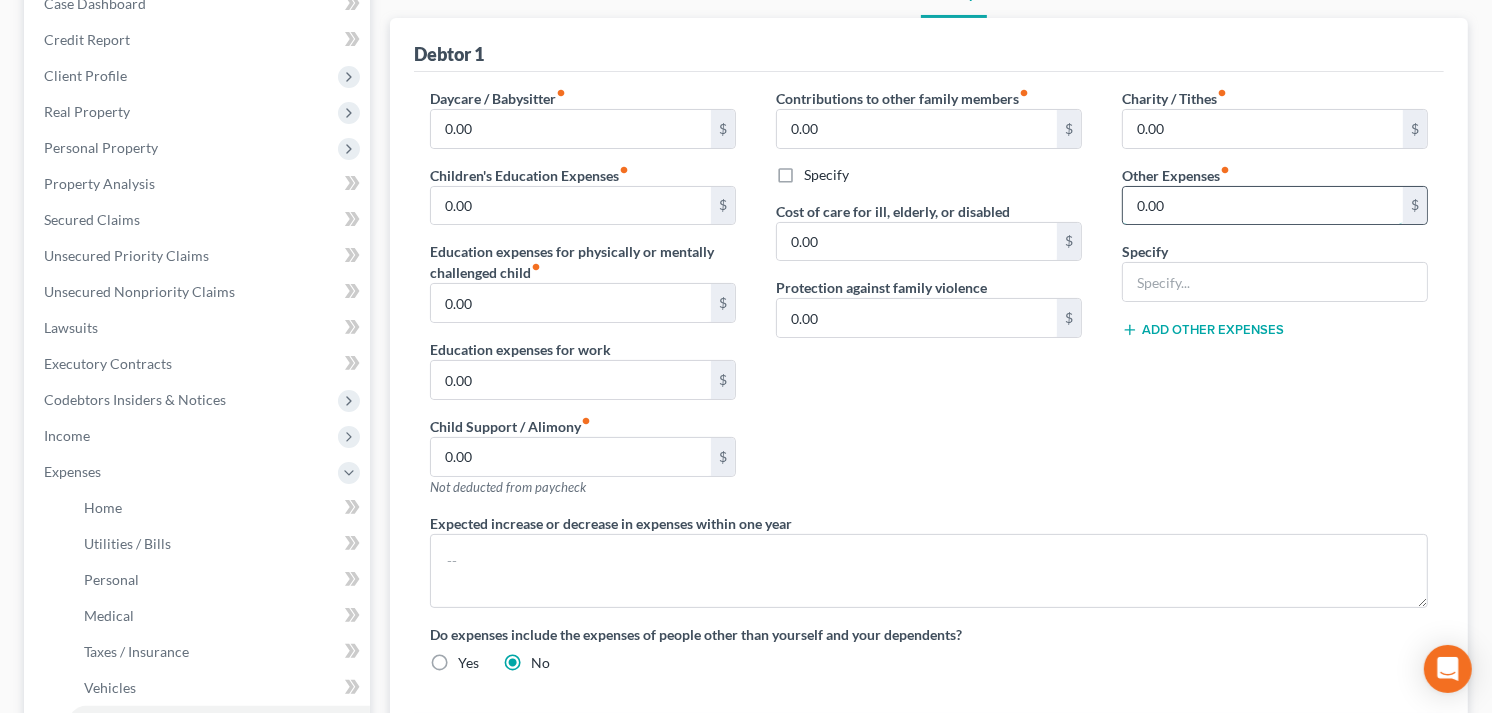 click on "0.00" at bounding box center [1263, 206] 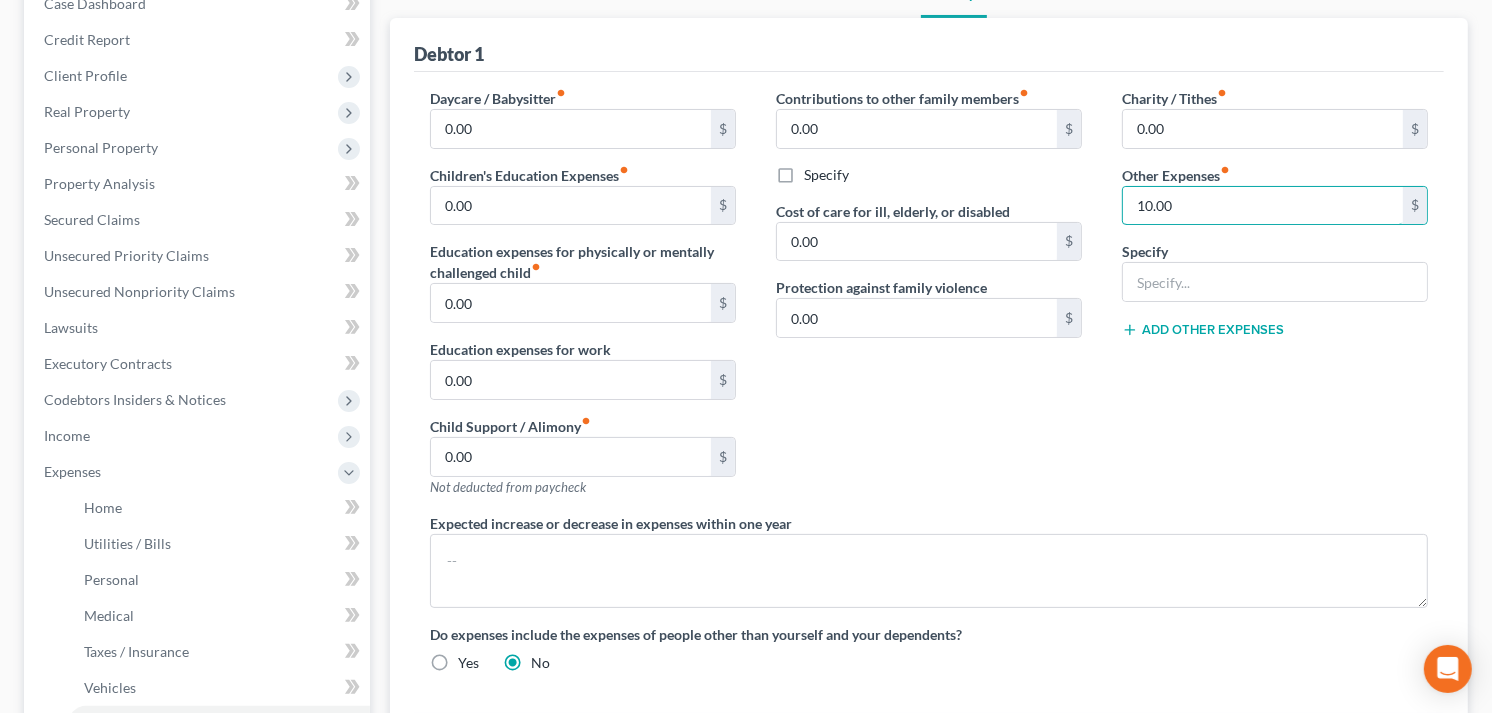 drag, startPoint x: 1183, startPoint y: 204, endPoint x: 1114, endPoint y: 202, distance: 69.02898 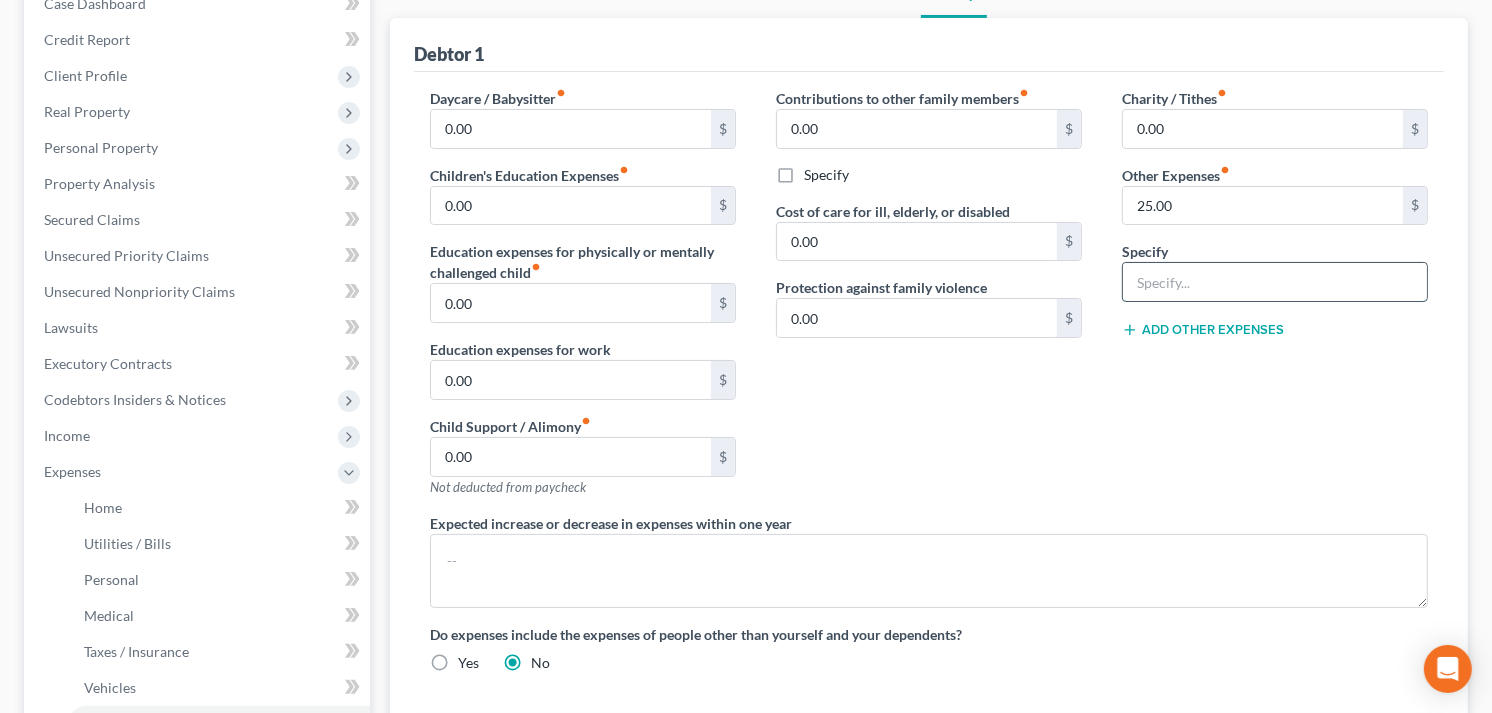 click at bounding box center (1275, 282) 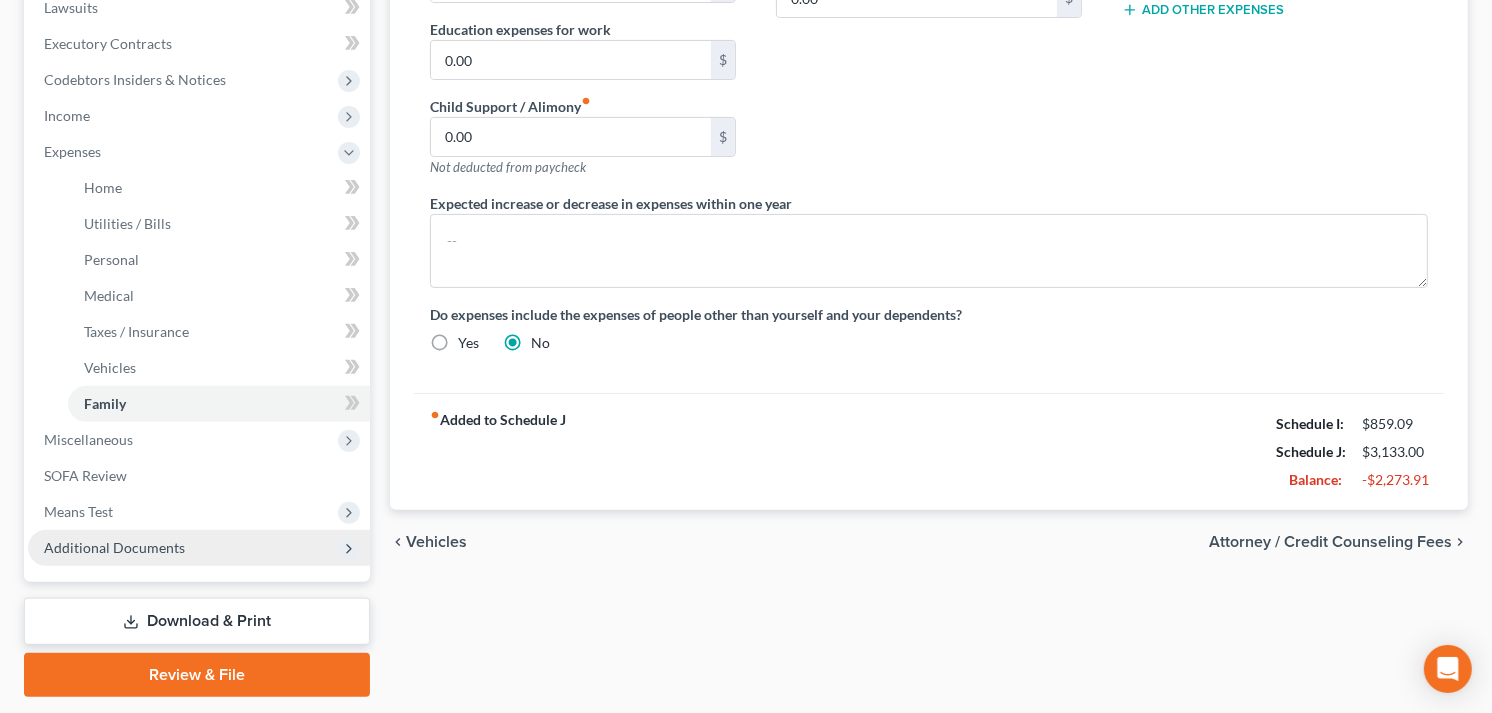scroll, scrollTop: 555, scrollLeft: 0, axis: vertical 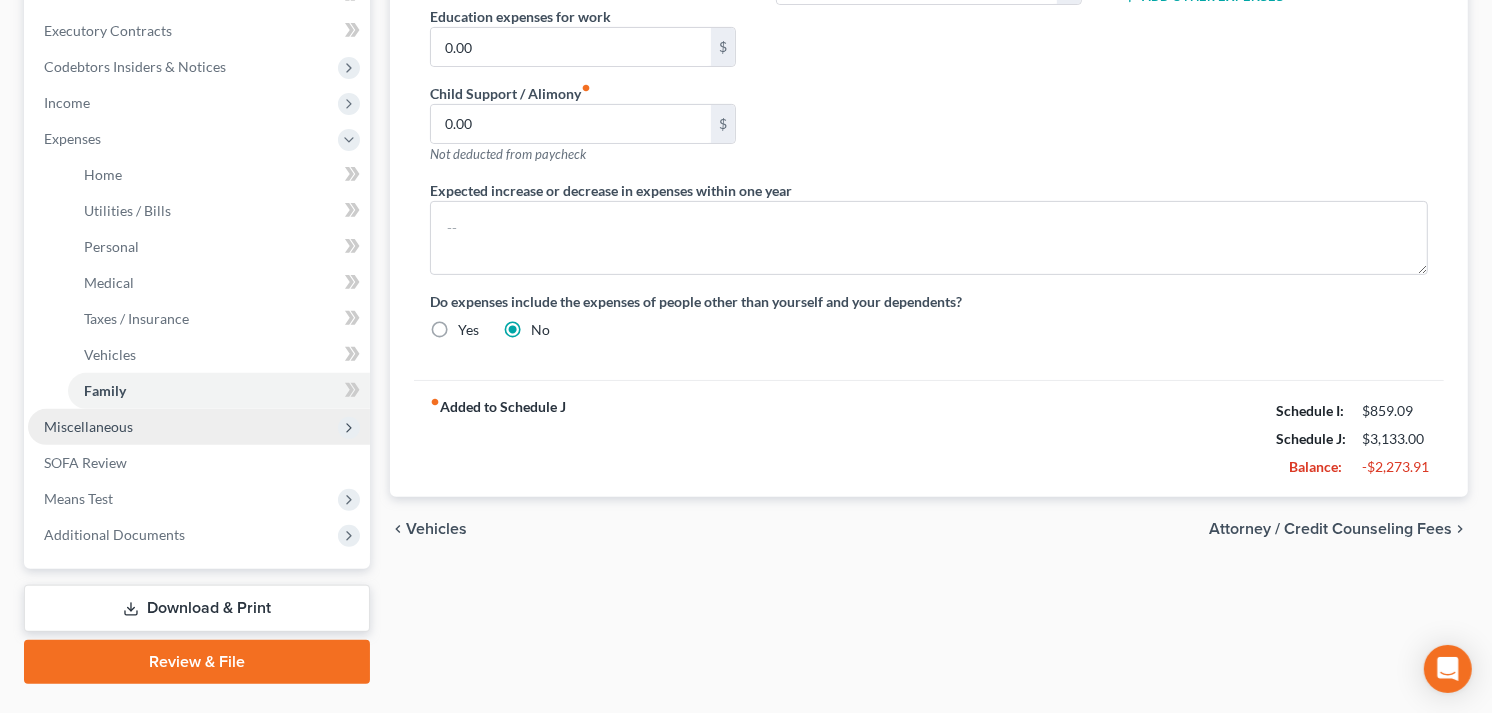 click on "Miscellaneous" at bounding box center (88, 426) 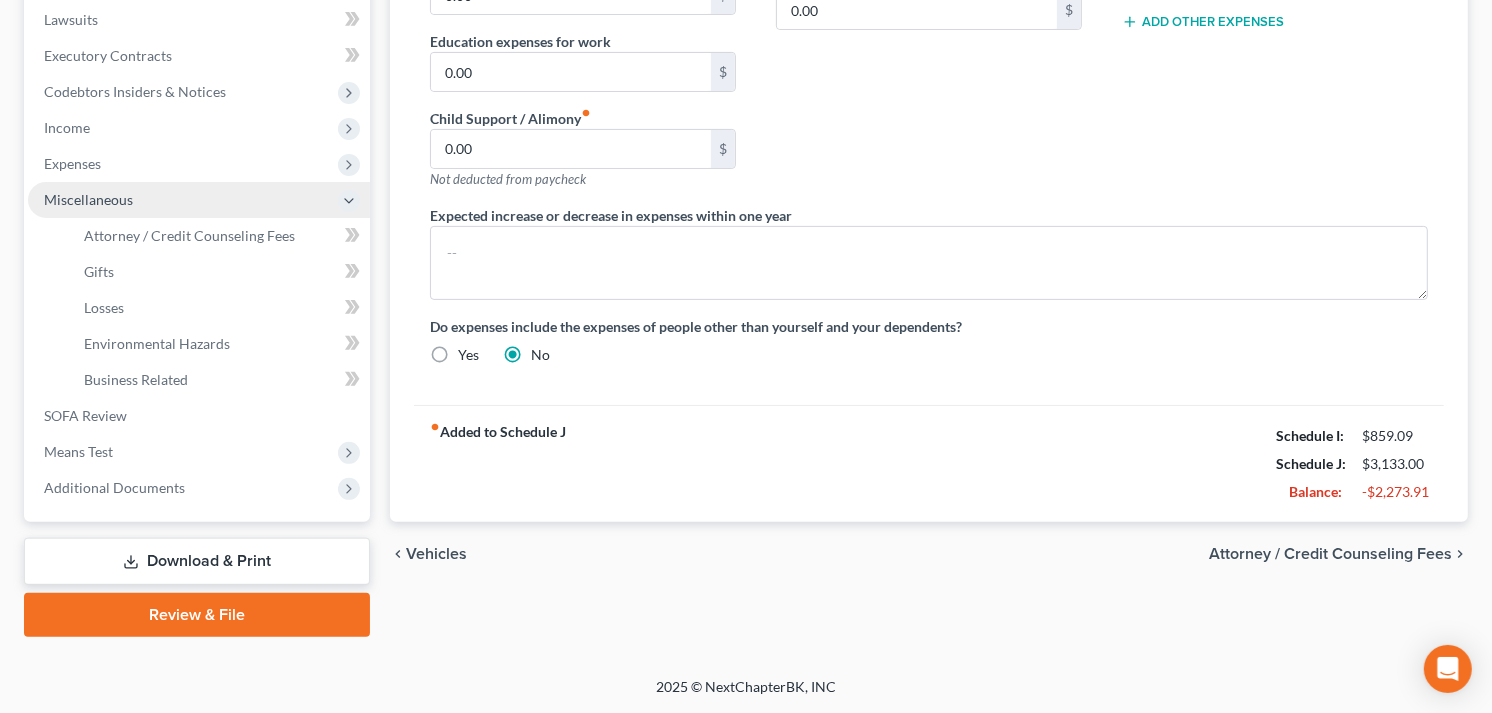 scroll, scrollTop: 527, scrollLeft: 0, axis: vertical 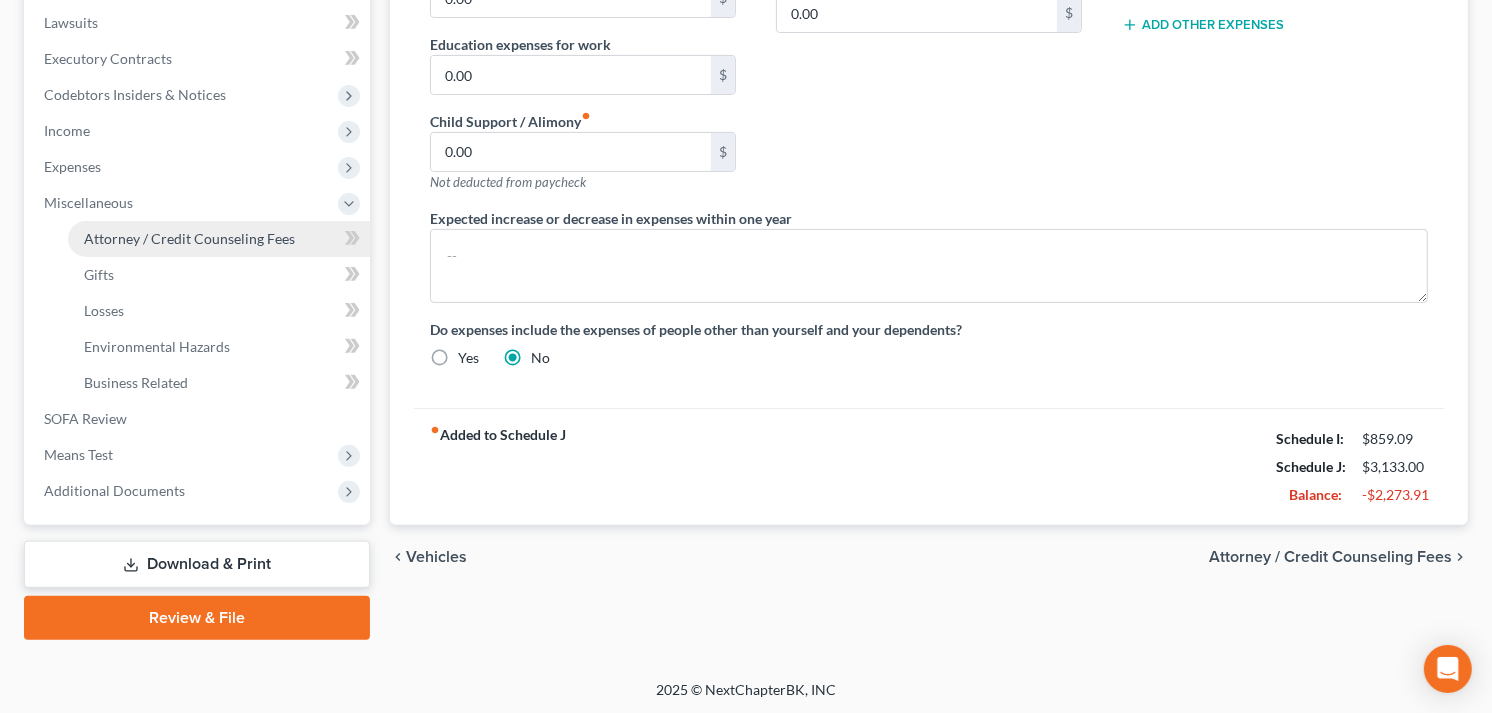 click on "Attorney / Credit Counseling Fees" at bounding box center [189, 238] 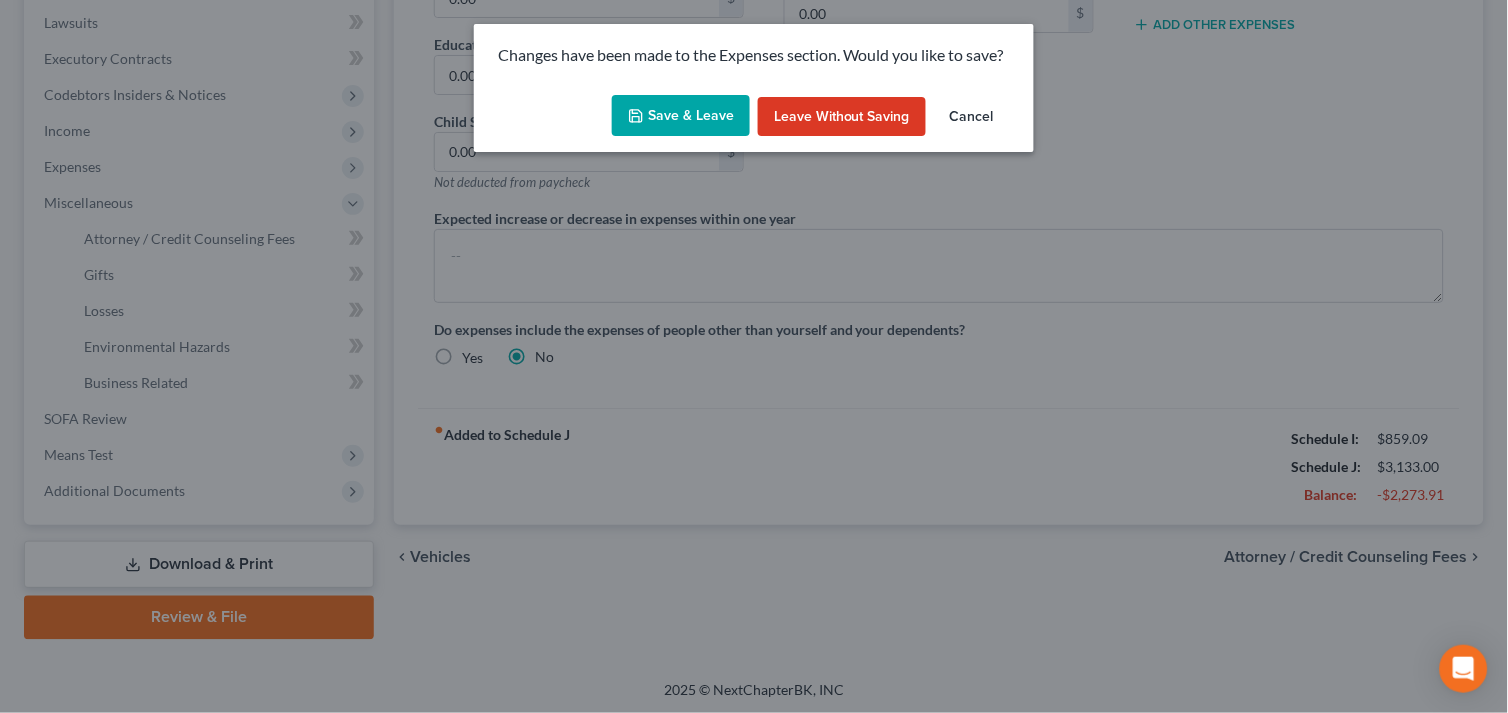click on "Save & Leave" at bounding box center [681, 116] 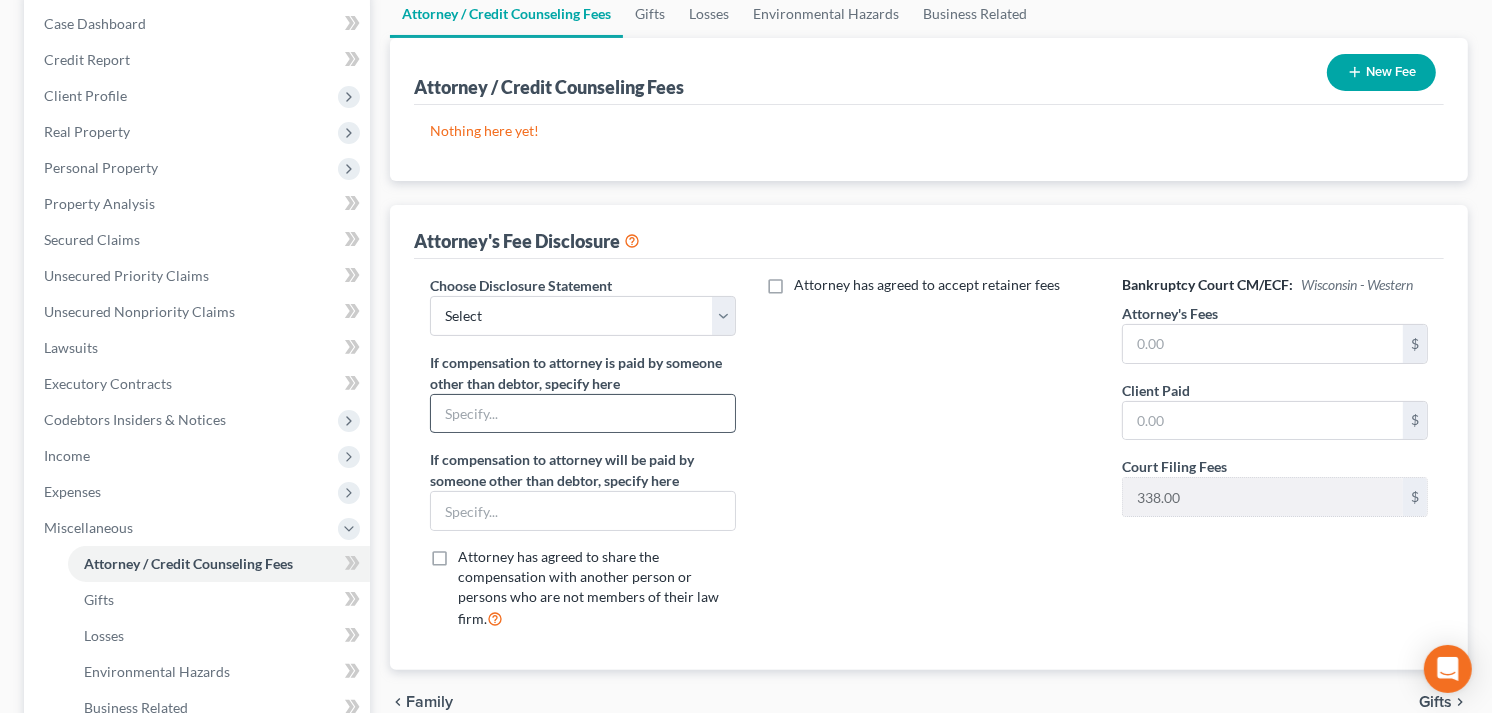 scroll, scrollTop: 222, scrollLeft: 0, axis: vertical 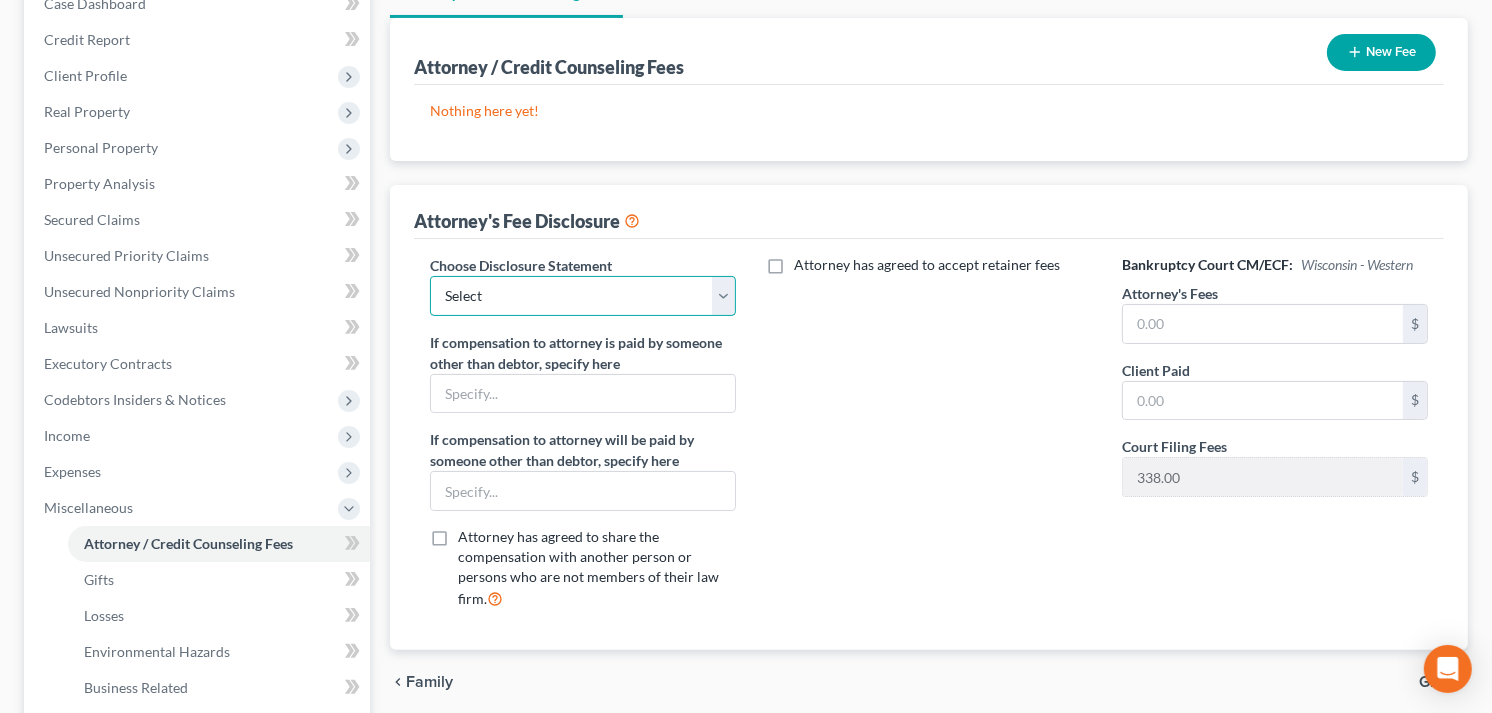 click on "Select [STATE] - Eastern Fee Disclosure [STATE] - Western Fee Disclosure" at bounding box center [583, 296] 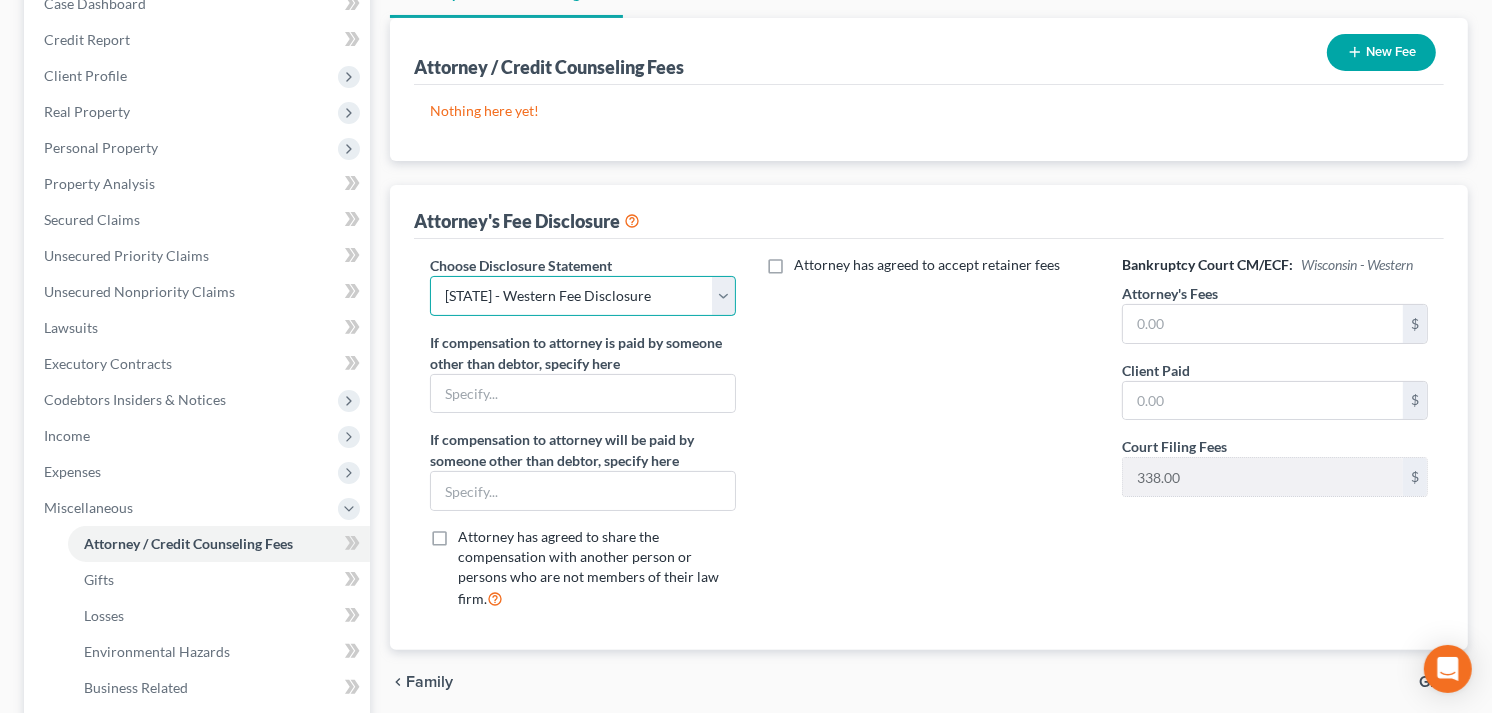 click on "Select [STATE] - Eastern Fee Disclosure [STATE] - Western Fee Disclosure" at bounding box center [583, 296] 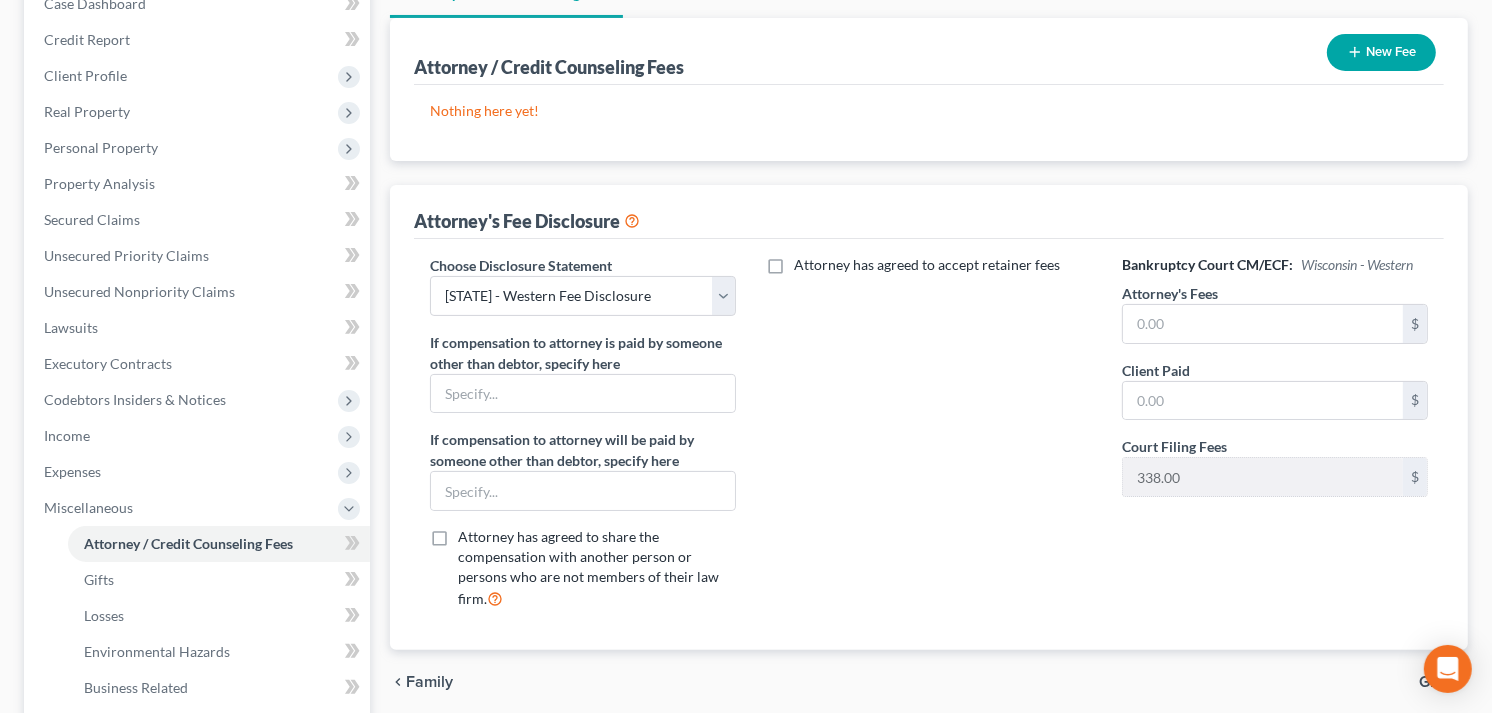 click on "Attorney has agreed to share the compensation with another person or persons who are not members of their law firm." at bounding box center (597, 568) 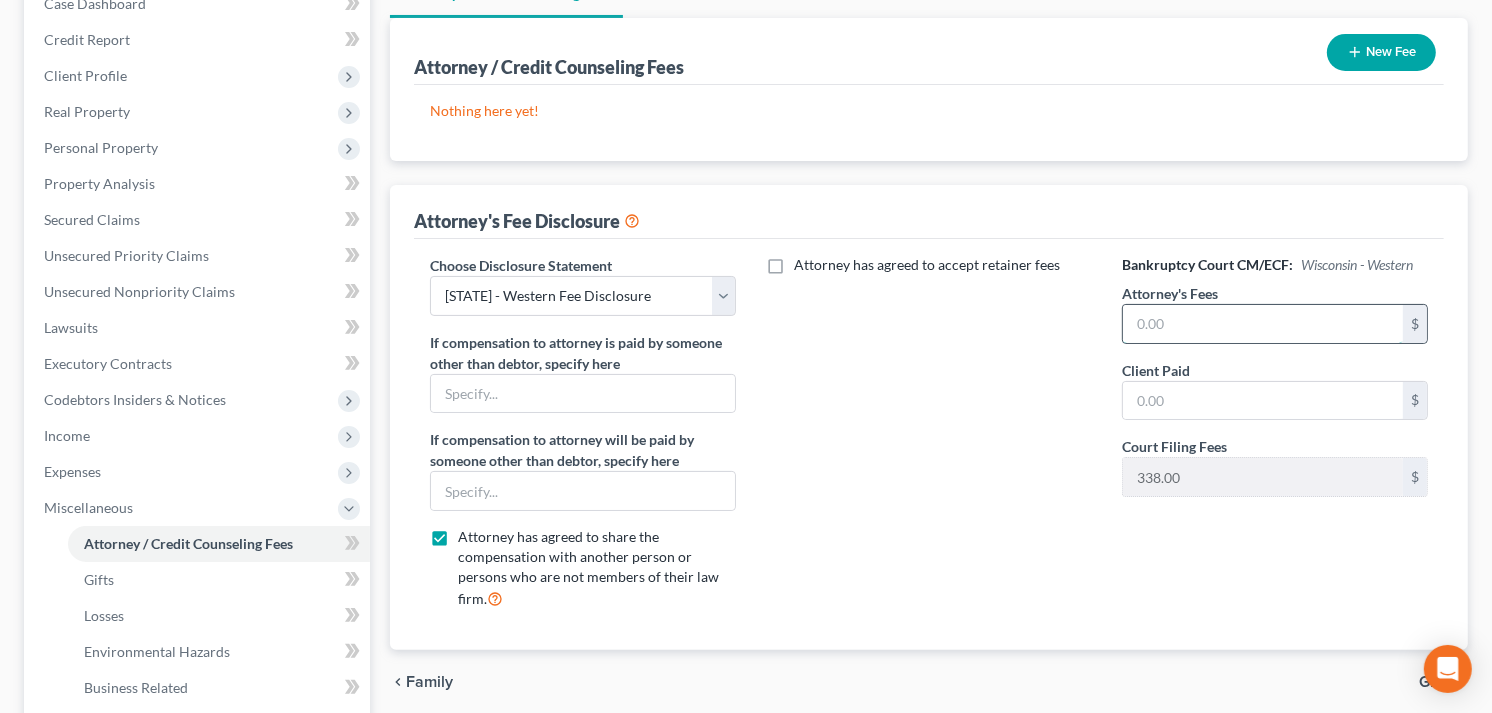 click at bounding box center (1263, 324) 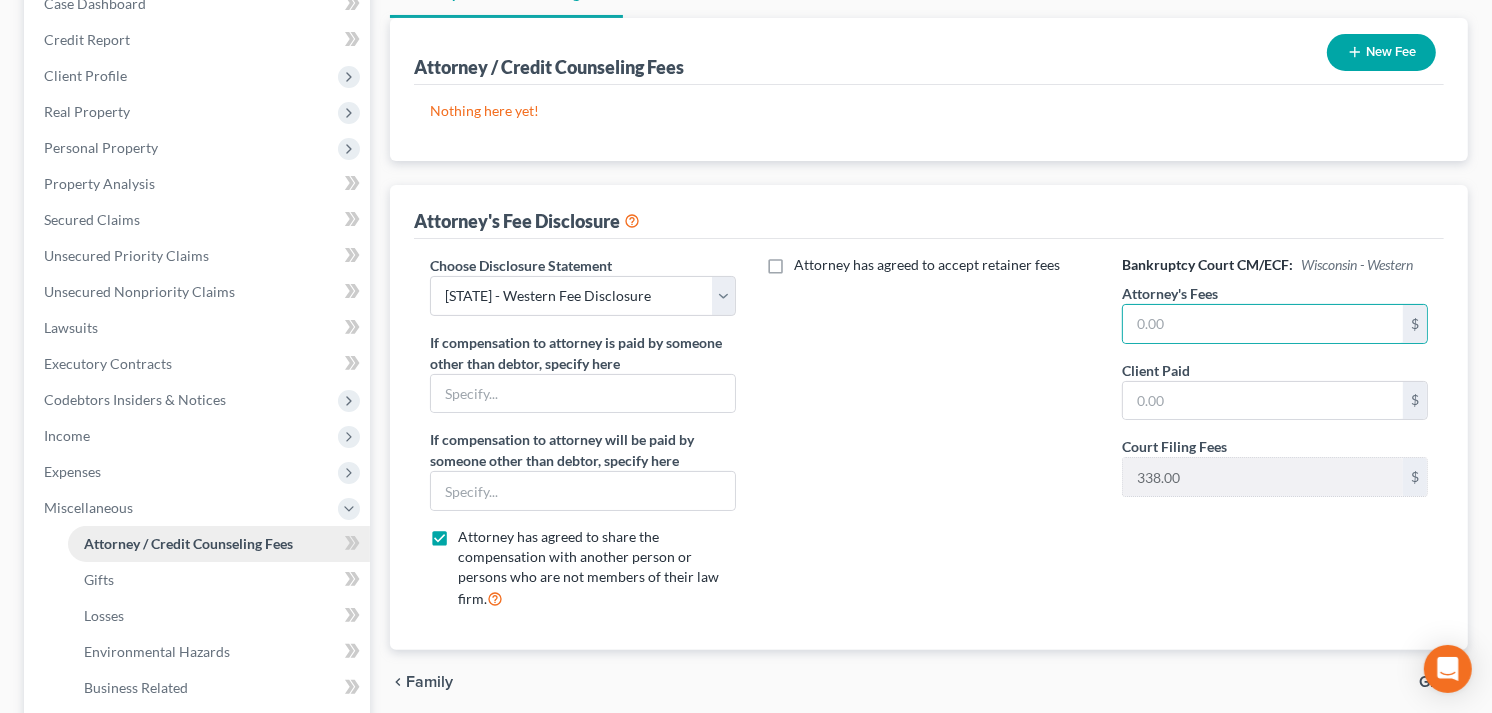 click on "Attorney / Credit Counseling Fees" at bounding box center [188, 543] 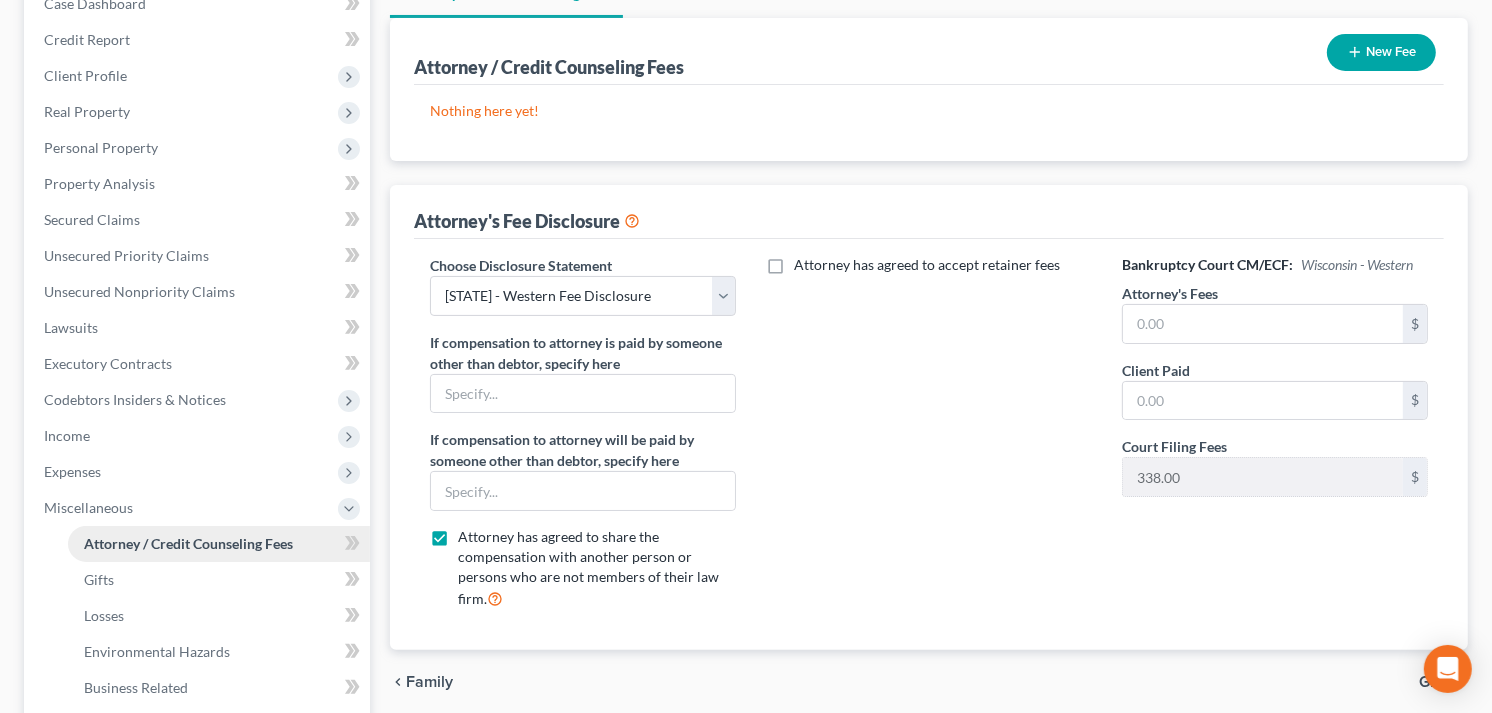 click on "Attorney / Credit Counseling Fees" at bounding box center (188, 543) 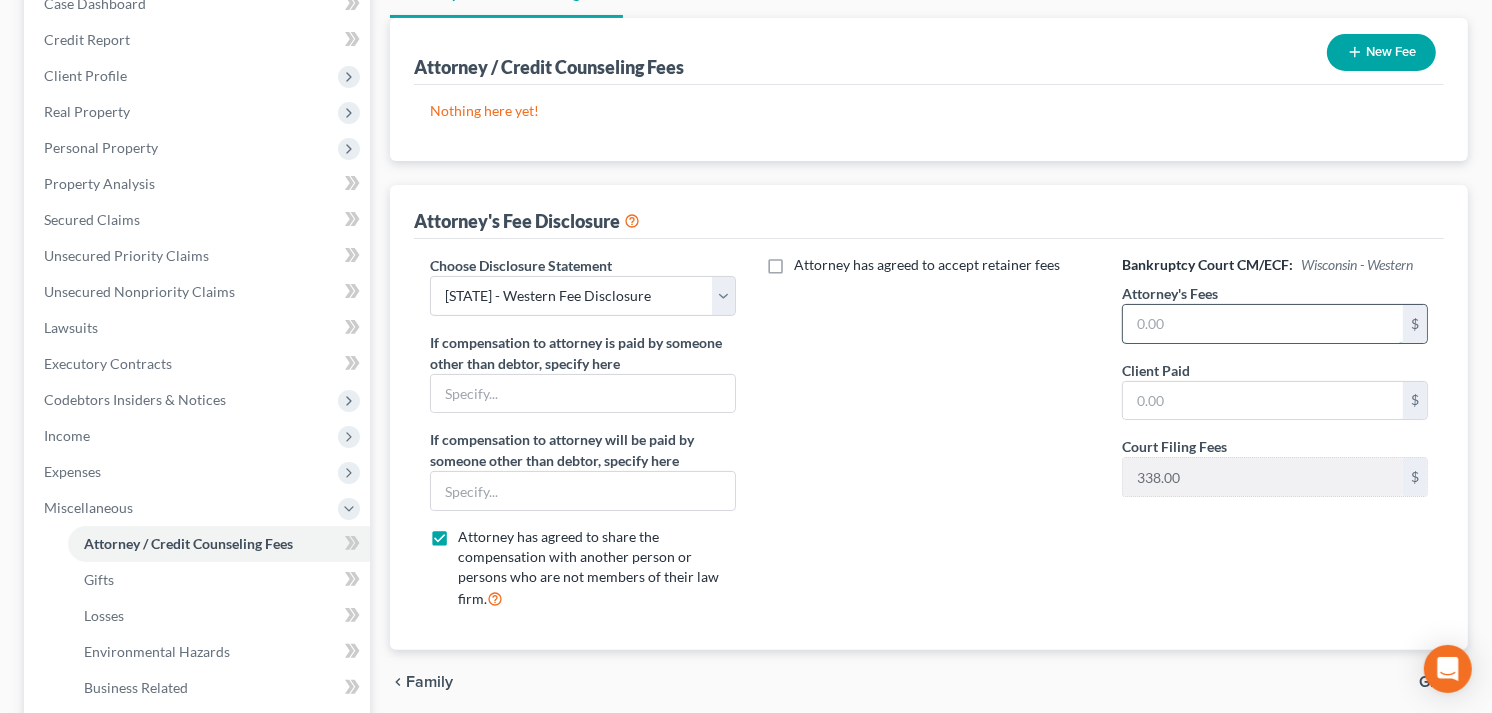 click at bounding box center (1263, 324) 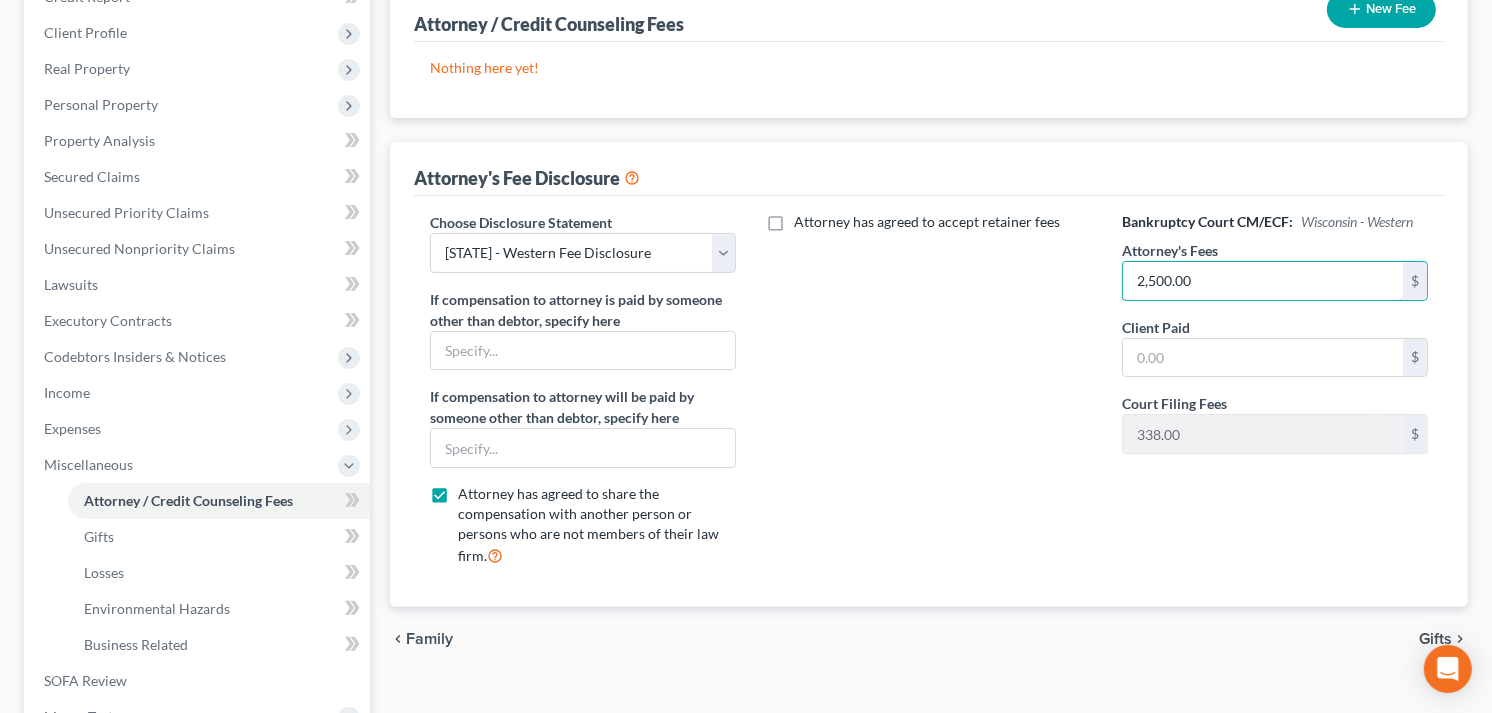 scroll, scrollTop: 333, scrollLeft: 0, axis: vertical 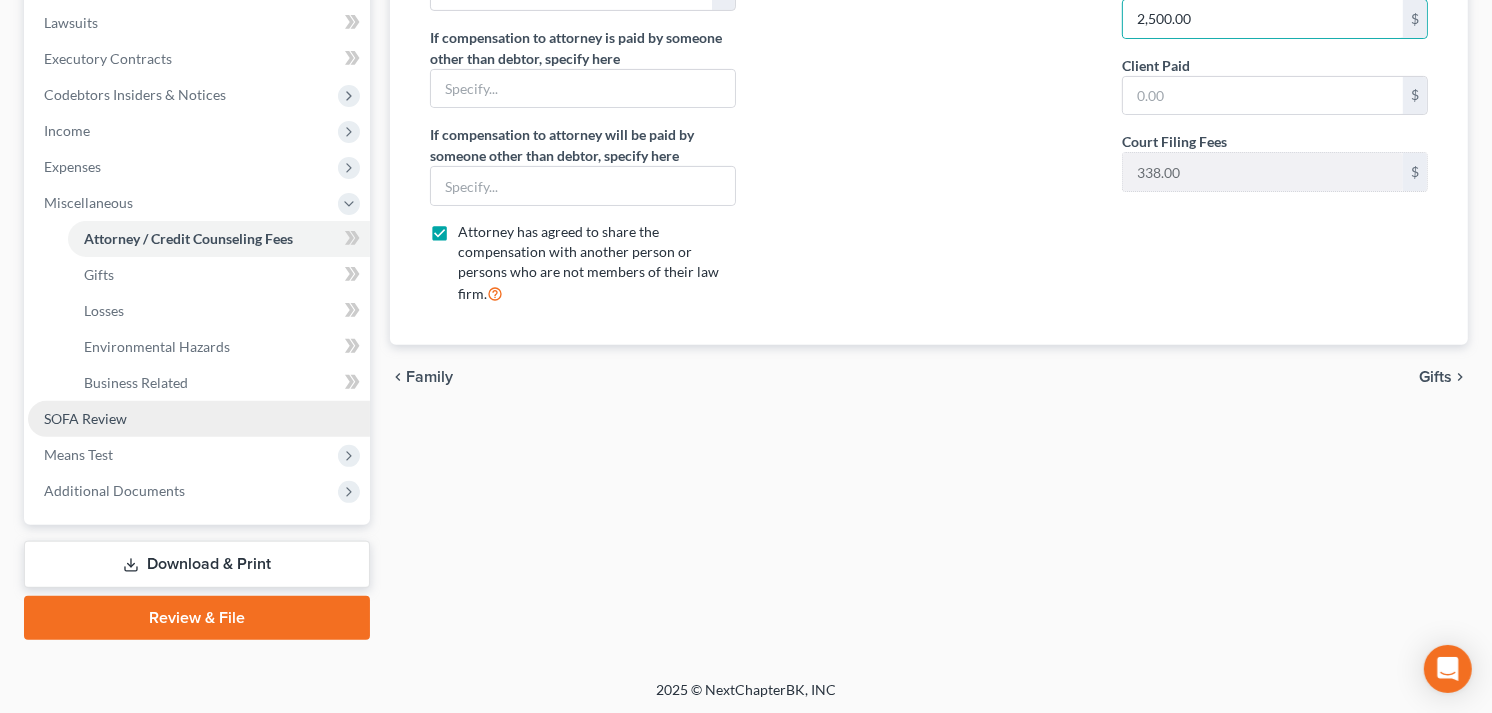 click on "SOFA Review" at bounding box center [85, 418] 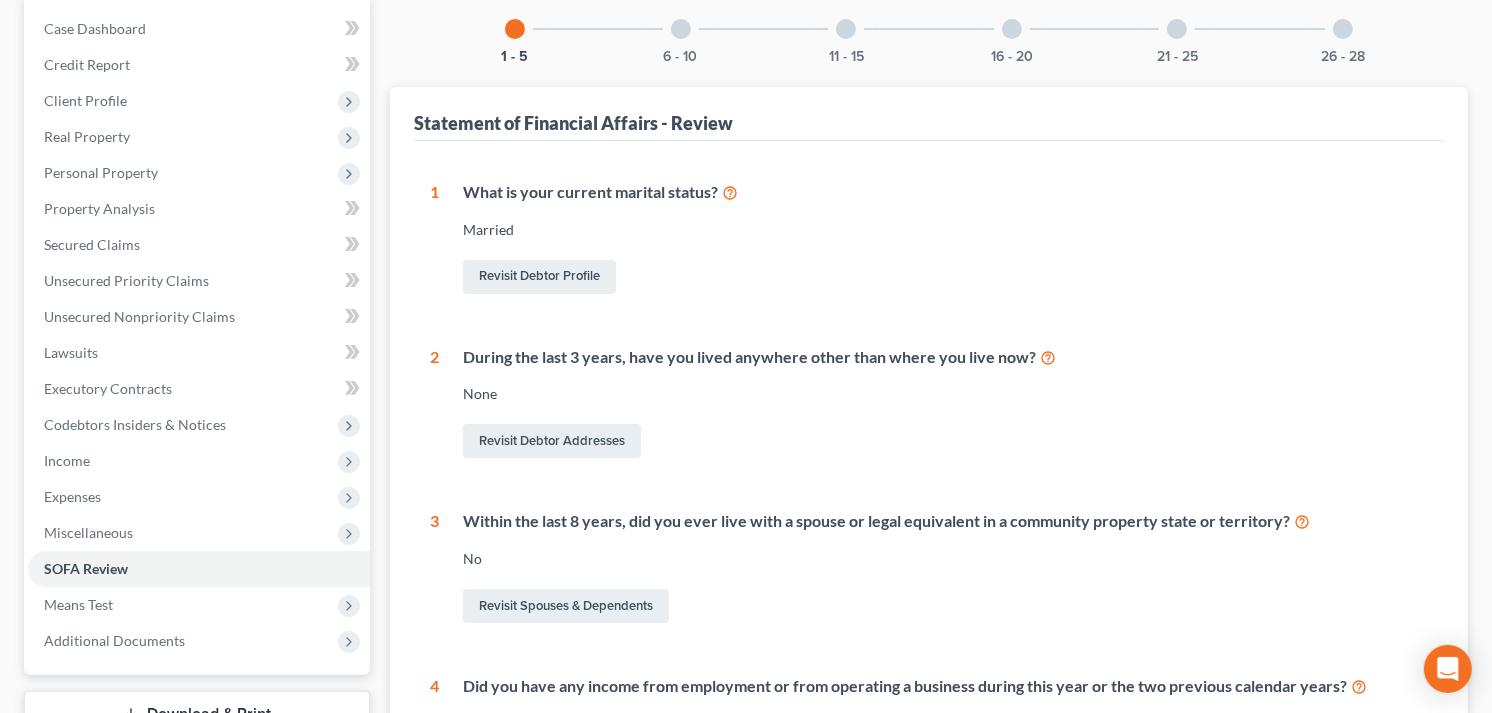 scroll, scrollTop: 111, scrollLeft: 0, axis: vertical 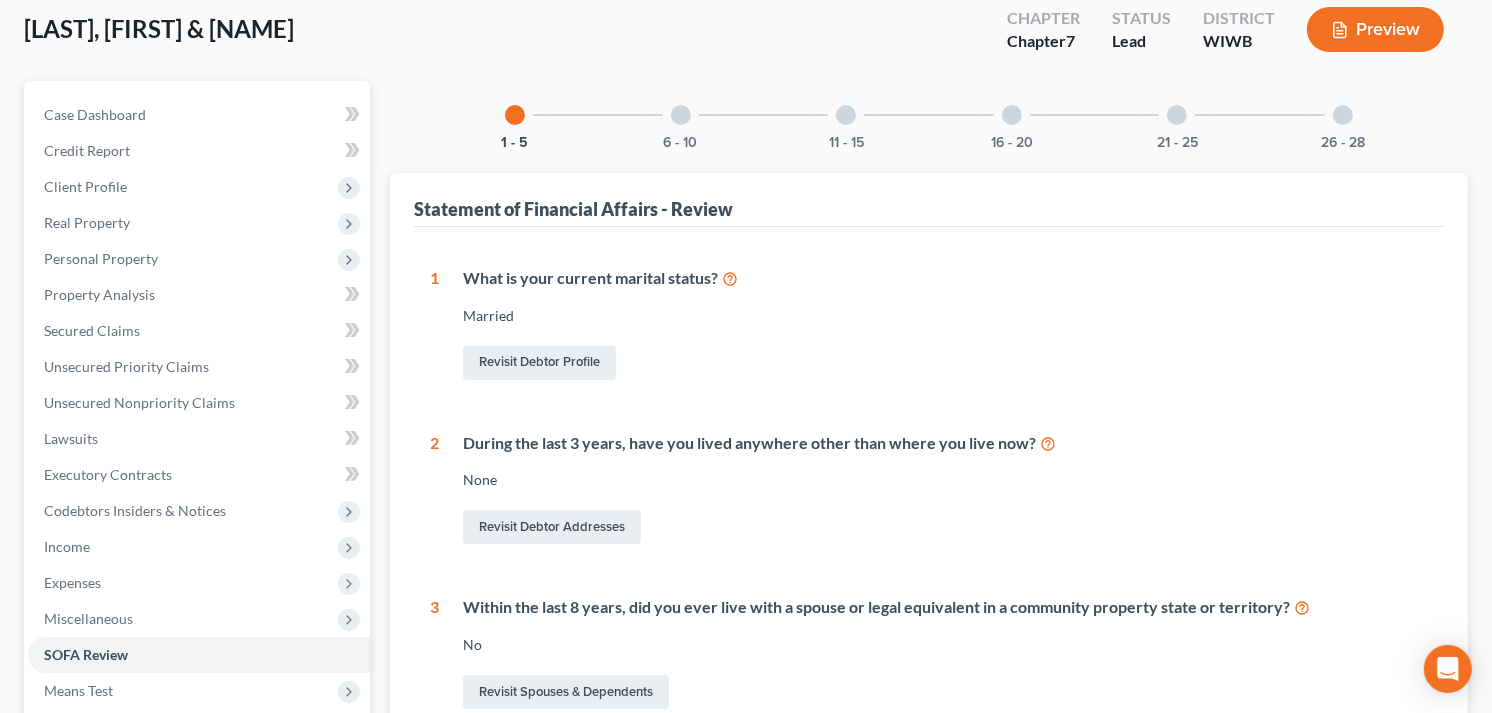 click at bounding box center [681, 115] 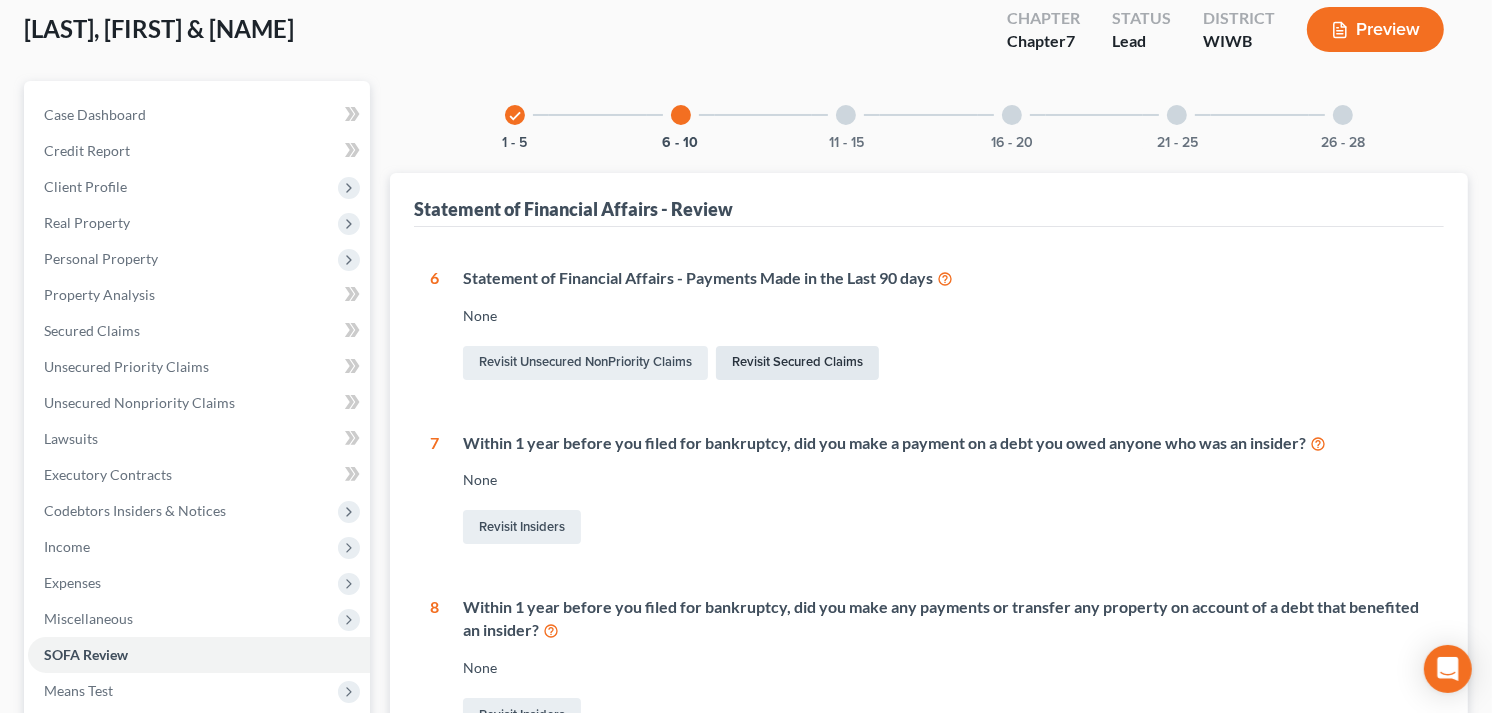 click on "Revisit Secured Claims" at bounding box center [797, 363] 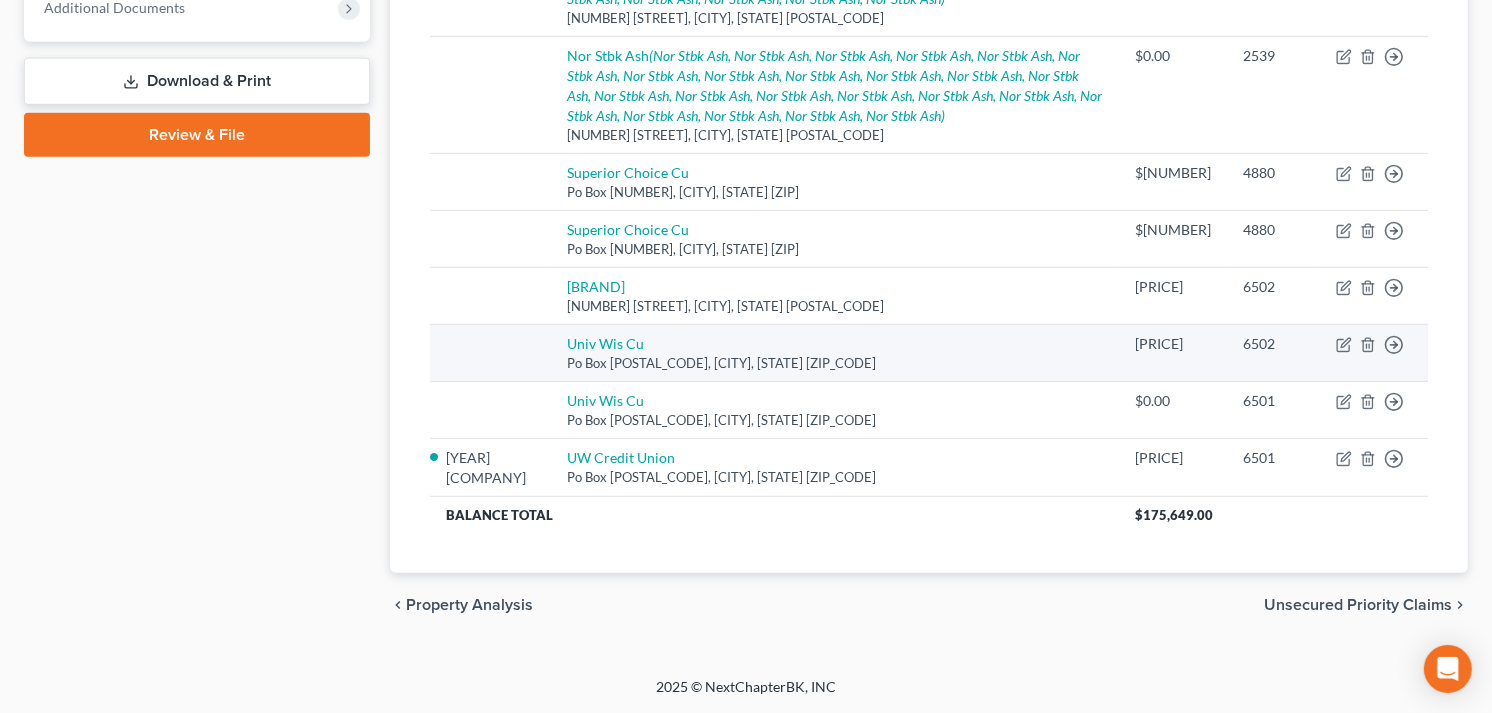 scroll, scrollTop: 850, scrollLeft: 0, axis: vertical 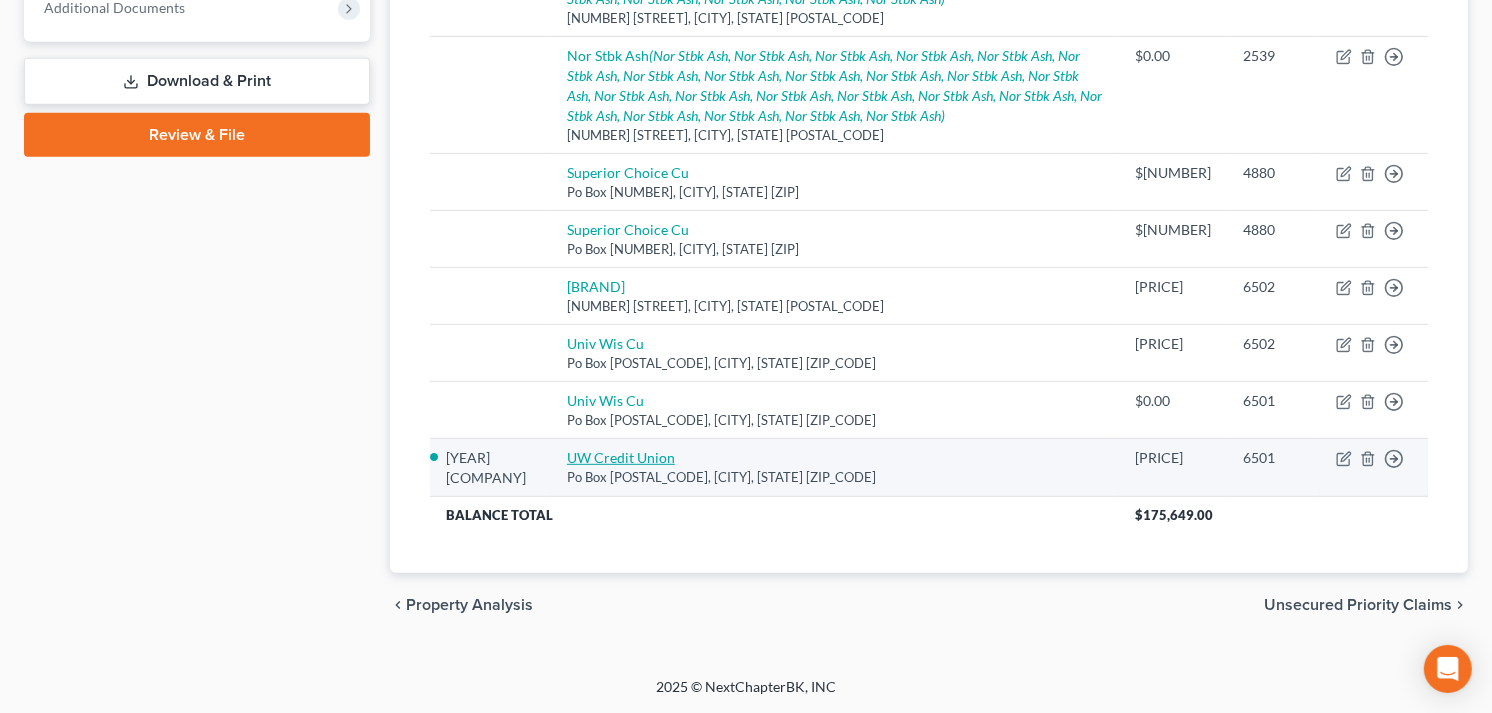 click on "UW Credit Union" at bounding box center [621, 457] 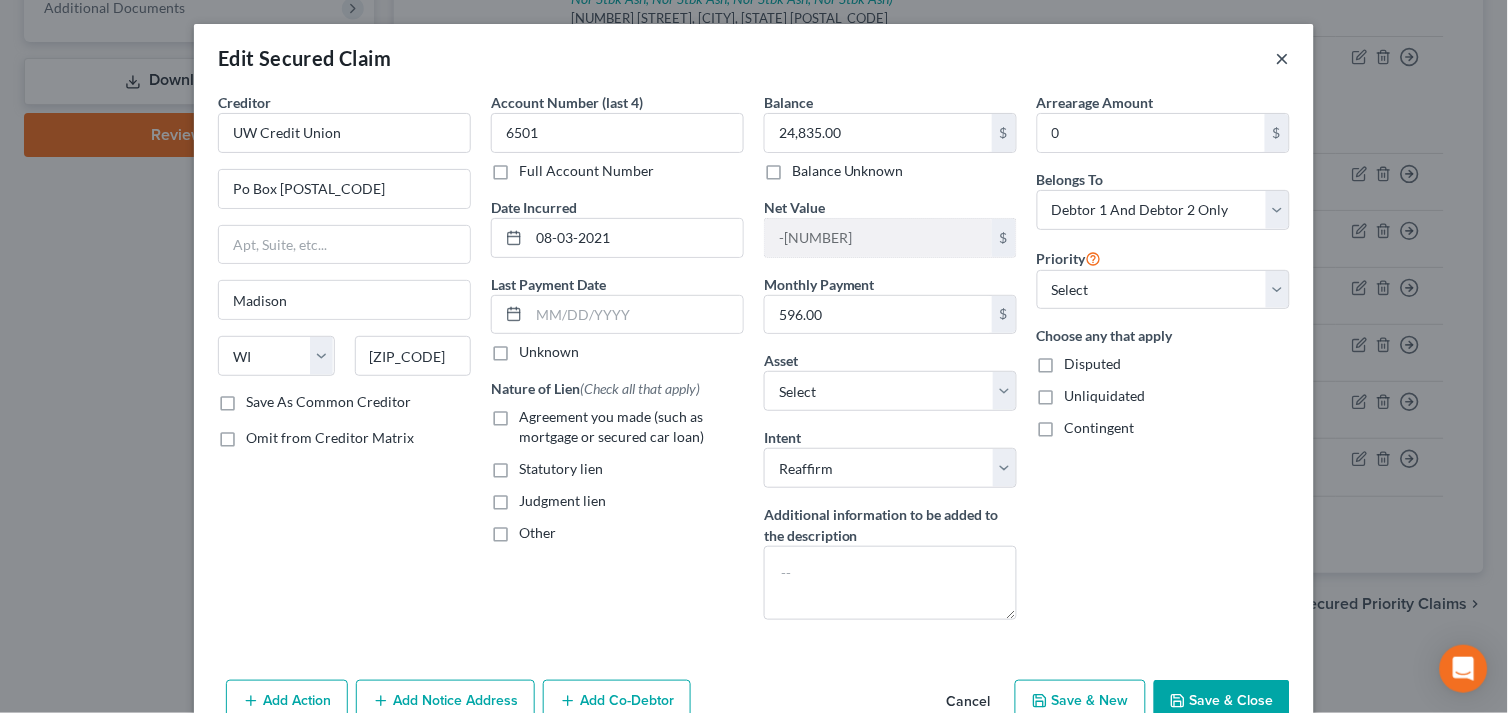 click on "×" at bounding box center (1283, 58) 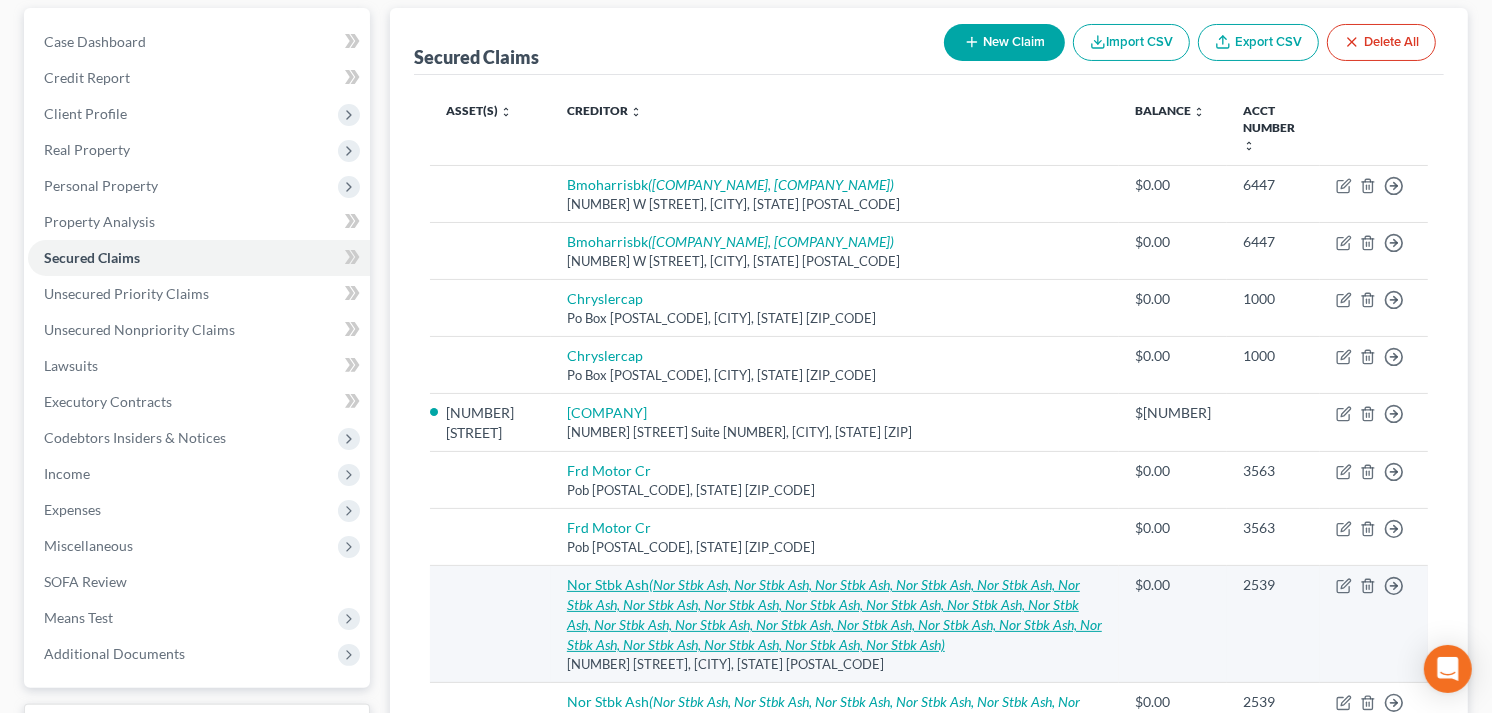scroll, scrollTop: 183, scrollLeft: 0, axis: vertical 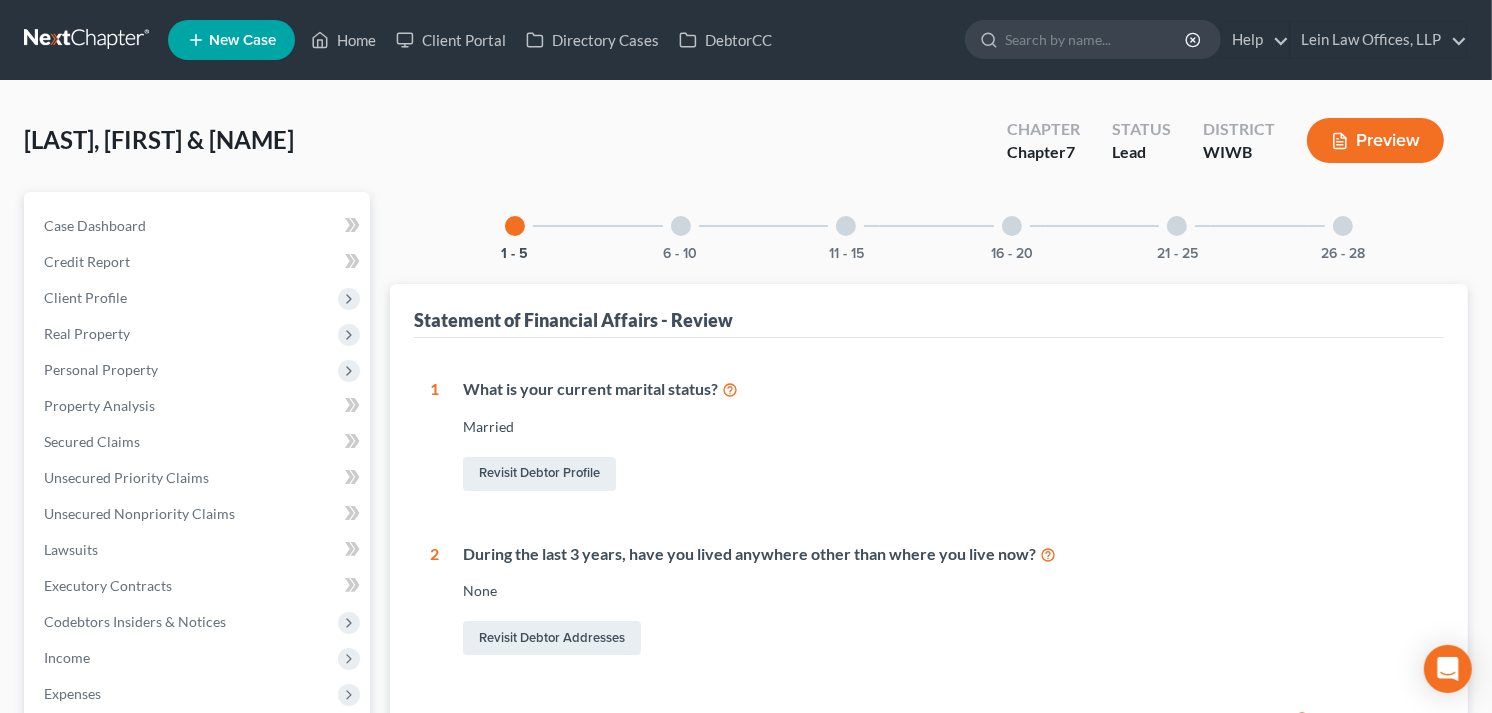 click at bounding box center (681, 226) 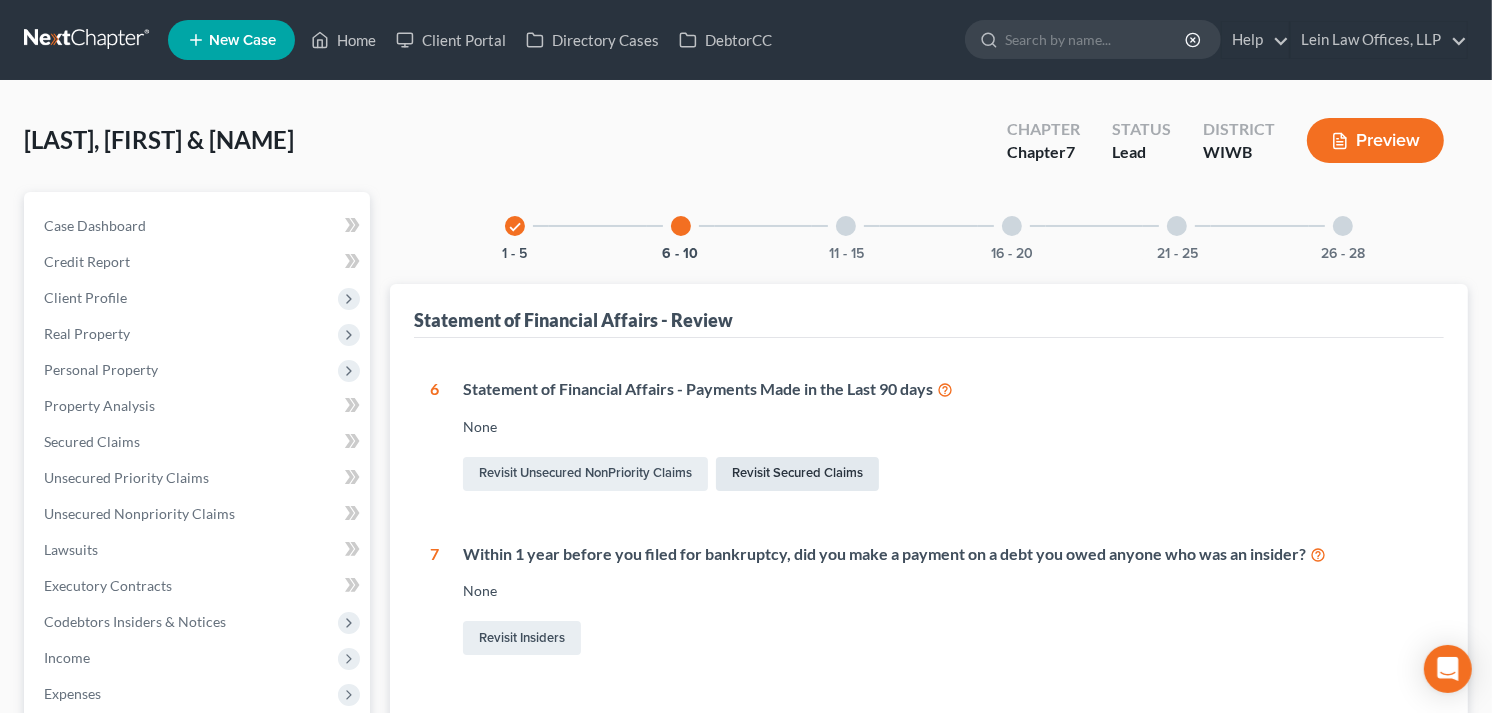 click on "Revisit Secured Claims" at bounding box center [797, 474] 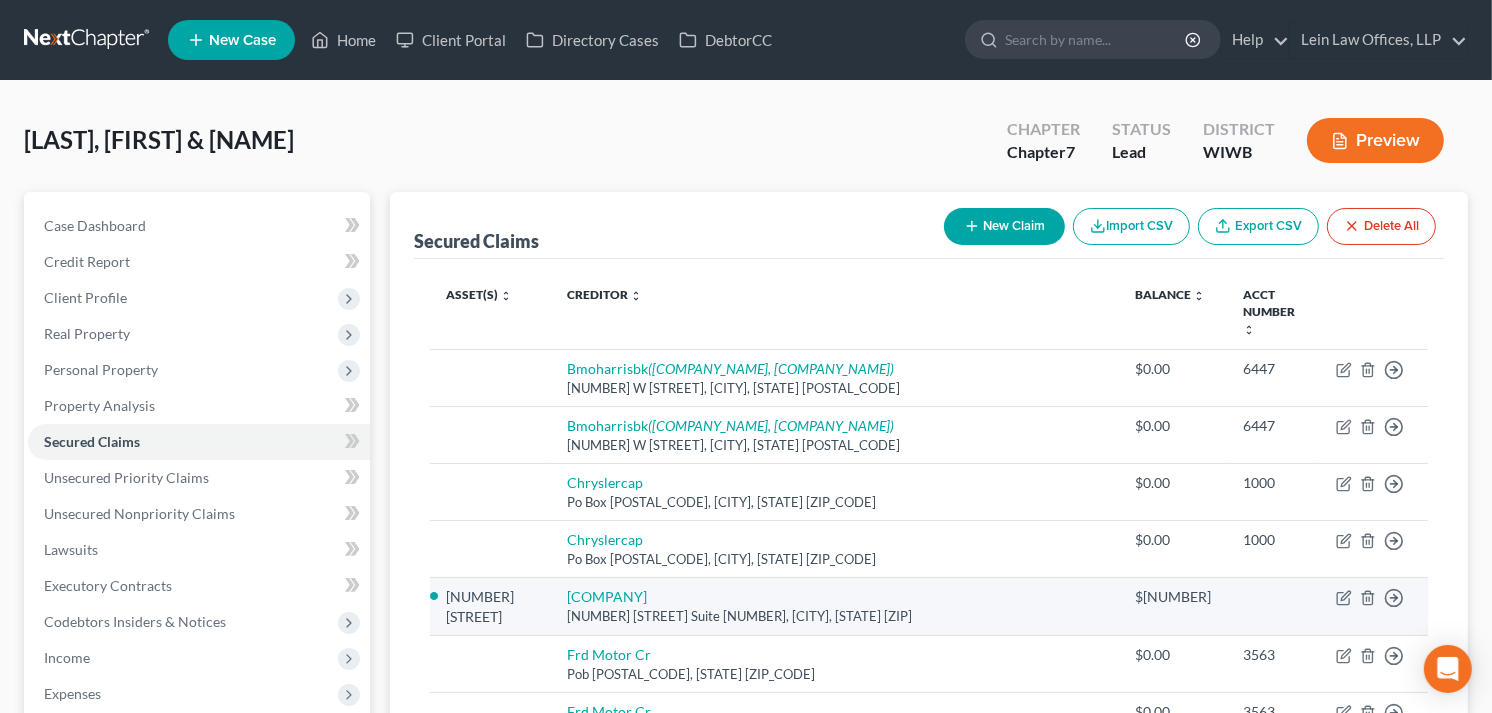 click at bounding box center (1273, 606) 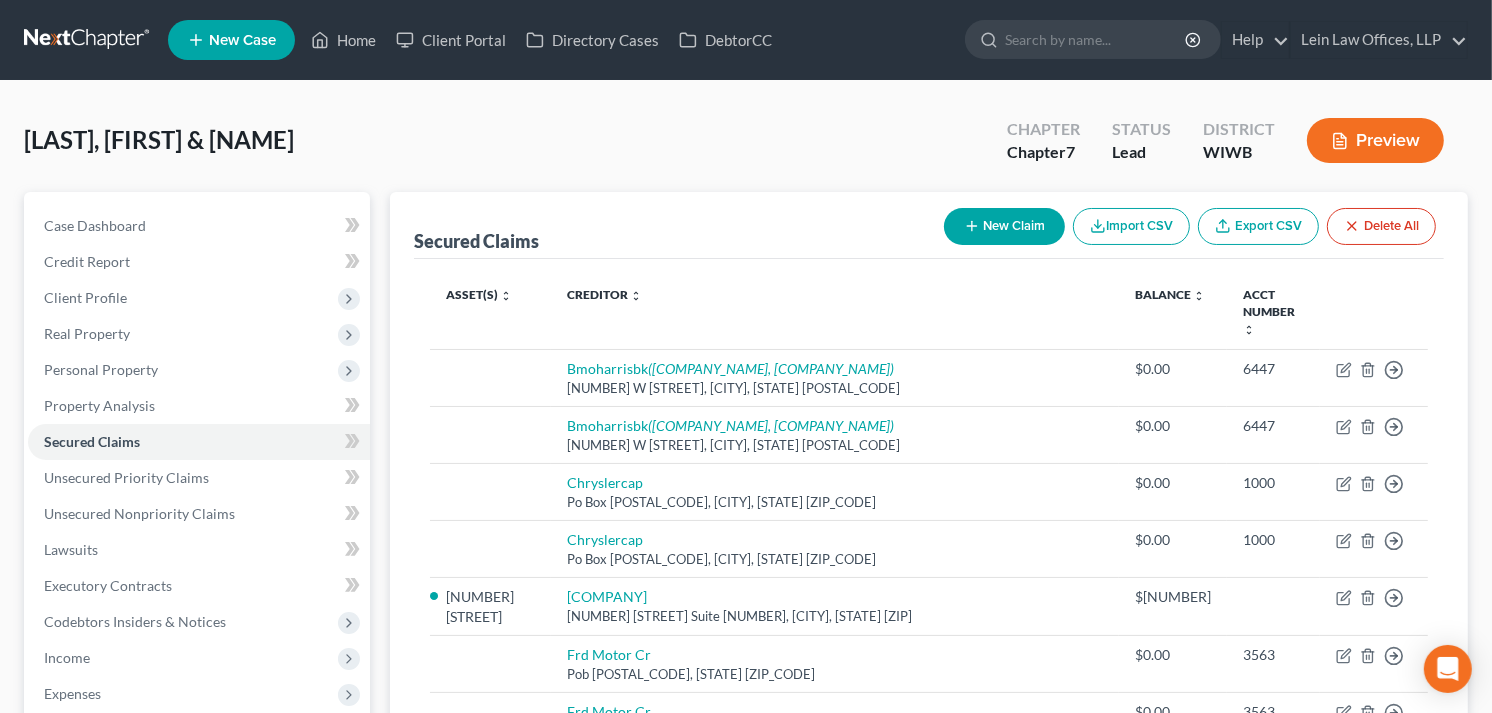 click on "Import CSV" at bounding box center (1131, 226) 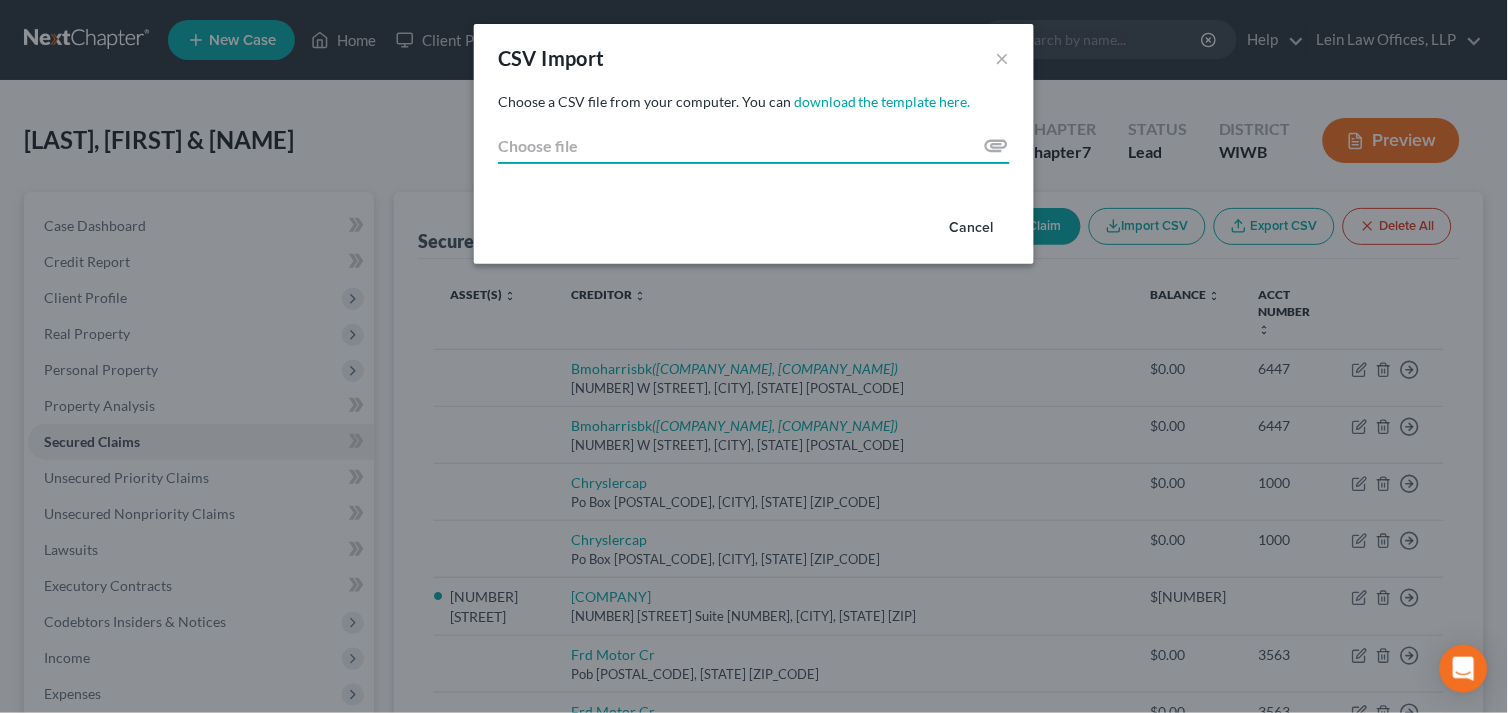 click on "Choose file" at bounding box center (754, 146) 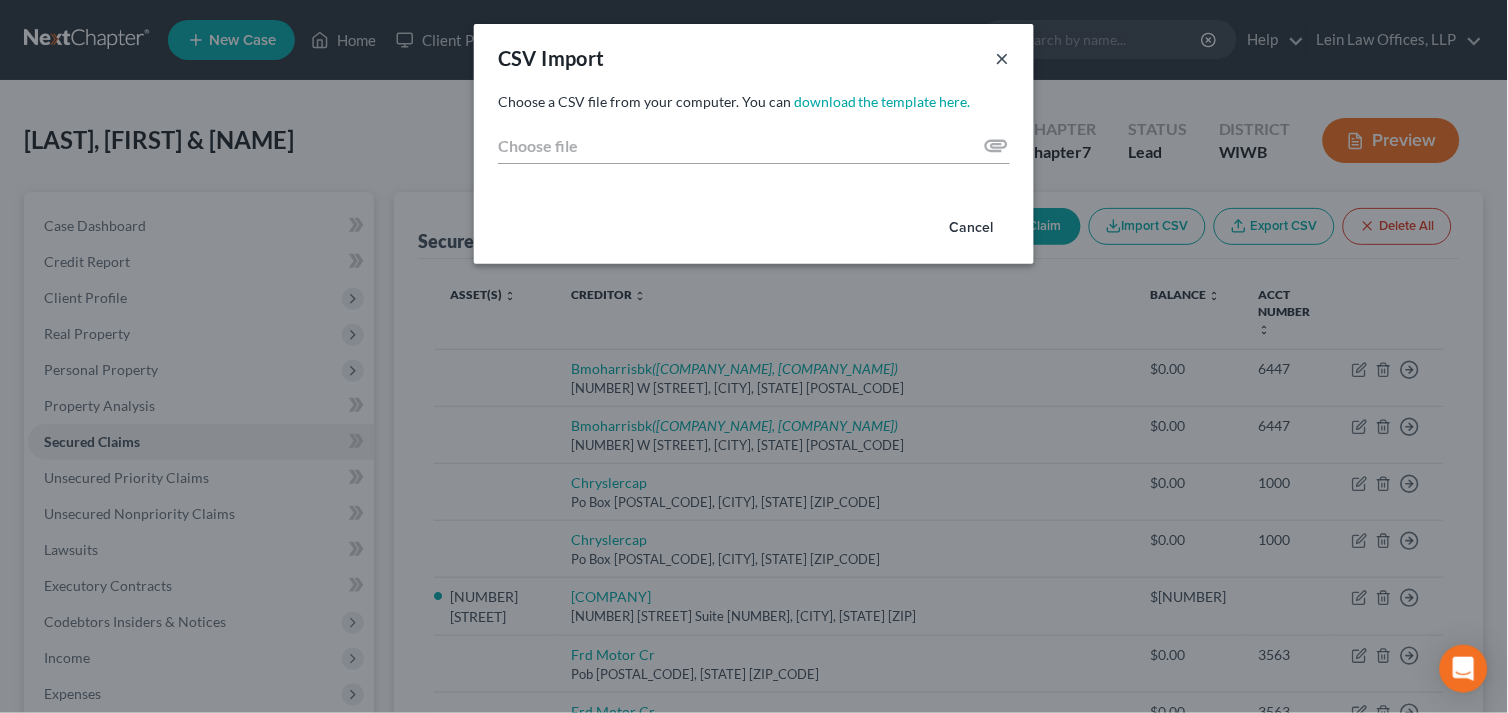click on "×" at bounding box center [1003, 58] 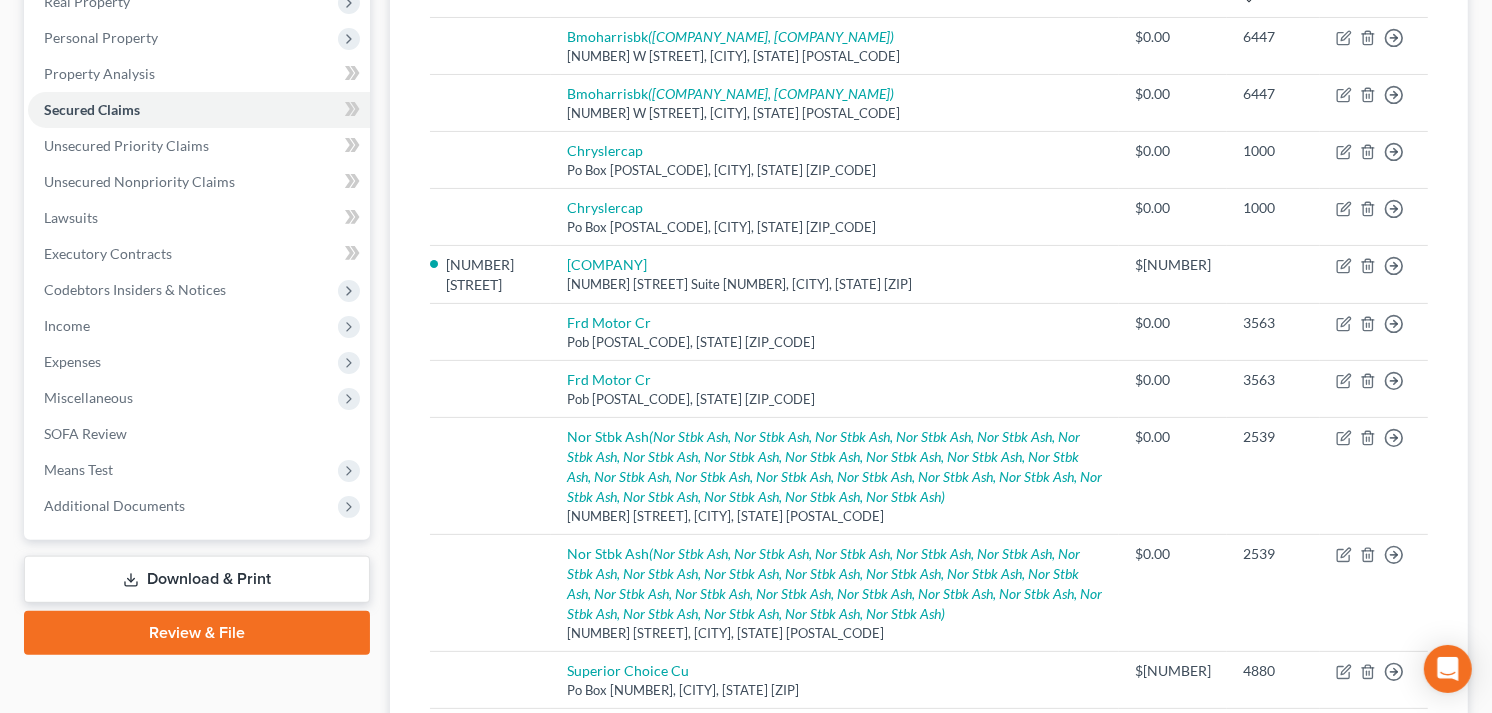 scroll, scrollTop: 333, scrollLeft: 0, axis: vertical 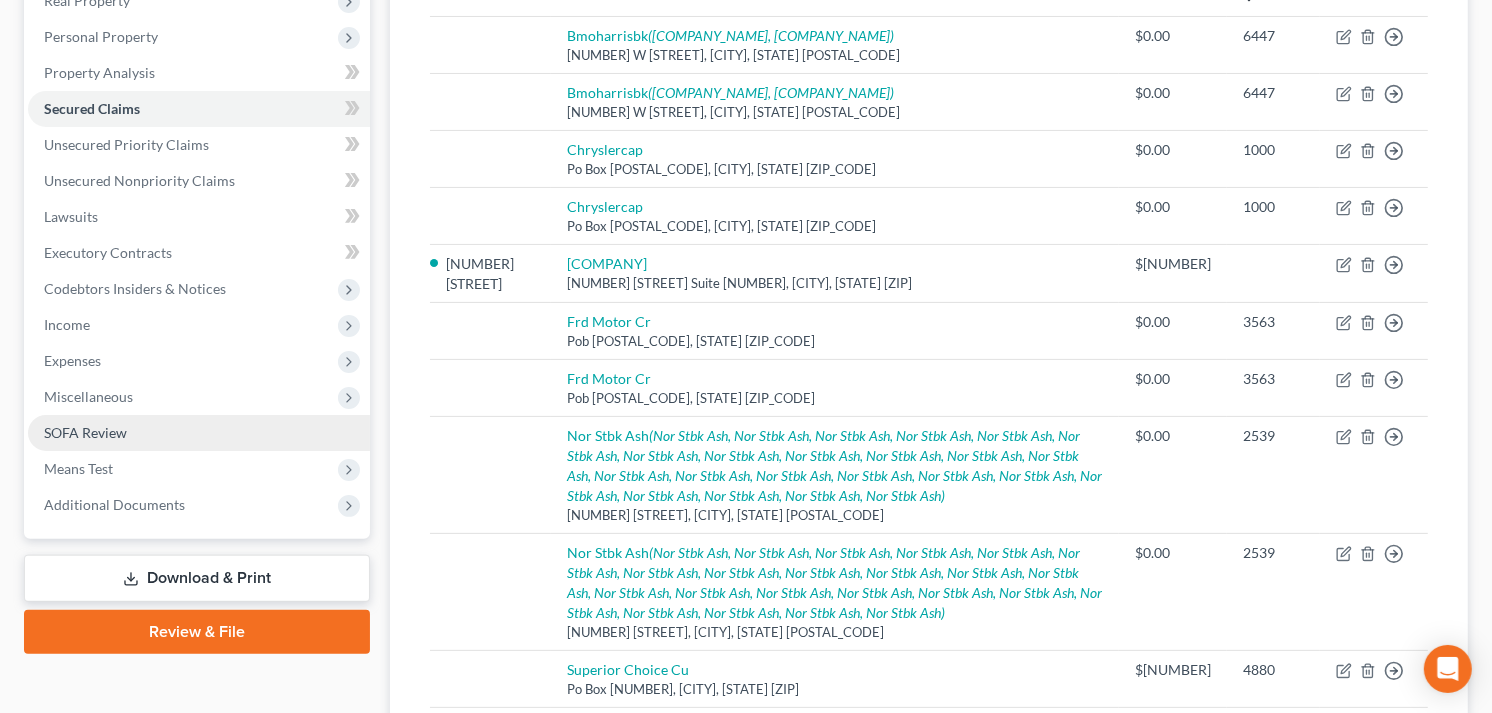 click on "SOFA Review" at bounding box center [85, 432] 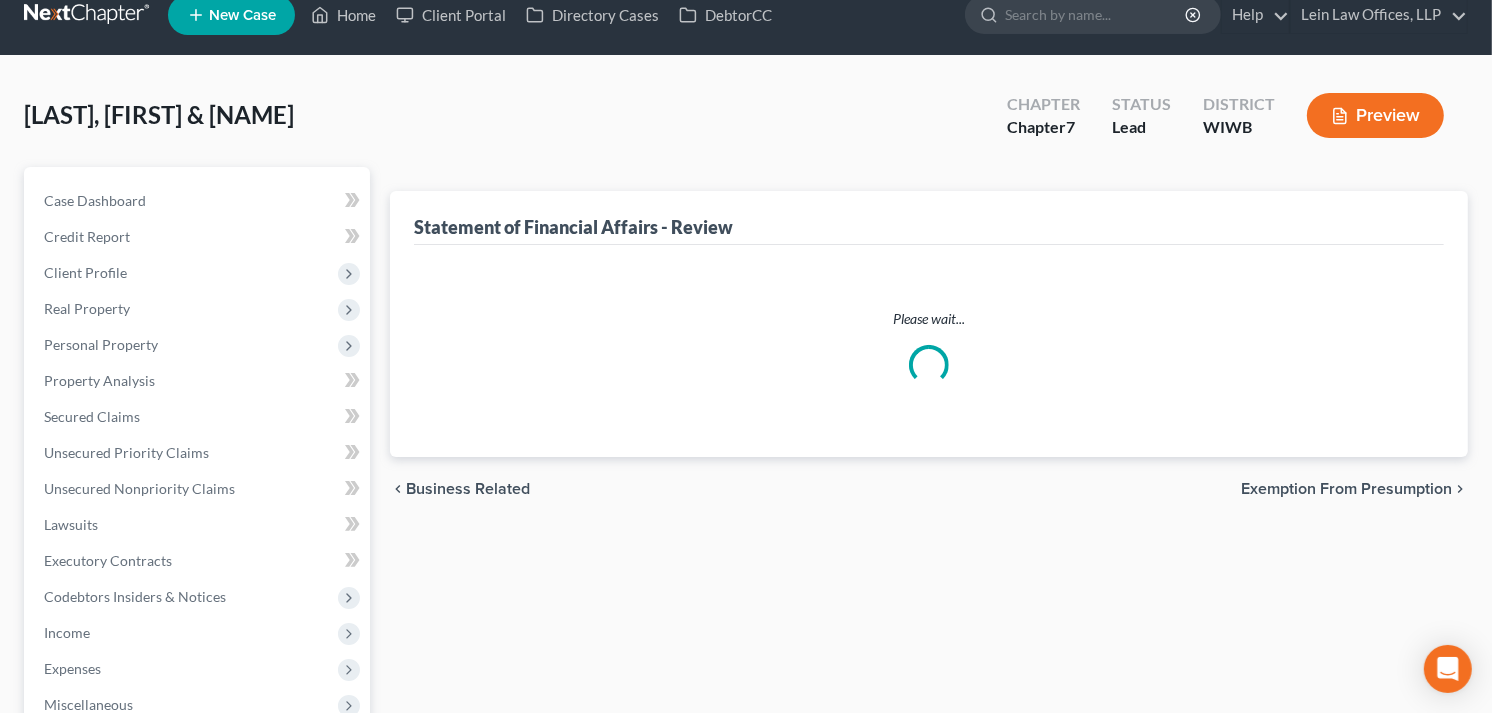 scroll, scrollTop: 0, scrollLeft: 0, axis: both 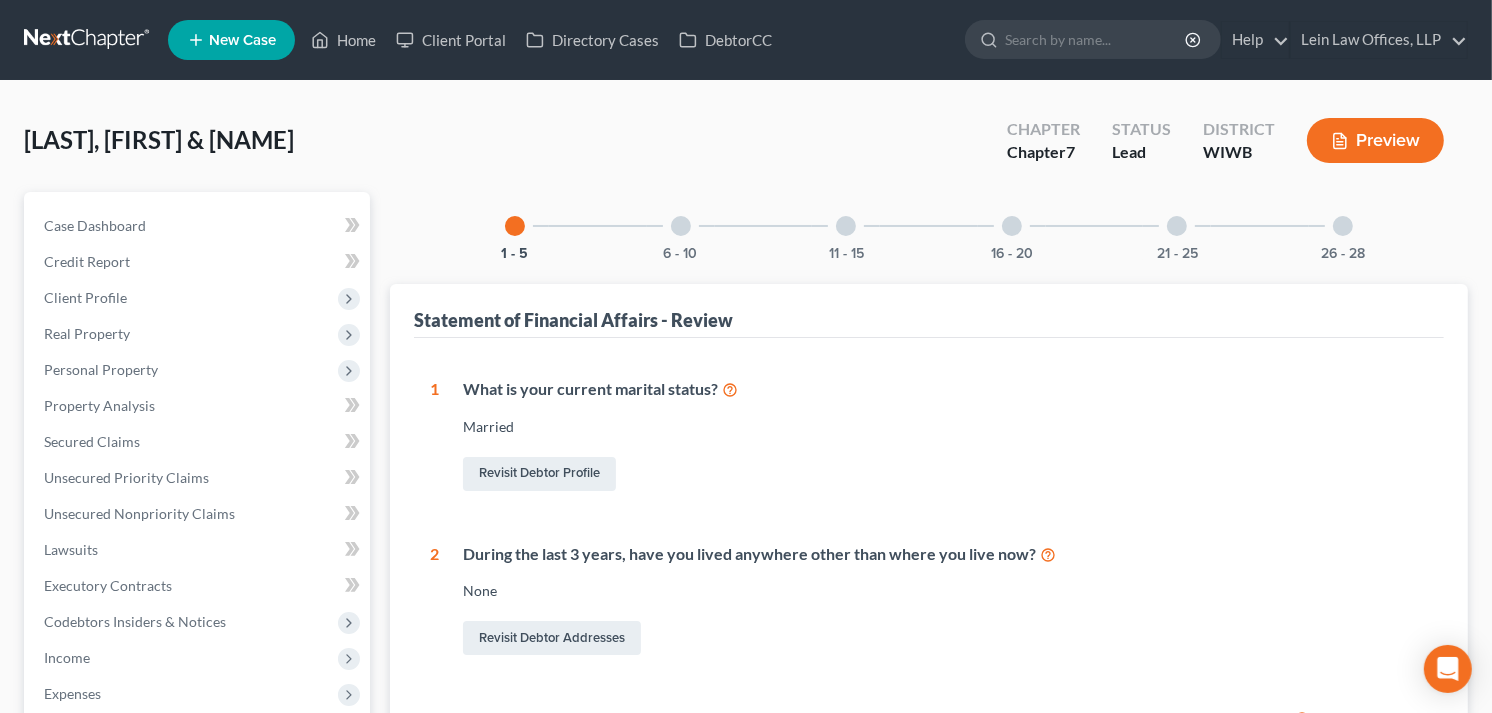 click on "6 - 10" at bounding box center (681, 226) 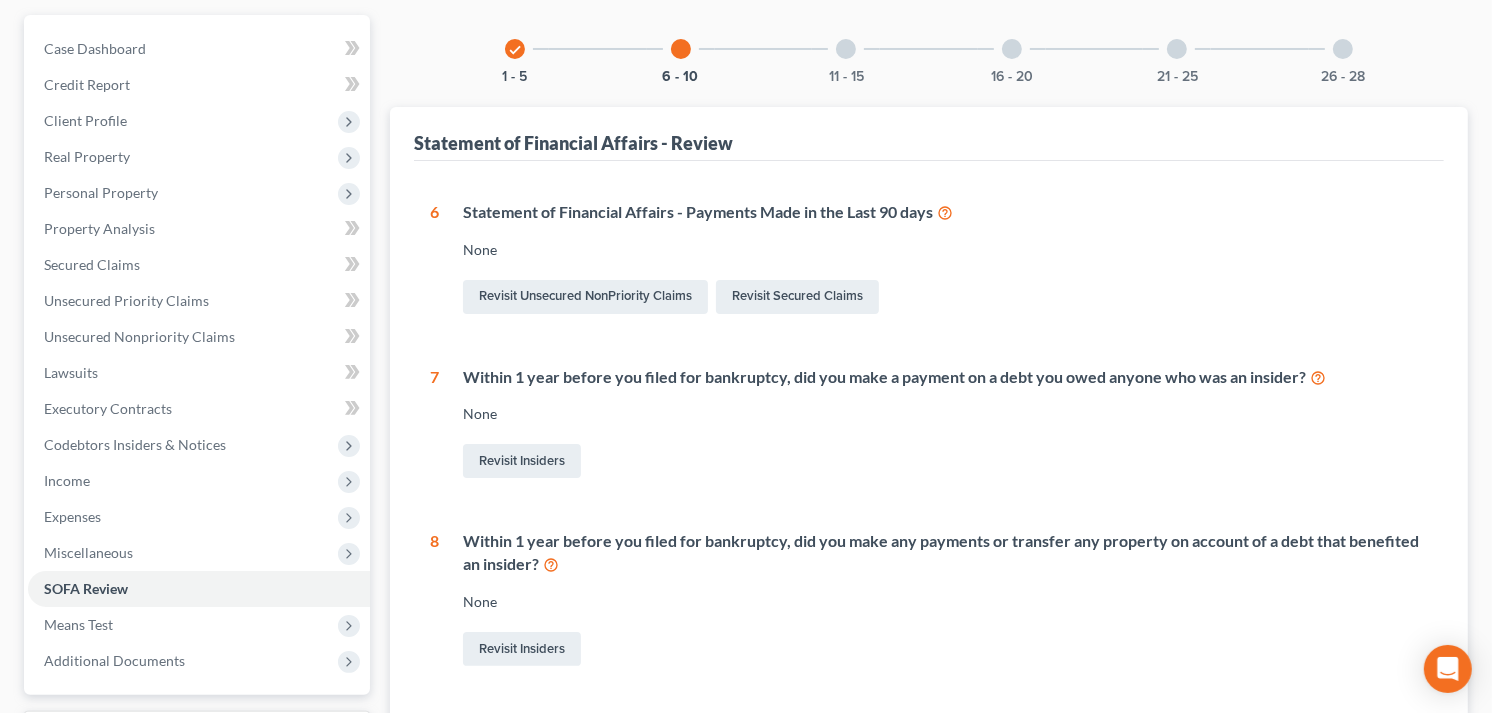 scroll, scrollTop: 0, scrollLeft: 0, axis: both 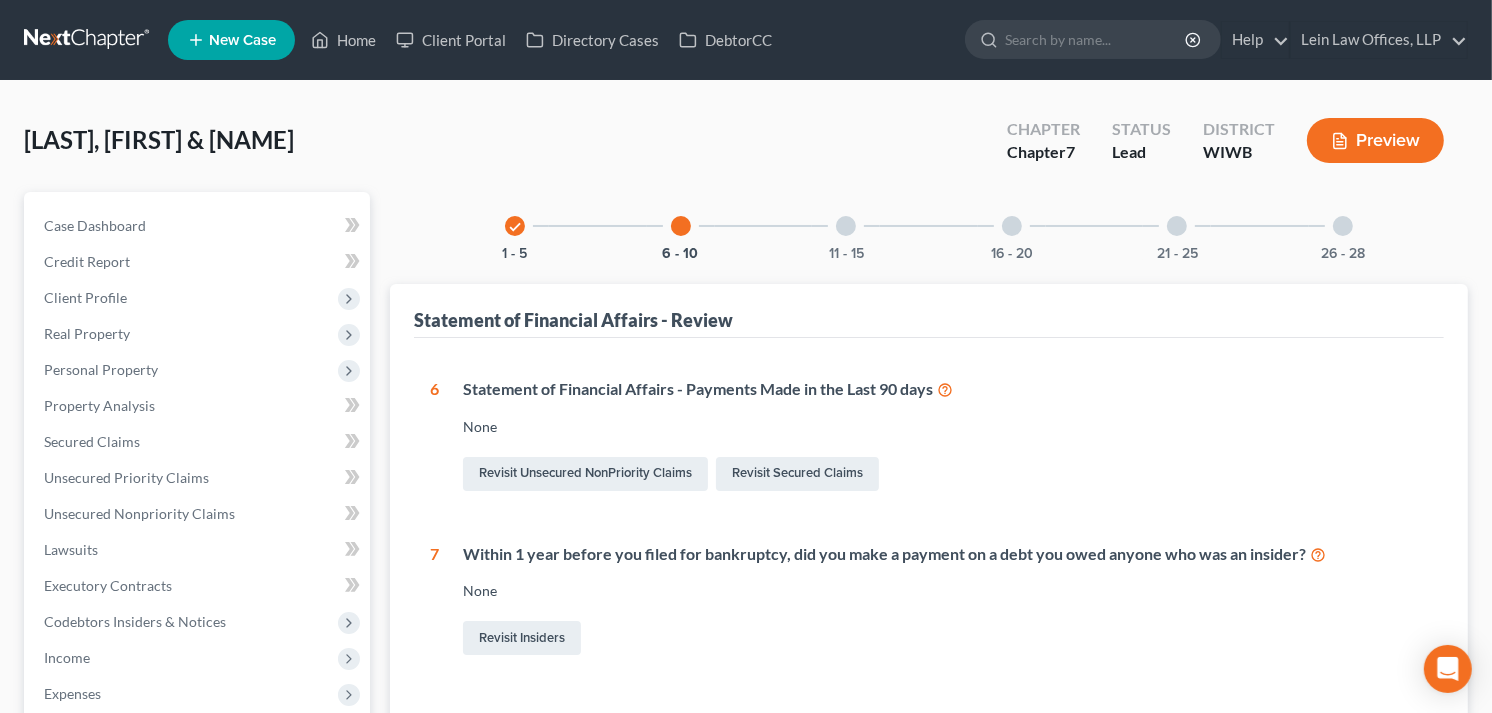 click at bounding box center (846, 226) 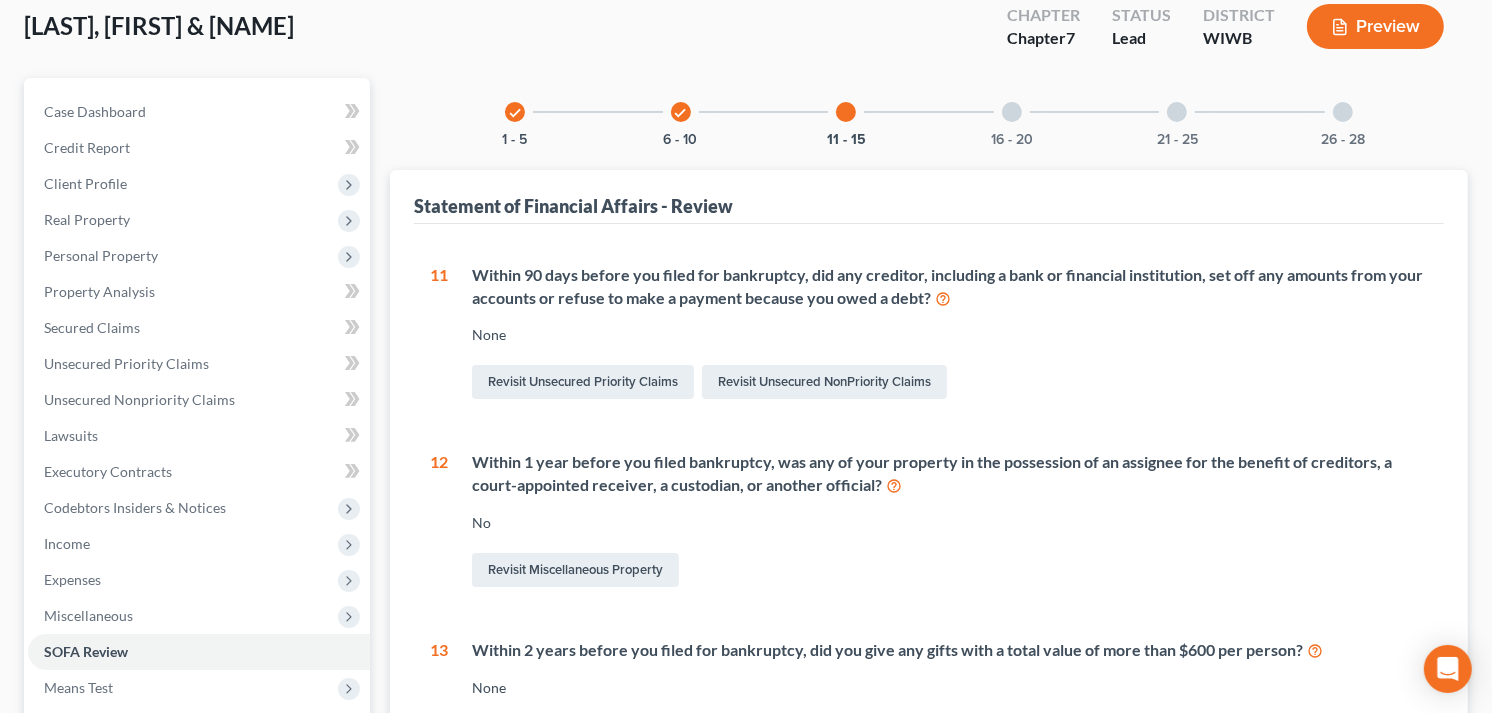 scroll, scrollTop: 0, scrollLeft: 0, axis: both 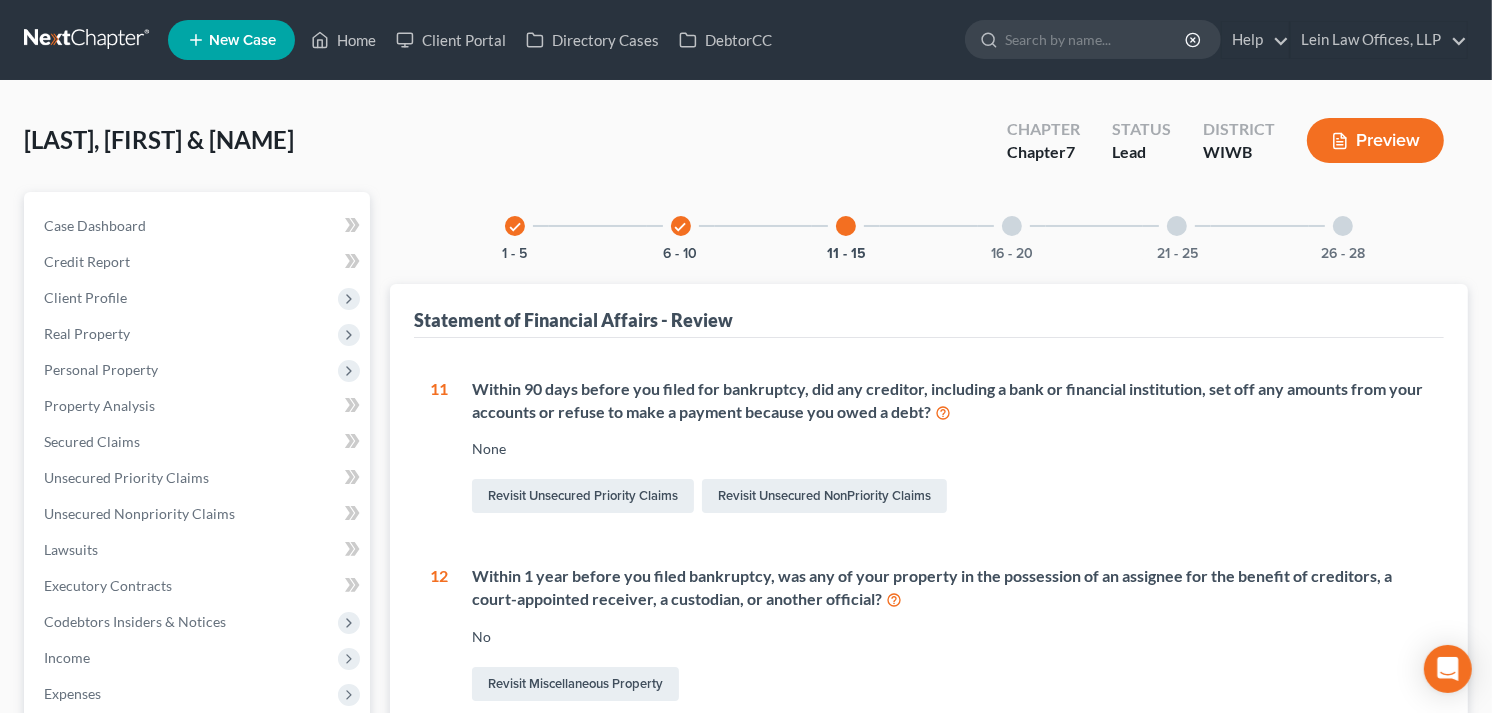 click at bounding box center [1012, 226] 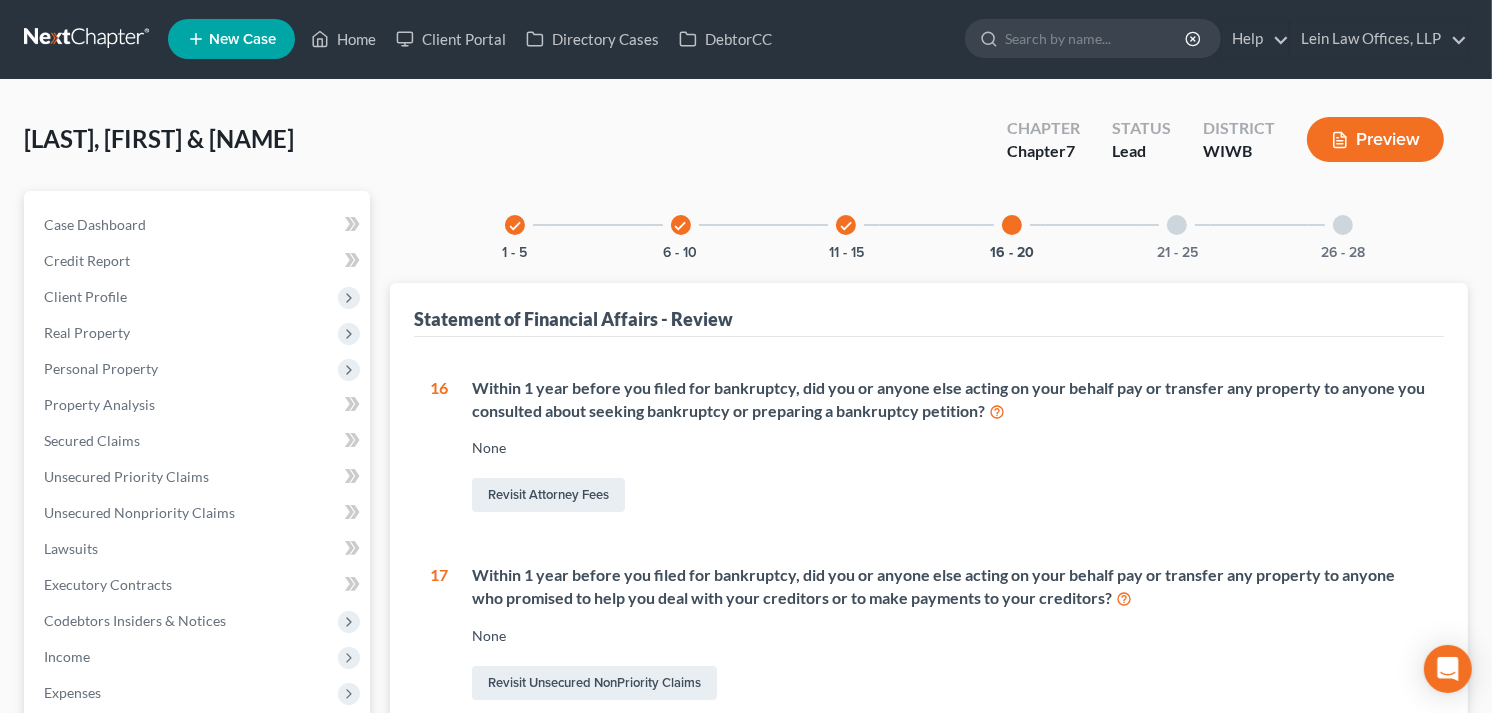scroll, scrollTop: 0, scrollLeft: 0, axis: both 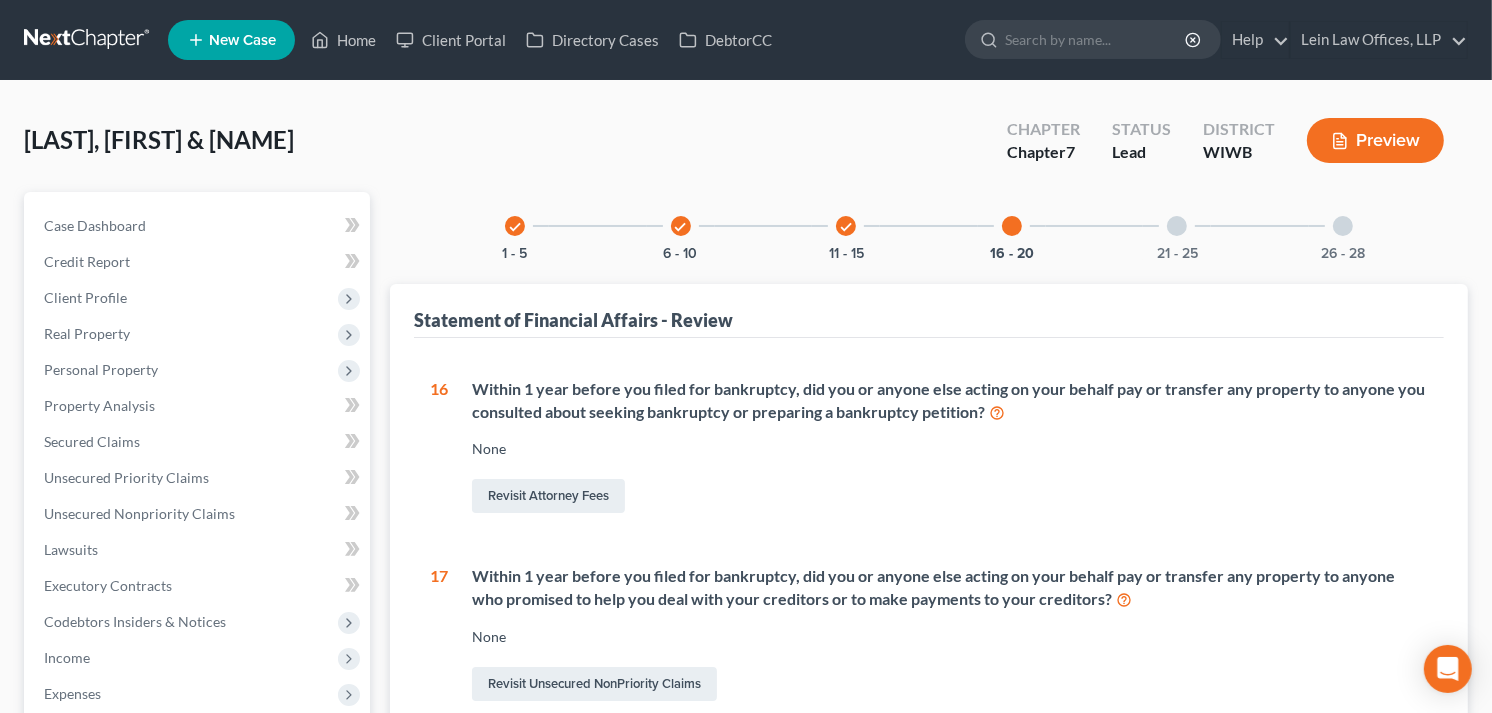 click at bounding box center (1177, 226) 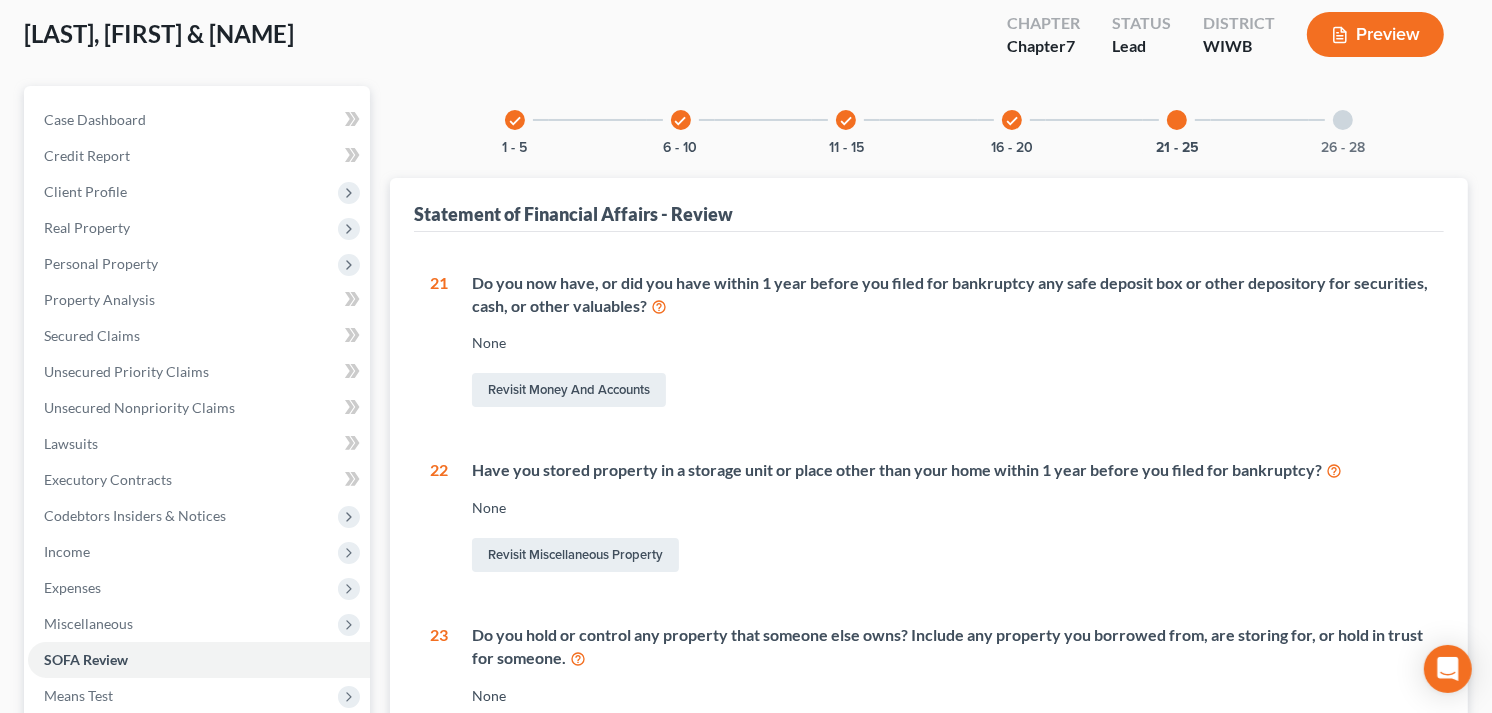 scroll, scrollTop: 0, scrollLeft: 0, axis: both 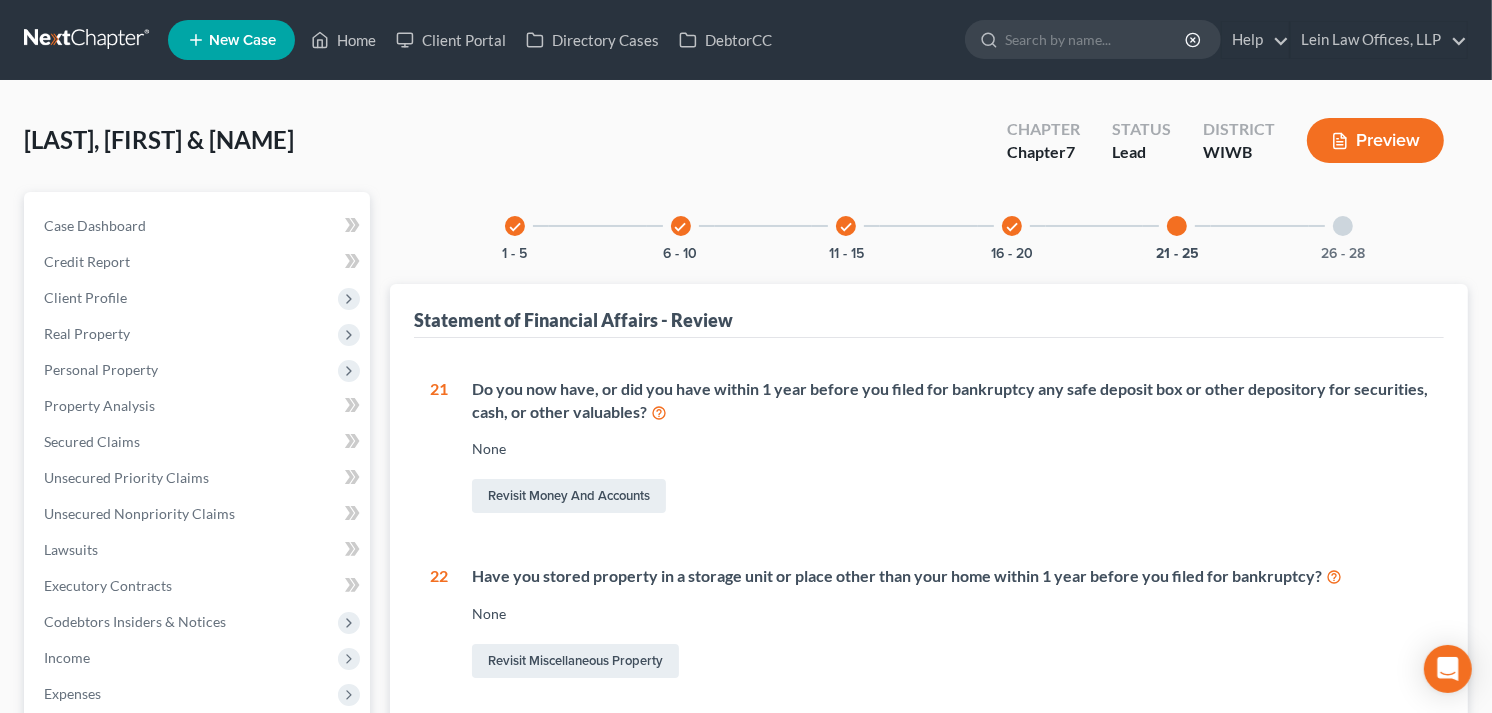 click at bounding box center [1343, 226] 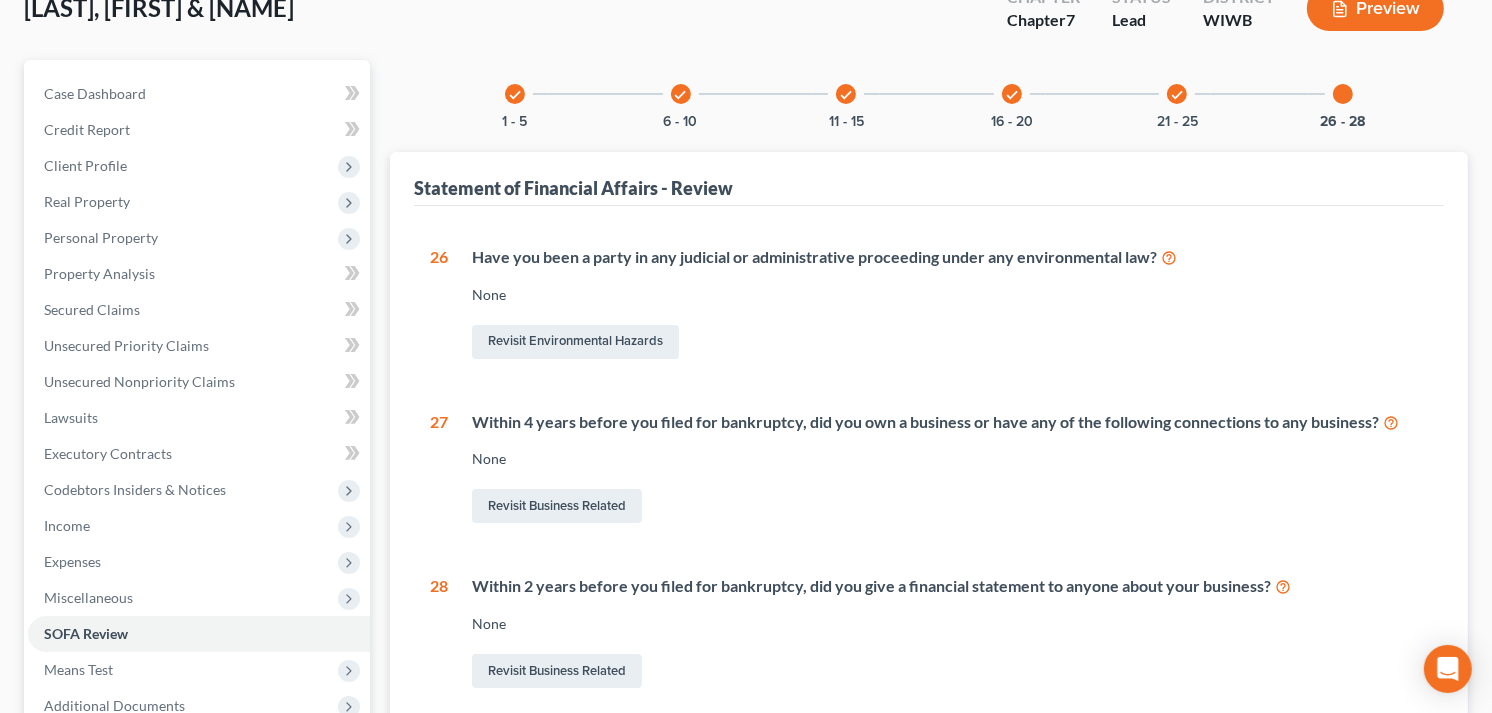 scroll, scrollTop: 0, scrollLeft: 0, axis: both 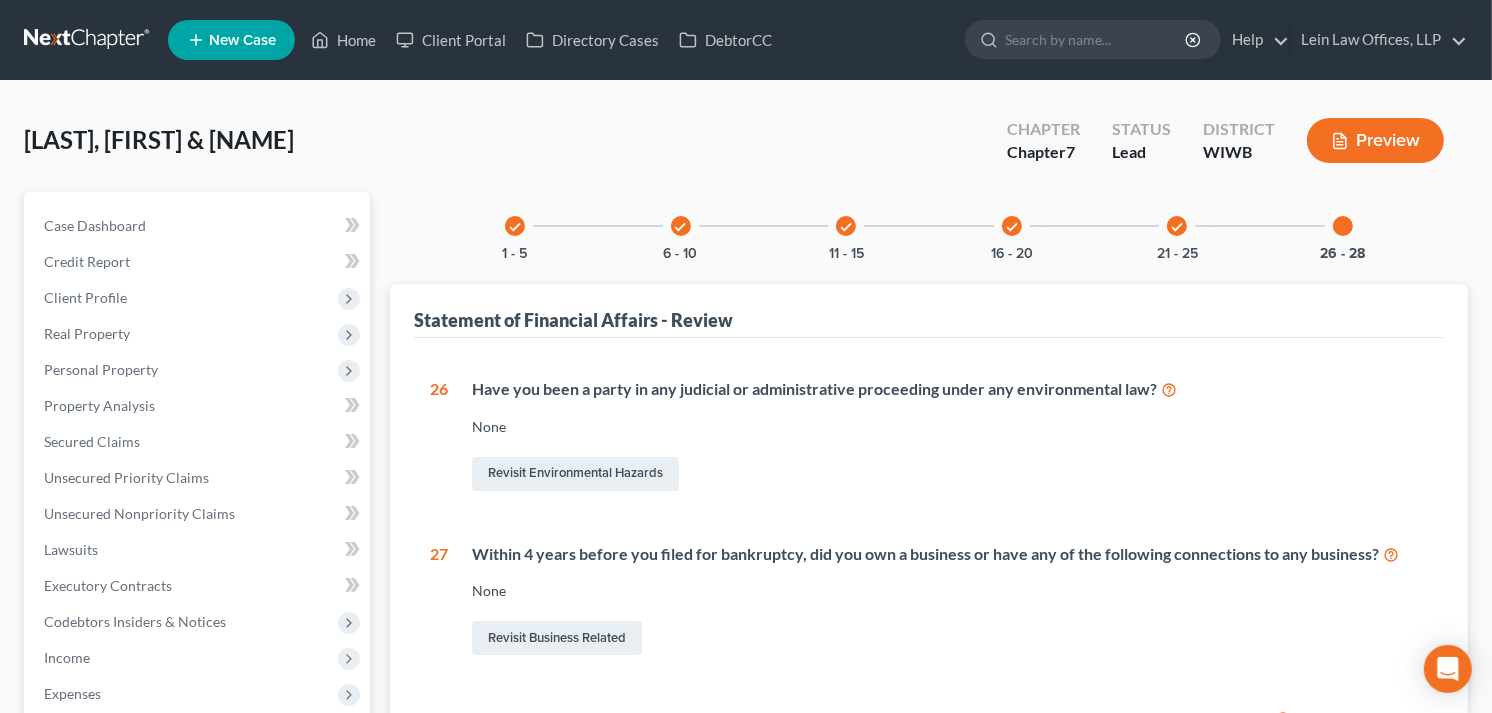 click on "check" at bounding box center [681, 226] 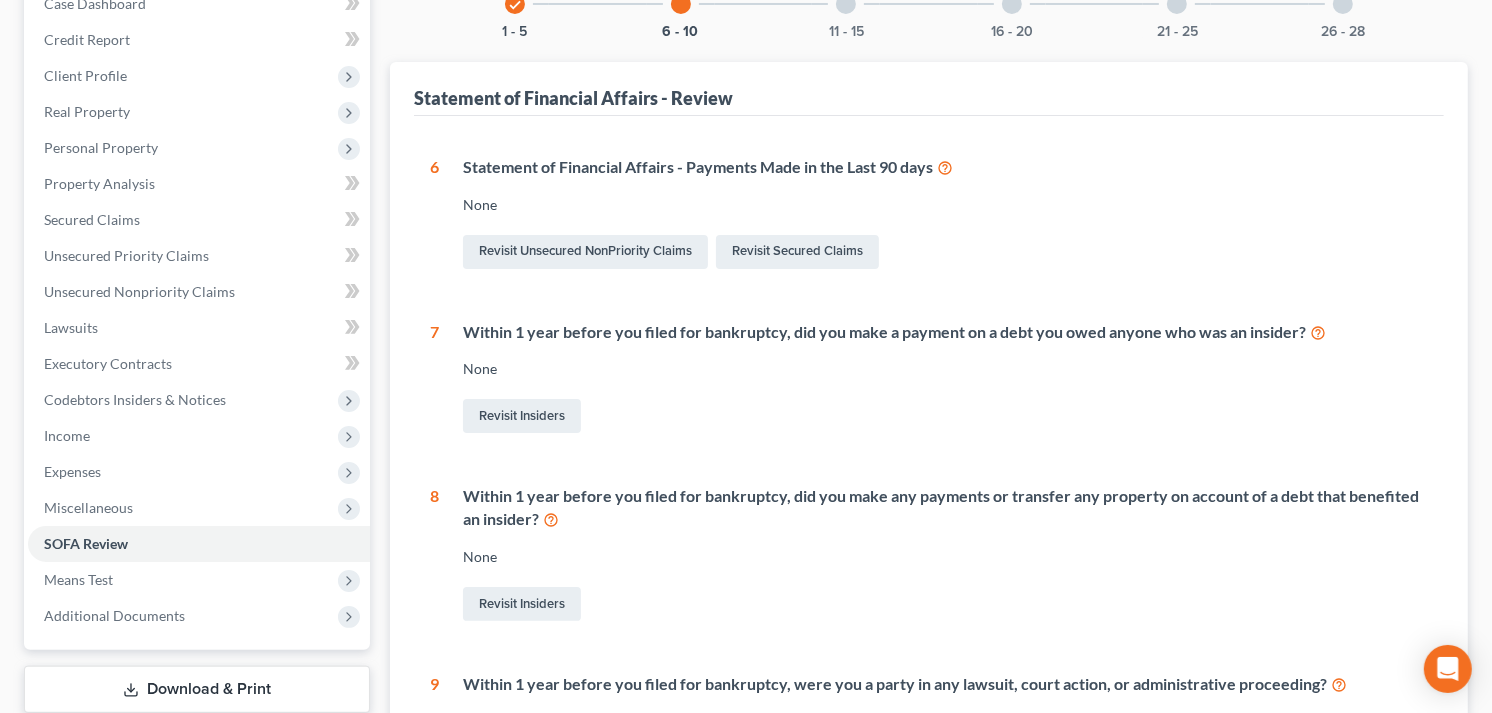 scroll, scrollTop: 0, scrollLeft: 0, axis: both 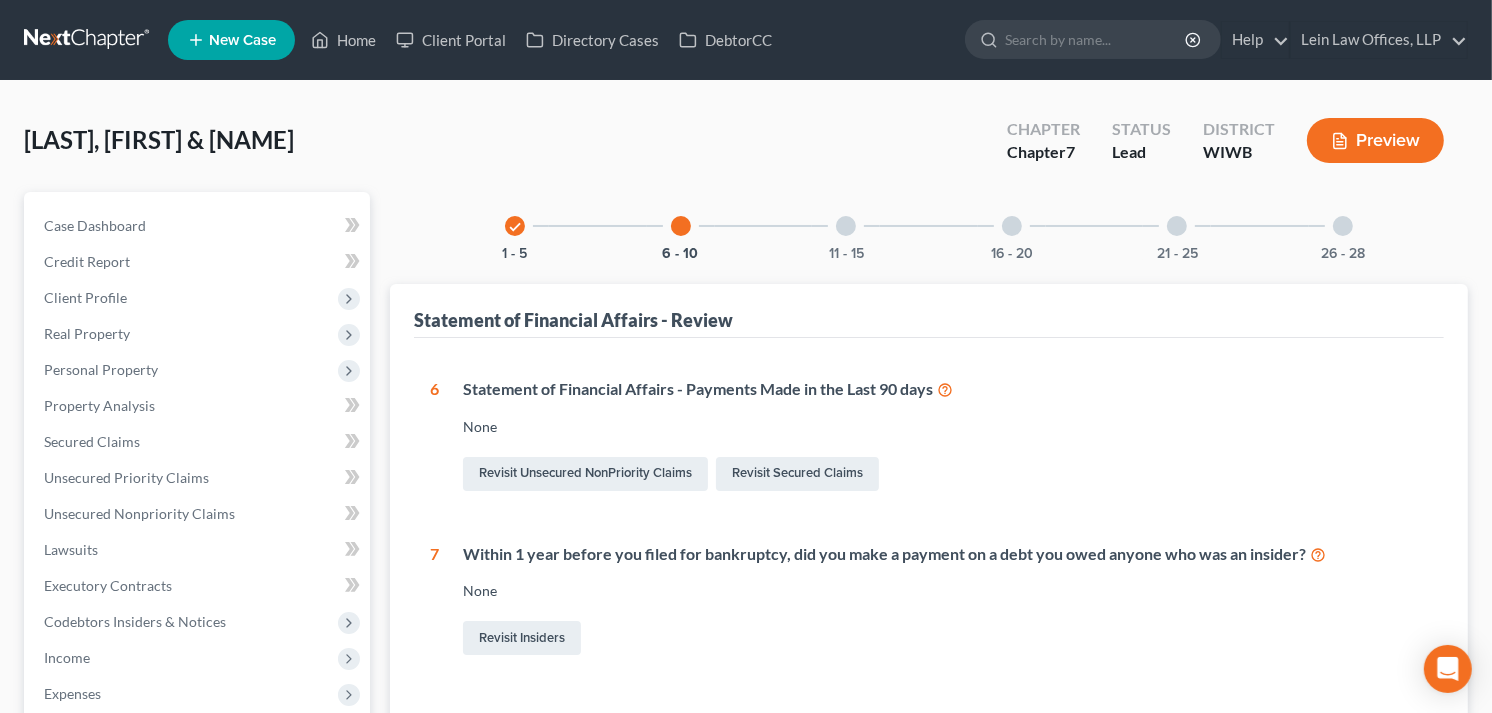 click at bounding box center [846, 226] 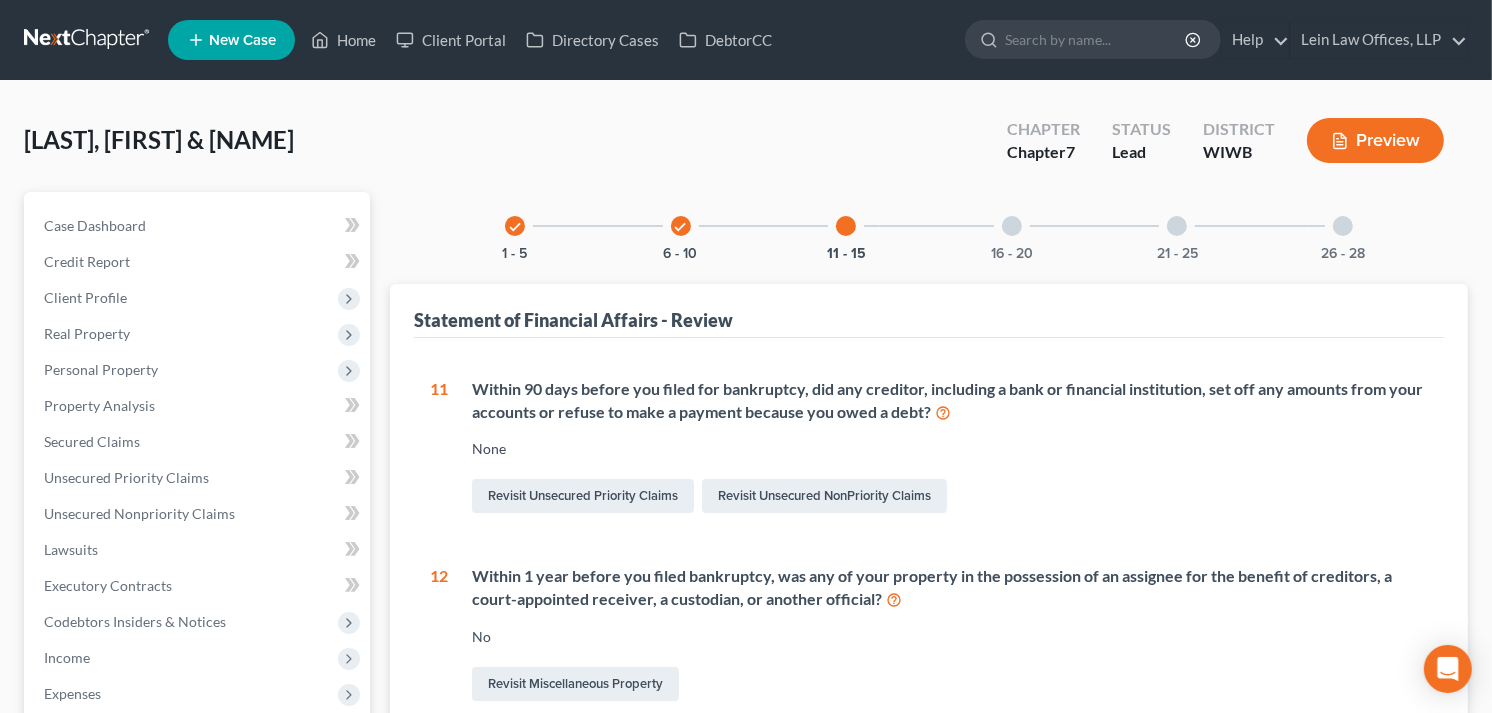 click on "check" at bounding box center [515, 227] 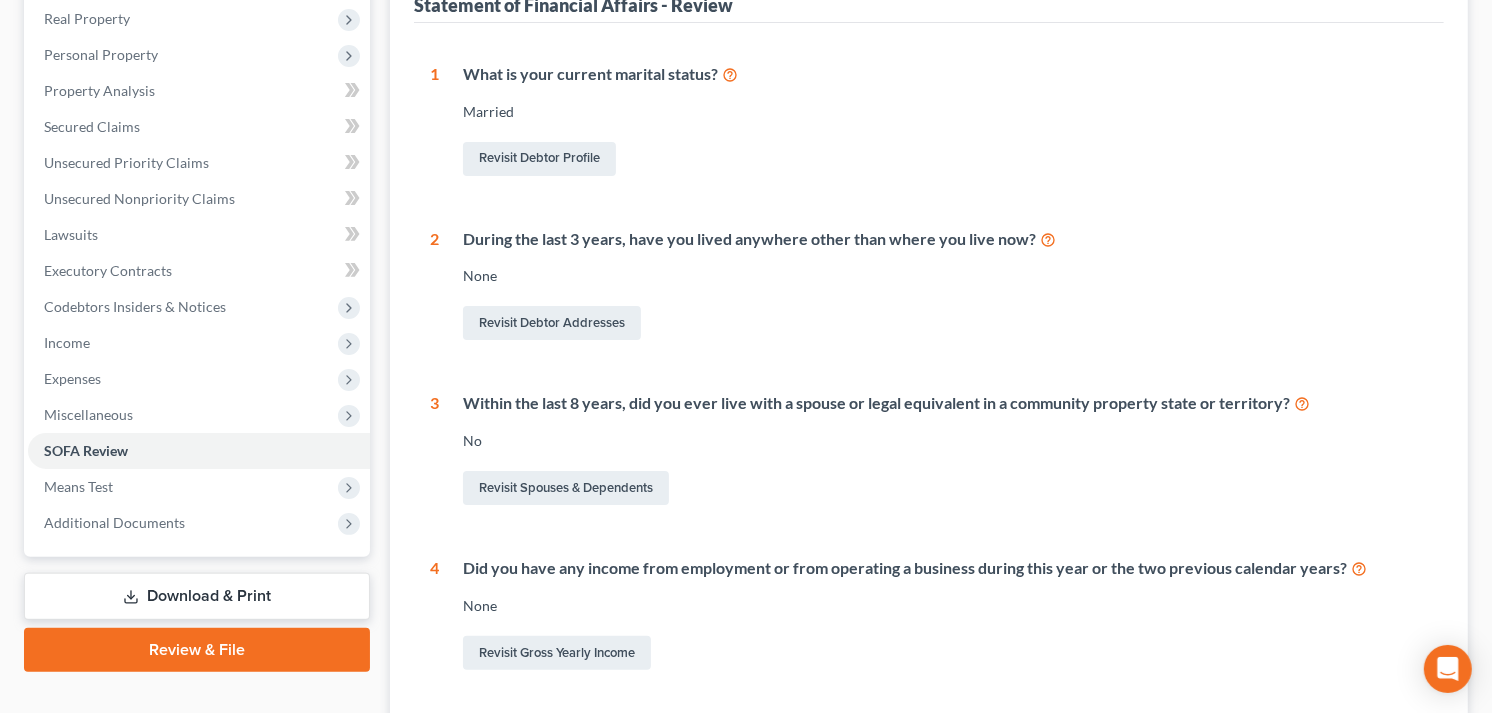 scroll, scrollTop: 333, scrollLeft: 0, axis: vertical 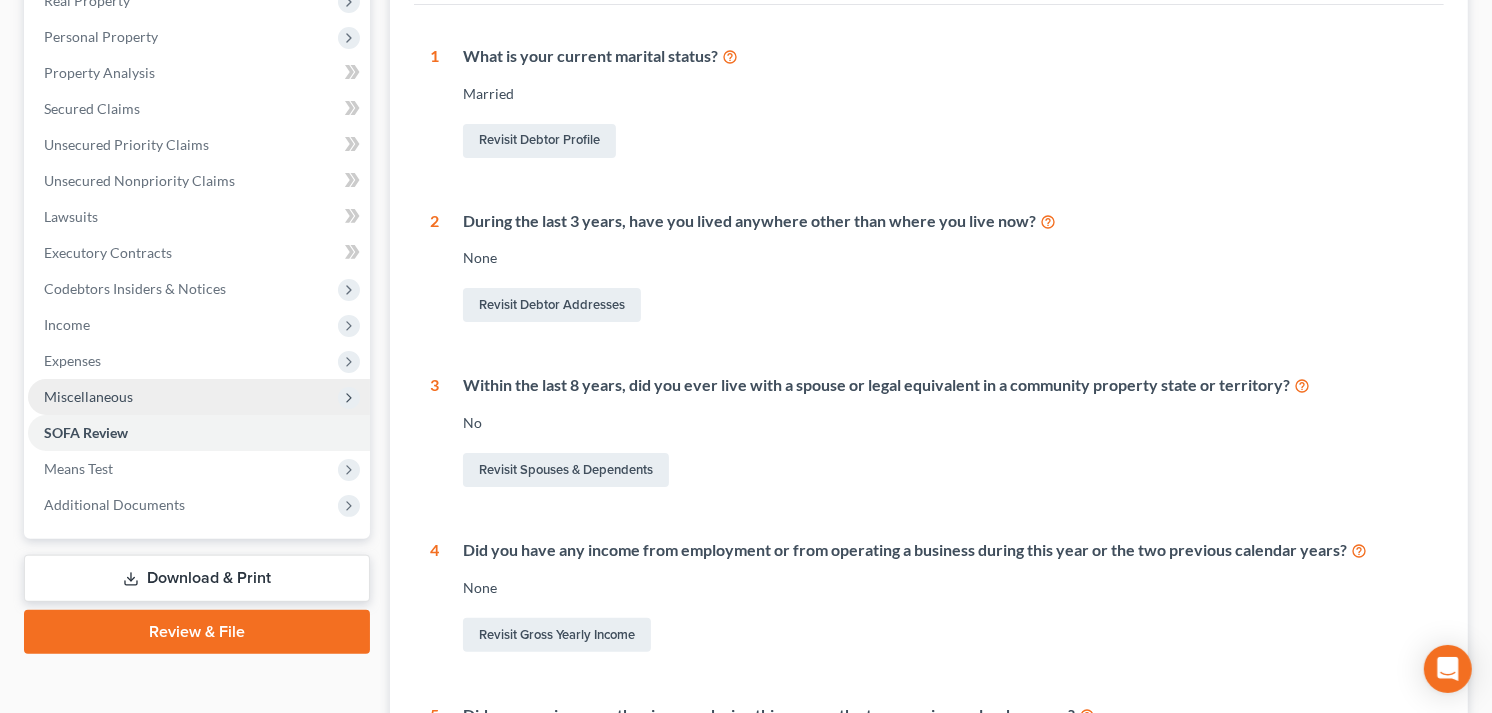 click on "Miscellaneous" at bounding box center (88, 396) 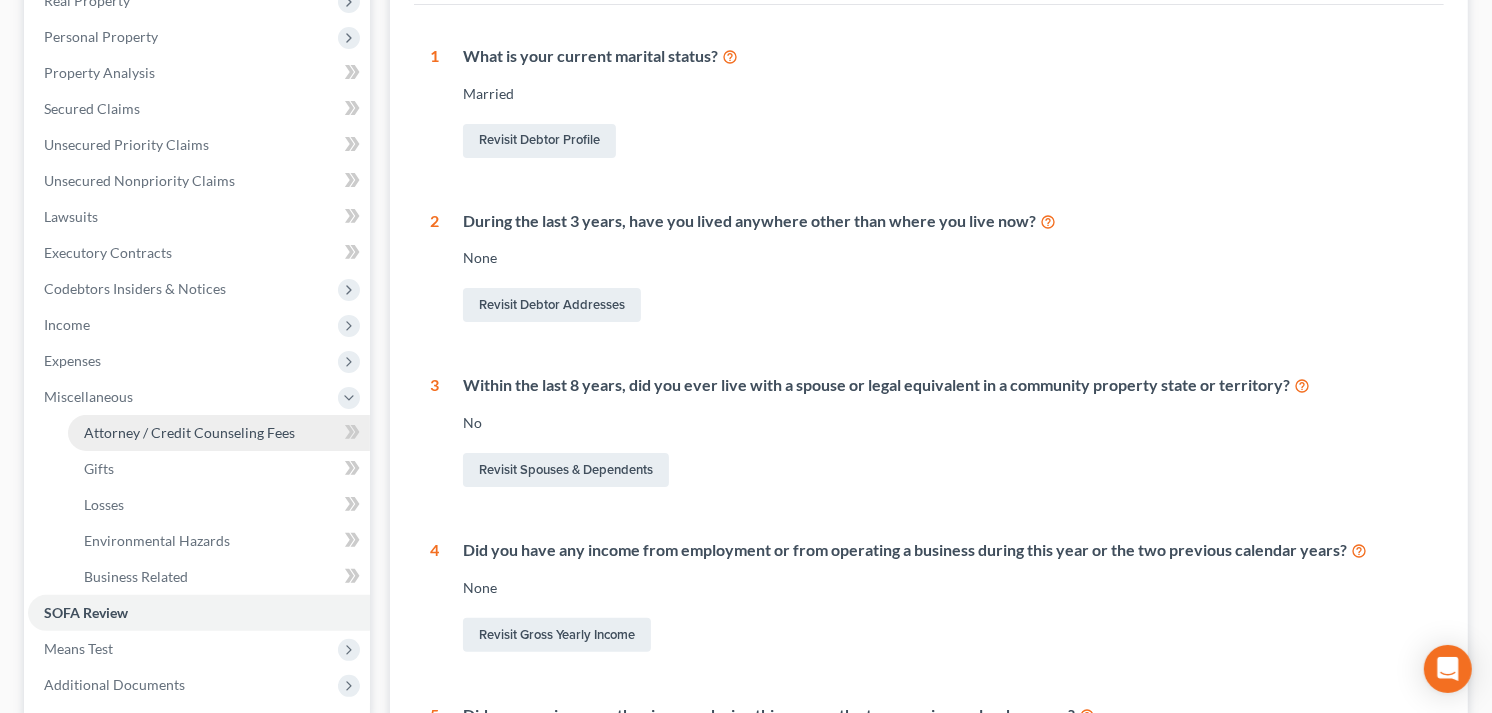 click on "Attorney / Credit Counseling Fees" at bounding box center [189, 432] 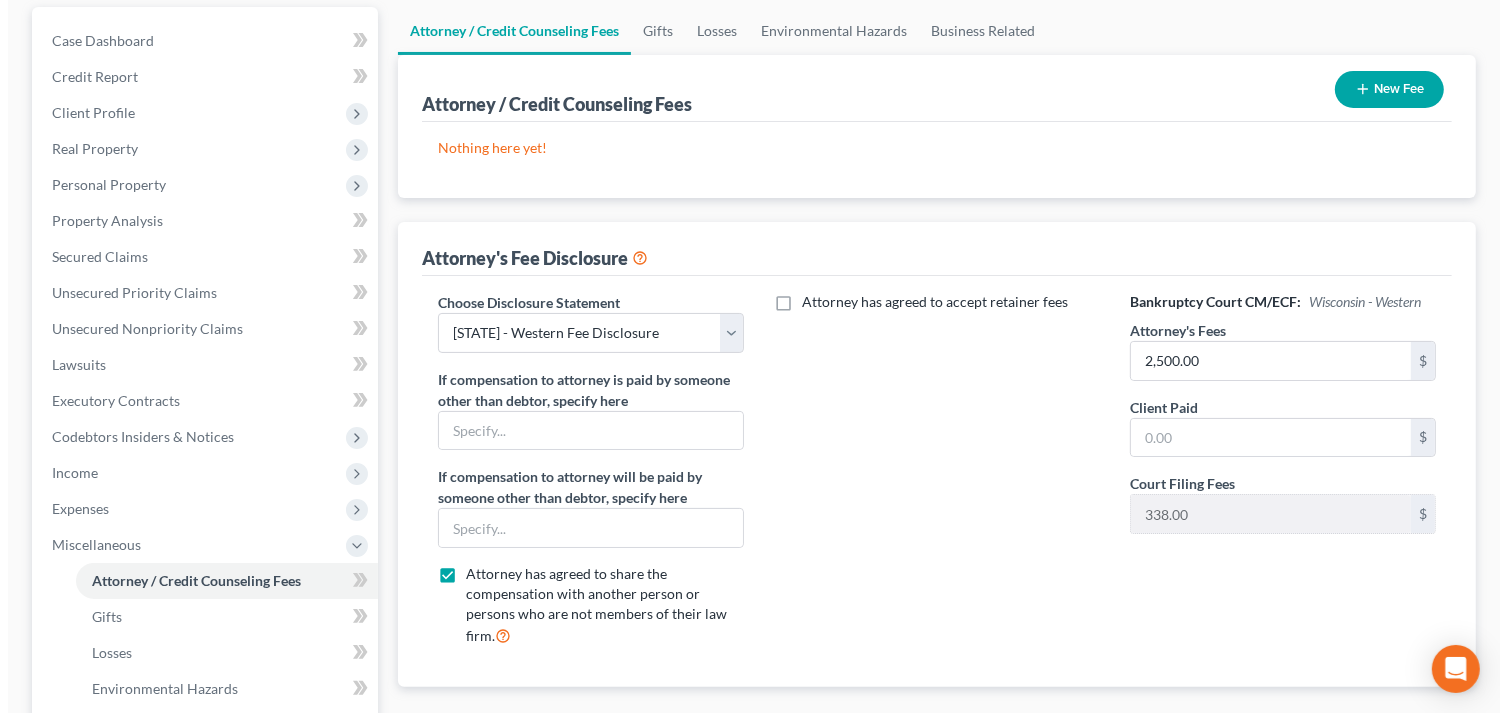 scroll, scrollTop: 0, scrollLeft: 0, axis: both 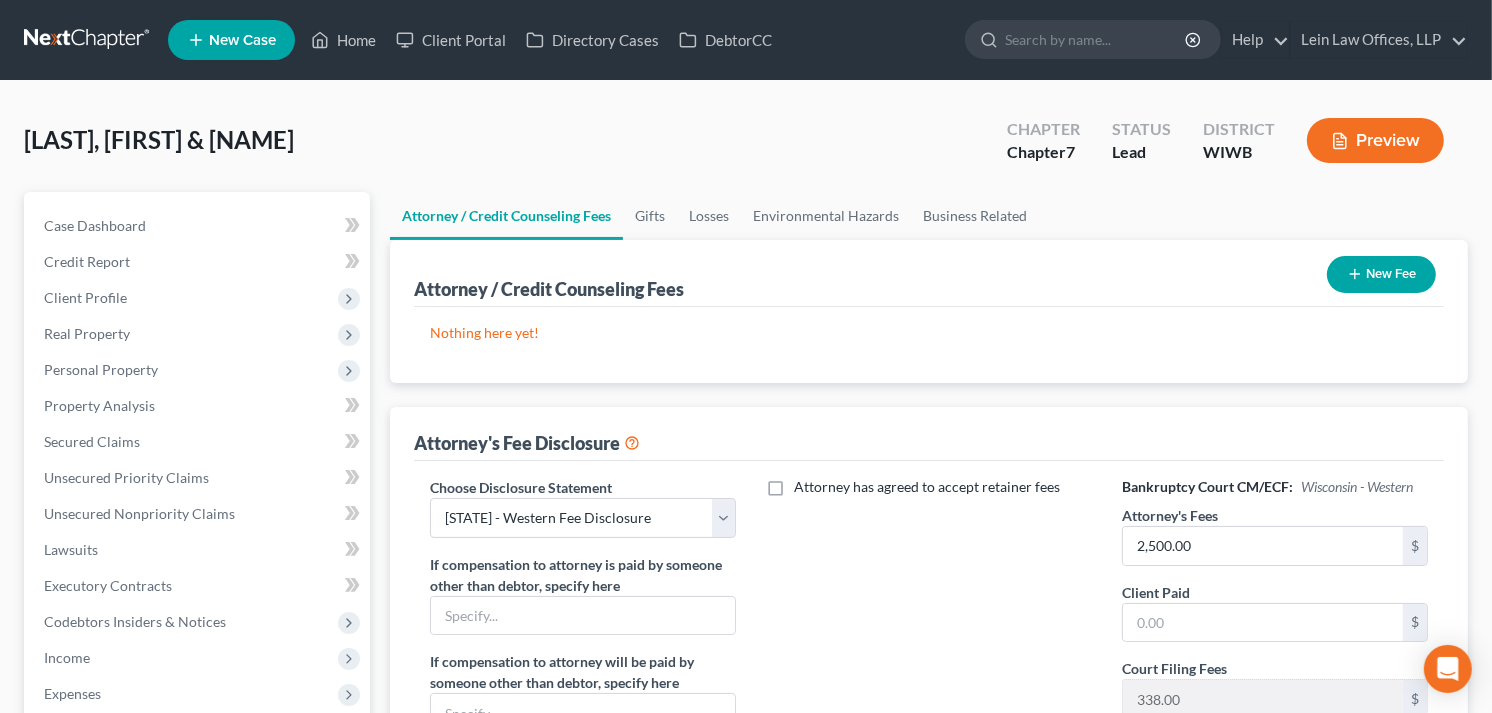 click on "New Fee" at bounding box center [1381, 274] 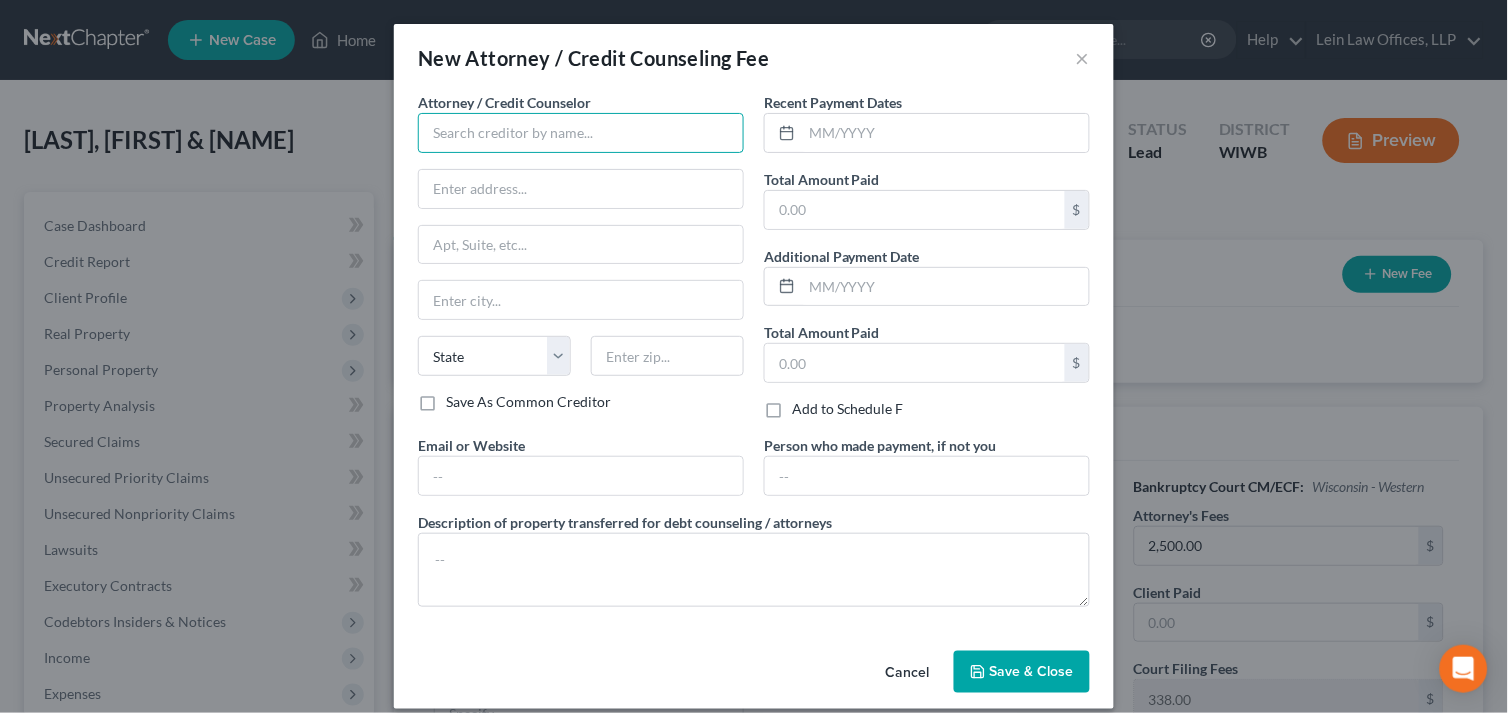 click at bounding box center (581, 133) 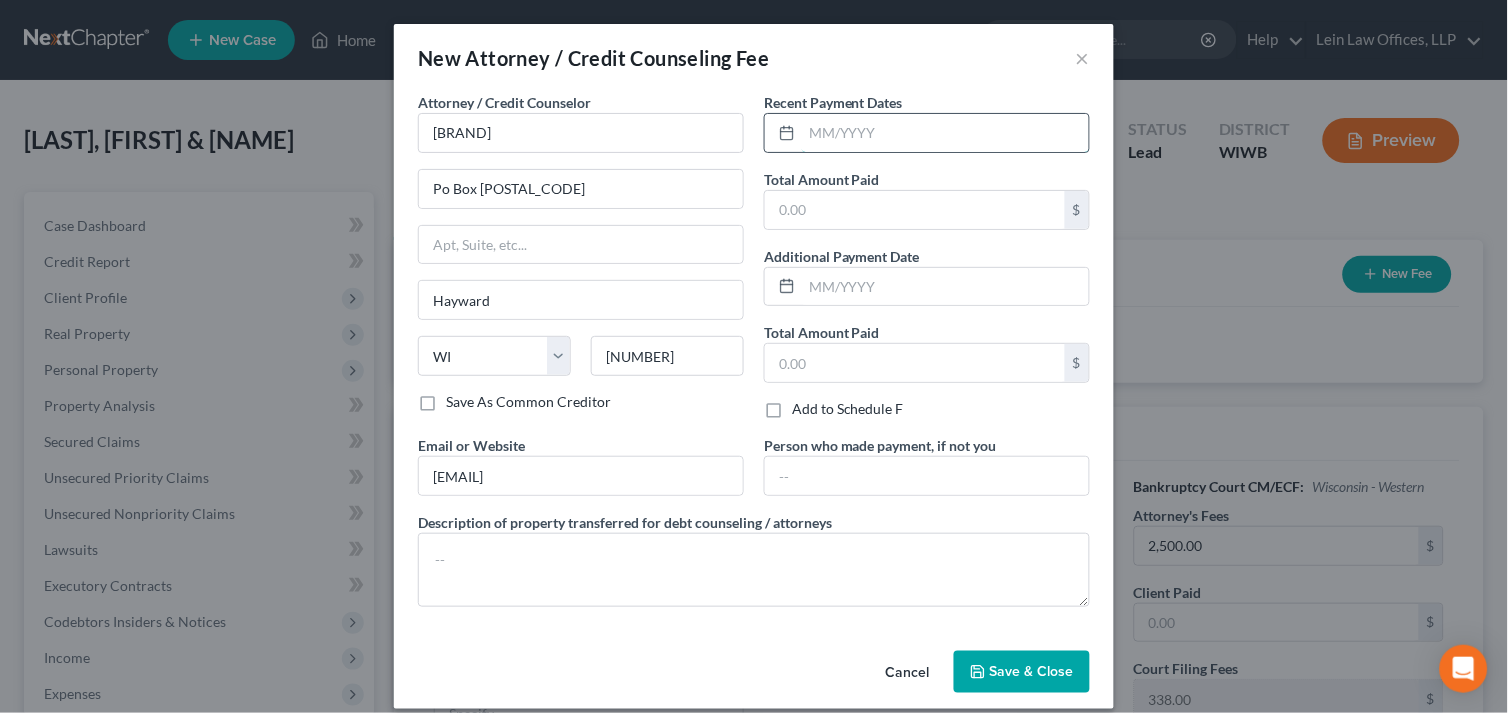 click at bounding box center [945, 133] 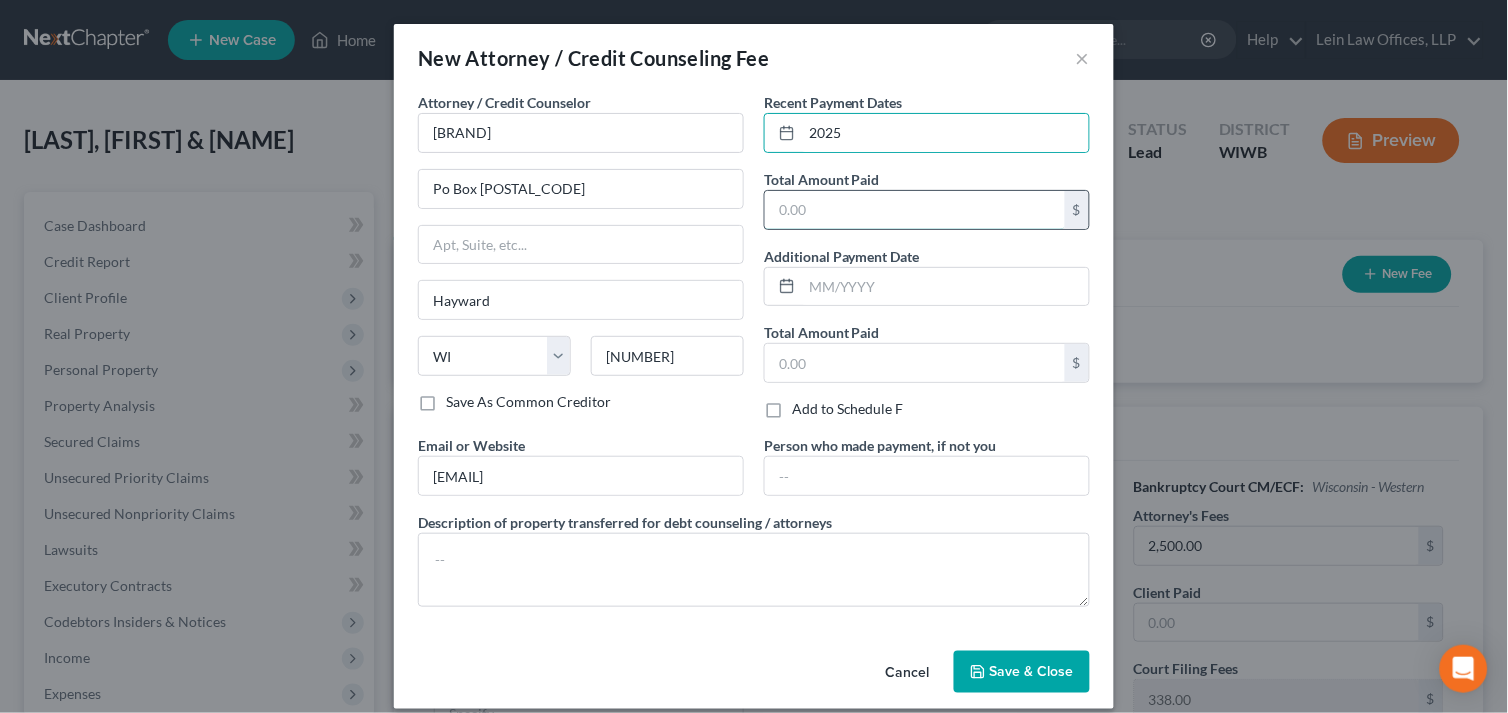 click at bounding box center [915, 210] 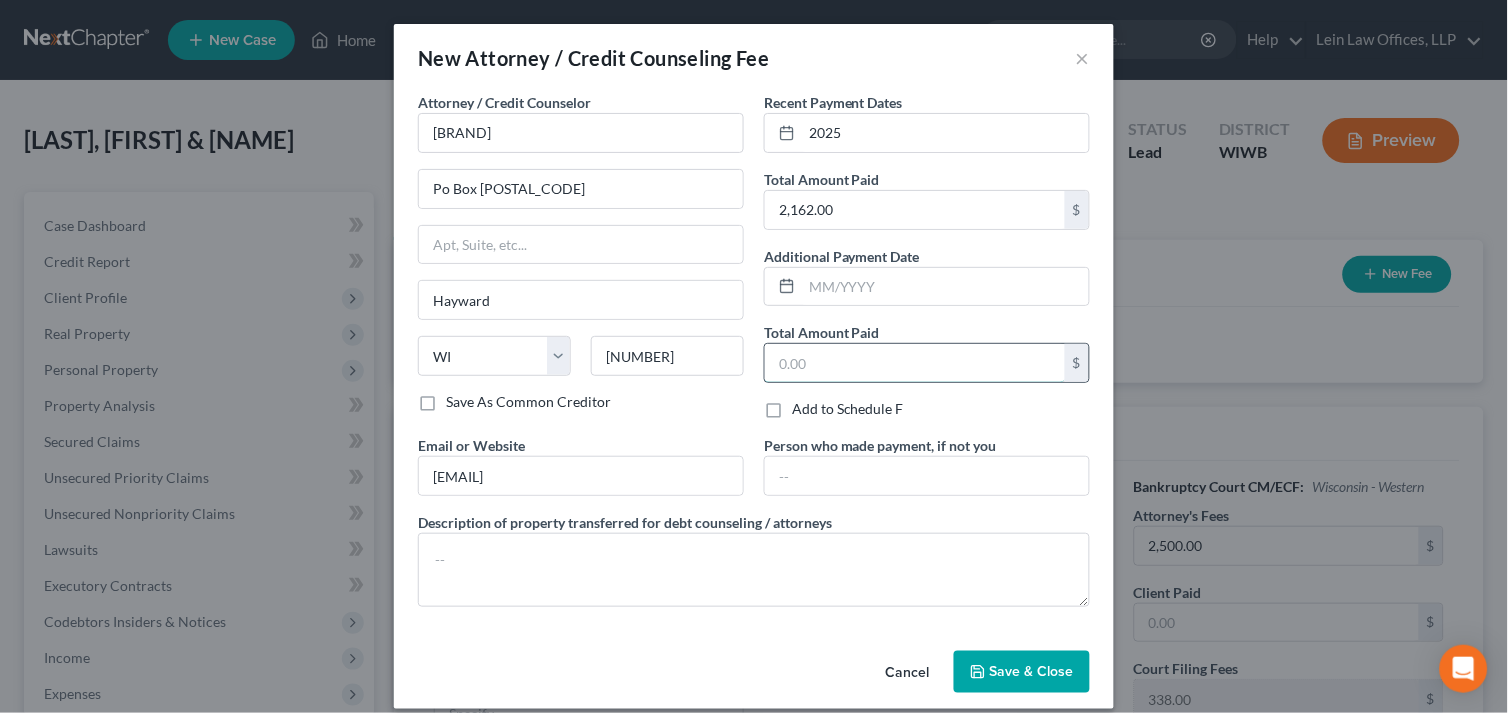 click at bounding box center (915, 363) 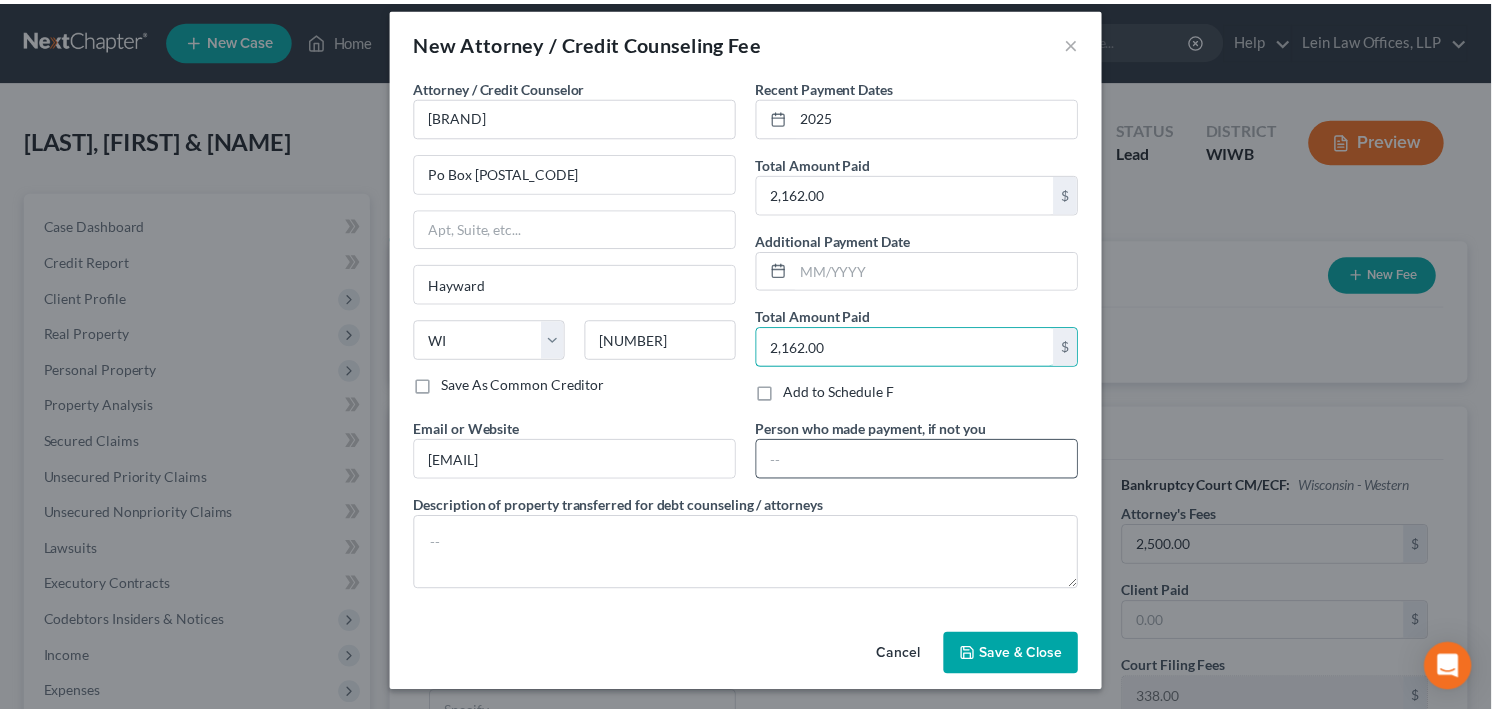 scroll, scrollTop: 20, scrollLeft: 0, axis: vertical 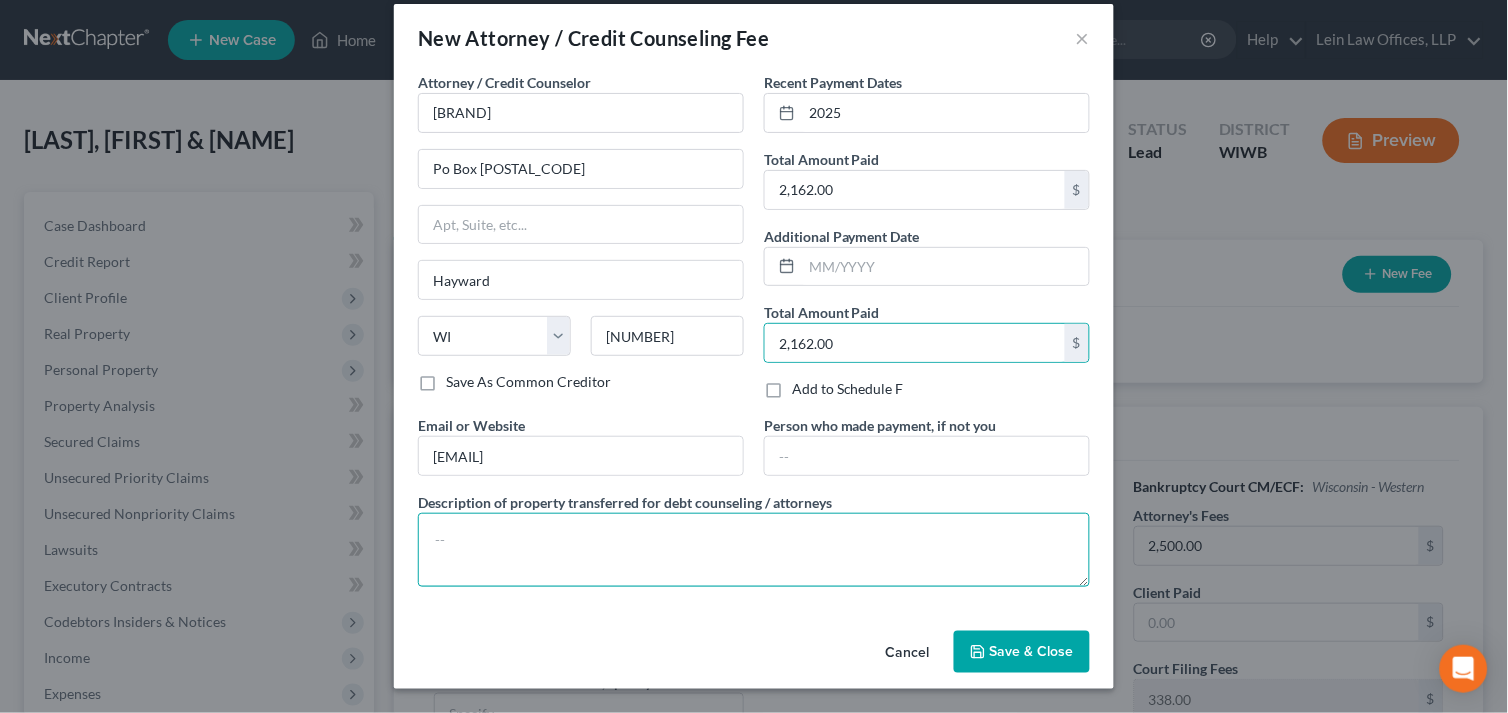 click at bounding box center [754, 550] 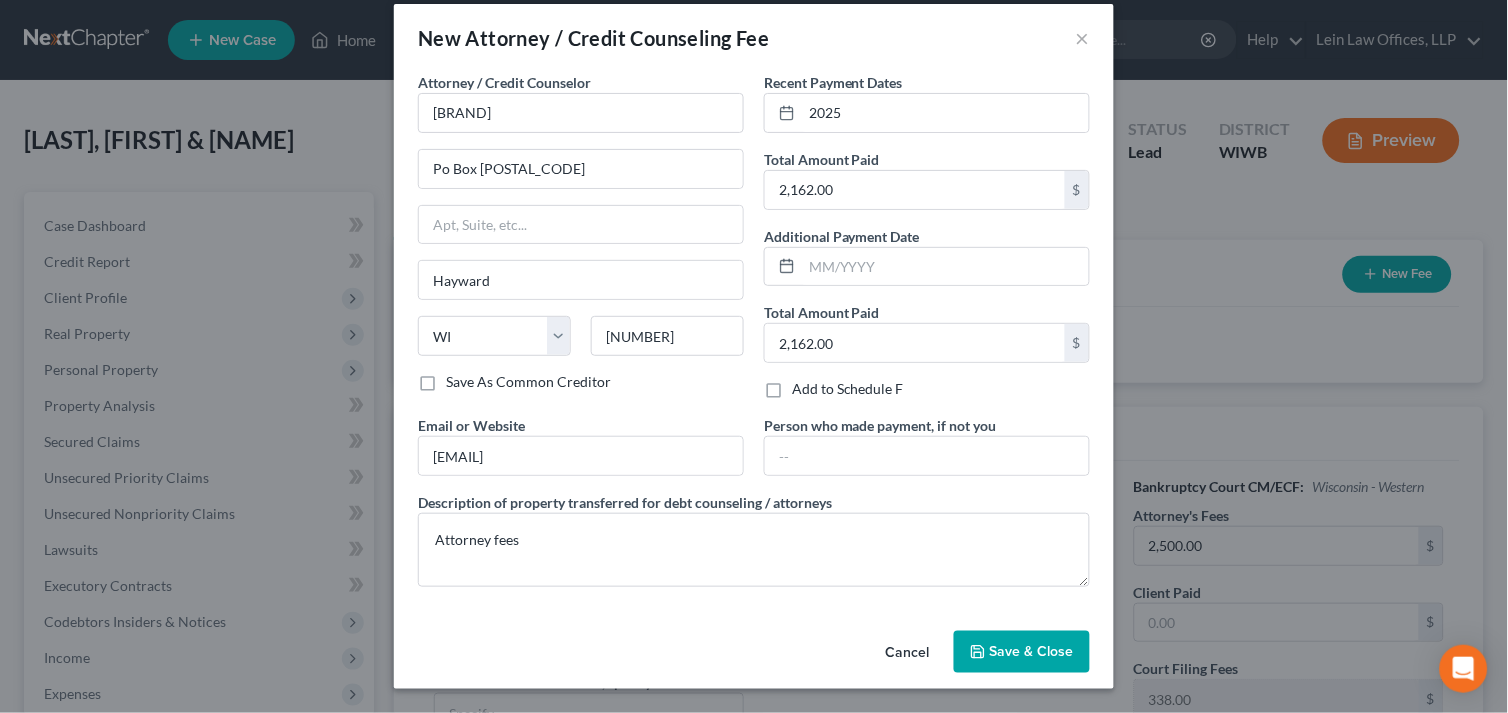 click 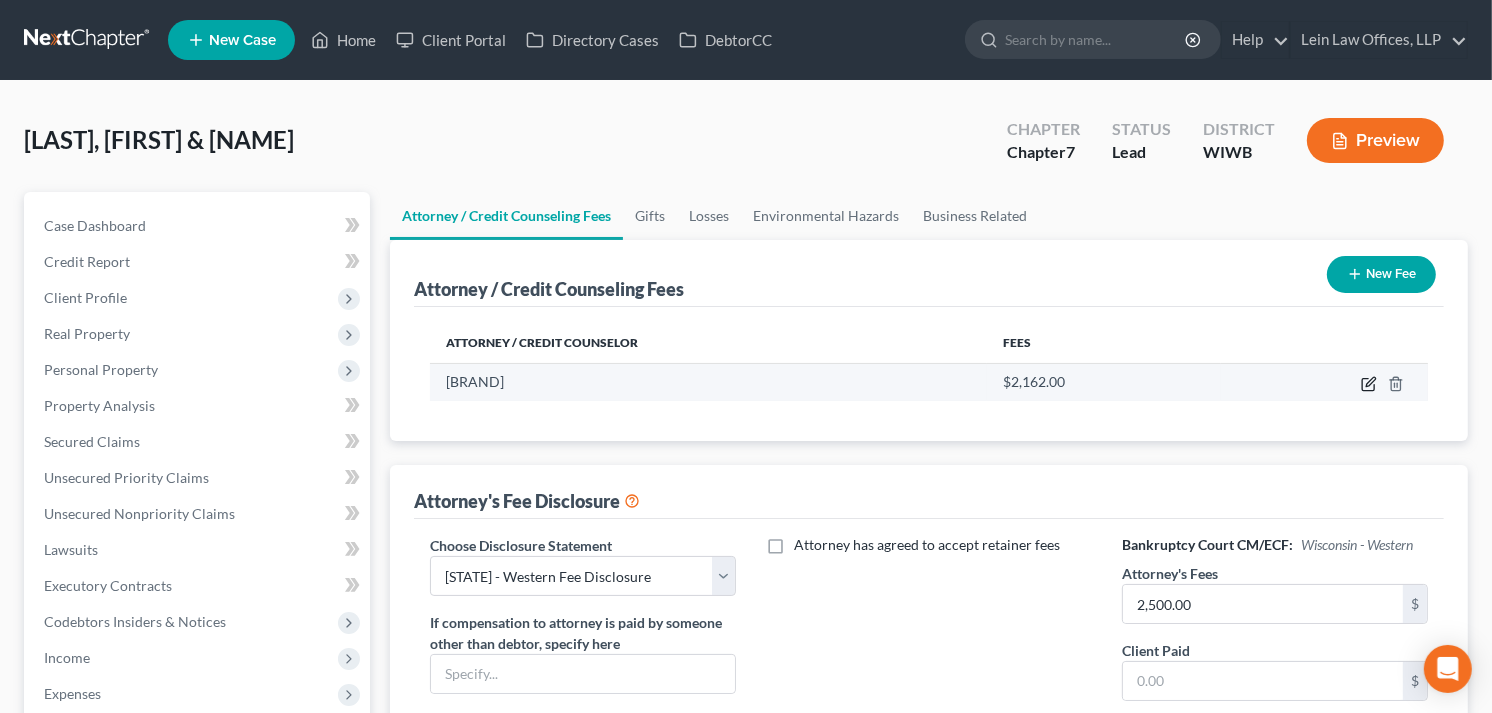 click 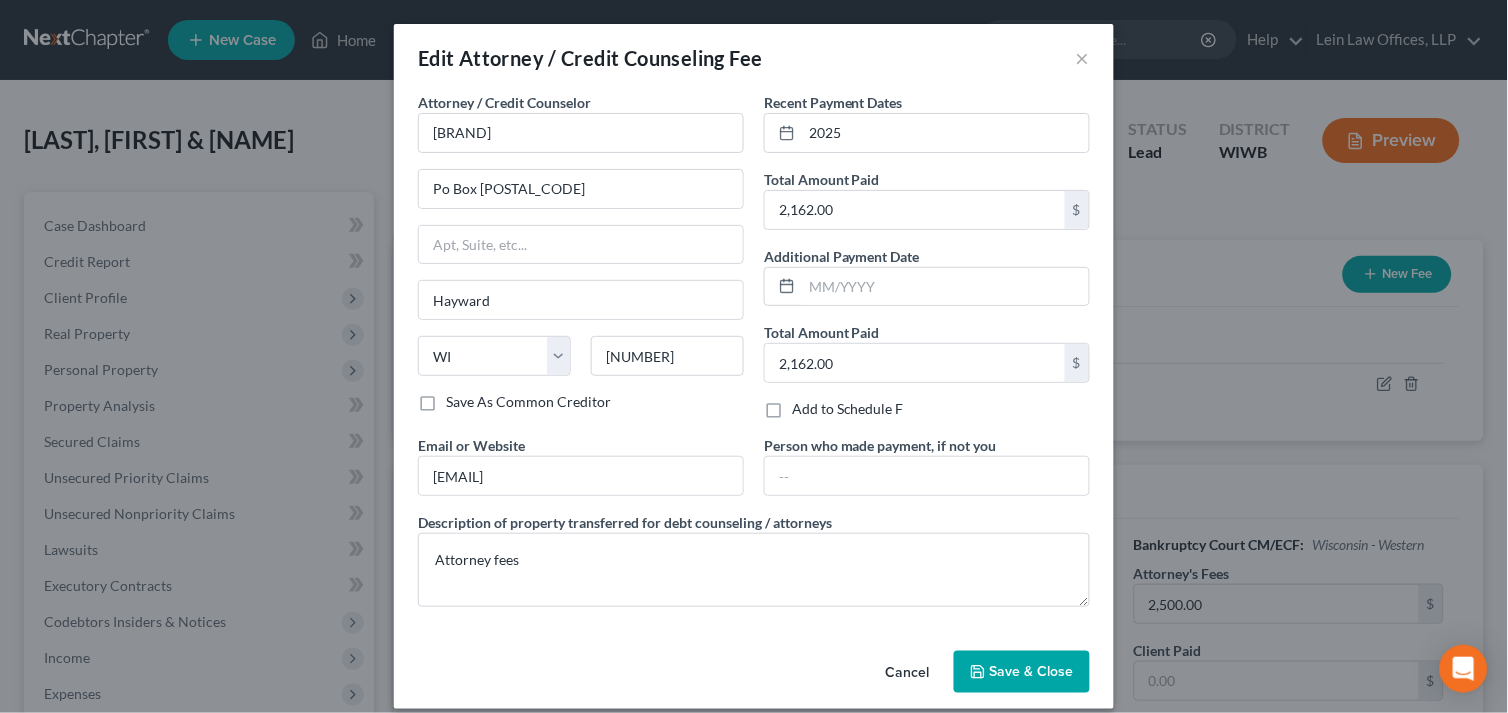 click on "Save & Close" at bounding box center (1032, 671) 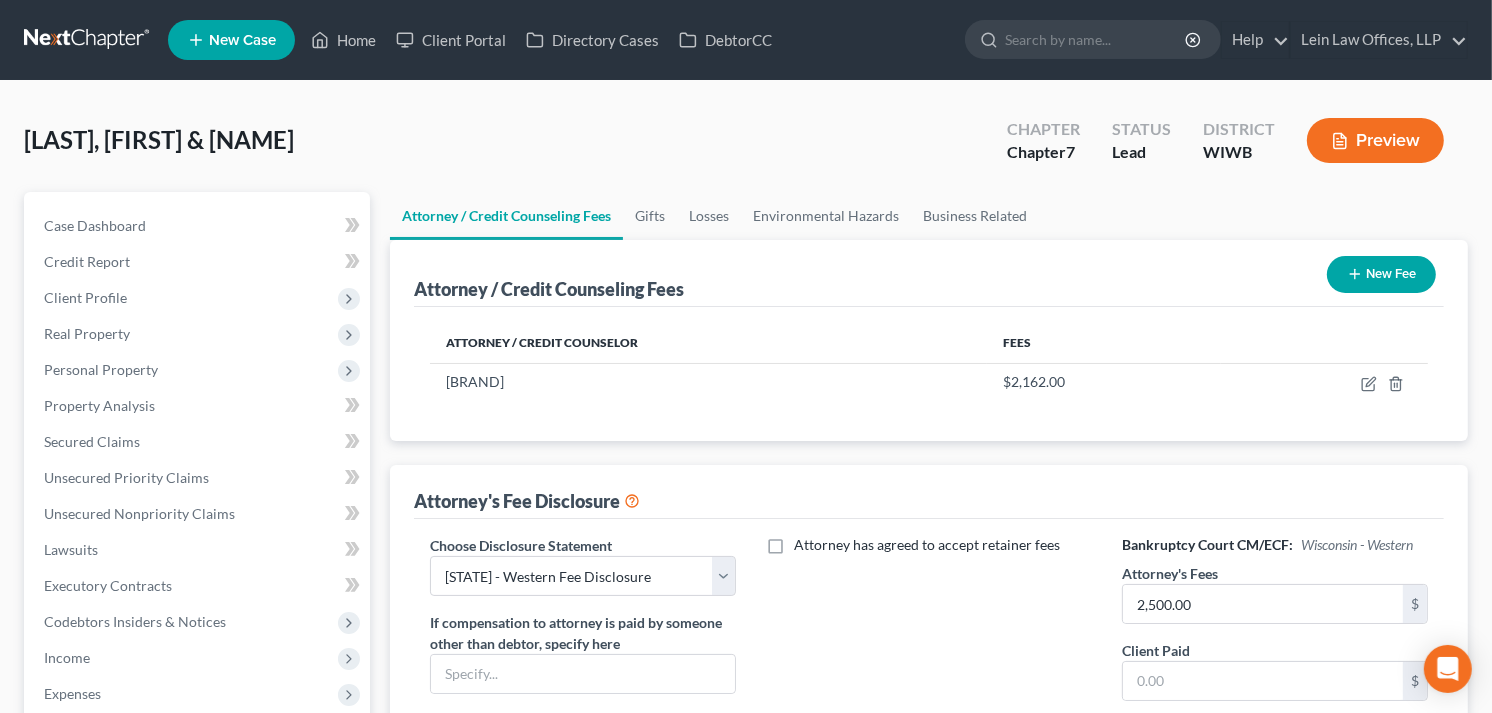 click on "New Fee" at bounding box center [1381, 274] 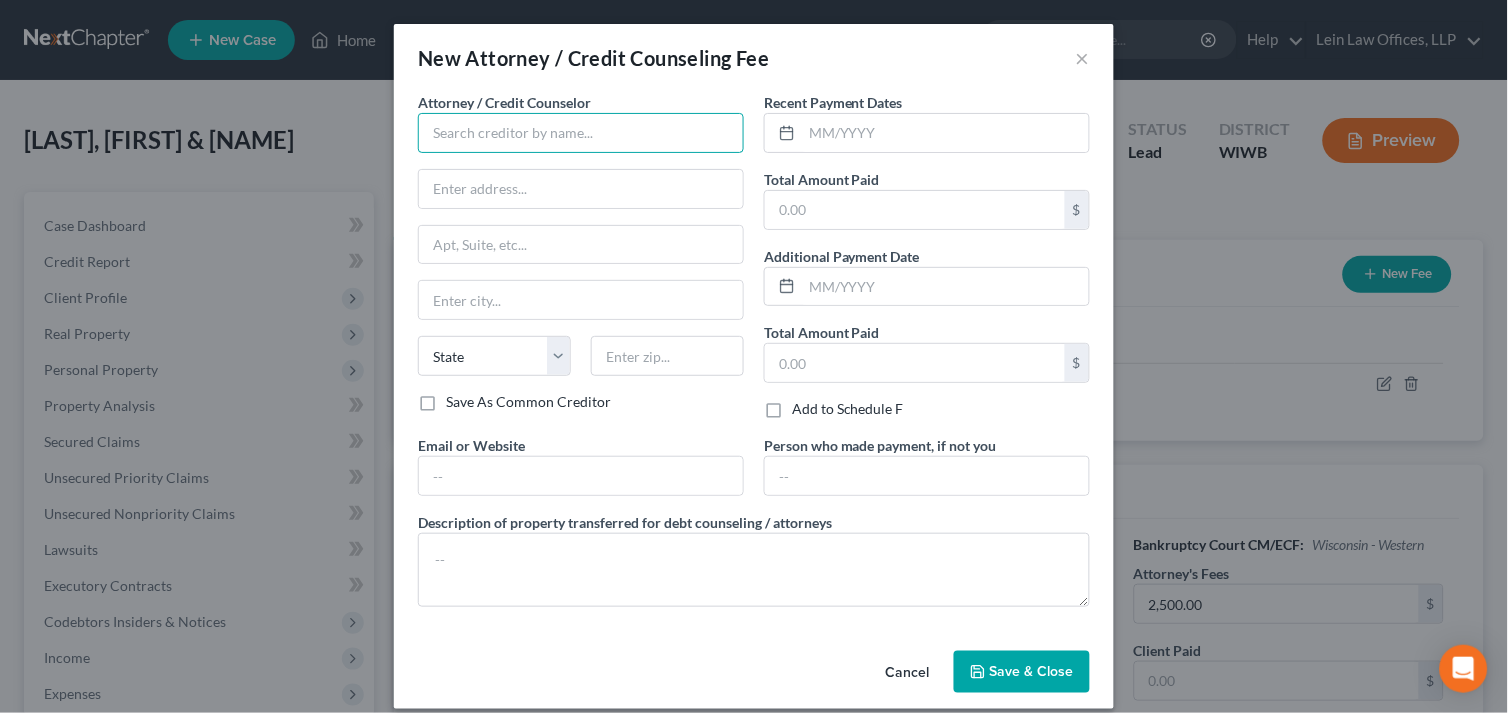 click at bounding box center [581, 133] 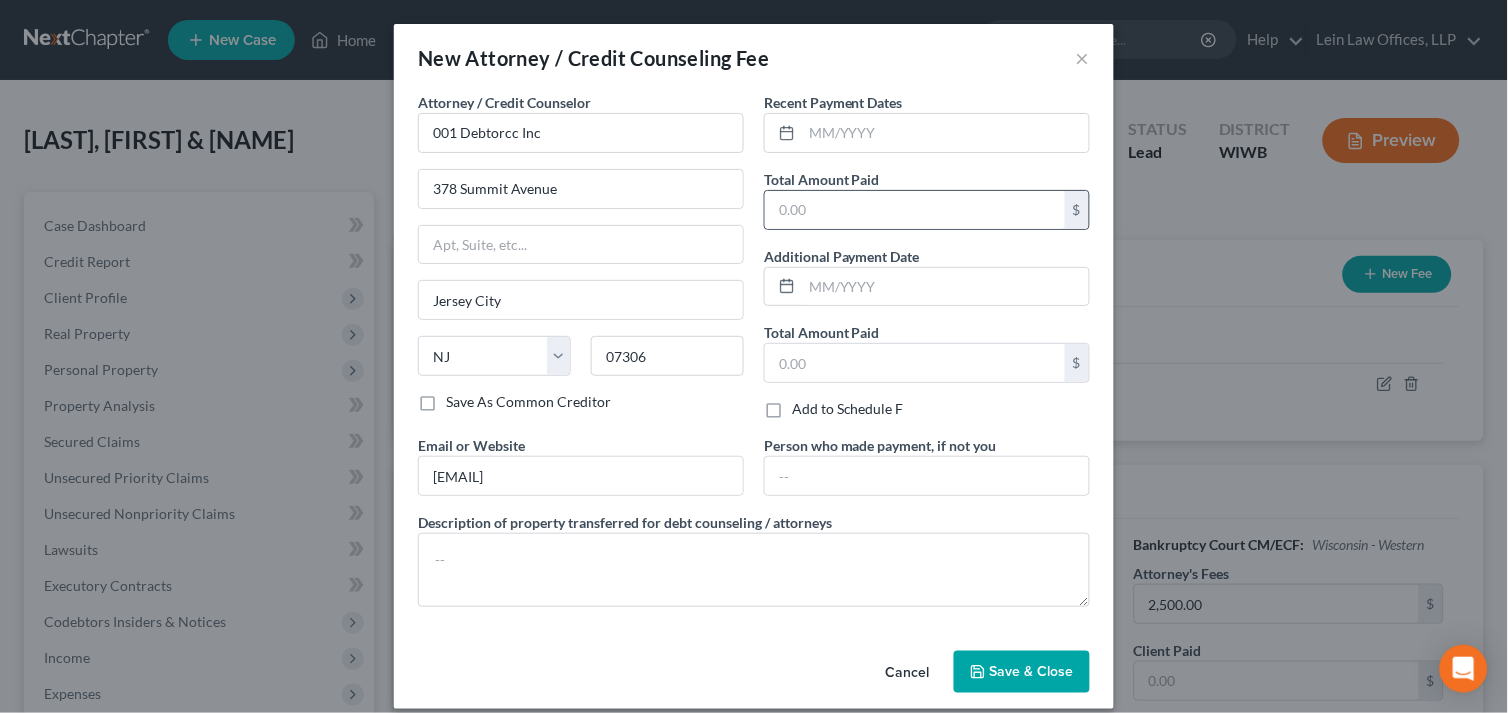 click on "$" at bounding box center (1077, 210) 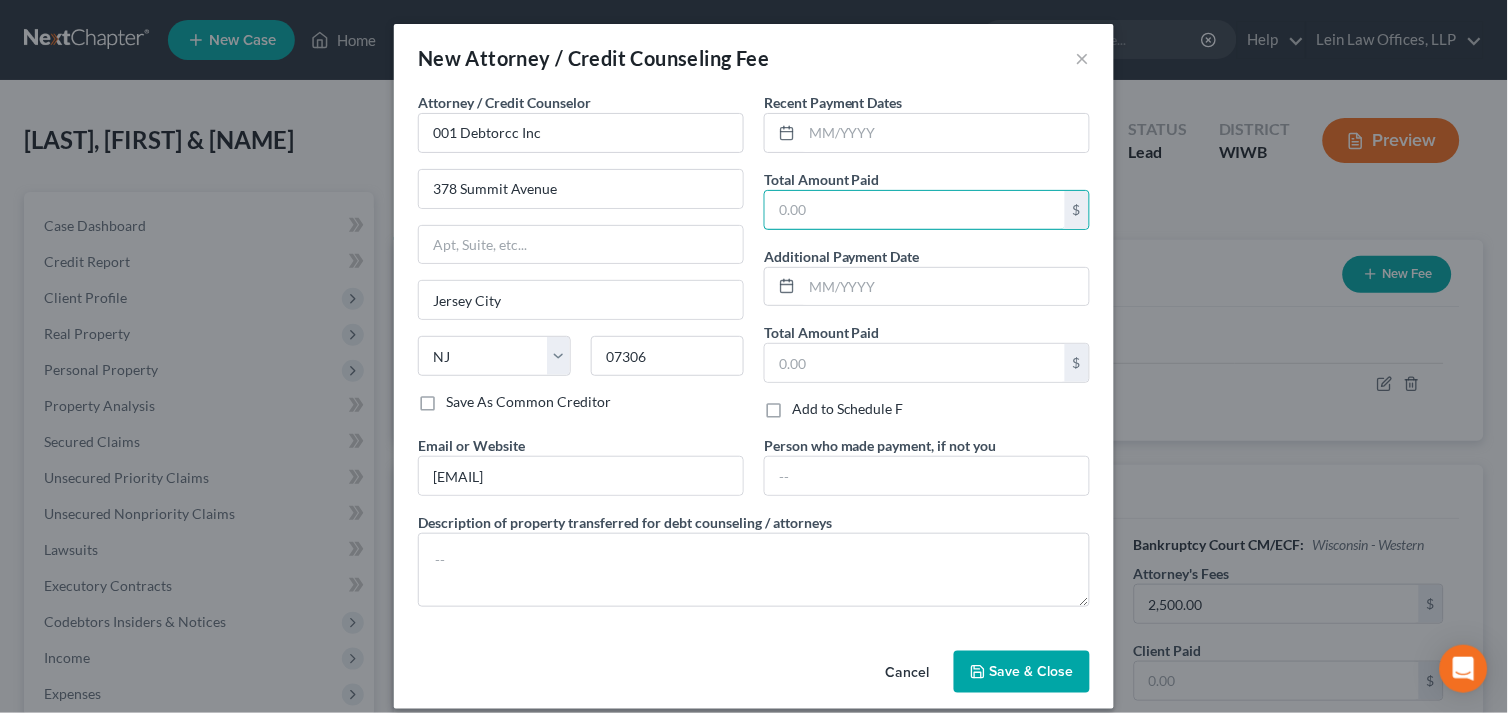 drag, startPoint x: 816, startPoint y: 205, endPoint x: 736, endPoint y: 213, distance: 80.399 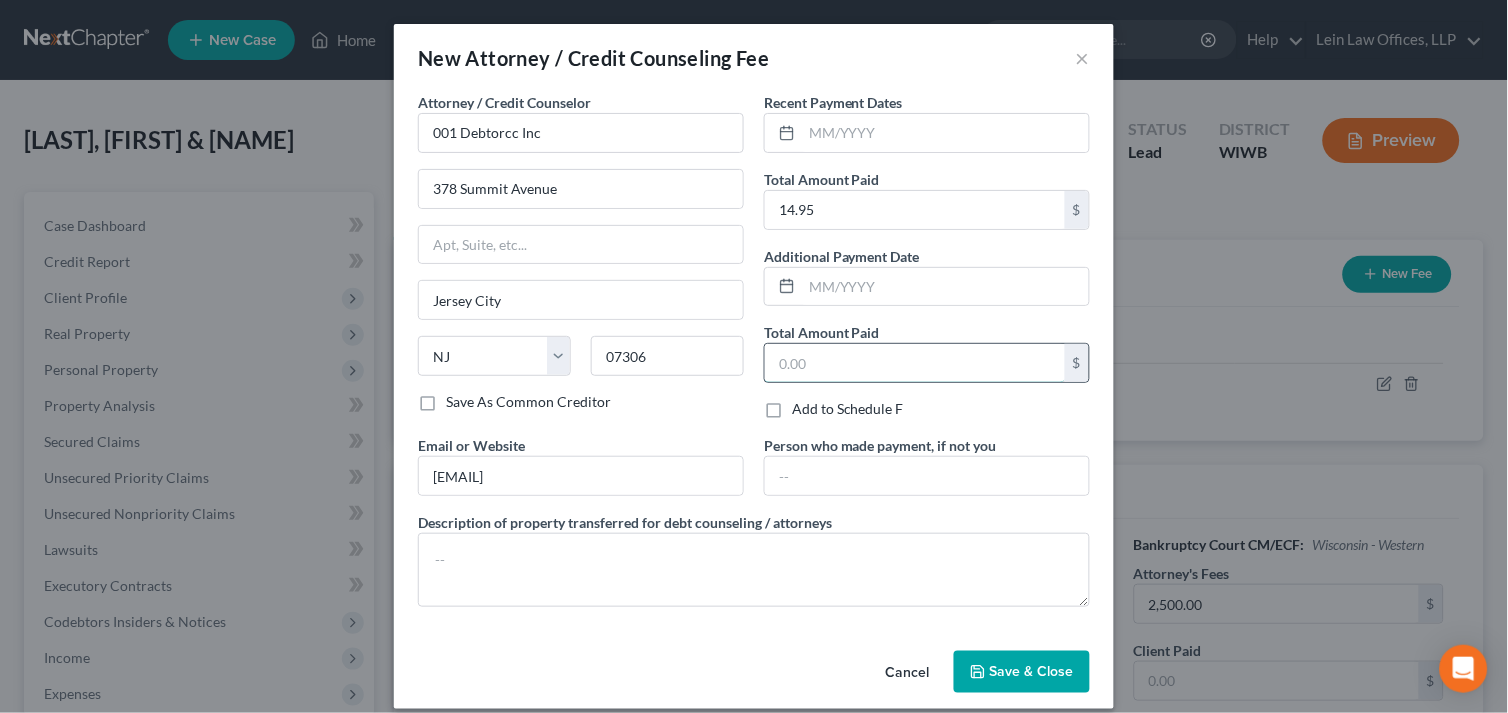 click at bounding box center [915, 363] 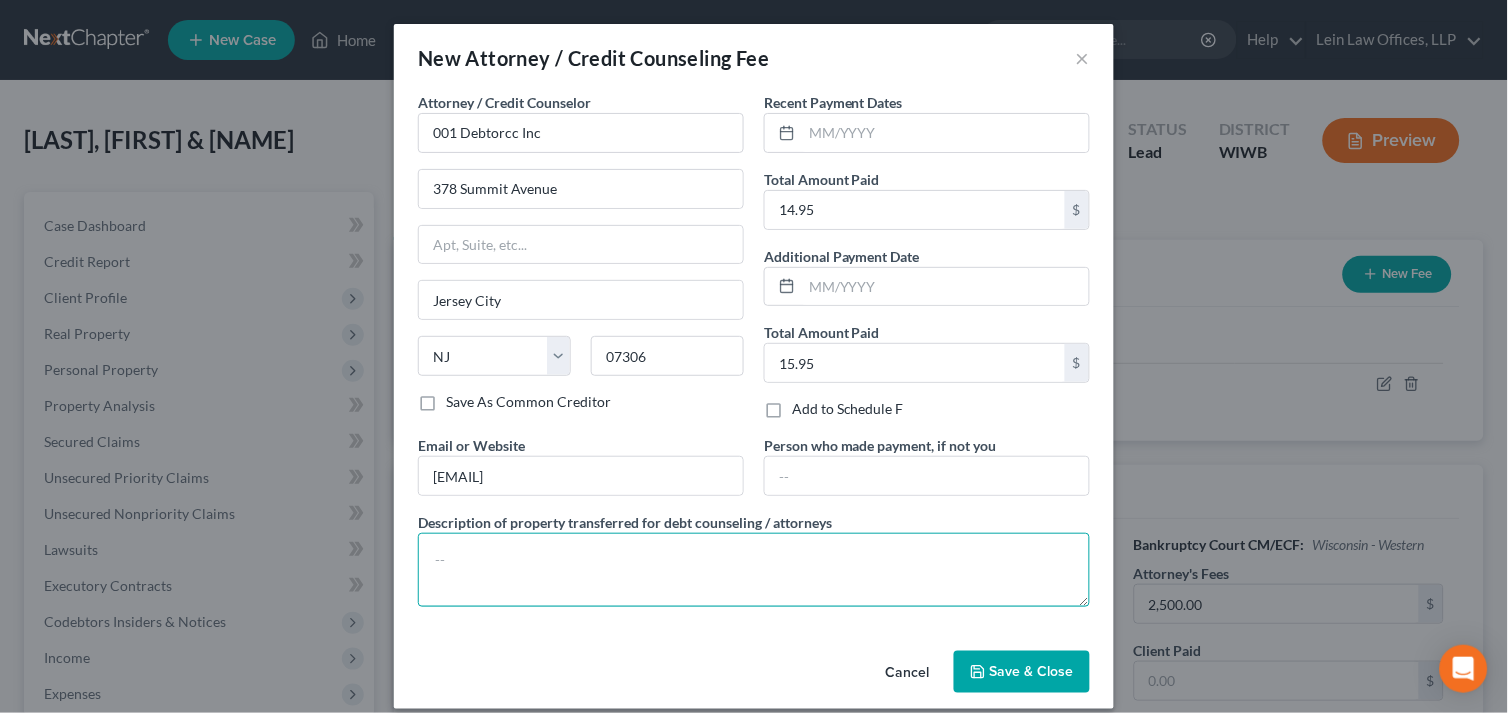 click at bounding box center [754, 570] 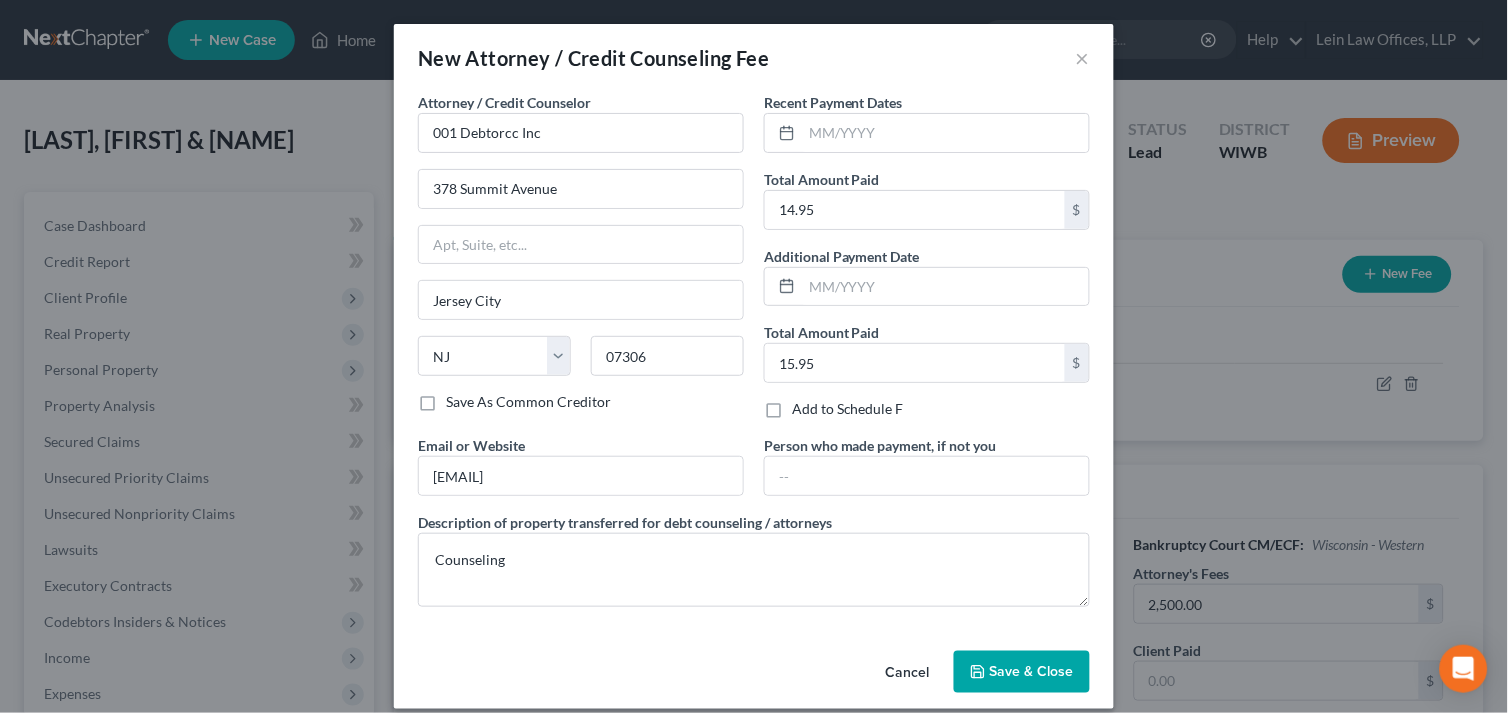 click 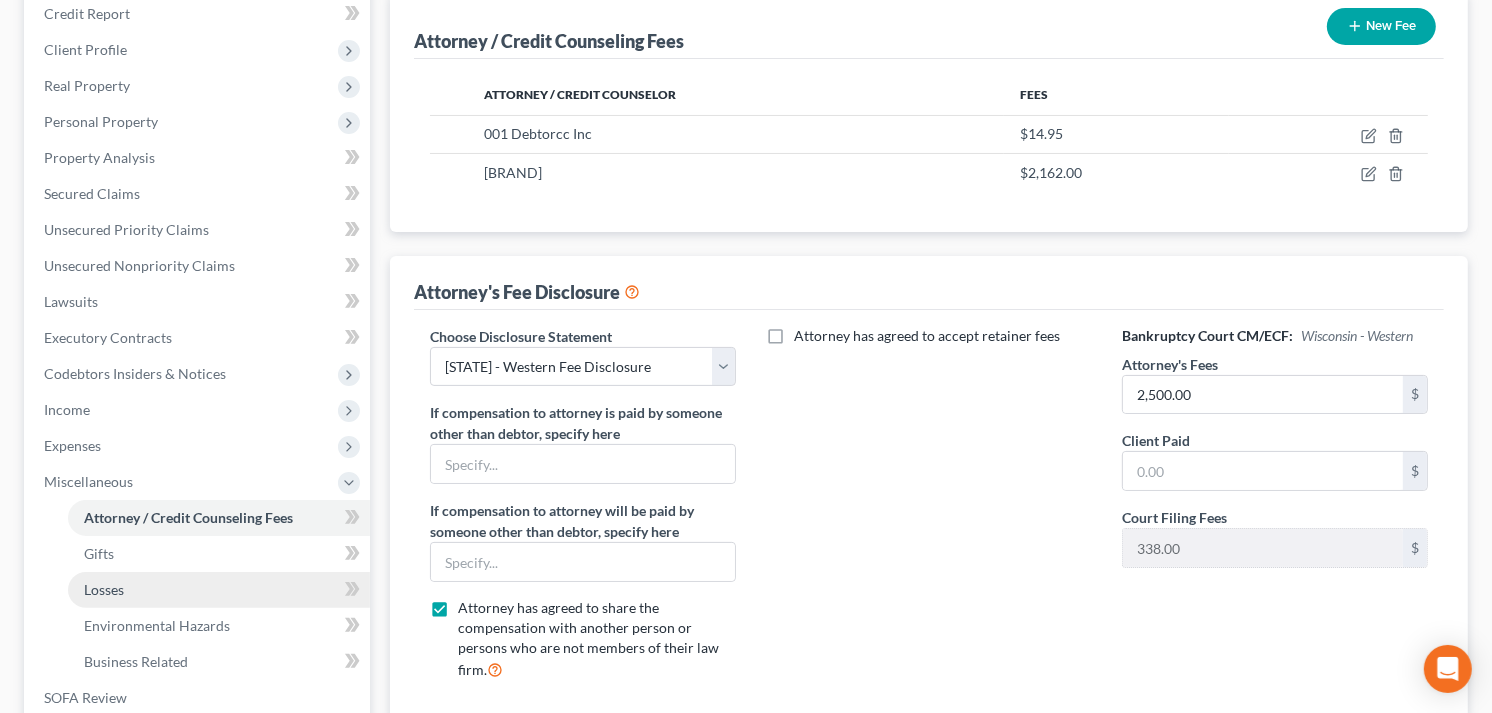 scroll, scrollTop: 333, scrollLeft: 0, axis: vertical 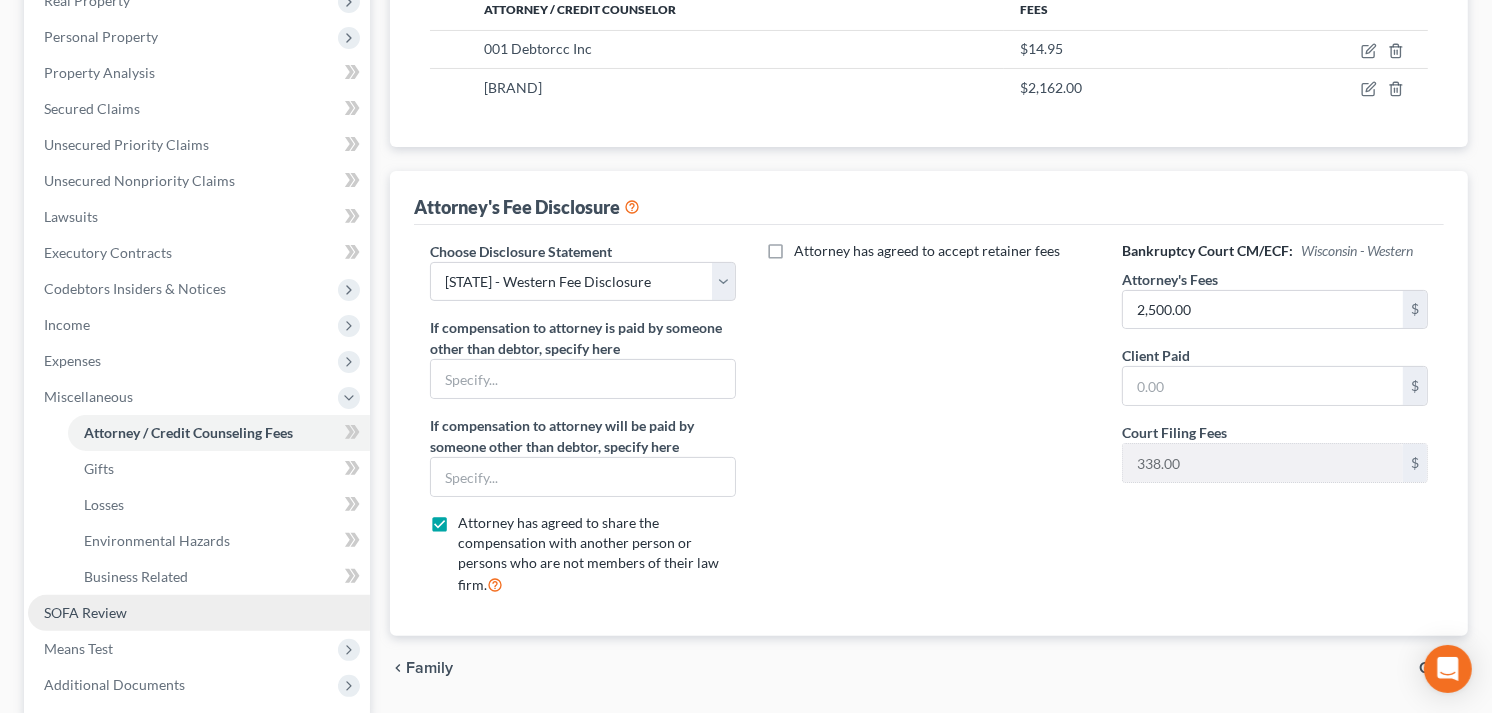 click on "SOFA Review" at bounding box center [85, 612] 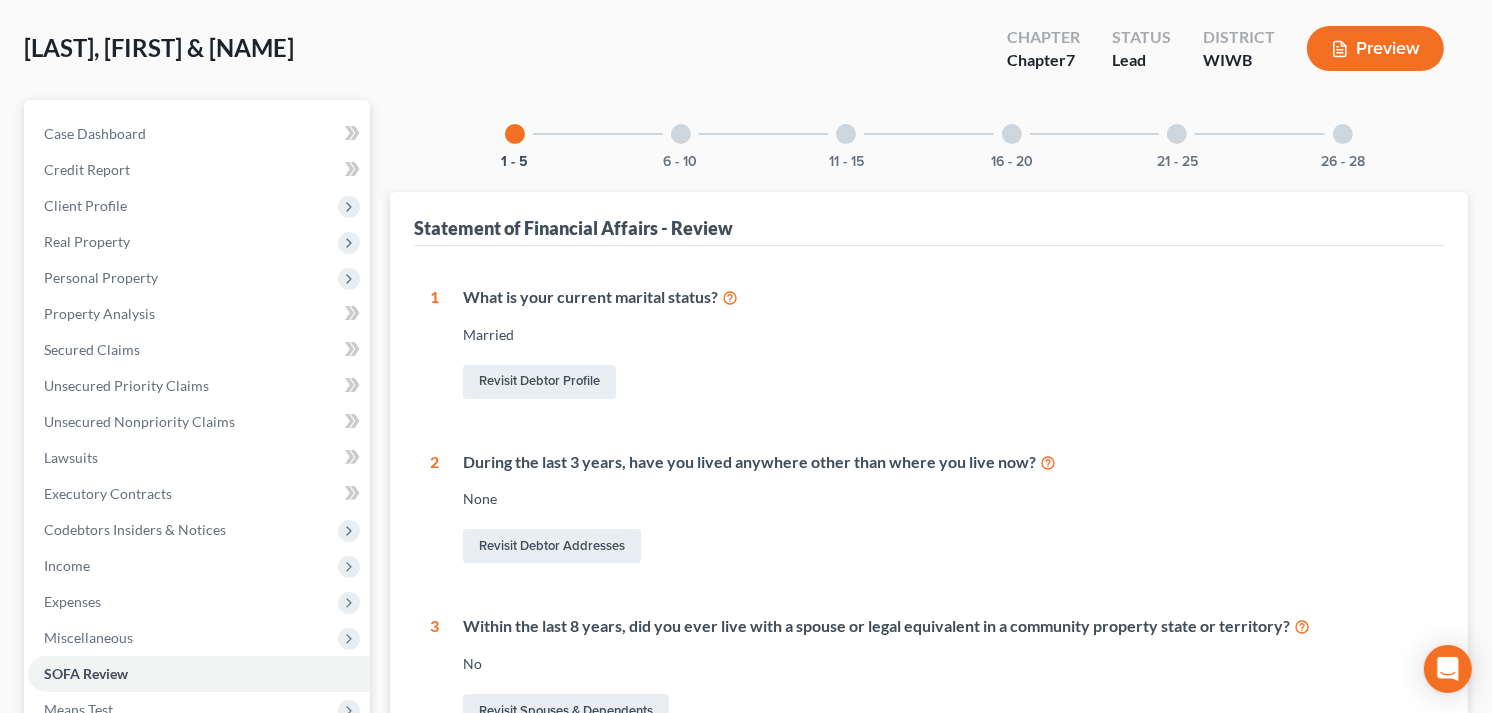 scroll, scrollTop: 0, scrollLeft: 0, axis: both 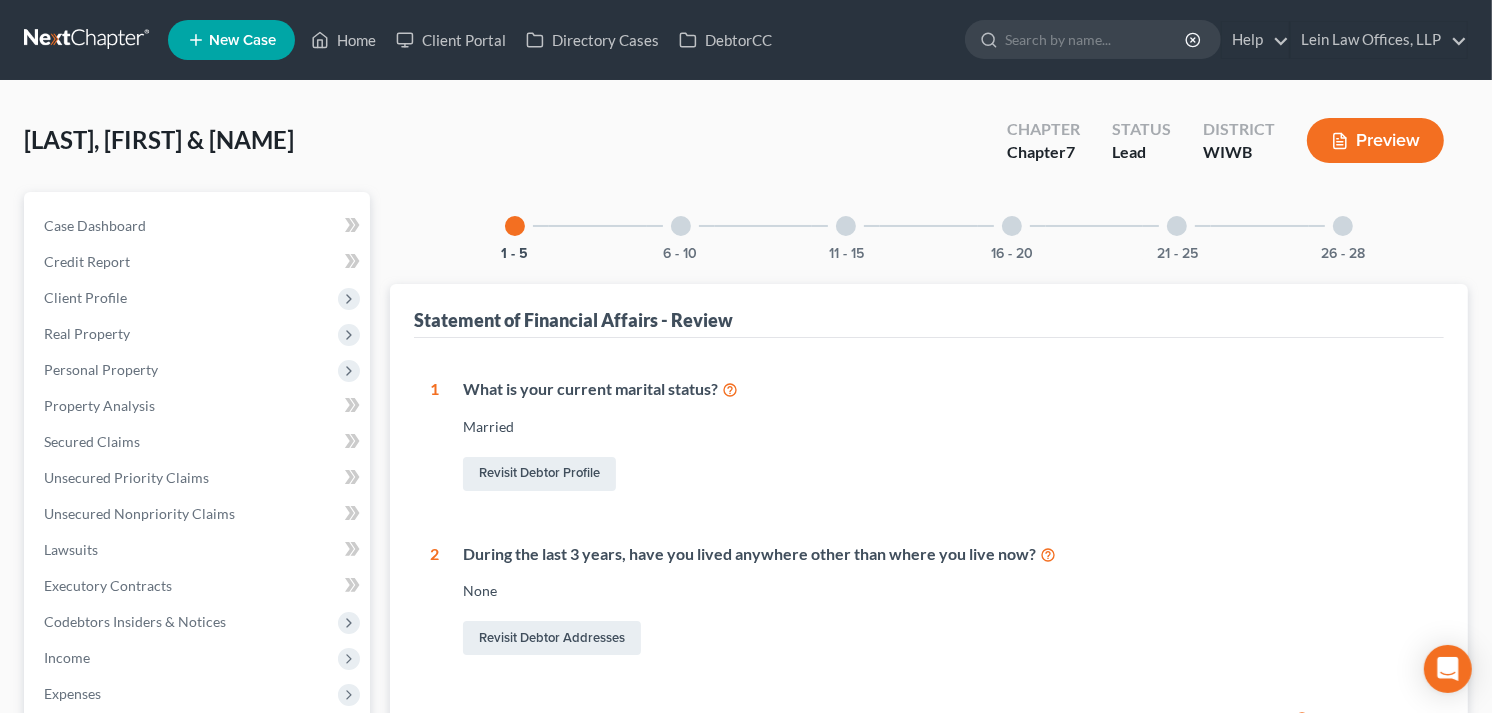 click at bounding box center [681, 226] 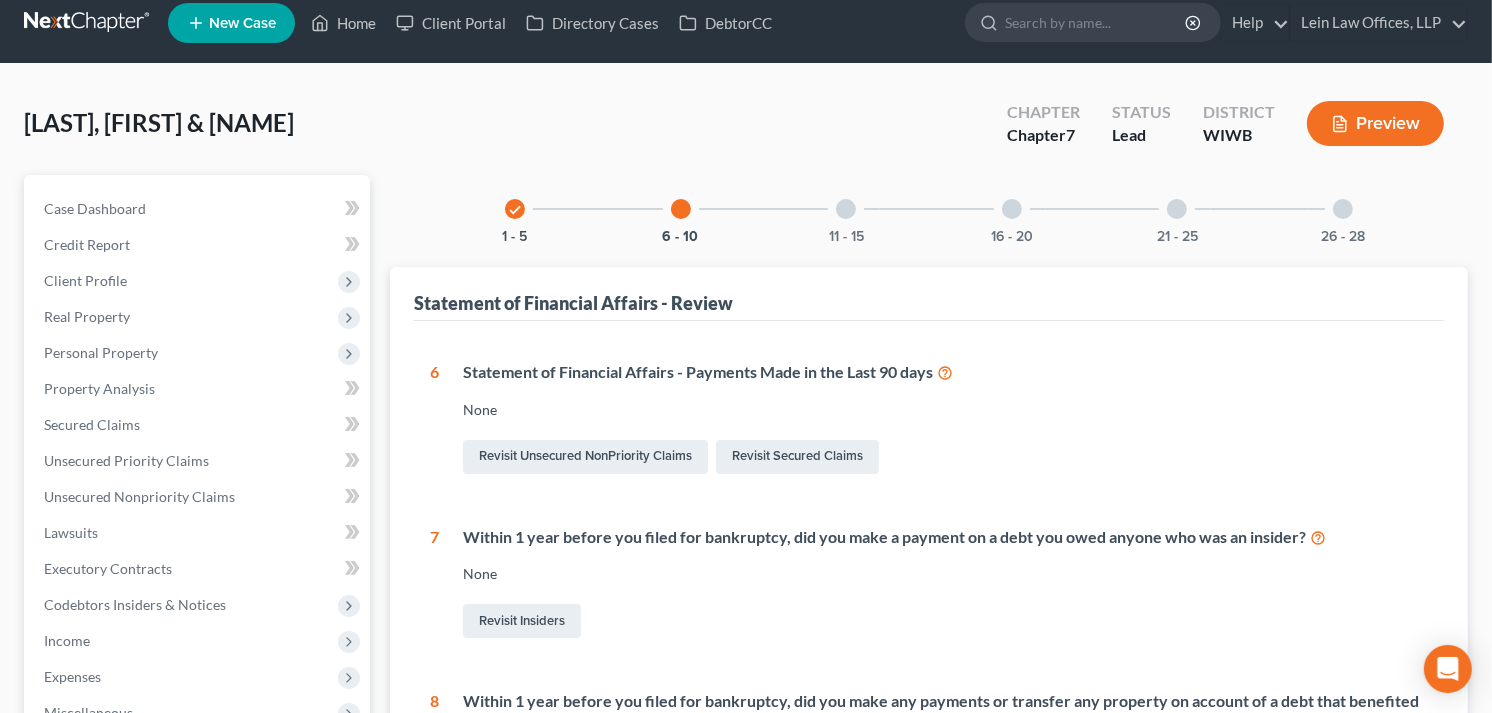 scroll, scrollTop: 0, scrollLeft: 0, axis: both 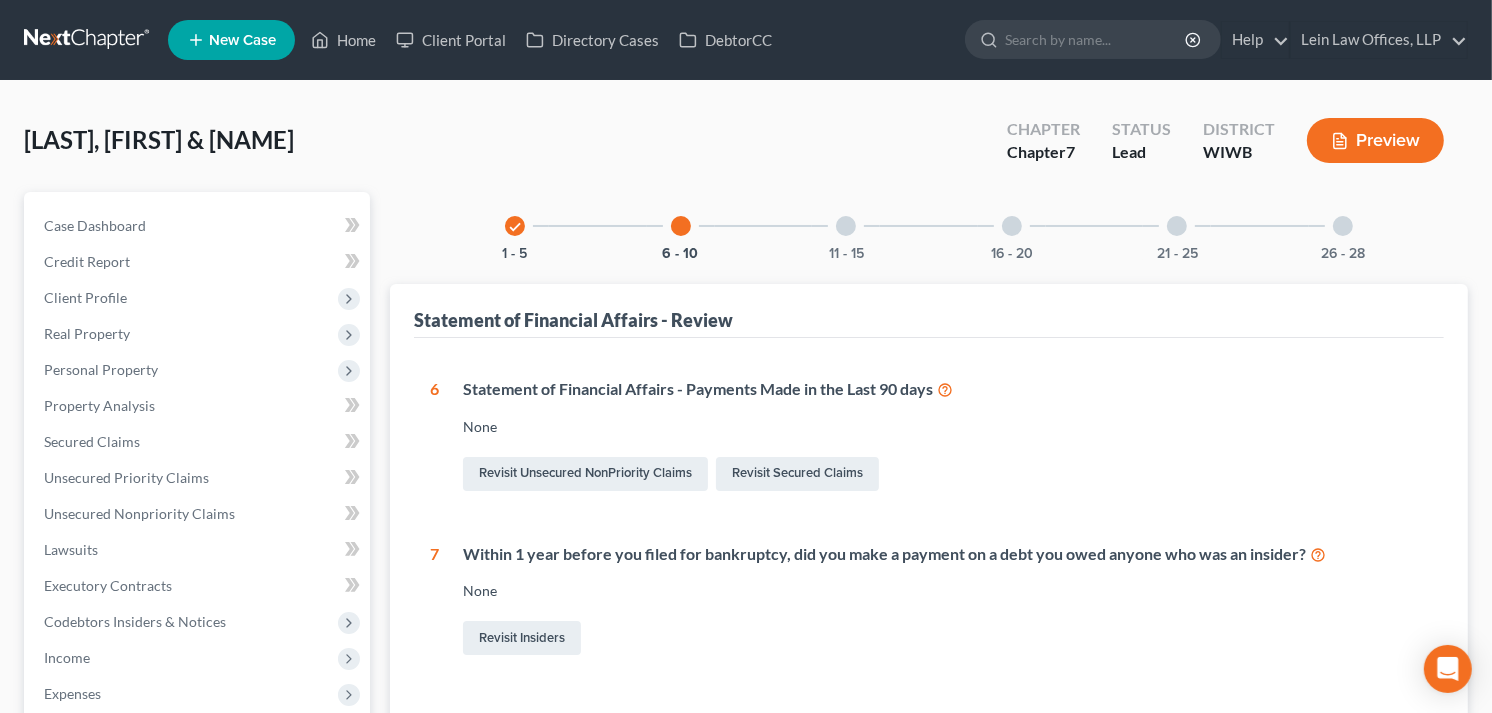 click at bounding box center [846, 226] 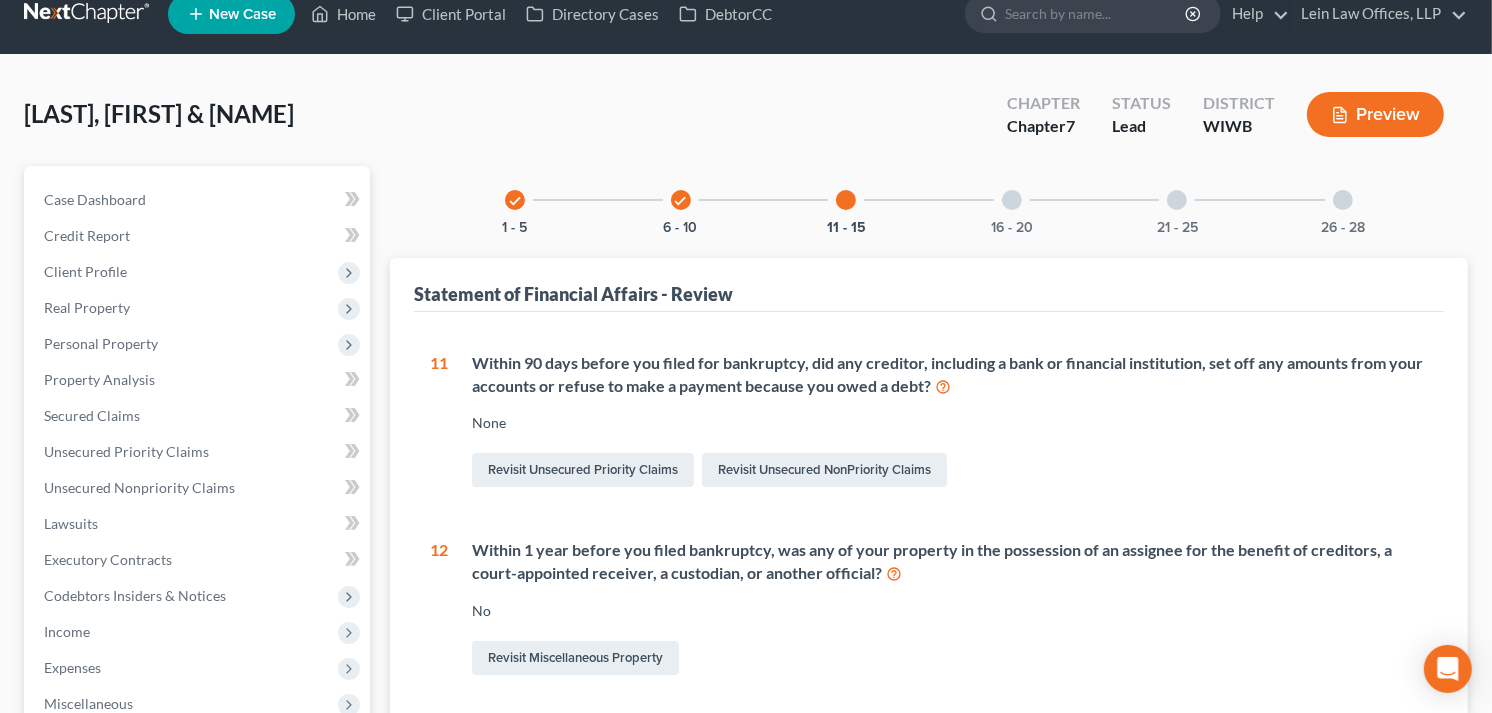 scroll, scrollTop: 0, scrollLeft: 0, axis: both 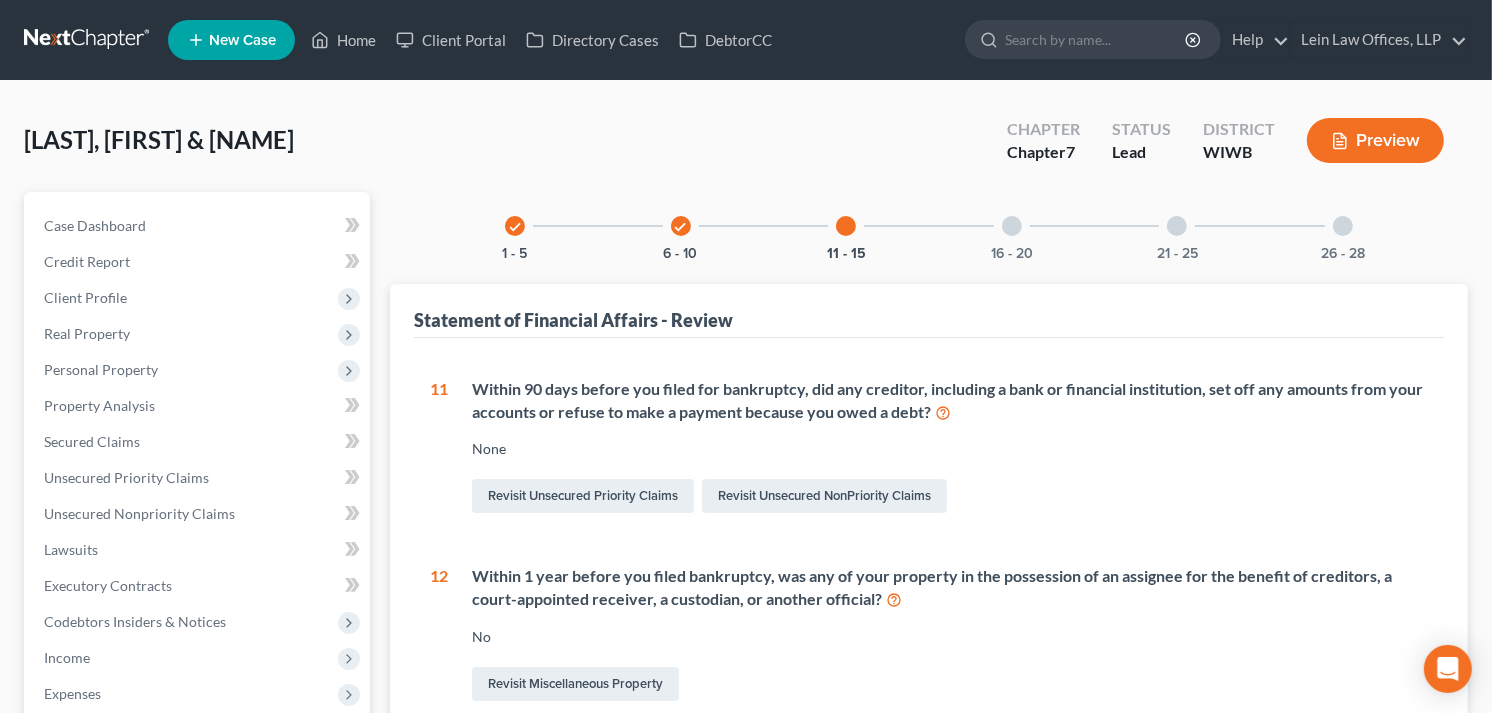 click on "check" at bounding box center [515, 227] 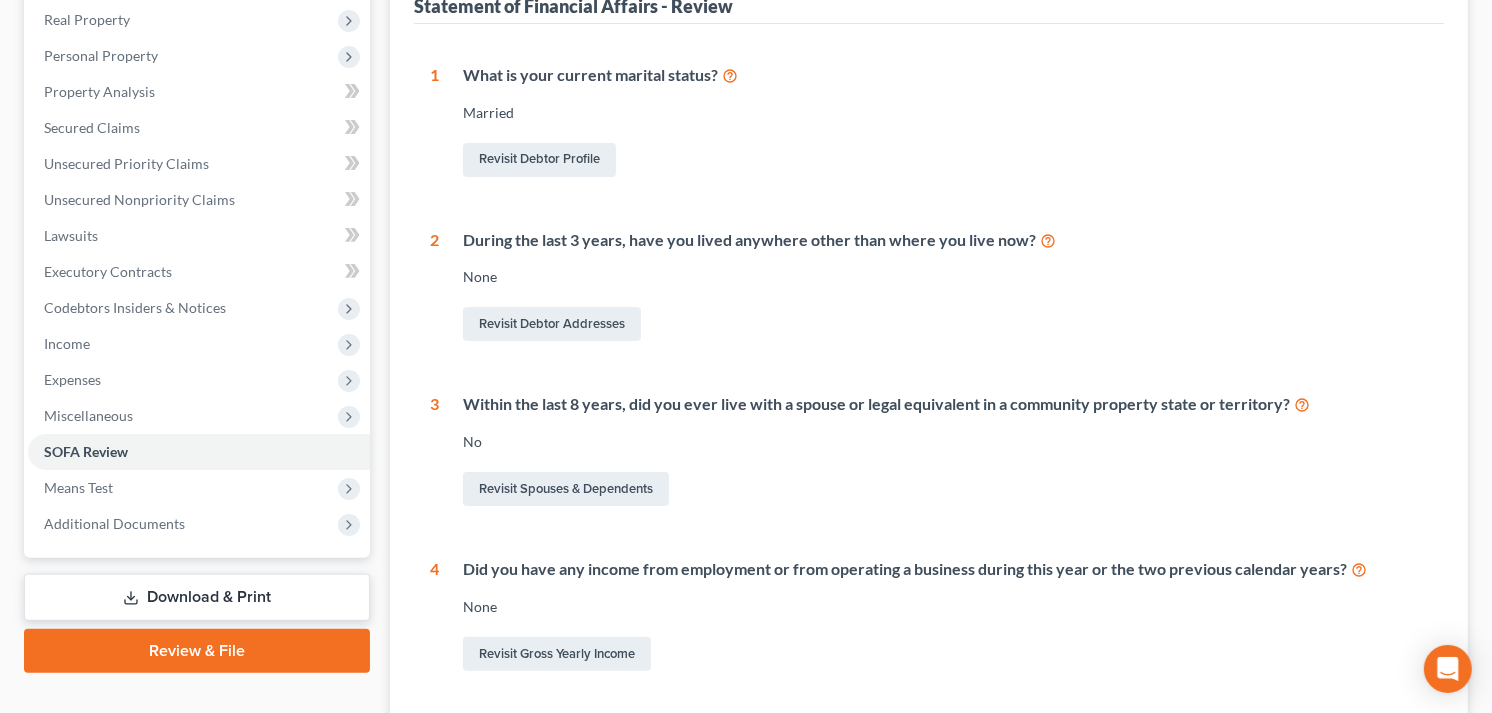 scroll, scrollTop: 0, scrollLeft: 0, axis: both 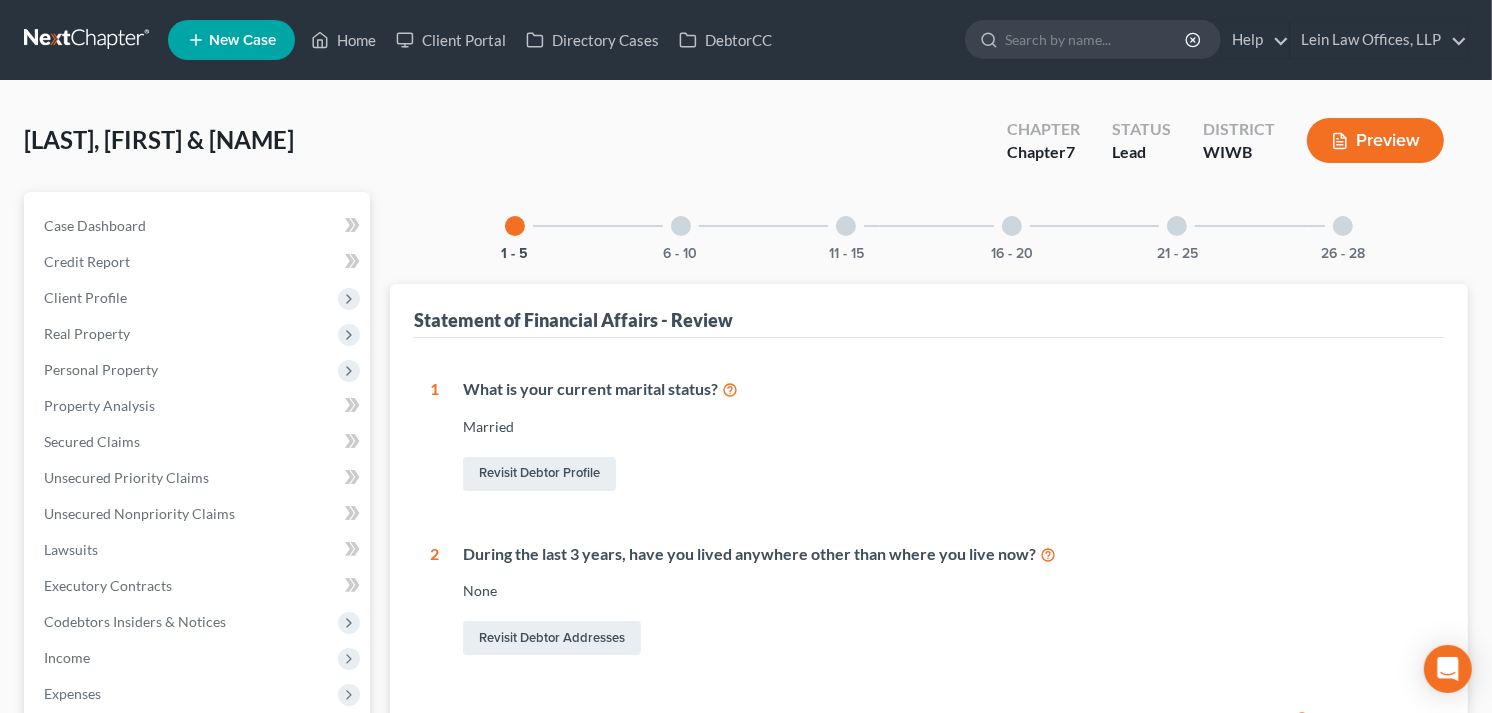 click at bounding box center (681, 226) 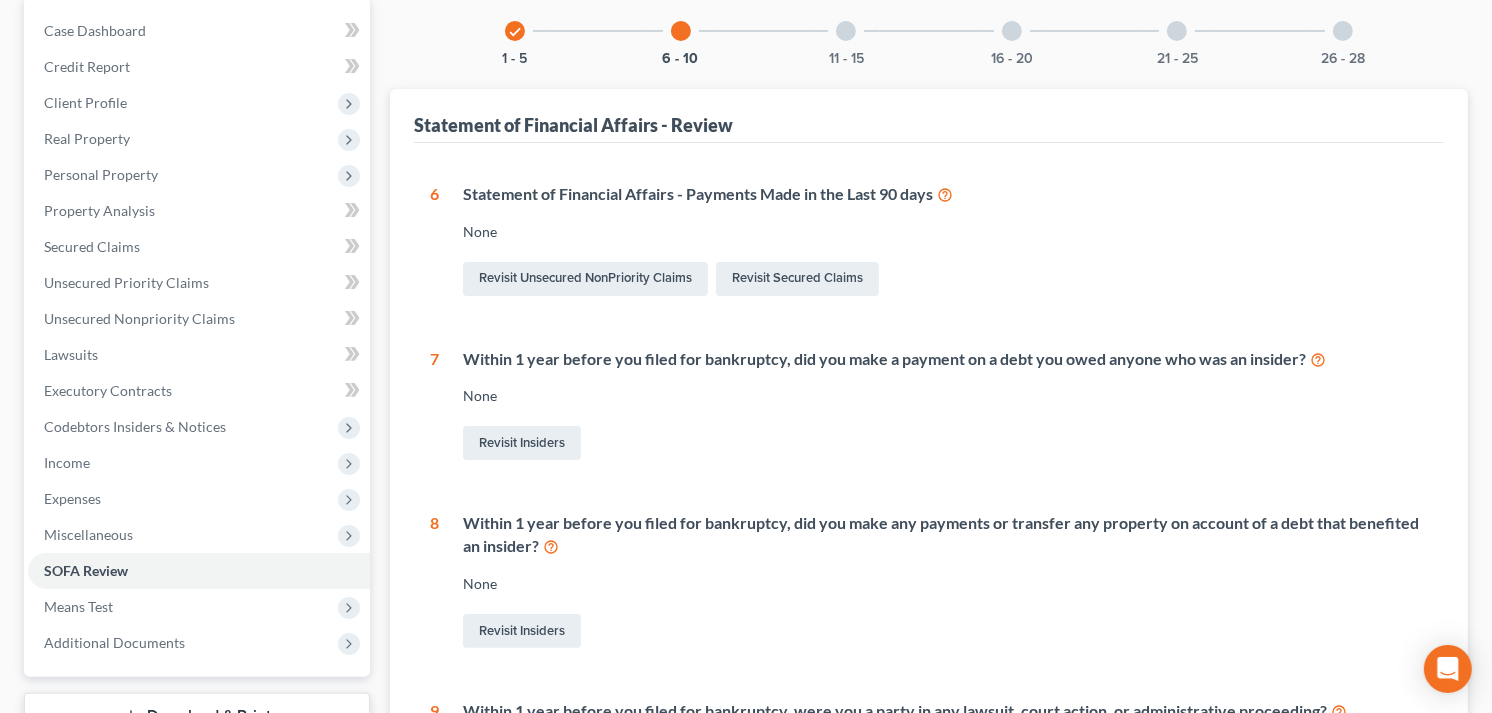 scroll, scrollTop: 0, scrollLeft: 0, axis: both 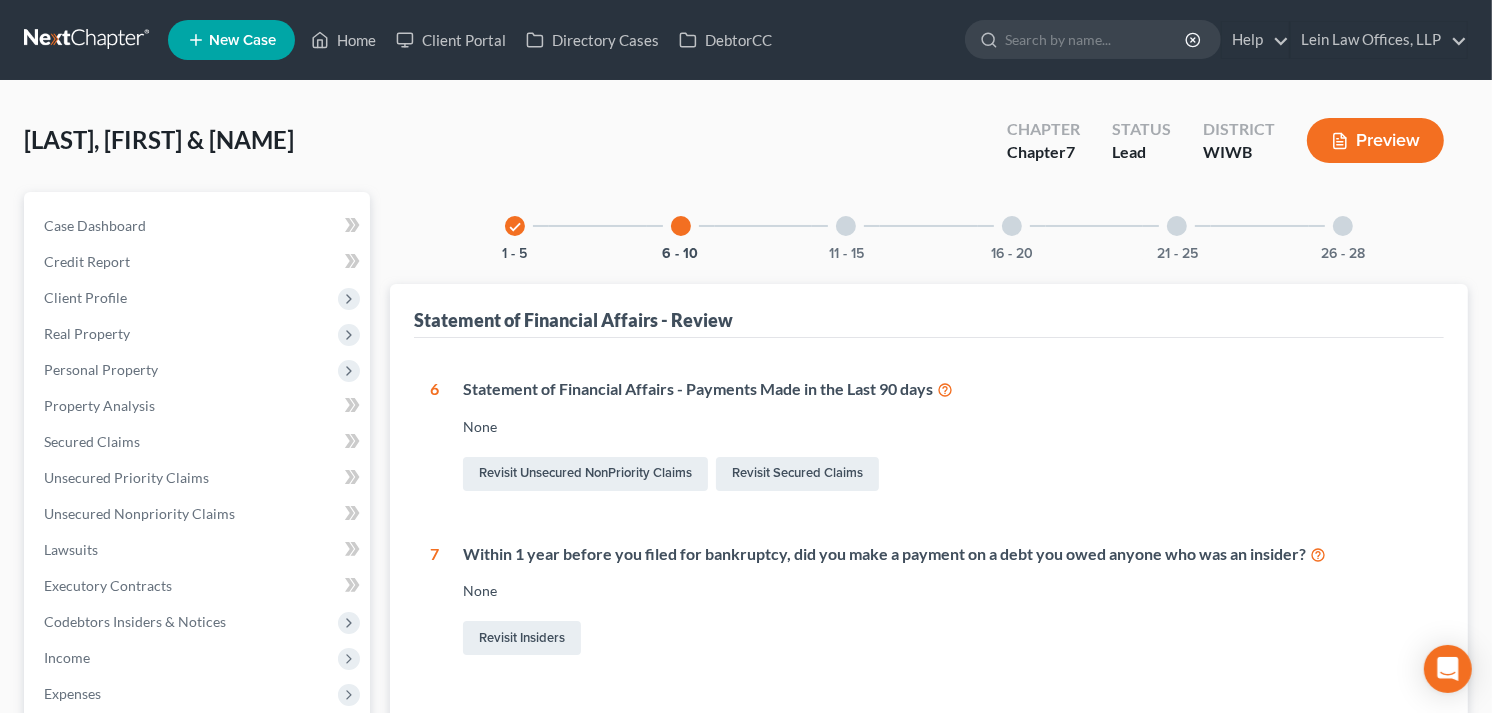 click at bounding box center [1012, 226] 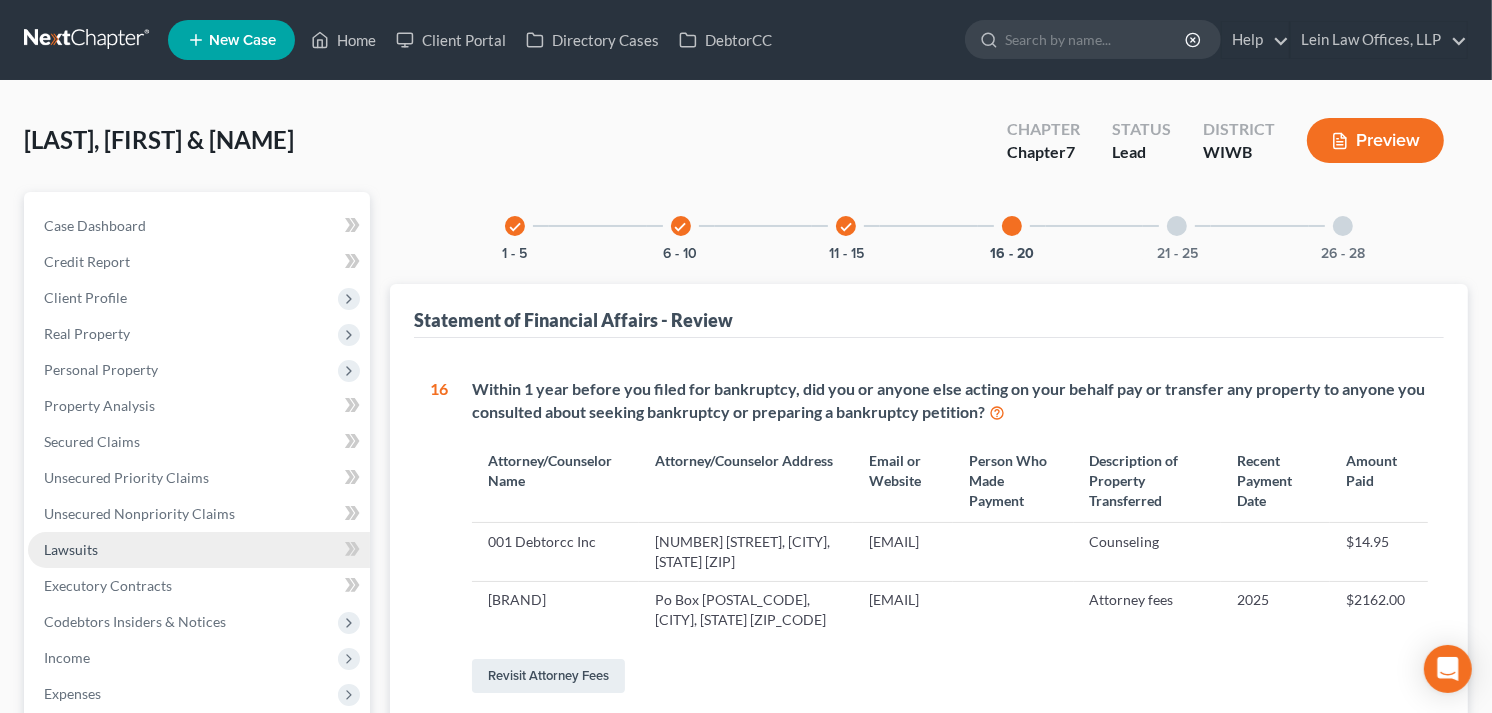 scroll, scrollTop: 333, scrollLeft: 0, axis: vertical 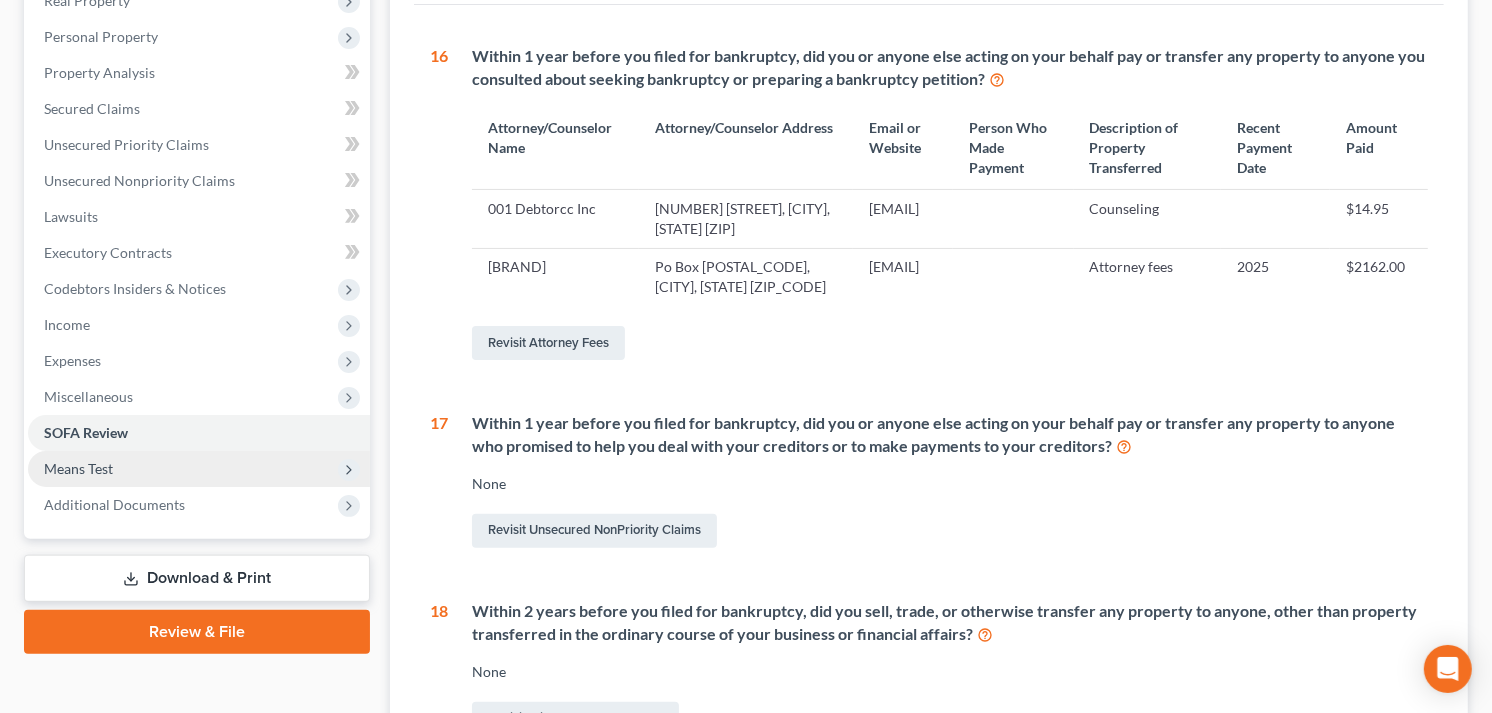 click on "Means Test" at bounding box center (78, 468) 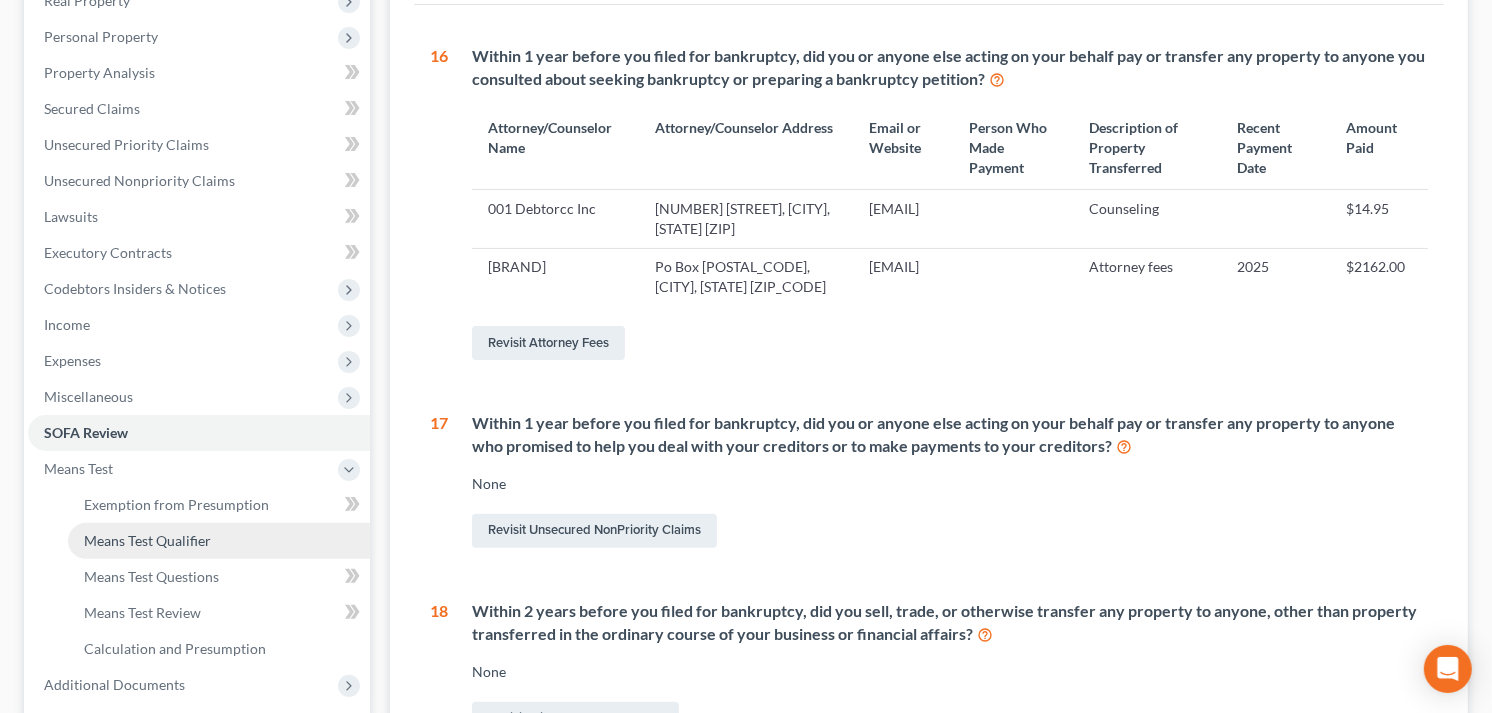 click on "Means Test Qualifier" at bounding box center (147, 540) 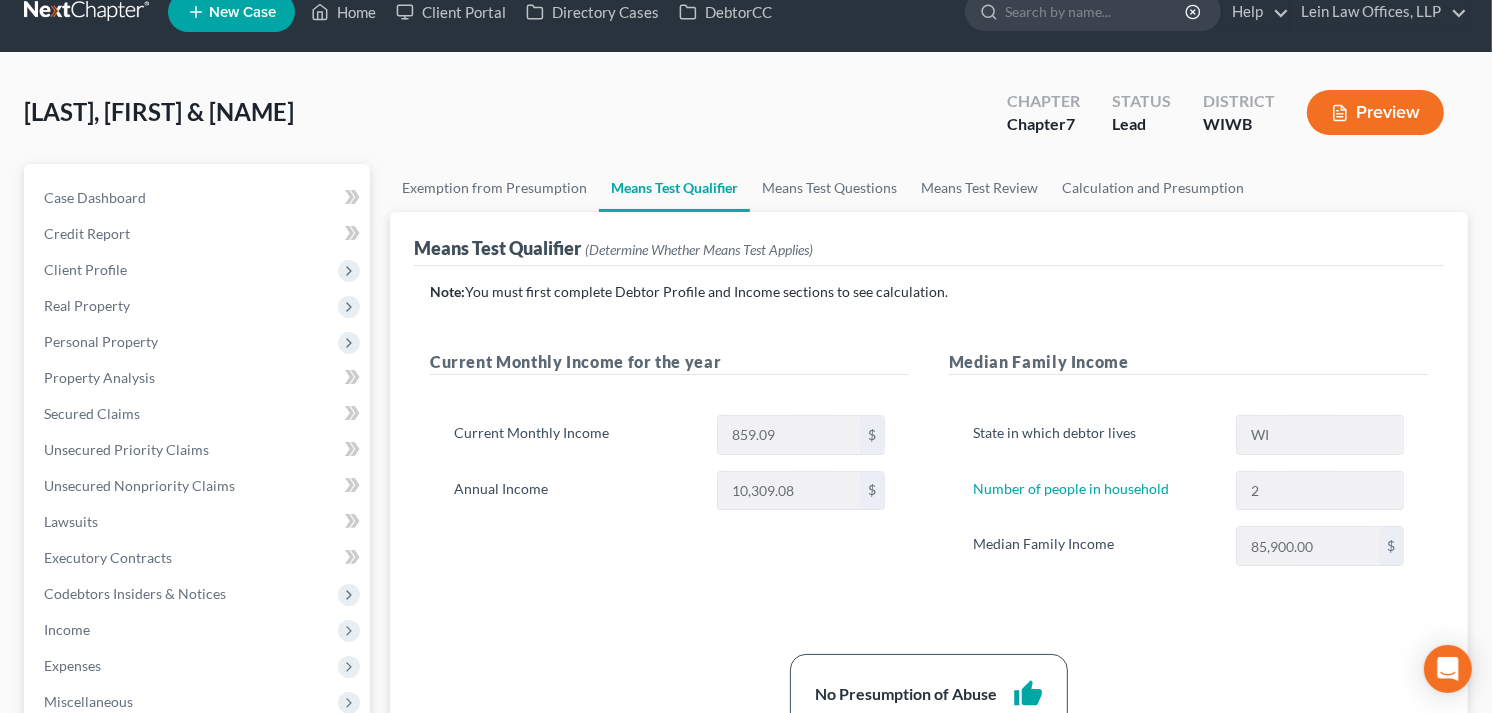 scroll, scrollTop: 0, scrollLeft: 0, axis: both 